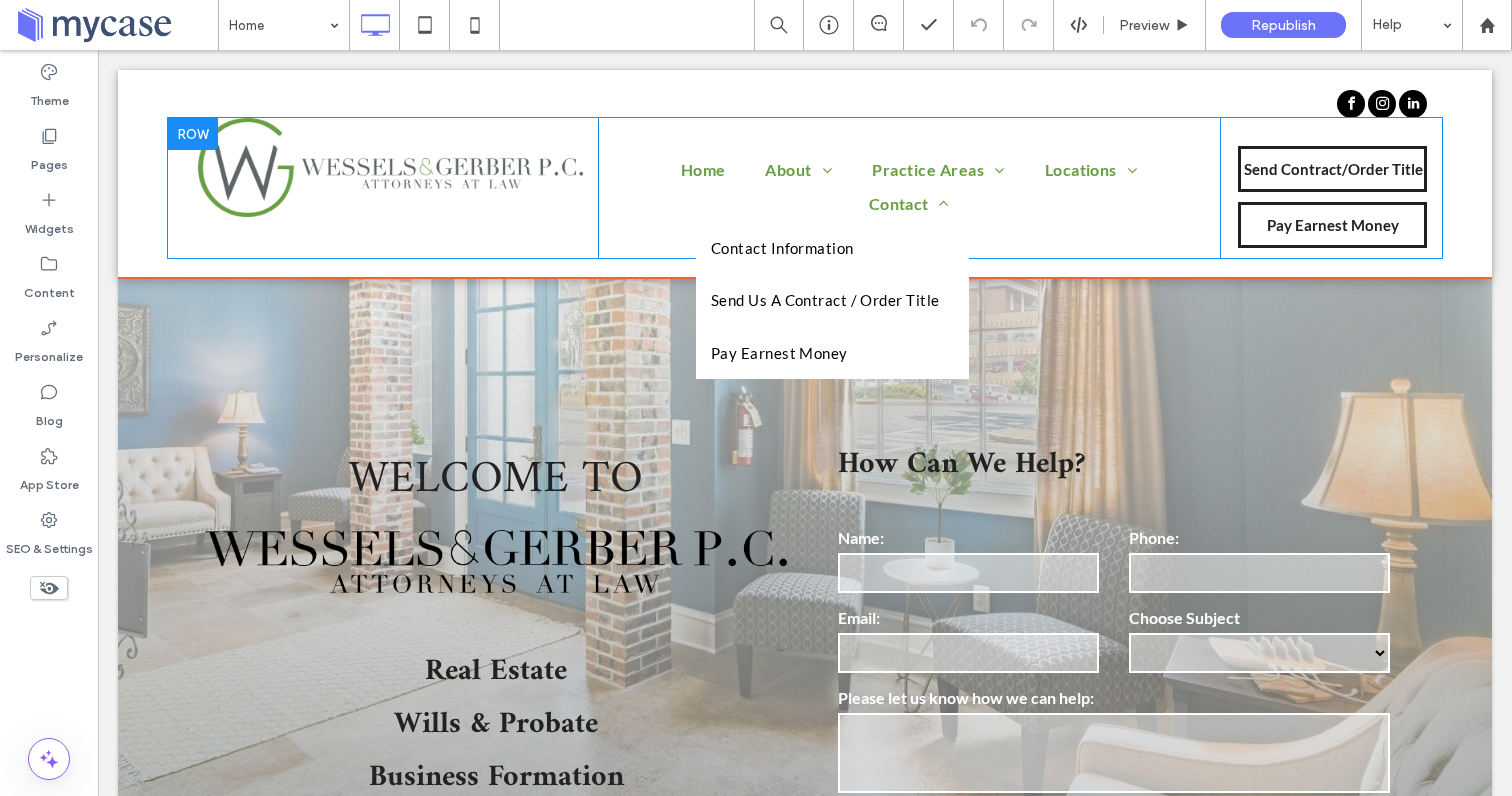 scroll, scrollTop: 0, scrollLeft: 0, axis: both 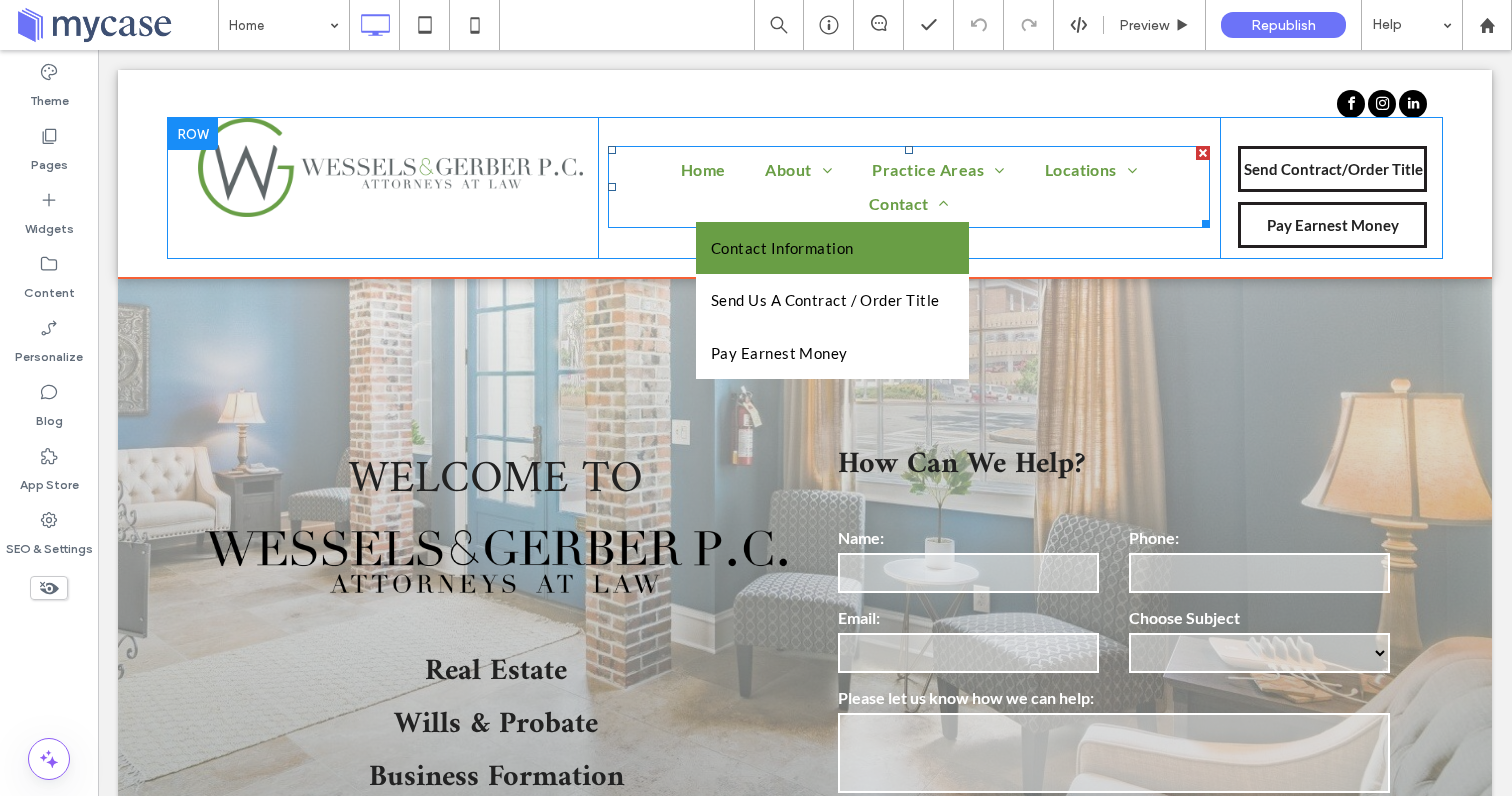click on "Contact Information" at bounding box center [782, 248] 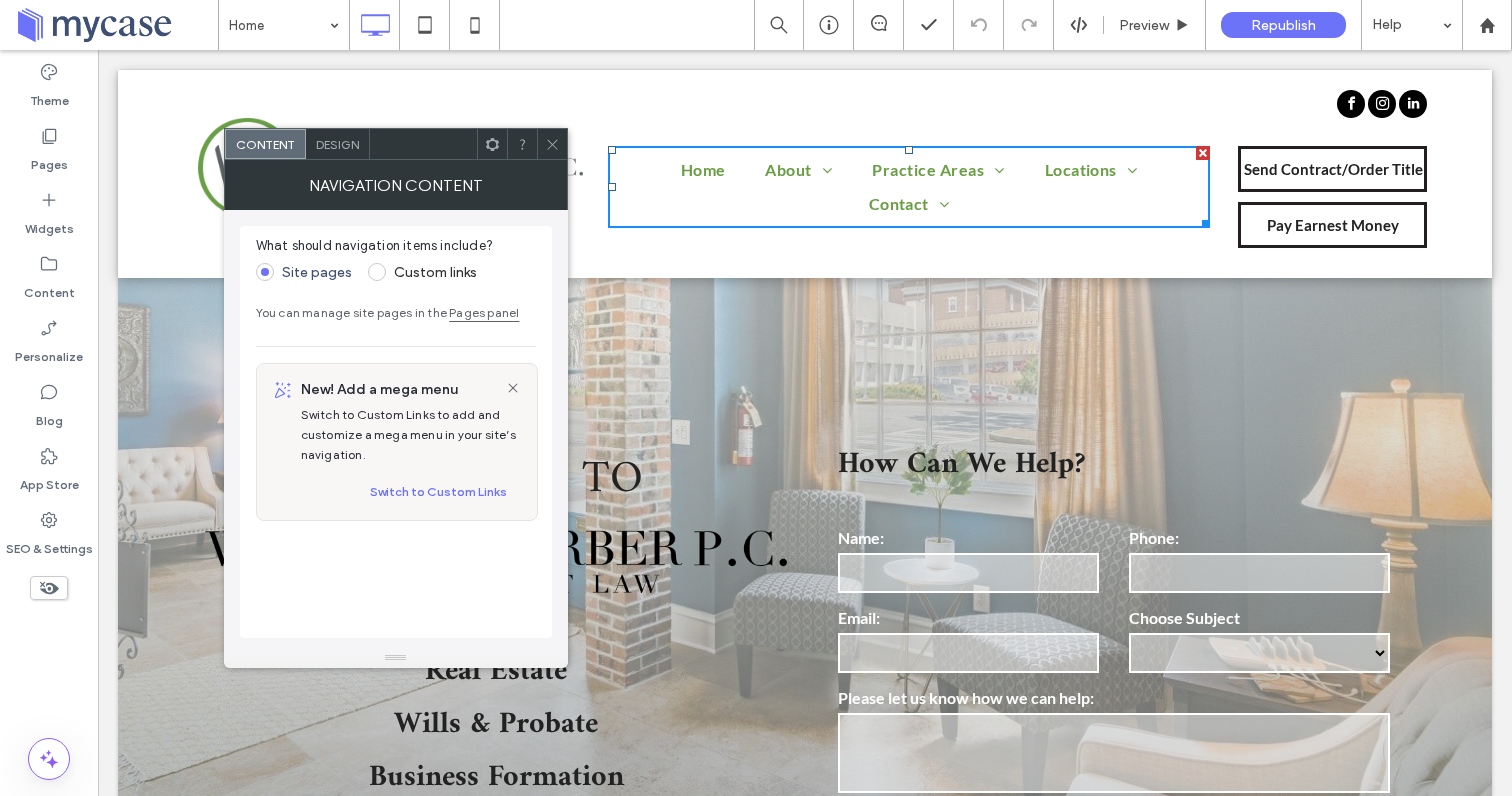 click 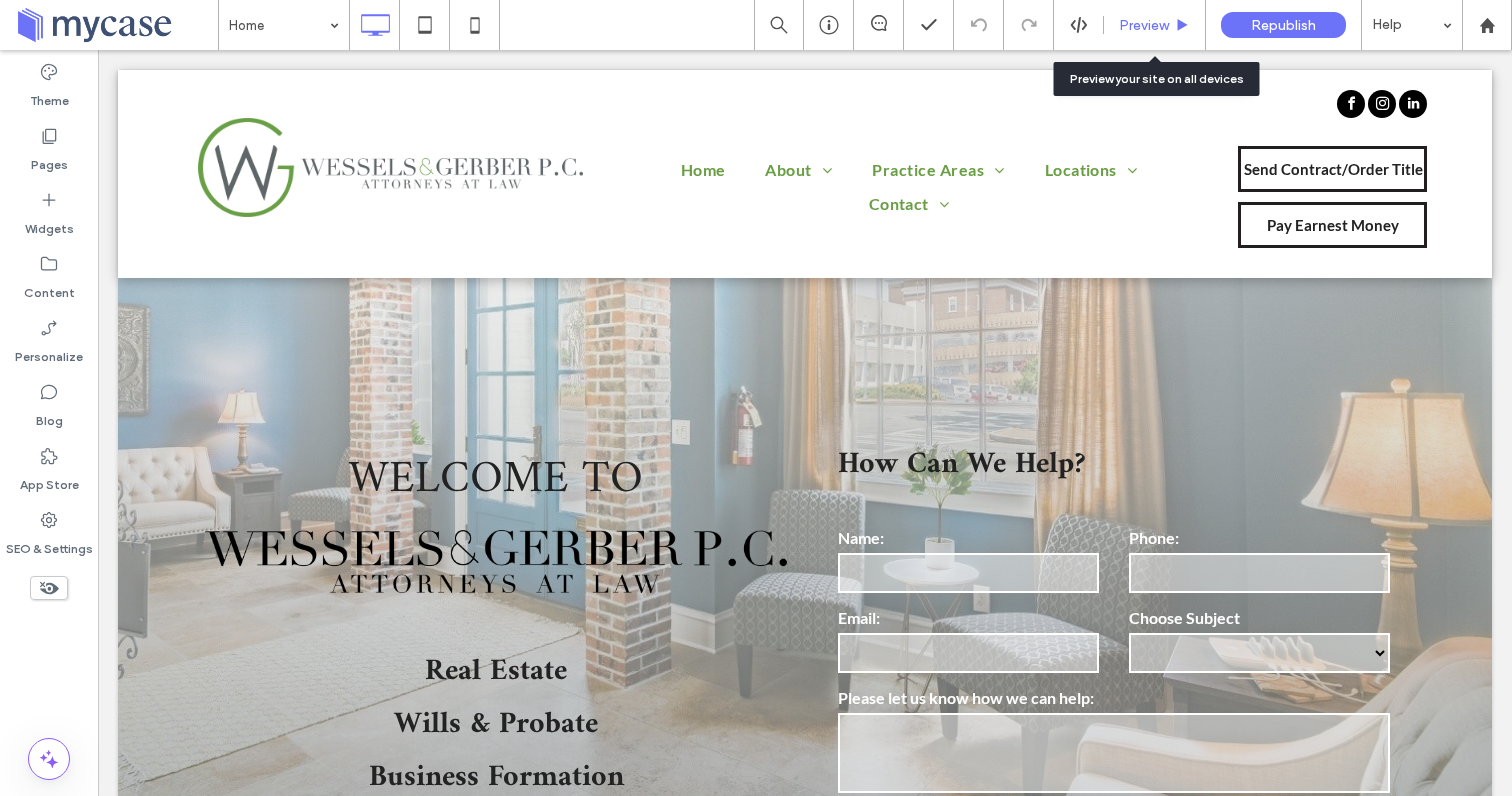 click on "Preview" at bounding box center [1144, 25] 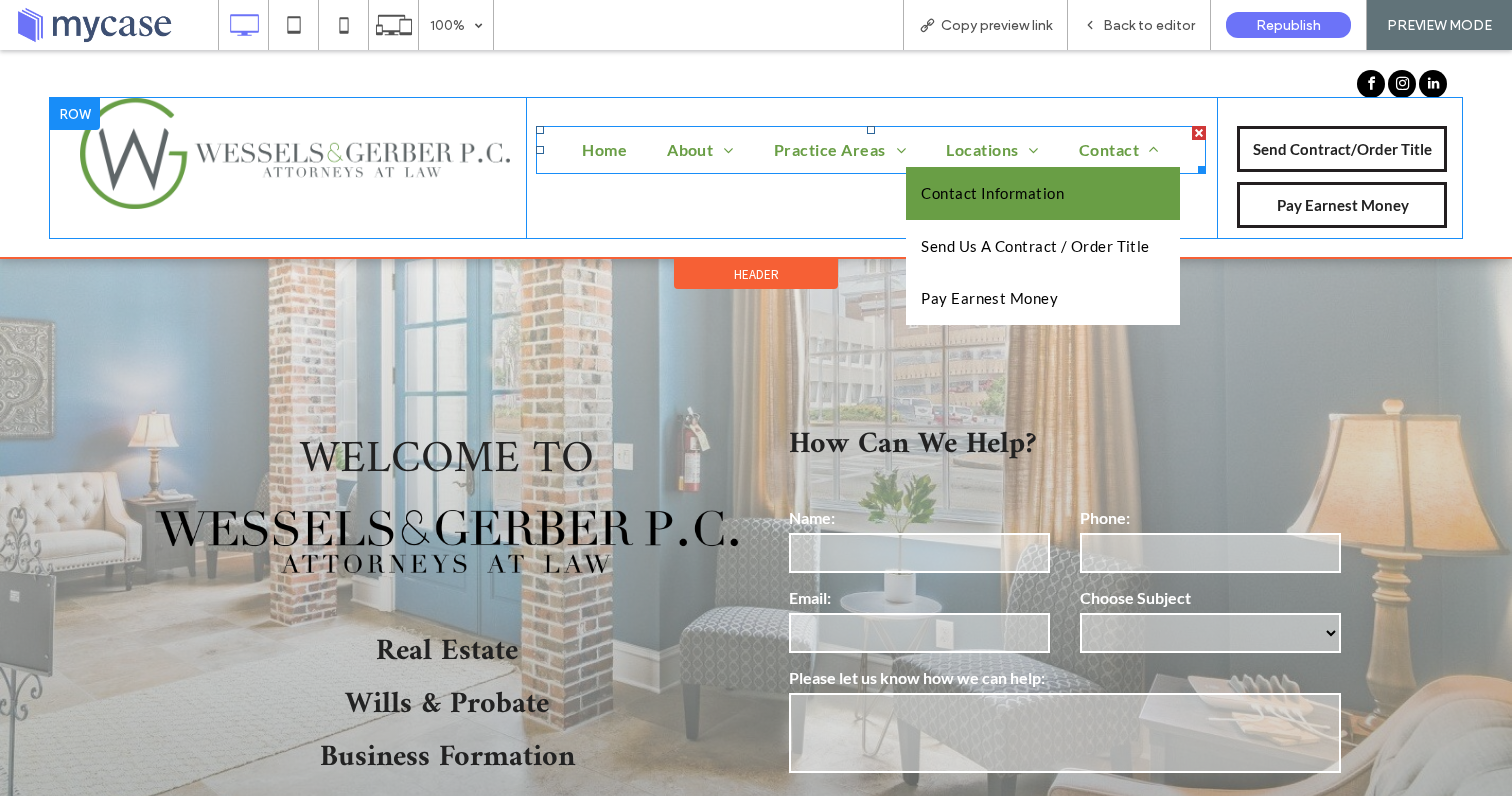 click on "Contact Information" at bounding box center (1042, 193) 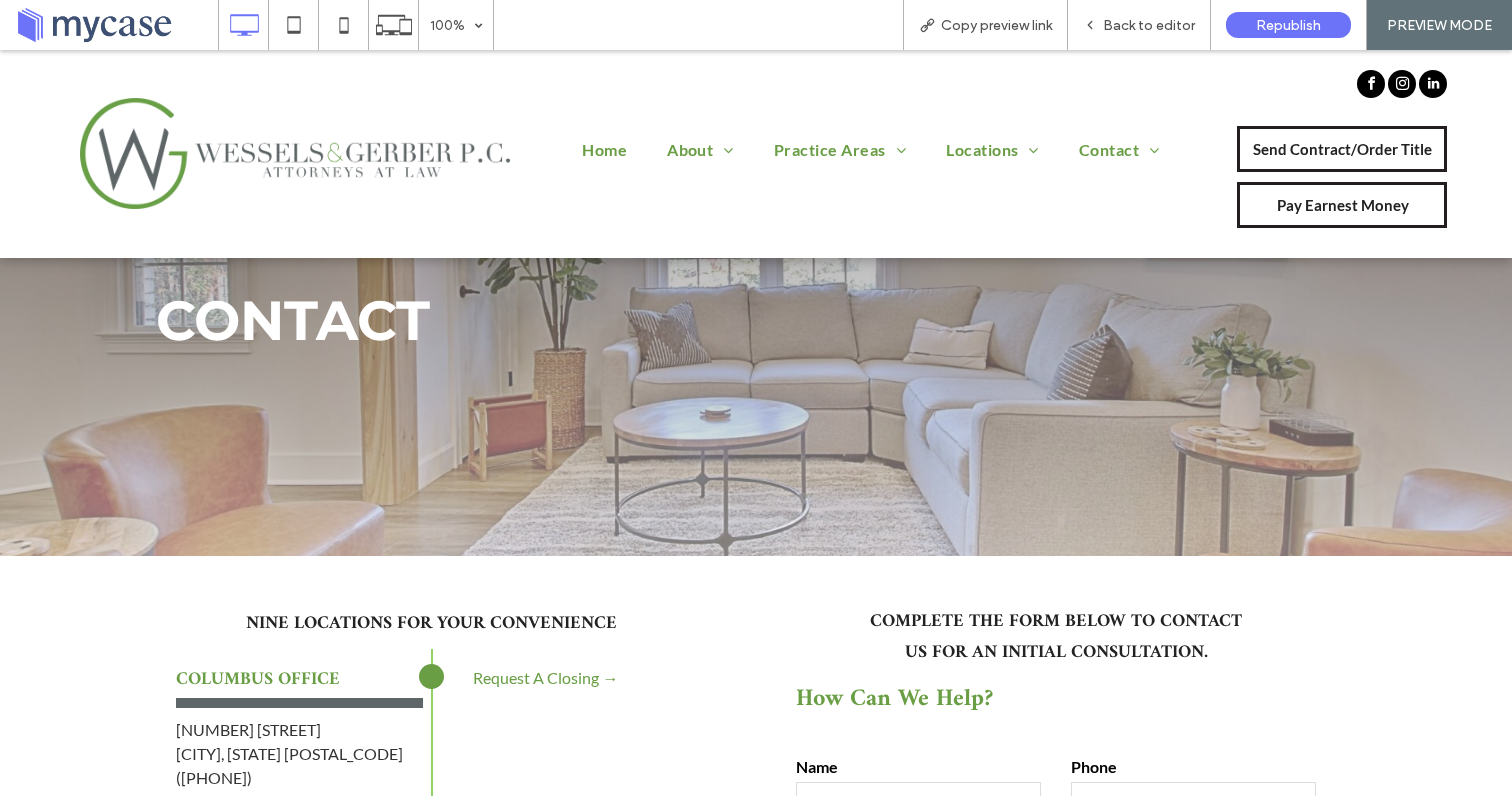 scroll, scrollTop: 0, scrollLeft: 0, axis: both 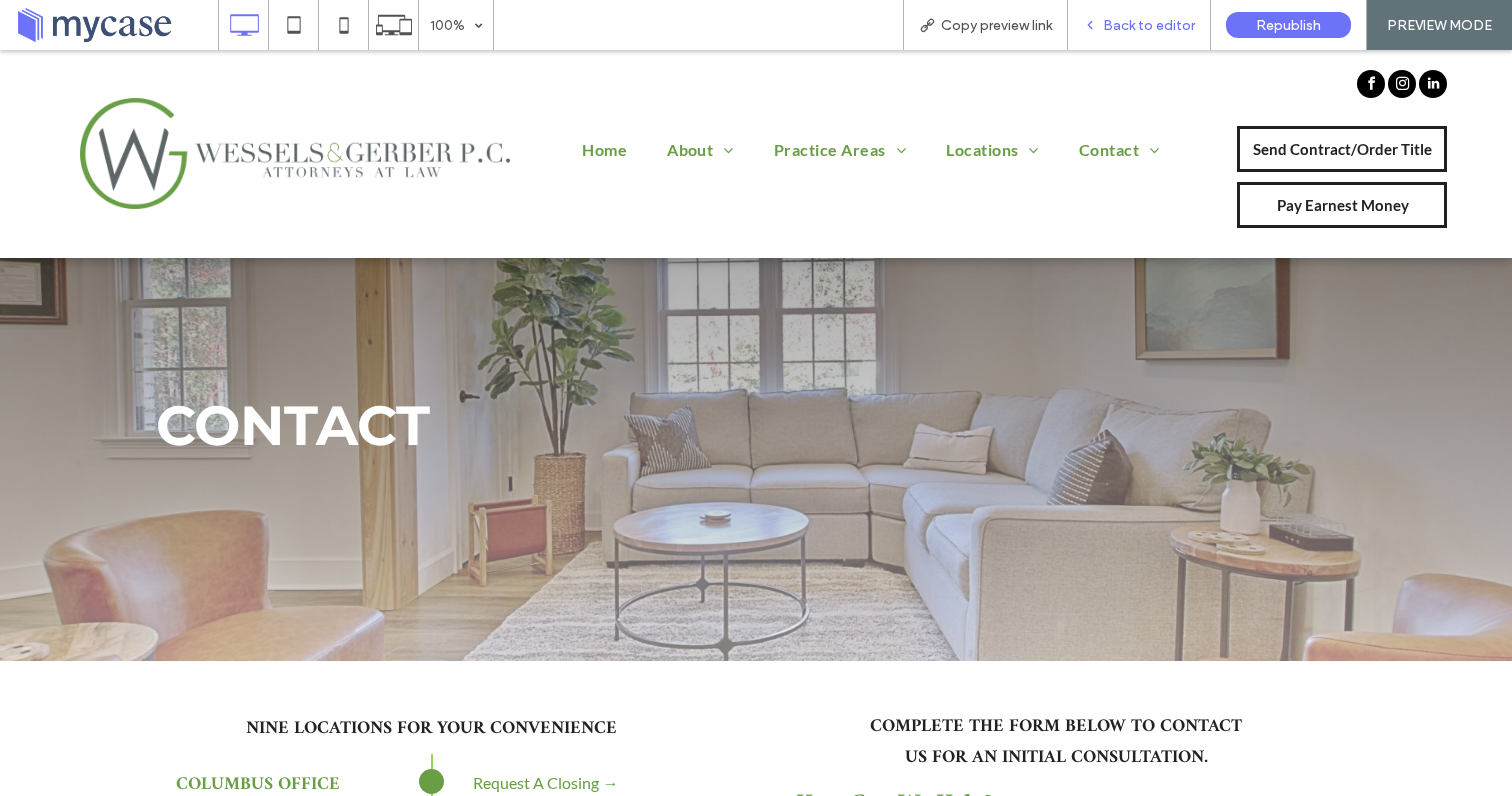 click on "Back to editor" at bounding box center (1139, 25) 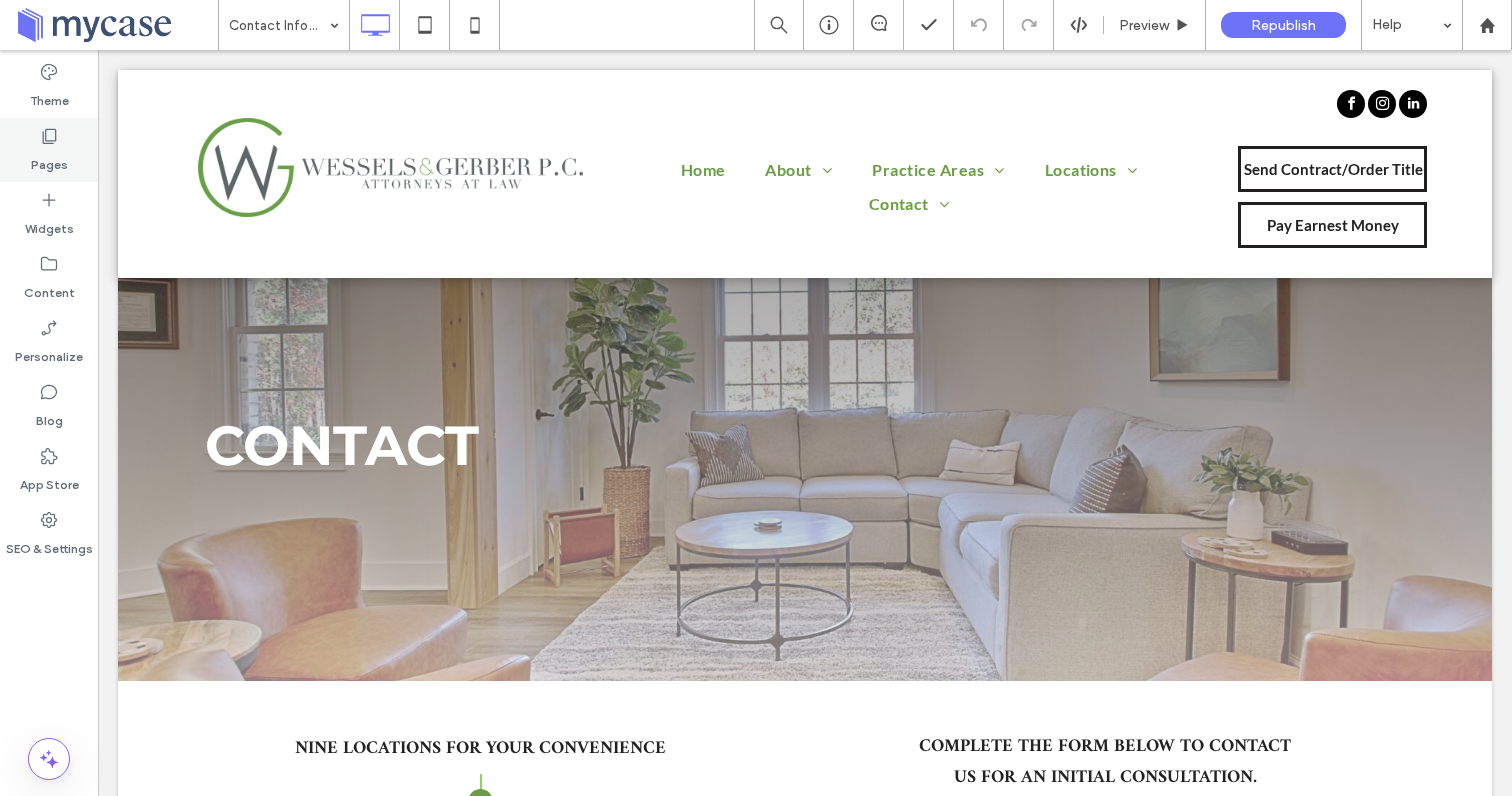 click on "Pages" at bounding box center [49, 160] 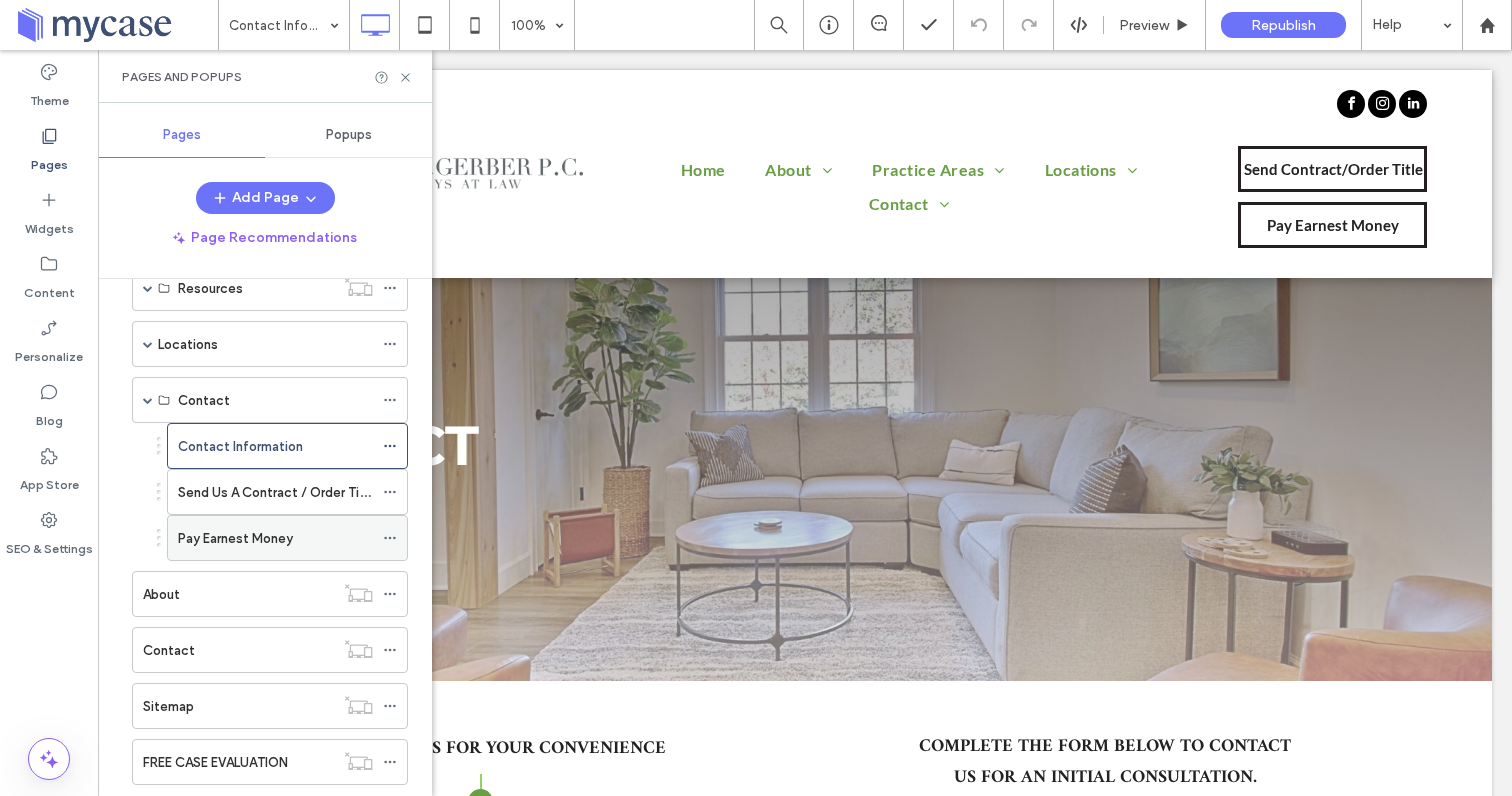scroll, scrollTop: 214, scrollLeft: 0, axis: vertical 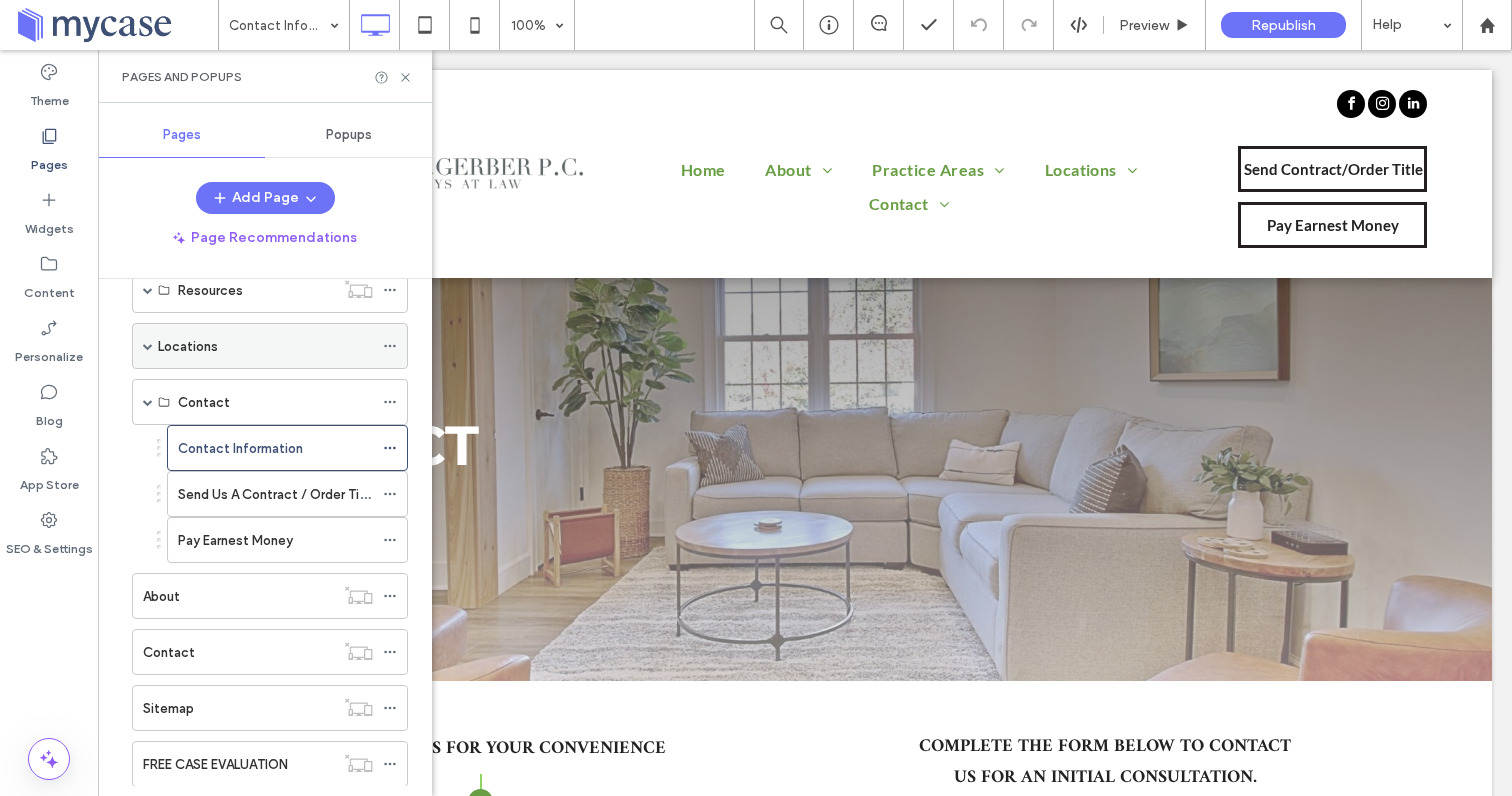 click at bounding box center (148, 346) 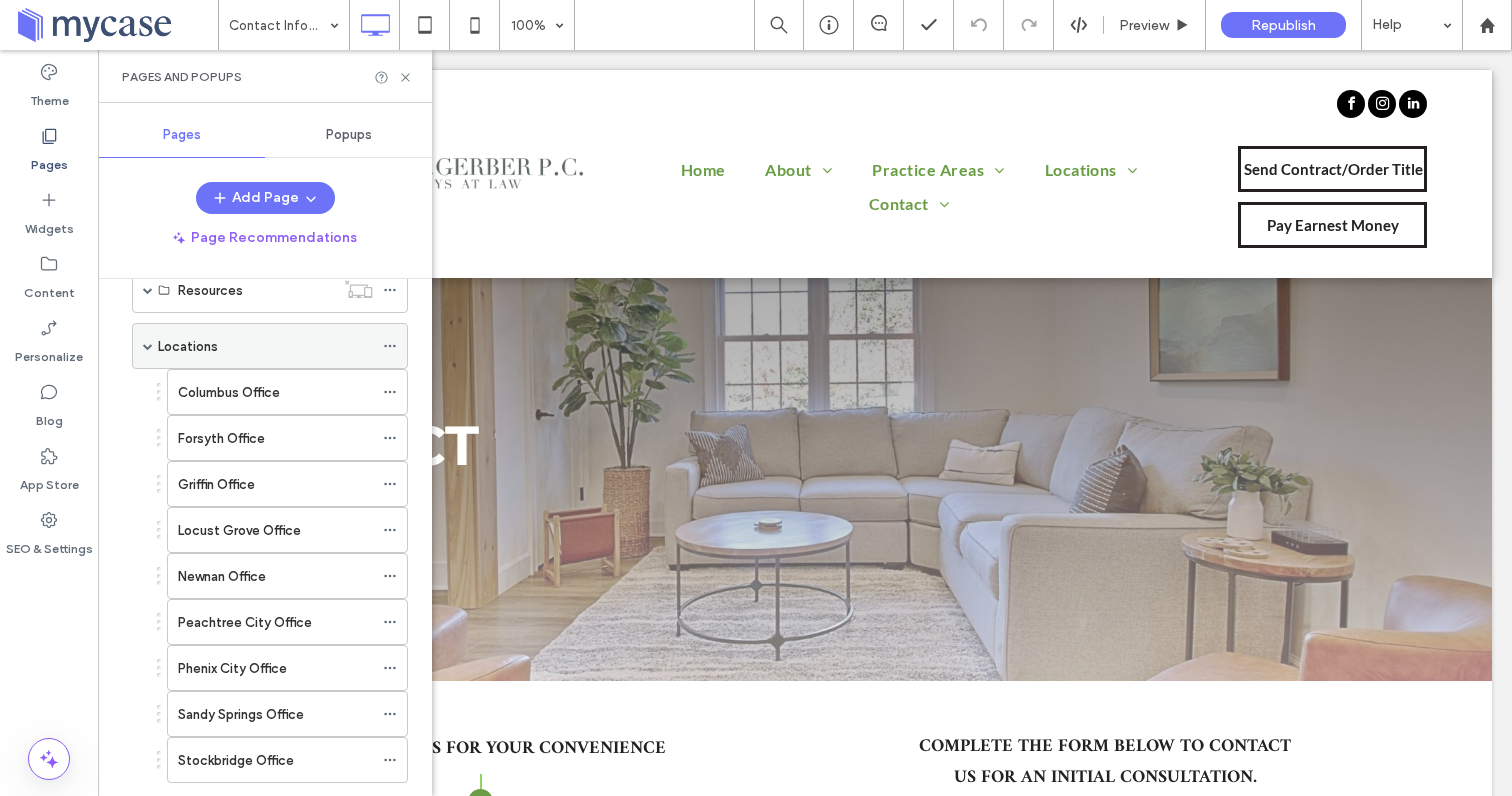 click at bounding box center (148, 346) 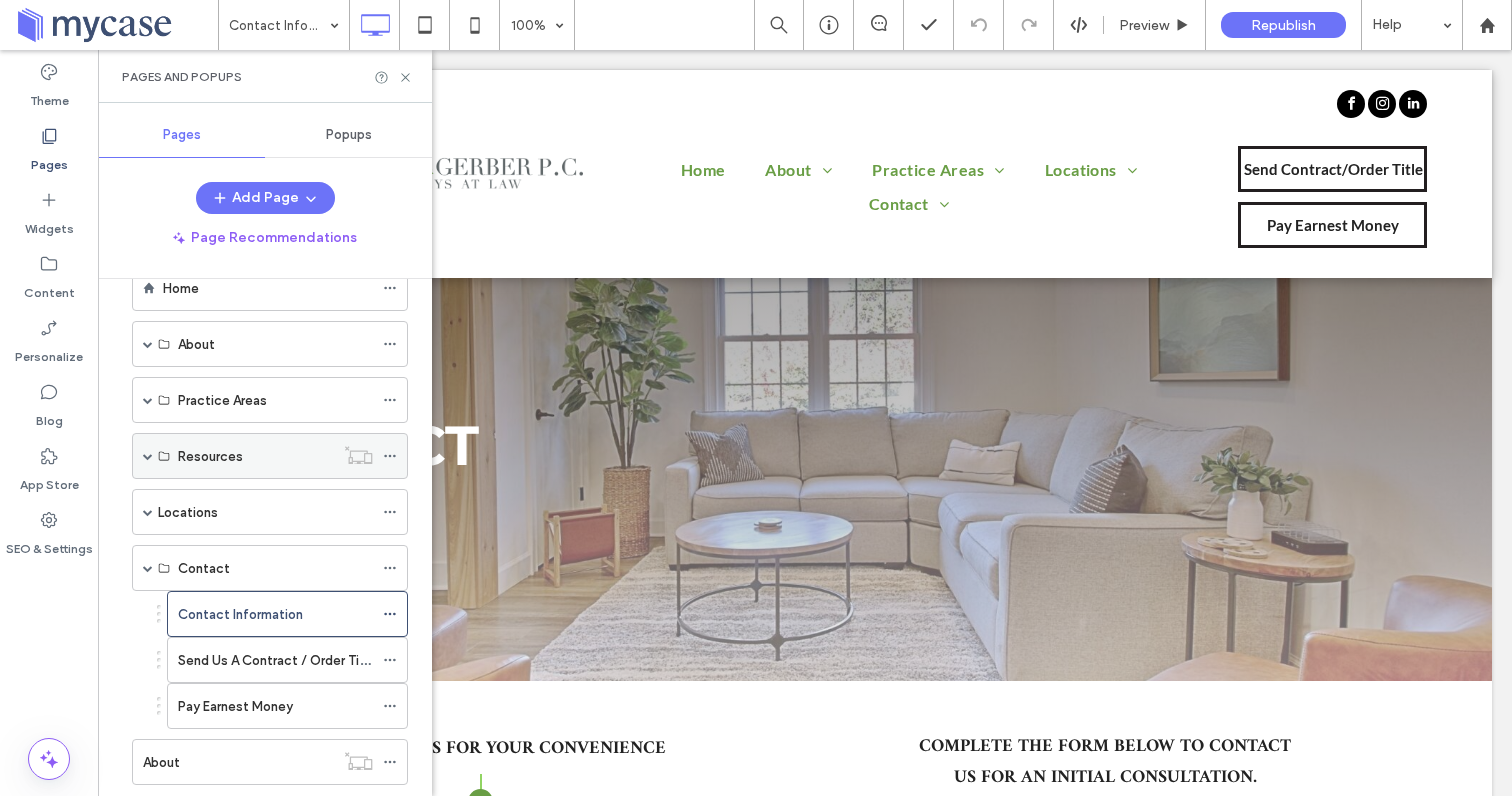 scroll, scrollTop: 29, scrollLeft: 0, axis: vertical 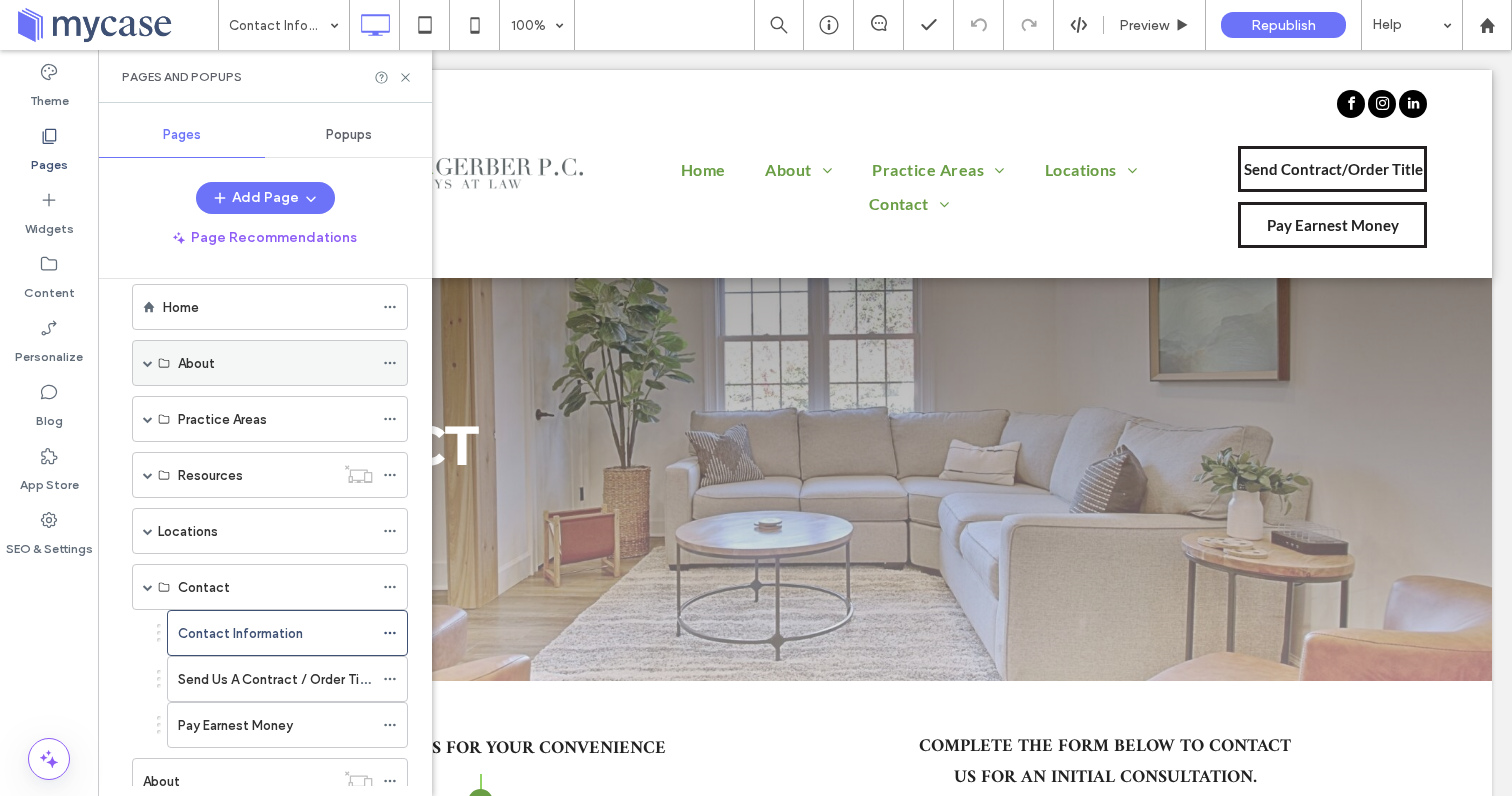 click at bounding box center [148, 363] 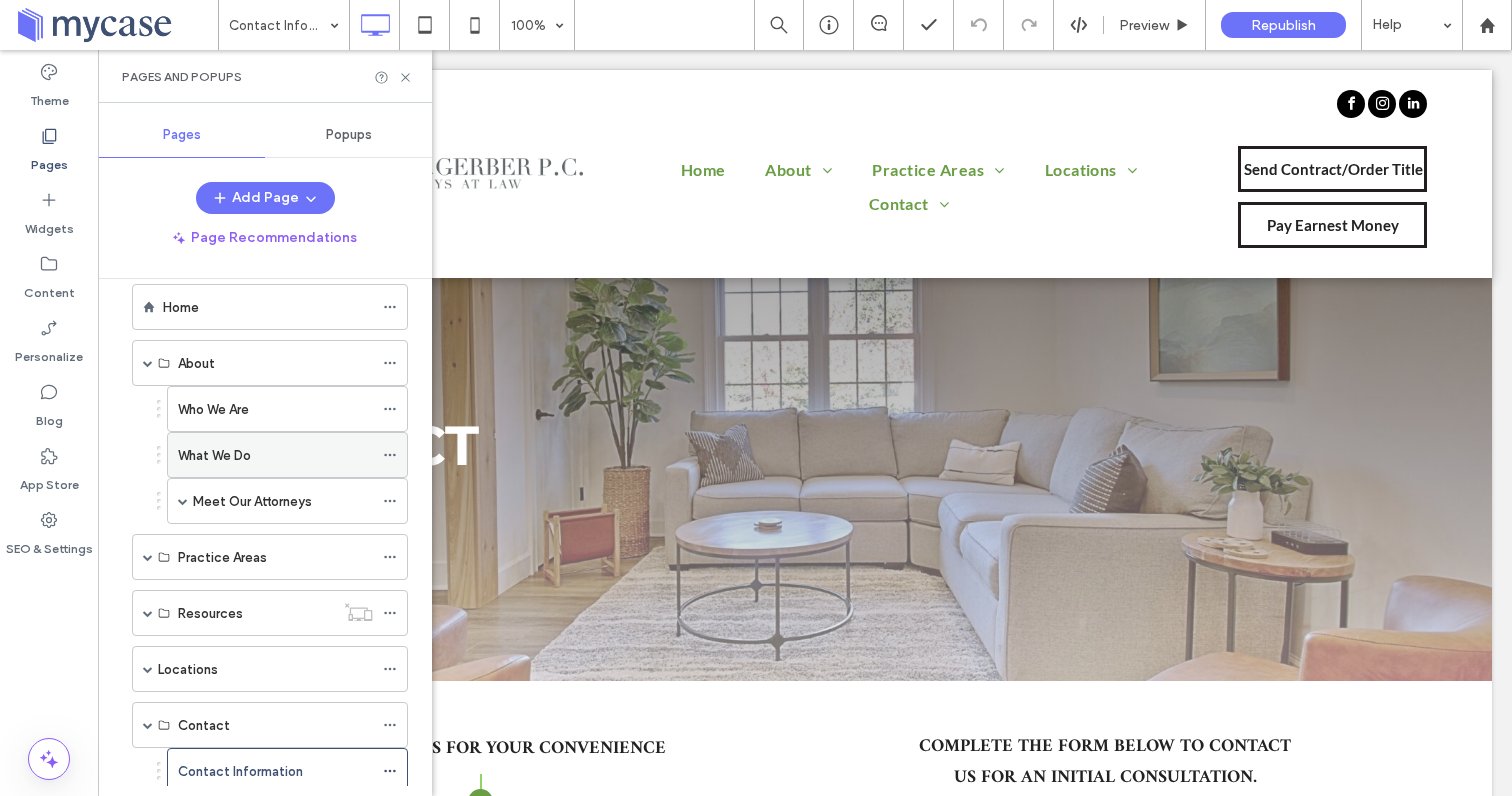 click 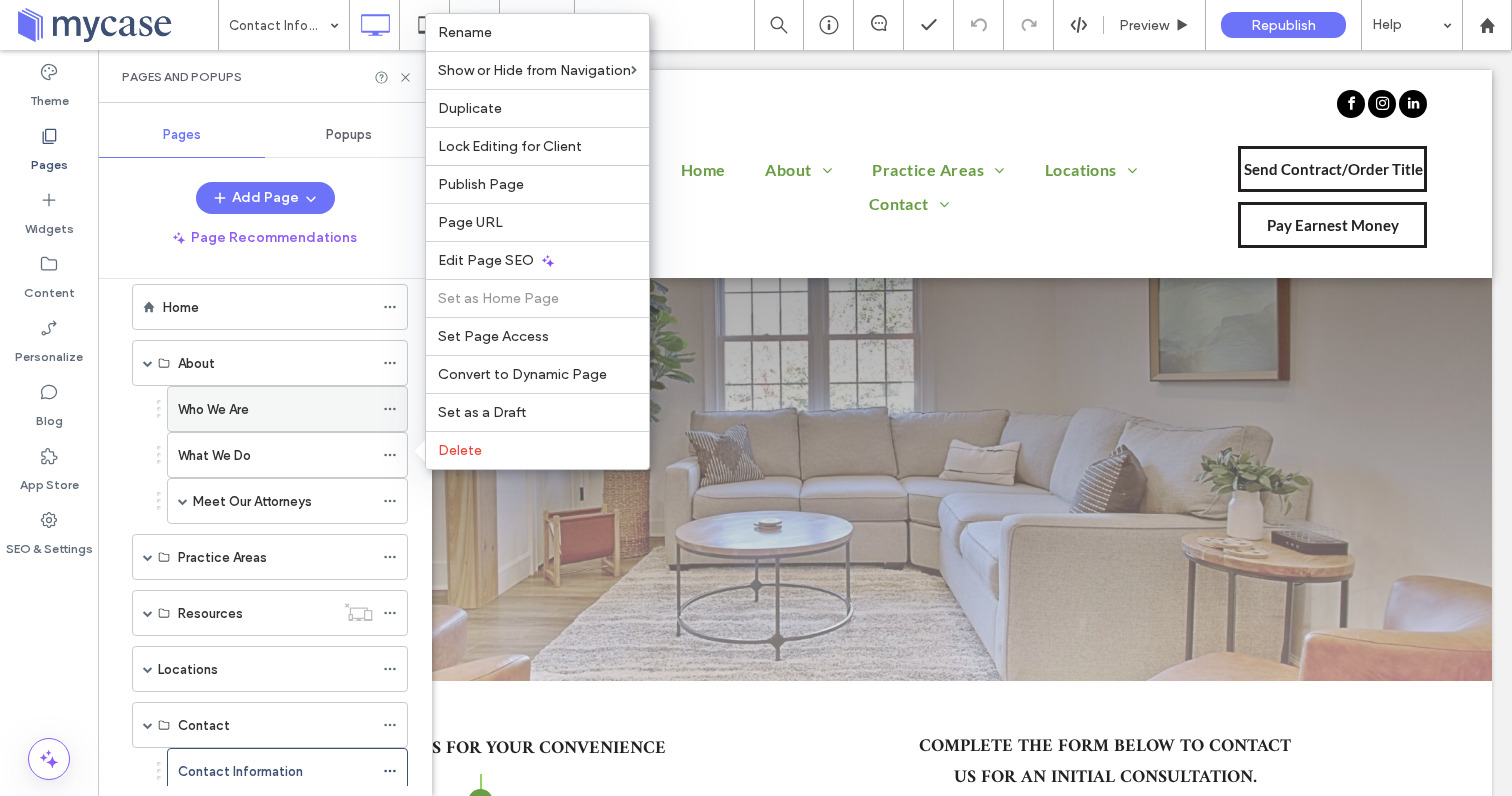click 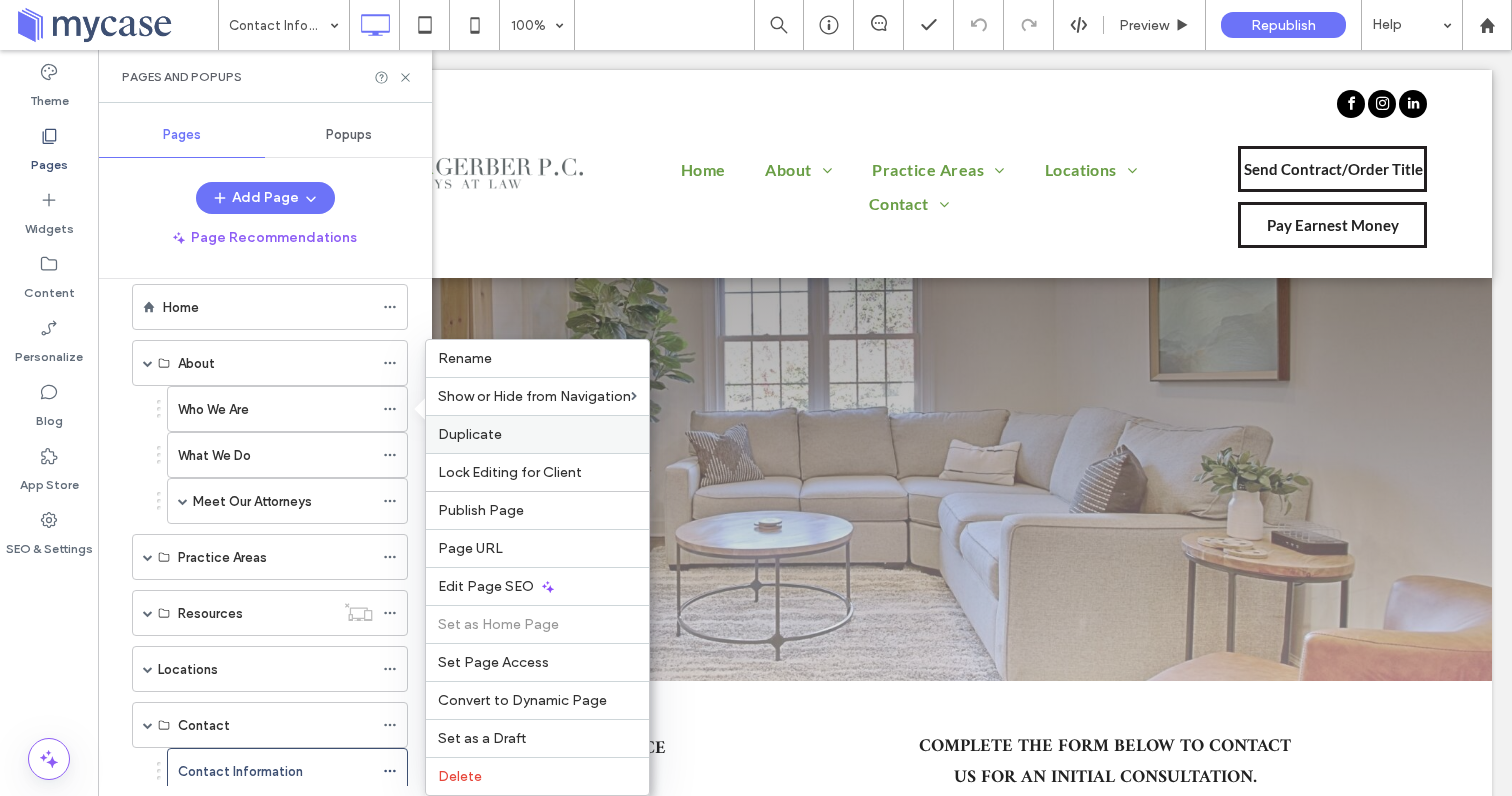 click on "Duplicate" at bounding box center (470, 434) 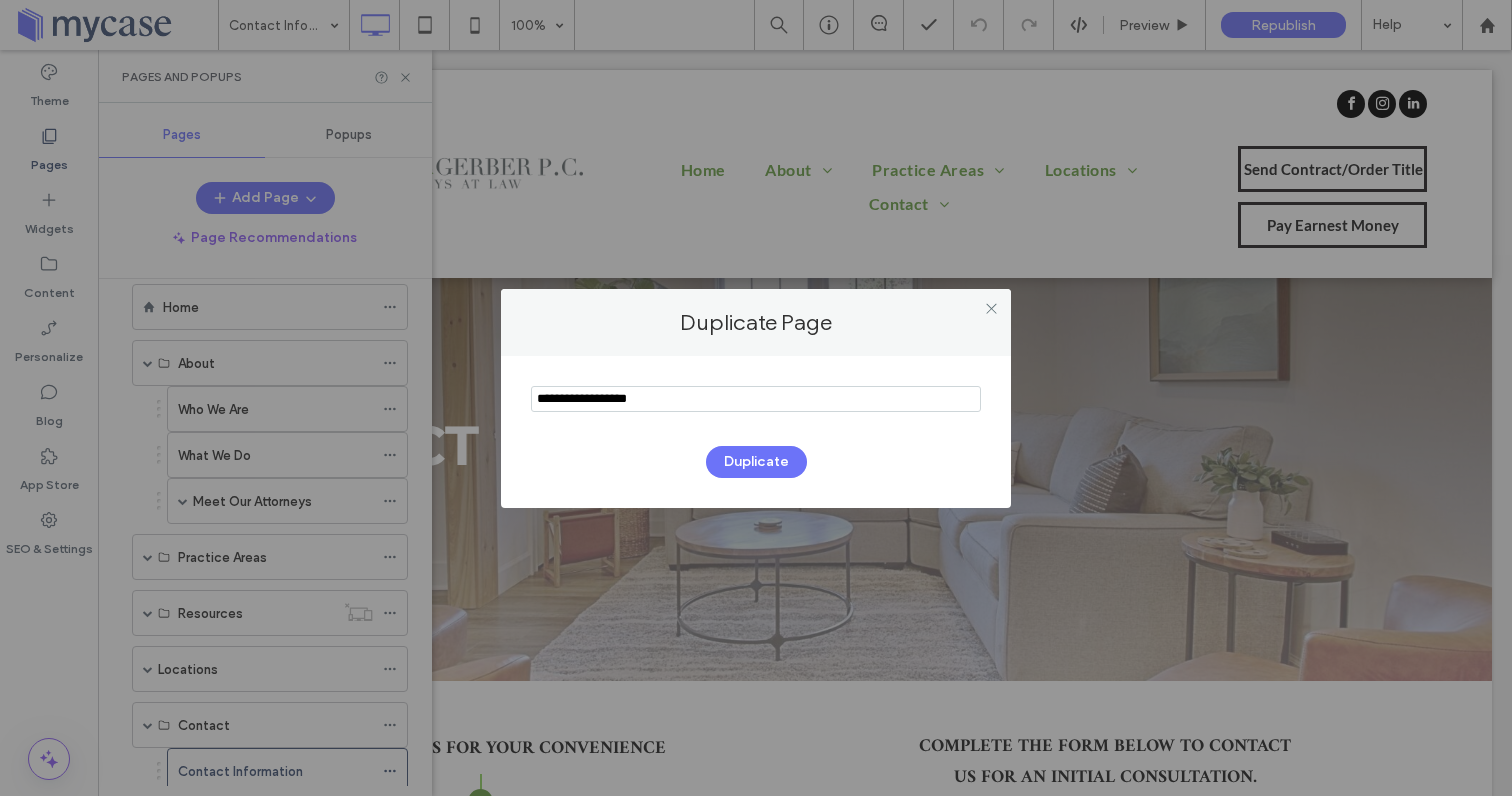 click at bounding box center (756, 399) 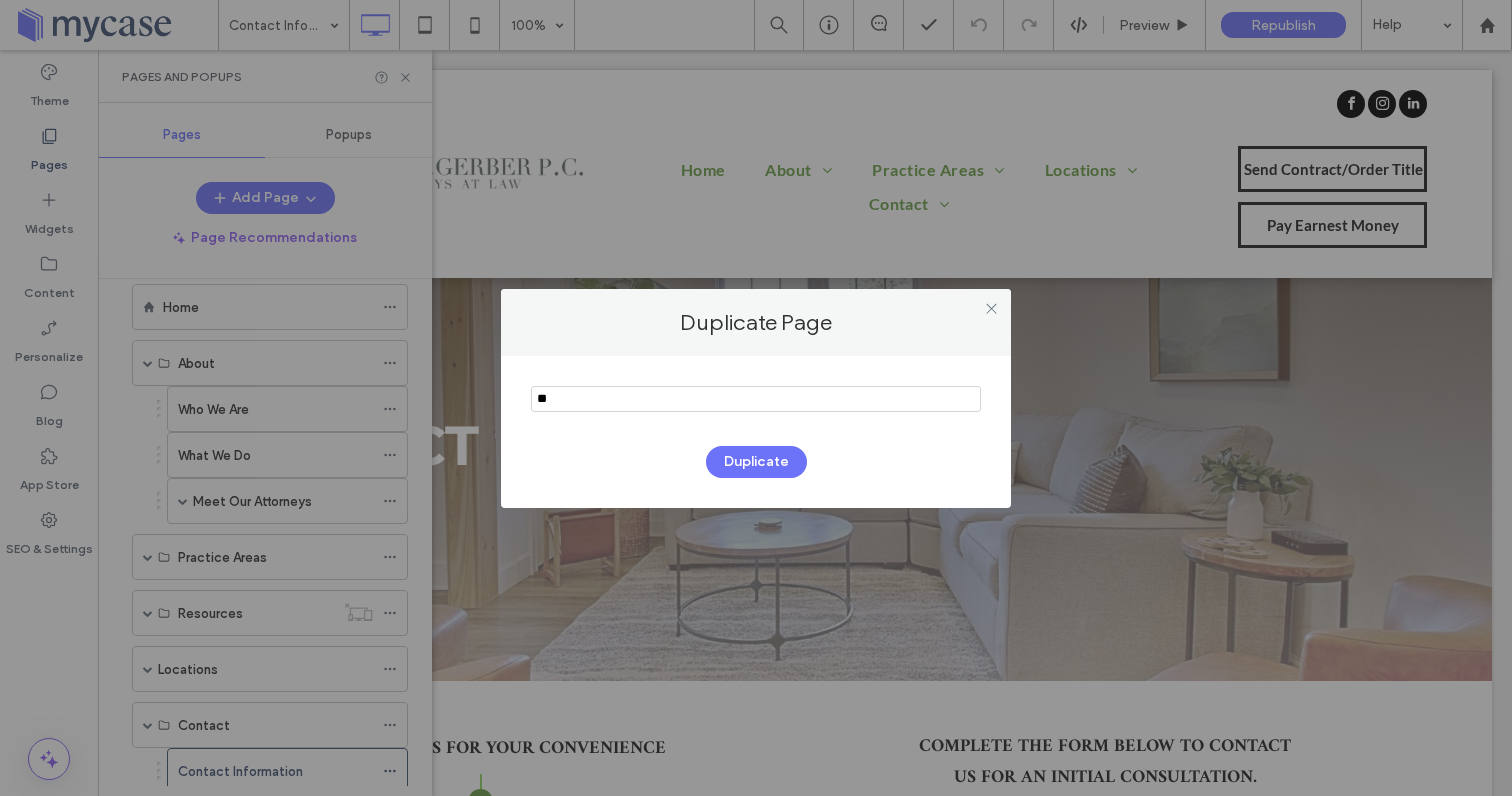 type on "*" 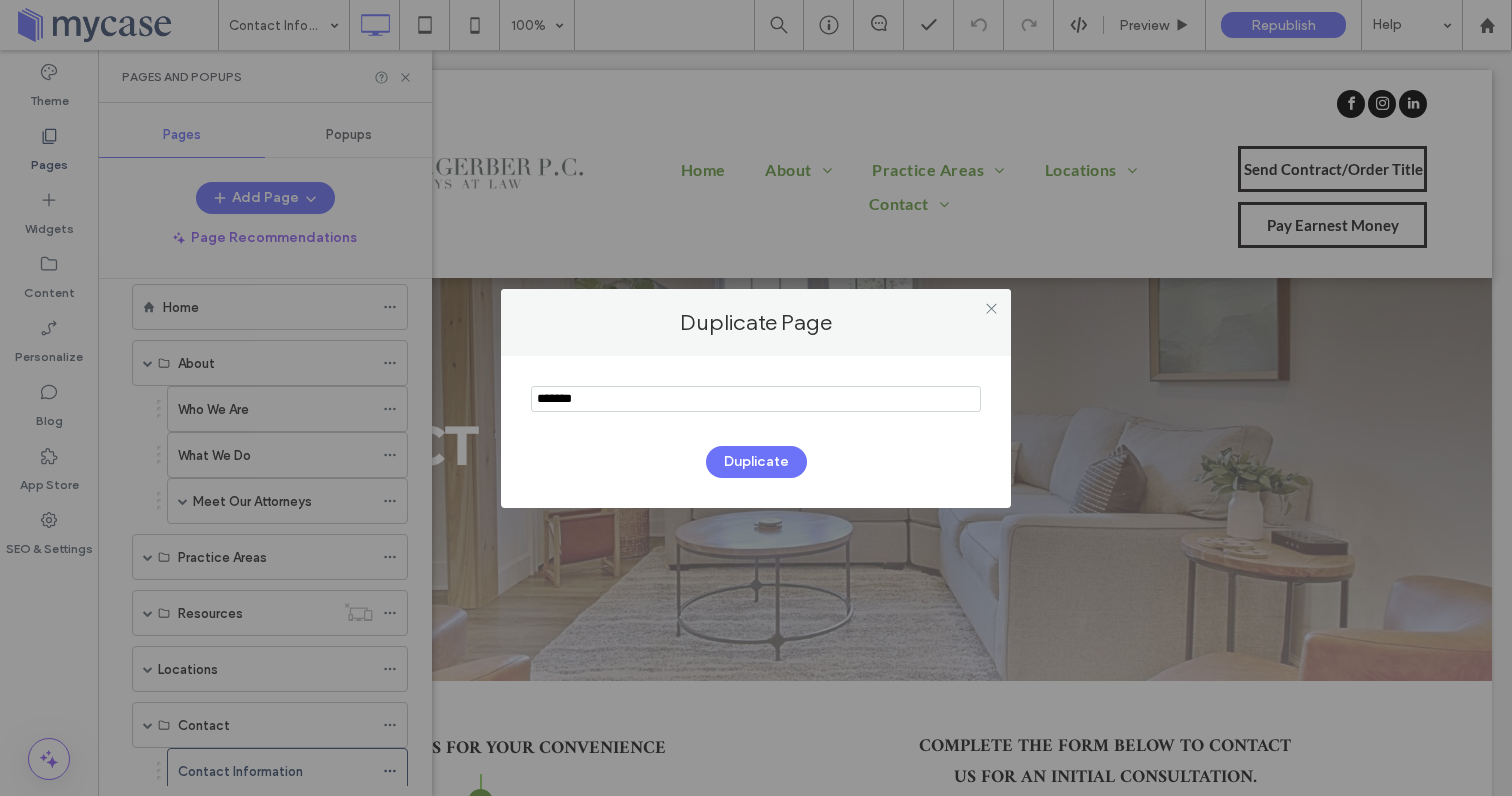 type on "*******" 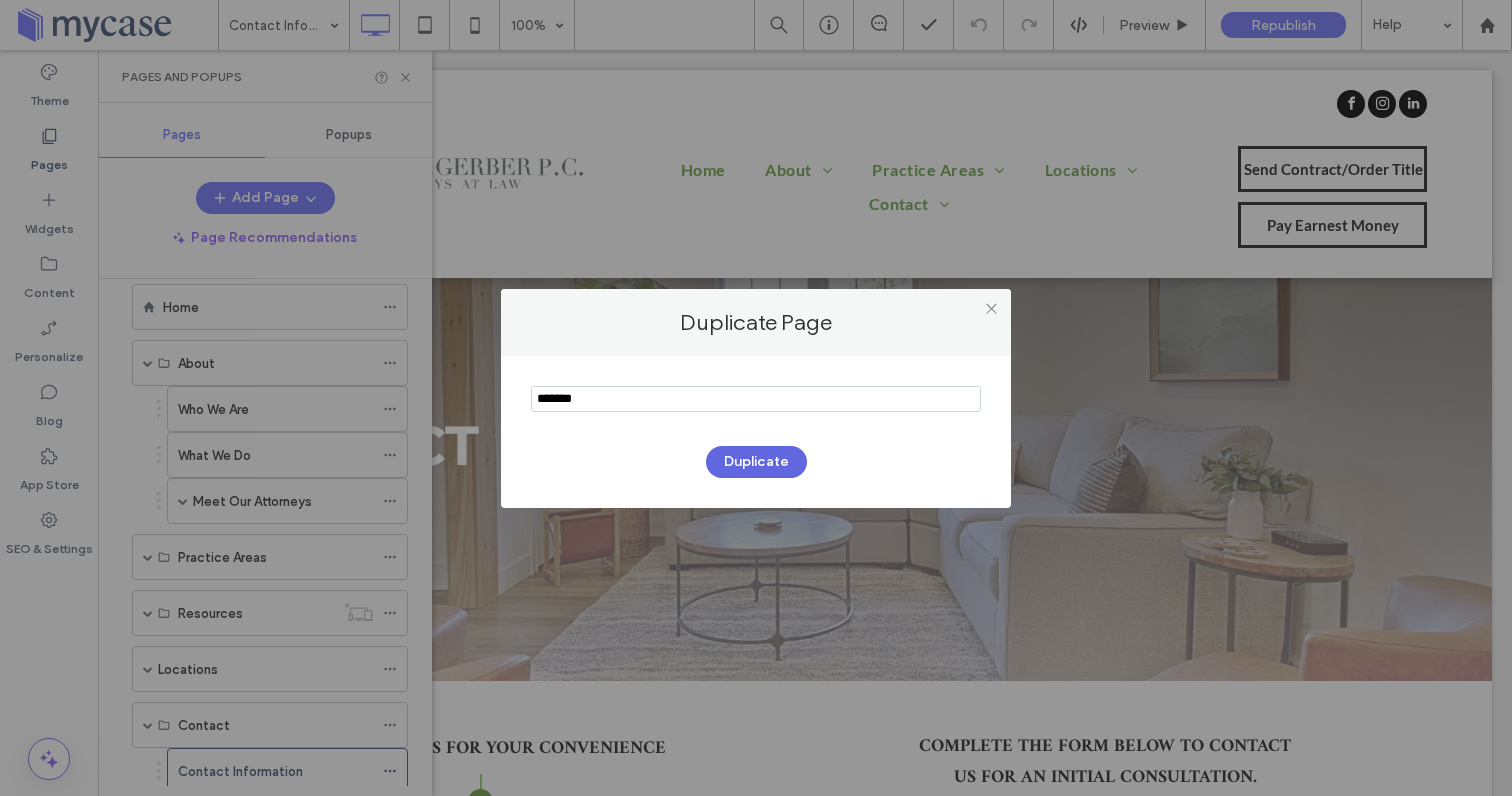 click on "Duplicate" at bounding box center [756, 462] 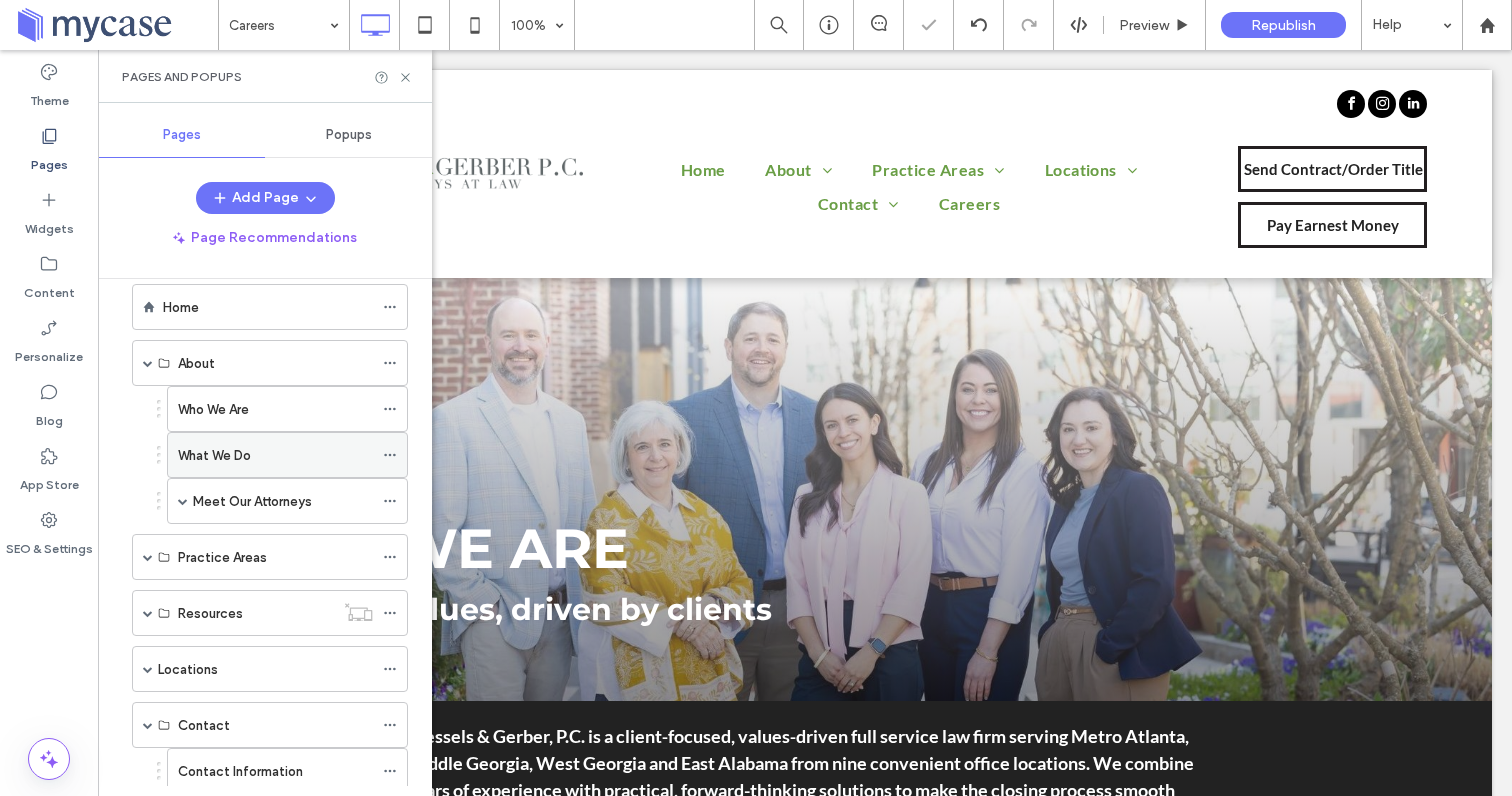 scroll, scrollTop: 0, scrollLeft: 0, axis: both 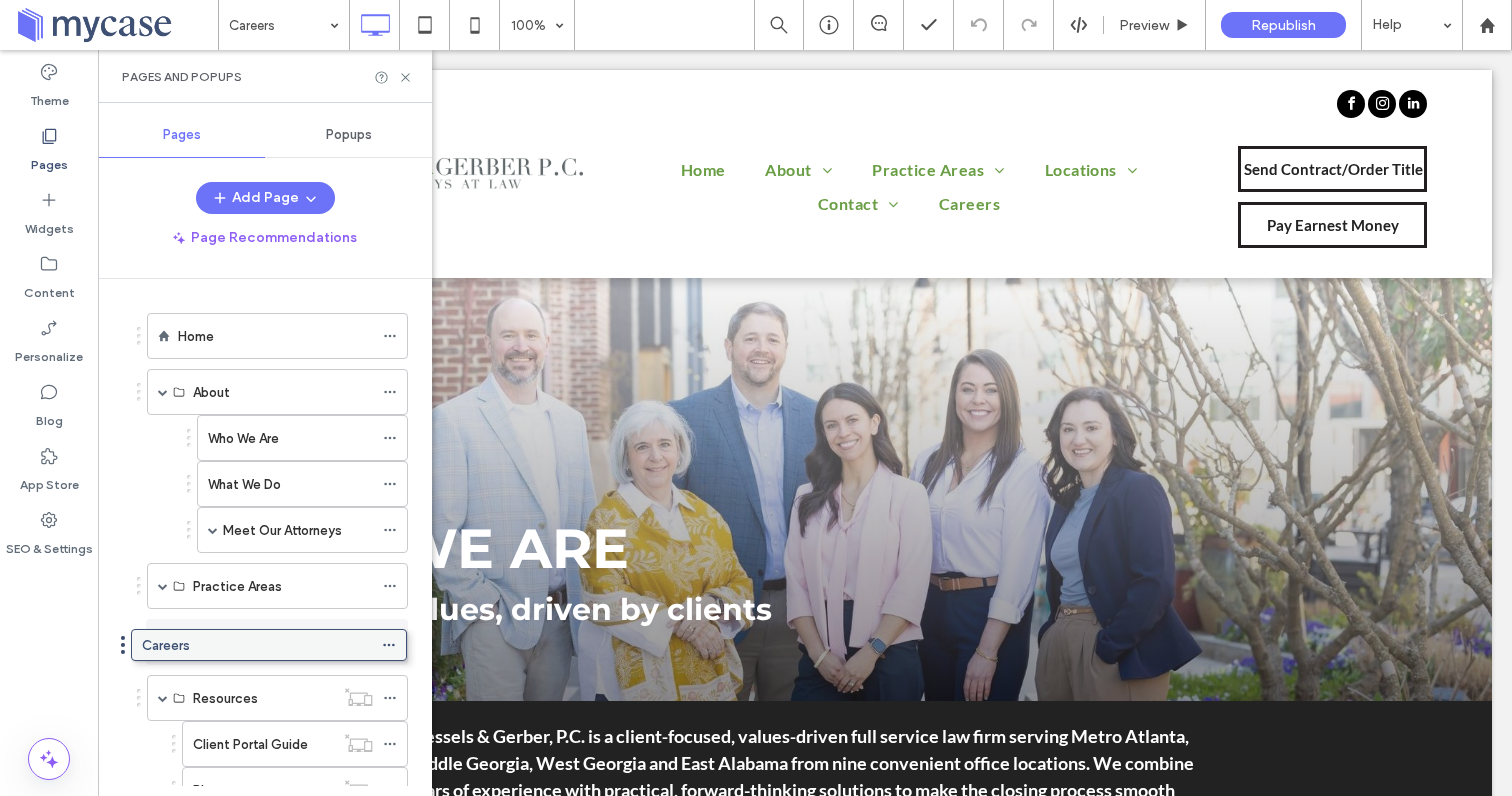 drag, startPoint x: 254, startPoint y: 713, endPoint x: 253, endPoint y: 651, distance: 62.008064 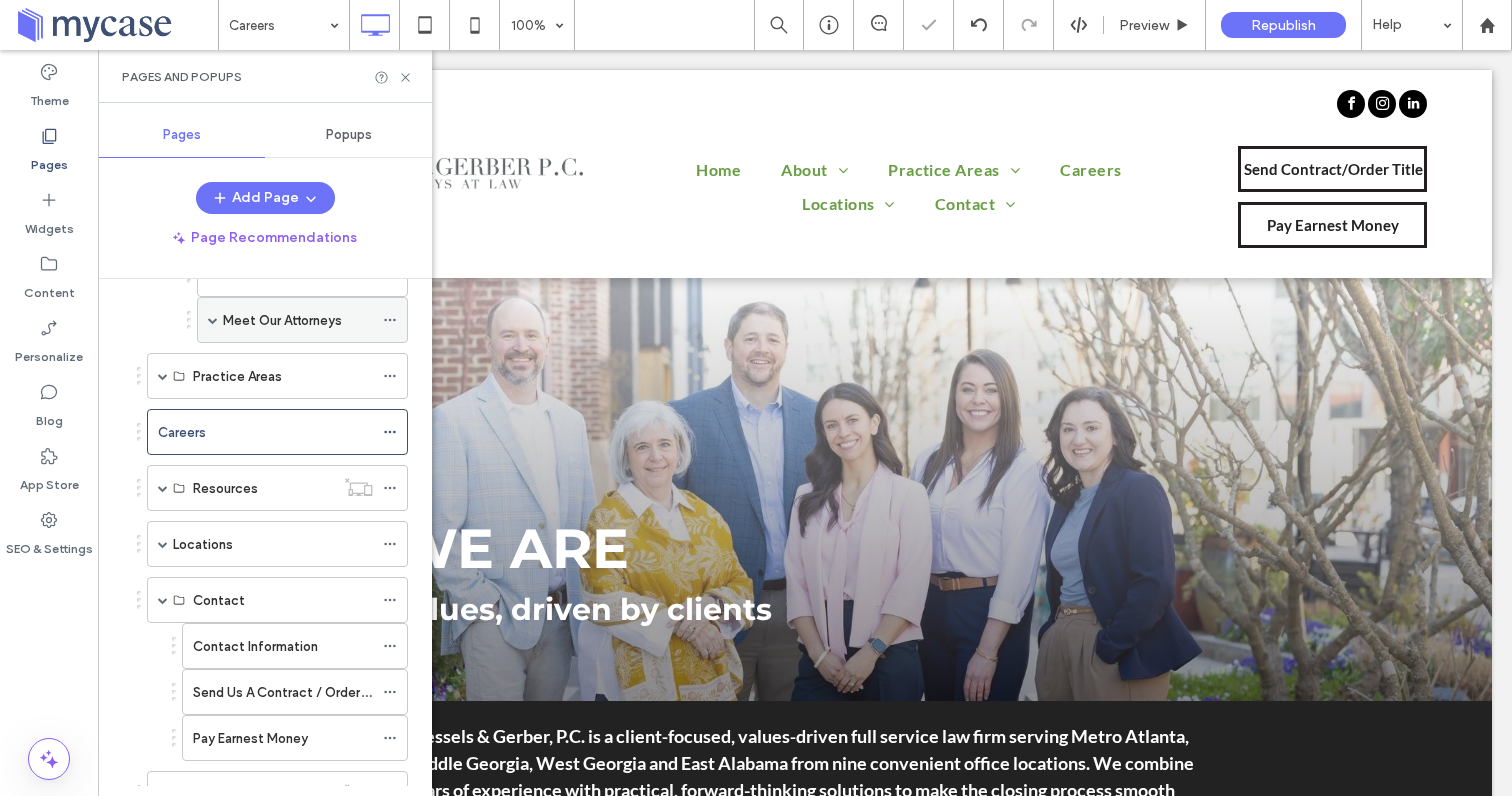 scroll, scrollTop: 253, scrollLeft: 0, axis: vertical 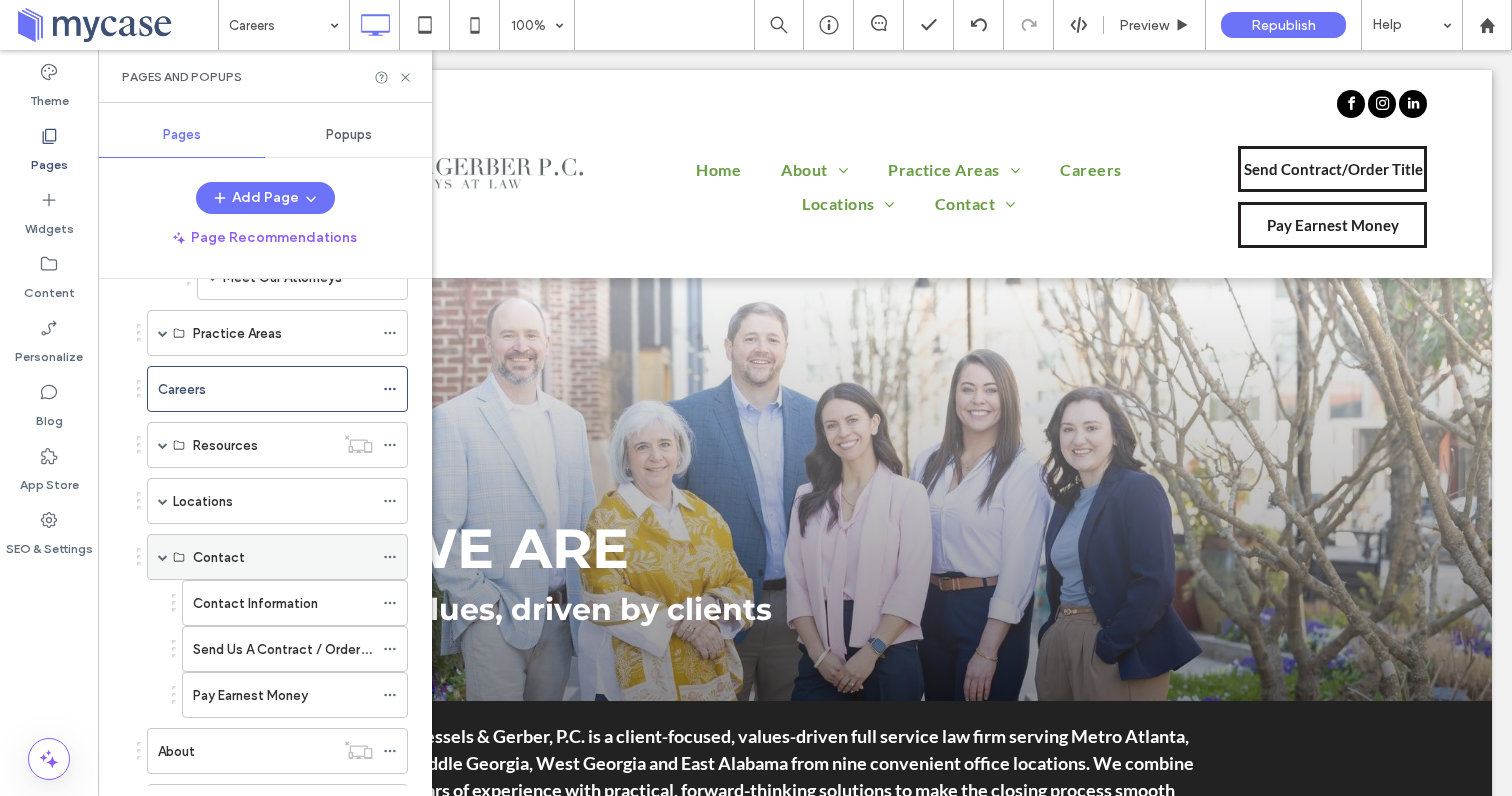 click at bounding box center [163, 557] 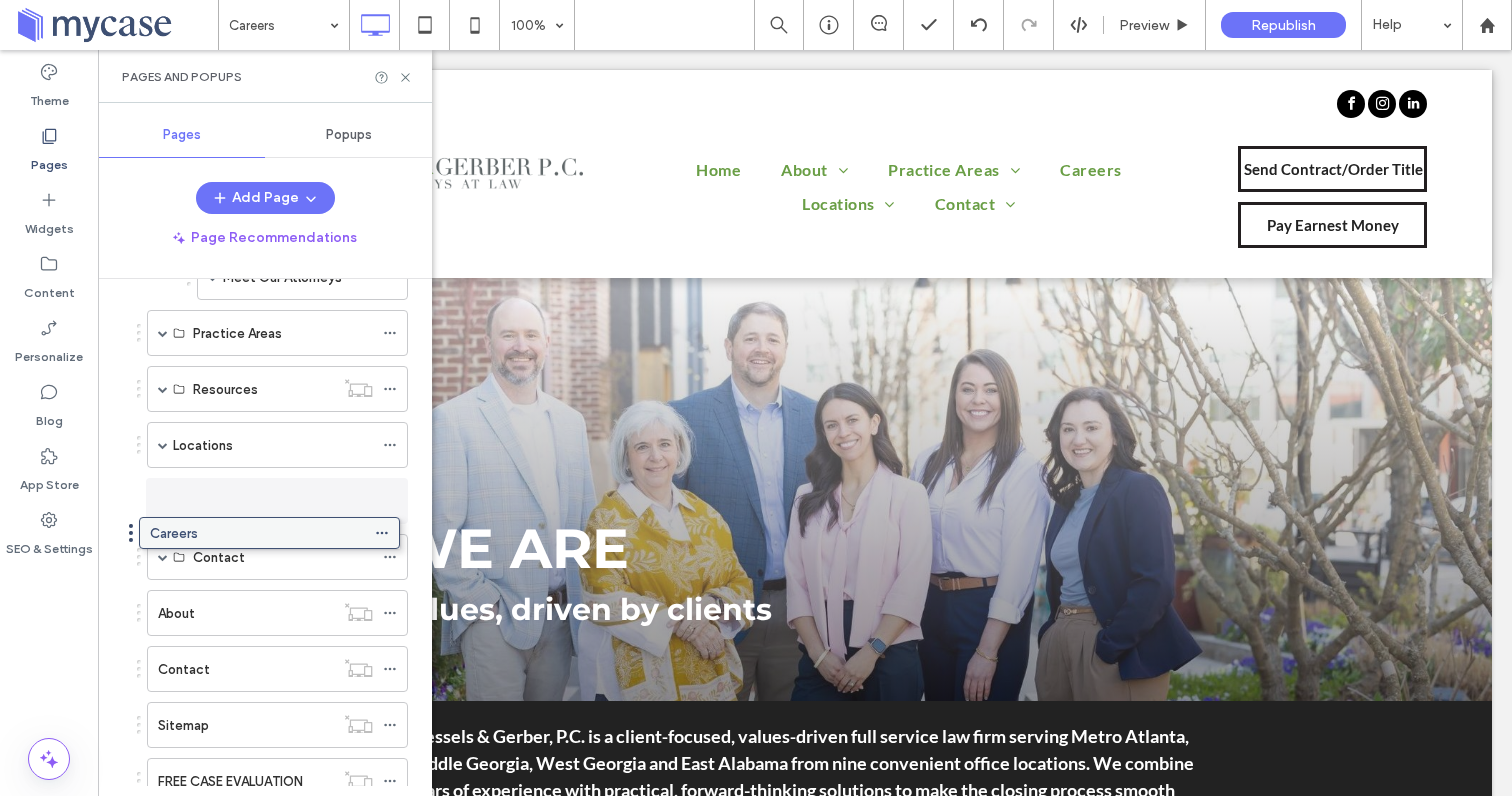 drag, startPoint x: 237, startPoint y: 389, endPoint x: 229, endPoint y: 538, distance: 149.21461 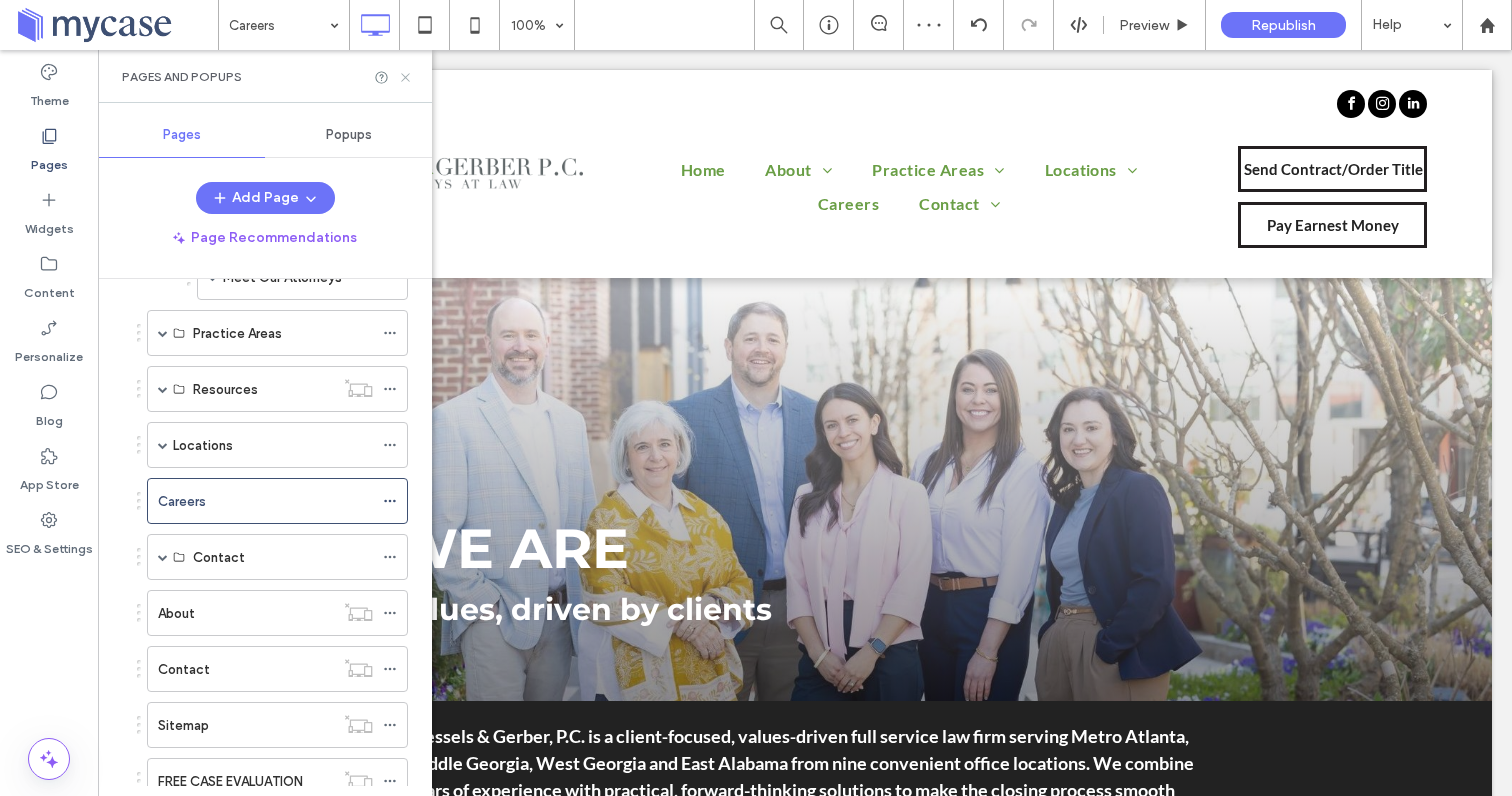 click 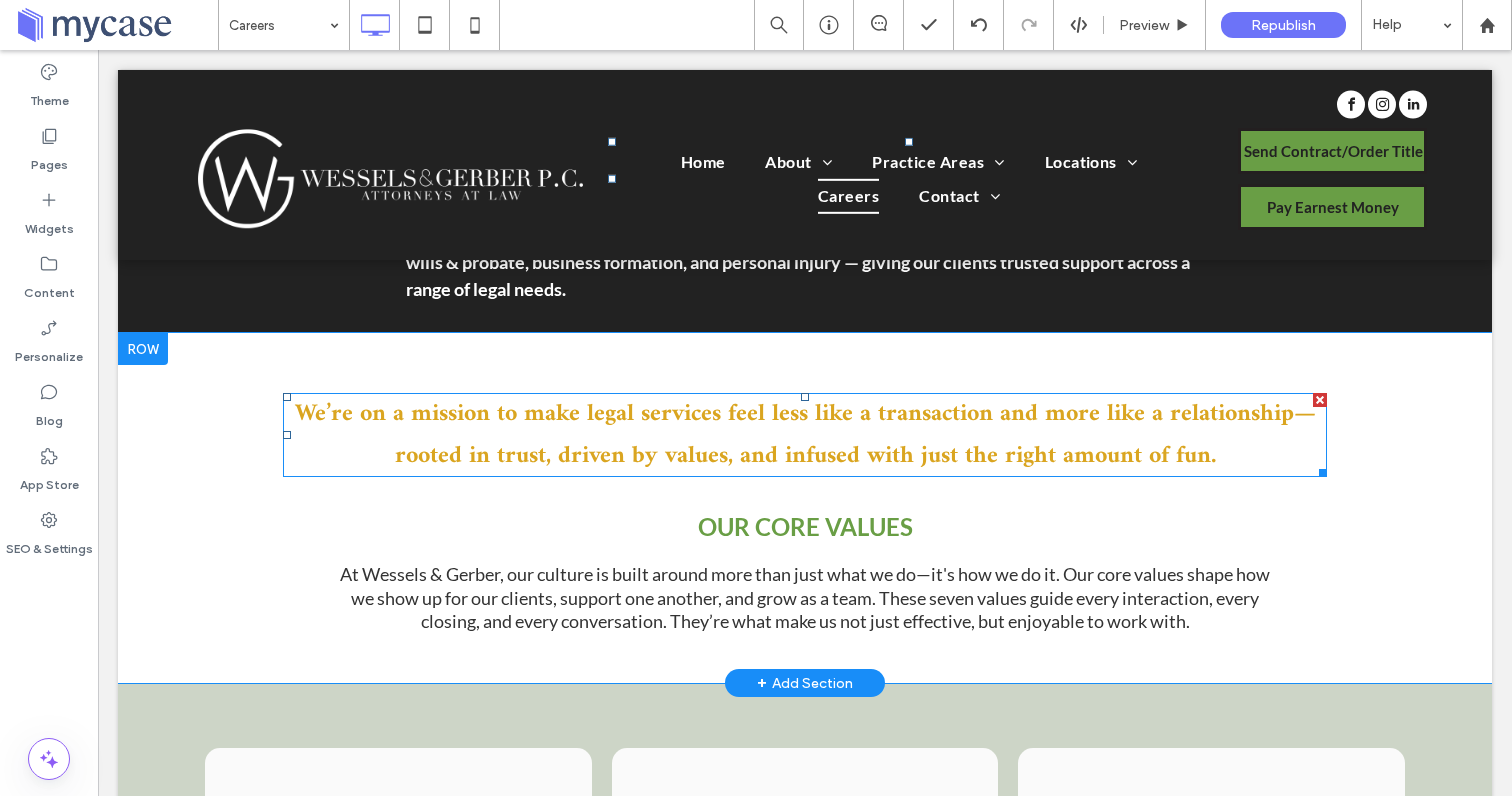 scroll, scrollTop: 544, scrollLeft: 0, axis: vertical 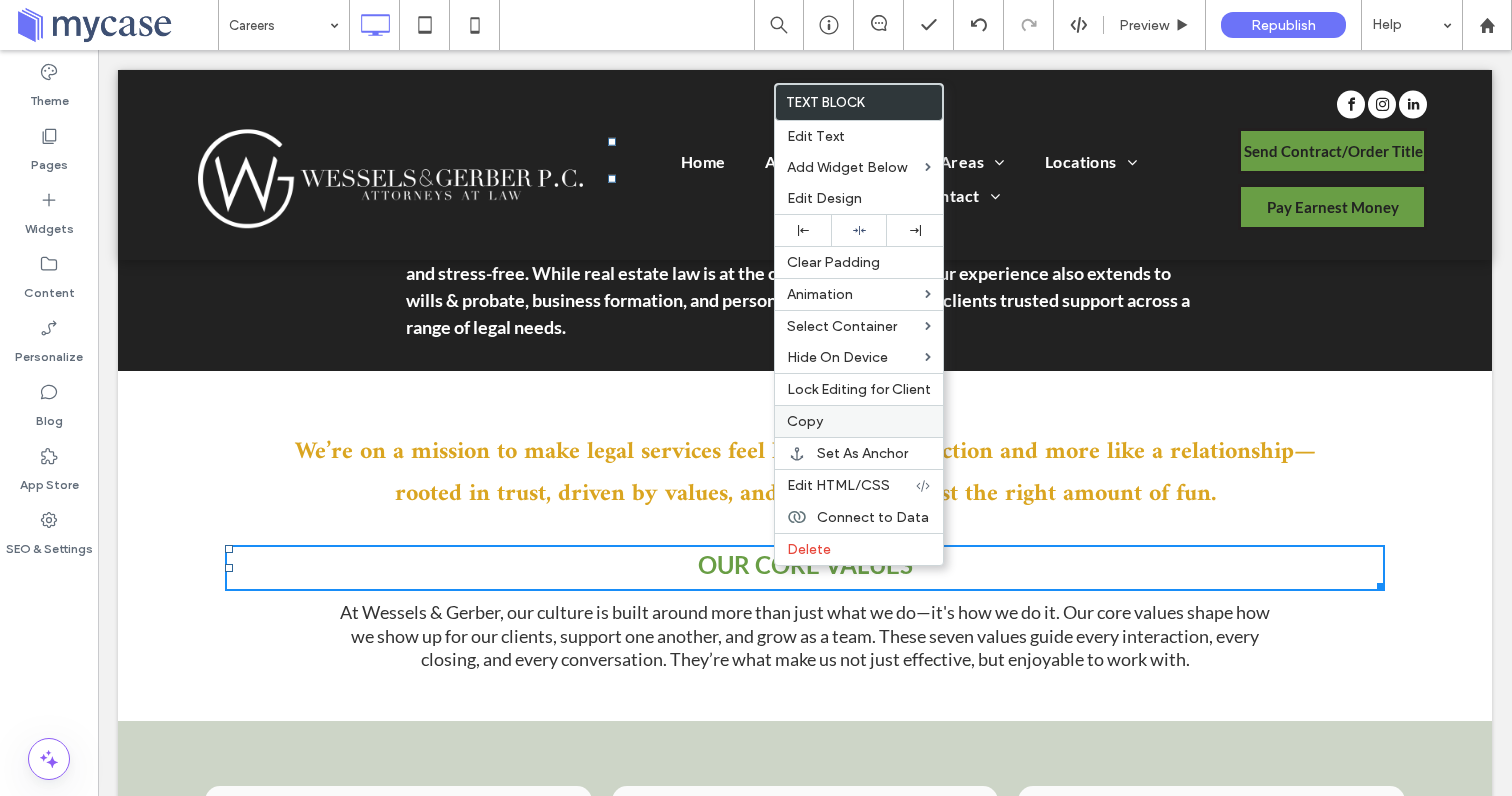click on "Copy" at bounding box center [805, 421] 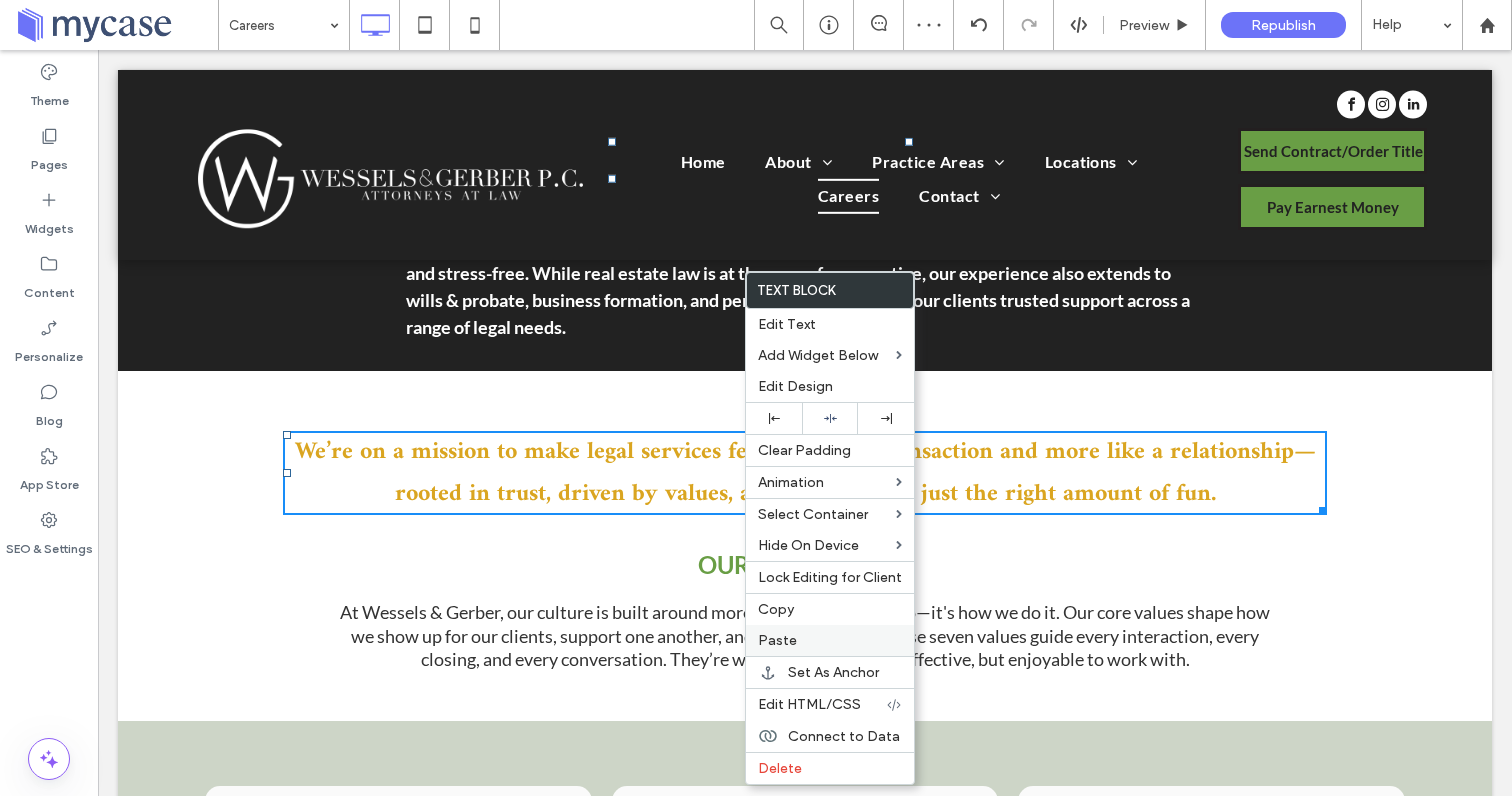 click on "Paste" at bounding box center (830, 640) 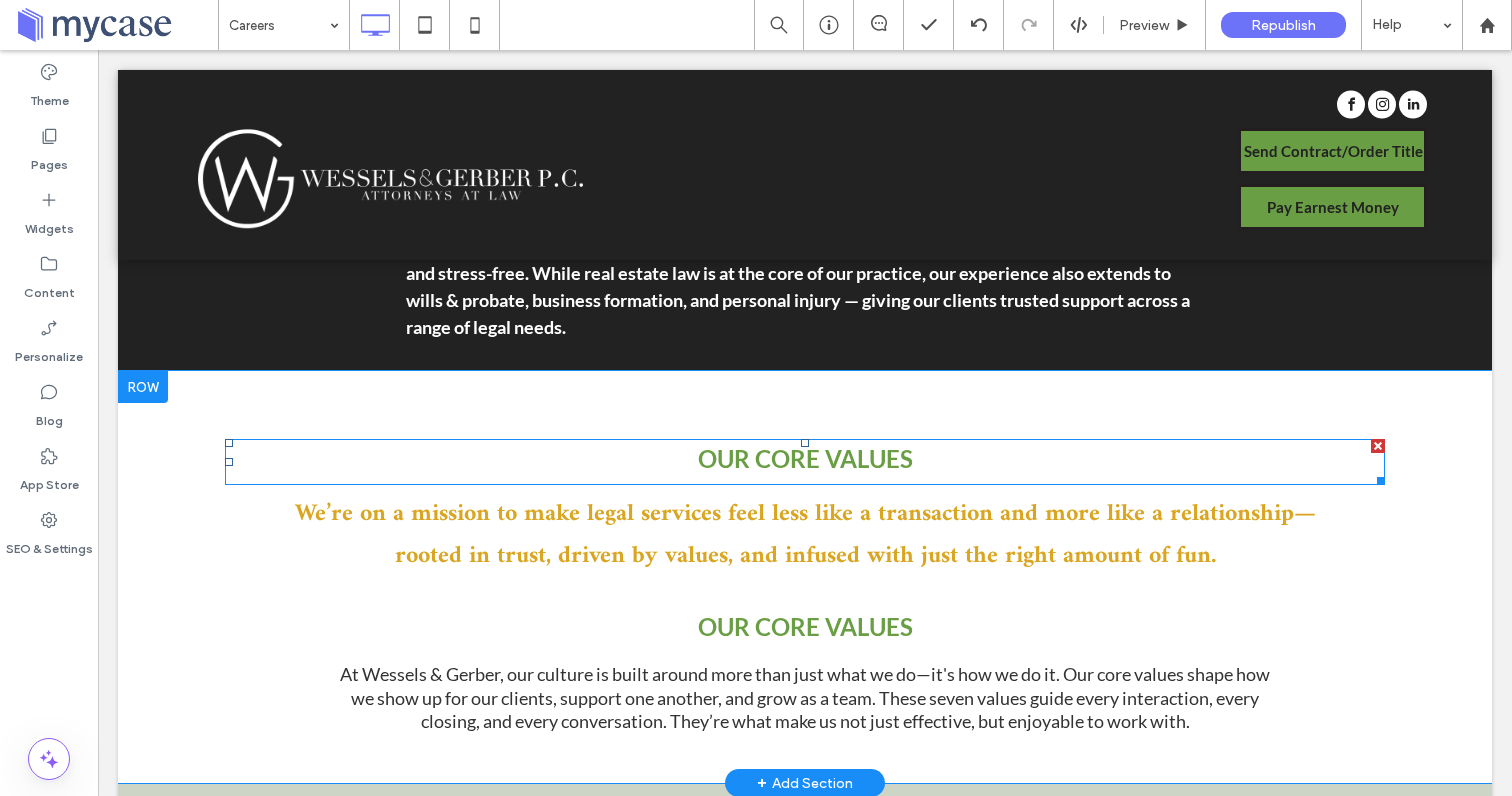 click on "OUR CORE VALUES" at bounding box center [805, 462] 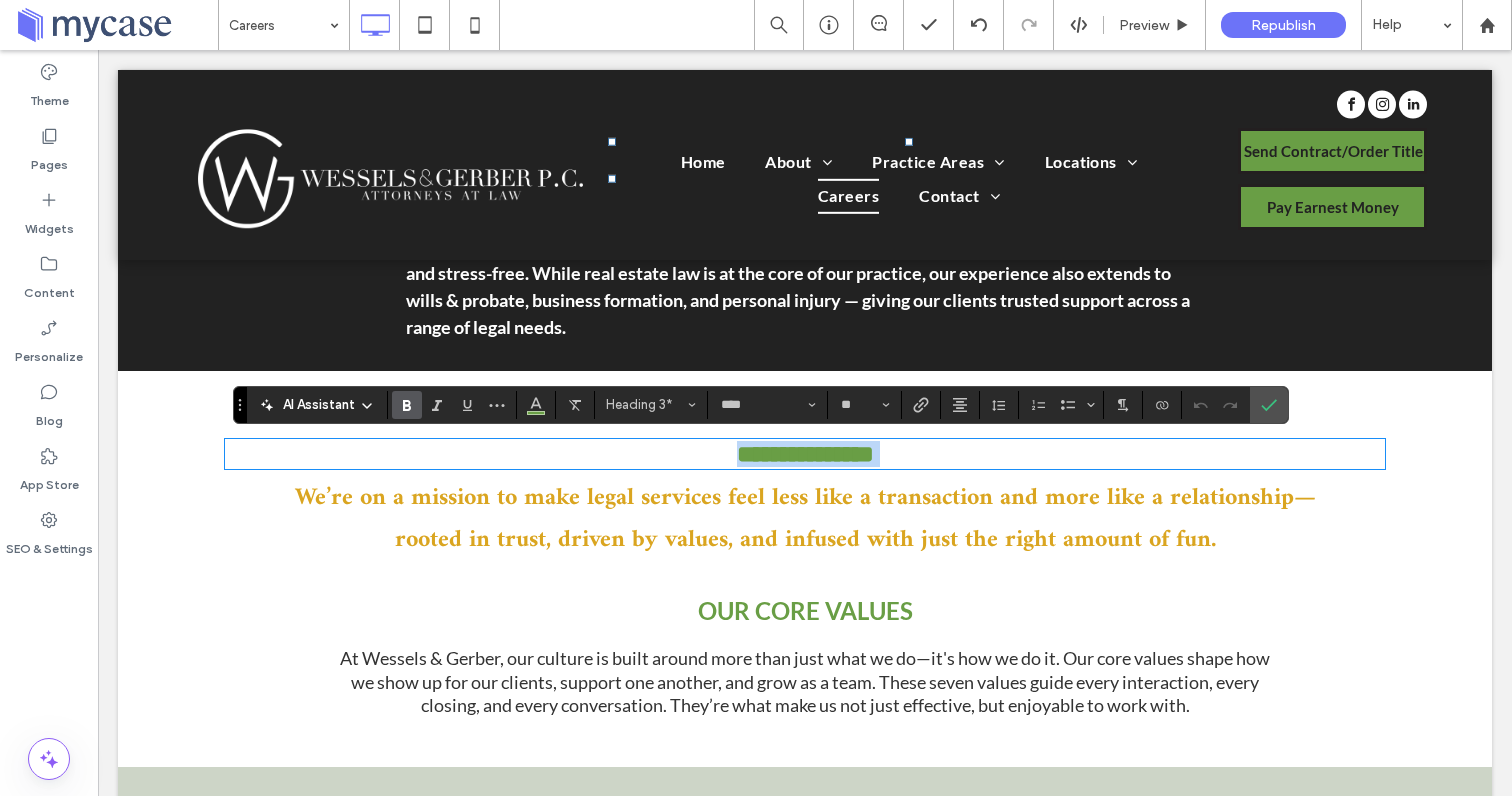 click on "**********" at bounding box center (805, 454) 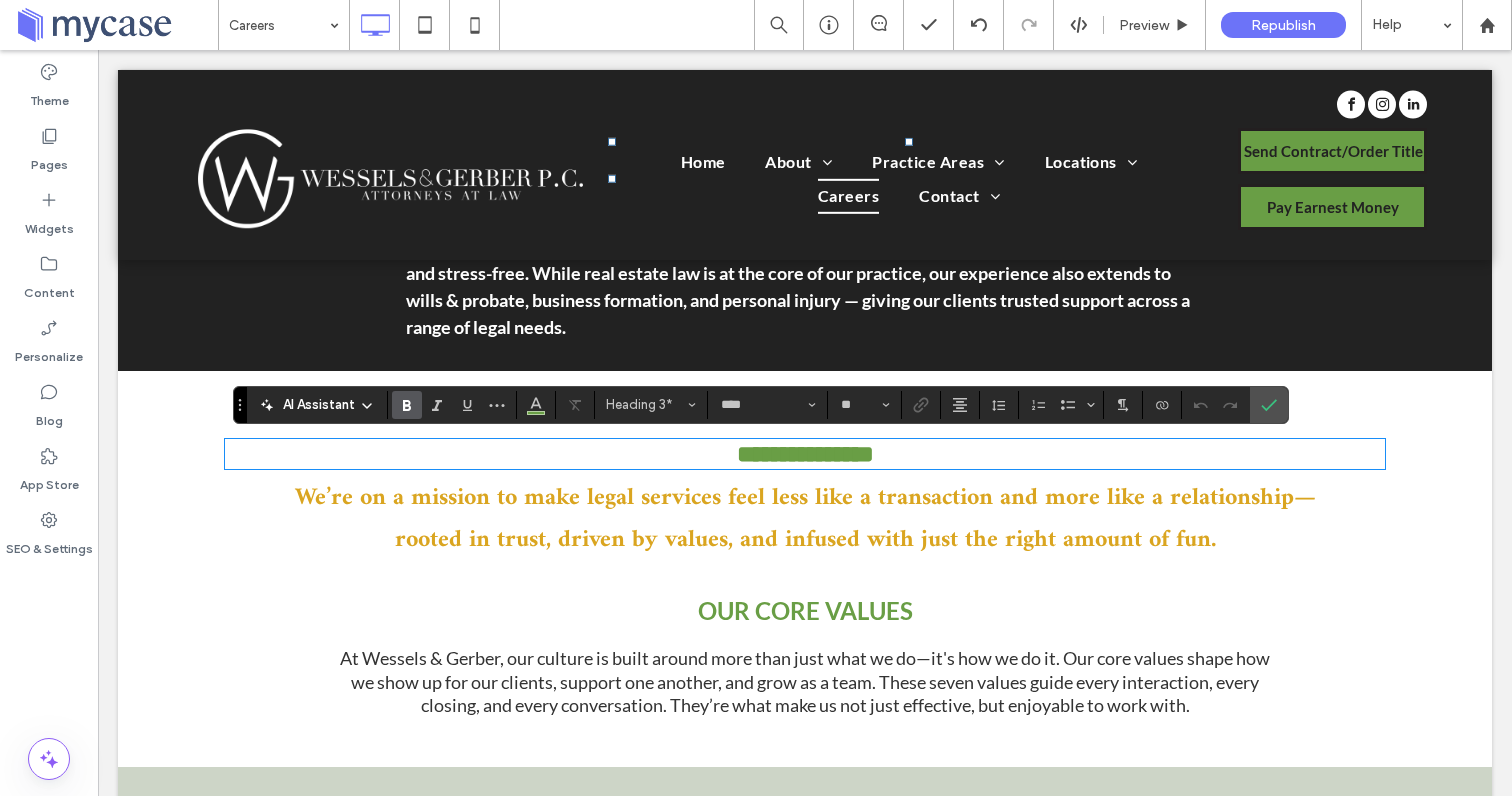 scroll, scrollTop: 0, scrollLeft: 0, axis: both 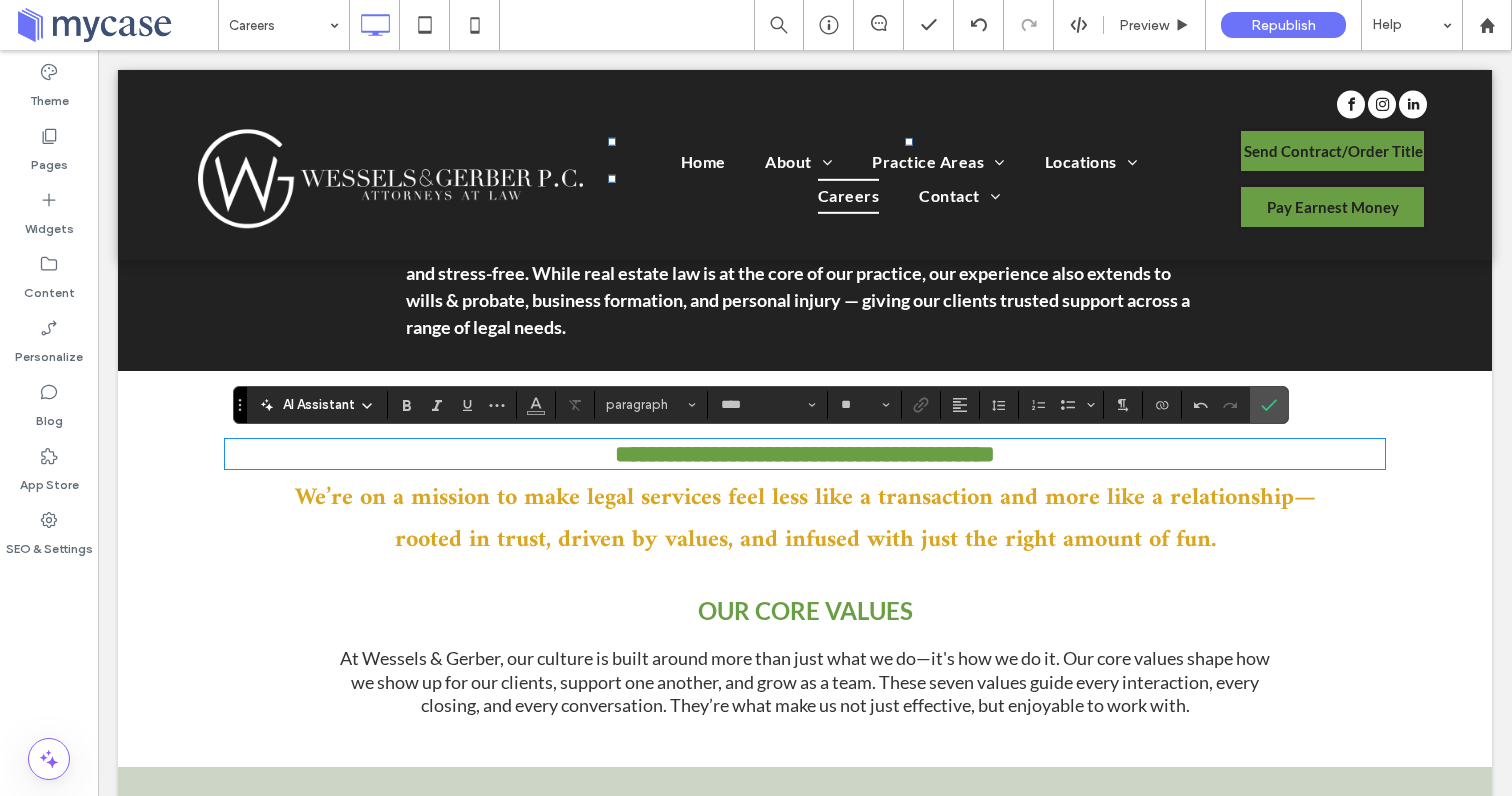 type on "**" 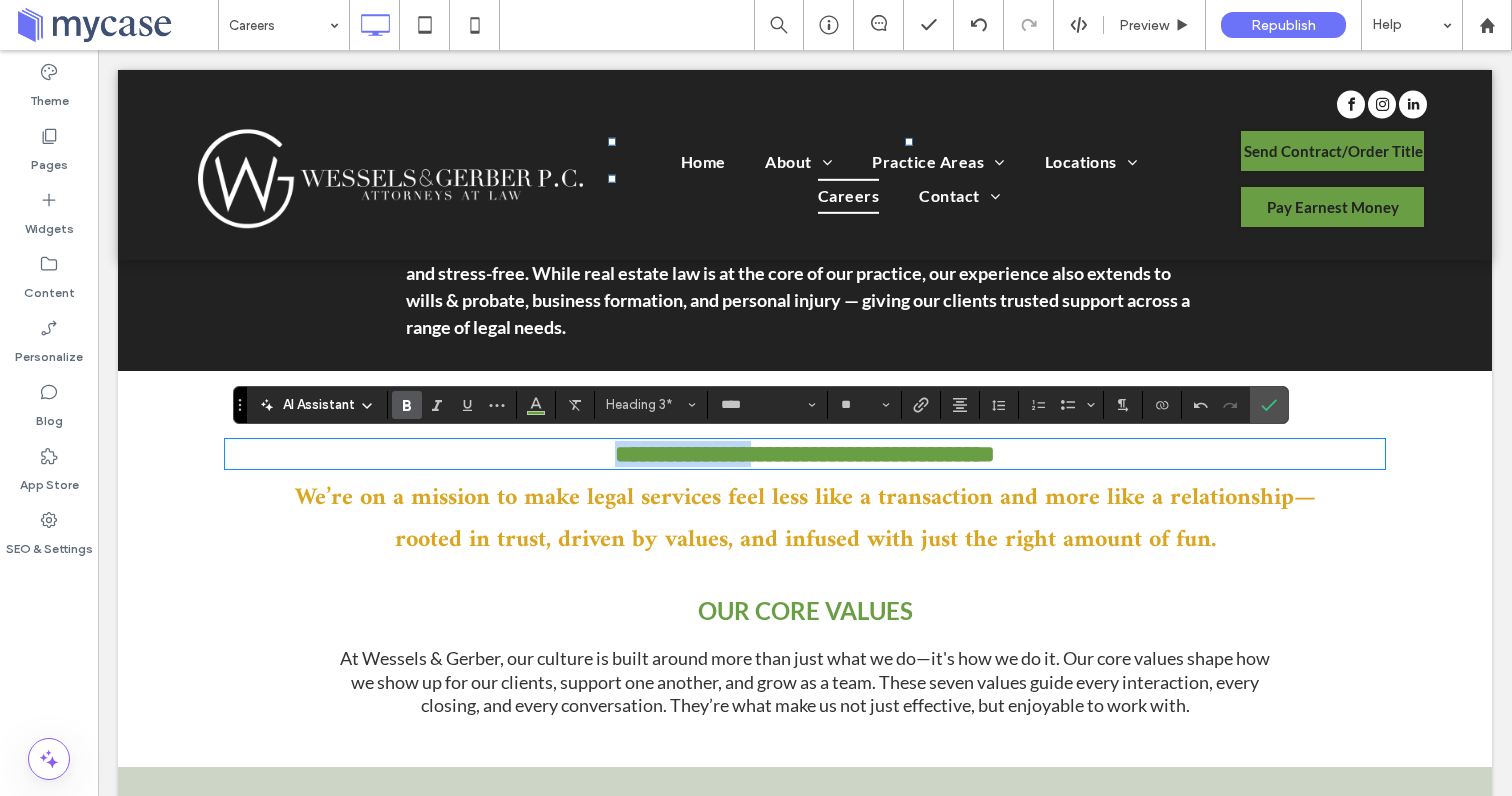 drag, startPoint x: 757, startPoint y: 460, endPoint x: 551, endPoint y: 462, distance: 206.0097 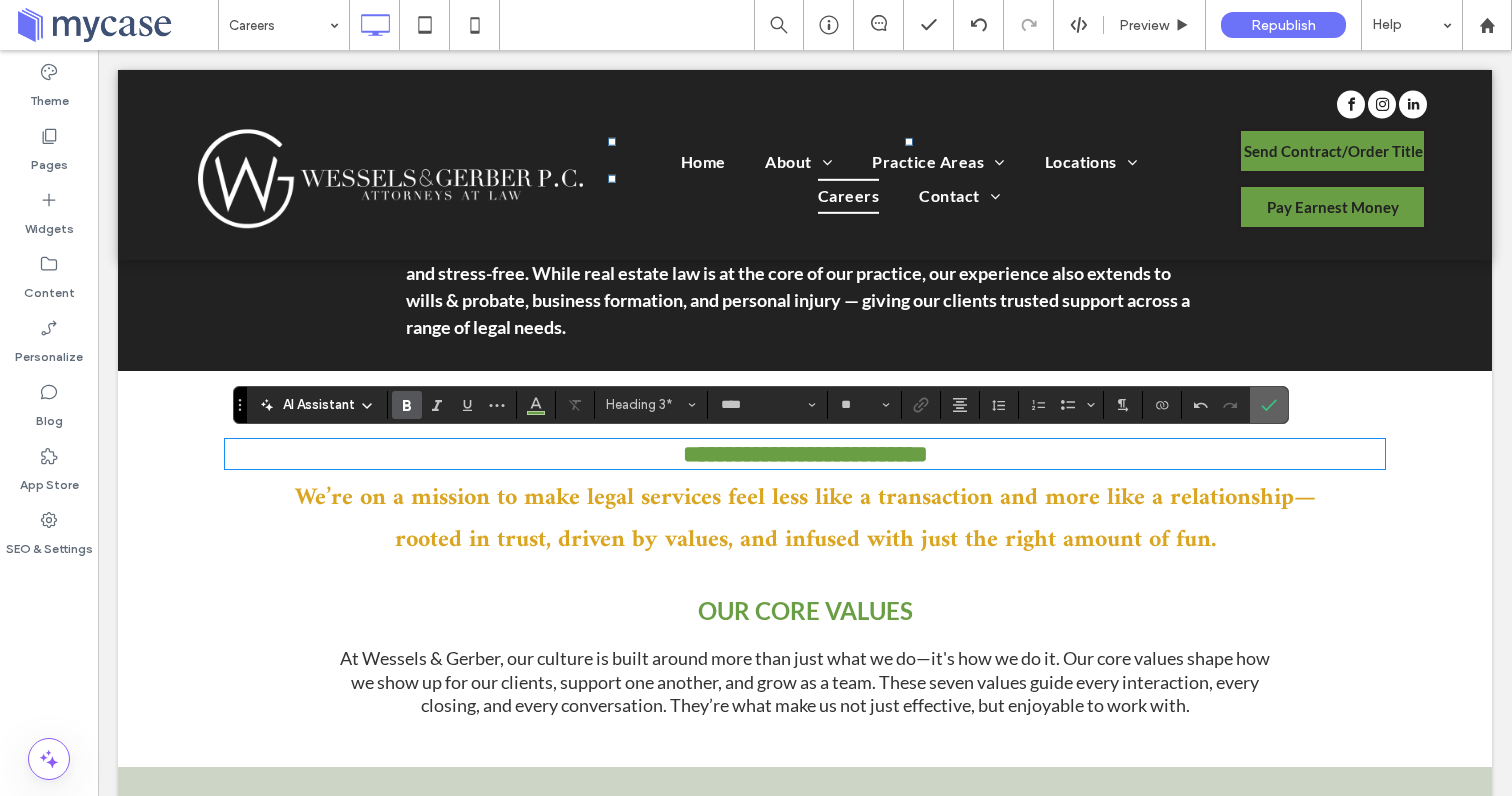 click 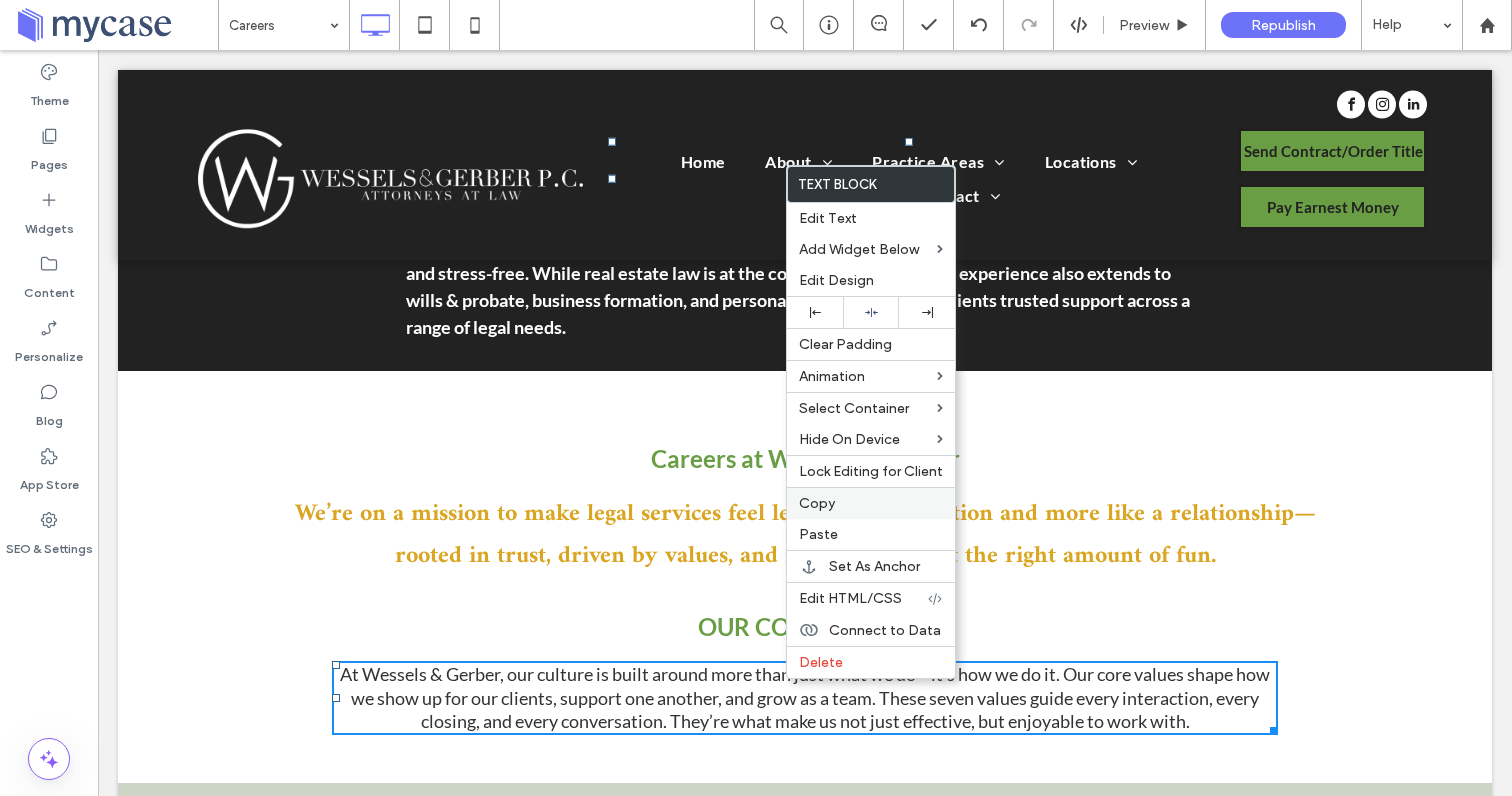 click on "Copy" at bounding box center [817, 503] 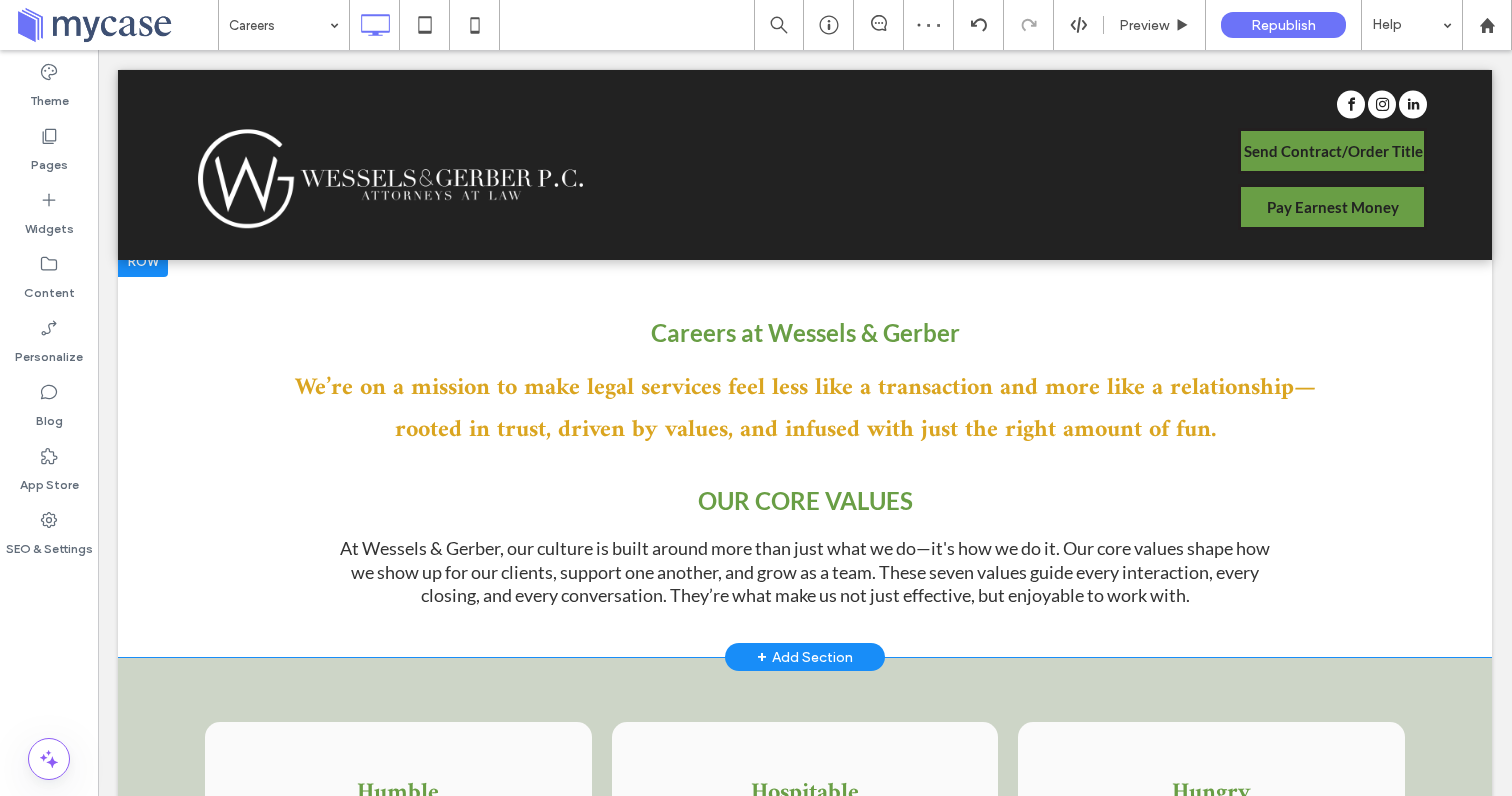 scroll, scrollTop: 662, scrollLeft: 0, axis: vertical 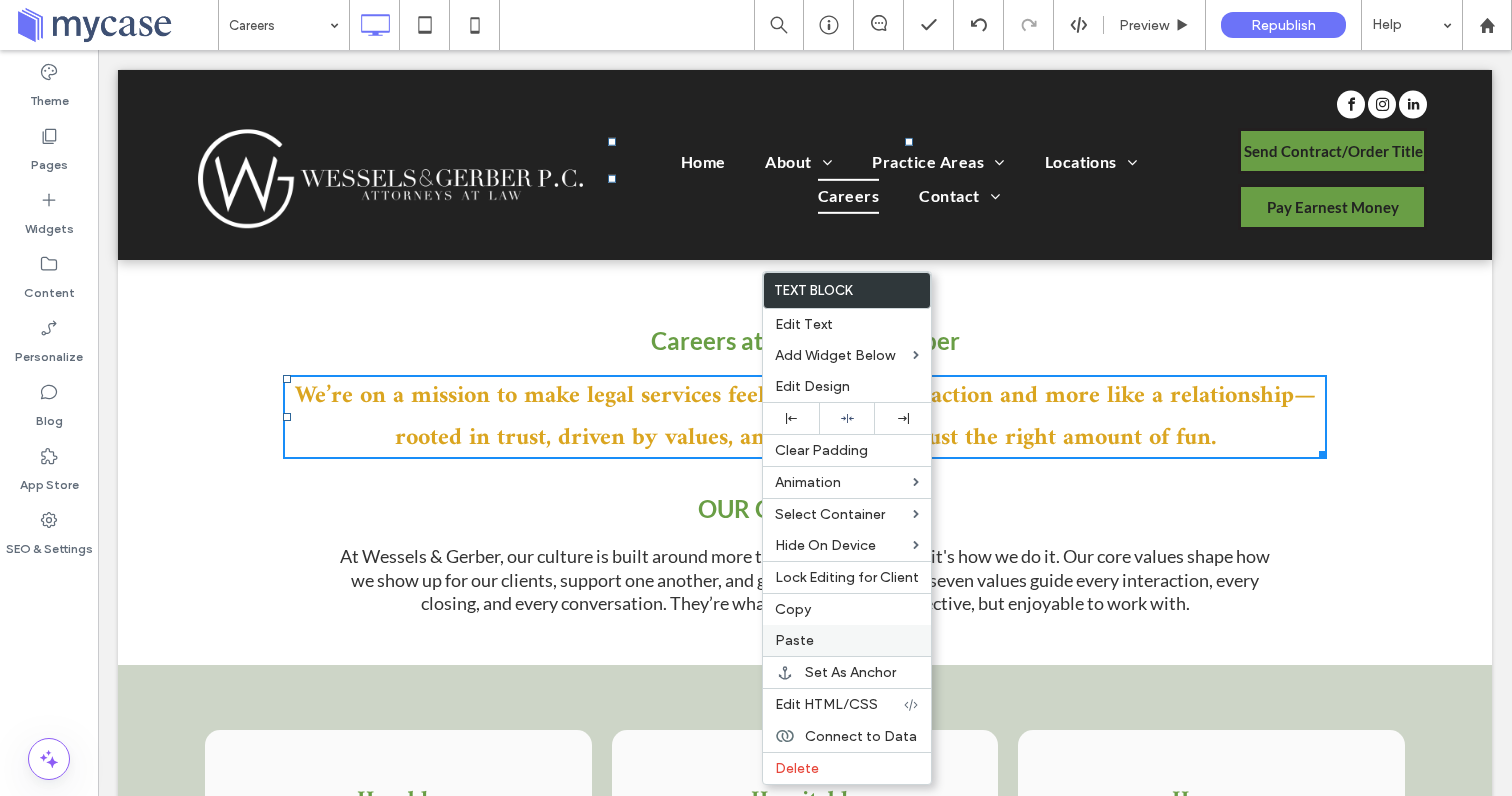 click on "Paste" at bounding box center (794, 640) 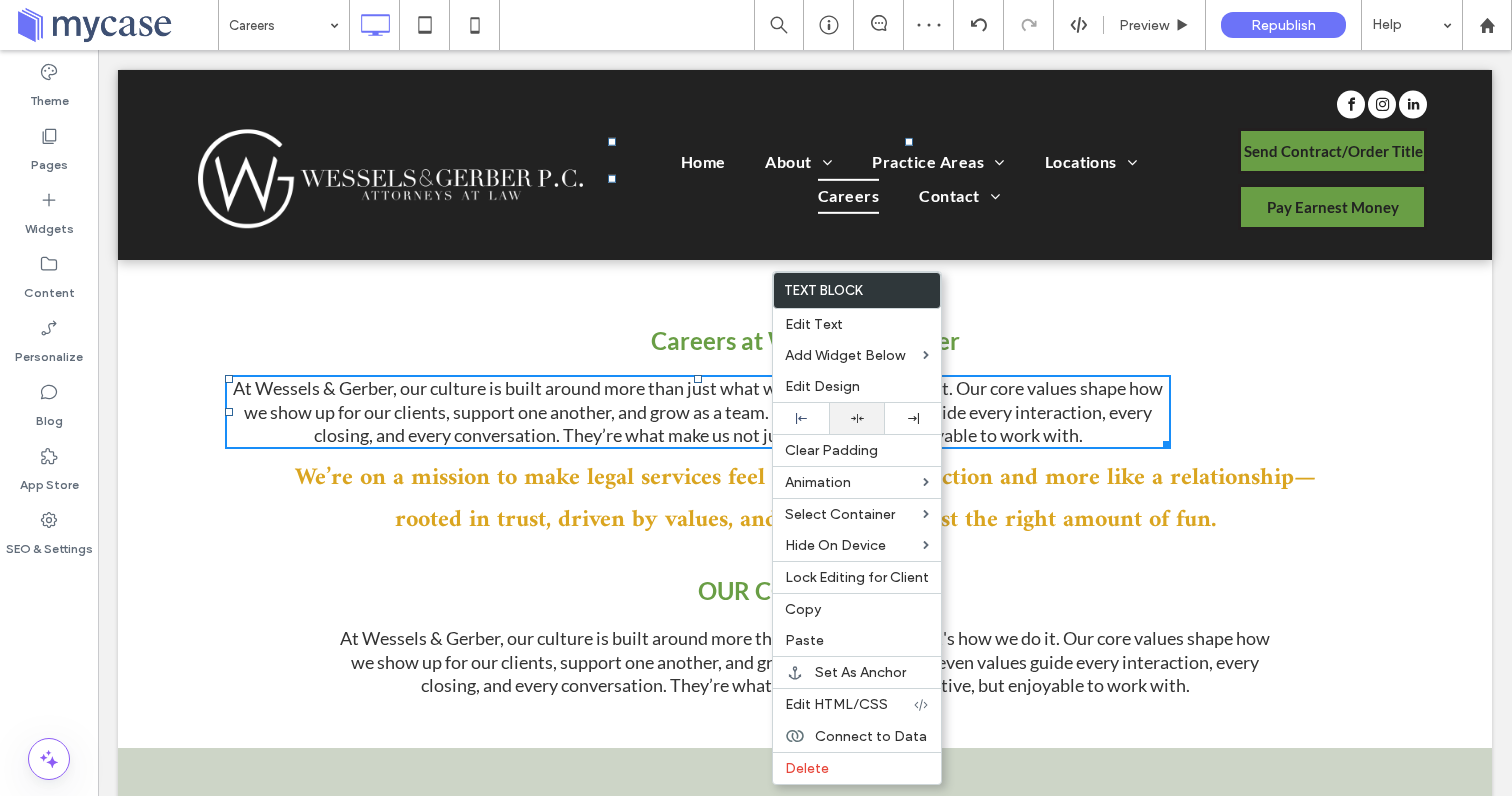 click 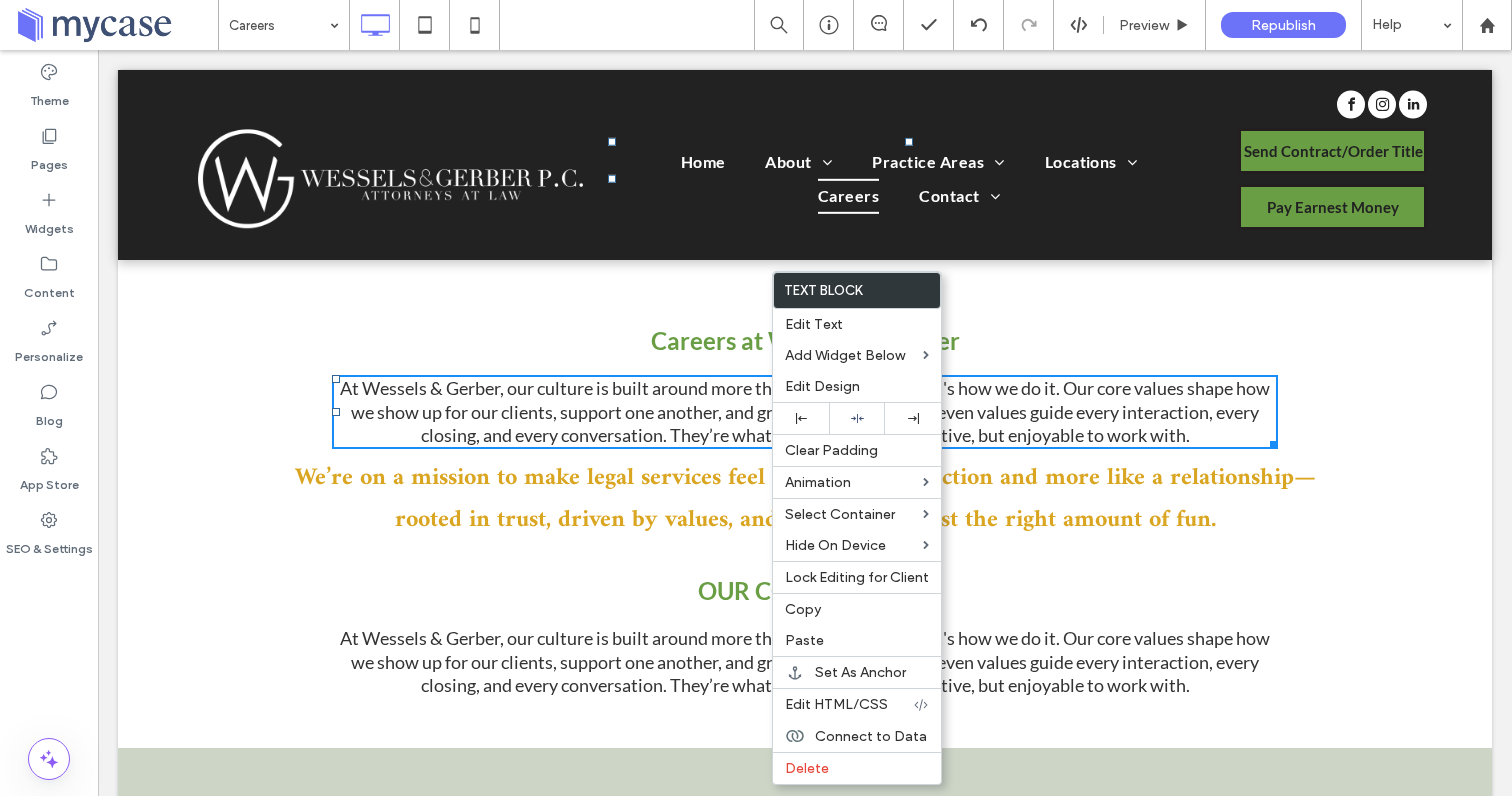 click on "At Wessels & Gerber, our culture is built around more than just what we do—it's how we do it. Our core values shape how we show up for our clients, support one another, and grow as a team. These seven values guide every interaction, every closing, and every conversation. They’re what make us not just effective, but enjoyable to work with." at bounding box center [805, 411] 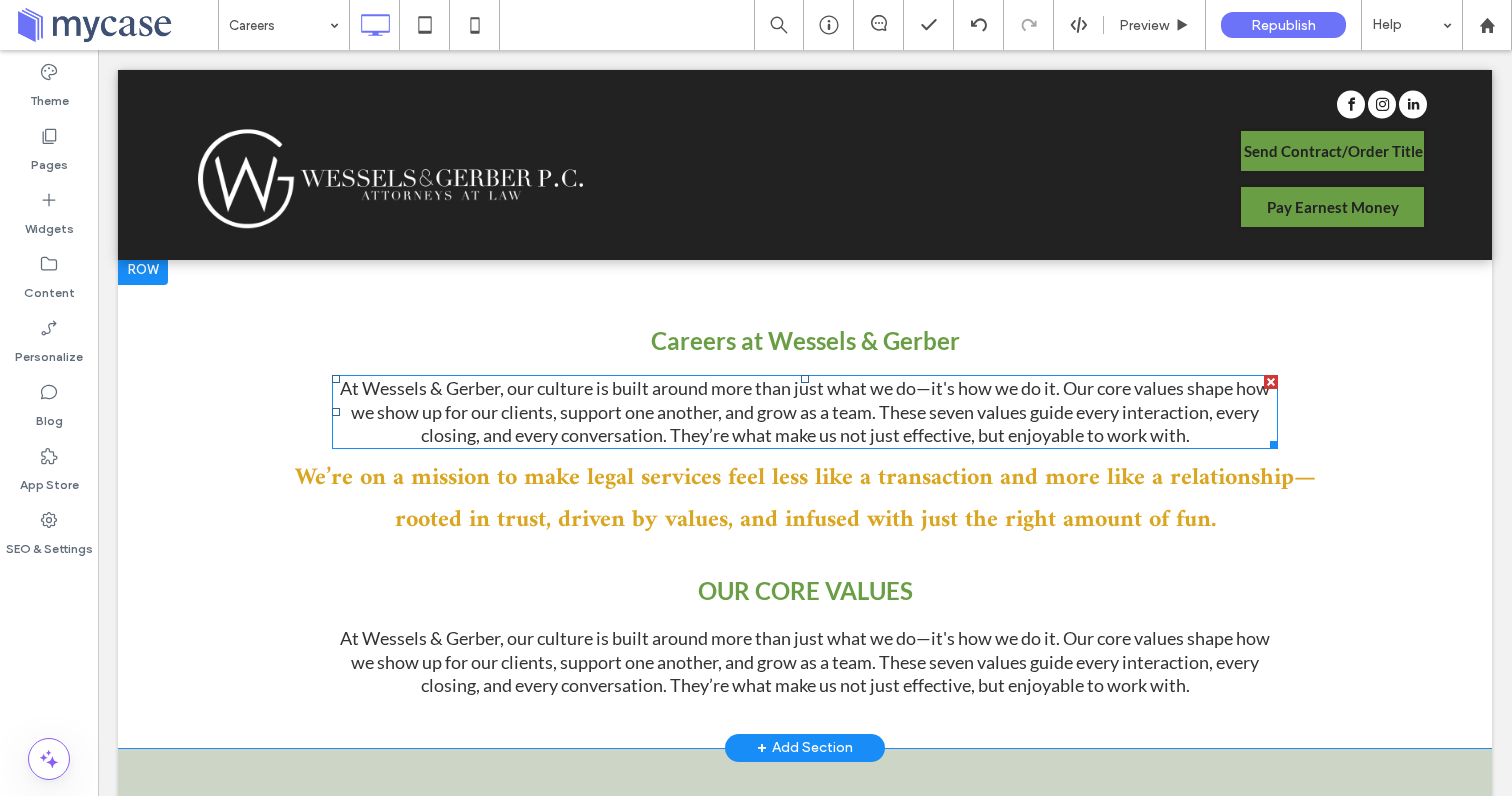 click on "At Wessels & Gerber, our culture is built around more than just what we do—it's how we do it. Our core values shape how we show up for our clients, support one another, and grow as a team. These seven values guide every interaction, every closing, and every conversation. They’re what make us not just effective, but enjoyable to work with." at bounding box center (805, 411) 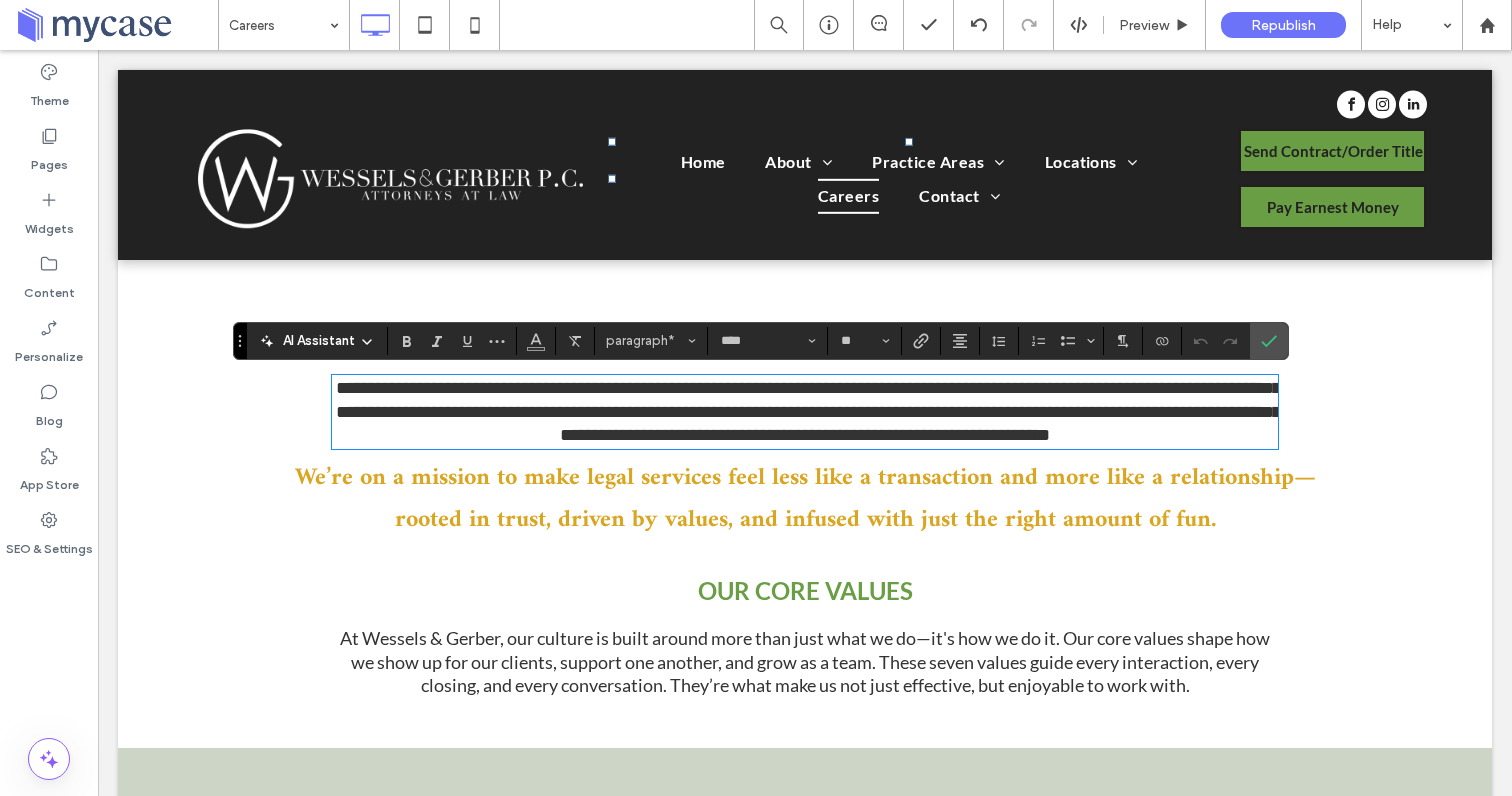type on "**" 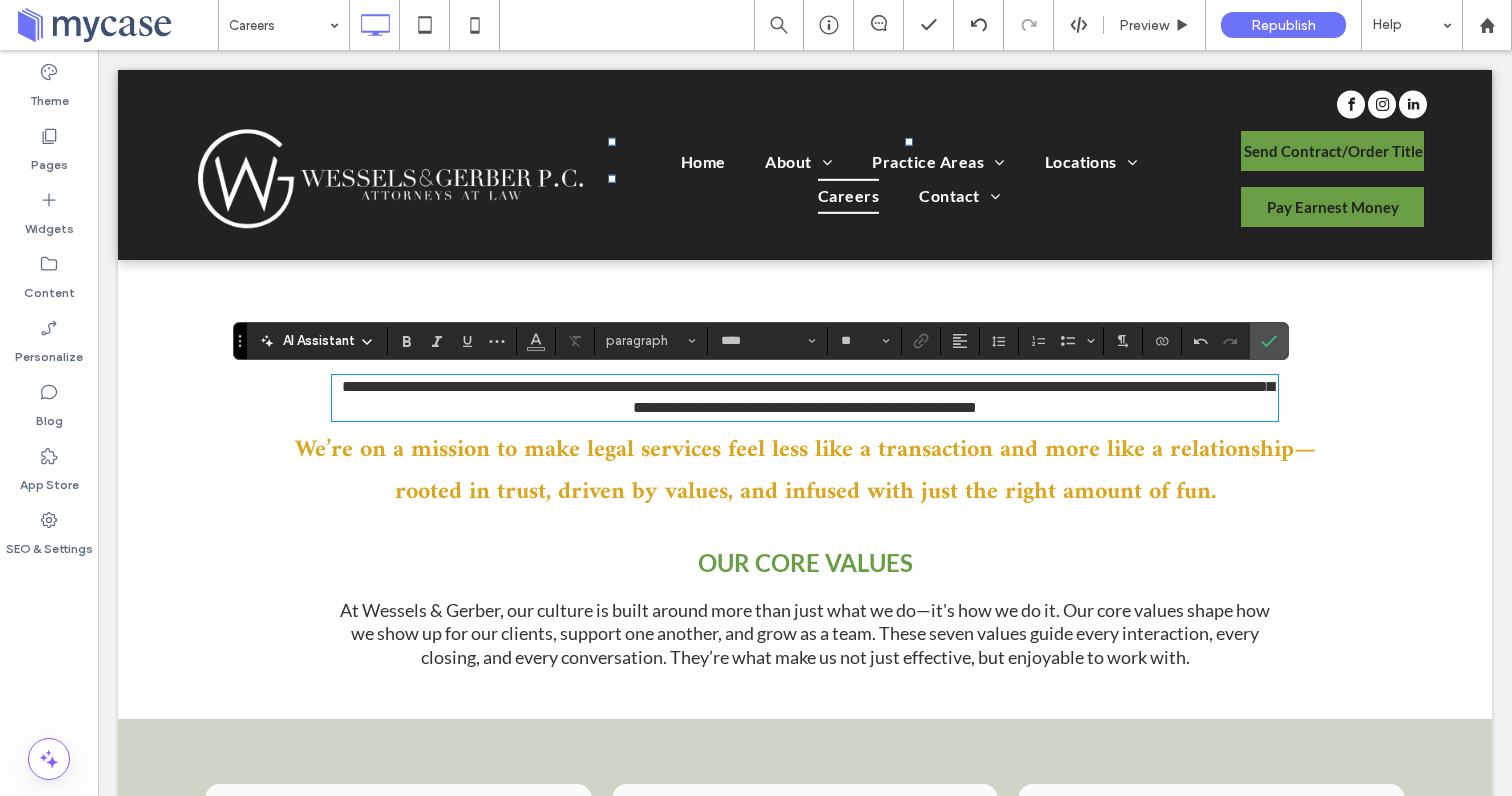 click on "**********" at bounding box center (808, 397) 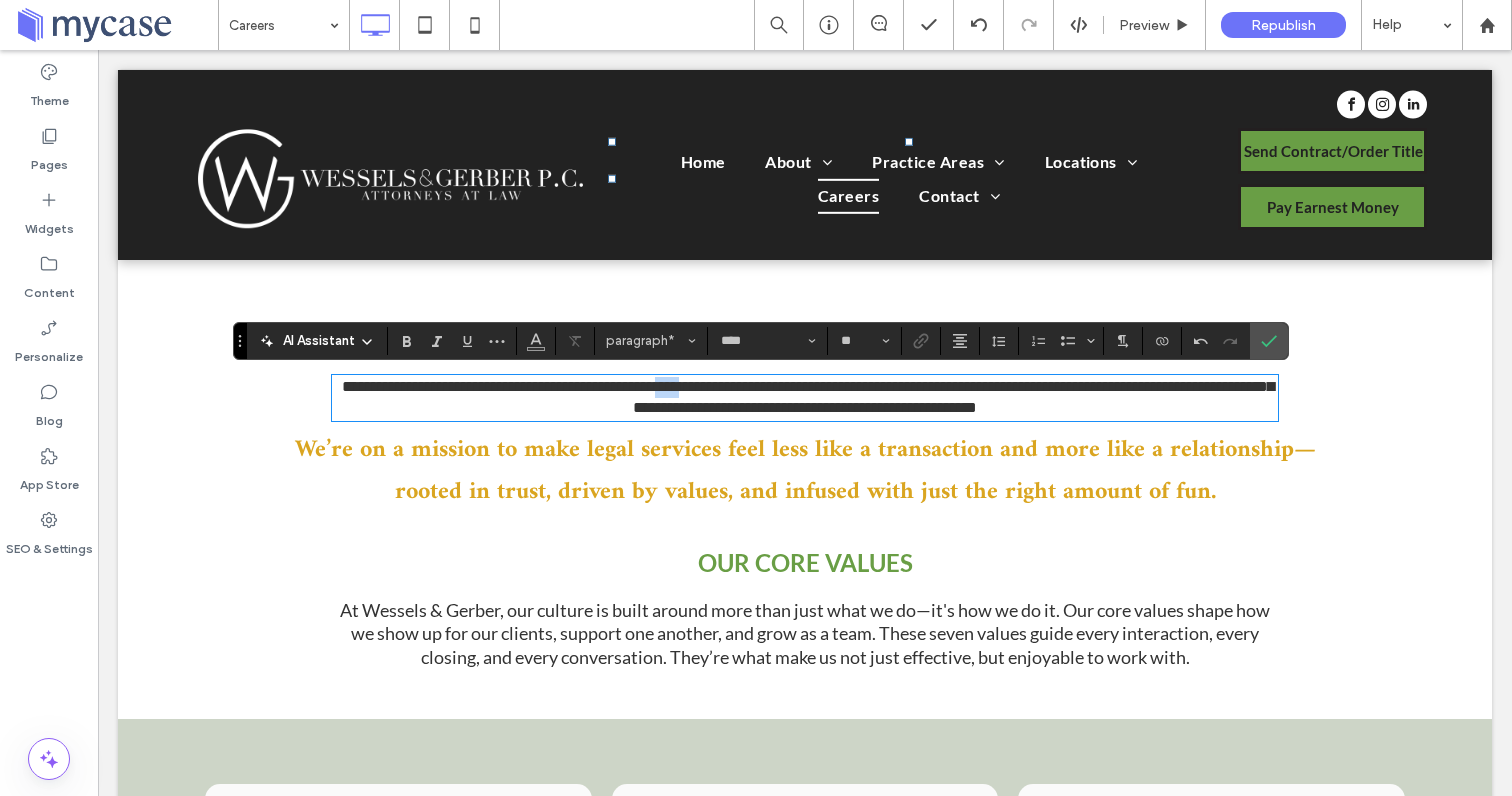 click on "**********" at bounding box center (808, 397) 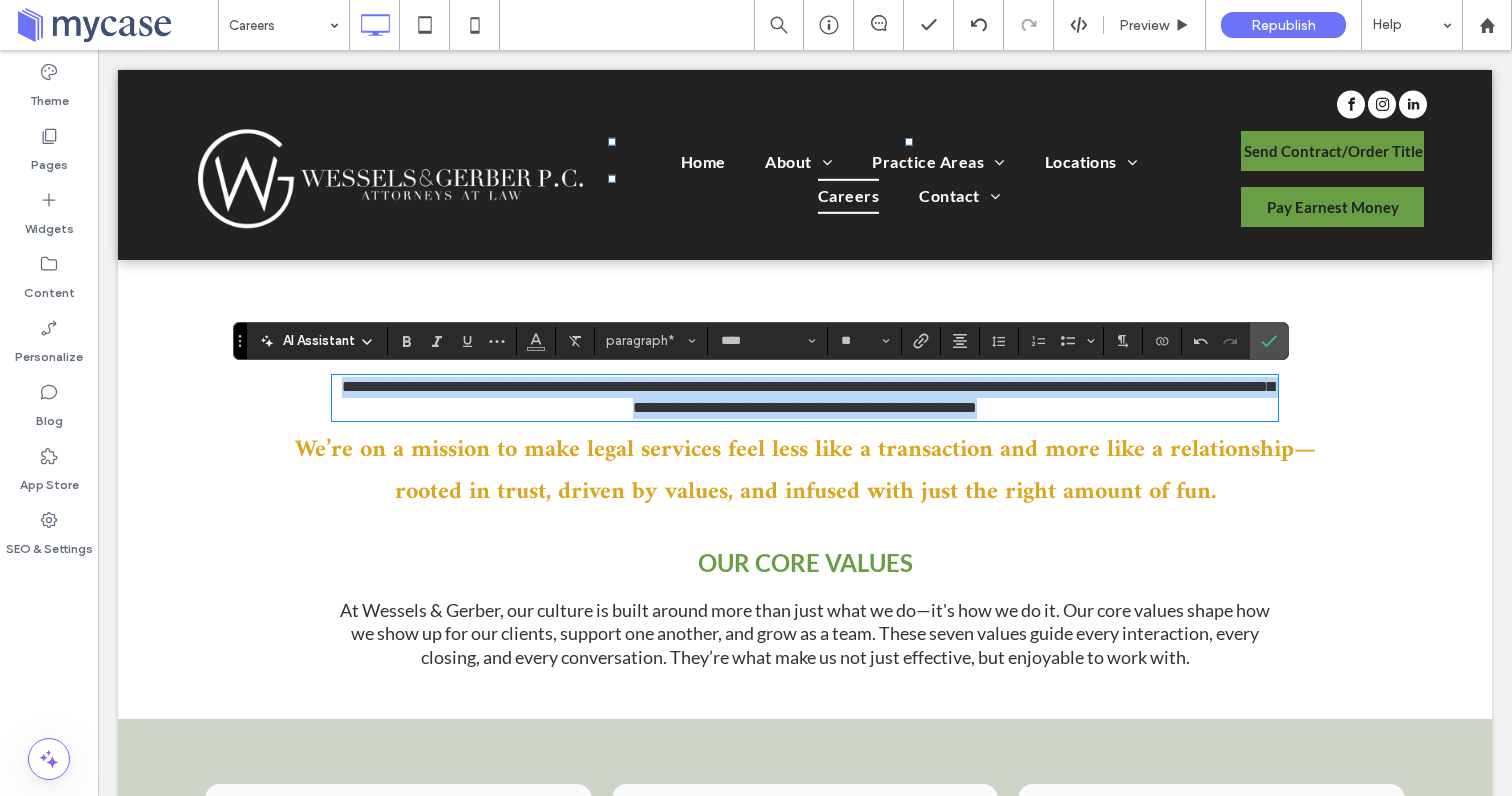 click on "**********" at bounding box center (808, 397) 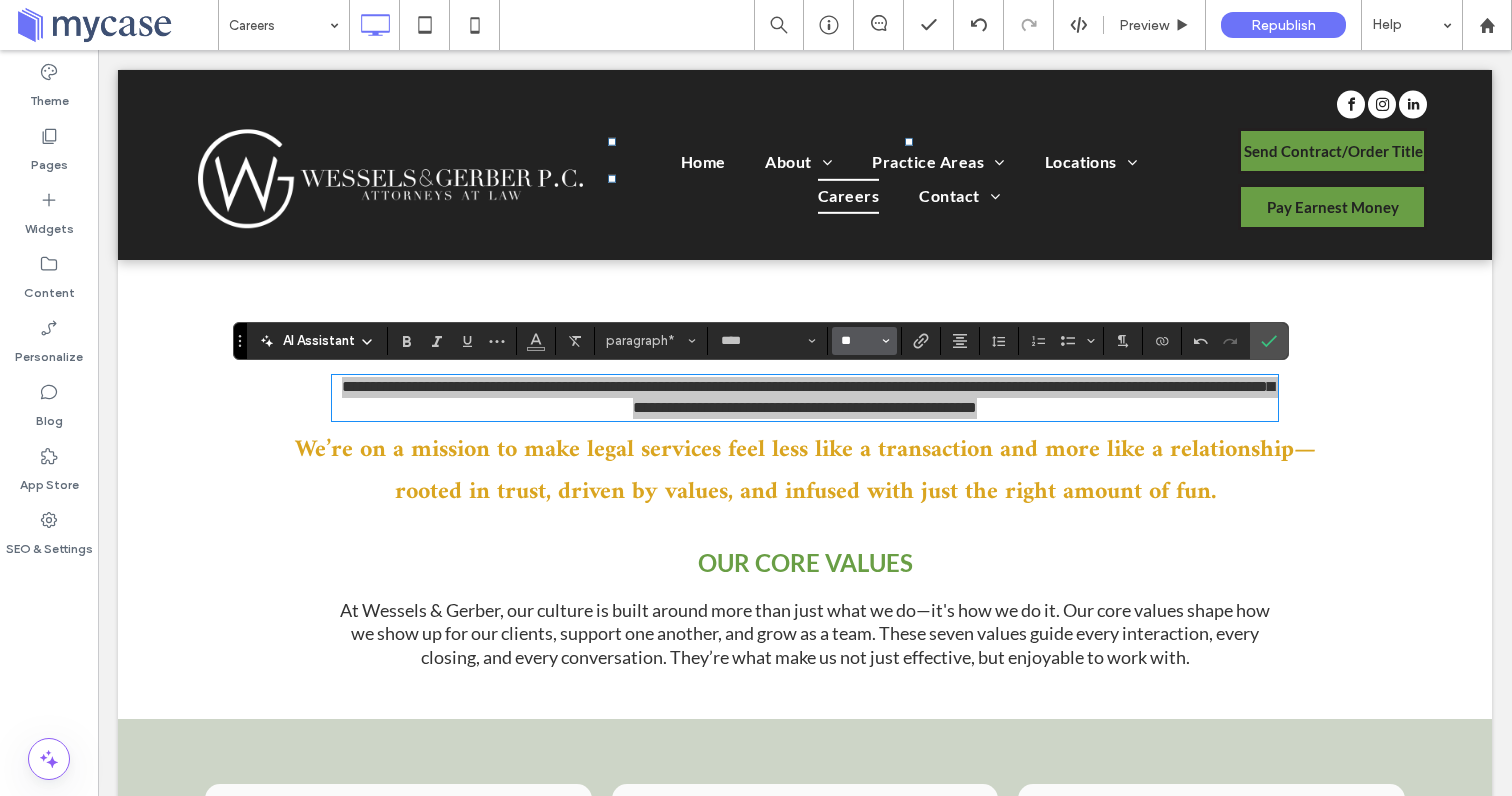click on "**" at bounding box center (858, 341) 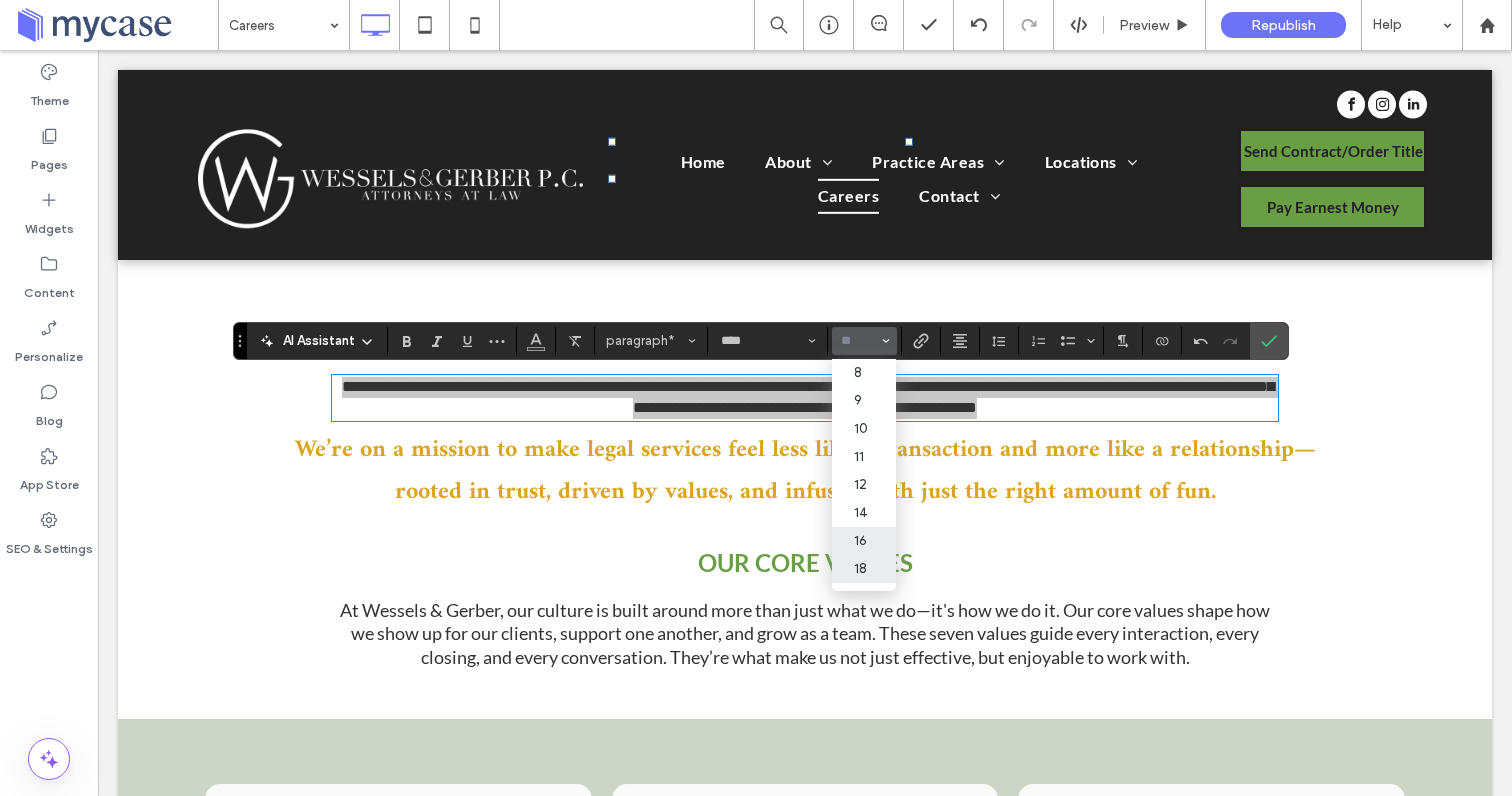 click on "18" at bounding box center [864, 569] 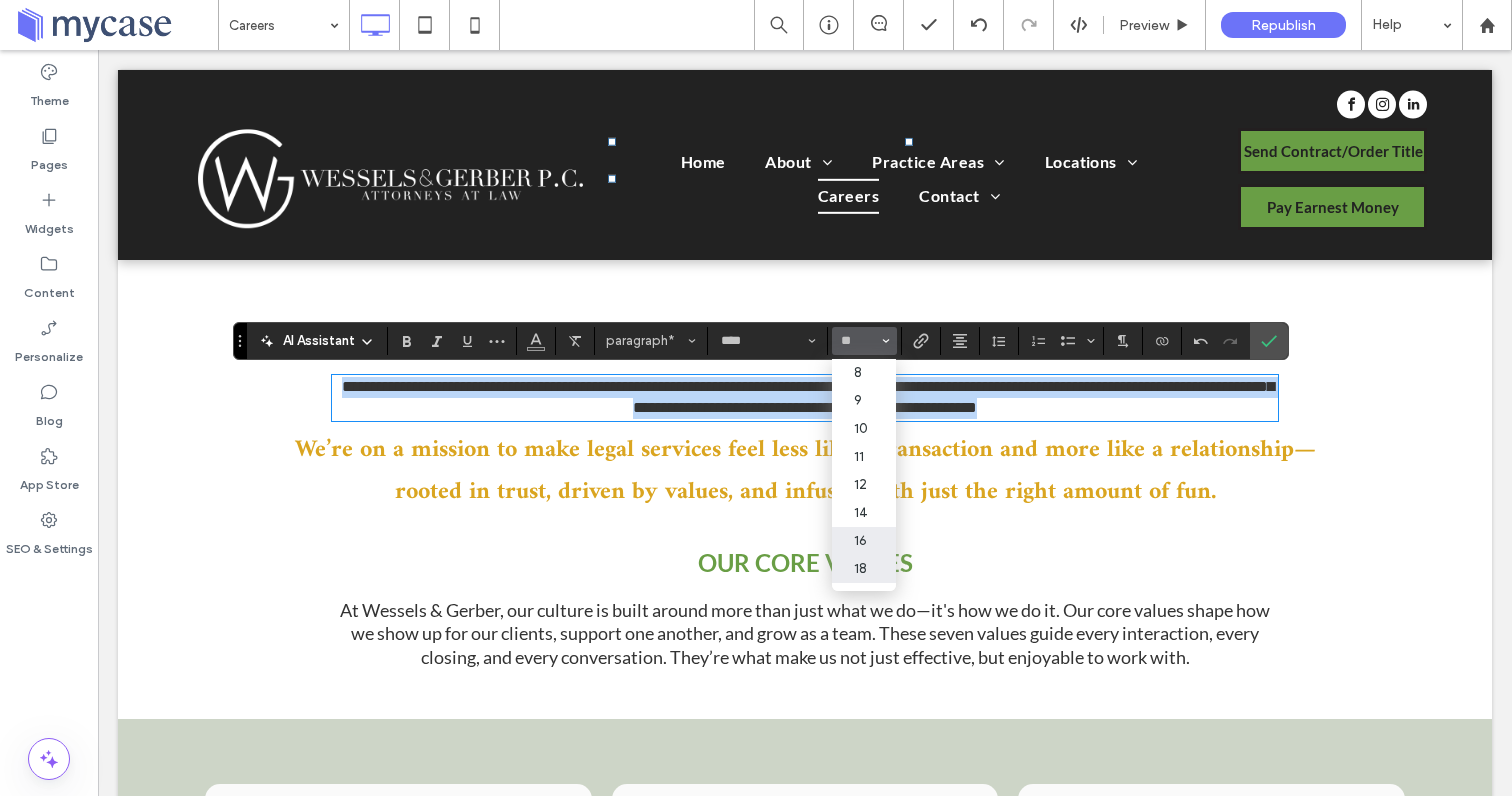 type on "**" 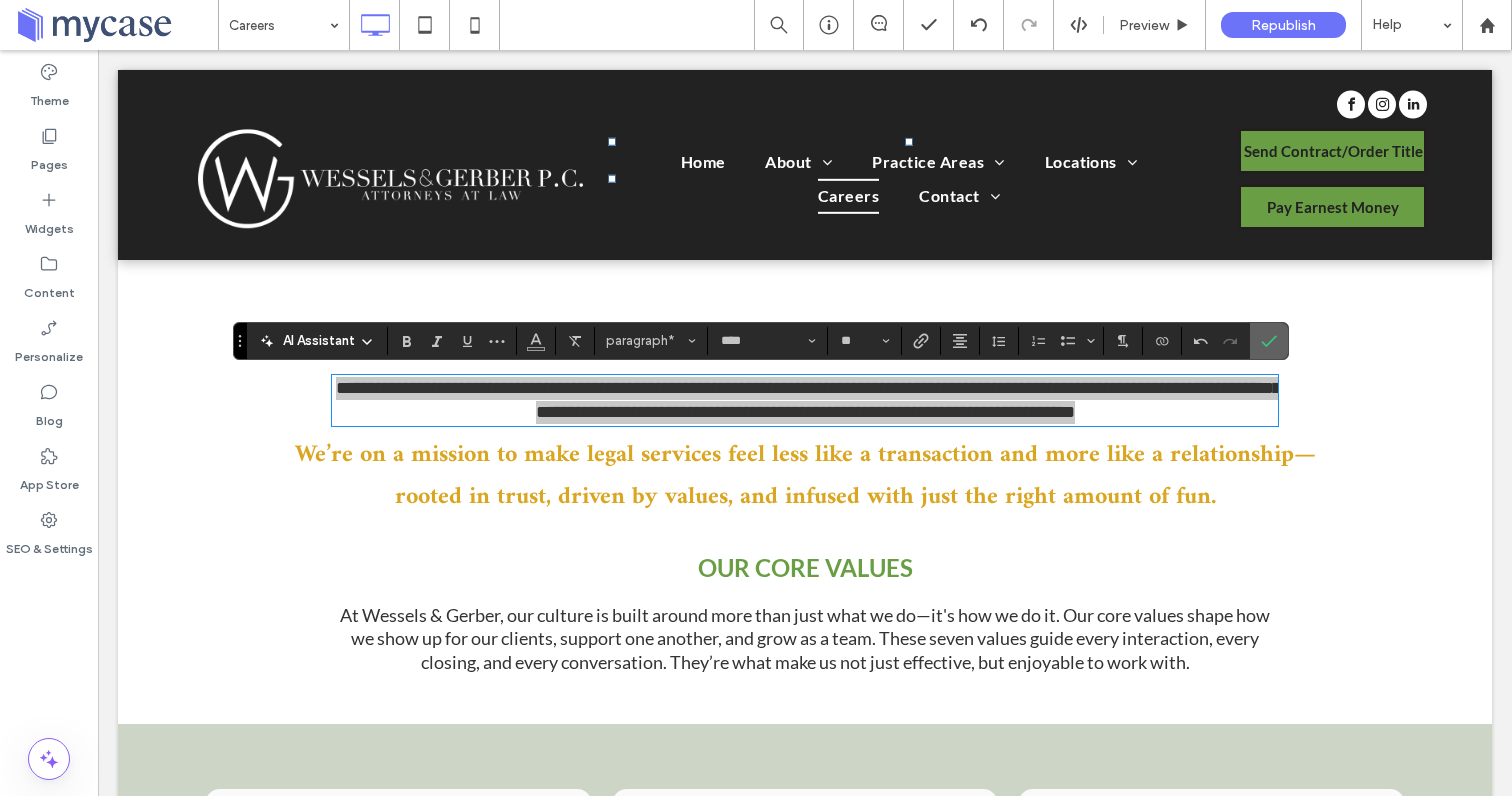 click 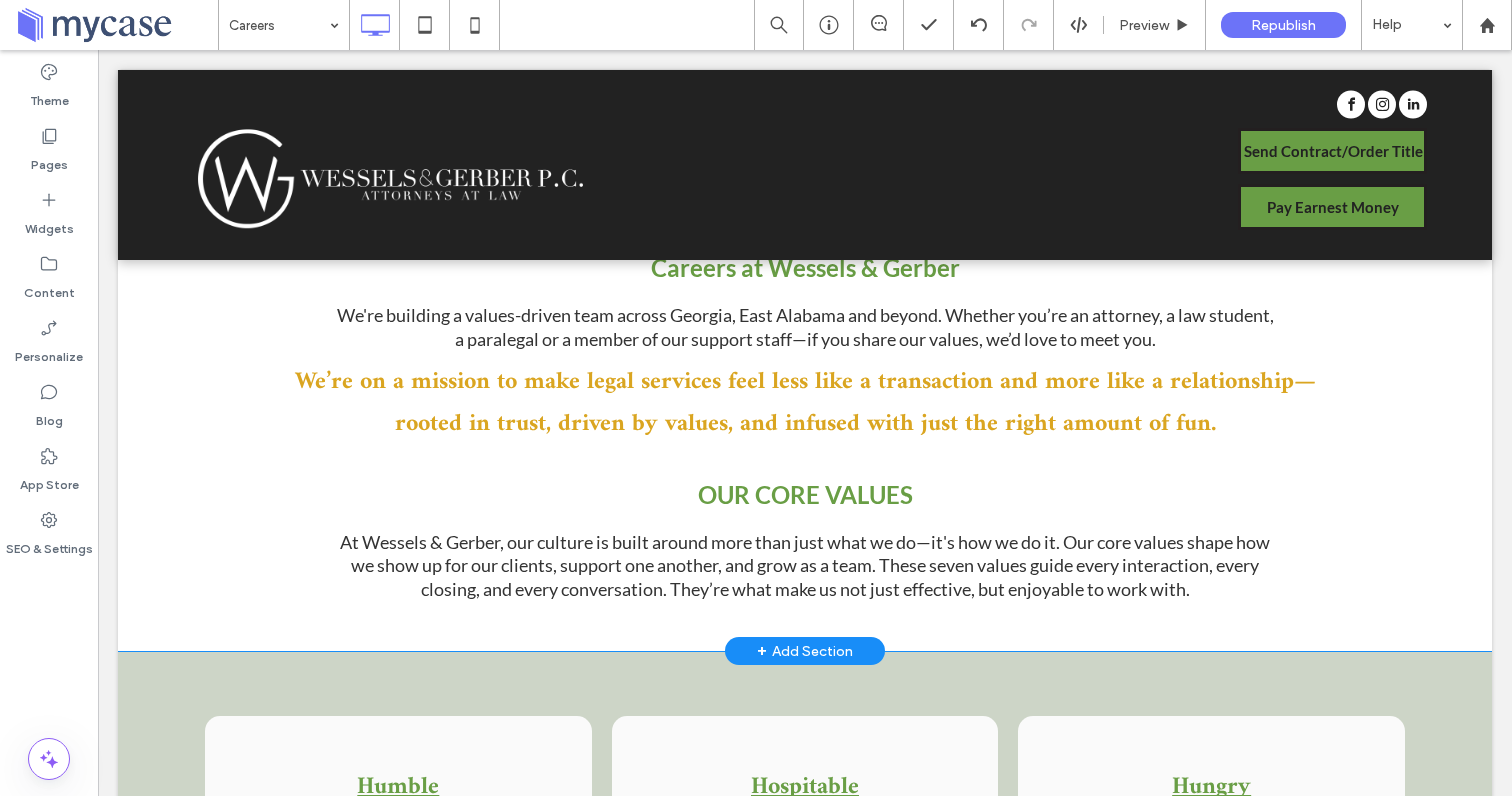 scroll, scrollTop: 728, scrollLeft: 0, axis: vertical 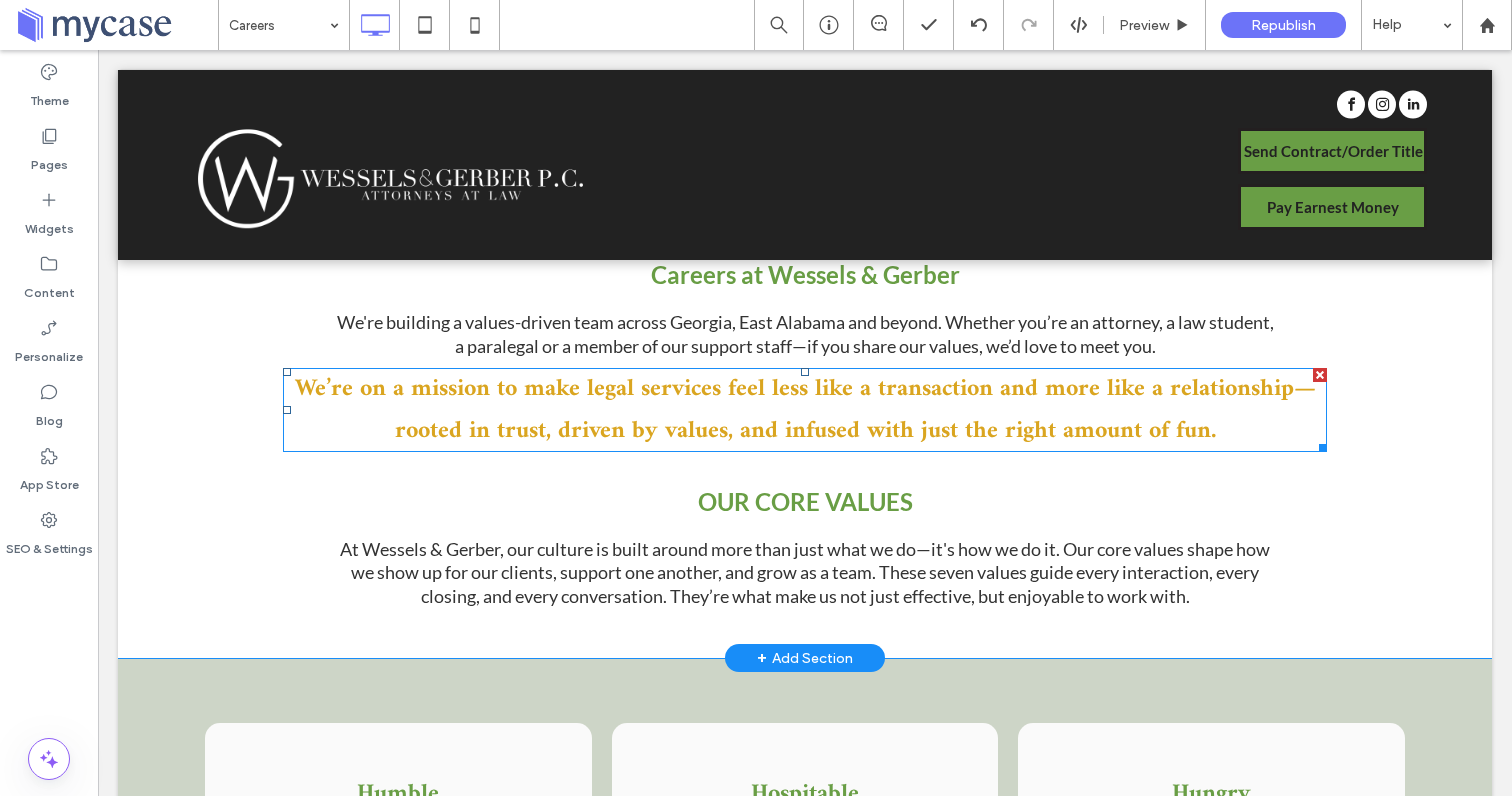 click at bounding box center (1320, 375) 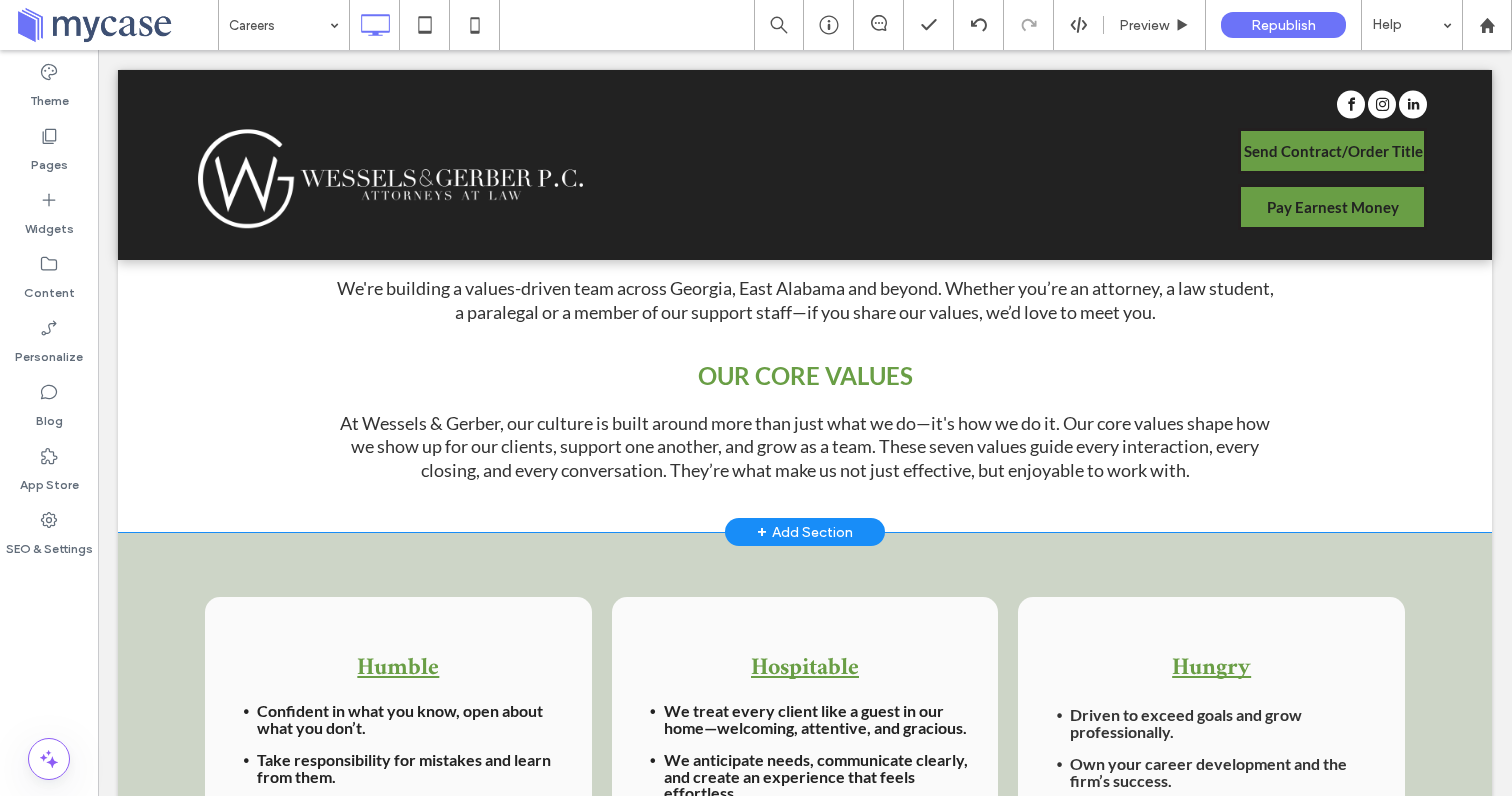 scroll, scrollTop: 768, scrollLeft: 0, axis: vertical 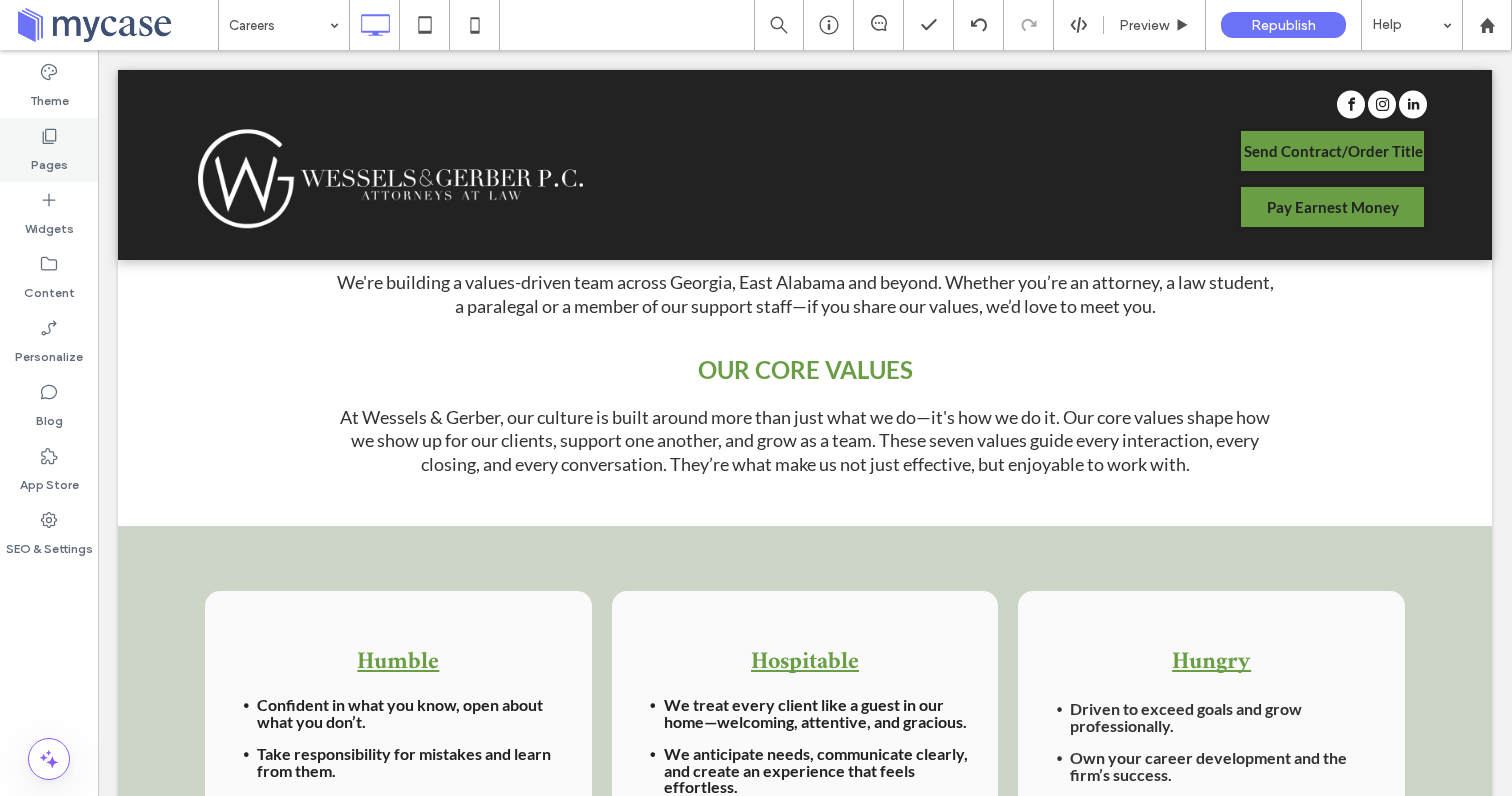 click on "Pages" at bounding box center [49, 160] 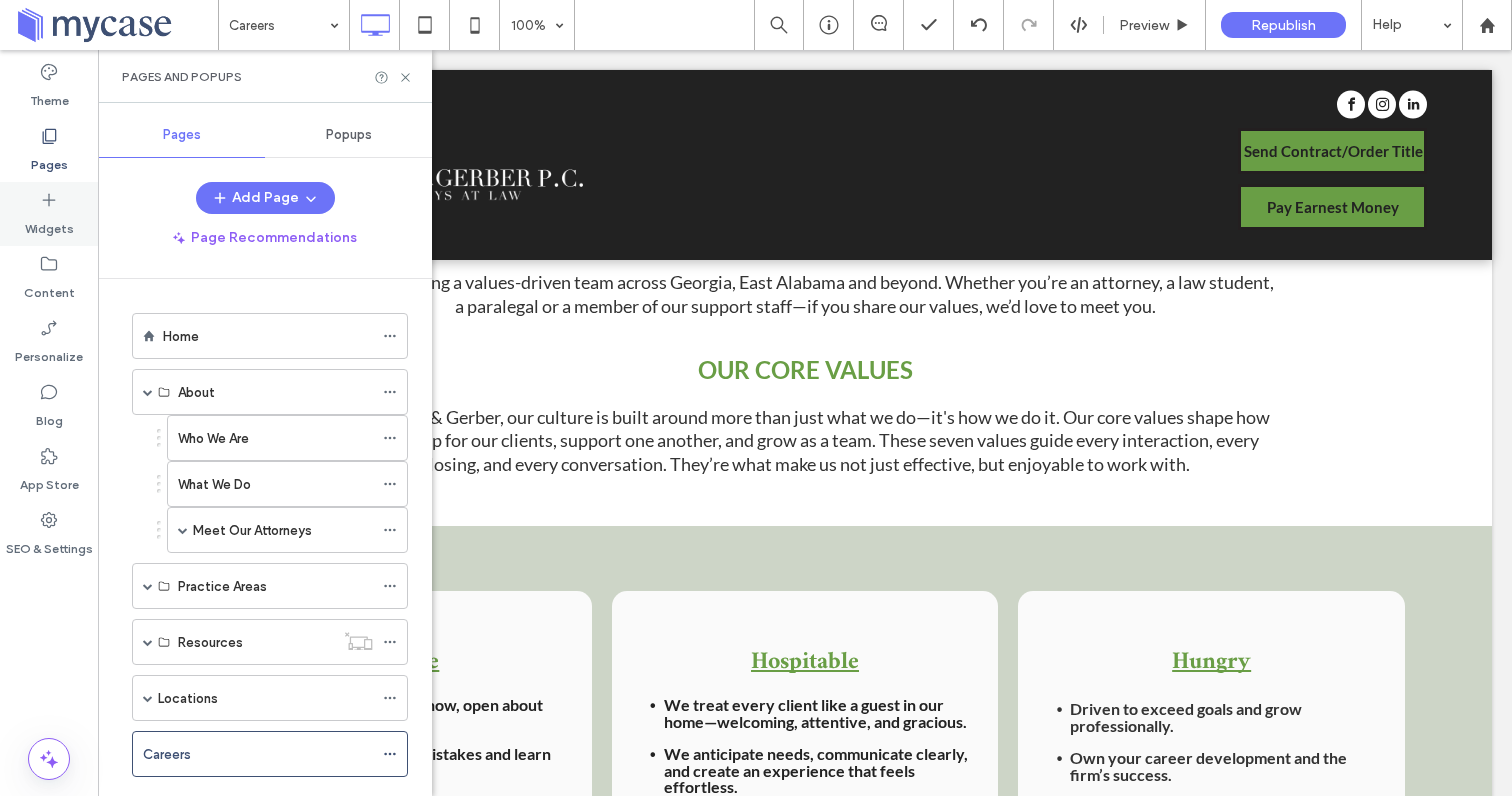 click on "Widgets" at bounding box center [49, 214] 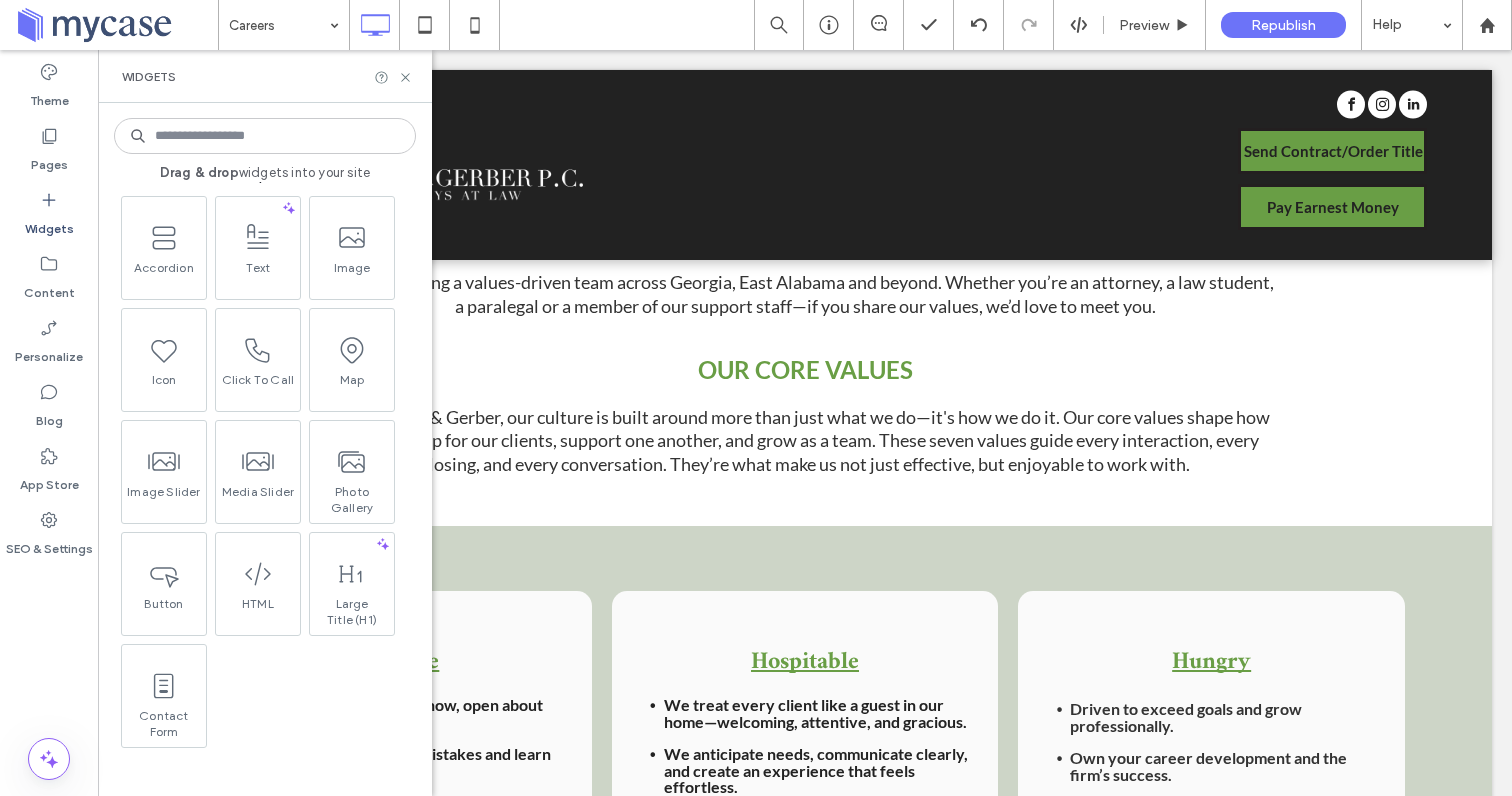 scroll, scrollTop: 376, scrollLeft: 0, axis: vertical 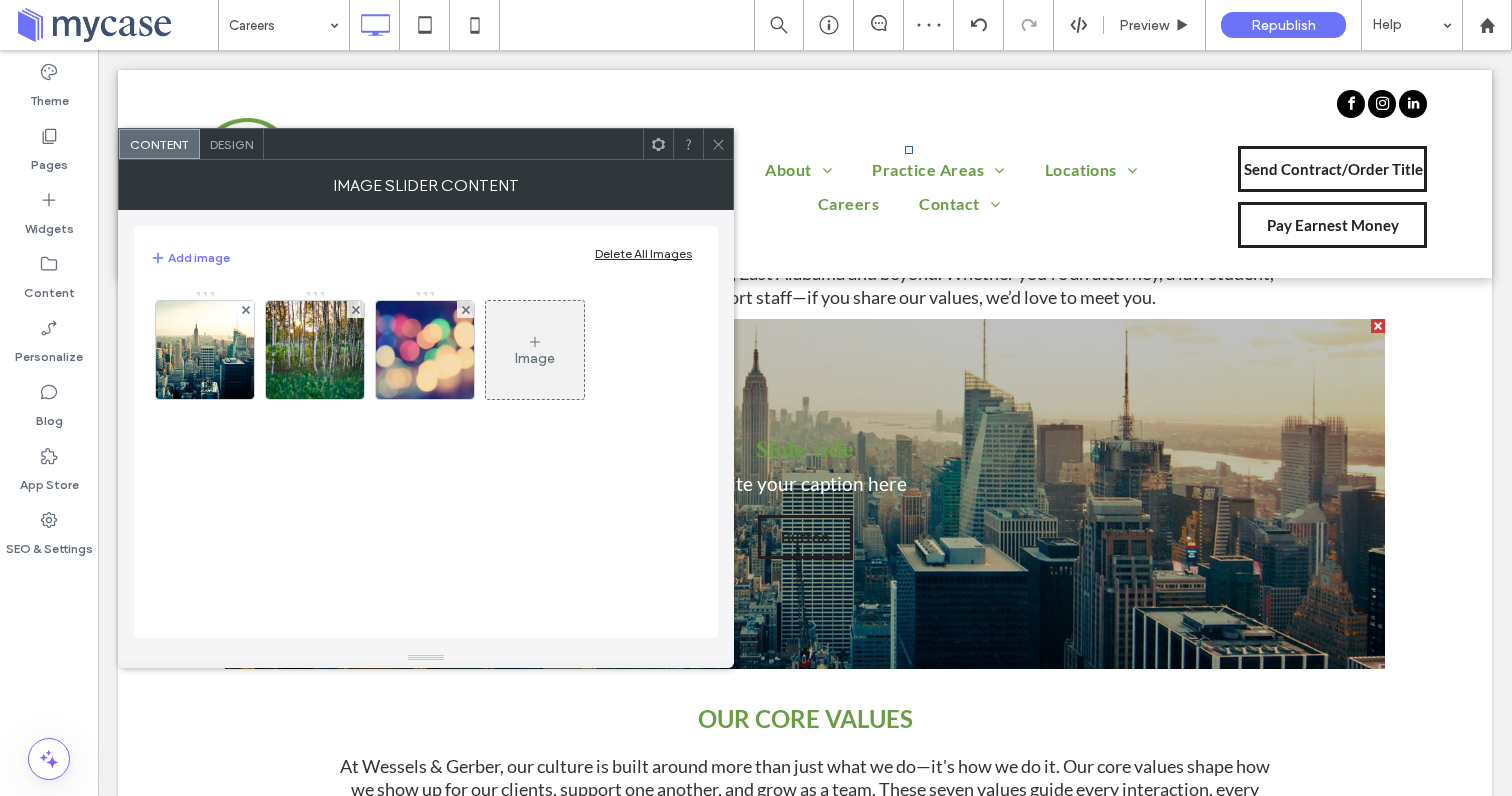 click 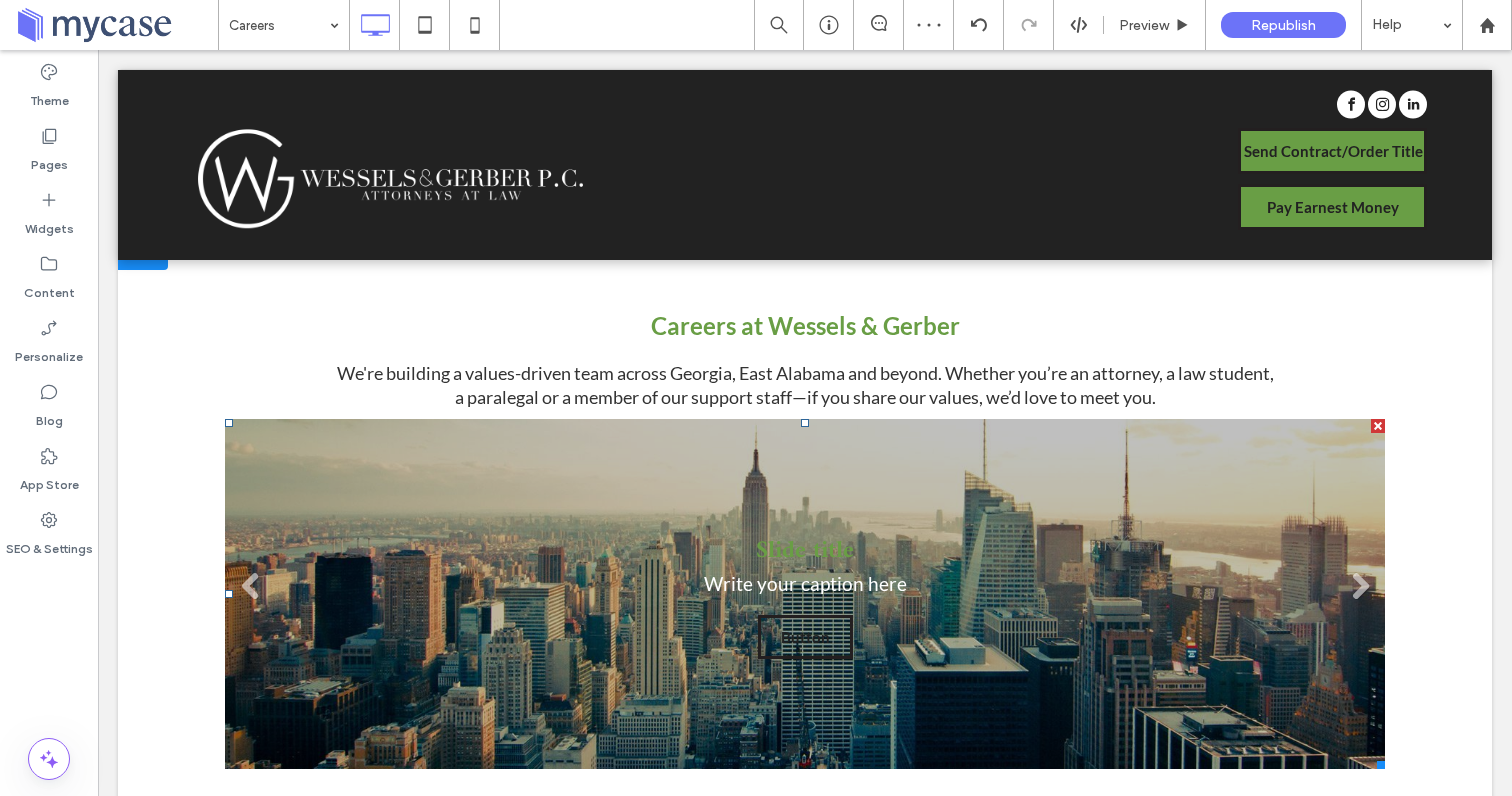 scroll, scrollTop: 705, scrollLeft: 0, axis: vertical 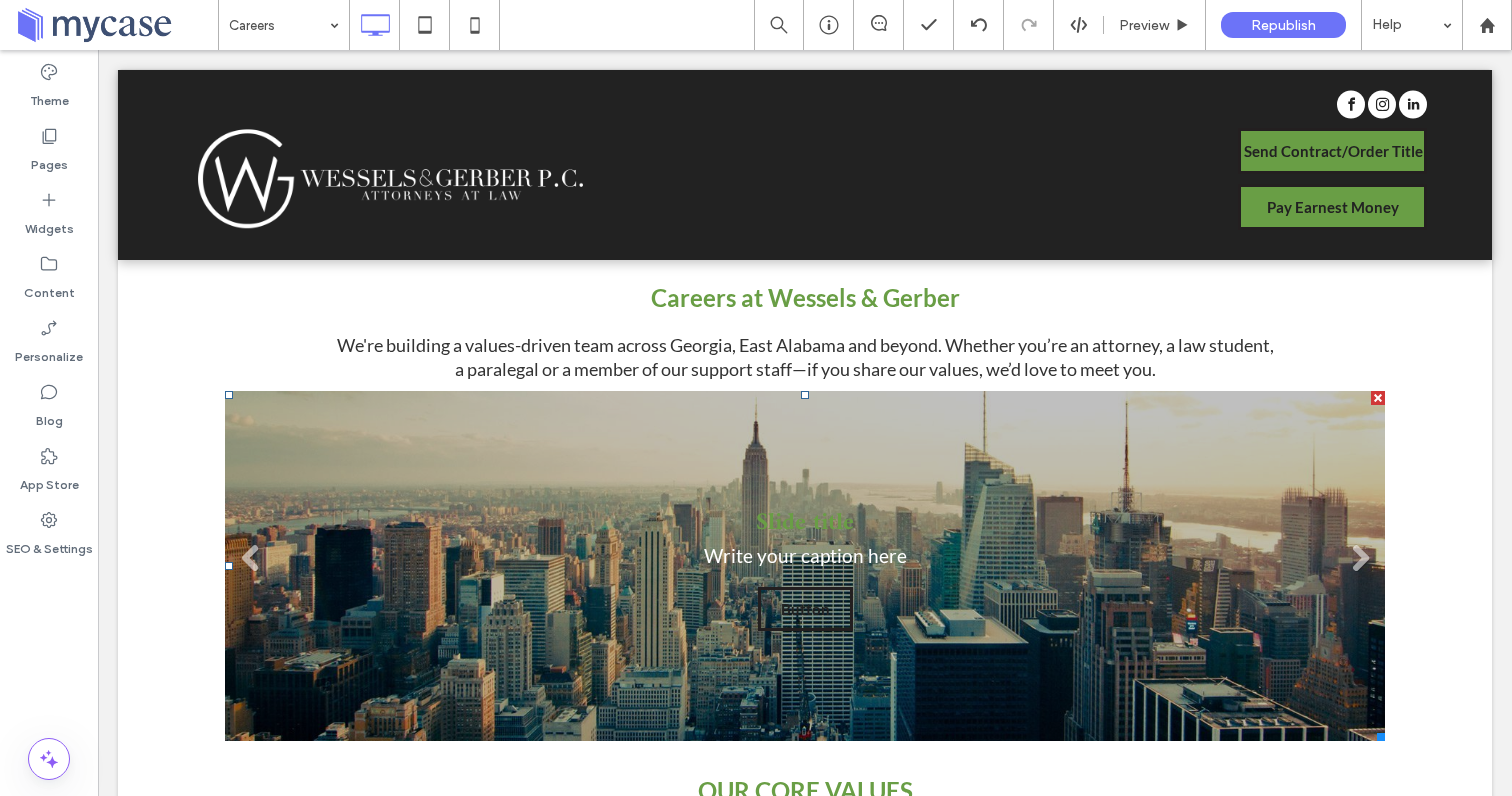 click on "Slide title
Write your caption here
Button" at bounding box center [805, 566] 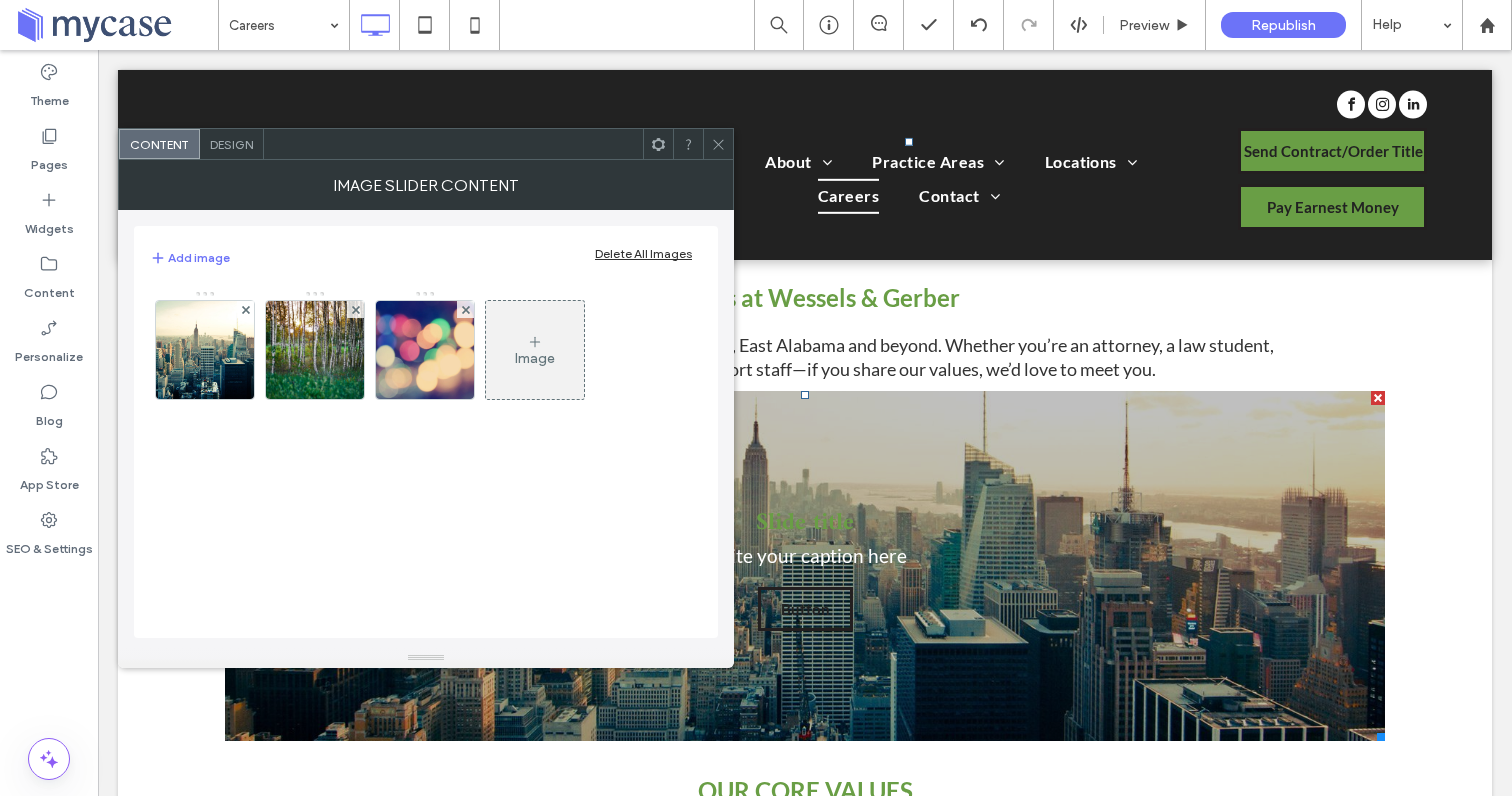 click on "Design" at bounding box center (231, 144) 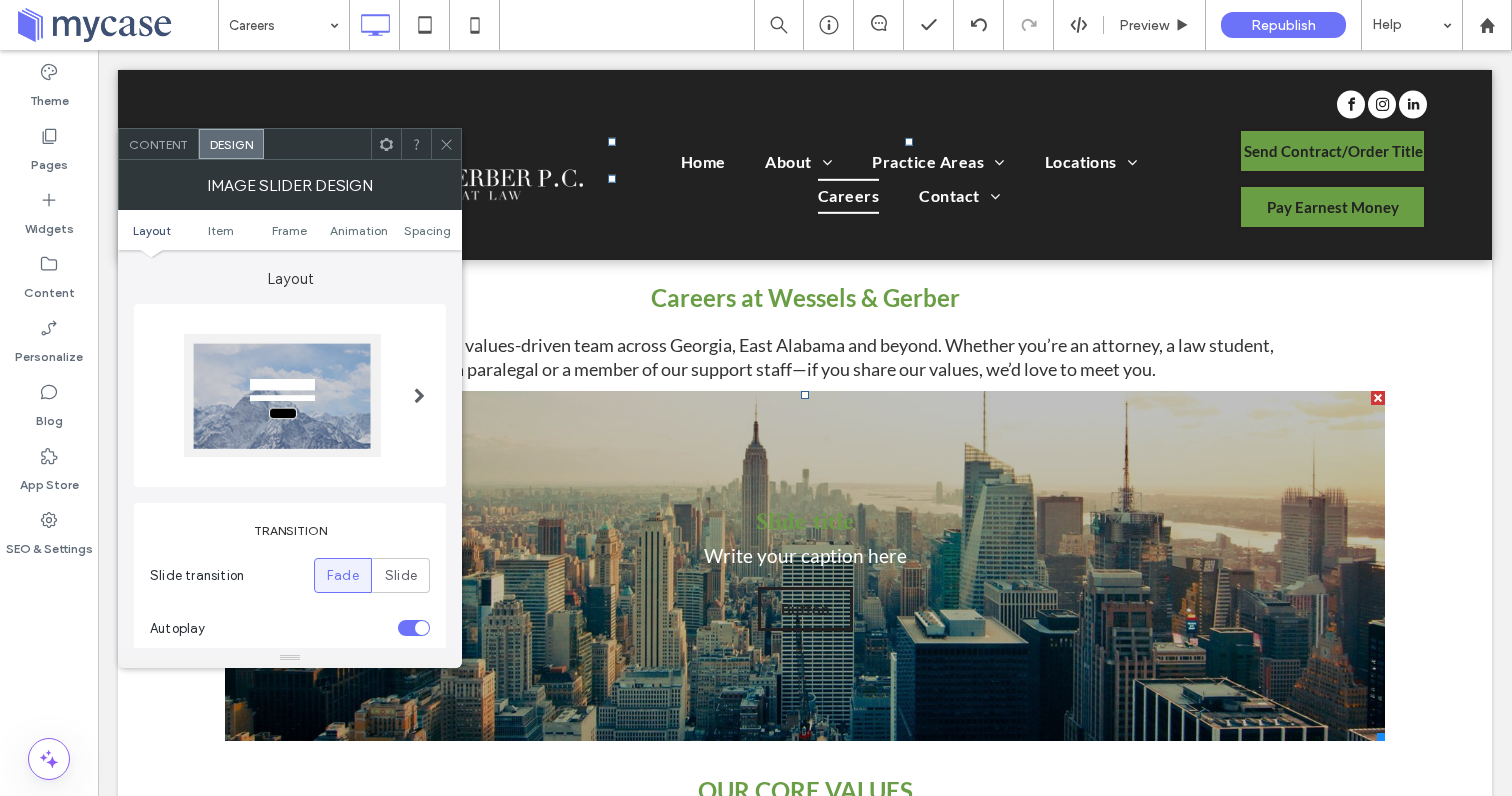 click at bounding box center [282, 395] 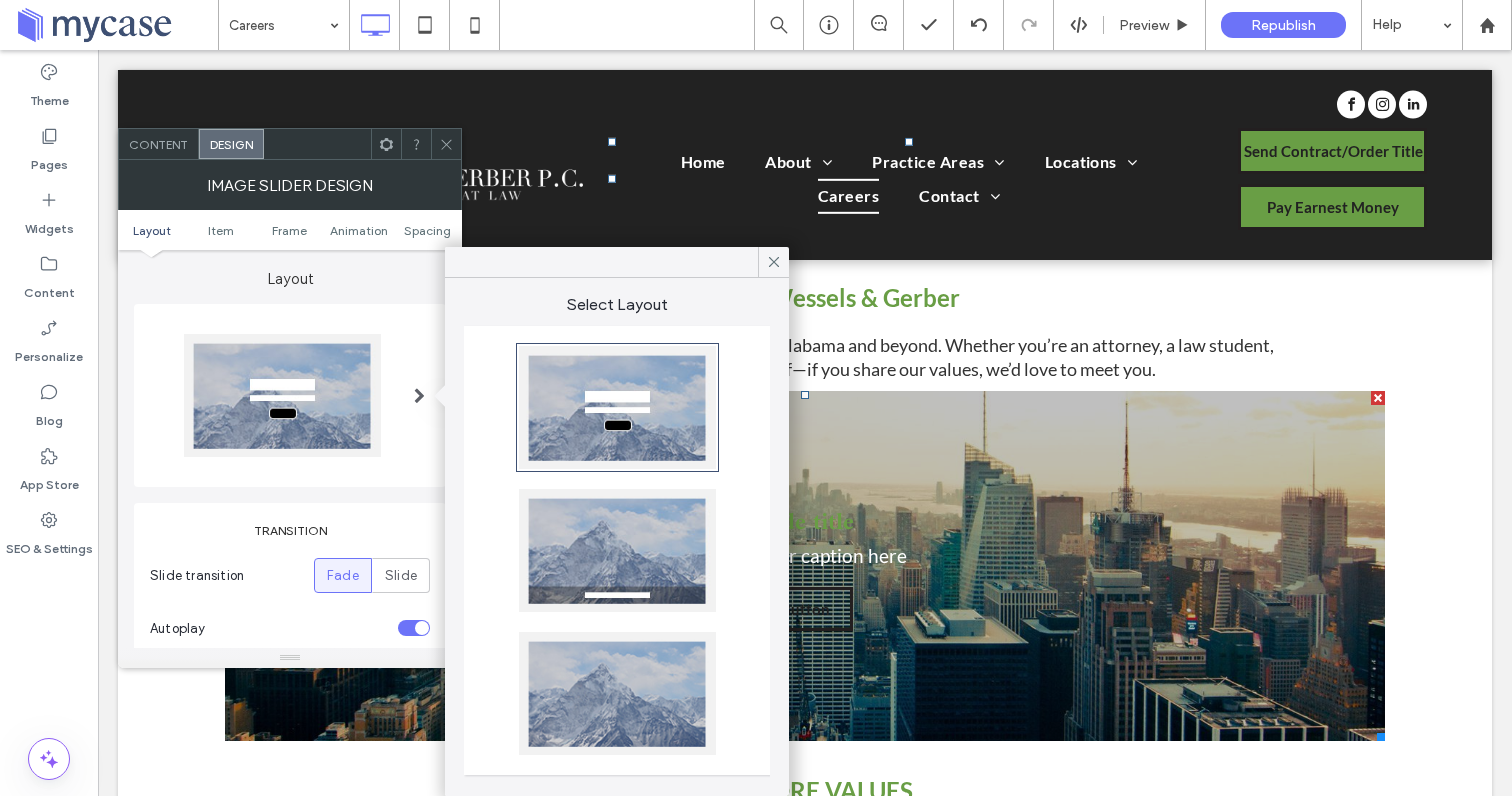 click at bounding box center (290, 395) 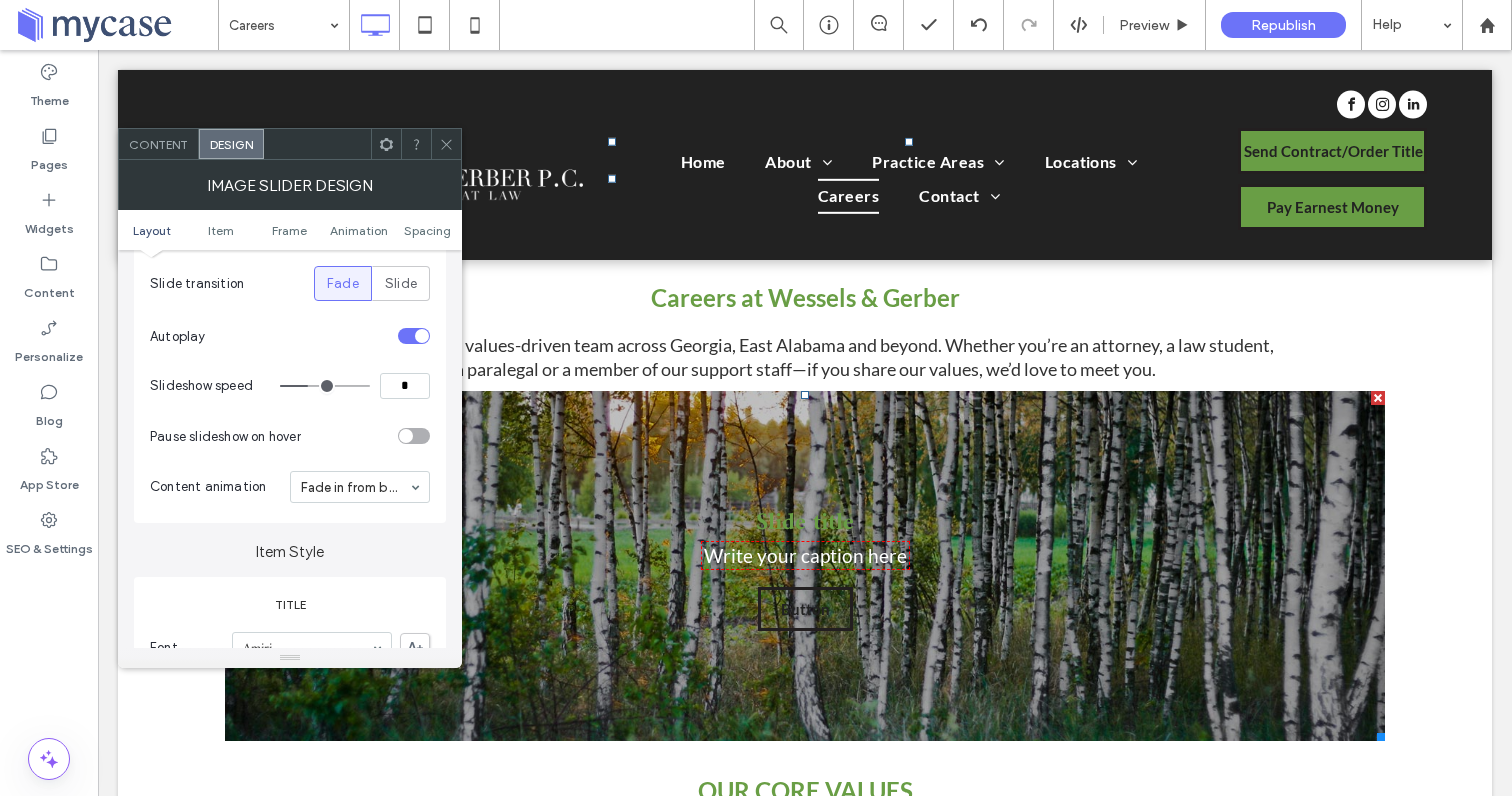 scroll, scrollTop: 0, scrollLeft: 0, axis: both 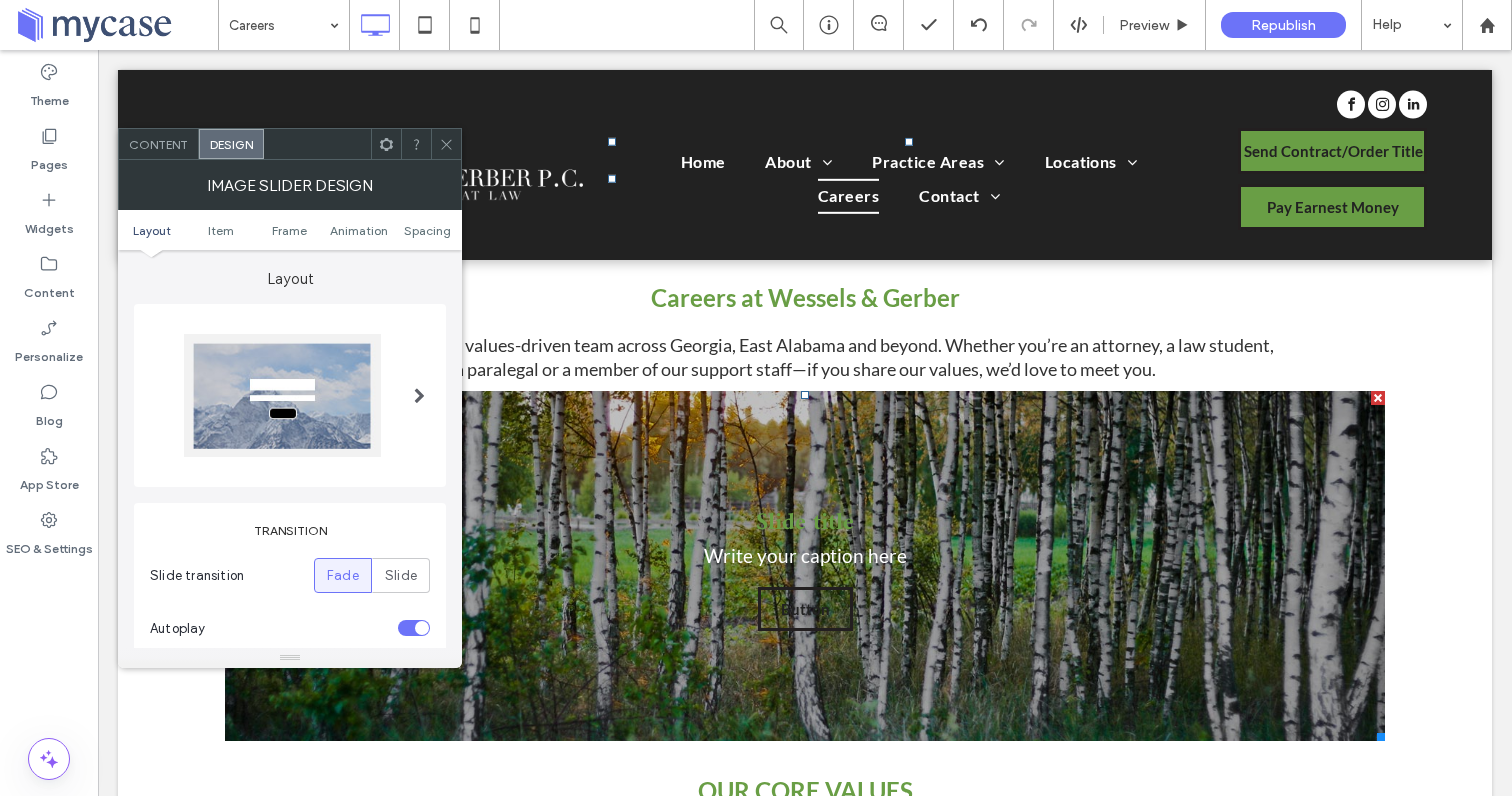 click at bounding box center [282, 395] 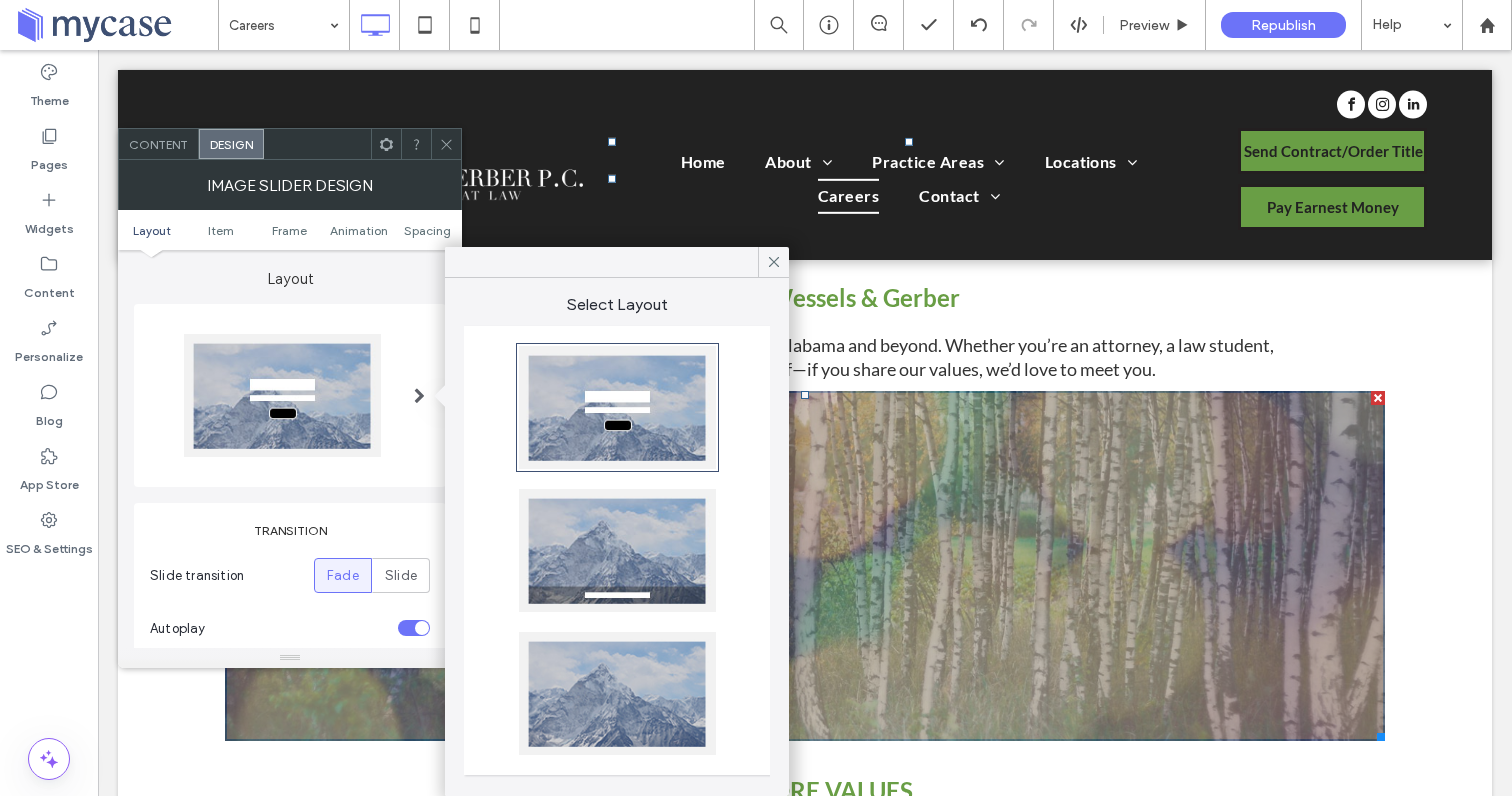 click at bounding box center (617, 550) 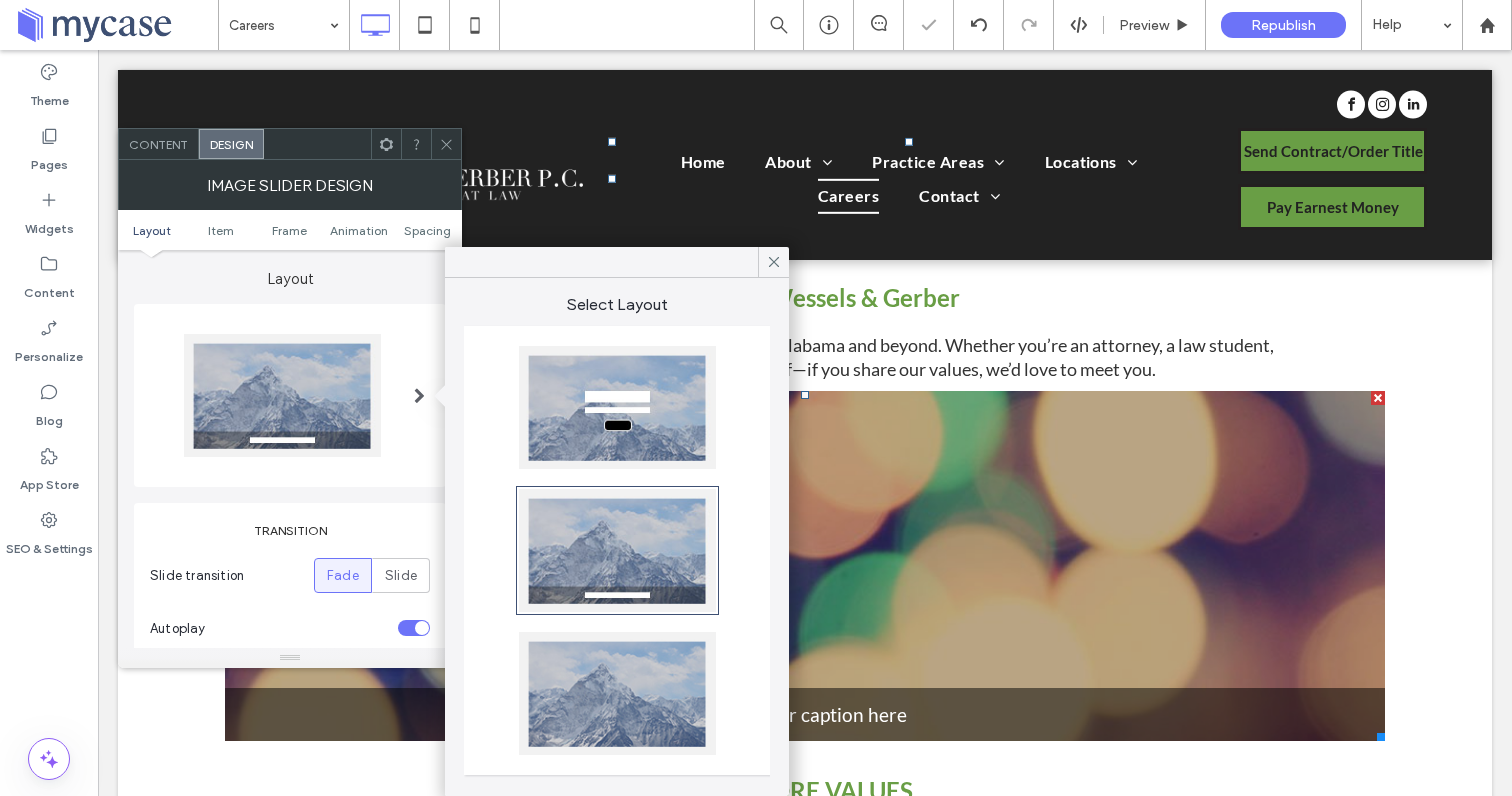 click at bounding box center [617, 693] 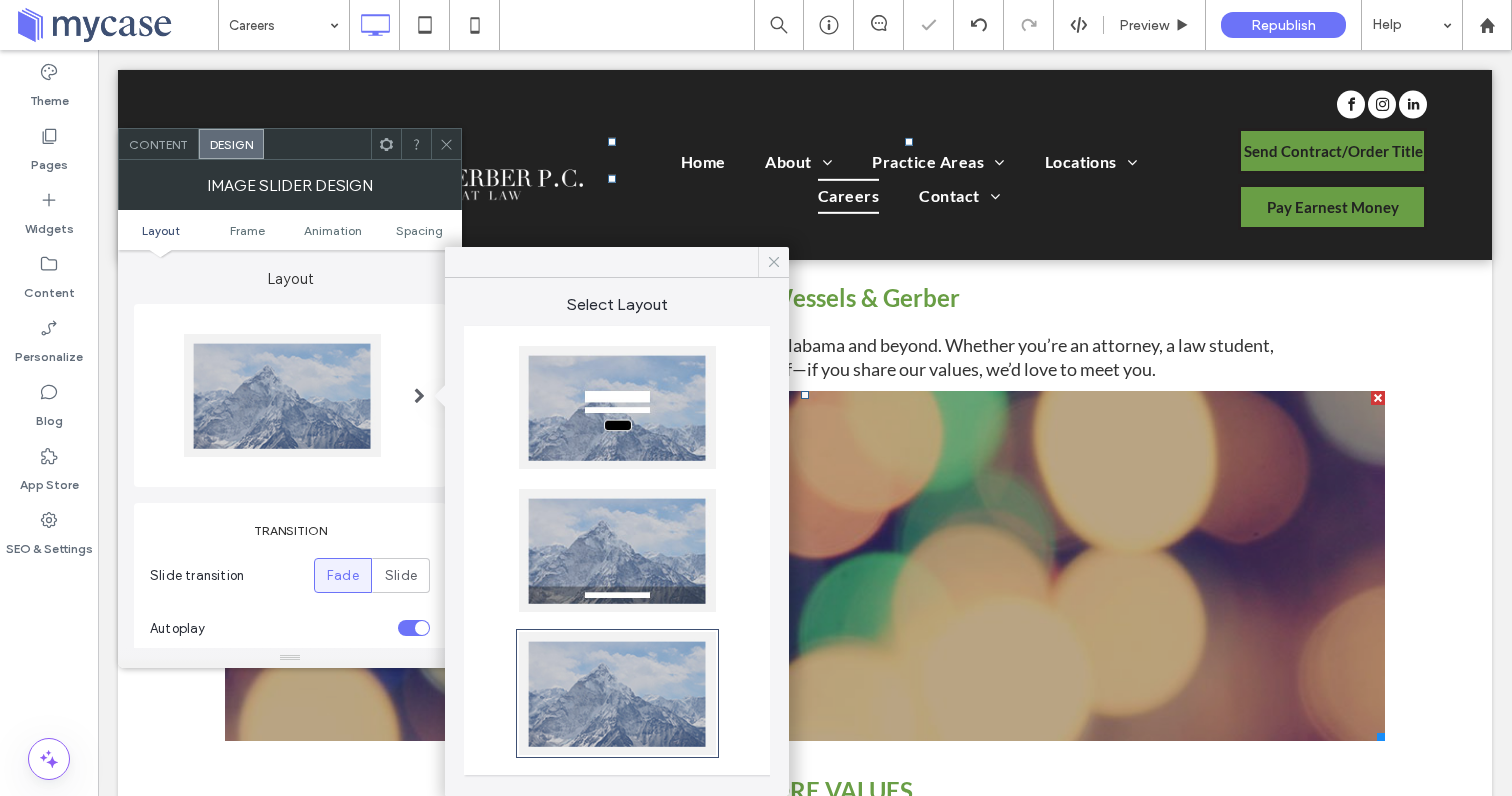 click 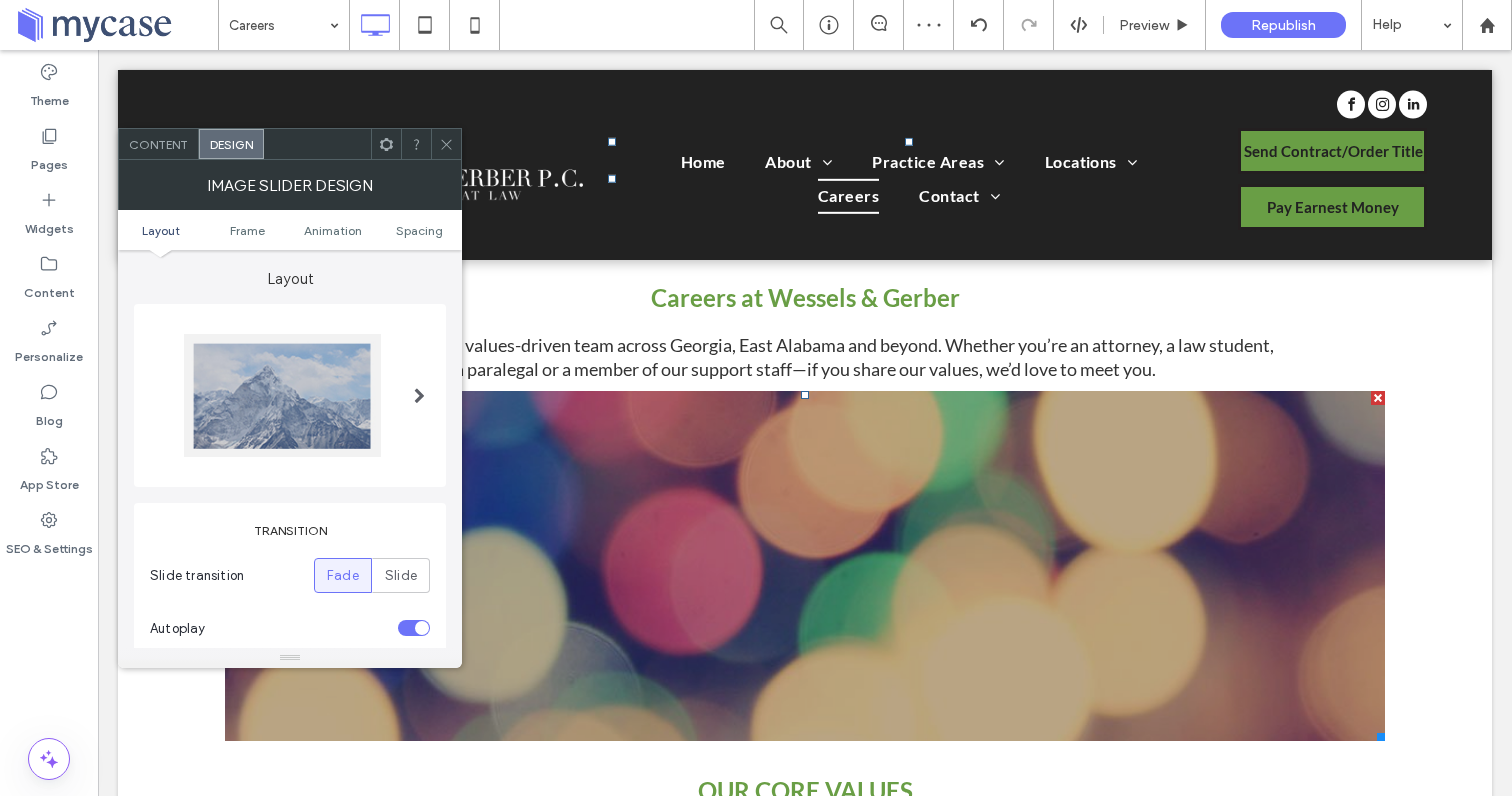 click 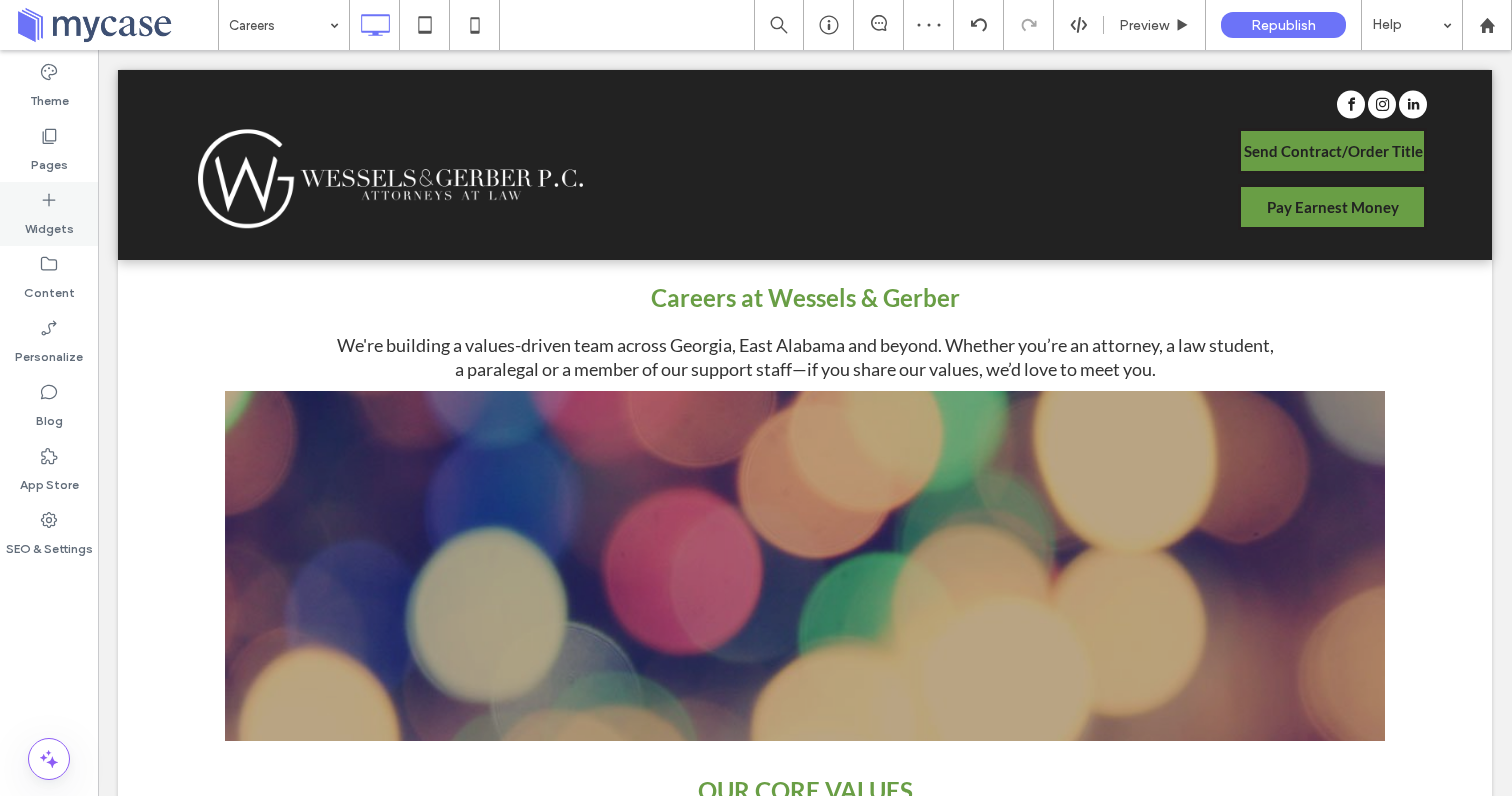 click 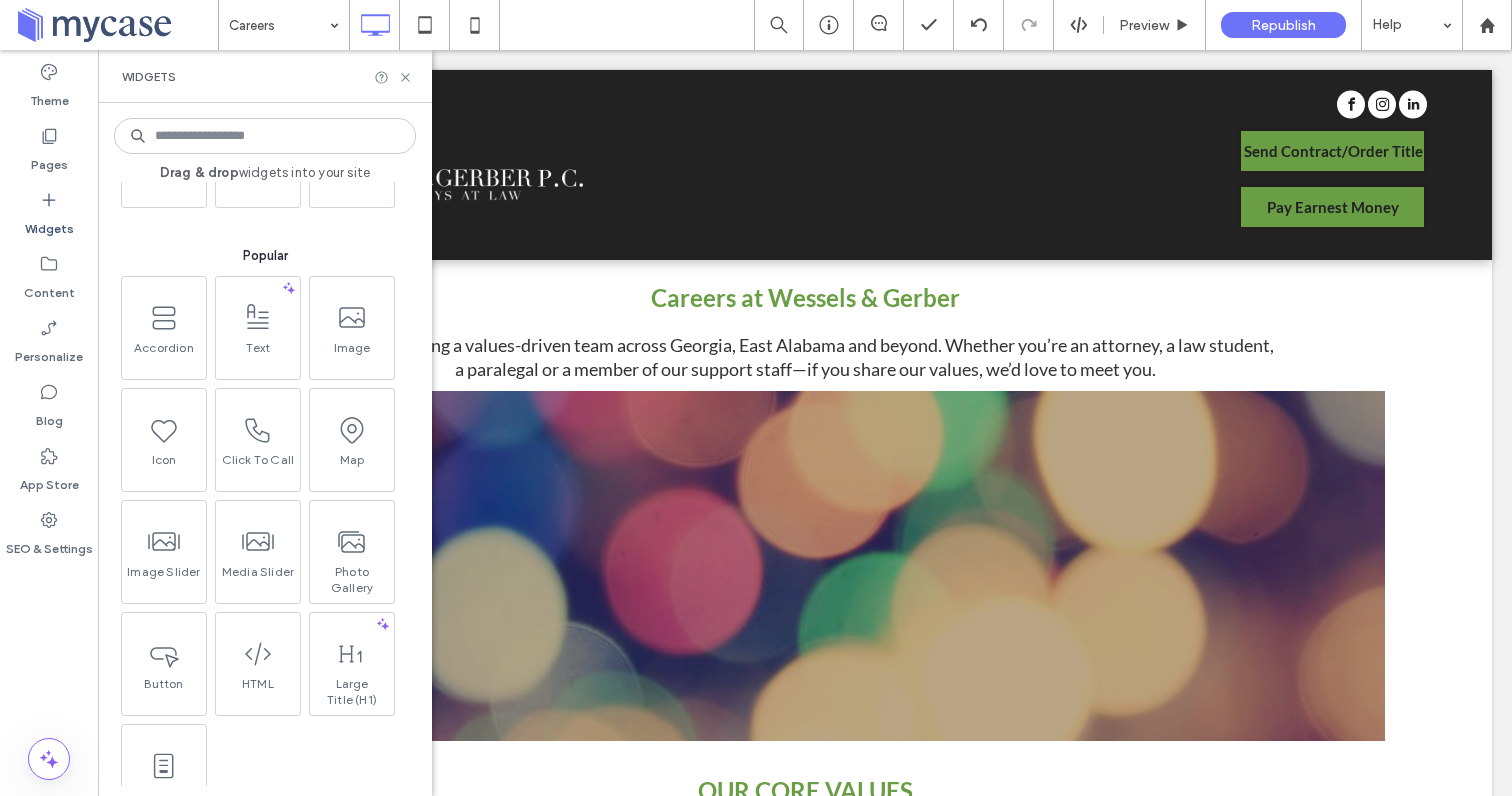 scroll, scrollTop: 318, scrollLeft: 0, axis: vertical 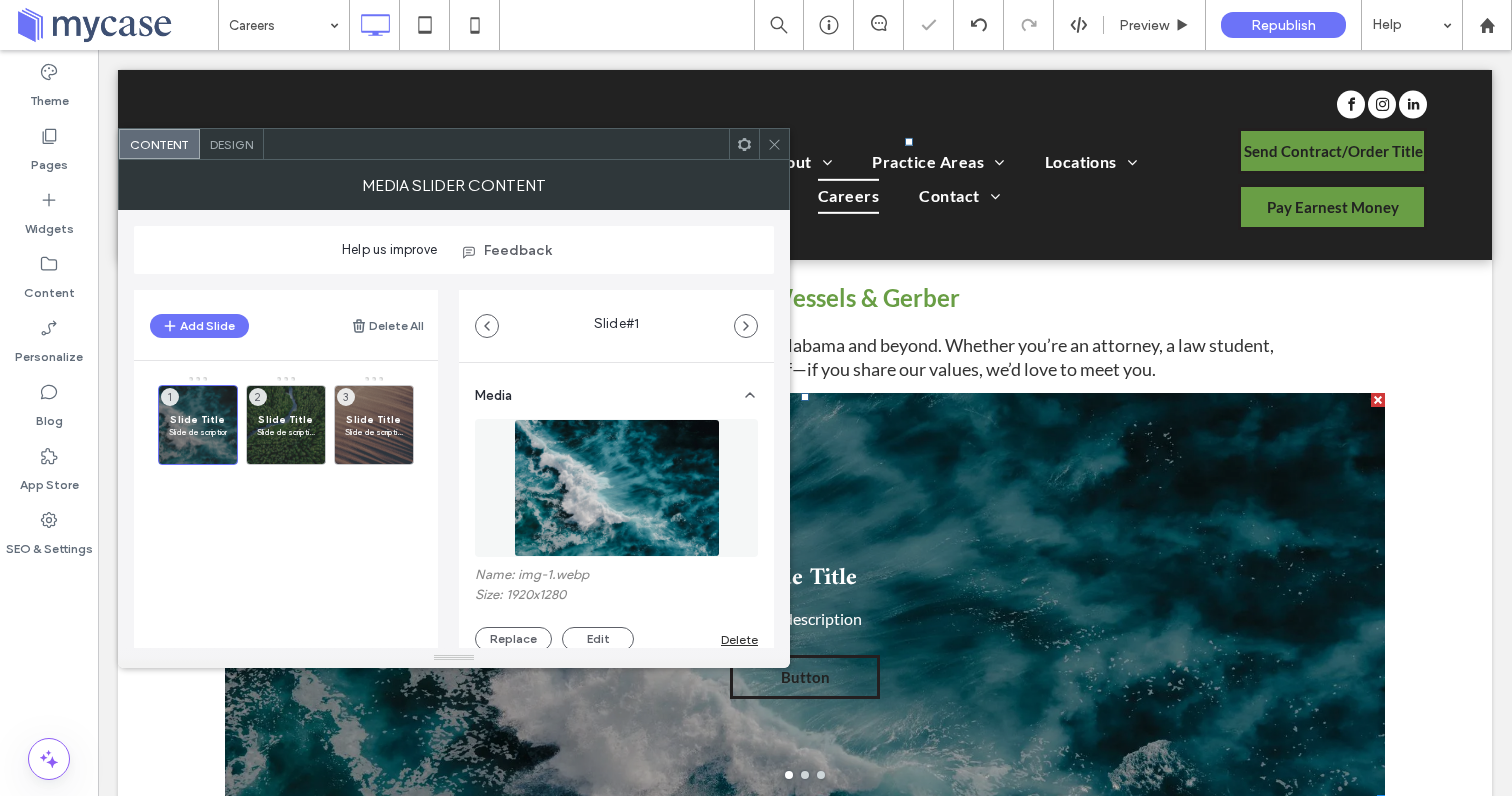 click 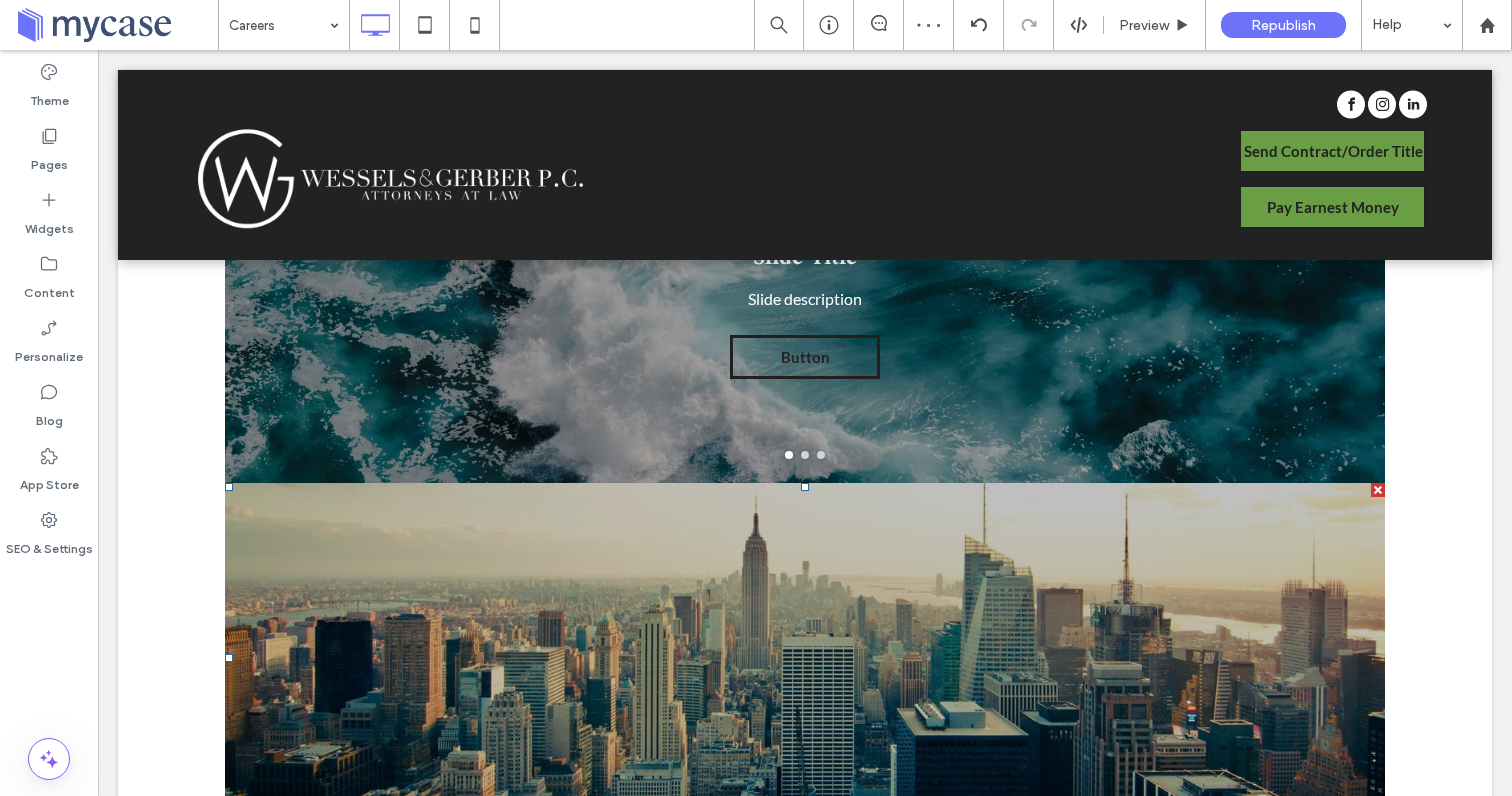 scroll, scrollTop: 1026, scrollLeft: 0, axis: vertical 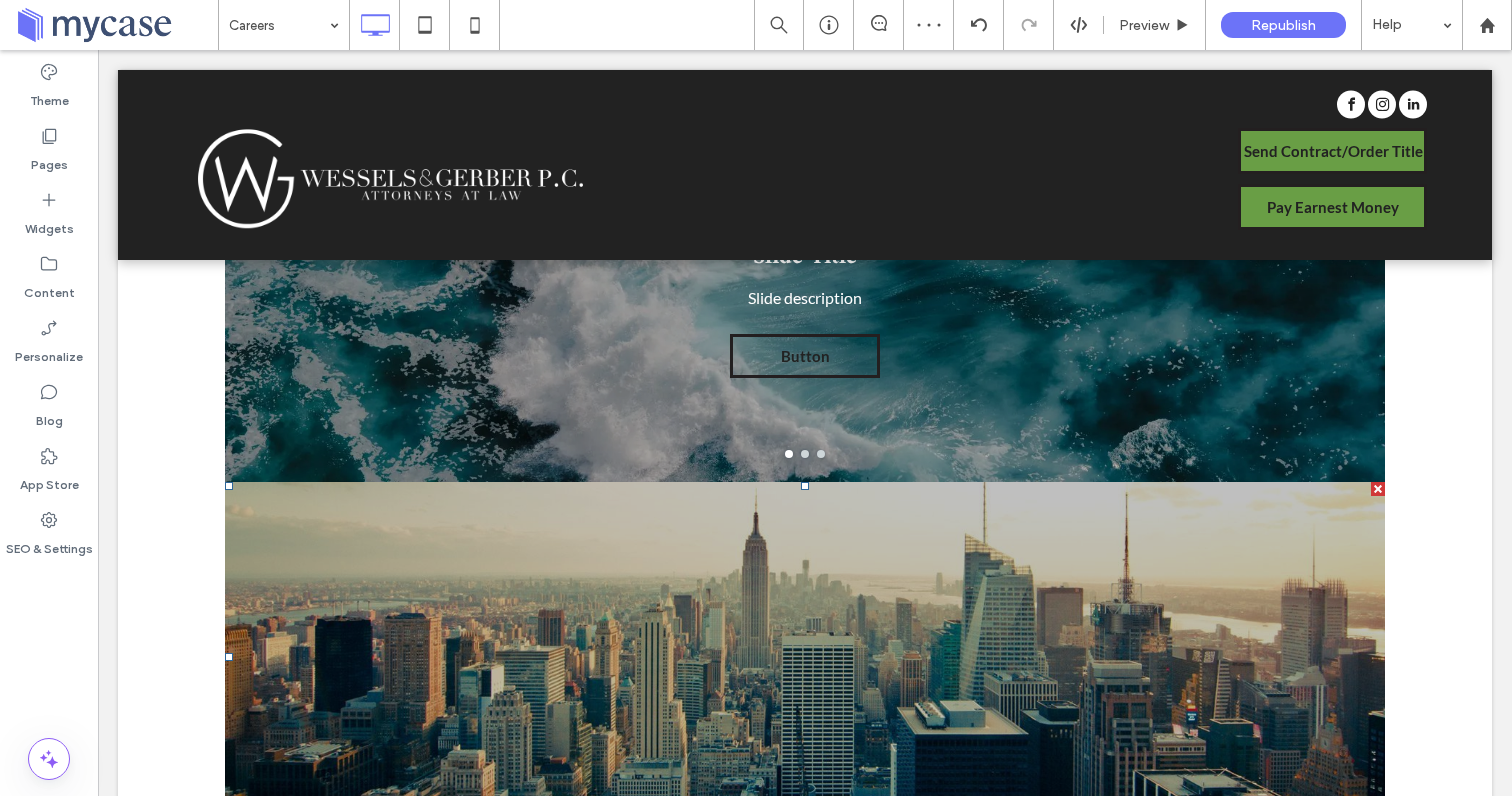 click at bounding box center (1378, 489) 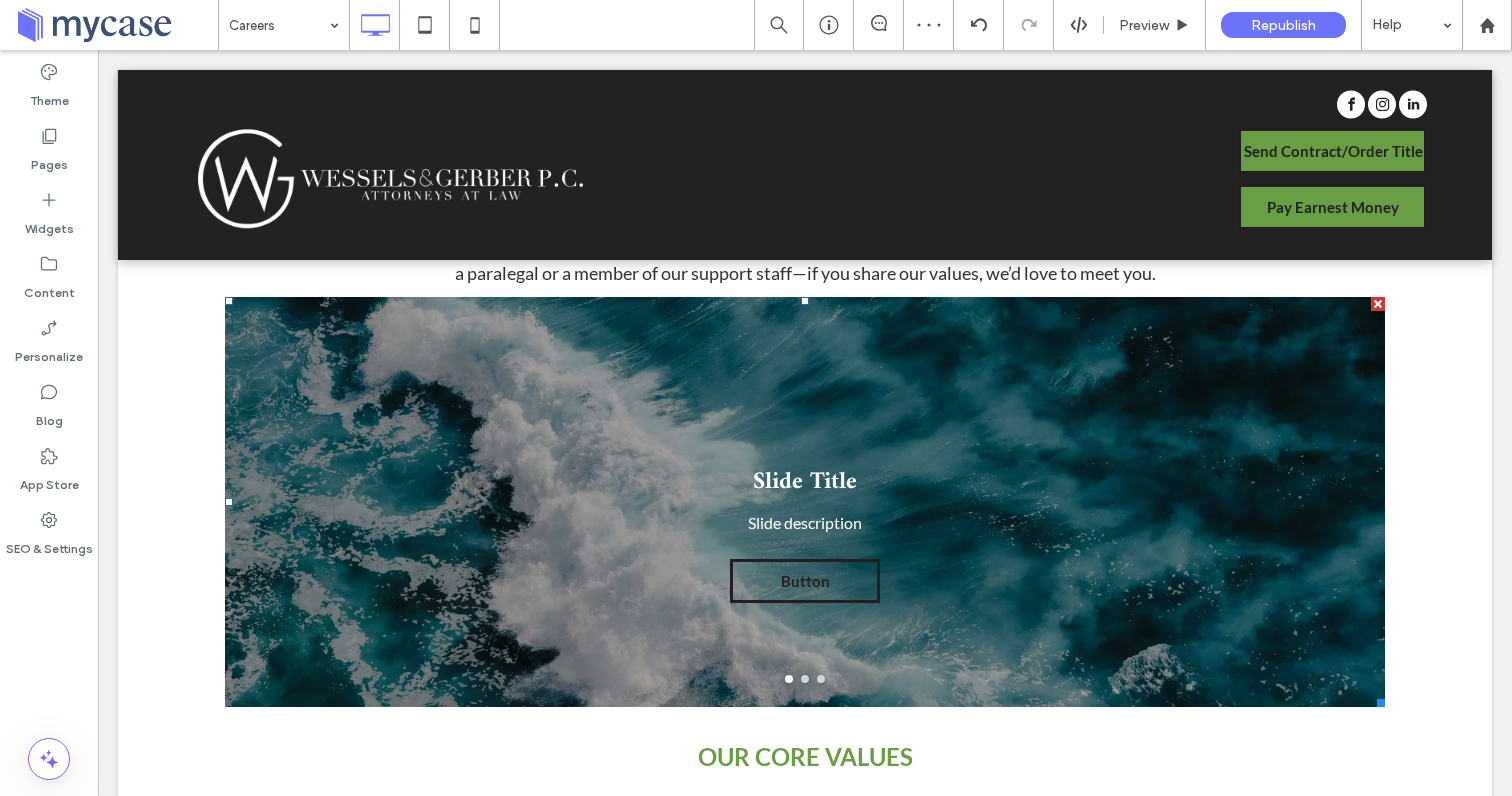 scroll, scrollTop: 792, scrollLeft: 0, axis: vertical 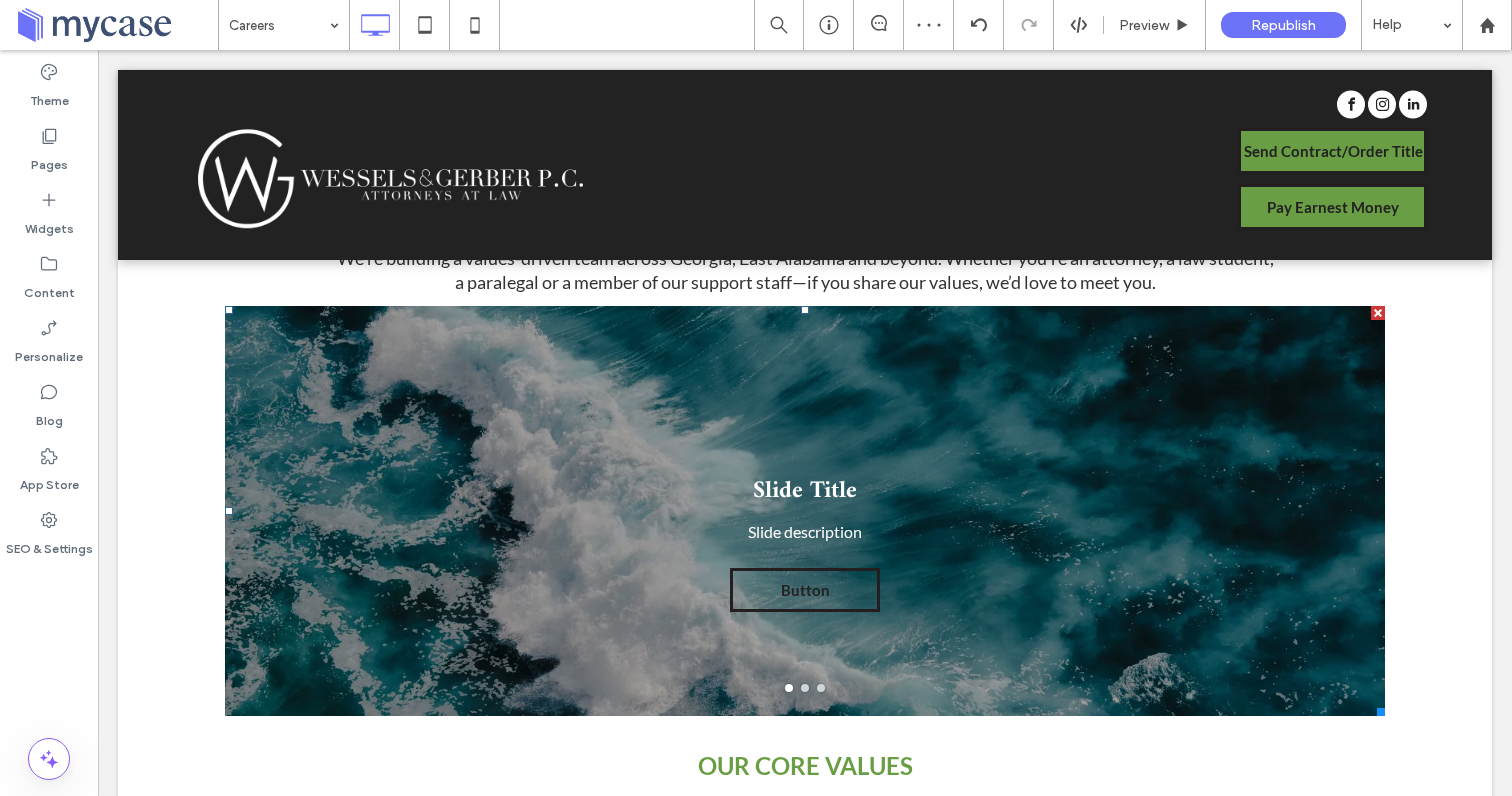 click on "Slide Title Slide description Button Button" at bounding box center [805, 523] 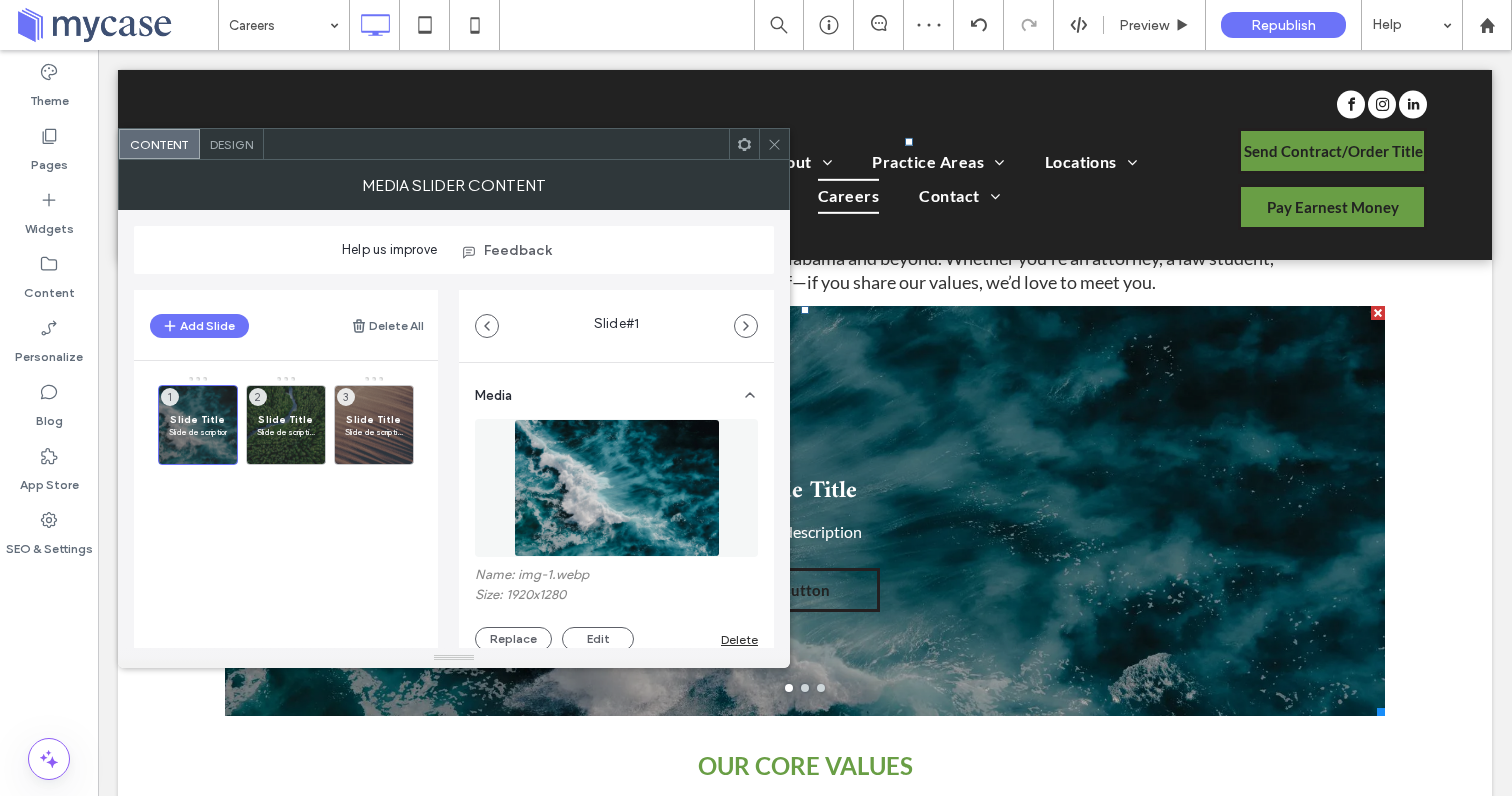 click on "Design" at bounding box center (231, 144) 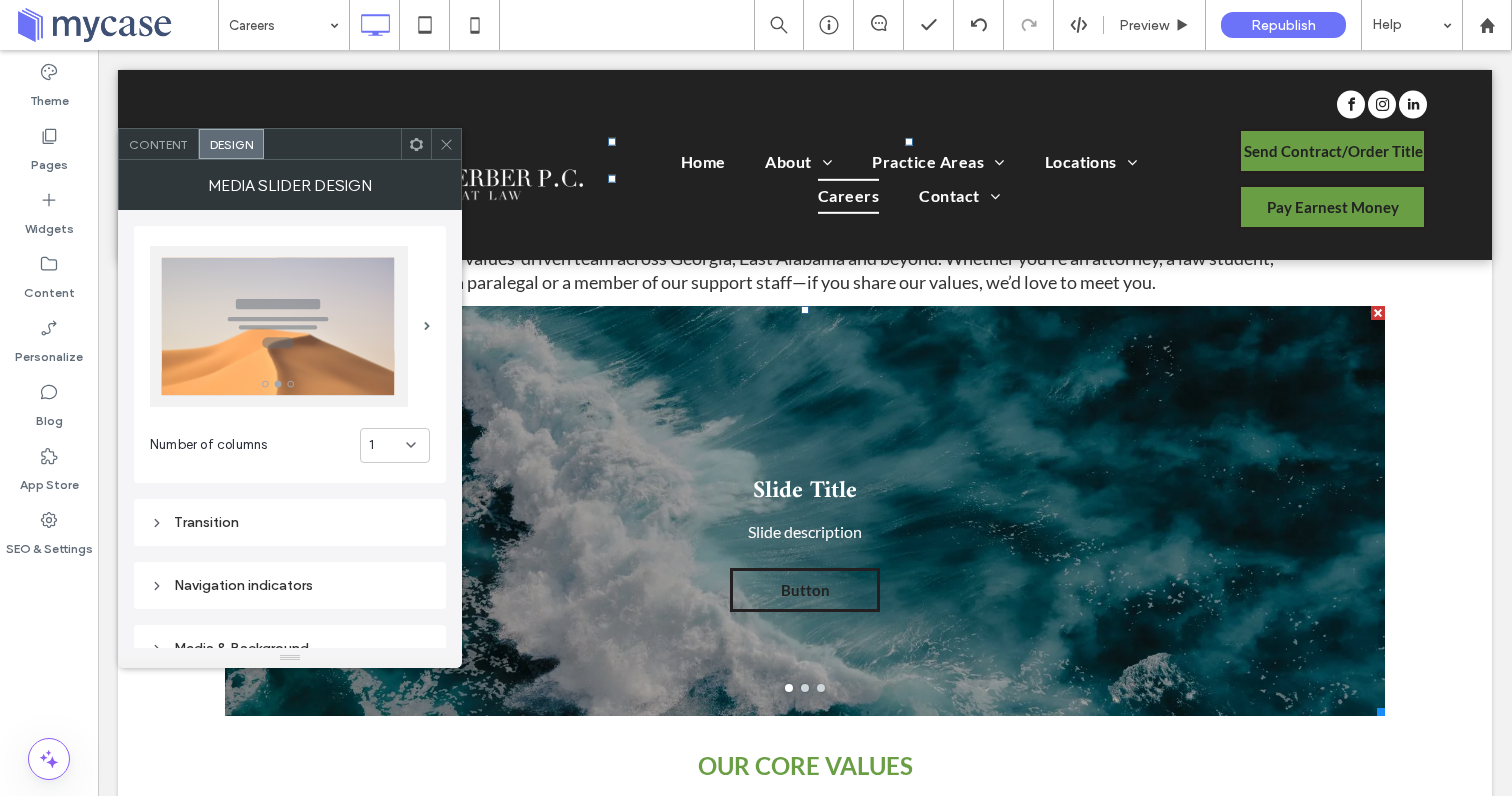 click at bounding box center [279, 326] 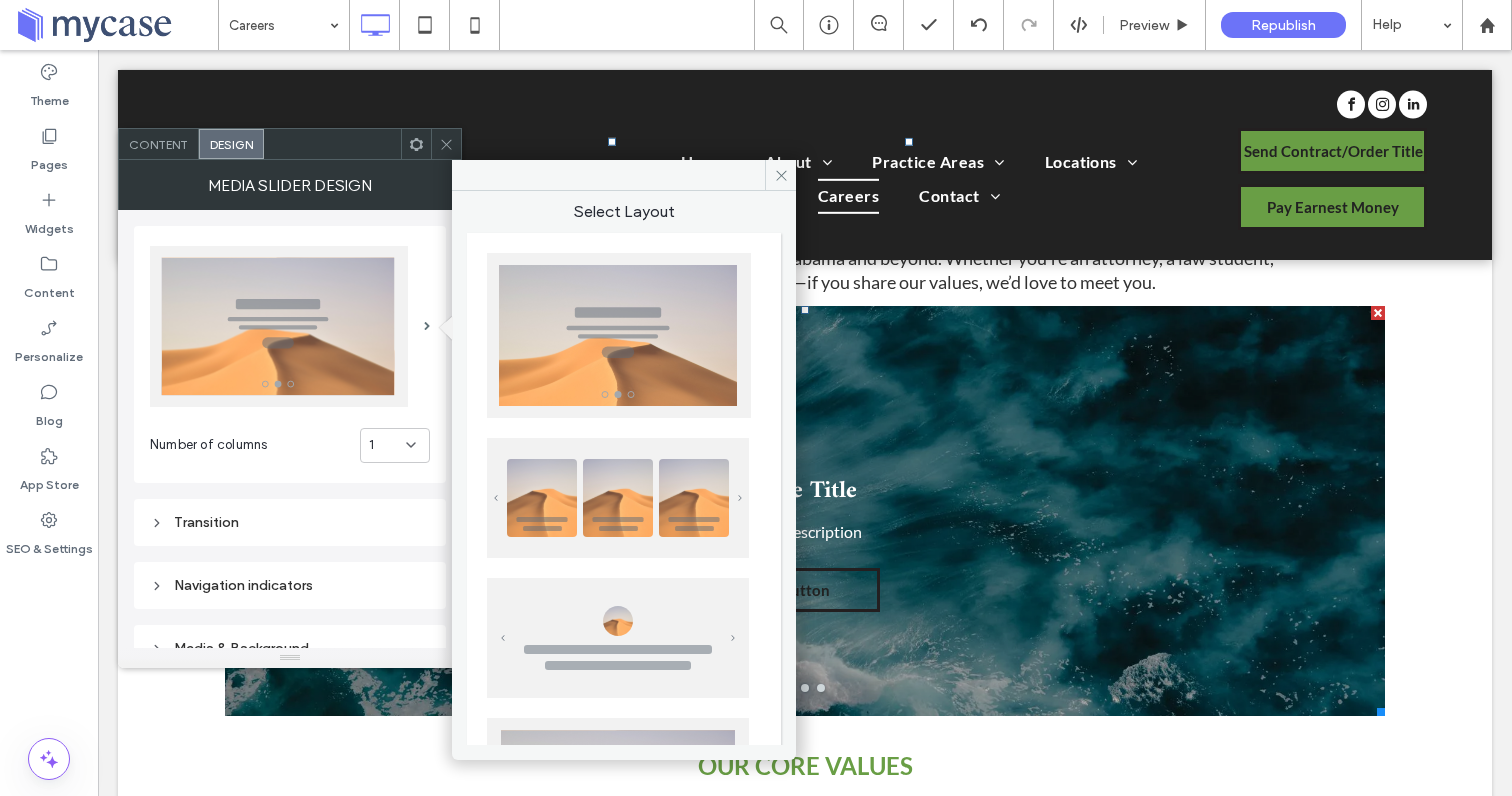 click at bounding box center (618, 498) 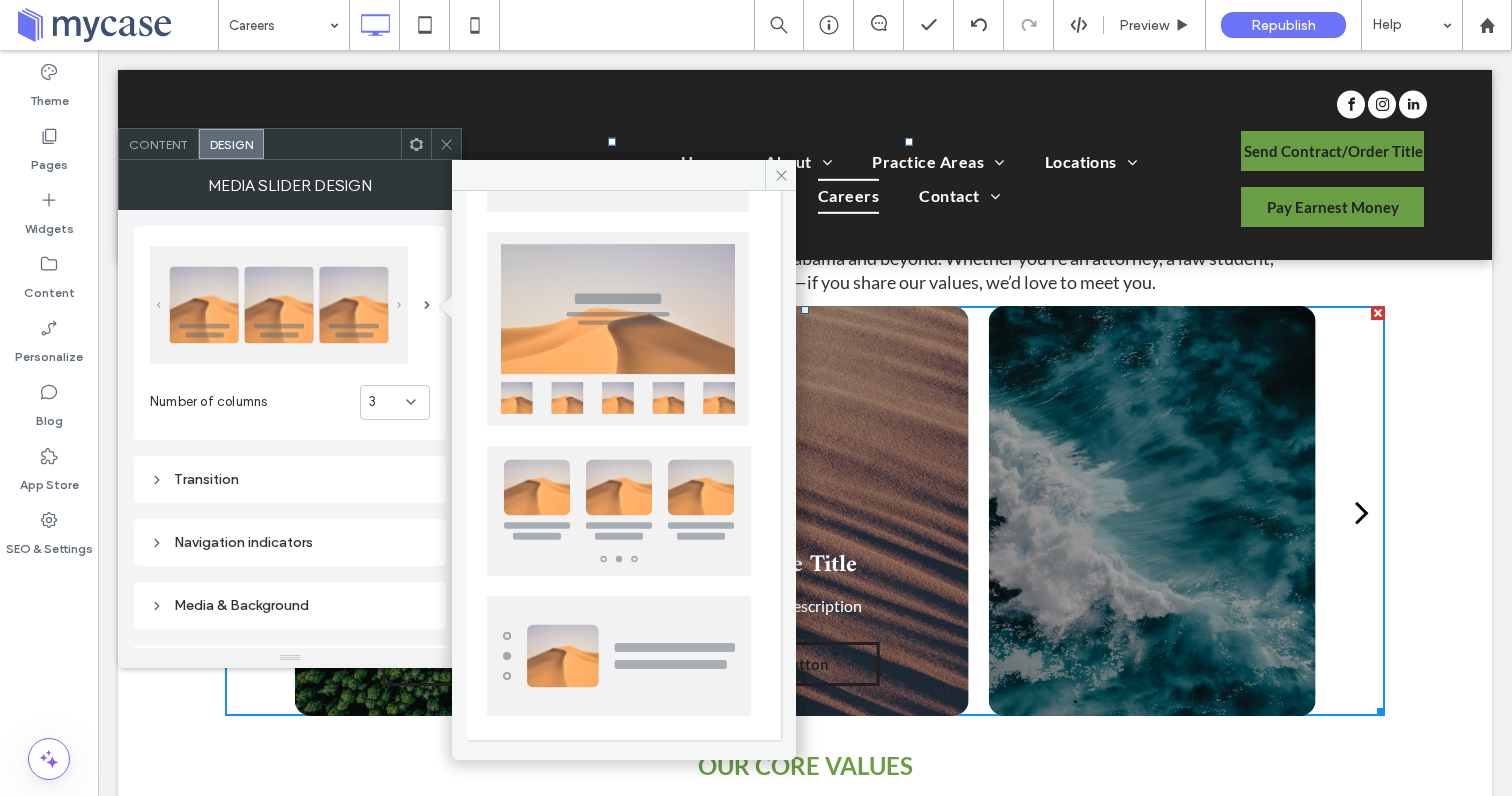 scroll, scrollTop: 477, scrollLeft: 0, axis: vertical 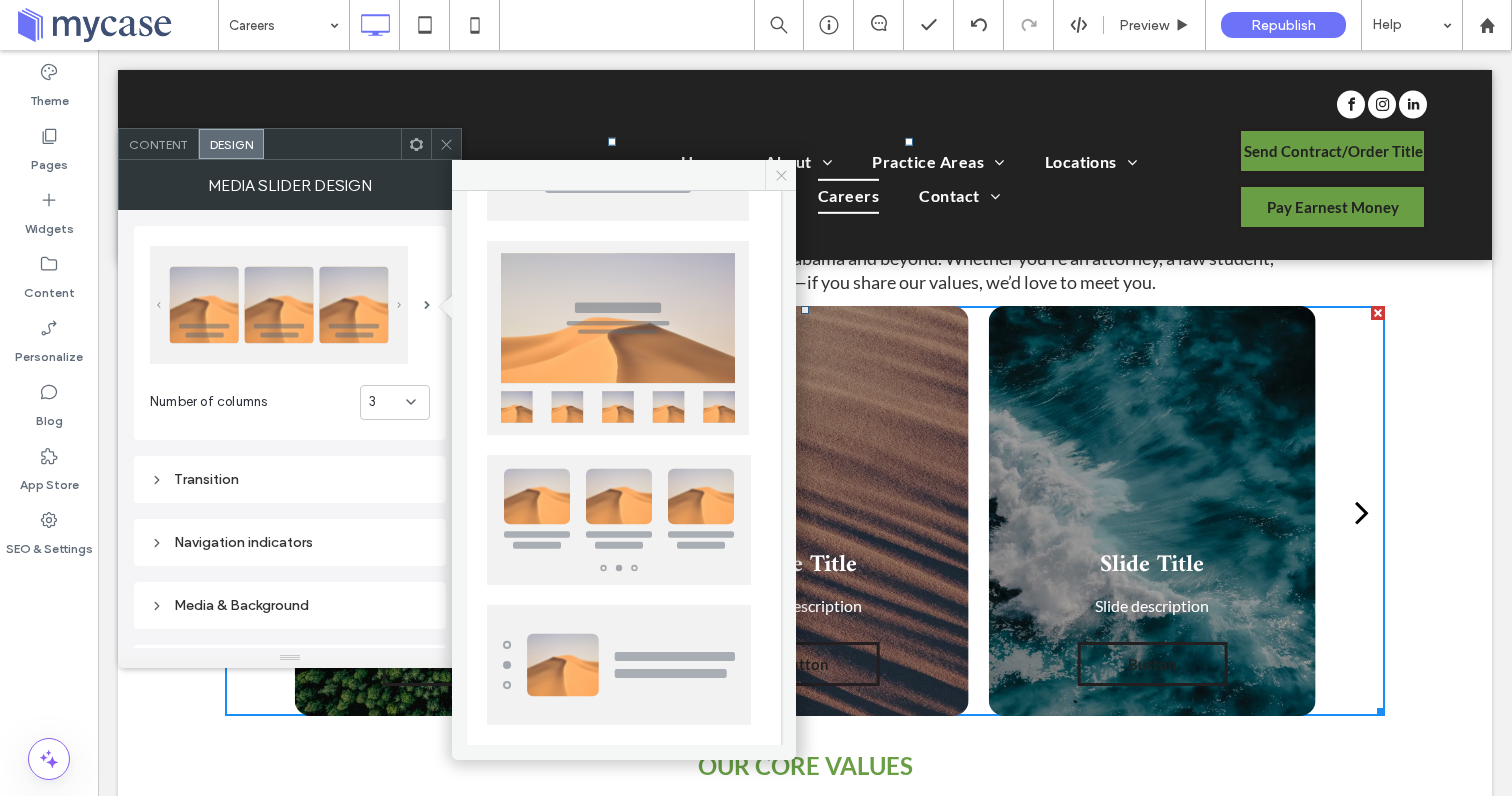 click 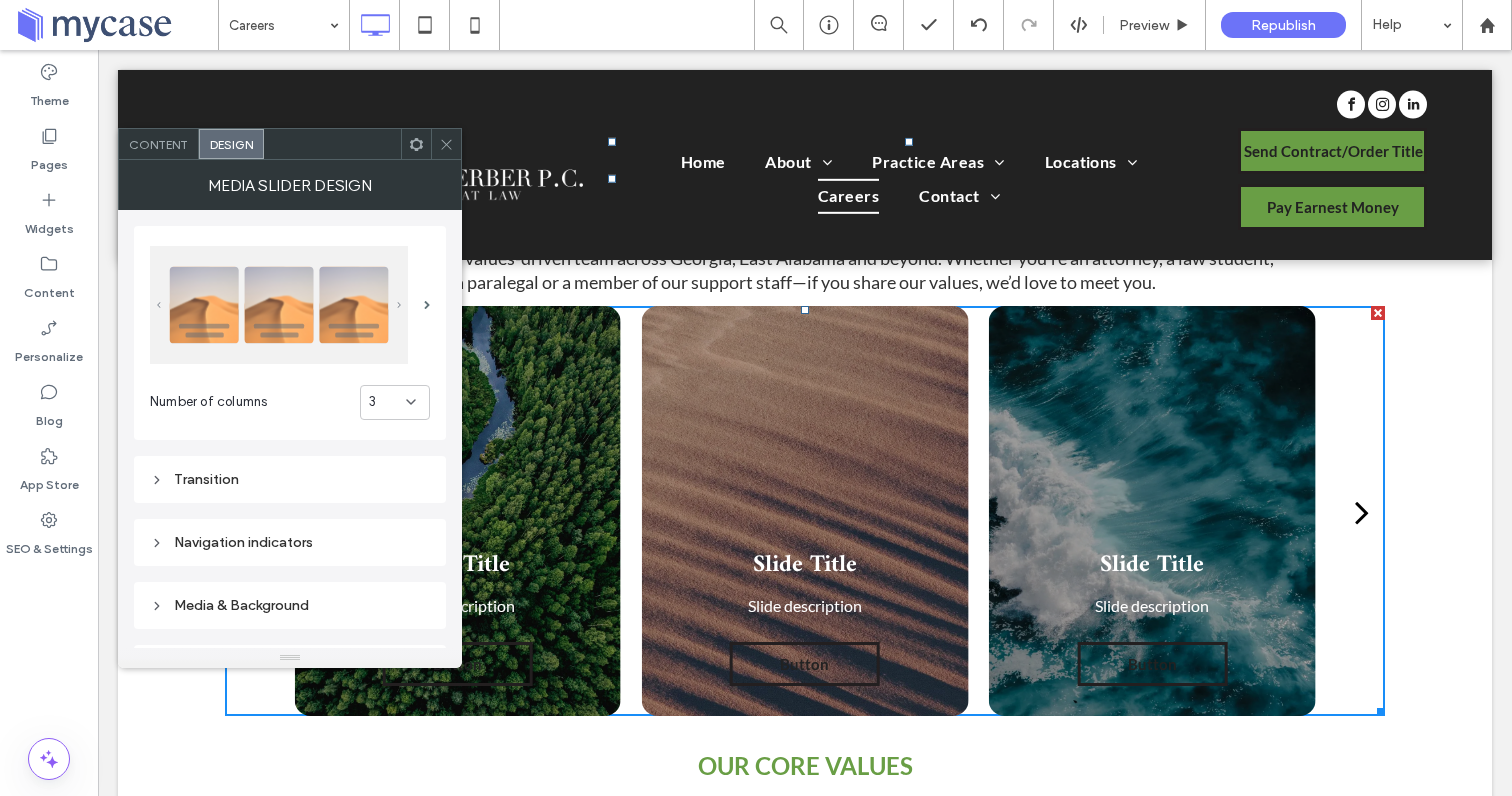 click on "Content" at bounding box center (159, 144) 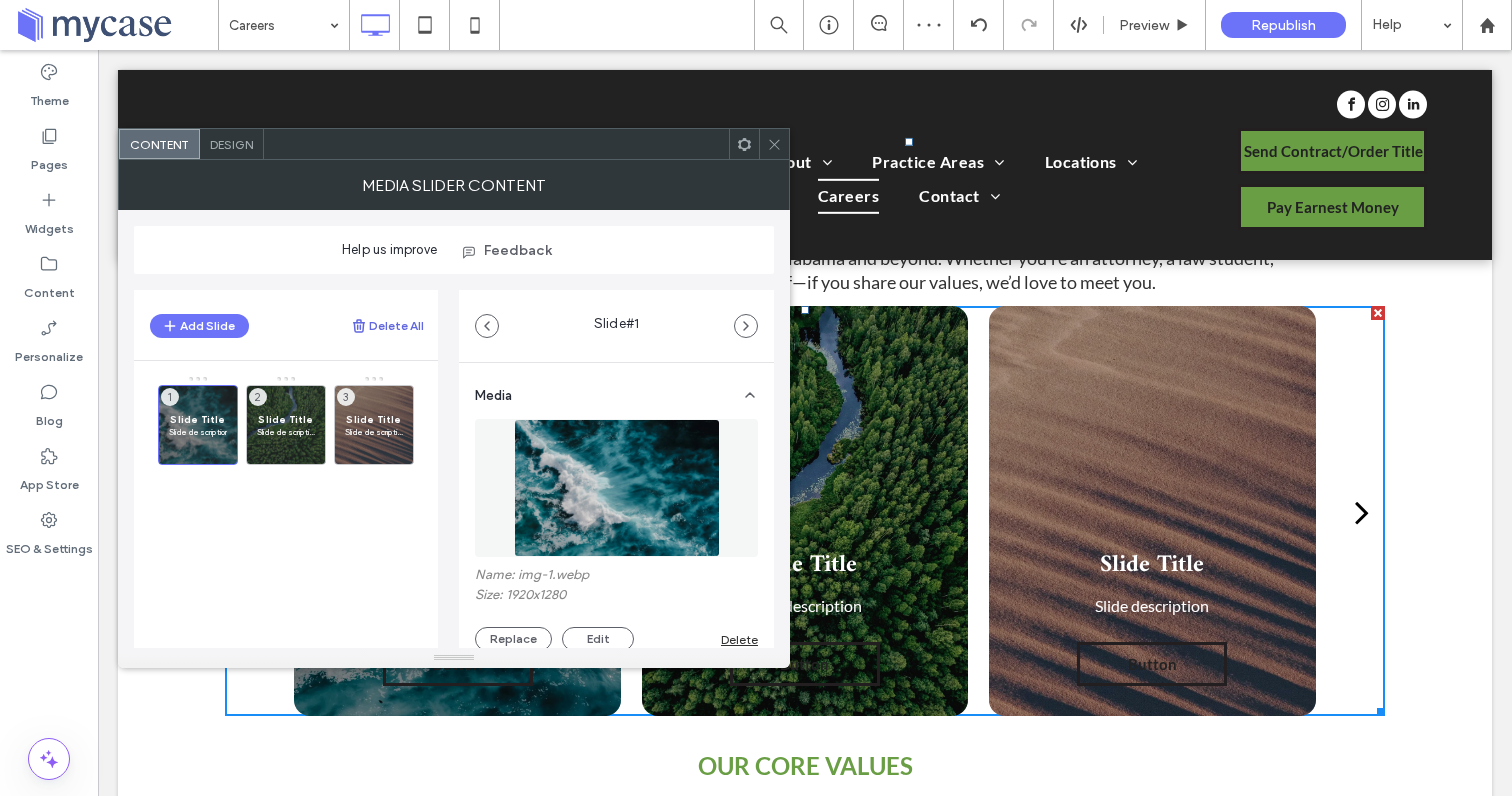 click on "Delete All" at bounding box center (387, 326) 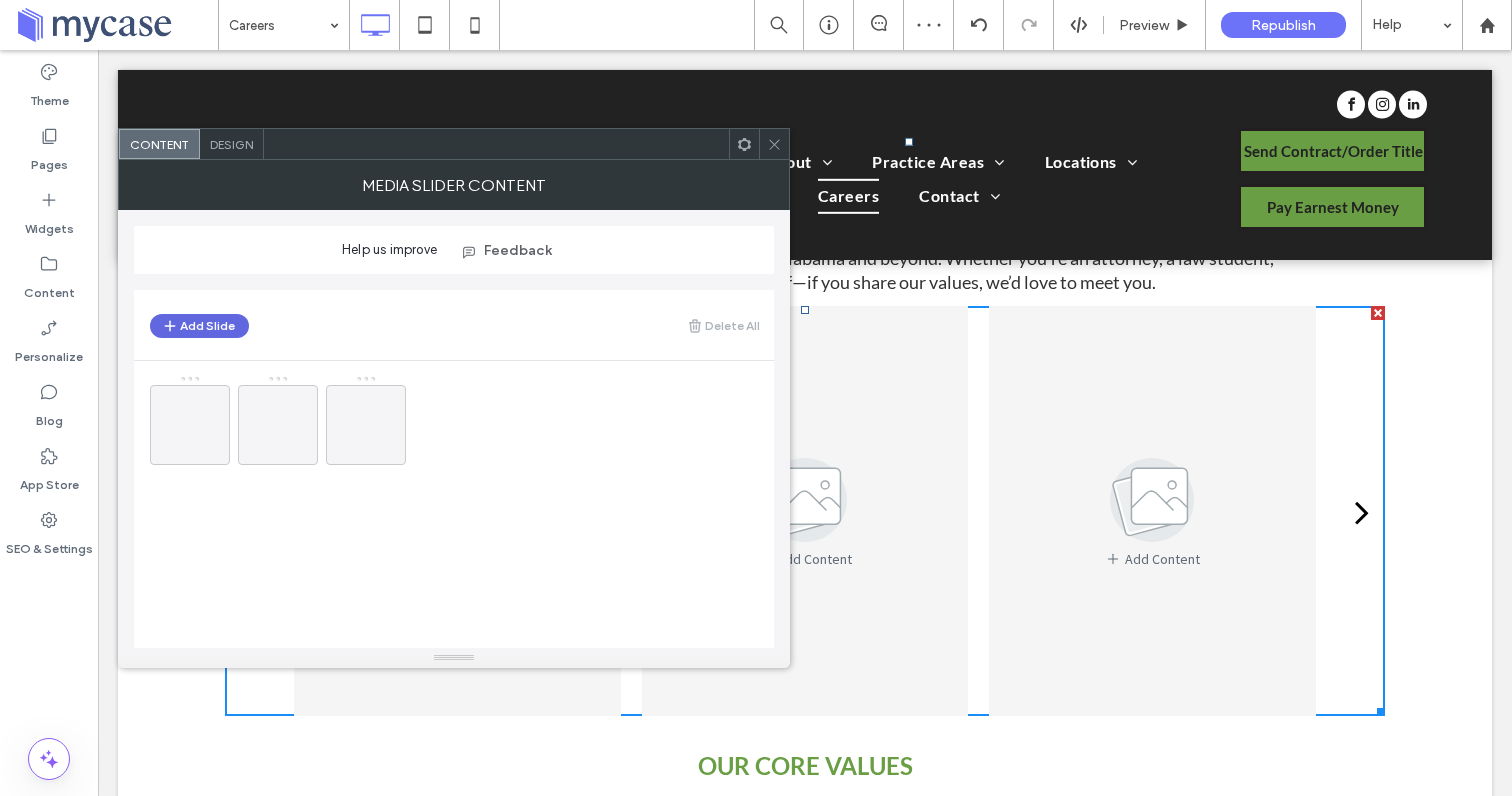 click on "Add Slide" at bounding box center [199, 326] 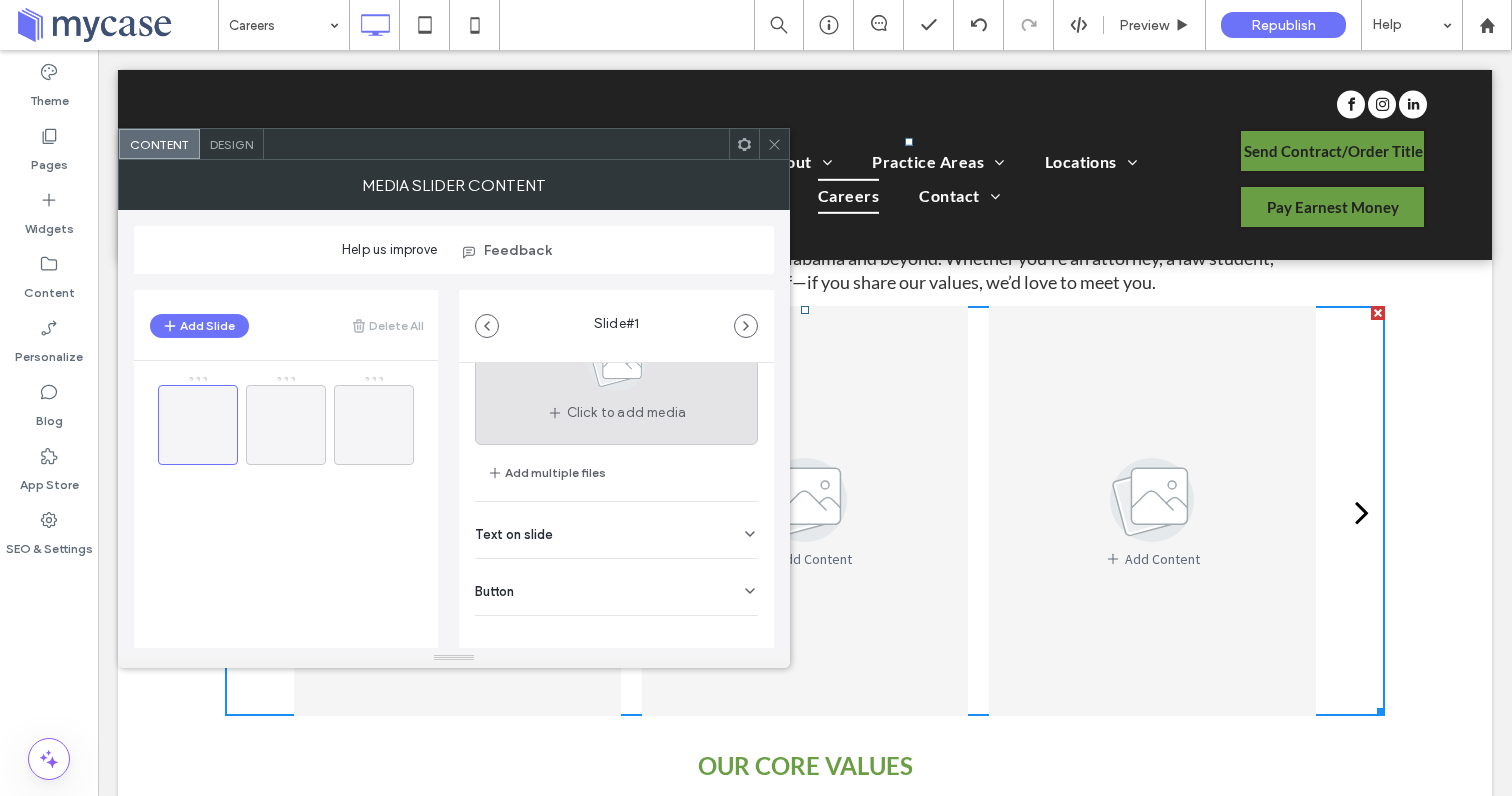 scroll, scrollTop: 127, scrollLeft: 0, axis: vertical 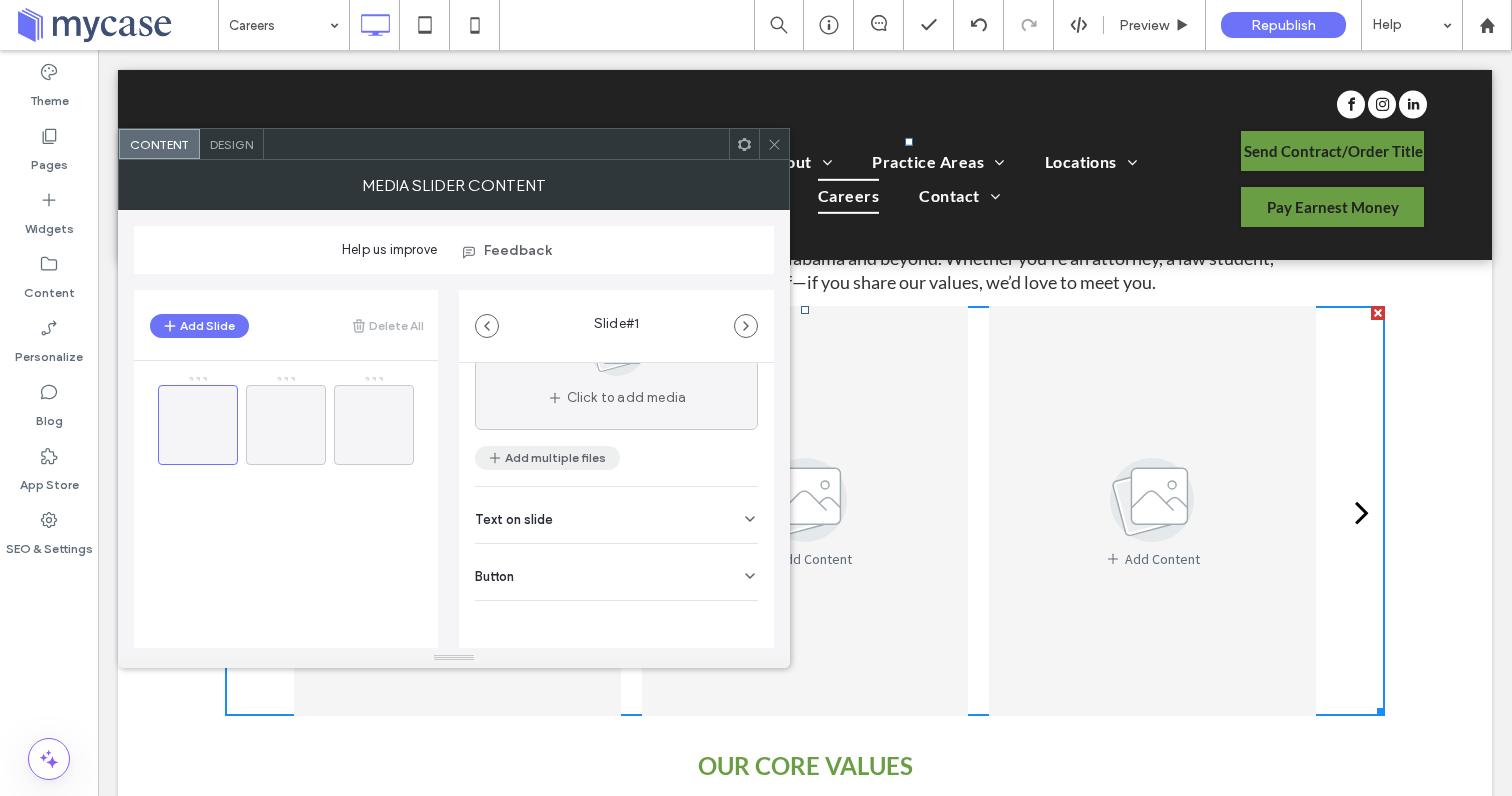 click on "Add multiple files" at bounding box center (547, 458) 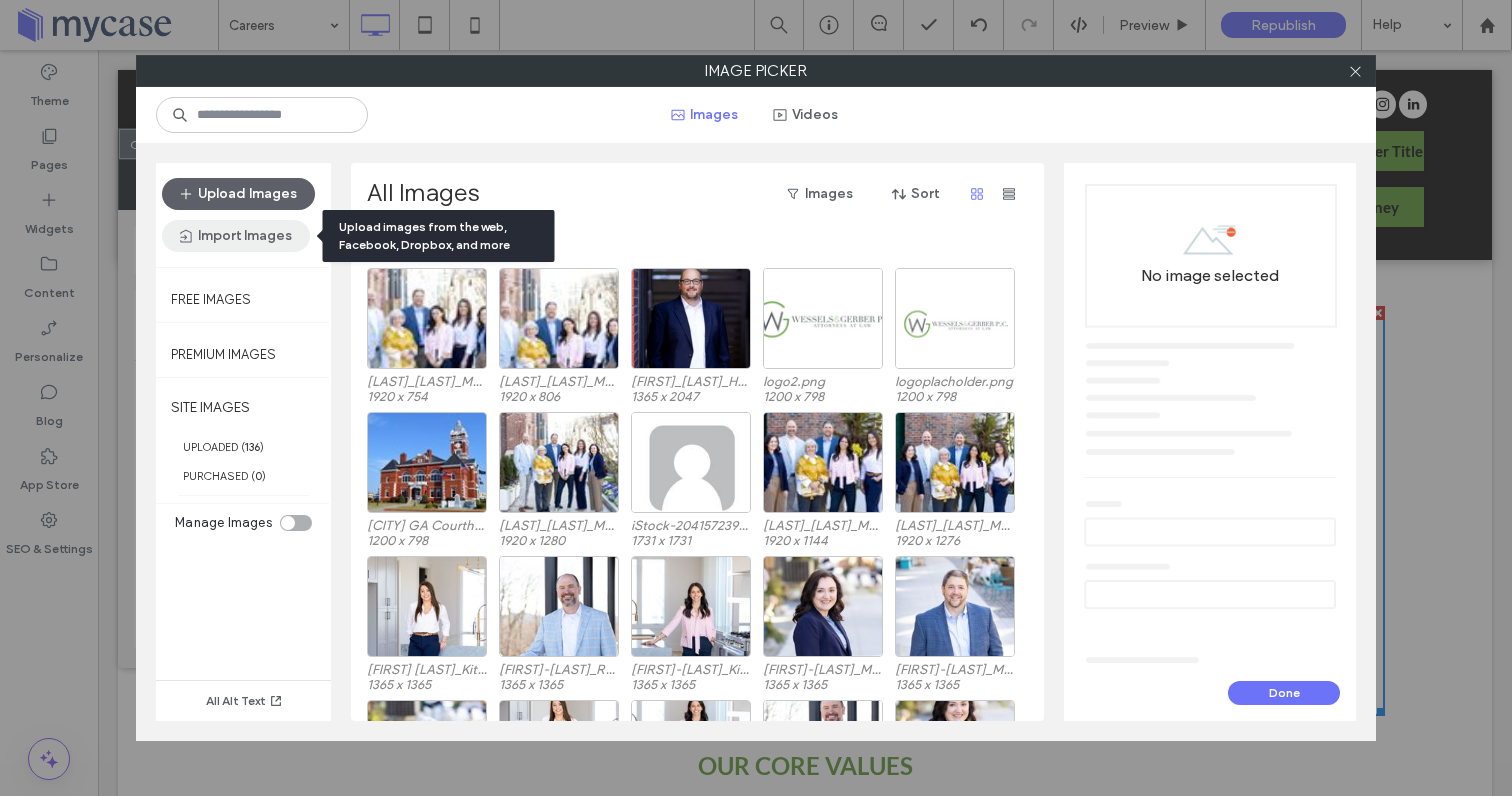 click on "Import Images" at bounding box center (236, 236) 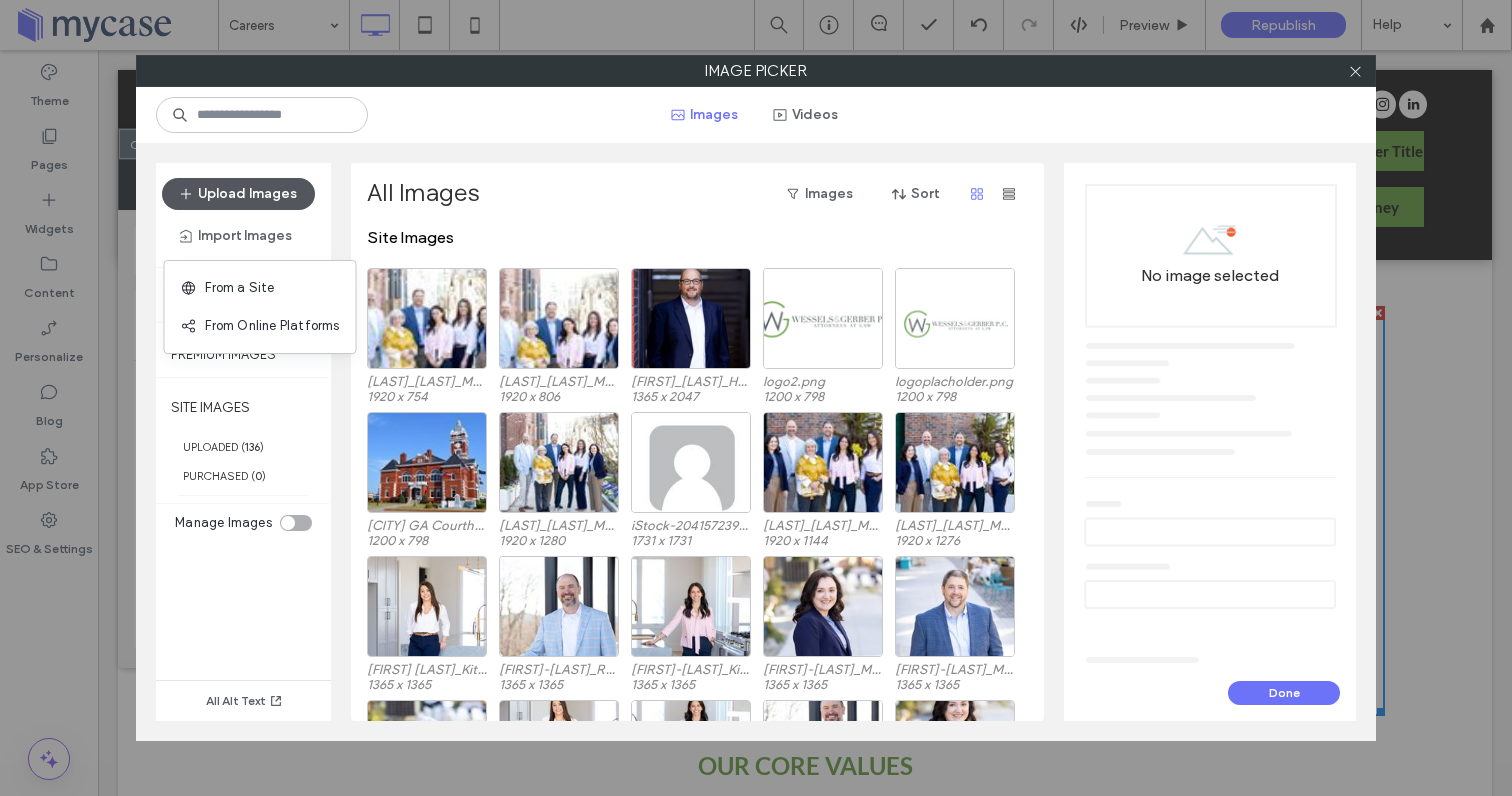 click on "Upload Images" at bounding box center [238, 194] 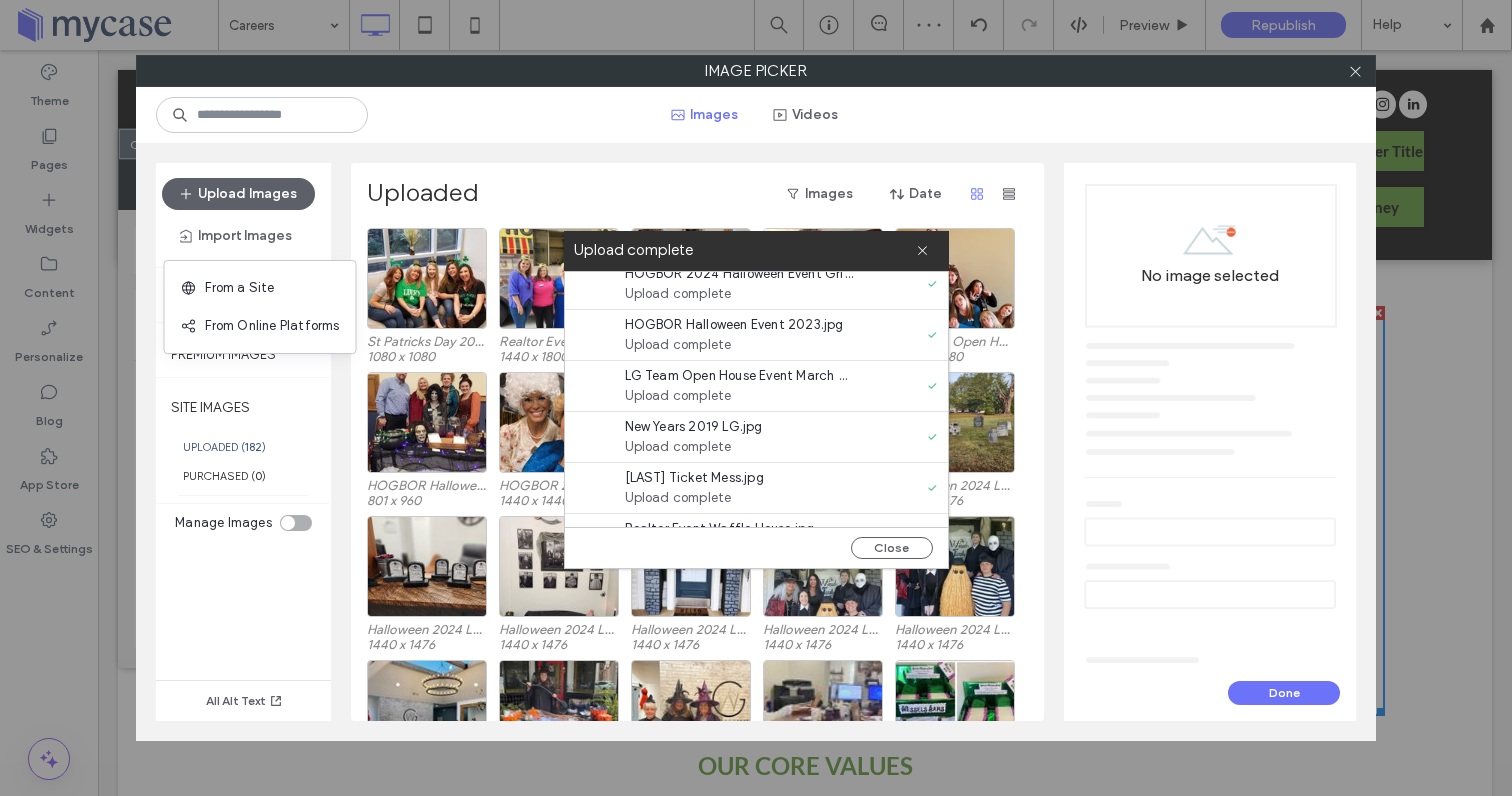 scroll, scrollTop: 2091, scrollLeft: 0, axis: vertical 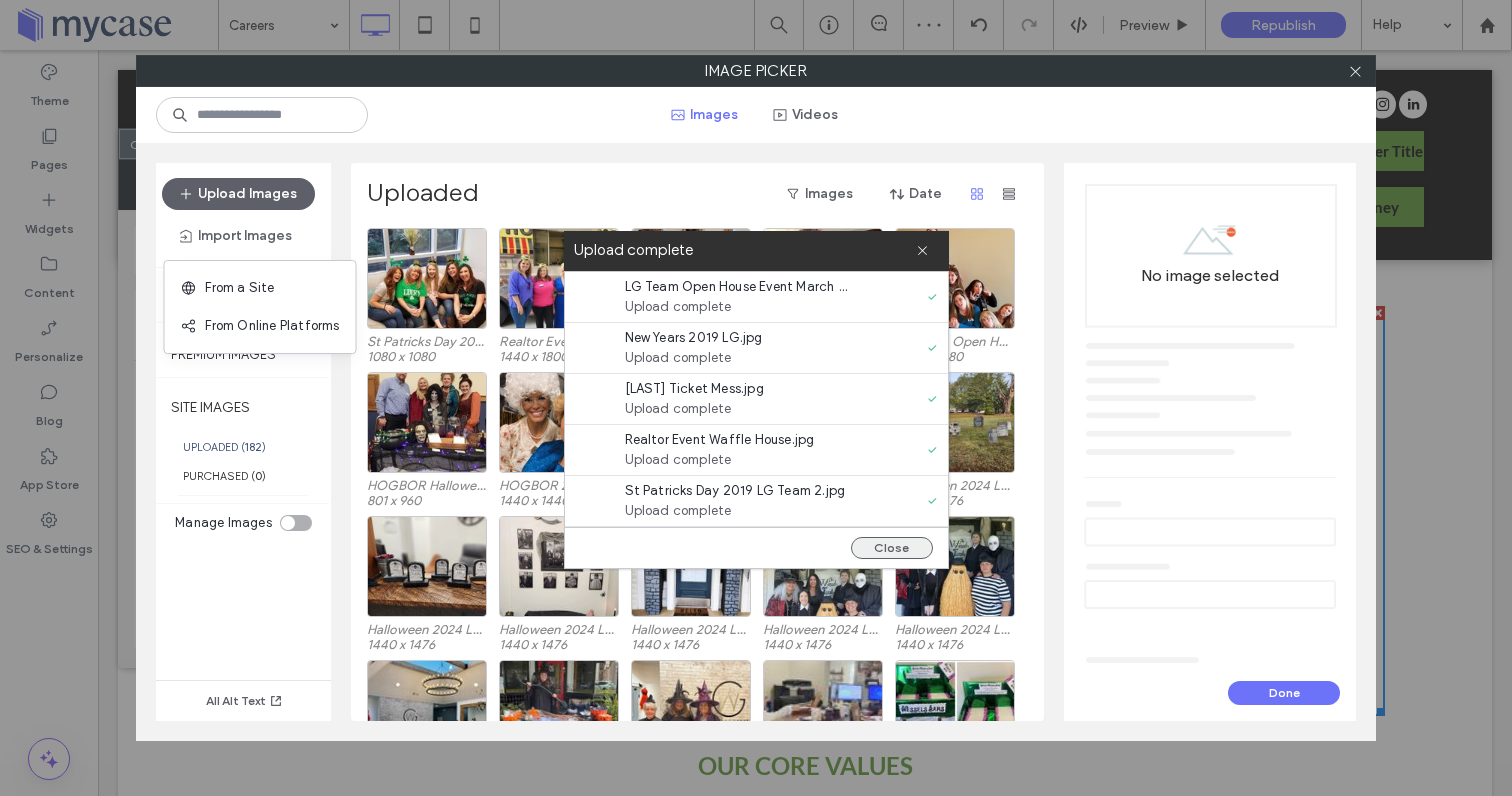 click on "Close" at bounding box center [892, 548] 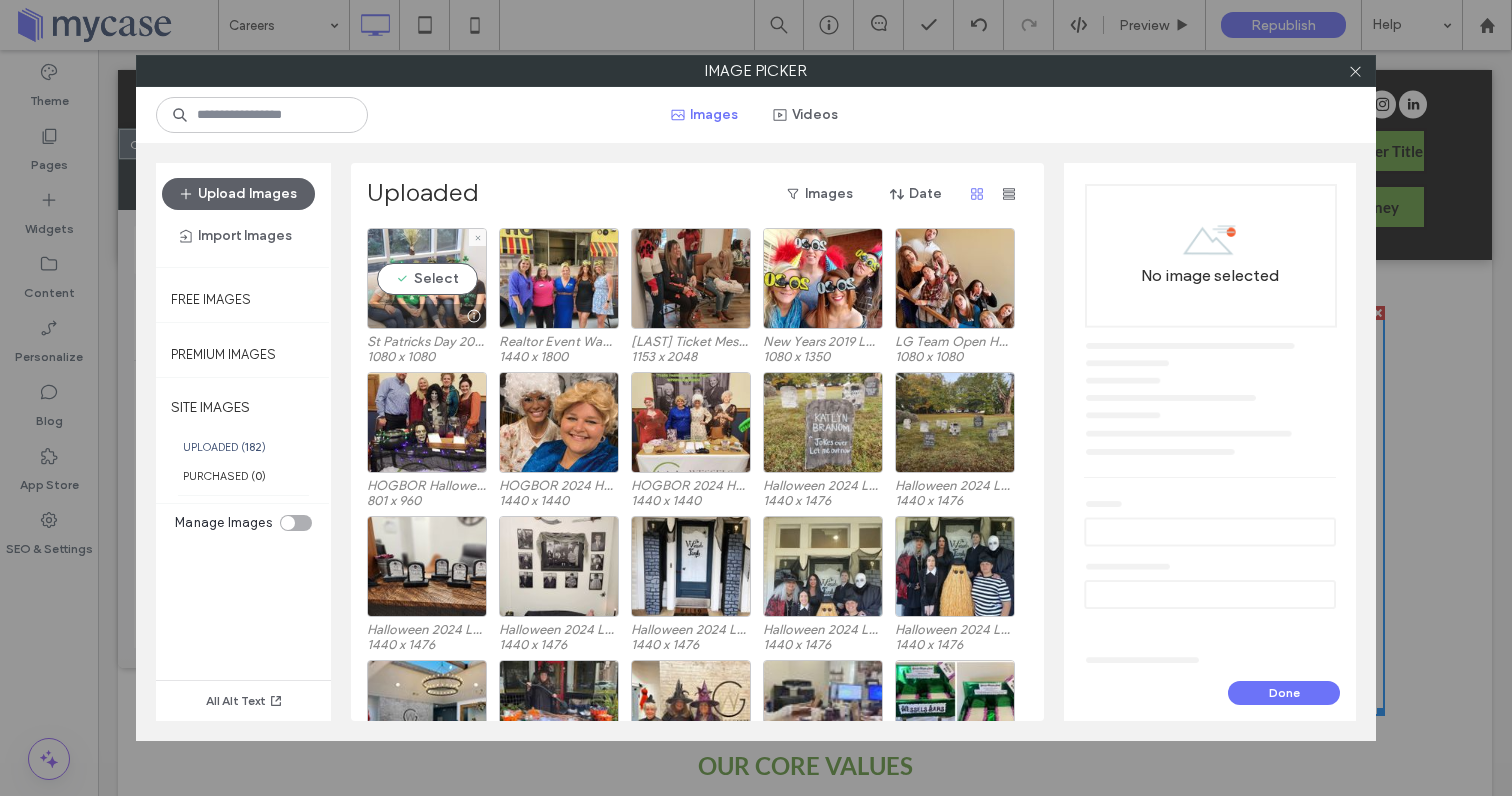 click on "Select" at bounding box center [427, 278] 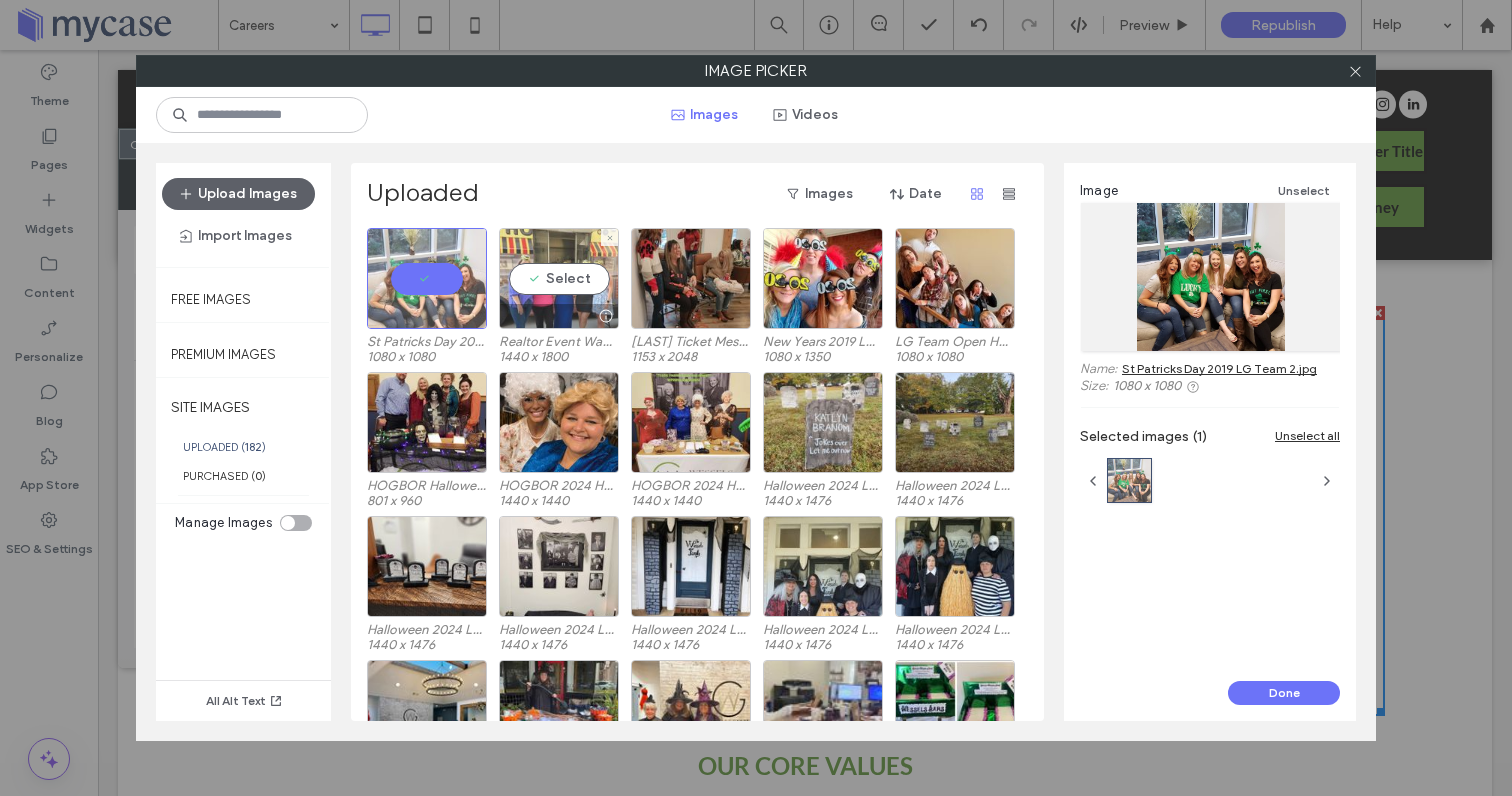 click on "Select" at bounding box center (559, 278) 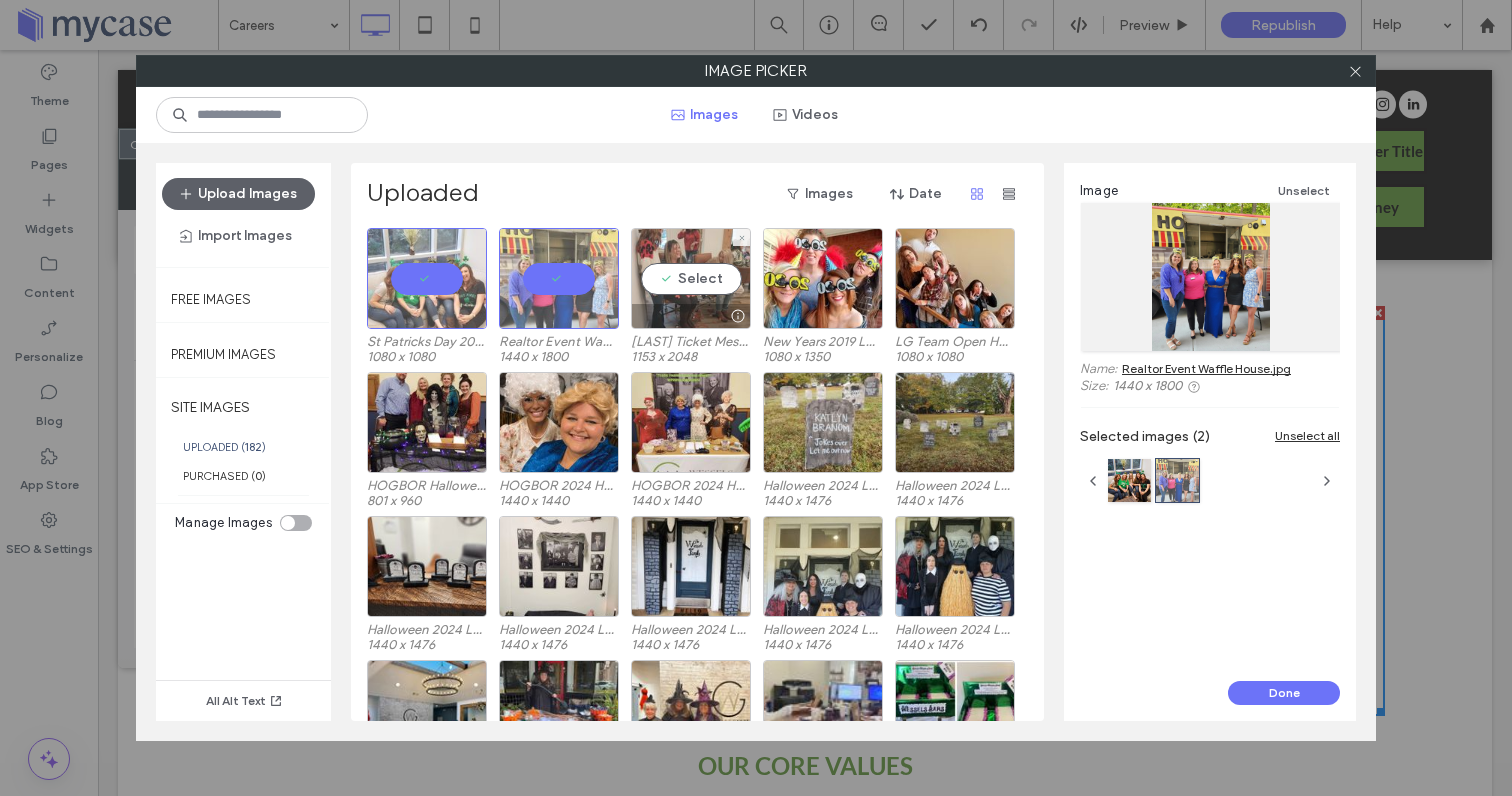 click on "Select" at bounding box center (691, 278) 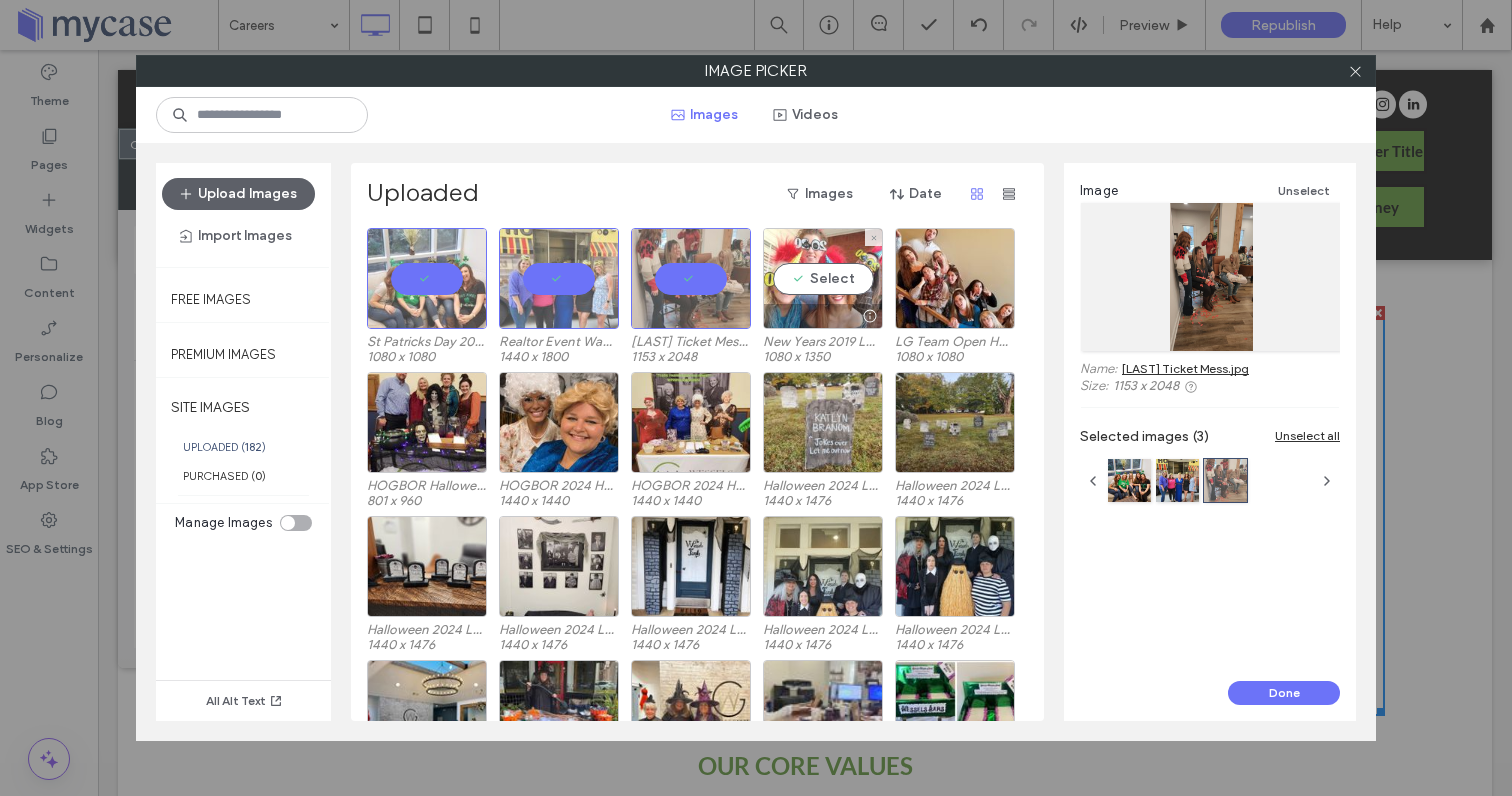 click on "Select" at bounding box center (823, 278) 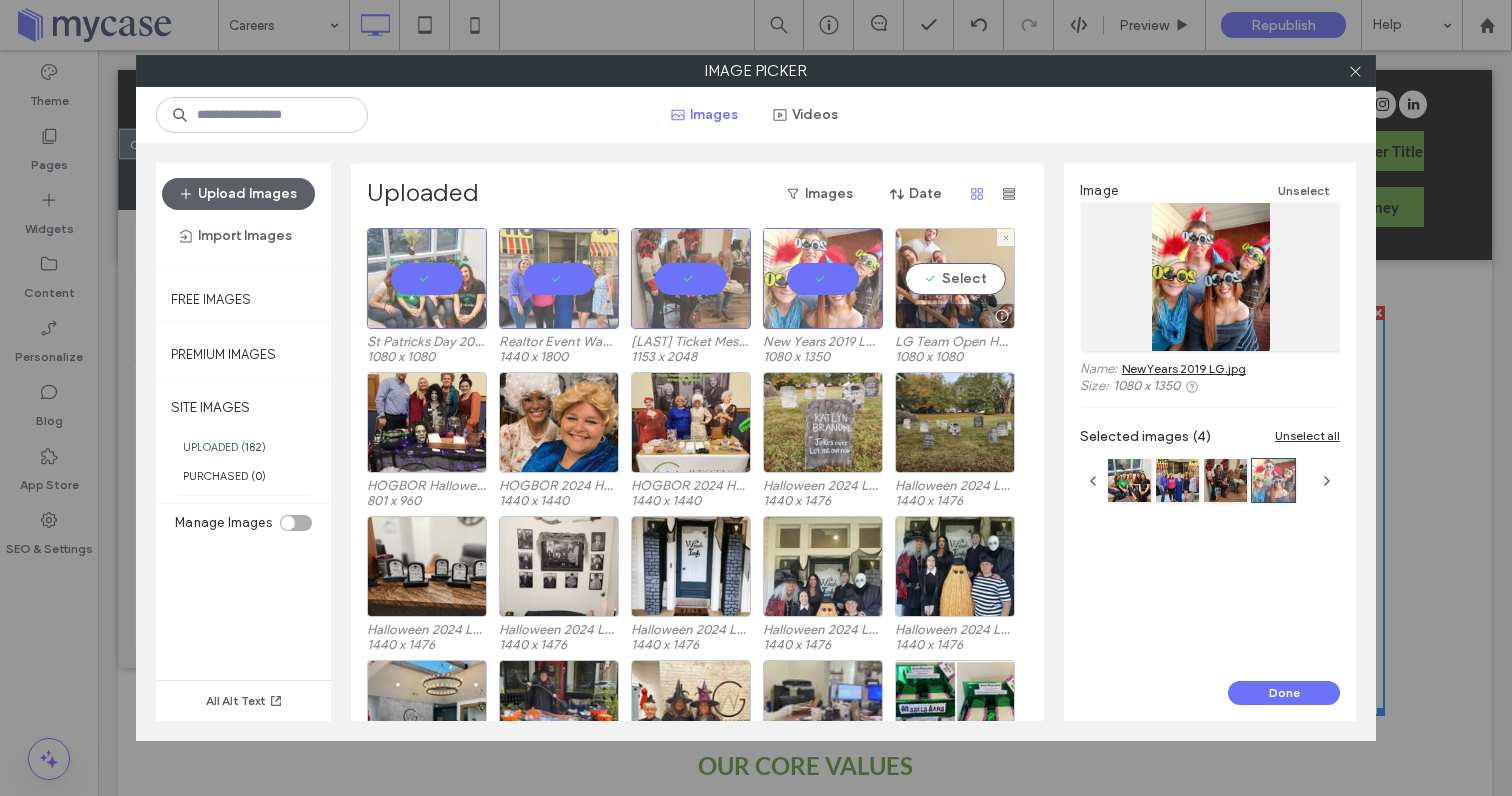 click on "Select" at bounding box center (955, 278) 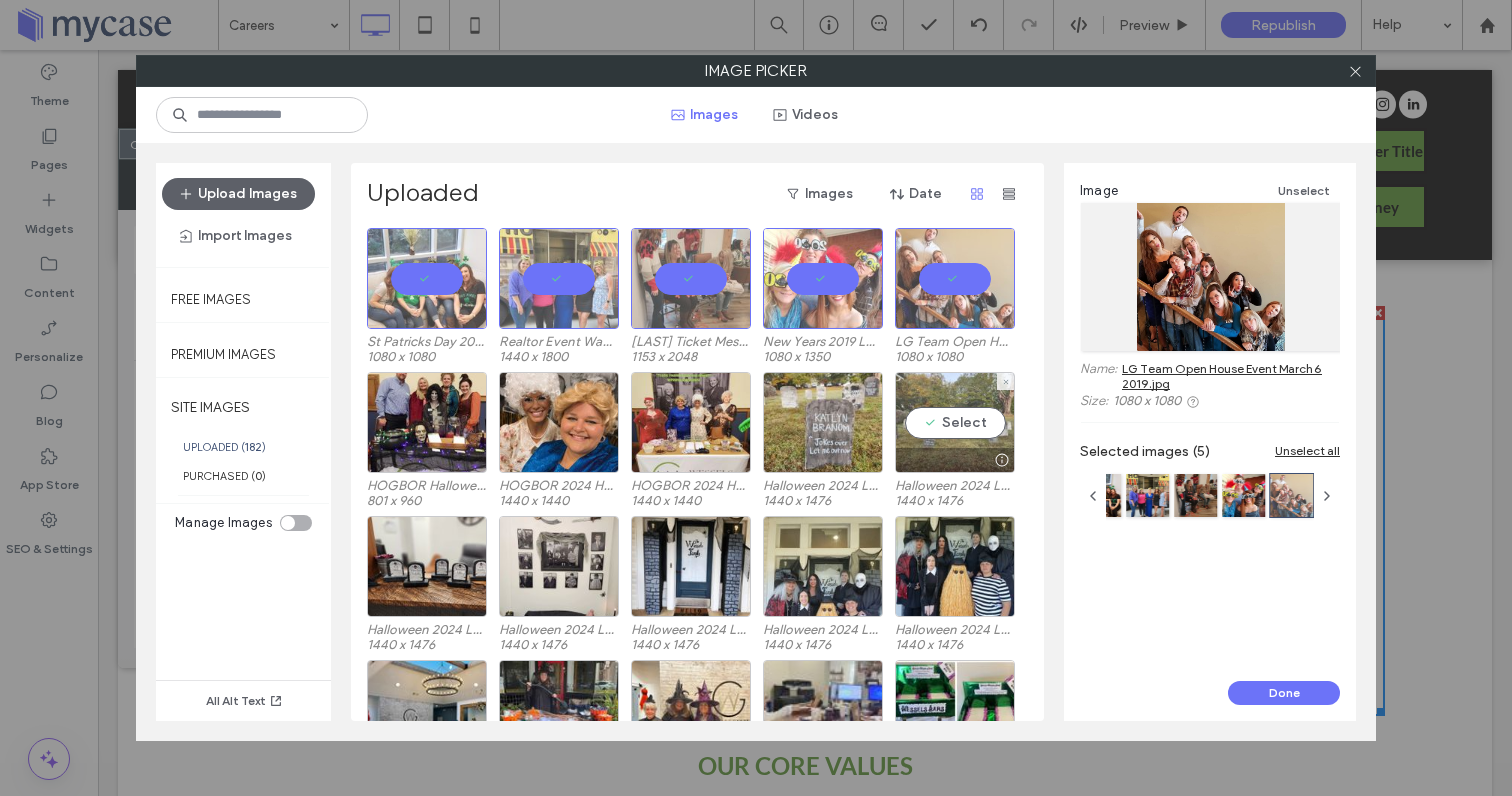click on "Select" at bounding box center (955, 422) 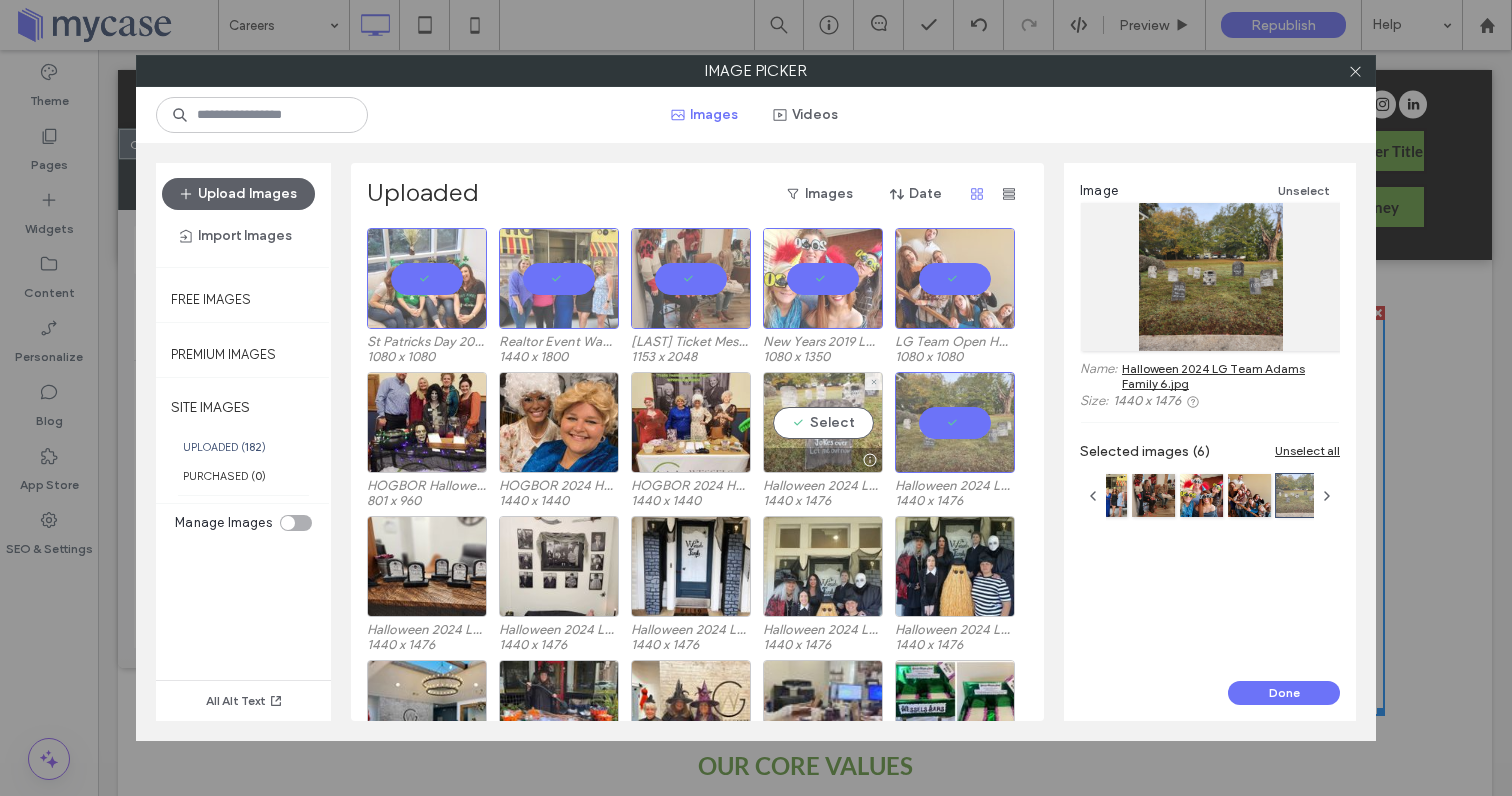 click on "Select" at bounding box center (823, 422) 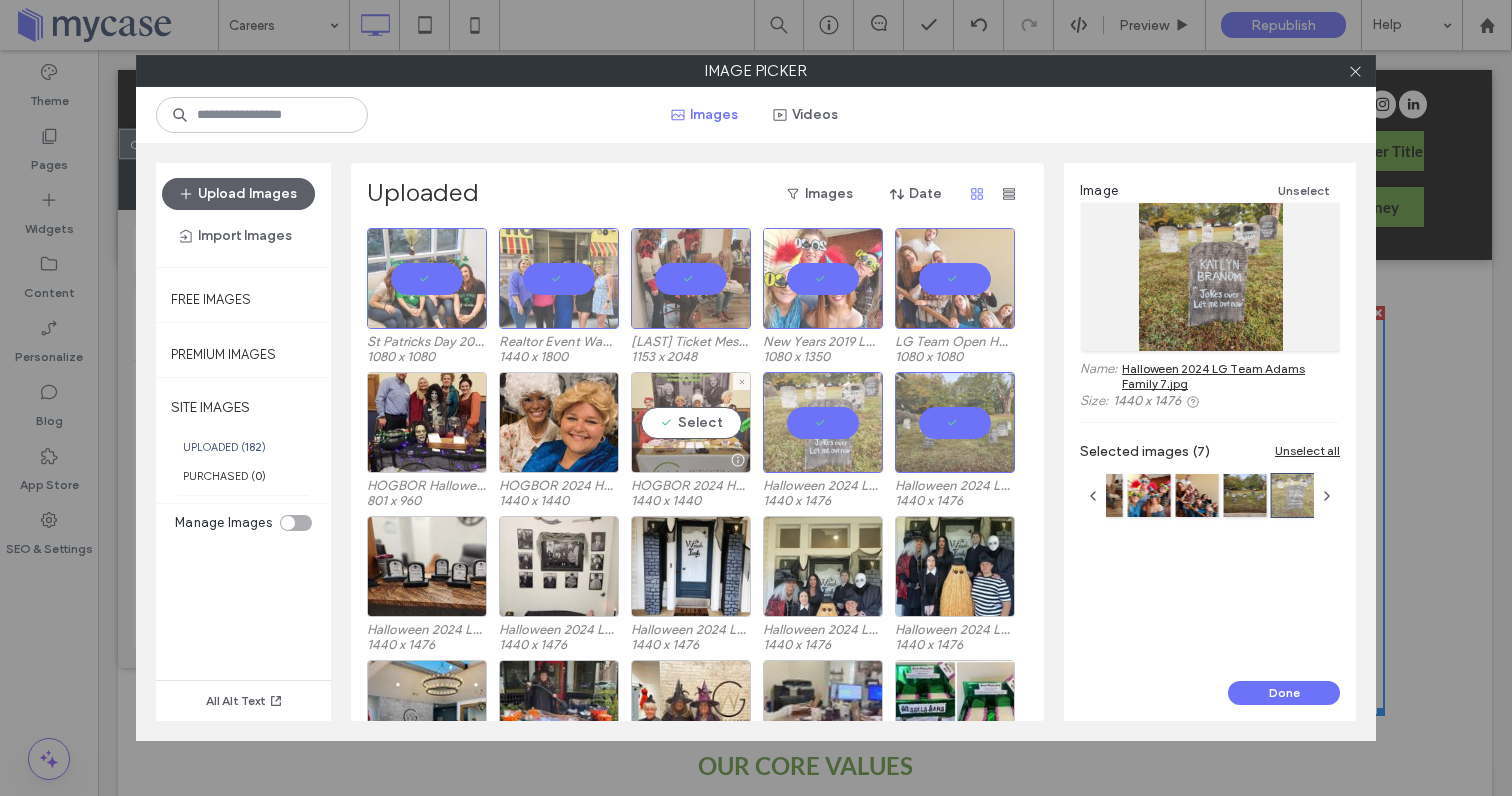 click on "Select" at bounding box center (691, 422) 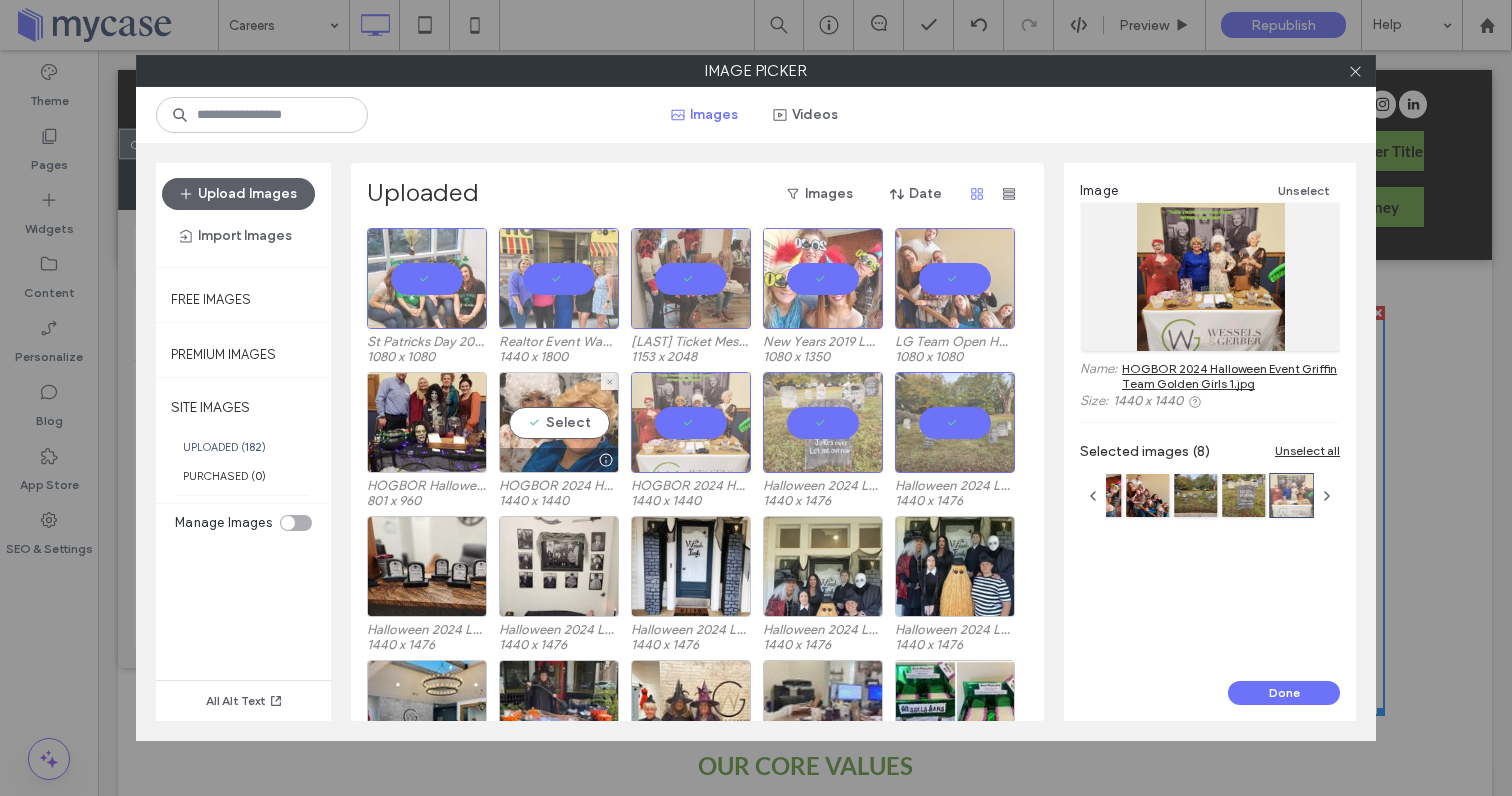 click on "Select" at bounding box center (559, 422) 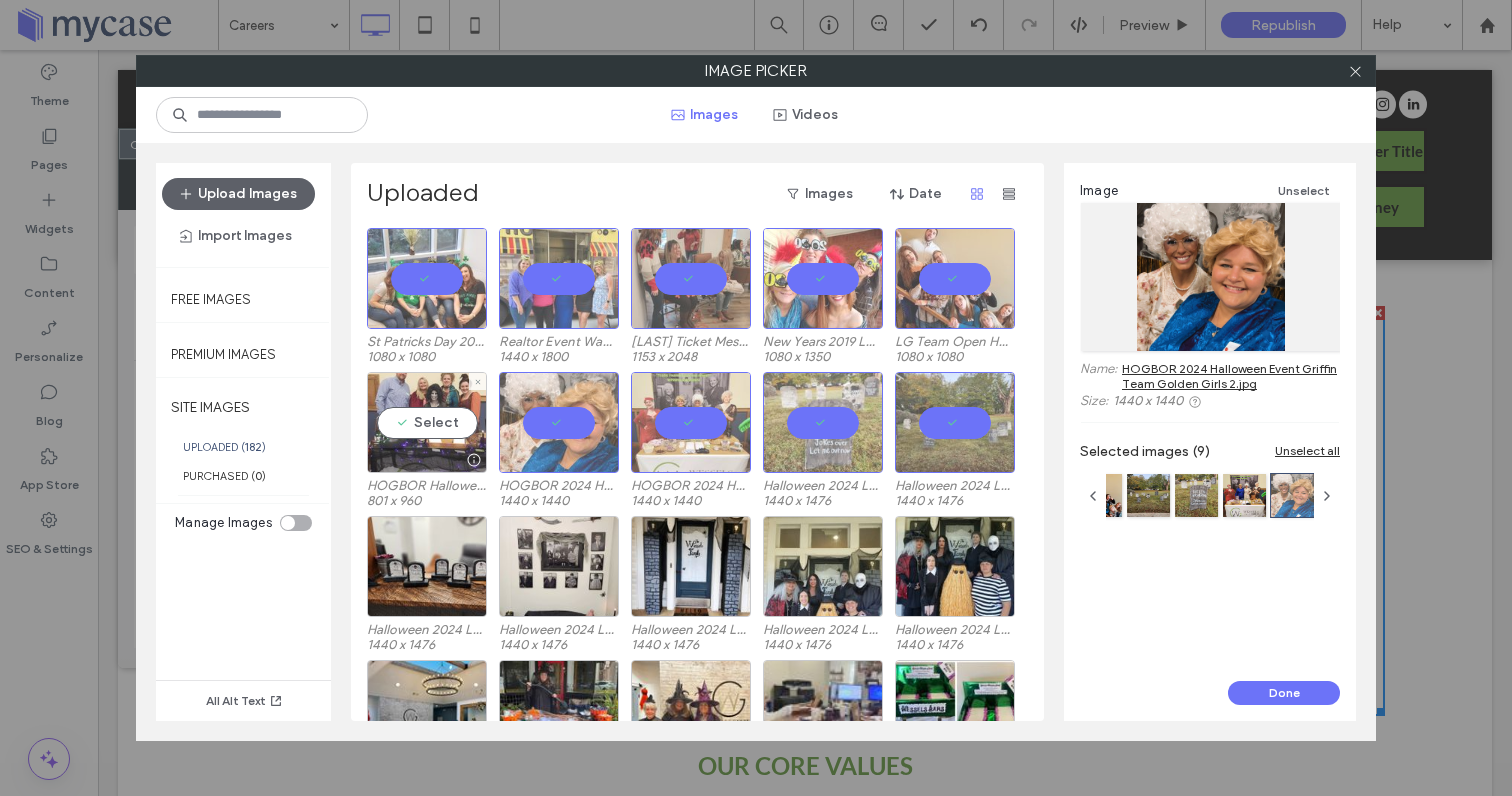 click on "Select" at bounding box center (427, 422) 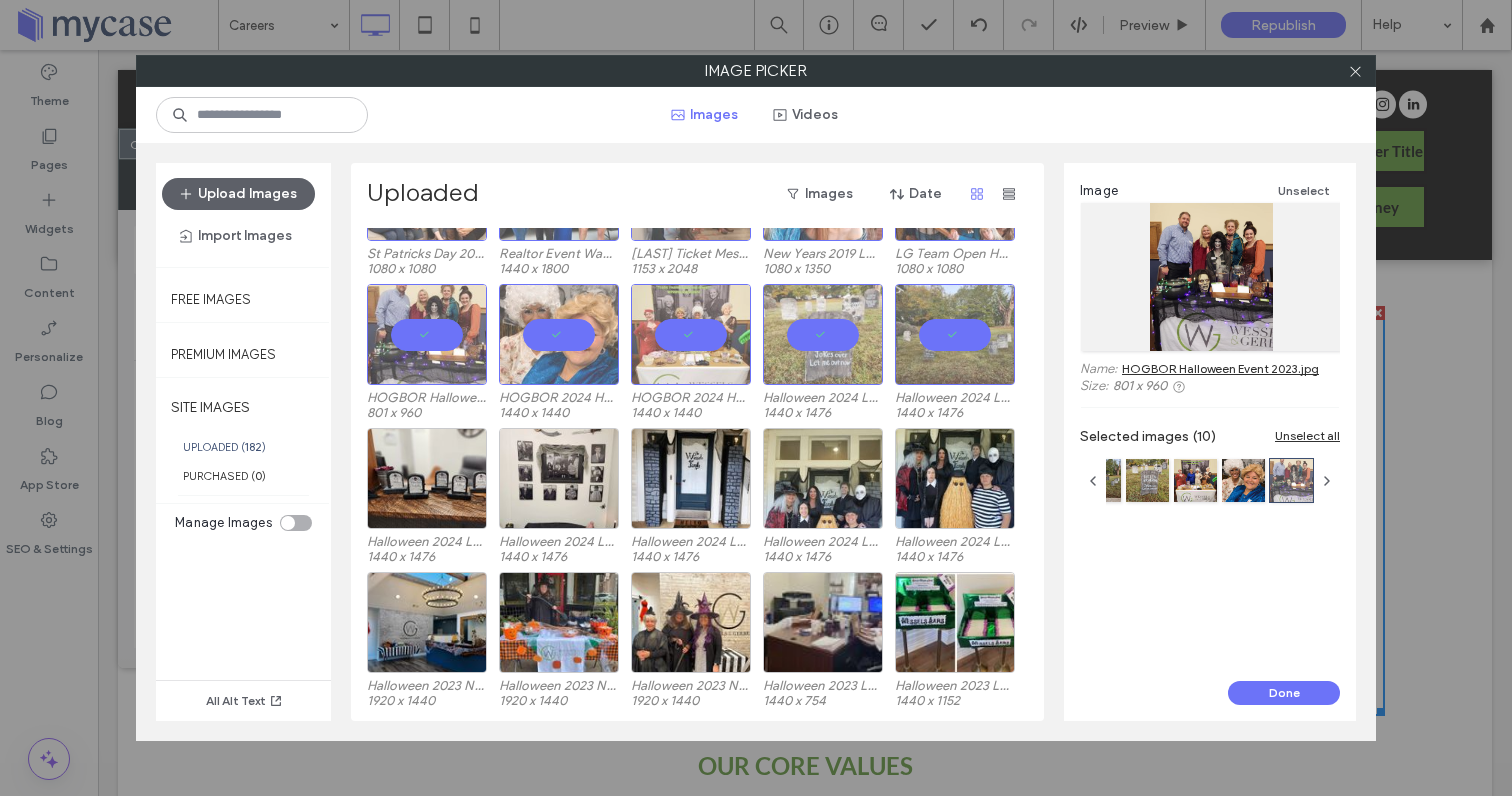 scroll, scrollTop: 88, scrollLeft: 0, axis: vertical 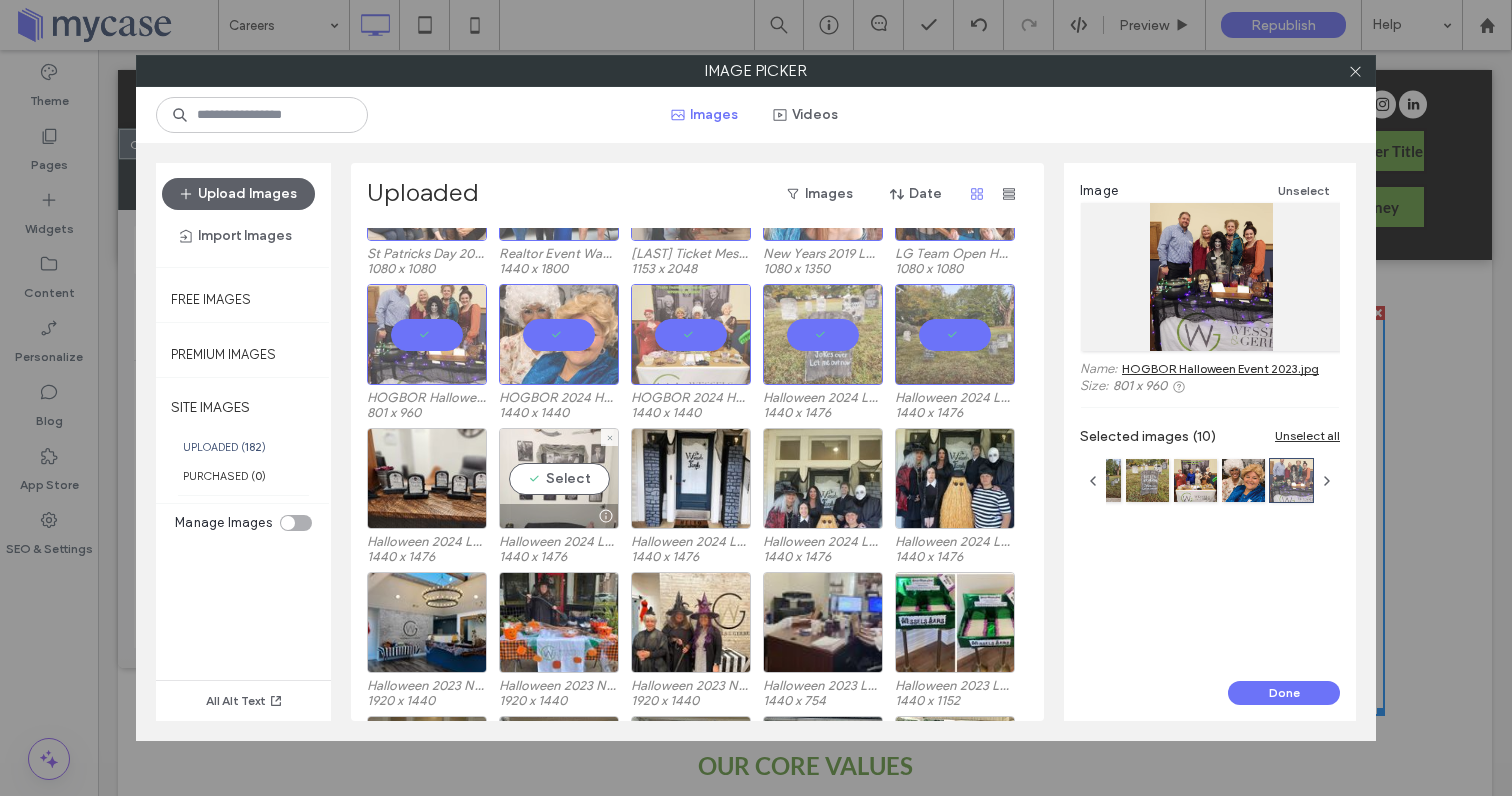 click on "Select" at bounding box center [559, 478] 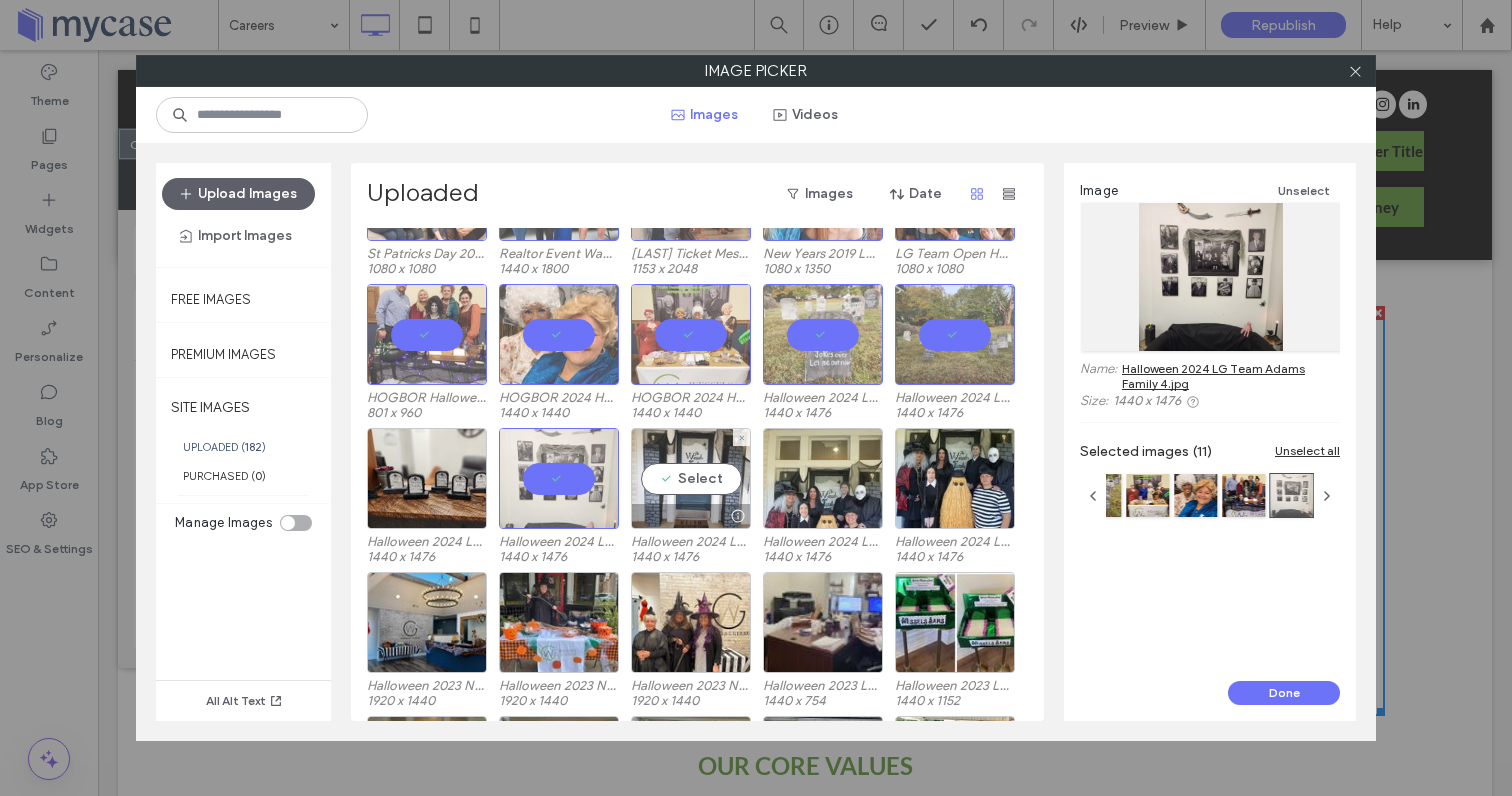 click on "Select" at bounding box center [691, 478] 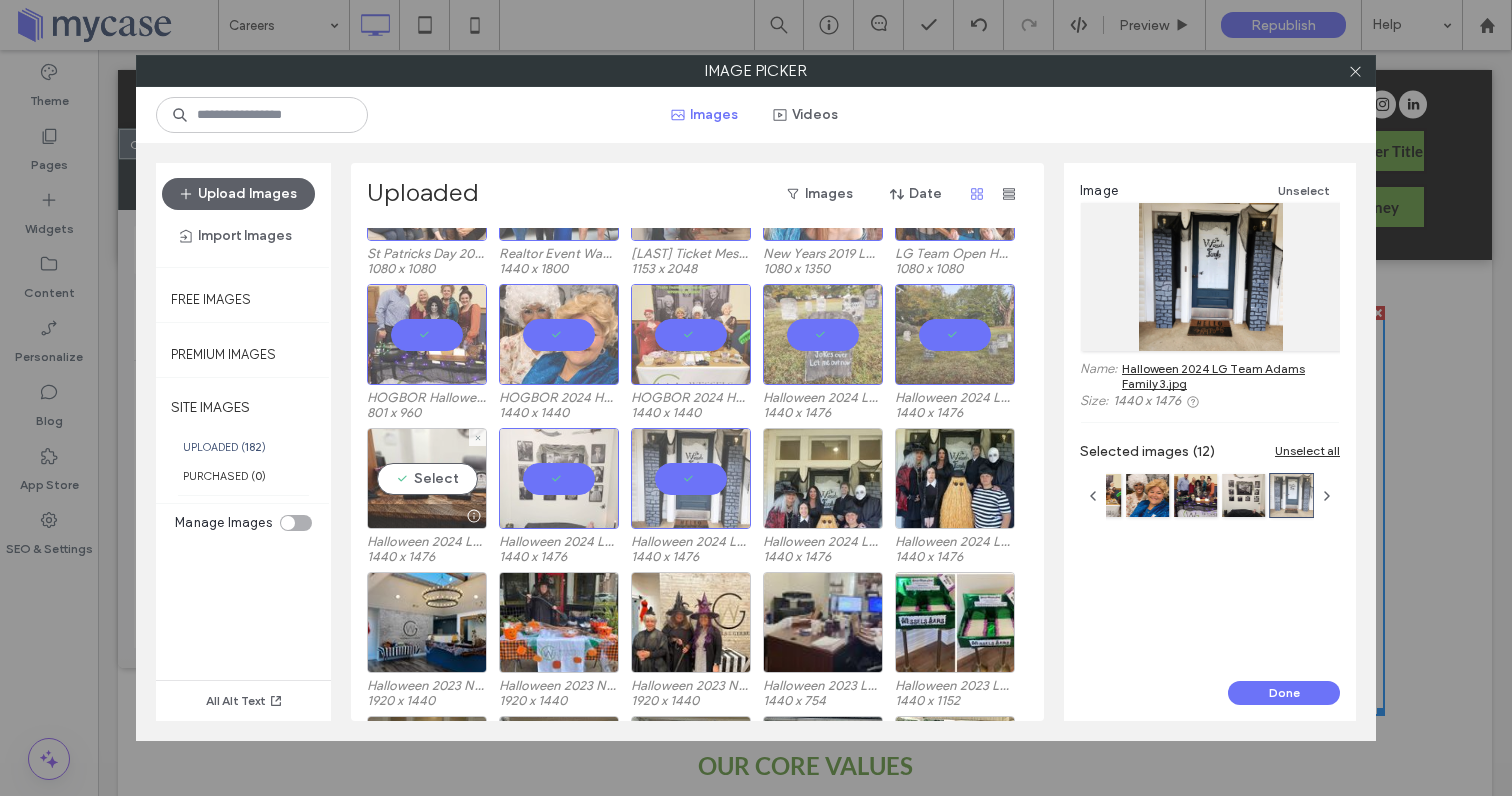 click on "Select" at bounding box center [427, 478] 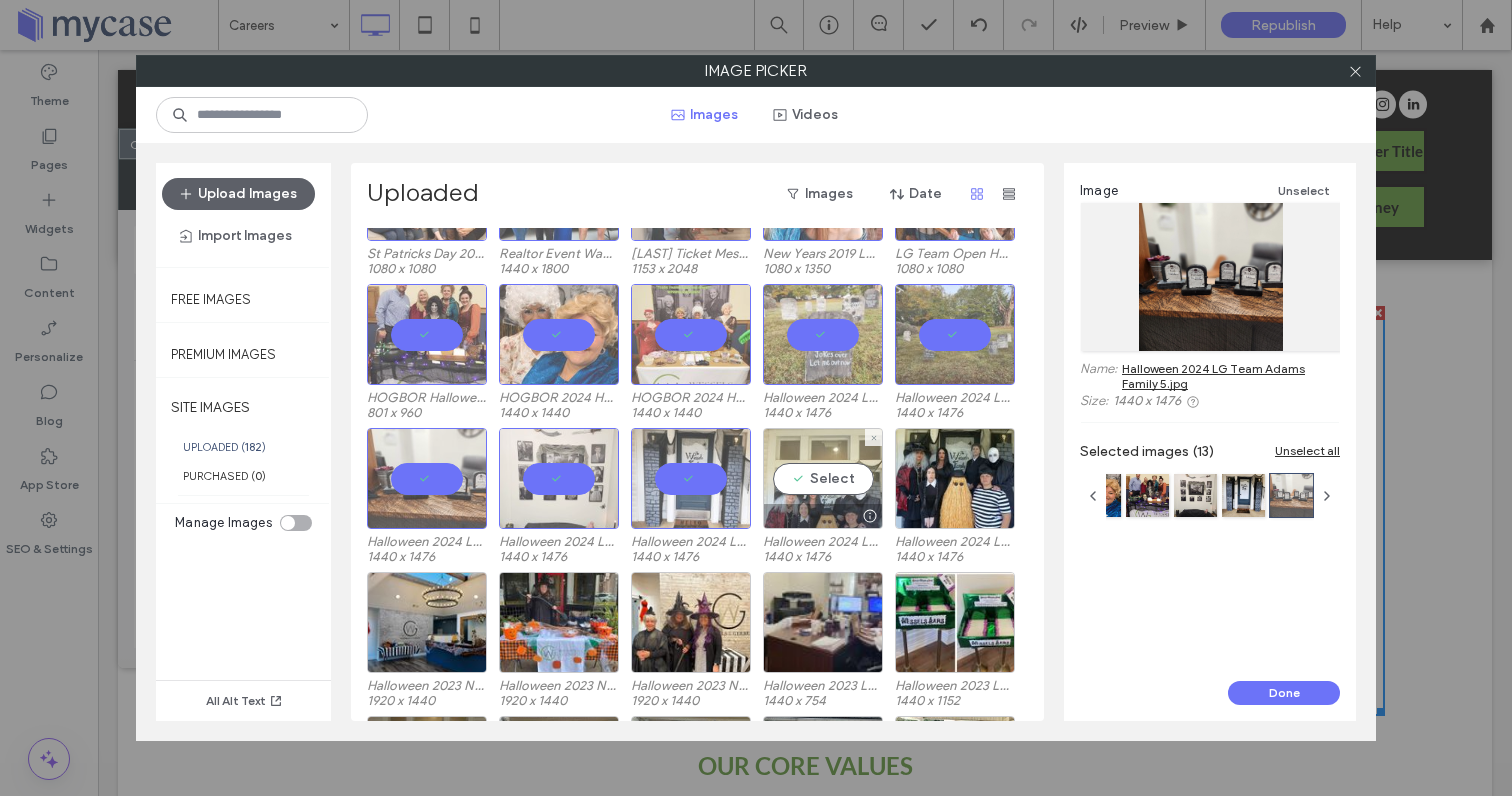 click on "Select" at bounding box center (823, 478) 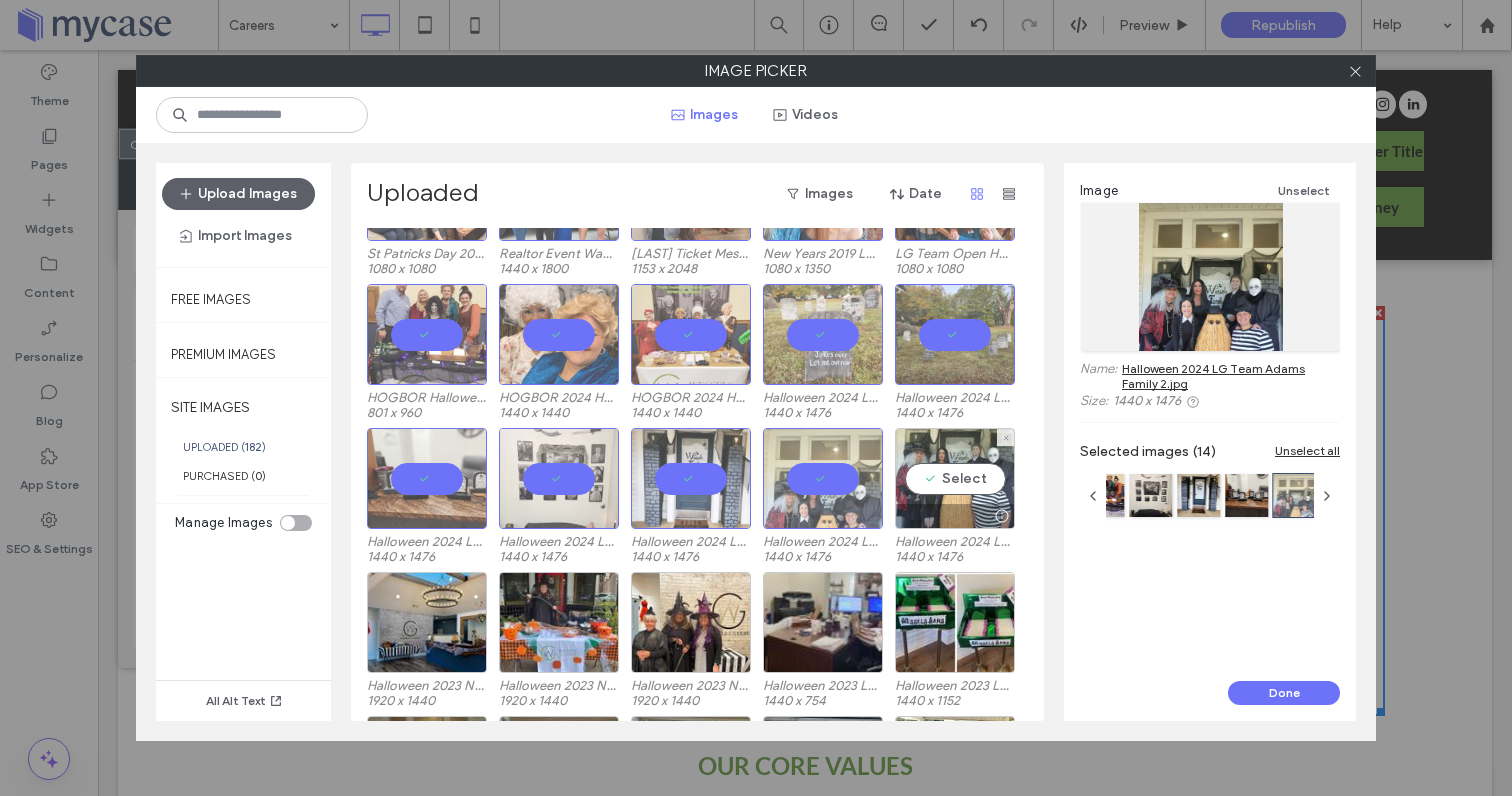 click on "Select" at bounding box center (955, 478) 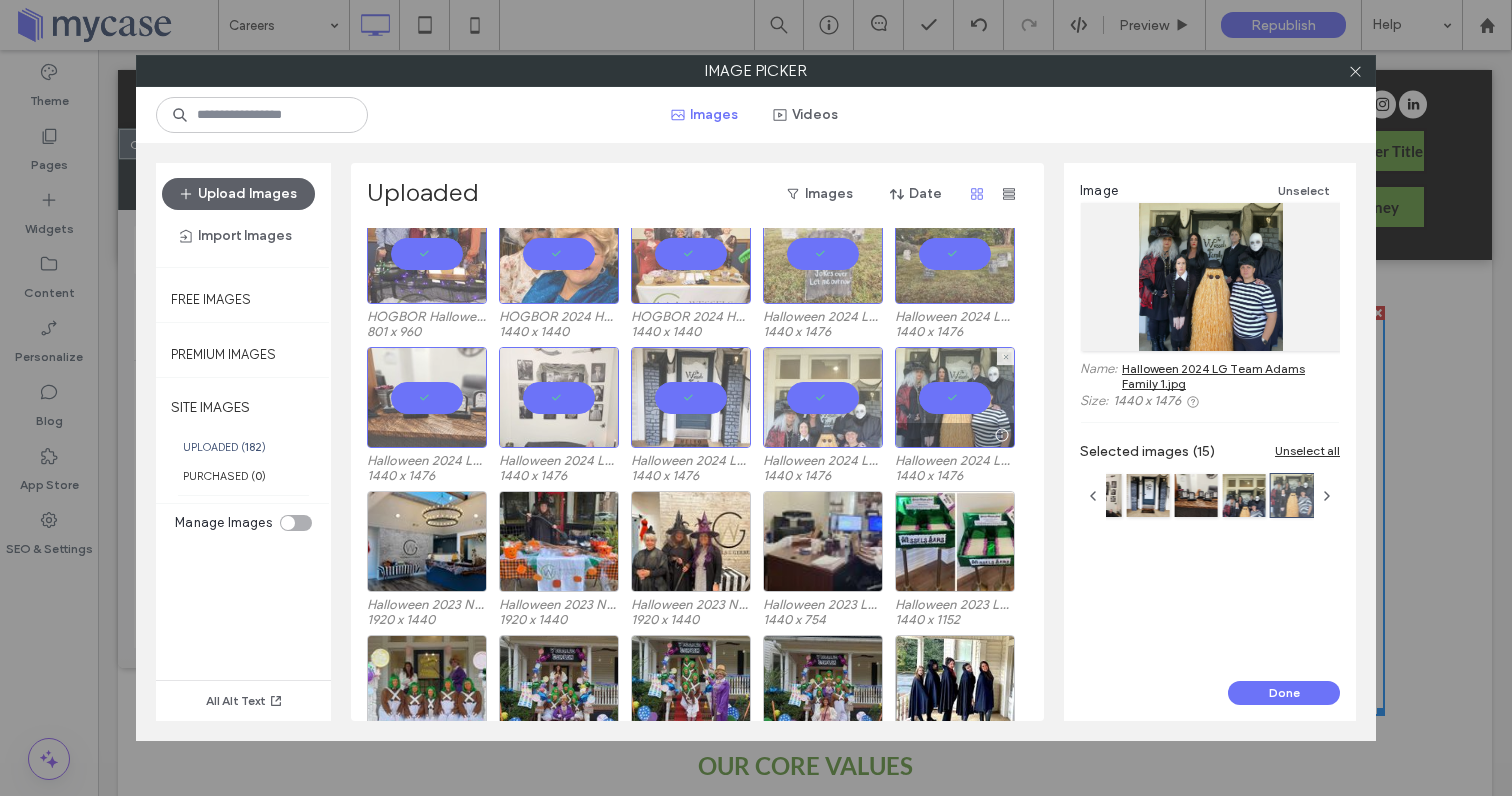 scroll, scrollTop: 220, scrollLeft: 0, axis: vertical 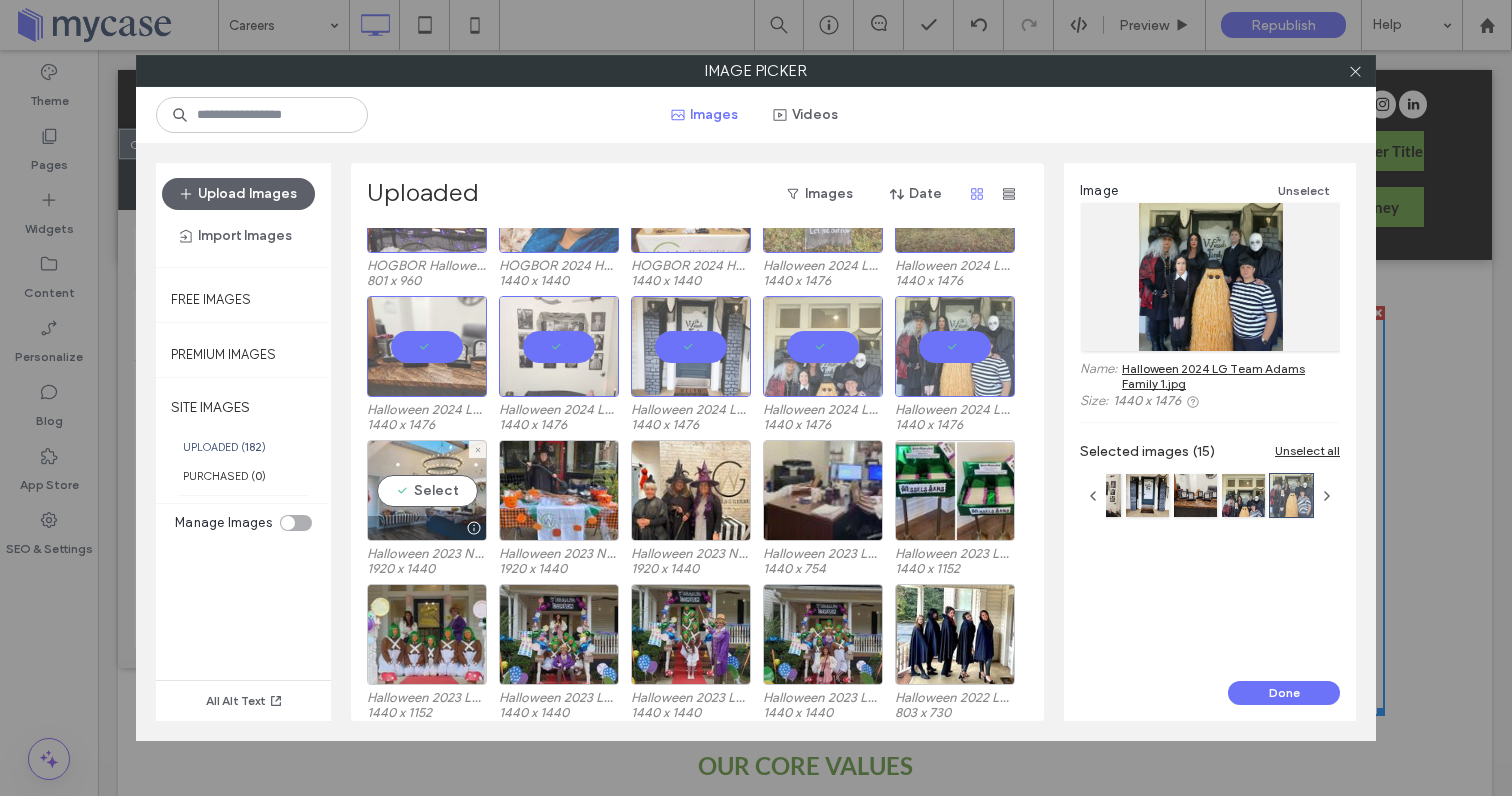 click on "Select" at bounding box center [427, 490] 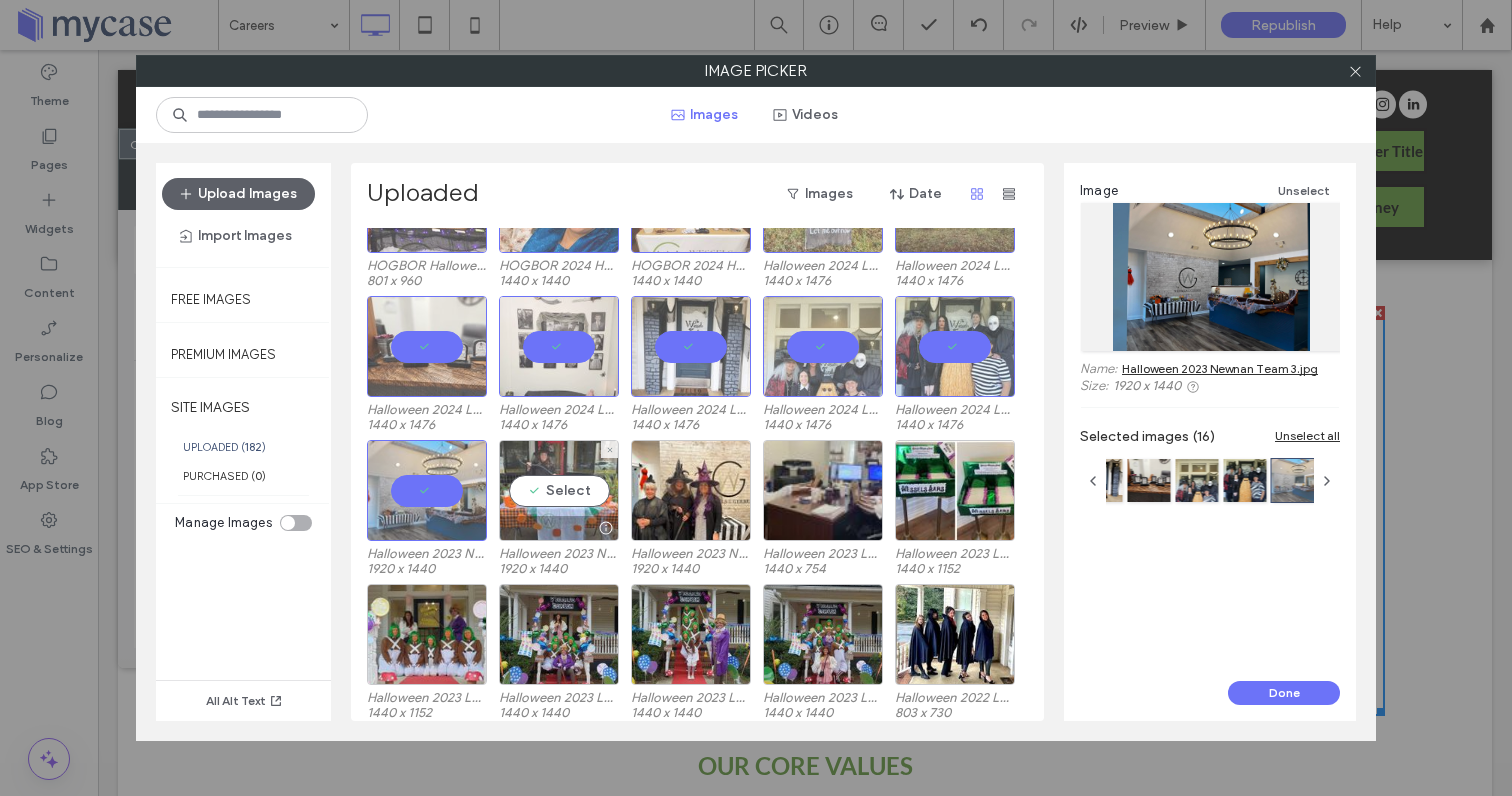 click on "Select" at bounding box center [559, 490] 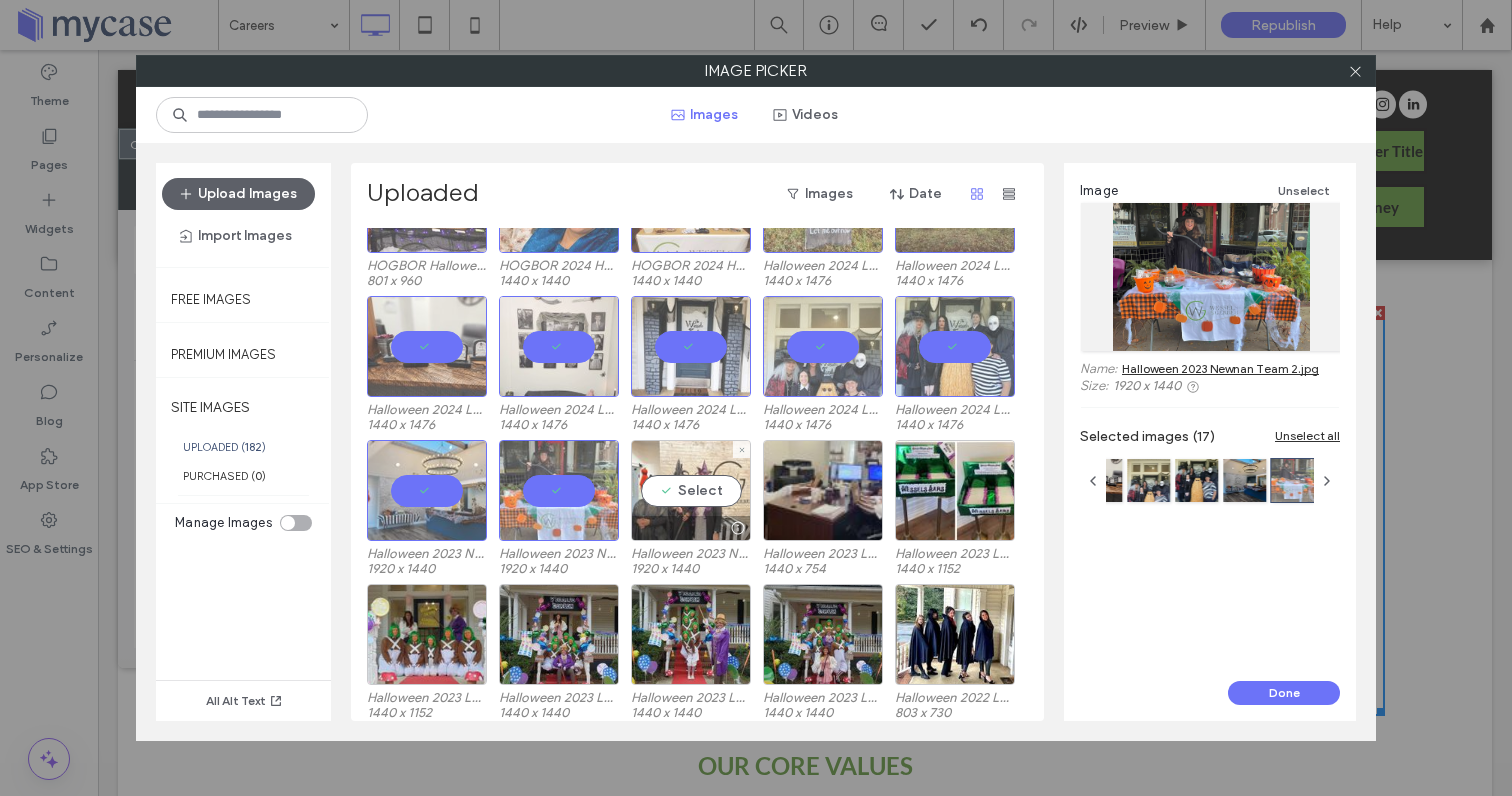 click on "Select" at bounding box center [691, 490] 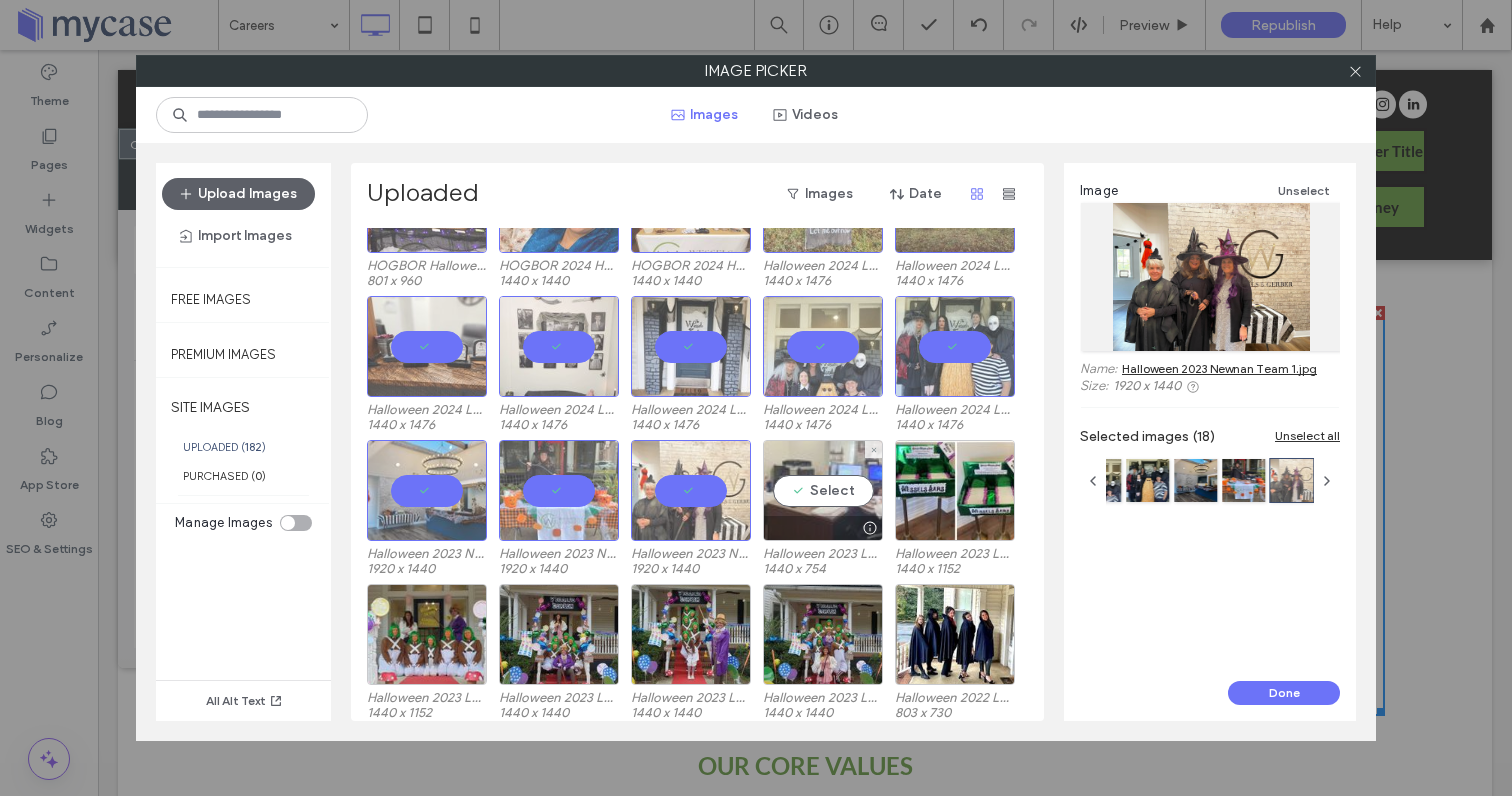 click on "Select" at bounding box center (823, 490) 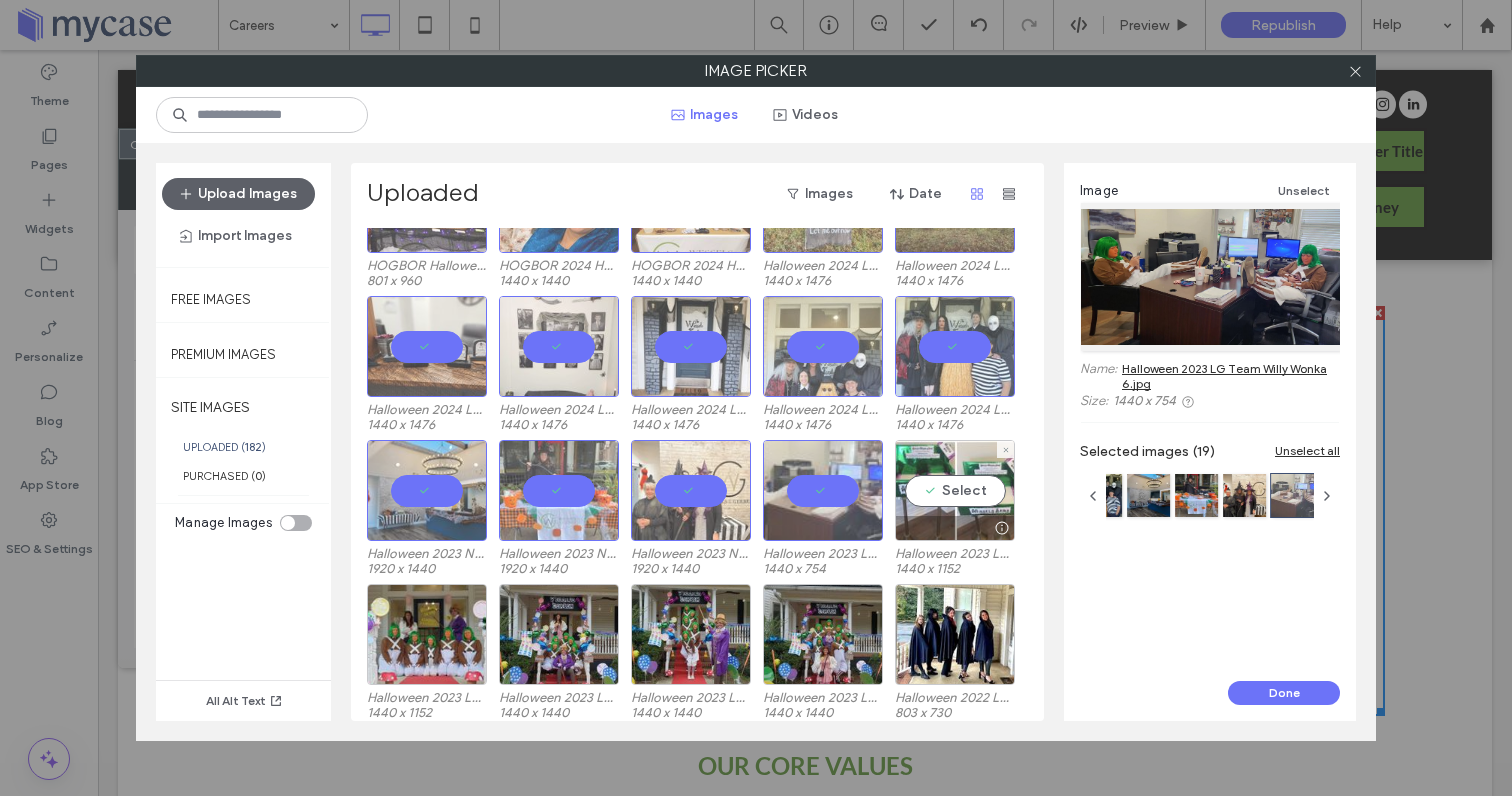 click on "Select" at bounding box center (955, 490) 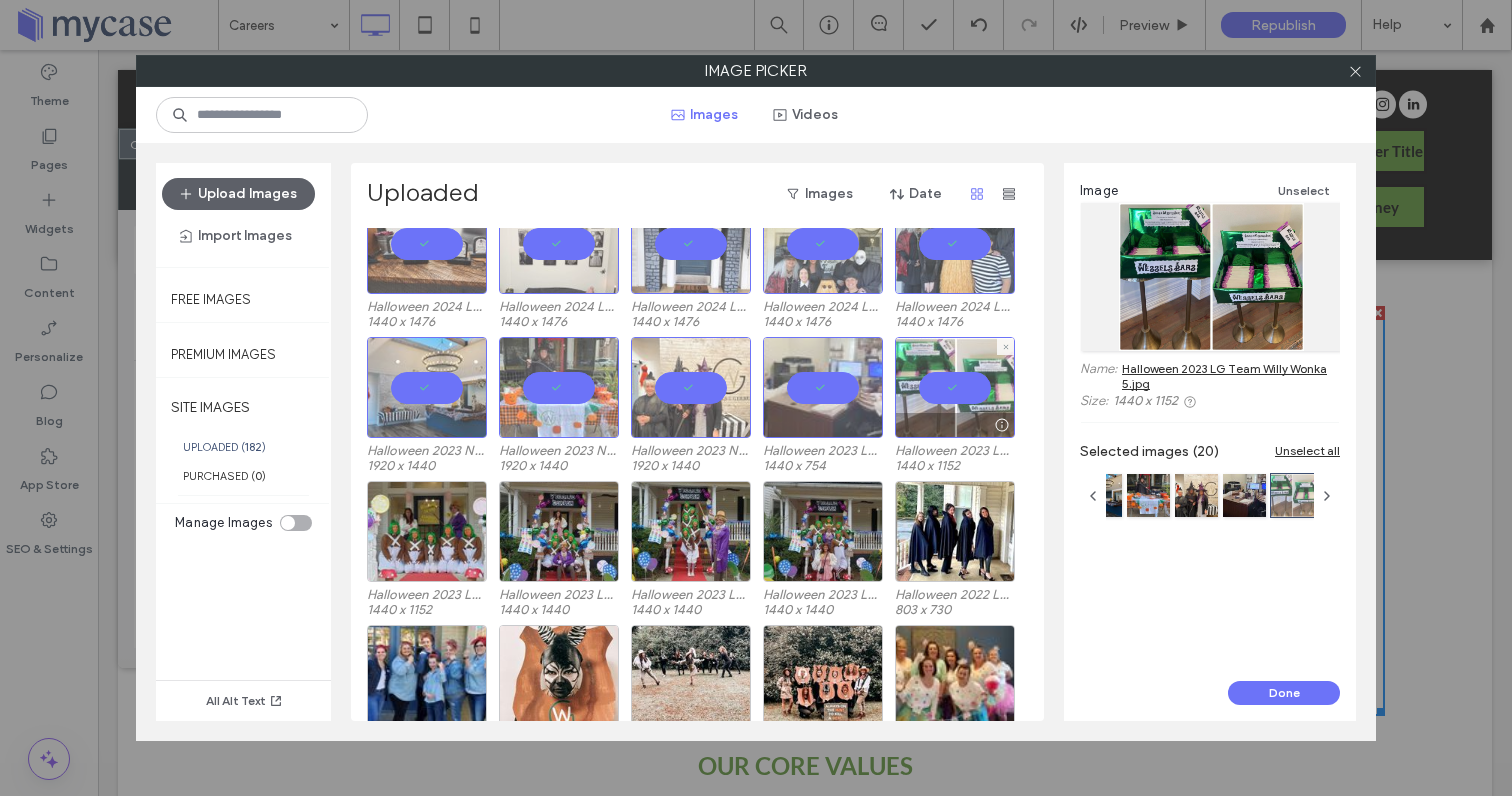 scroll, scrollTop: 372, scrollLeft: 0, axis: vertical 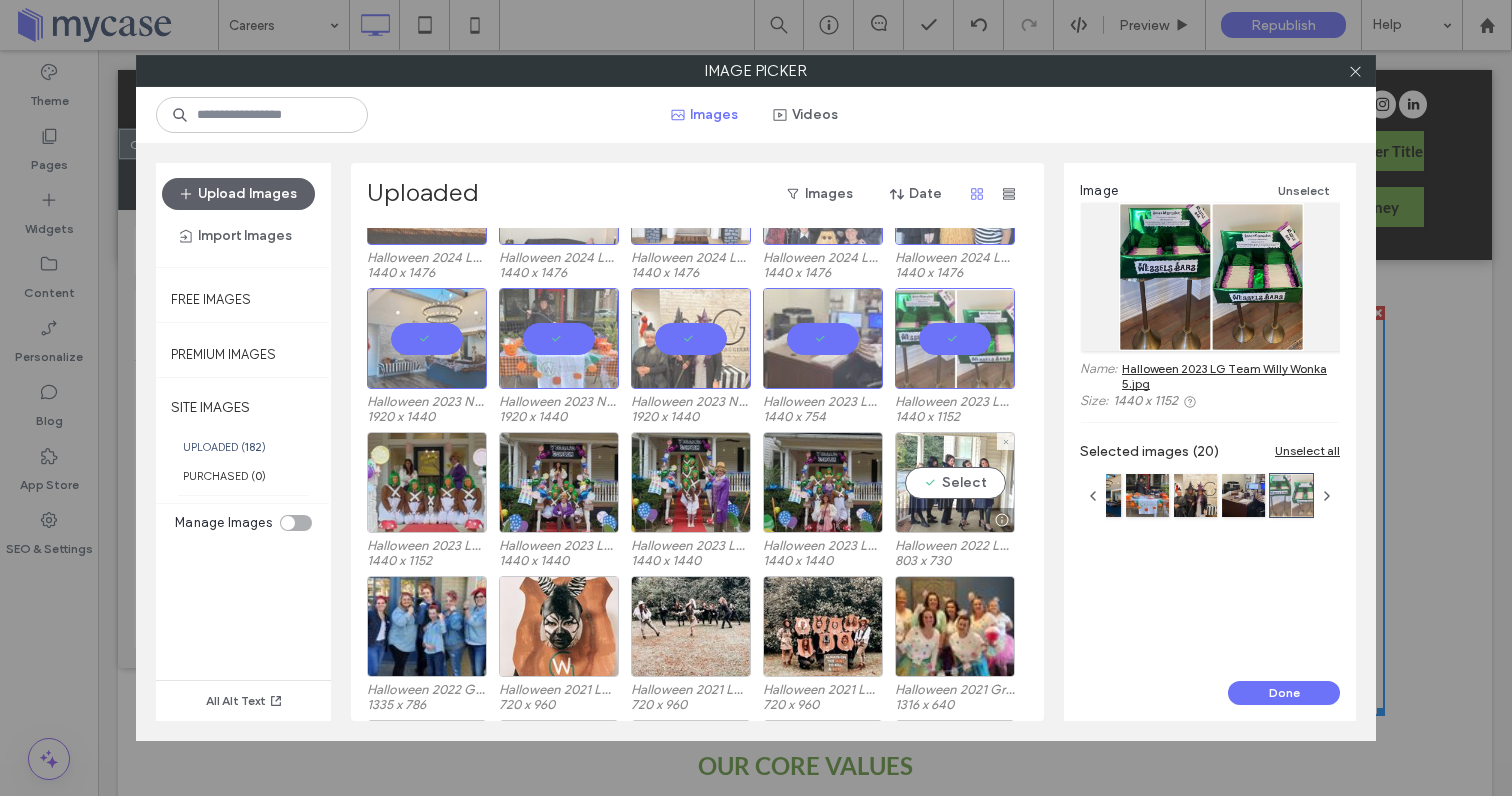 click on "Select" at bounding box center (955, 482) 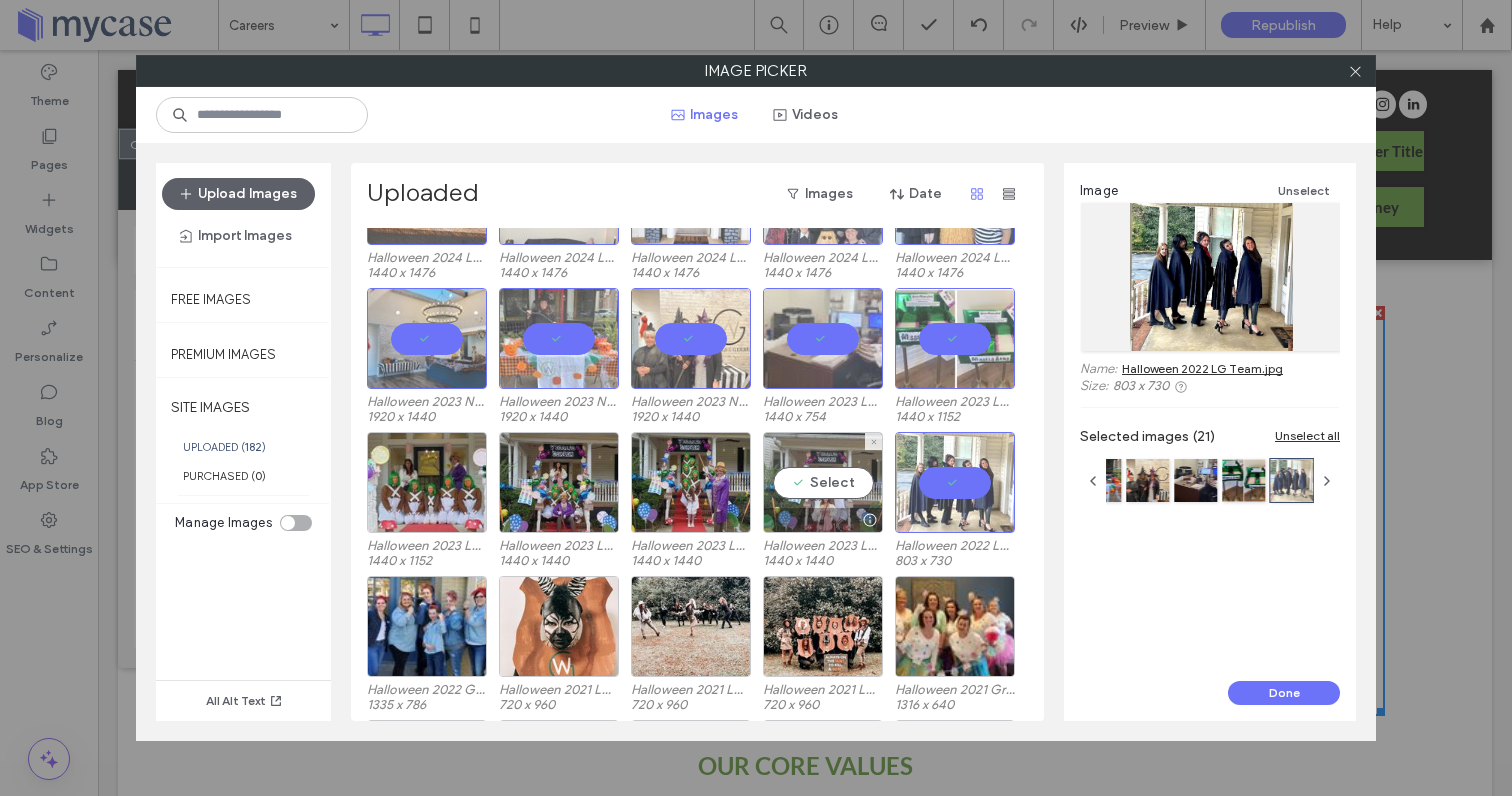 click on "Select" at bounding box center (823, 482) 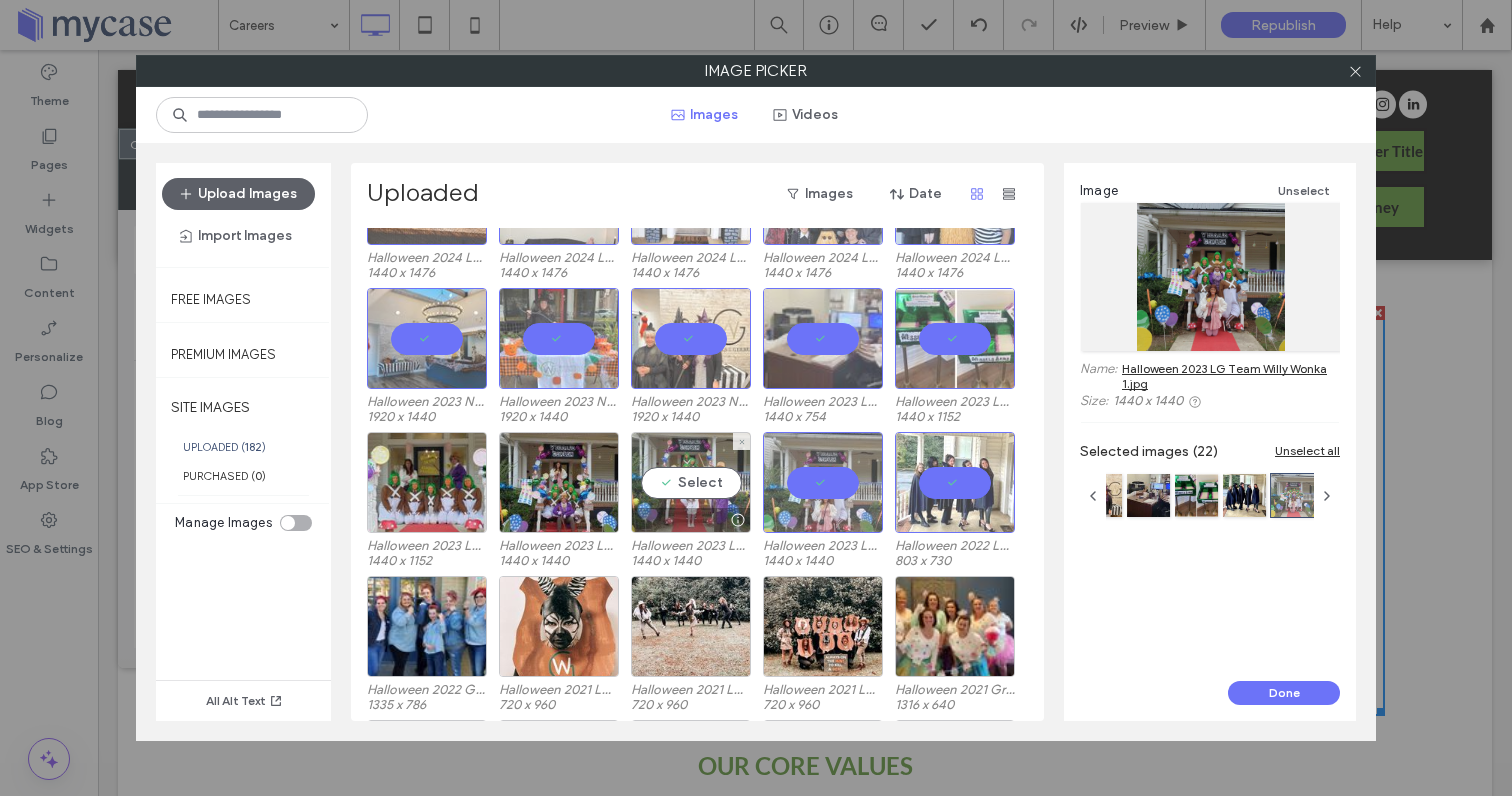 click on "Select" at bounding box center [691, 482] 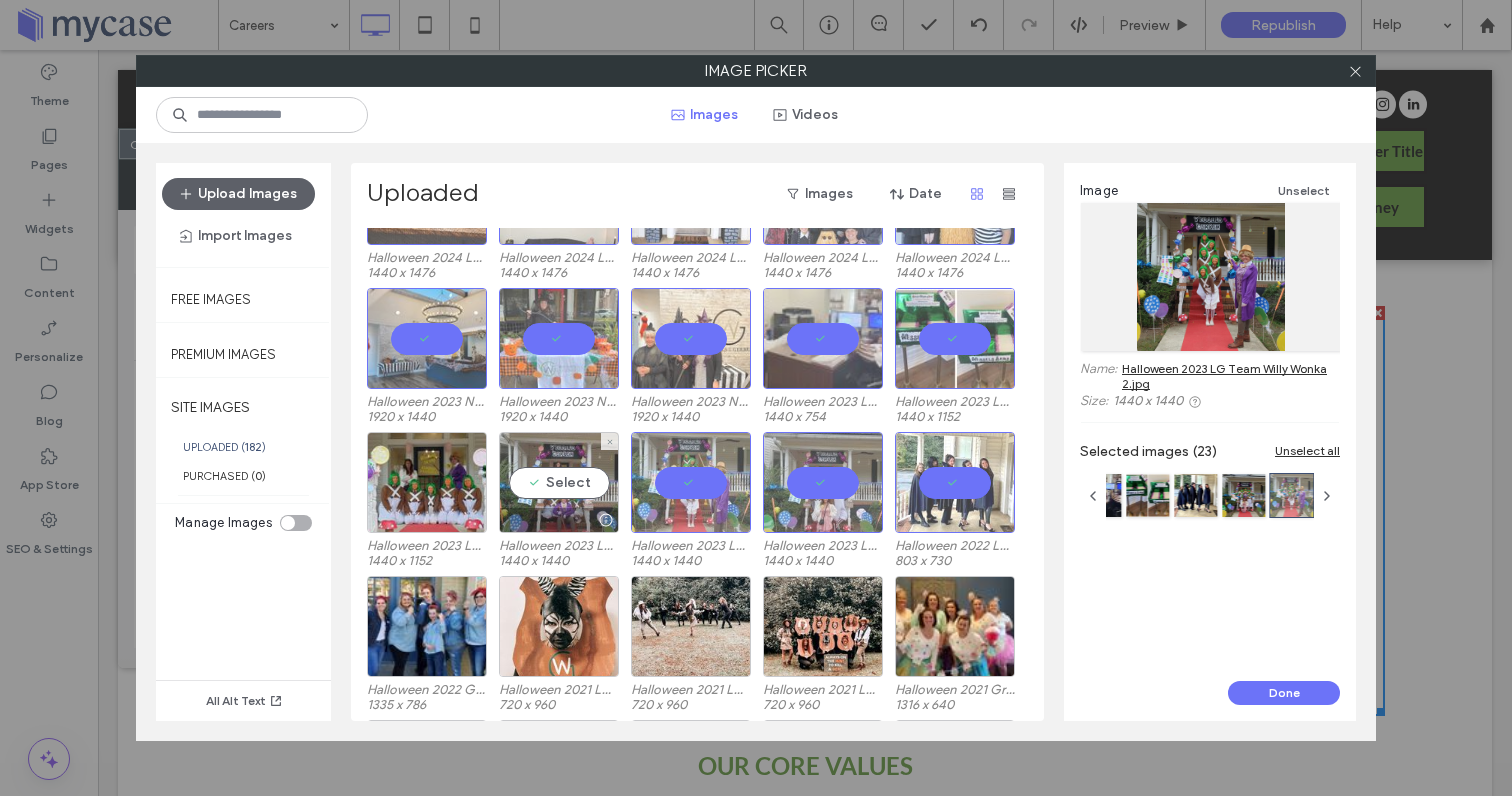 click on "Select" at bounding box center [559, 482] 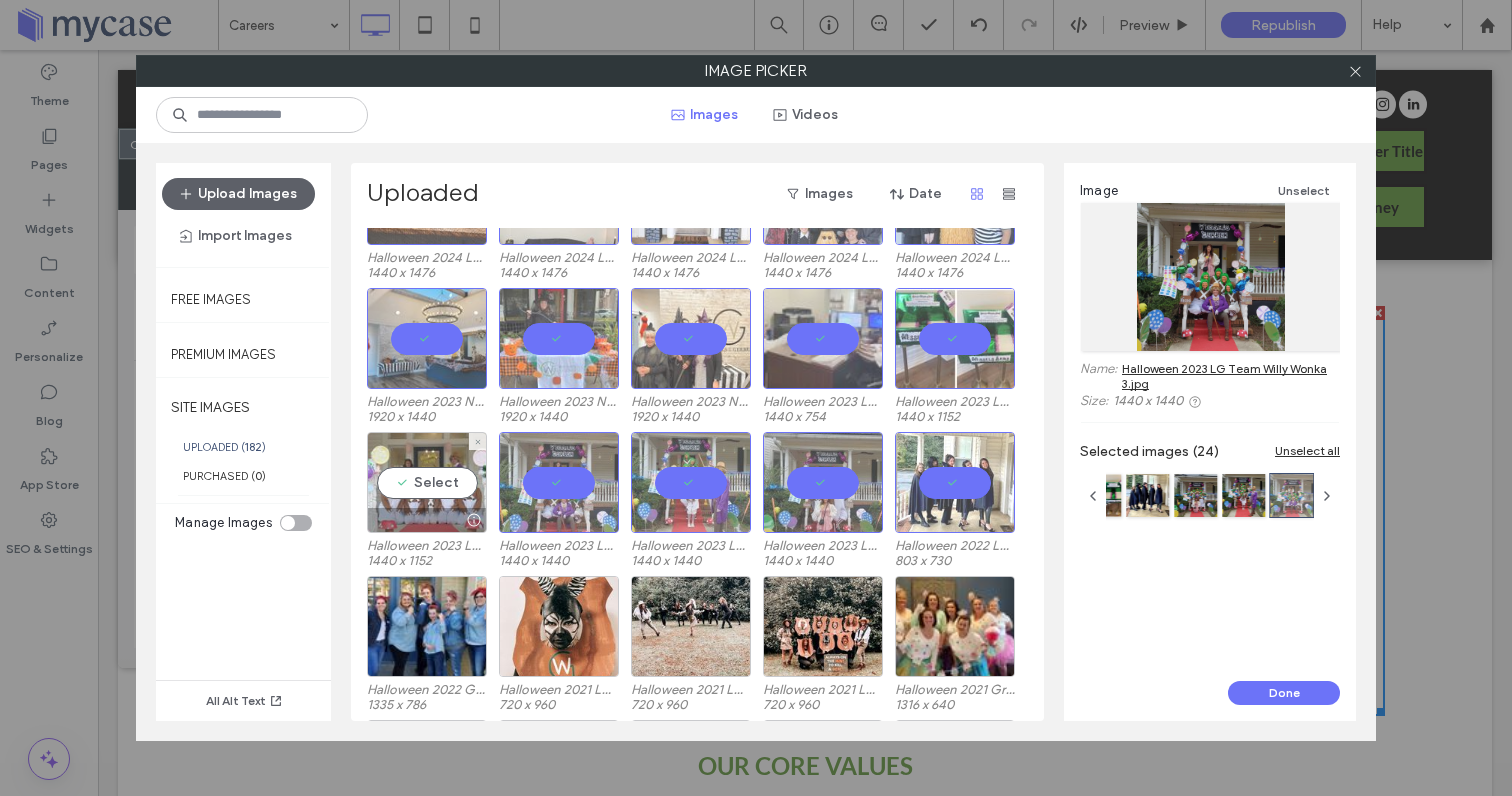 click on "Select" at bounding box center (427, 482) 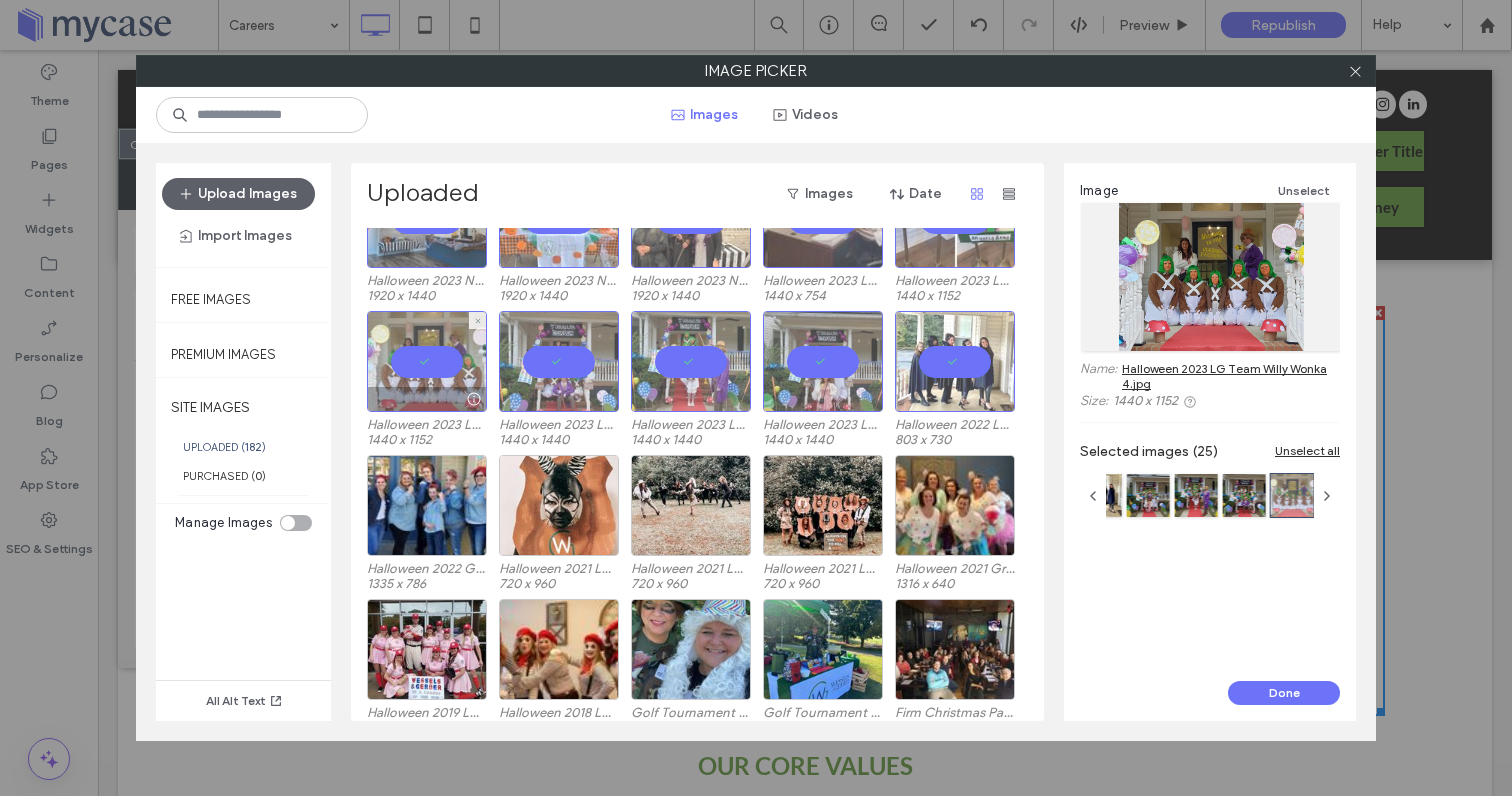 scroll, scrollTop: 499, scrollLeft: 0, axis: vertical 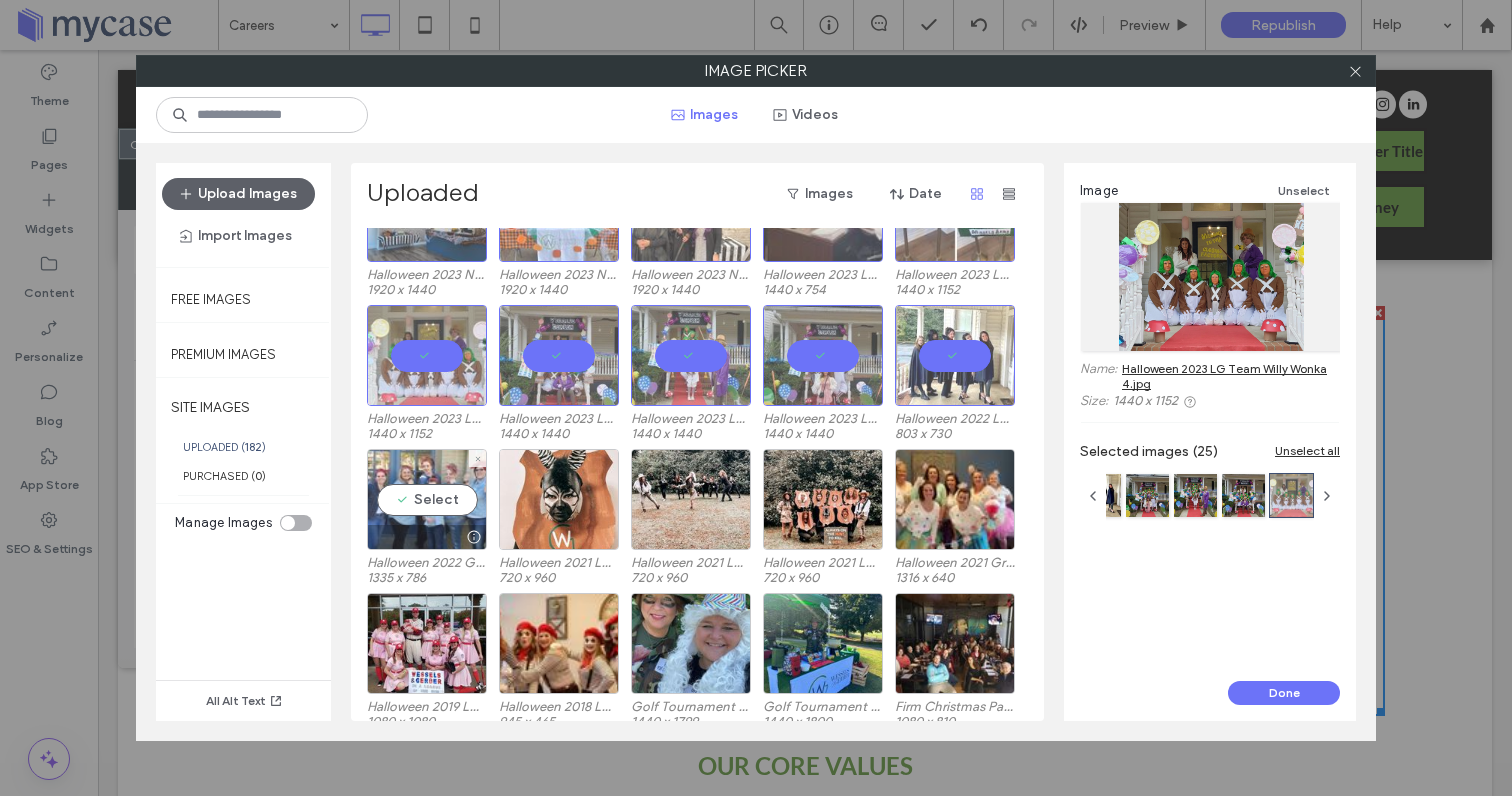 click on "Select" at bounding box center (427, 499) 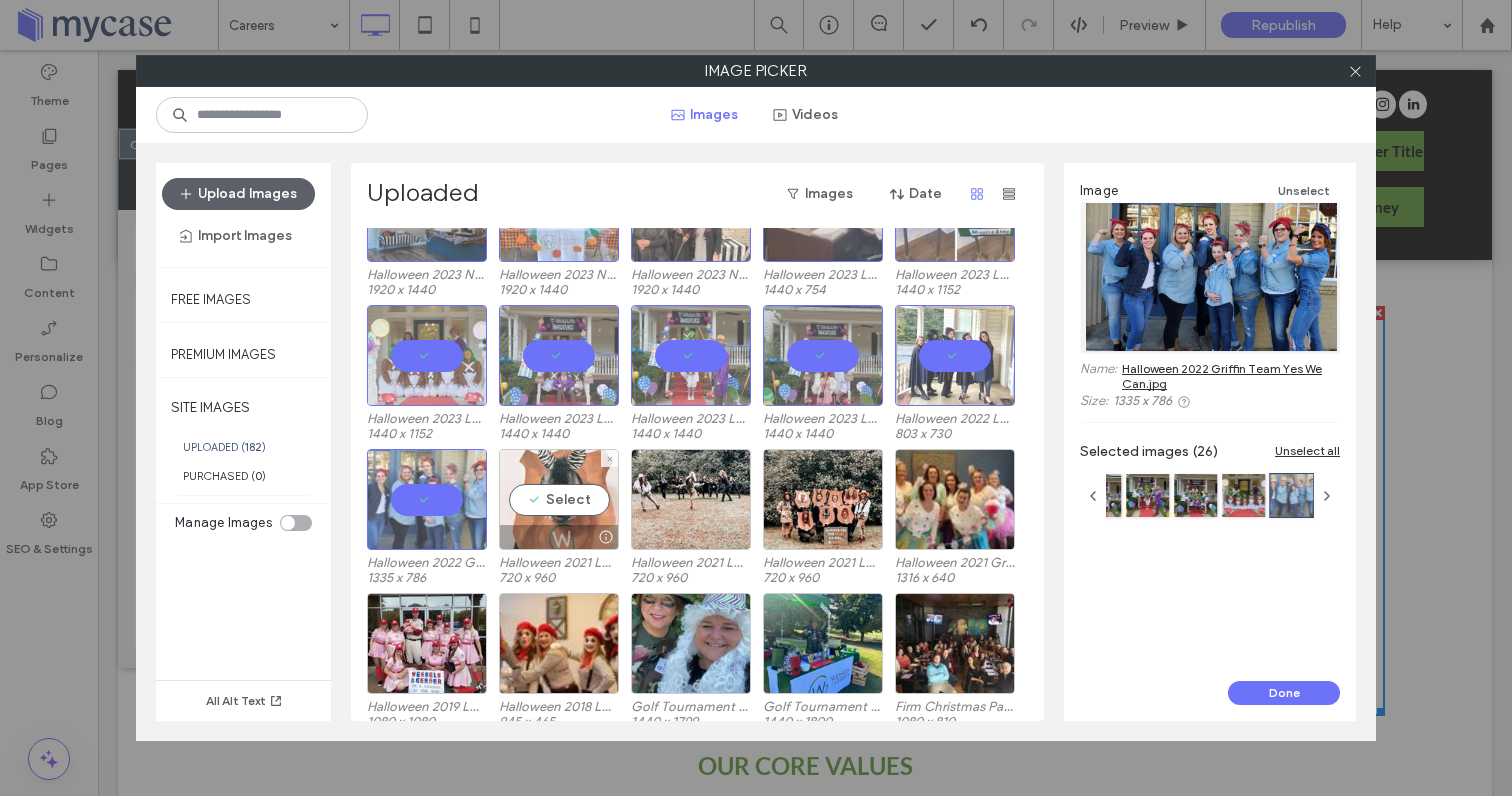 click on "Select" at bounding box center [559, 499] 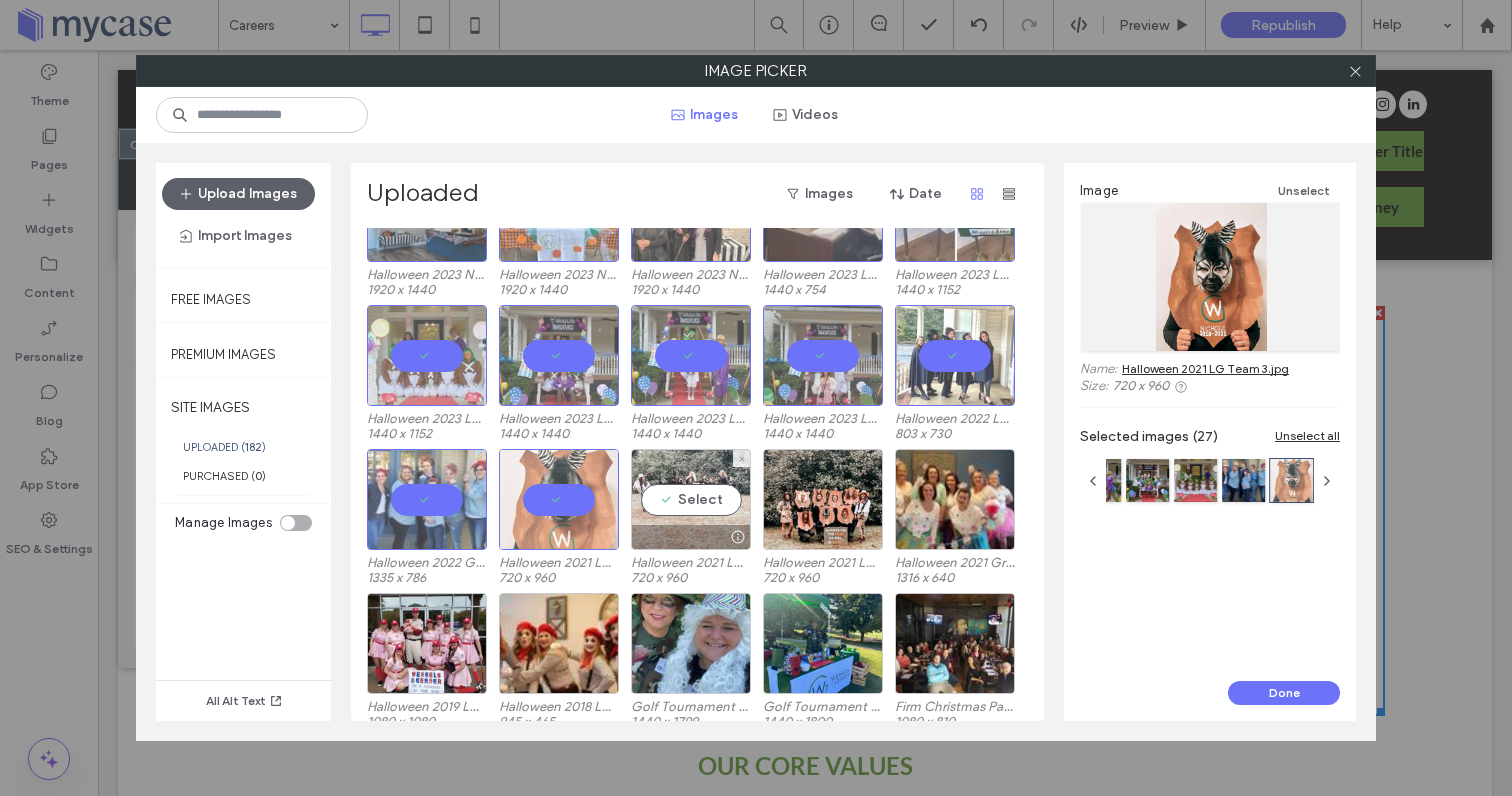 click on "Select" at bounding box center [691, 499] 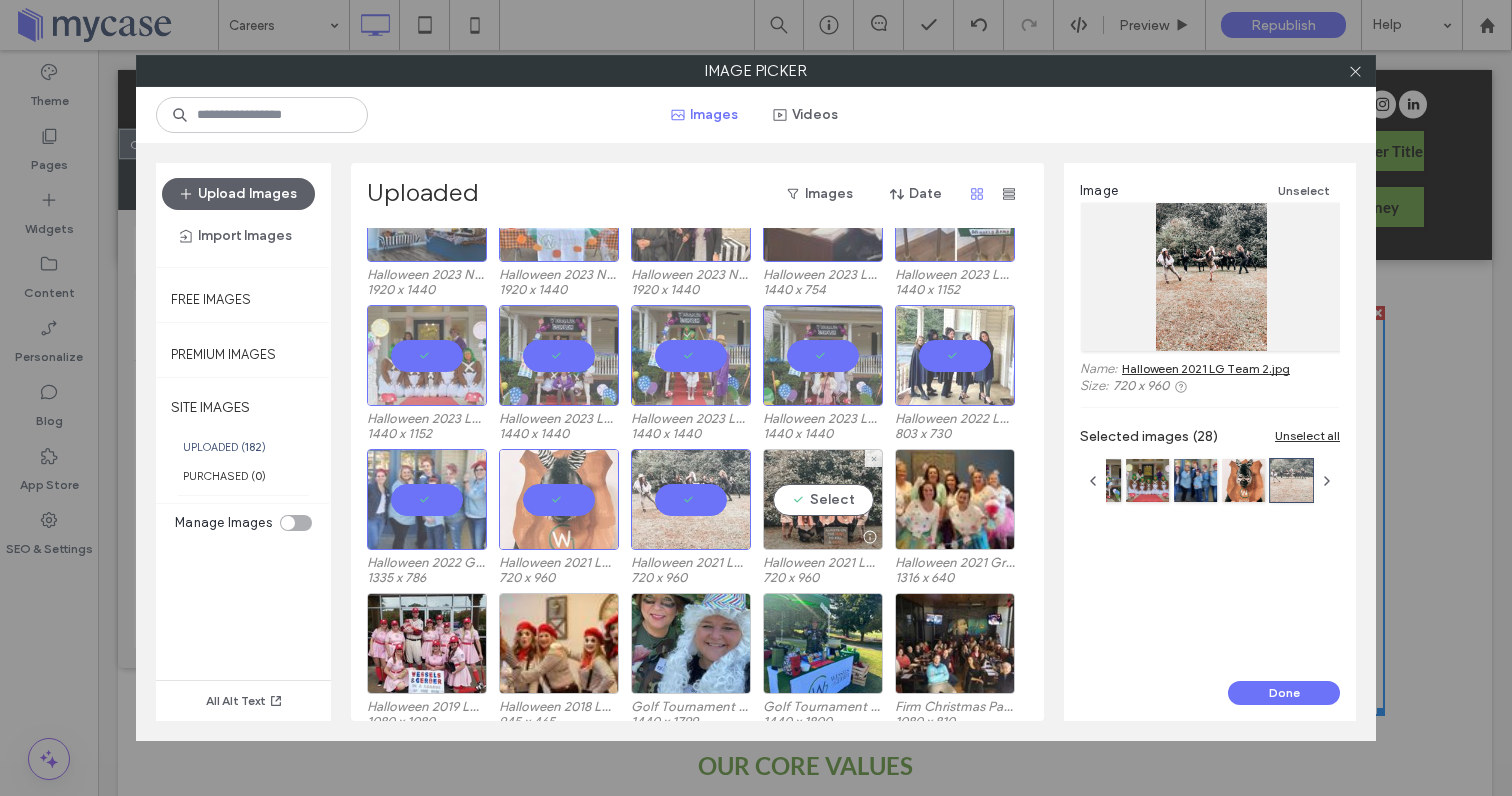 click on "Select" at bounding box center [823, 499] 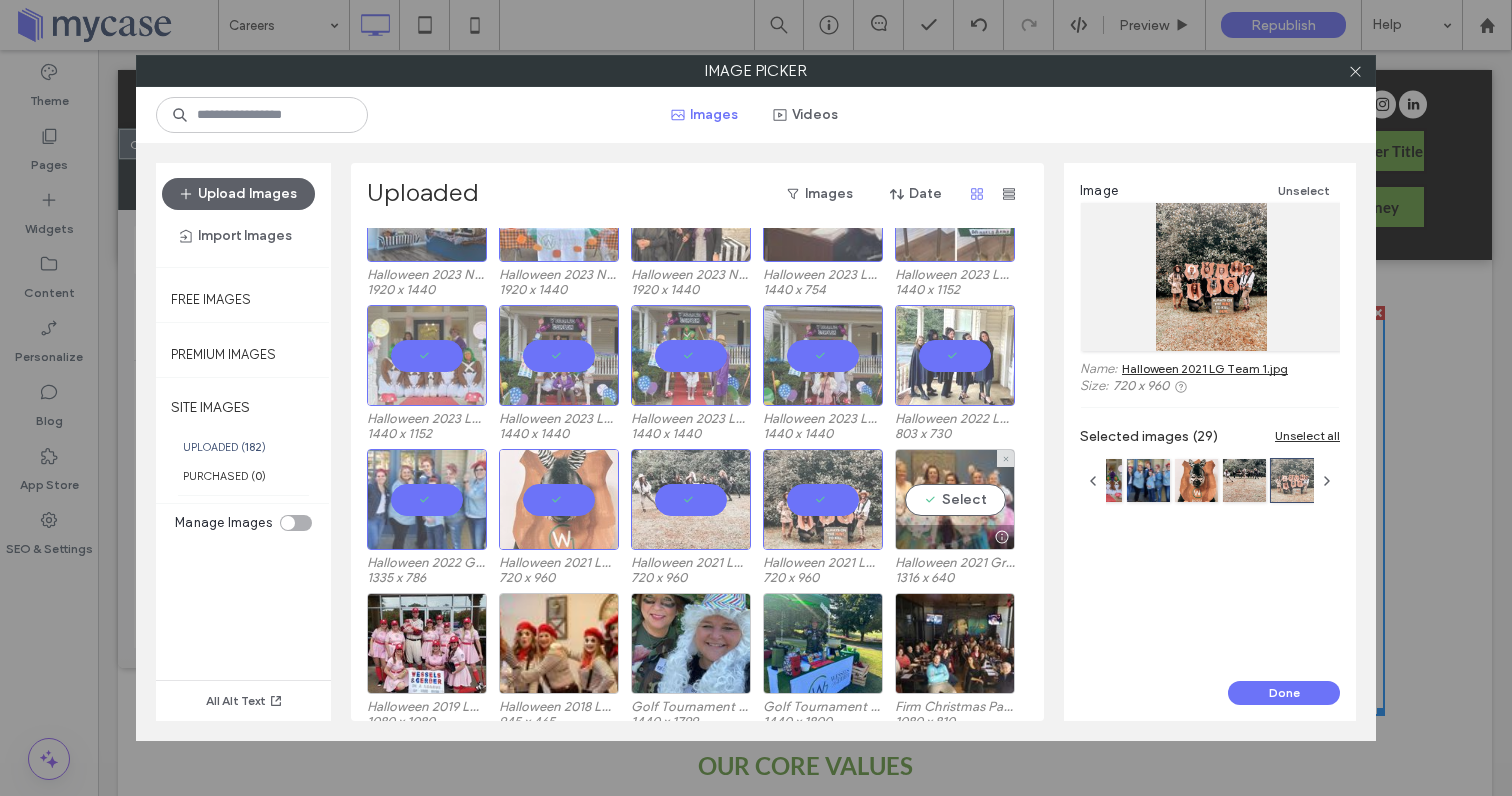 click on "Select" at bounding box center [955, 499] 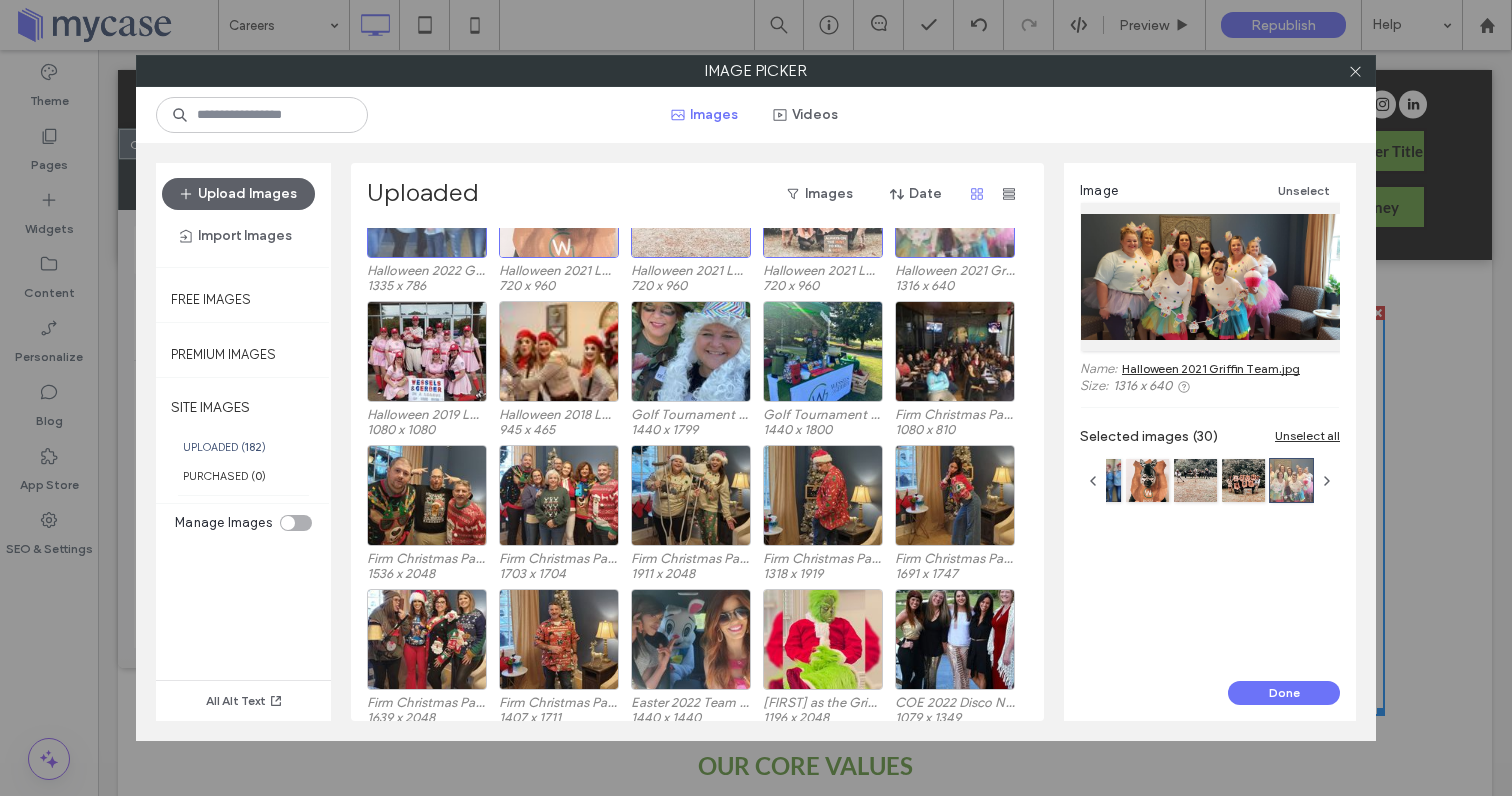 scroll, scrollTop: 822, scrollLeft: 0, axis: vertical 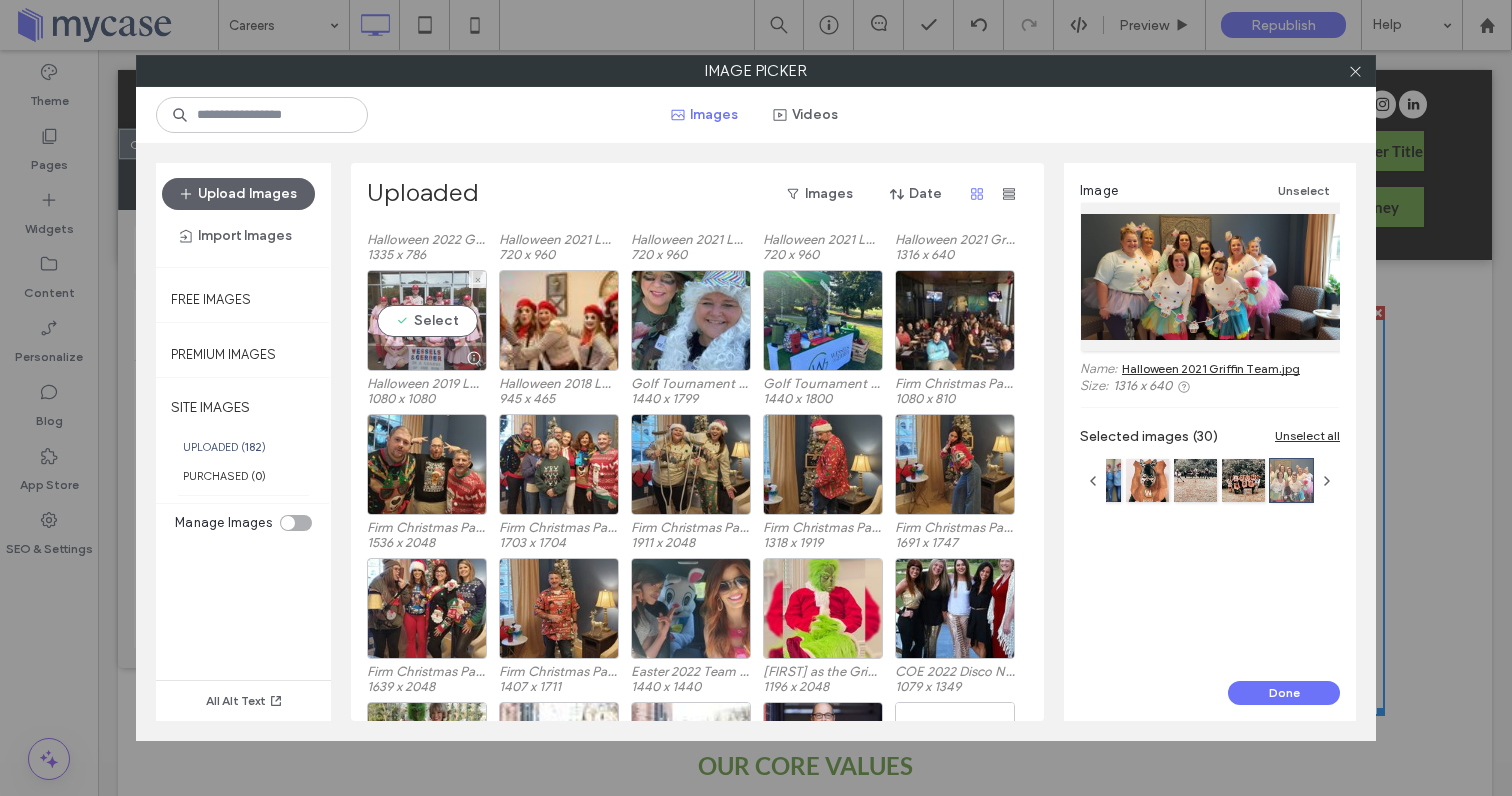 click on "Select" at bounding box center [427, 320] 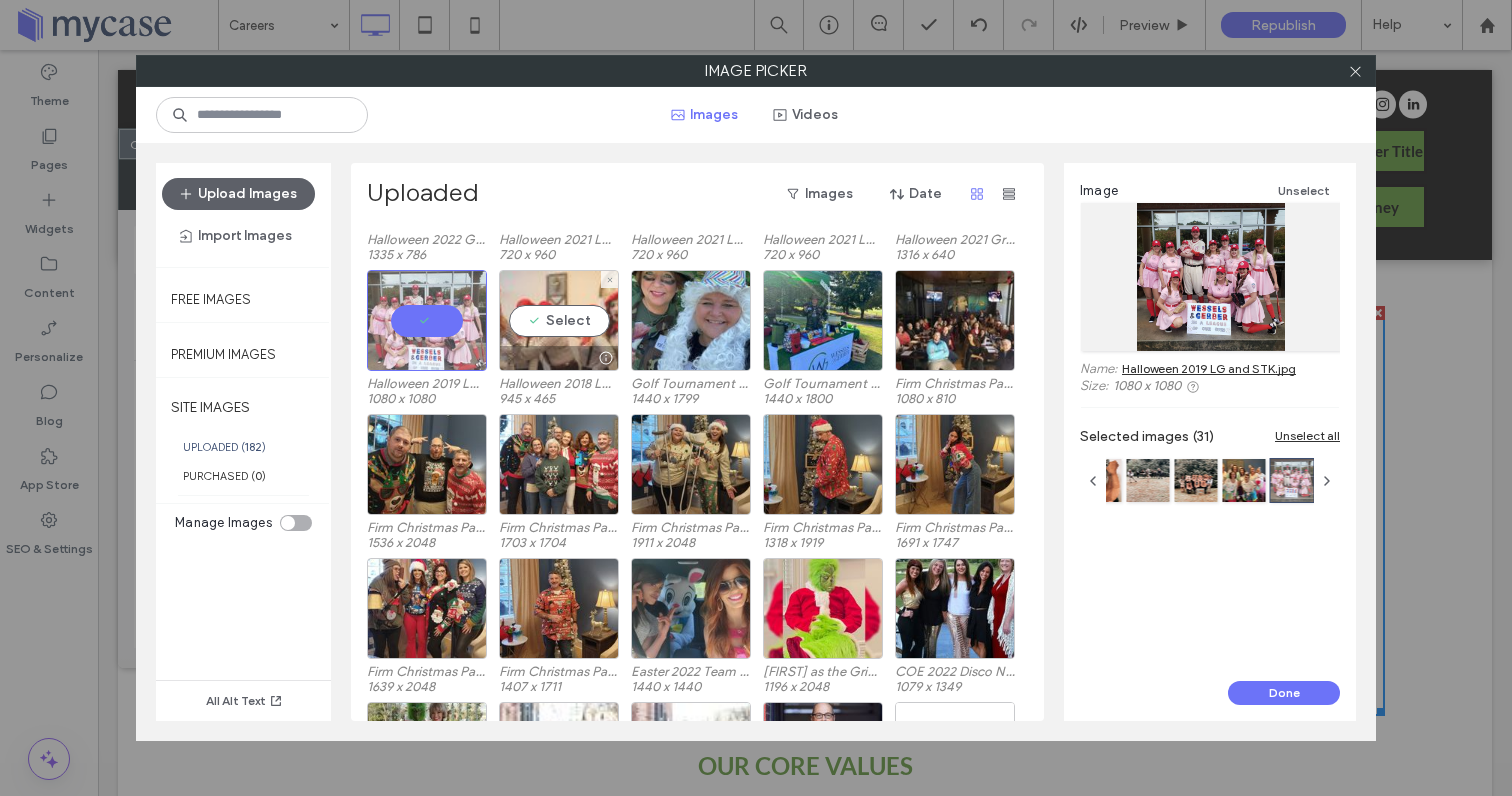 click on "Select" at bounding box center (559, 320) 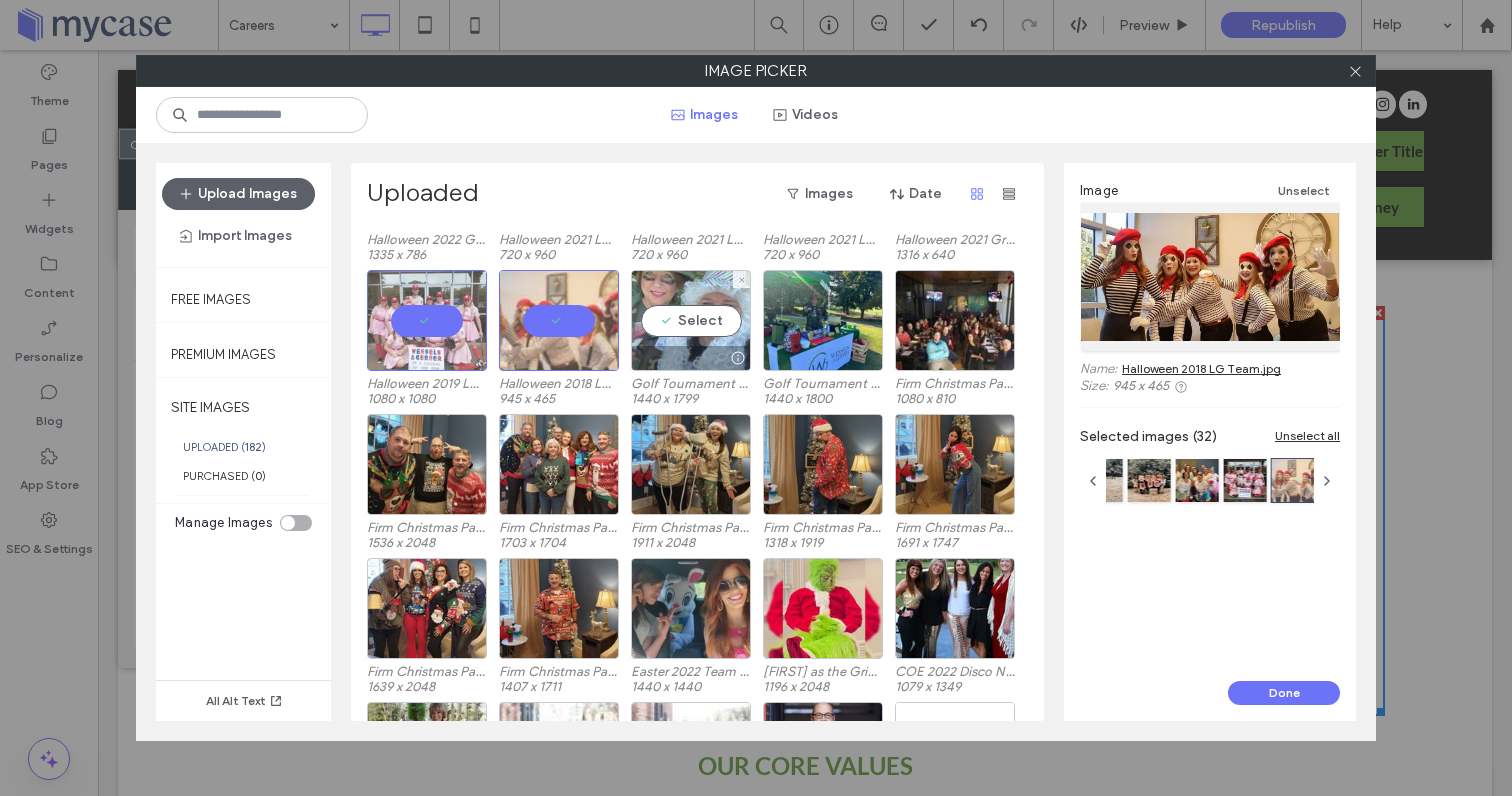 click on "Select" at bounding box center [691, 320] 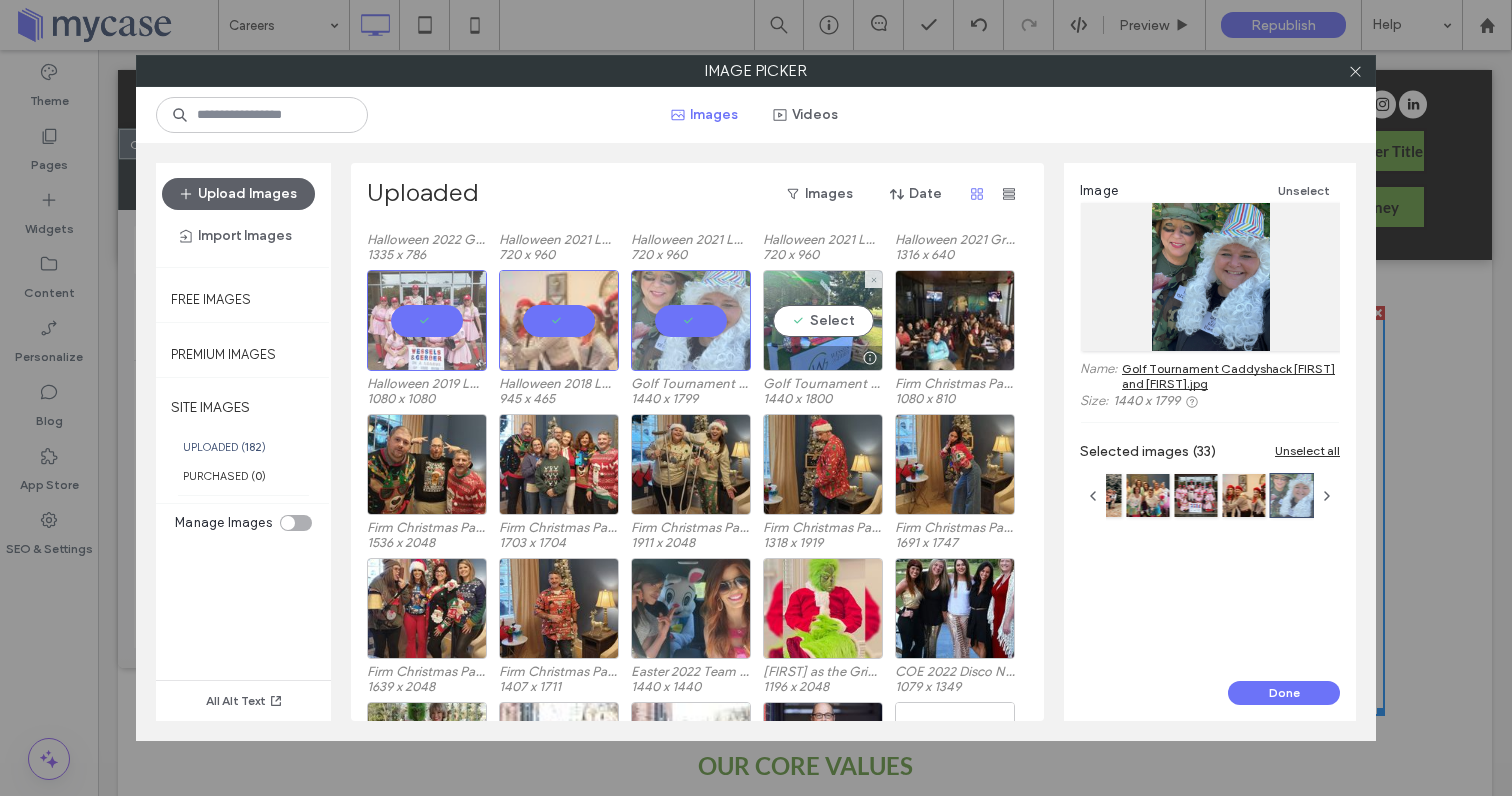click on "Select" at bounding box center [823, 320] 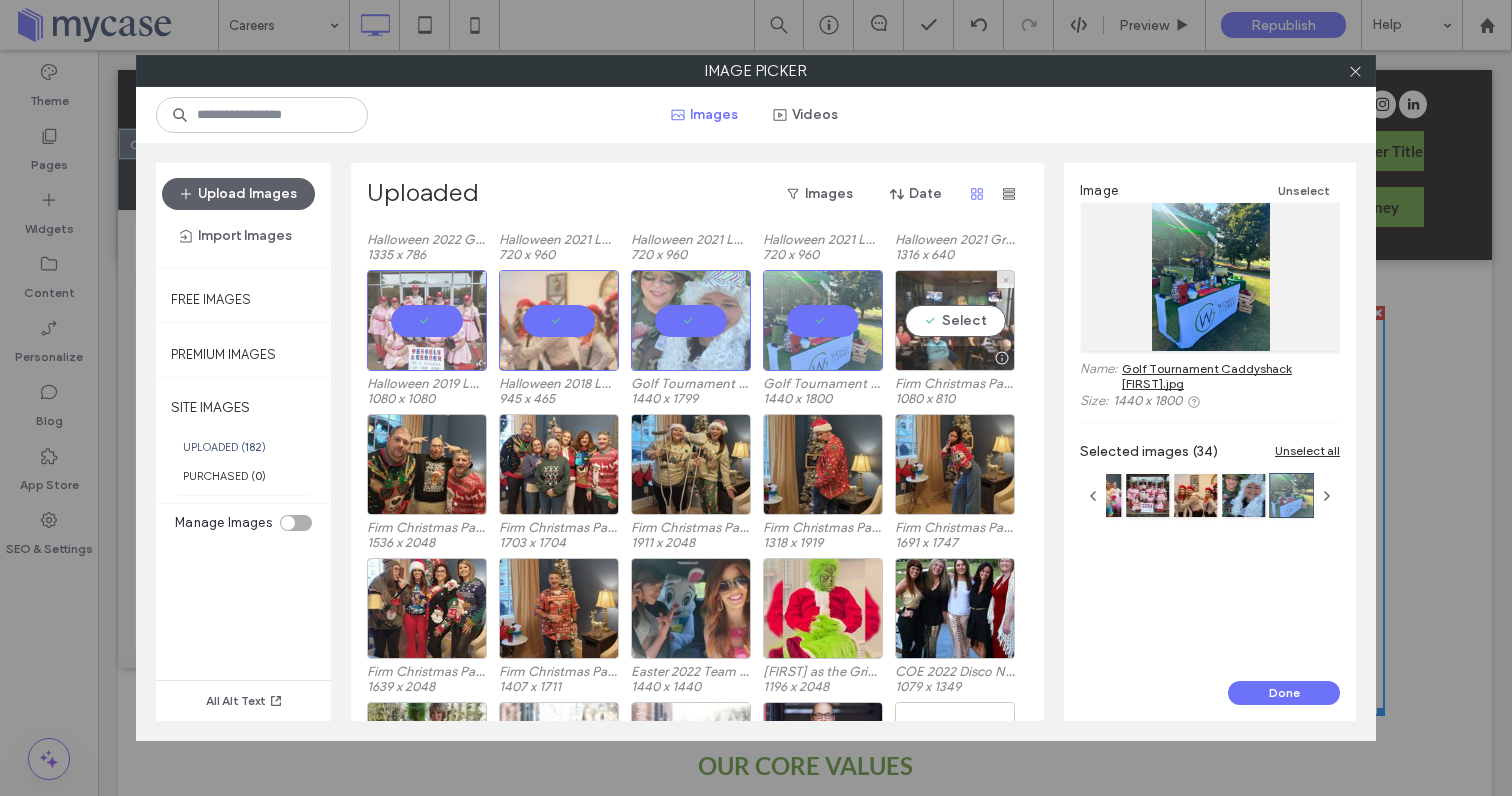 click on "Select" at bounding box center (955, 320) 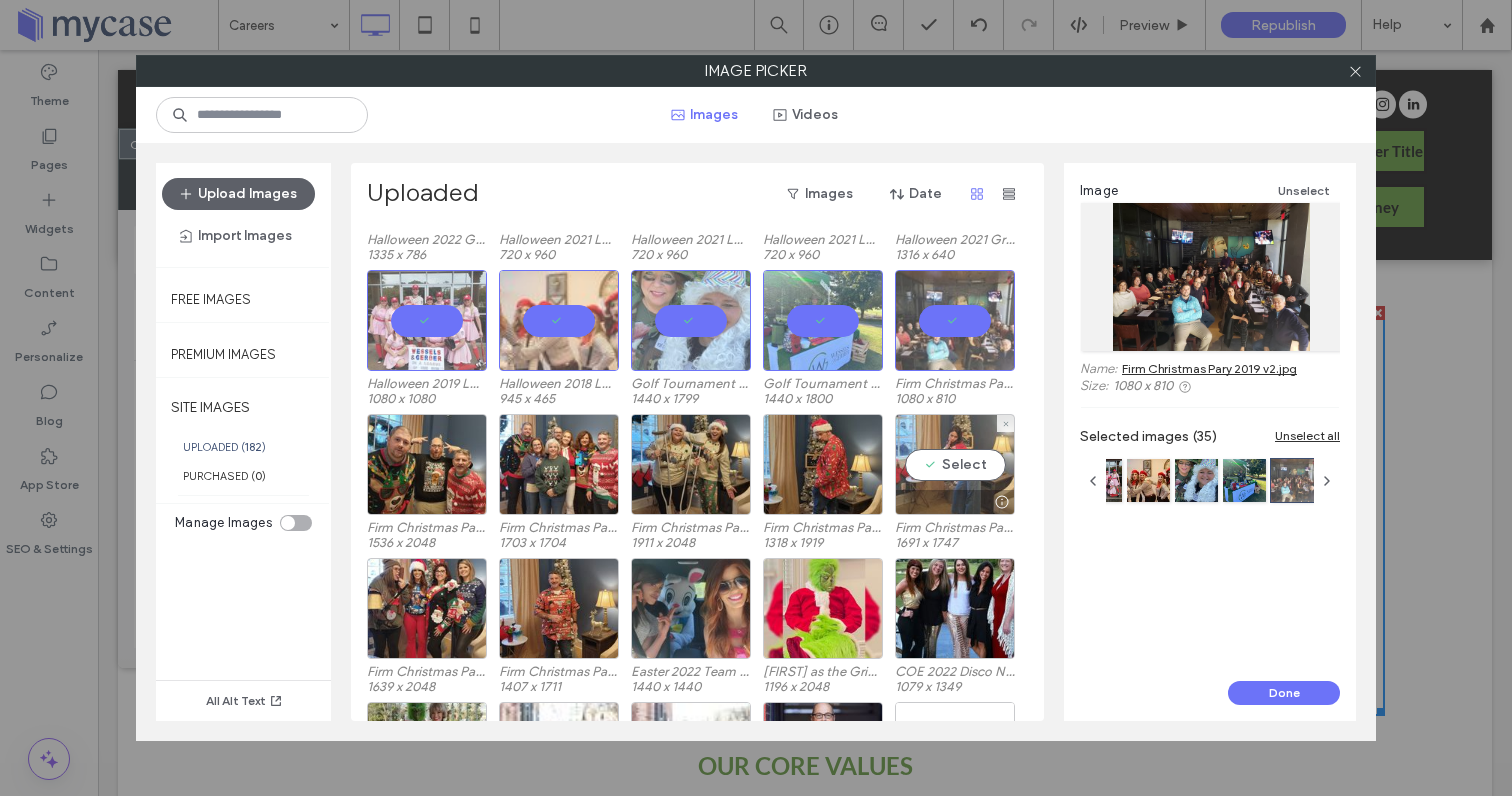 click on "Select" at bounding box center (955, 464) 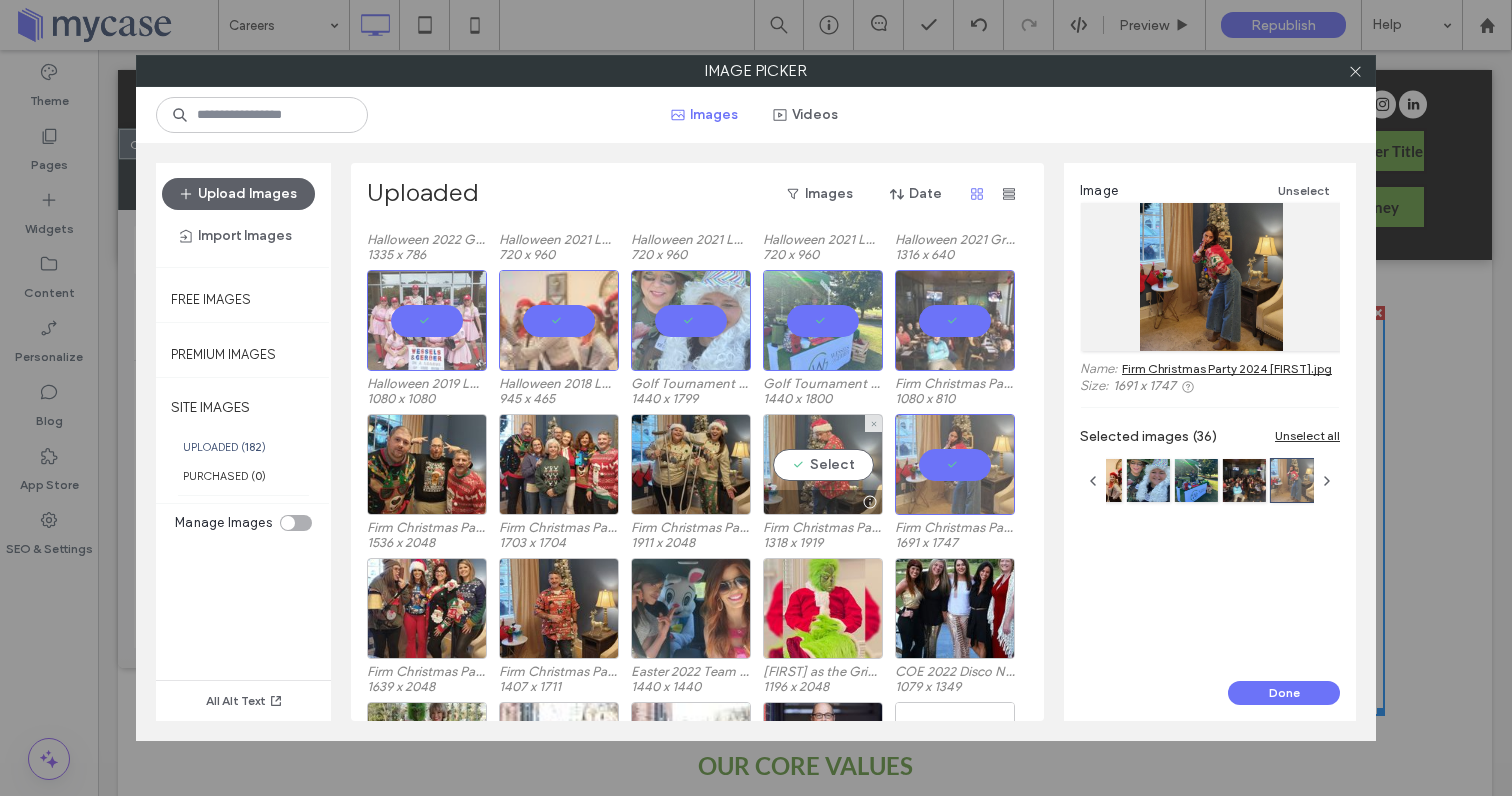click on "Select" at bounding box center (823, 464) 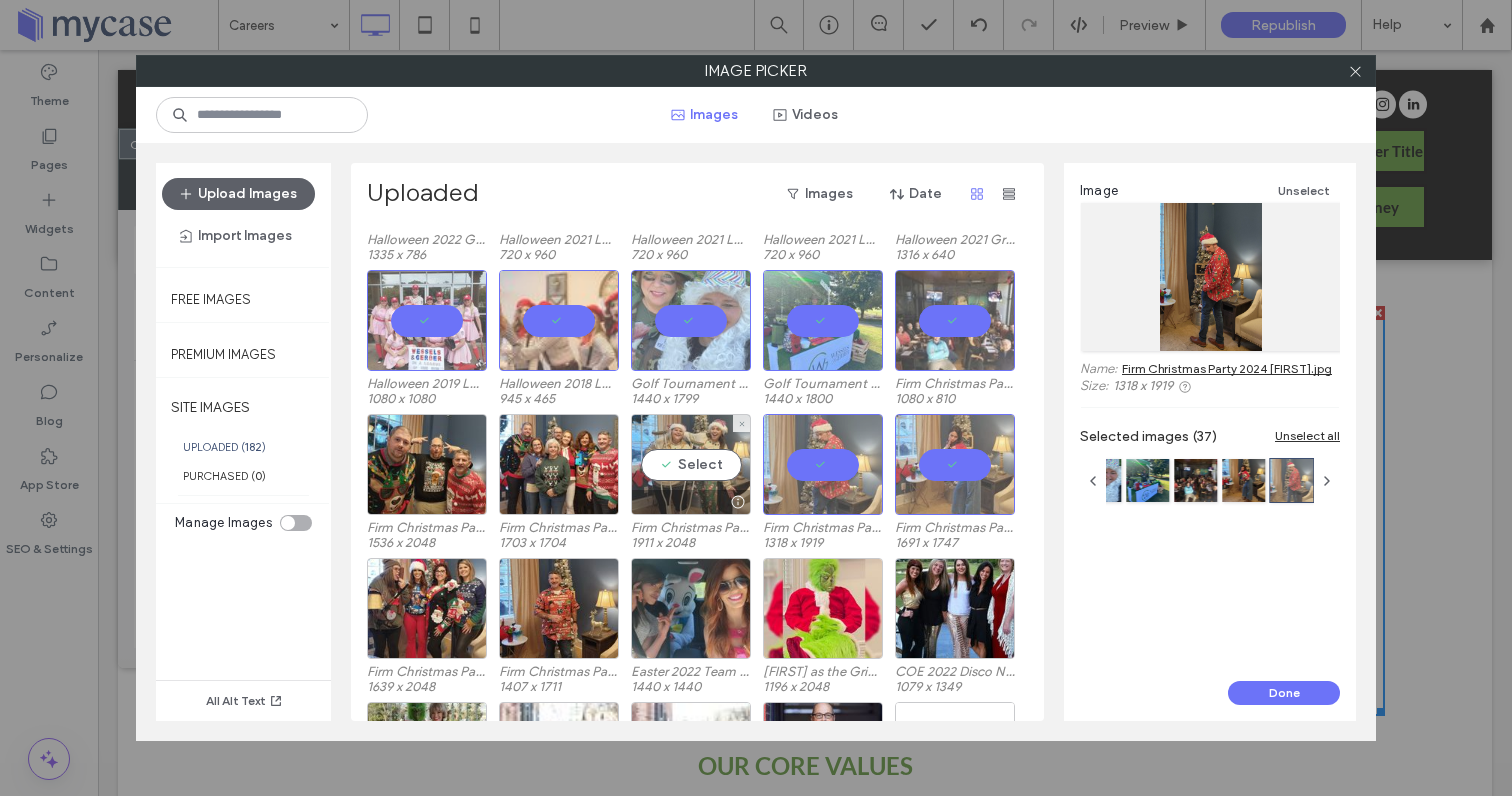 click on "Select" at bounding box center (691, 464) 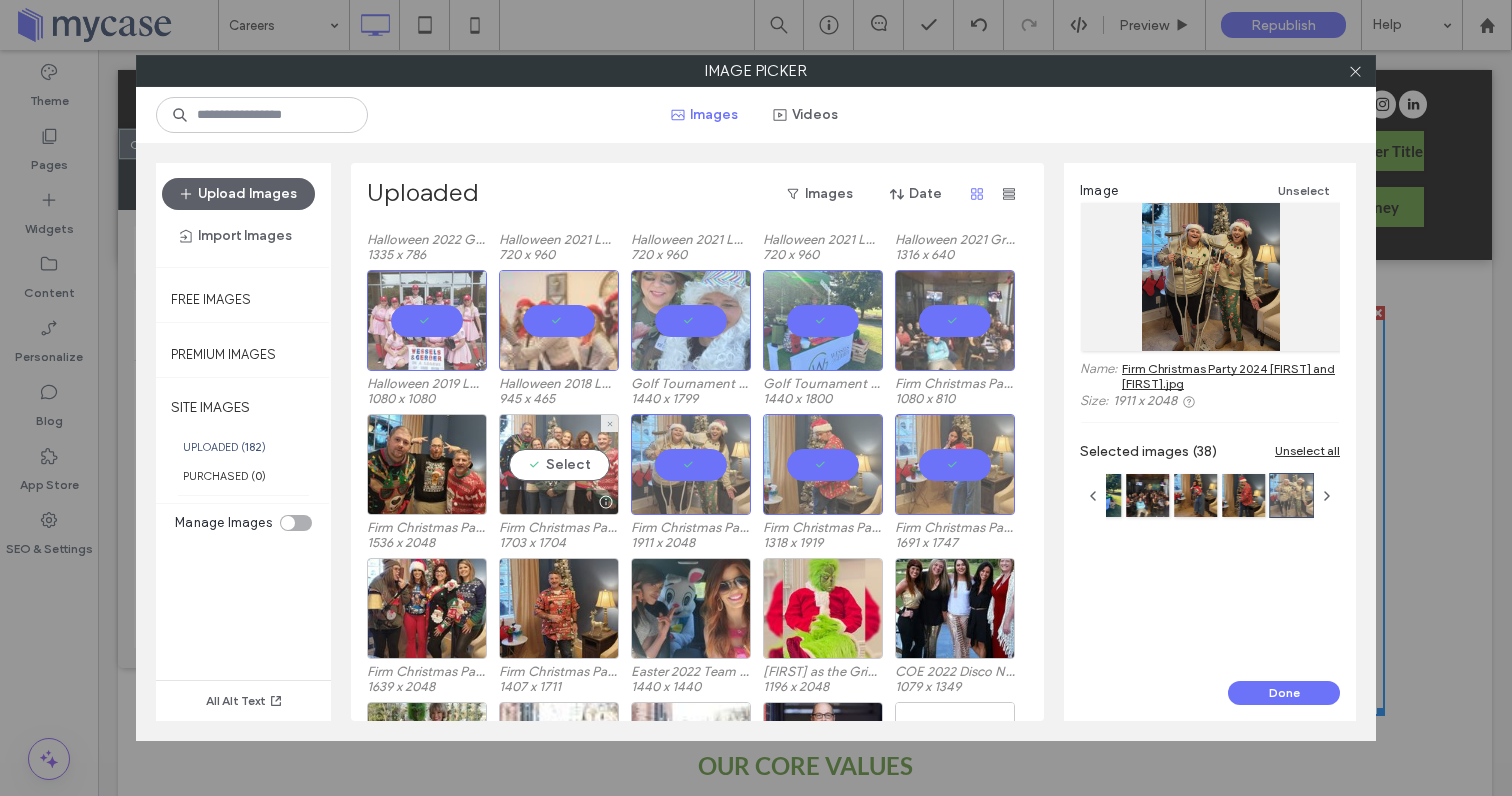 click on "Select" at bounding box center [559, 464] 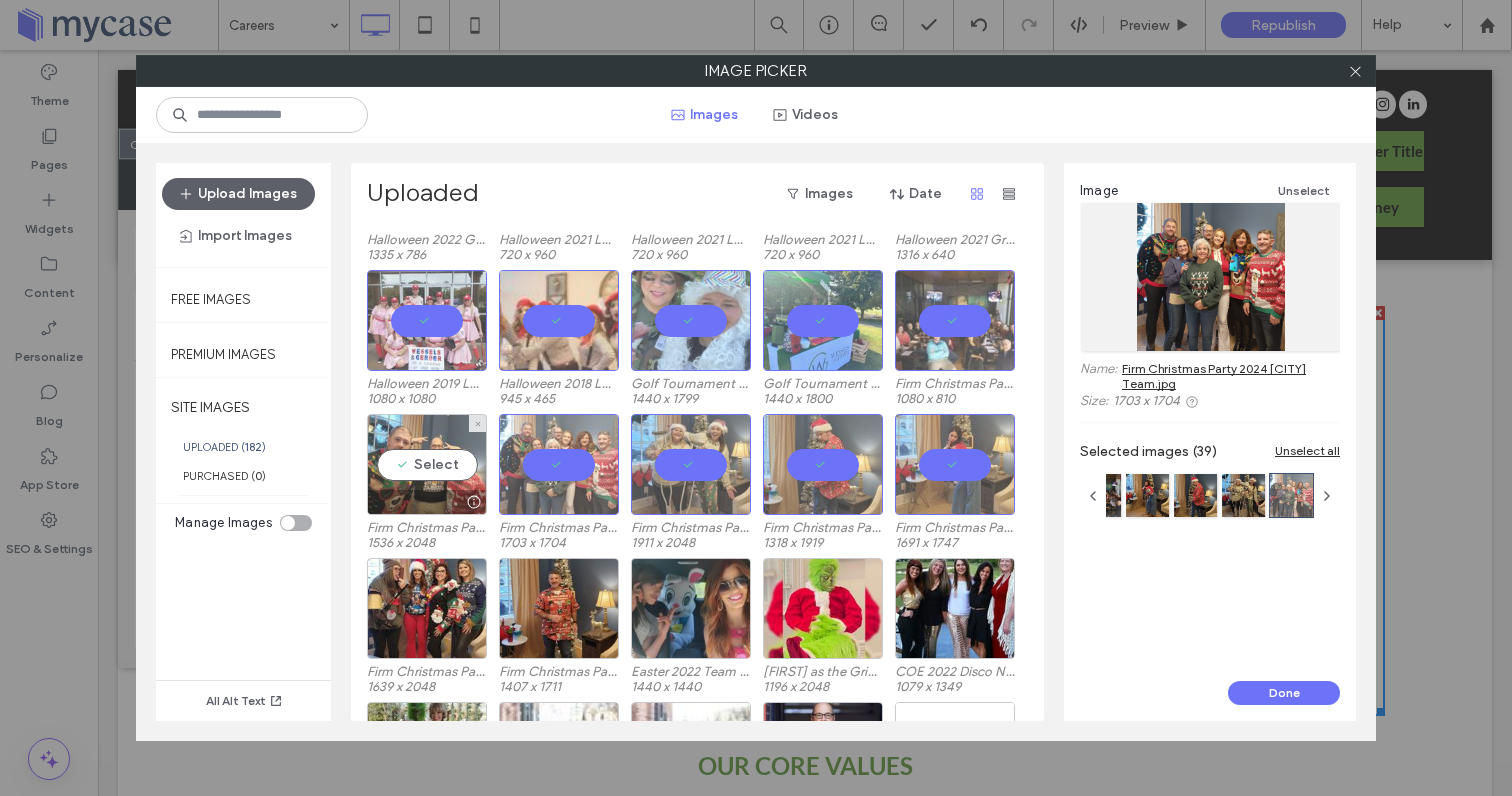 click on "Select" at bounding box center [427, 464] 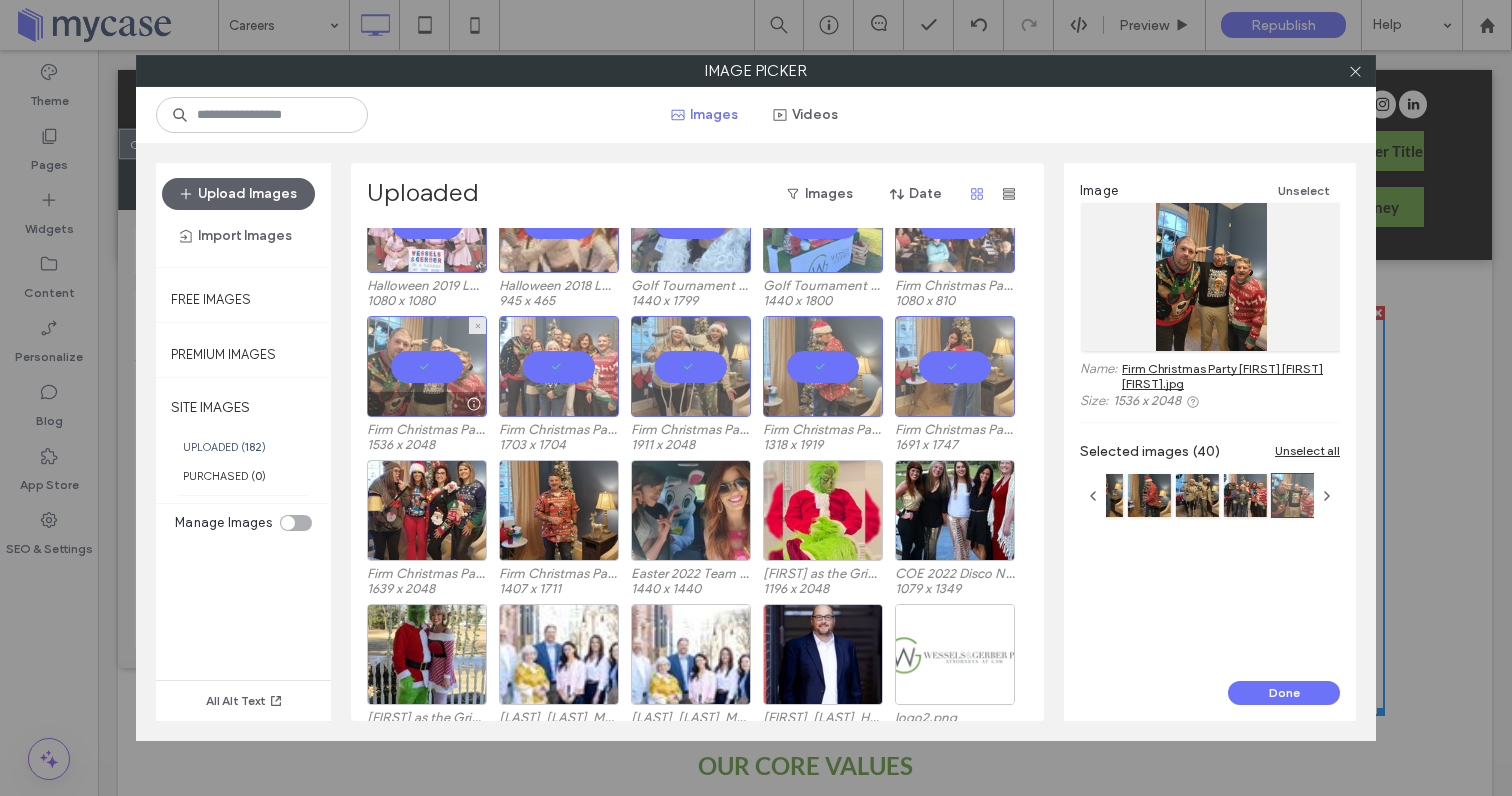 scroll, scrollTop: 939, scrollLeft: 0, axis: vertical 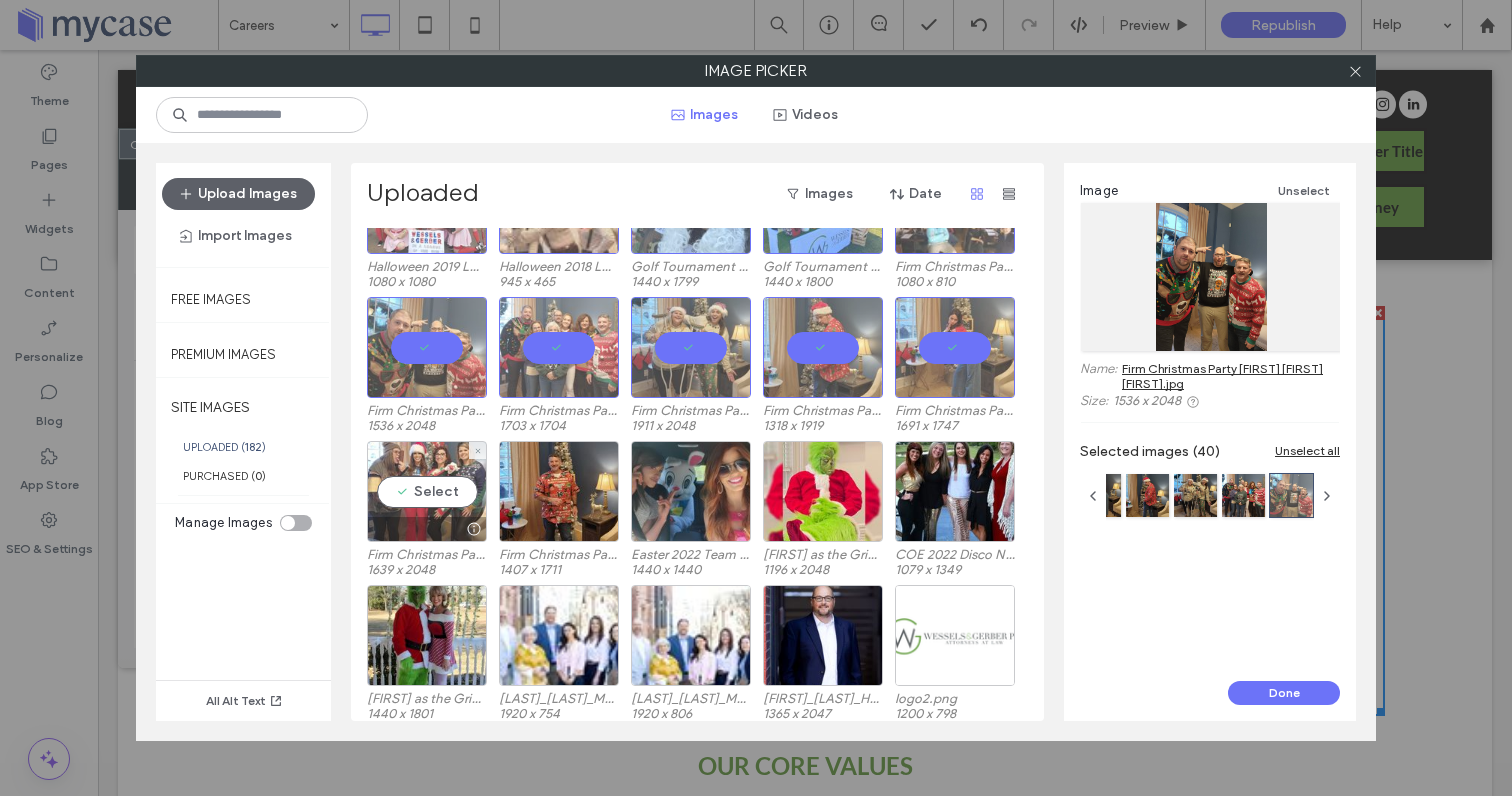 click on "Select" at bounding box center [427, 491] 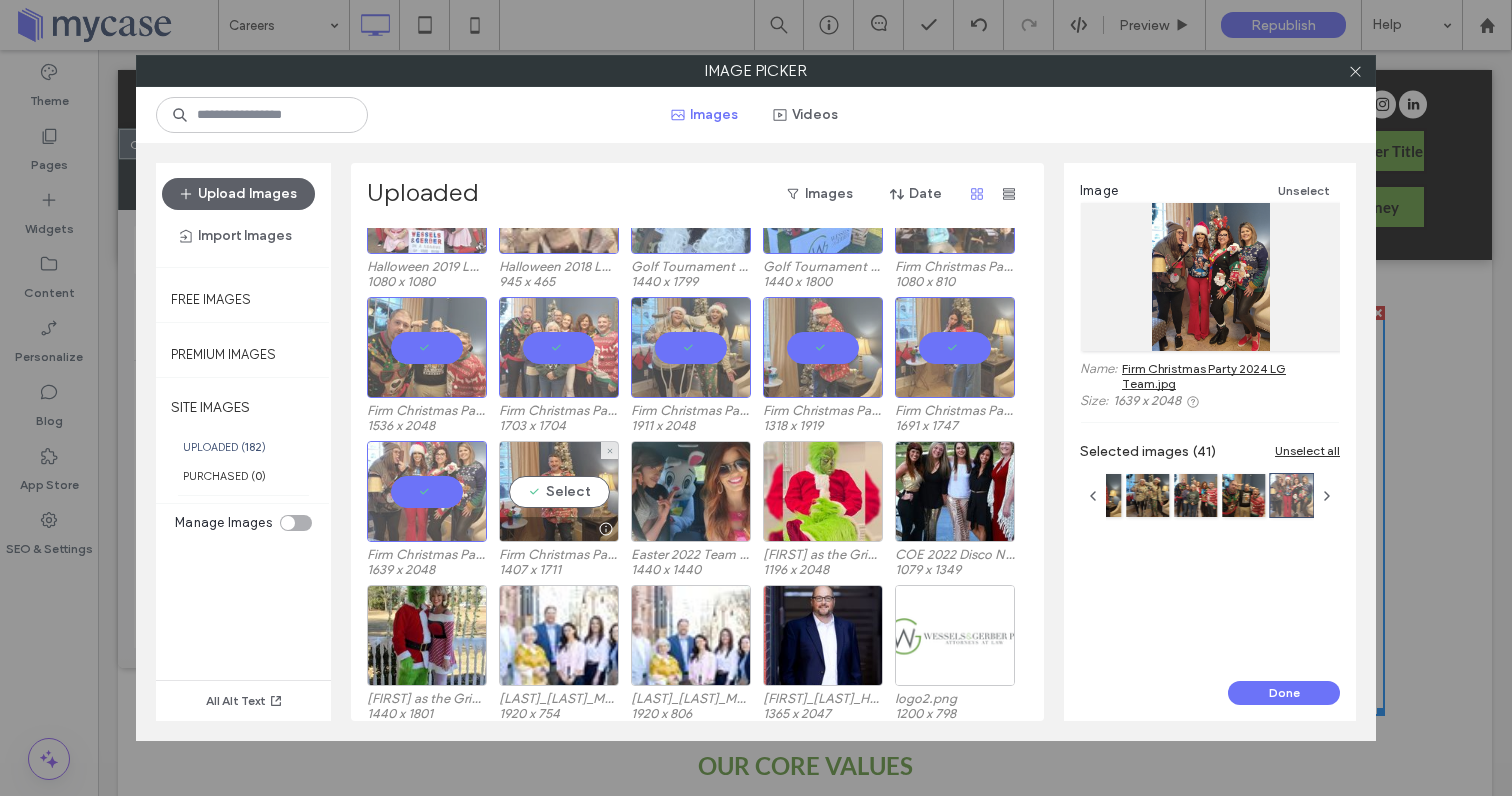 click on "Select" at bounding box center [559, 491] 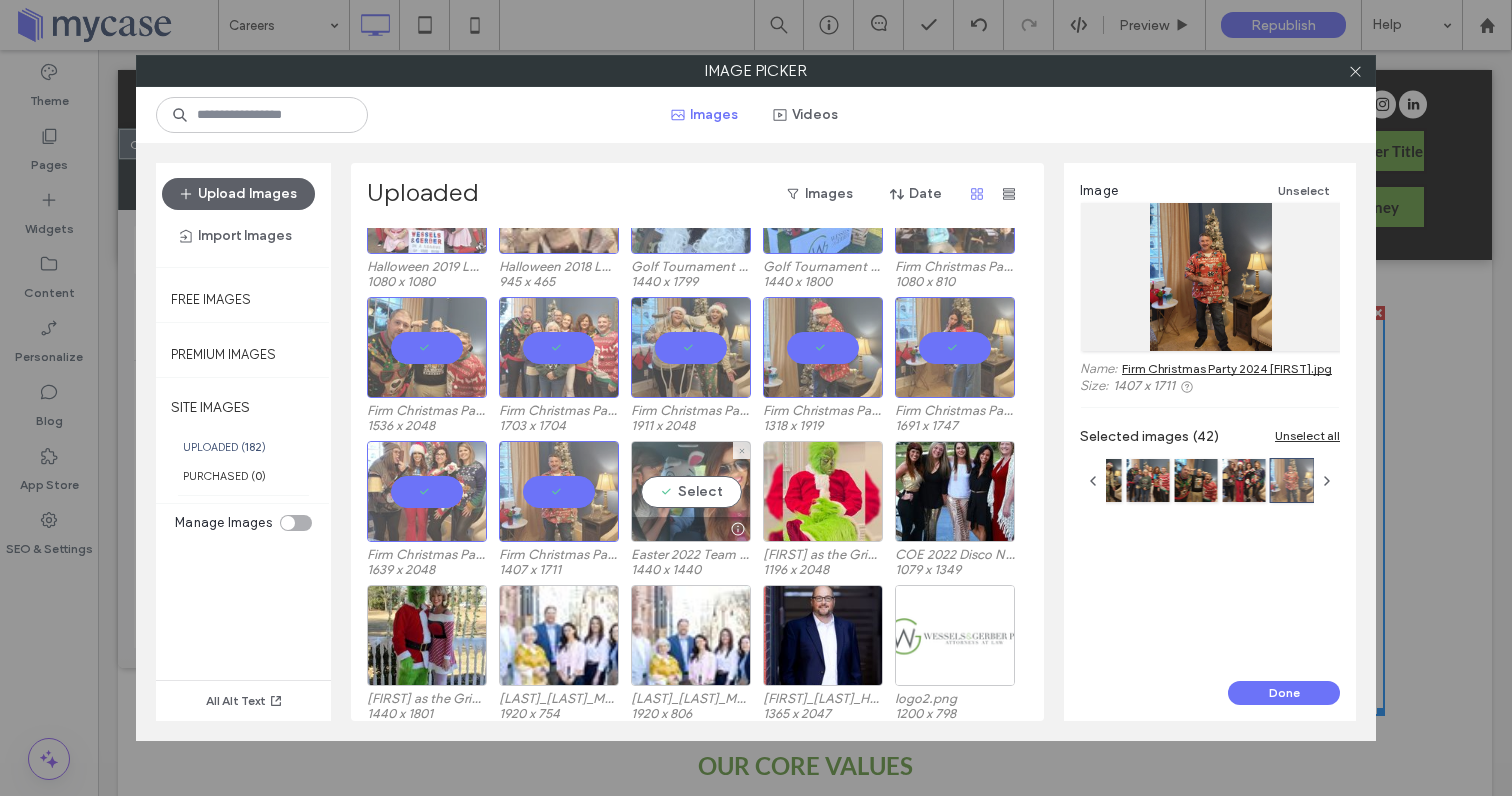 click on "Select" at bounding box center (691, 491) 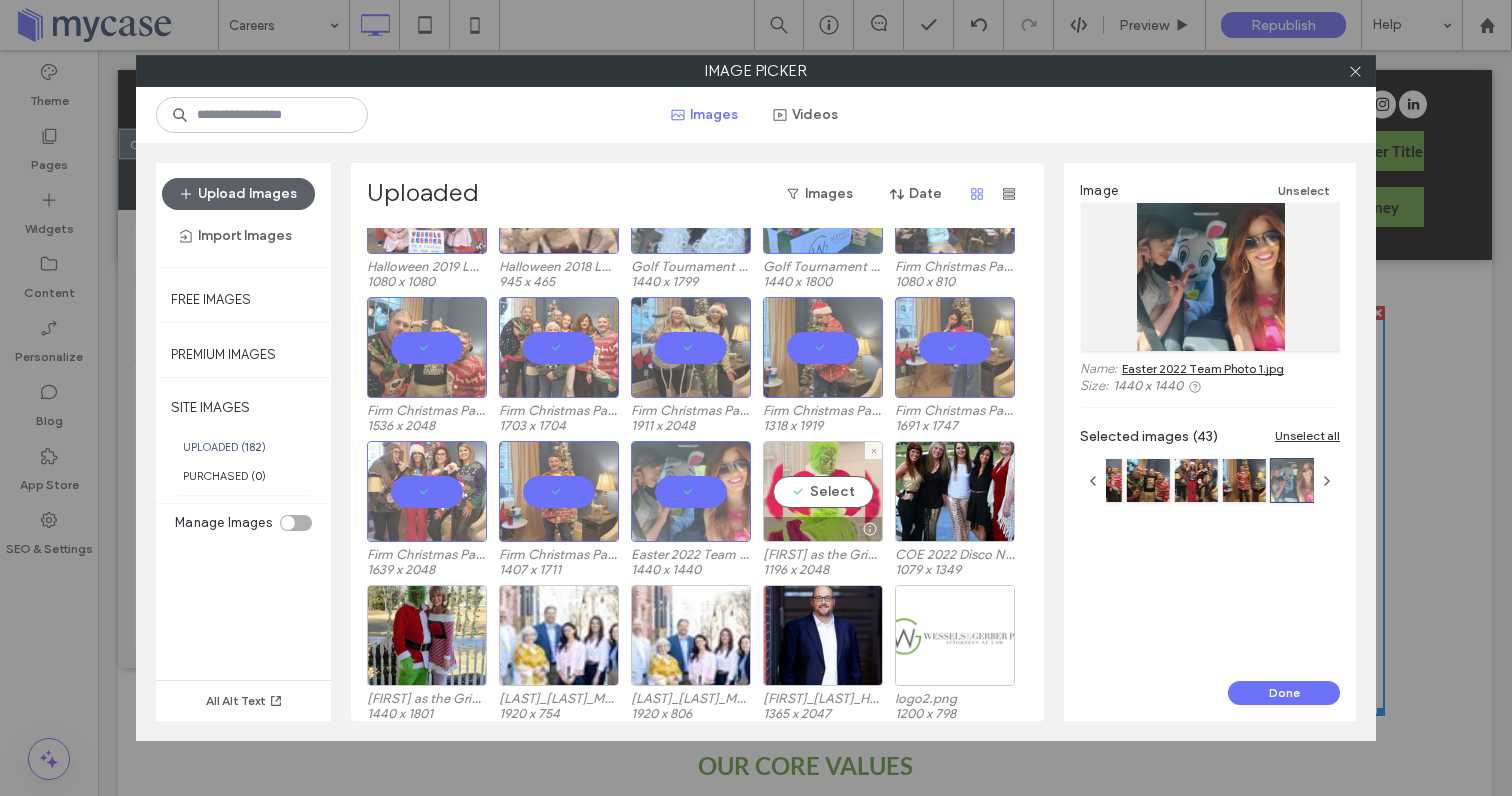 click on "Select" at bounding box center (823, 491) 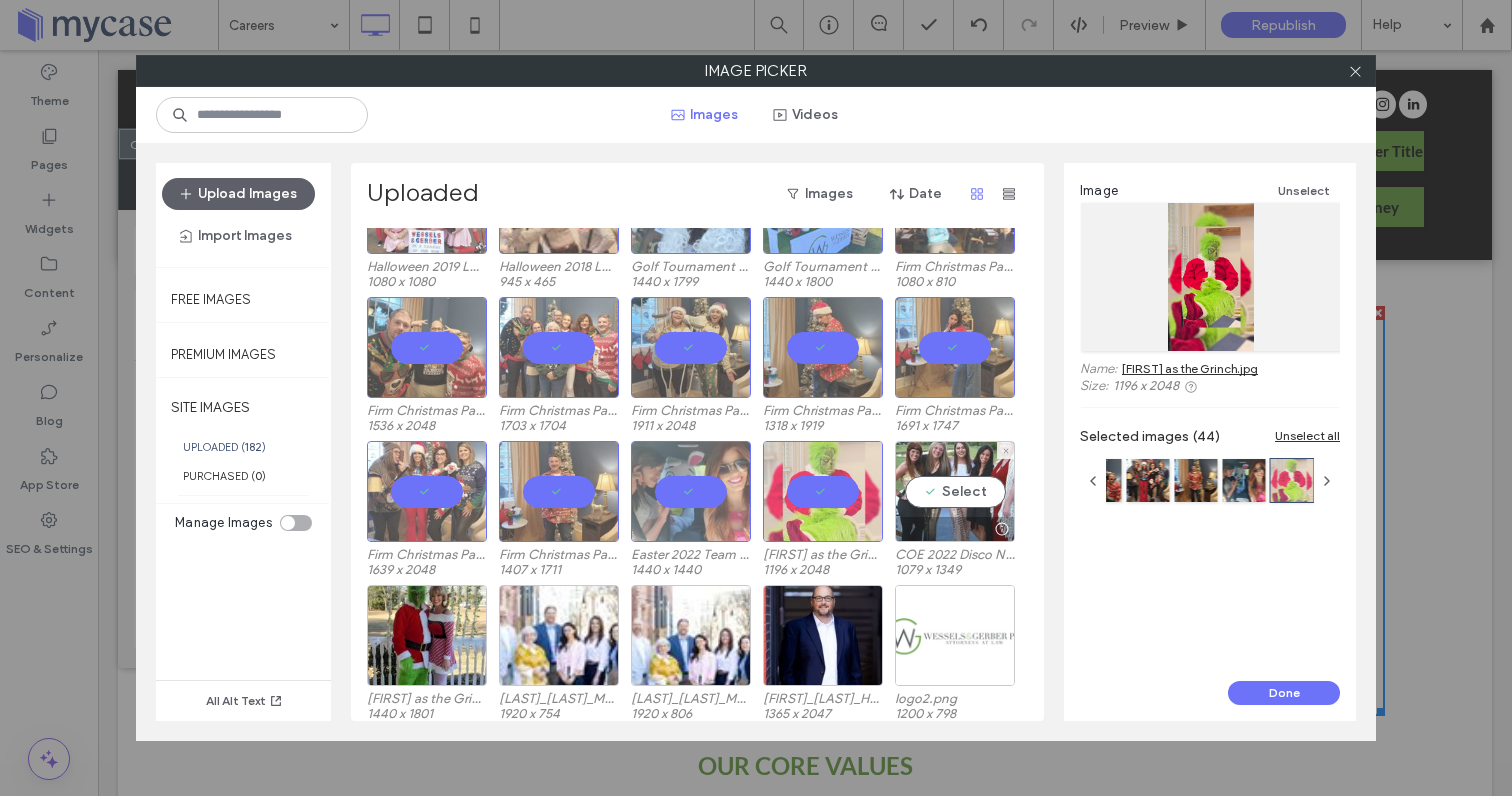 click on "Select" at bounding box center (955, 491) 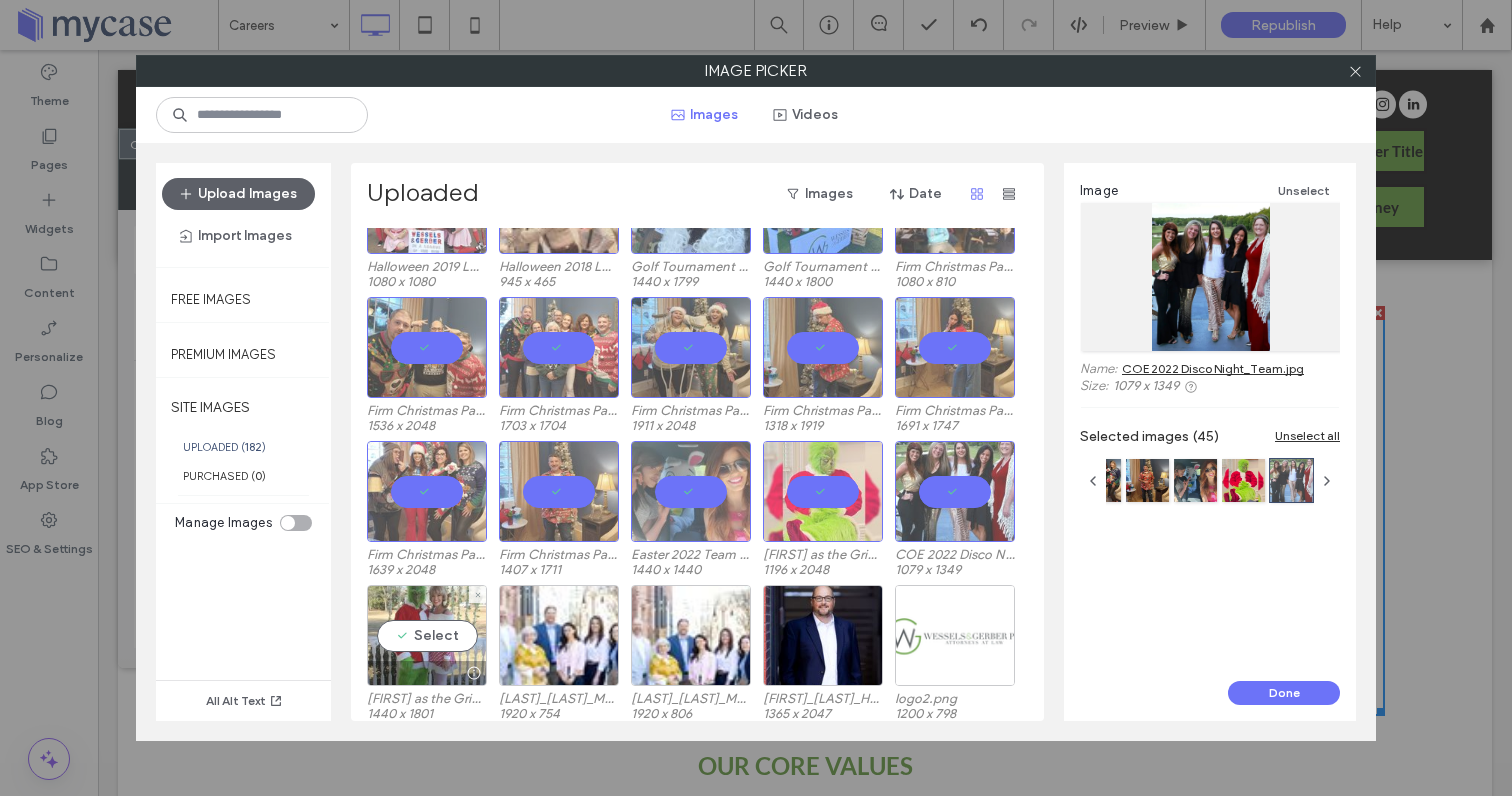 click on "Select" at bounding box center [427, 635] 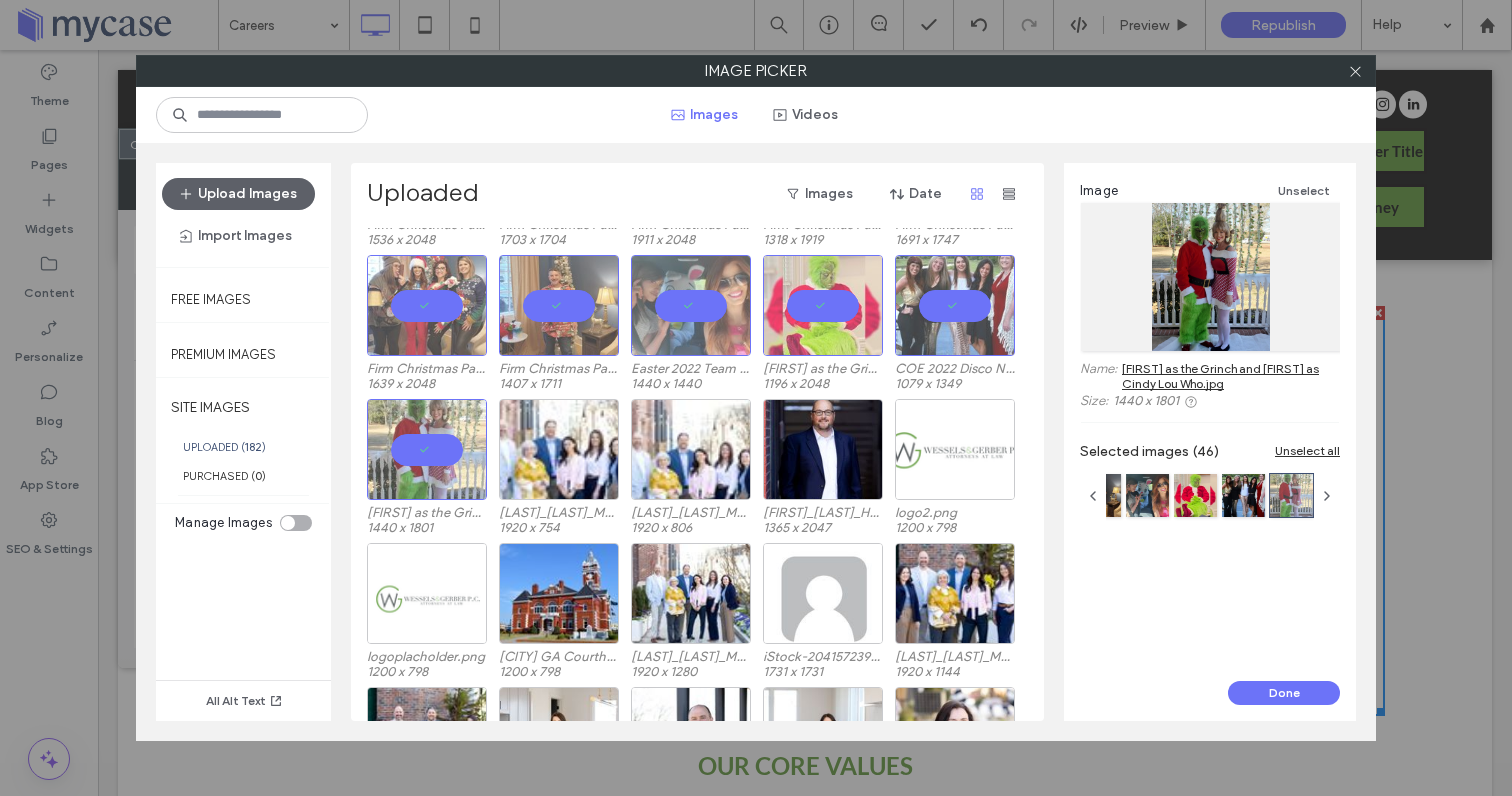 scroll, scrollTop: 1130, scrollLeft: 0, axis: vertical 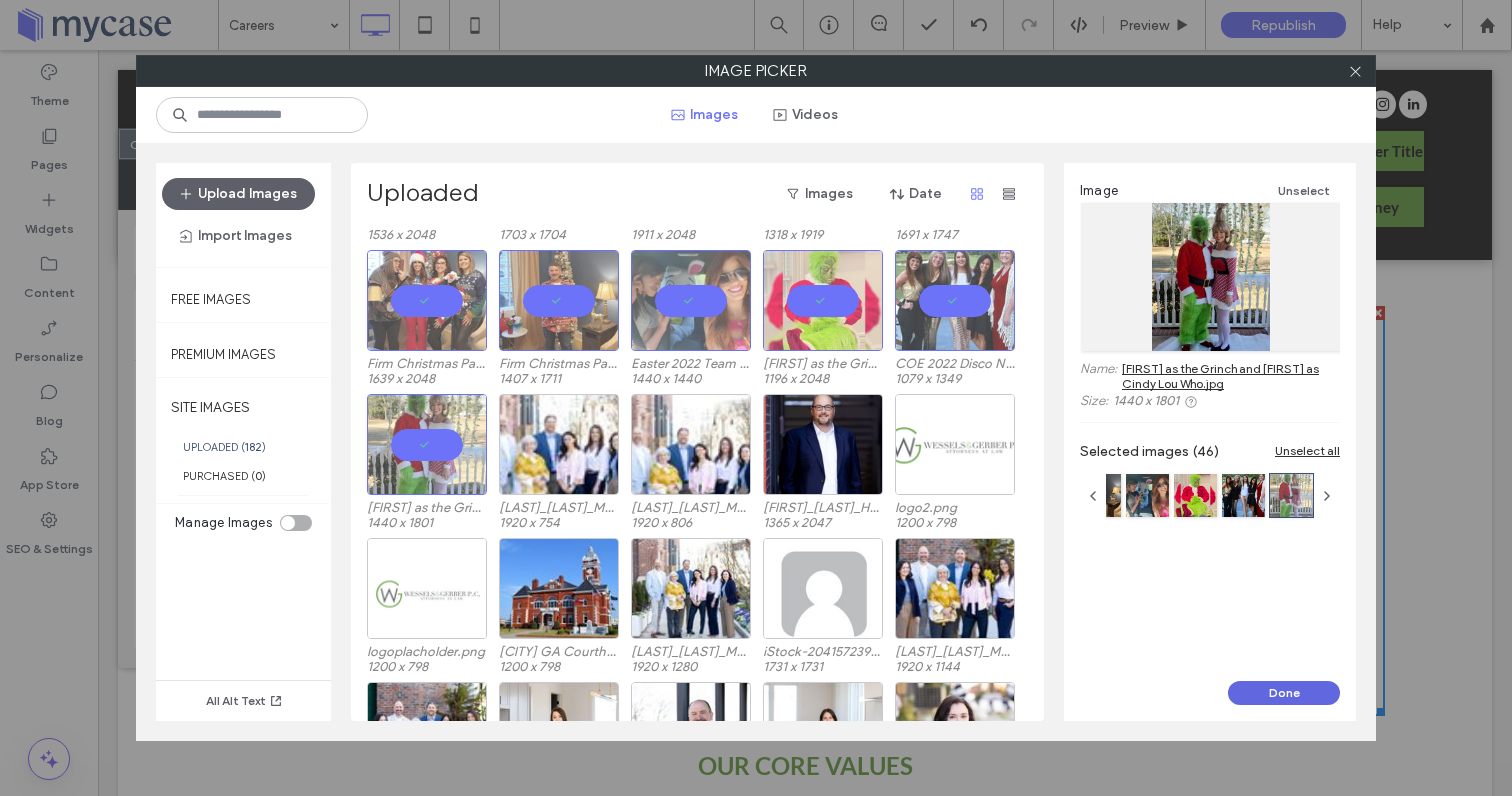 click on "Done" at bounding box center [1284, 693] 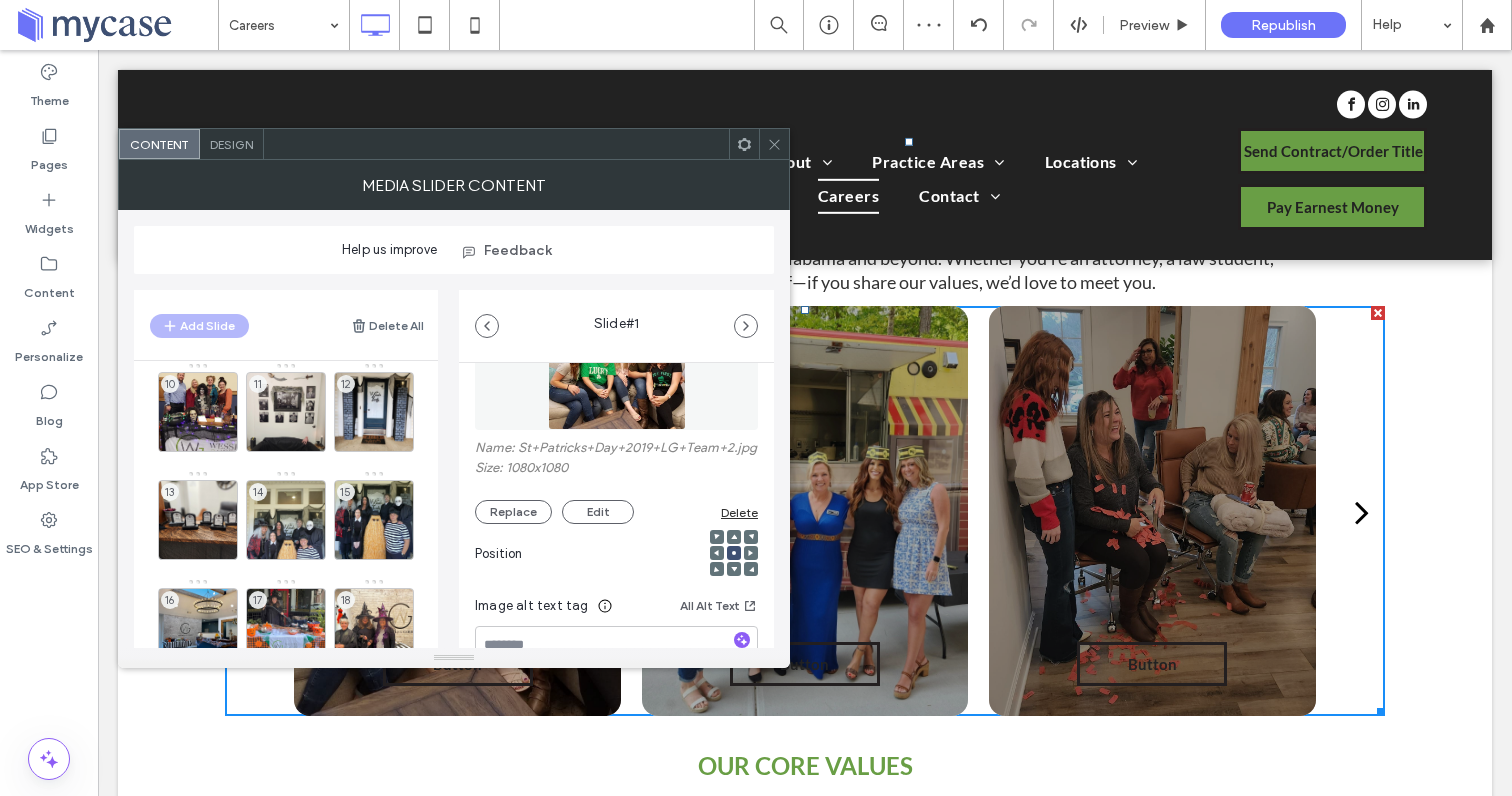 scroll, scrollTop: 355, scrollLeft: 0, axis: vertical 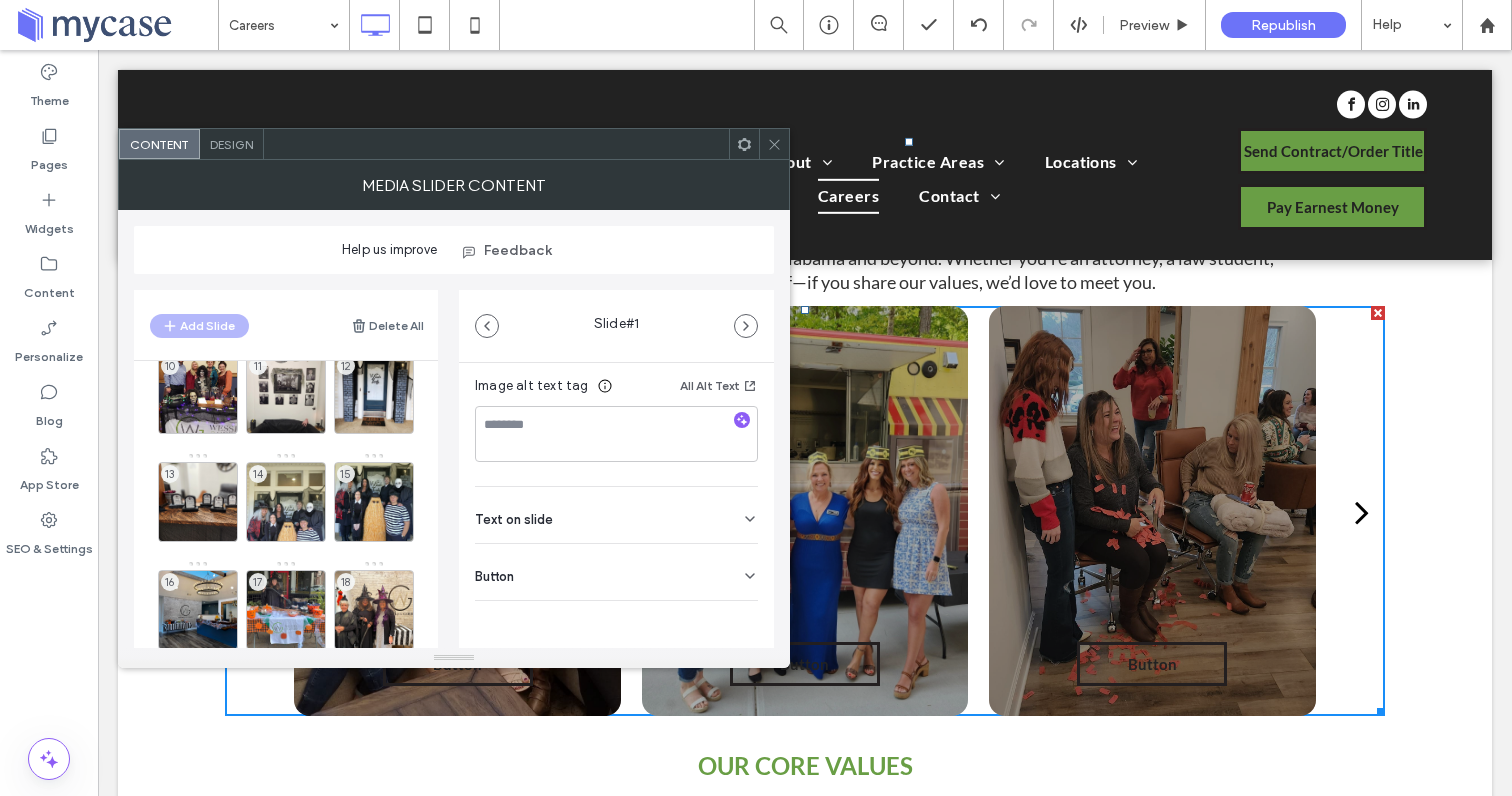 click on "Text on slide" at bounding box center [616, 515] 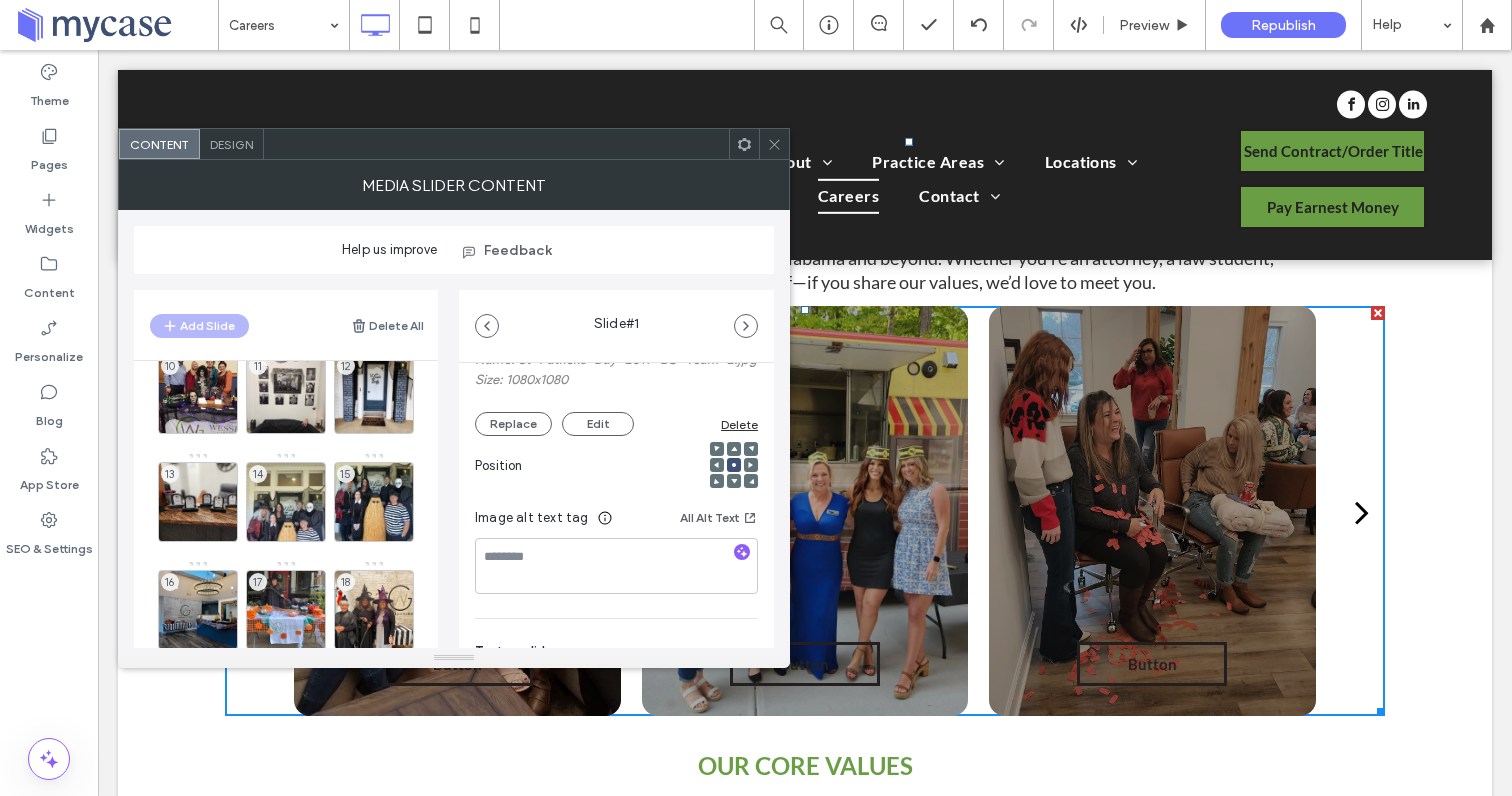 scroll, scrollTop: 115, scrollLeft: 0, axis: vertical 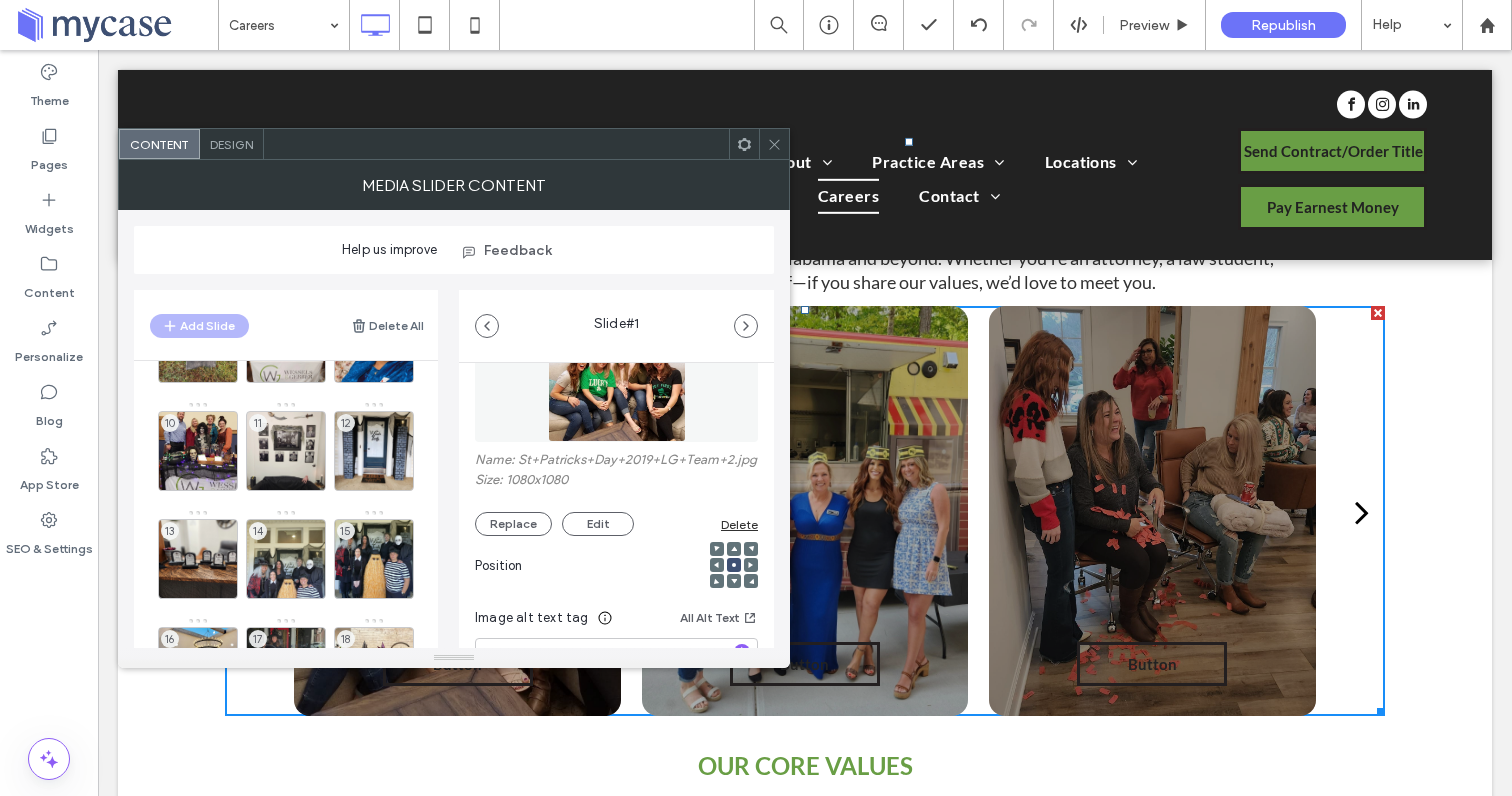 click on "Design" at bounding box center [231, 144] 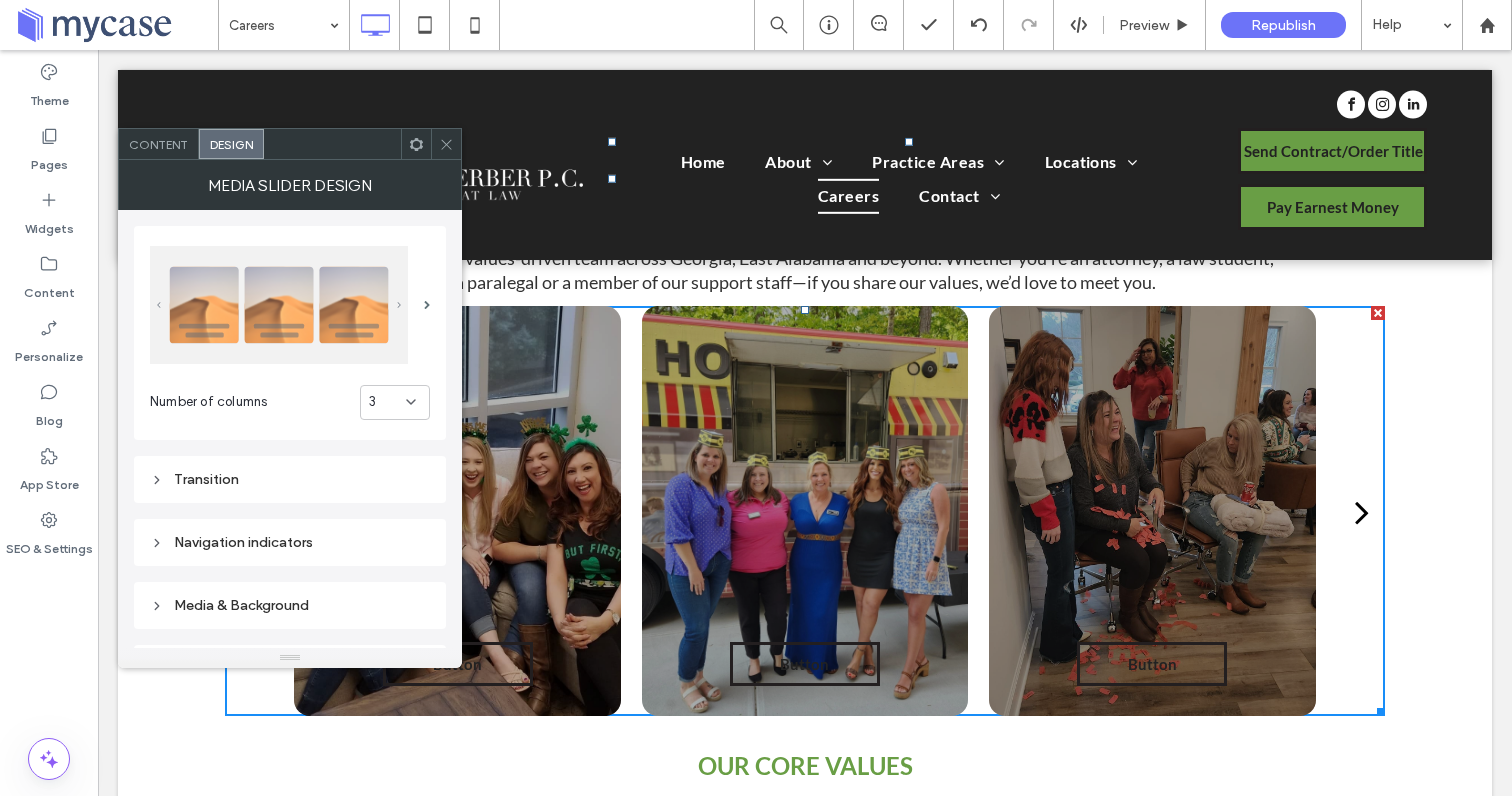 click on "Transition" at bounding box center (290, 479) 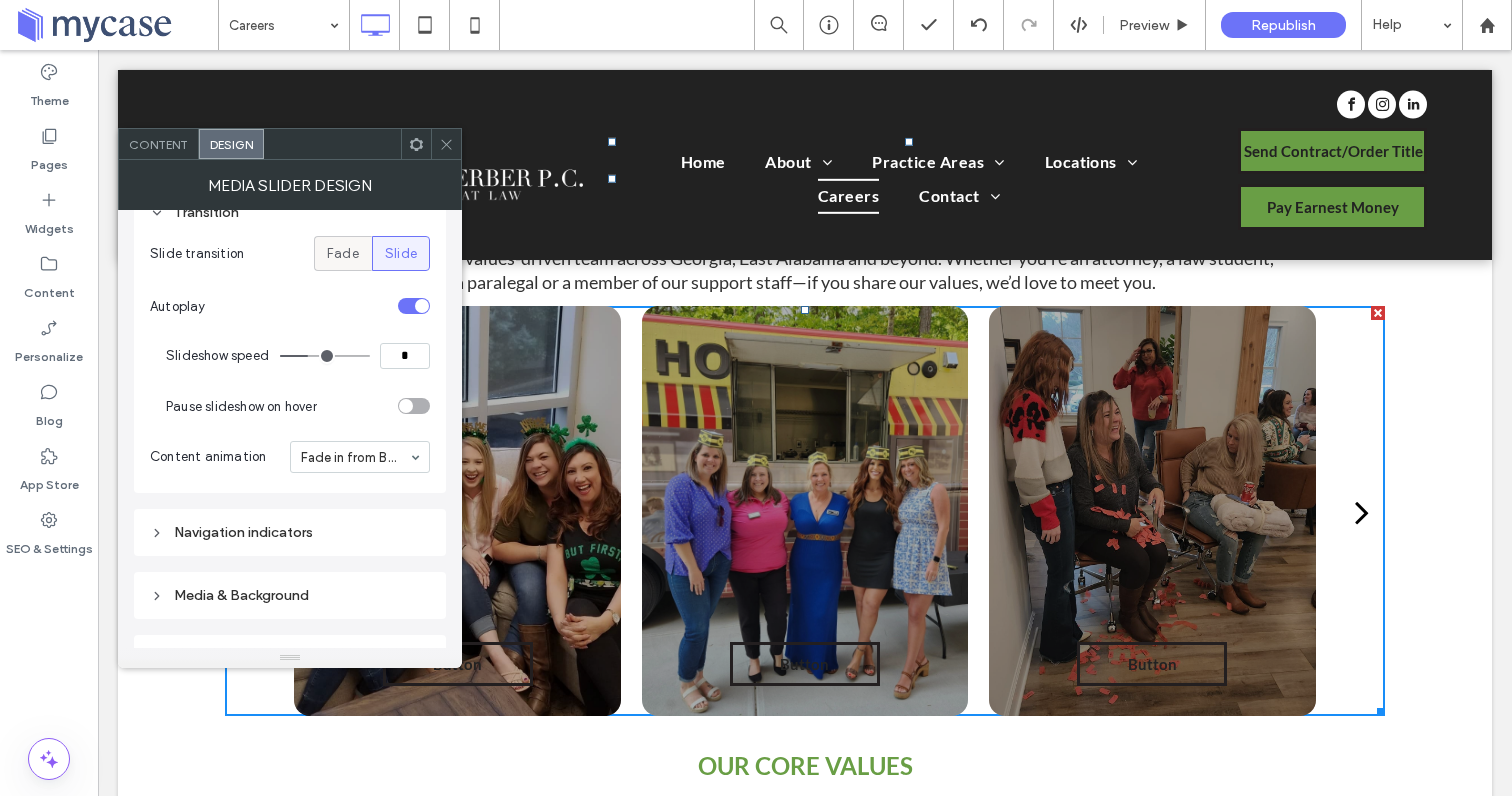 scroll, scrollTop: 379, scrollLeft: 0, axis: vertical 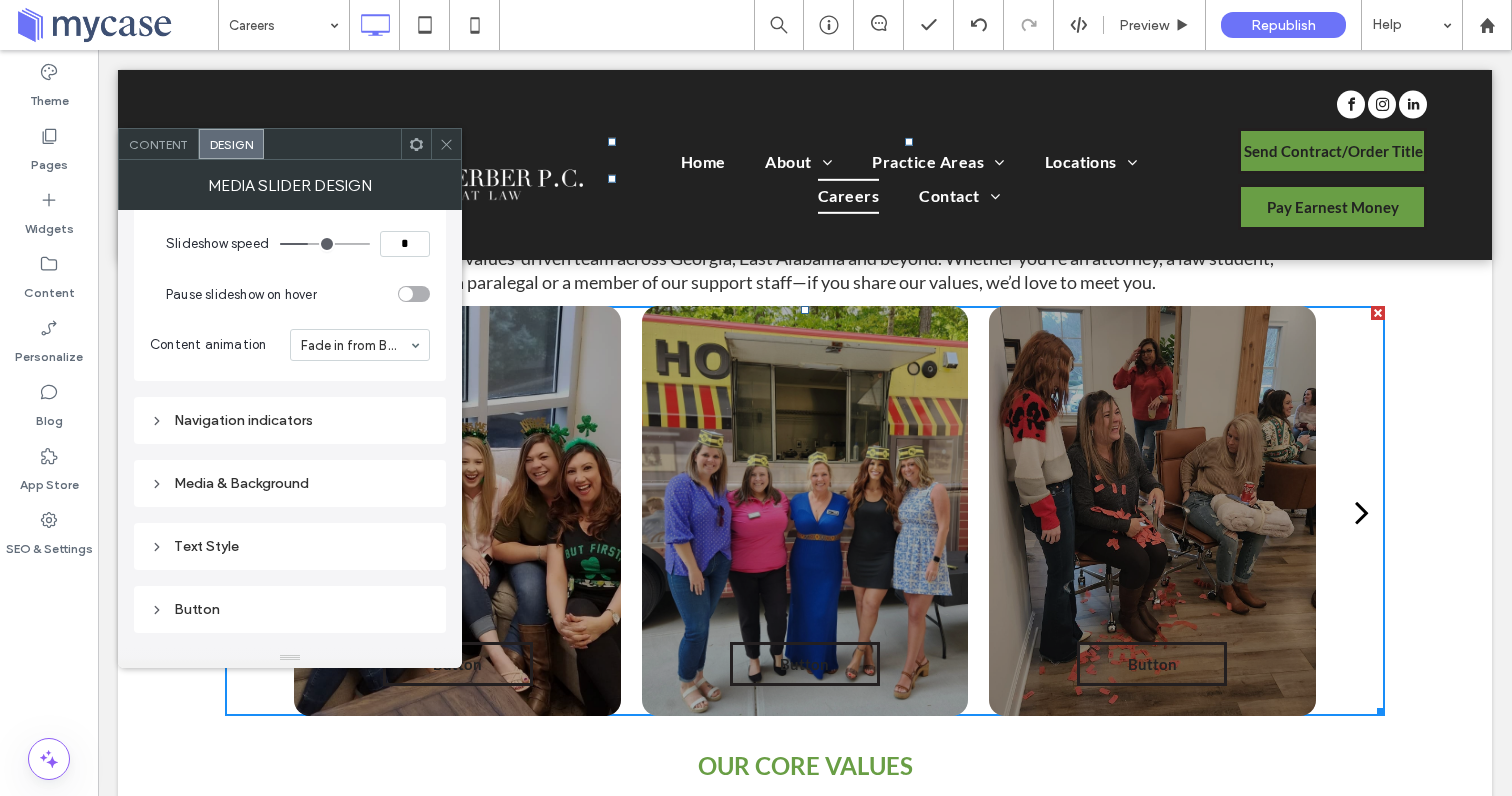 click on "Navigation indicators" at bounding box center (290, 420) 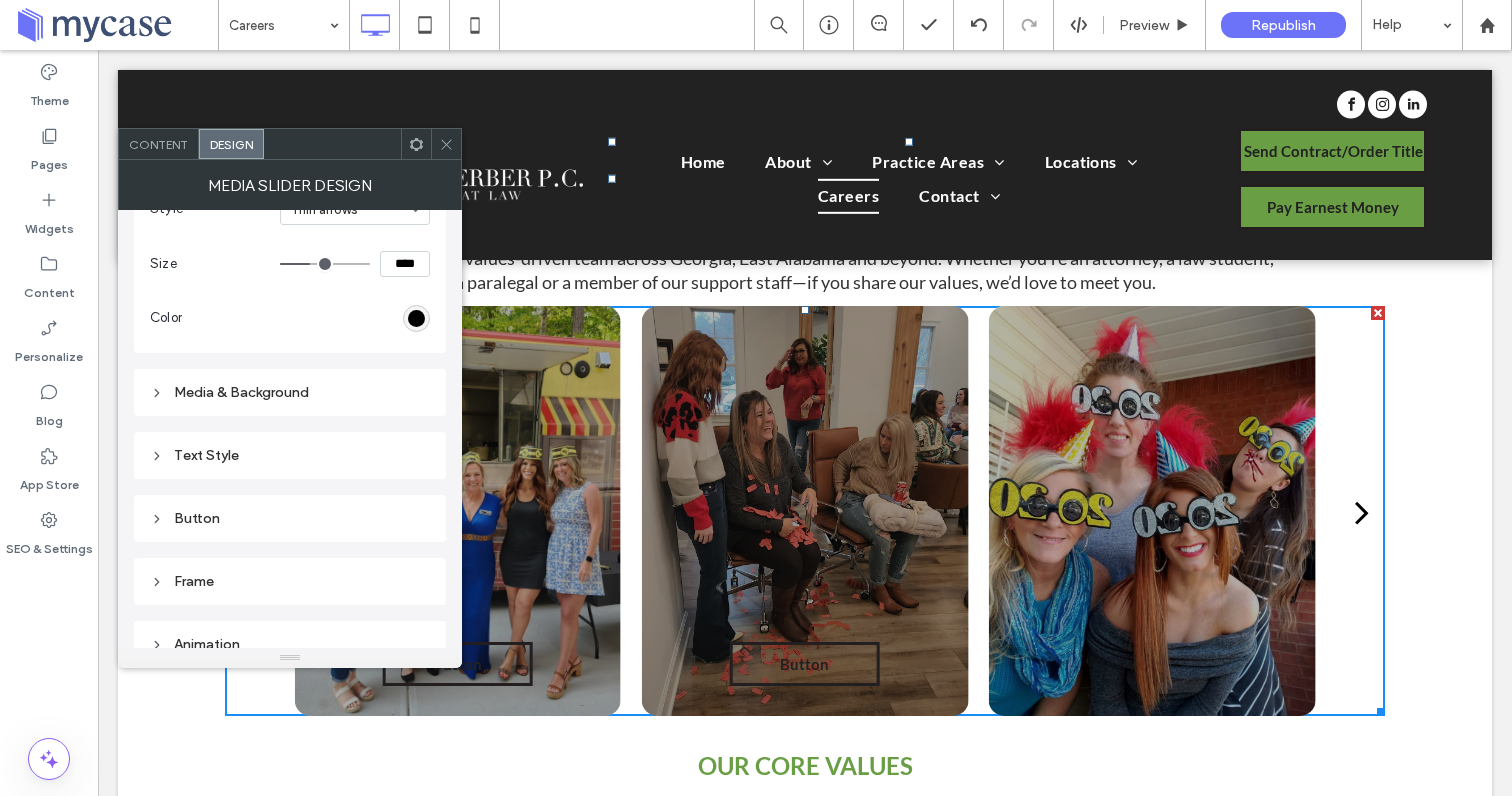 scroll, scrollTop: 770, scrollLeft: 0, axis: vertical 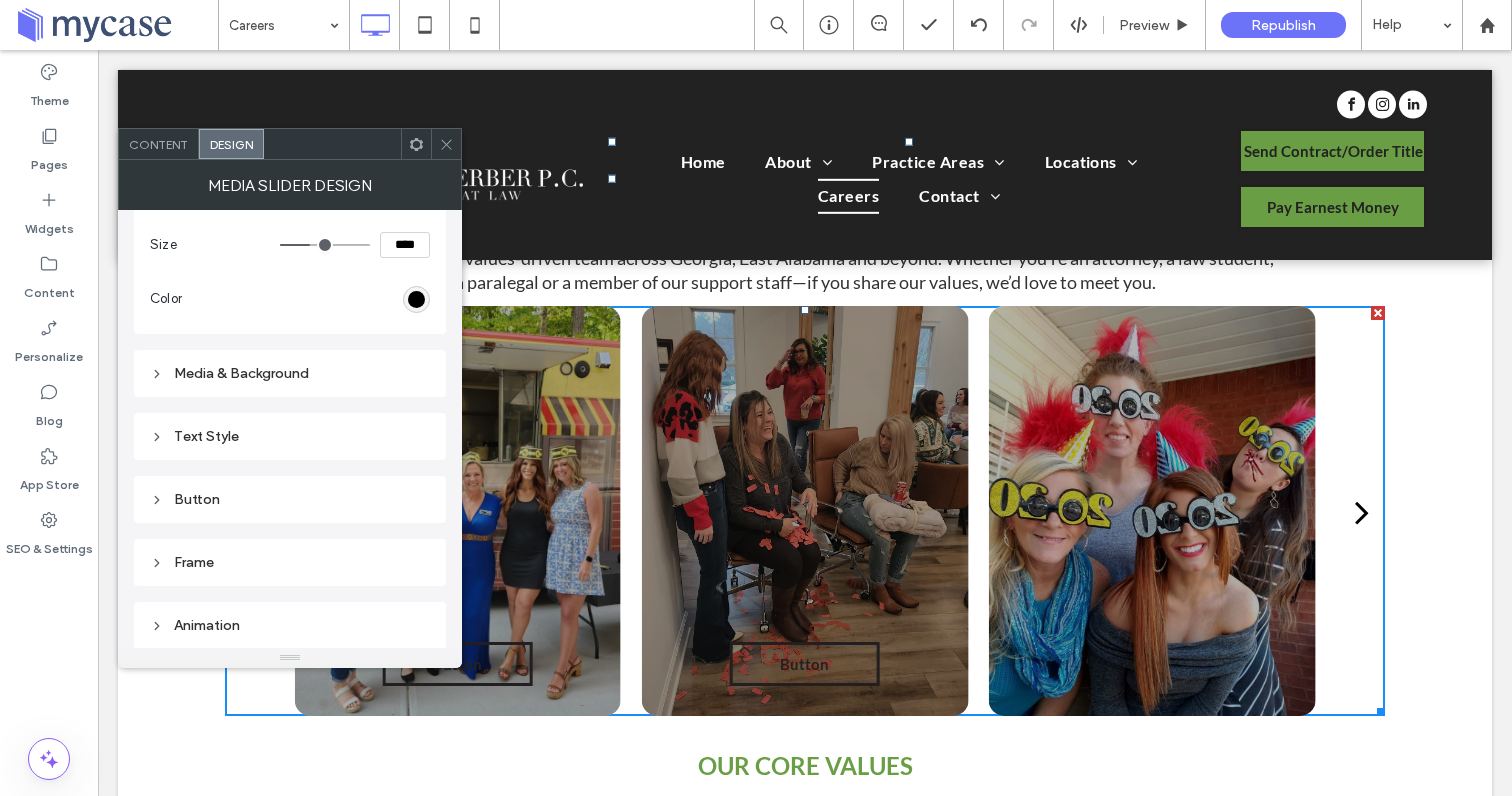 click on "Media & Background" at bounding box center [290, 373] 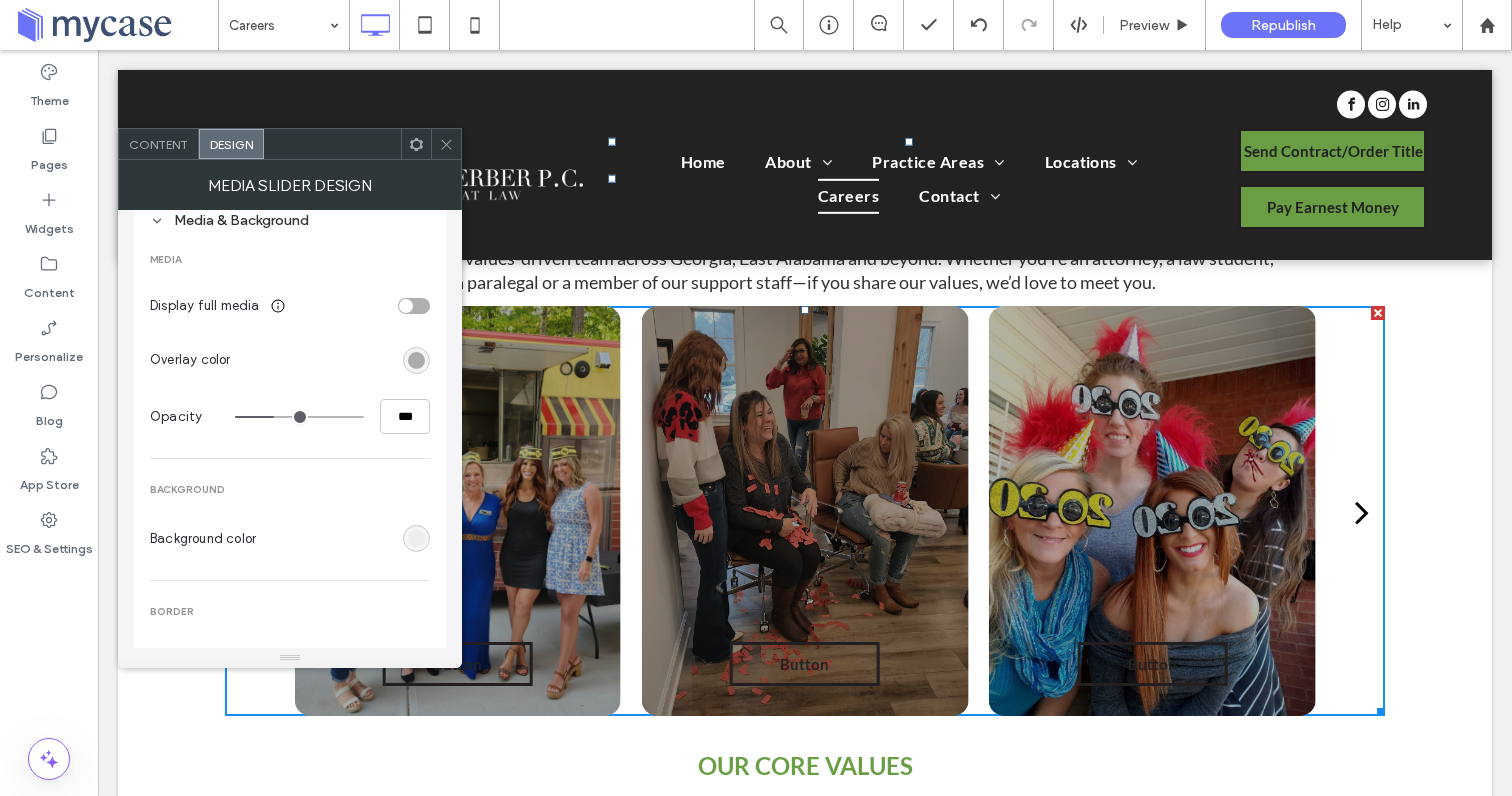 scroll, scrollTop: 940, scrollLeft: 0, axis: vertical 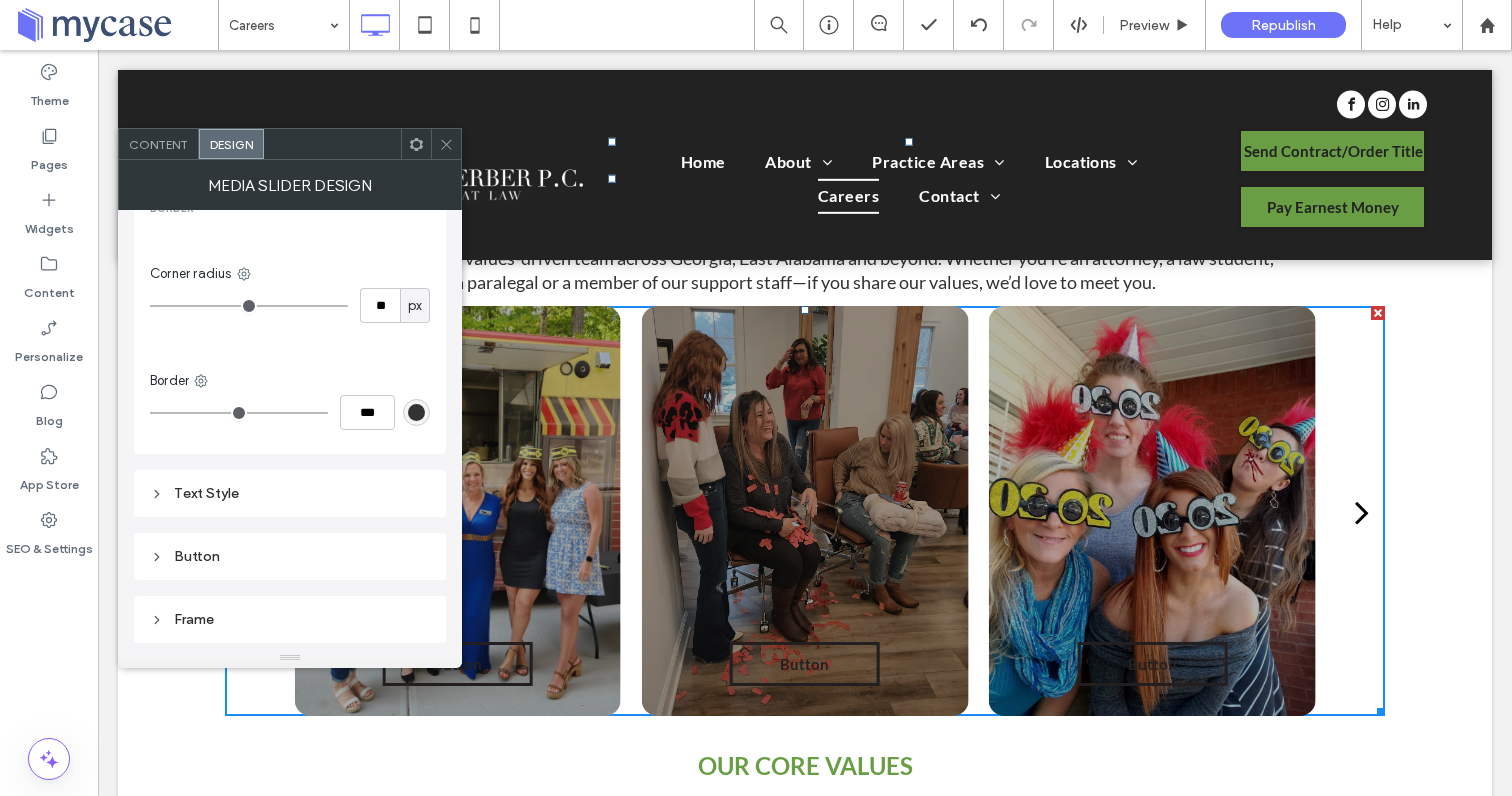 click on "Text Style" at bounding box center (290, 493) 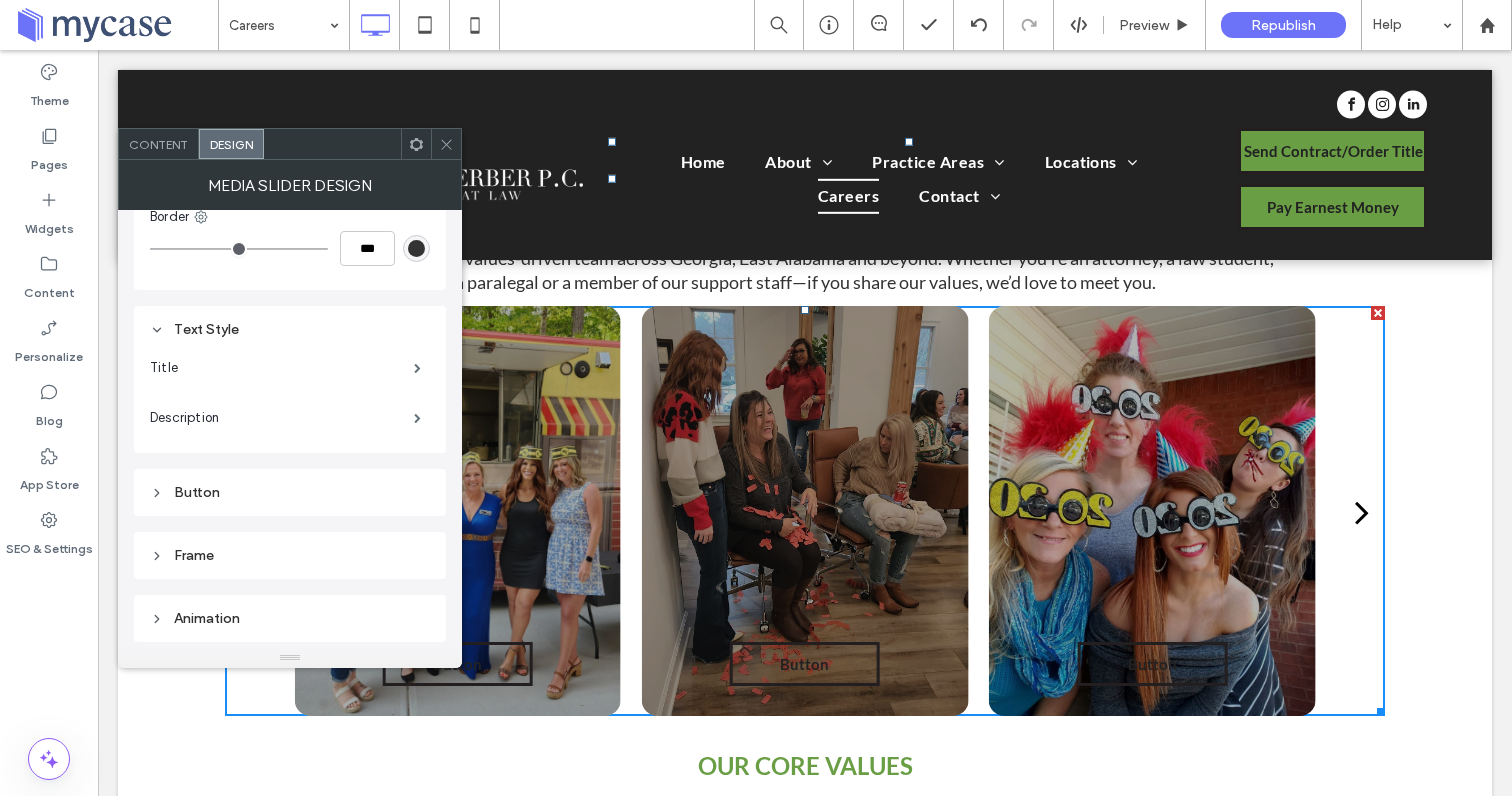 scroll, scrollTop: 1544, scrollLeft: 0, axis: vertical 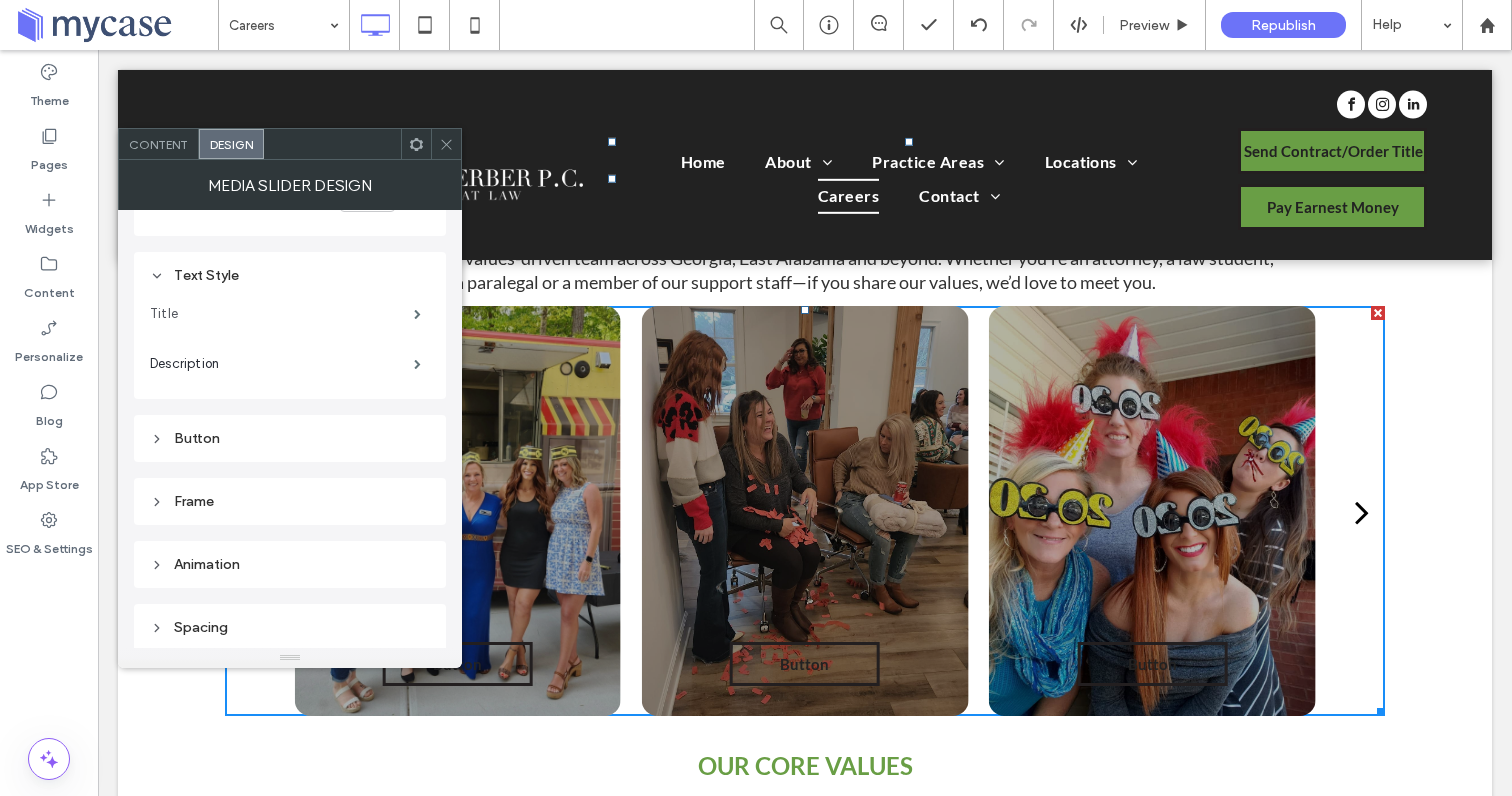 click on "Title" at bounding box center (282, 314) 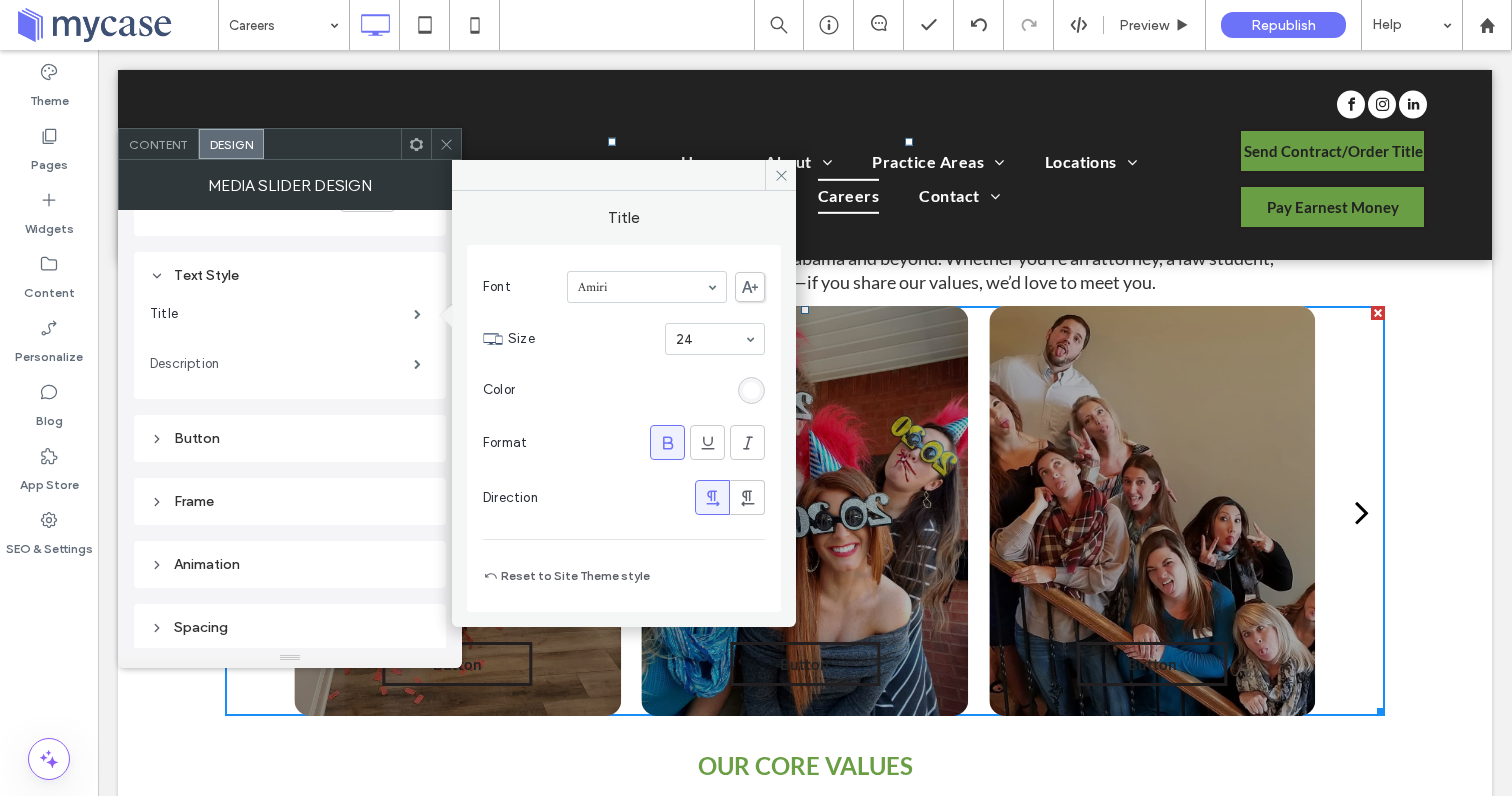 click on "Description" at bounding box center [282, 364] 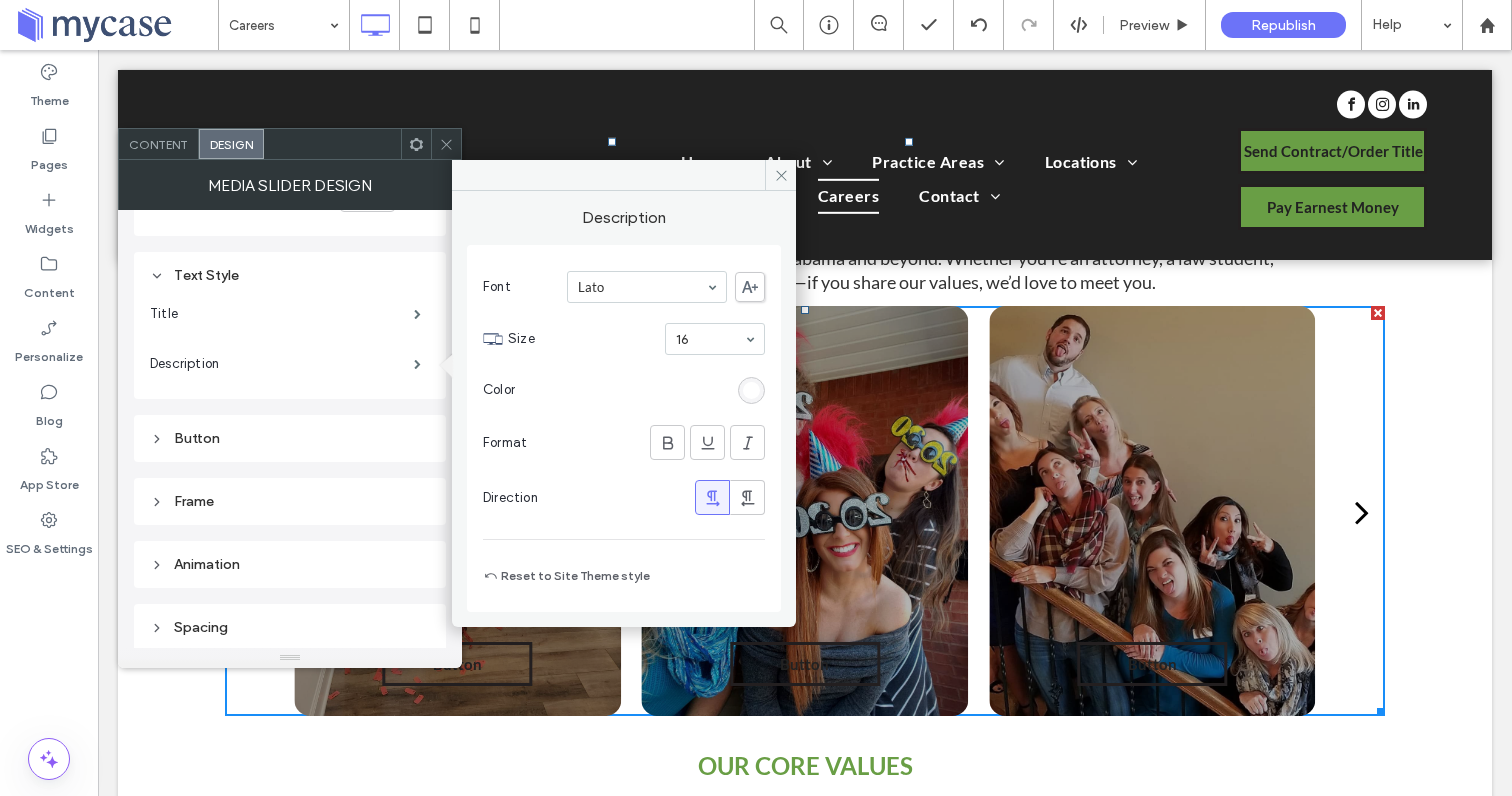 click on "Button" at bounding box center [290, 438] 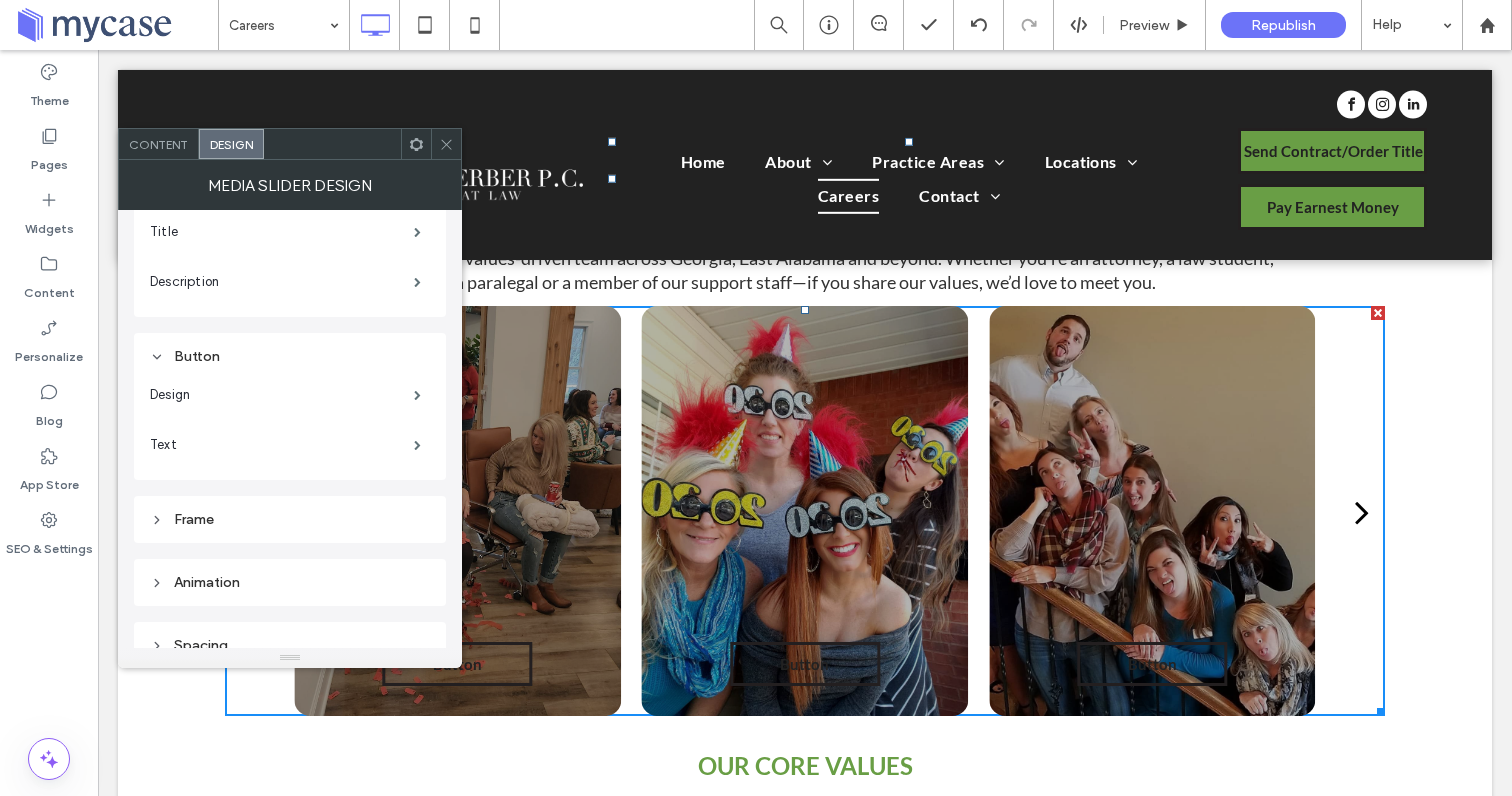 scroll, scrollTop: 1638, scrollLeft: 0, axis: vertical 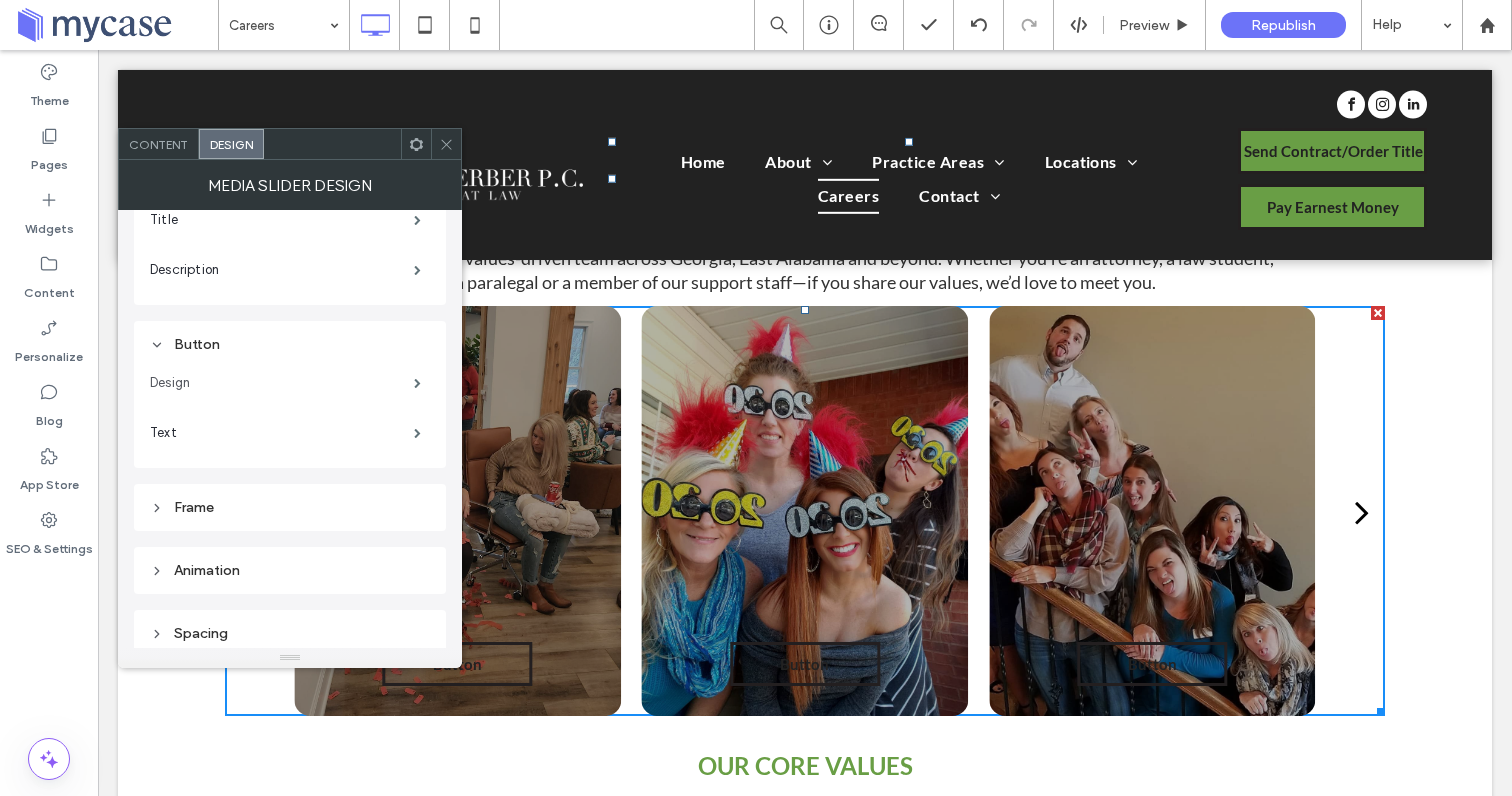 click on "Design" at bounding box center (282, 383) 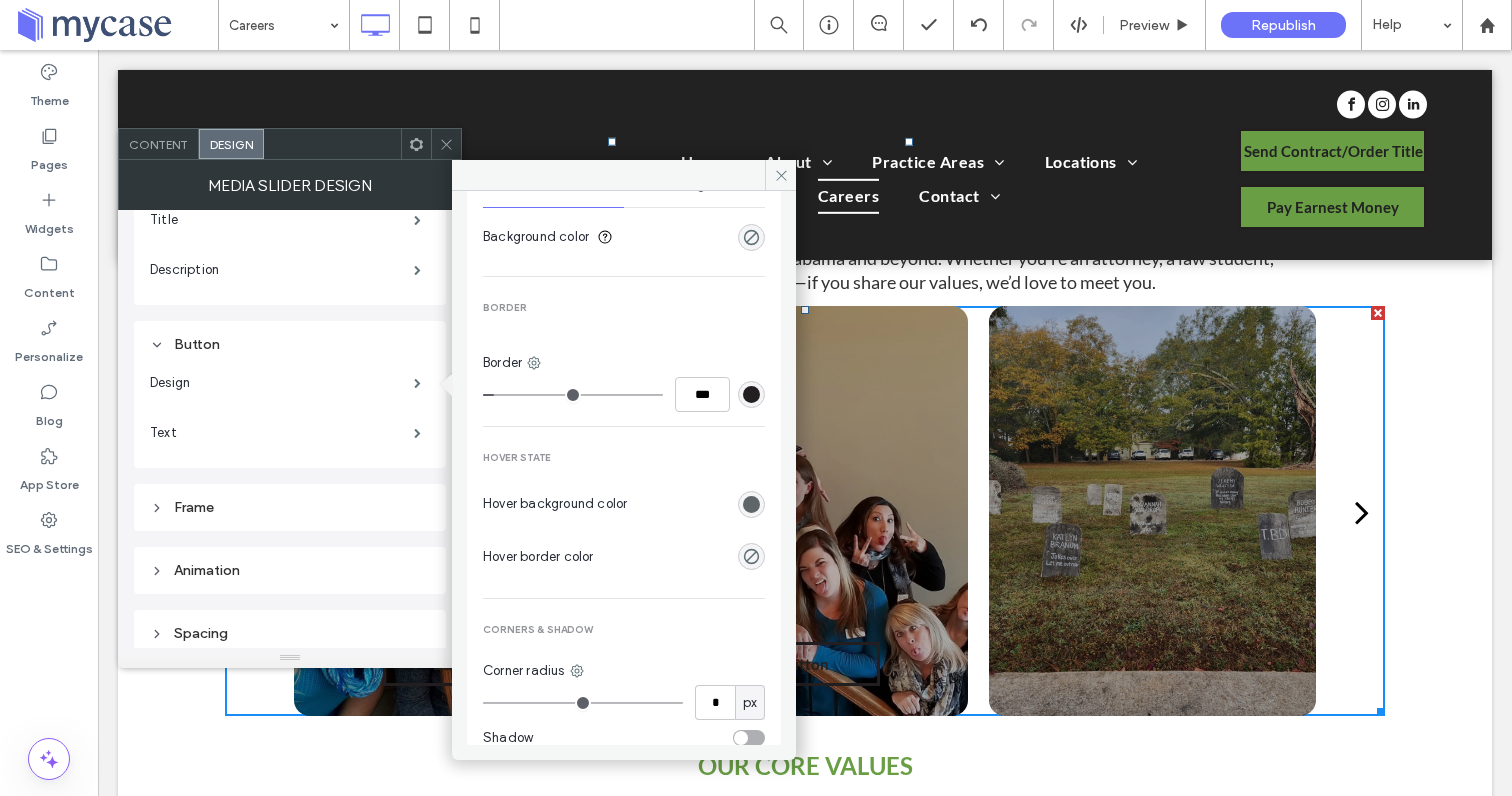 scroll, scrollTop: 644, scrollLeft: 0, axis: vertical 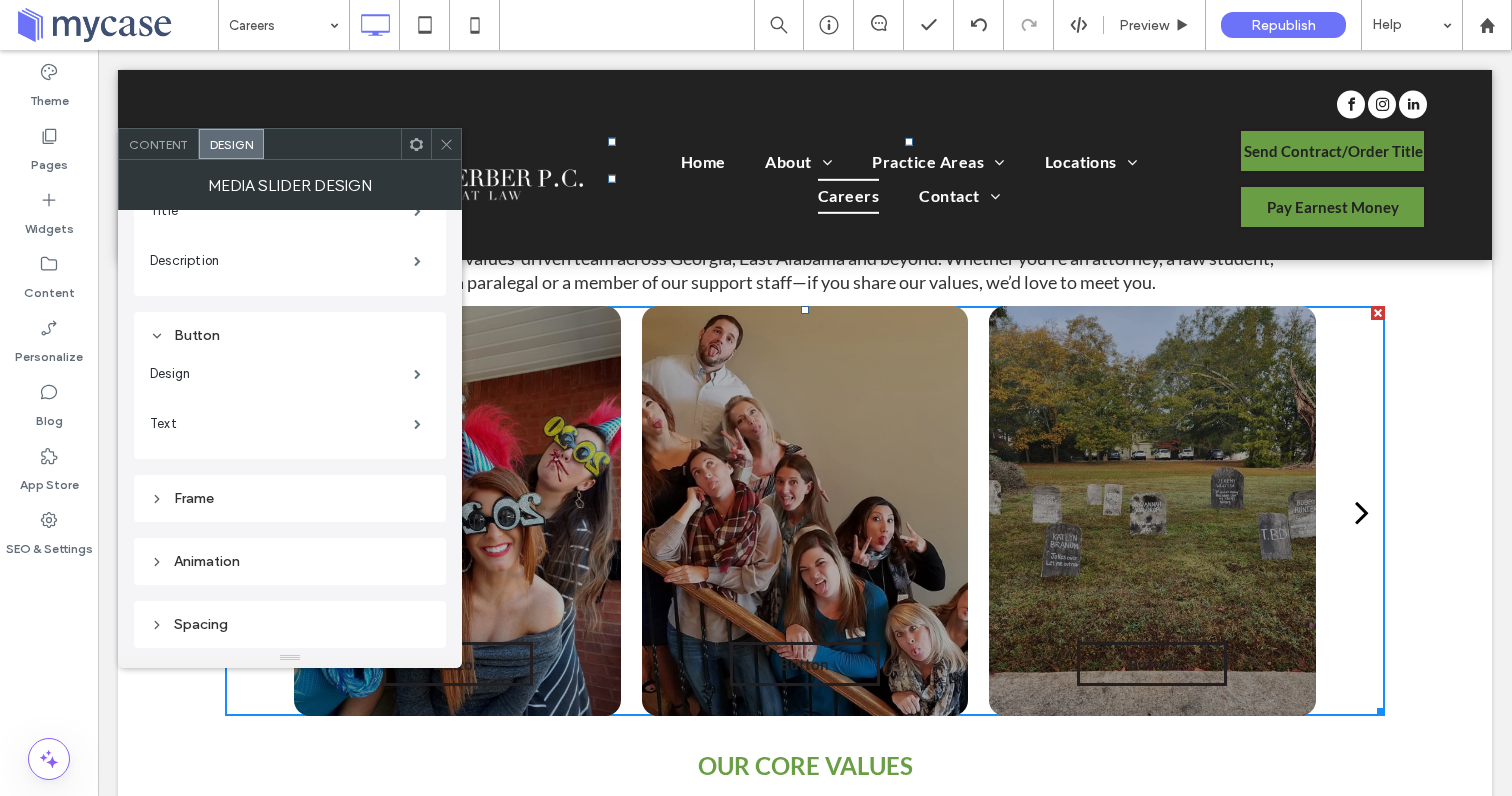 click at bounding box center (805, 165) 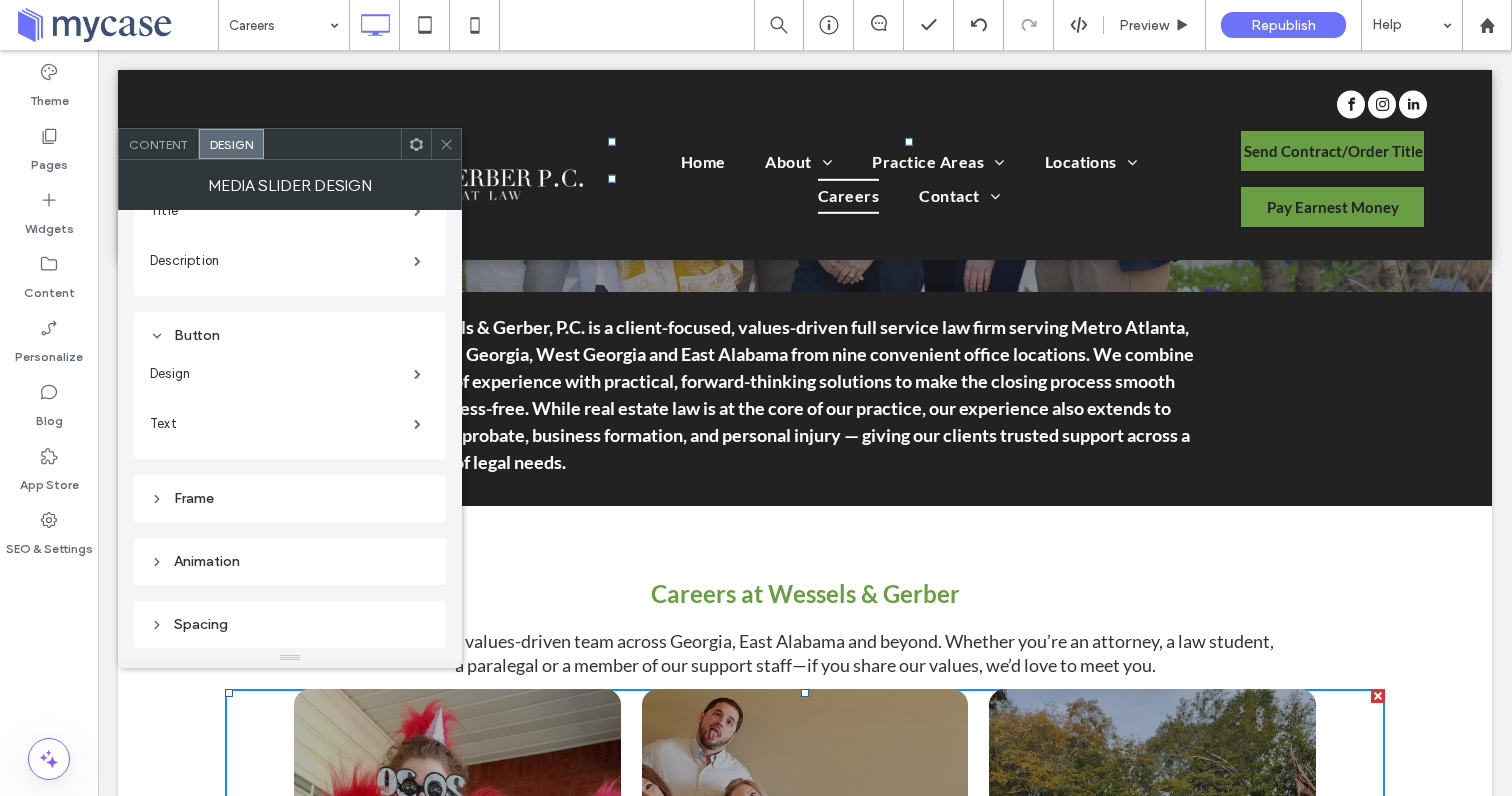 scroll, scrollTop: 89, scrollLeft: 0, axis: vertical 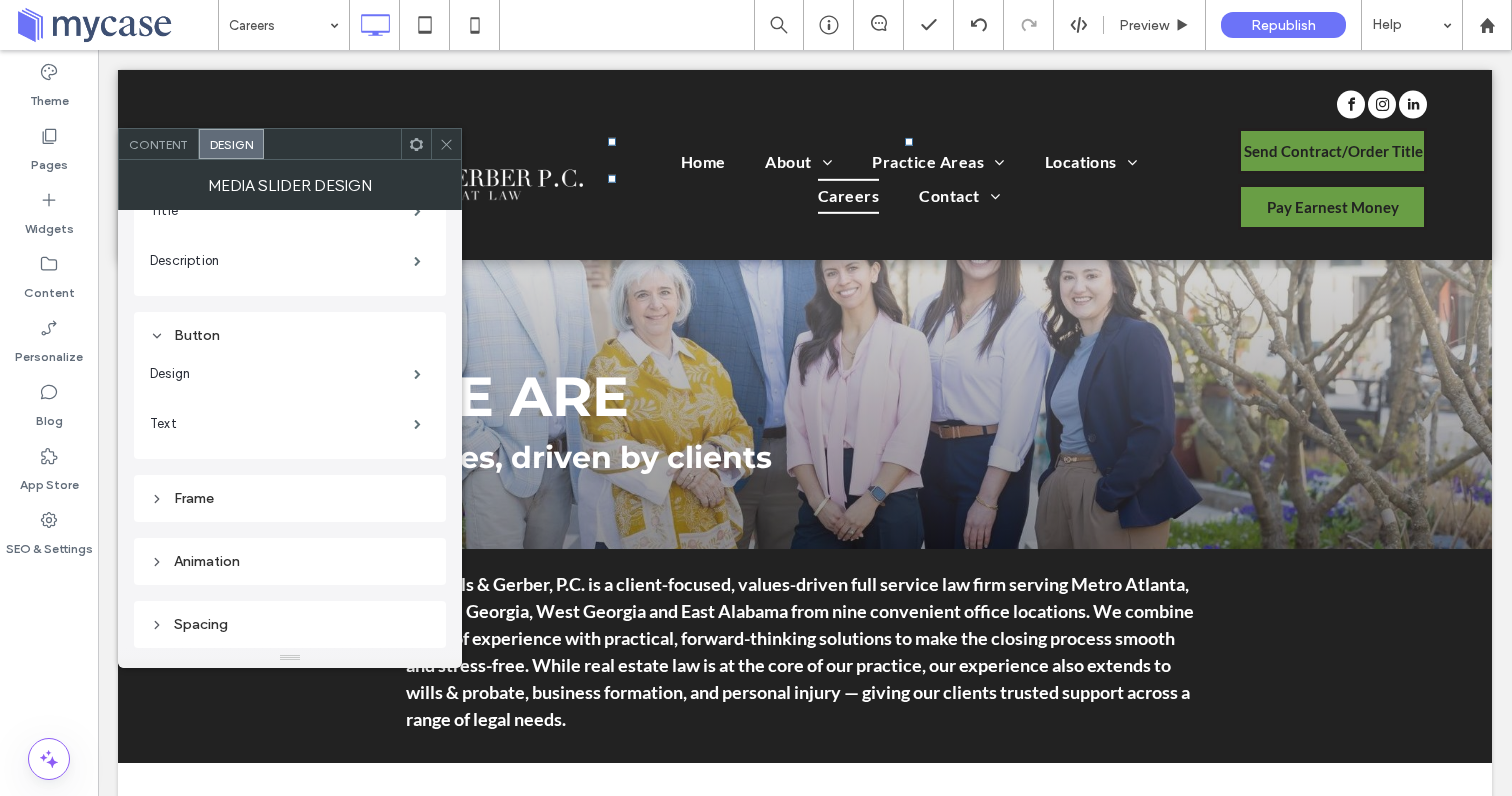 click on "Content" at bounding box center [159, 144] 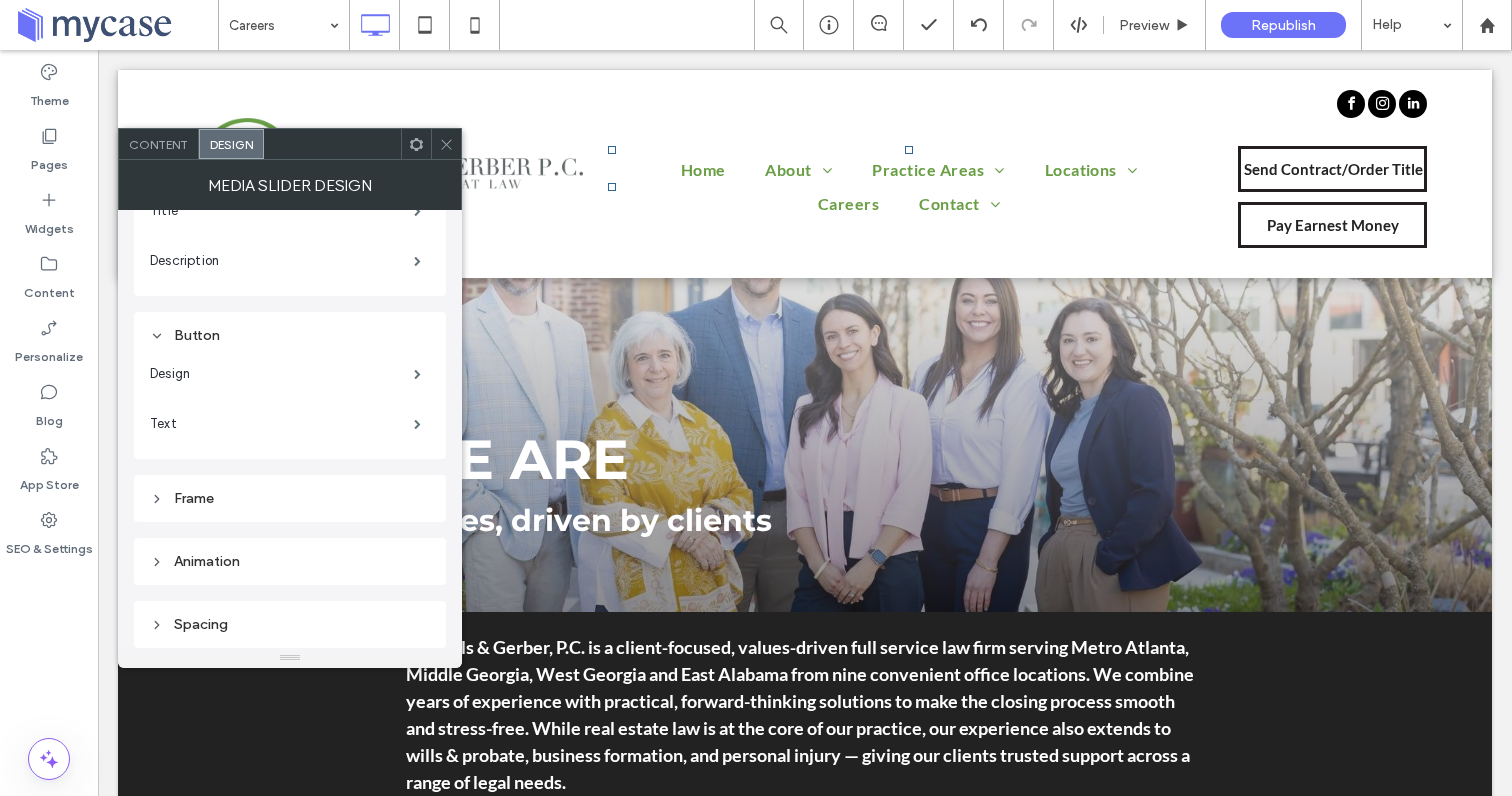 scroll, scrollTop: 0, scrollLeft: 0, axis: both 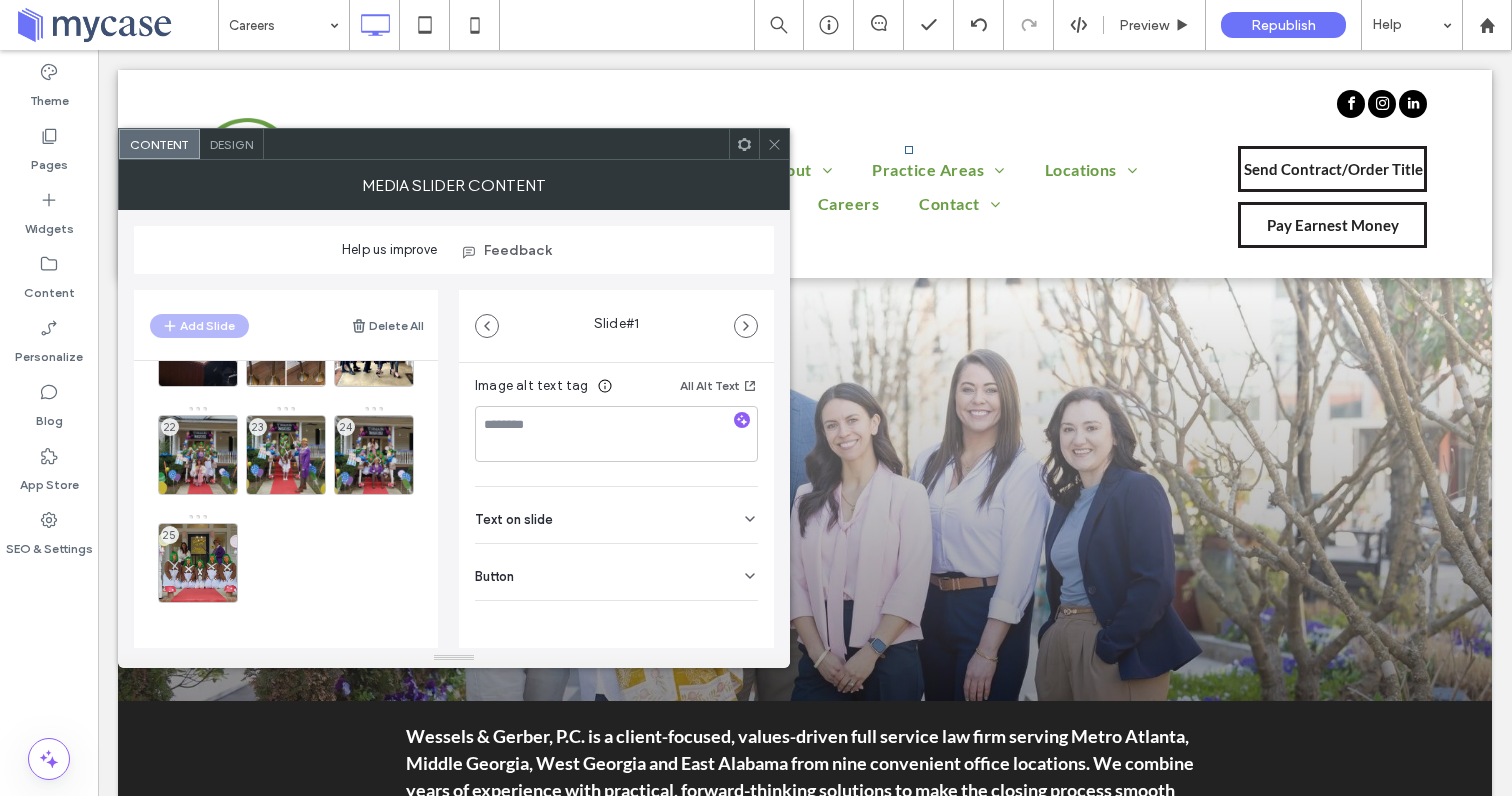 click on "Text on slide" at bounding box center [616, 515] 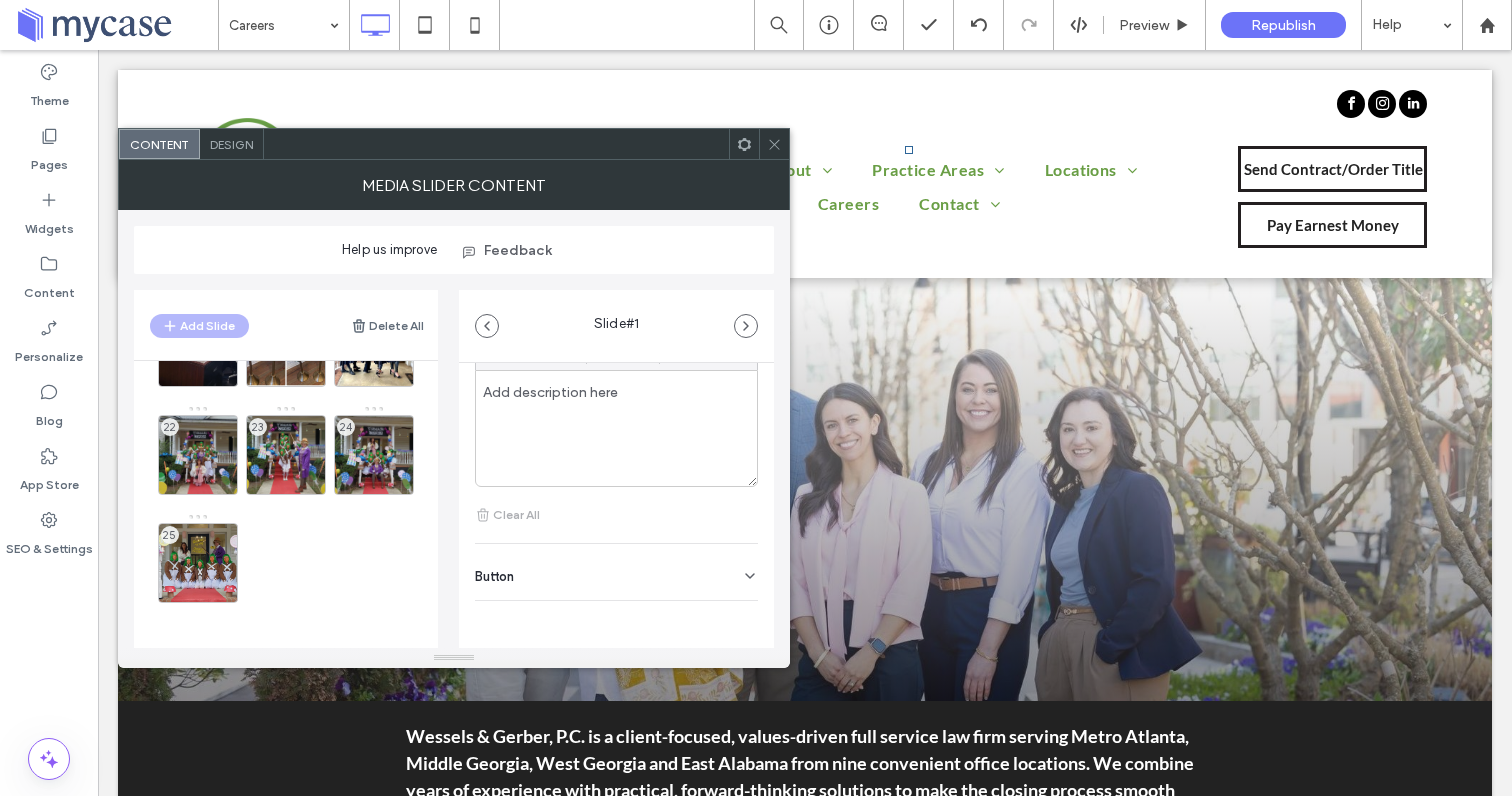 click on "Button" at bounding box center (616, 572) 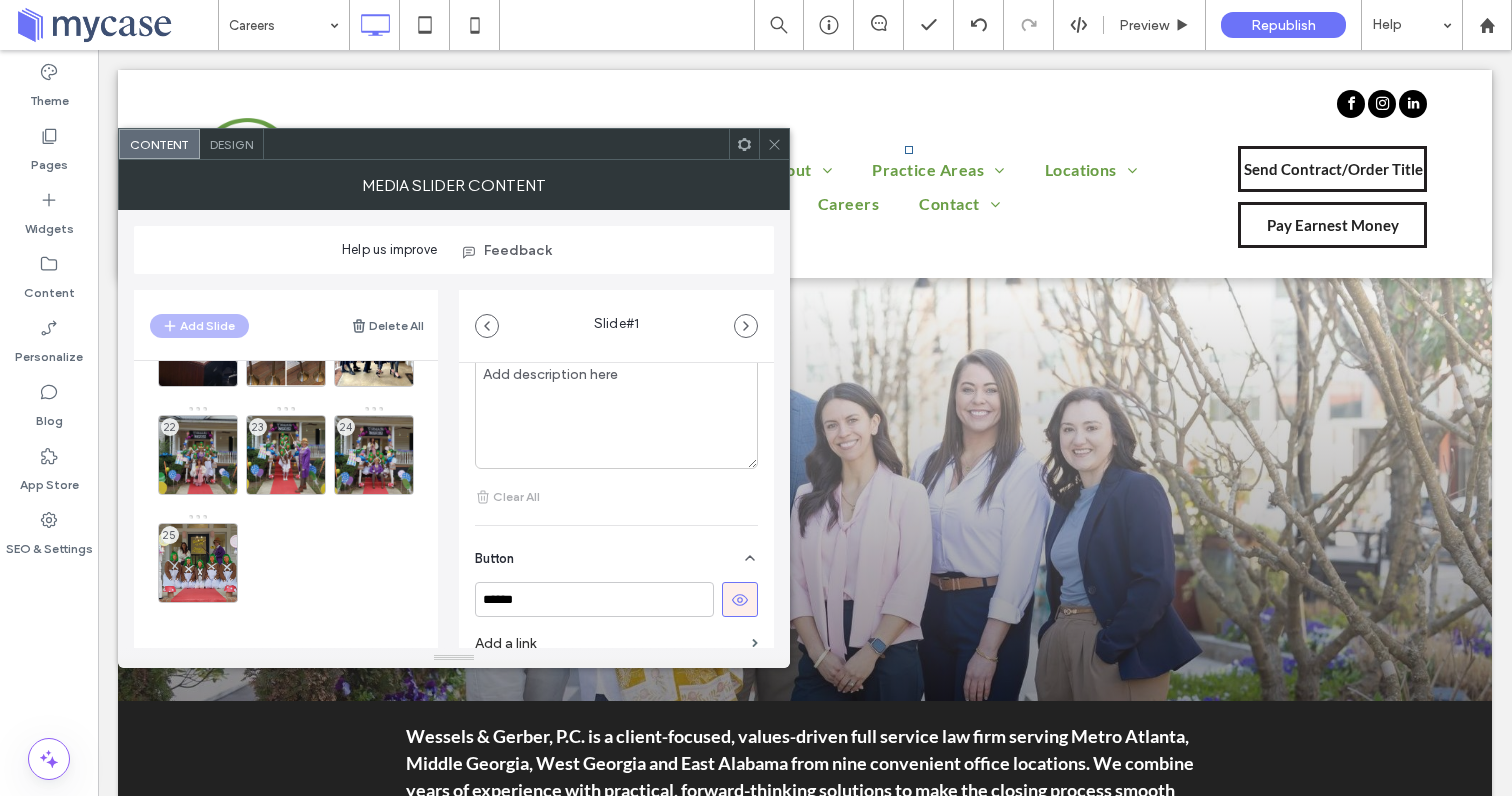 scroll, scrollTop: 727, scrollLeft: 0, axis: vertical 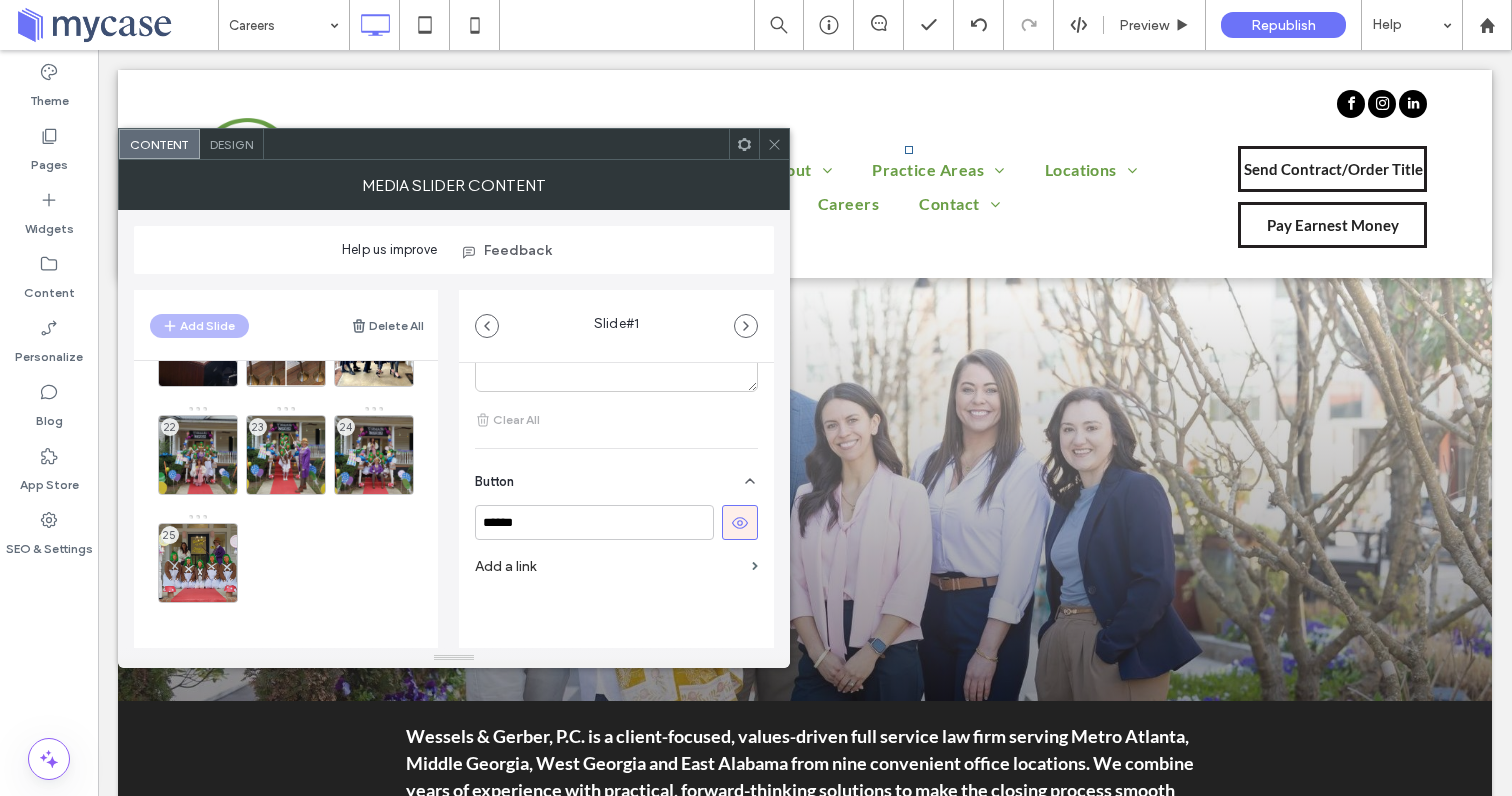 click 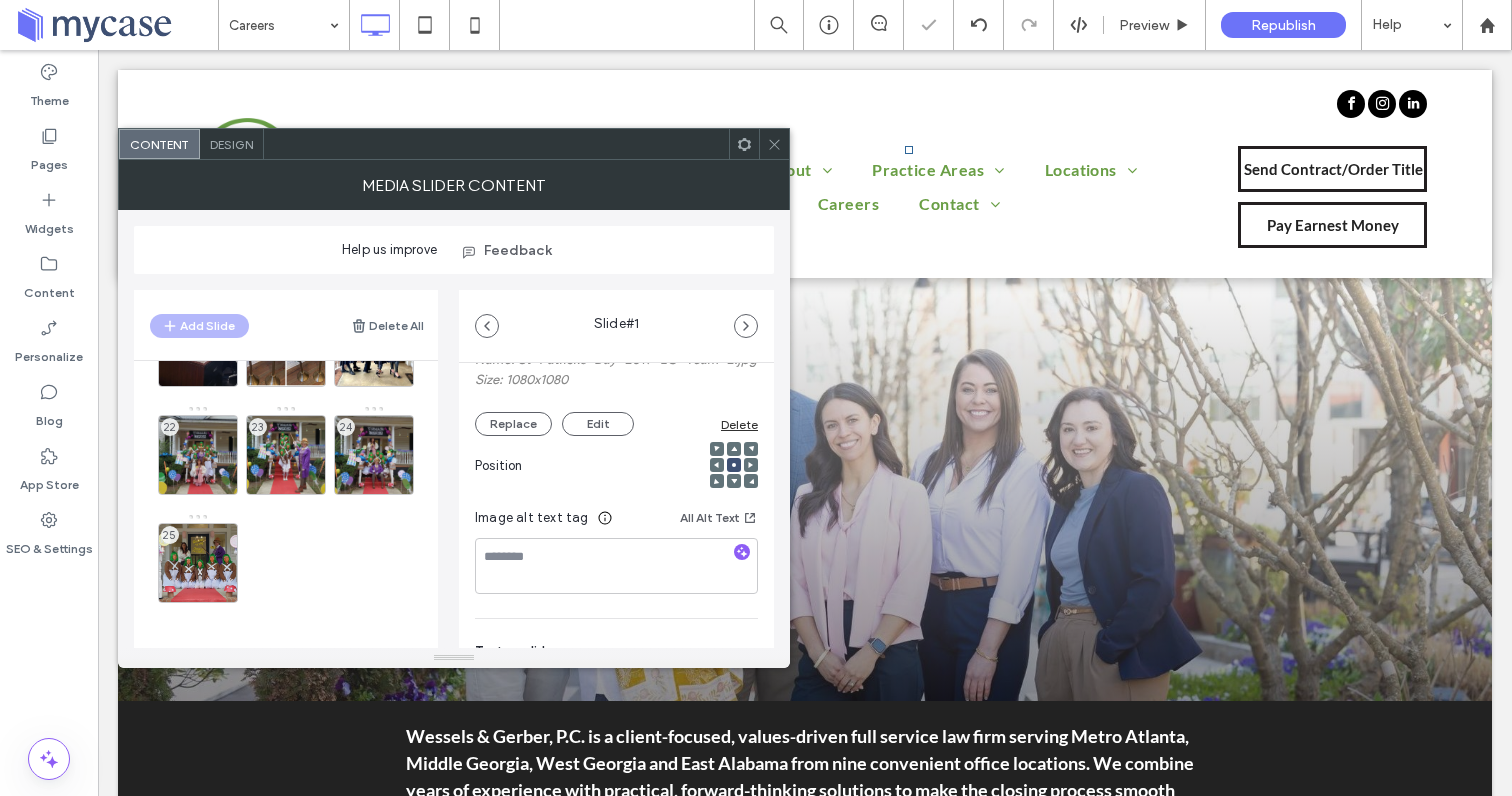 scroll, scrollTop: 185, scrollLeft: 0, axis: vertical 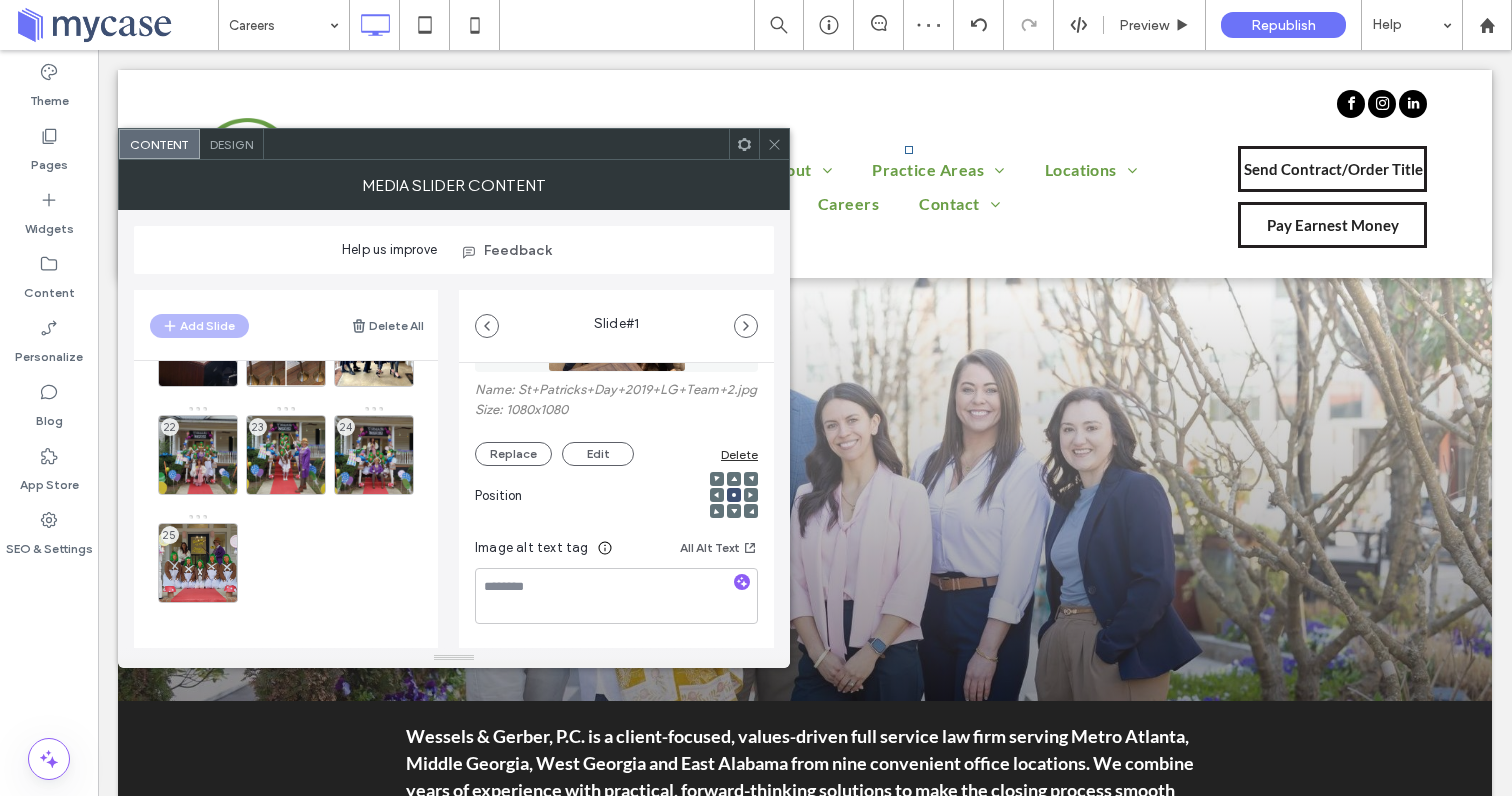 click at bounding box center [774, 144] 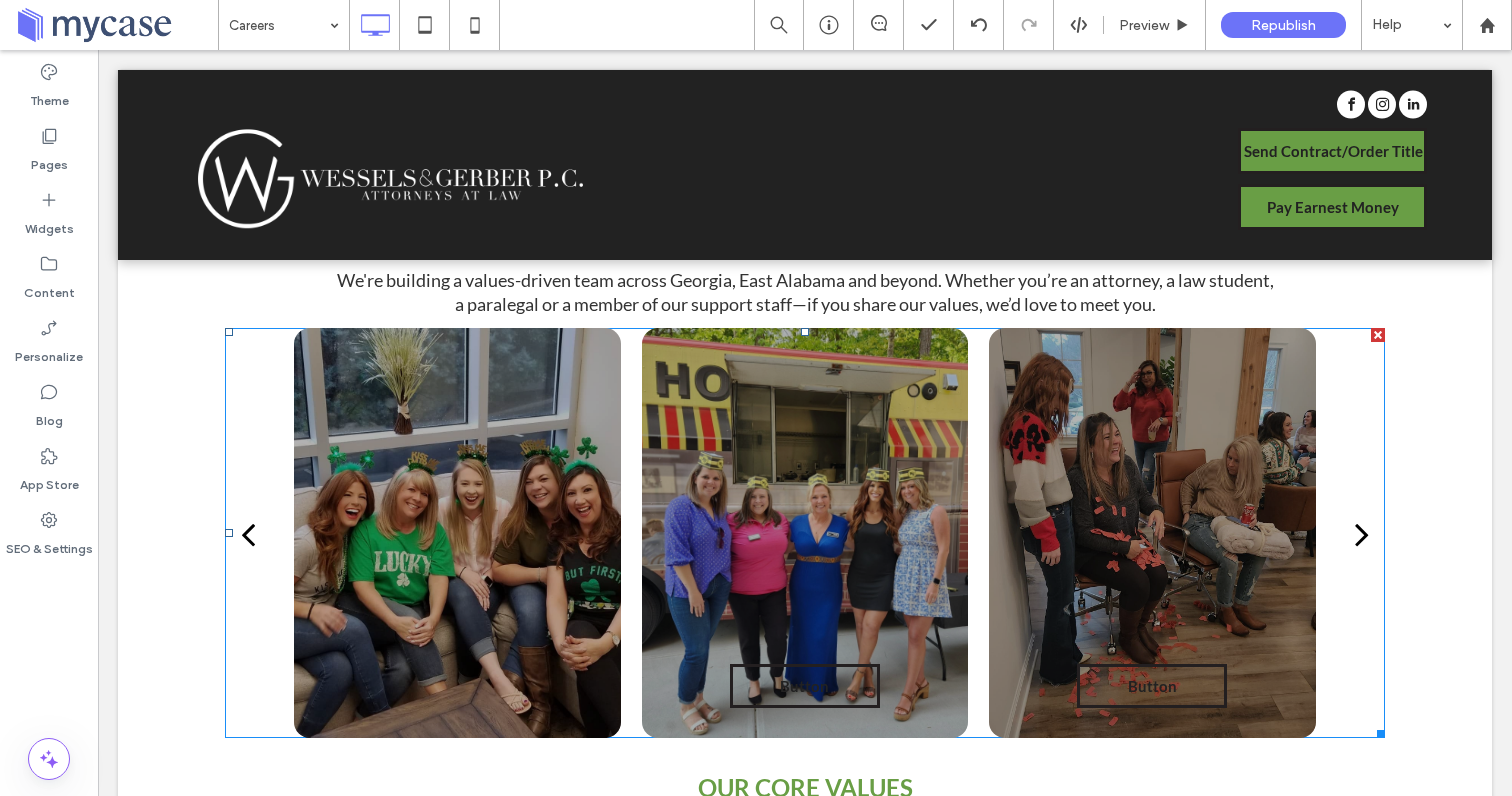 scroll, scrollTop: 781, scrollLeft: 0, axis: vertical 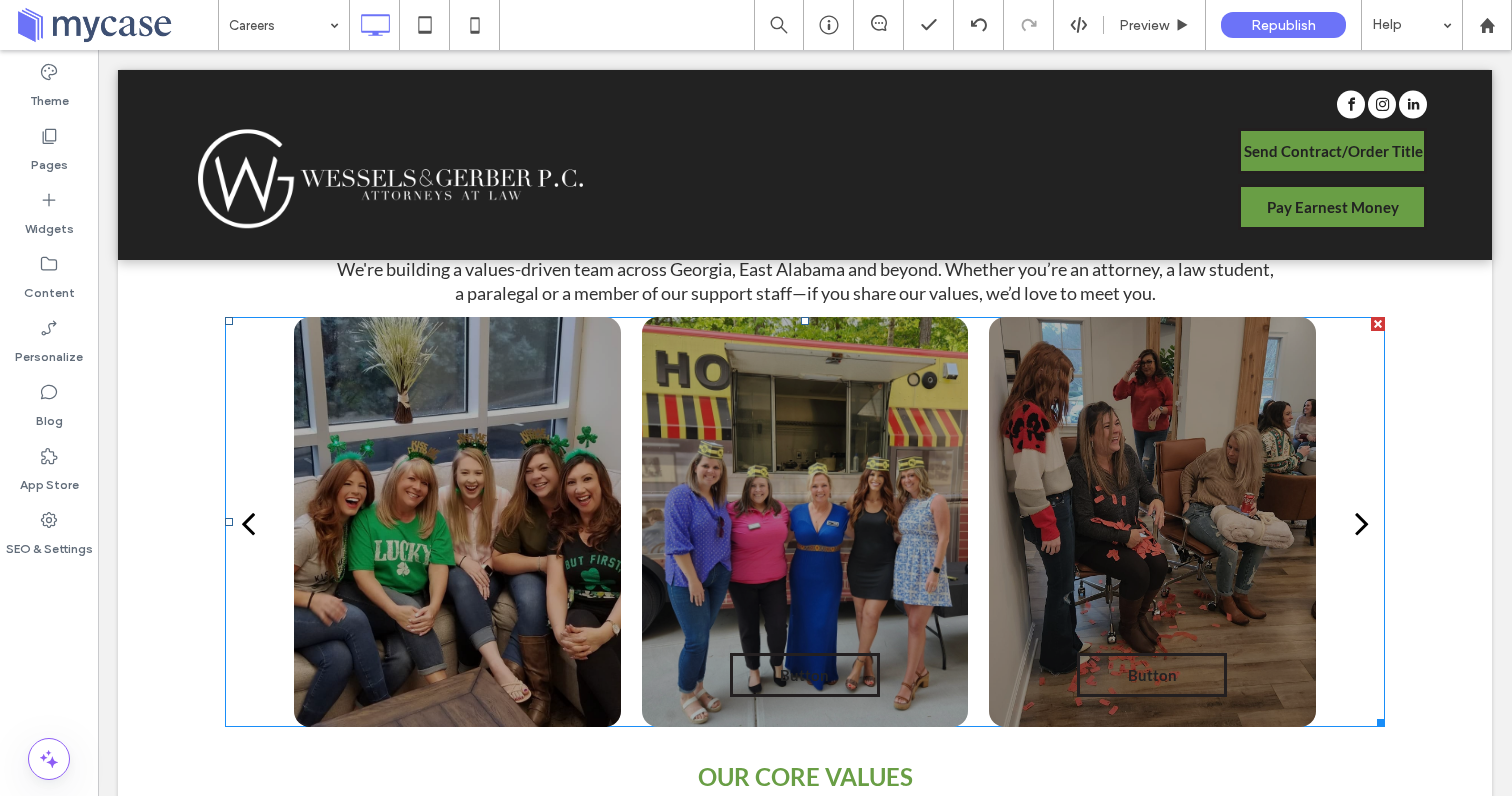 click at bounding box center (457, 522) 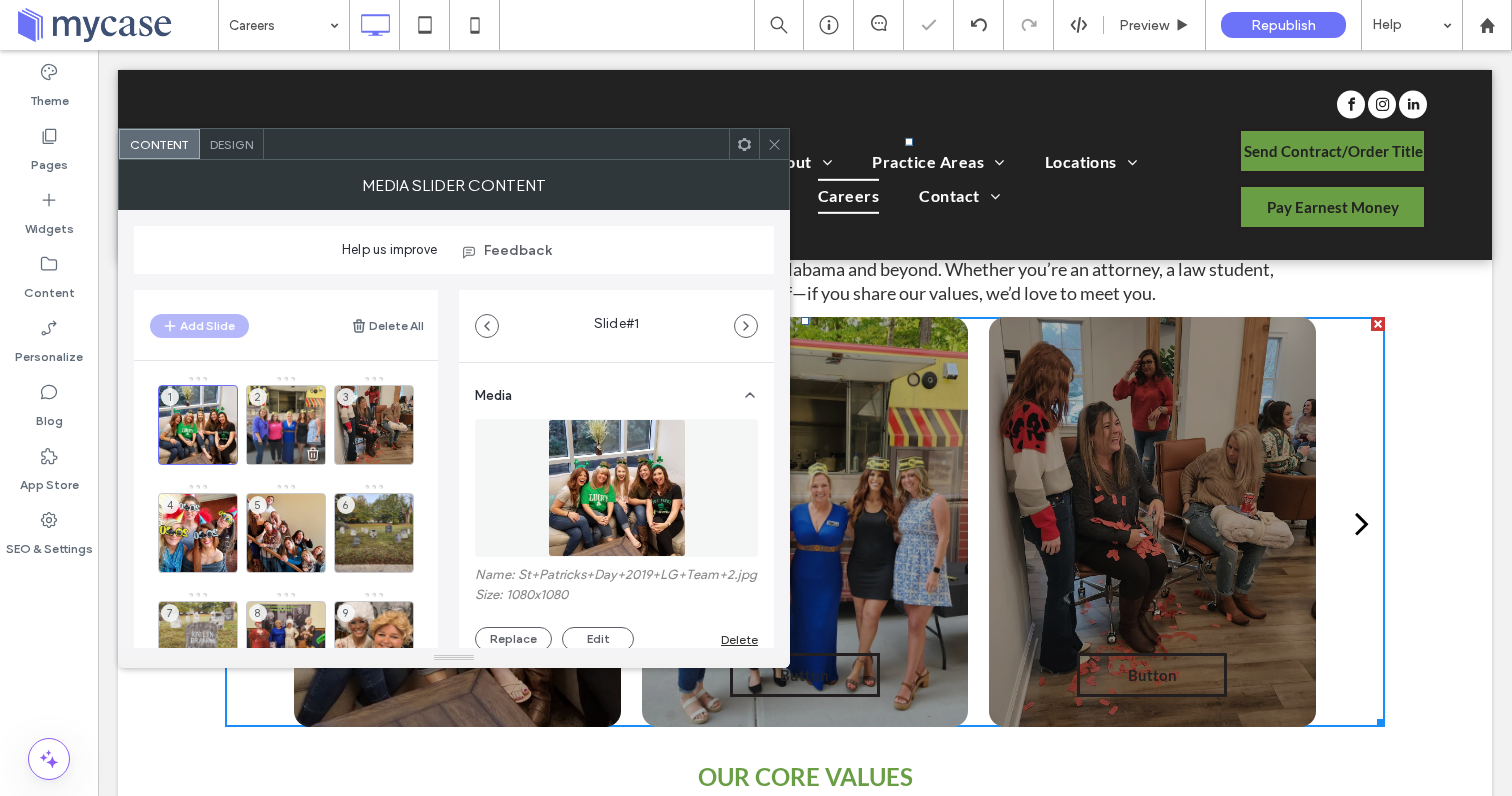 click on "2" at bounding box center [286, 425] 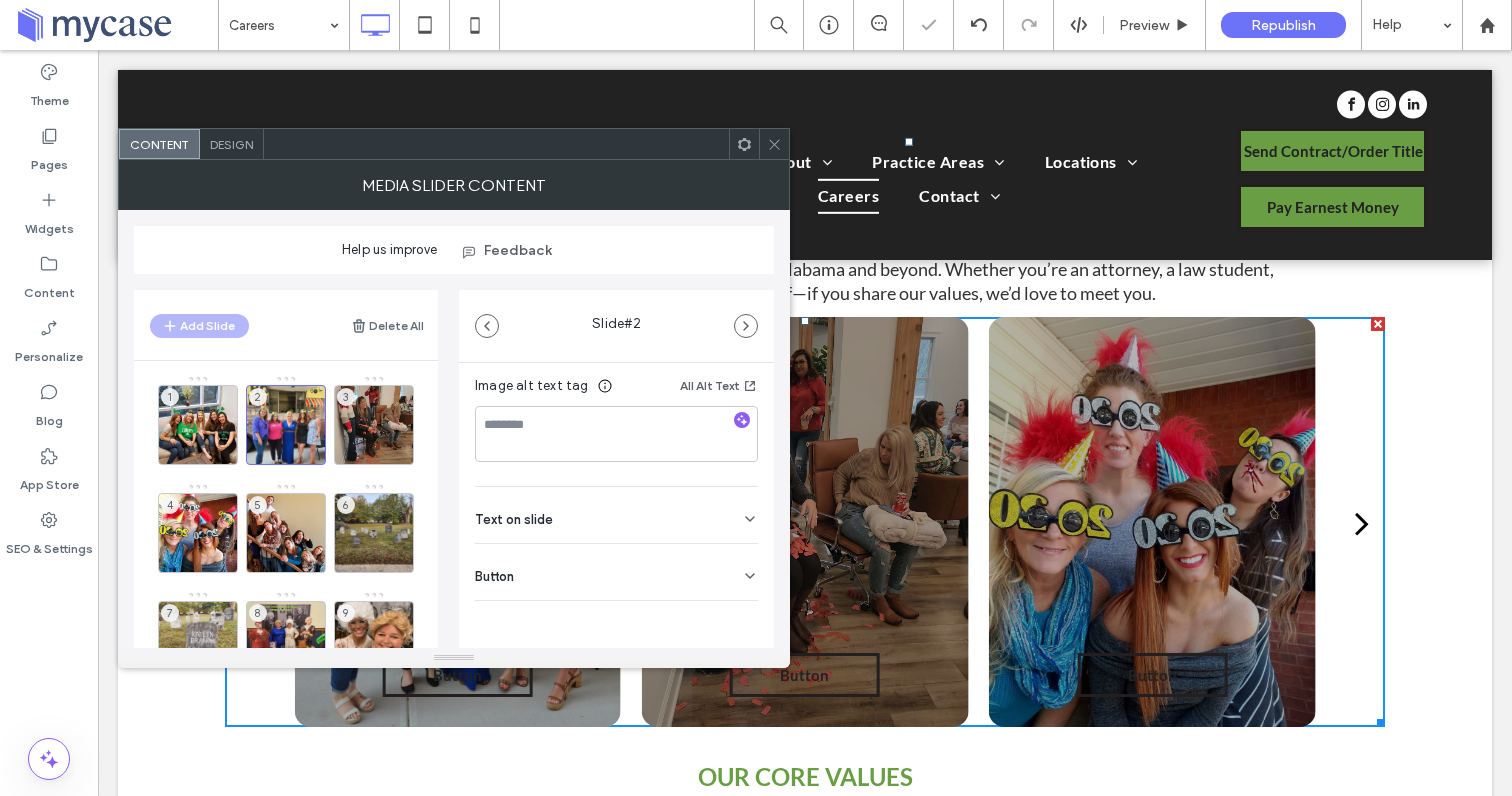 click on "Button" at bounding box center [616, 572] 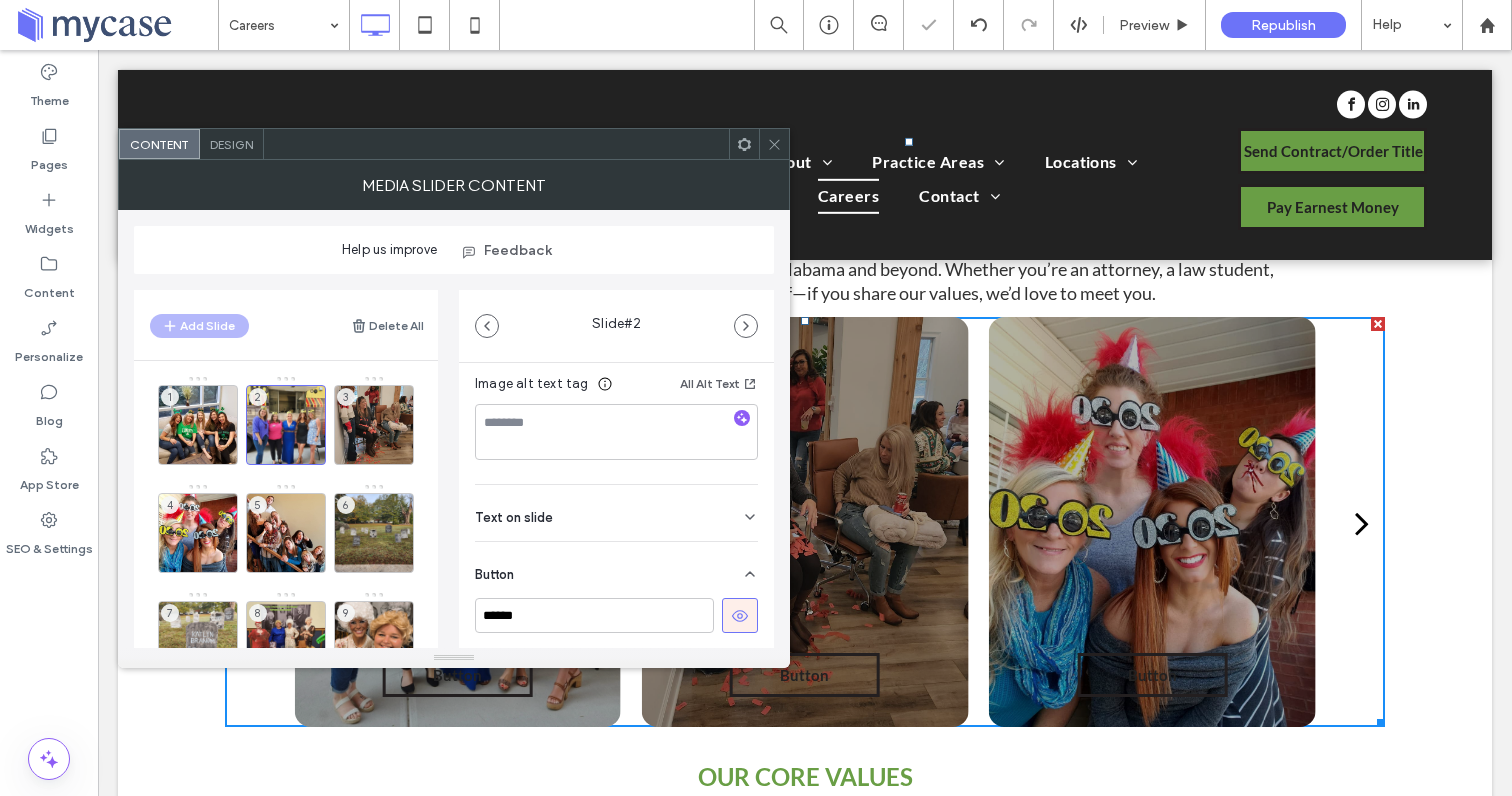 scroll, scrollTop: 444, scrollLeft: 0, axis: vertical 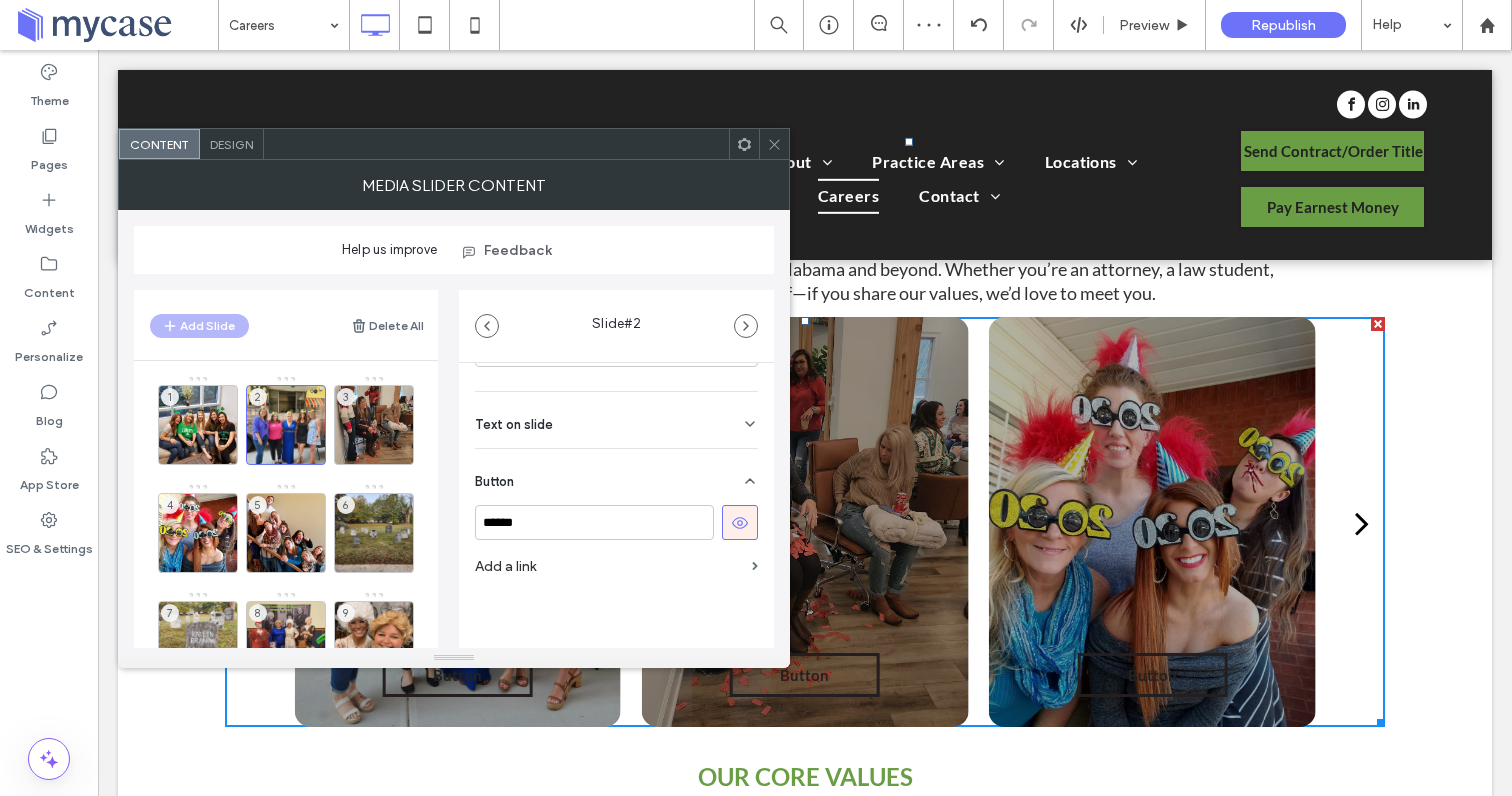 click 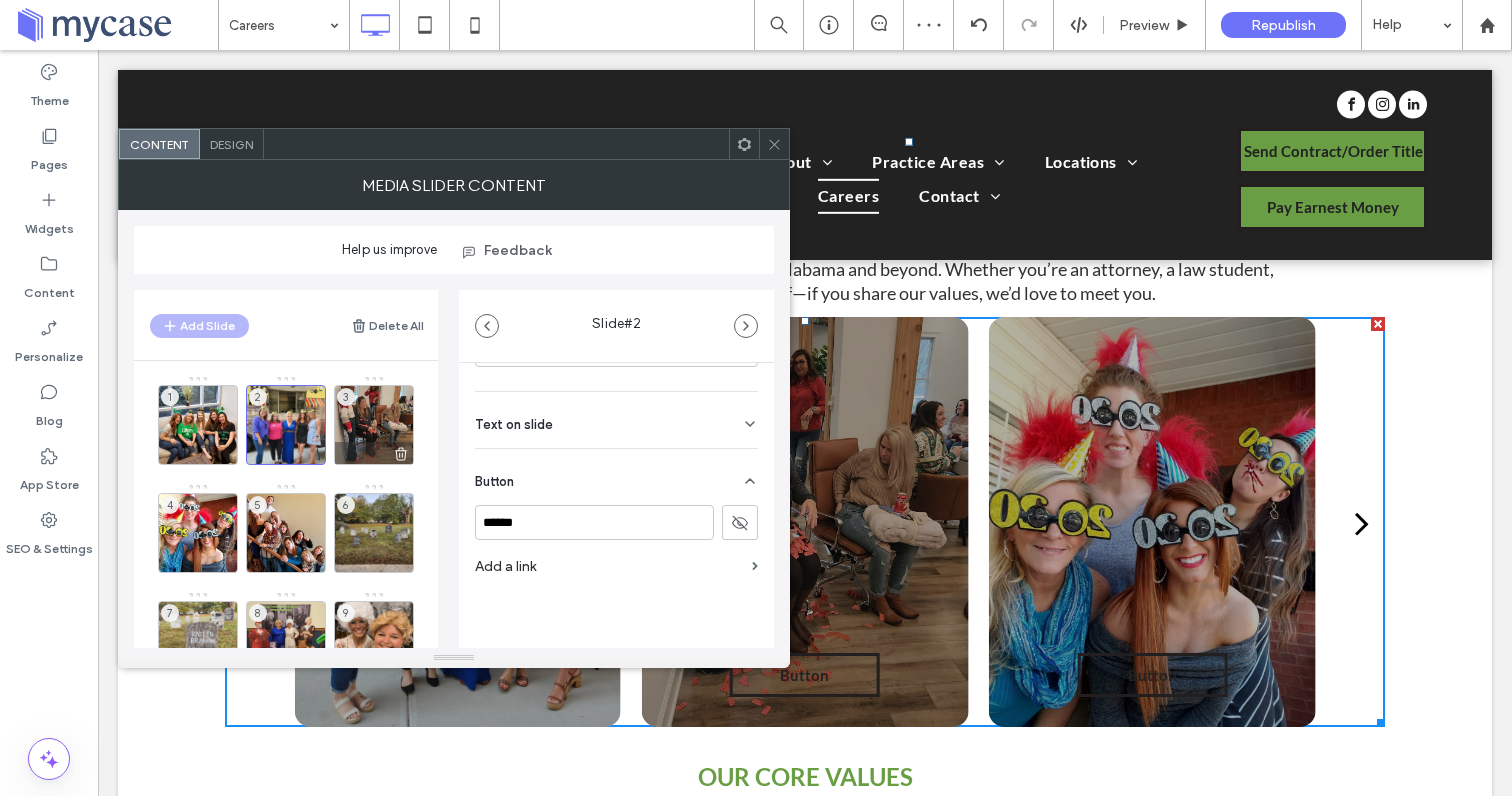 click on "3" at bounding box center (374, 425) 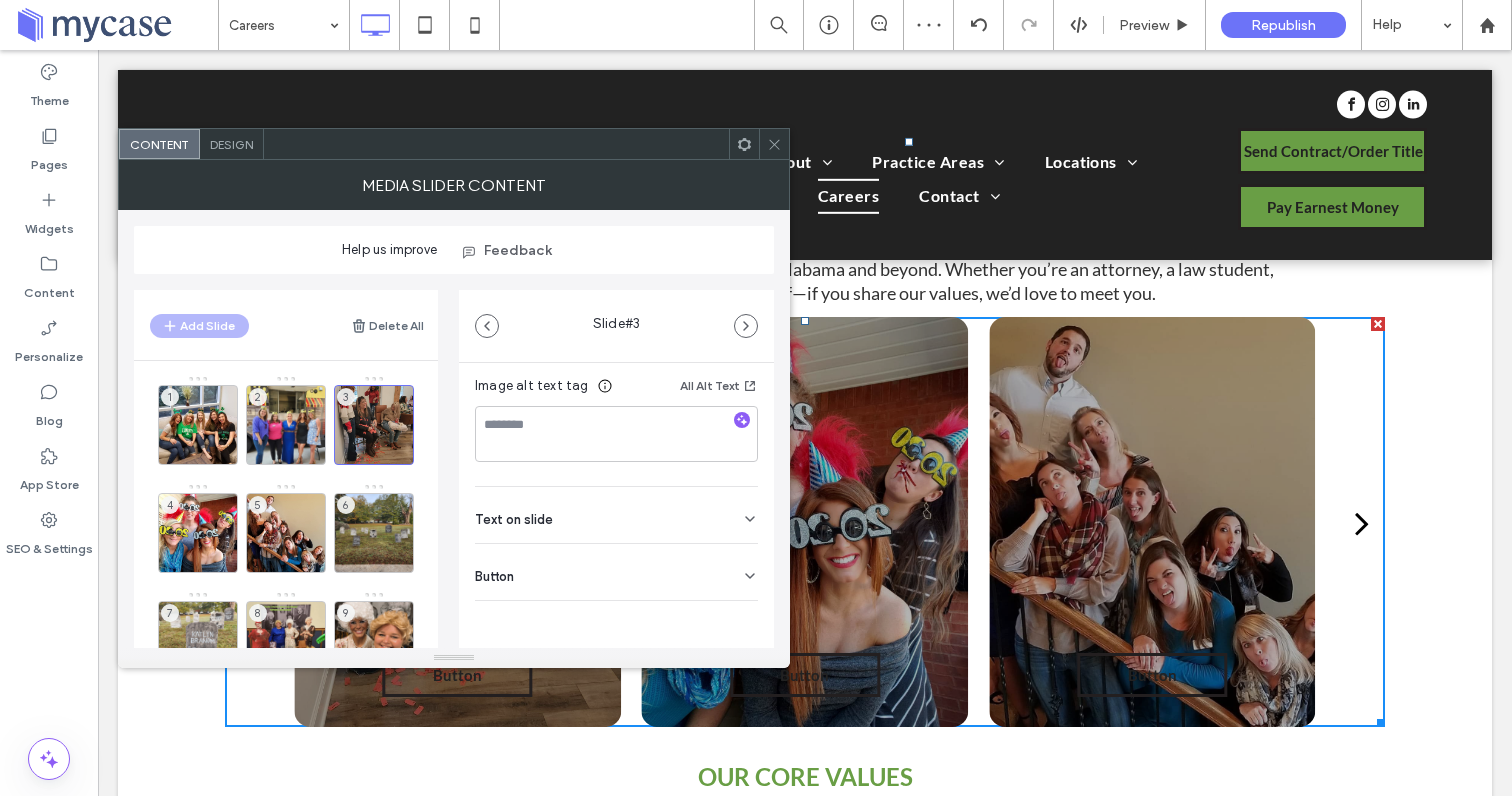 click on "Button" at bounding box center (616, 572) 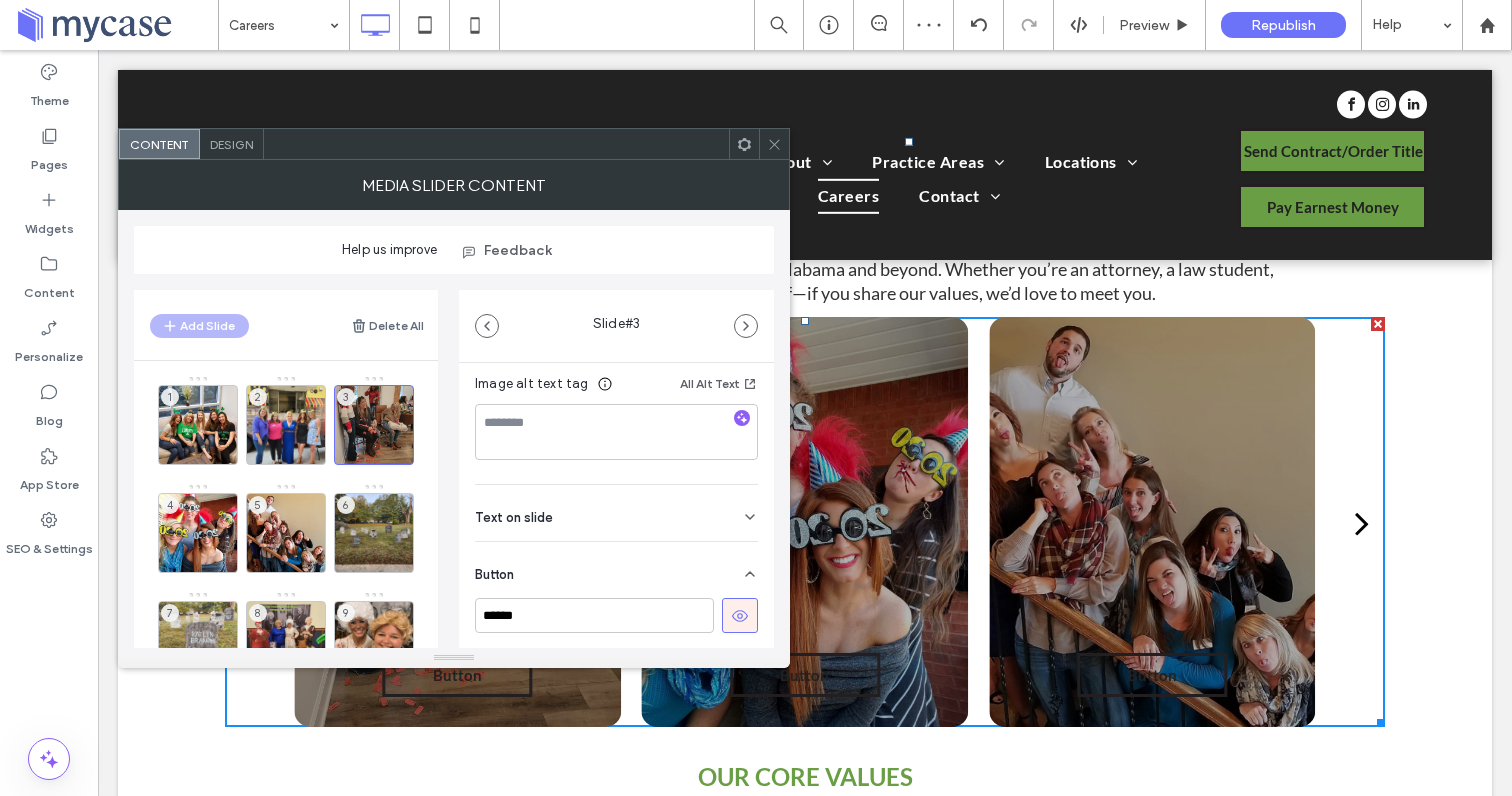 click at bounding box center [740, 615] 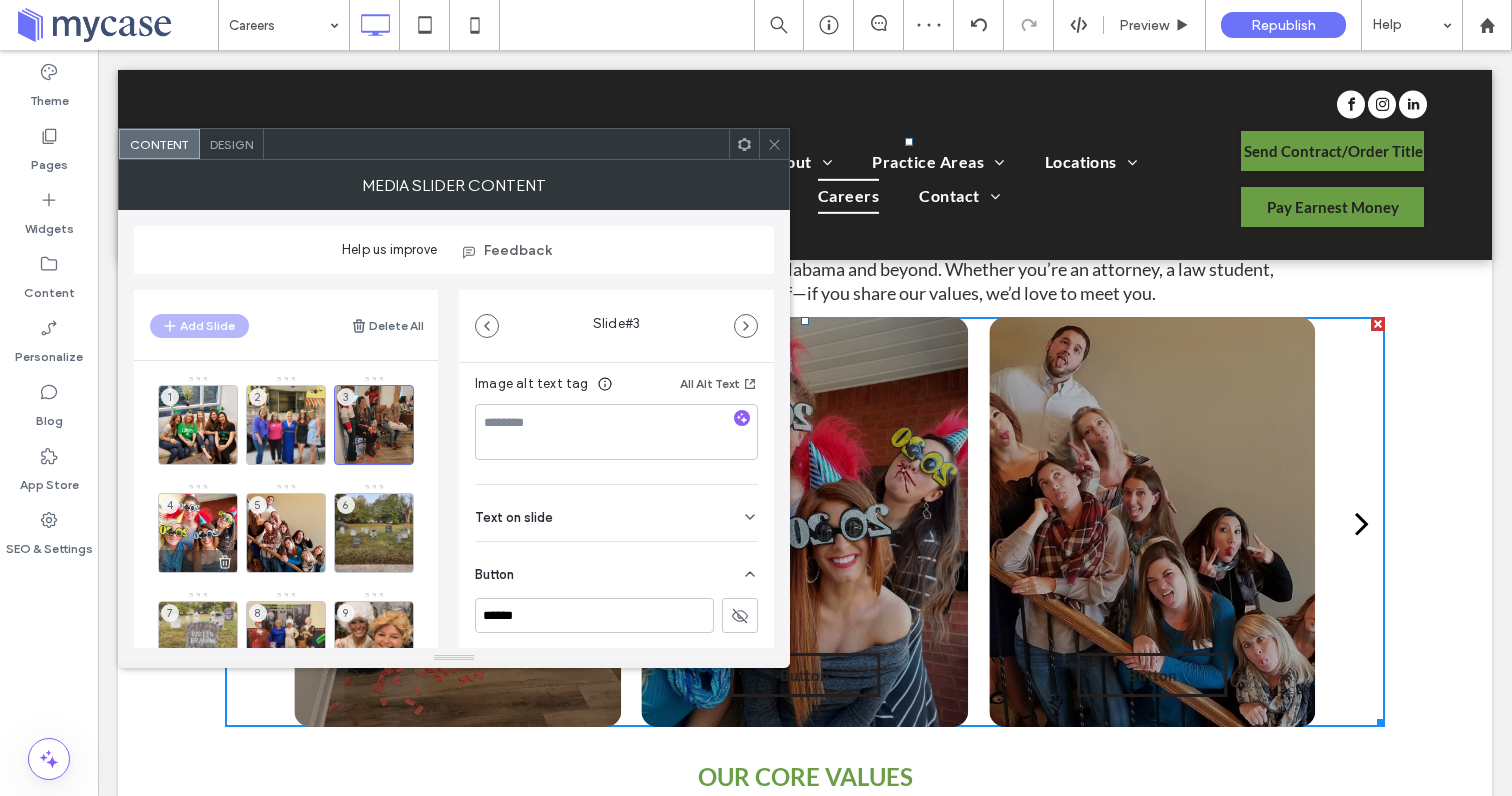 click on "4" at bounding box center [198, 533] 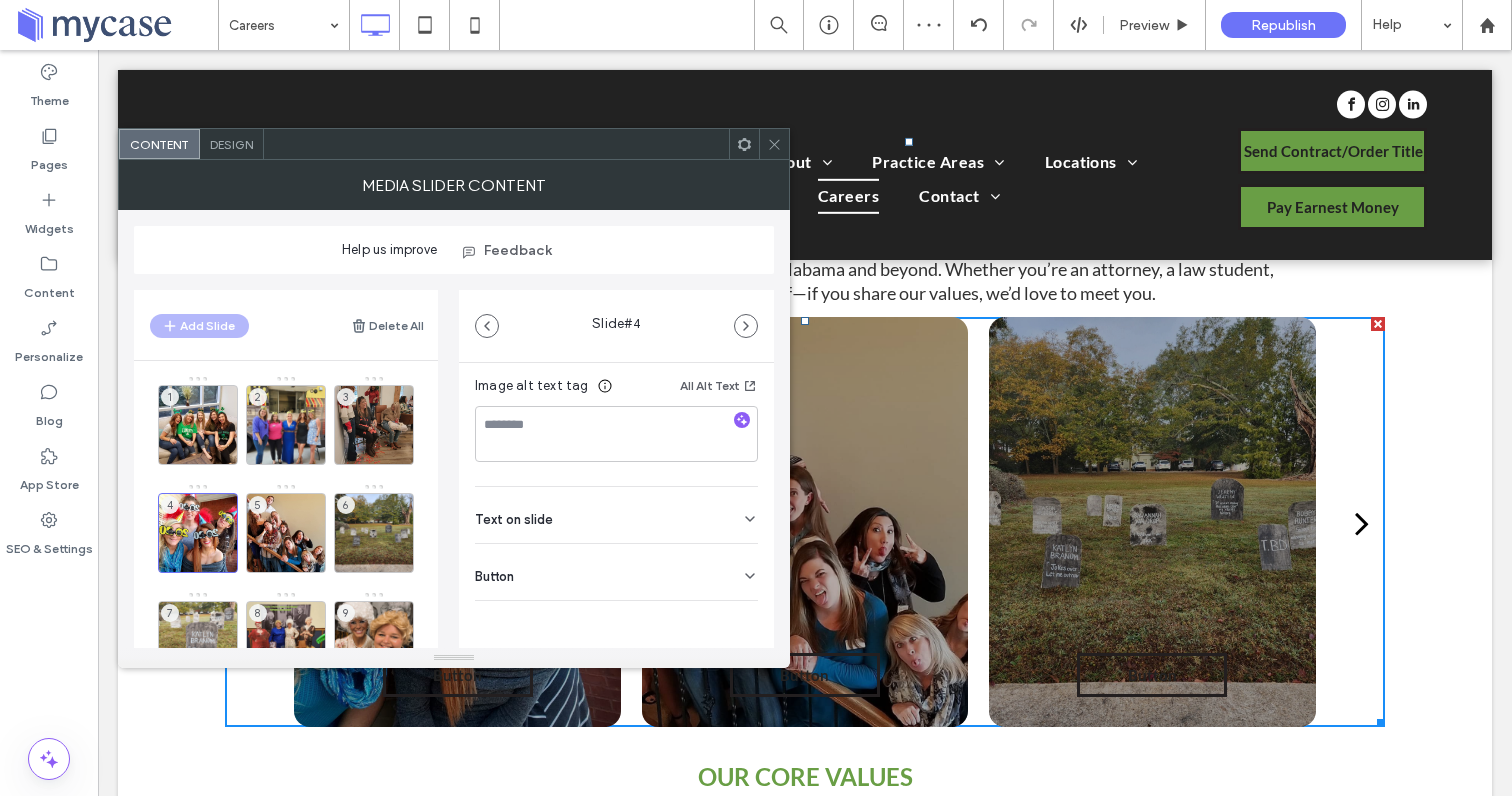 click on "Button" at bounding box center [616, 572] 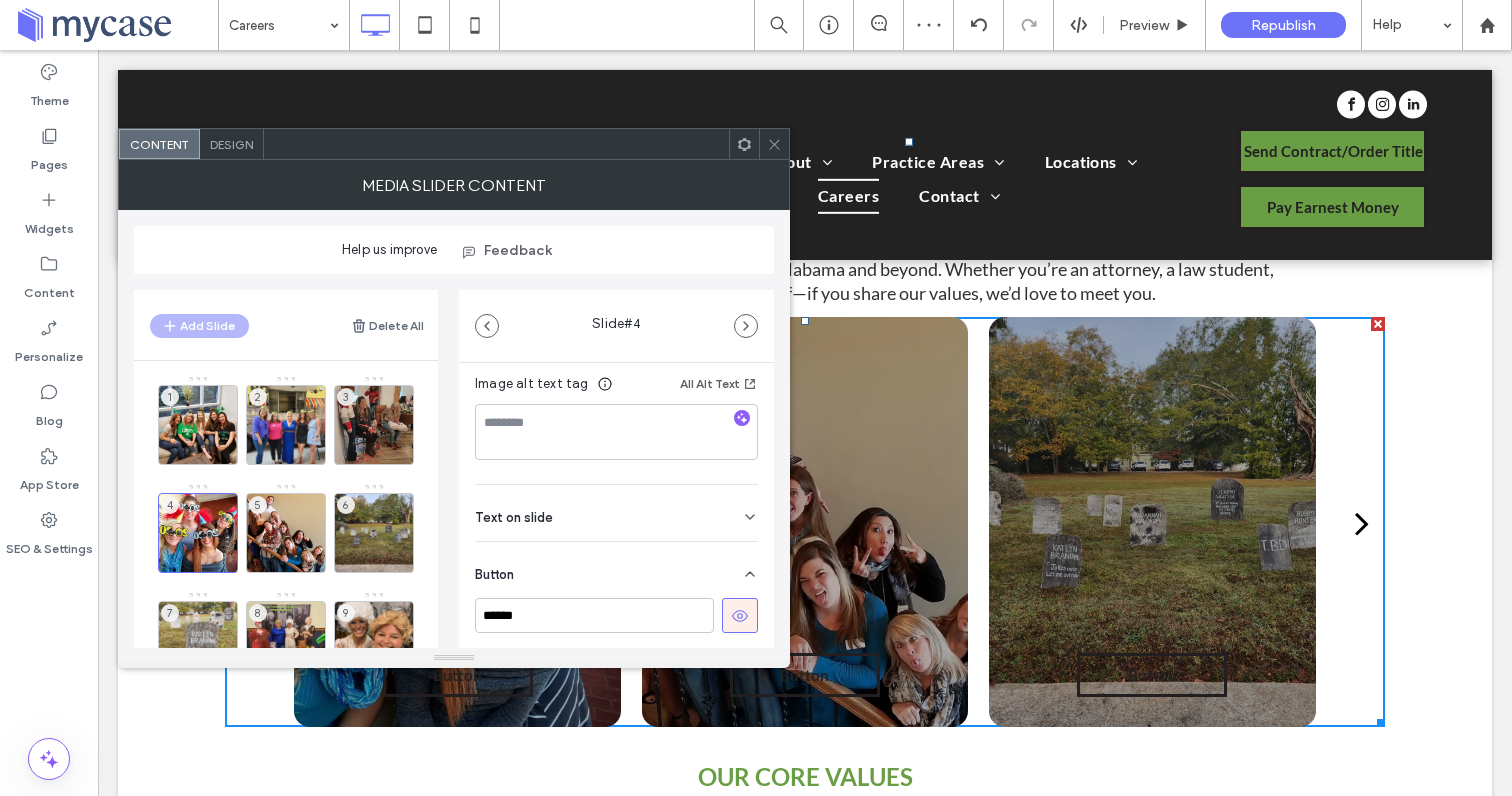 scroll, scrollTop: 349, scrollLeft: 0, axis: vertical 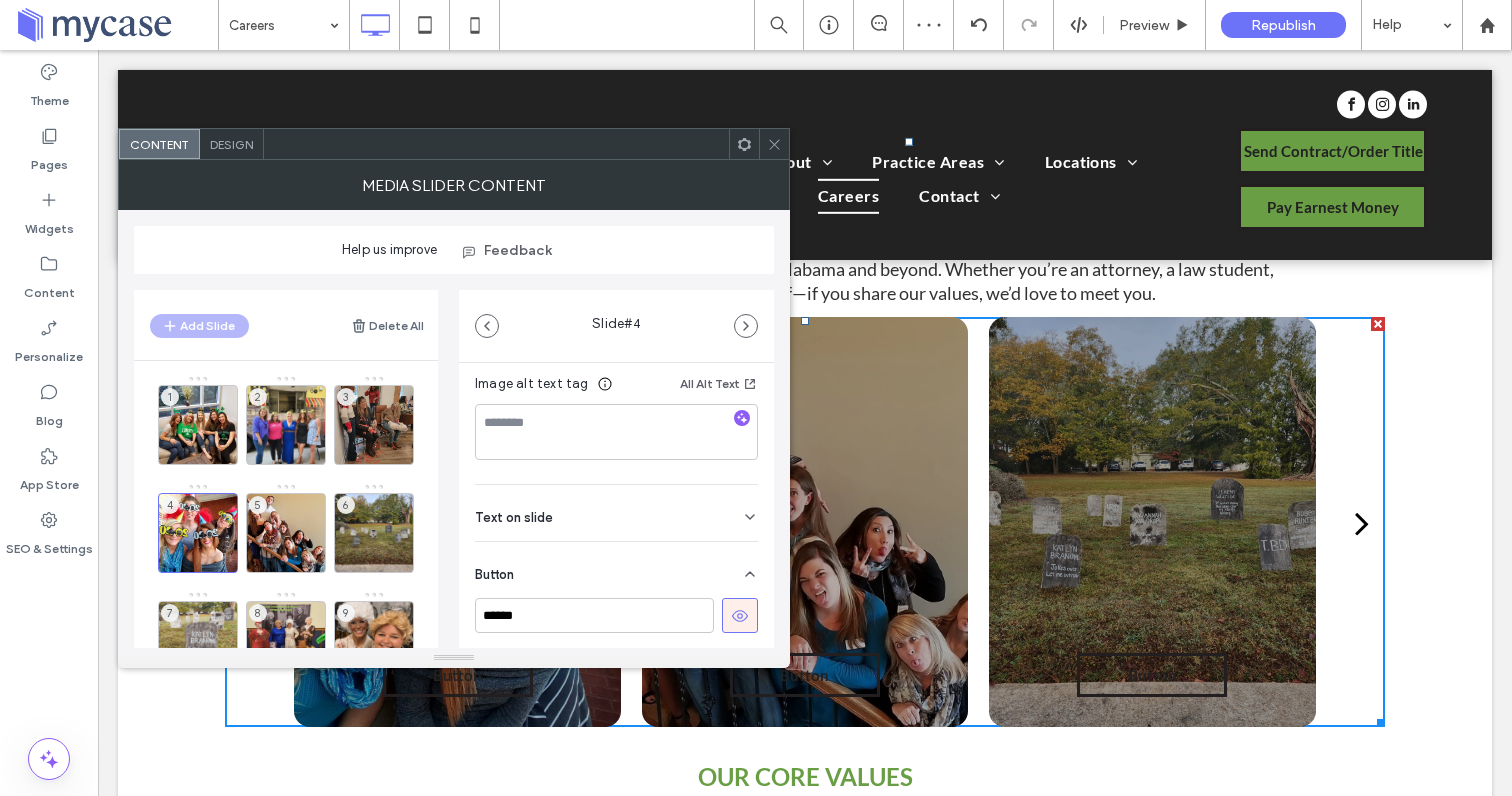 click 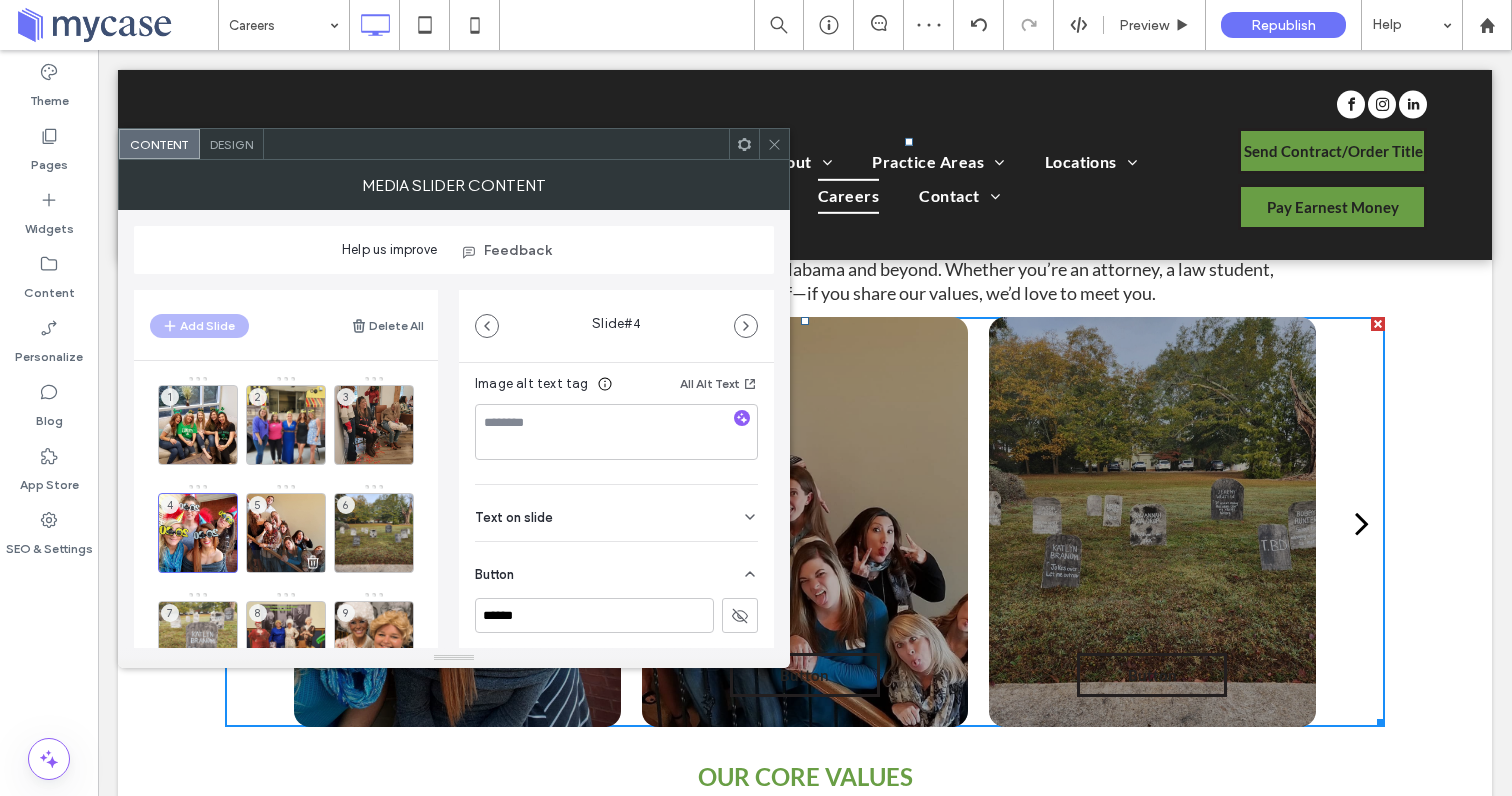 click on "5" at bounding box center (286, 533) 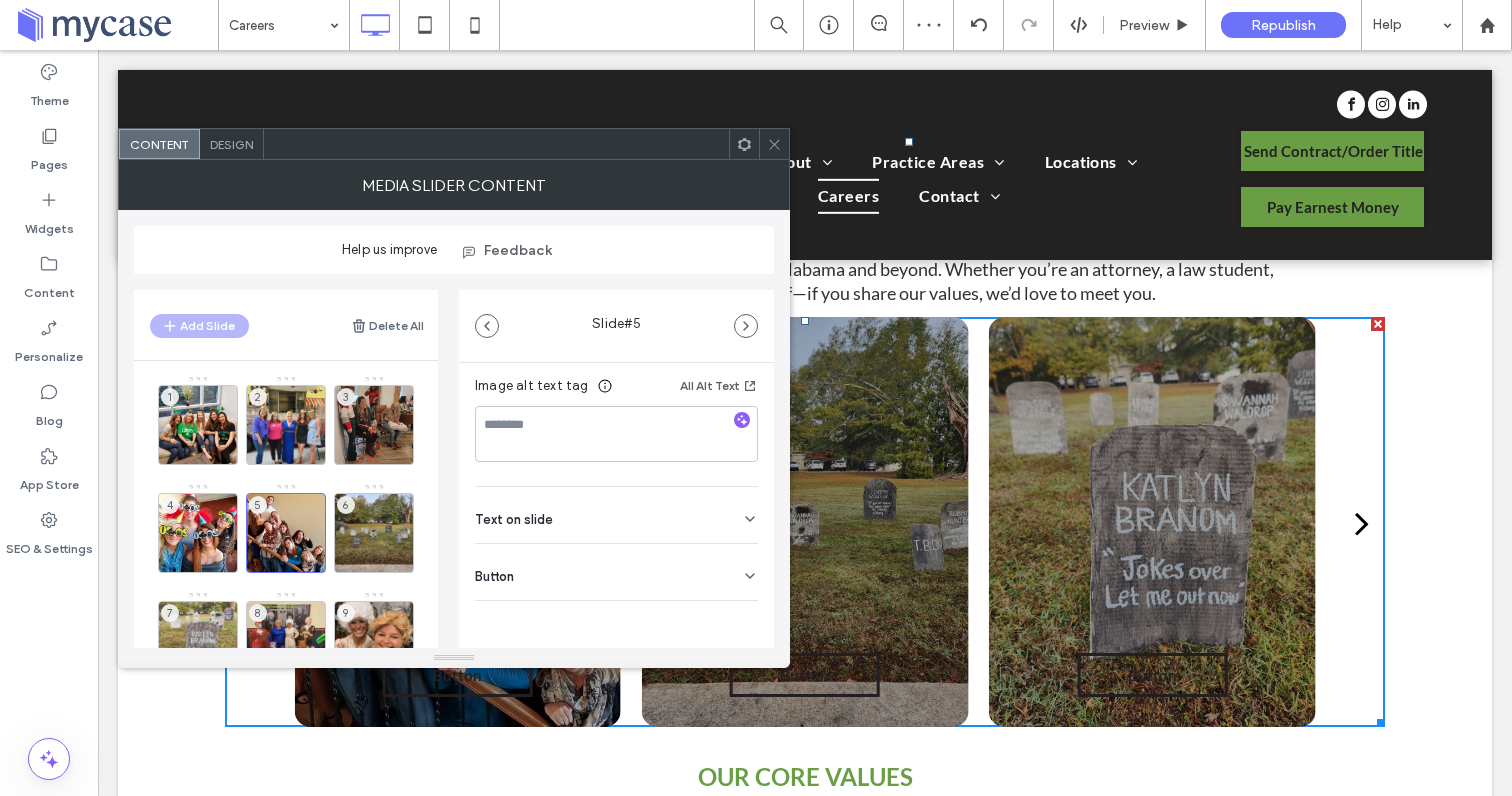 click on "Button" at bounding box center (616, 572) 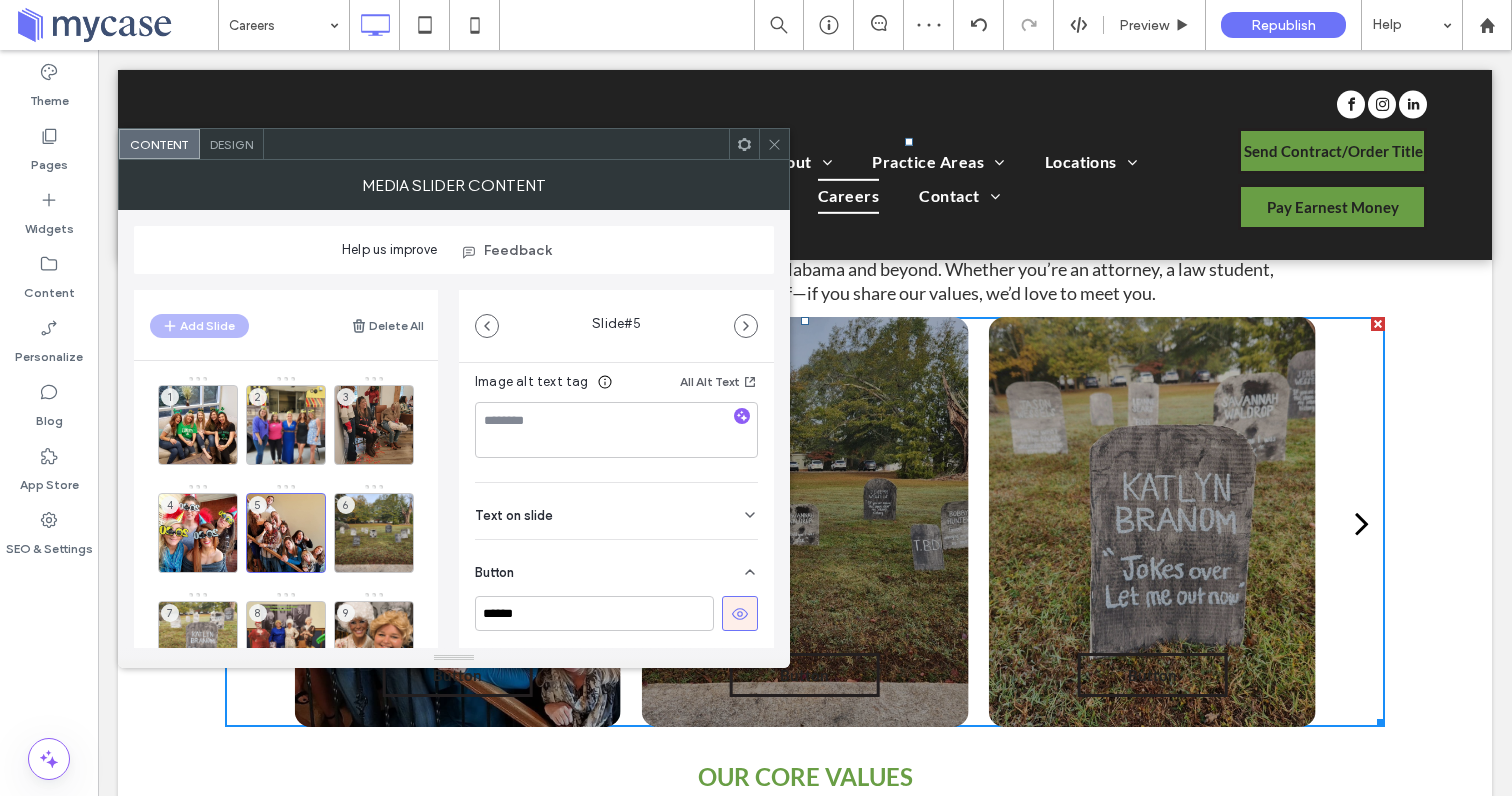 click 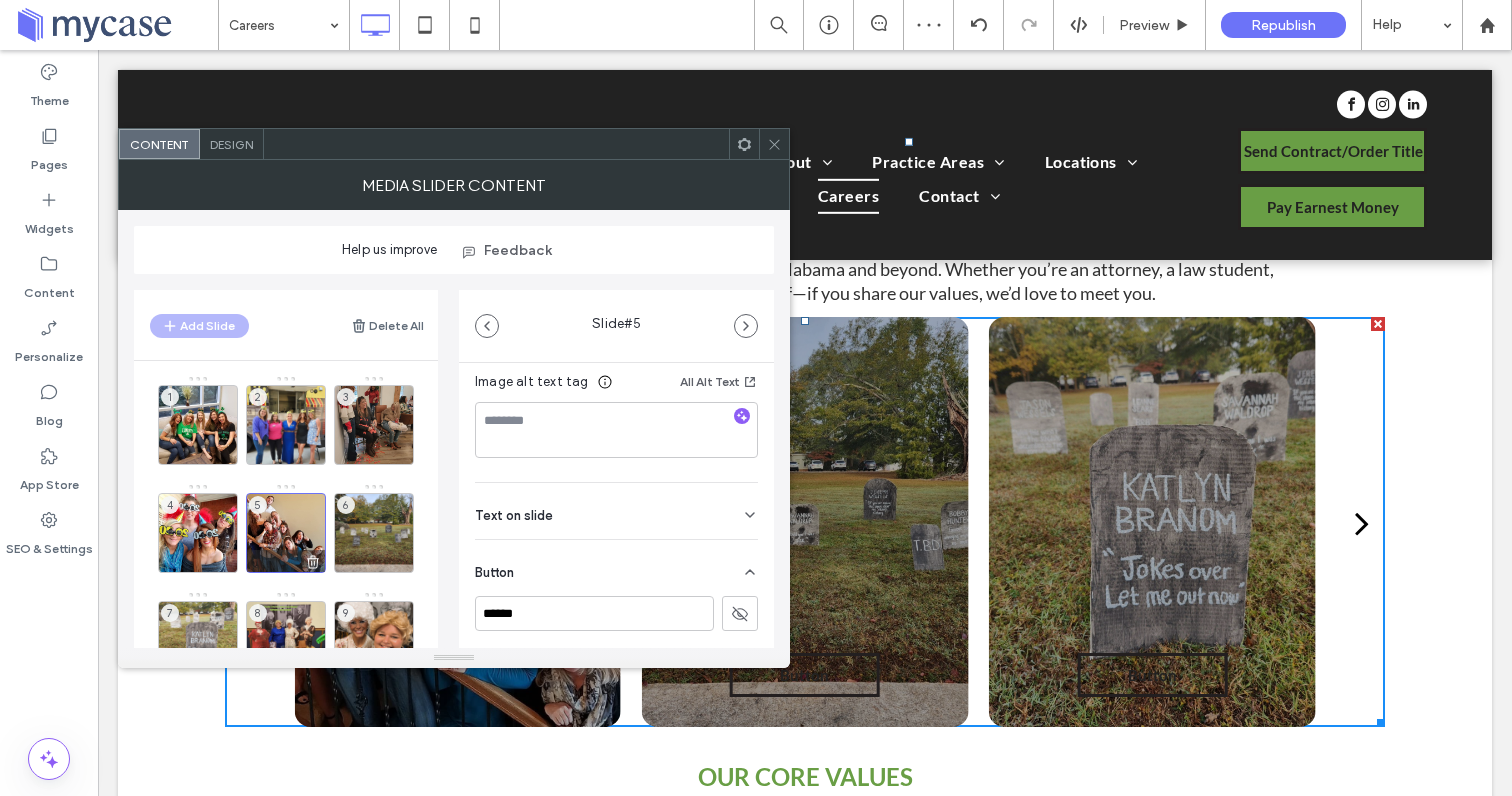 click on "5" at bounding box center (286, 533) 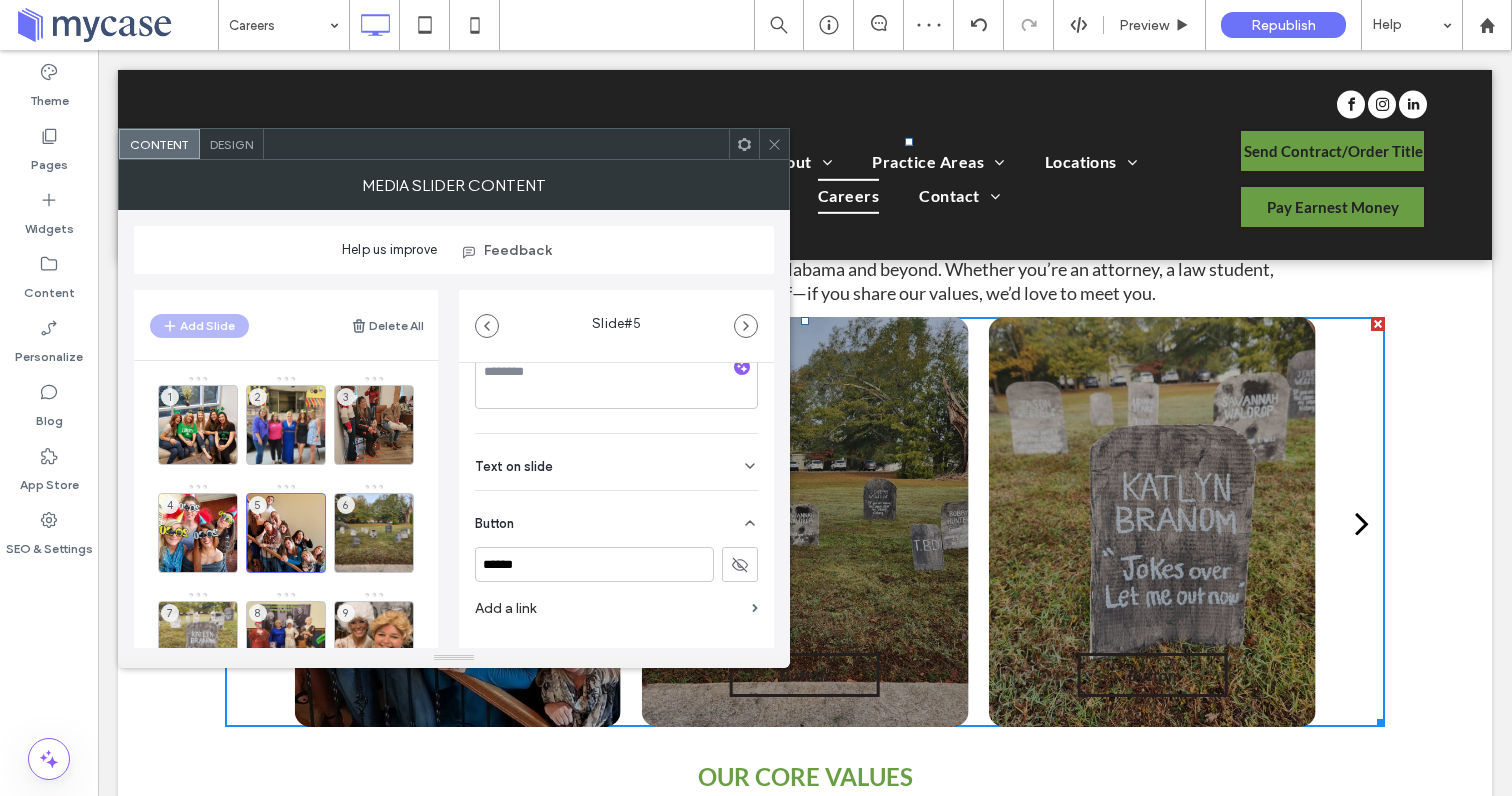 scroll, scrollTop: 476, scrollLeft: 0, axis: vertical 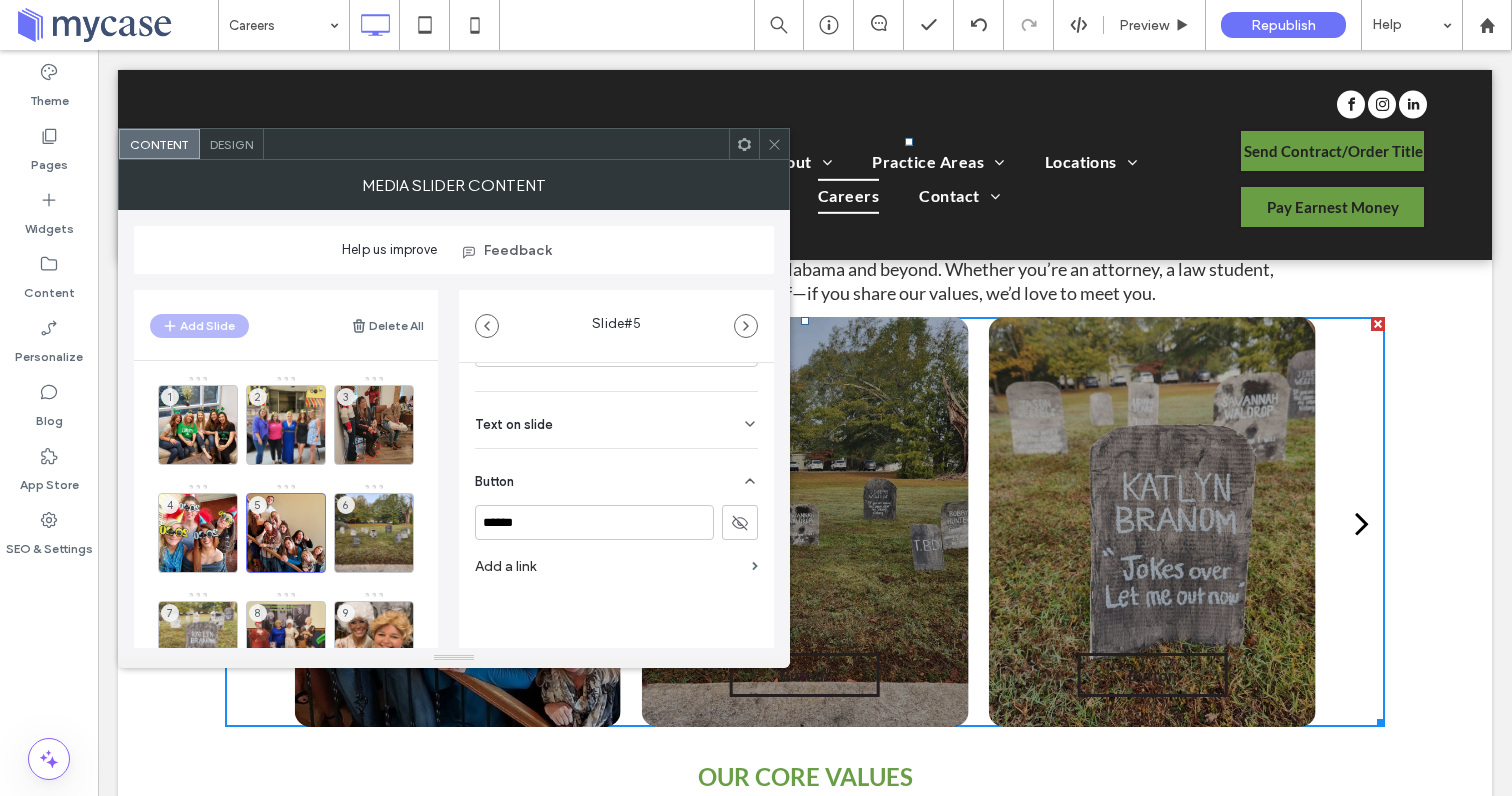 click 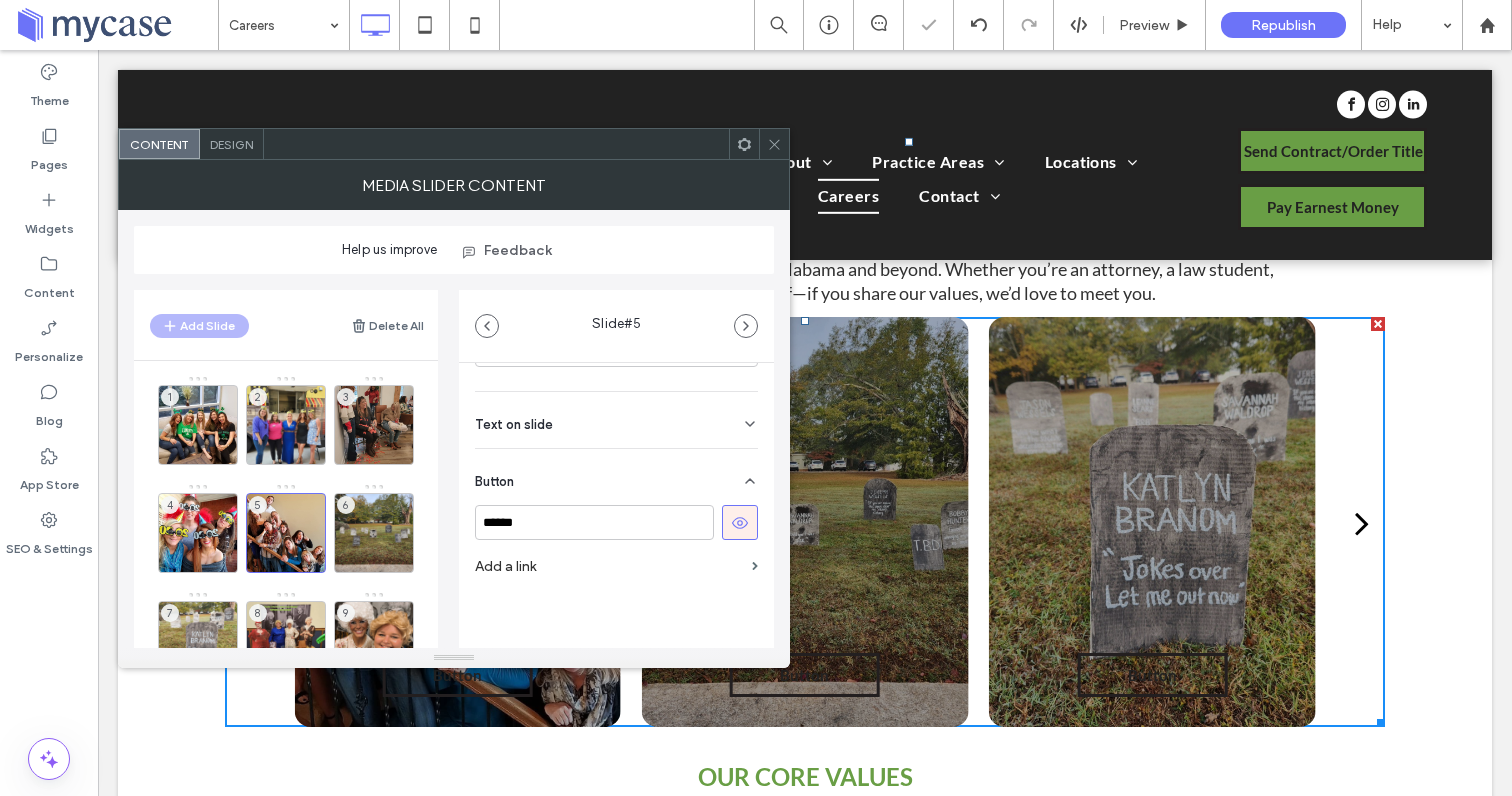 click 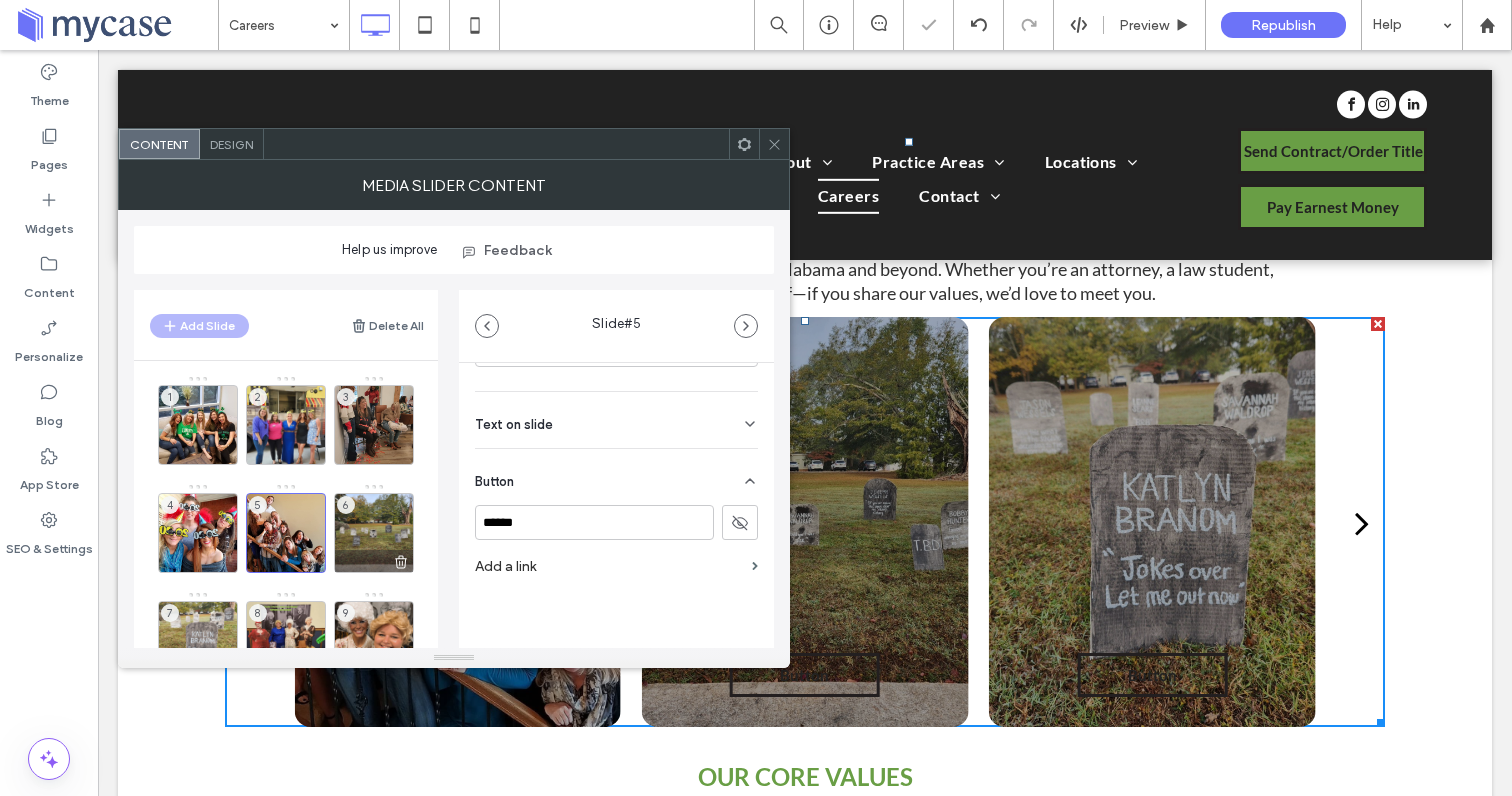 click on "6" at bounding box center [374, 533] 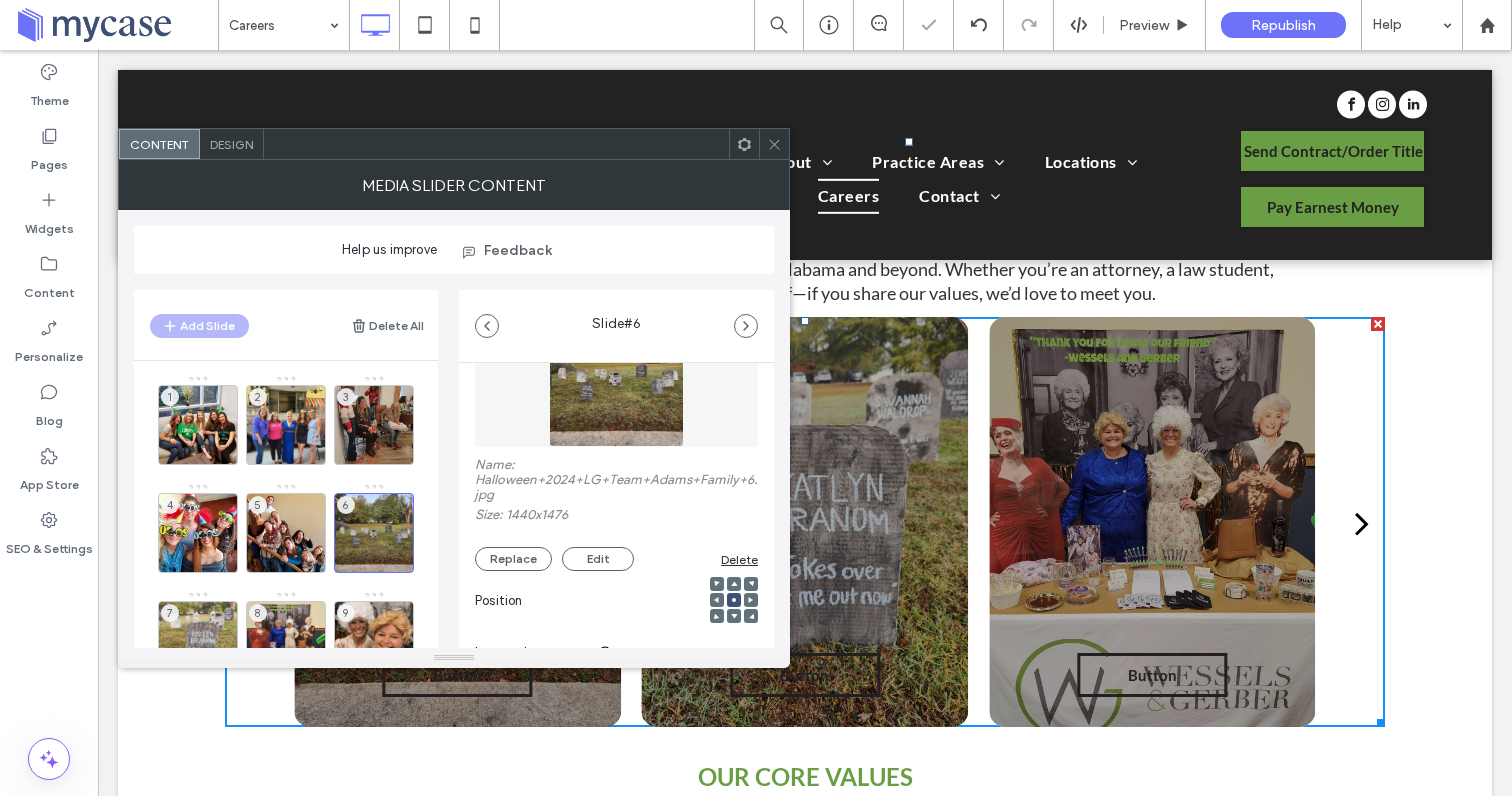 scroll, scrollTop: 381, scrollLeft: 0, axis: vertical 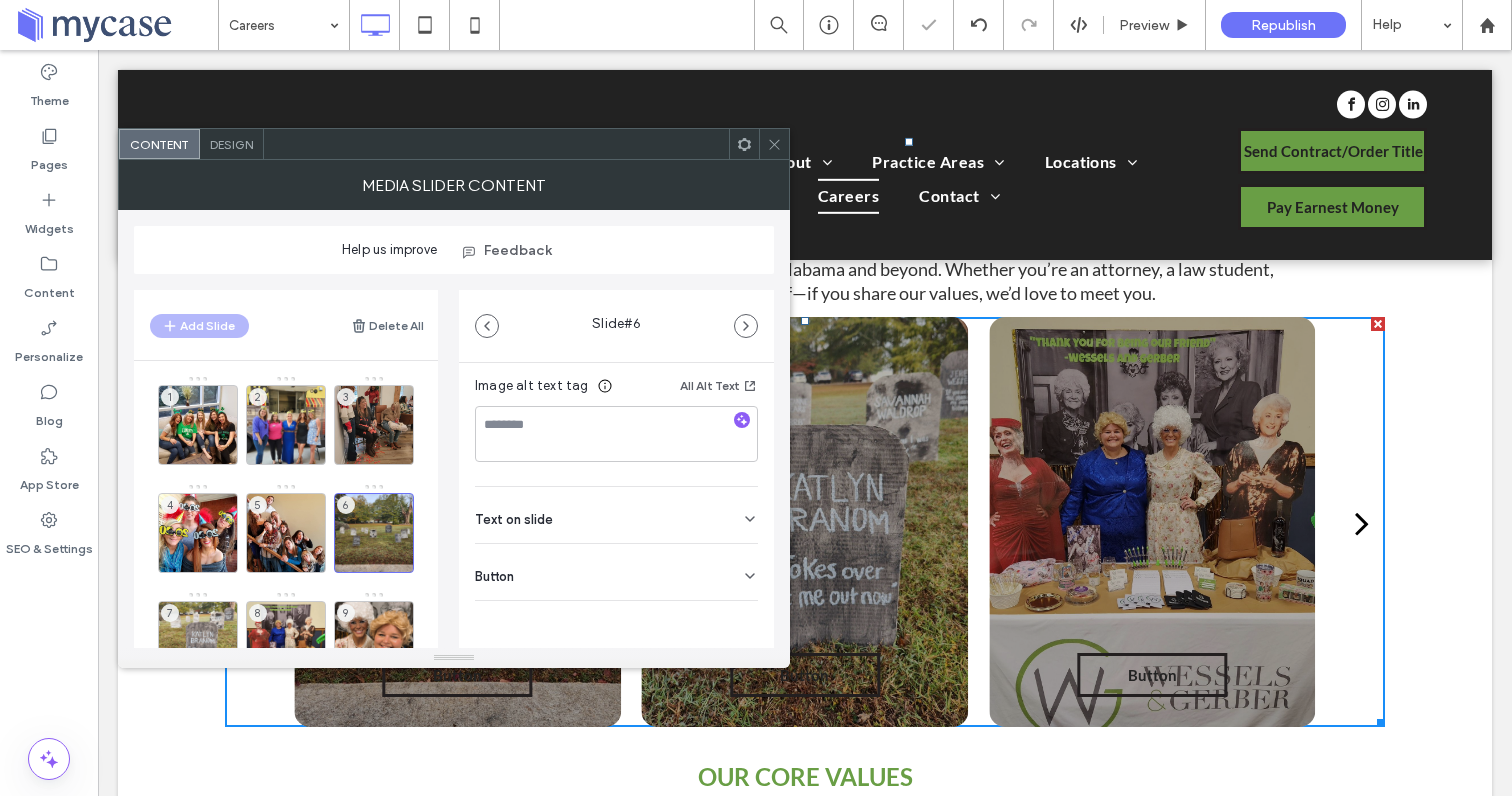 click on "Button" at bounding box center (616, 572) 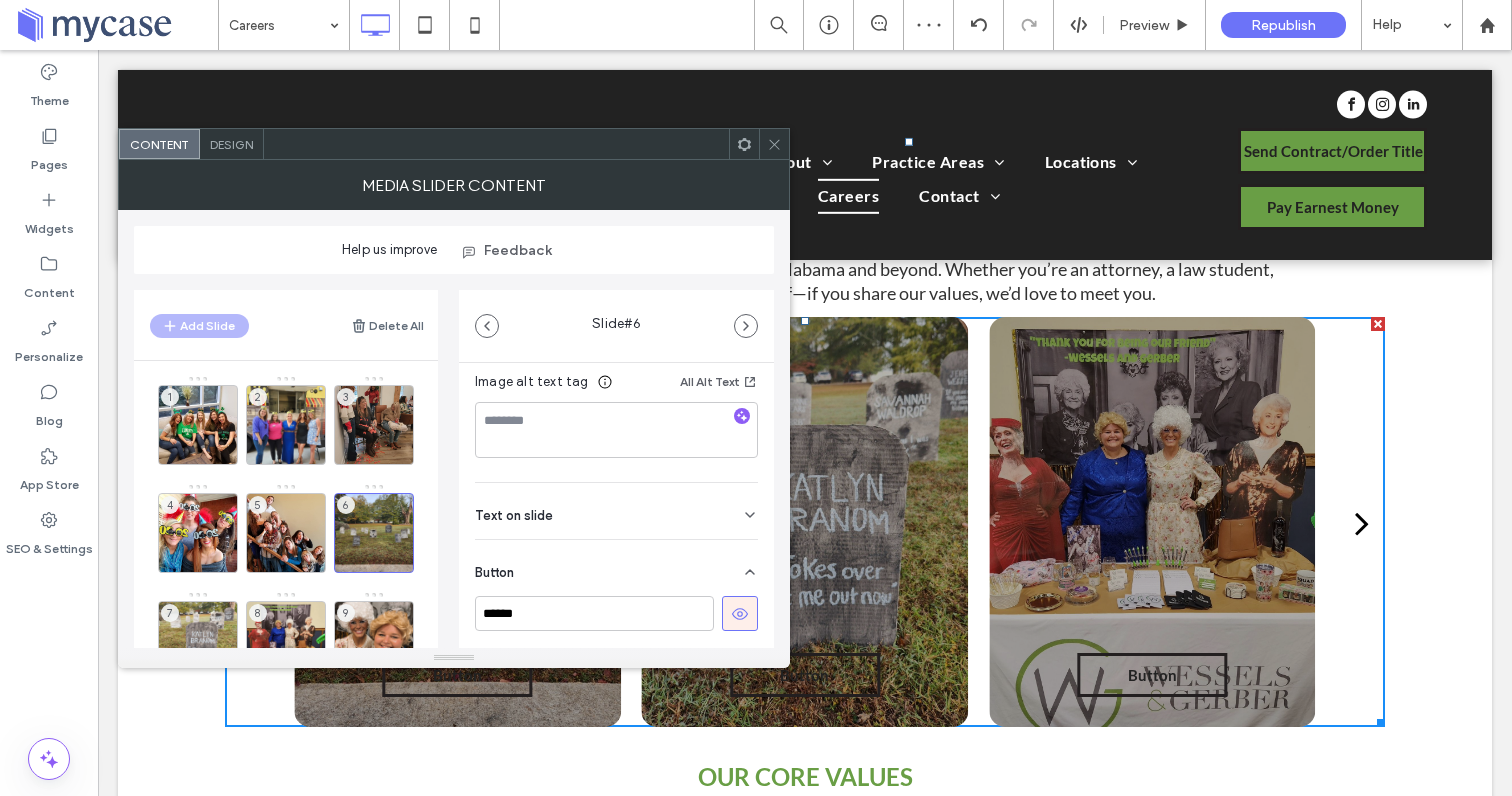 click 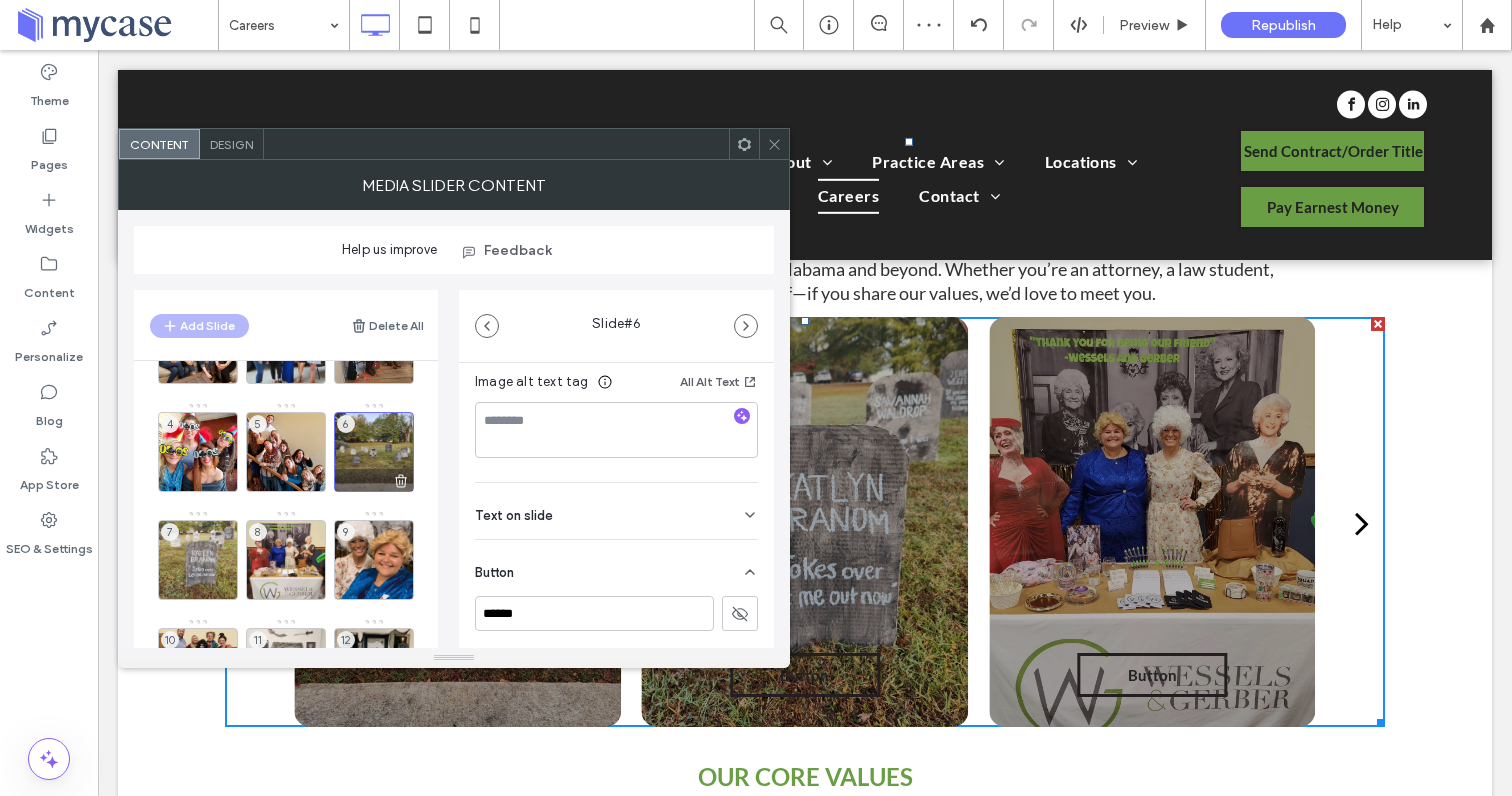 scroll, scrollTop: 212, scrollLeft: 0, axis: vertical 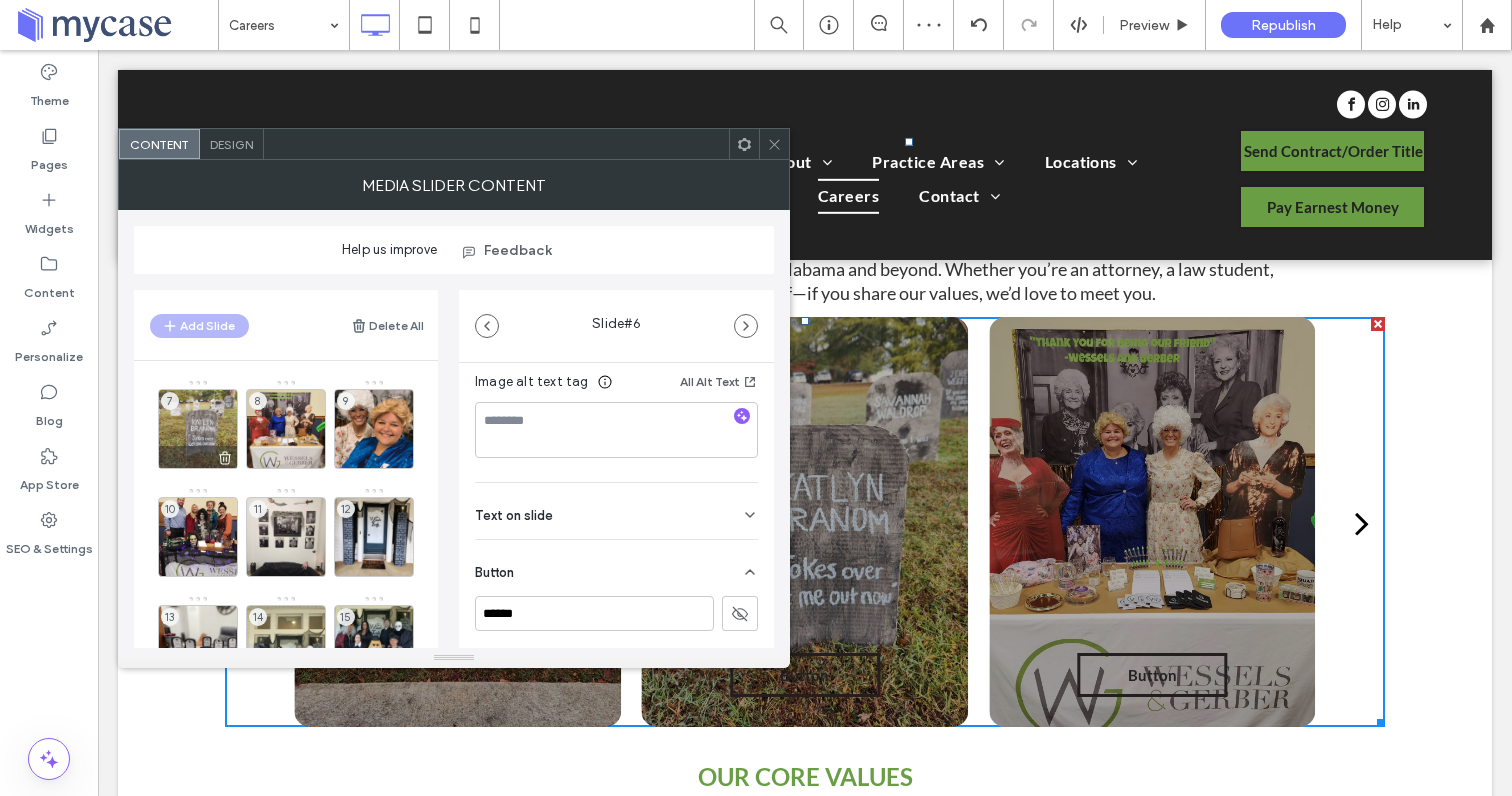 click on "7" at bounding box center [198, 429] 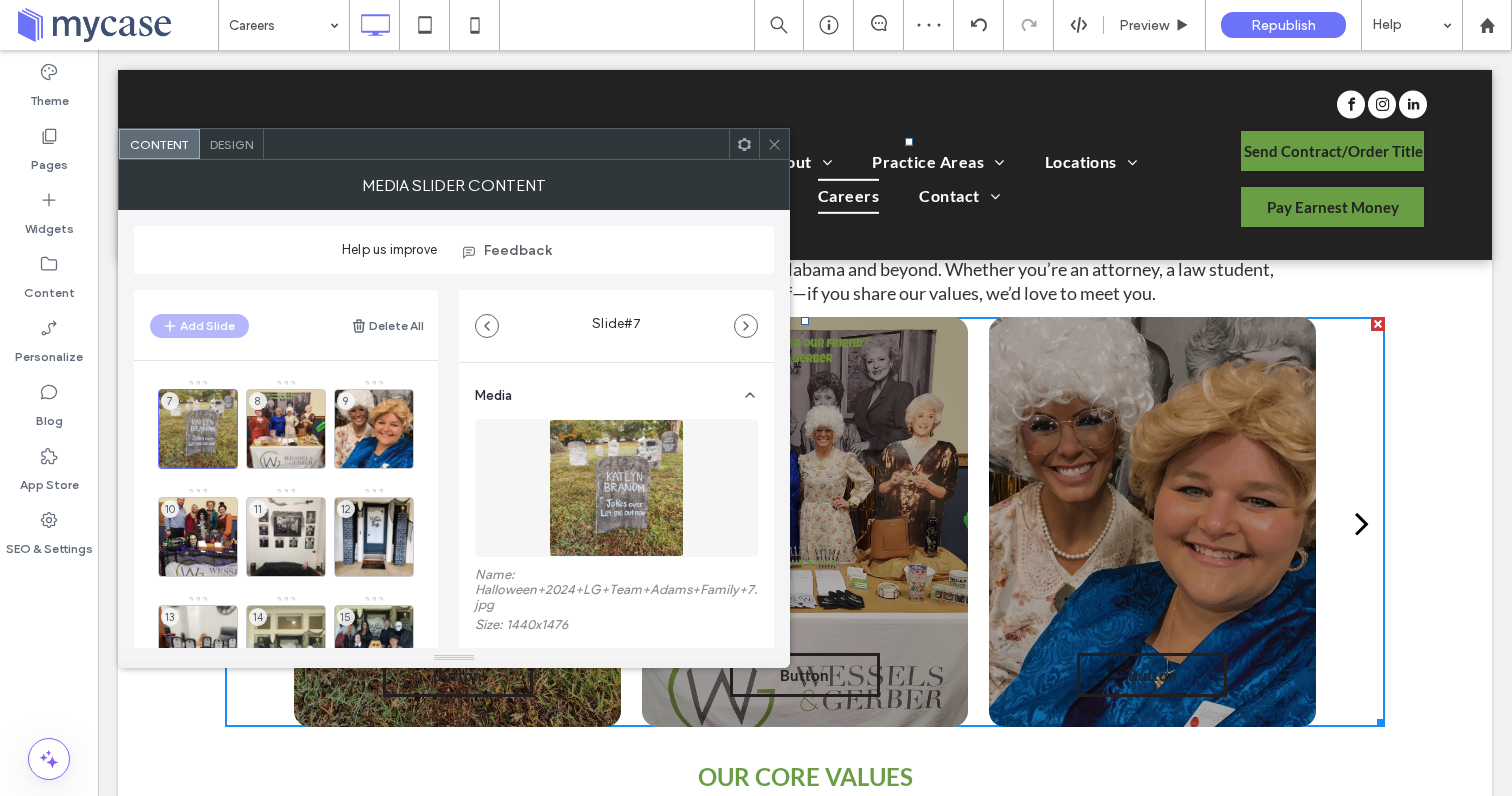 scroll, scrollTop: 381, scrollLeft: 0, axis: vertical 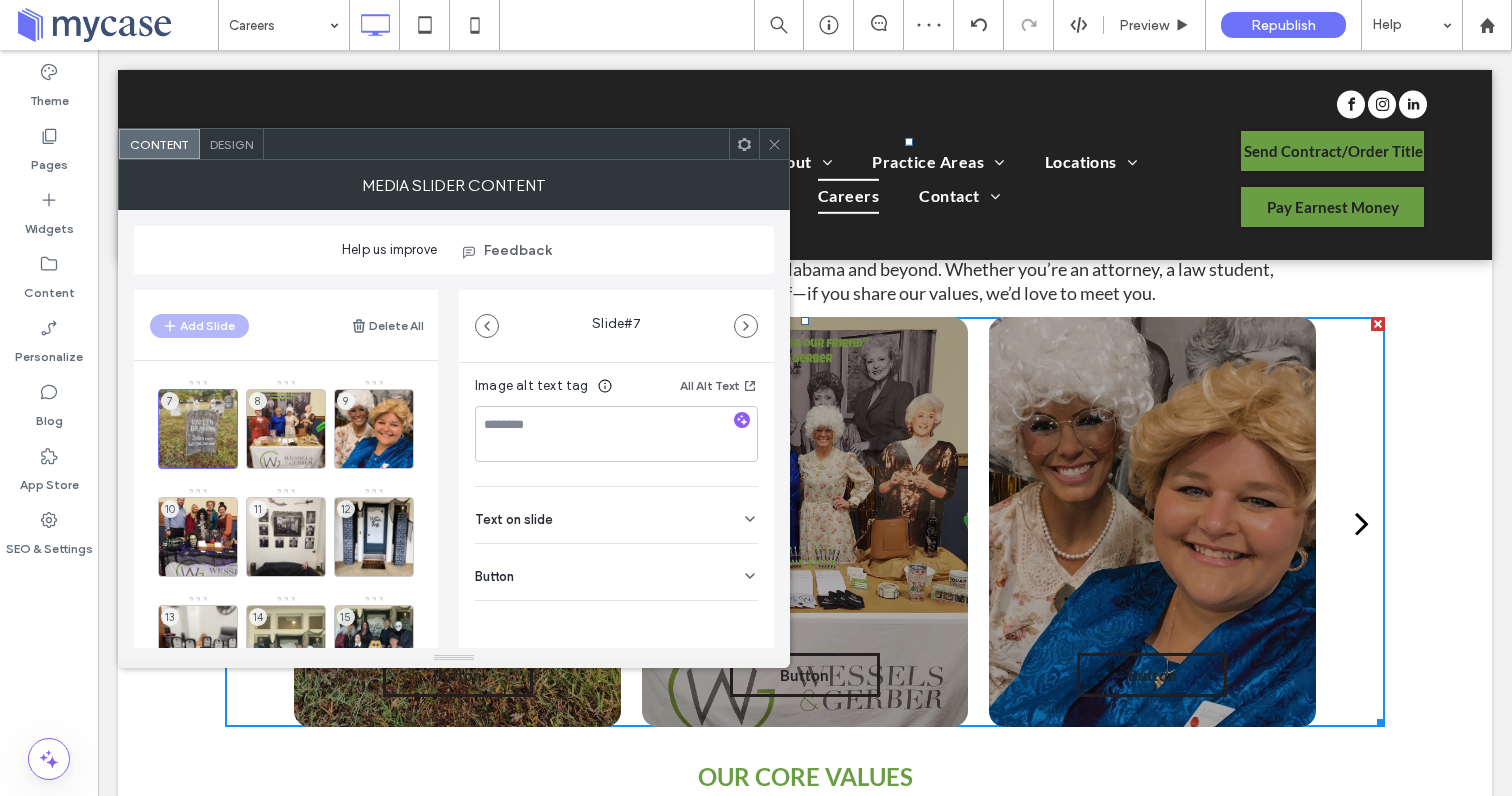 click on "Button" at bounding box center [616, 572] 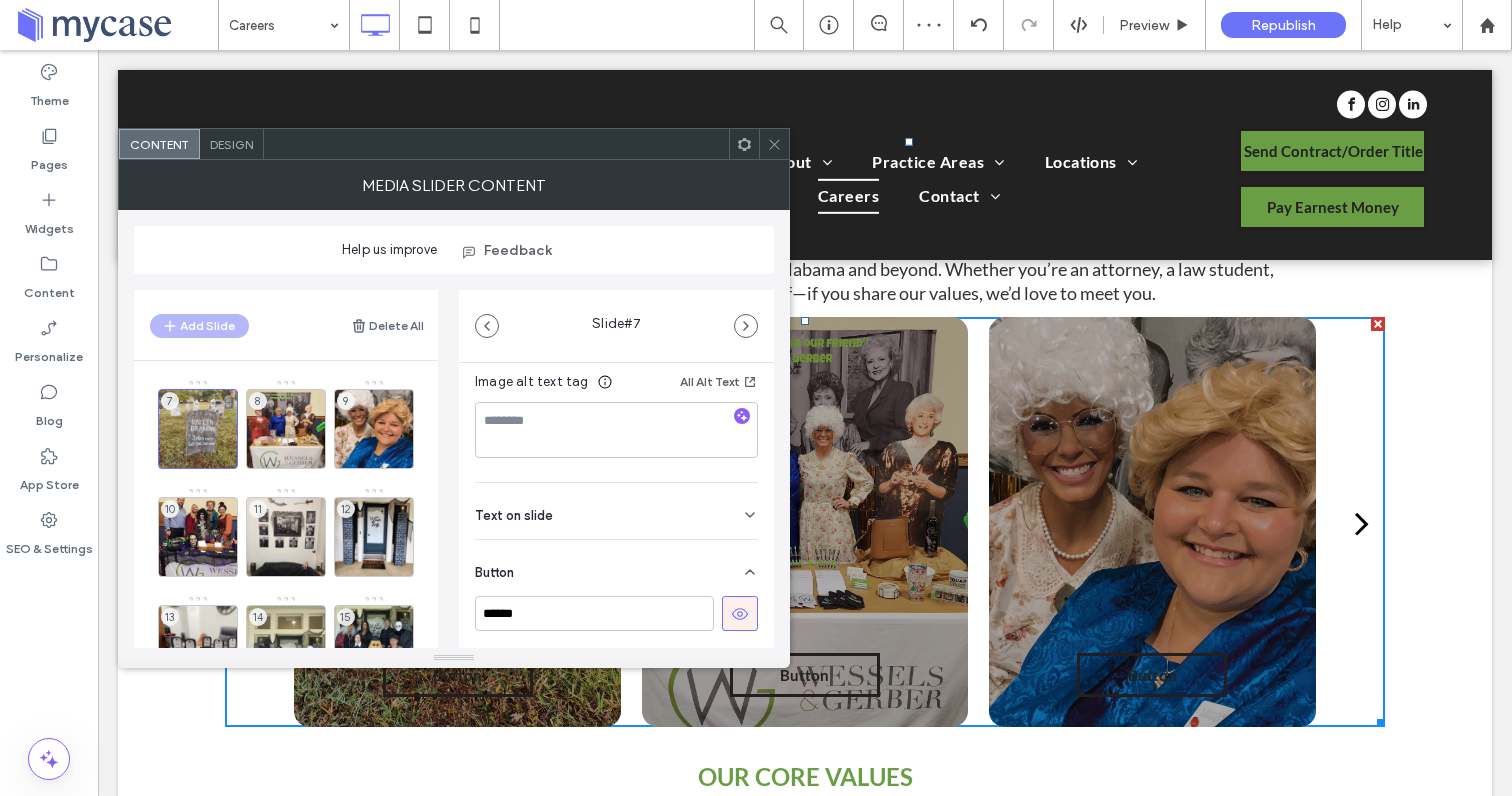 scroll, scrollTop: 381, scrollLeft: 0, axis: vertical 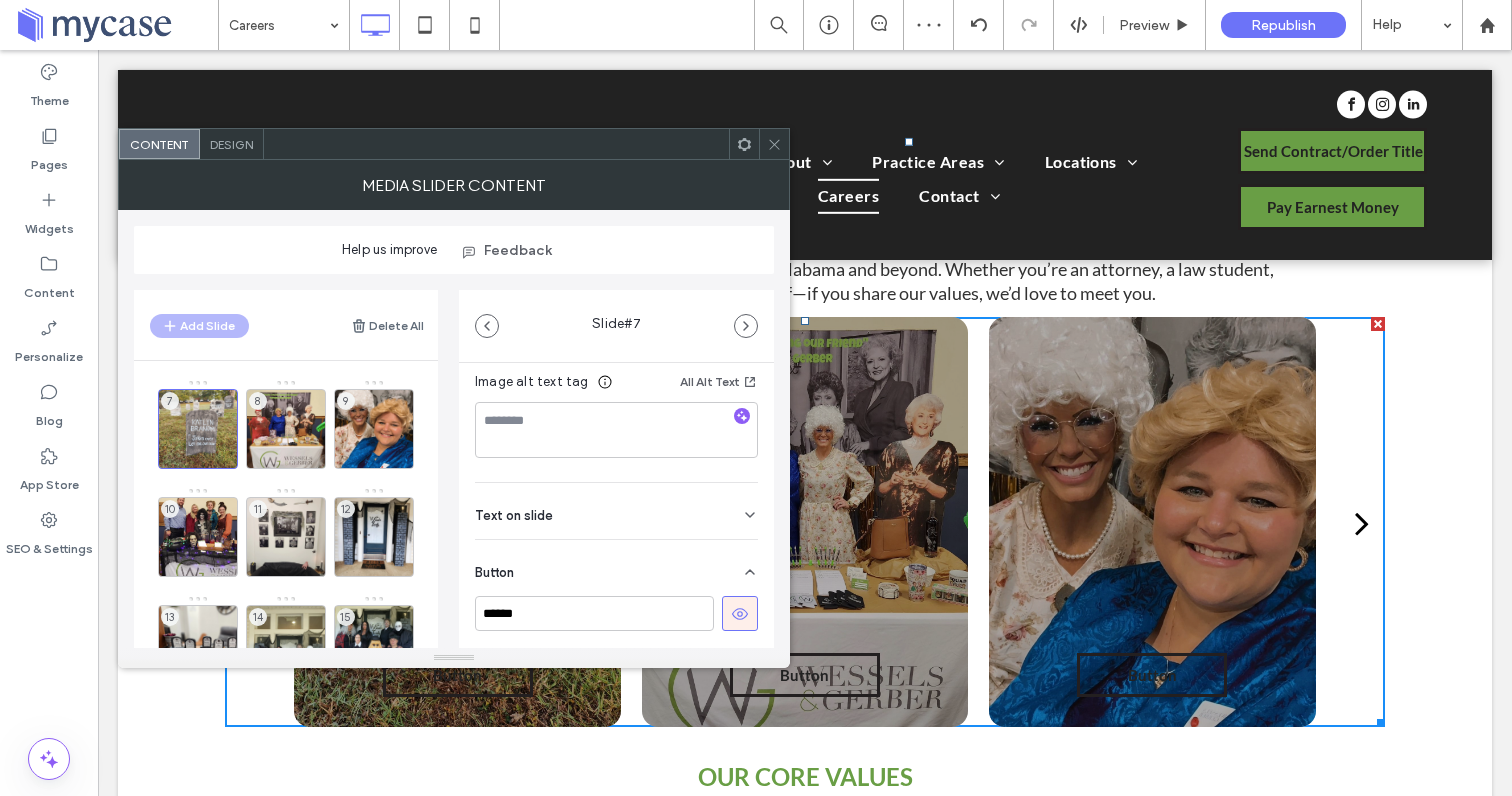 click 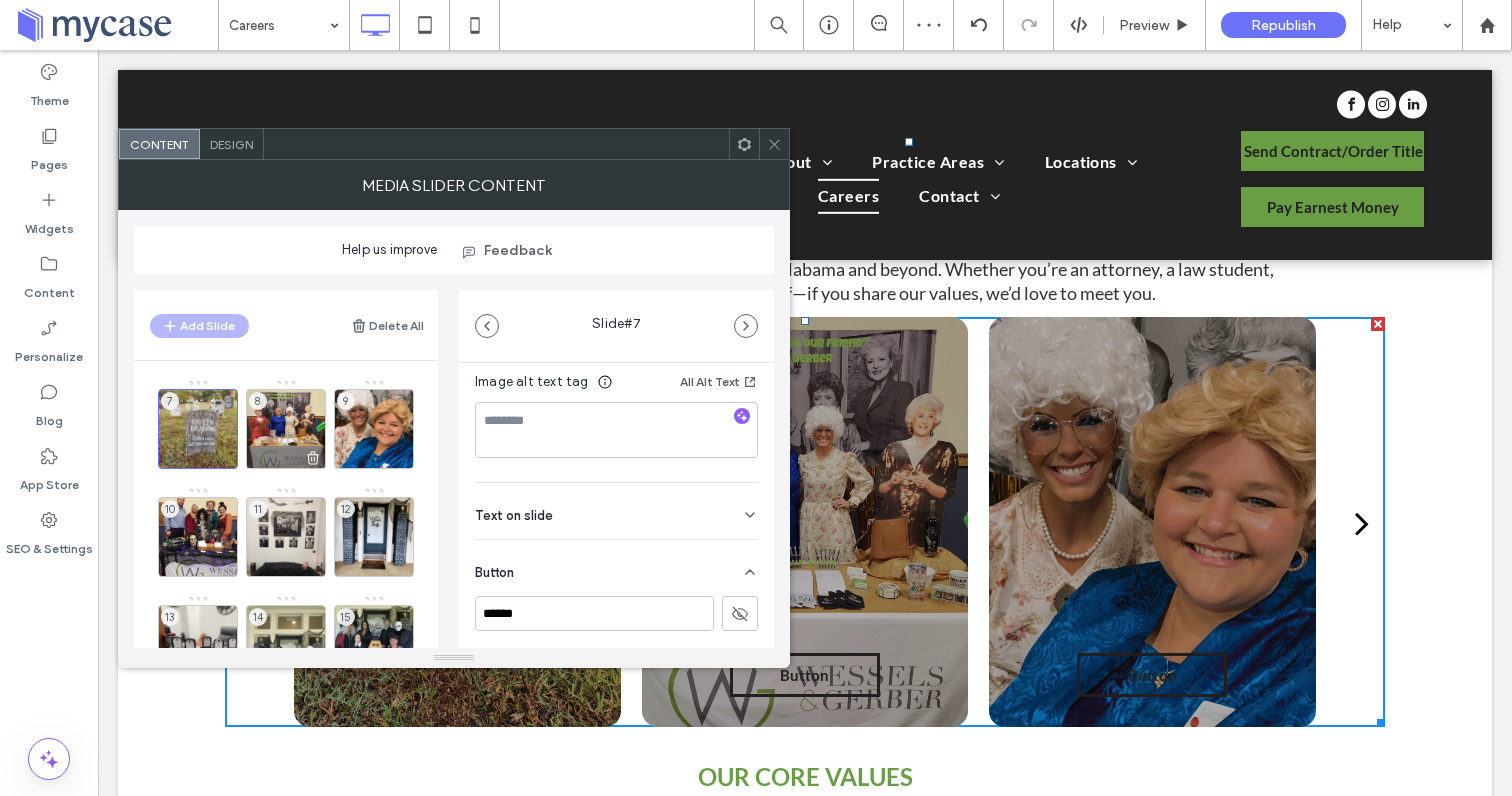 click on "8" at bounding box center [286, 429] 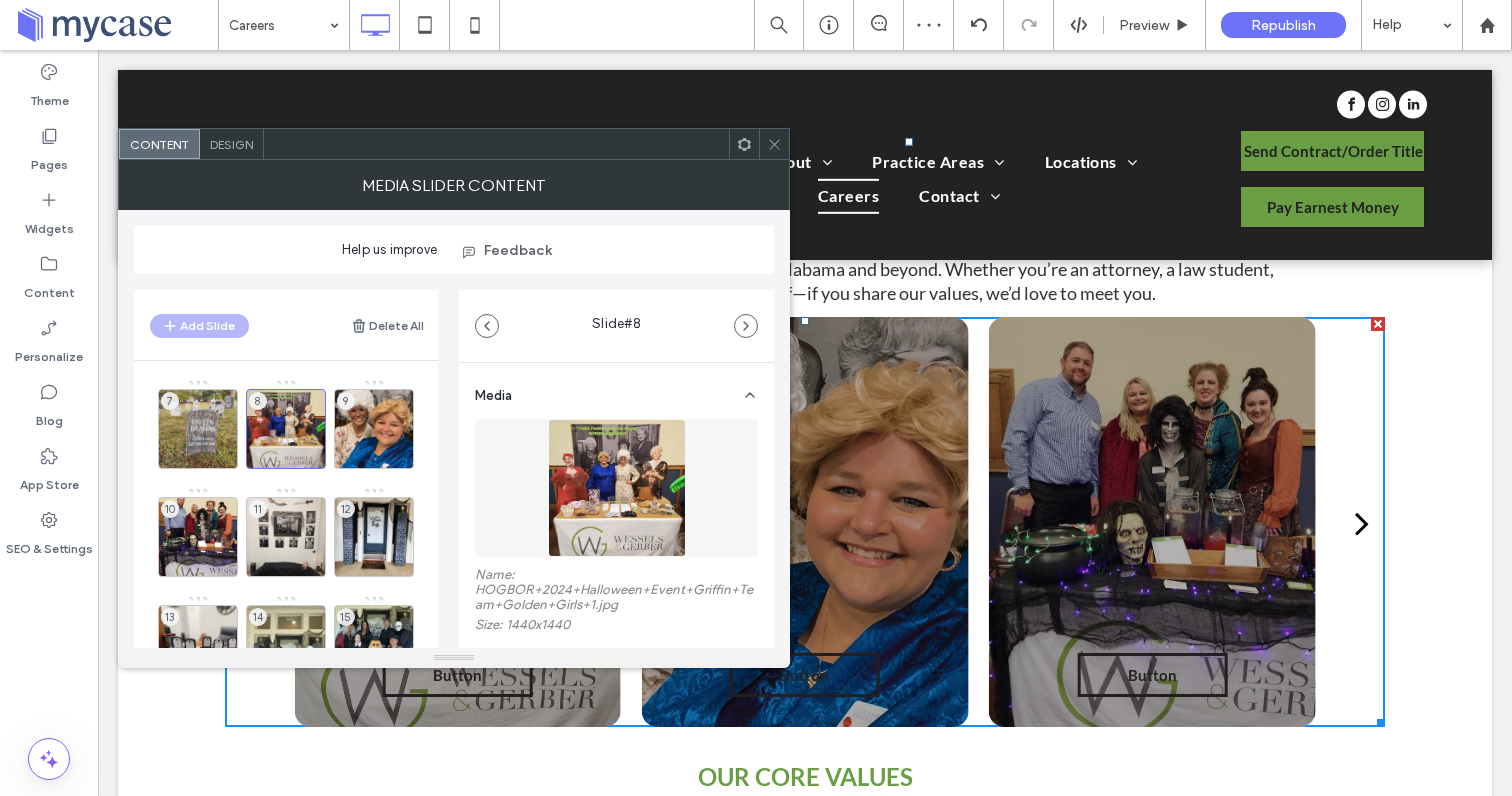 scroll, scrollTop: 381, scrollLeft: 0, axis: vertical 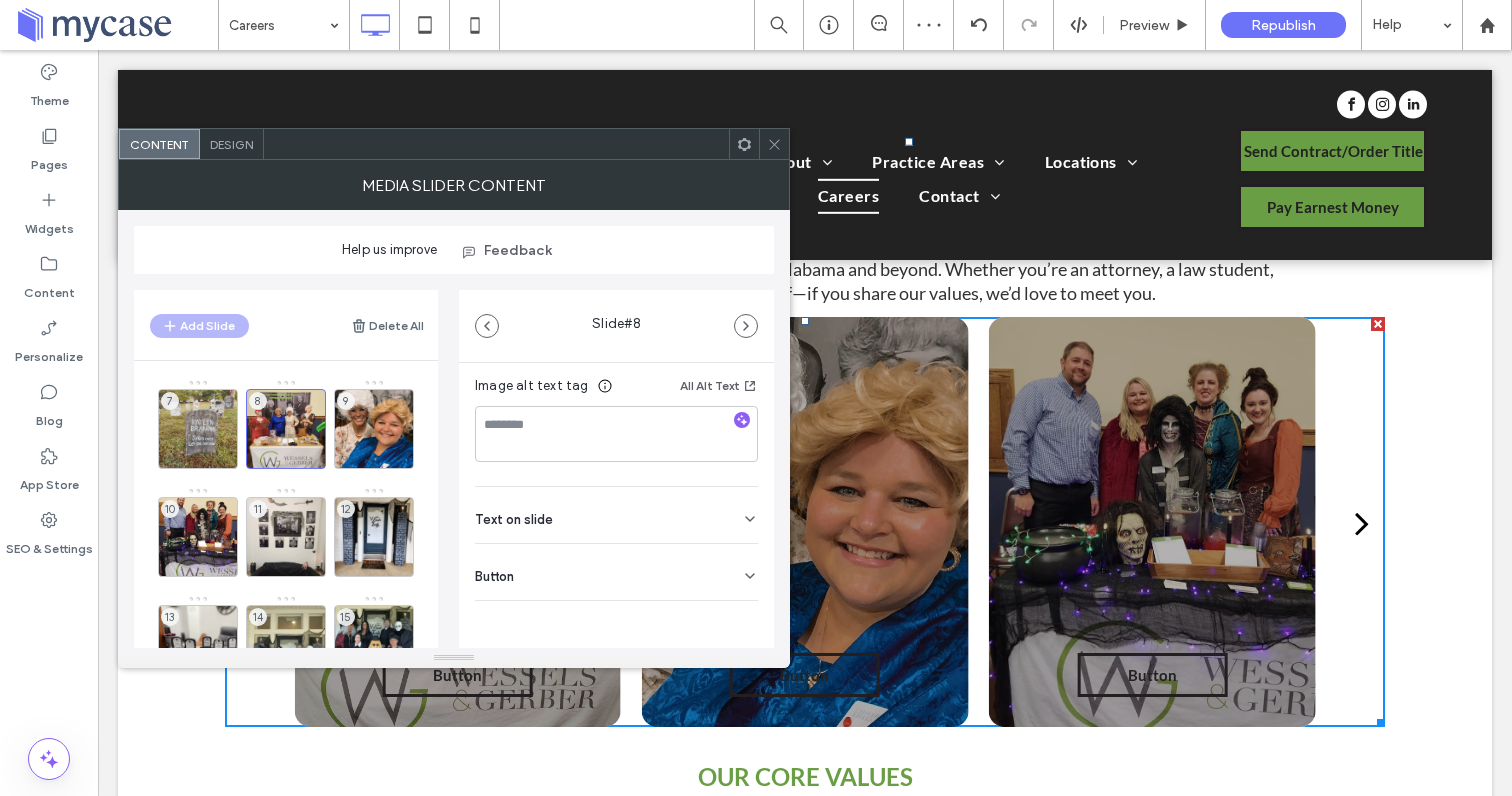 click on "Button" at bounding box center [616, 572] 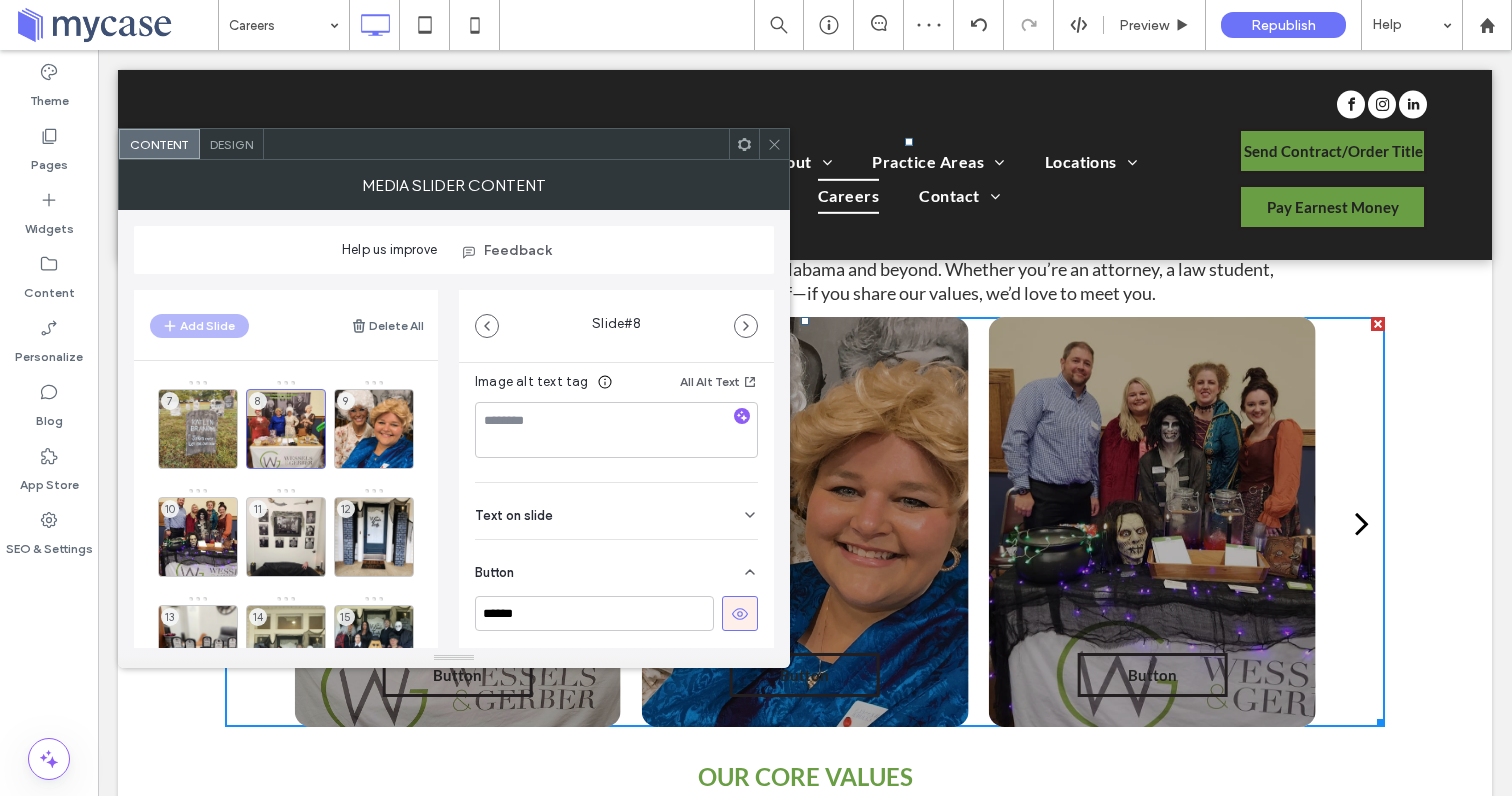 scroll, scrollTop: 381, scrollLeft: 0, axis: vertical 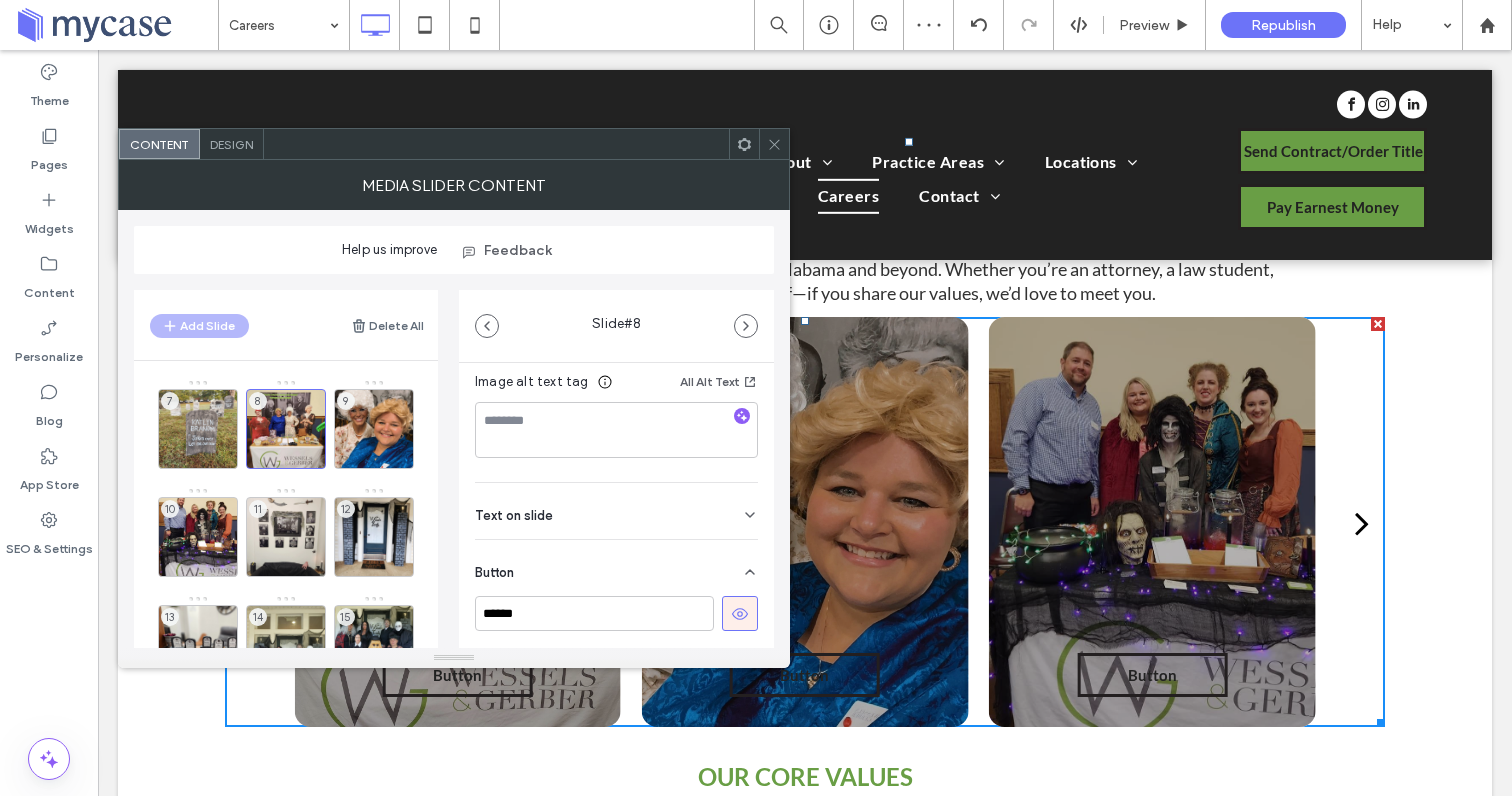 click at bounding box center (740, 613) 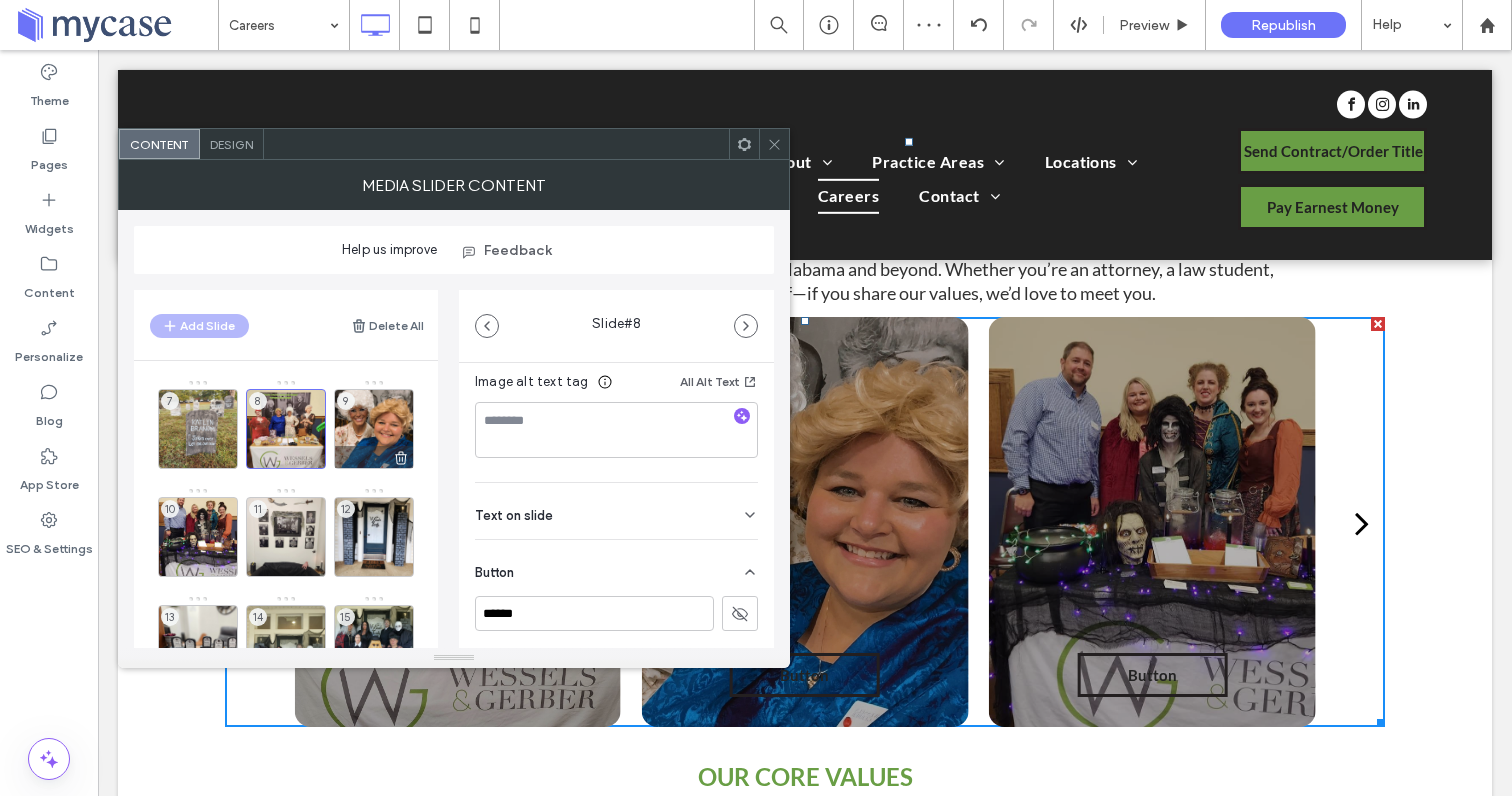 click on "9" at bounding box center [374, 429] 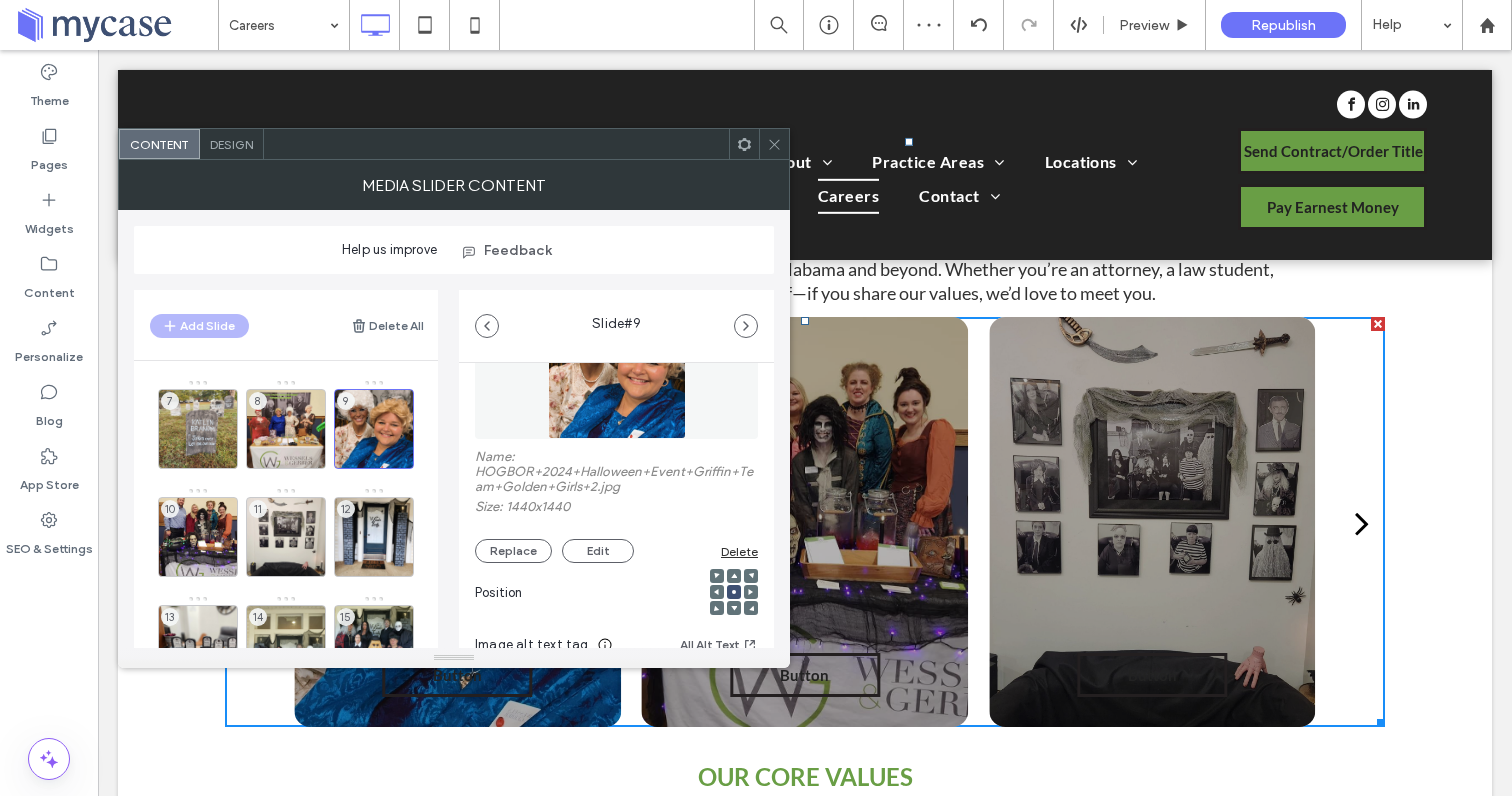 scroll, scrollTop: 381, scrollLeft: 0, axis: vertical 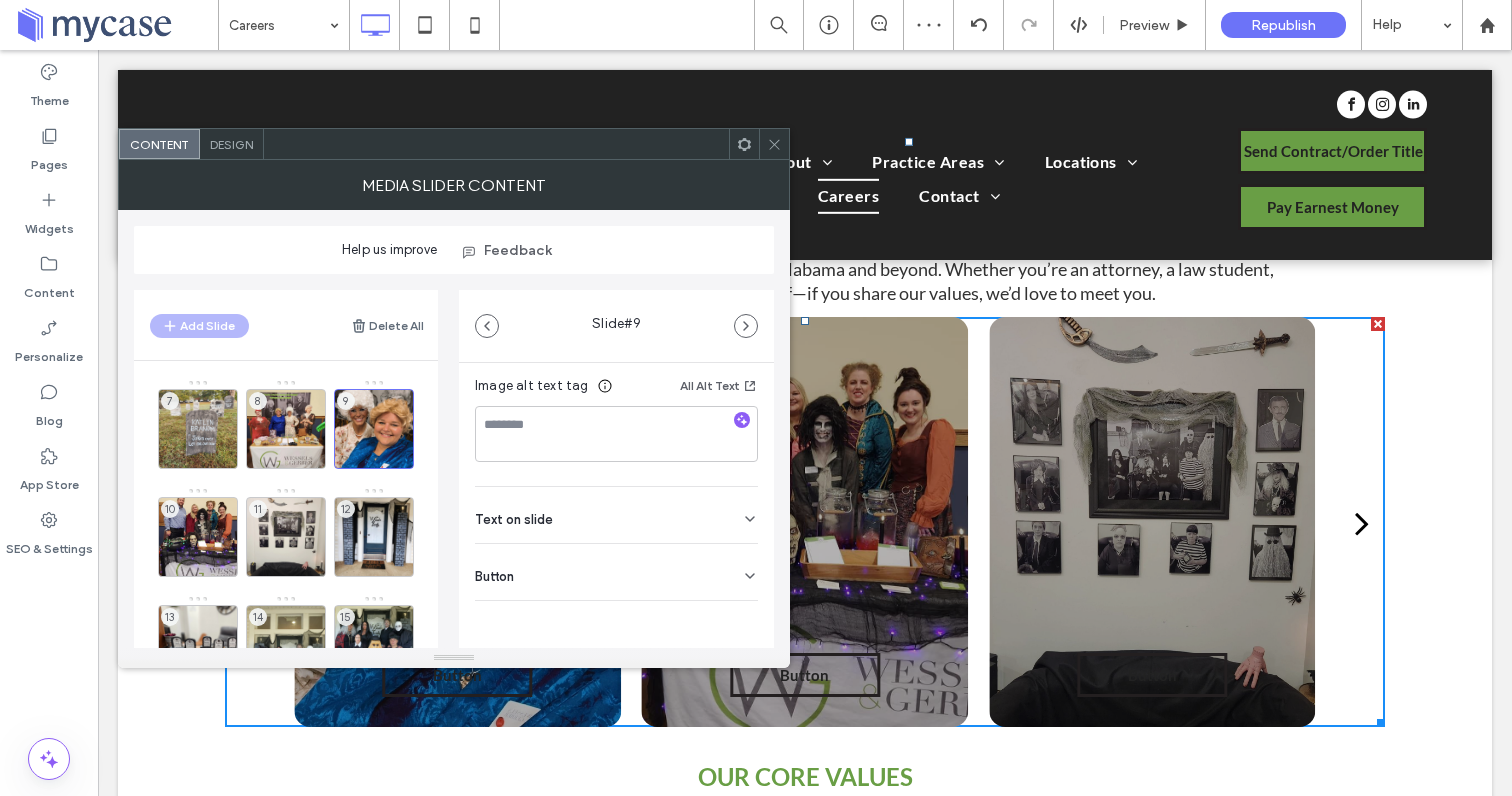 click on "Button" at bounding box center [616, 572] 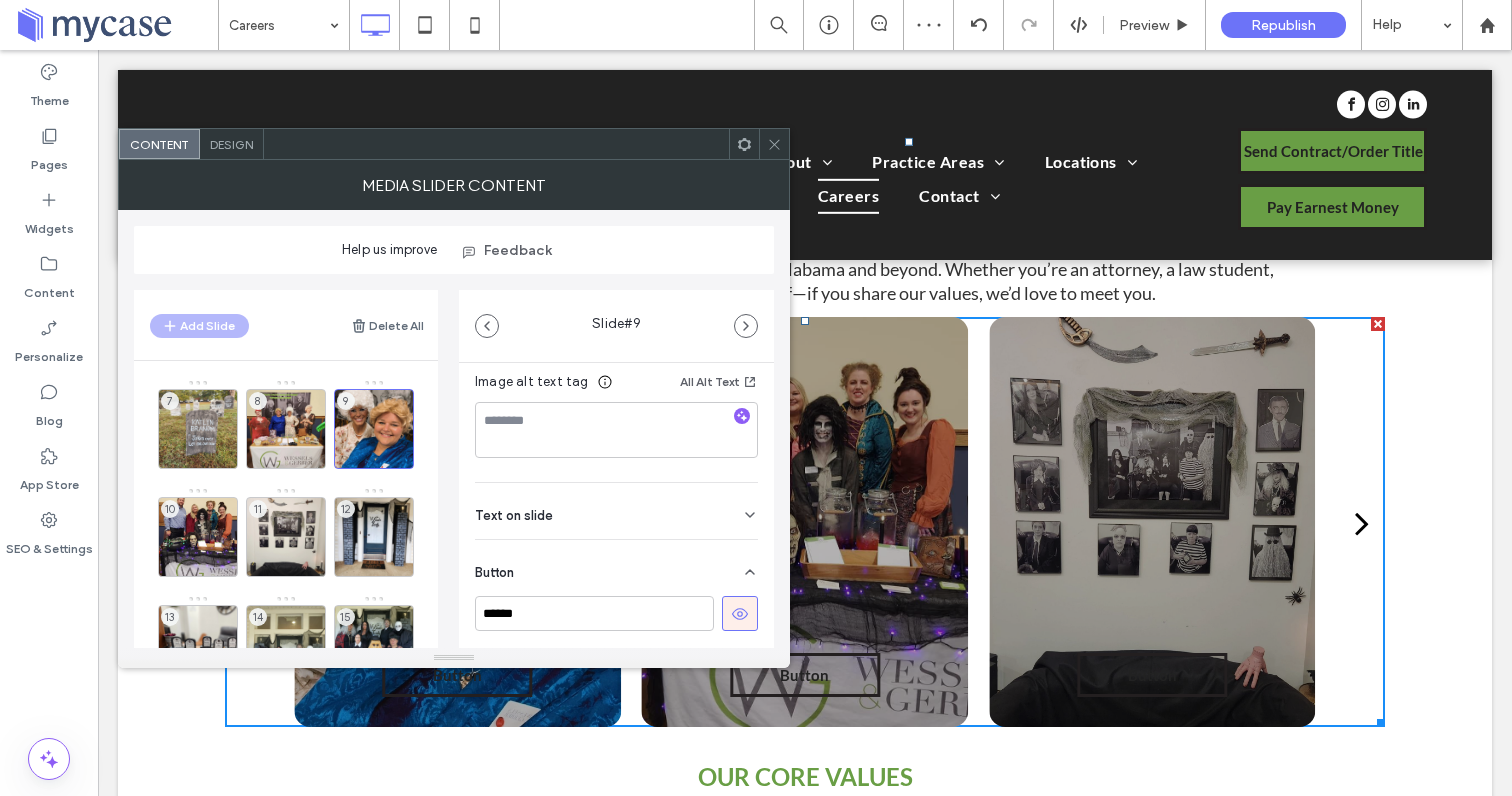 click 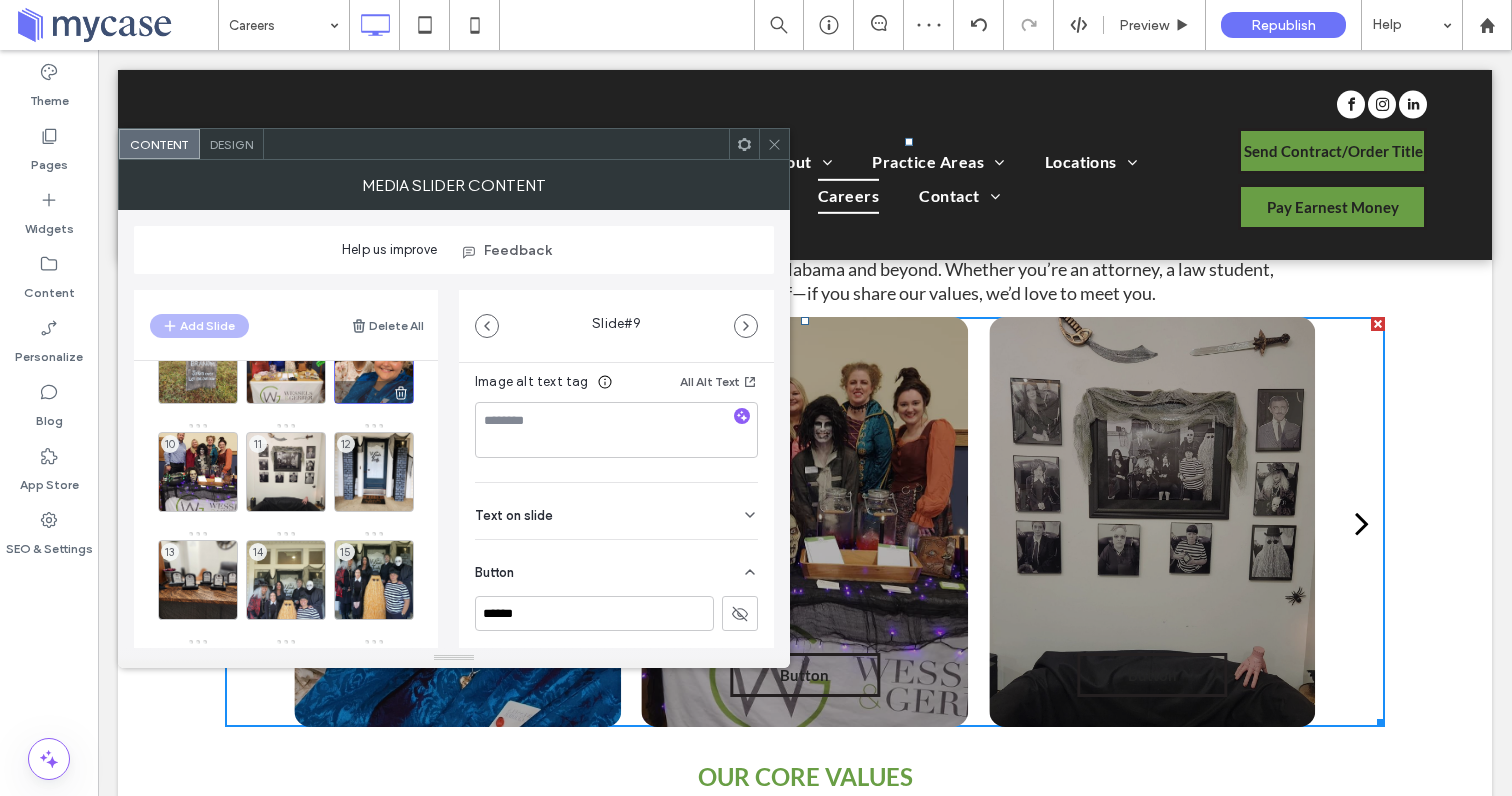 scroll, scrollTop: 326, scrollLeft: 0, axis: vertical 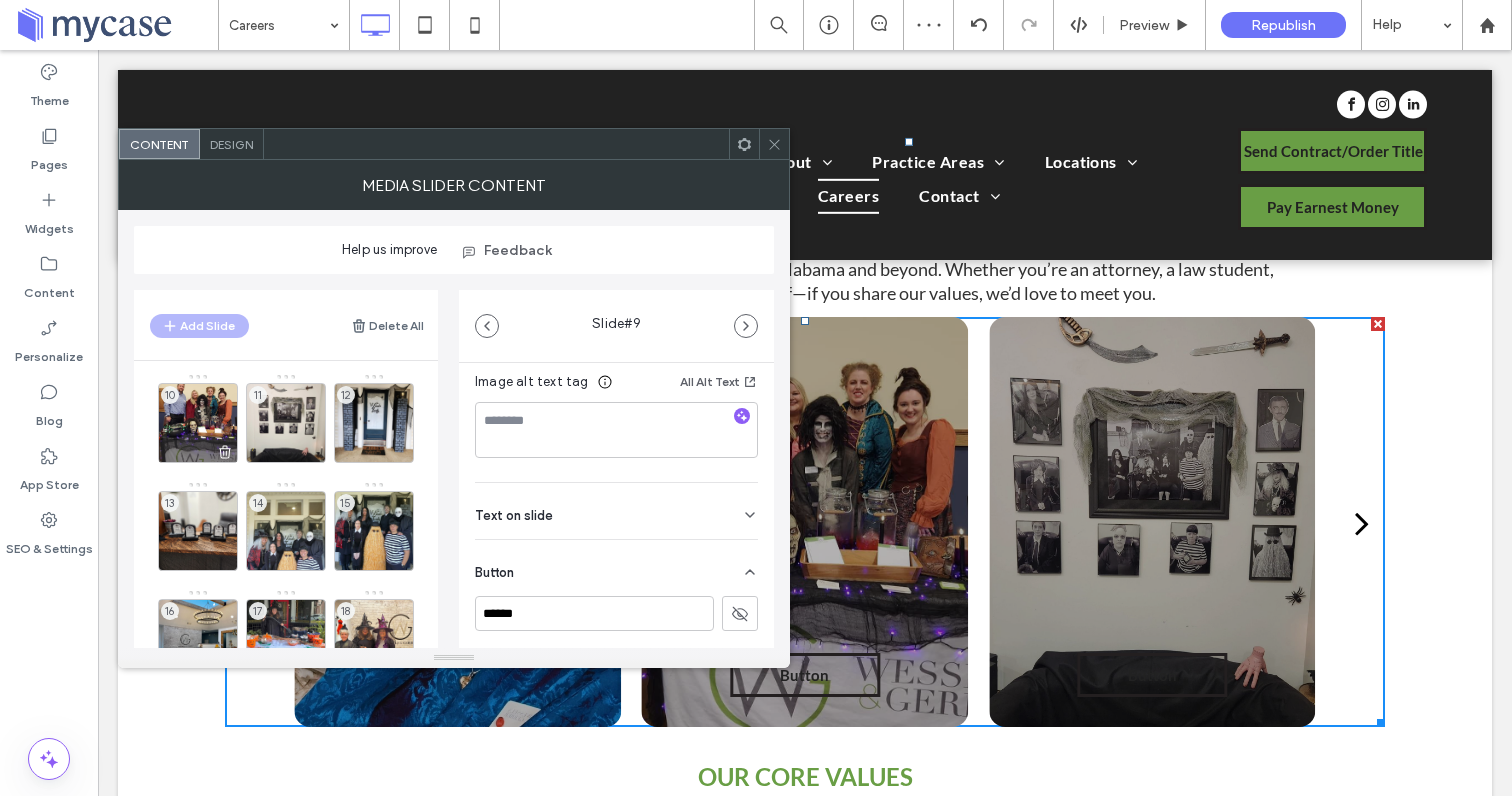 click on "10" at bounding box center [198, 423] 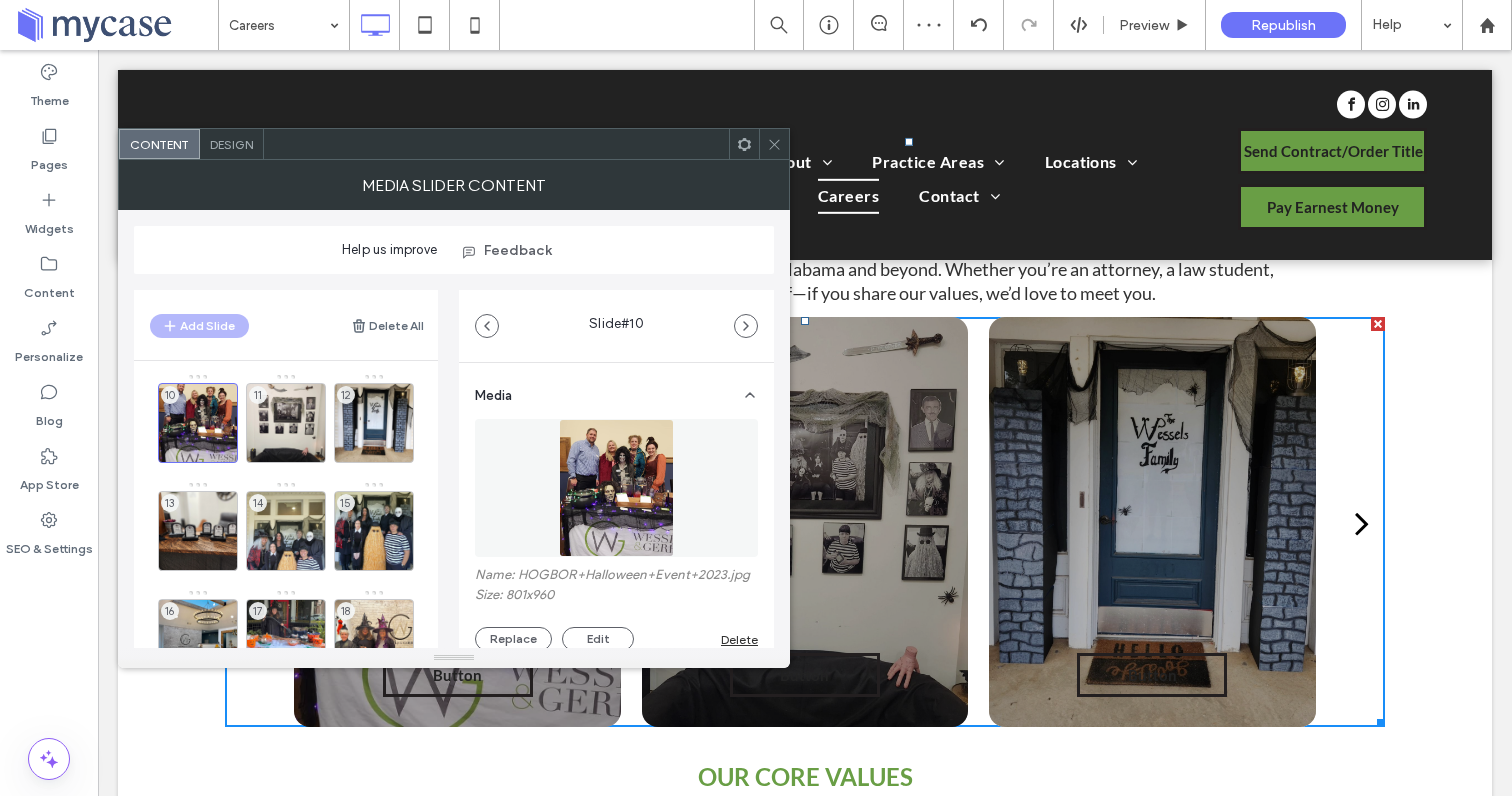 scroll, scrollTop: 365, scrollLeft: 0, axis: vertical 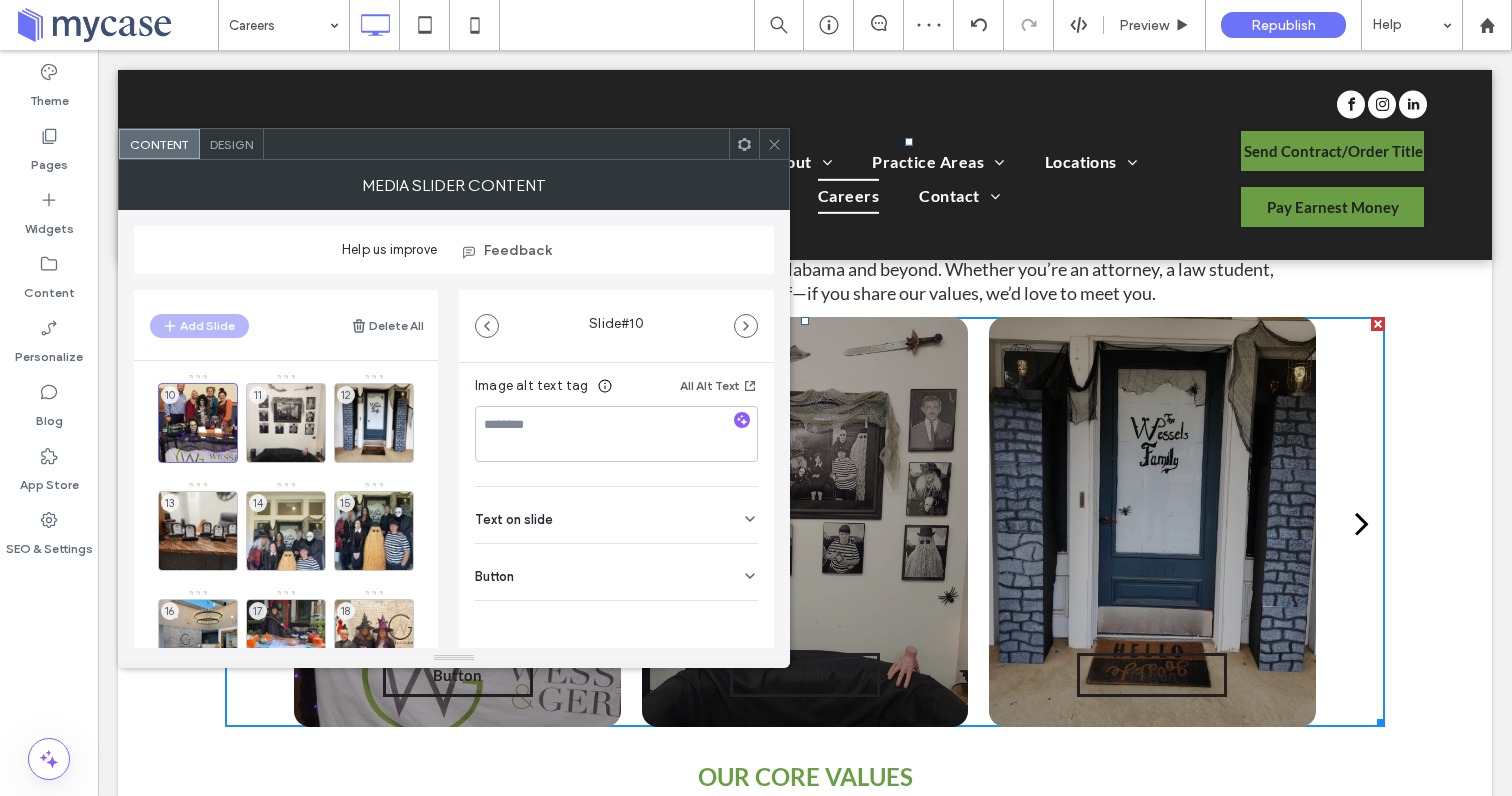 click on "Button" at bounding box center (616, 572) 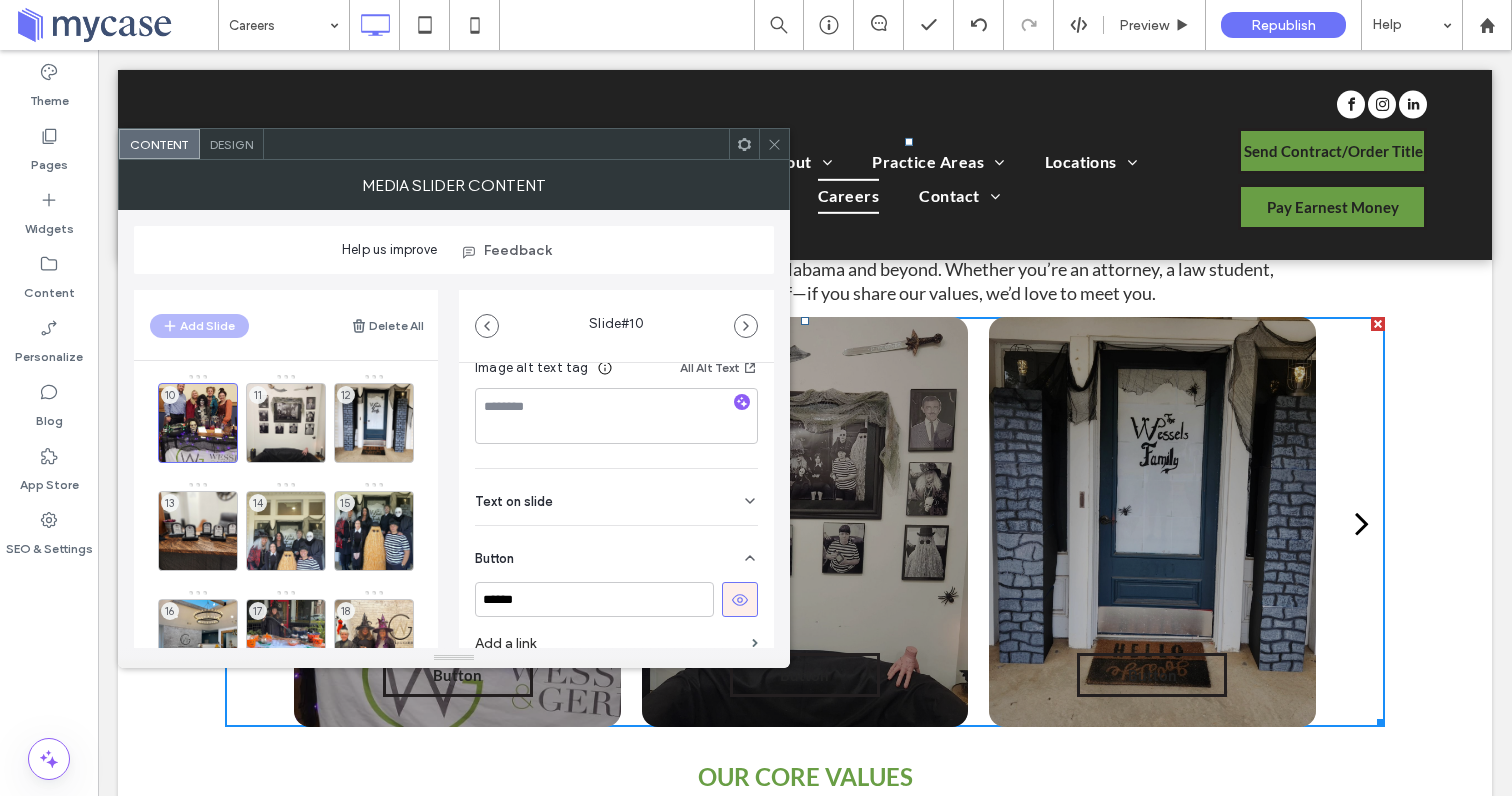 click at bounding box center [740, 599] 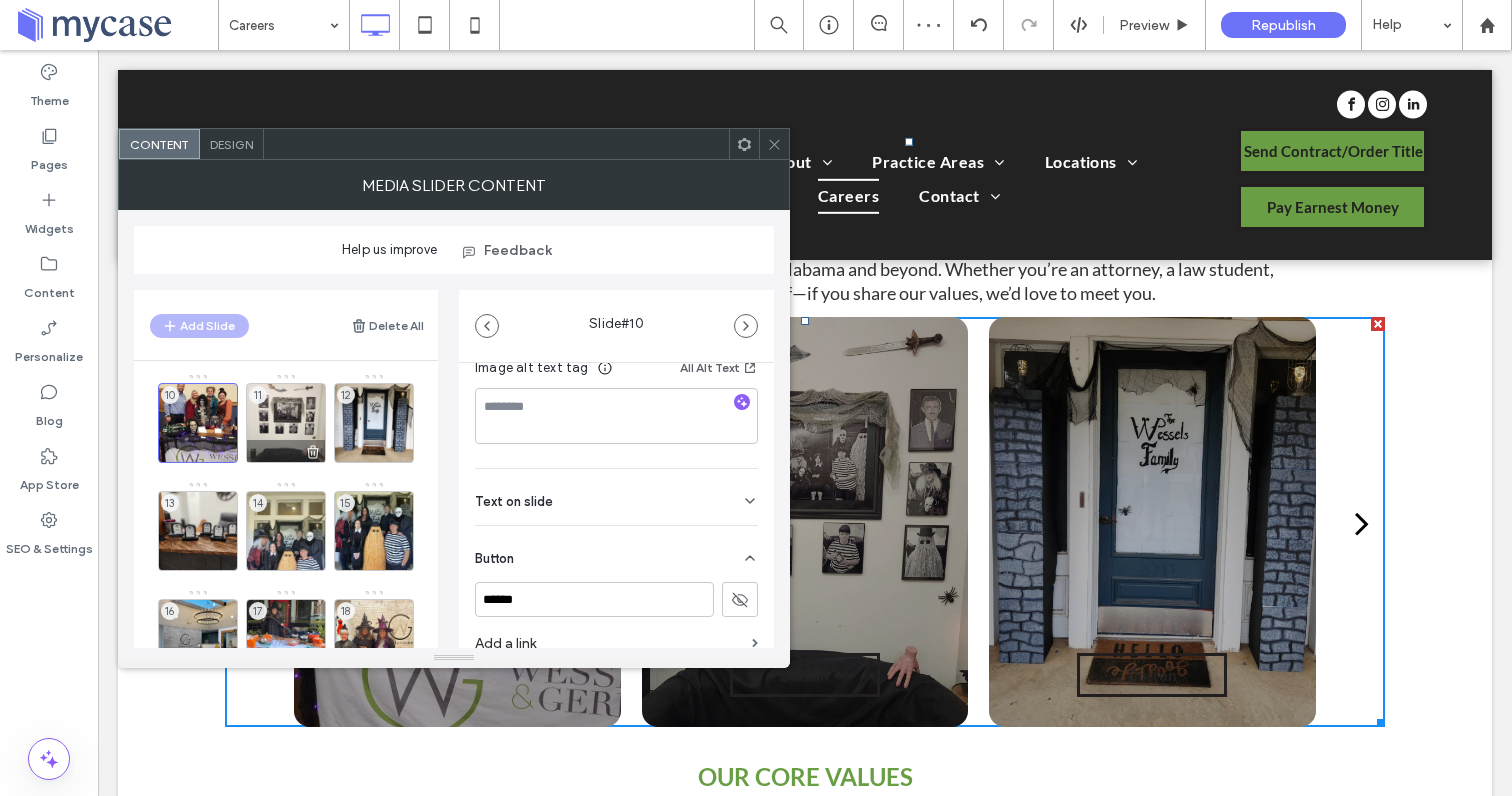click at bounding box center [286, 451] 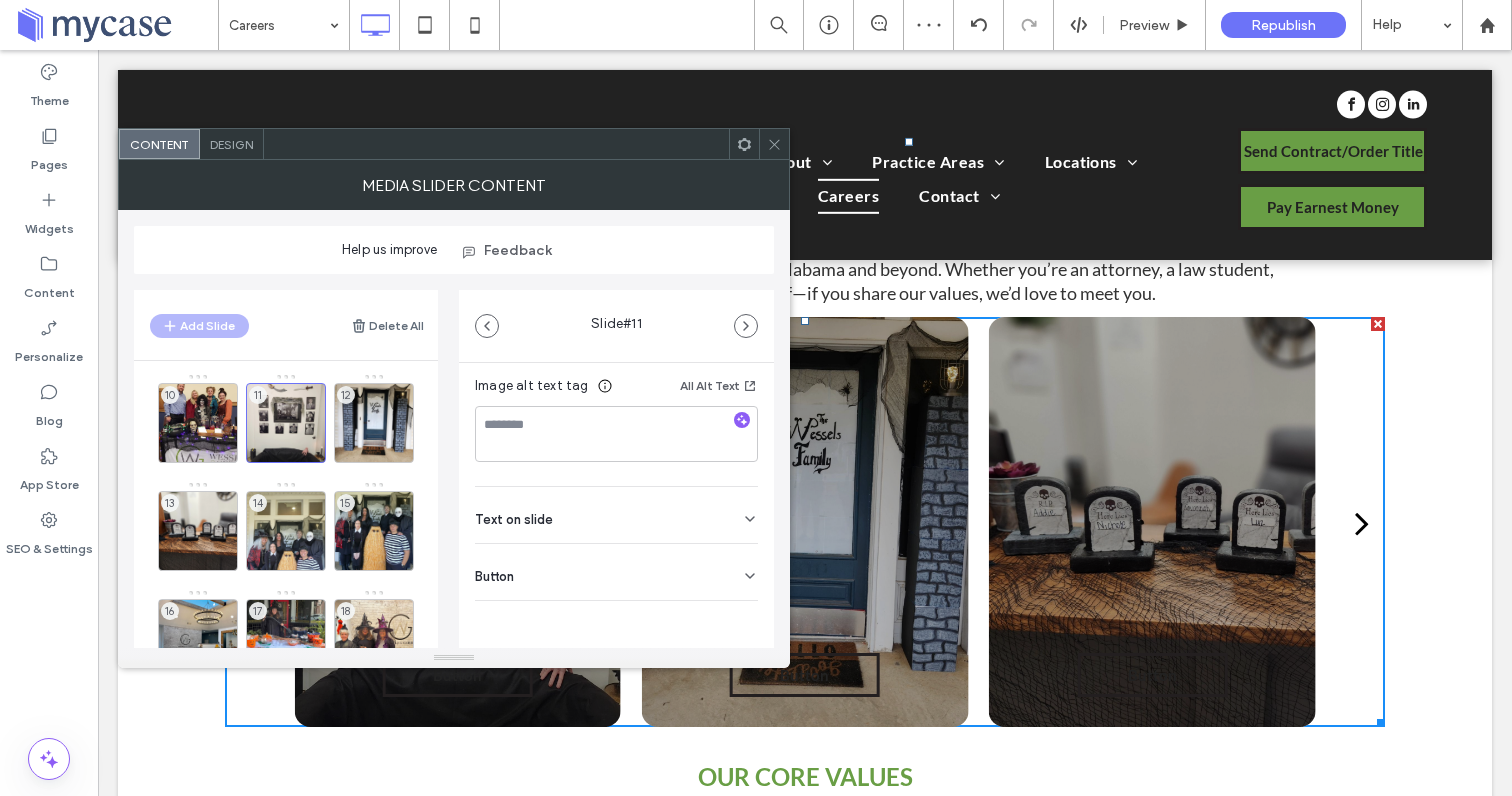click on "Button" at bounding box center [616, 572] 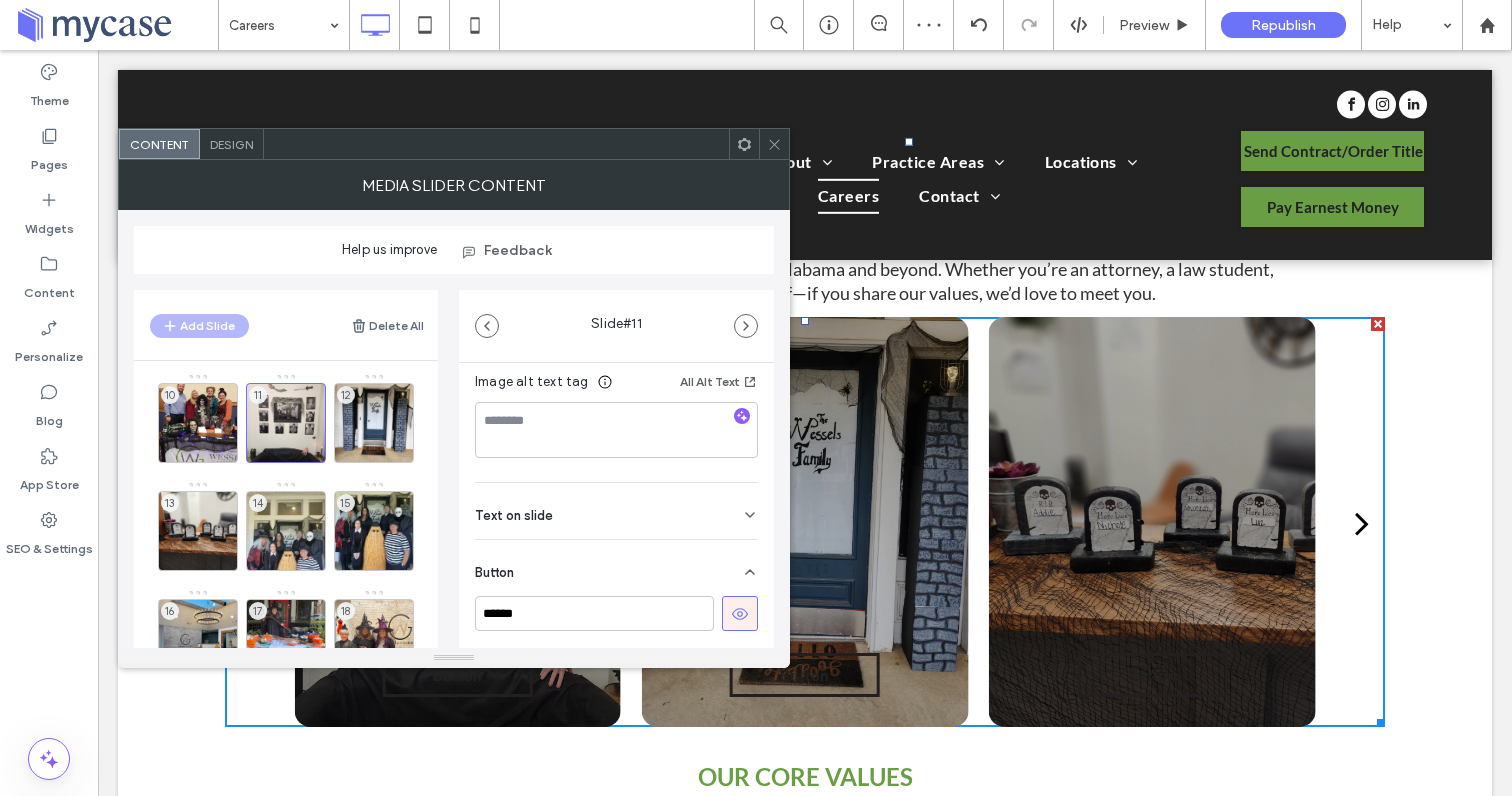click 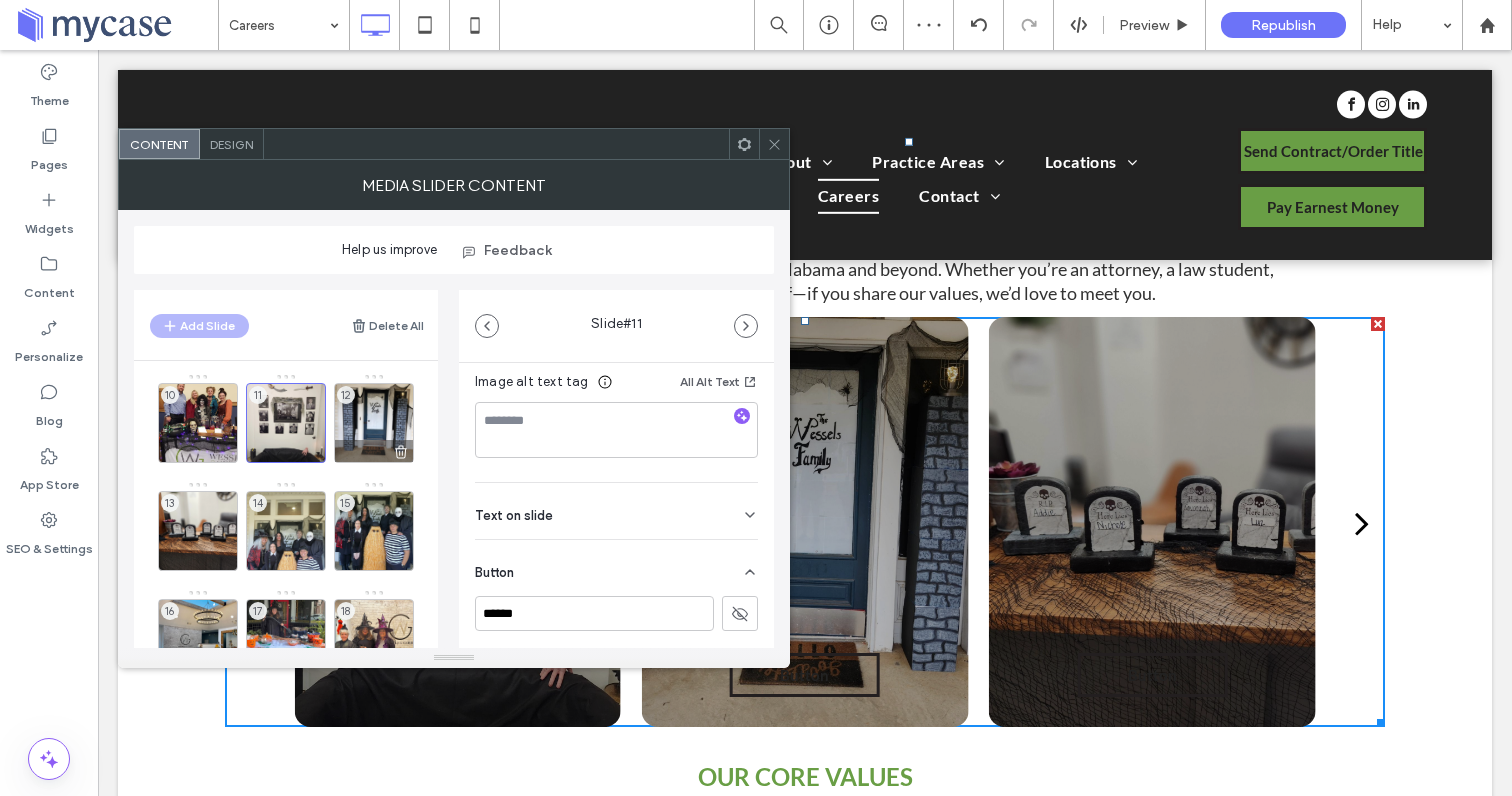 click on "12" at bounding box center [374, 423] 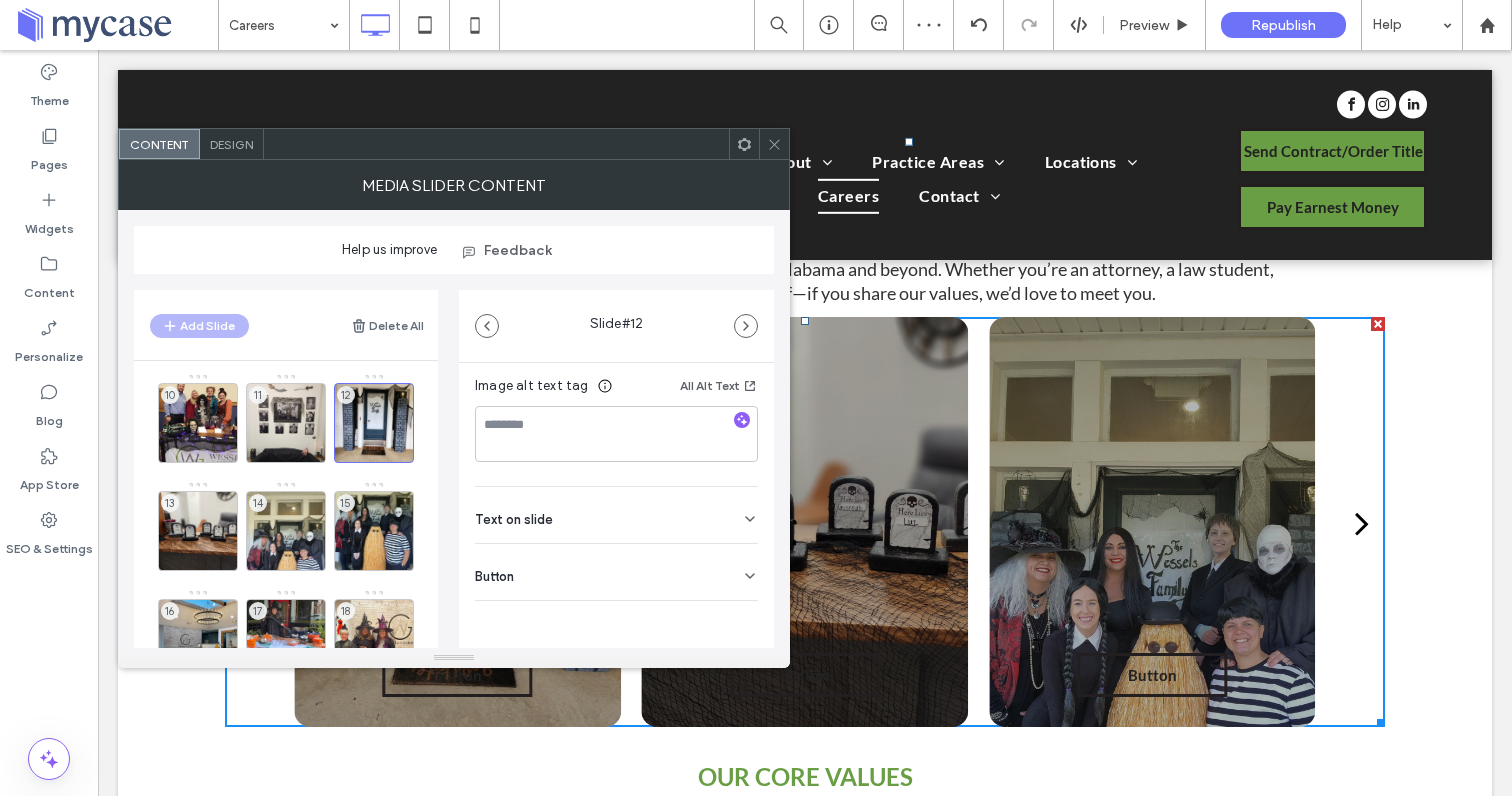 click on "Button" at bounding box center (616, 572) 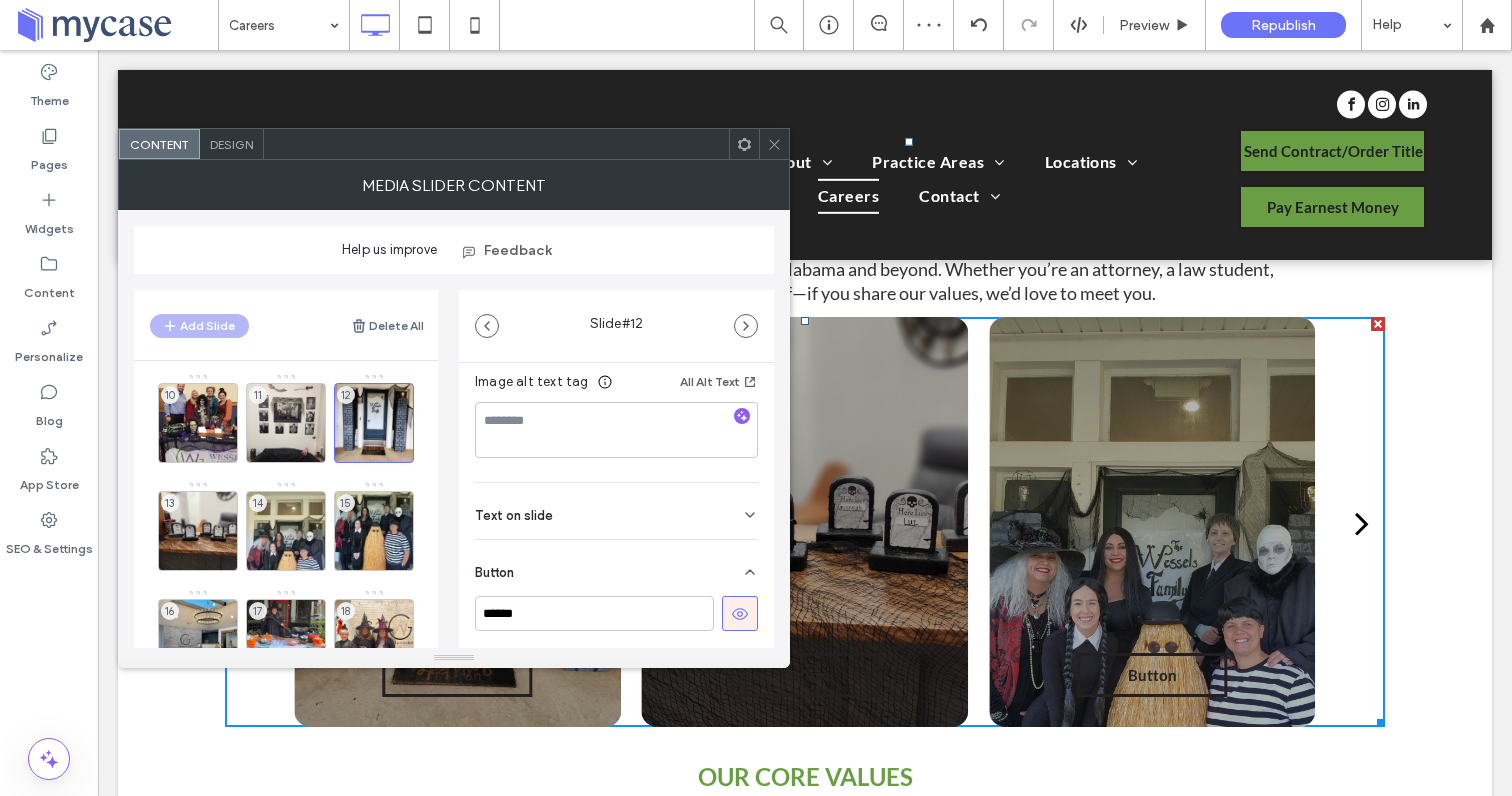 click 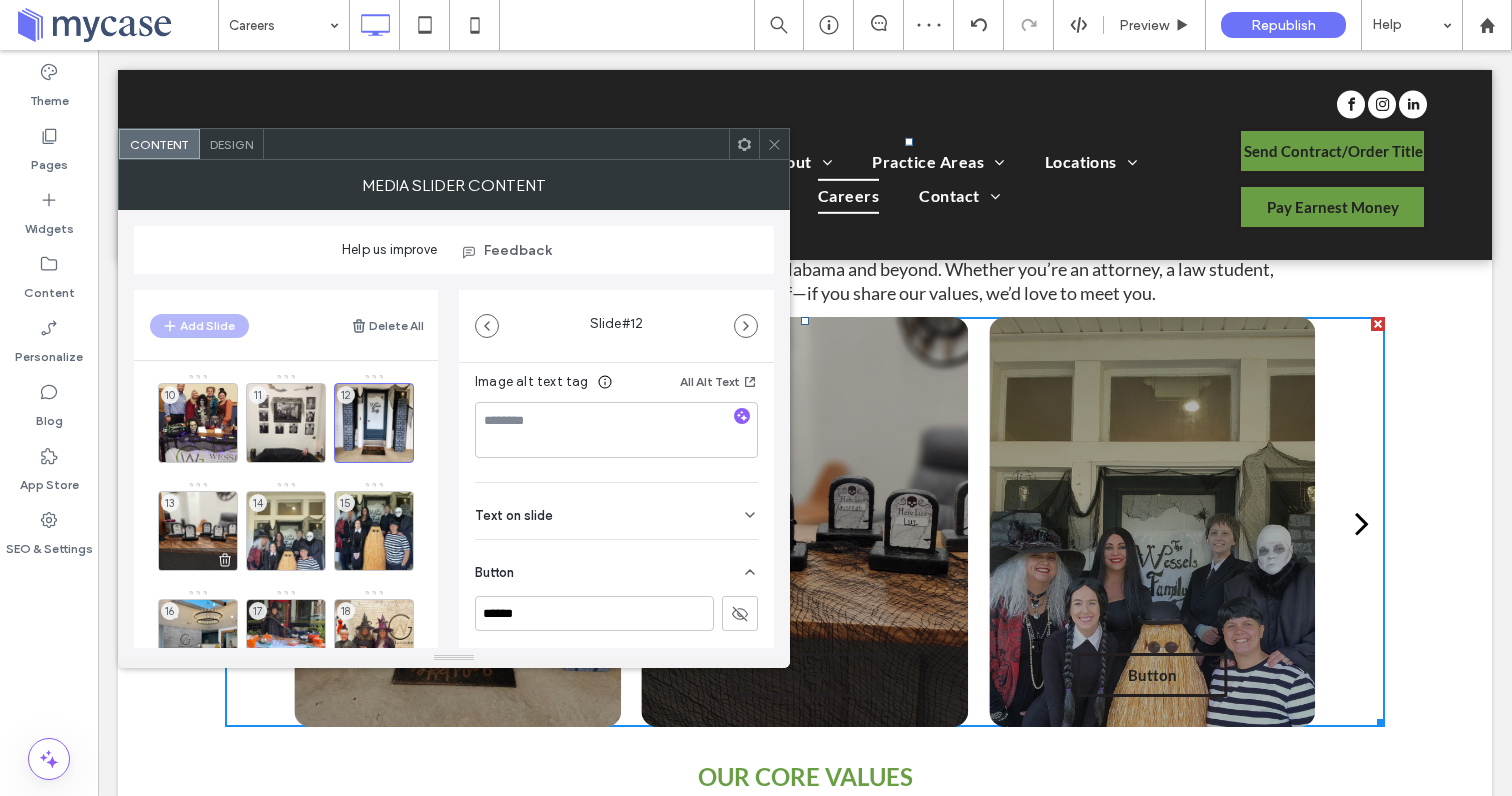click on "13" at bounding box center (198, 531) 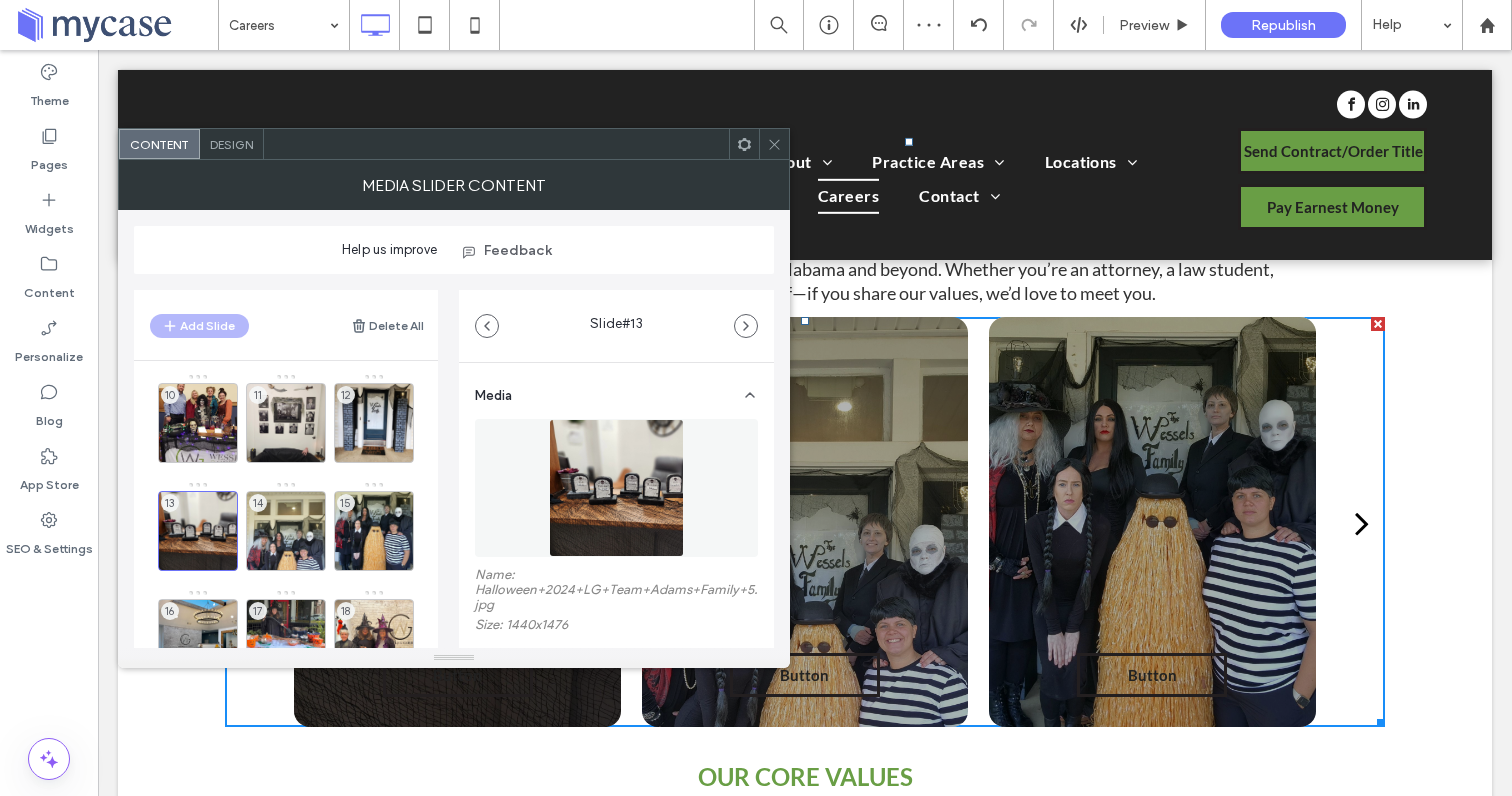 scroll, scrollTop: 381, scrollLeft: 0, axis: vertical 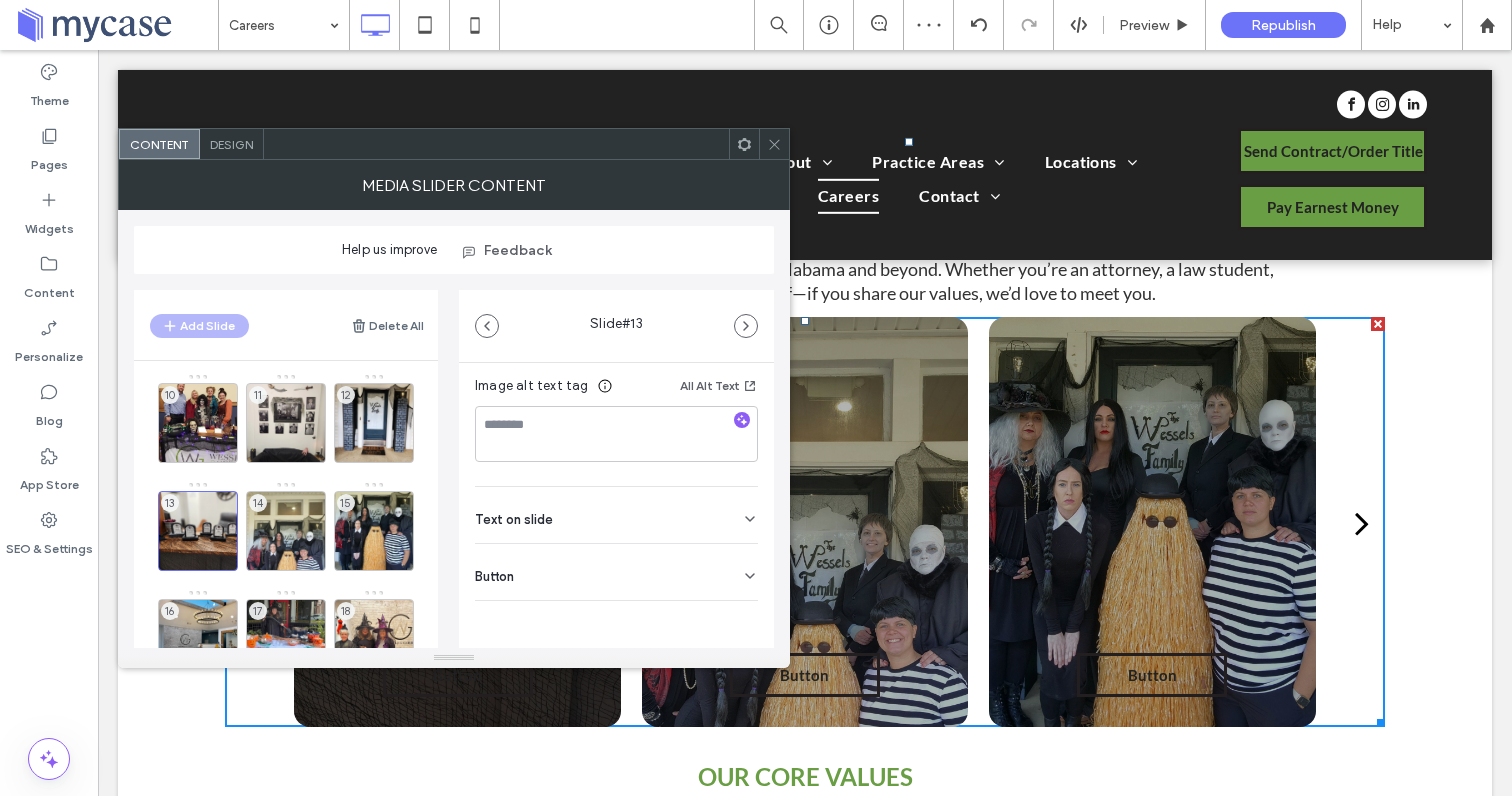 click on "Button" at bounding box center (616, 572) 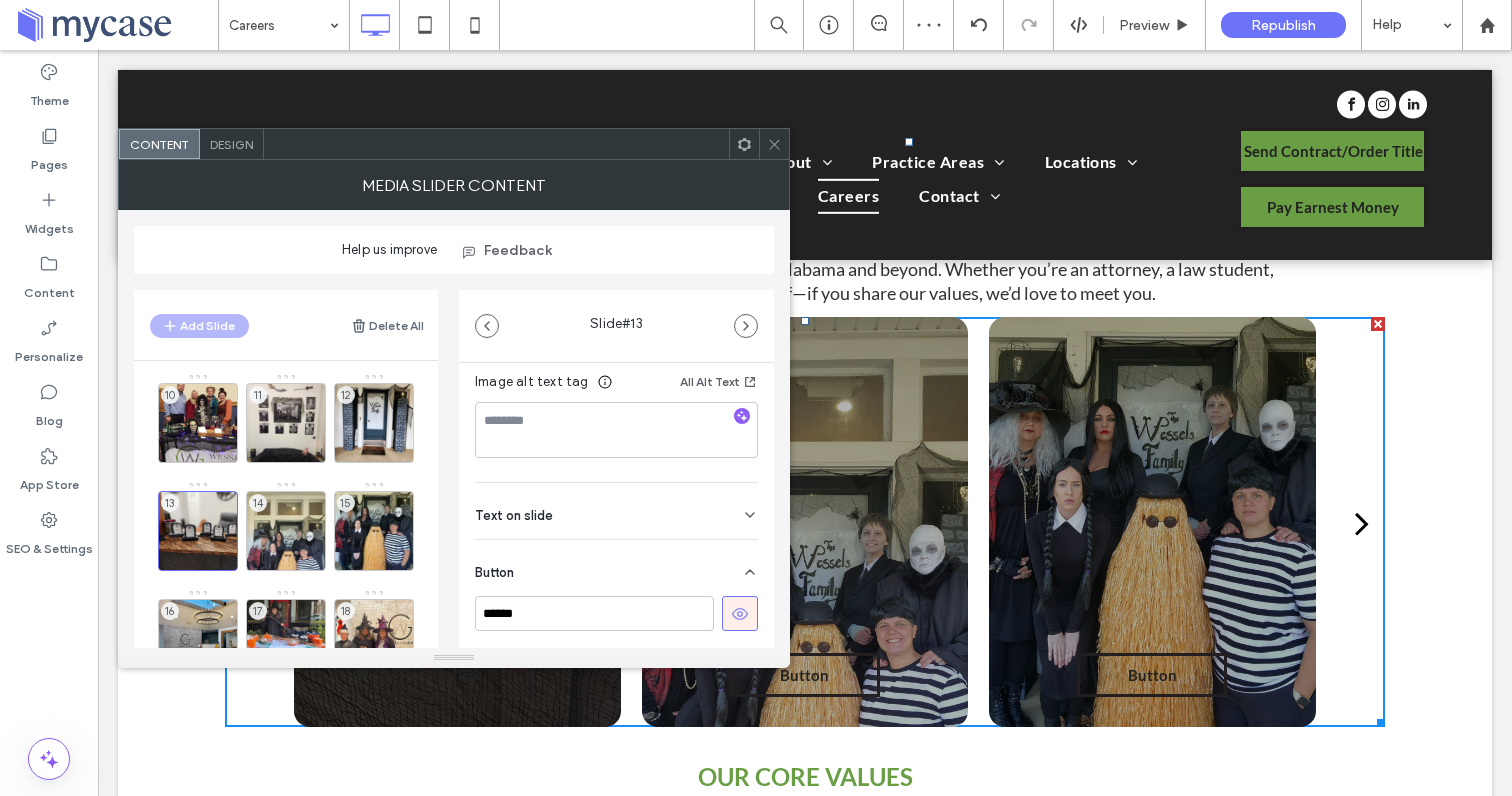 scroll, scrollTop: 381, scrollLeft: 0, axis: vertical 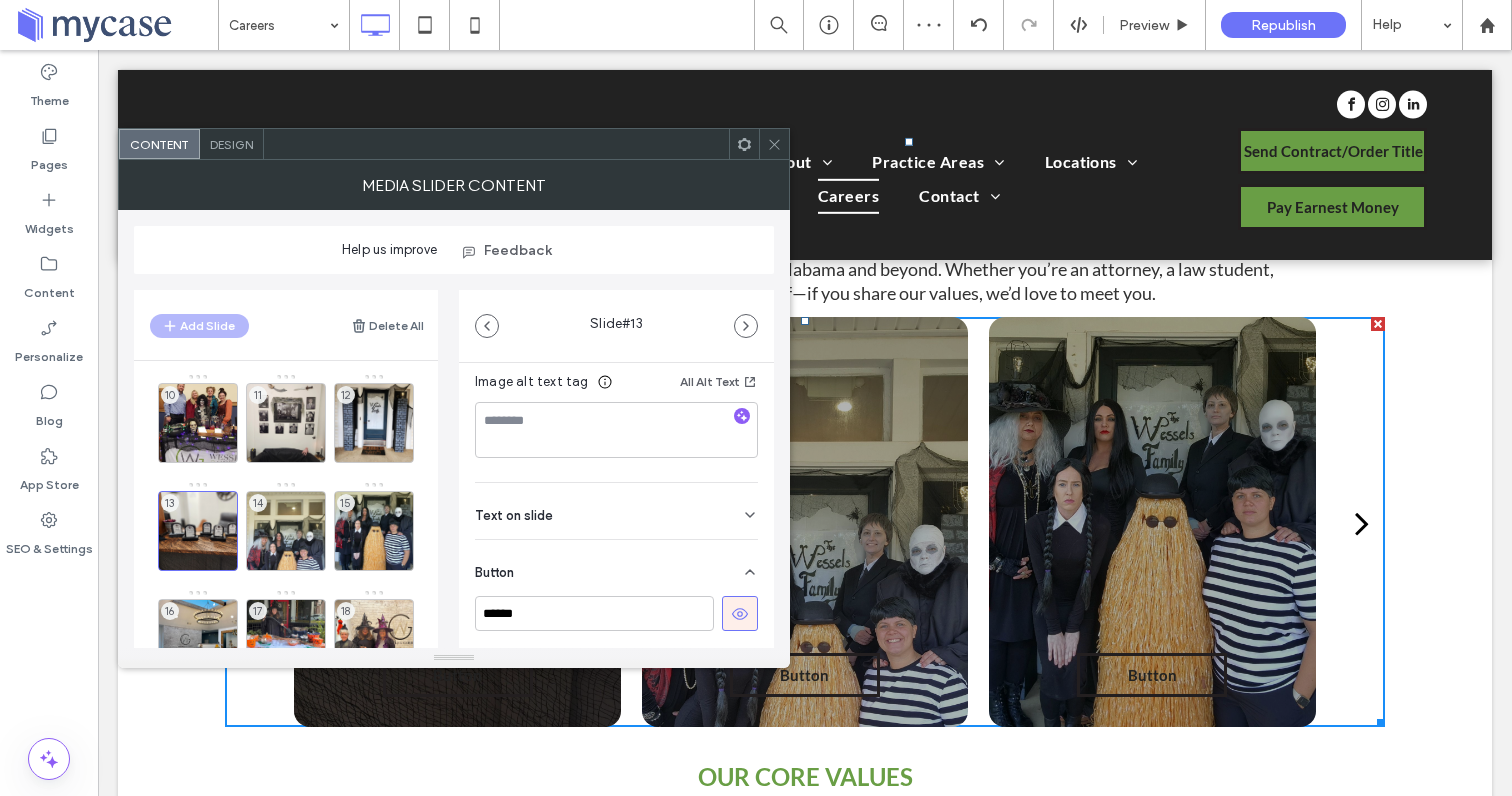 click 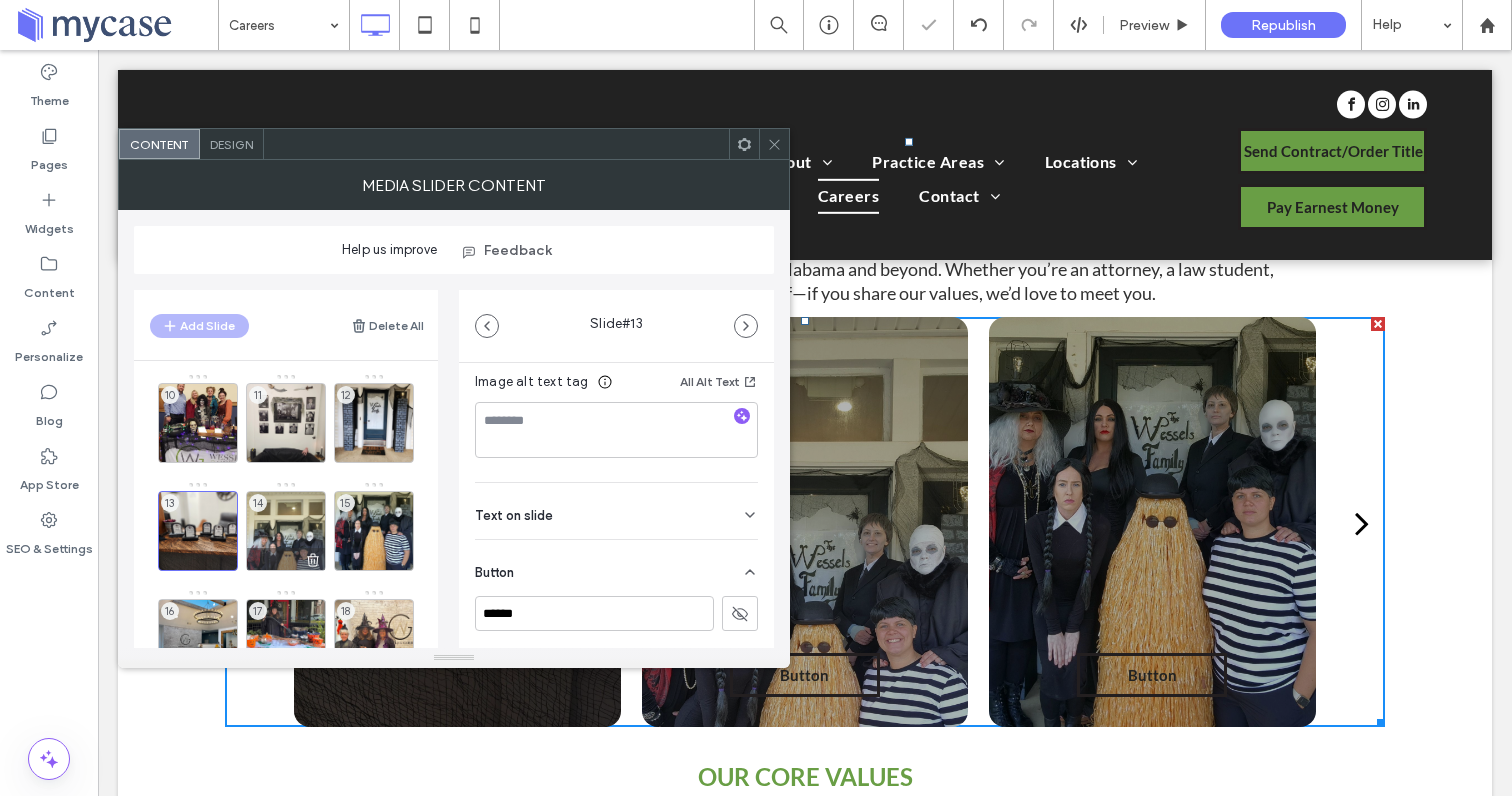 click on "14" at bounding box center (286, 531) 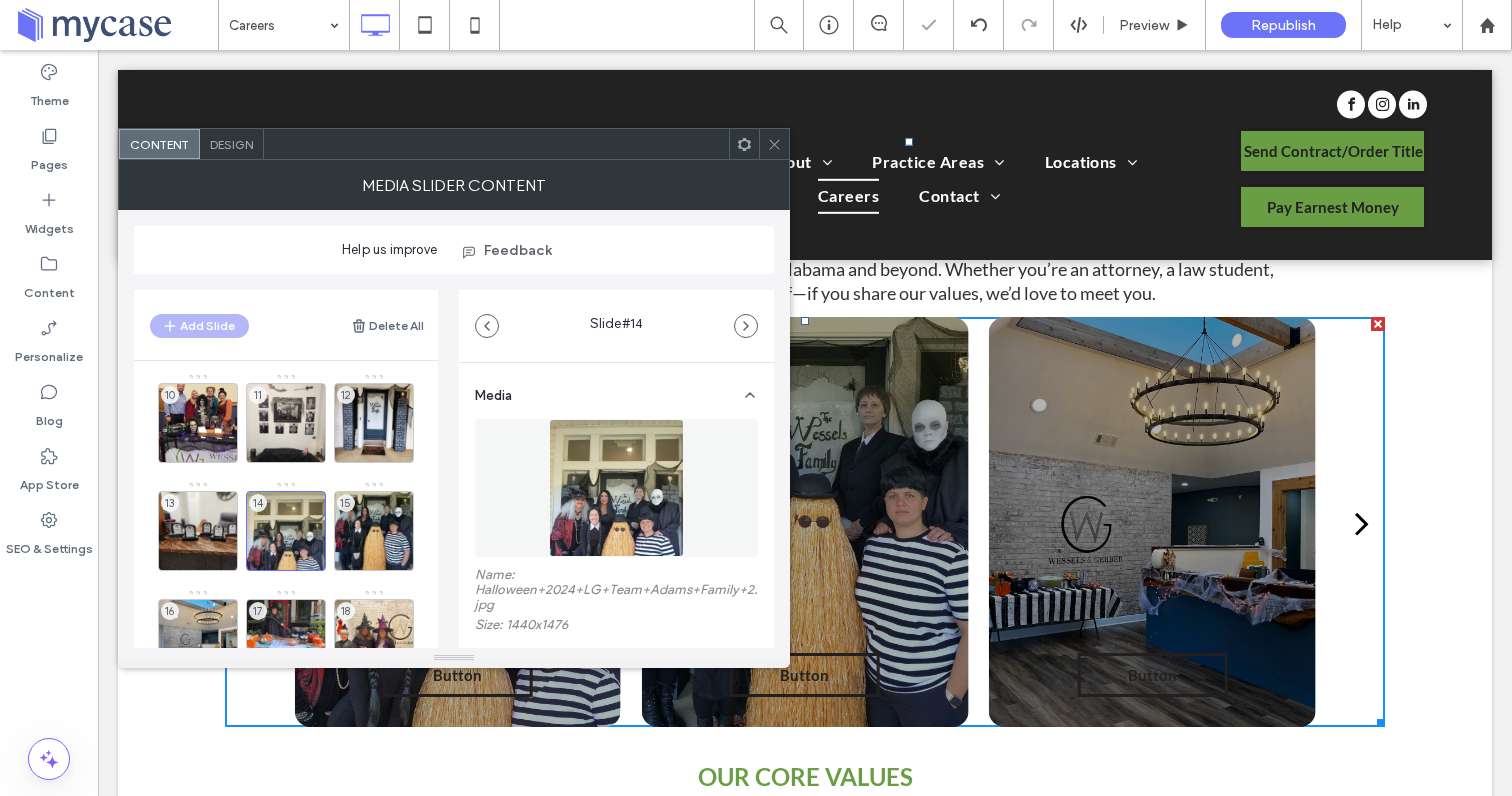 scroll, scrollTop: 381, scrollLeft: 0, axis: vertical 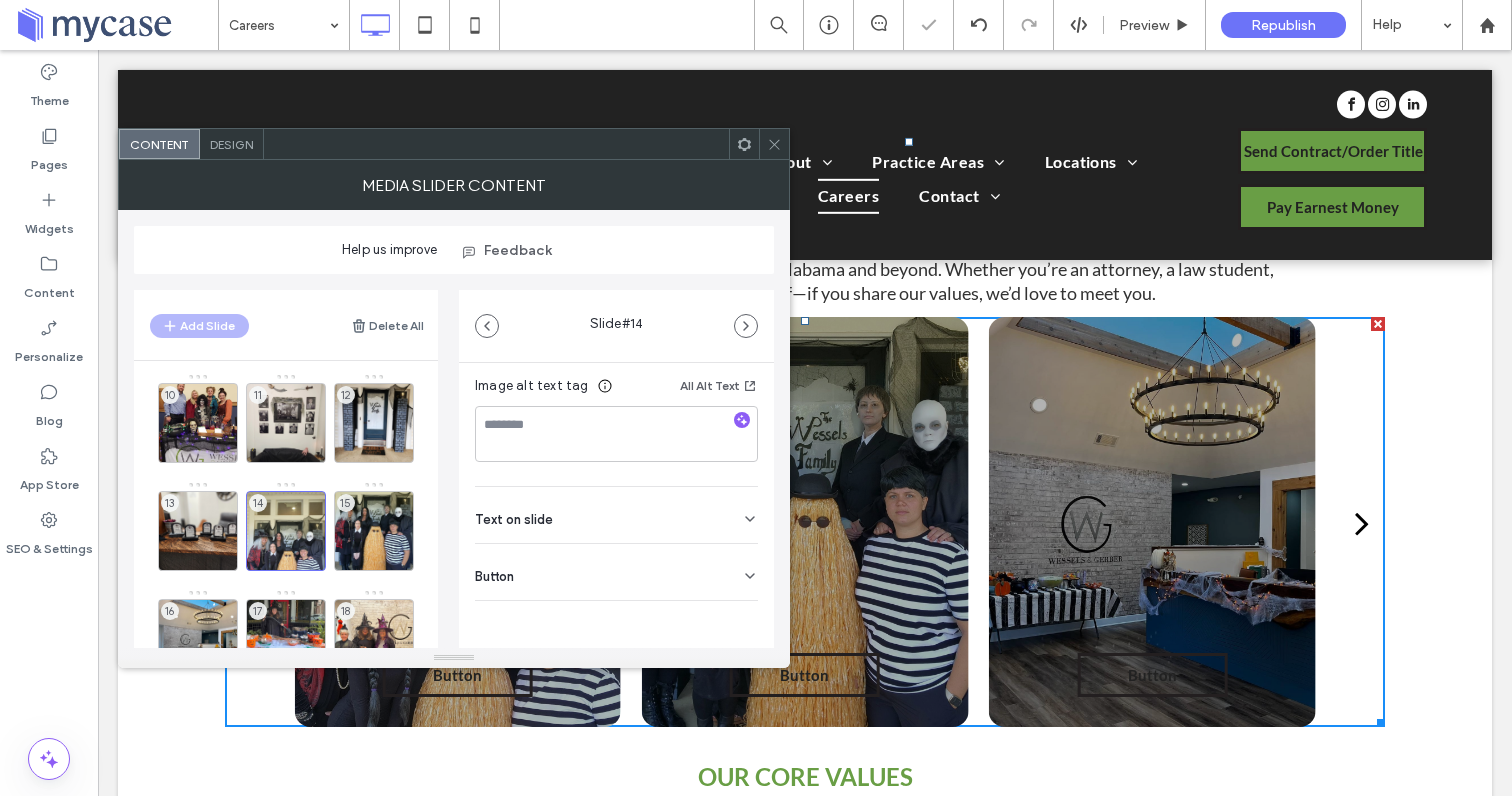 click on "Button" at bounding box center (616, 572) 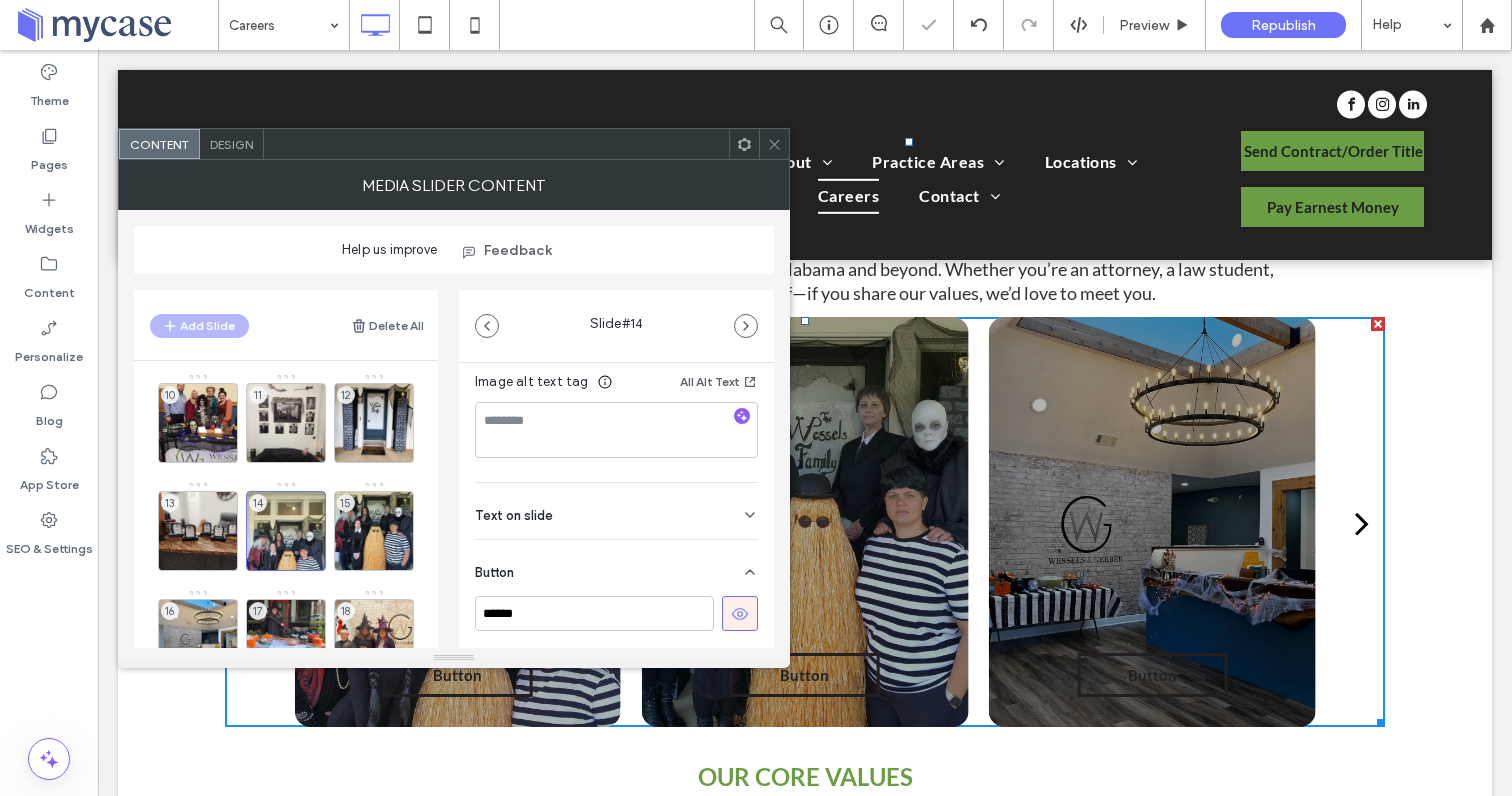 click 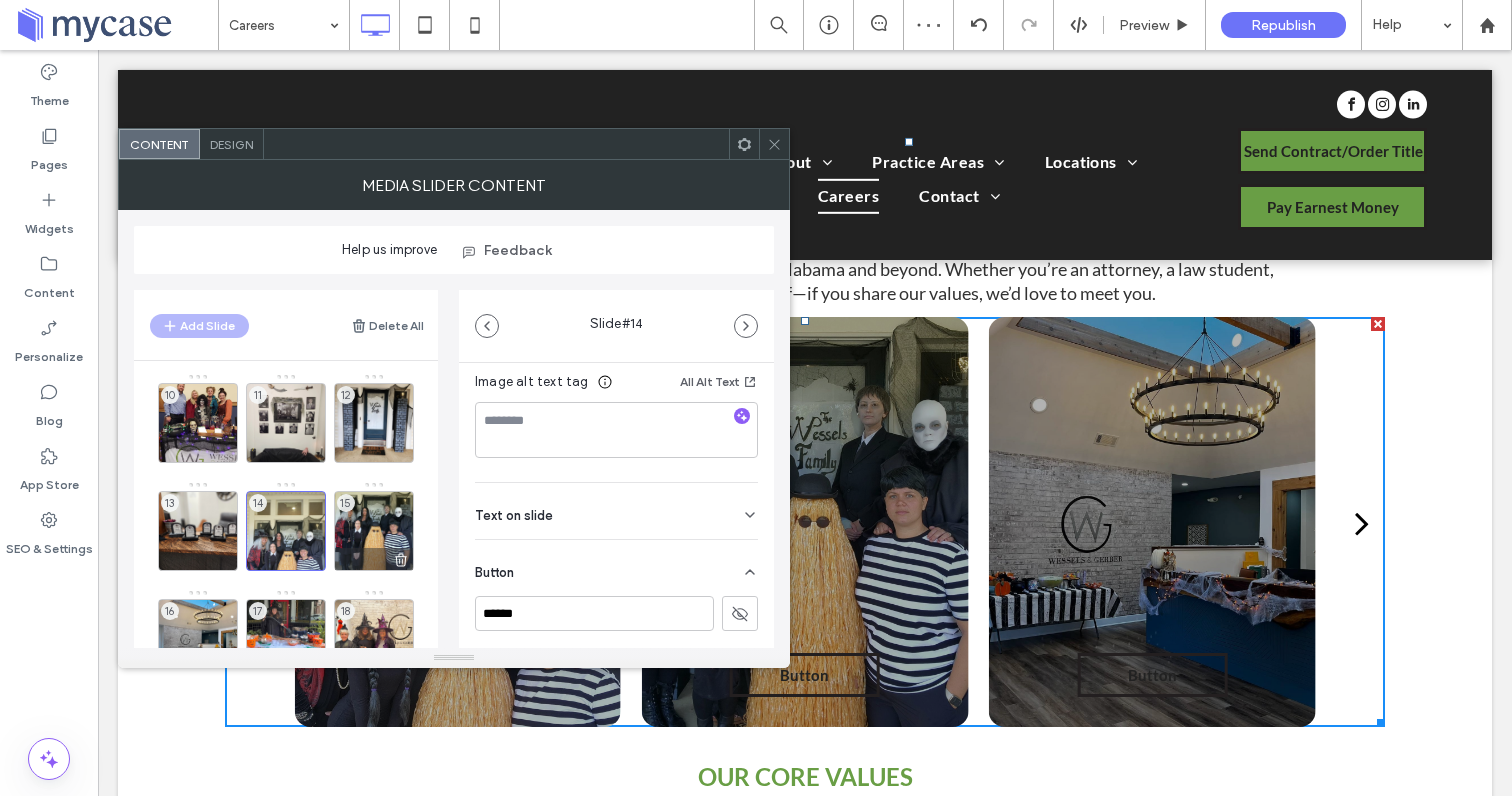 click on "15" at bounding box center (374, 531) 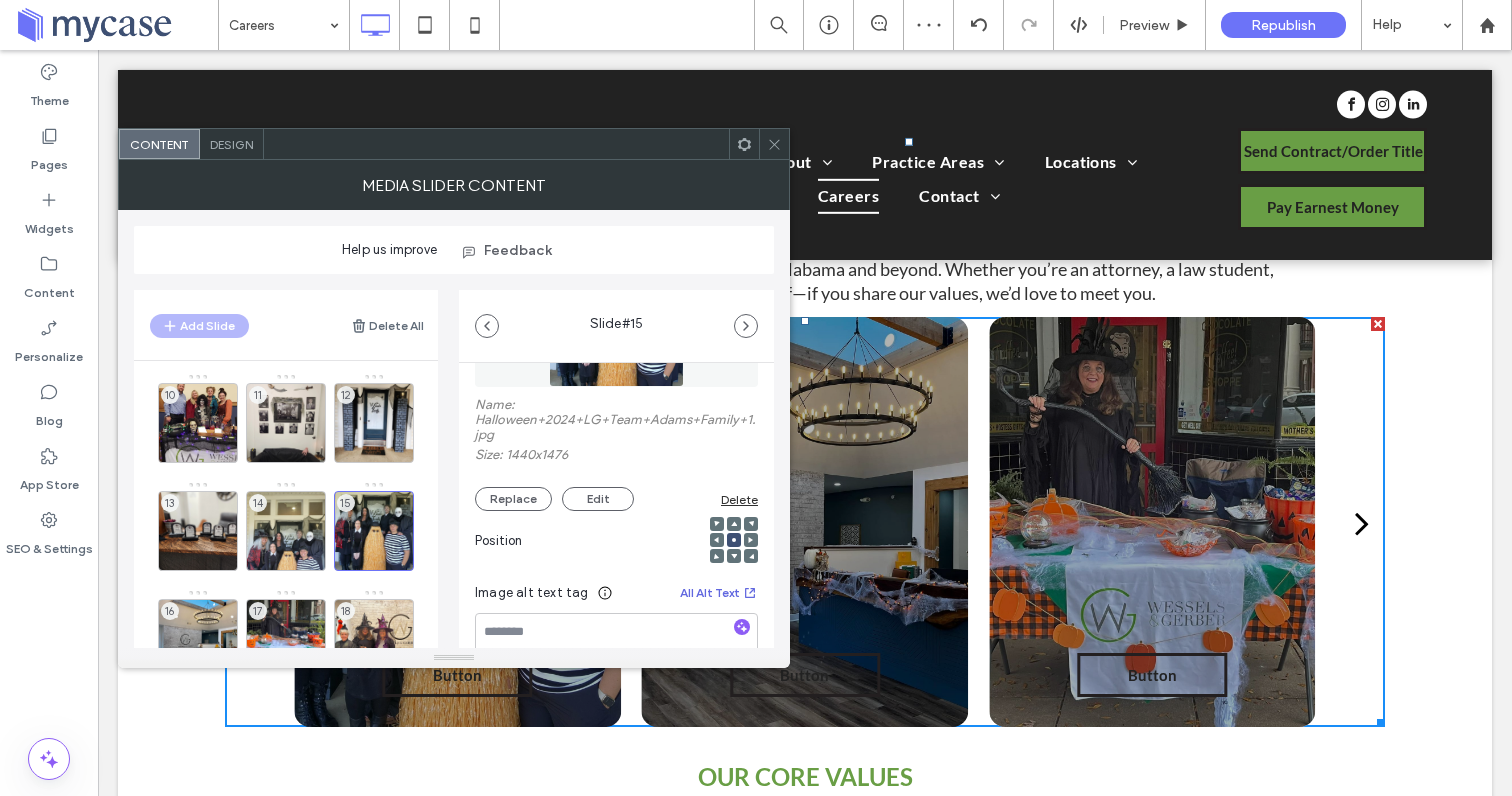 scroll, scrollTop: 381, scrollLeft: 0, axis: vertical 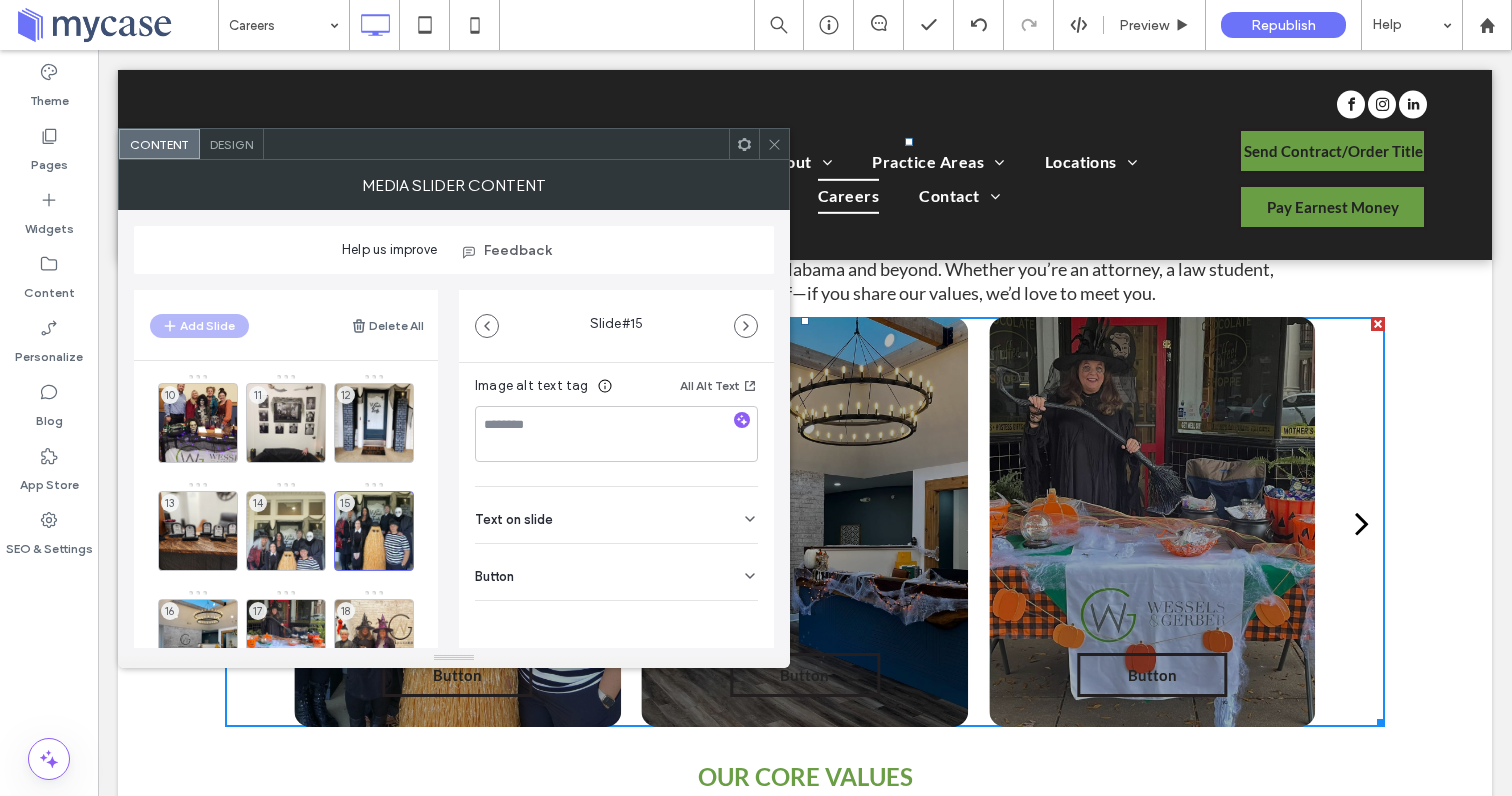 click on "Button" at bounding box center (616, 572) 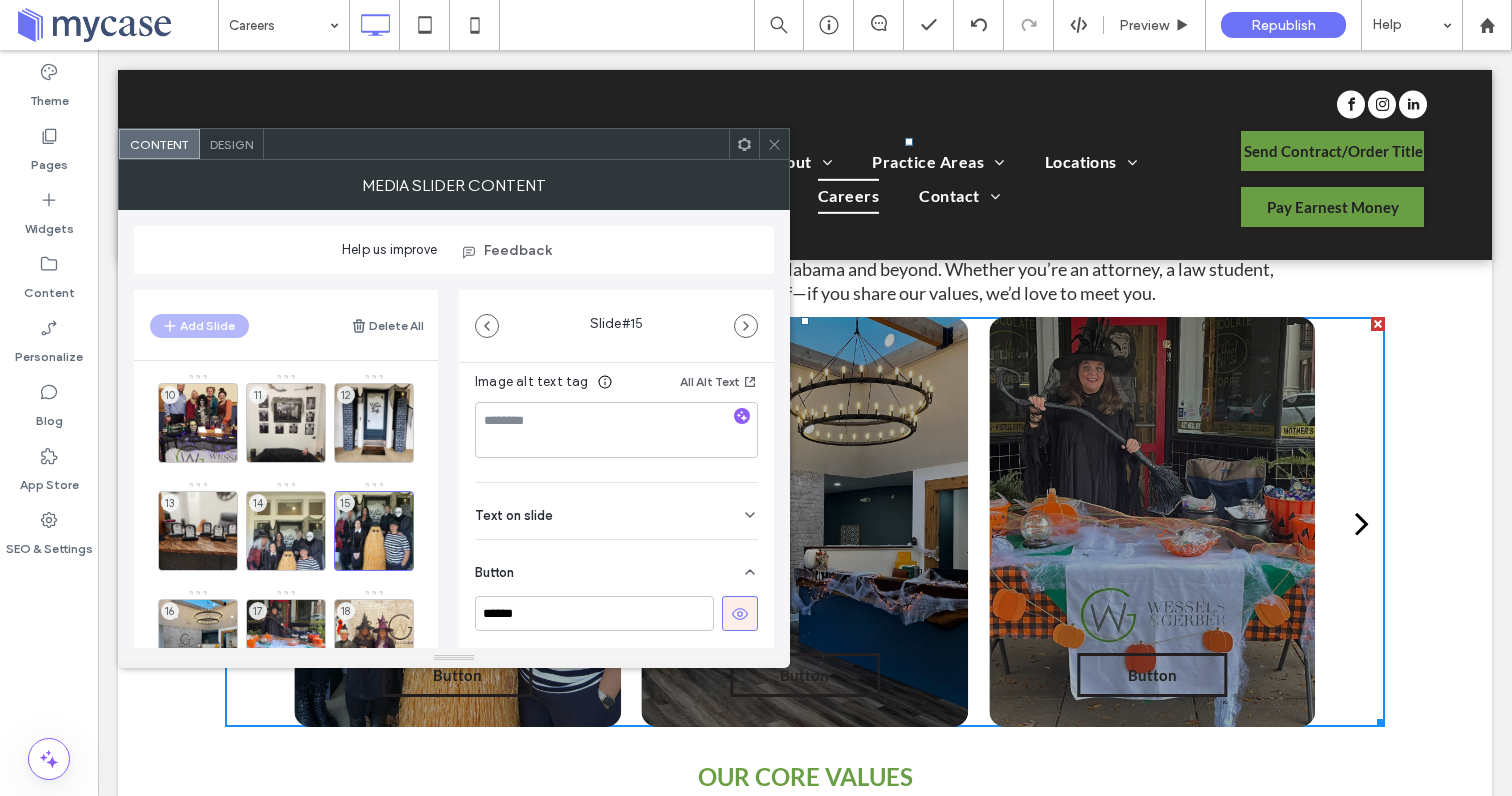 scroll, scrollTop: 381, scrollLeft: 0, axis: vertical 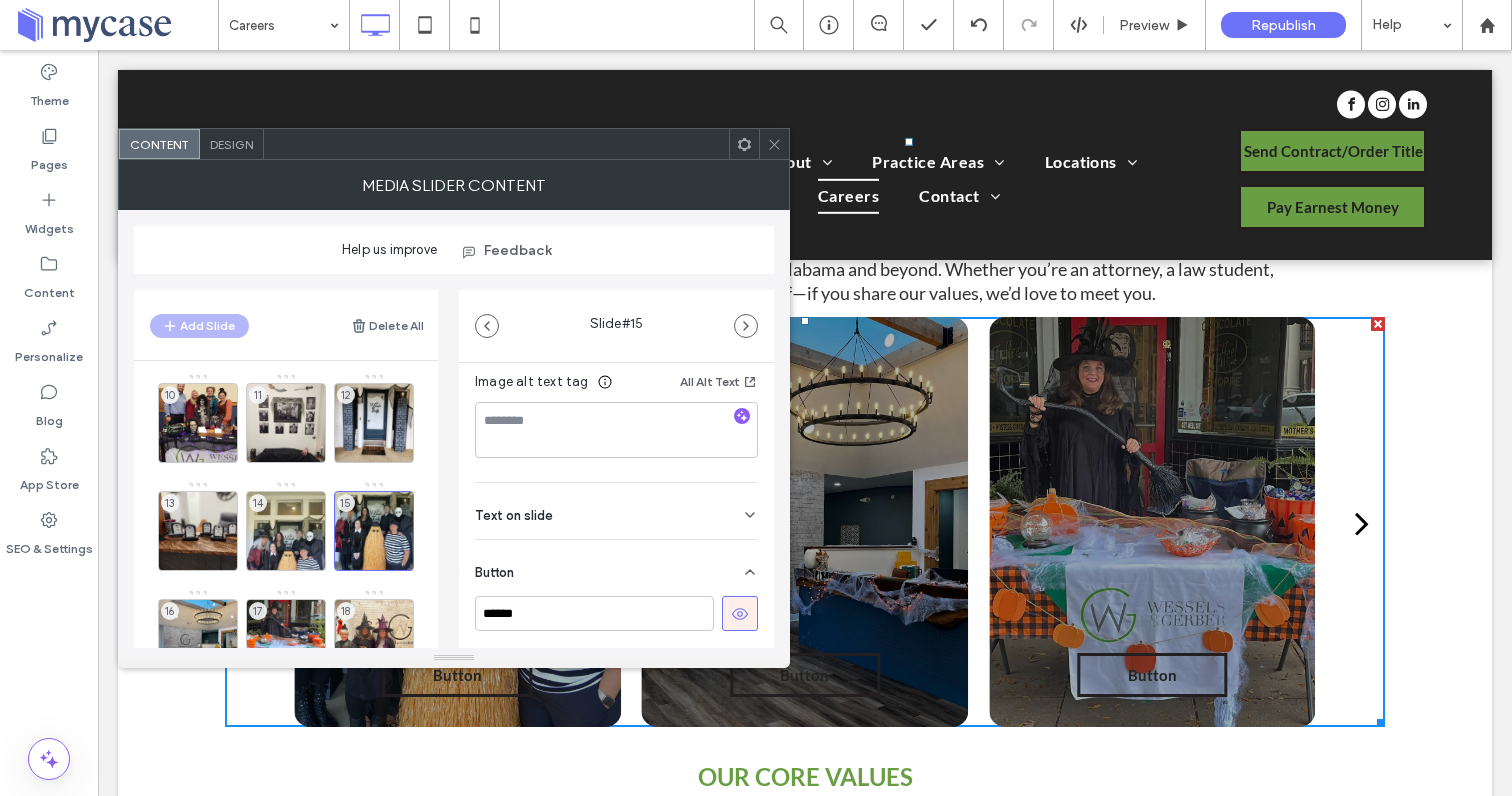 click 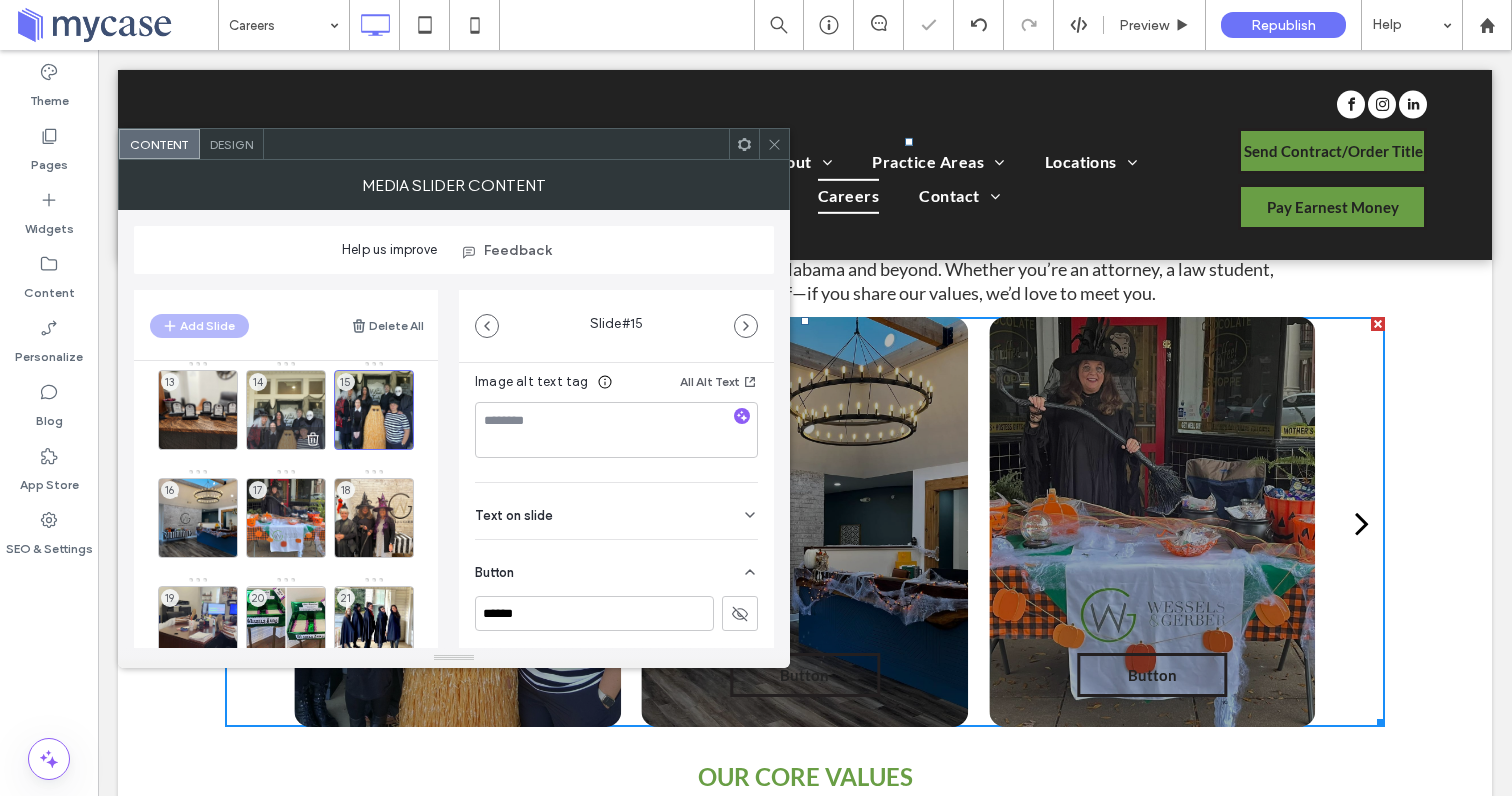 scroll, scrollTop: 489, scrollLeft: 0, axis: vertical 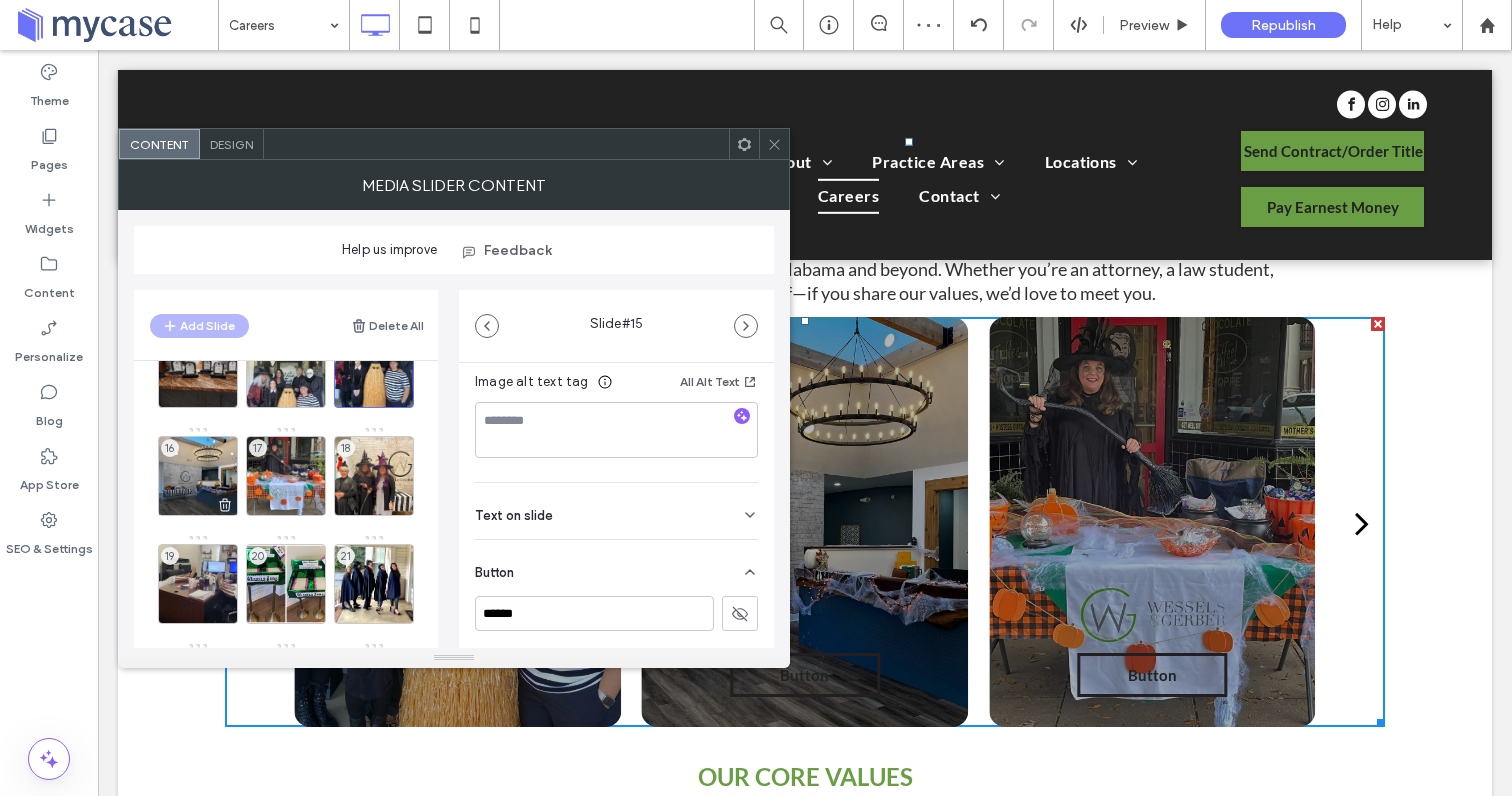 click on "16" at bounding box center (198, 476) 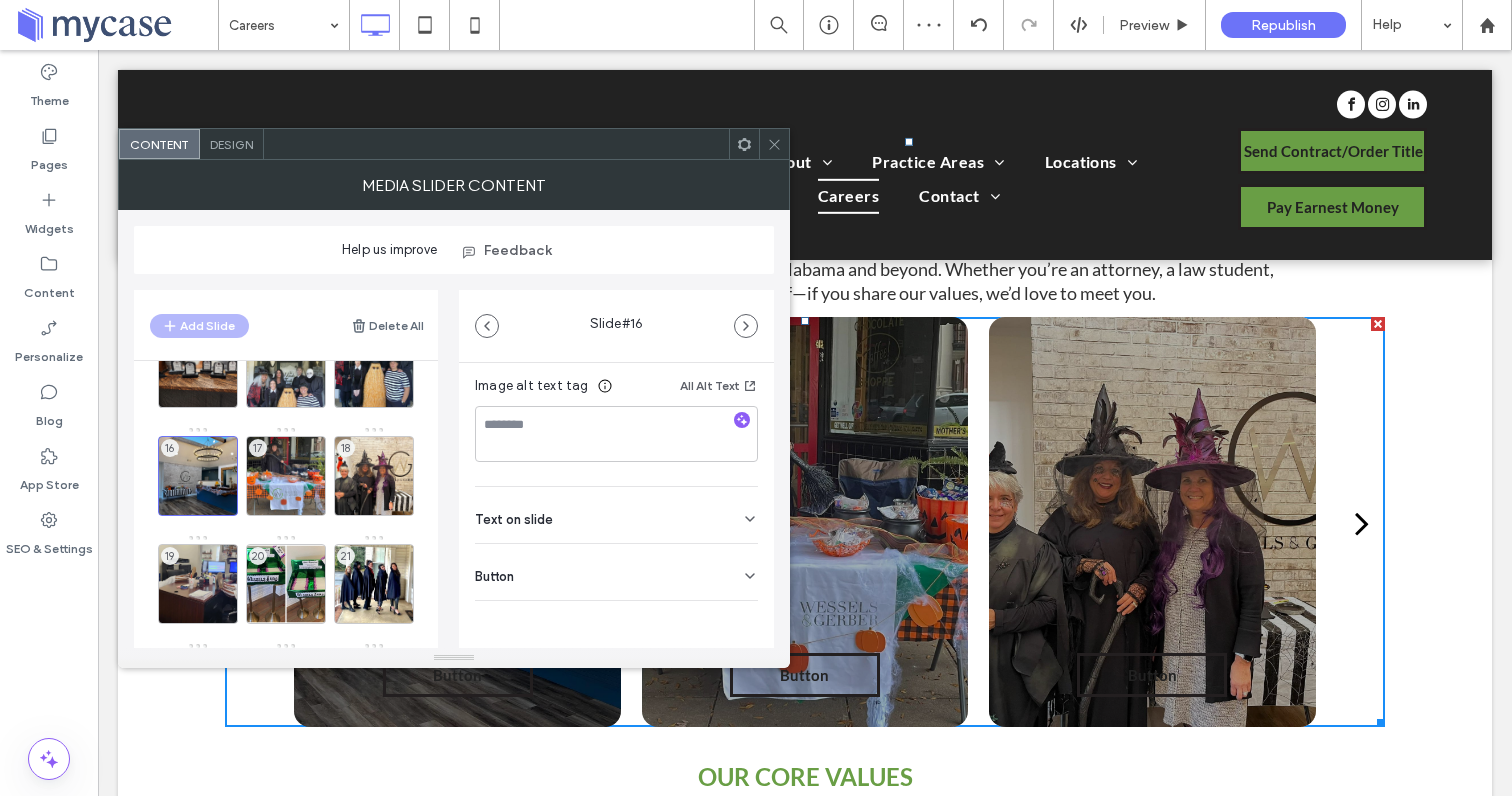 click on "Button" at bounding box center [616, 572] 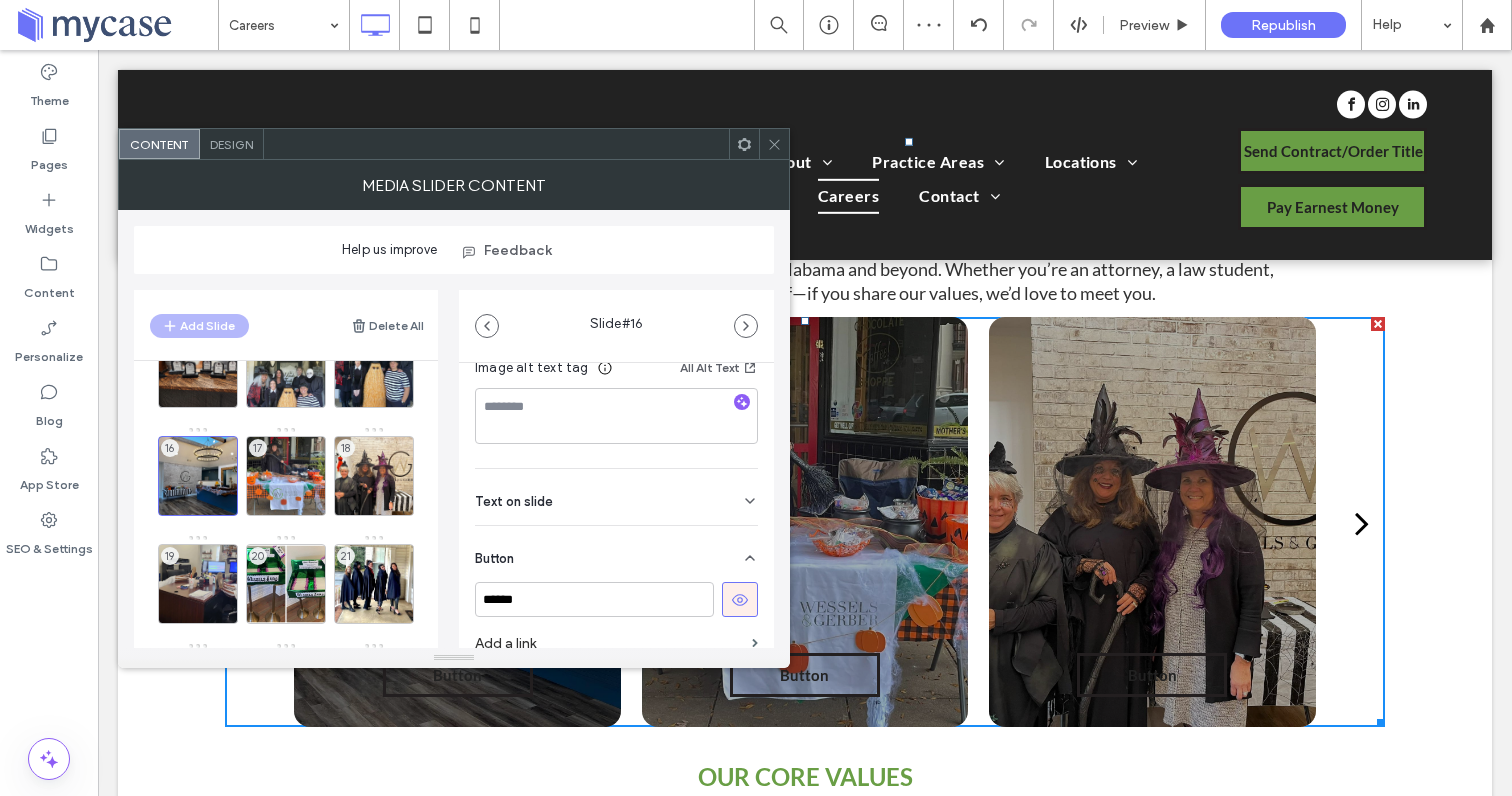 scroll, scrollTop: 365, scrollLeft: 0, axis: vertical 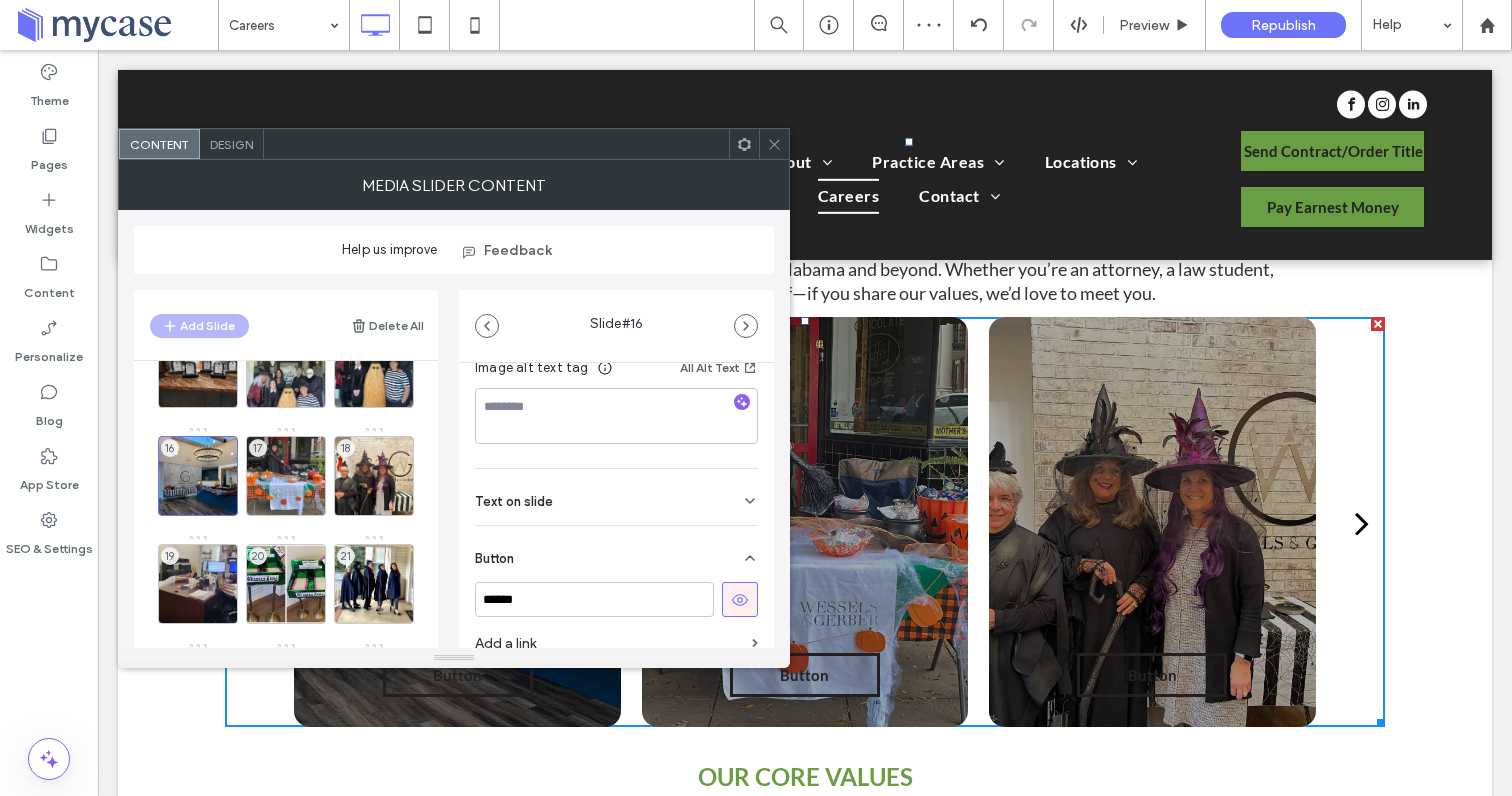 click 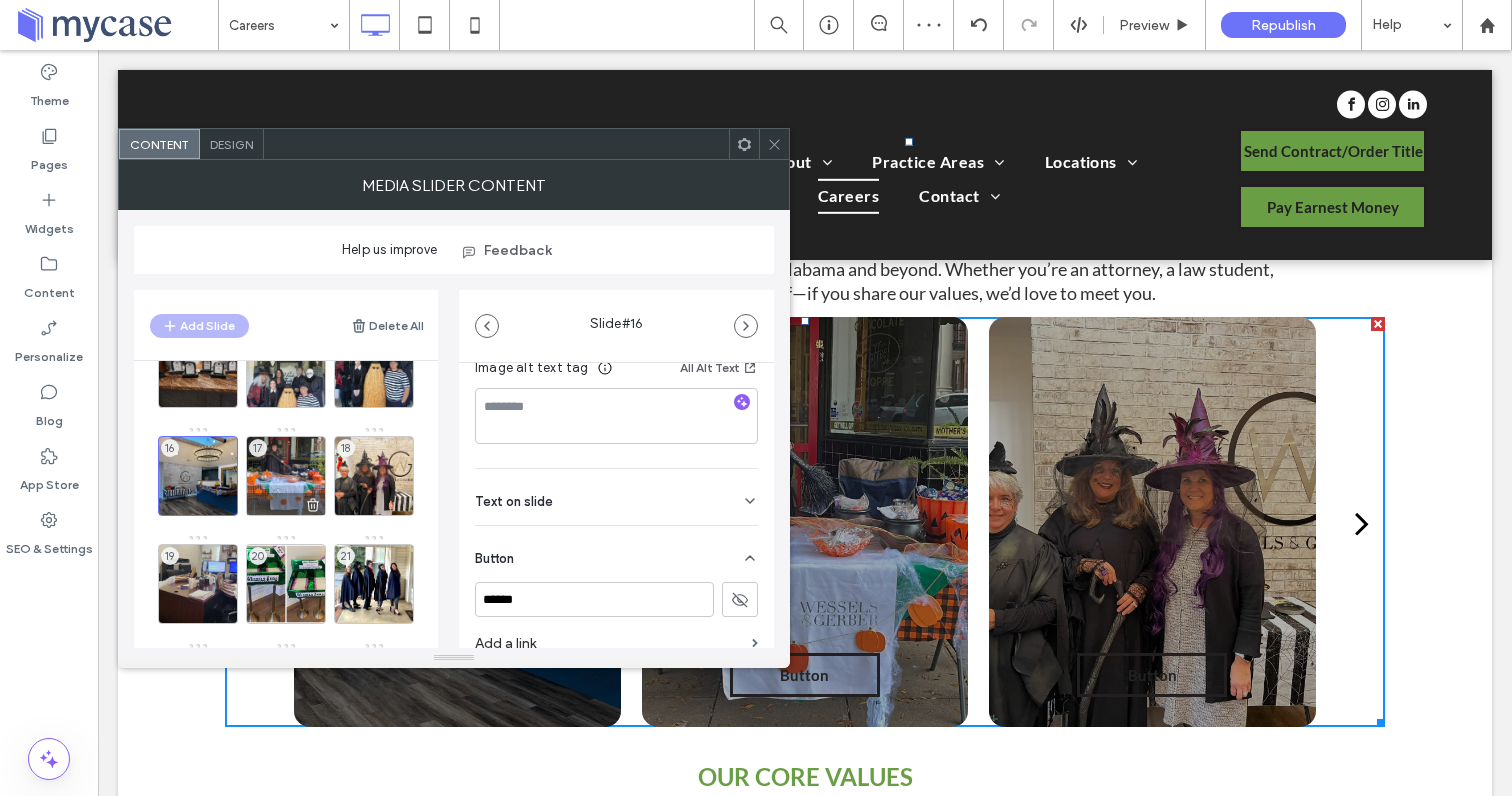 click on "17" at bounding box center [286, 476] 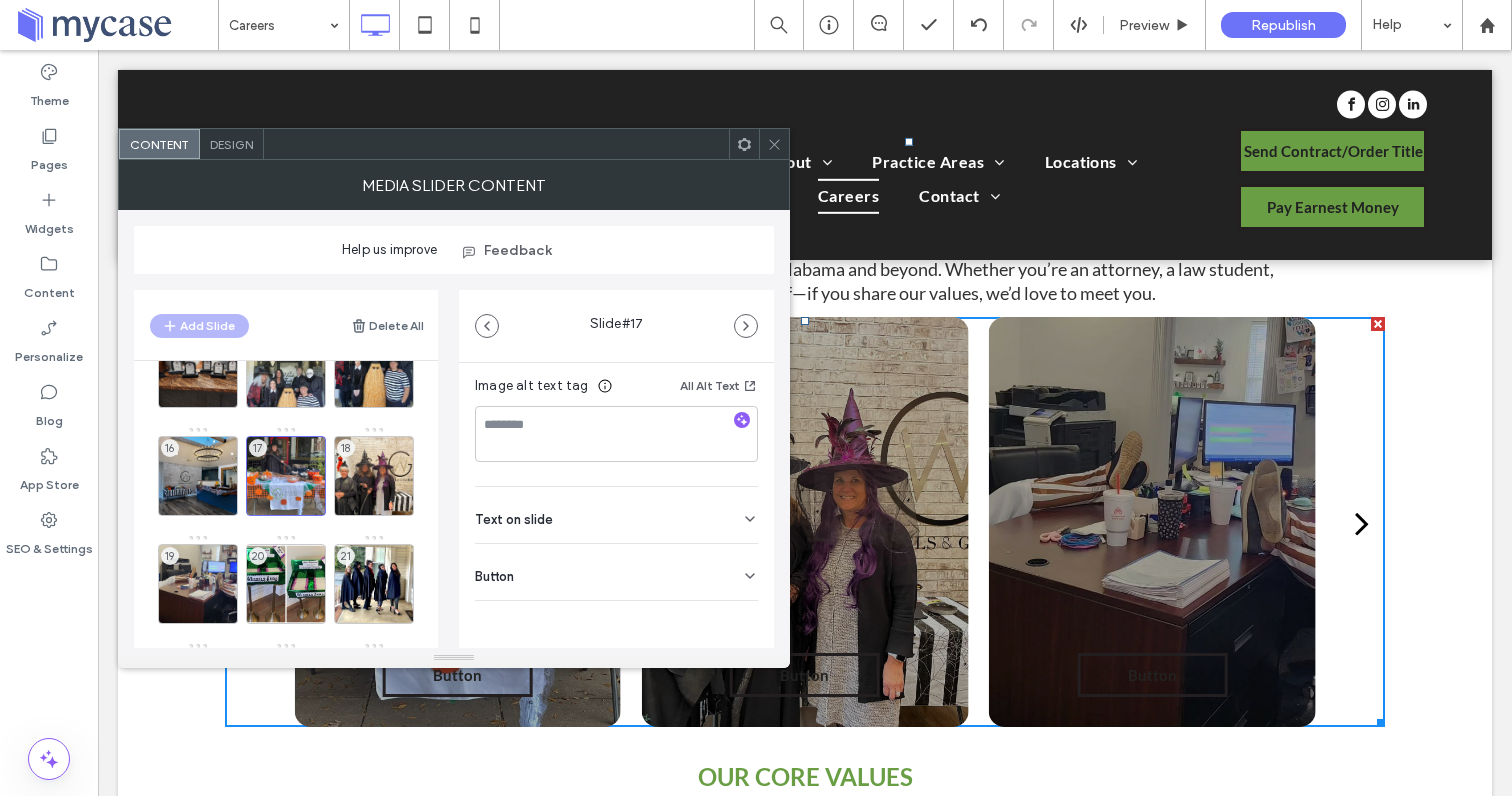 click on "Button" at bounding box center (616, 572) 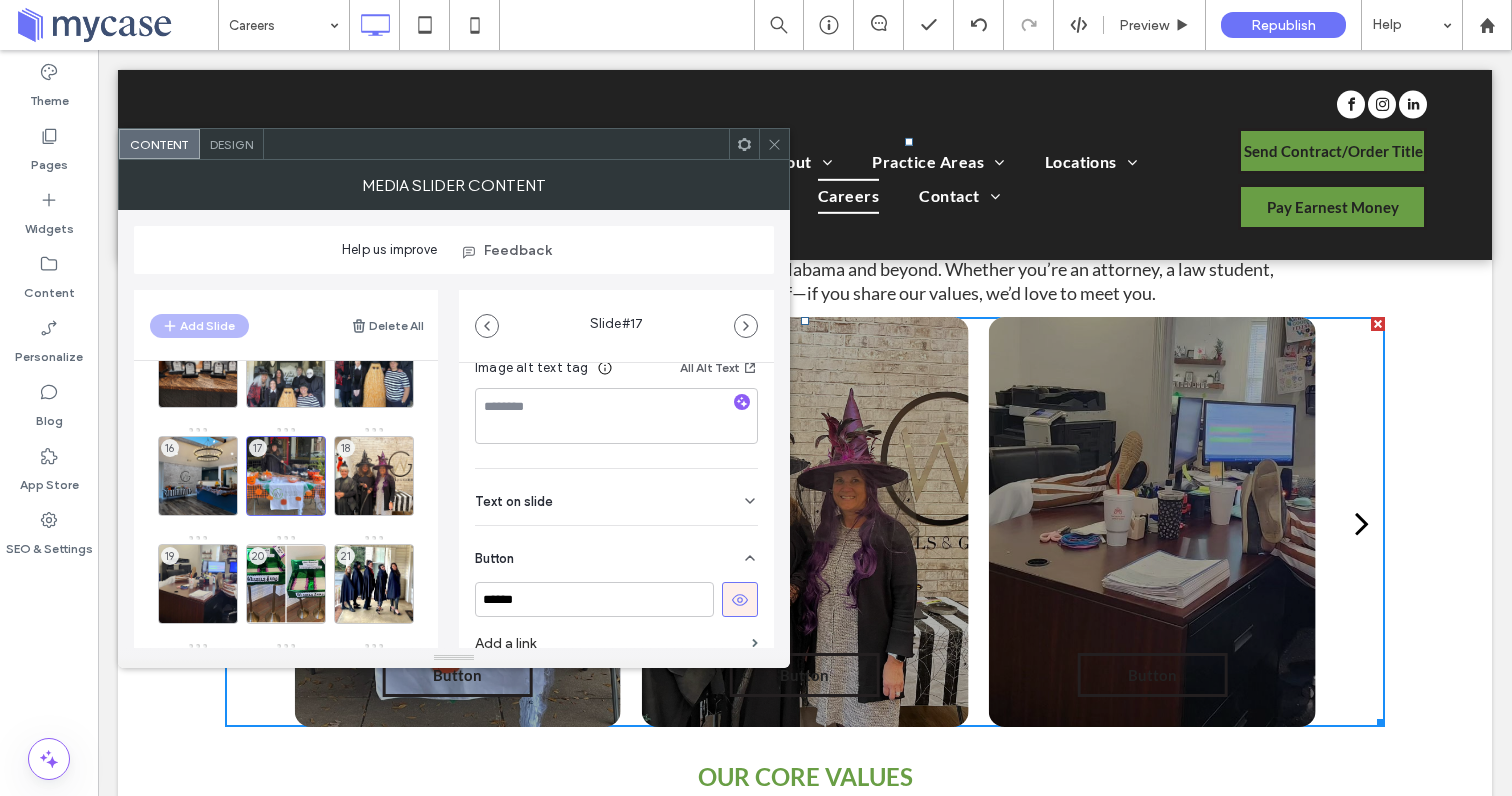 click 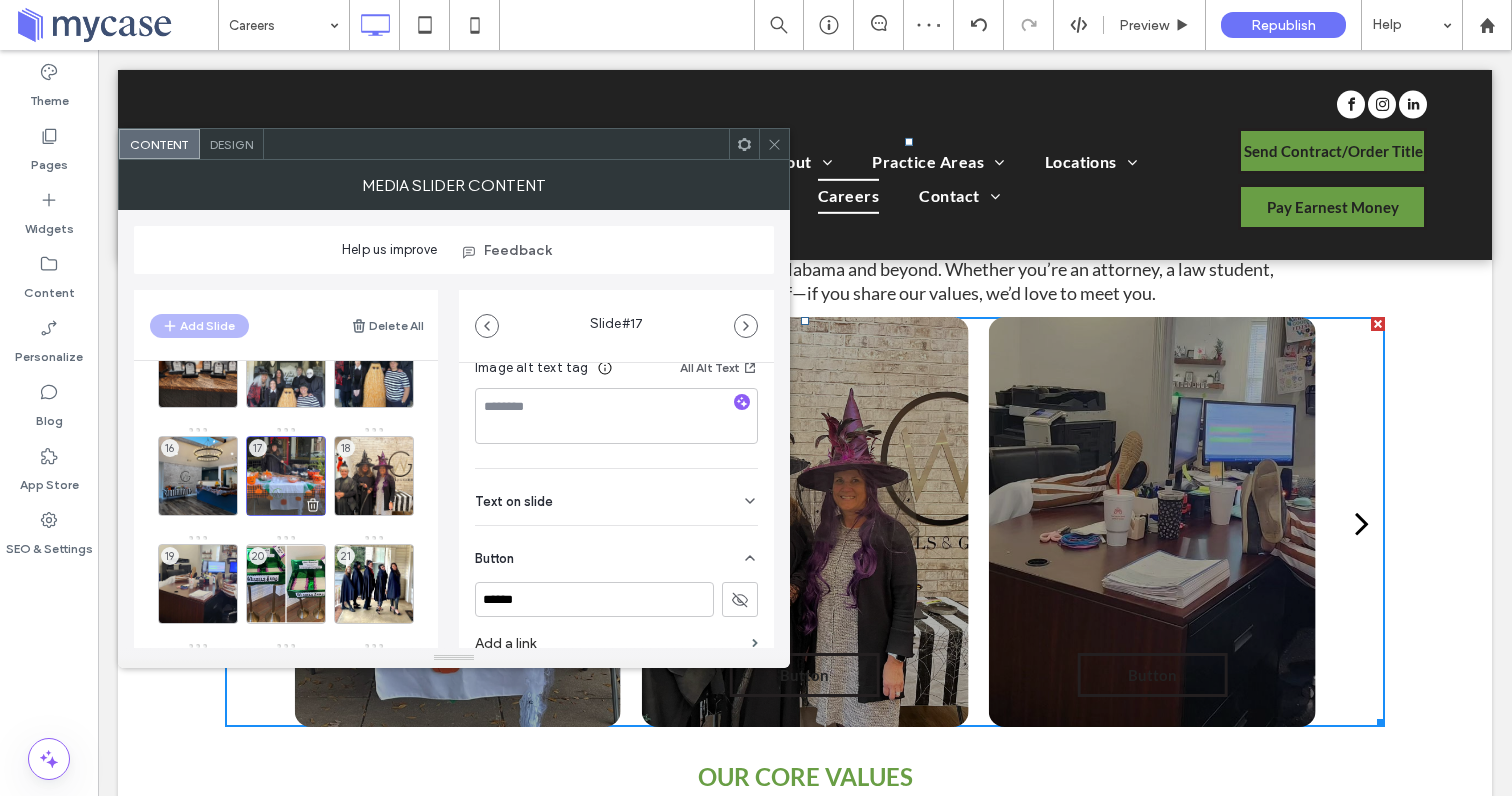 click on "17" at bounding box center [286, 476] 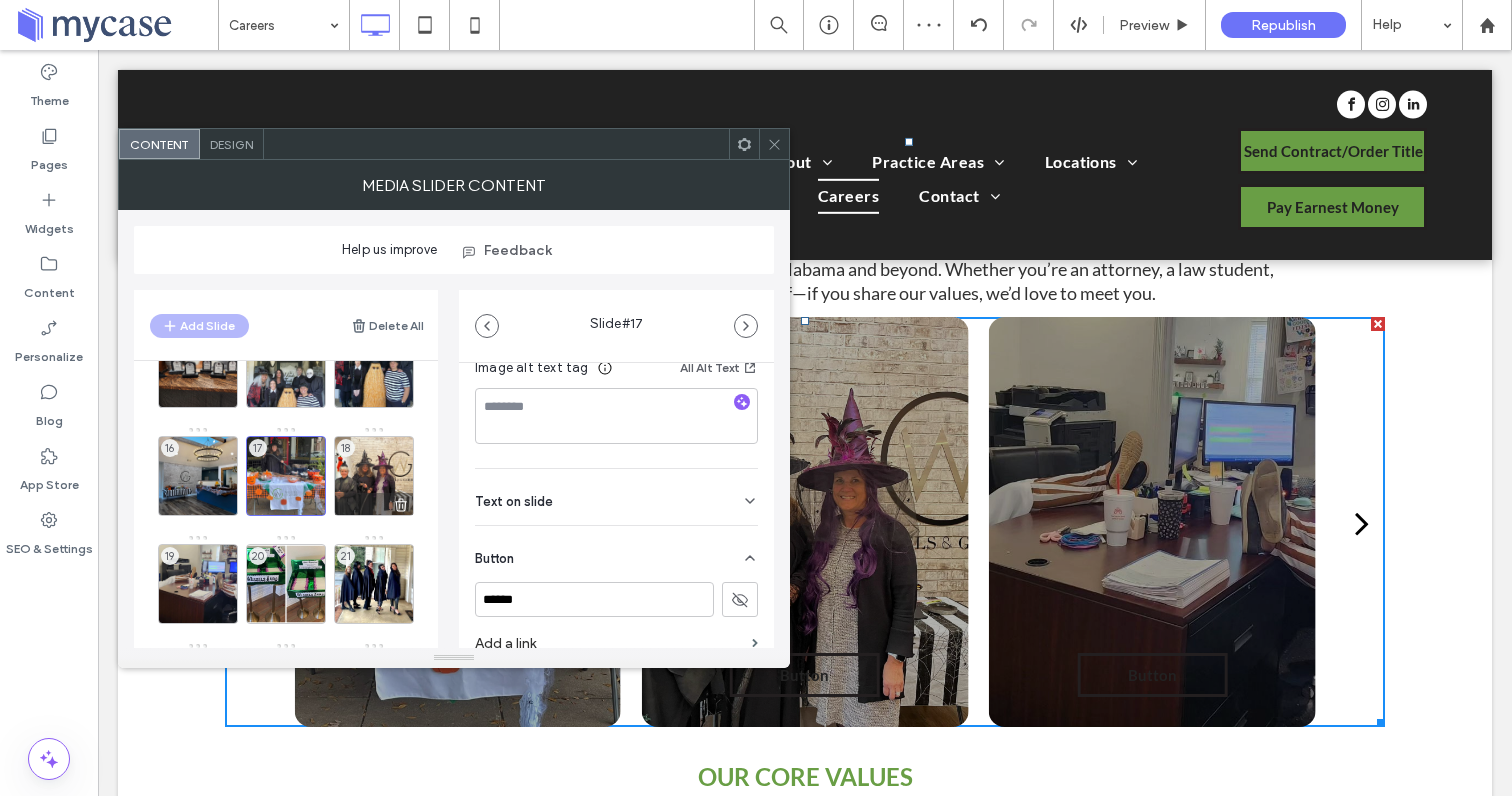 click on "18" at bounding box center (374, 476) 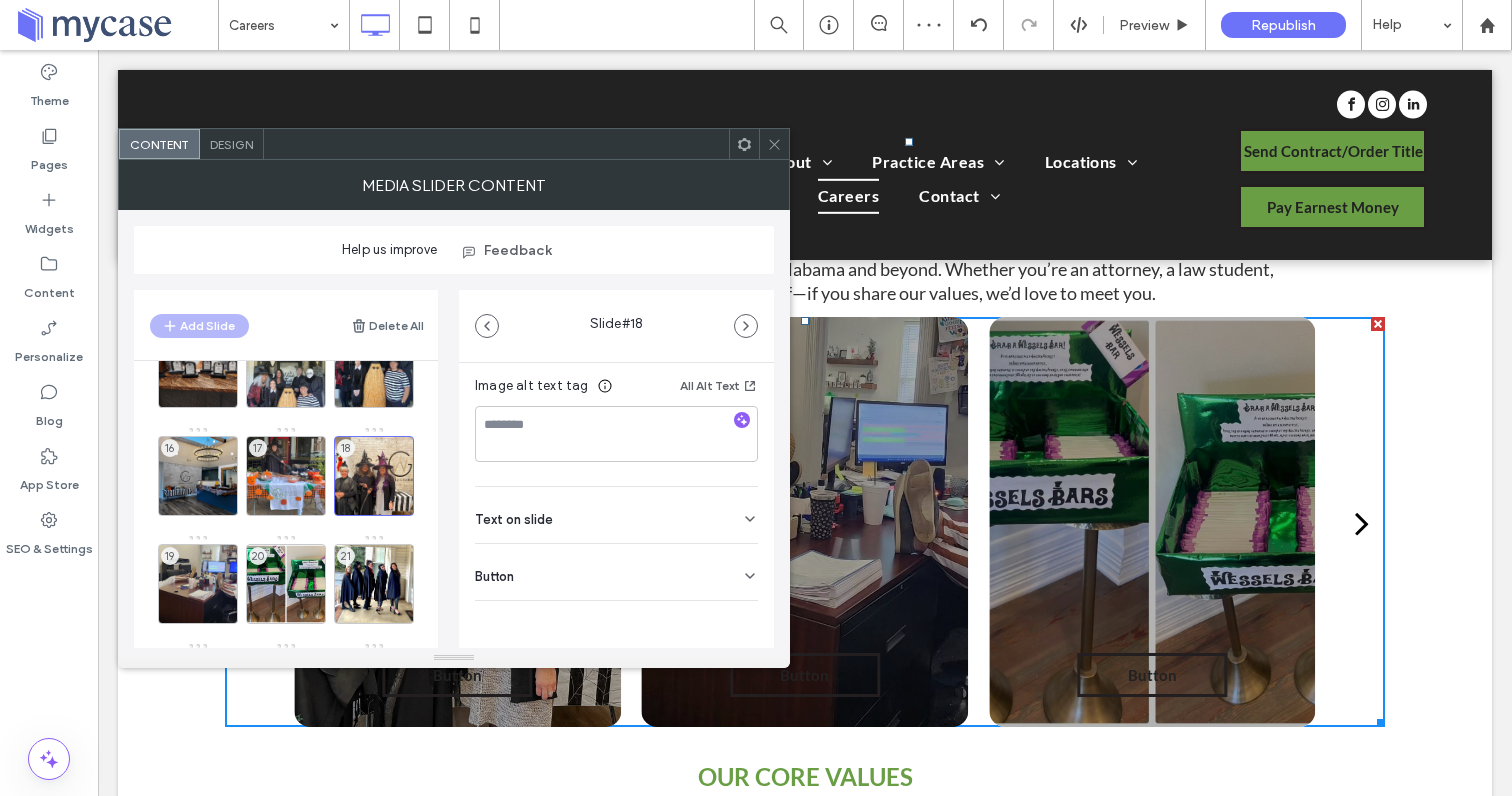 click on "Button" at bounding box center (616, 572) 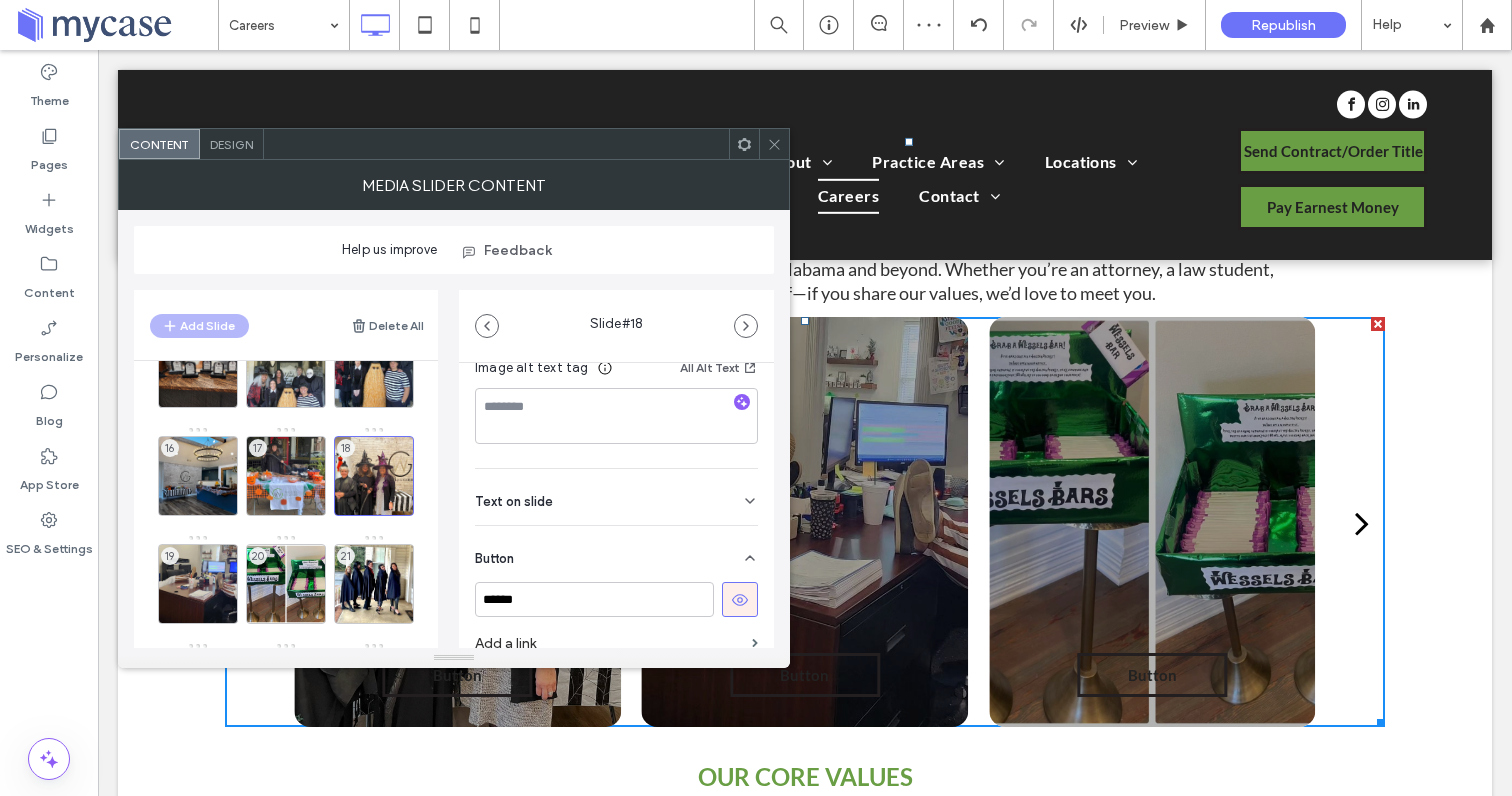 scroll, scrollTop: 365, scrollLeft: 0, axis: vertical 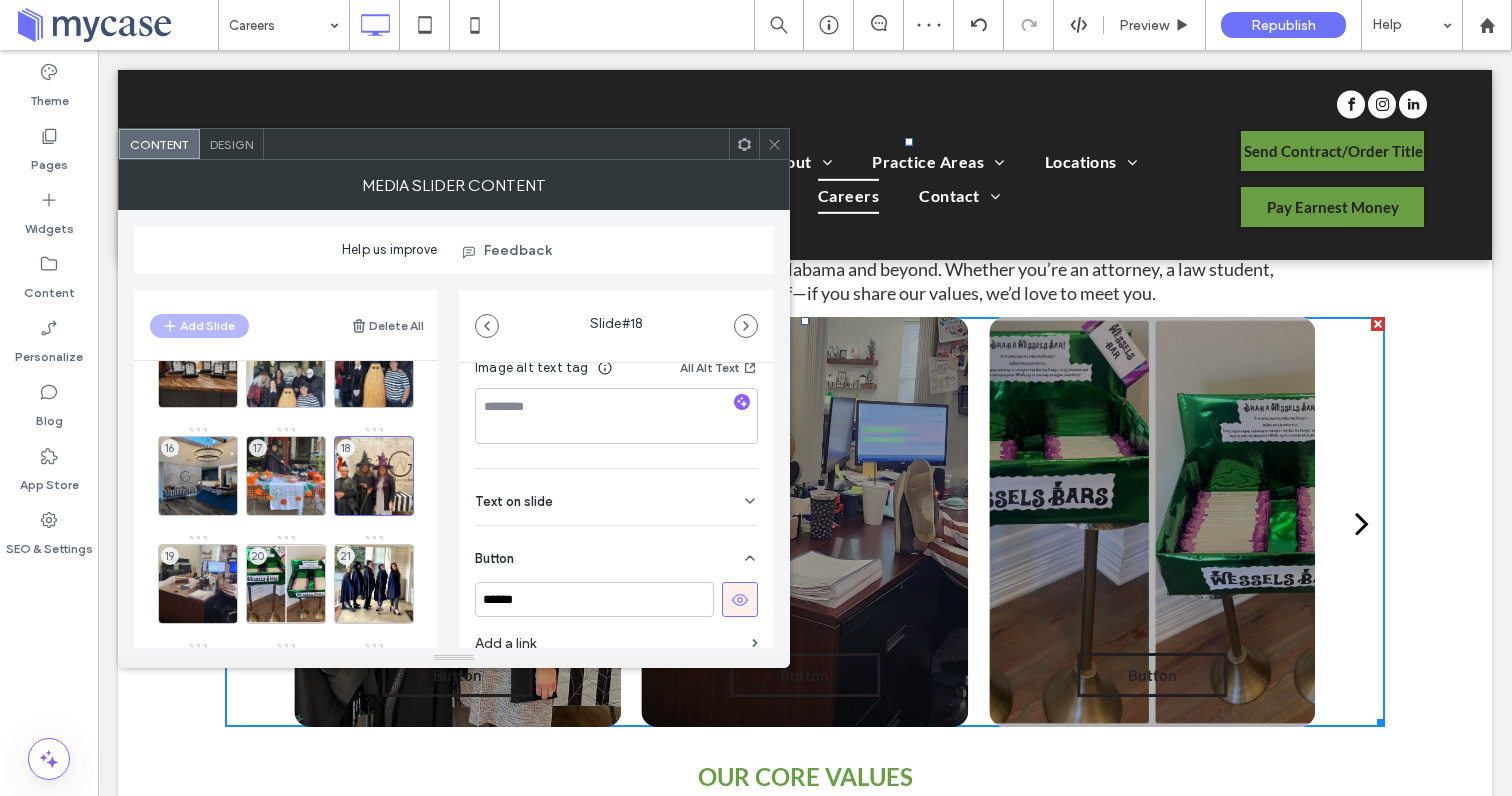 click at bounding box center [740, 599] 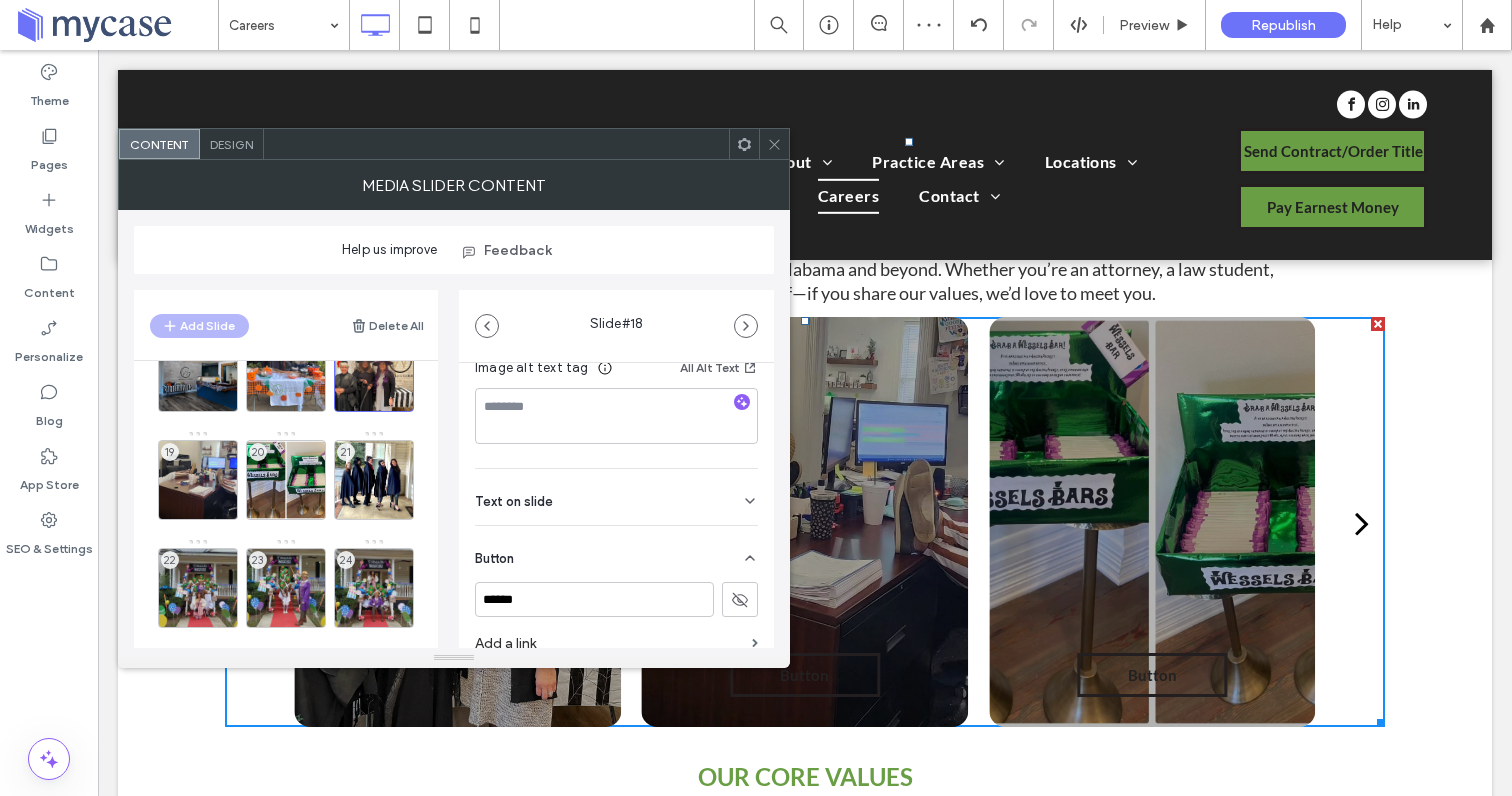scroll, scrollTop: 642, scrollLeft: 0, axis: vertical 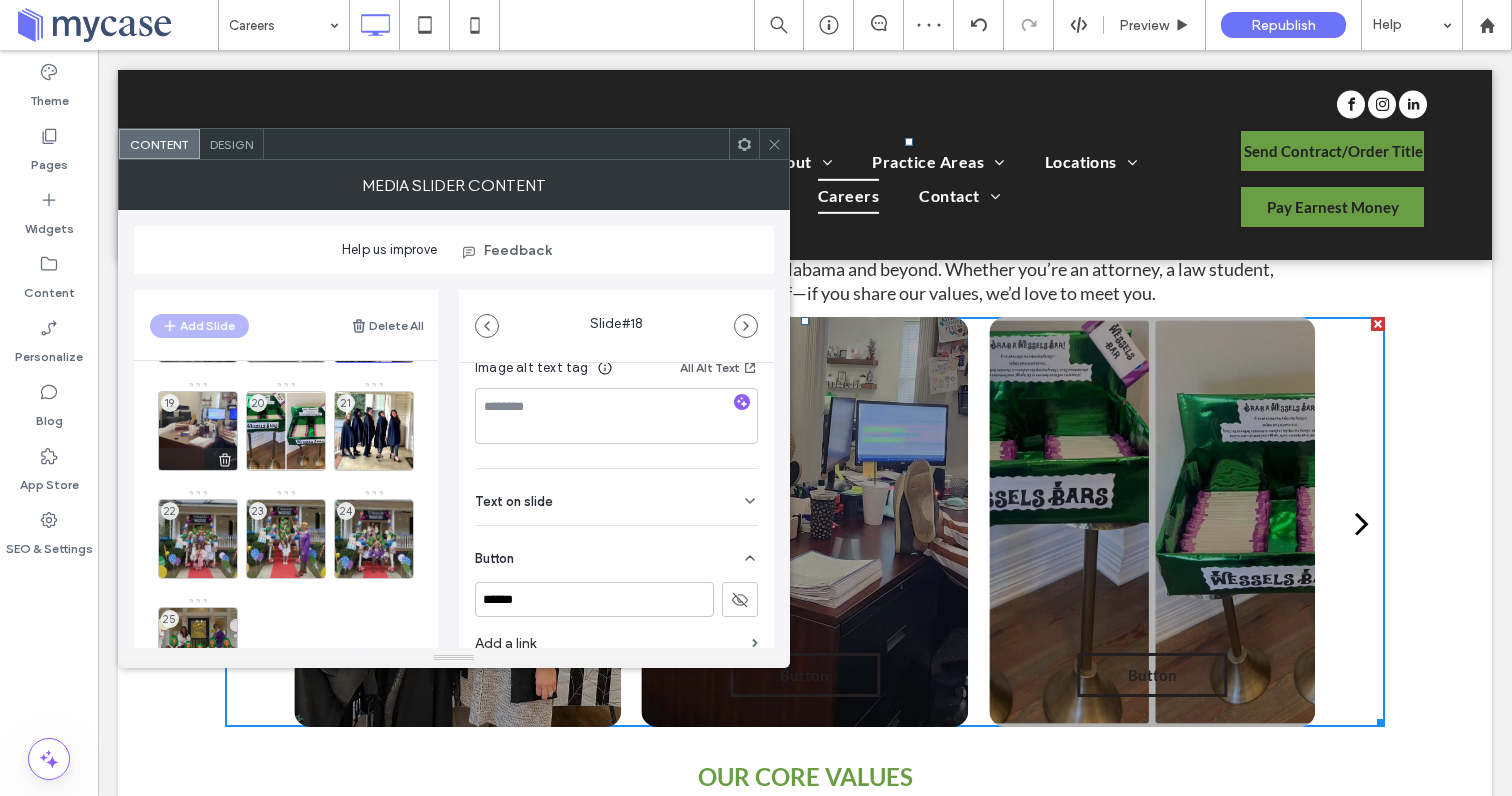click on "19" at bounding box center (198, 431) 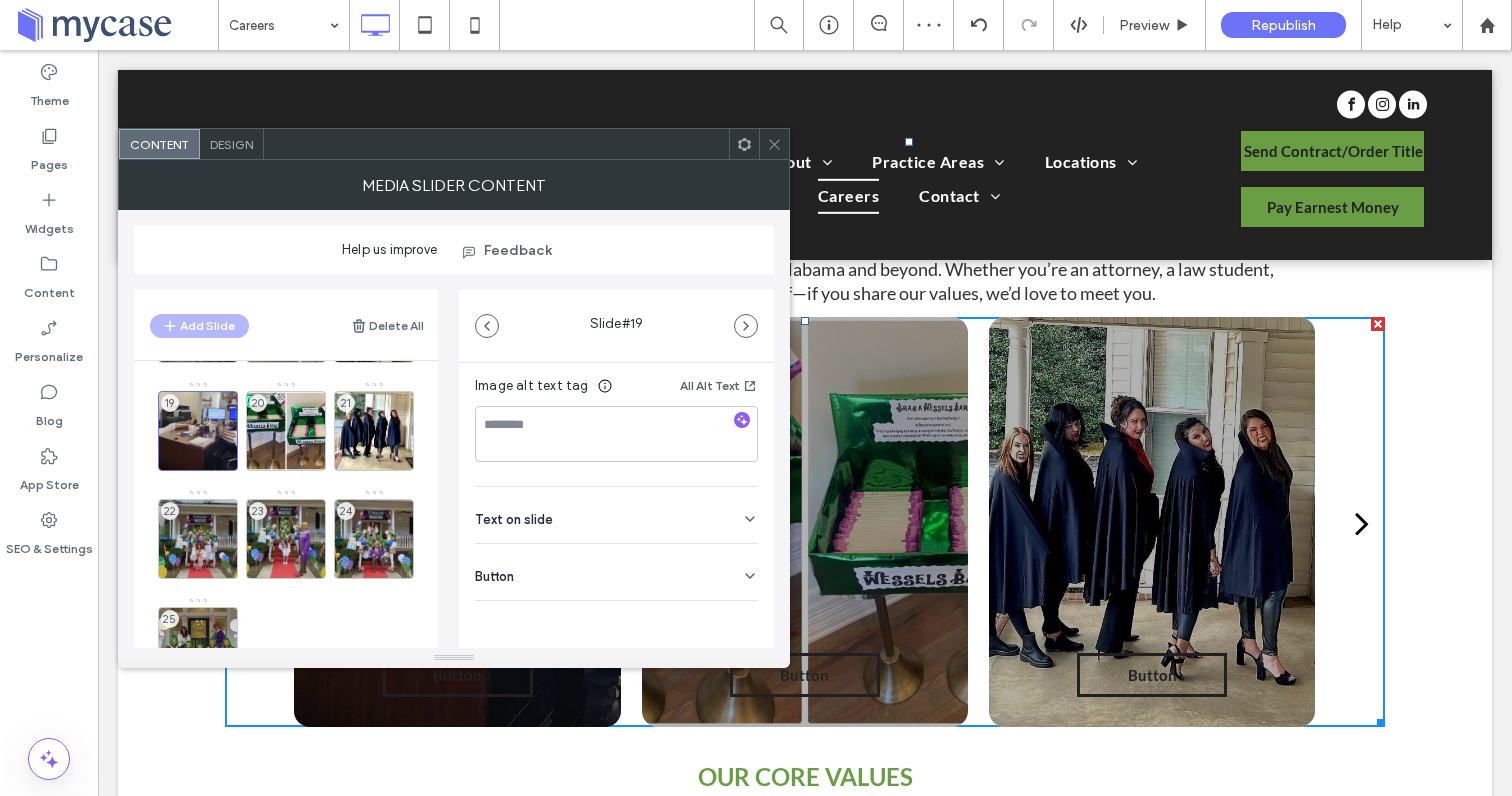 click on "Button" at bounding box center (616, 572) 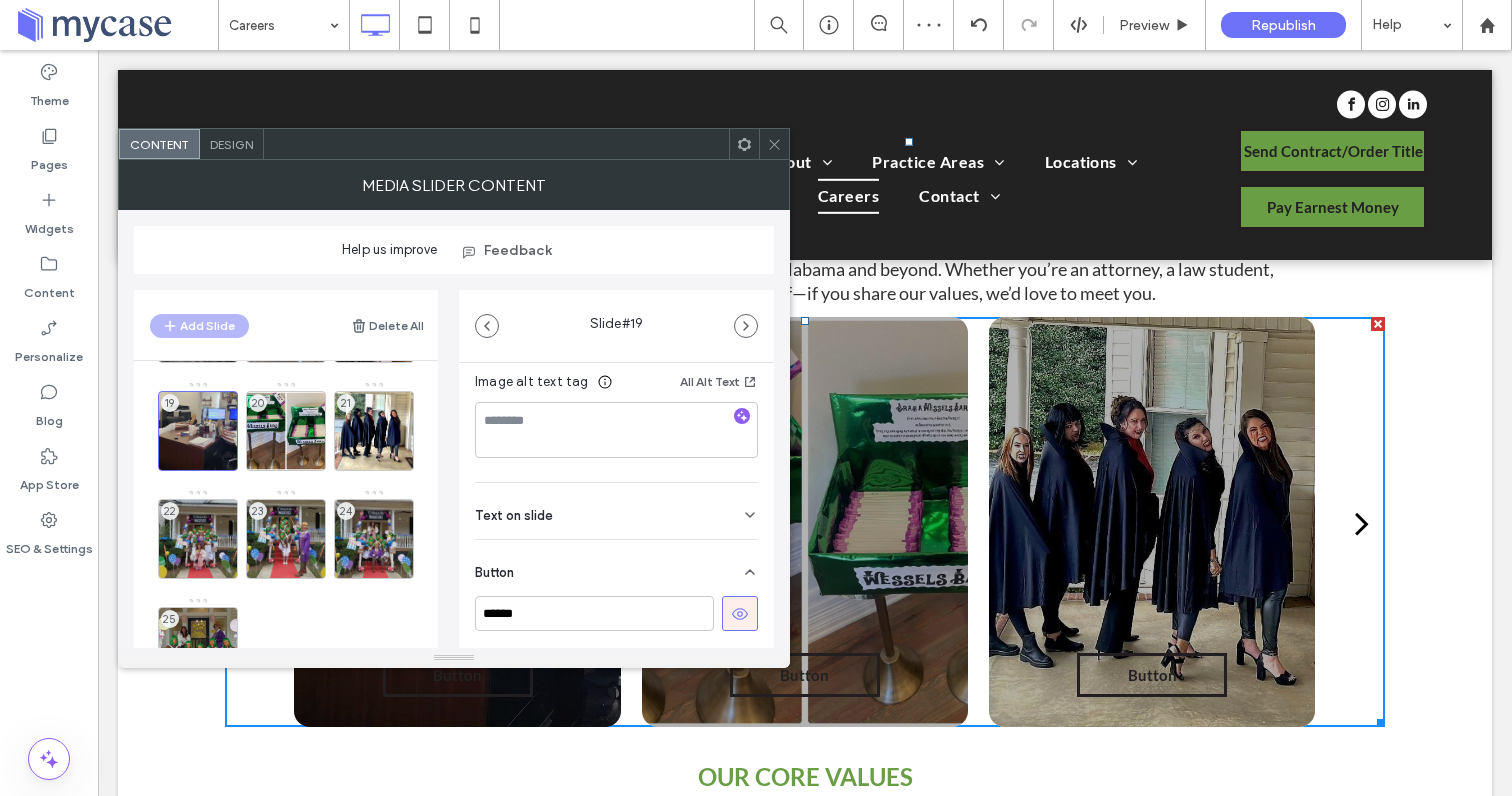 scroll, scrollTop: 381, scrollLeft: 0, axis: vertical 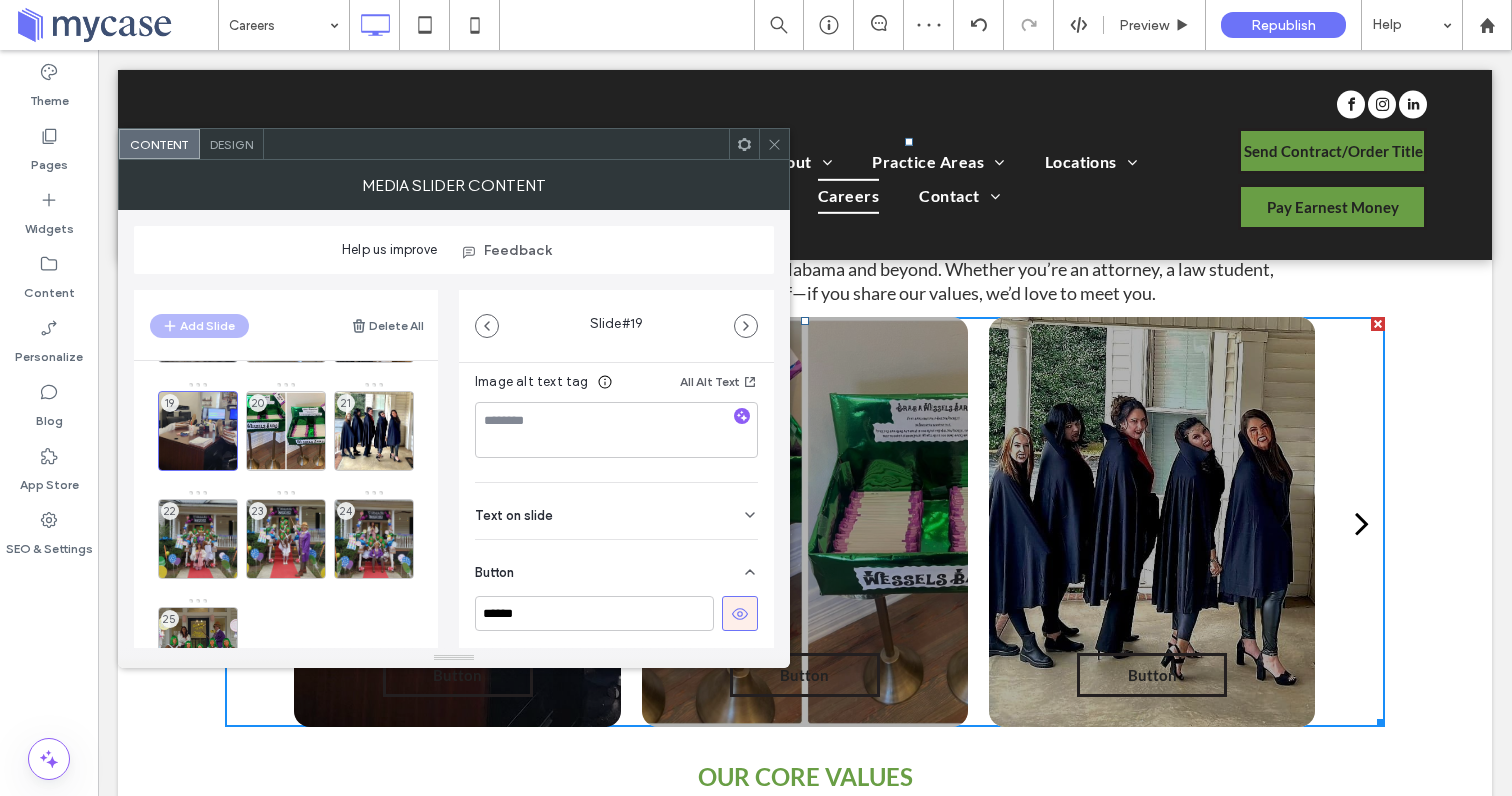 click 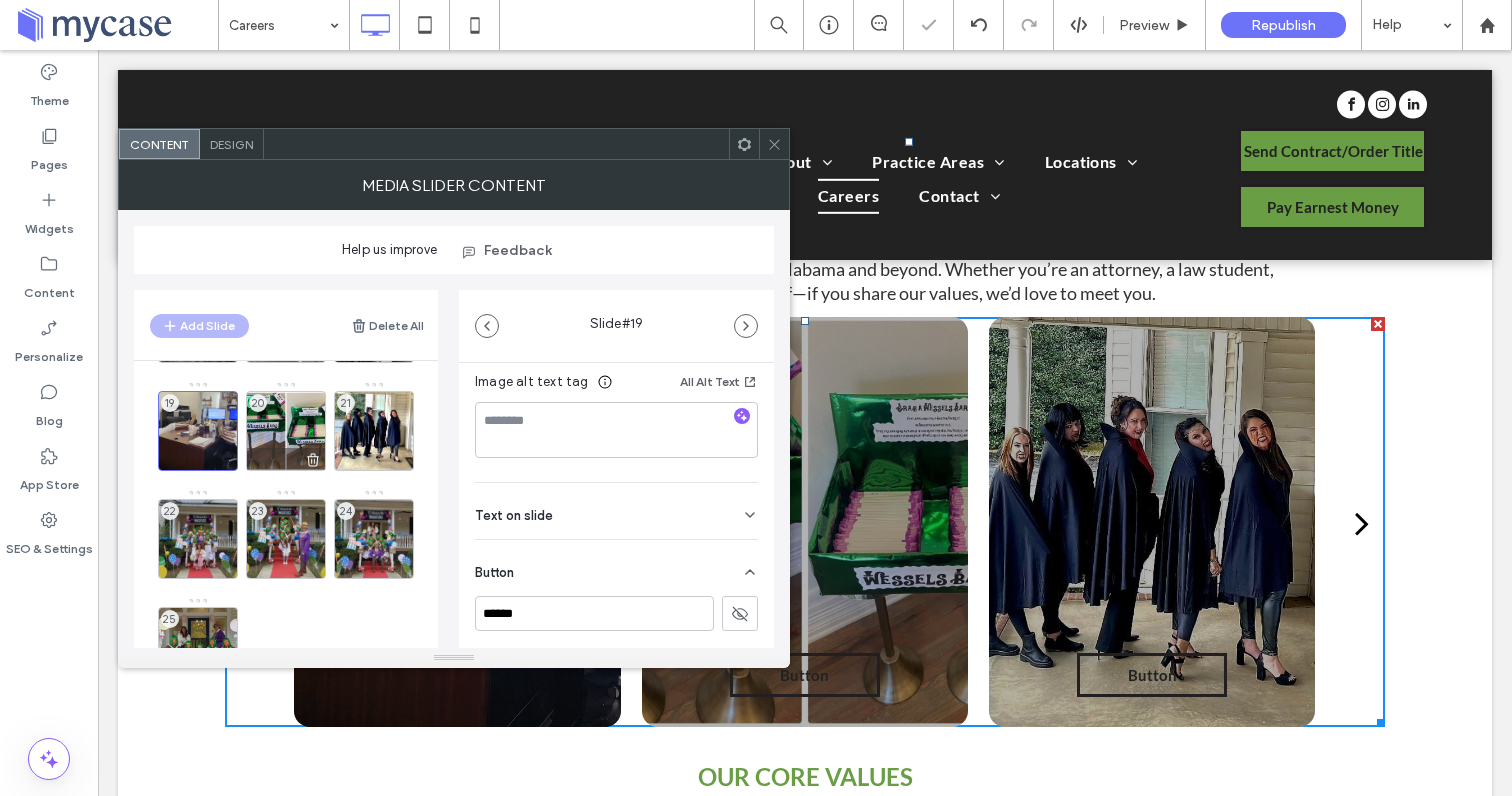 click on "20" at bounding box center (286, 431) 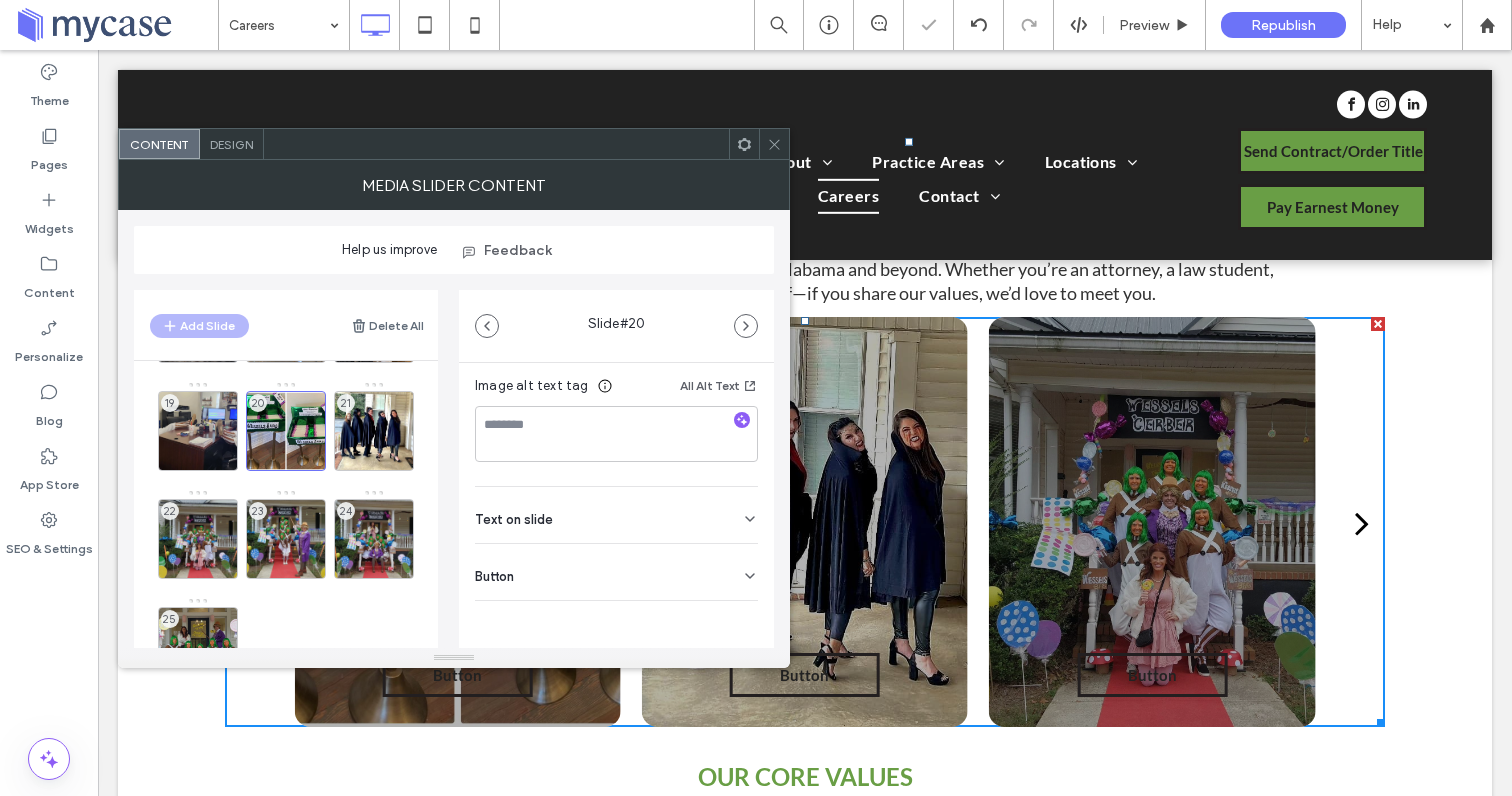 click on "Button" at bounding box center (616, 572) 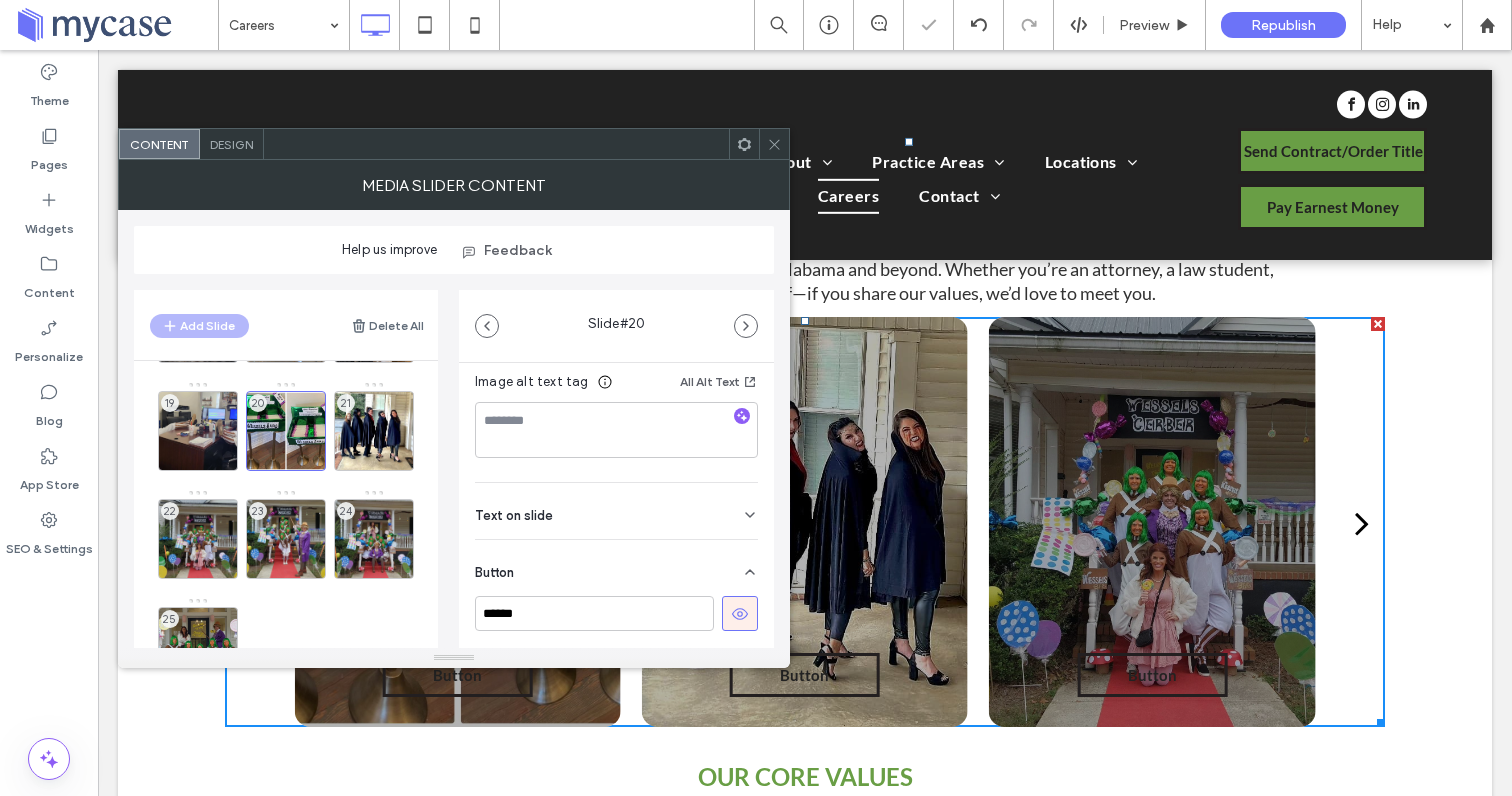 scroll, scrollTop: 381, scrollLeft: 0, axis: vertical 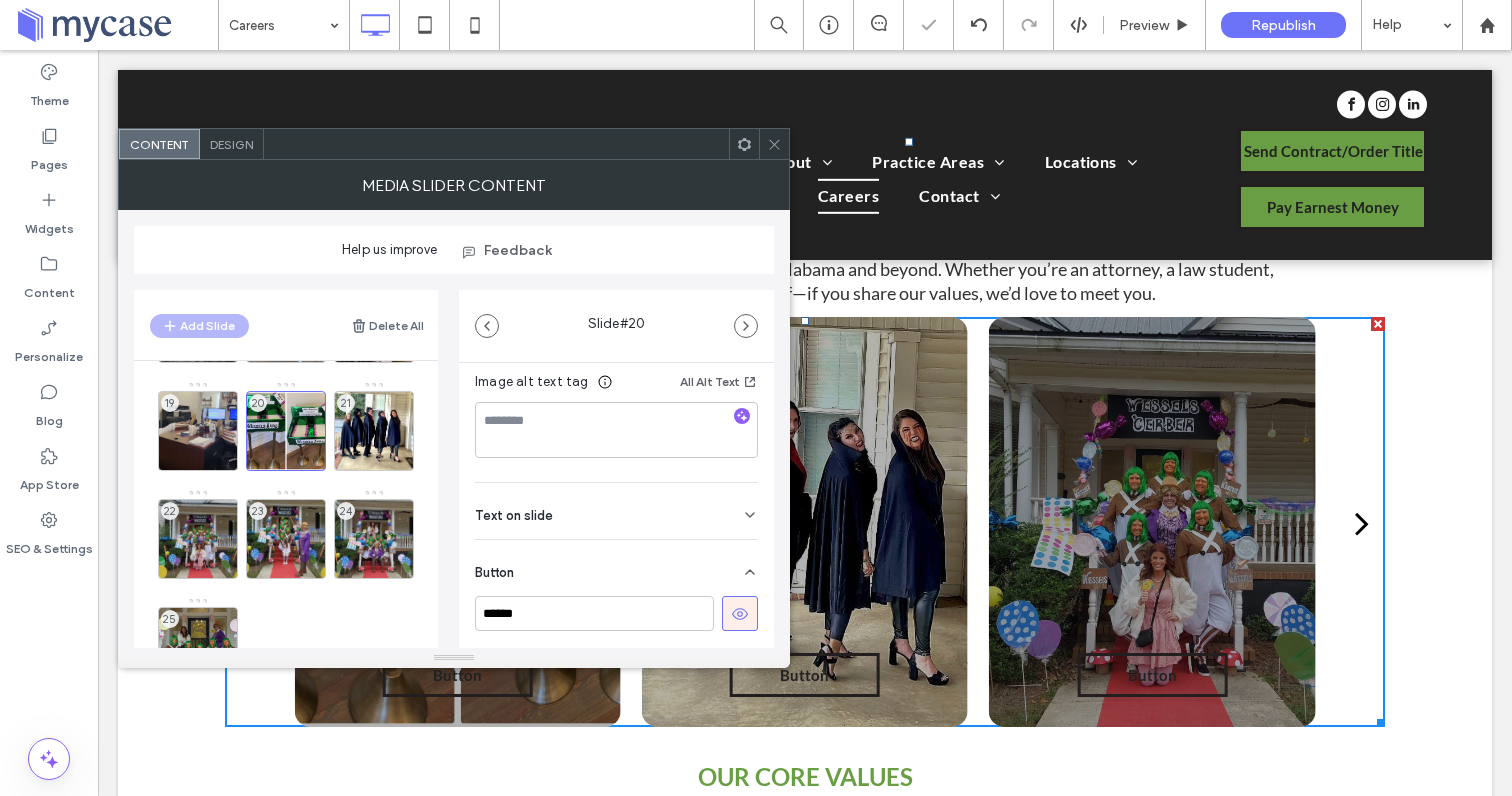 click 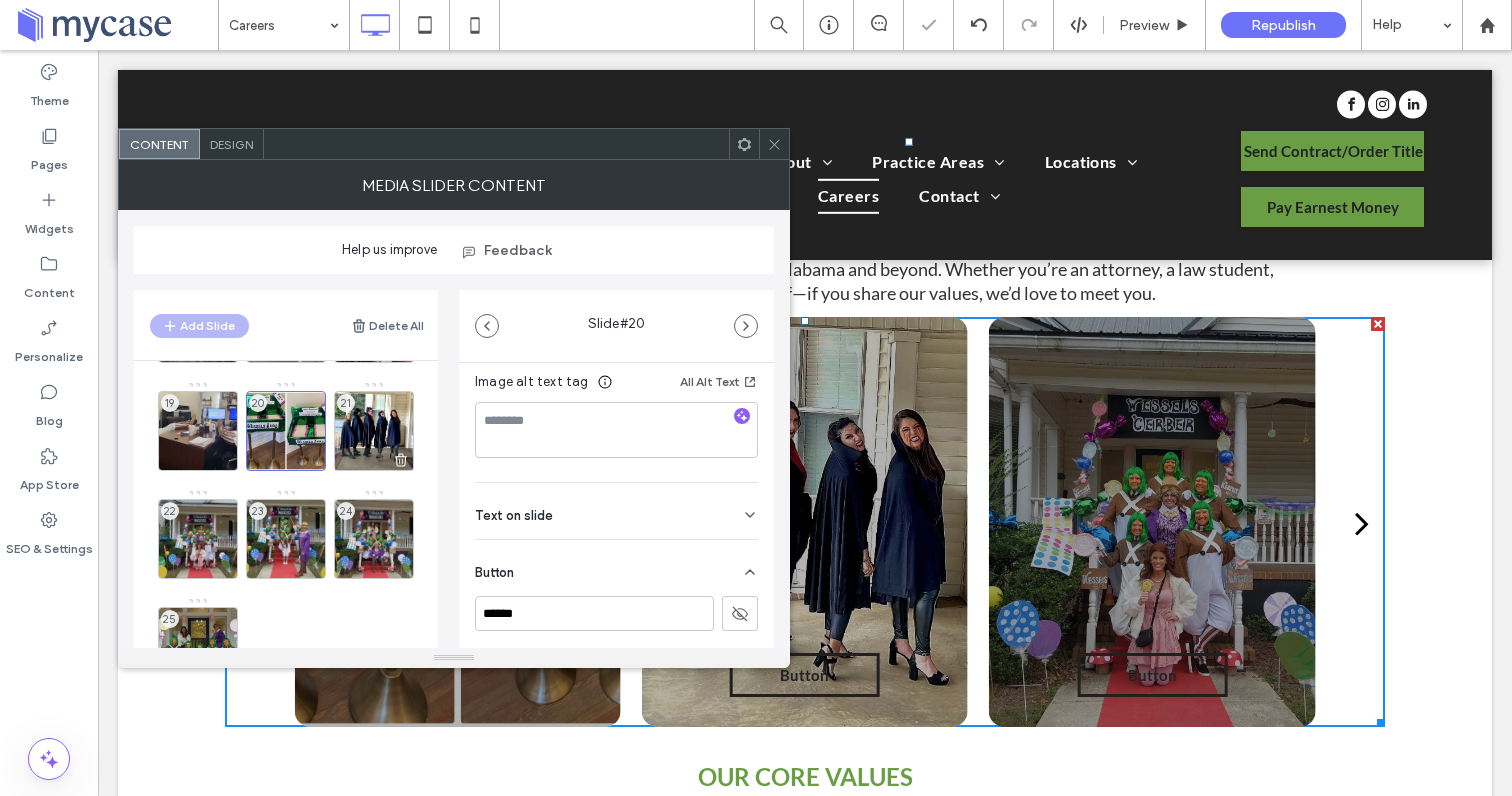 click on "21" at bounding box center [374, 431] 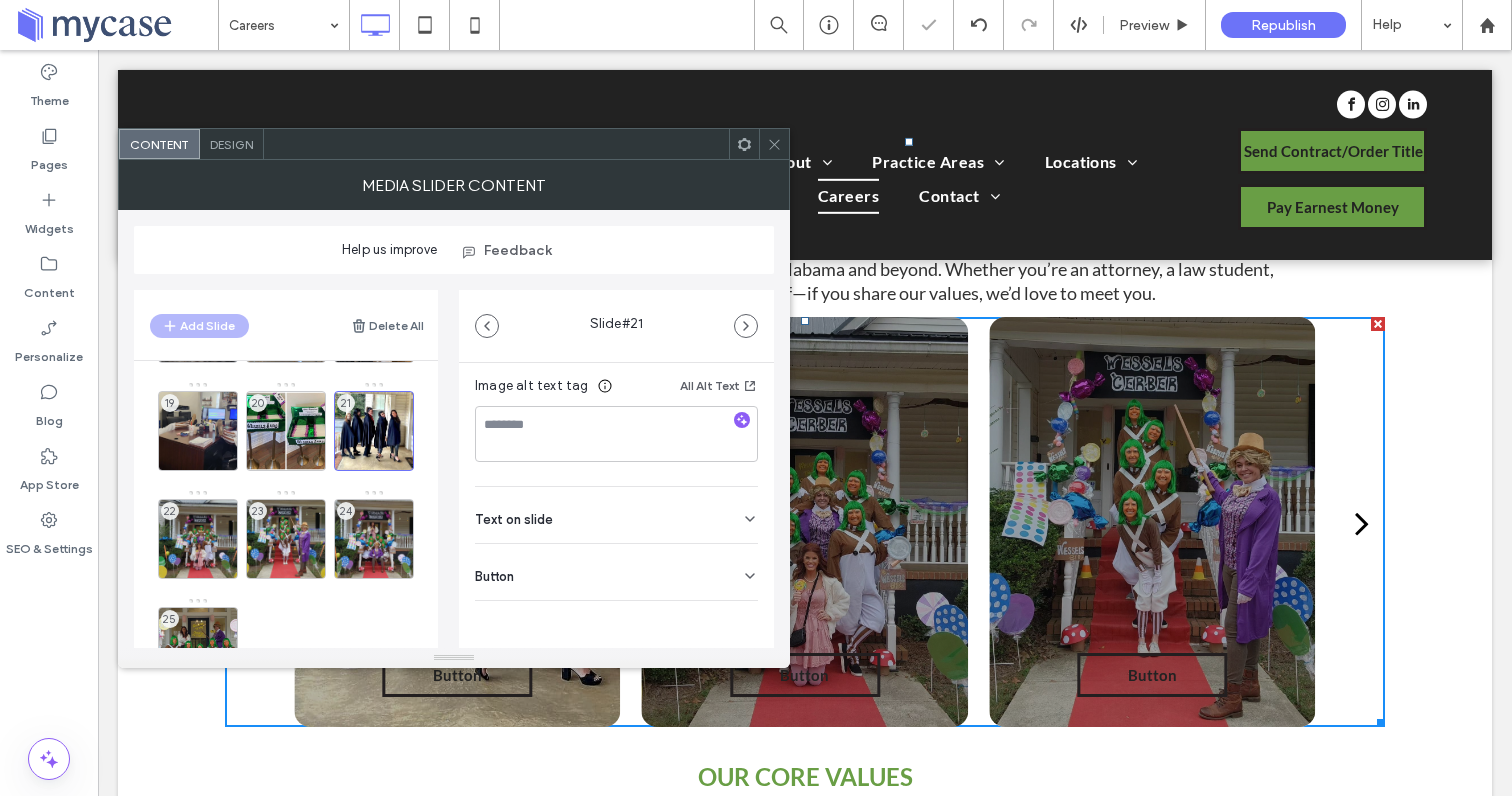 click on "Button" at bounding box center (616, 572) 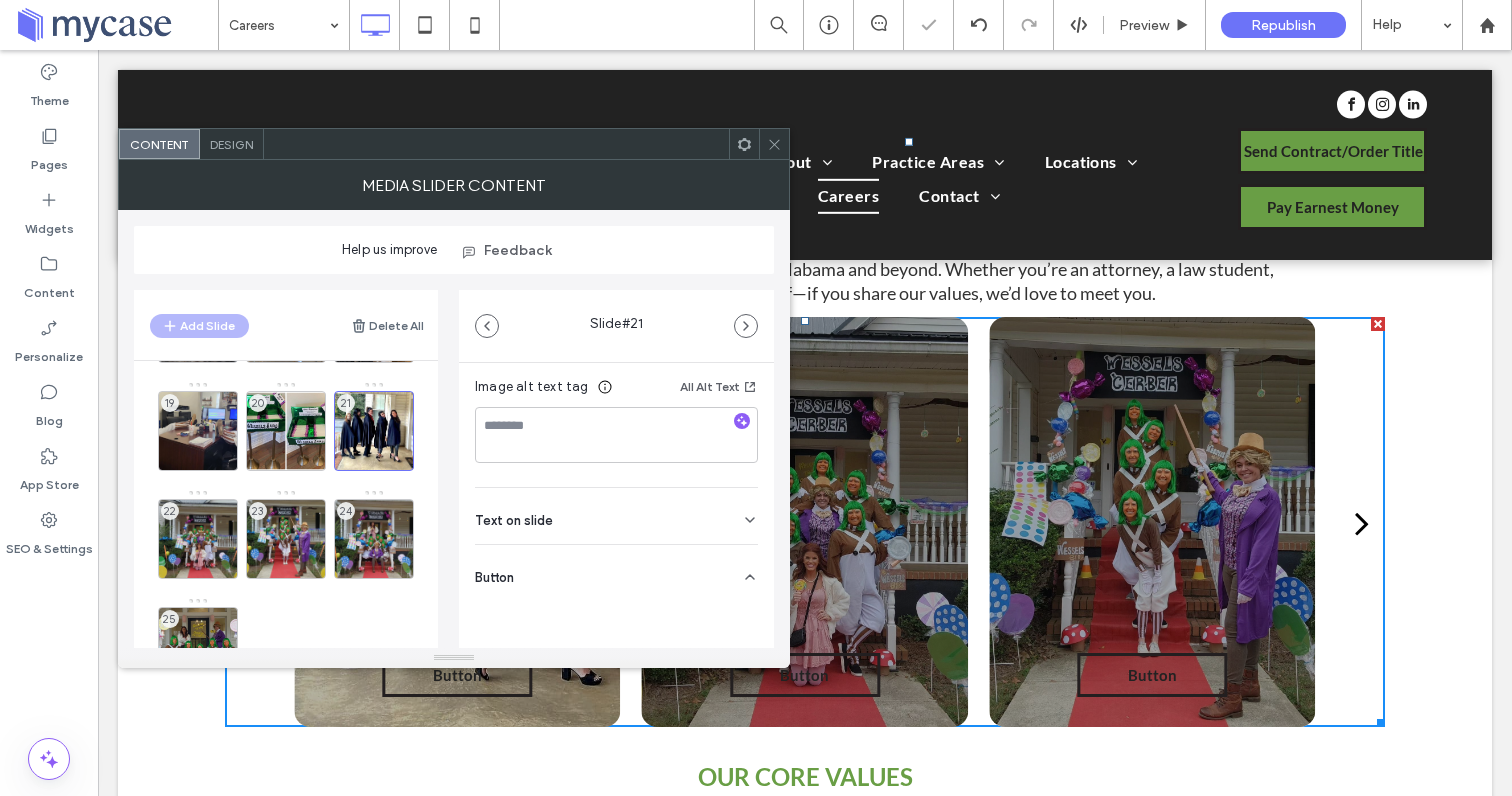 scroll, scrollTop: 349, scrollLeft: 0, axis: vertical 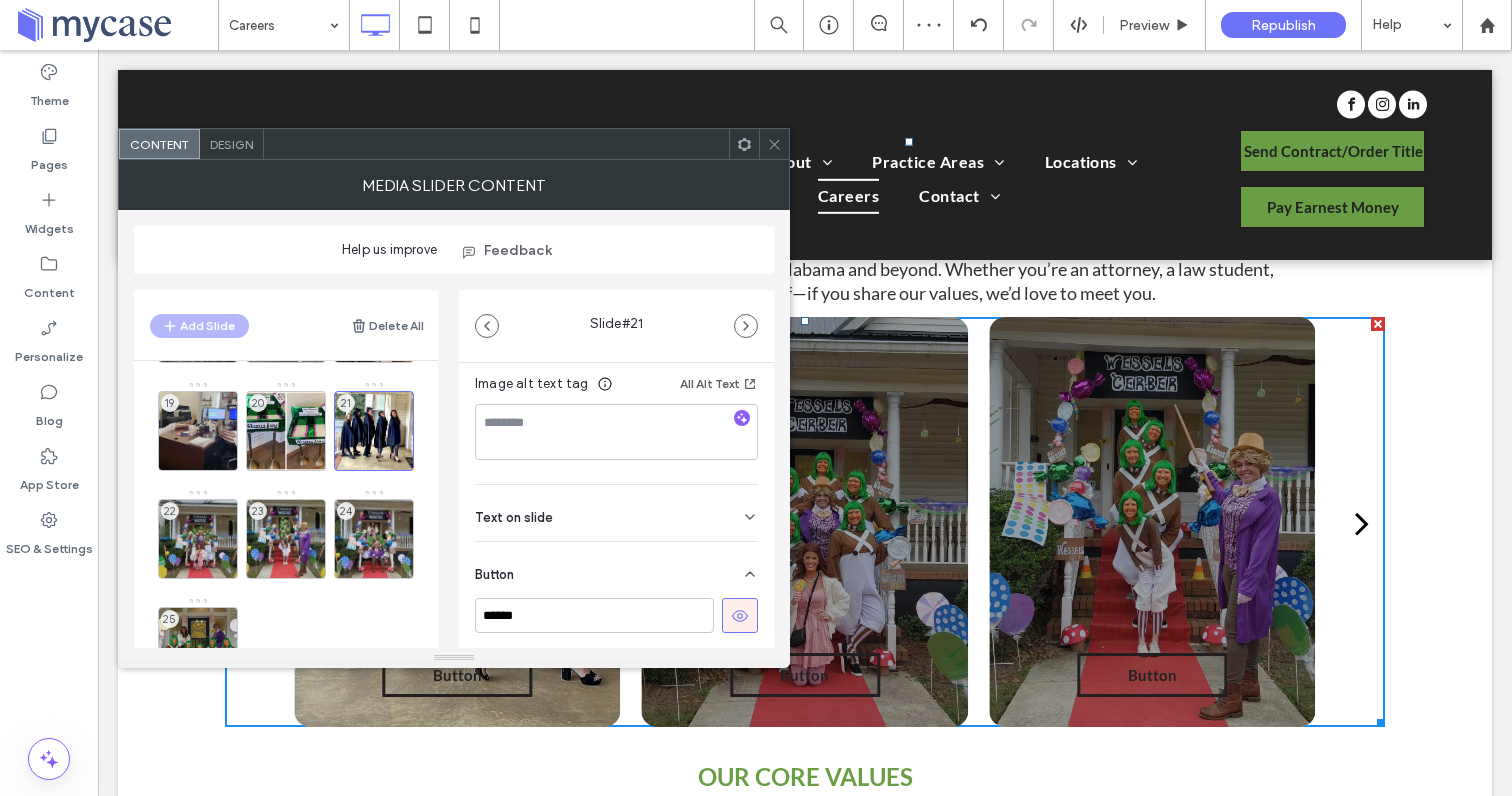 click 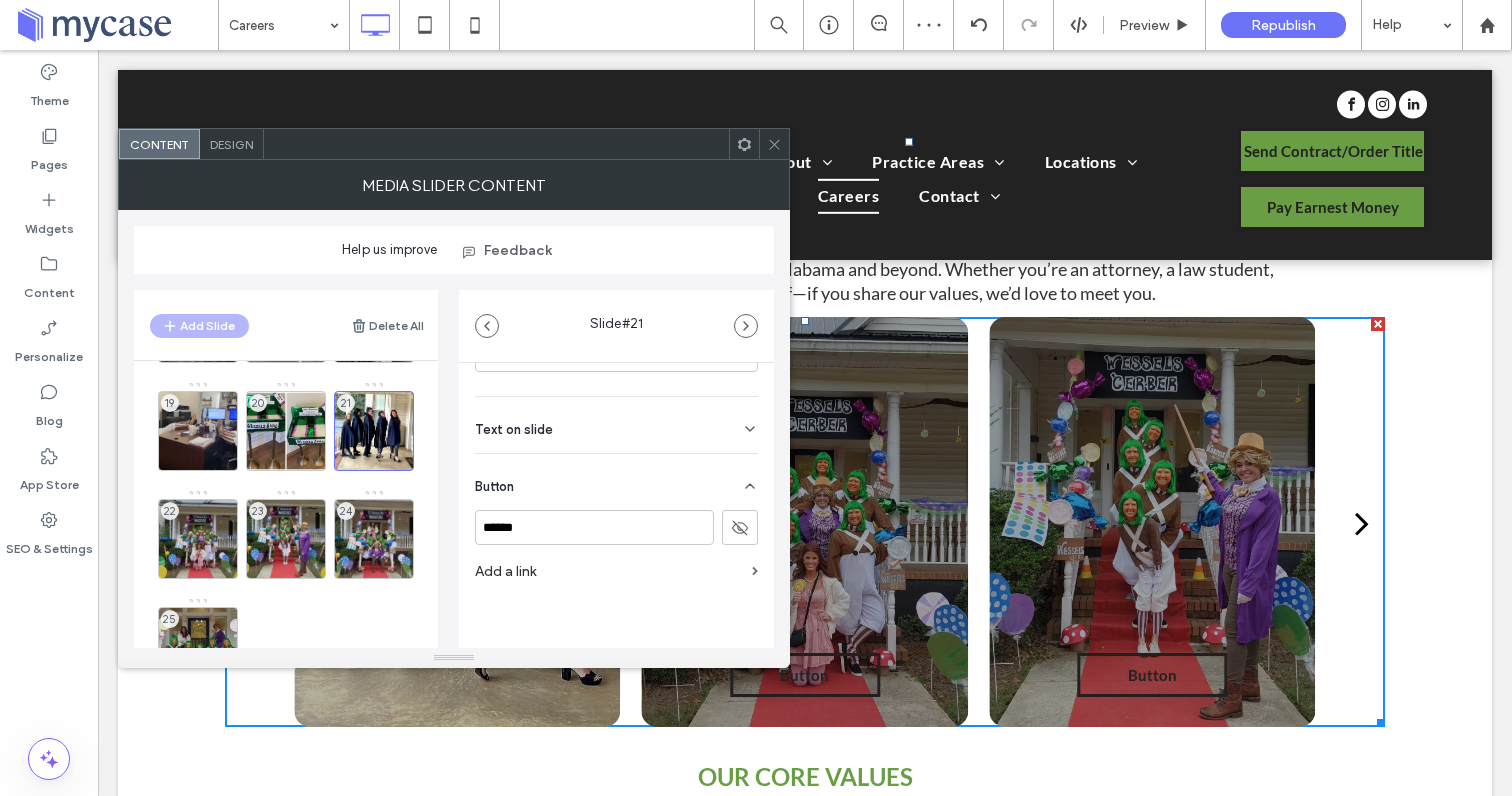 scroll, scrollTop: 444, scrollLeft: 0, axis: vertical 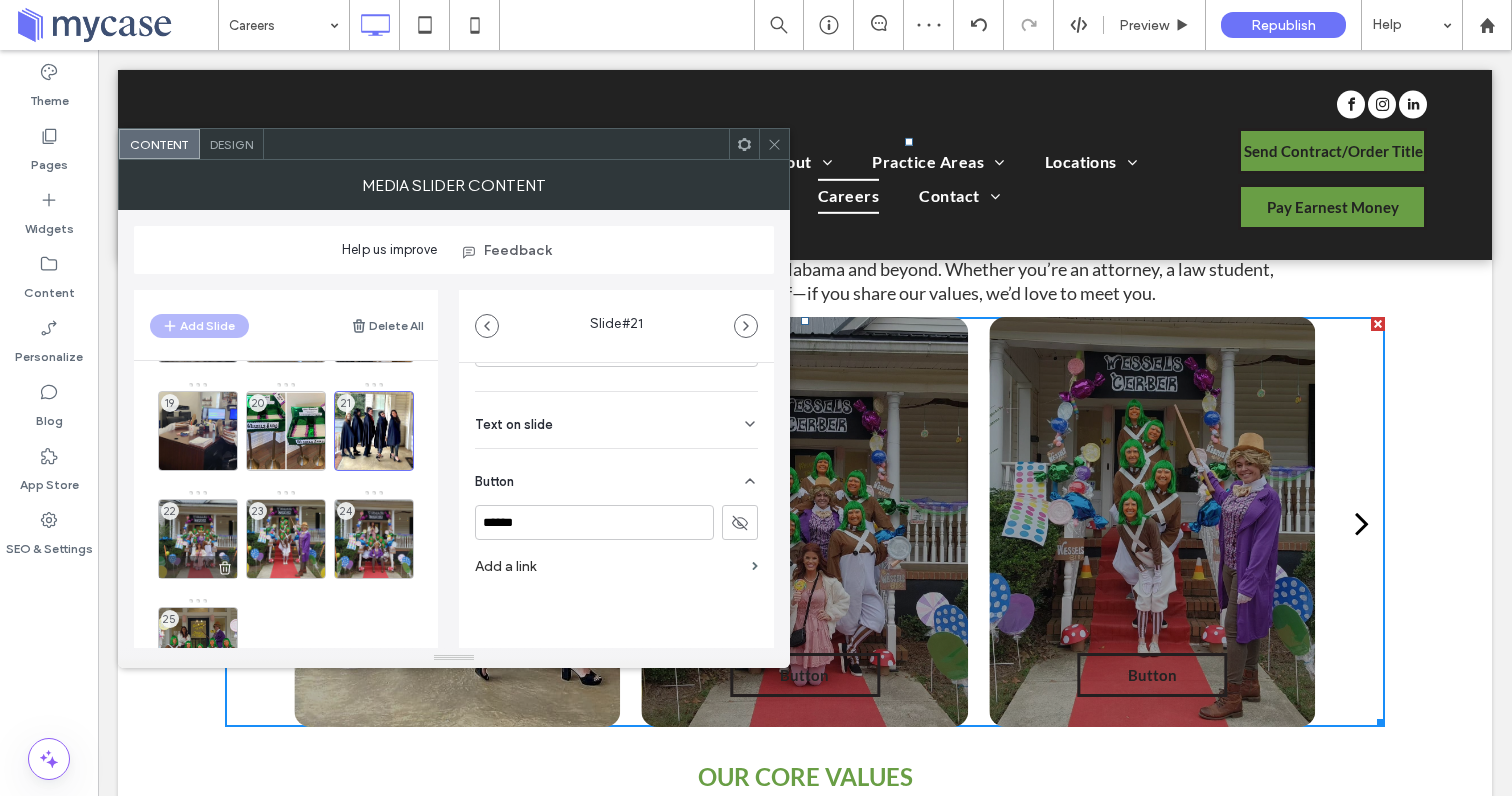 click on "22" at bounding box center [198, 539] 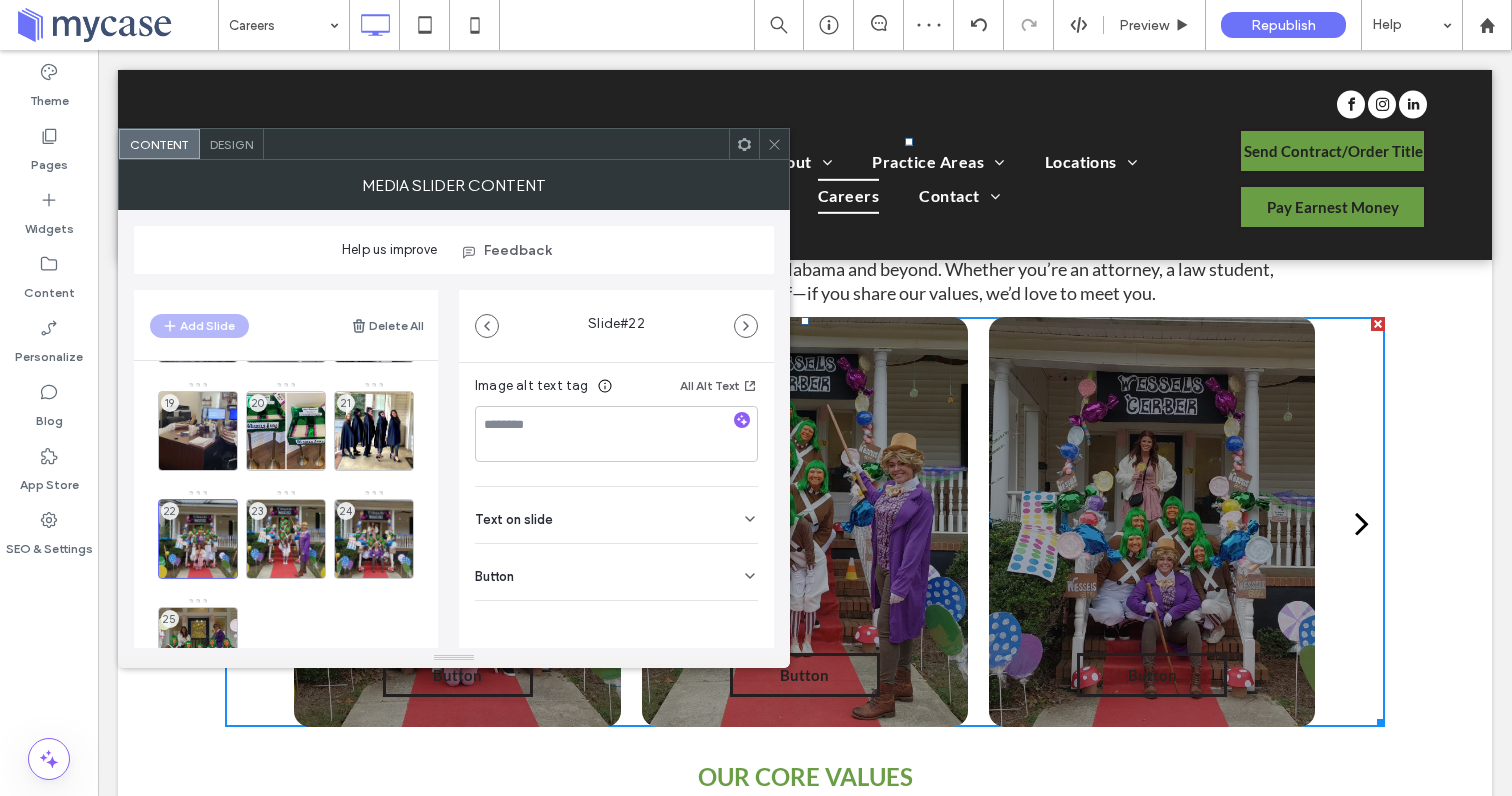 click on "Button" at bounding box center (616, 572) 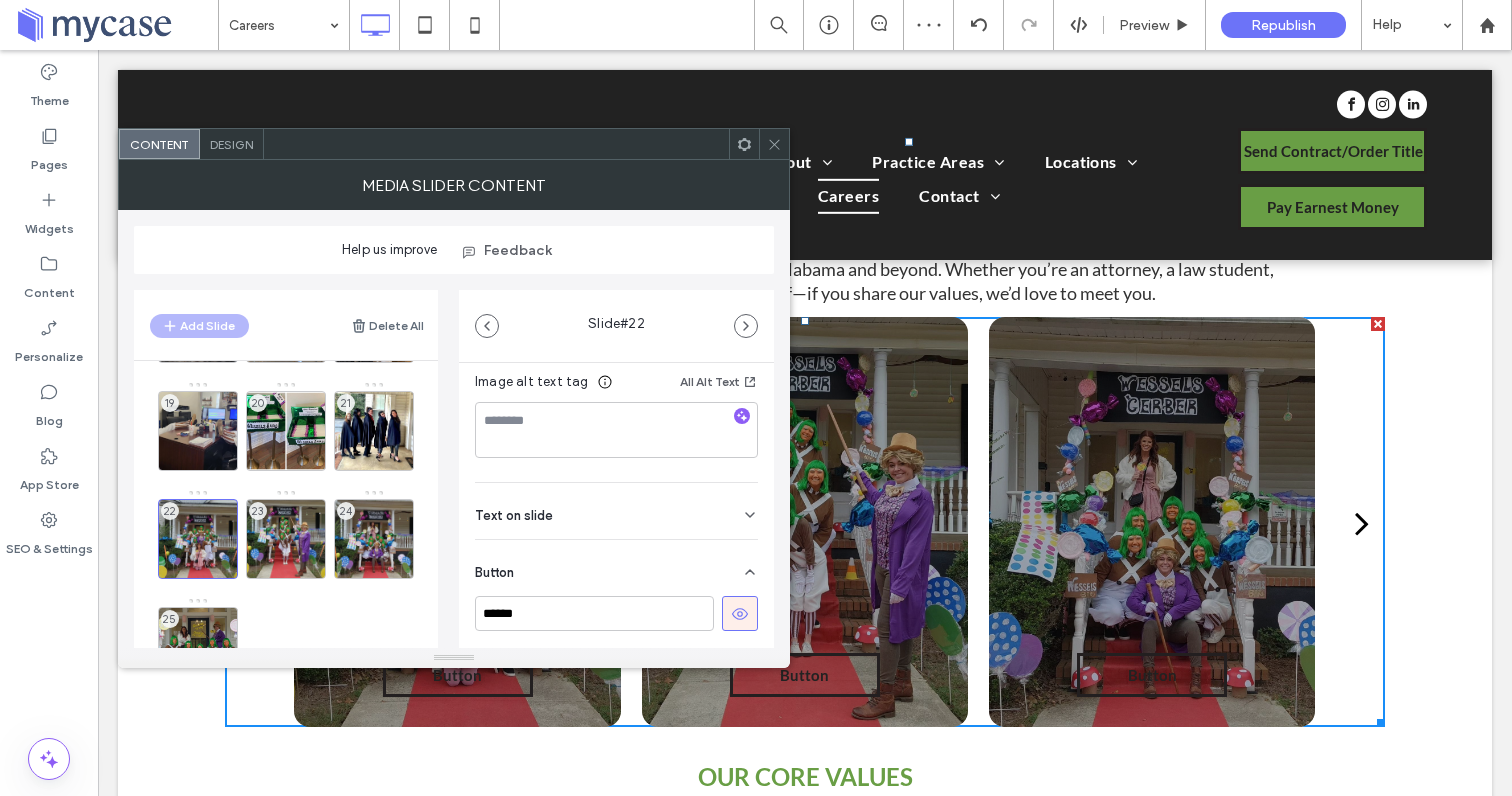 scroll, scrollTop: 381, scrollLeft: 0, axis: vertical 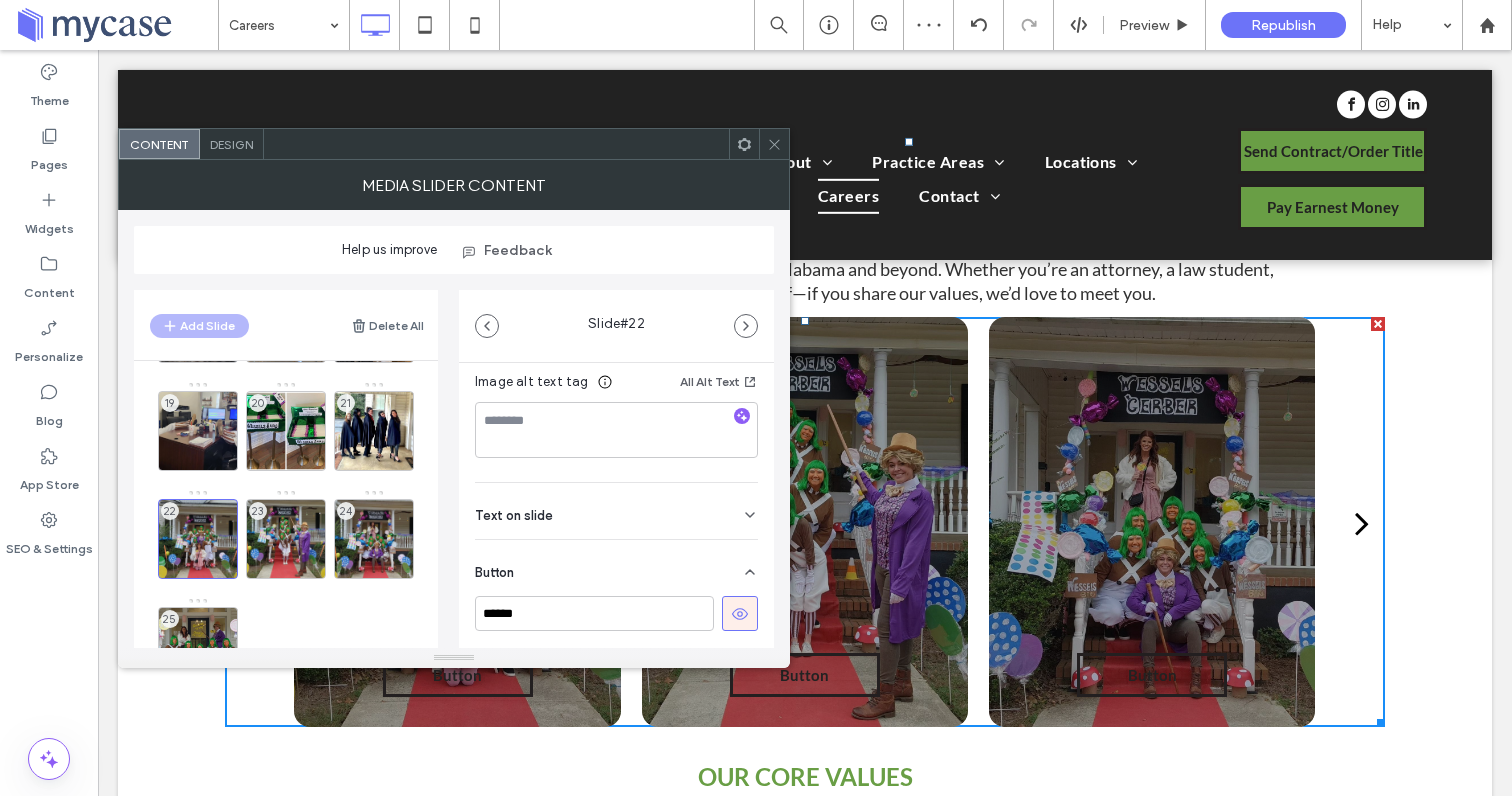 click 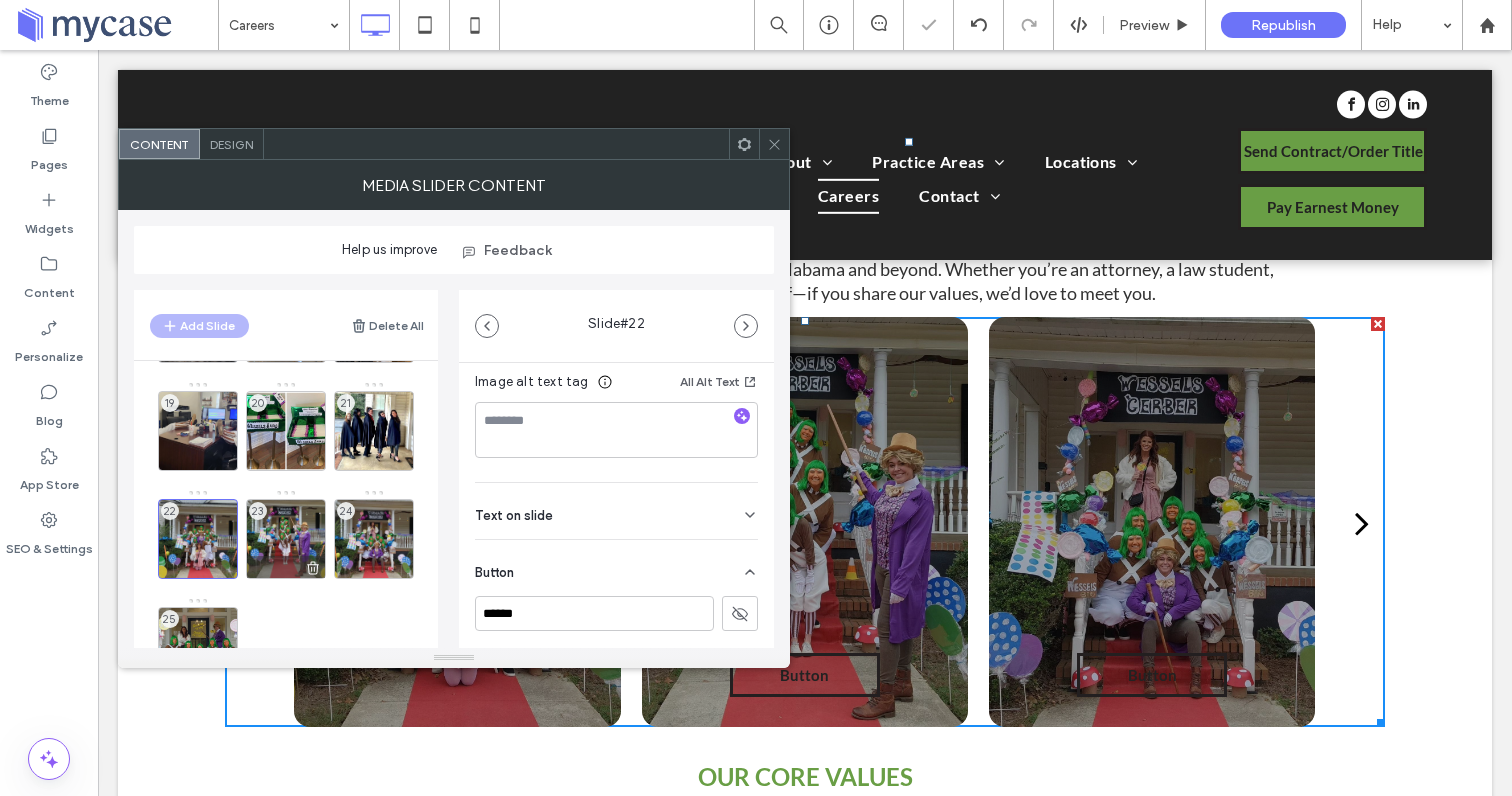 click on "23" at bounding box center (286, 539) 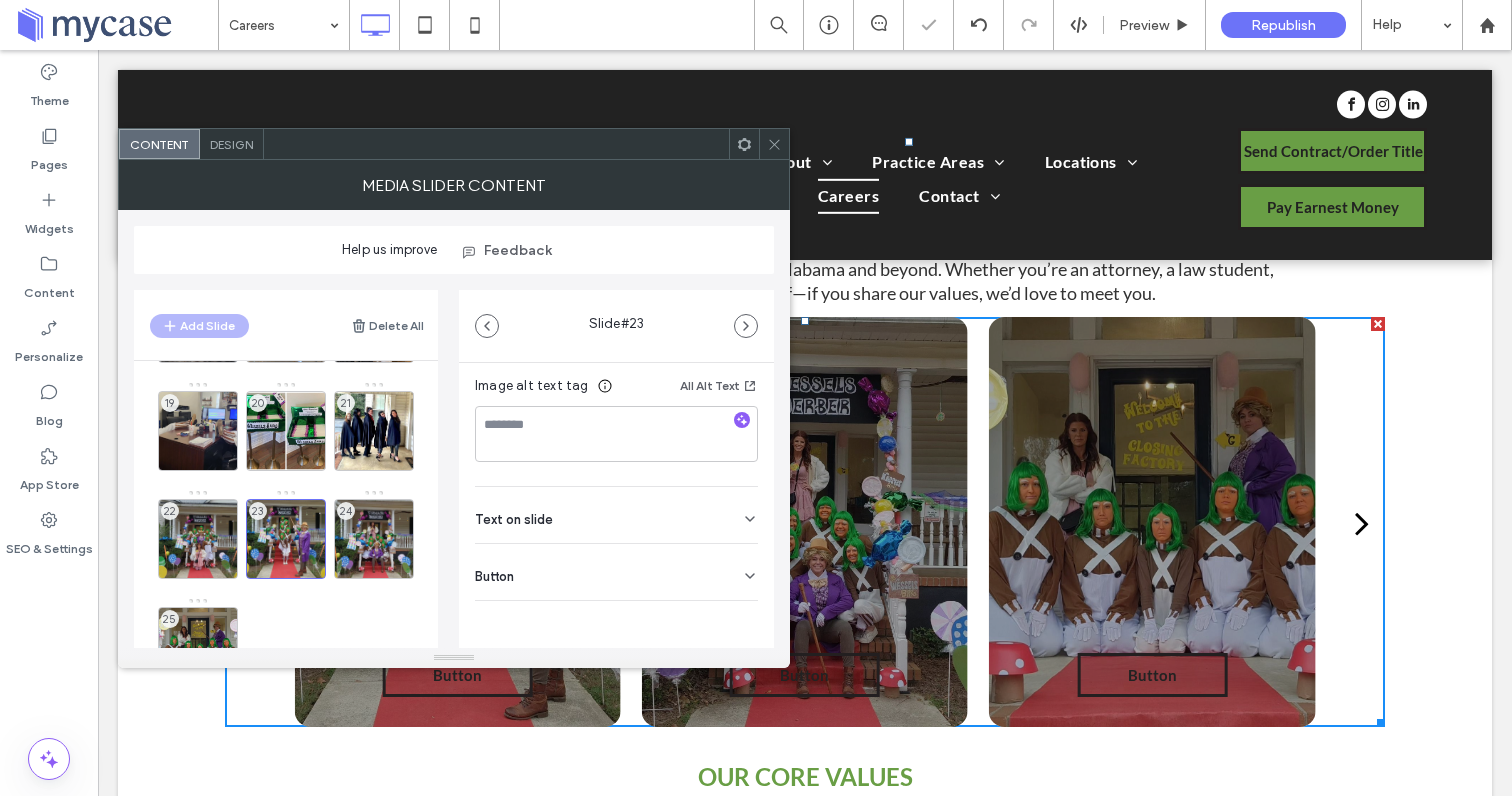 click on "Button" at bounding box center [616, 572] 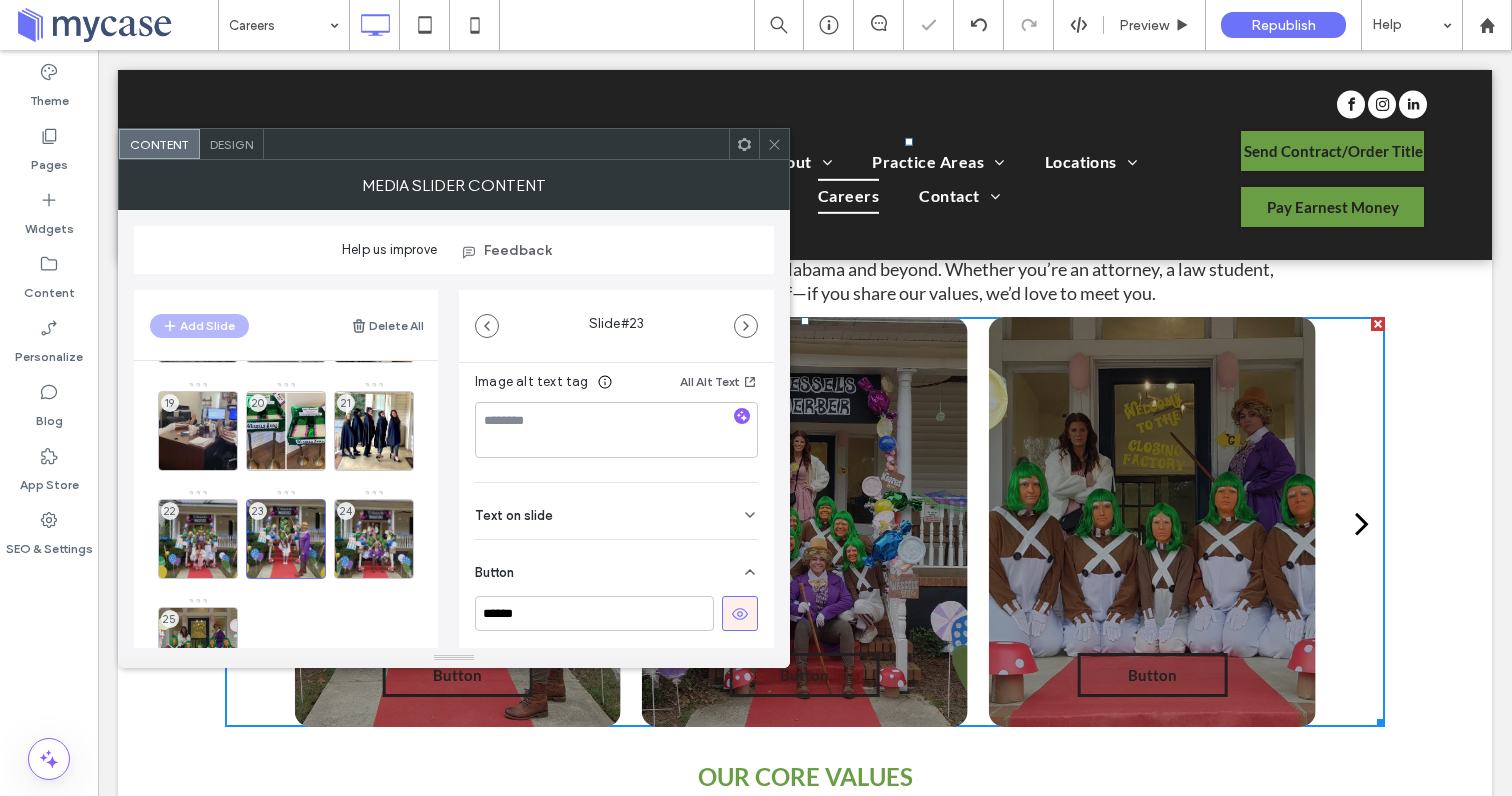 click at bounding box center [740, 613] 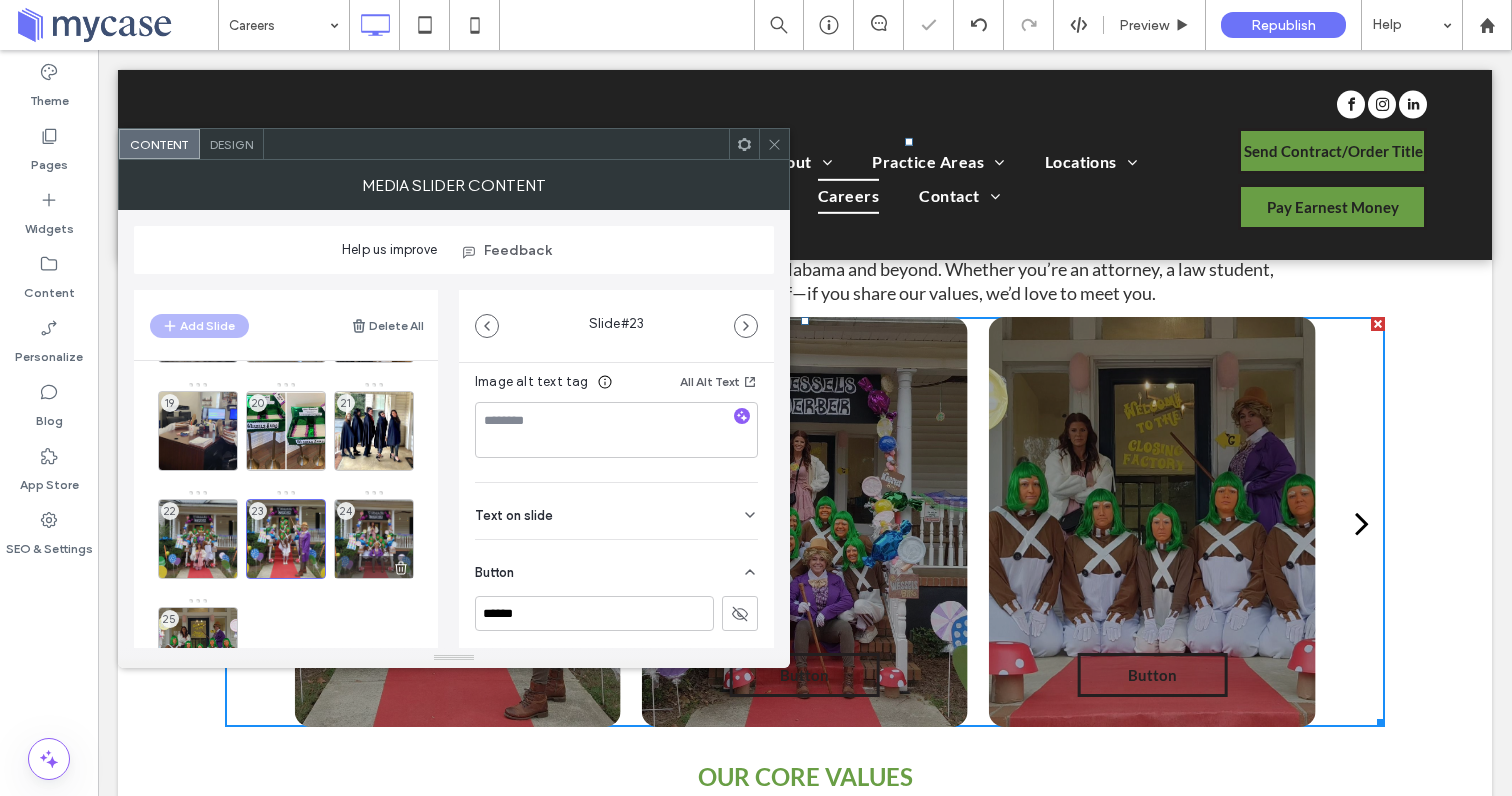 click on "24" at bounding box center [374, 539] 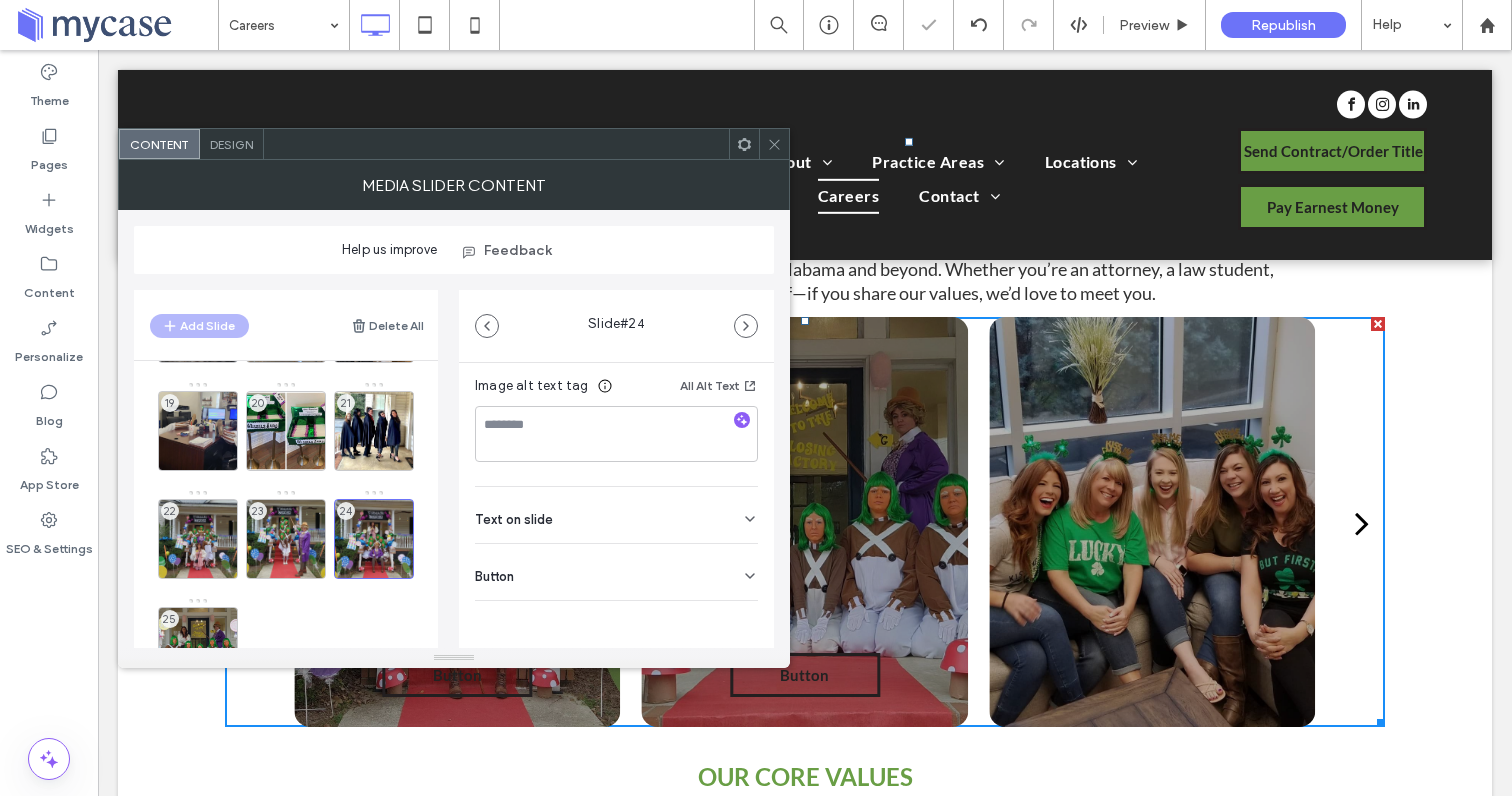 click on "Button" at bounding box center (616, 572) 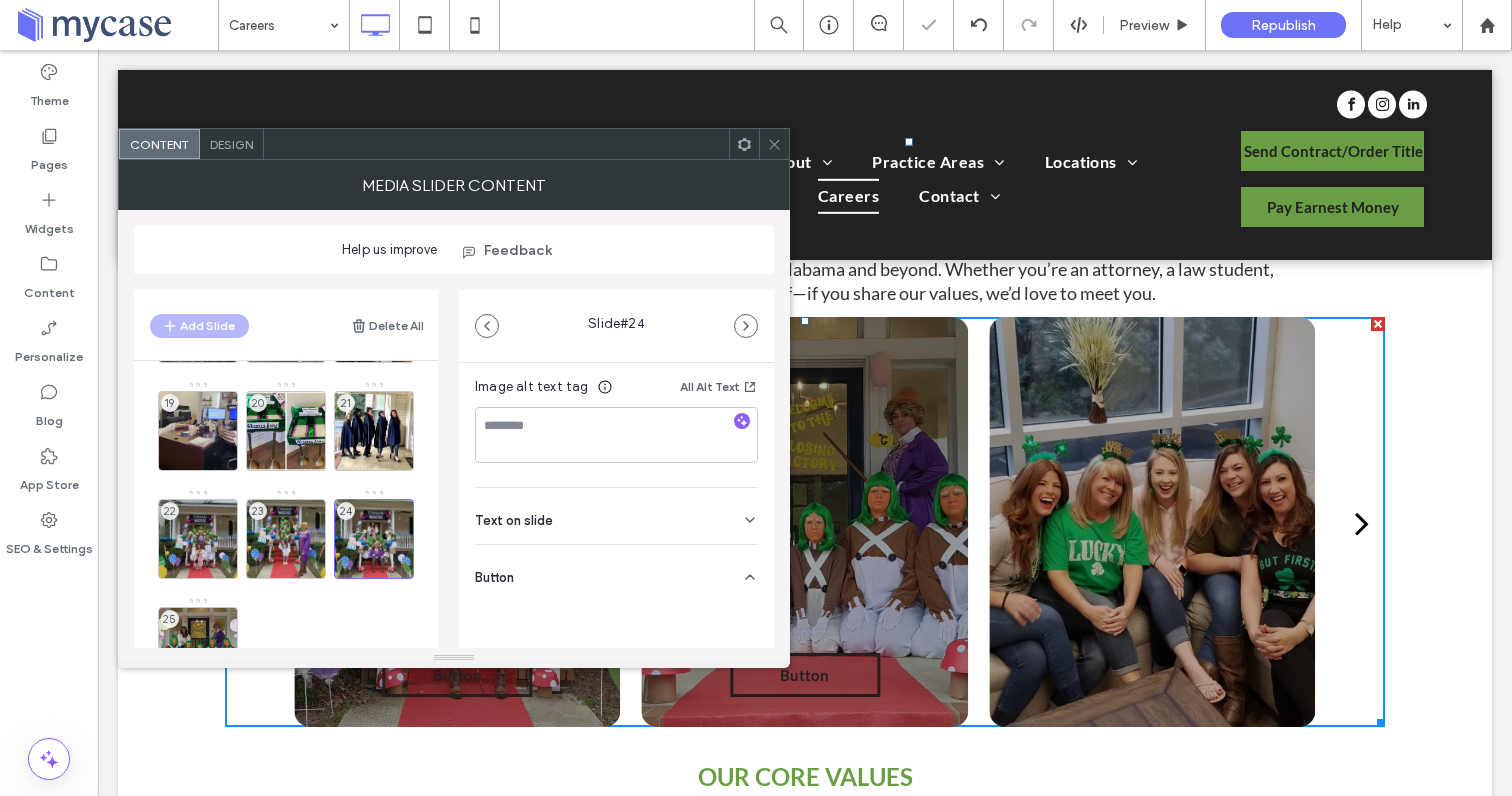 scroll, scrollTop: 381, scrollLeft: 0, axis: vertical 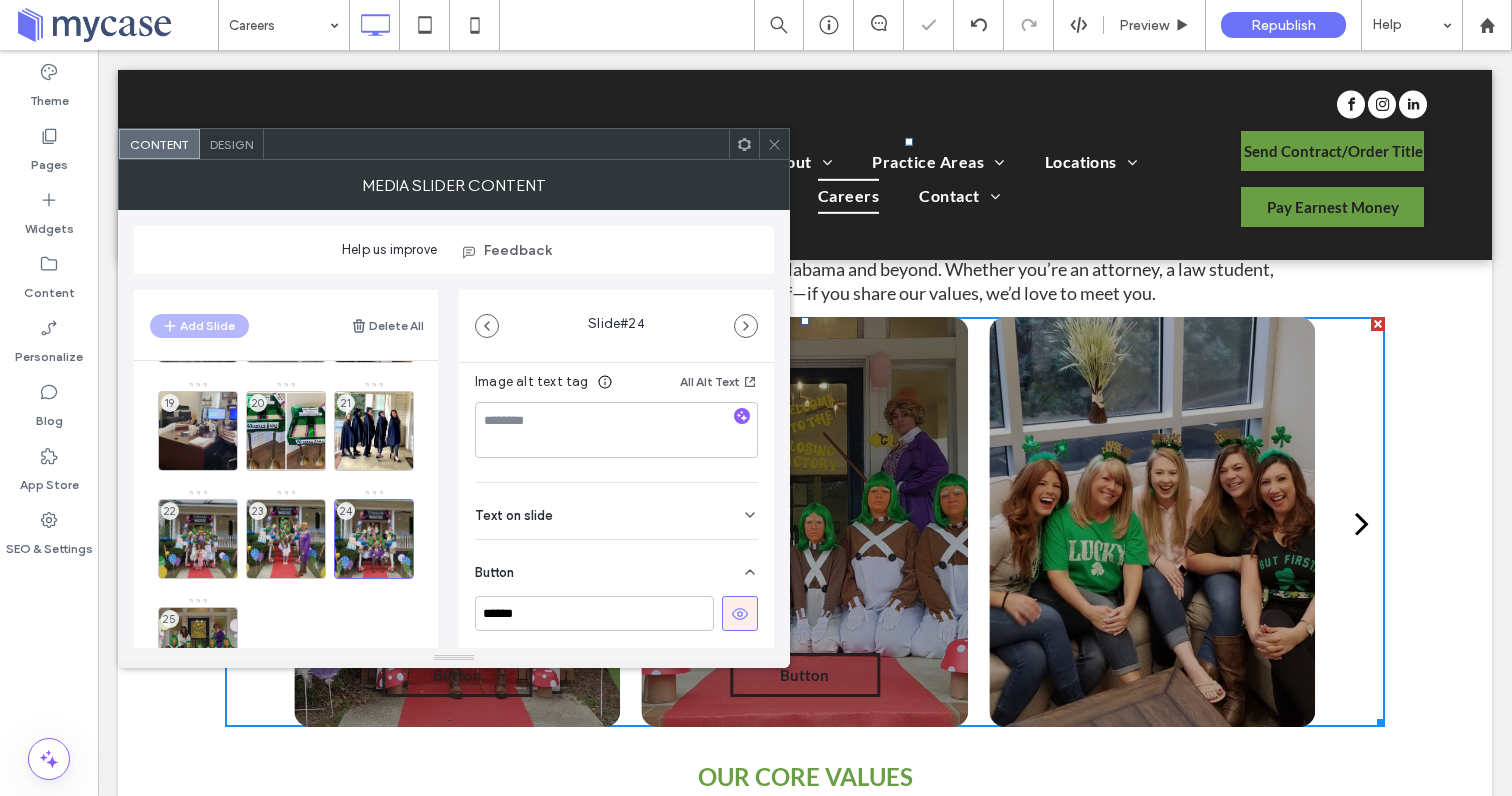 click at bounding box center (740, 613) 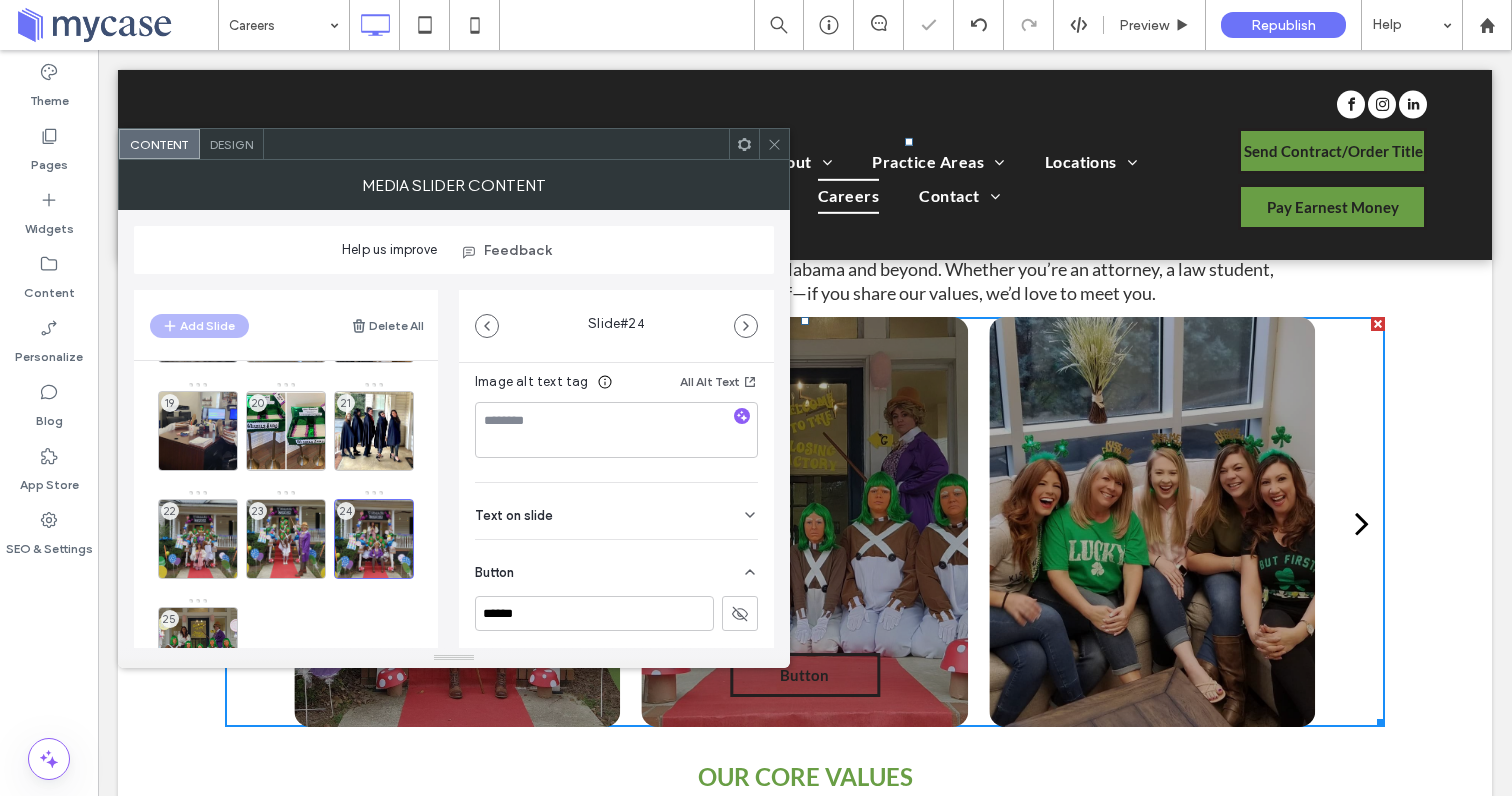scroll, scrollTop: 476, scrollLeft: 0, axis: vertical 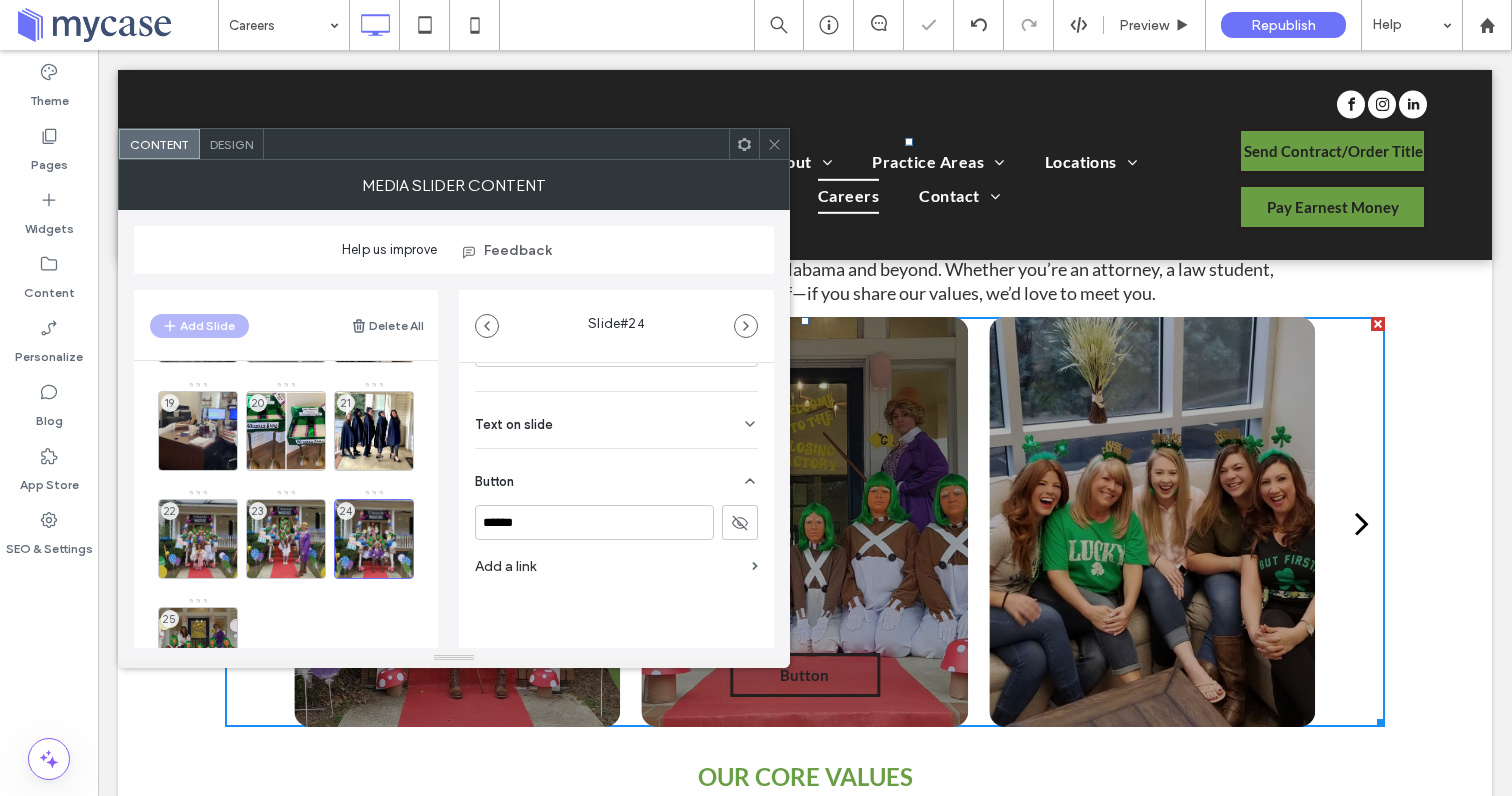 click on "25" at bounding box center [198, 647] 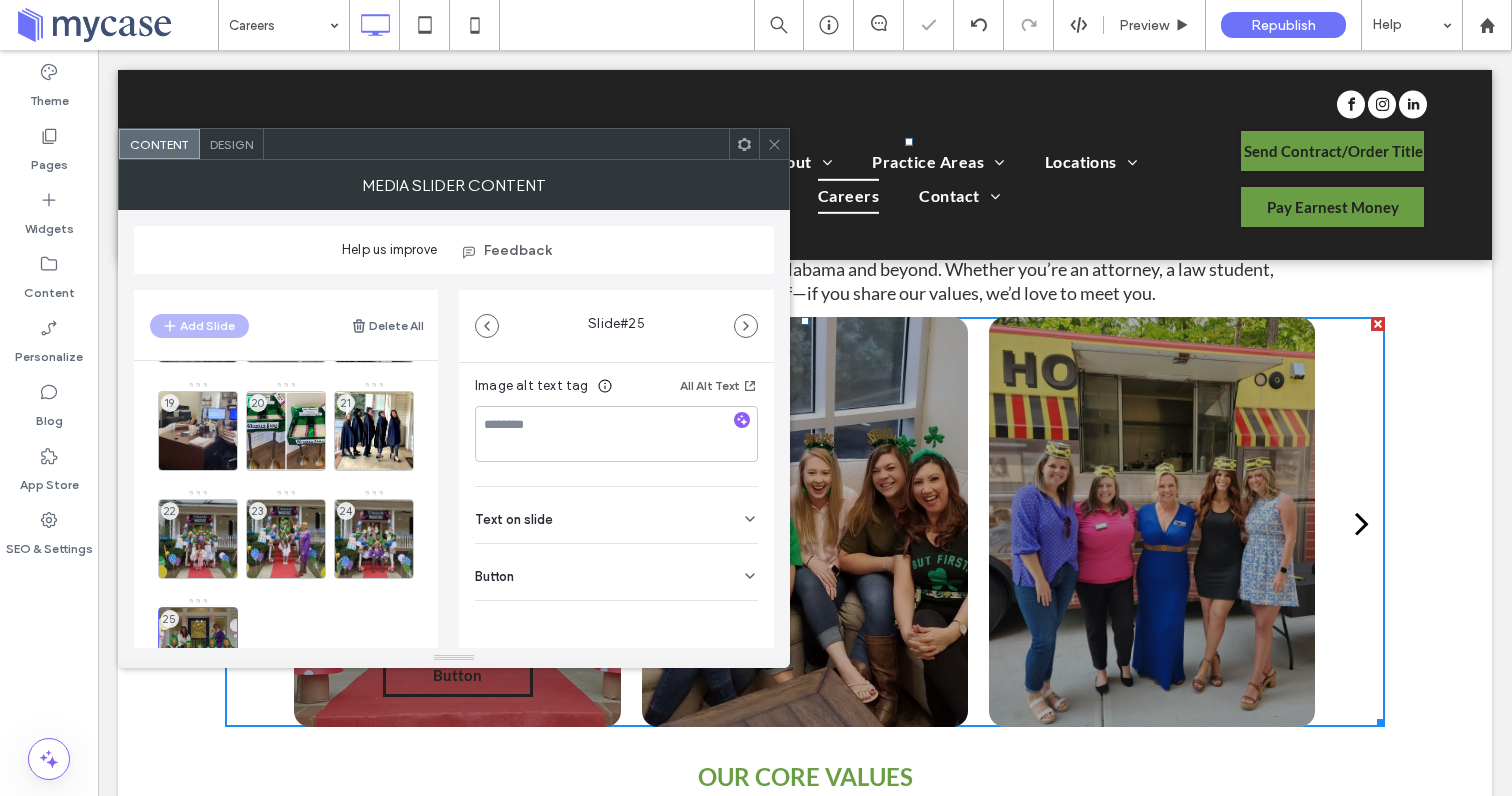 click on "Button" at bounding box center (616, 572) 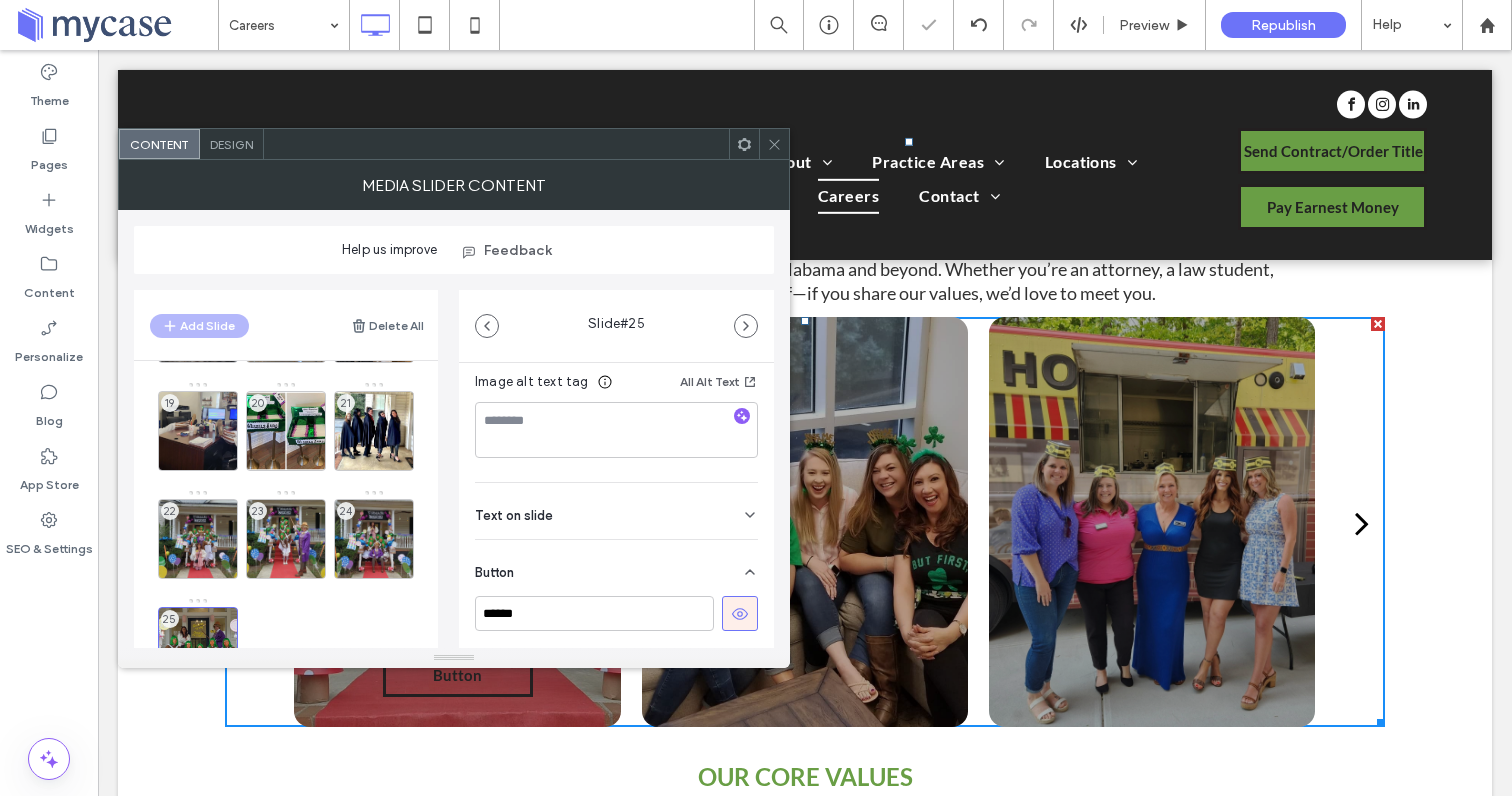 scroll, scrollTop: 381, scrollLeft: 0, axis: vertical 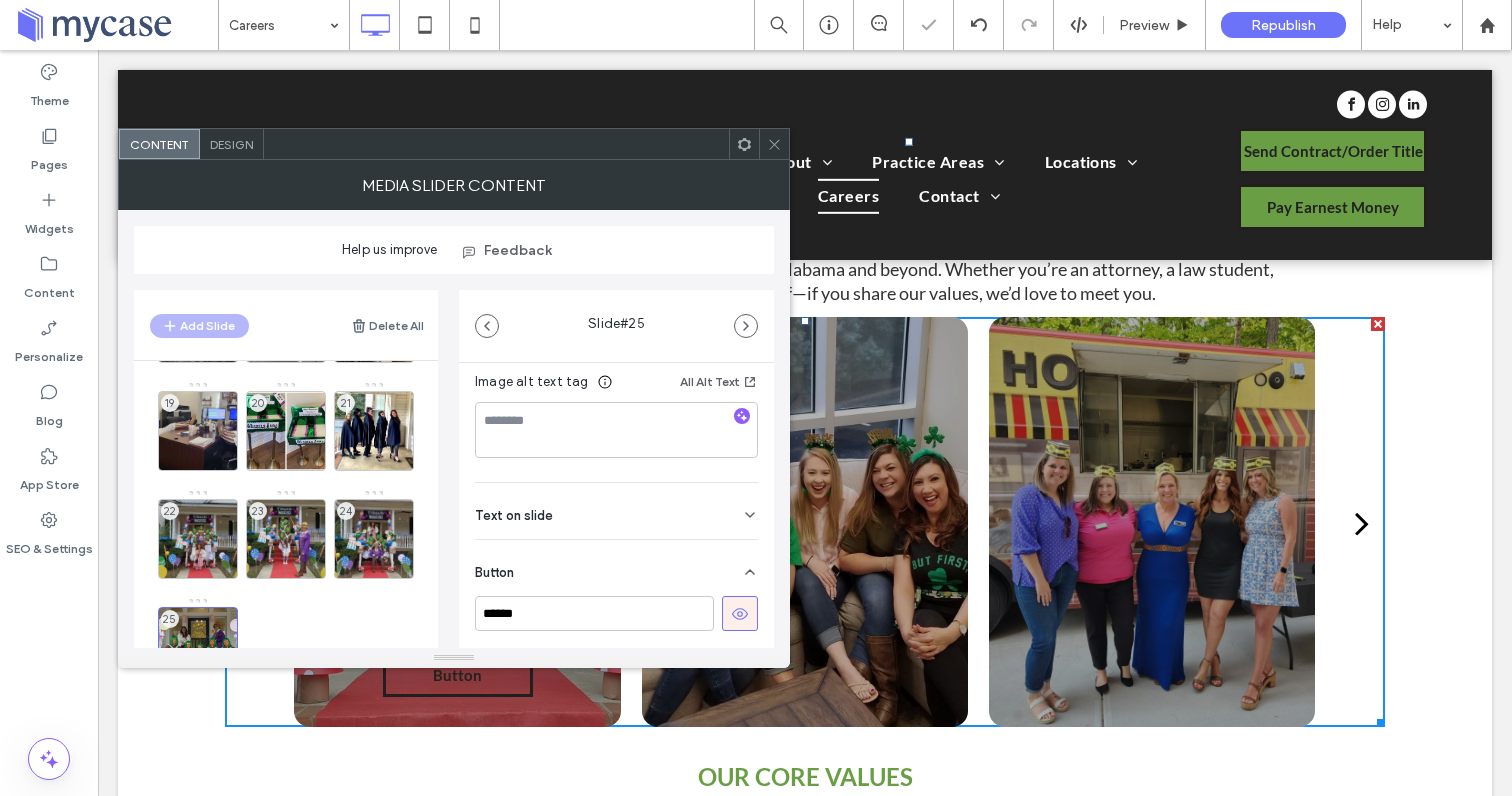 click 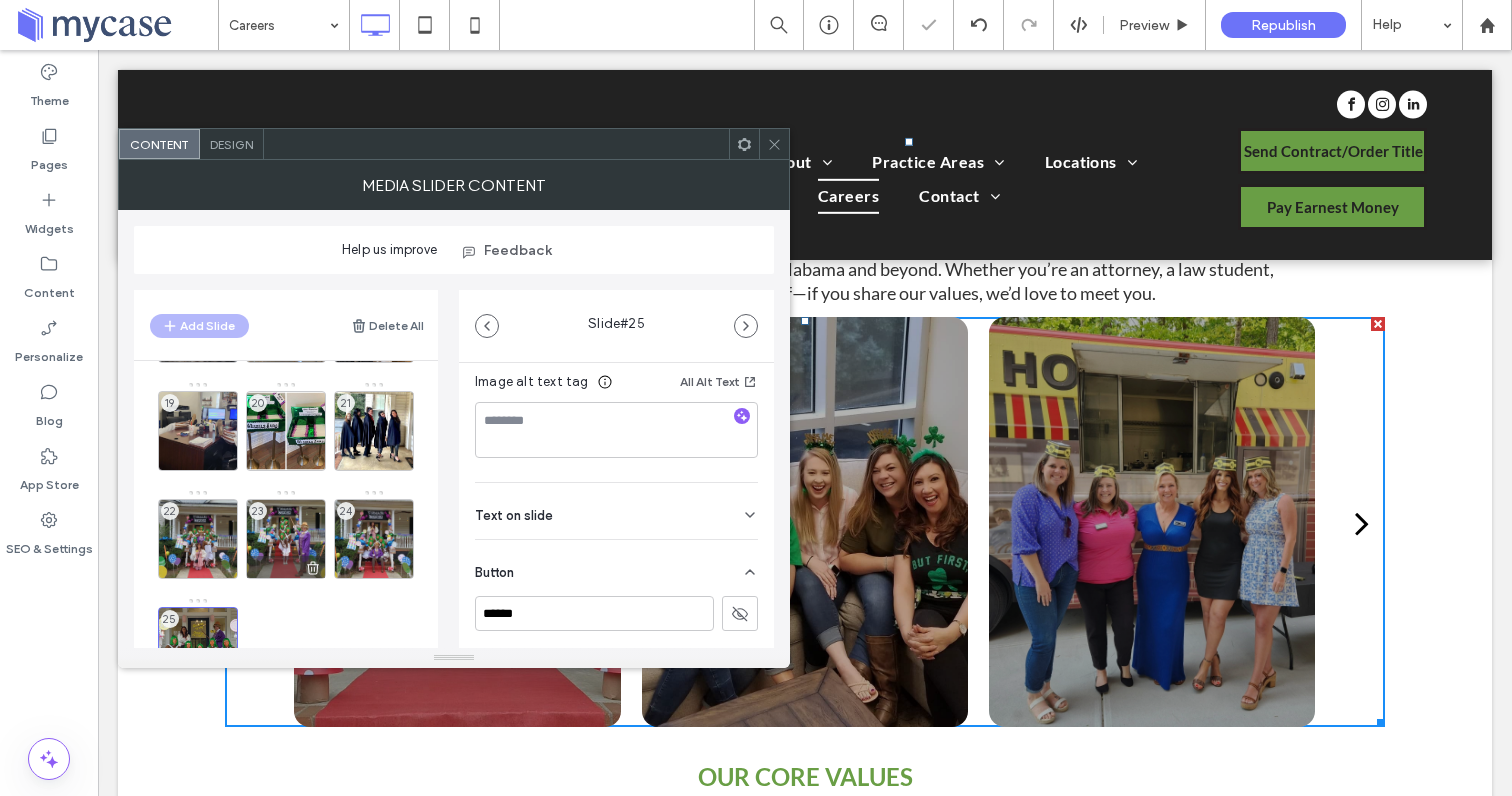 scroll, scrollTop: 726, scrollLeft: 0, axis: vertical 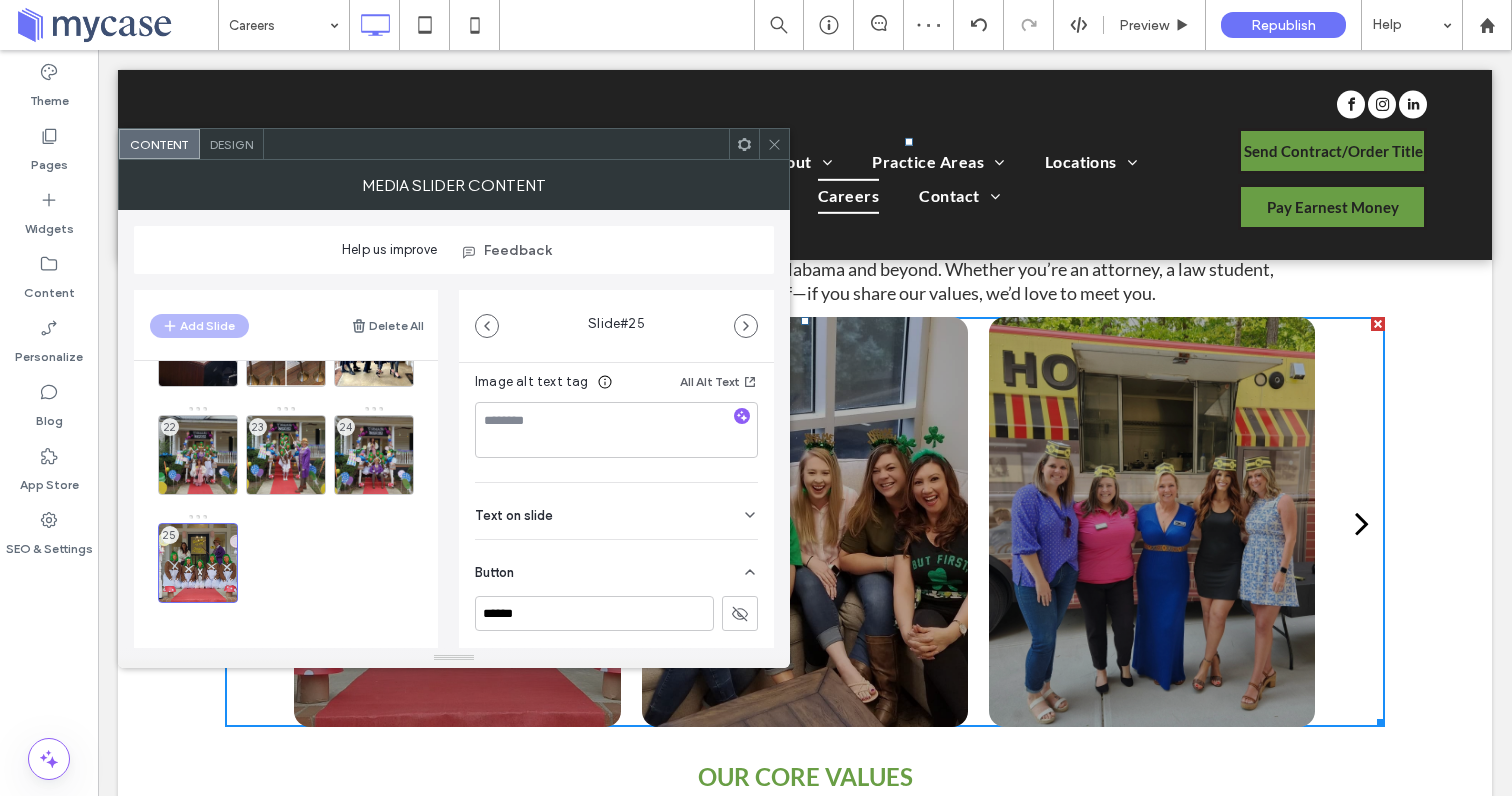click 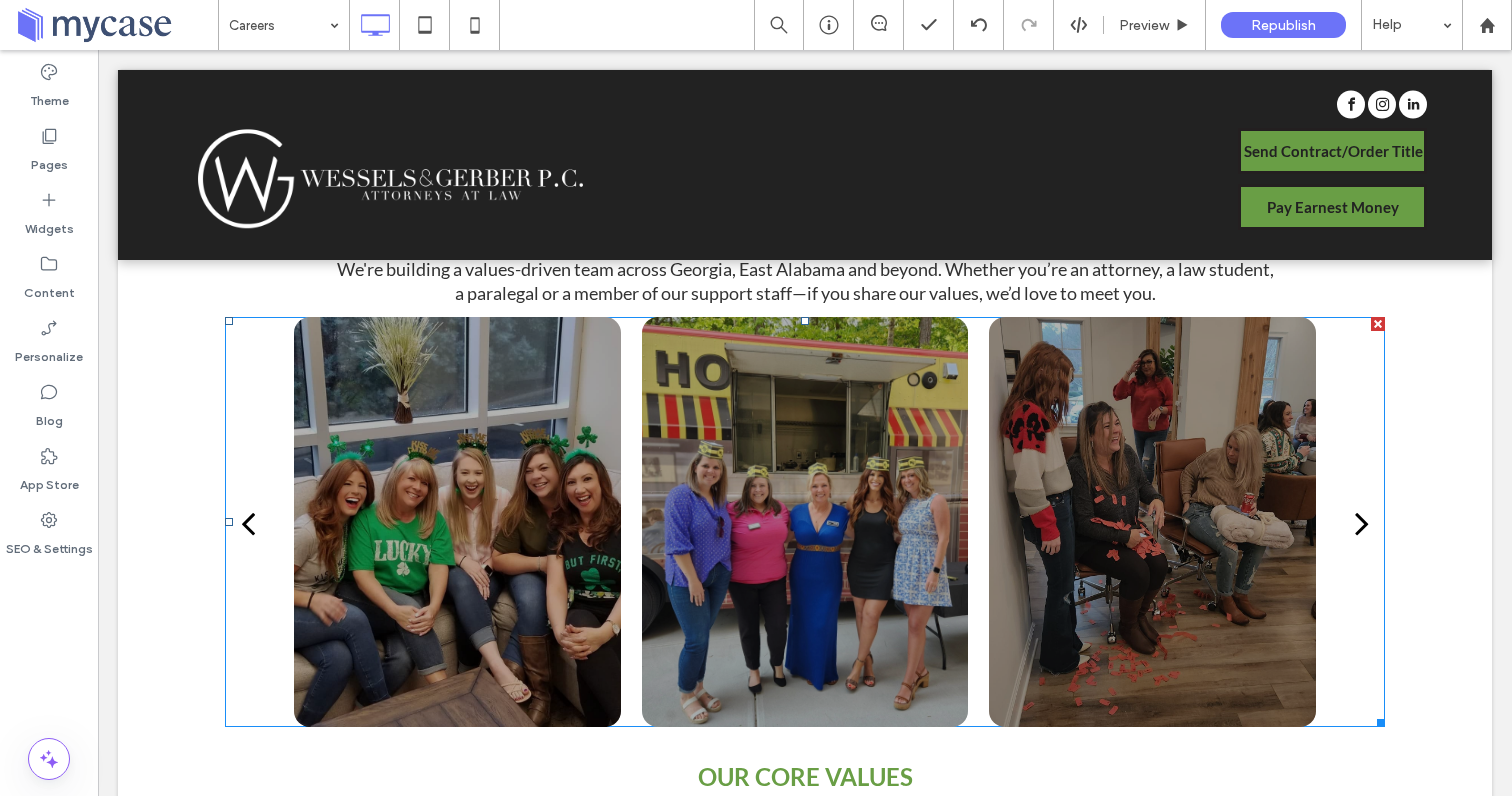 click at bounding box center [457, 522] 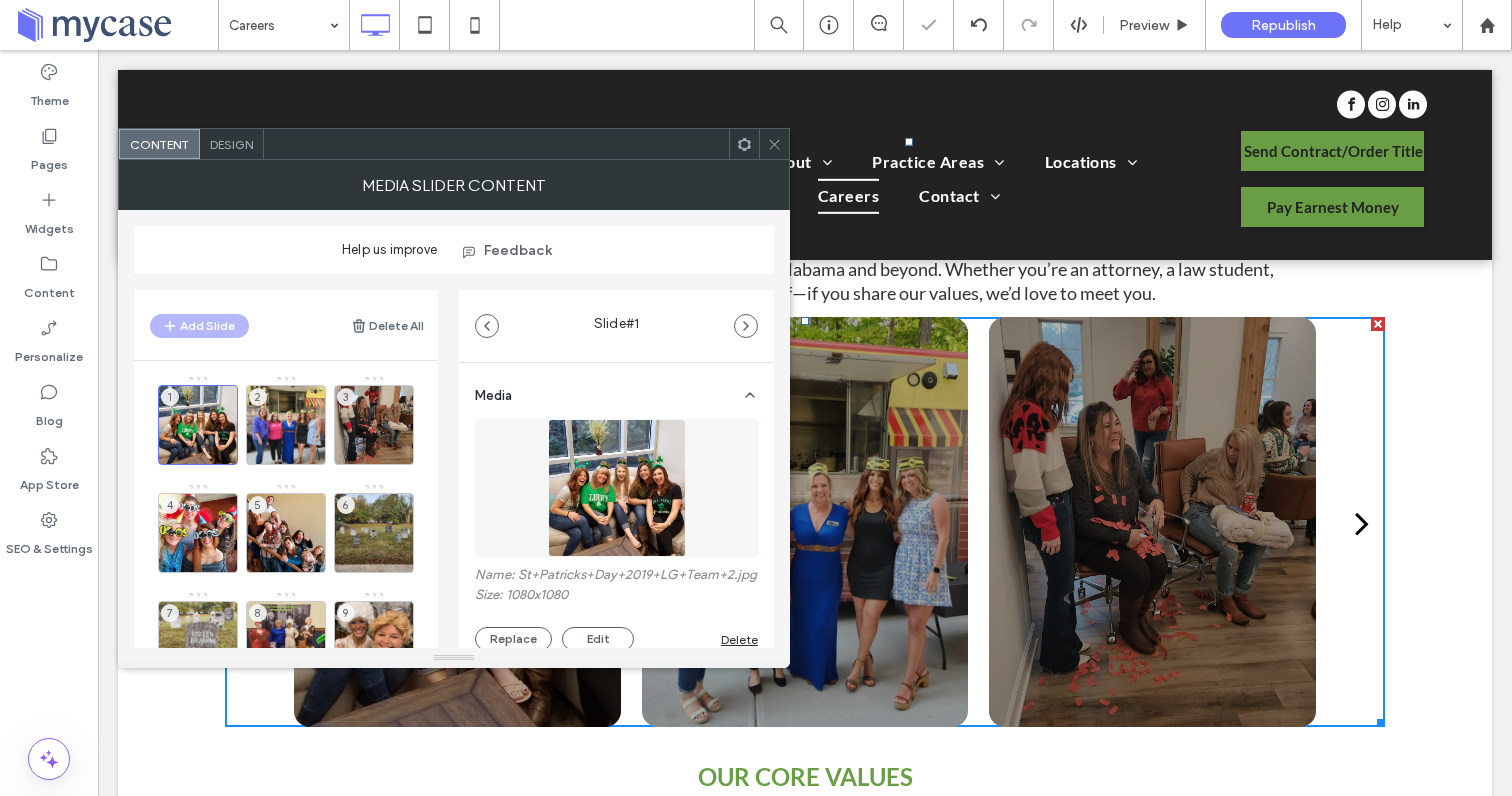 click on "Design" at bounding box center [231, 144] 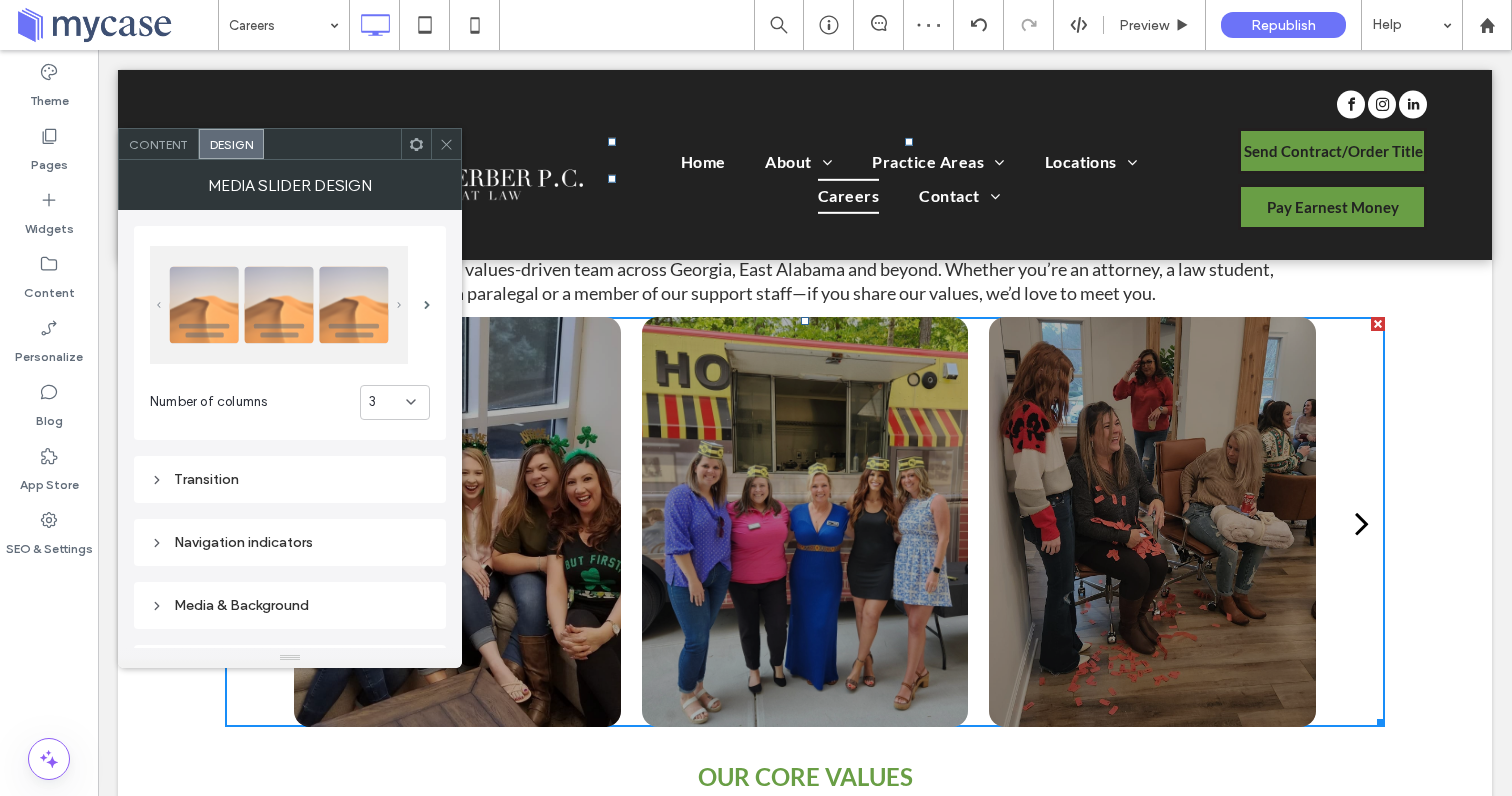 click on "Transition" at bounding box center [290, 479] 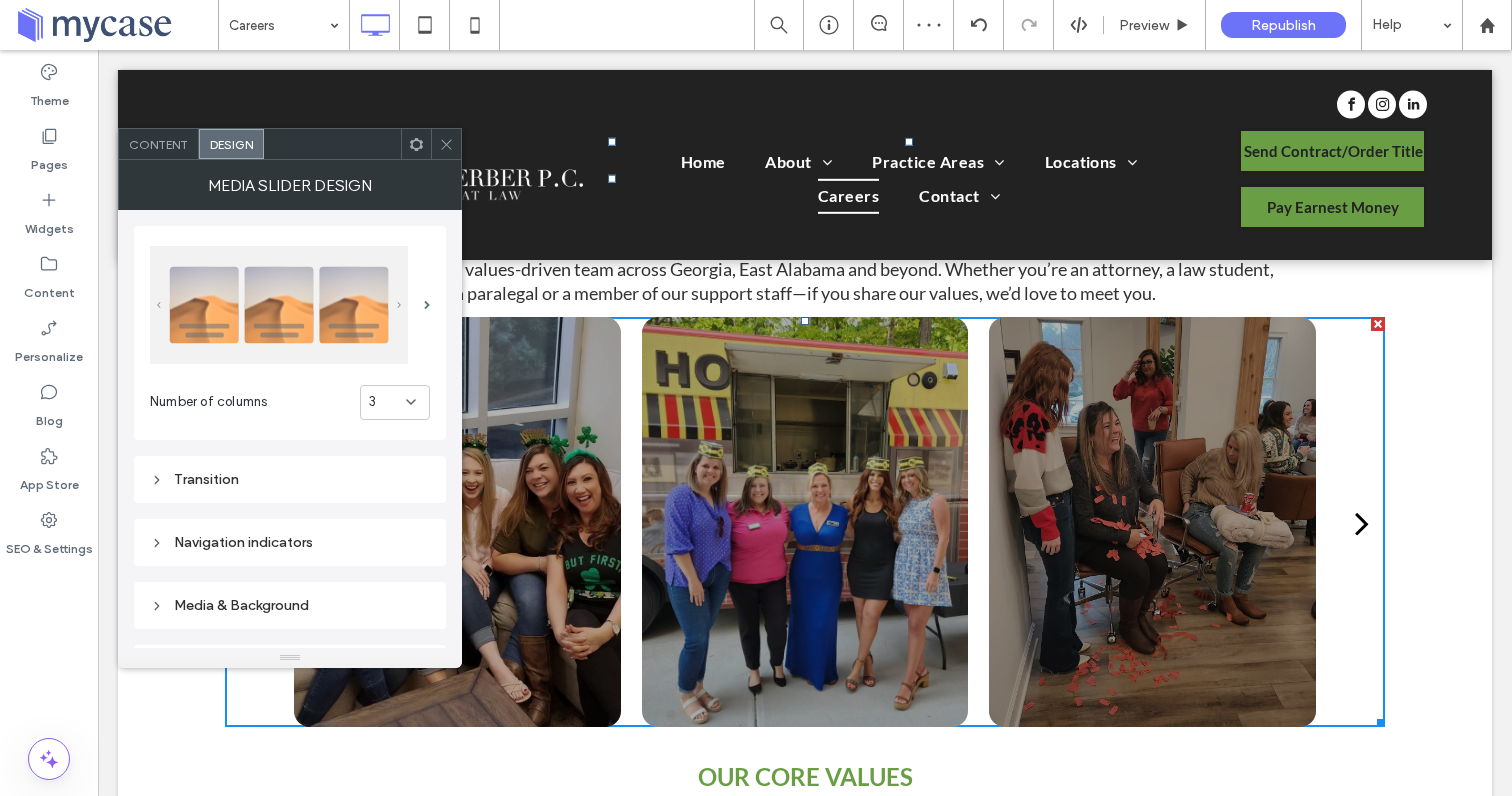 click on "Transition" at bounding box center (290, 479) 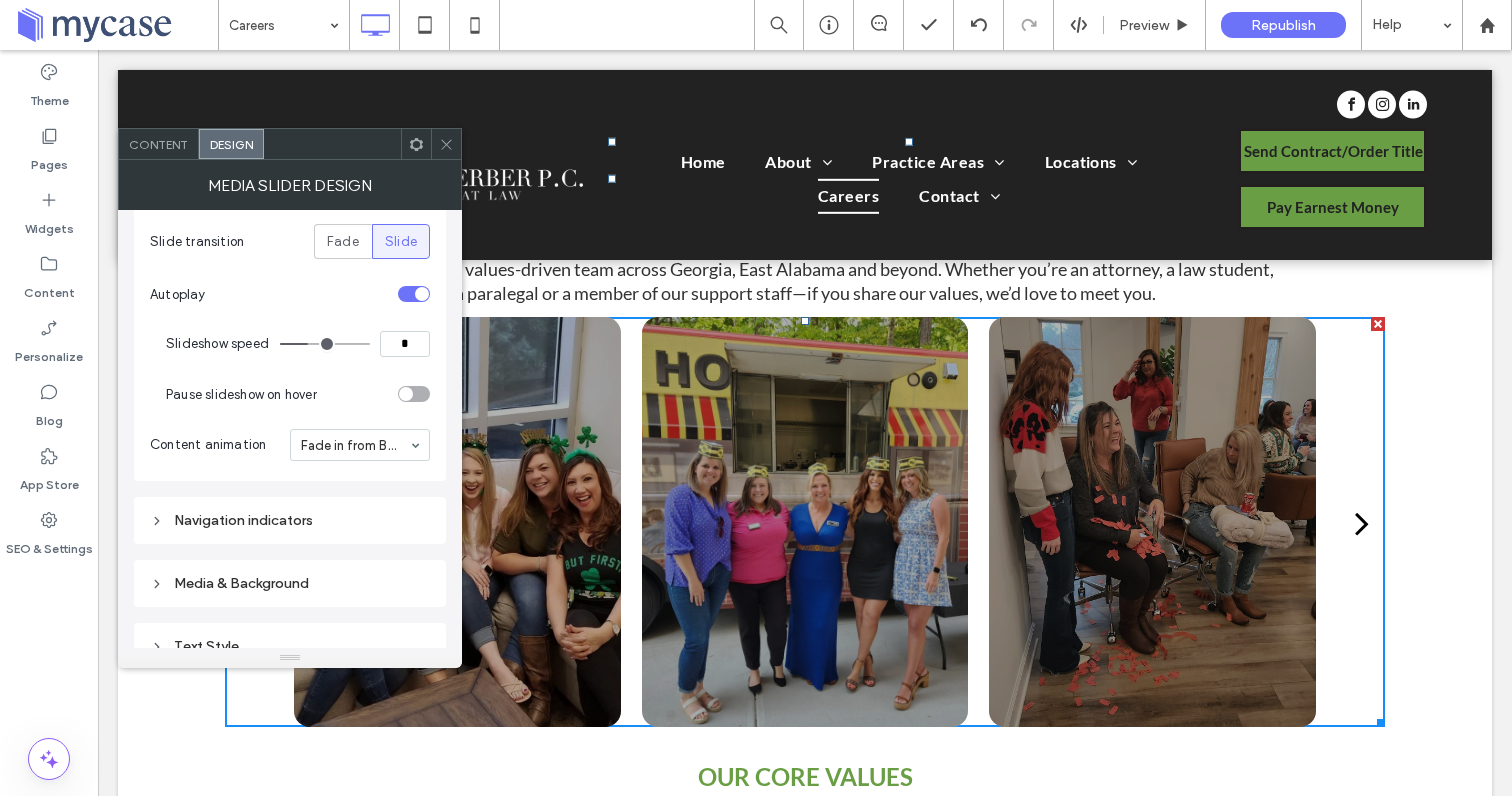 scroll, scrollTop: 299, scrollLeft: 0, axis: vertical 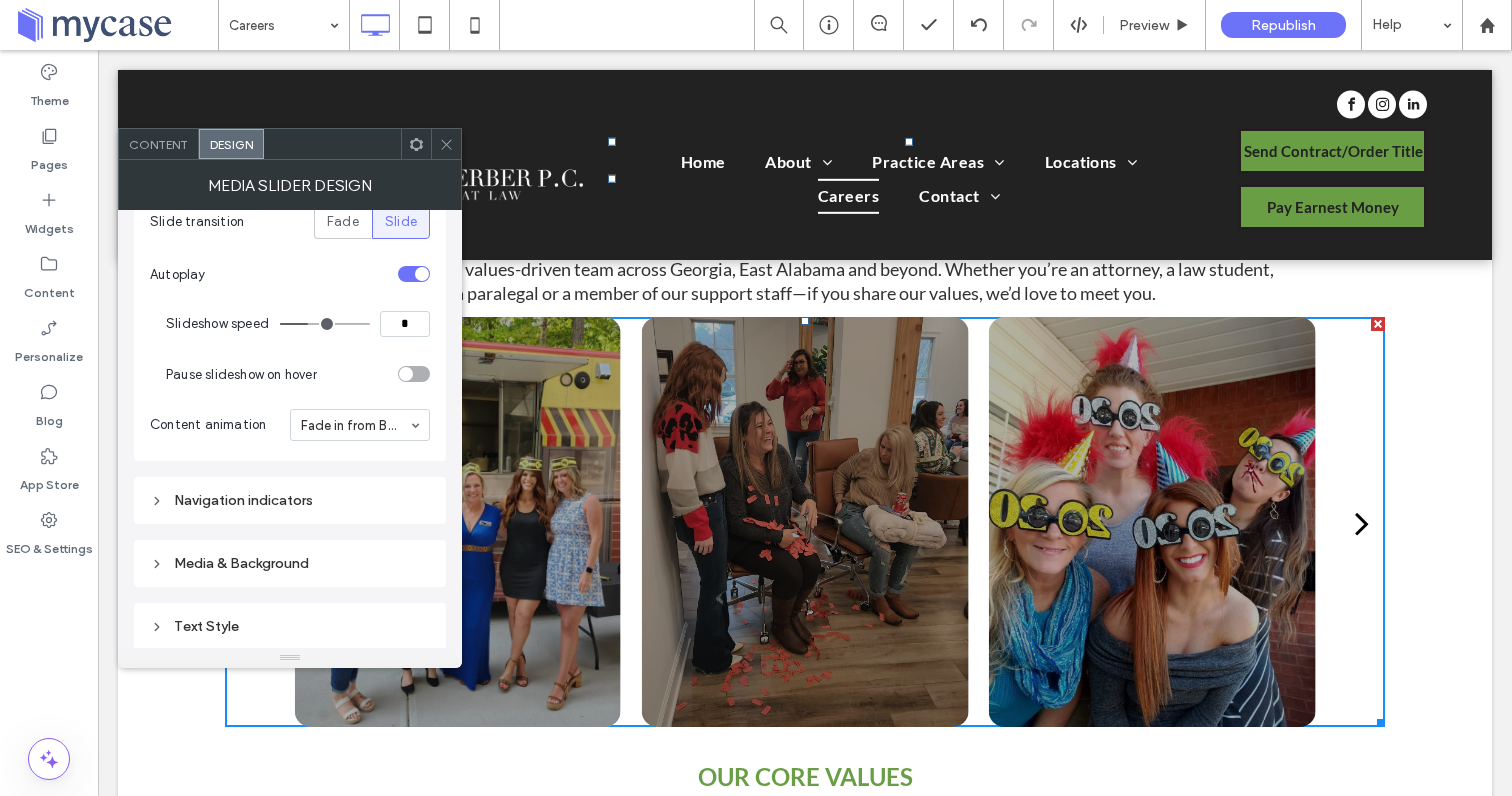 click on "Navigation indicators" at bounding box center [290, 500] 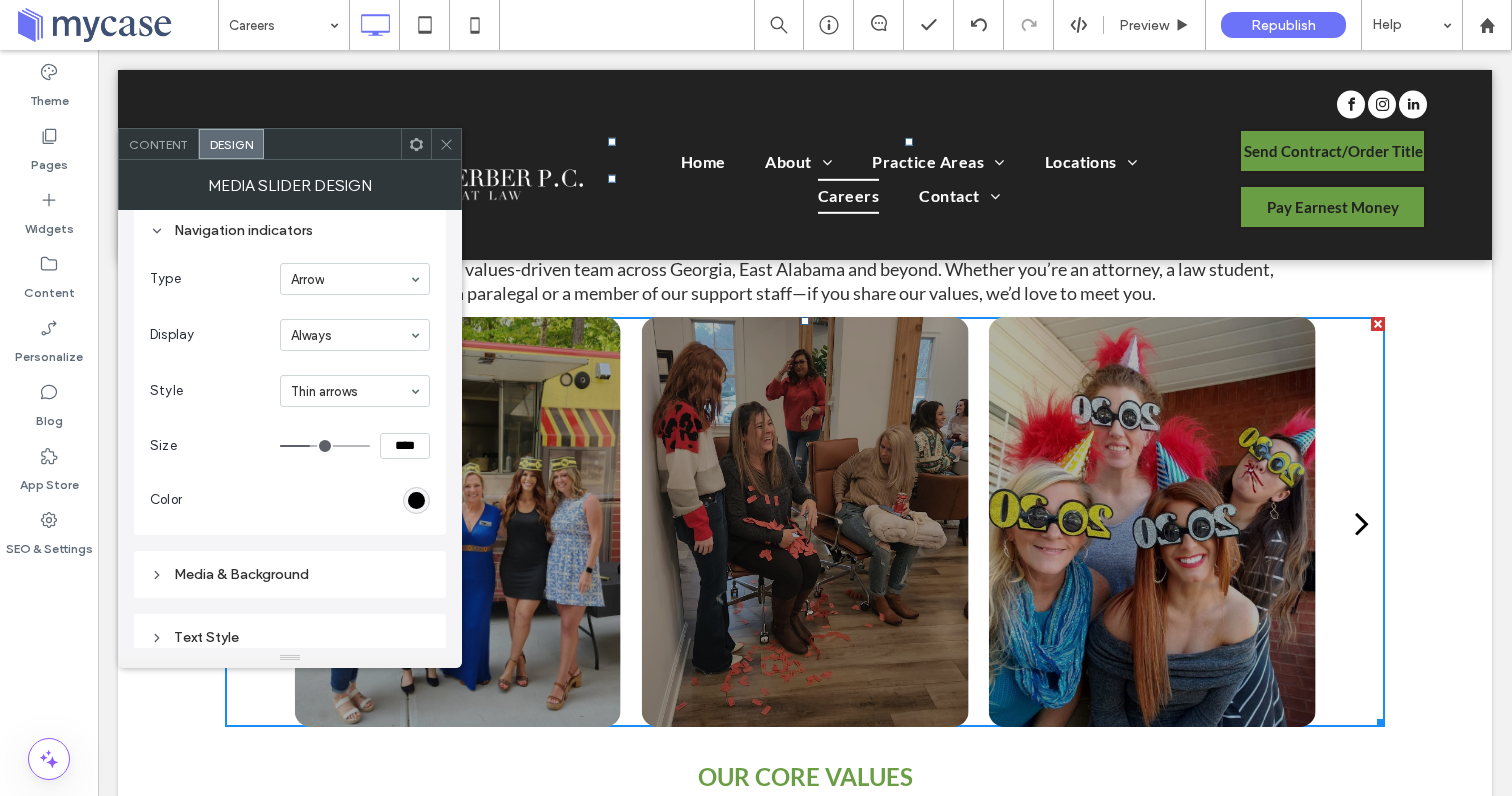 scroll, scrollTop: 583, scrollLeft: 0, axis: vertical 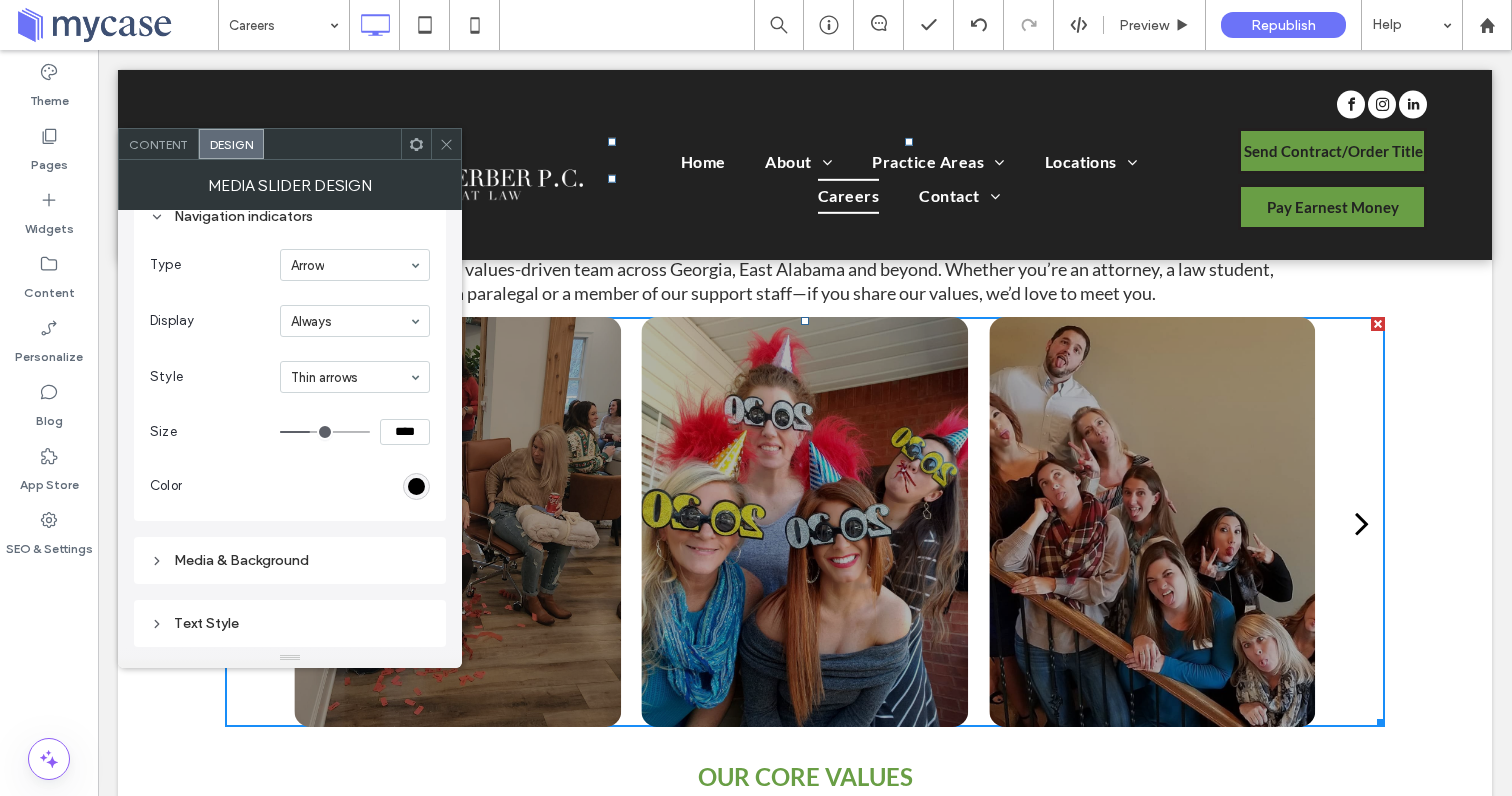 click on "Media & Background" at bounding box center [290, 560] 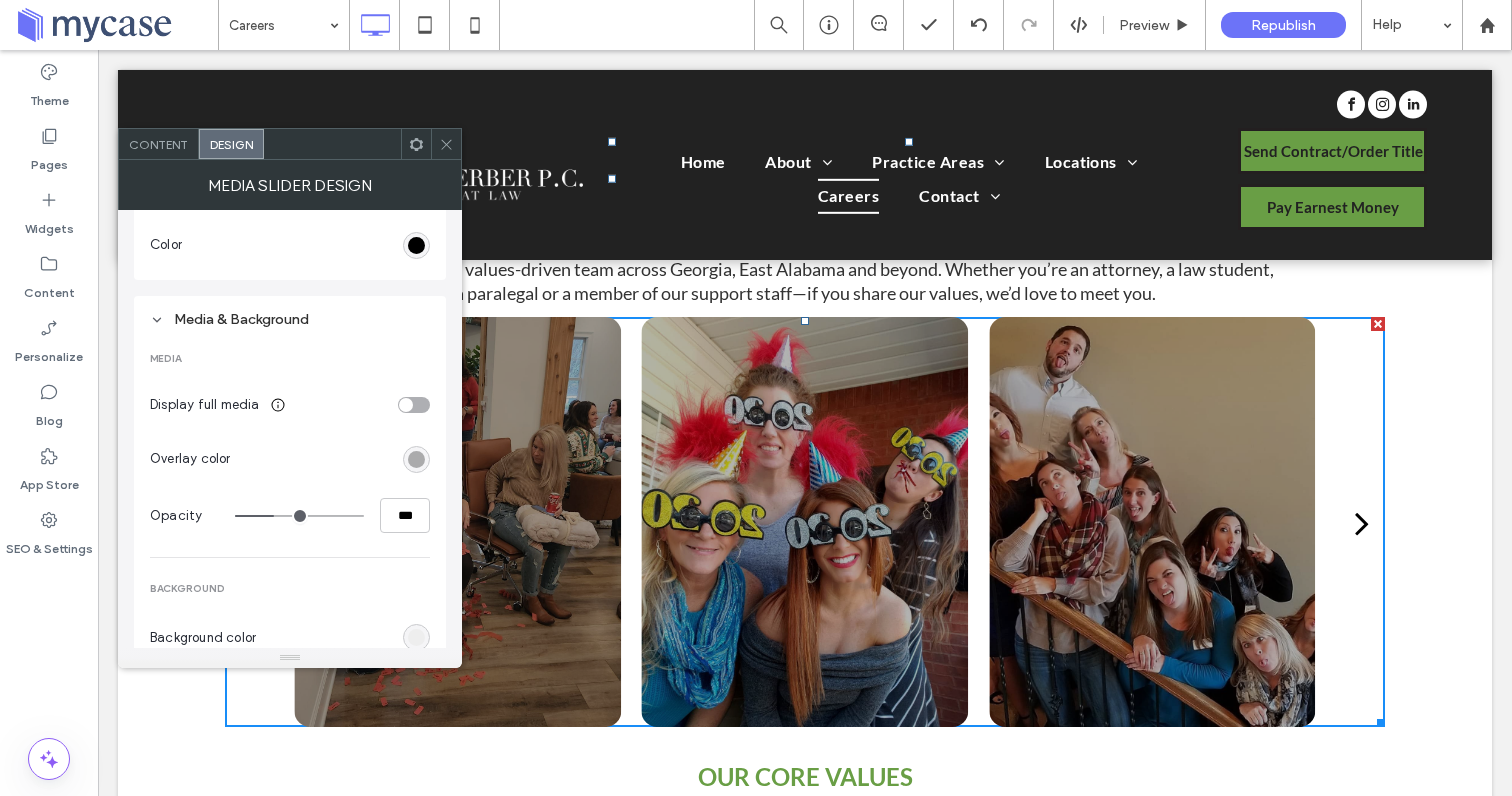 scroll, scrollTop: 845, scrollLeft: 0, axis: vertical 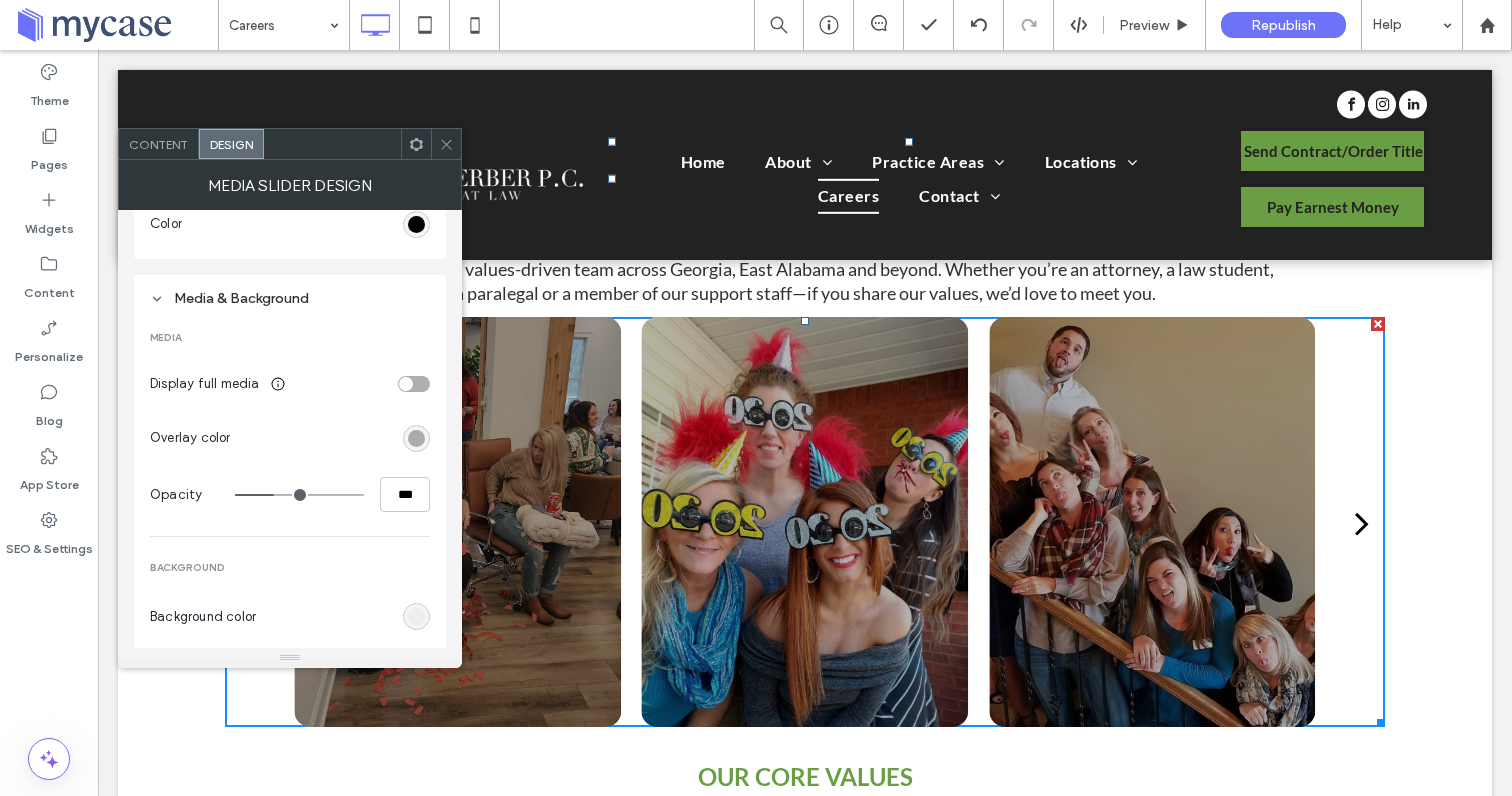 type on "**" 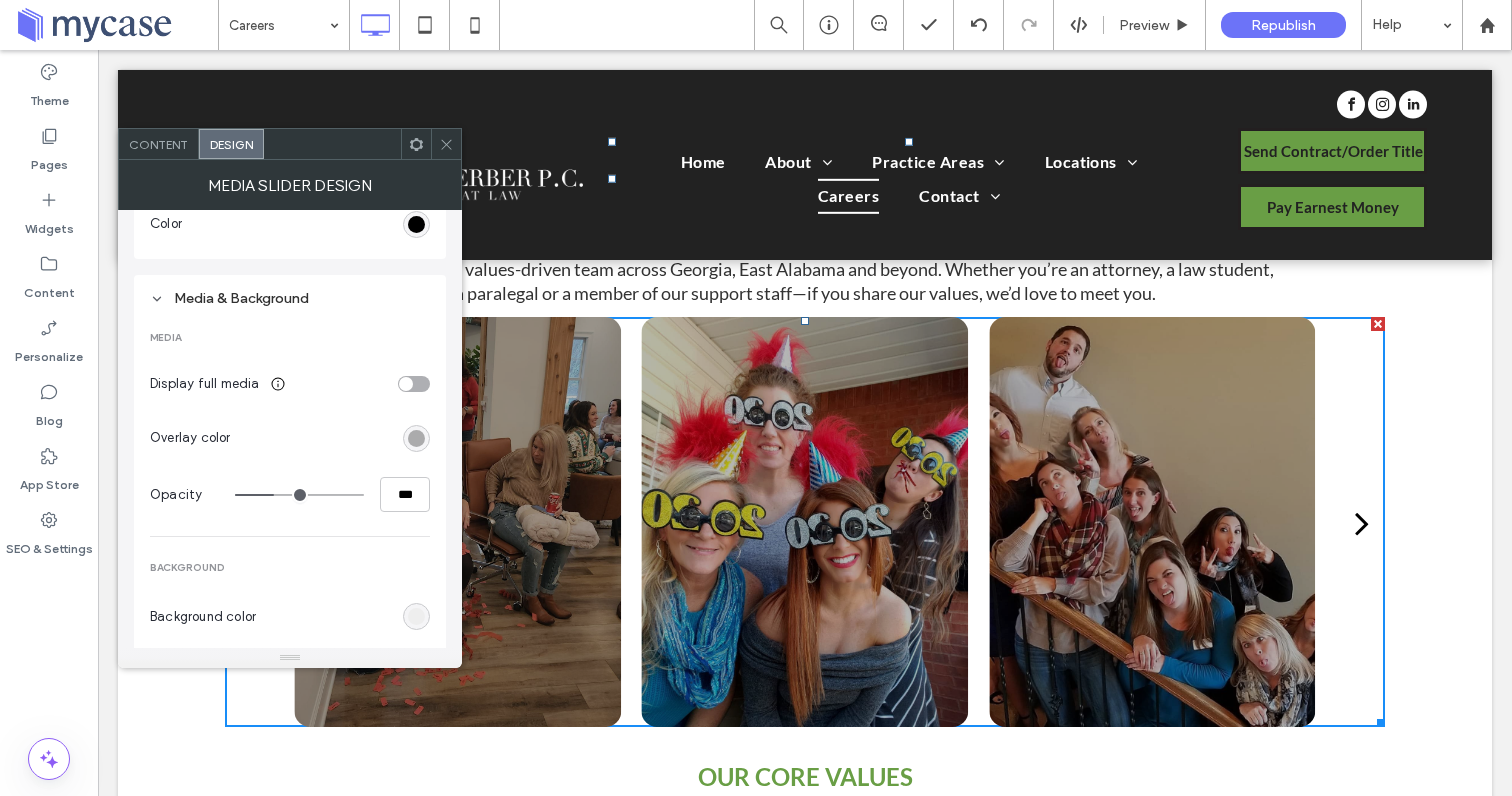 type on "**" 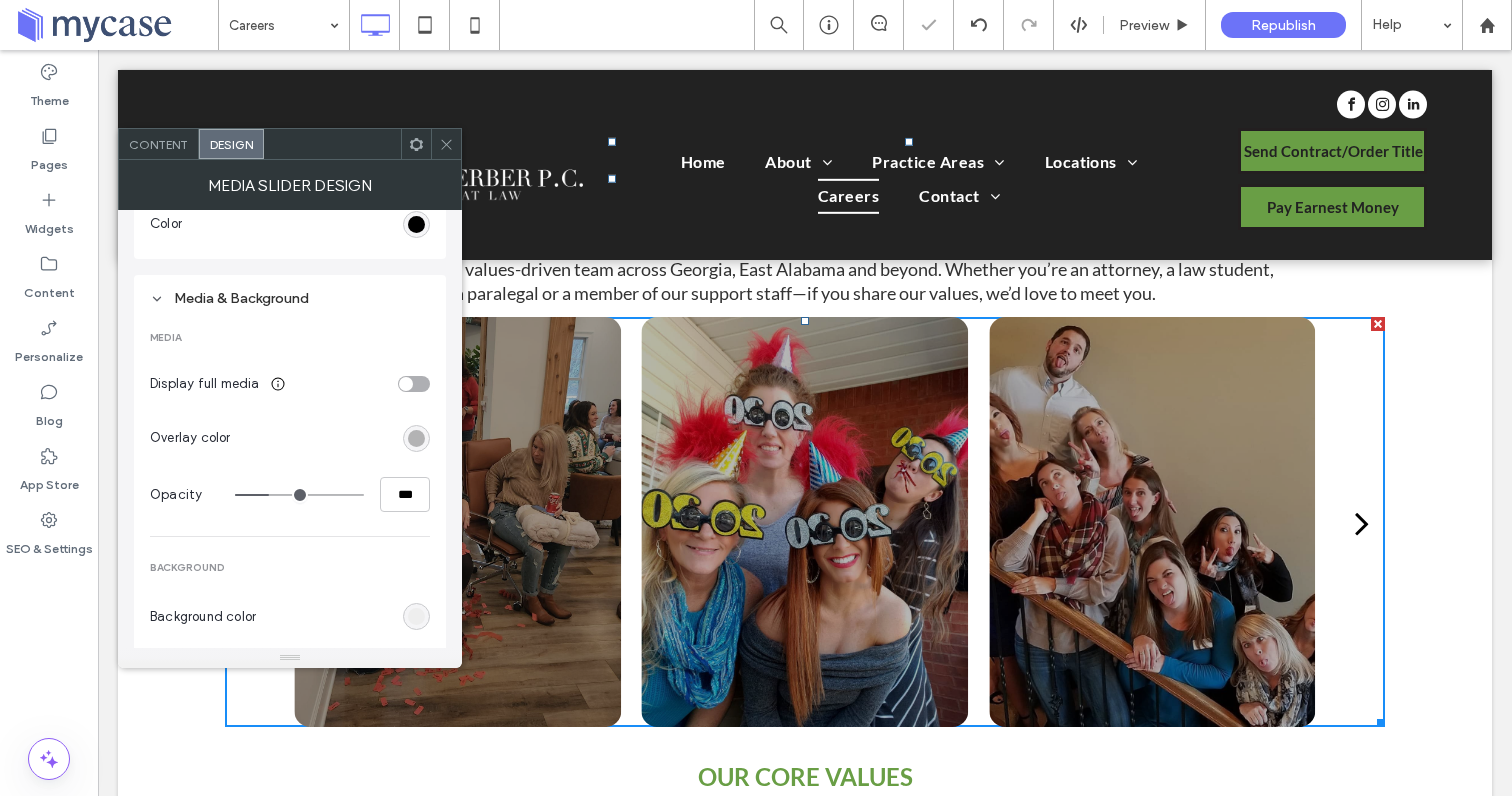 type on "**" 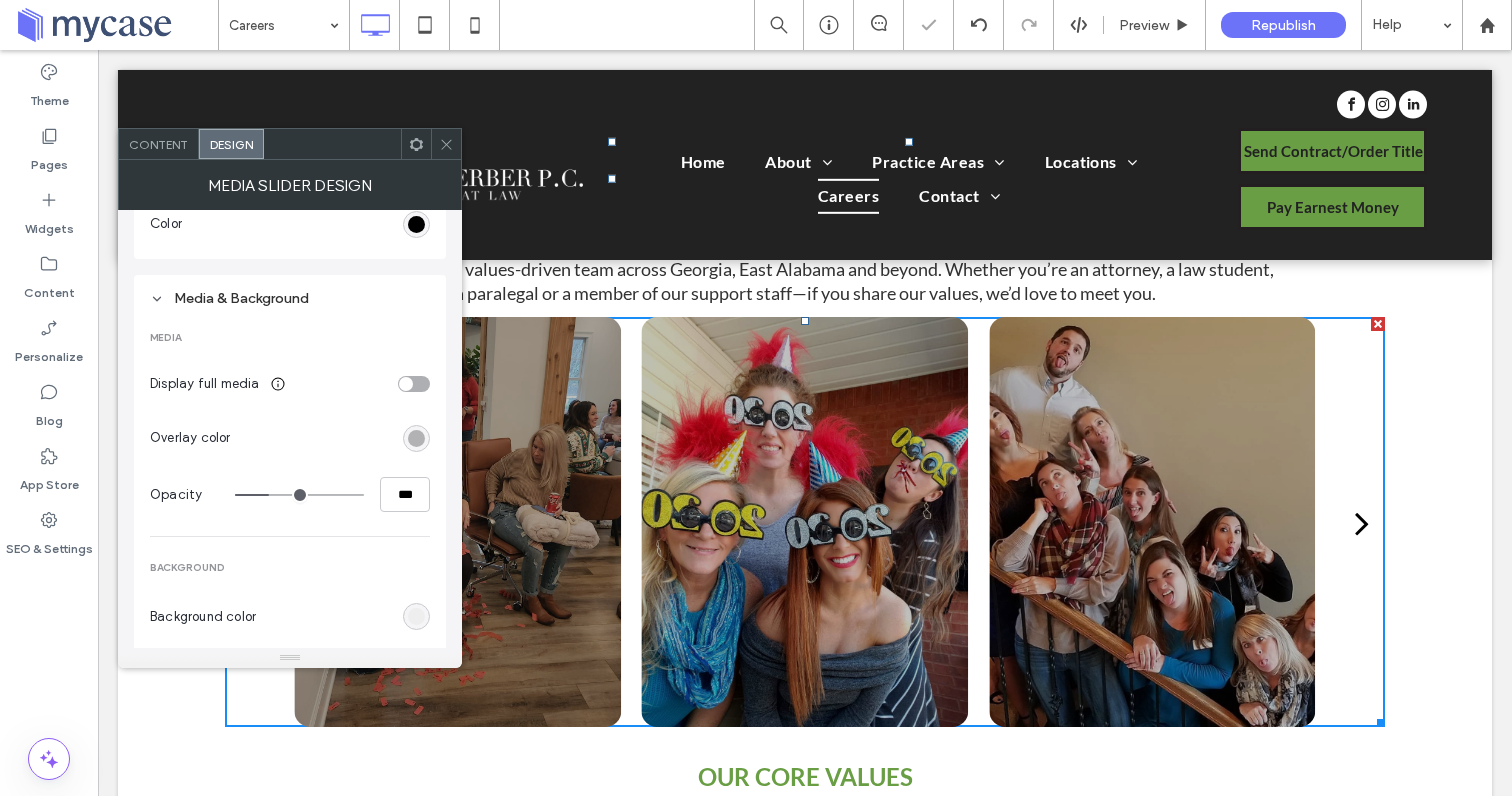 type on "**" 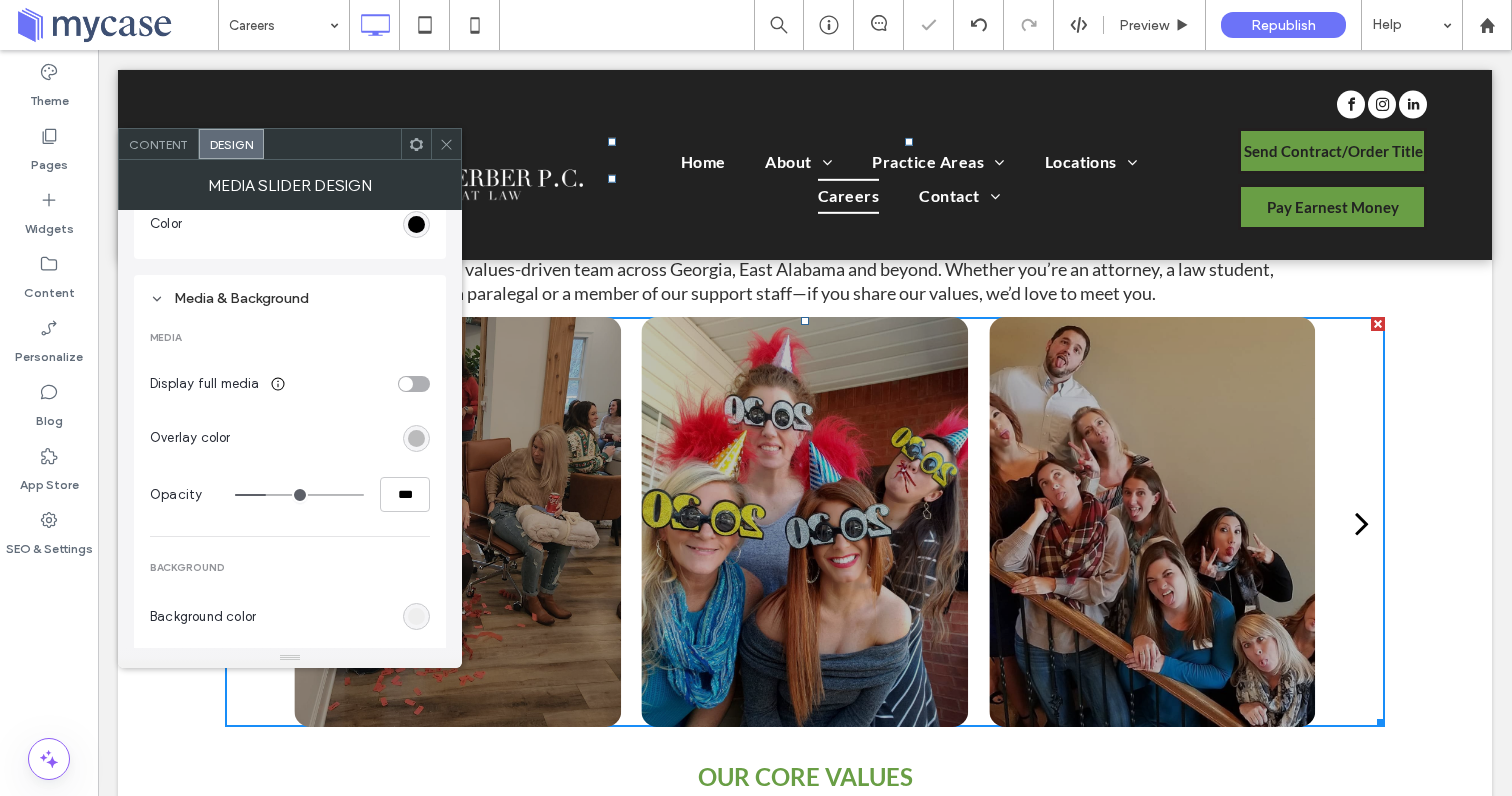 type on "**" 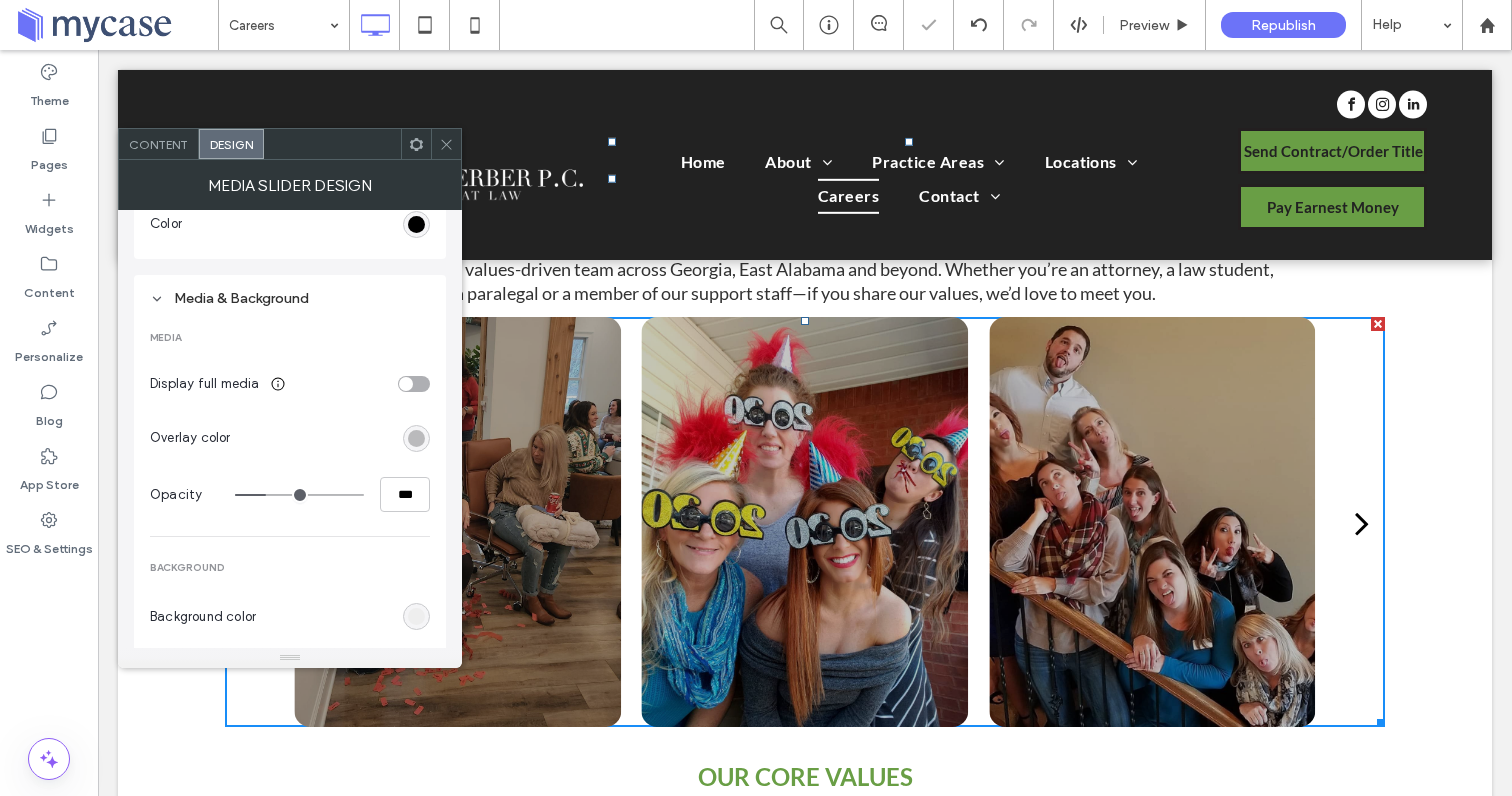 type on "**" 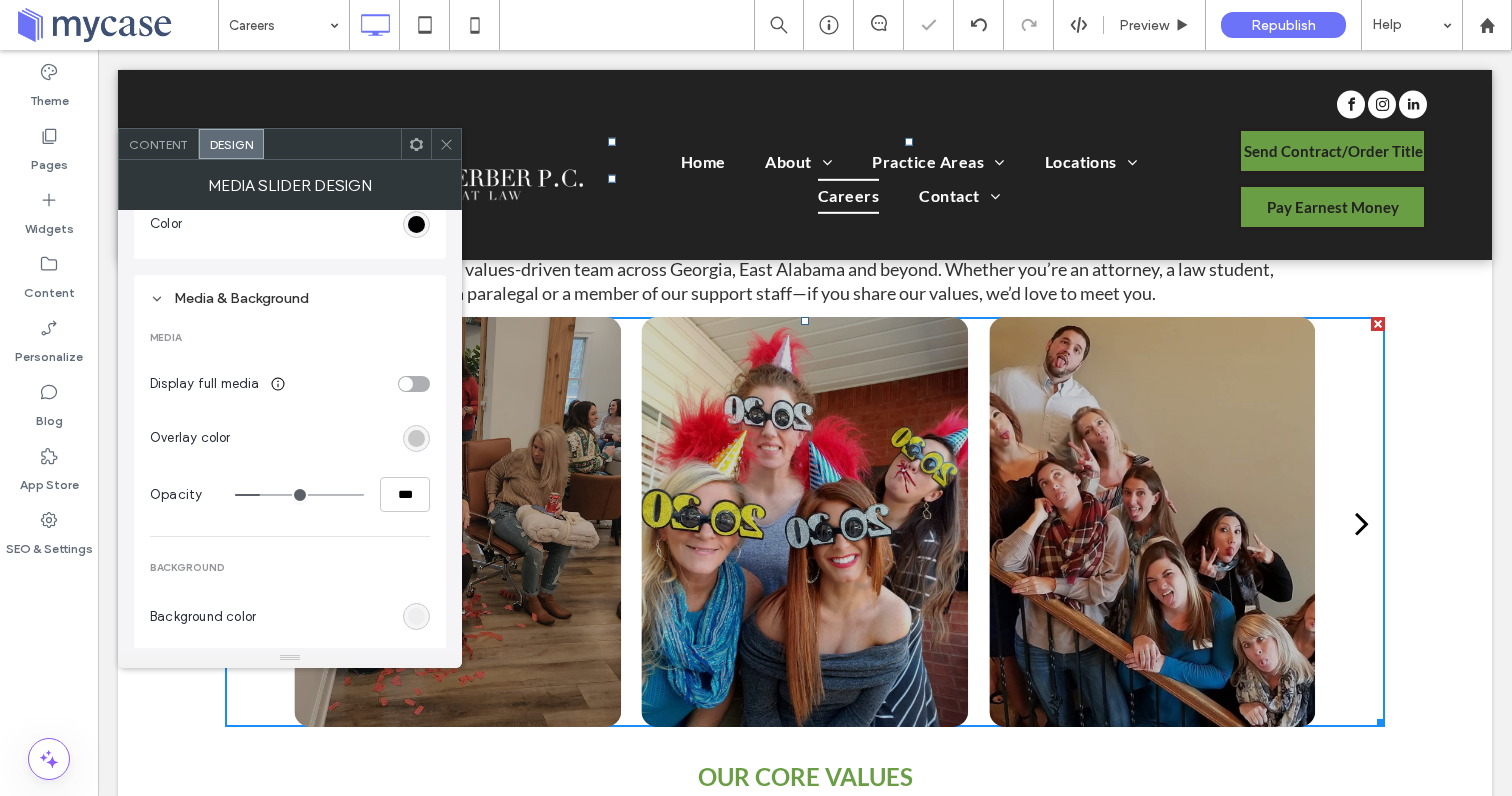 type on "**" 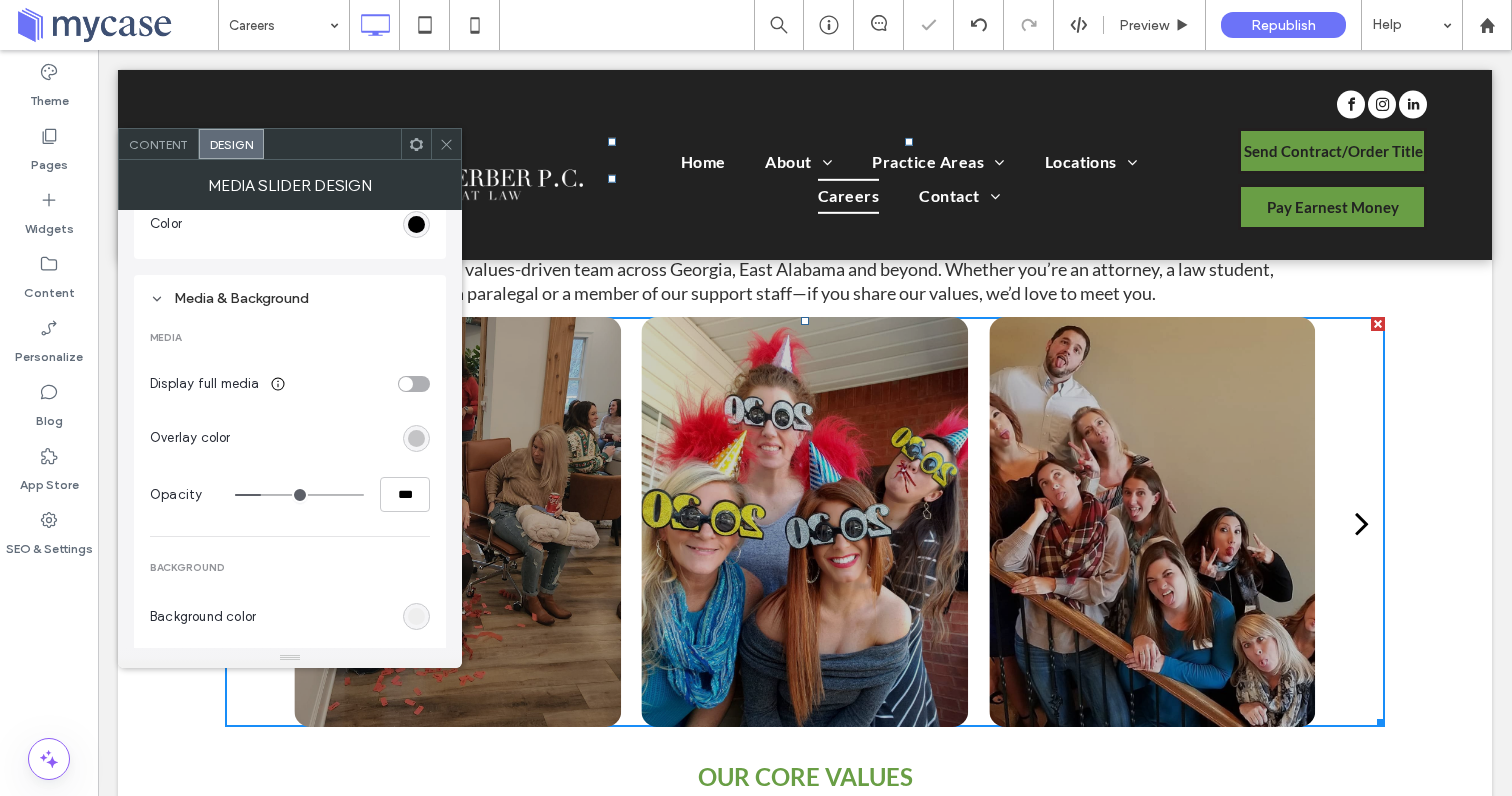 type on "**" 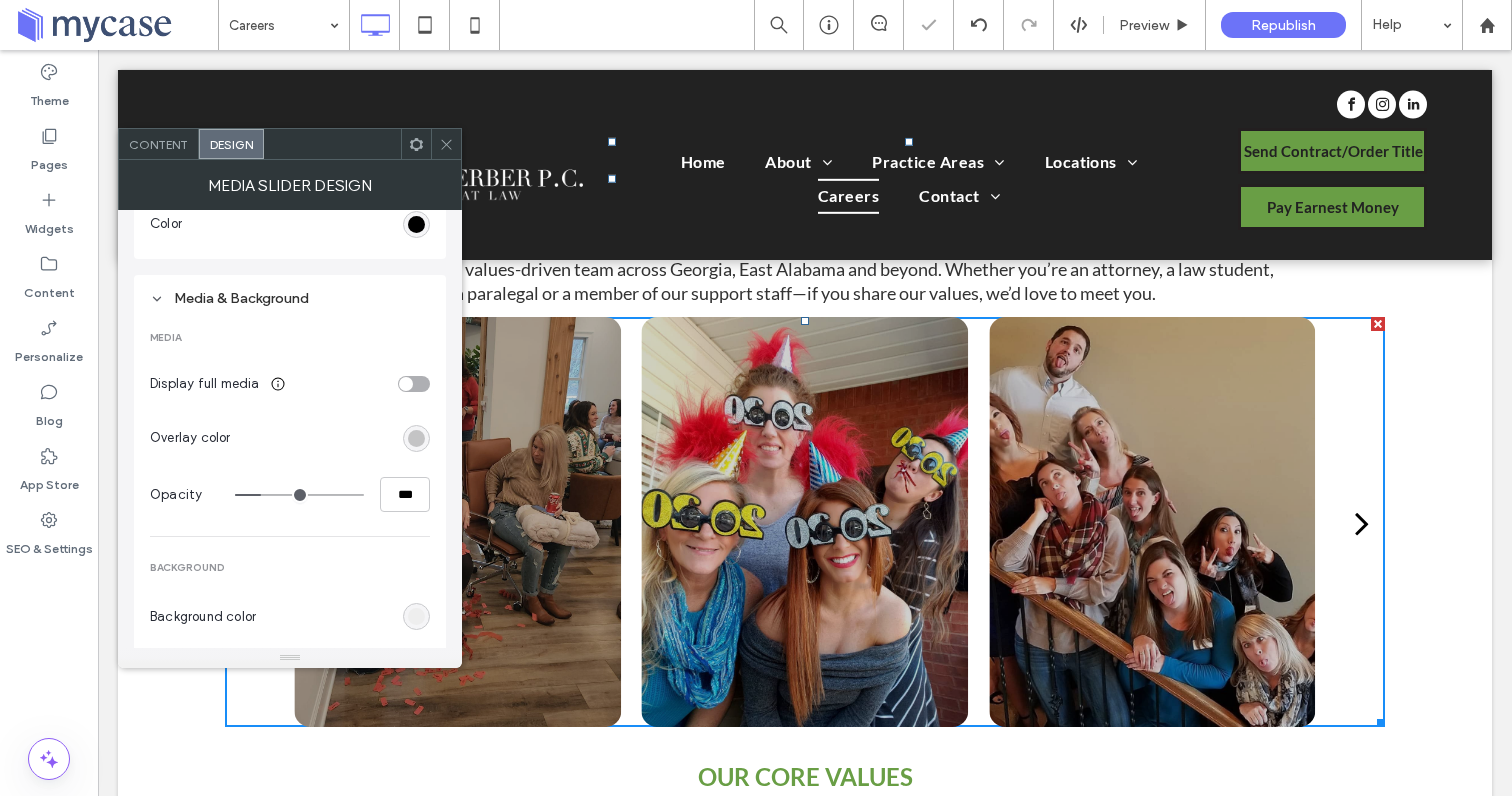type on "**" 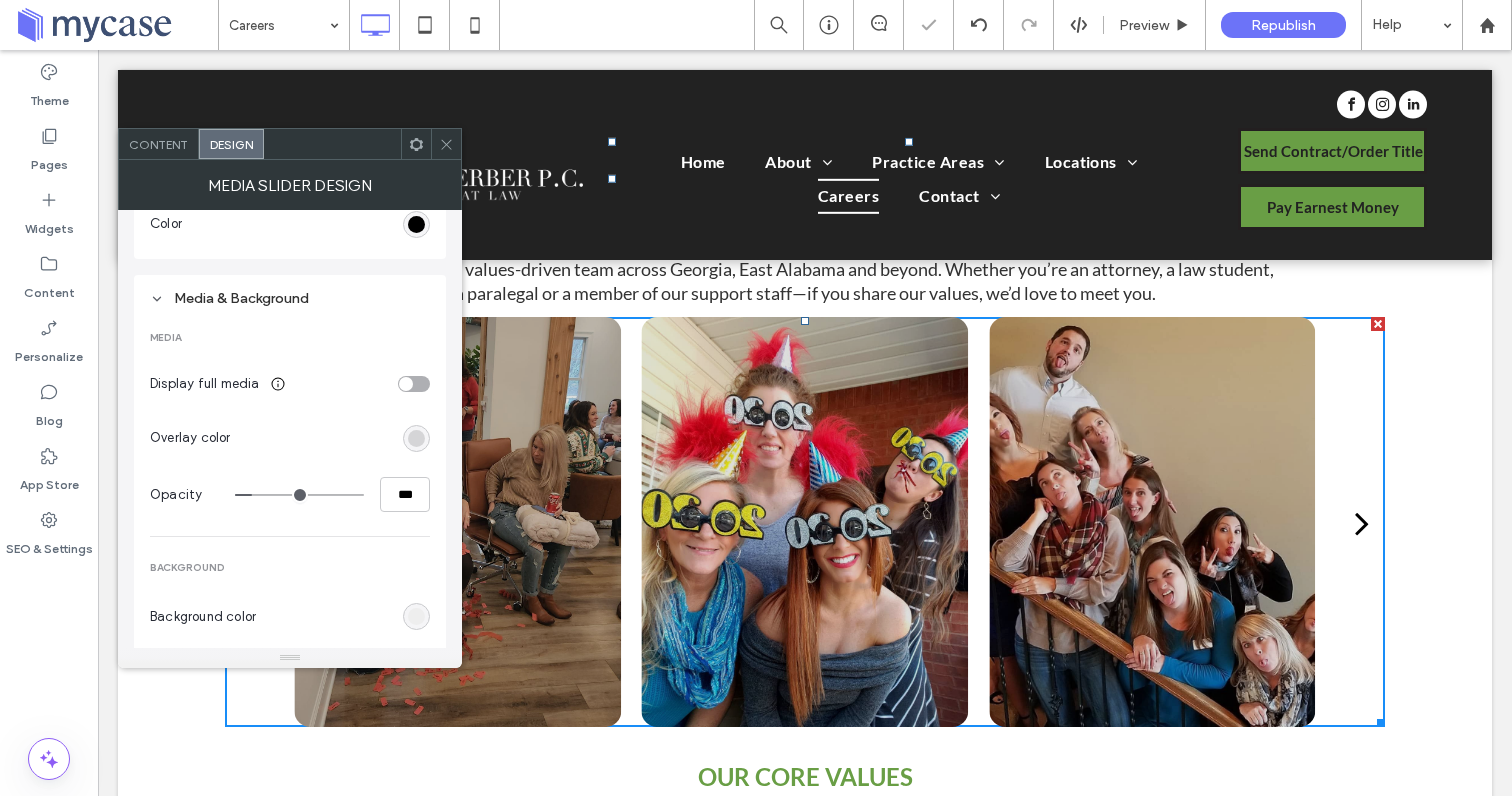 type on "**" 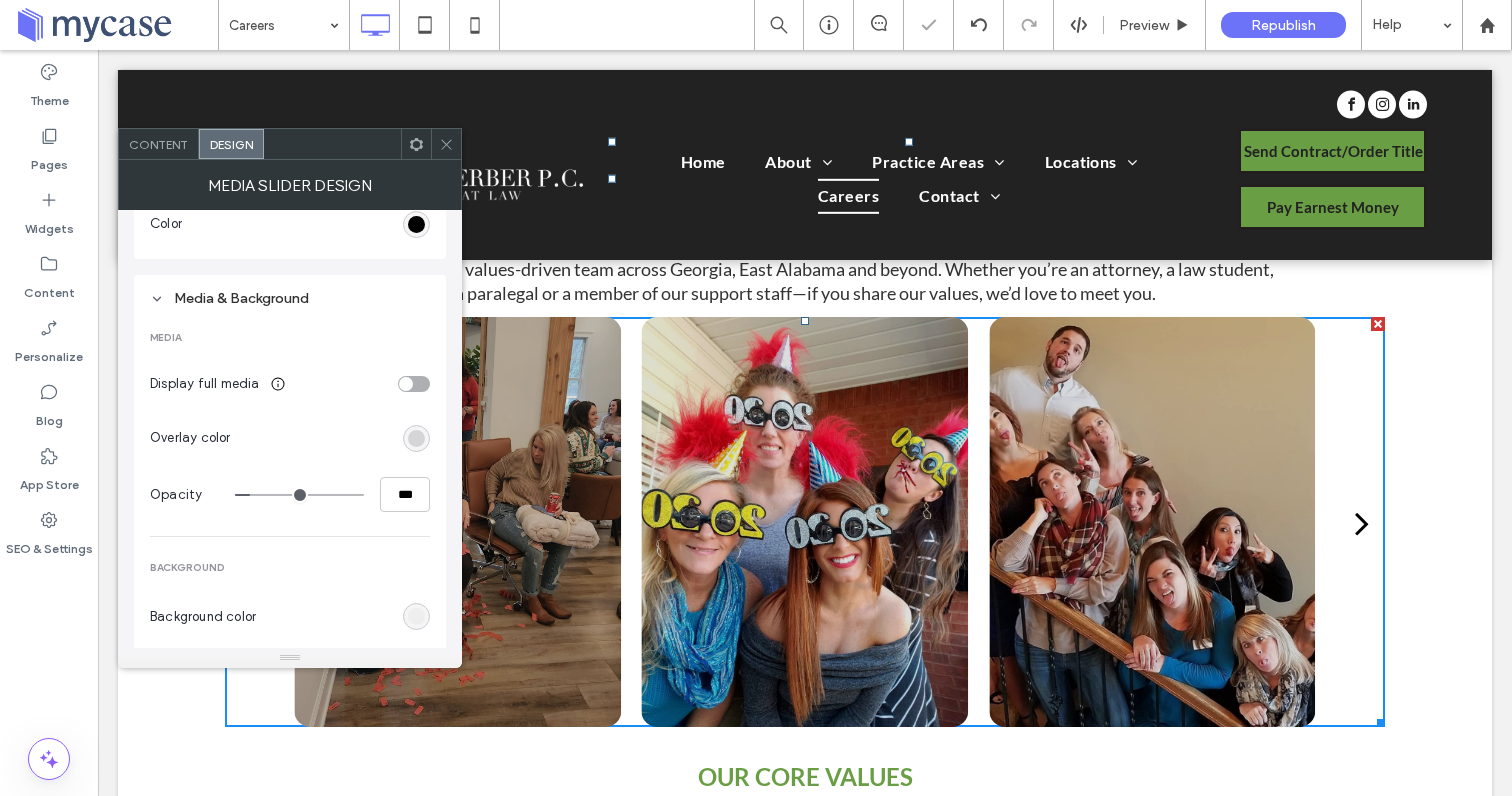 type on "**" 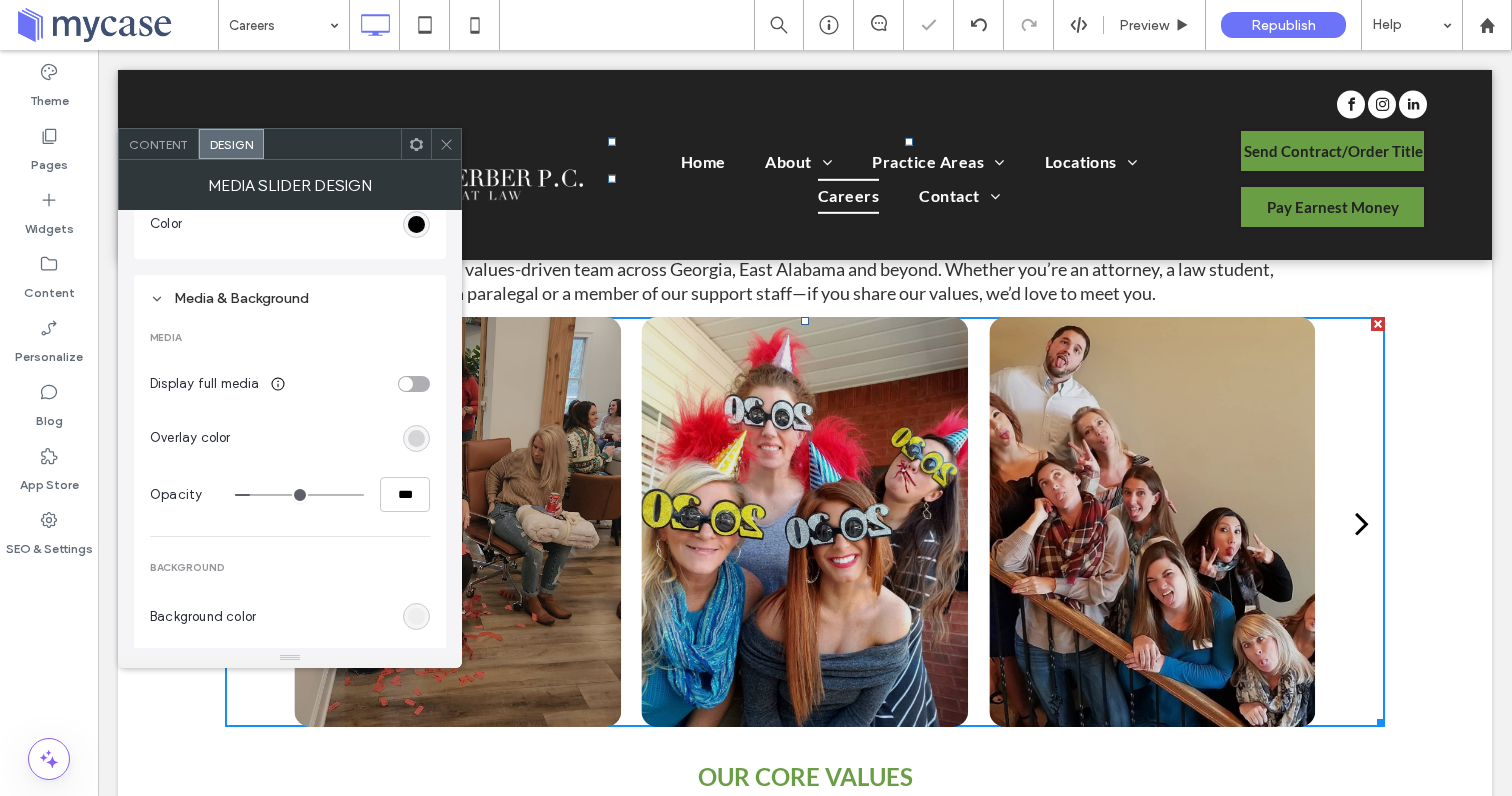 type on "*" 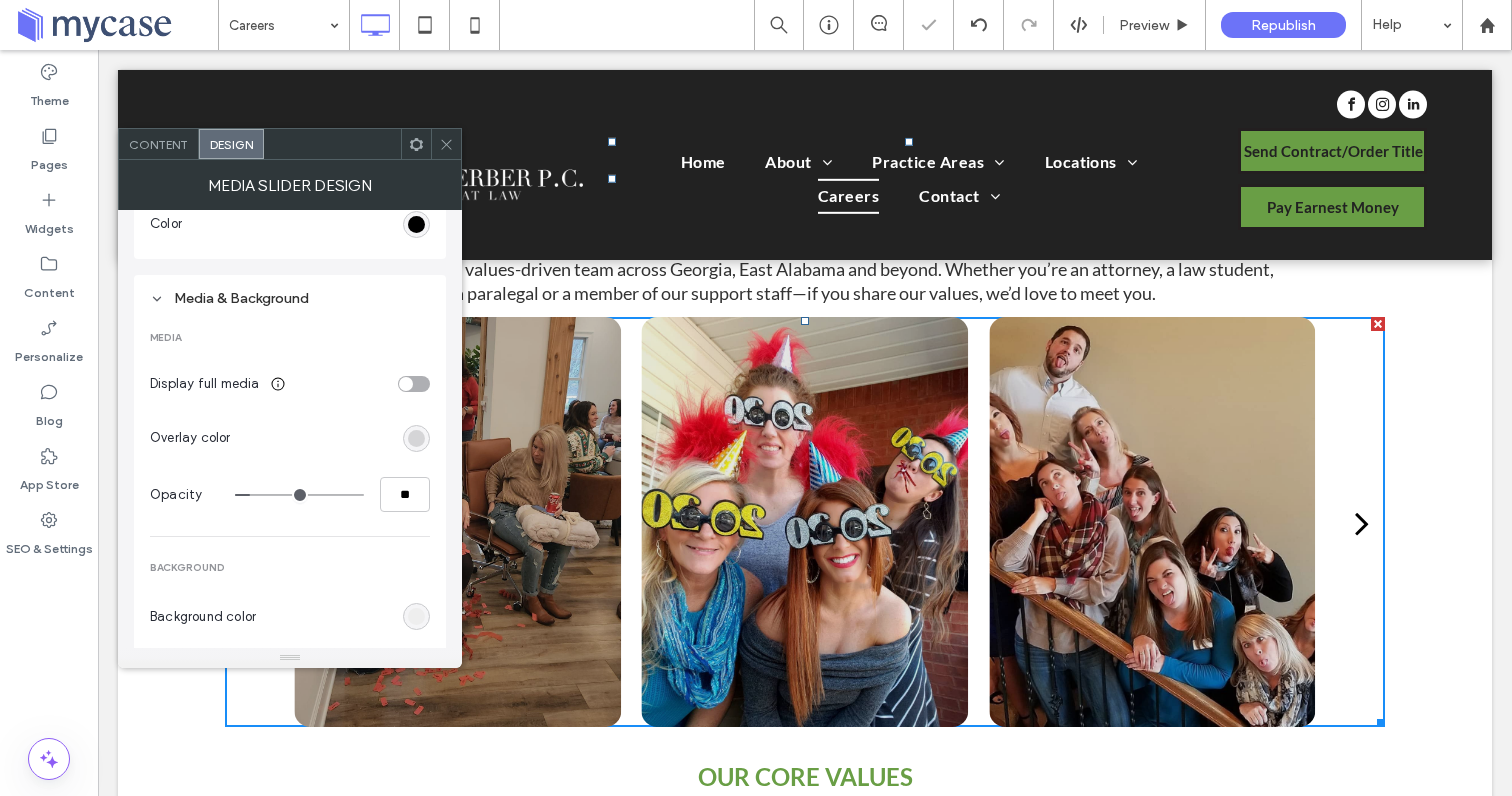 type on "*" 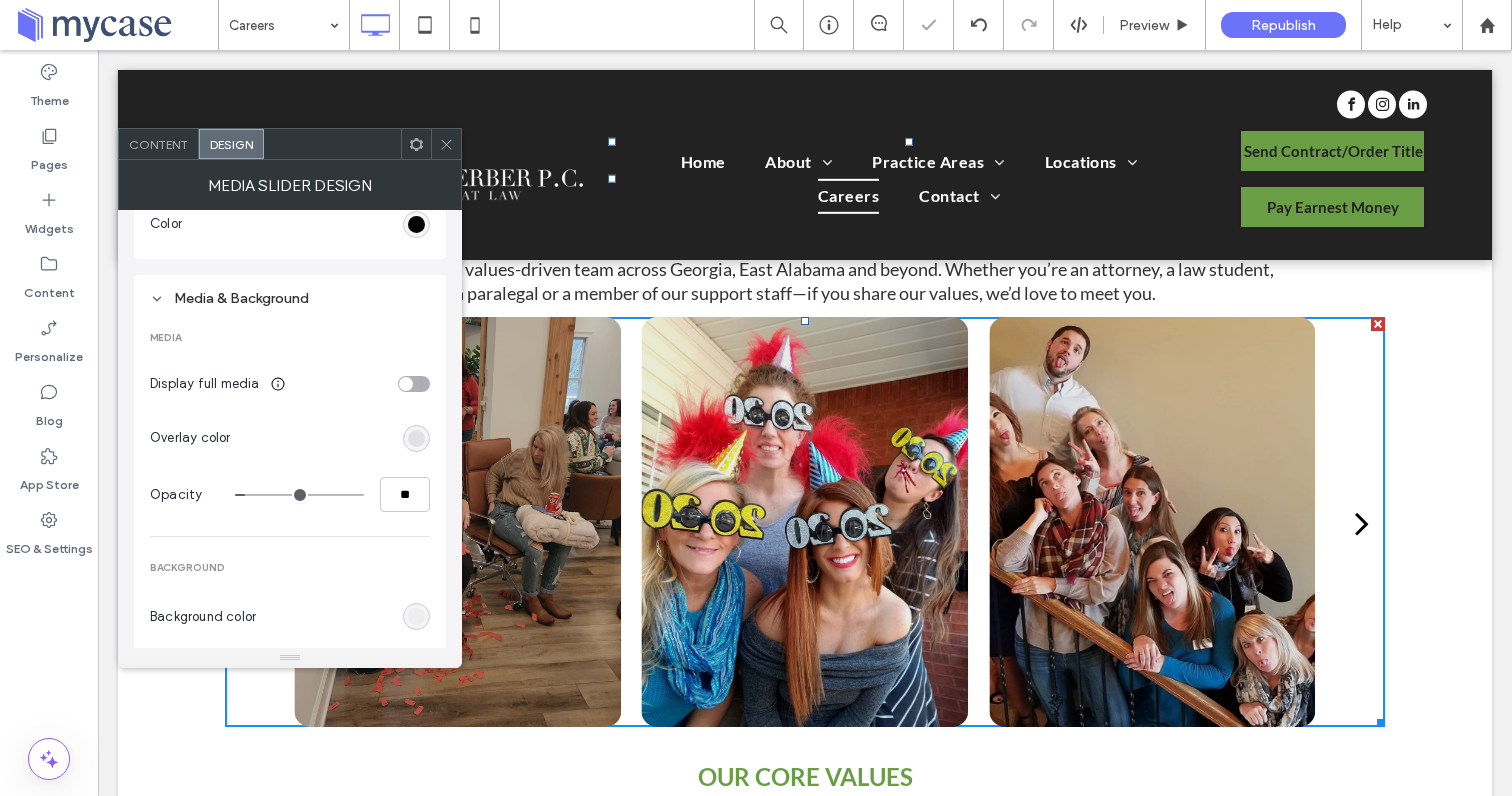 type on "*" 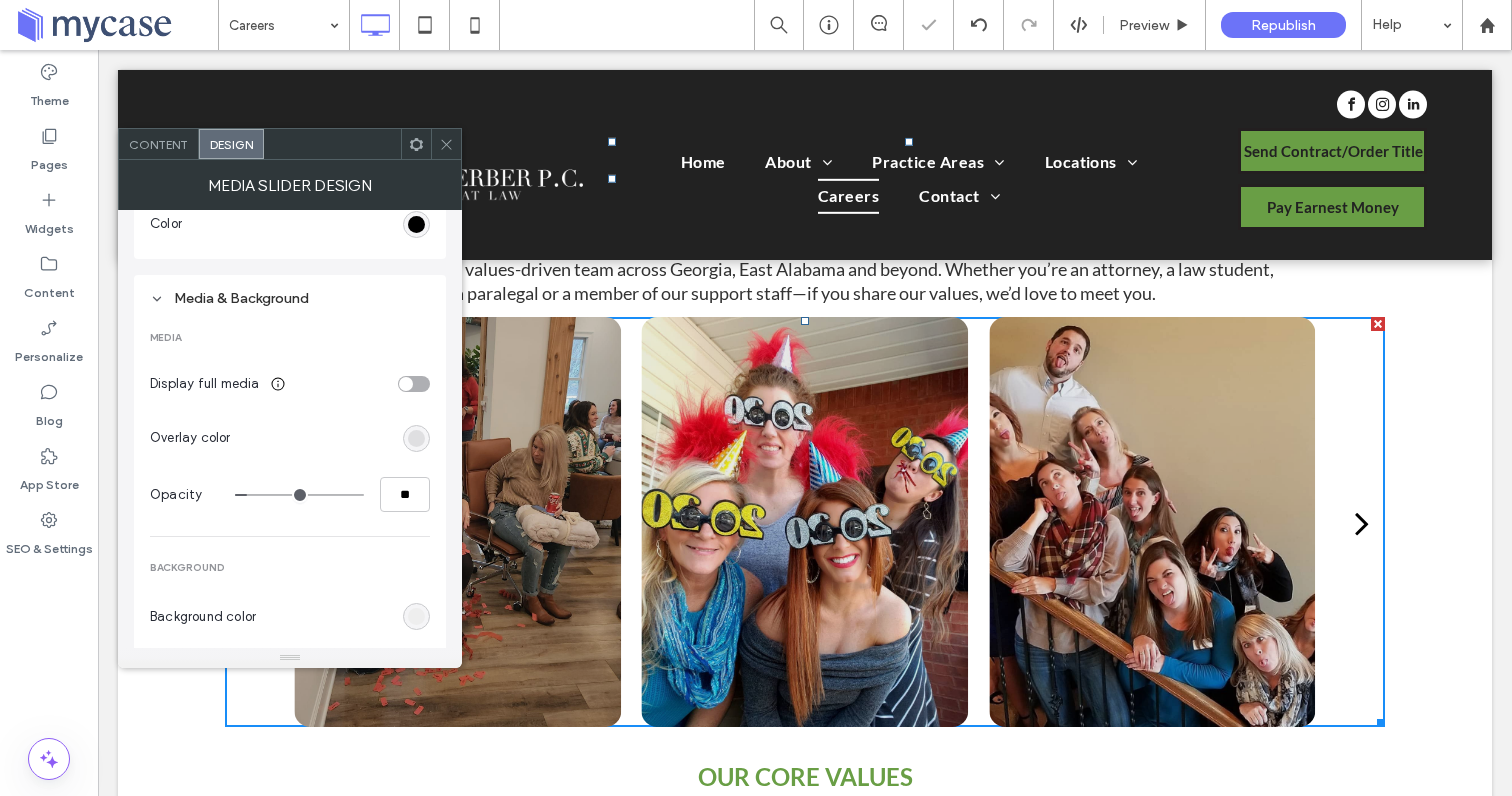 type on "**" 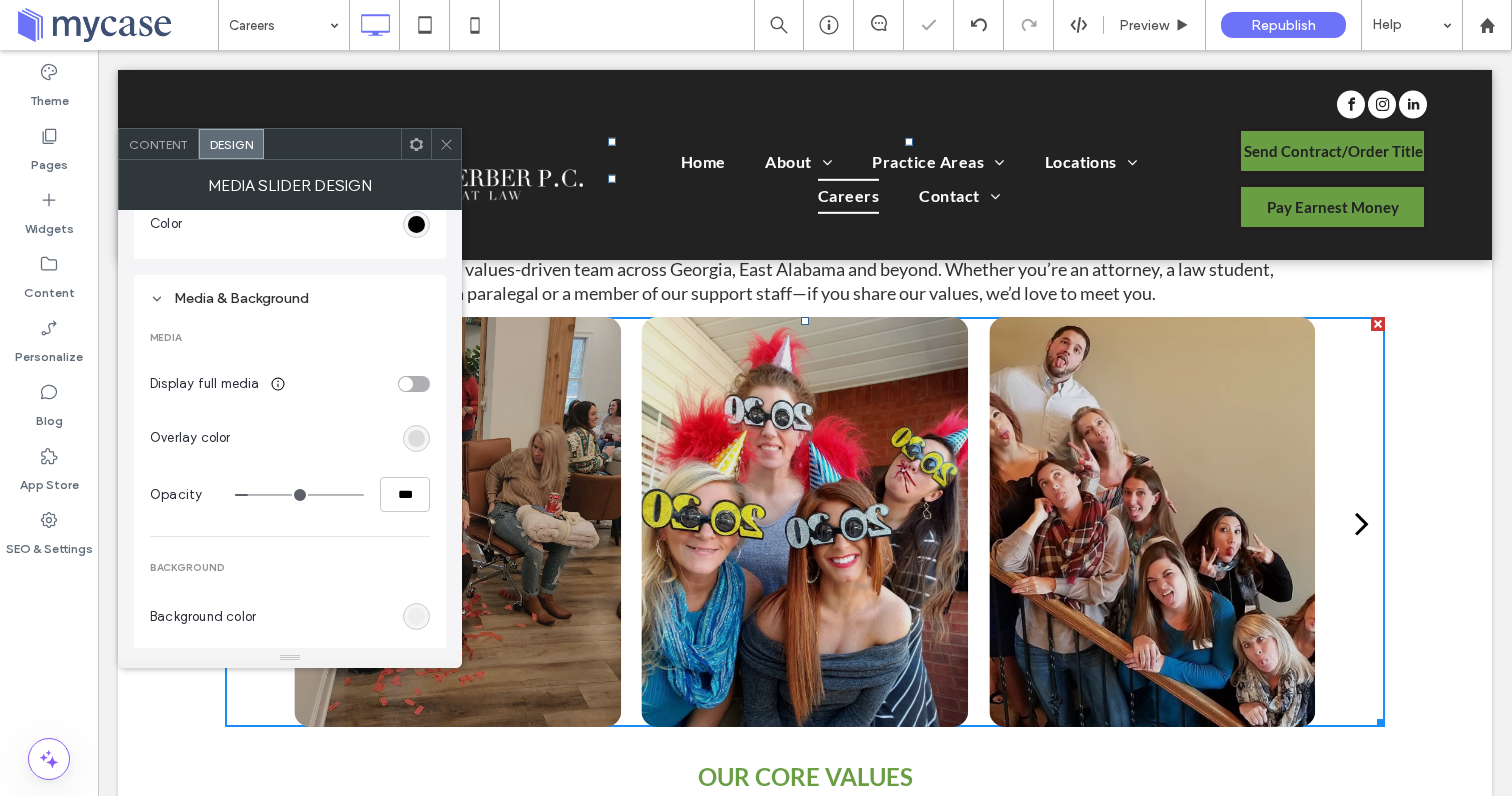 drag, startPoint x: 265, startPoint y: 496, endPoint x: 254, endPoint y: 495, distance: 11.045361 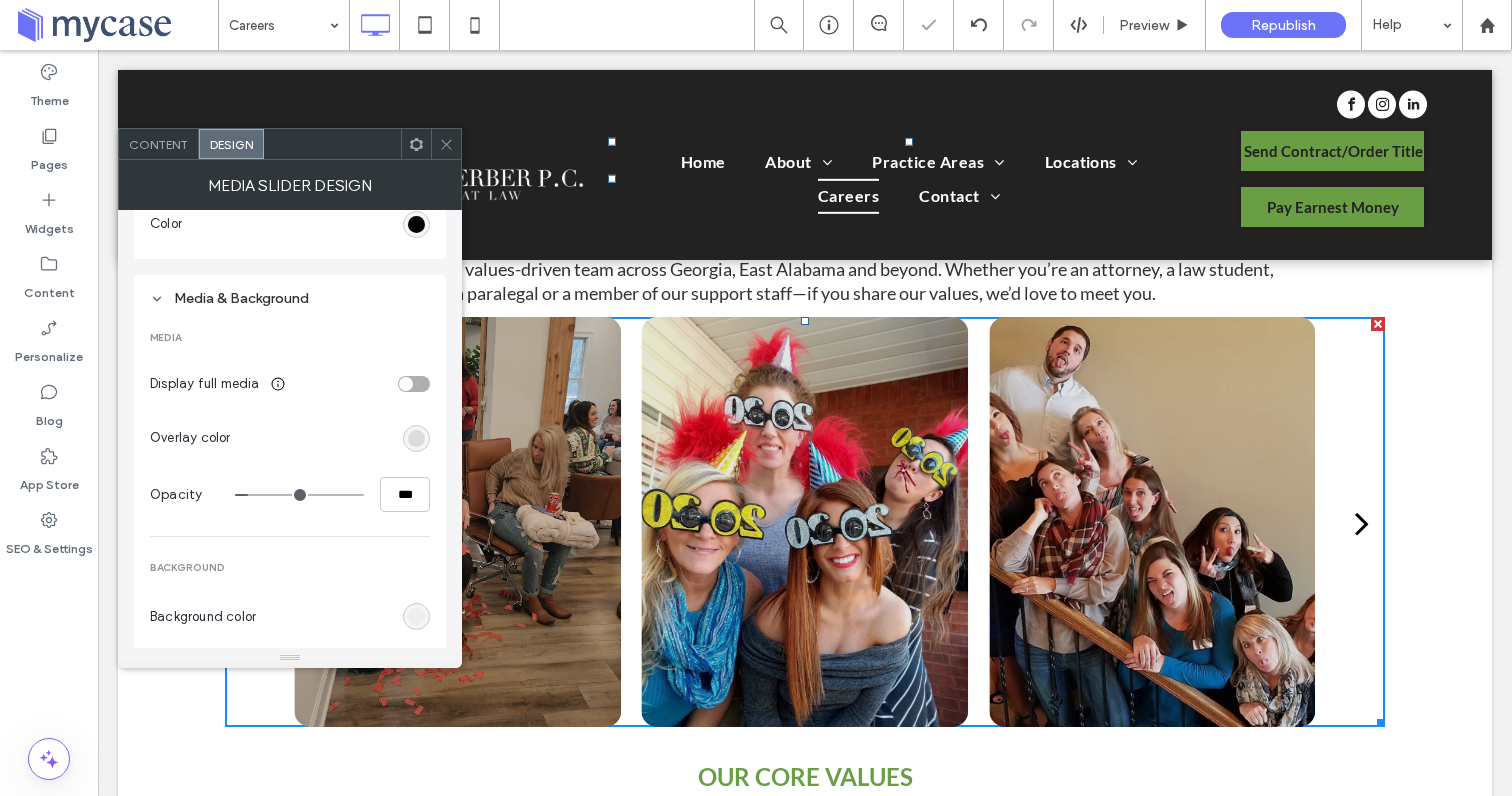 click 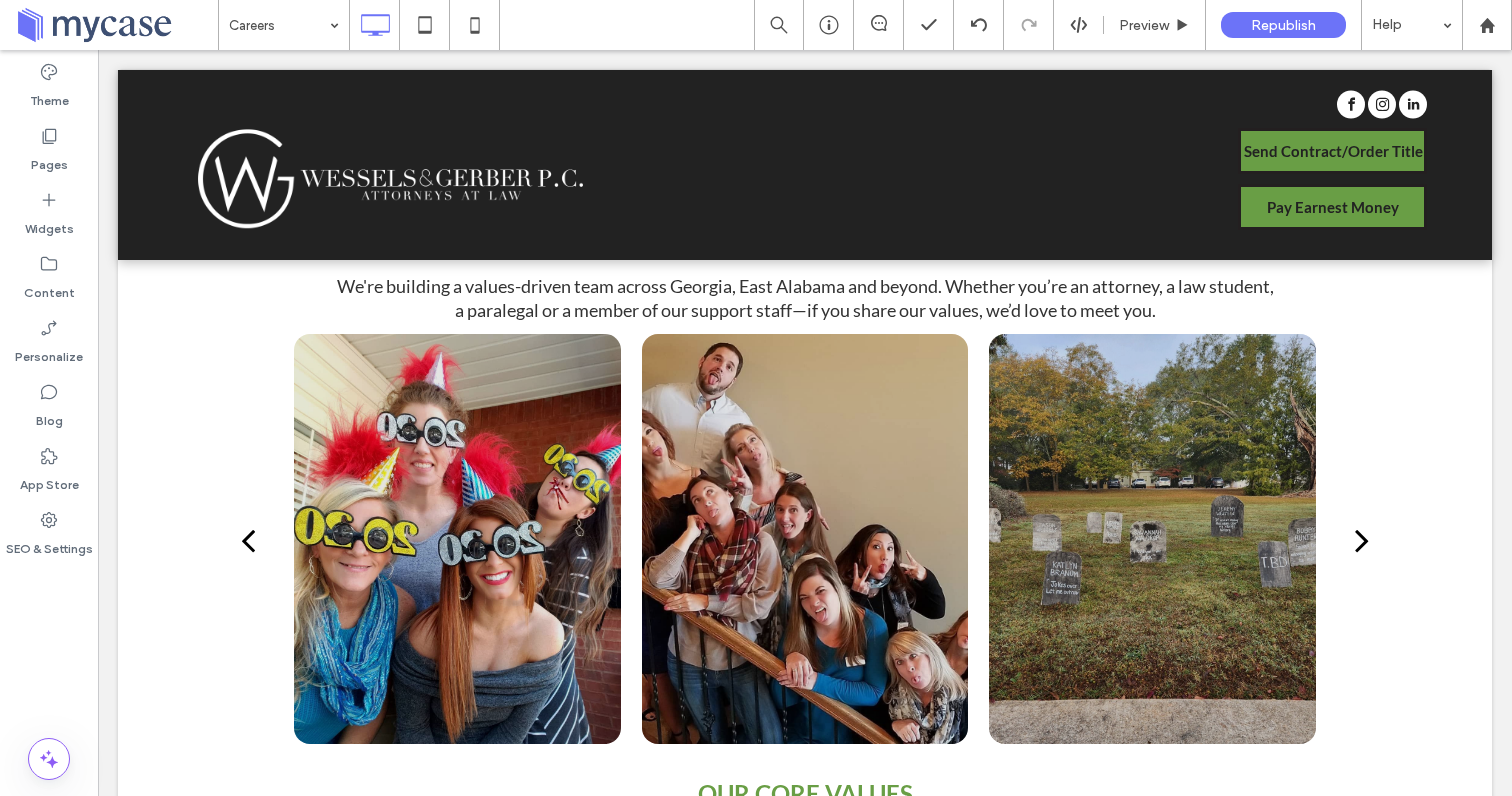 scroll, scrollTop: 785, scrollLeft: 0, axis: vertical 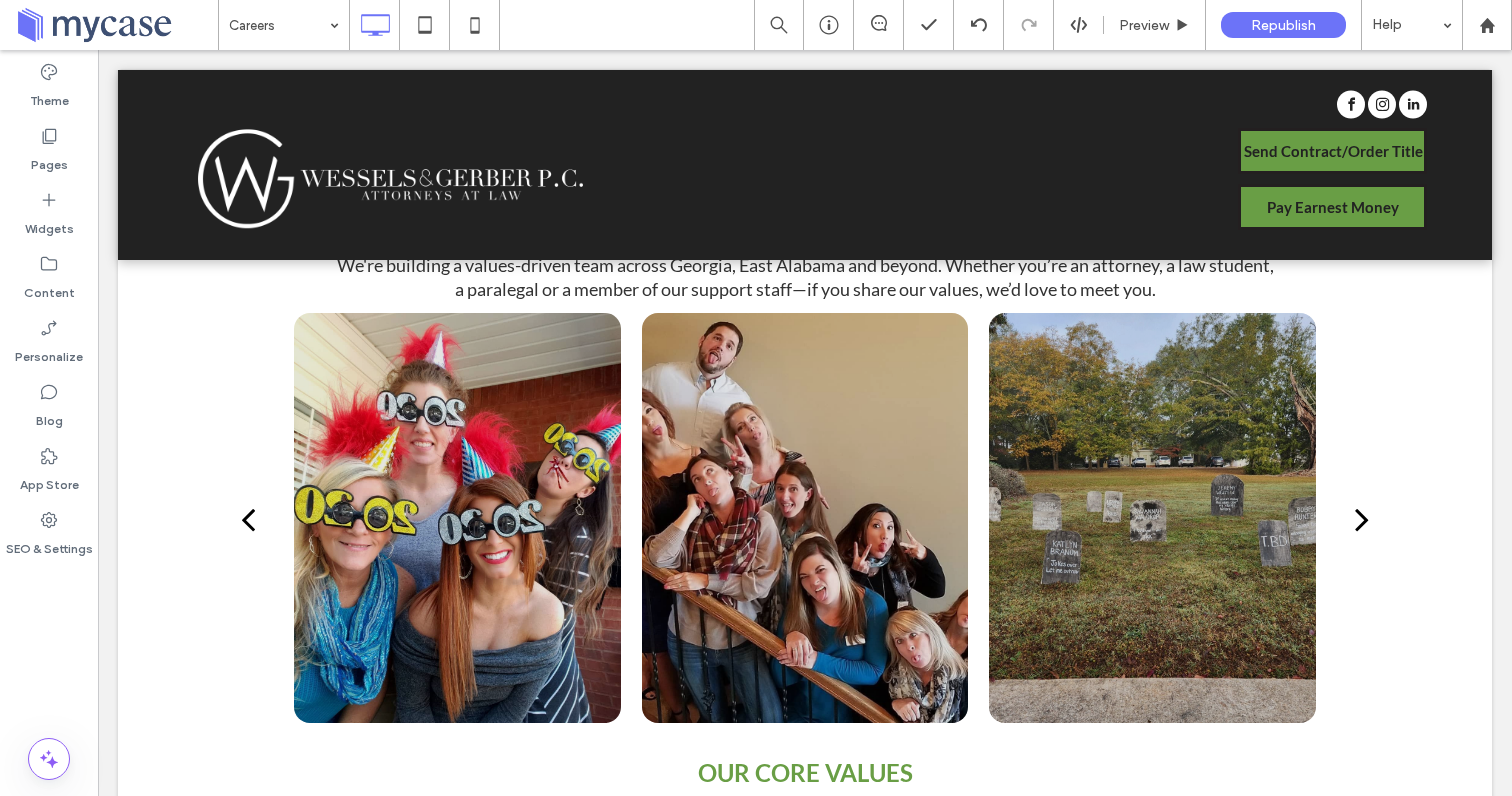 click on "Careers at Wessels & Gerber We're building a values-driven team across Georgia, East Alabama and beyond. Whether you’re an attorney, a law student, a paralegal or a member of our support staff—if you share our values, we’d love to meet you.   a a a a   OUR CORE VALUES
At Wessels & Gerber, our culture is built around more than just what we do—it's how we do it. Our core values shape how we show up for our clients, support one another, and grow as a team. These seven values guide every interaction, every closing, and every conversation. They’re what make us not just effective, but enjoyable to work with. Click To Paste" at bounding box center (805, 539) 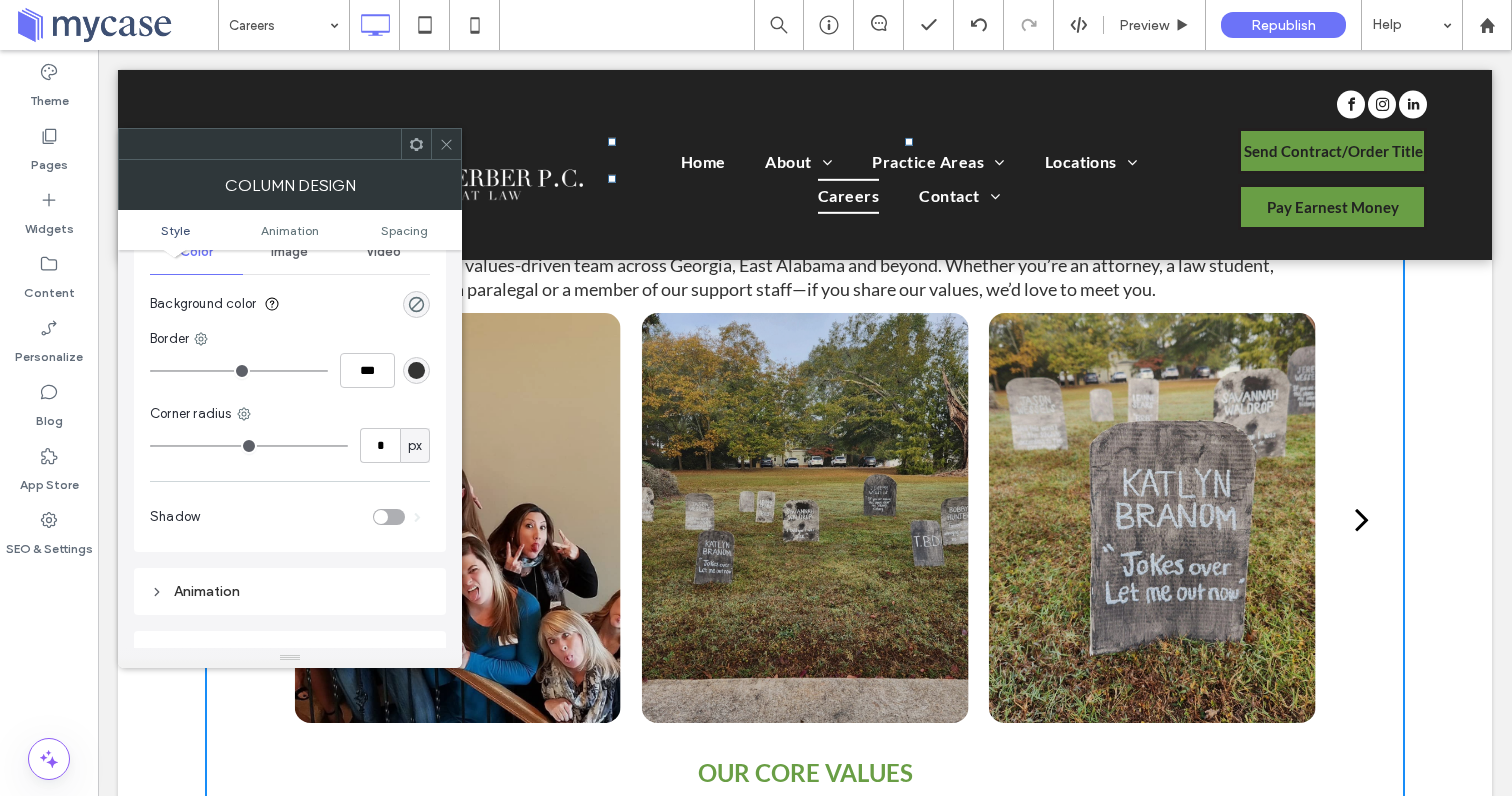 scroll, scrollTop: 28, scrollLeft: 0, axis: vertical 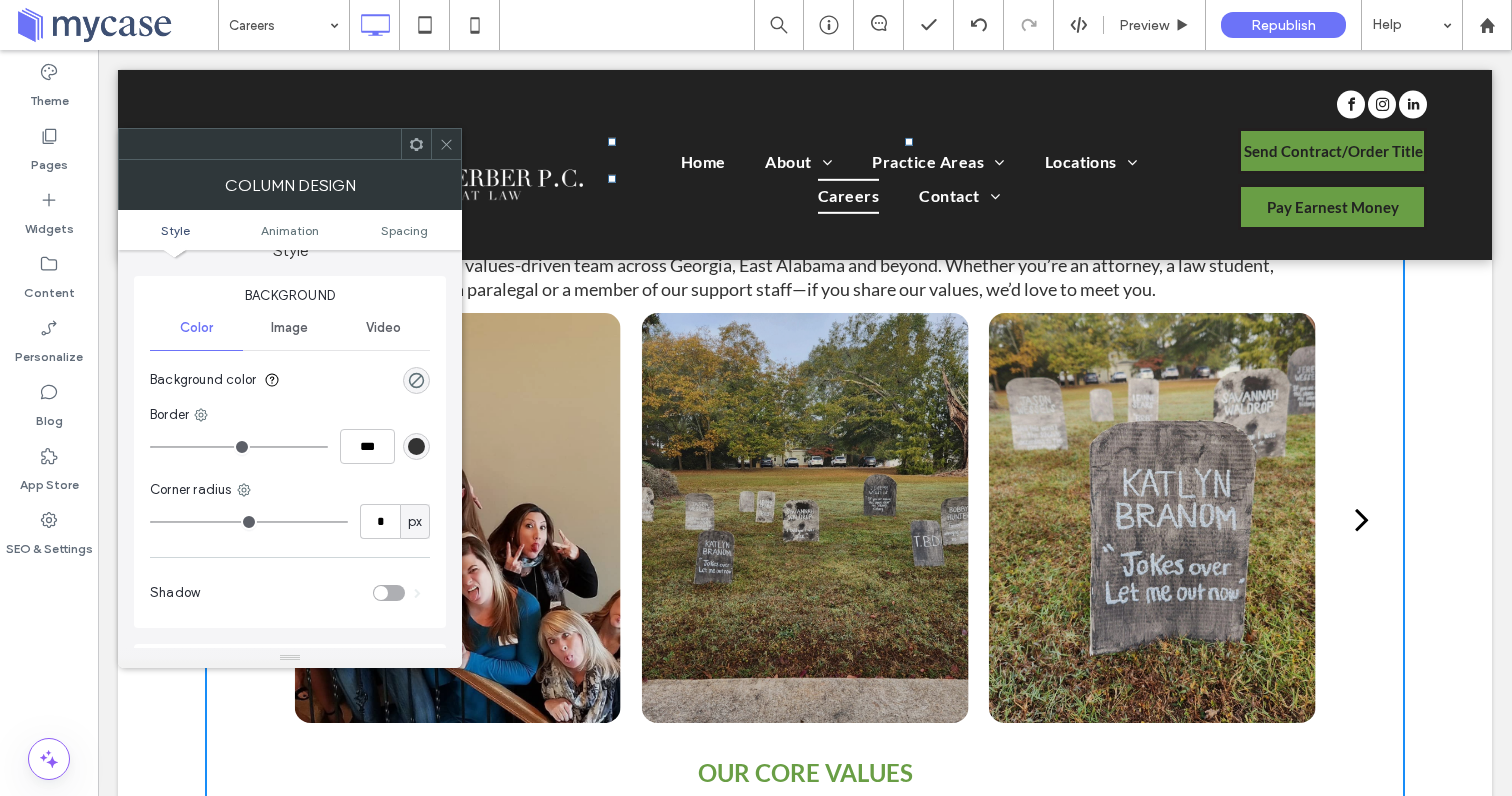 click at bounding box center [446, 144] 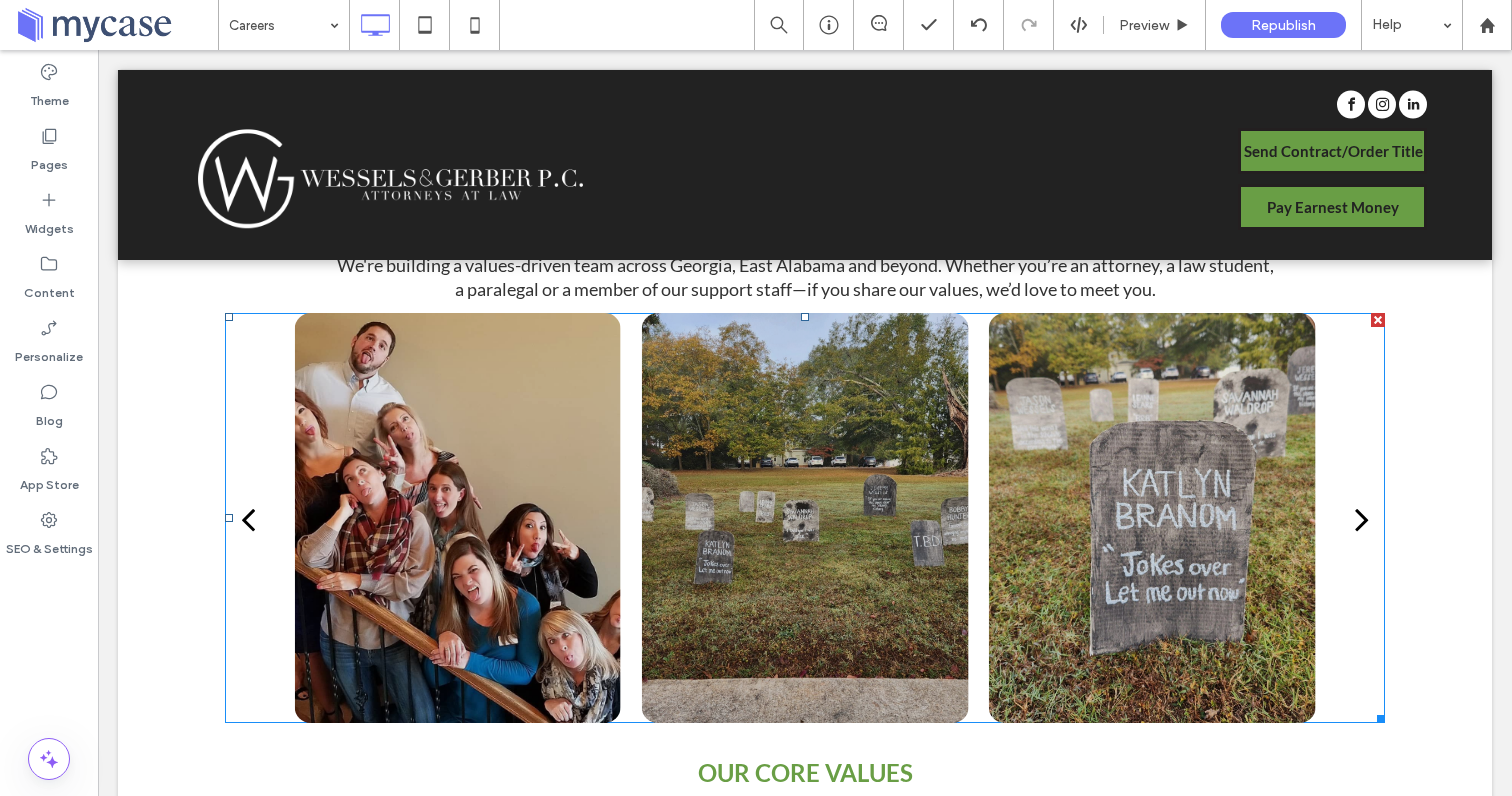 click at bounding box center (805, 518) 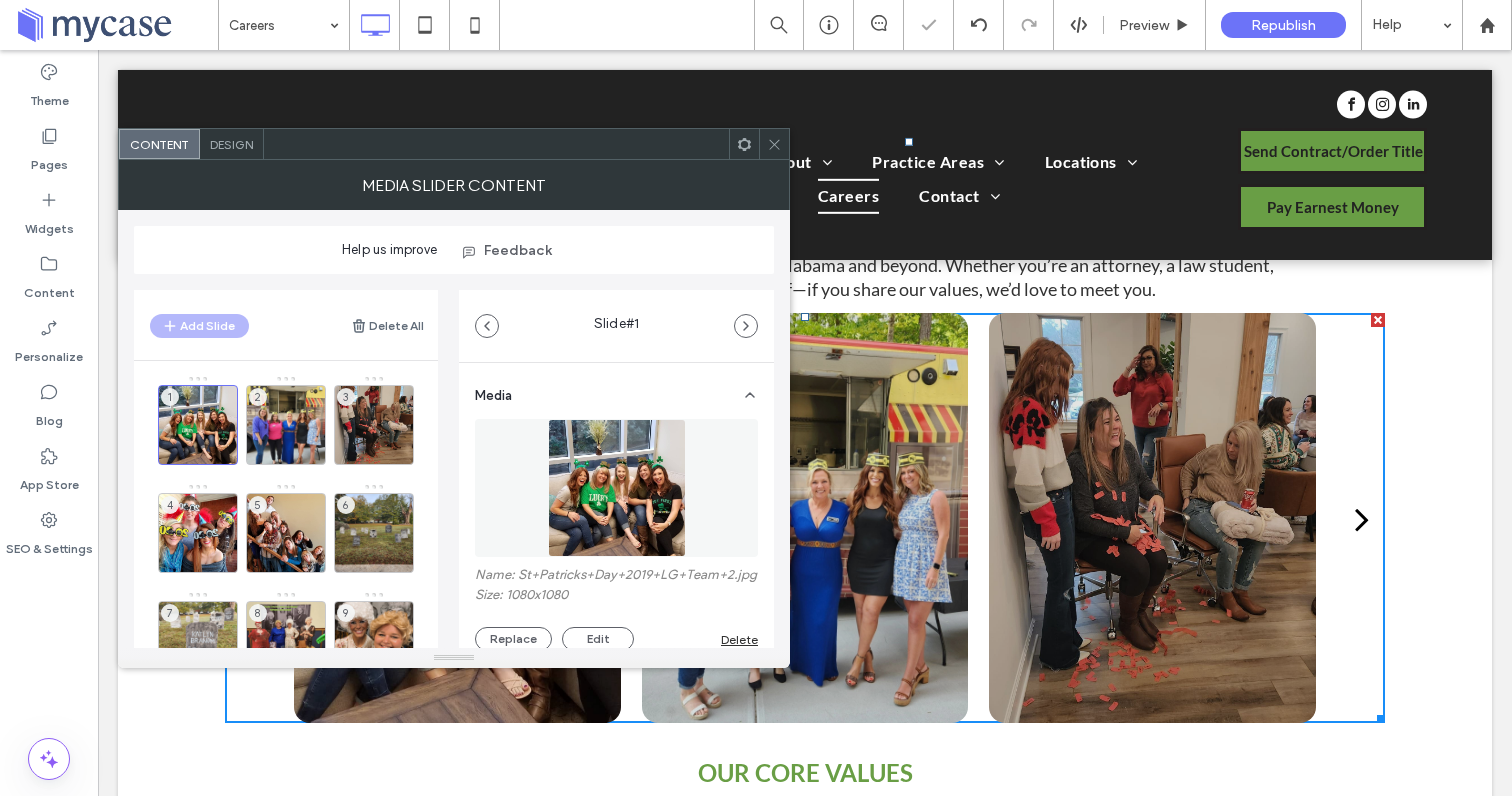 click on "Design" at bounding box center (232, 144) 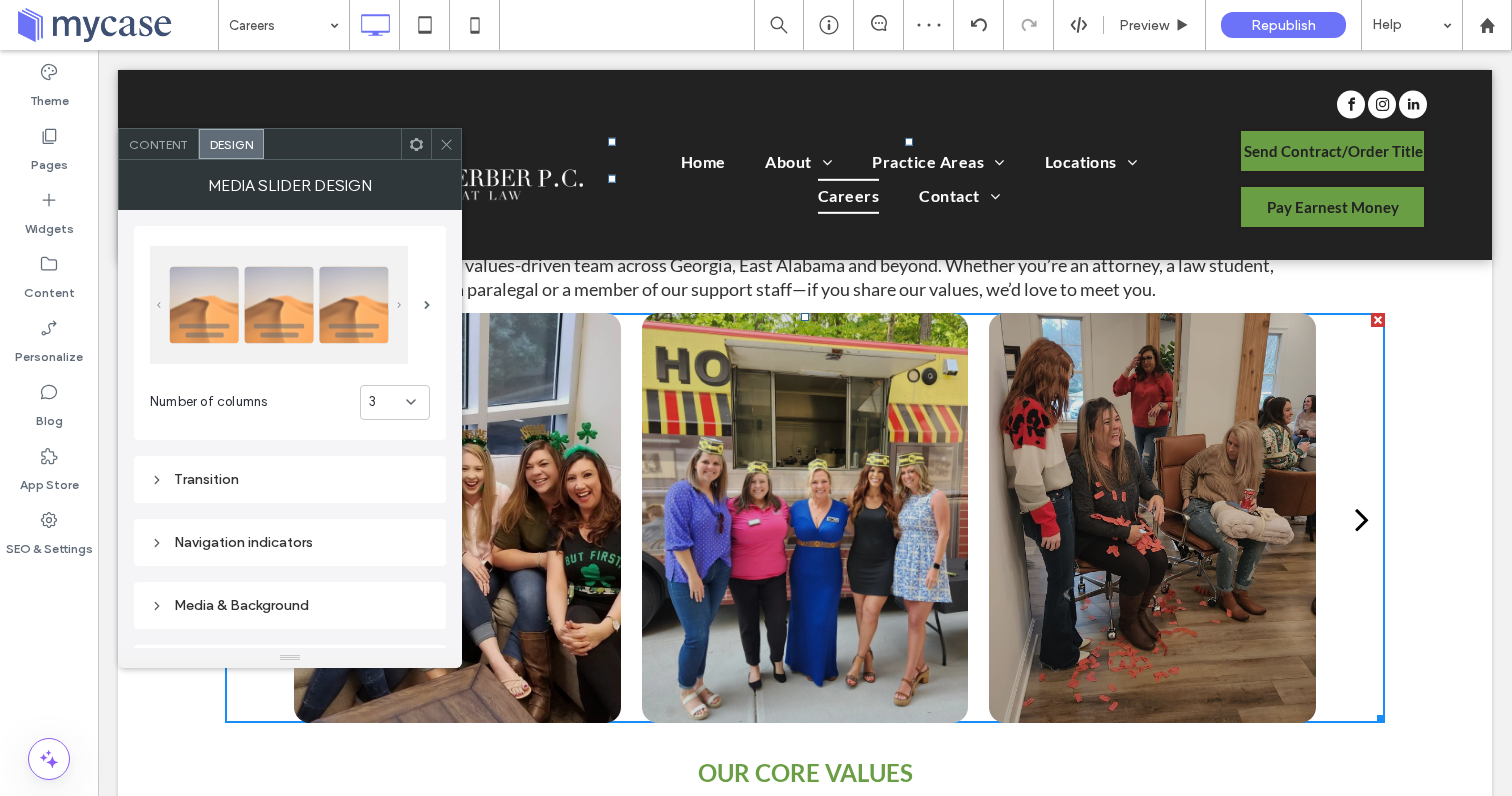 click on "Transition" at bounding box center [290, 479] 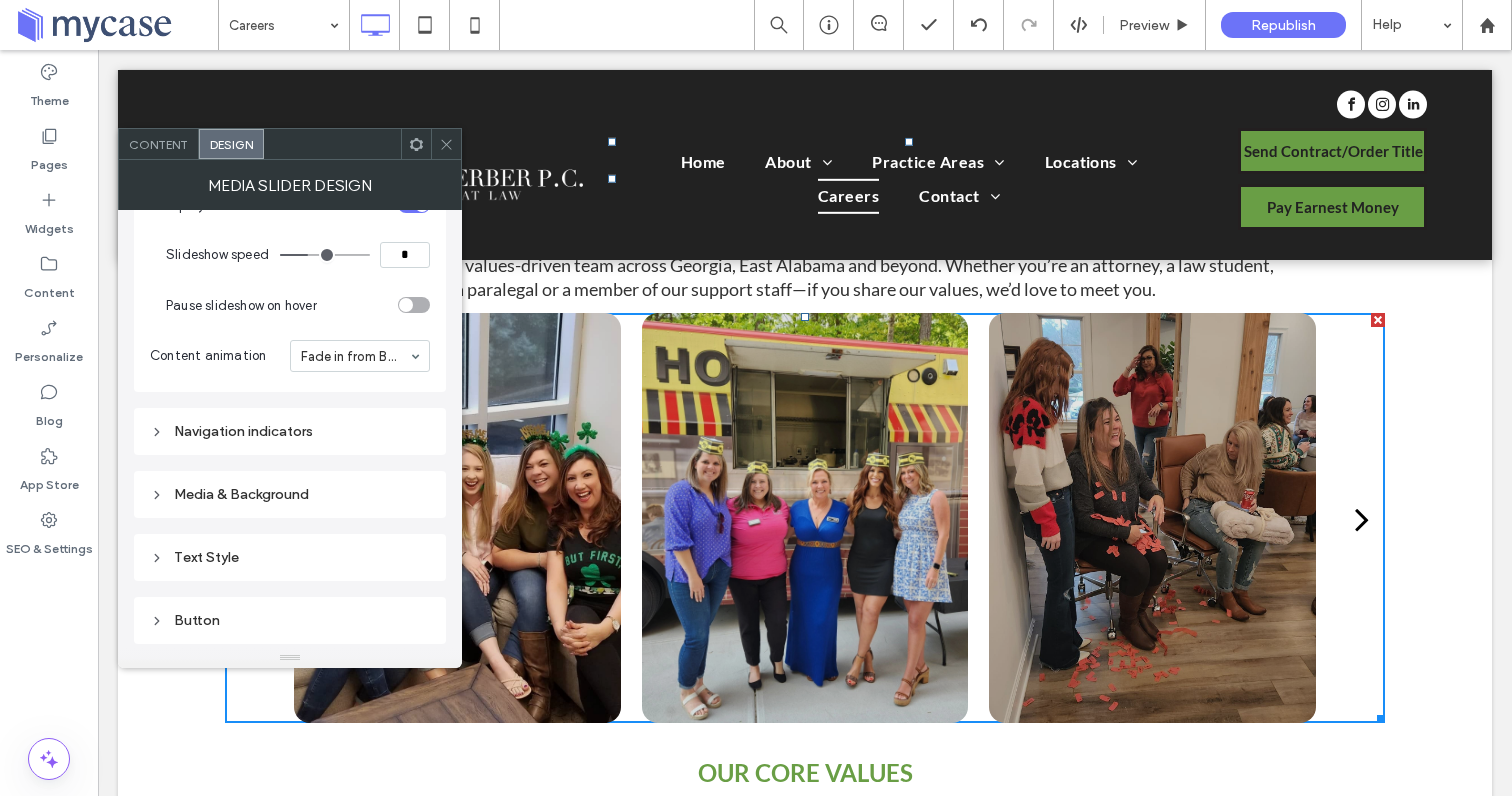 click on "Navigation indicators" at bounding box center [290, 431] 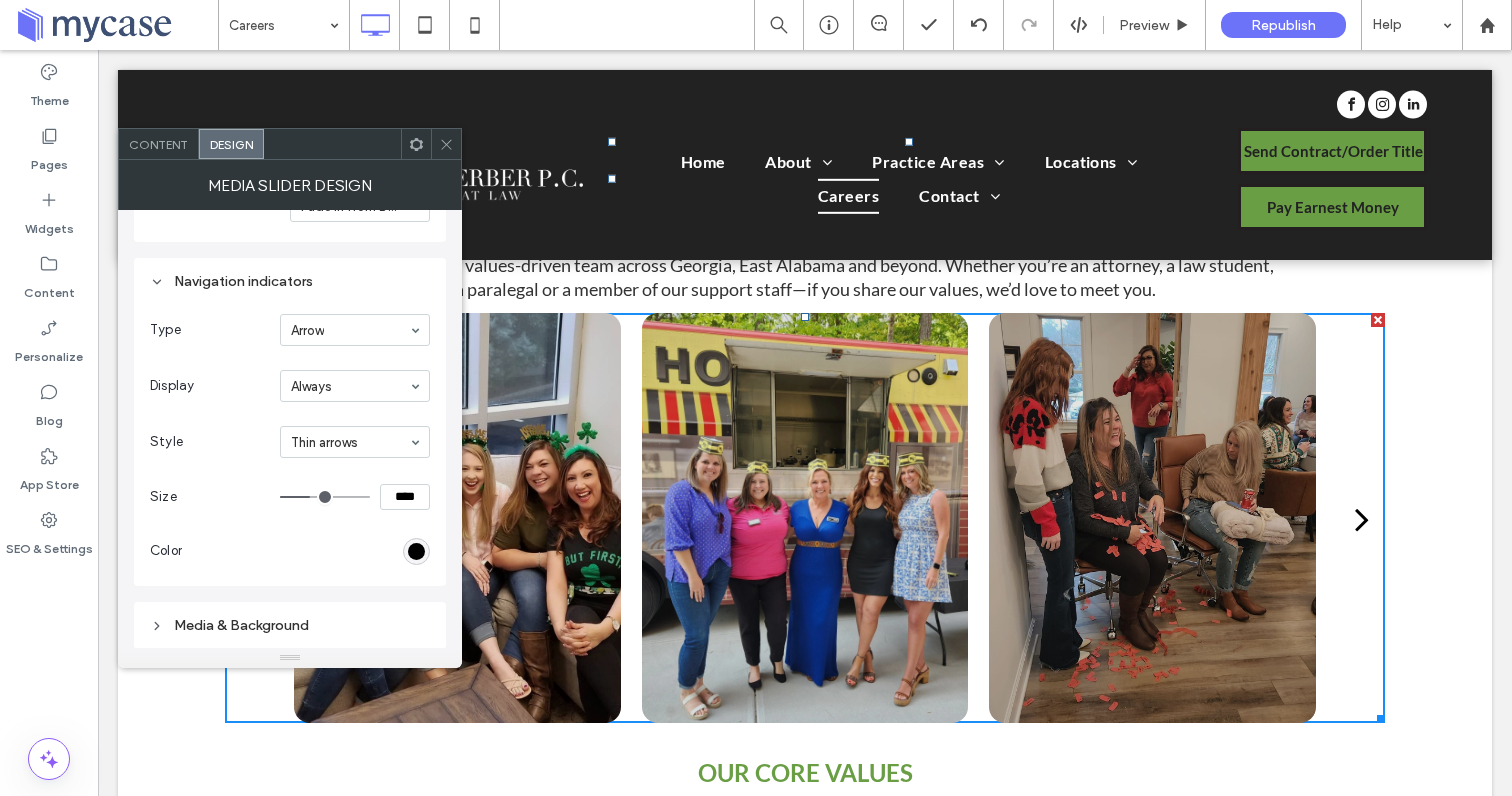 scroll, scrollTop: 535, scrollLeft: 0, axis: vertical 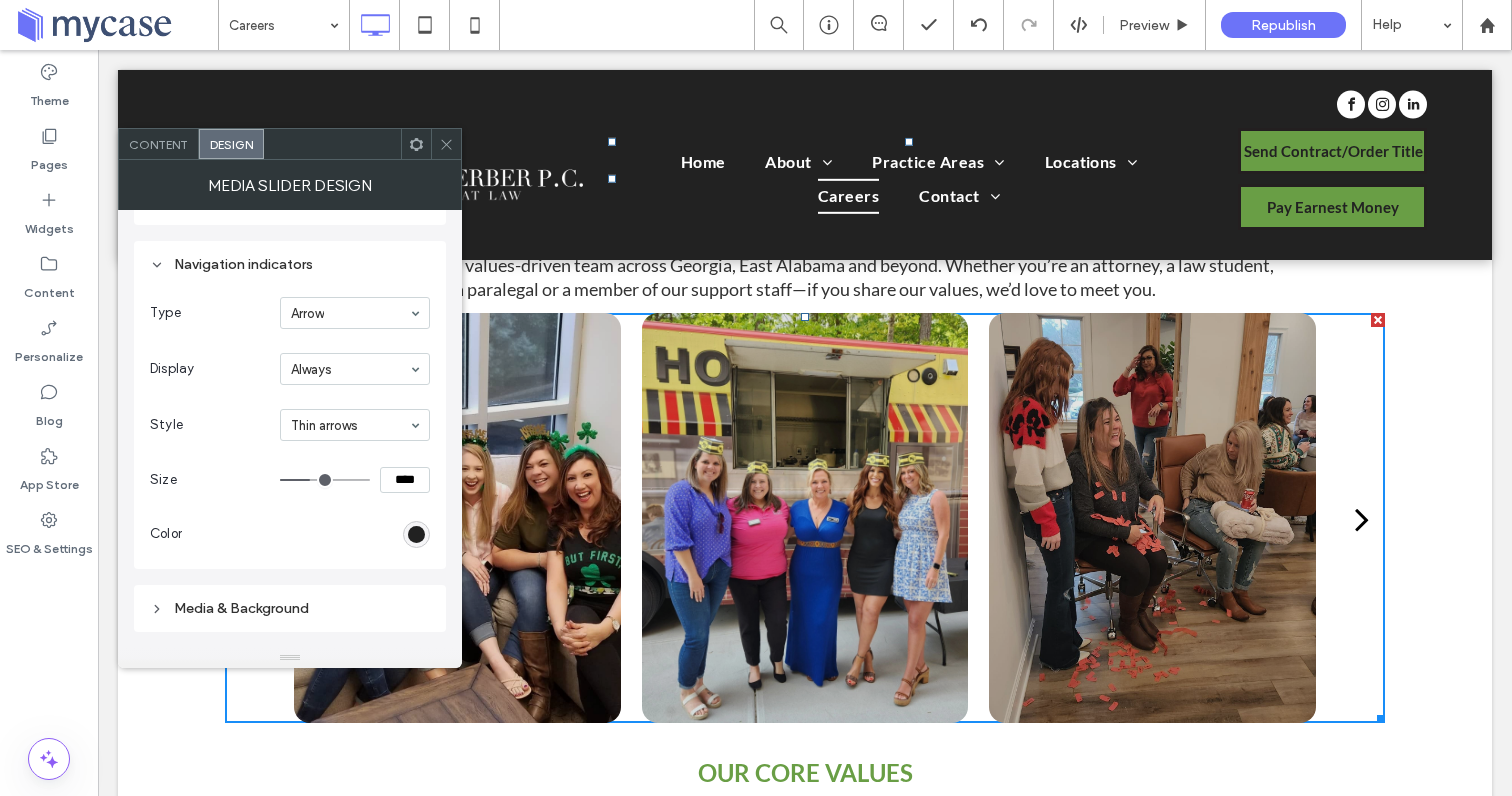 click at bounding box center (416, 534) 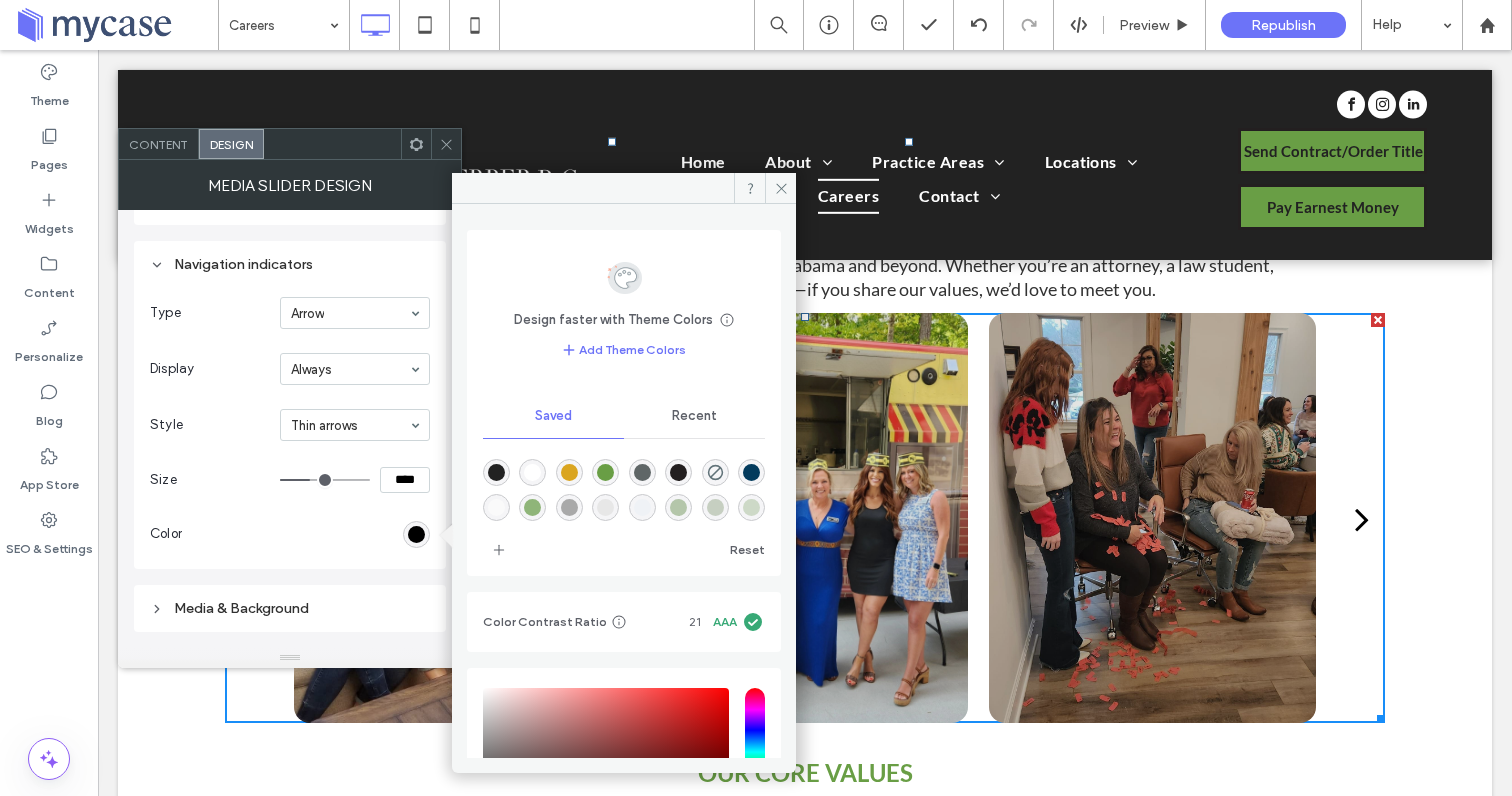 click at bounding box center (605, 472) 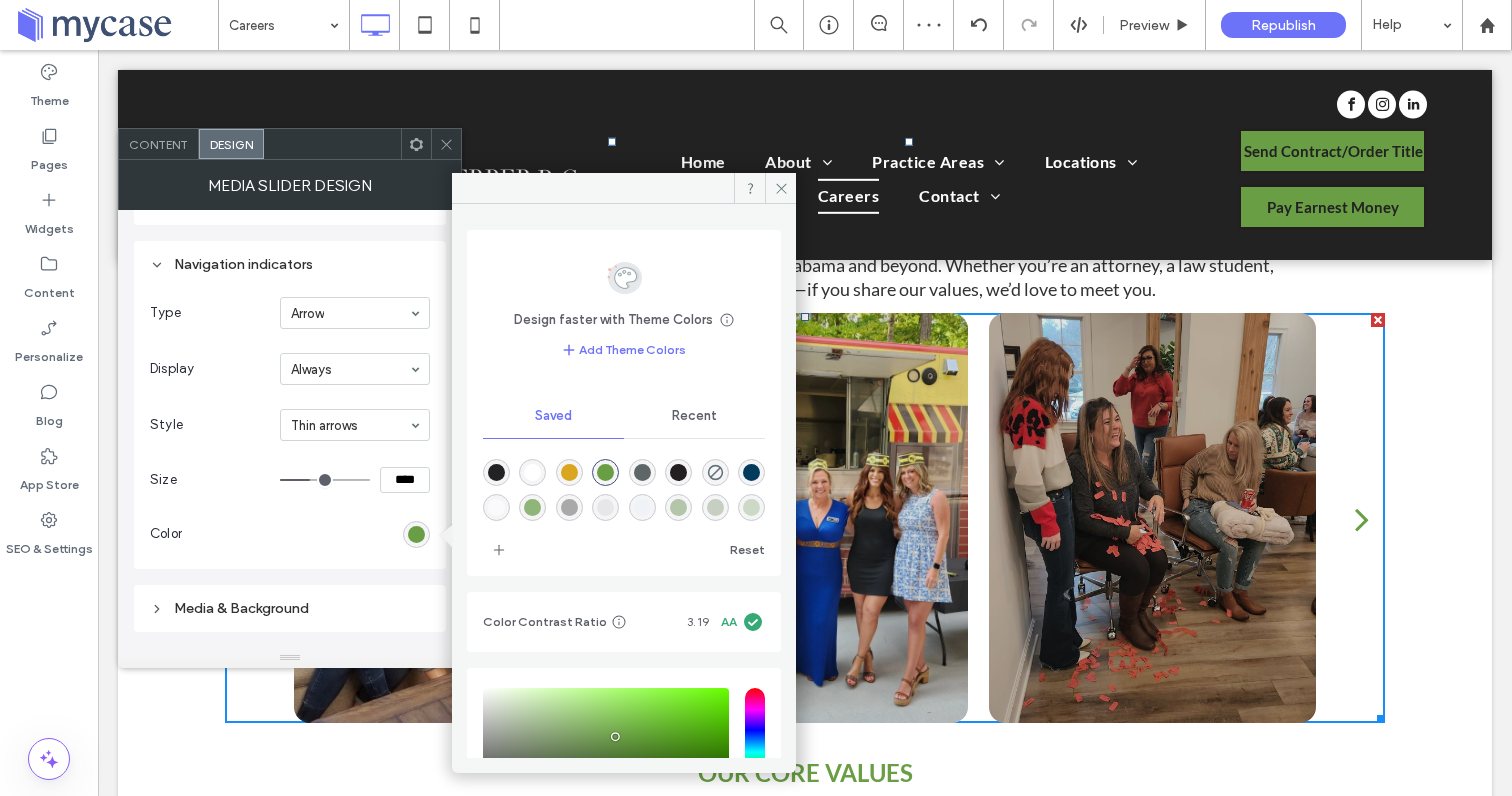 click at bounding box center [496, 472] 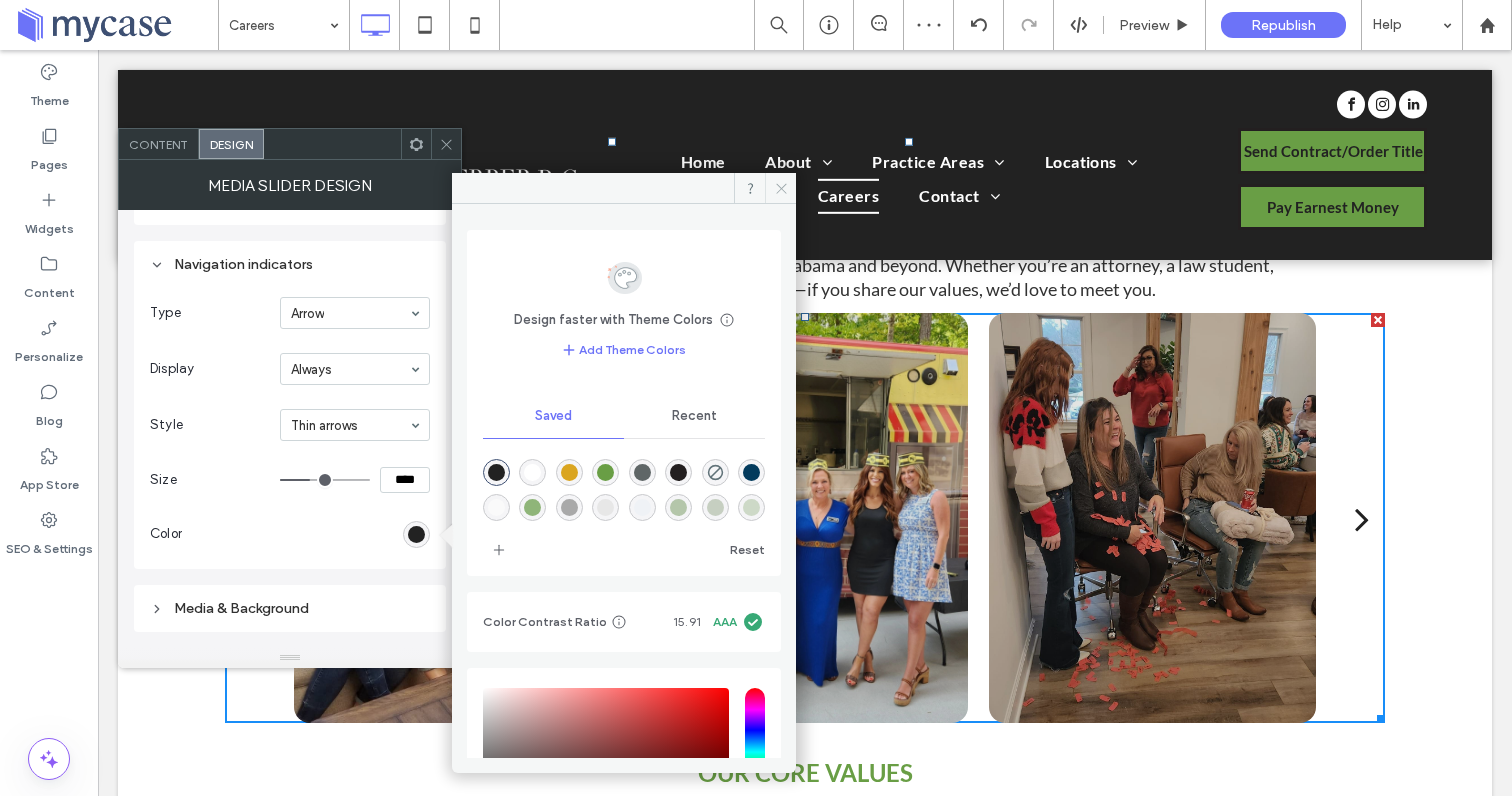 click 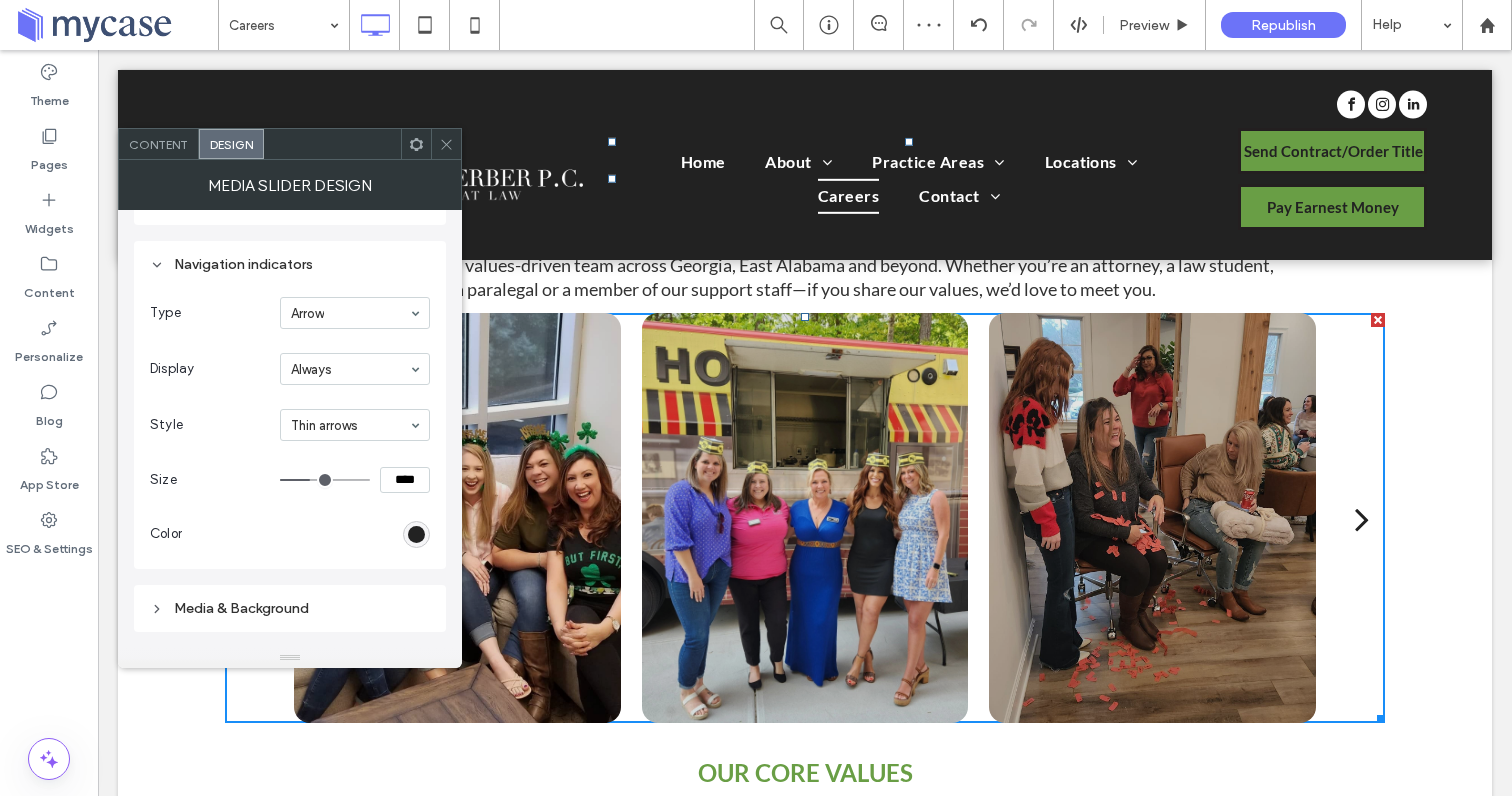 click 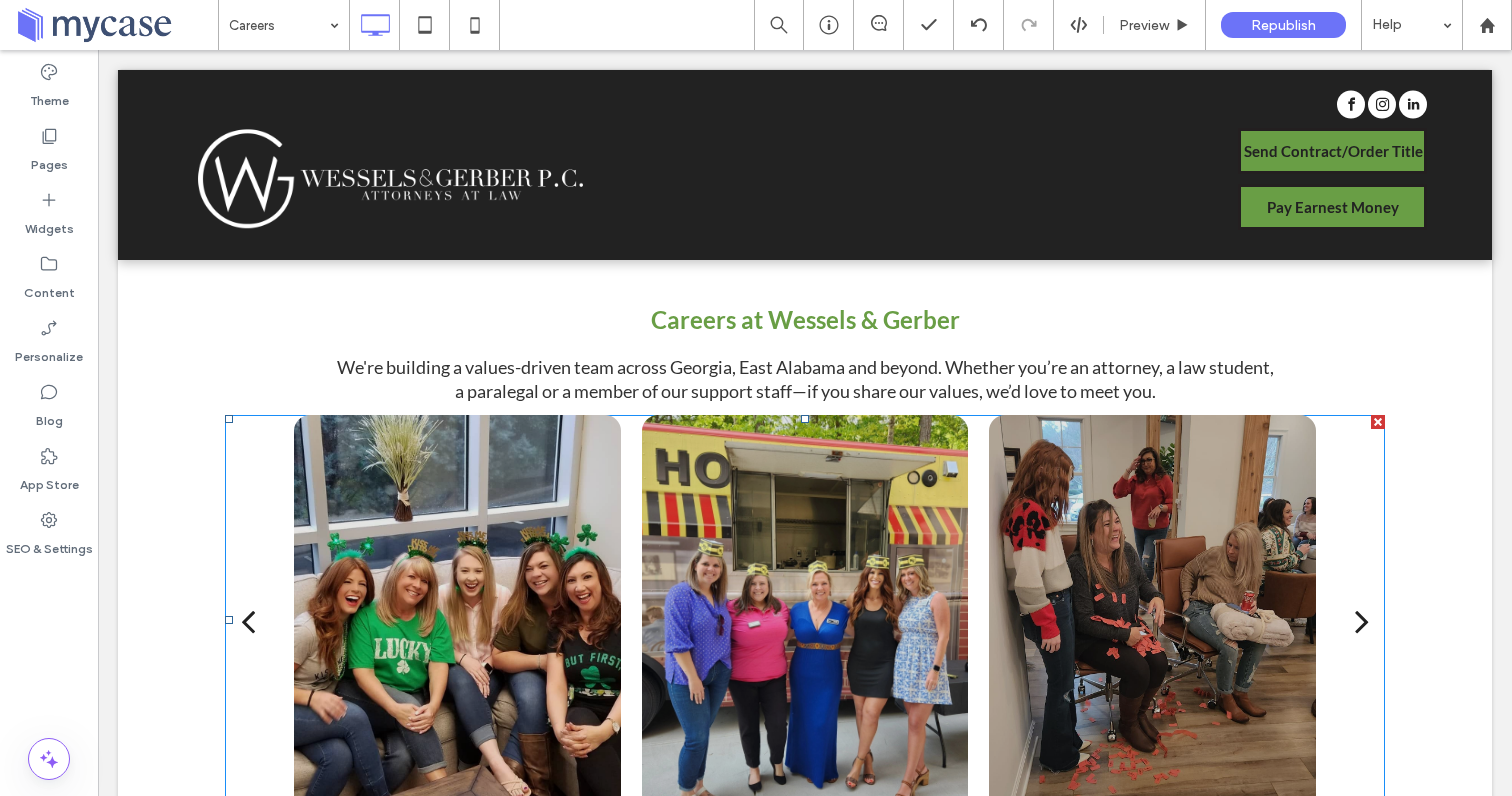 scroll, scrollTop: 668, scrollLeft: 0, axis: vertical 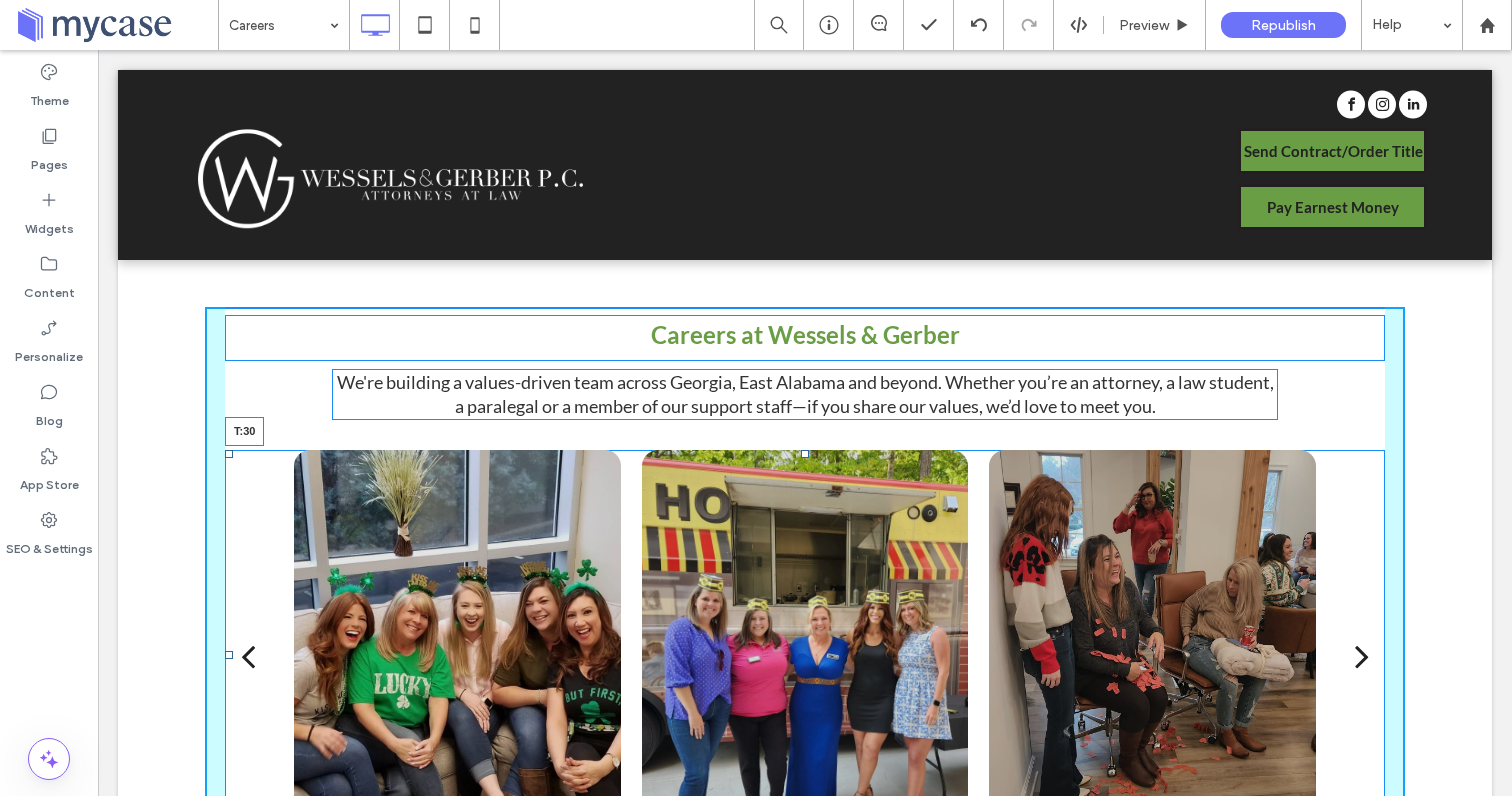 drag, startPoint x: 806, startPoint y: 431, endPoint x: 806, endPoint y: 451, distance: 20 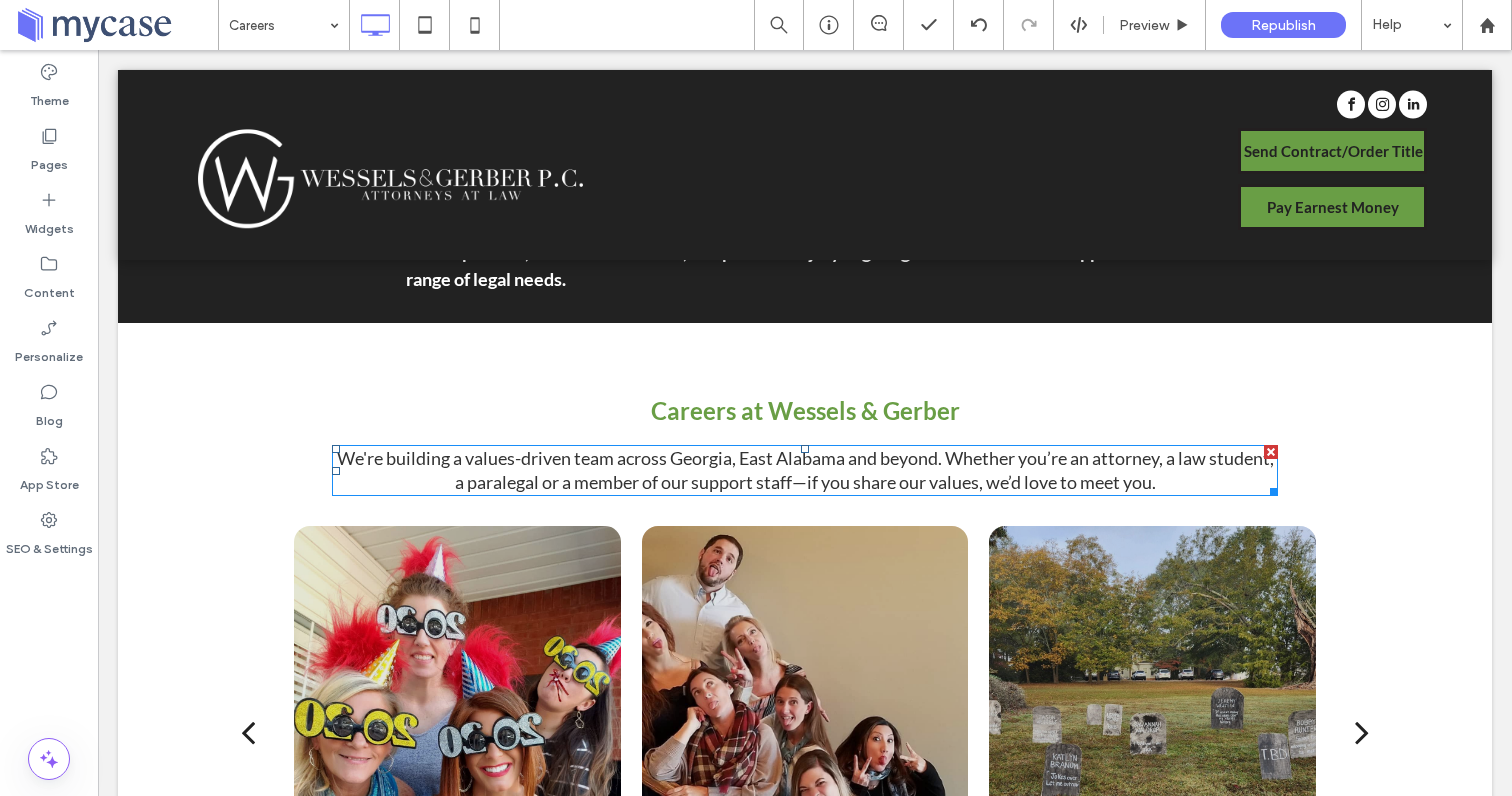 scroll, scrollTop: 586, scrollLeft: 0, axis: vertical 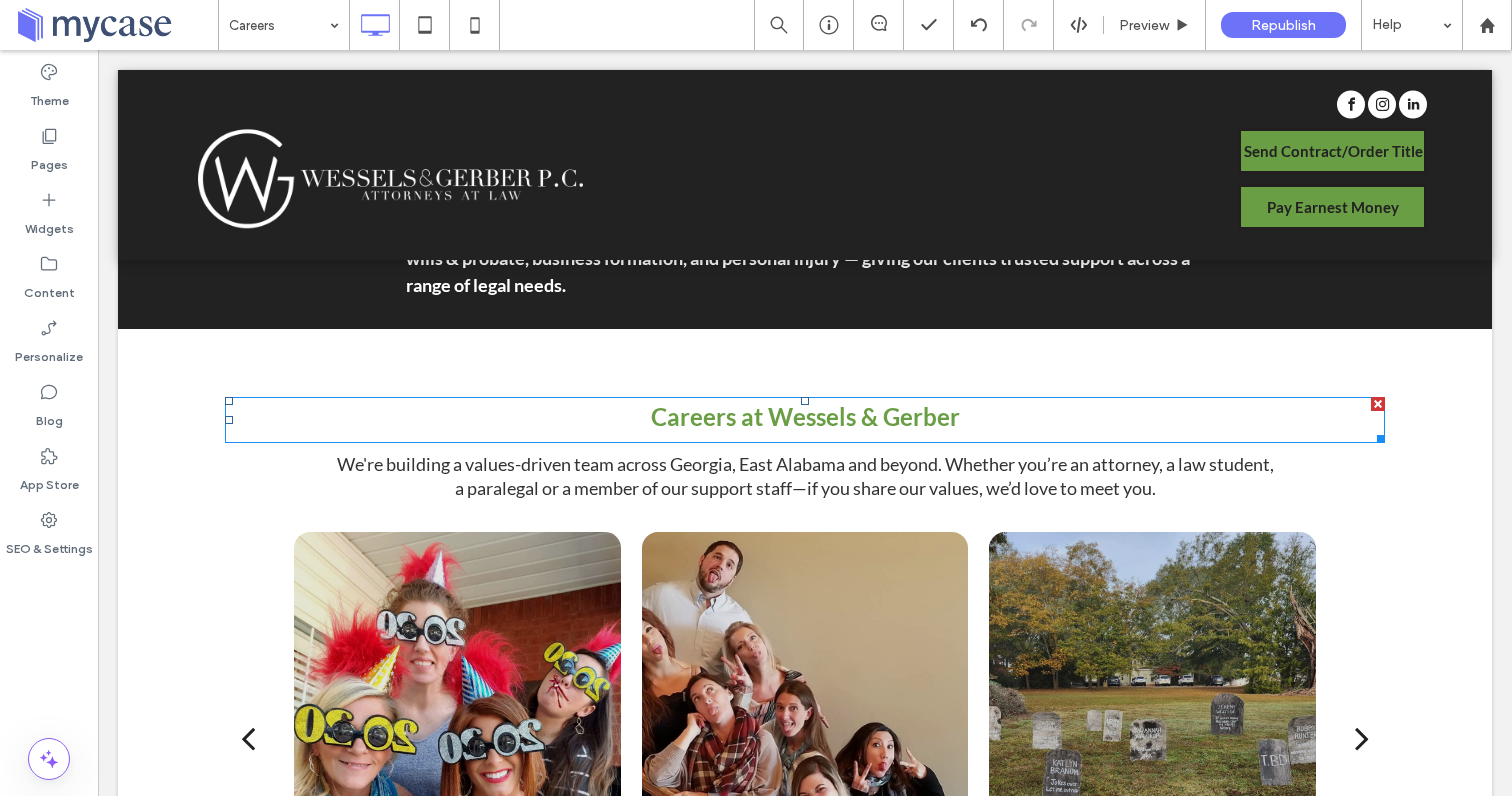 click on "Careers at Wessels & Gerber" at bounding box center (805, 416) 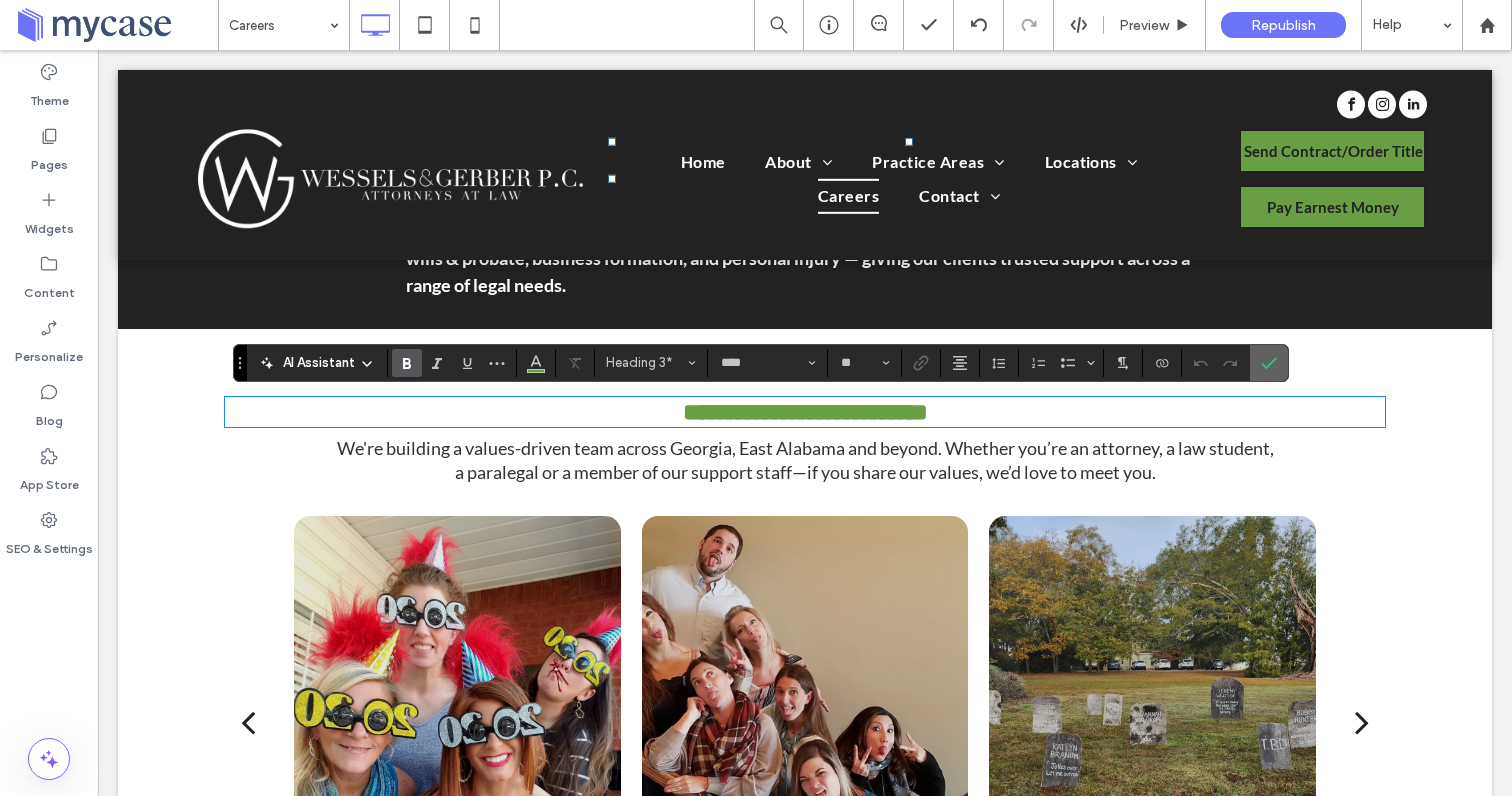 click 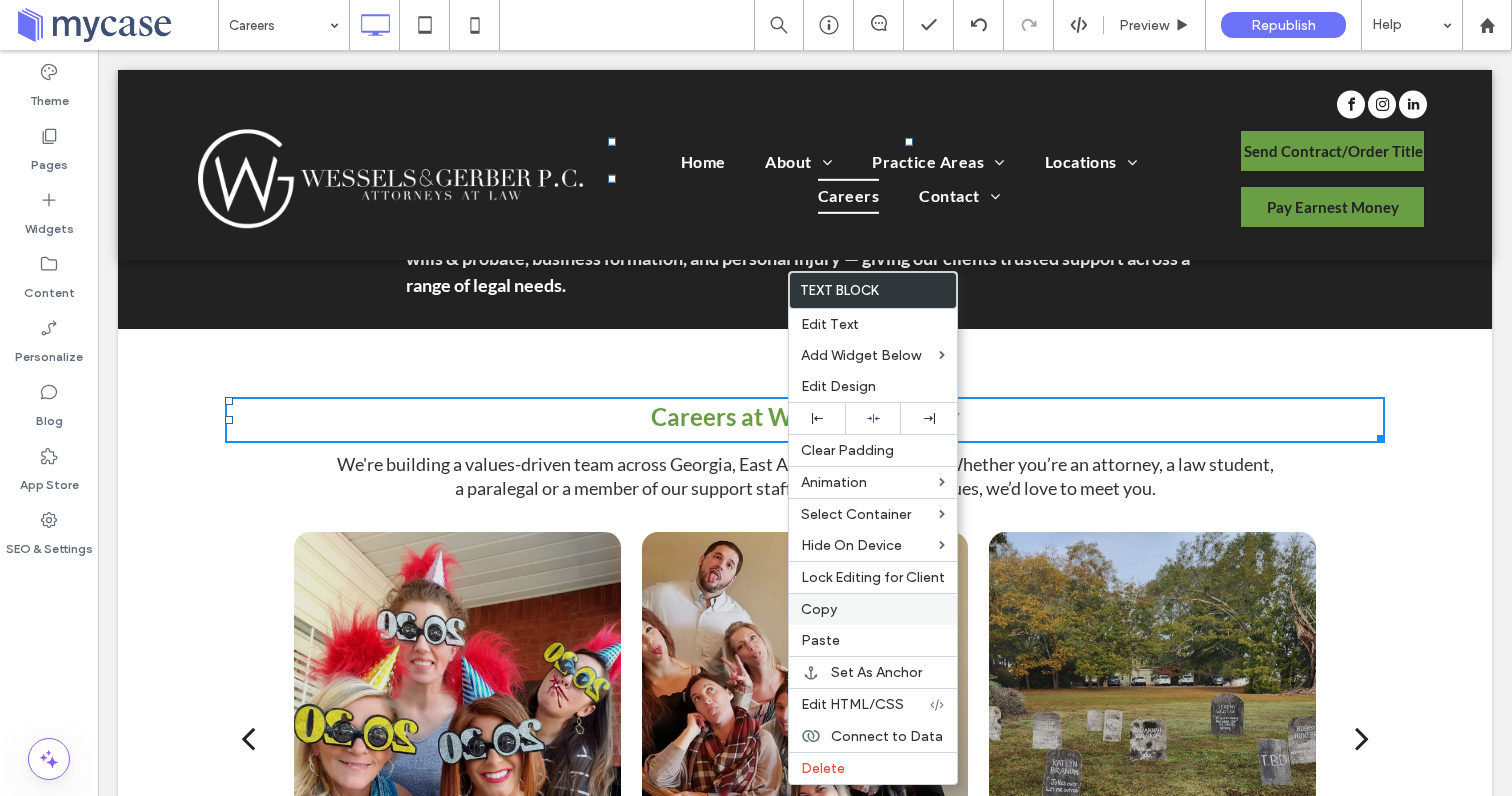 click on "Copy" at bounding box center [873, 609] 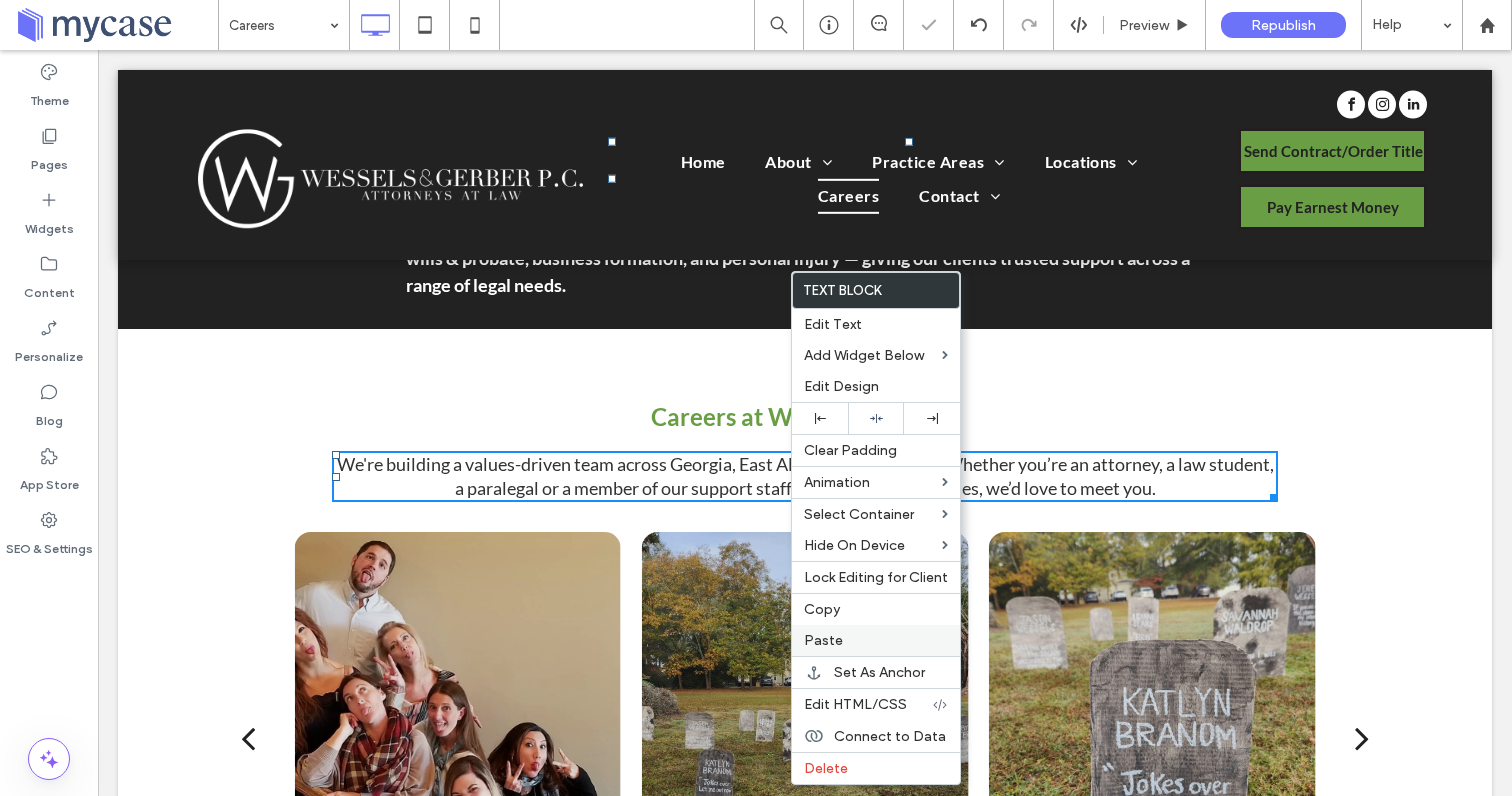 click on "Paste" at bounding box center (876, 640) 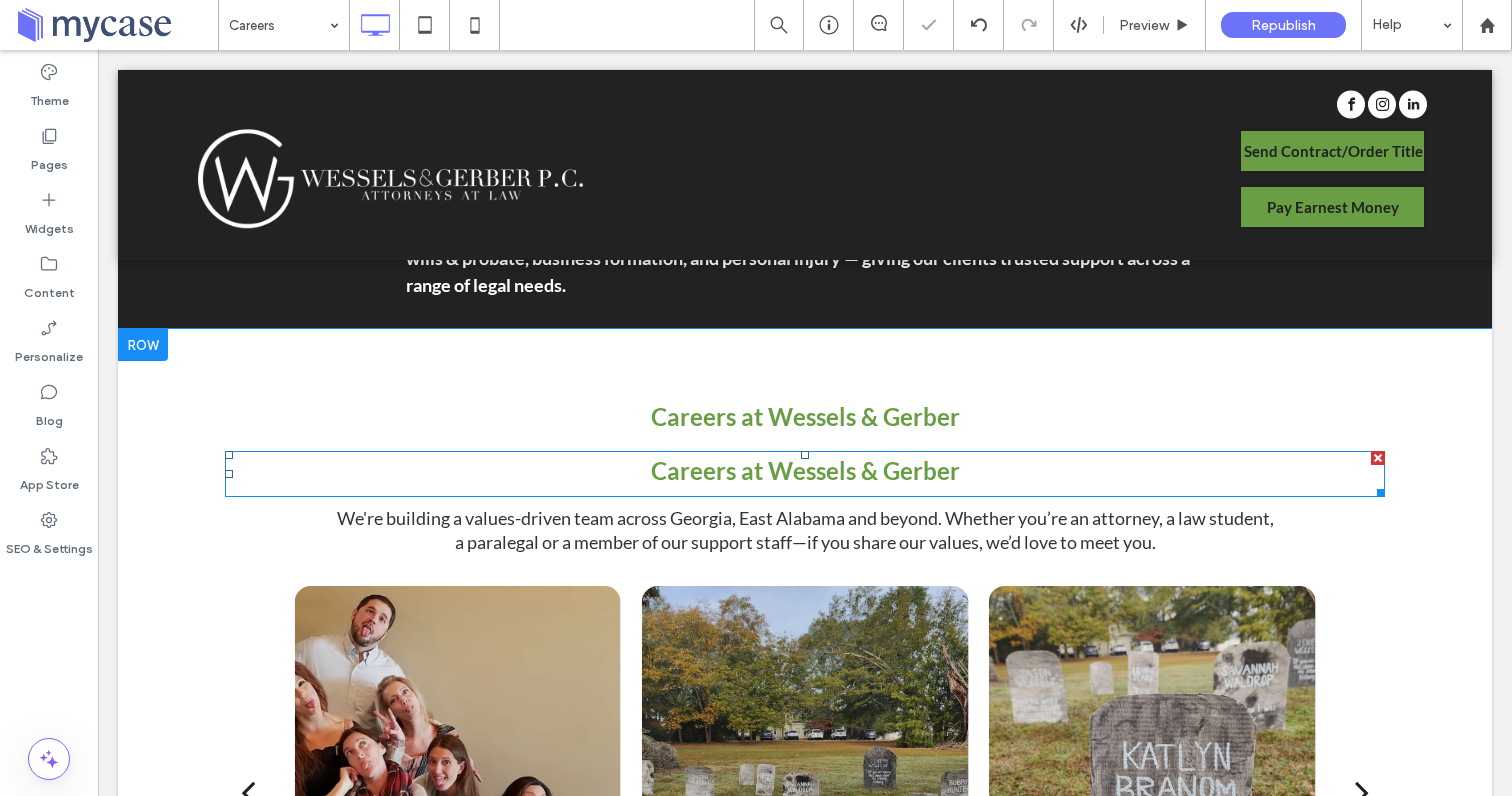 click on "Careers at Wessels & Gerber" at bounding box center [805, 470] 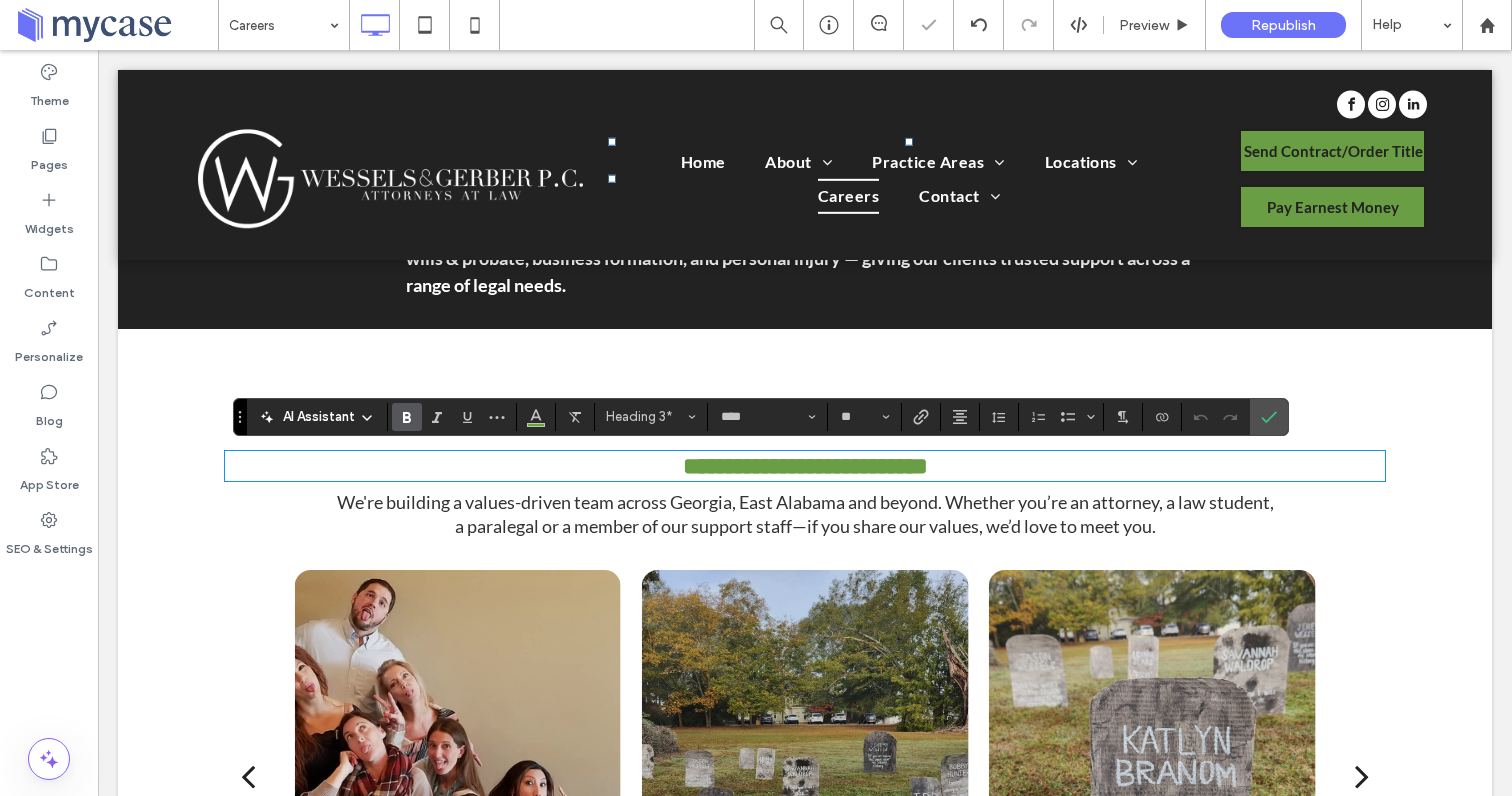 type on "**" 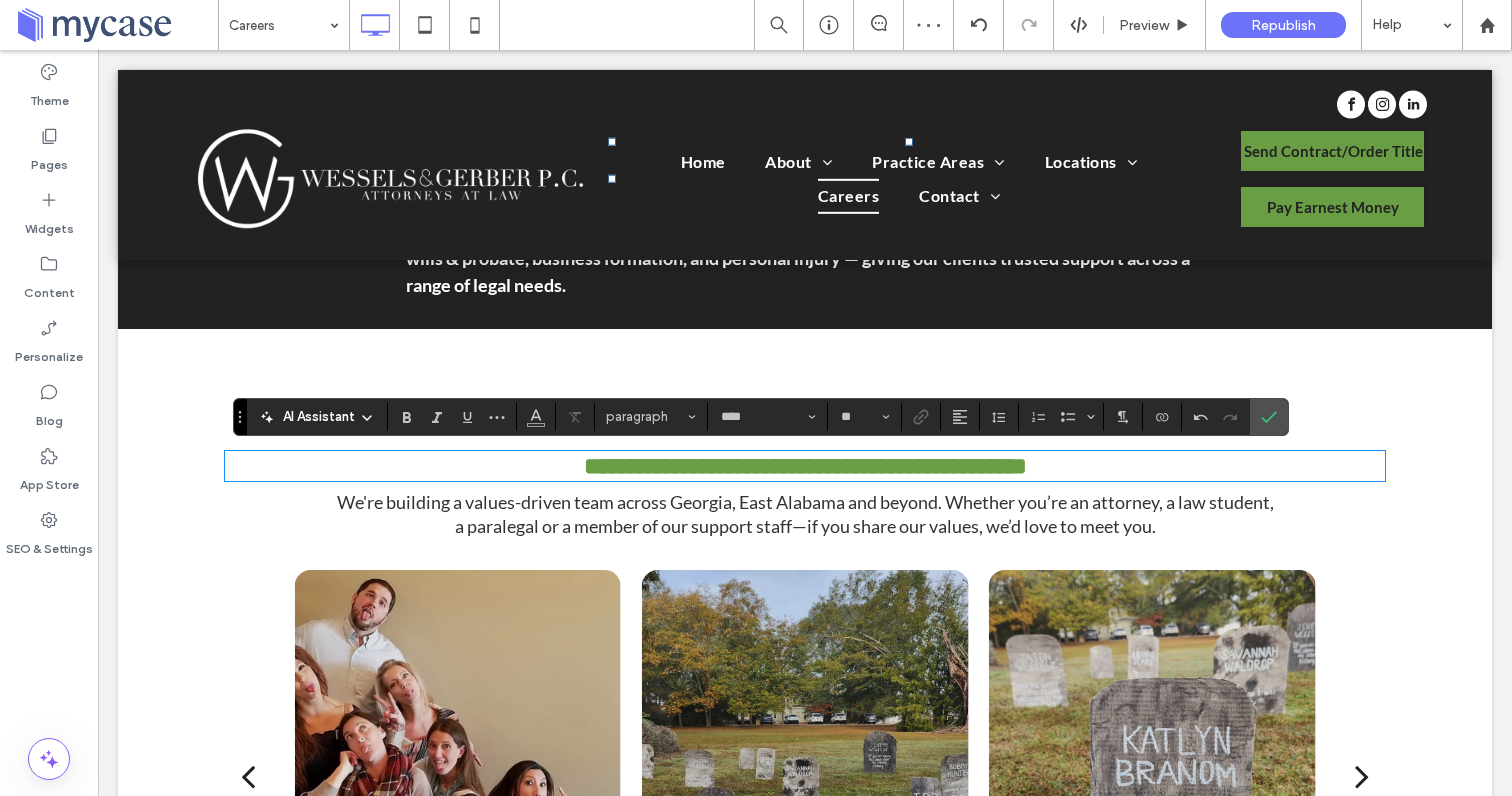 type on "*****" 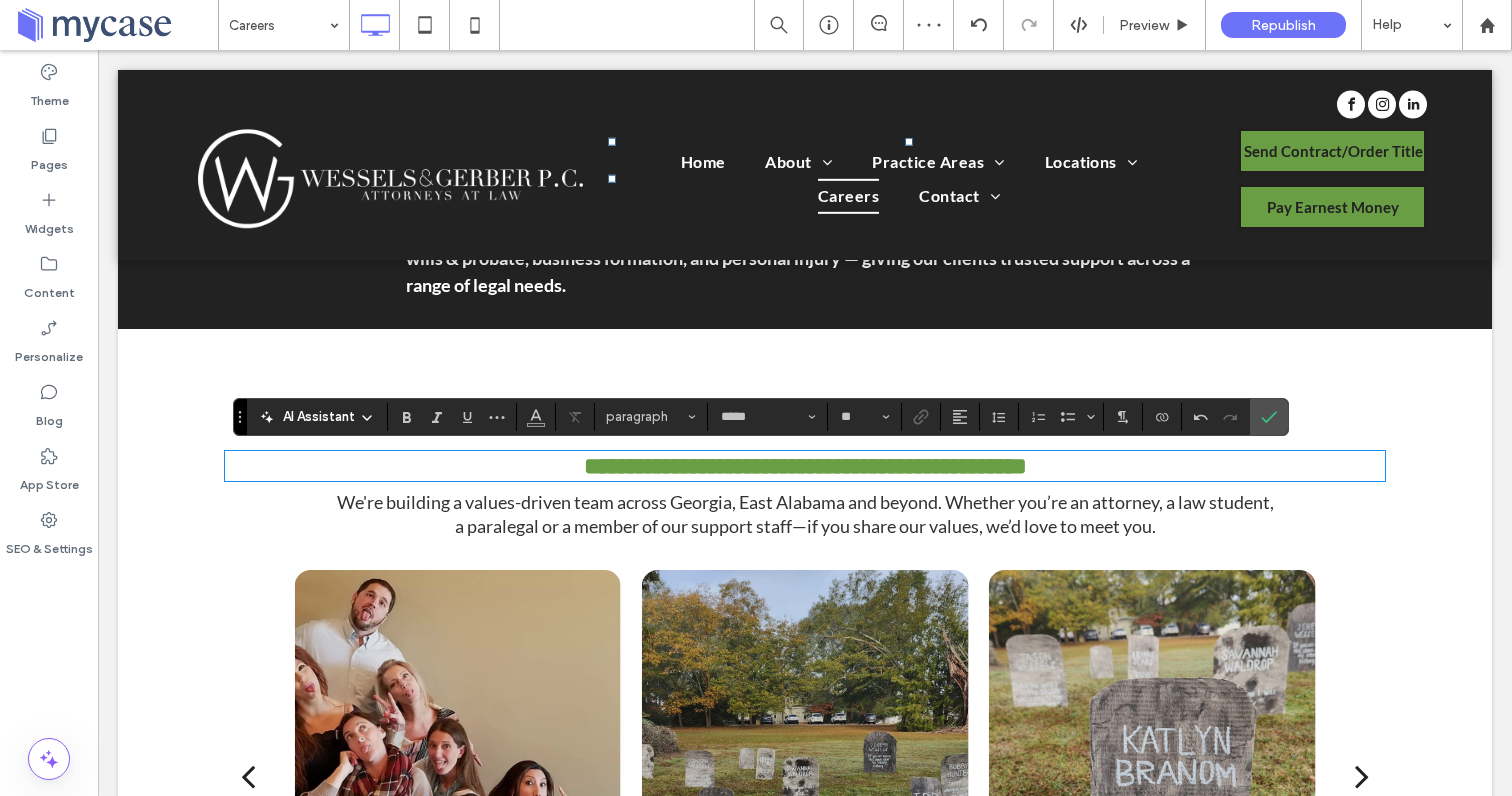 click on "**********" at bounding box center (805, 466) 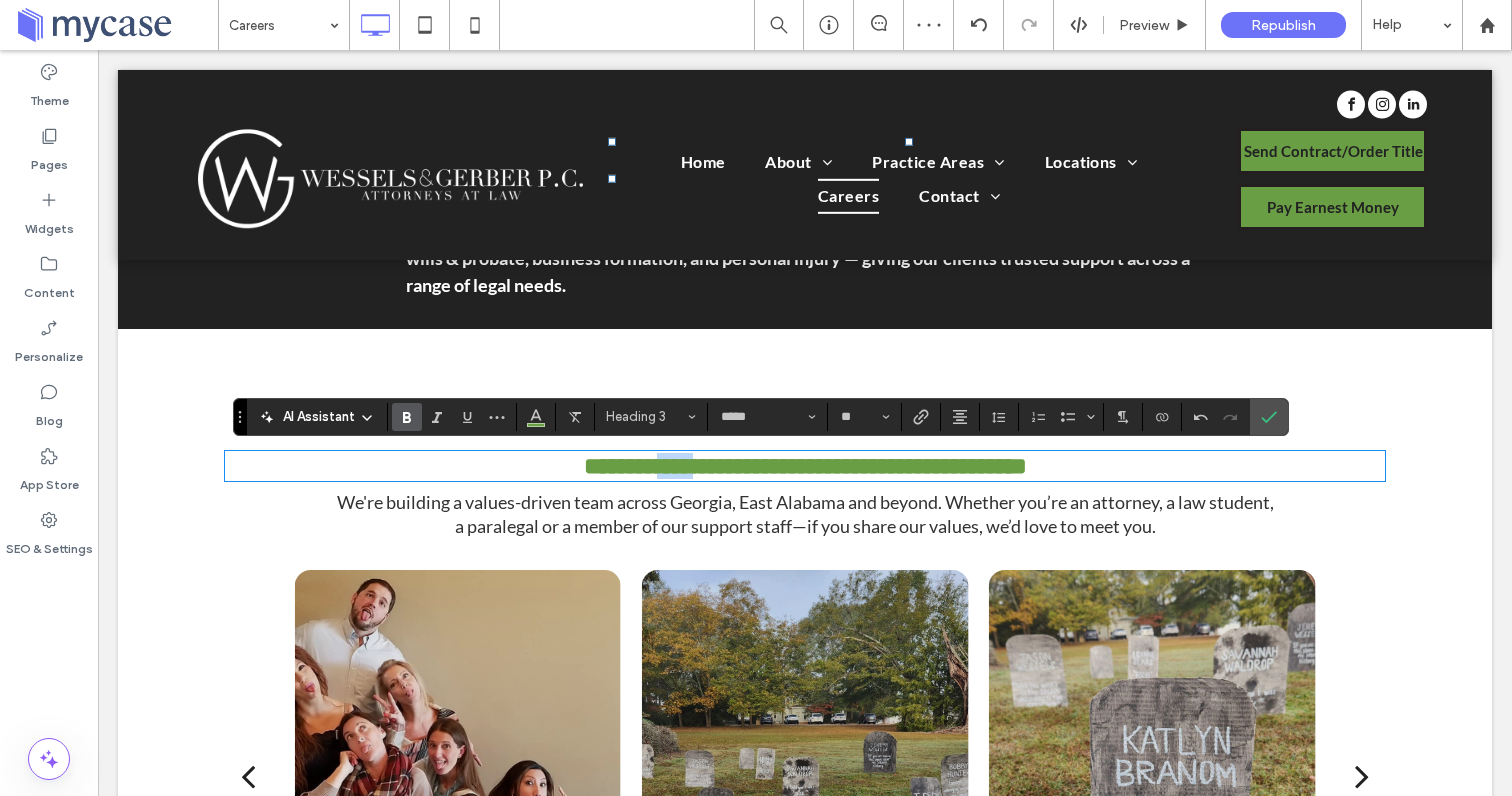 click on "**********" at bounding box center (805, 466) 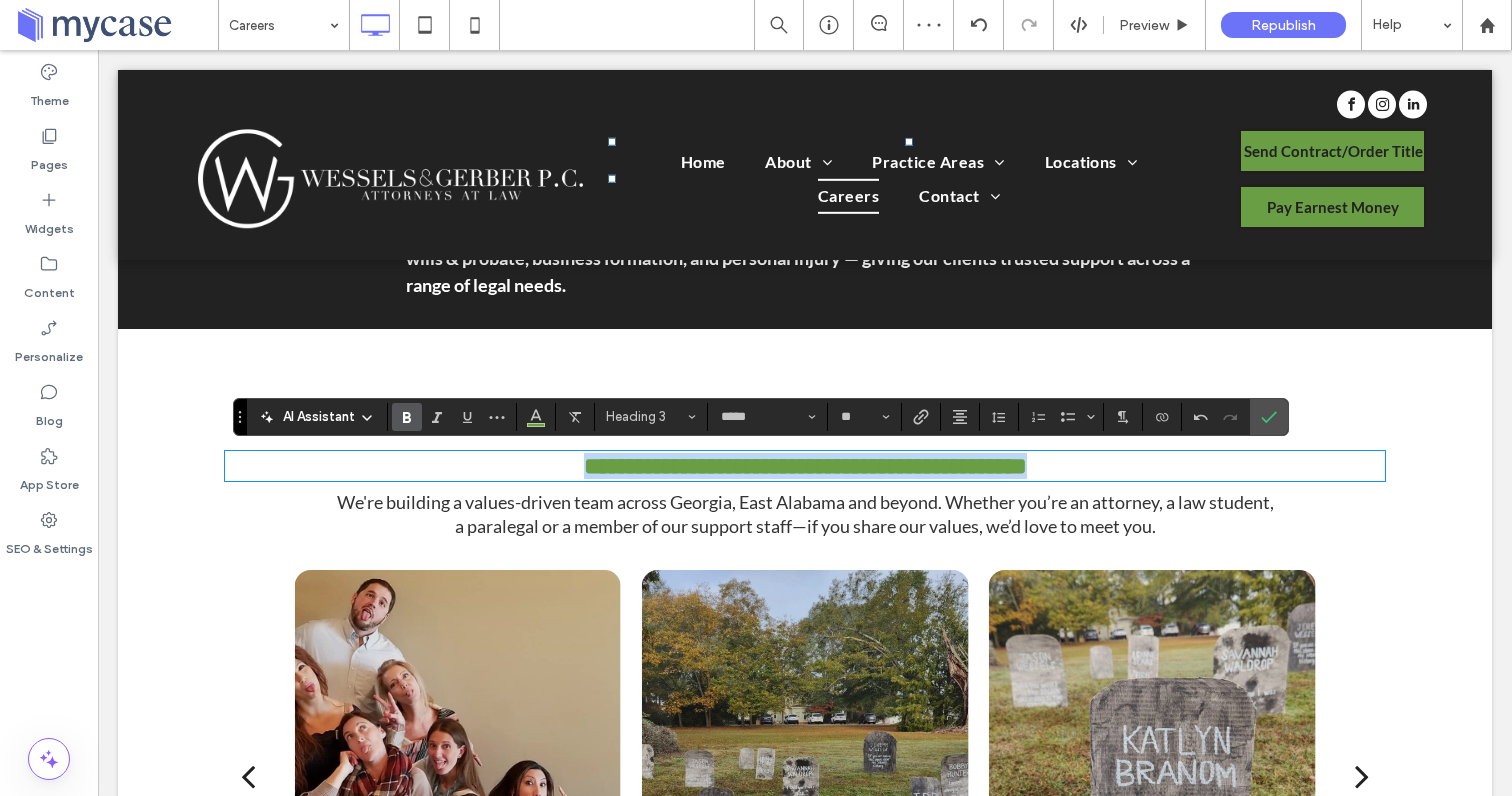 click on "**********" at bounding box center [805, 466] 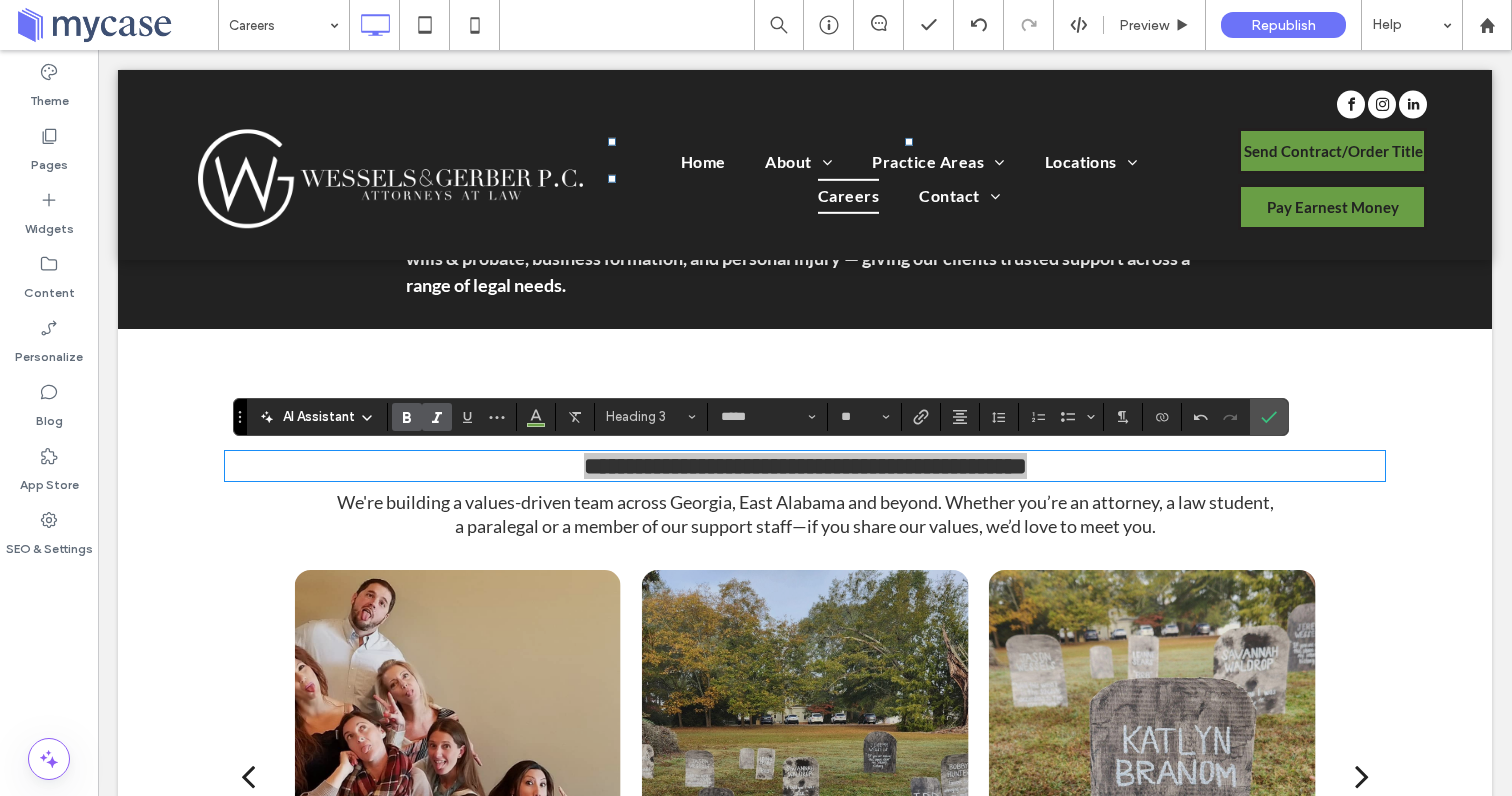 click at bounding box center (437, 417) 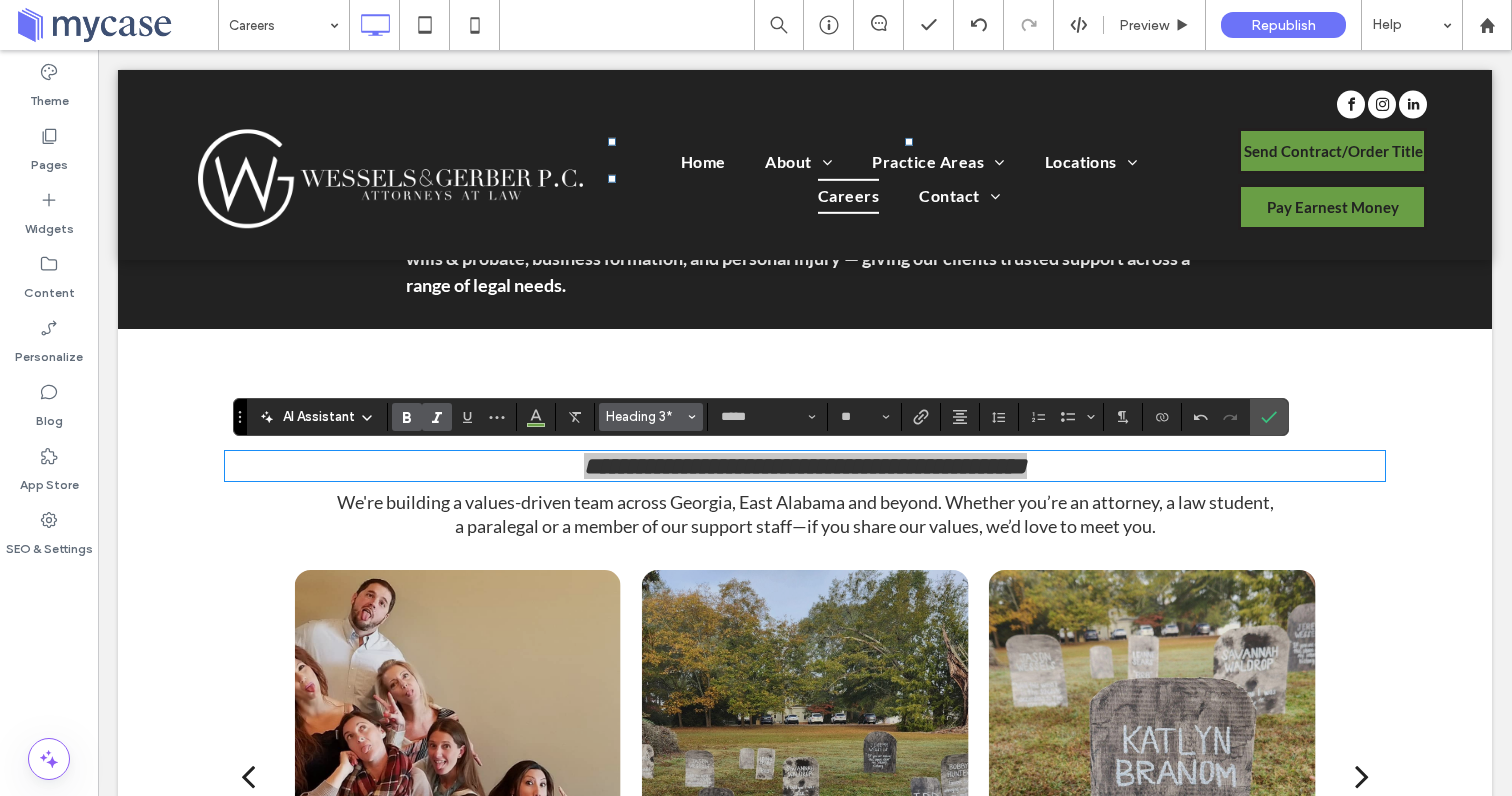 click on "Heading 3*" at bounding box center (645, 416) 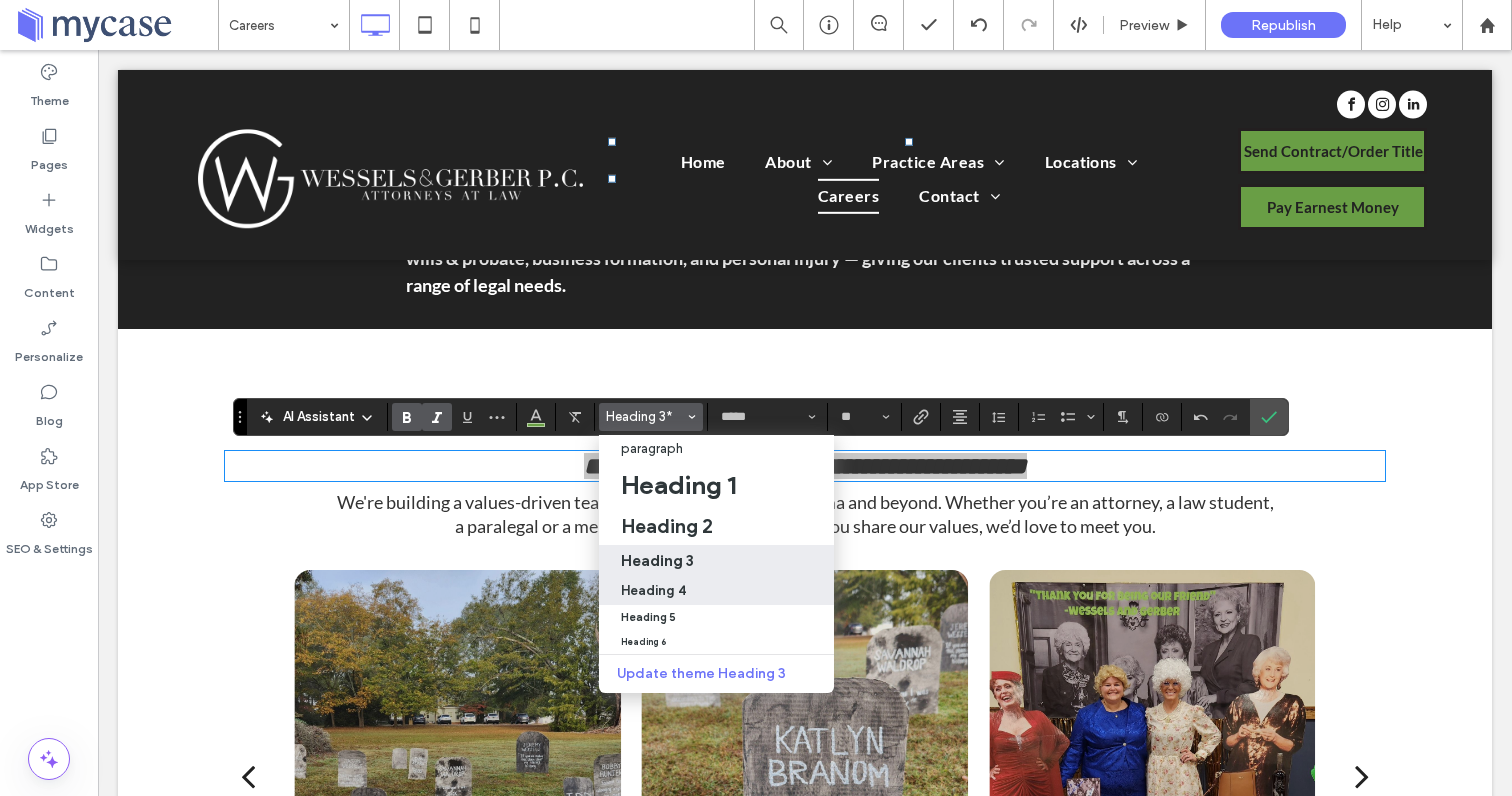 click on "Heading 4" at bounding box center [653, 590] 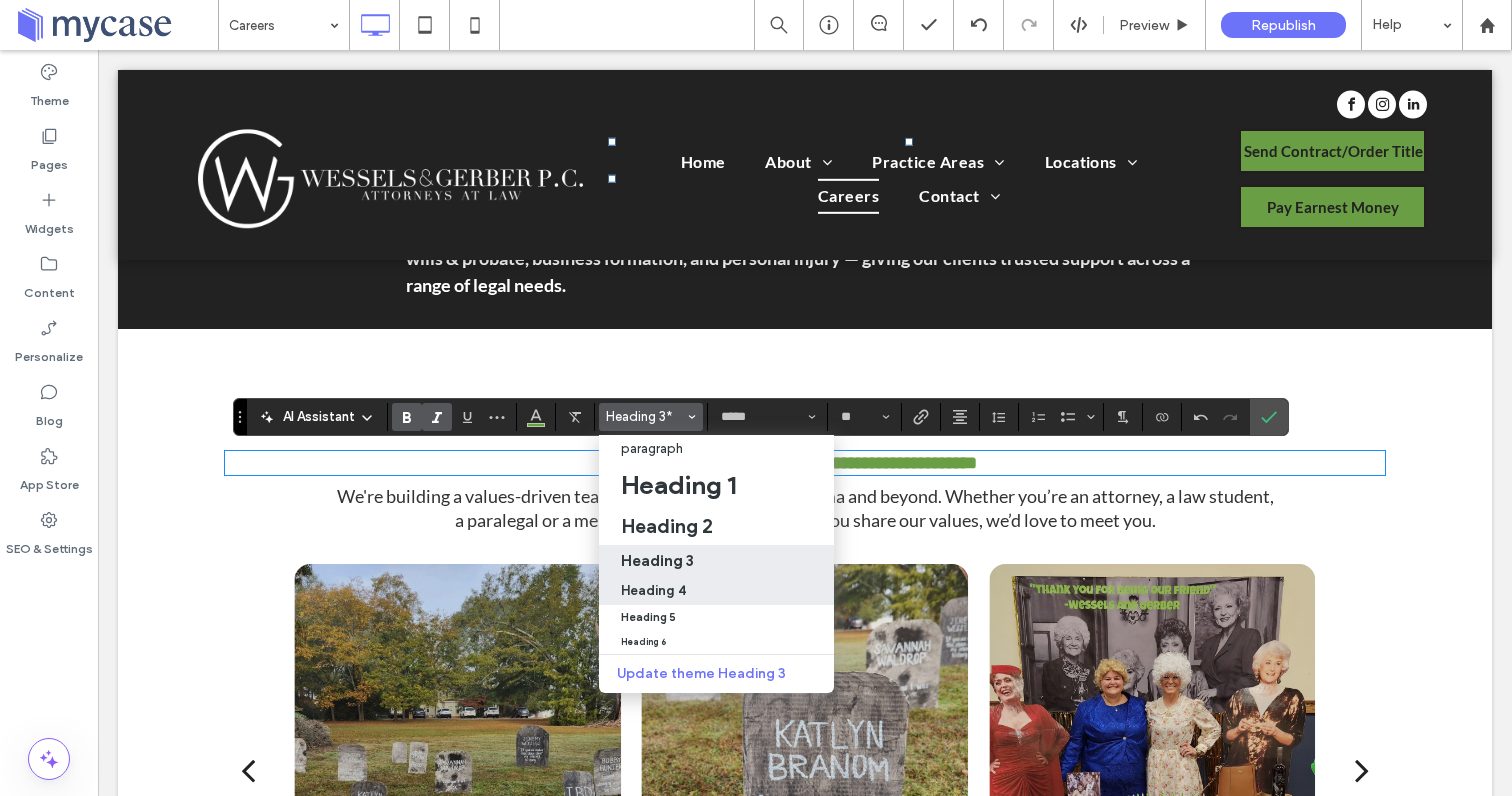 type on "**" 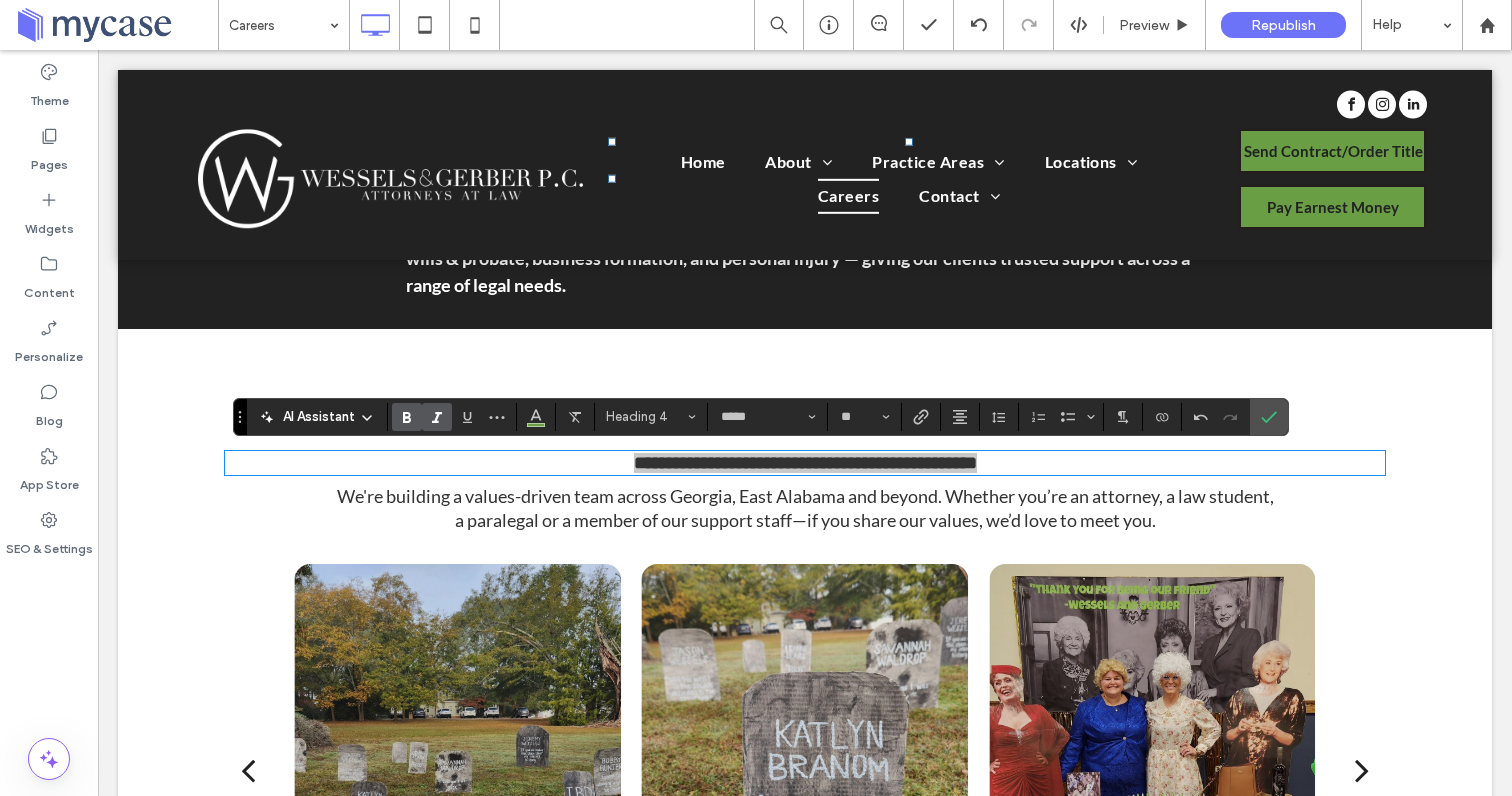 click 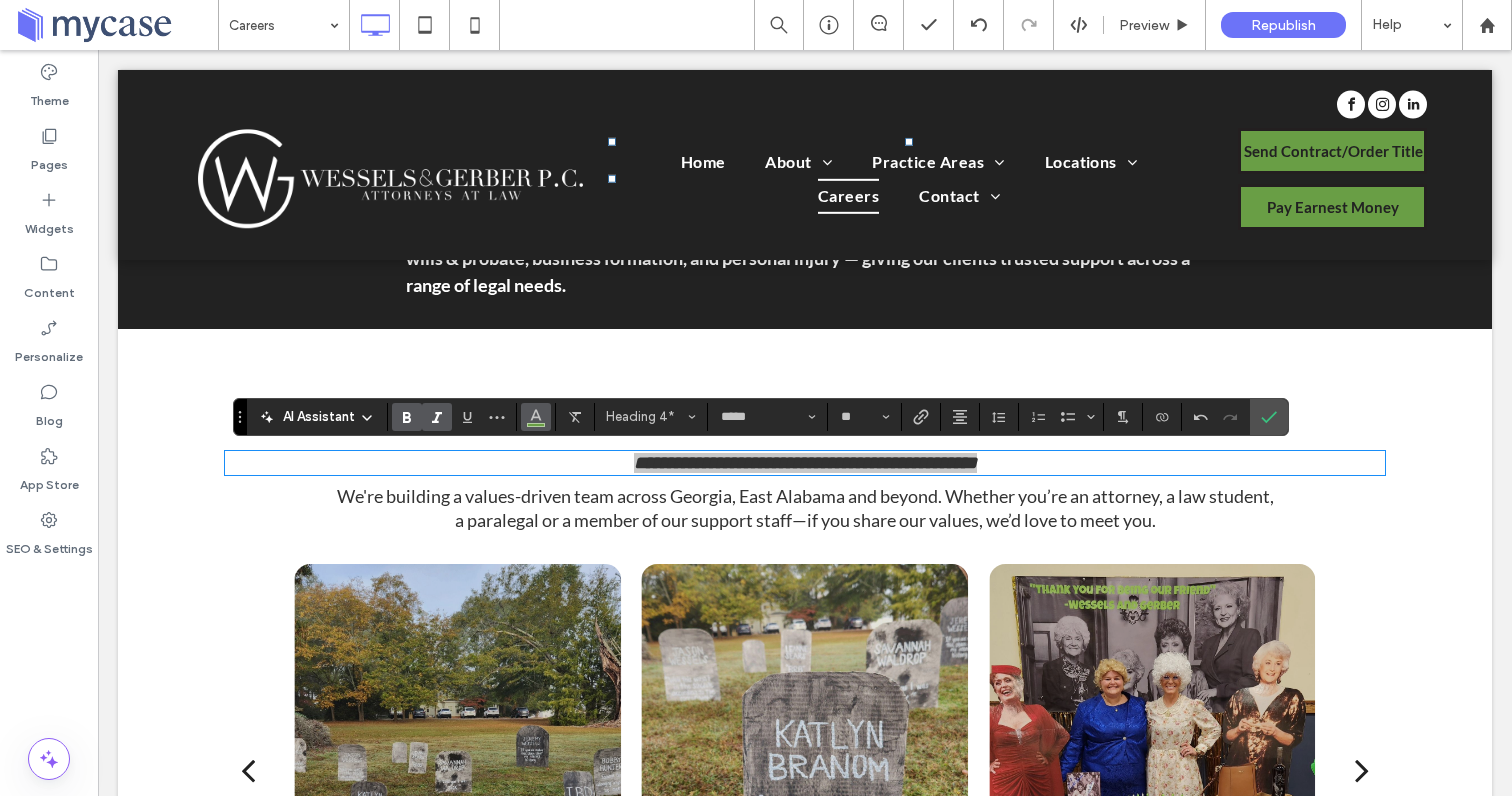click 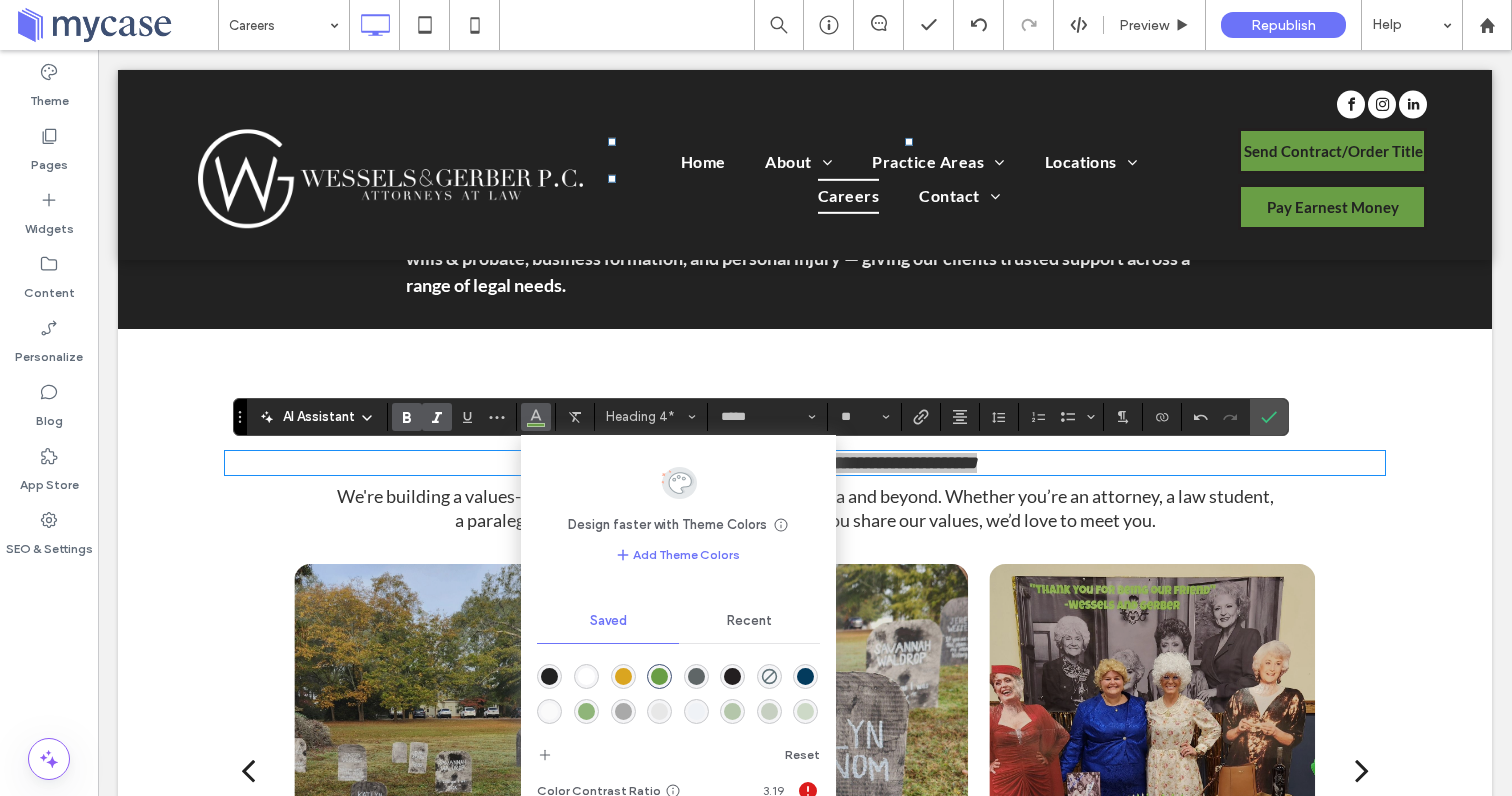 click at bounding box center [623, 711] 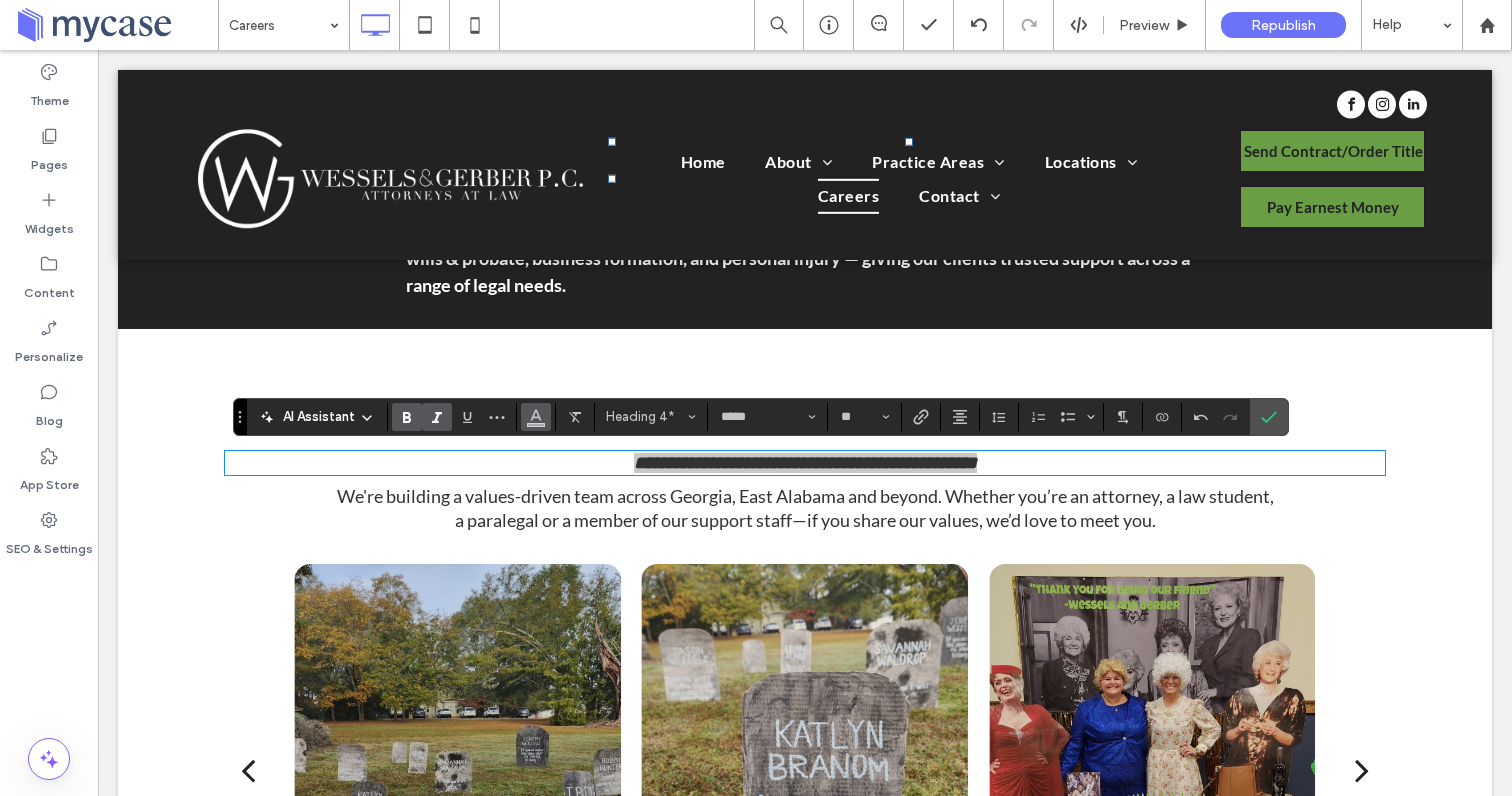 click 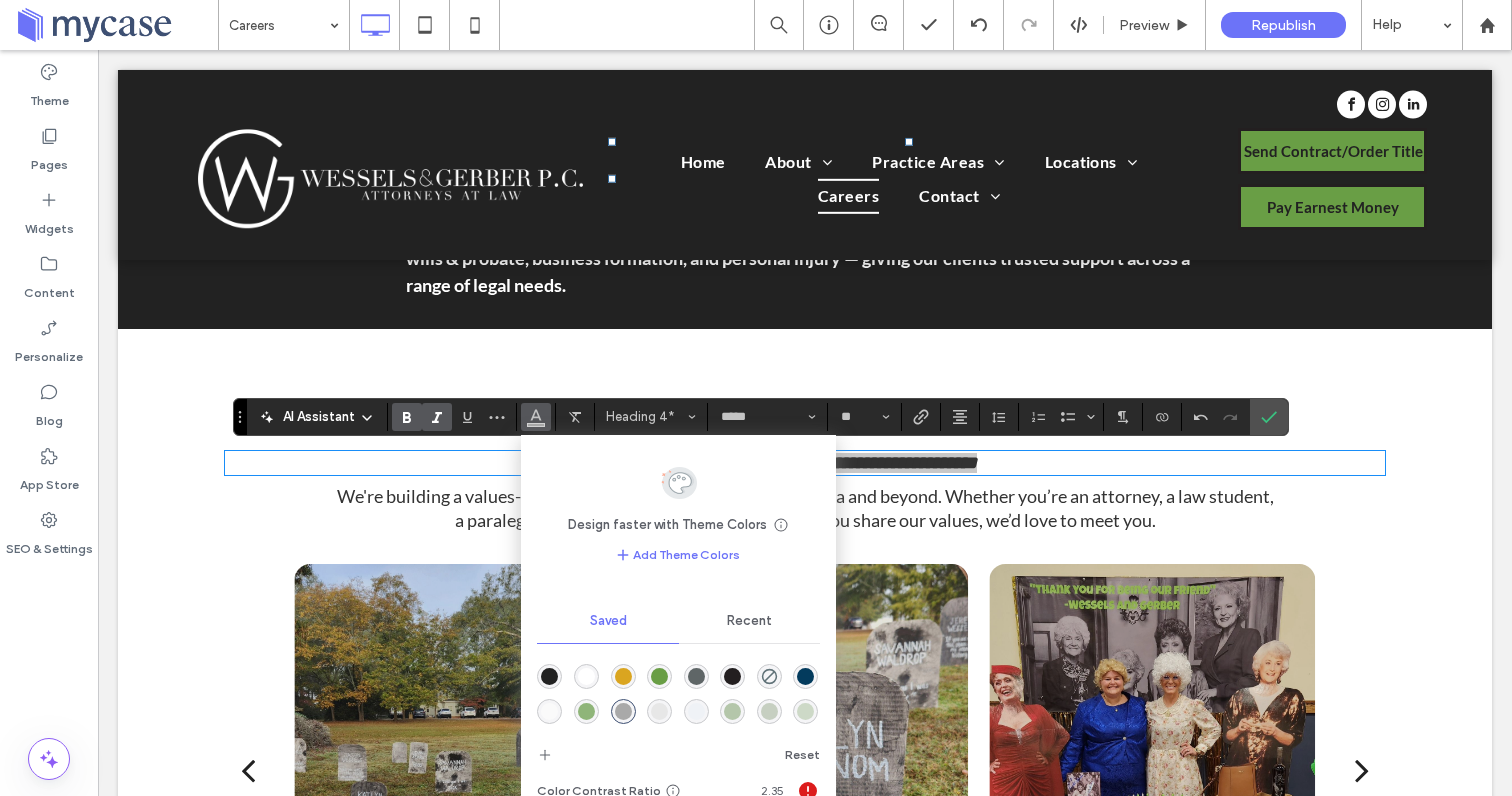 click at bounding box center [623, 676] 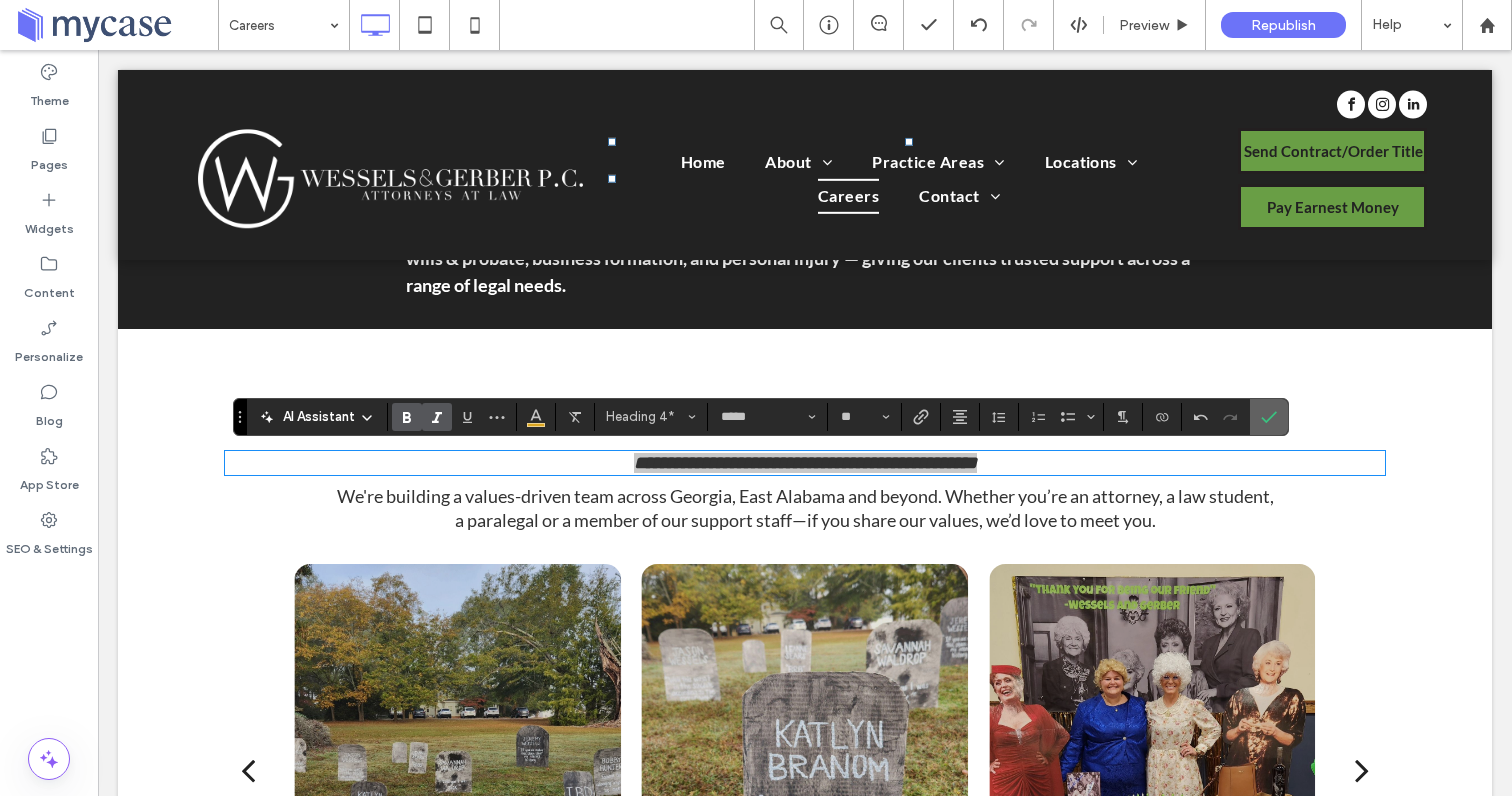 click at bounding box center [1265, 417] 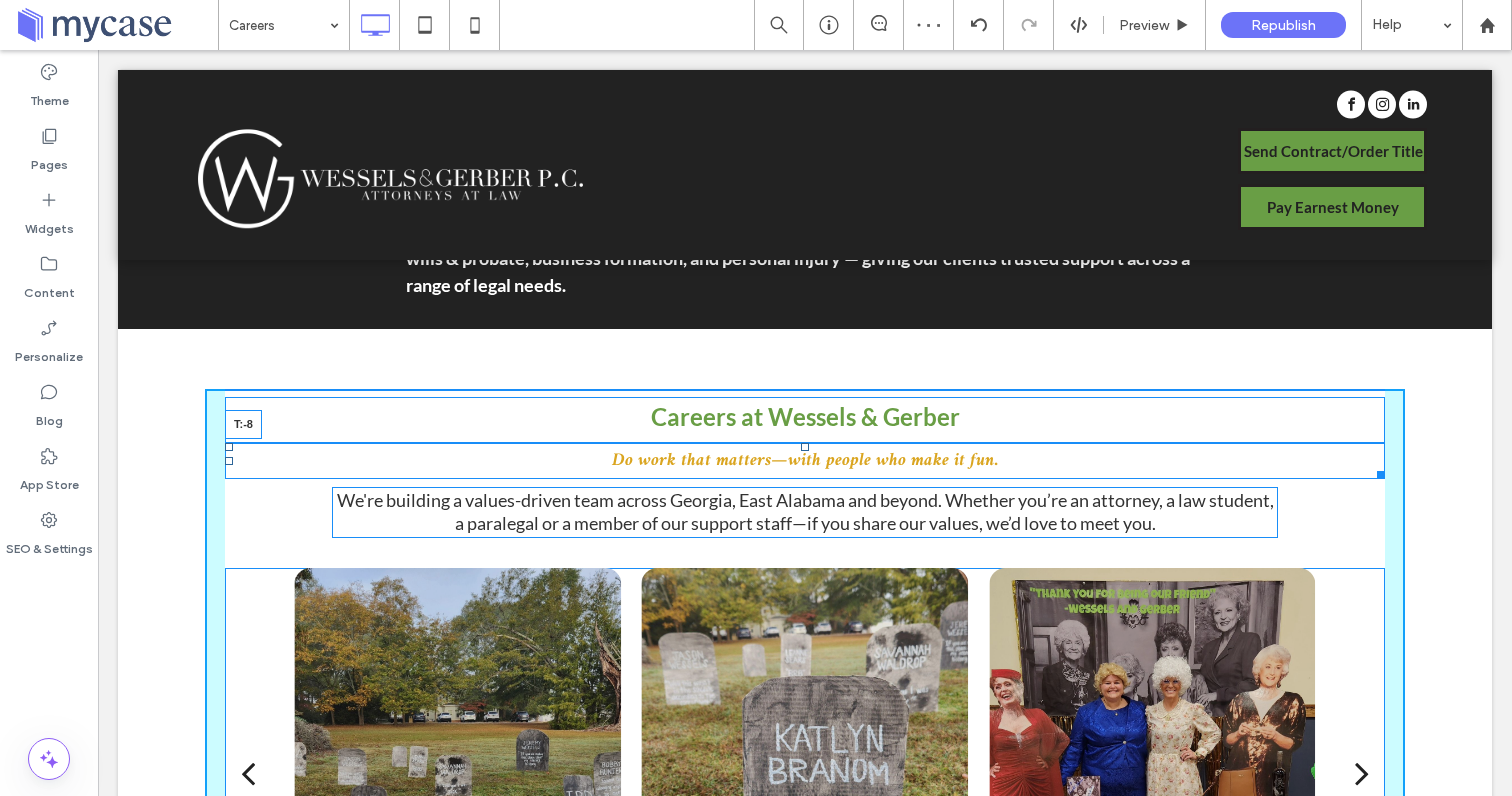 drag, startPoint x: 805, startPoint y: 456, endPoint x: 804, endPoint y: 434, distance: 22.022715 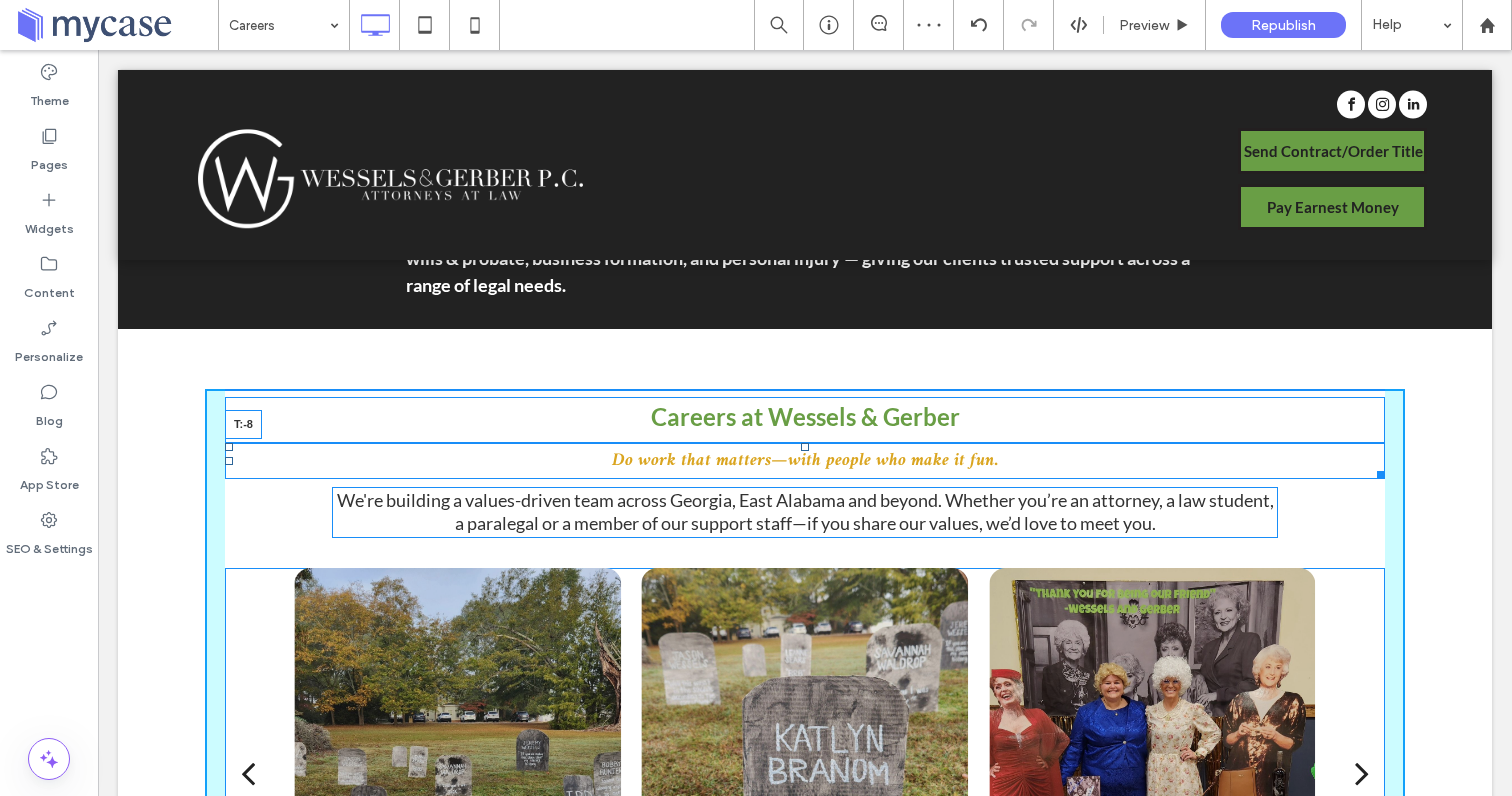 click on "Careers at Wessels & Gerber We're building a values-driven team across Georgia, East Alabama and beyond. Whether you’re an attorney, a law student, a paralegal or a member of our support staff—if you share our values, we’d love to meet you.   a a a a   OUR CORE VALUES
At Wessels & Gerber, our culture is built around more than just what we do—it's how we do it. Our core values shape how we show up for our clients, support one another, and grow as a team. These seven values guide every interaction, every closing, and every conversation. They’re what make us not just effective, but enjoyable to work with. Click To Paste" at bounding box center (805, 766) 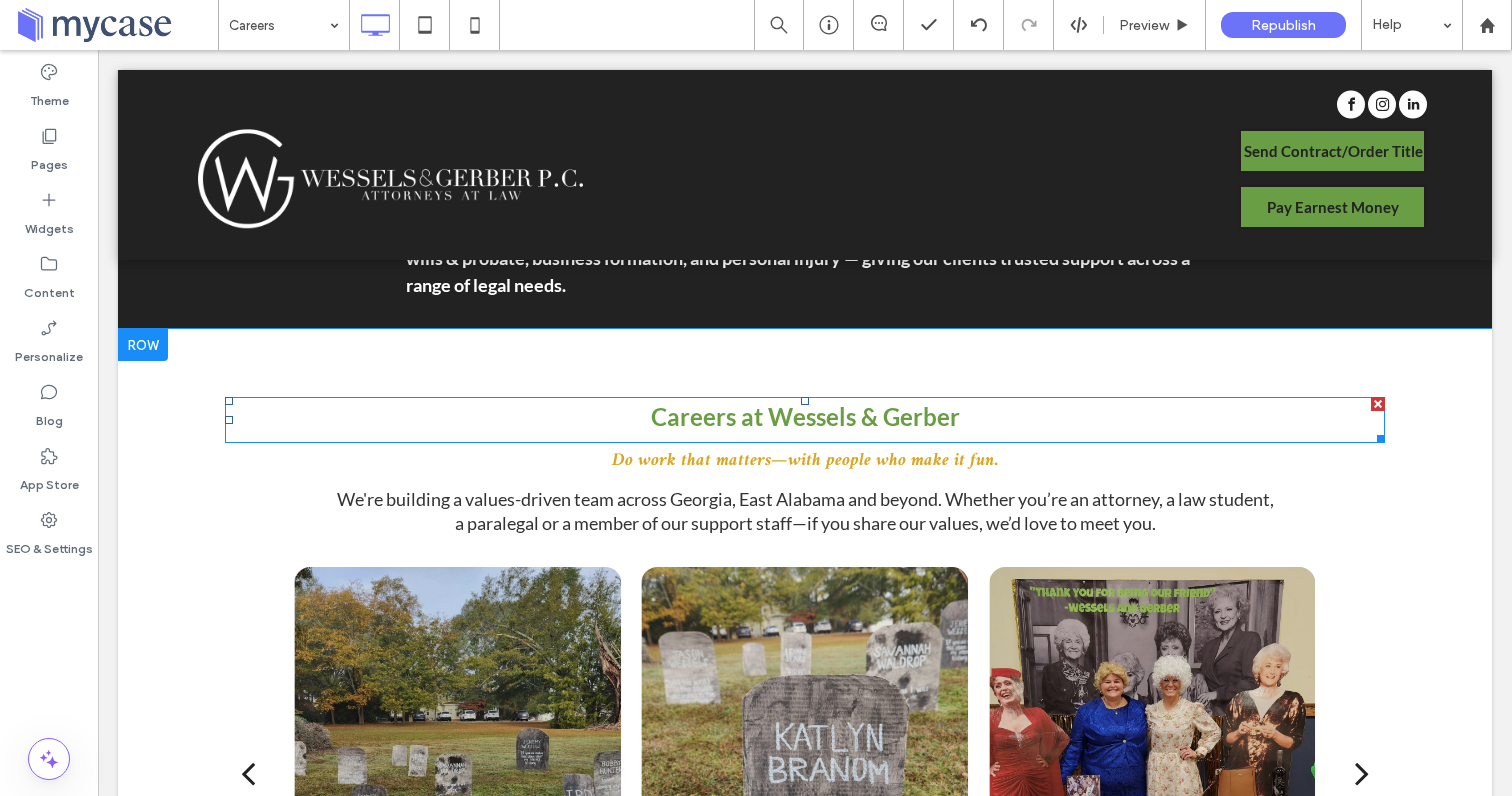 click on "Careers at Wessels & Gerber" at bounding box center (805, 416) 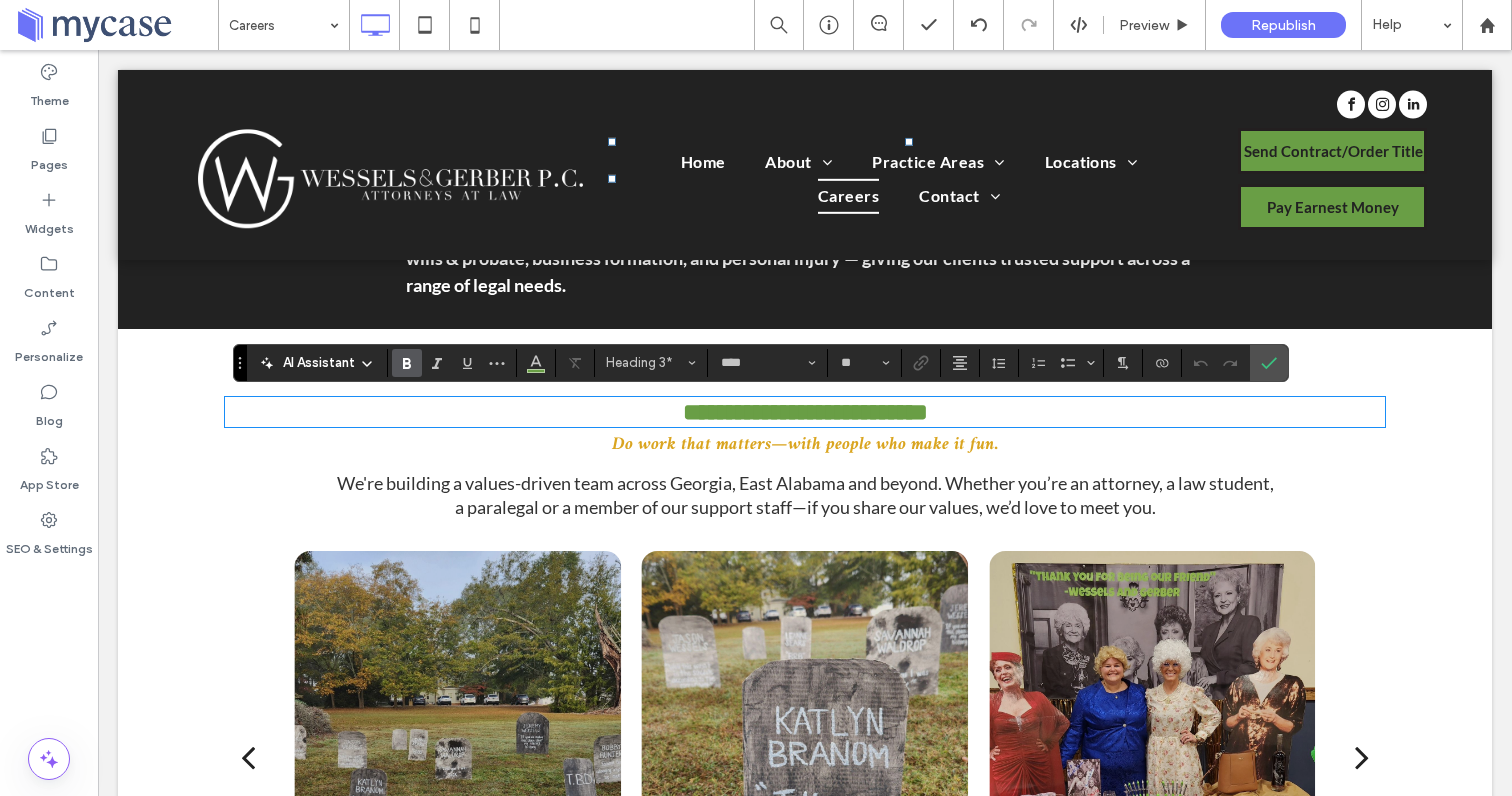 click on "**********" at bounding box center [805, 412] 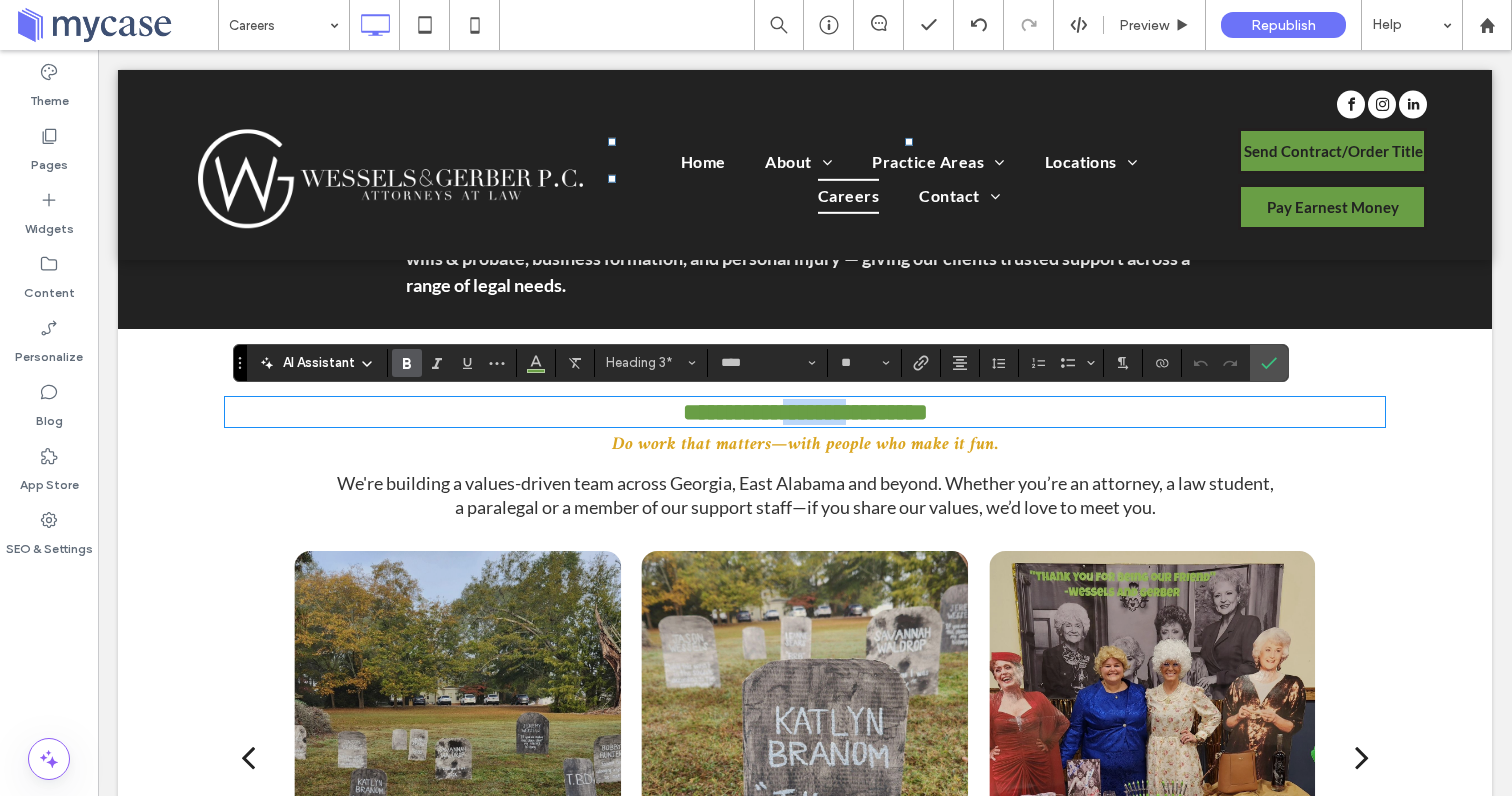 click on "**********" at bounding box center [805, 412] 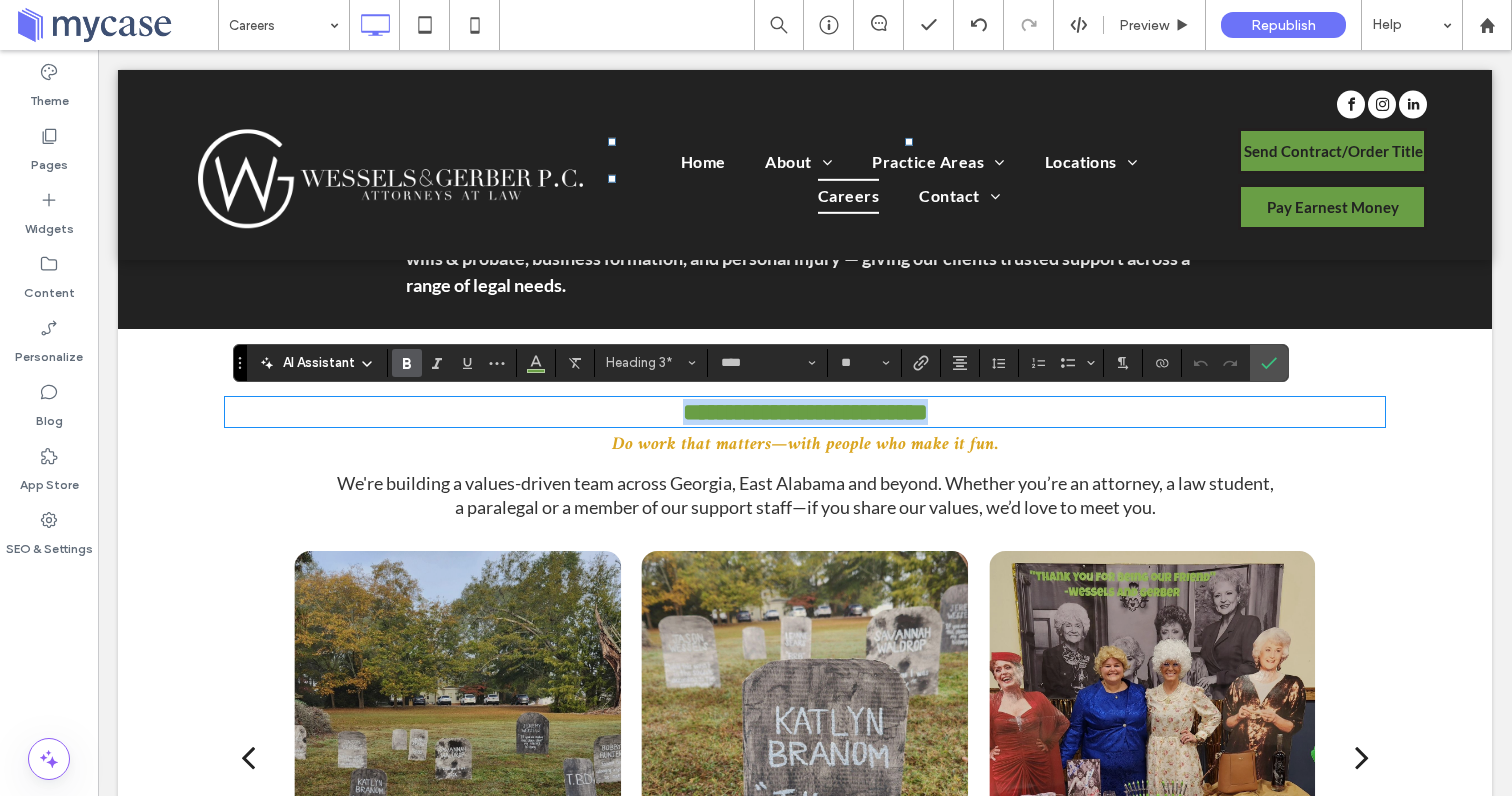 click on "**********" at bounding box center [805, 412] 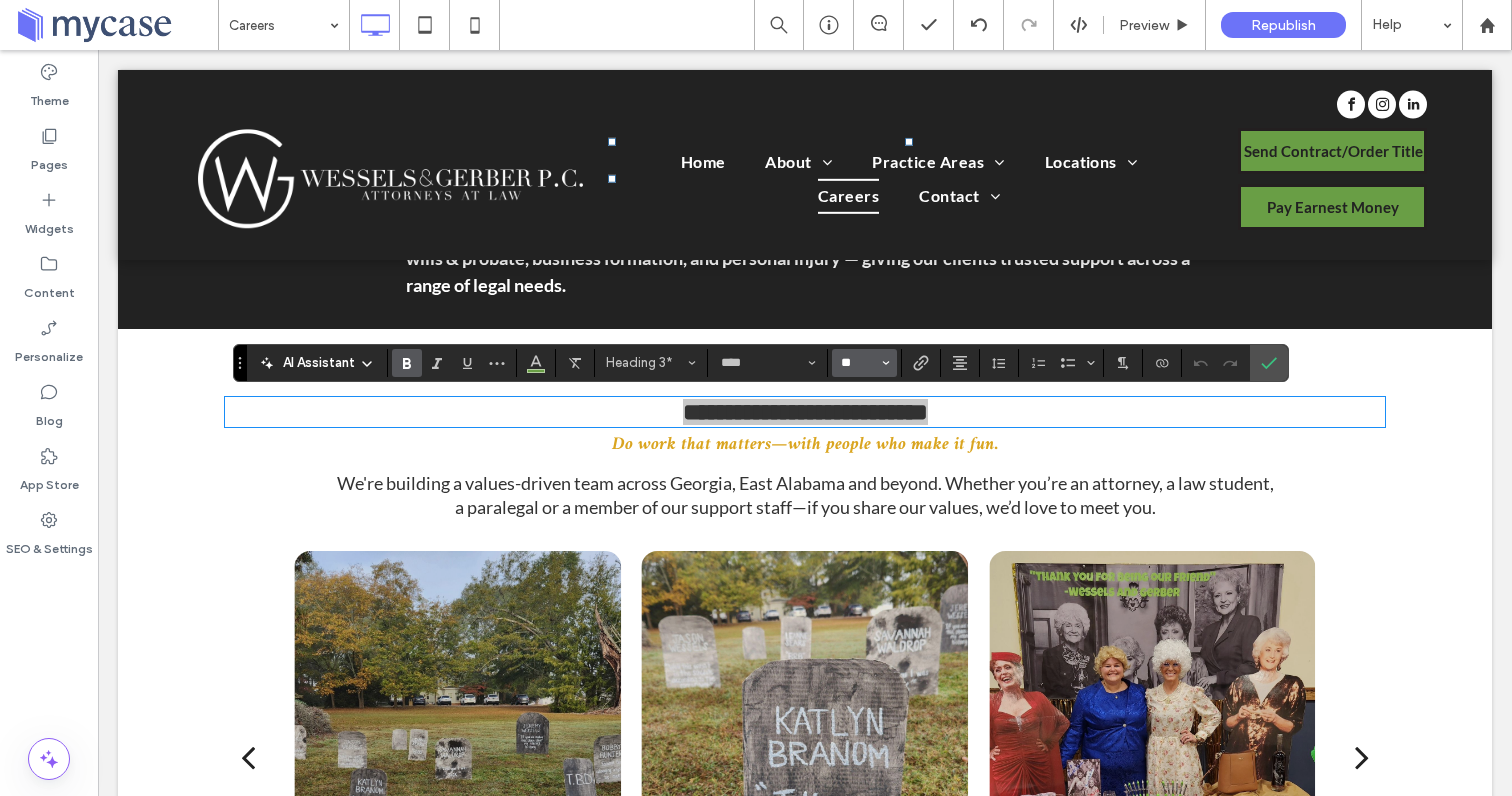 click on "**" at bounding box center [858, 363] 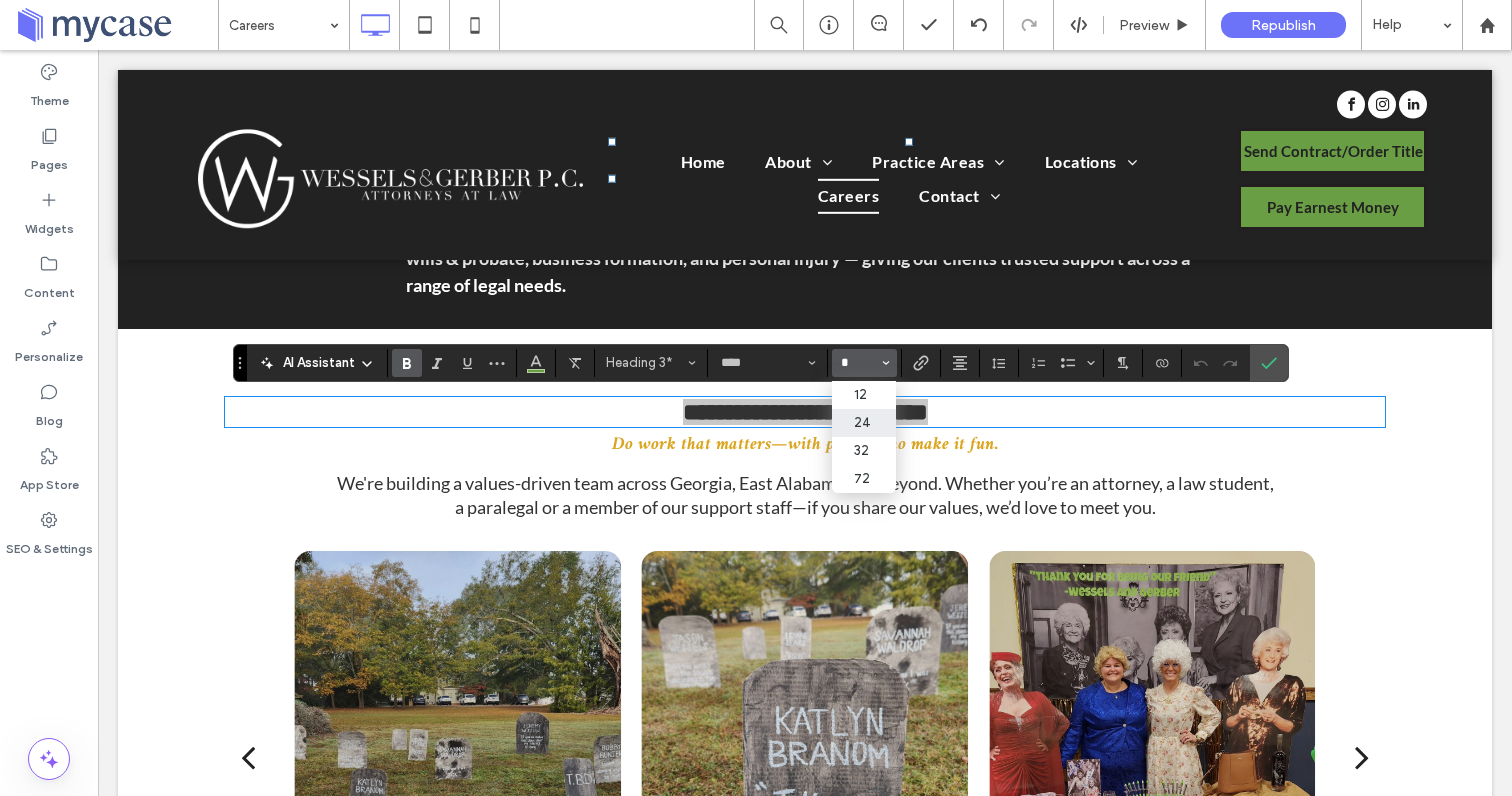 scroll, scrollTop: 0, scrollLeft: 0, axis: both 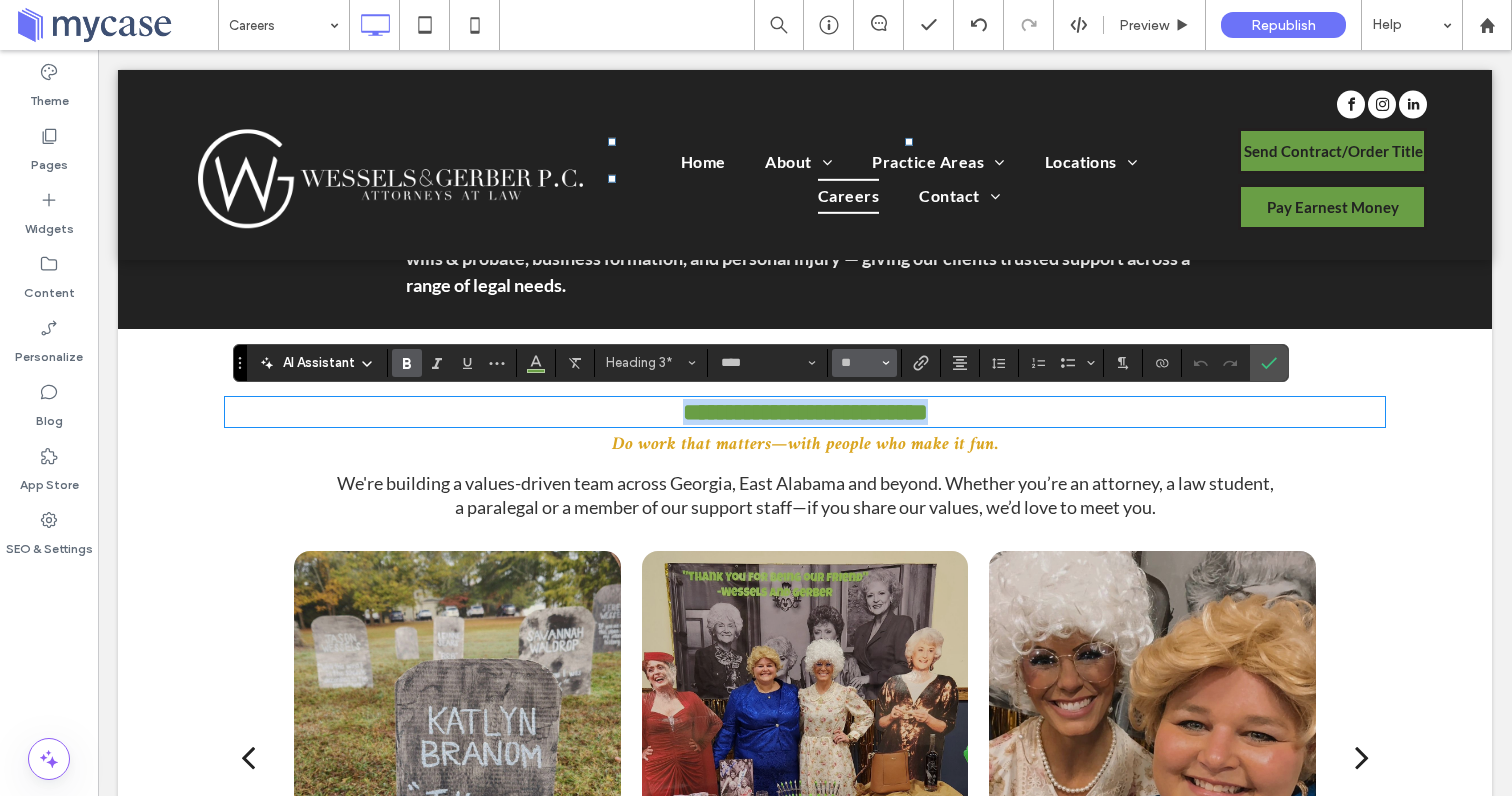 type on "**" 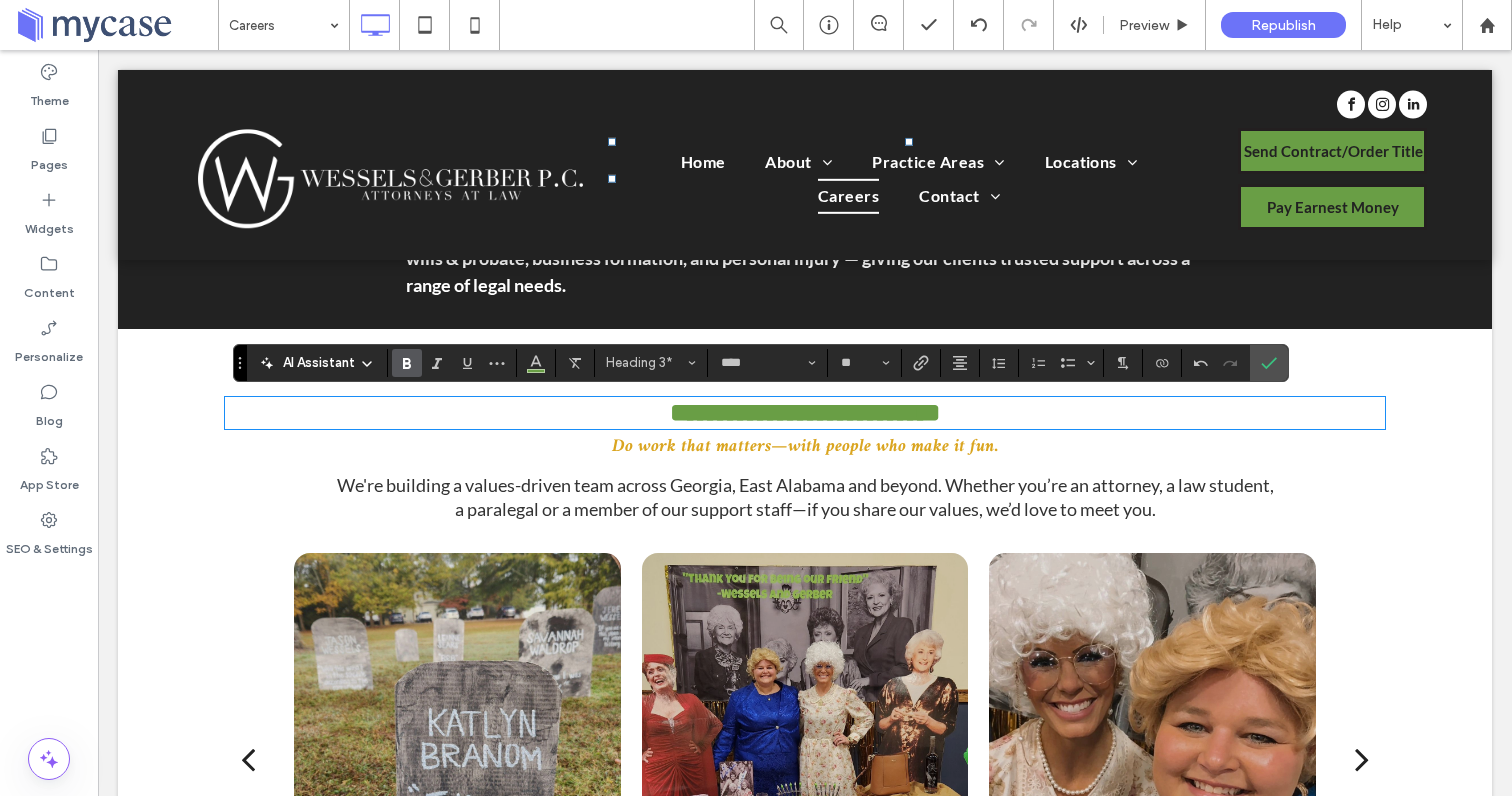 click on "Do work that matters—with people who make it fun." at bounding box center [805, 446] 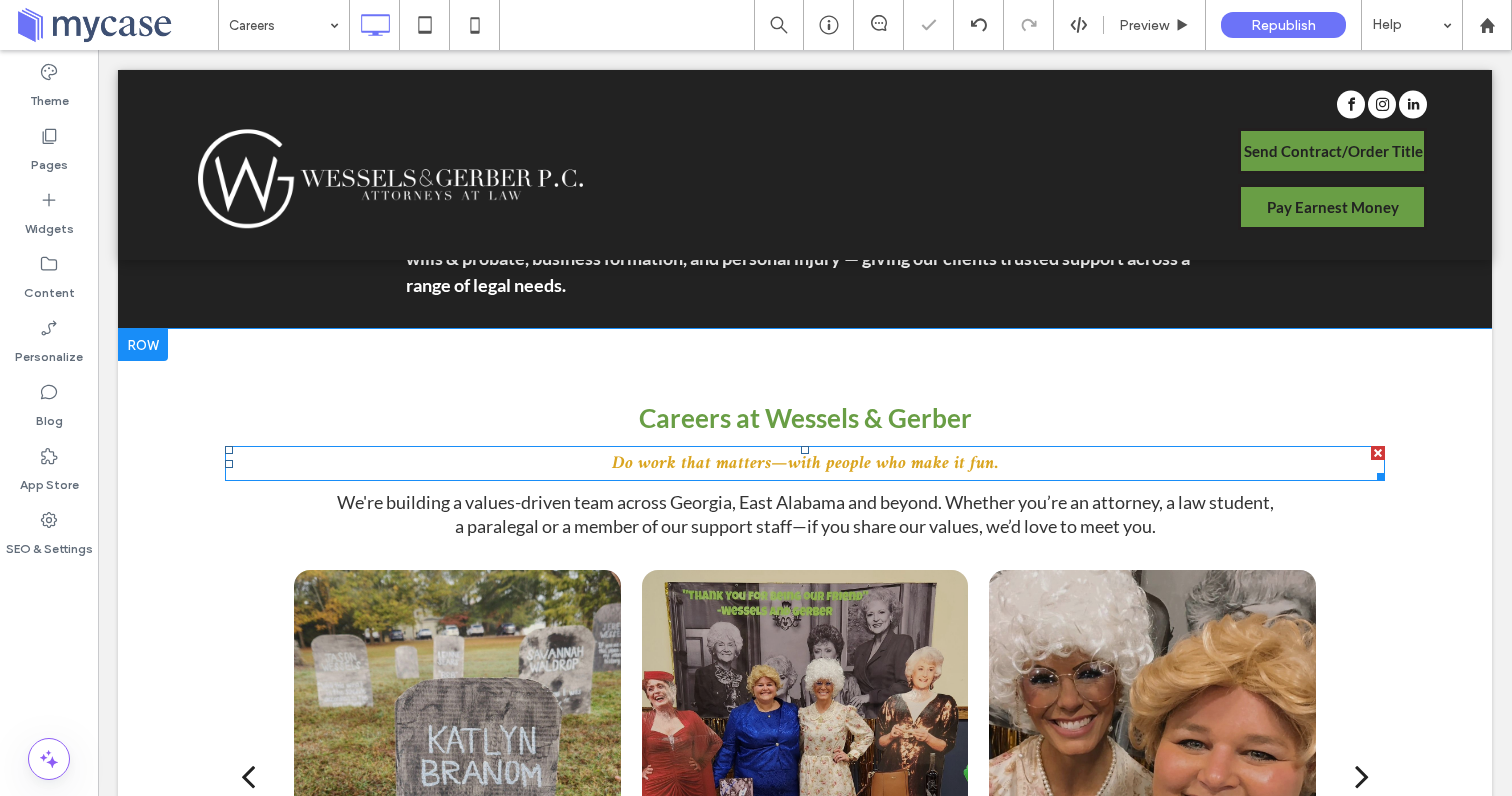click on "Do work that matters—with people who make it fun." at bounding box center (805, 463) 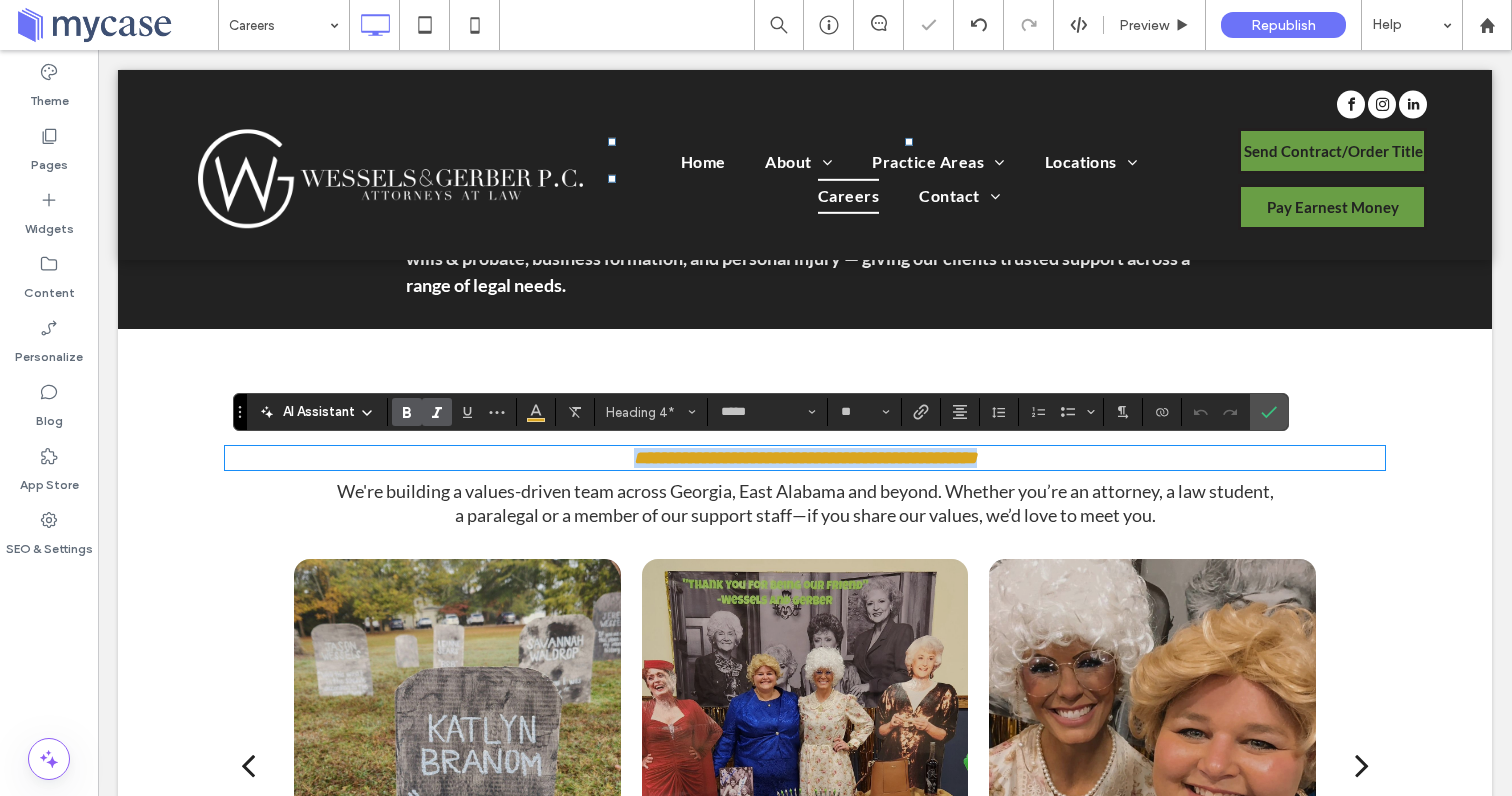 click on "**********" at bounding box center [805, 458] 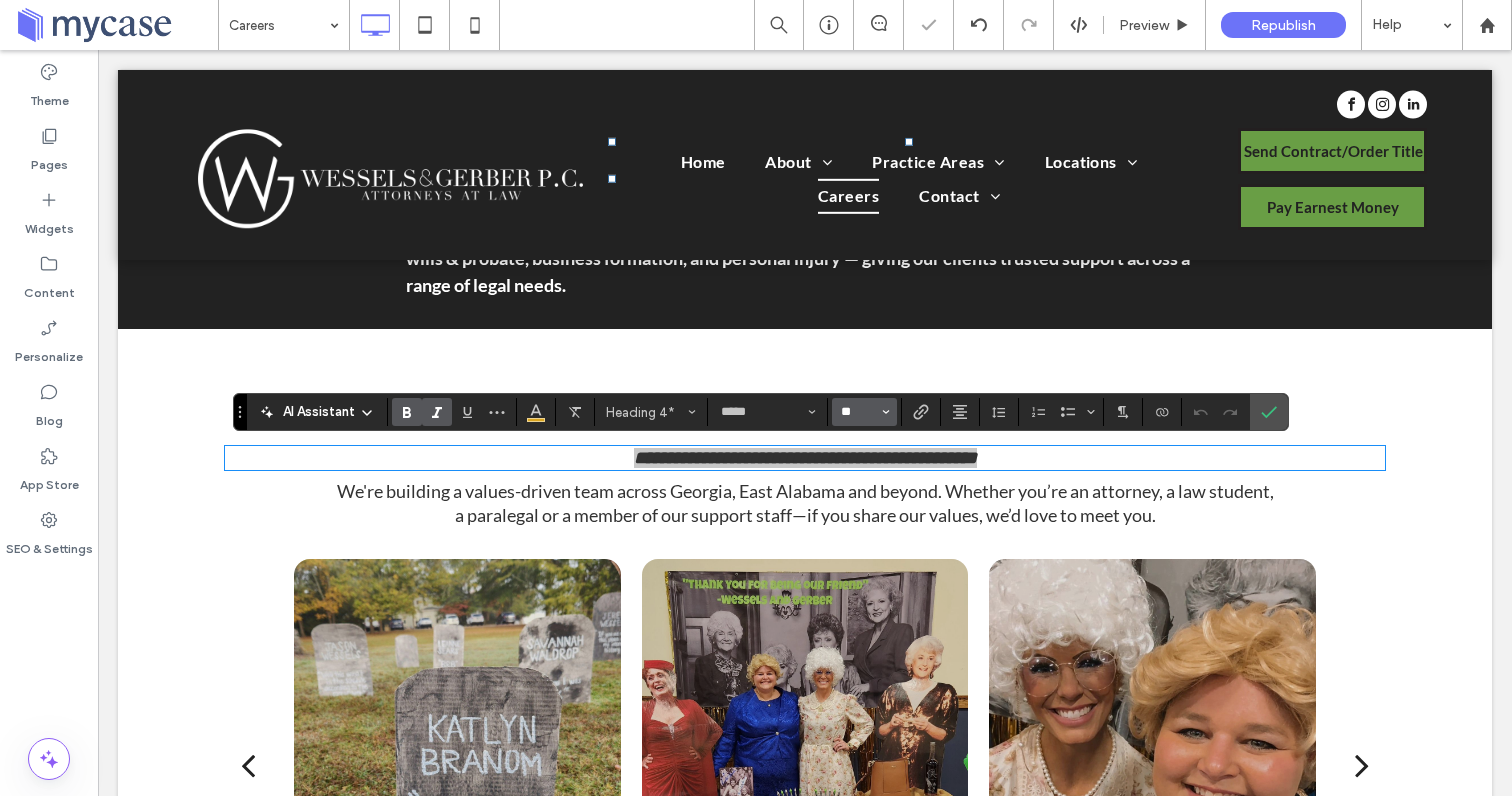 click on "**" at bounding box center (858, 412) 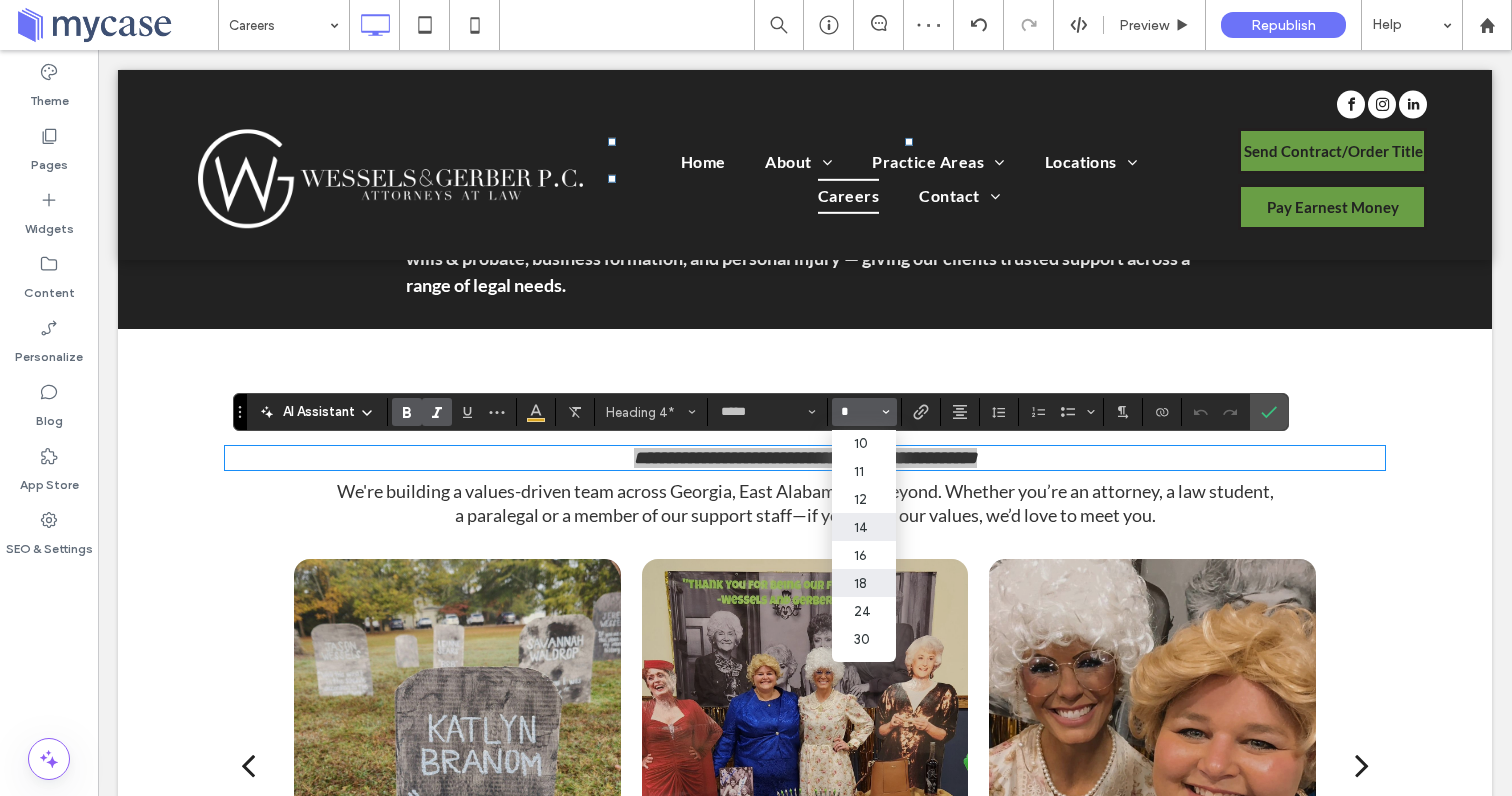 scroll, scrollTop: 0, scrollLeft: 0, axis: both 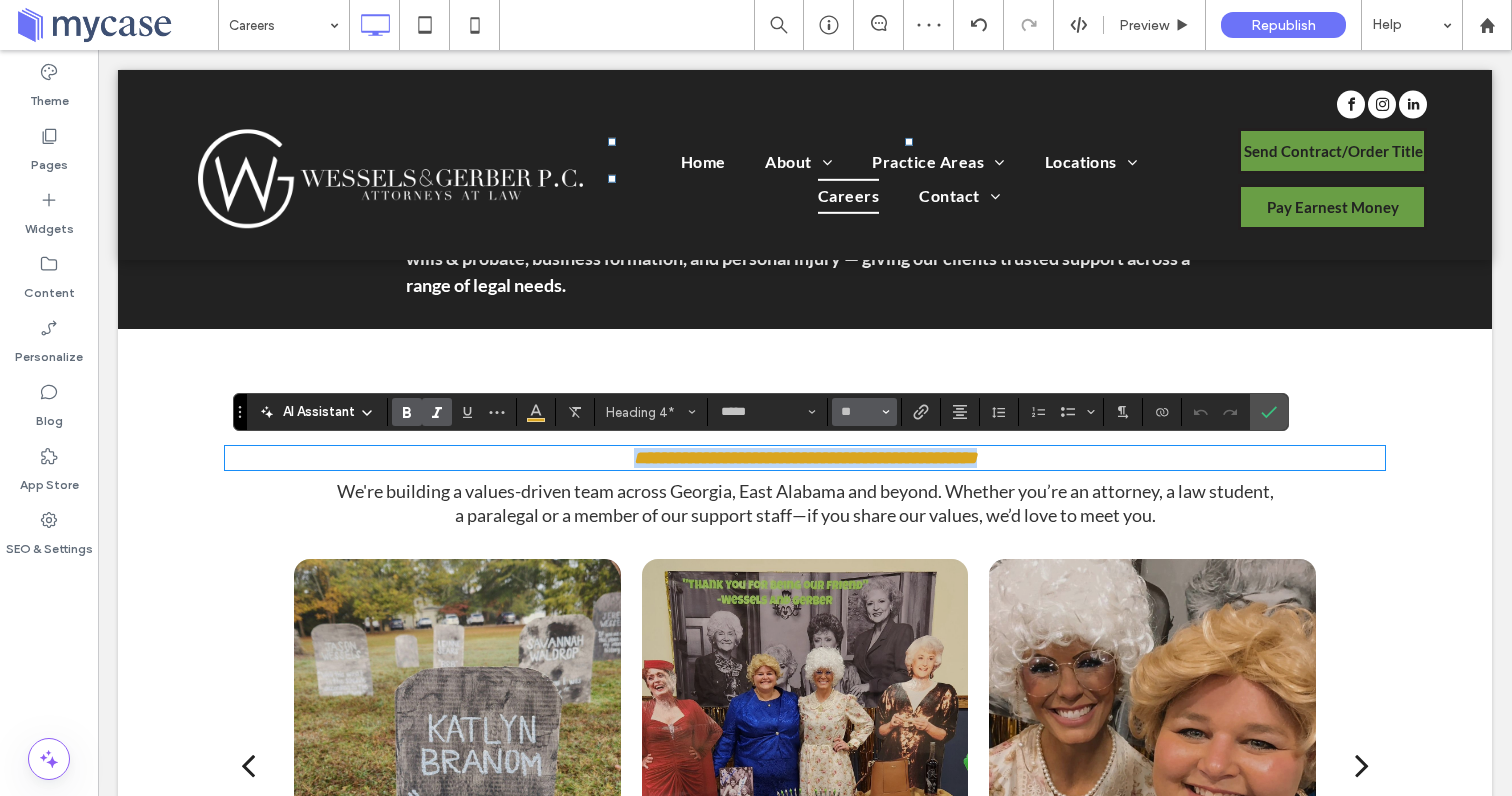 type on "**" 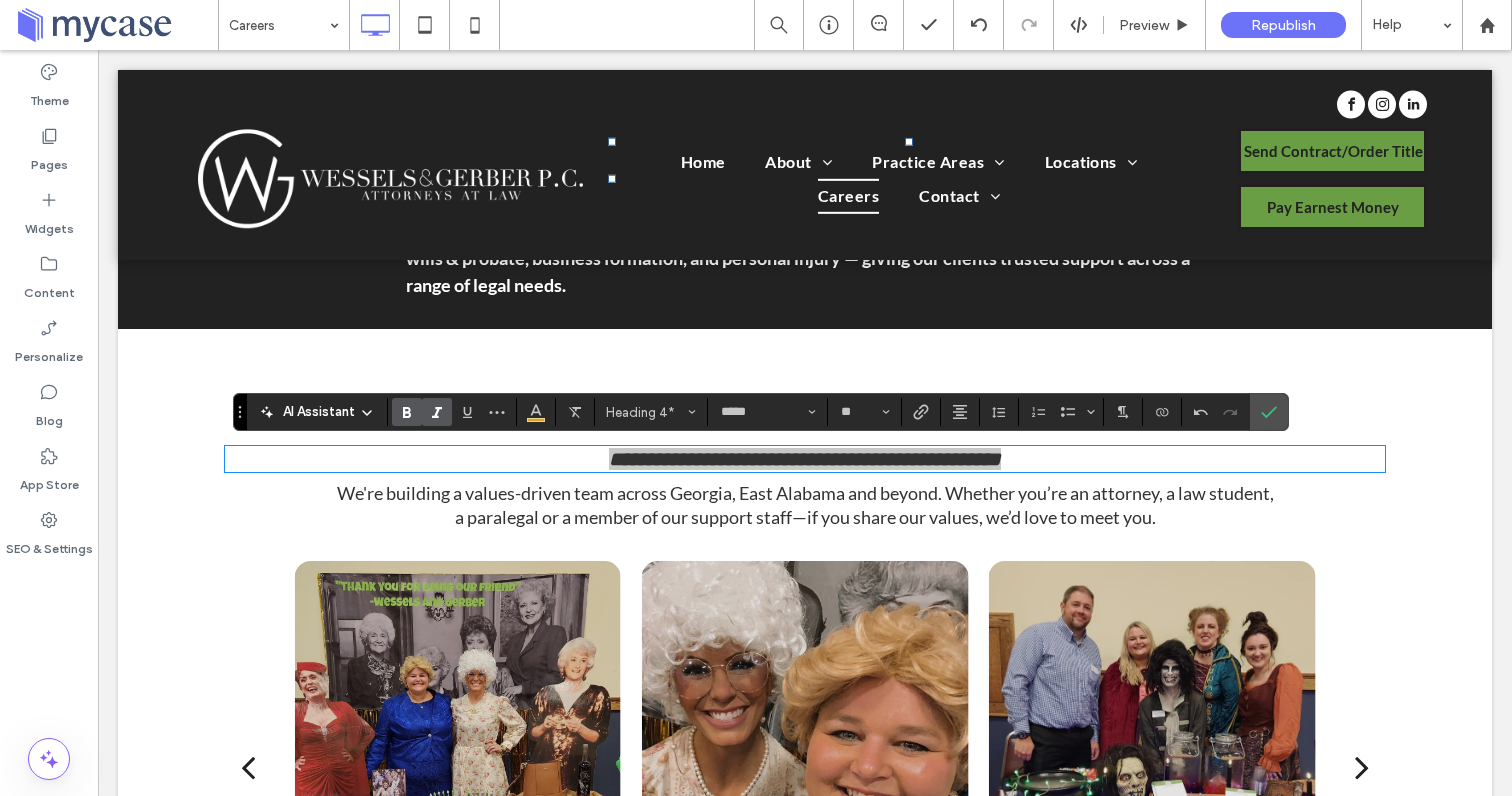 click on "AI Assistant Heading 4* ***** **" at bounding box center (760, 412) 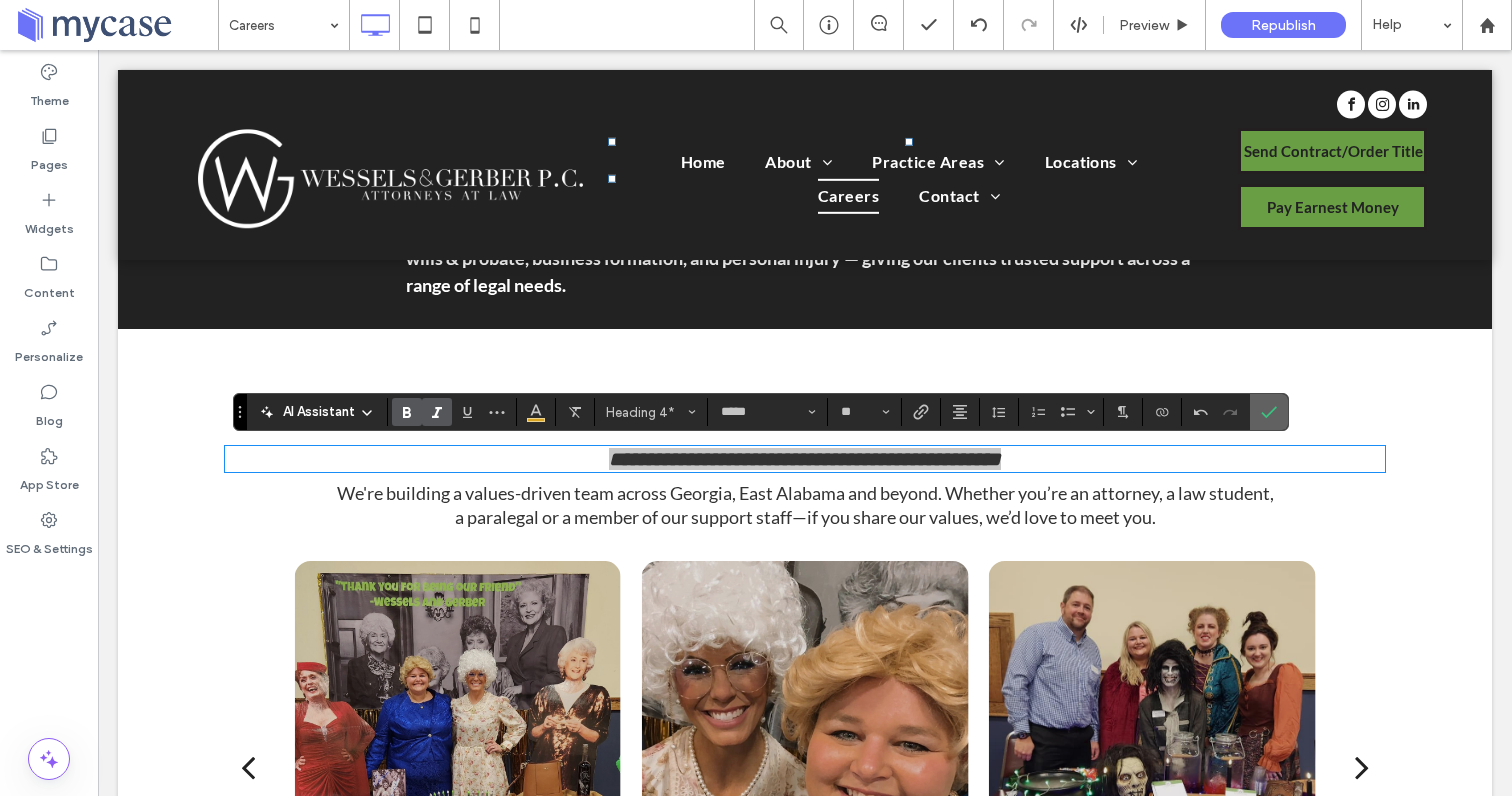 click at bounding box center [1269, 412] 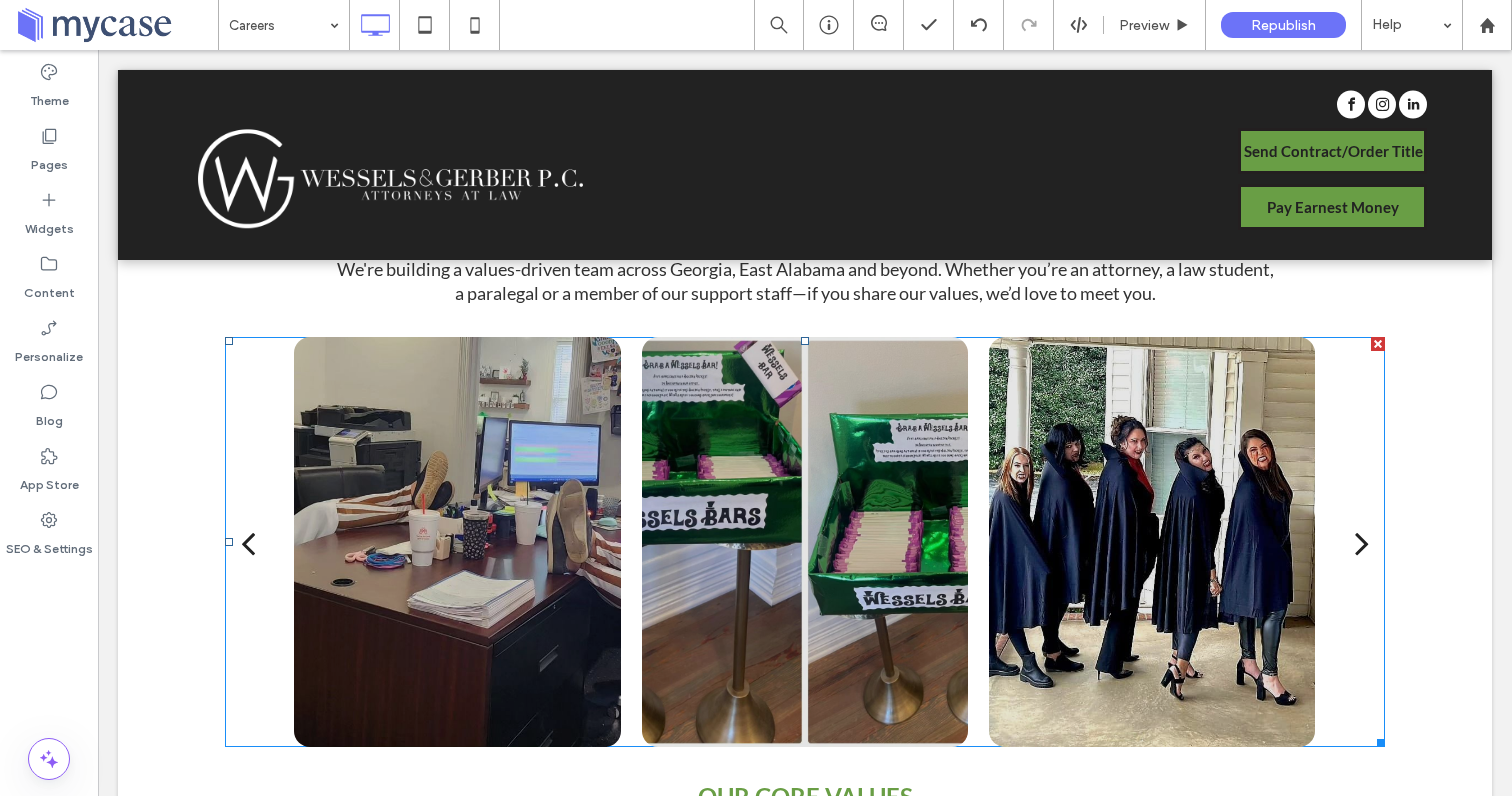 scroll, scrollTop: 828, scrollLeft: 0, axis: vertical 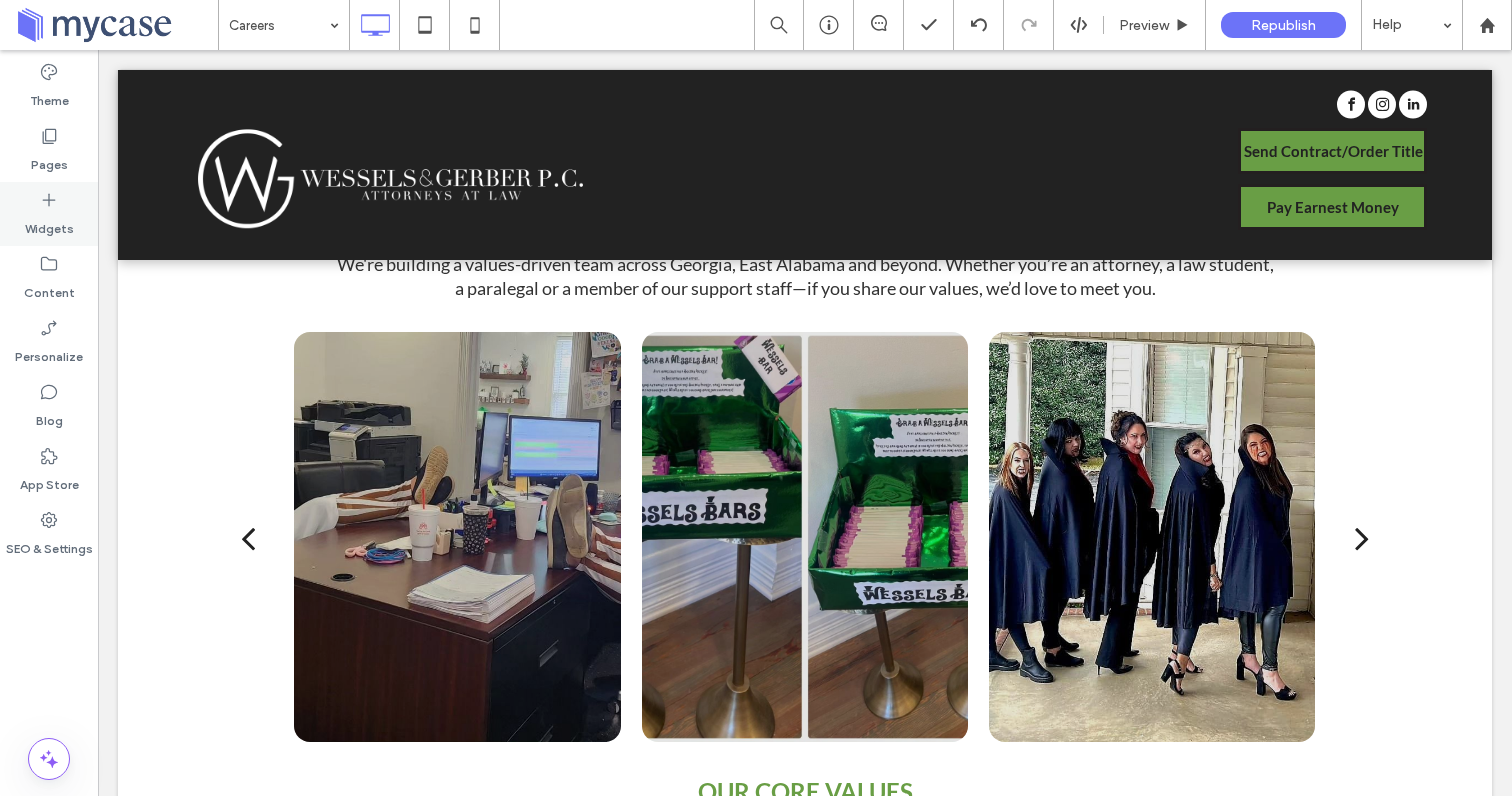 click on "Widgets" at bounding box center (49, 224) 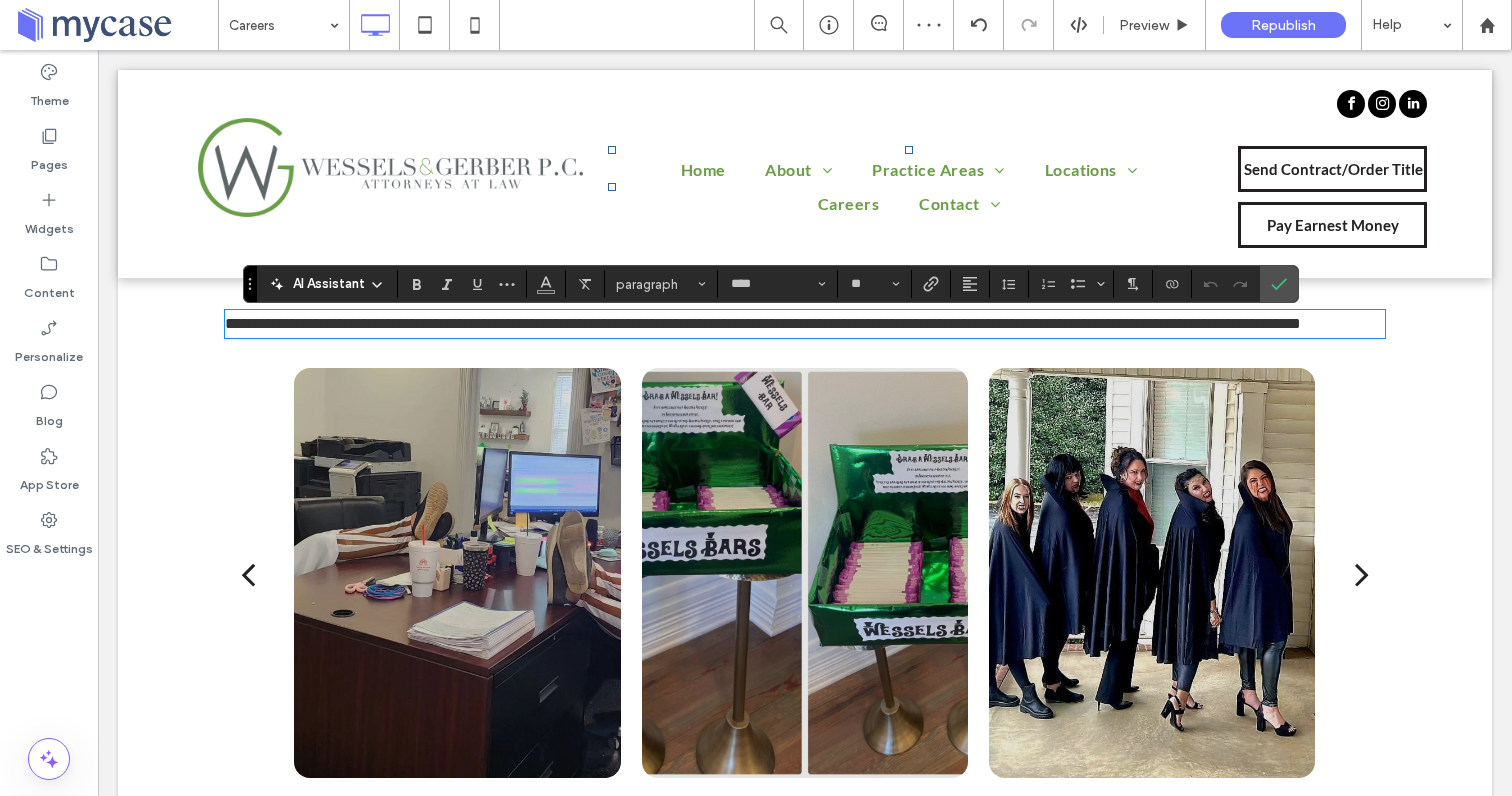 scroll, scrollTop: 0, scrollLeft: 0, axis: both 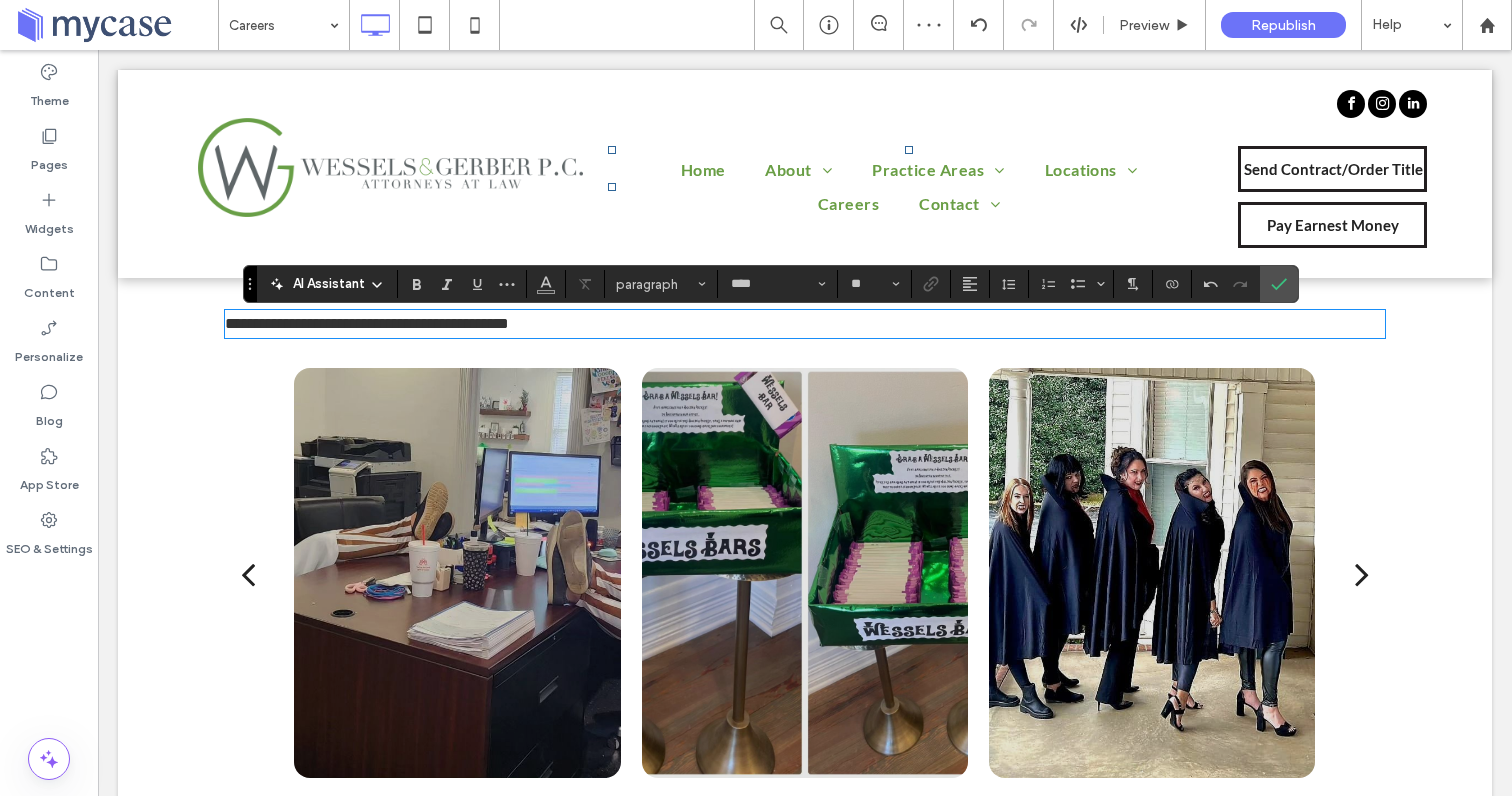 click on "**********" at bounding box center [367, 323] 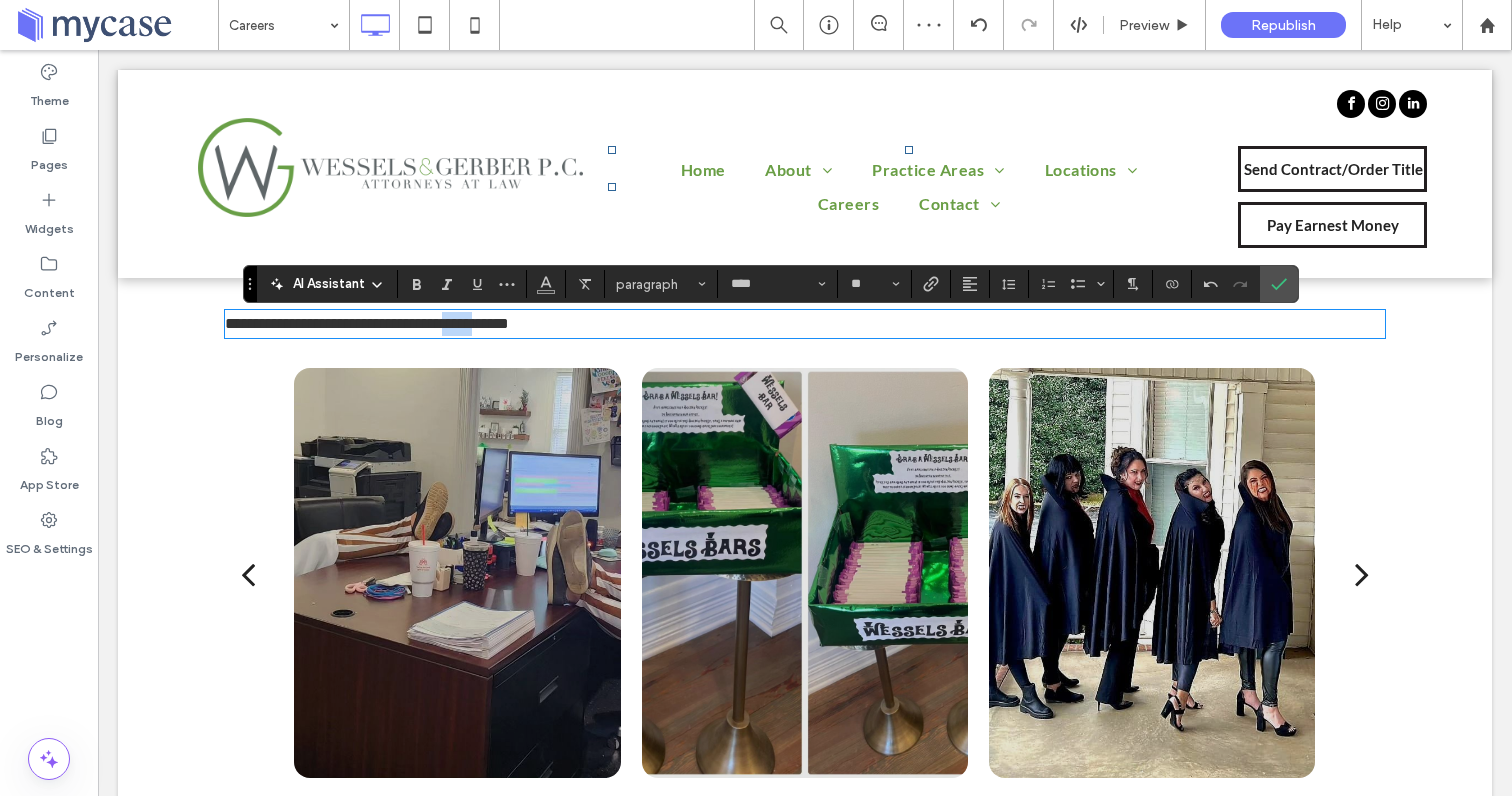 click on "**********" at bounding box center [367, 323] 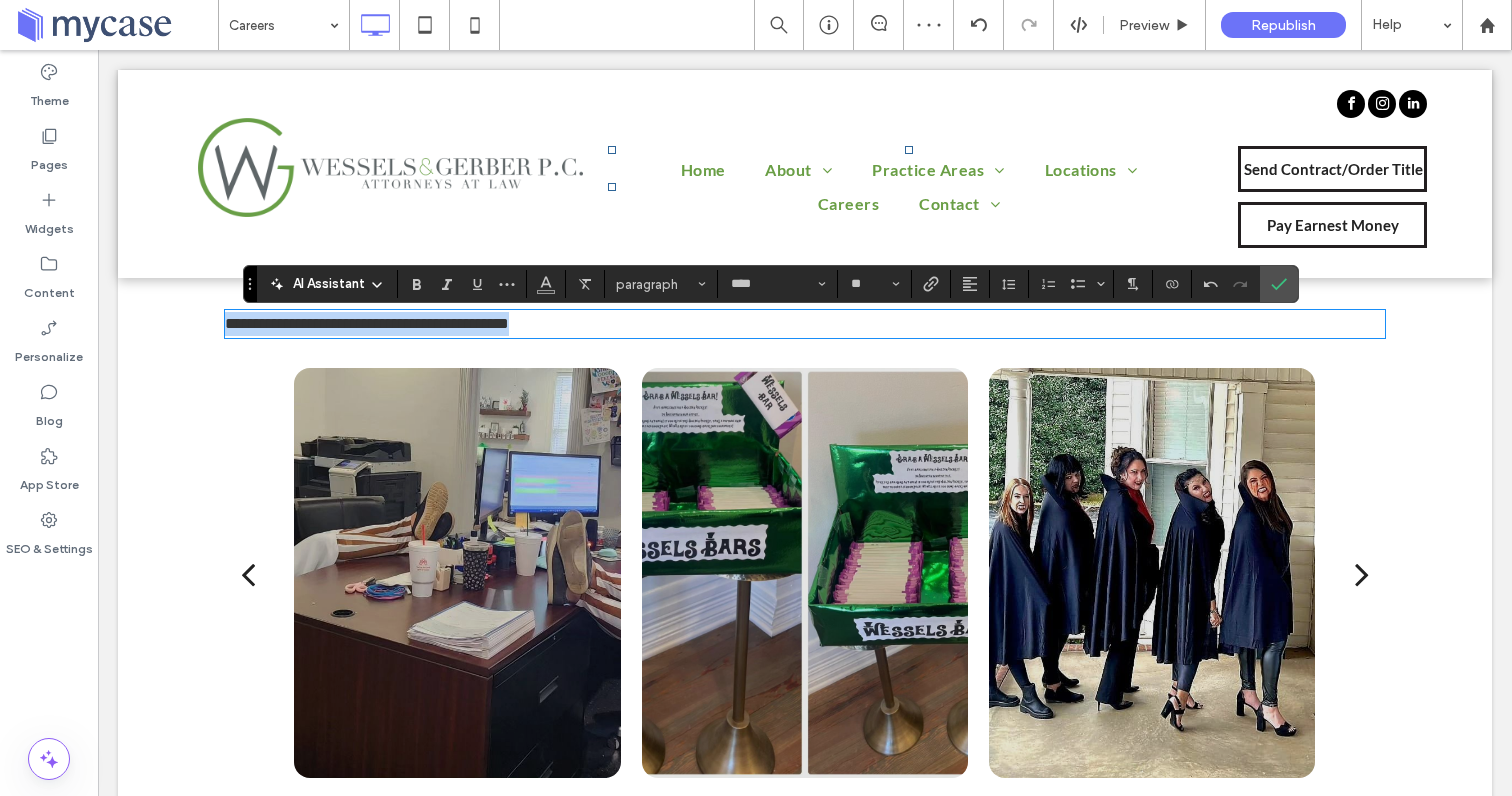 click on "**********" at bounding box center [367, 323] 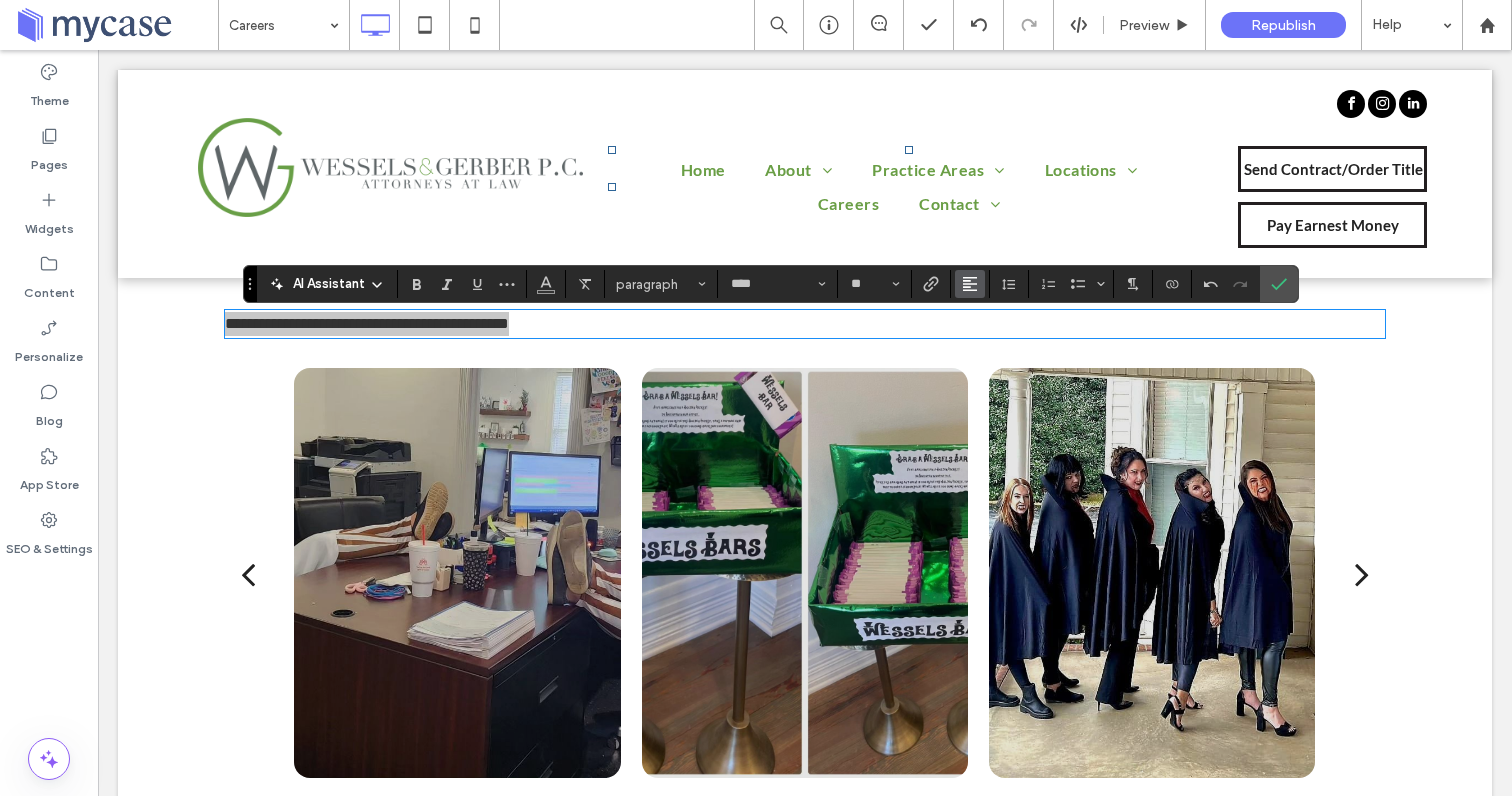 click at bounding box center (970, 284) 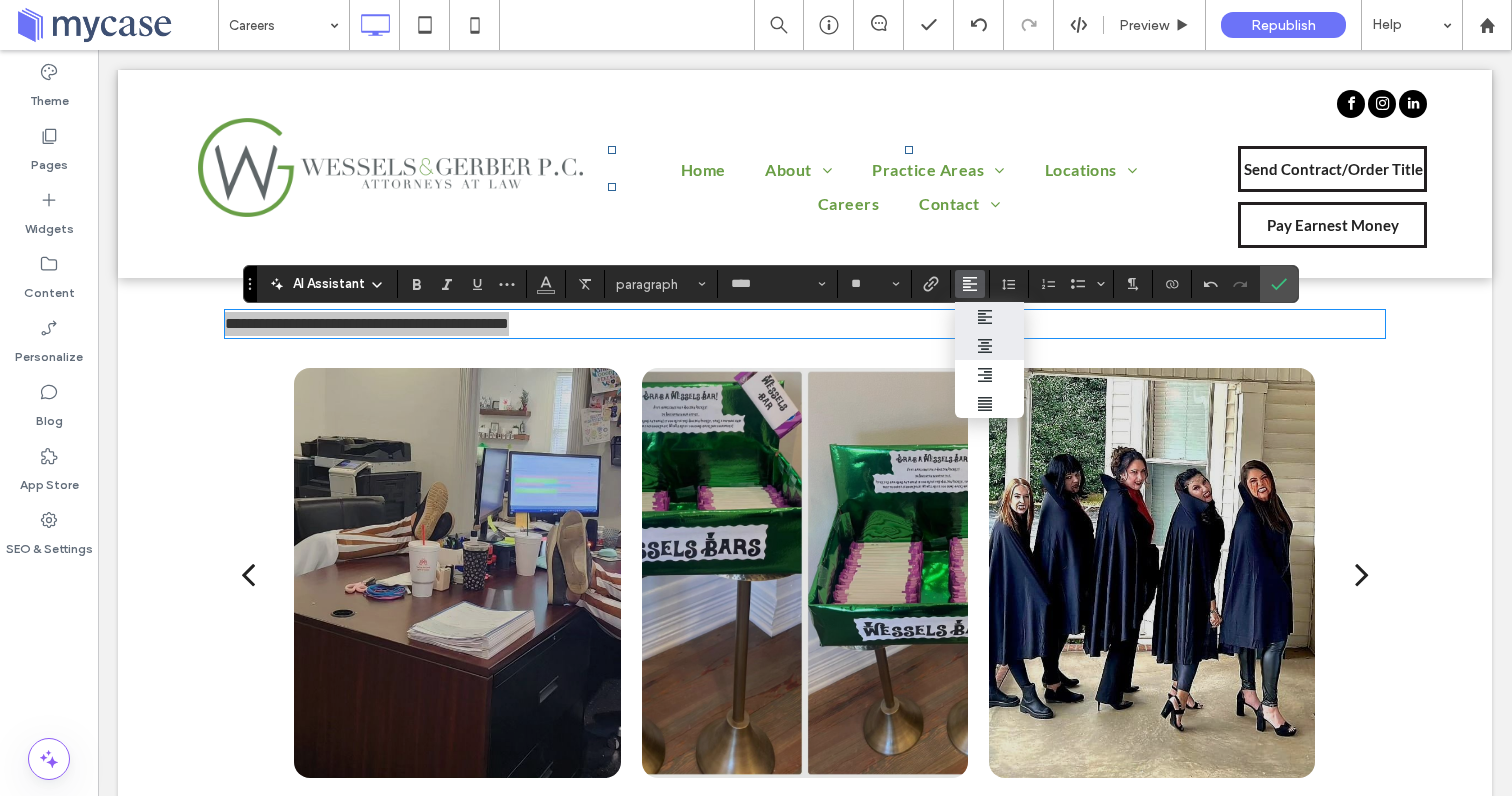 click 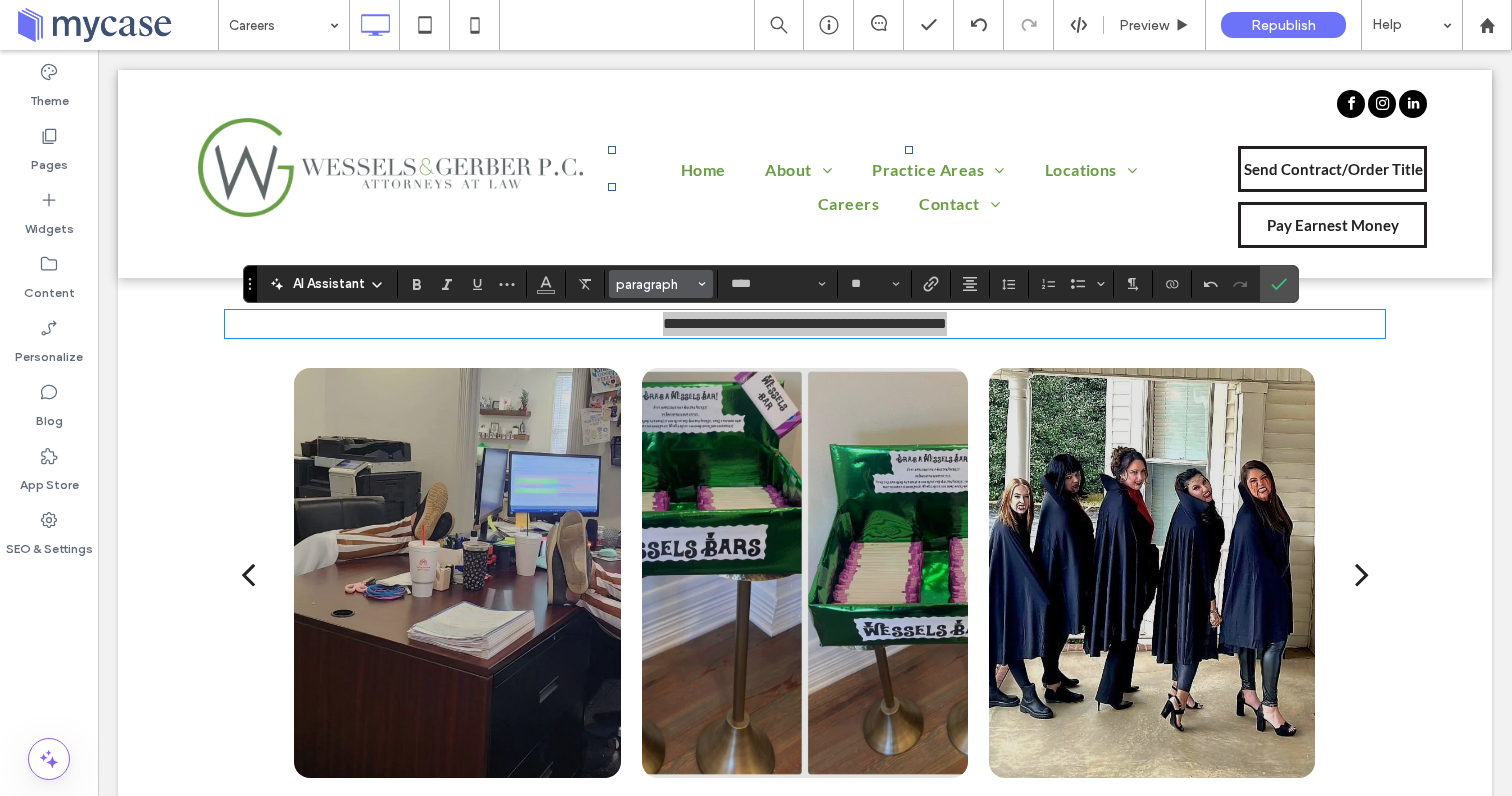 click on "paragraph" at bounding box center [655, 284] 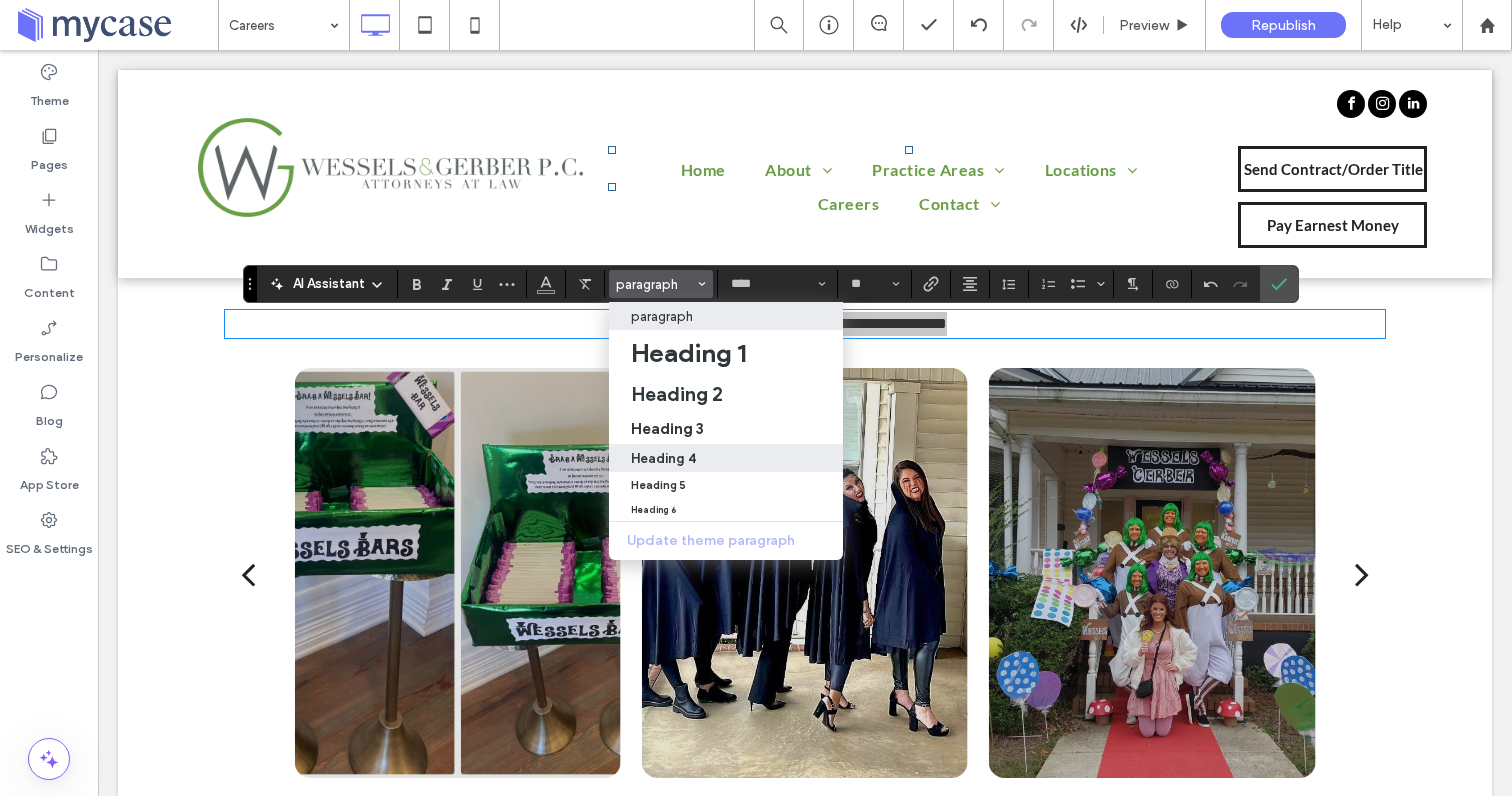 click on "Heading 4" at bounding box center (663, 458) 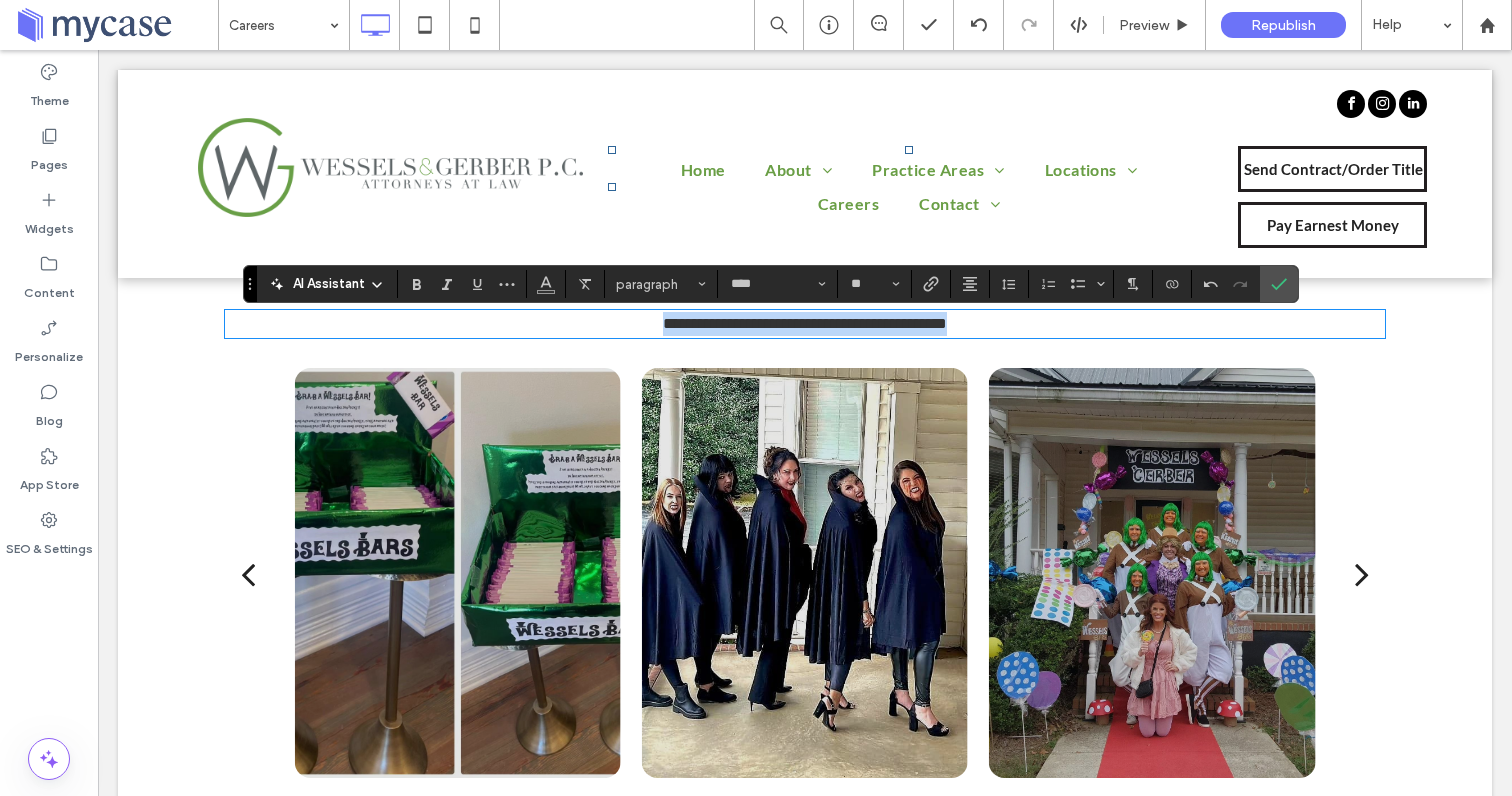 type on "*****" 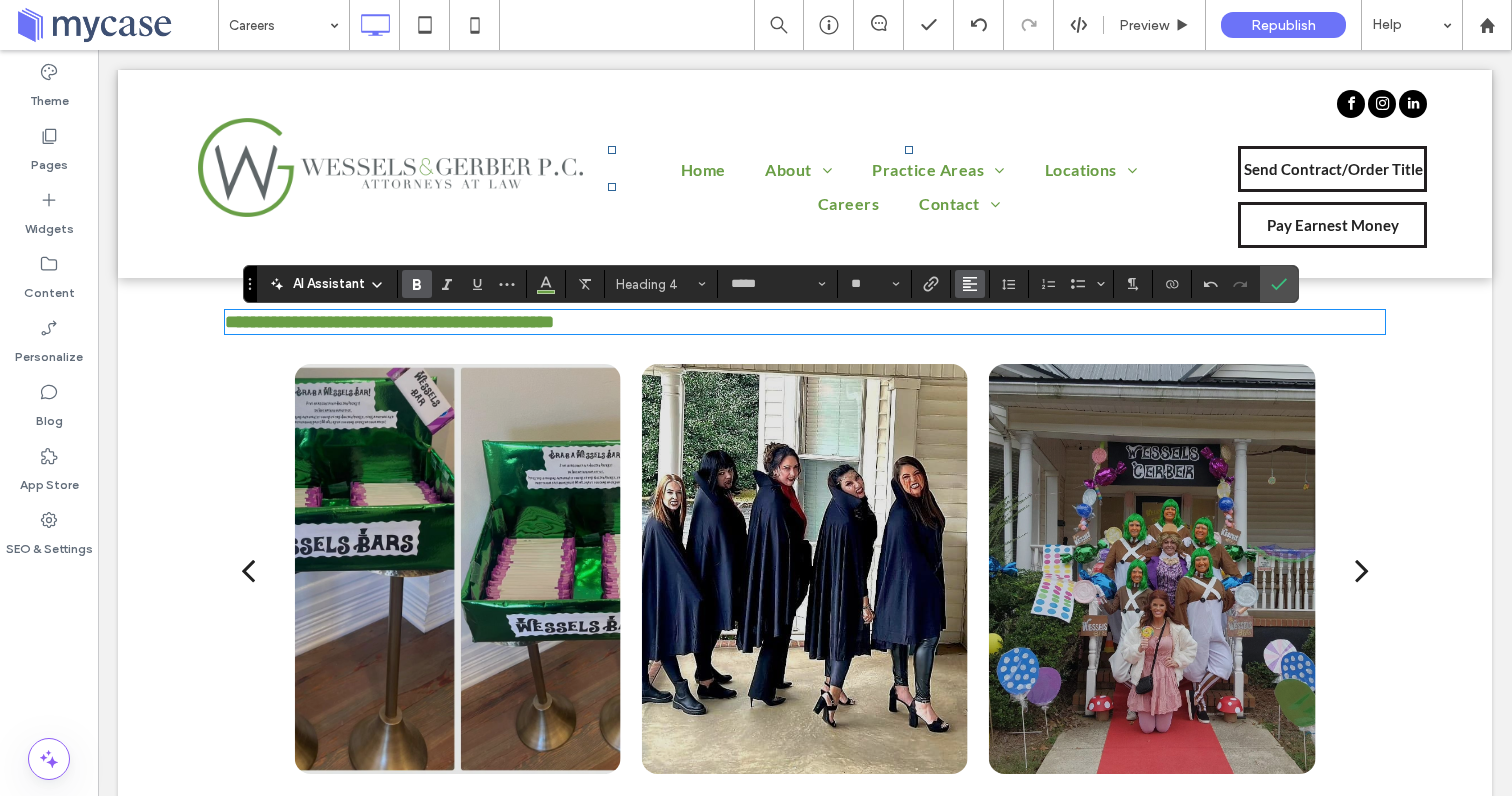 click at bounding box center (970, 284) 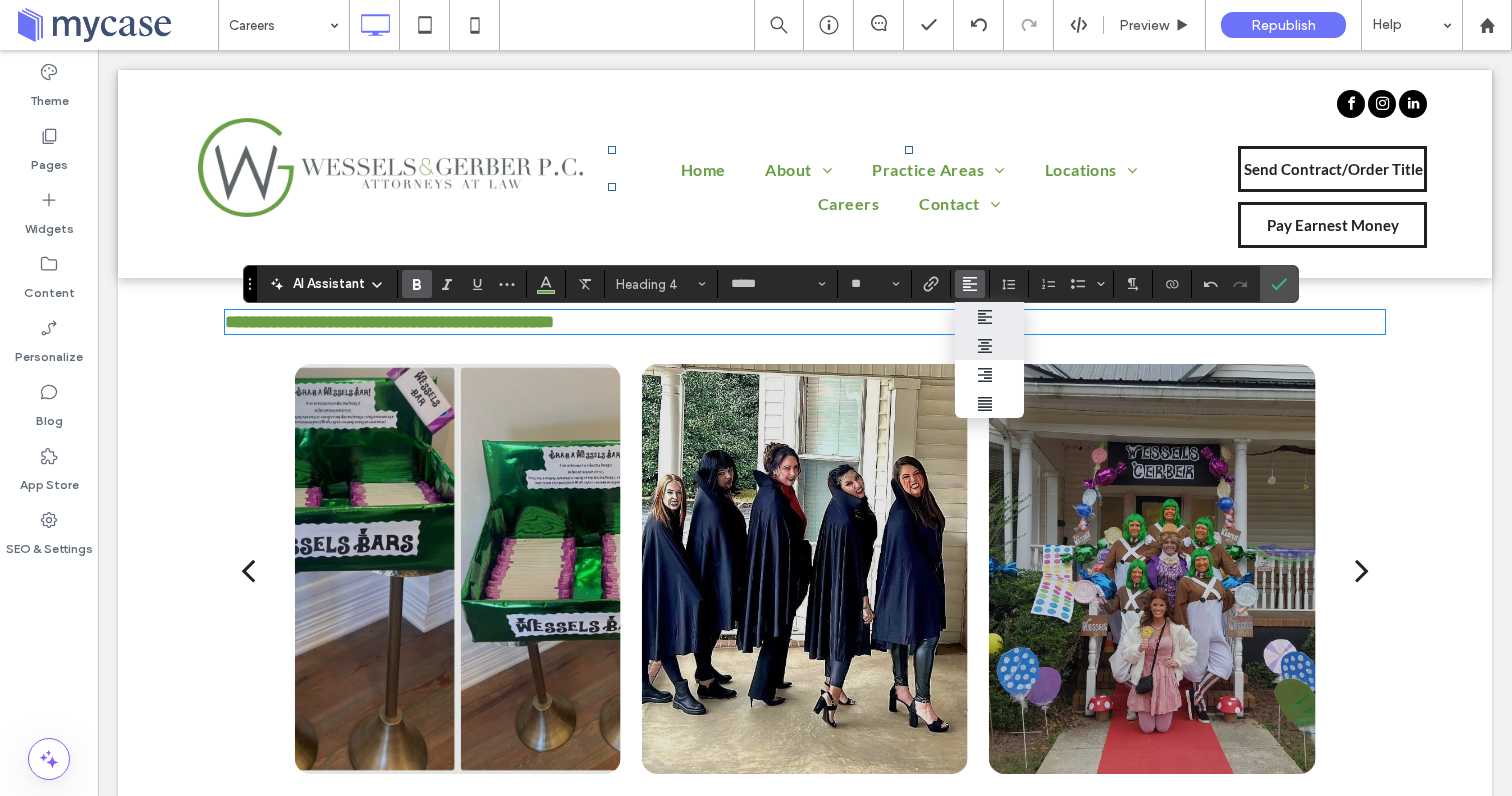 click at bounding box center [990, 346] 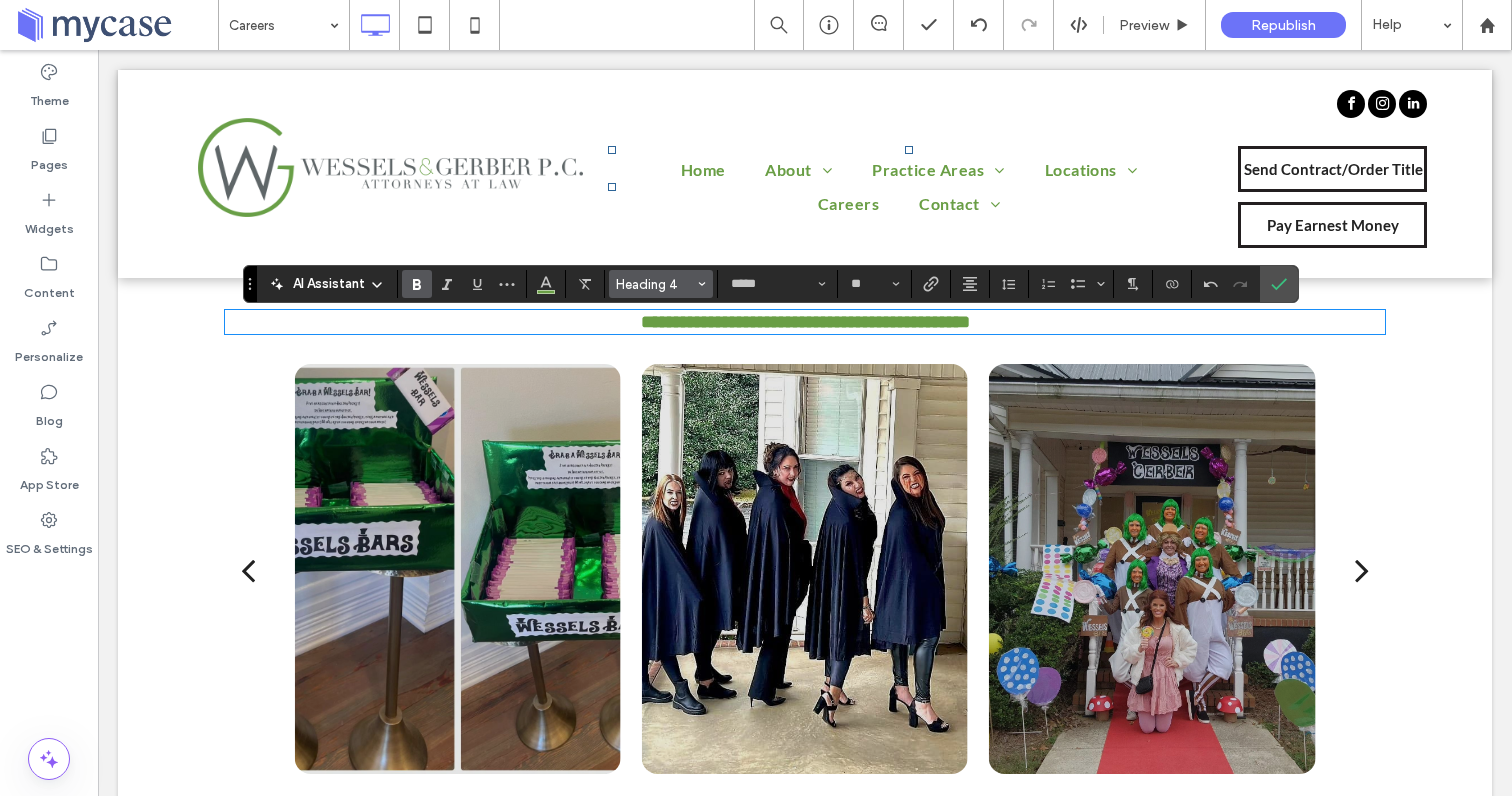 click on "Heading 4" at bounding box center (655, 284) 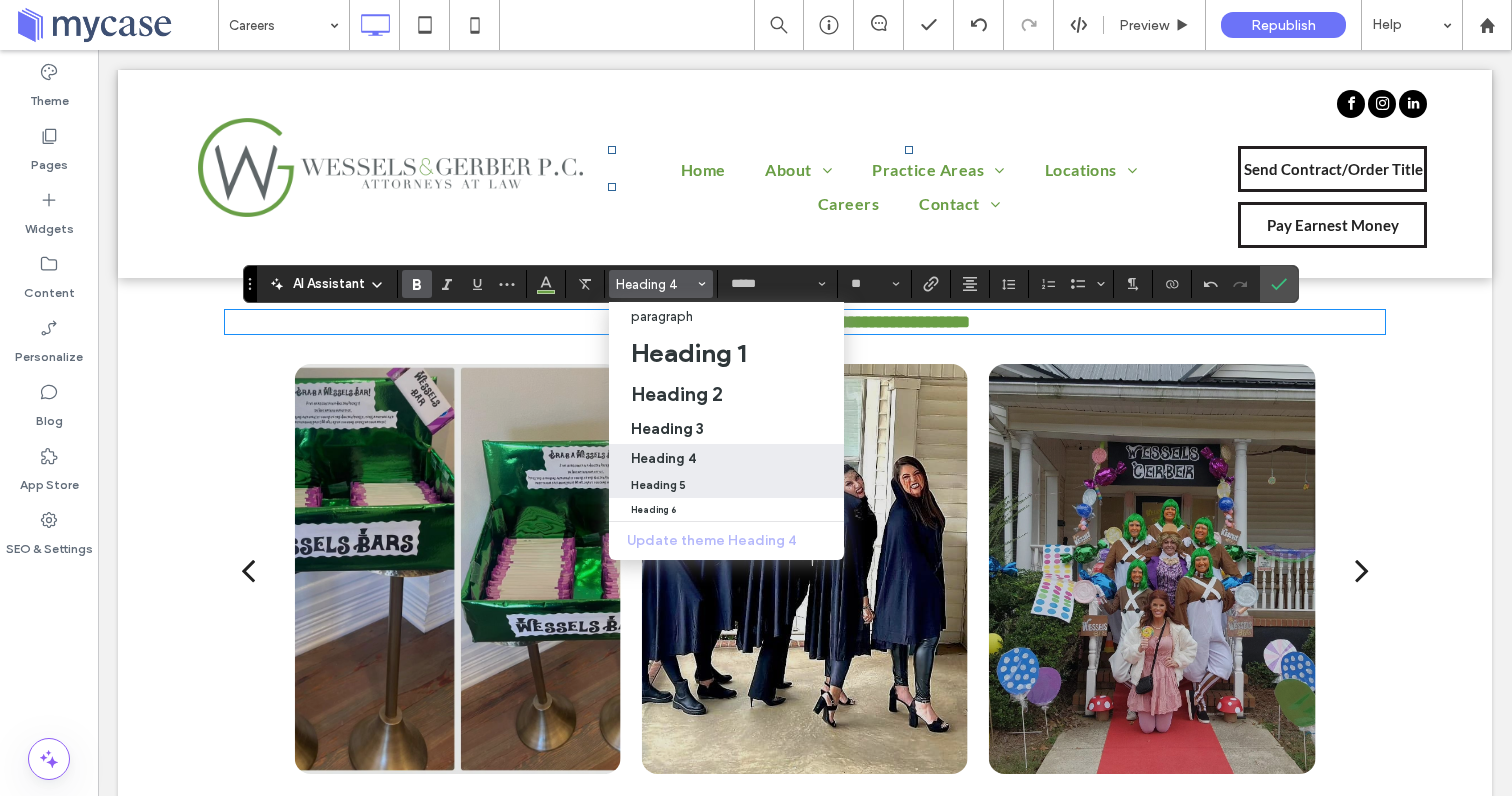click on "Heading 5" at bounding box center [658, 485] 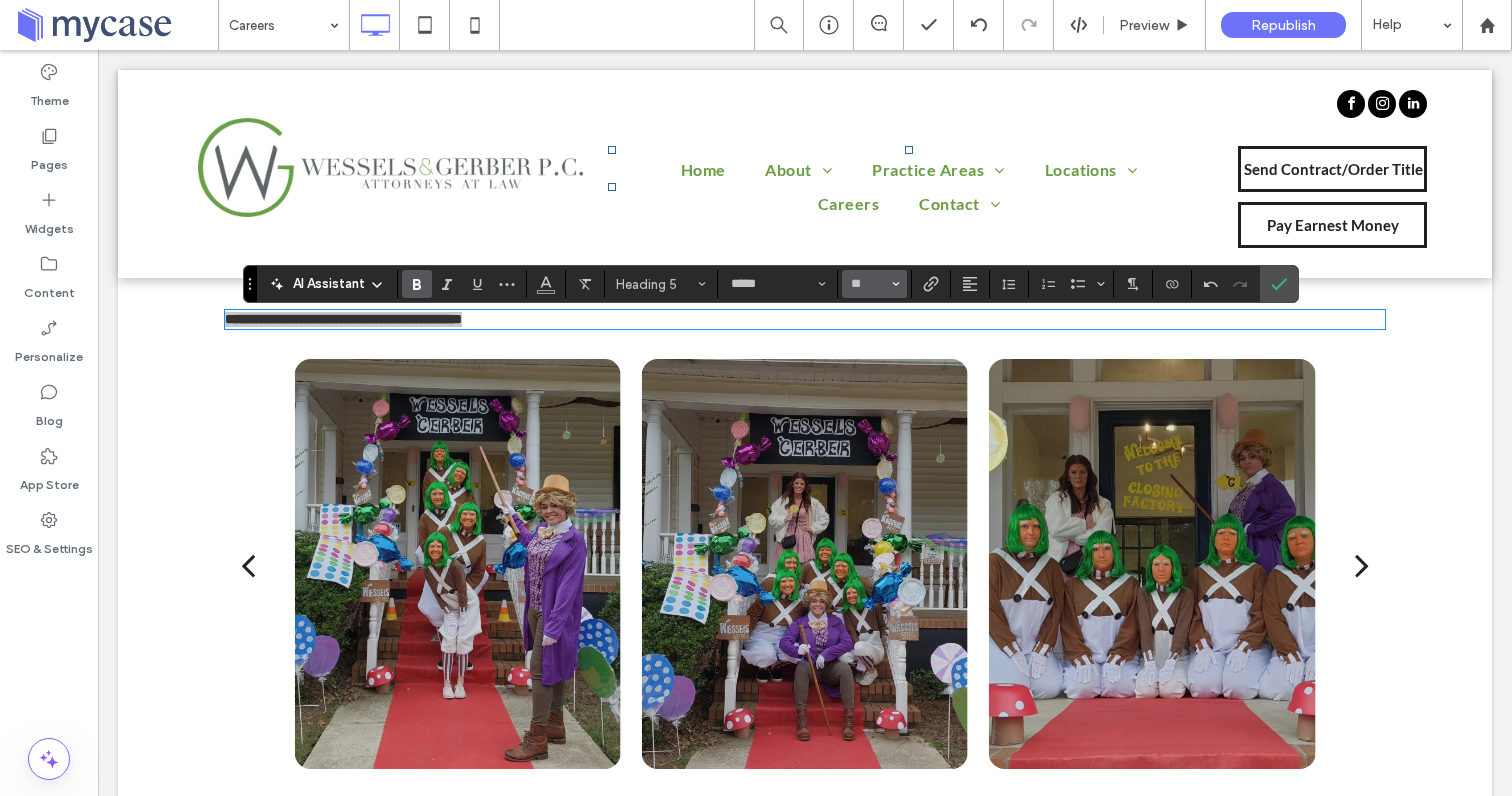 click on "**" at bounding box center [874, 284] 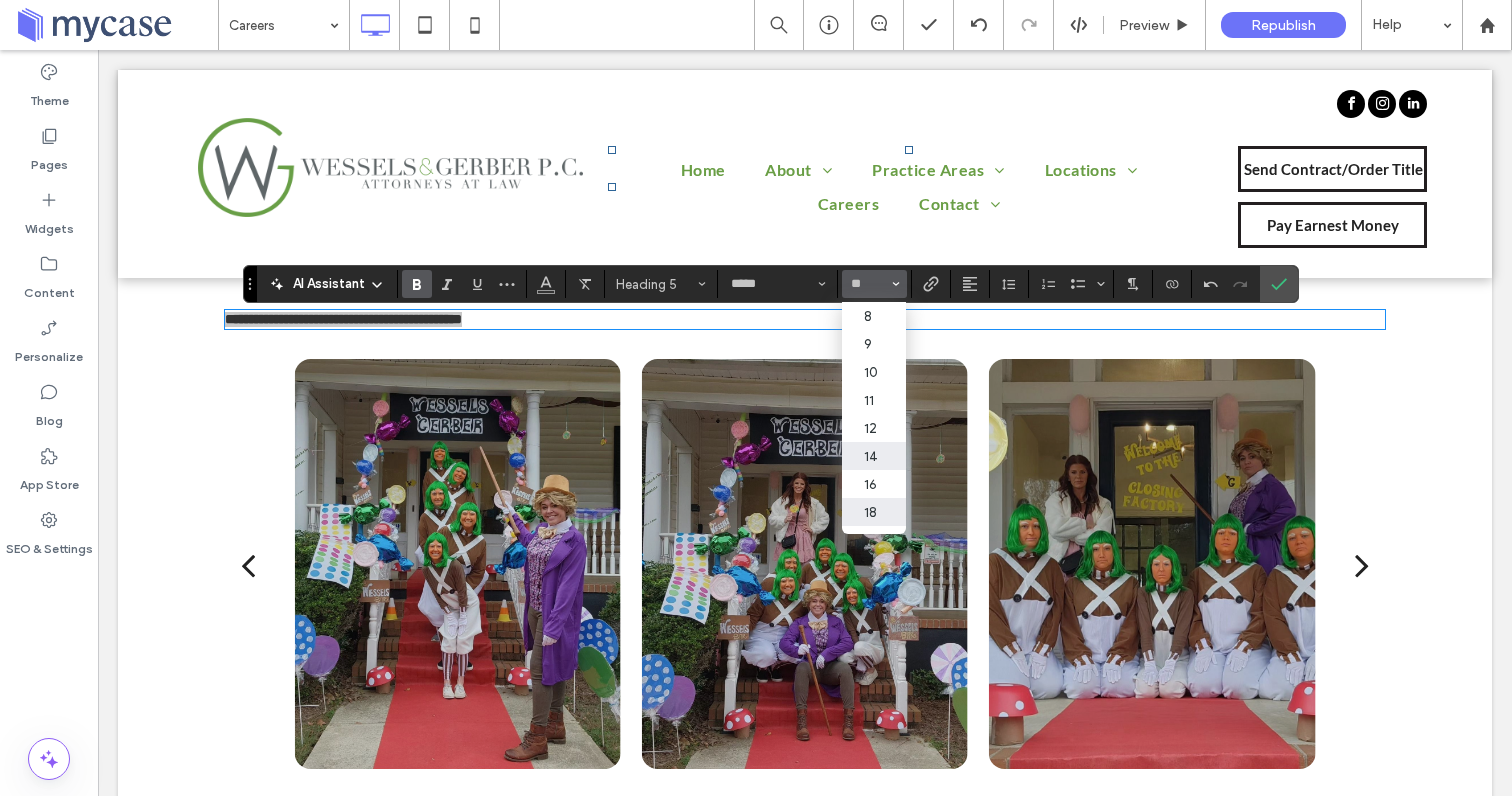 click on "18" at bounding box center [874, 512] 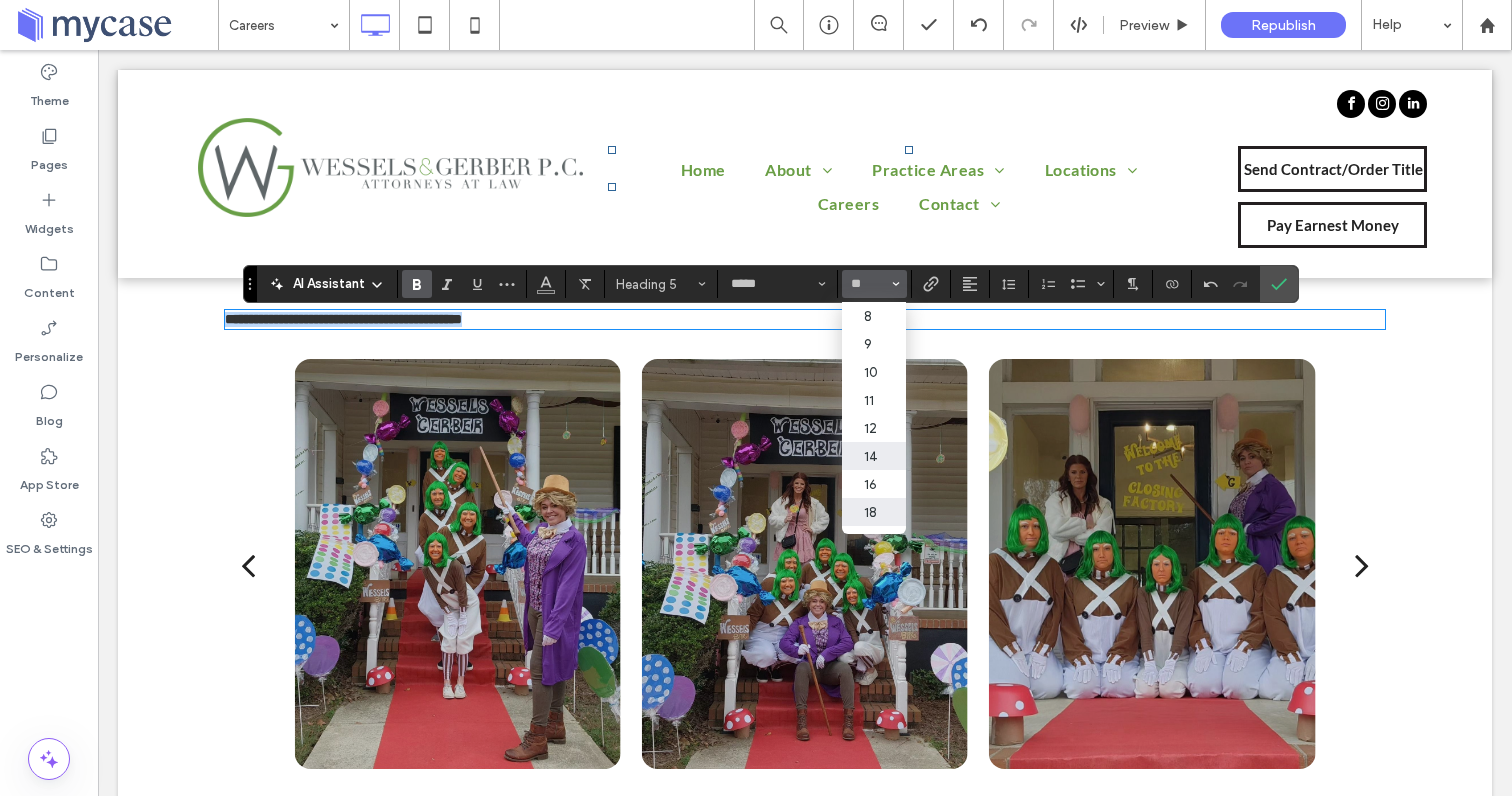 type on "**" 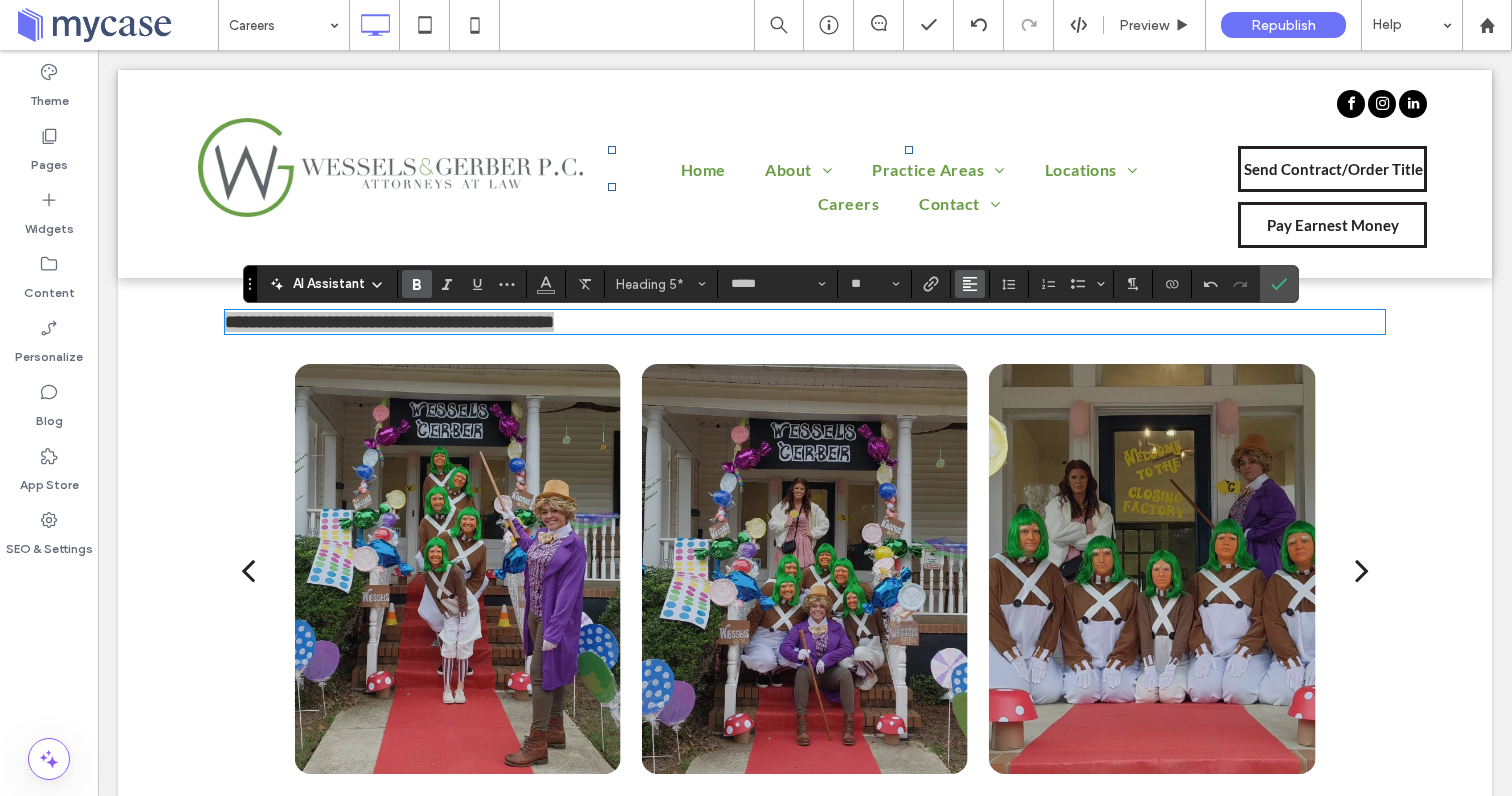 click 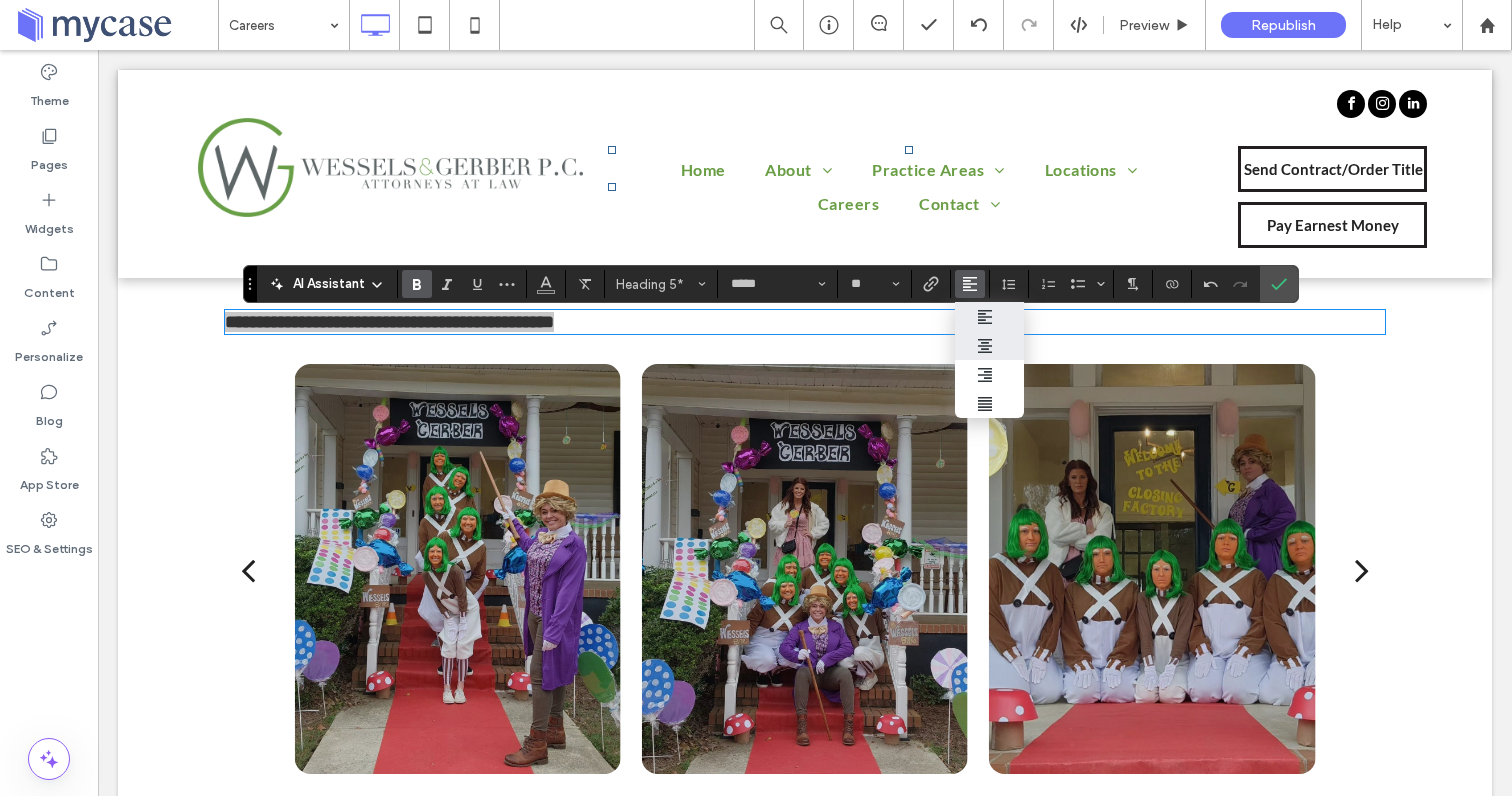 click 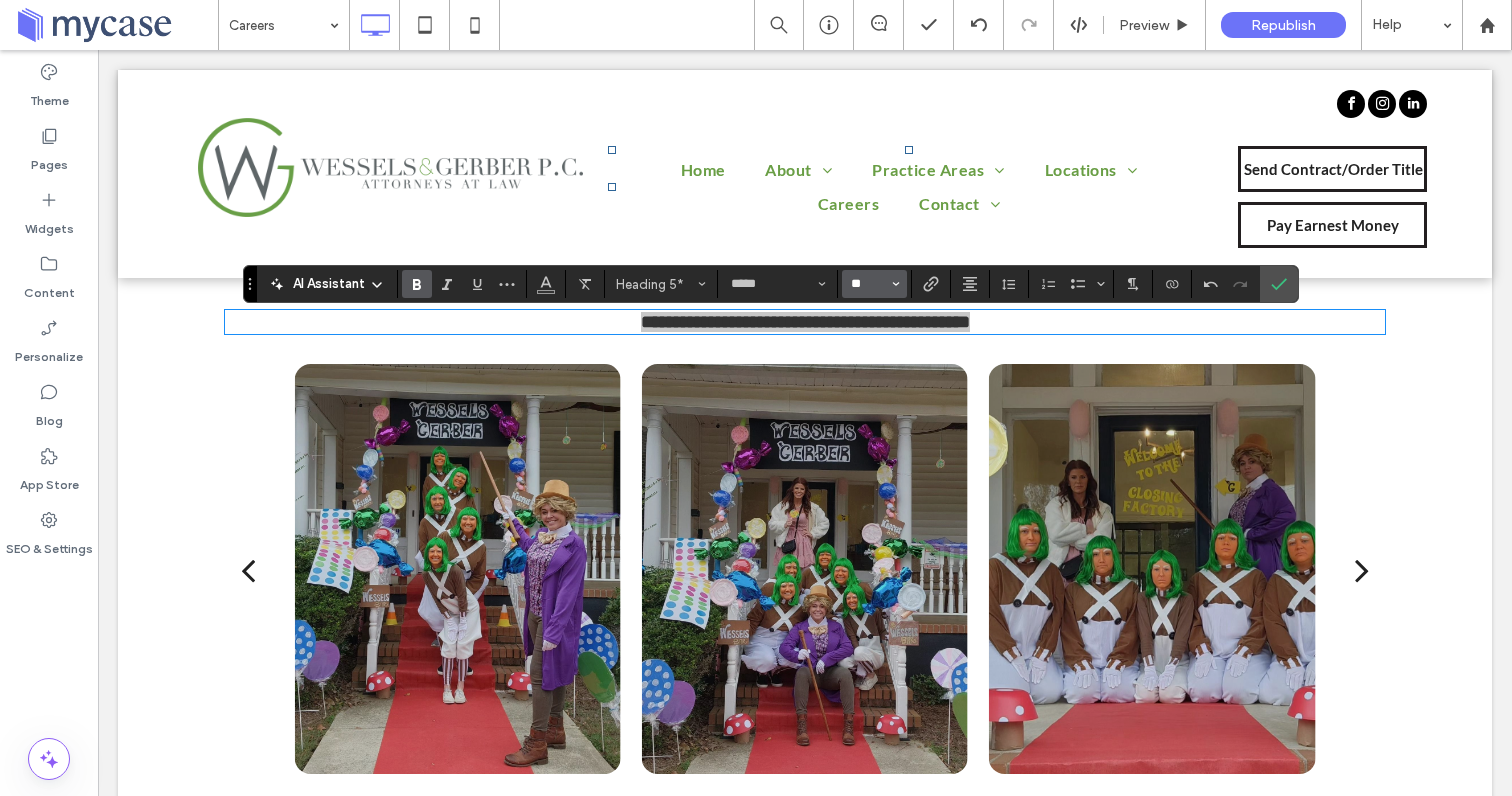 click on "**" at bounding box center (868, 284) 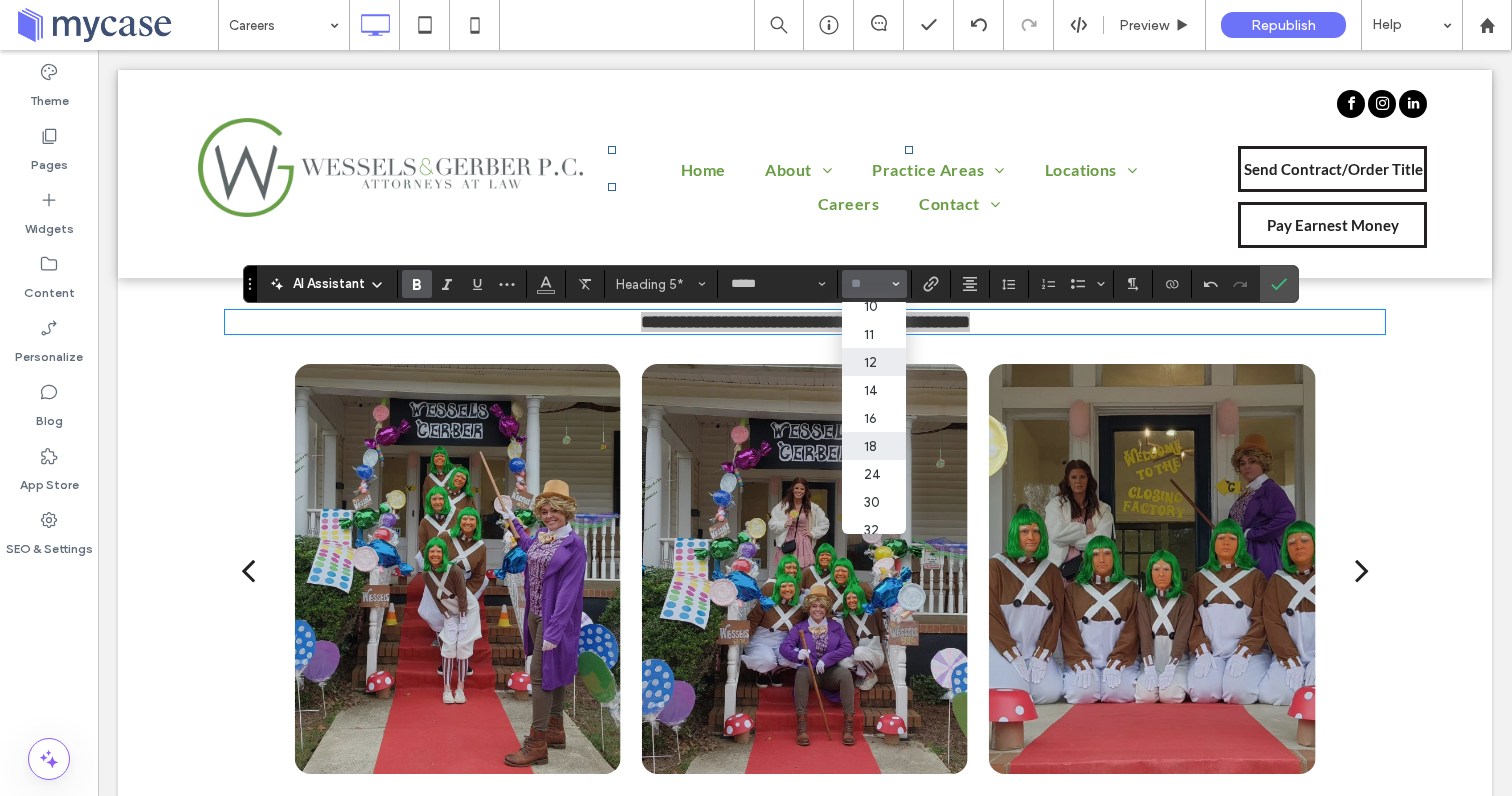 scroll, scrollTop: 74, scrollLeft: 0, axis: vertical 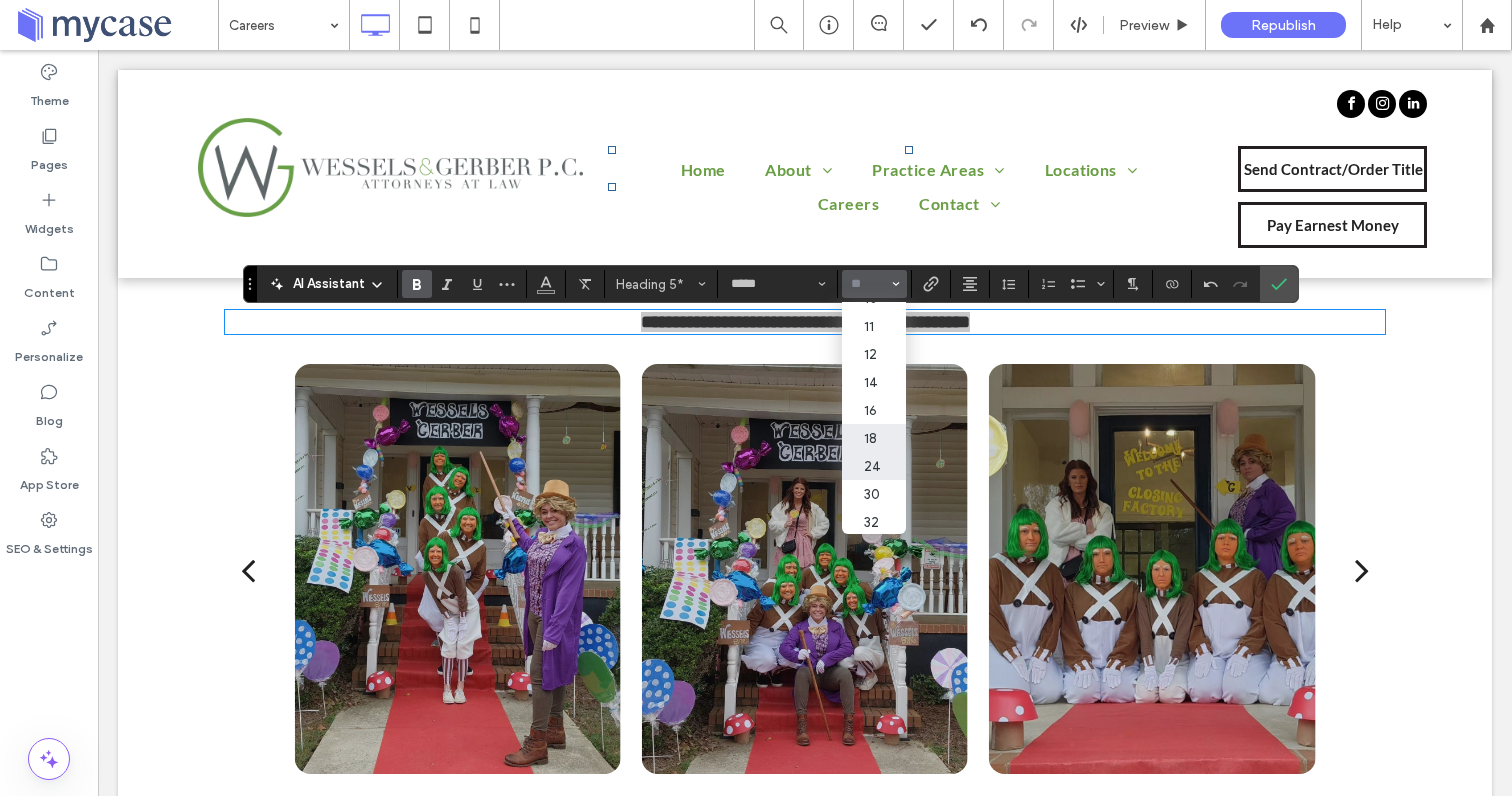 click on "24" at bounding box center [874, 466] 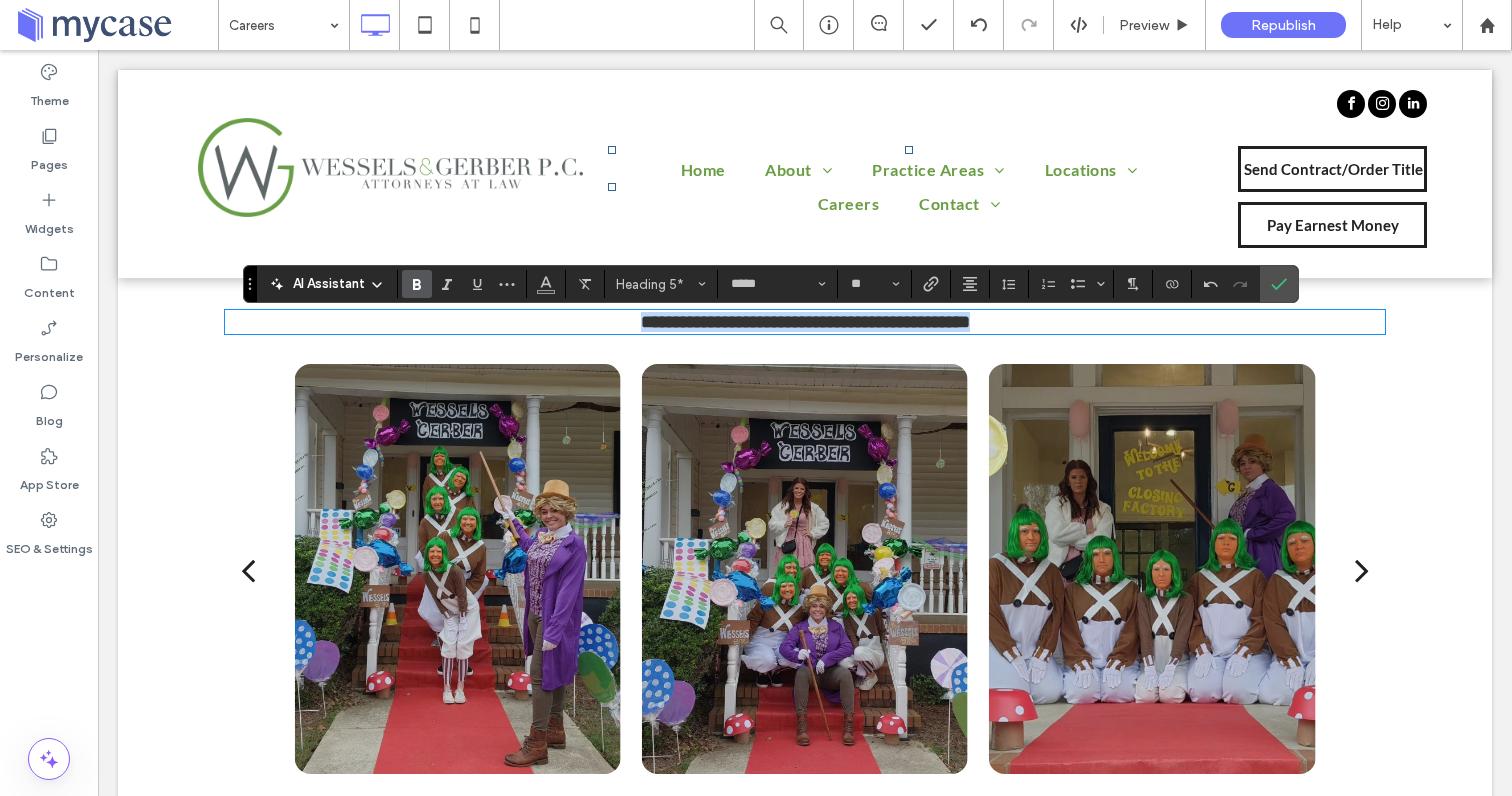 type on "**" 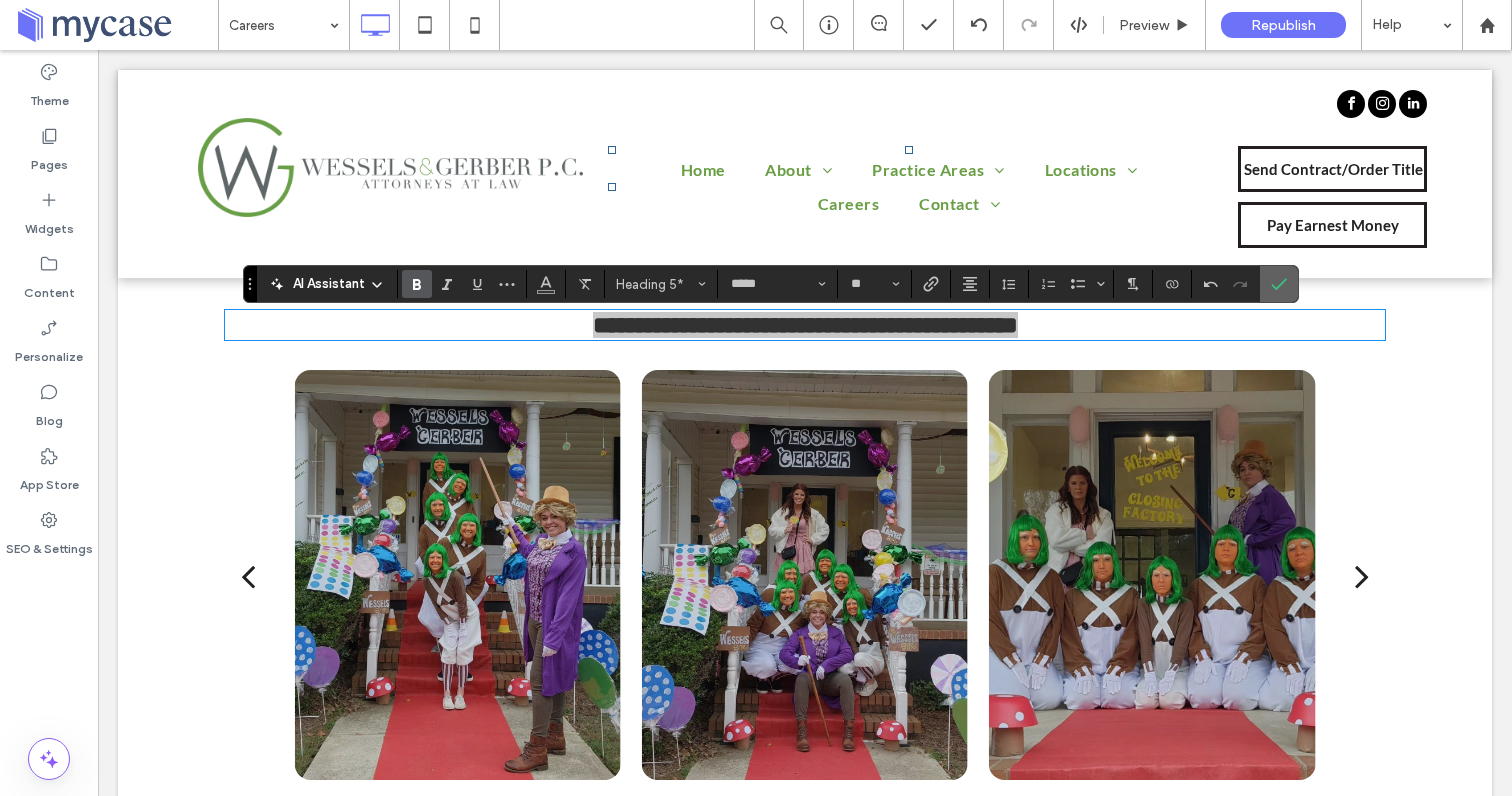 click at bounding box center [1275, 284] 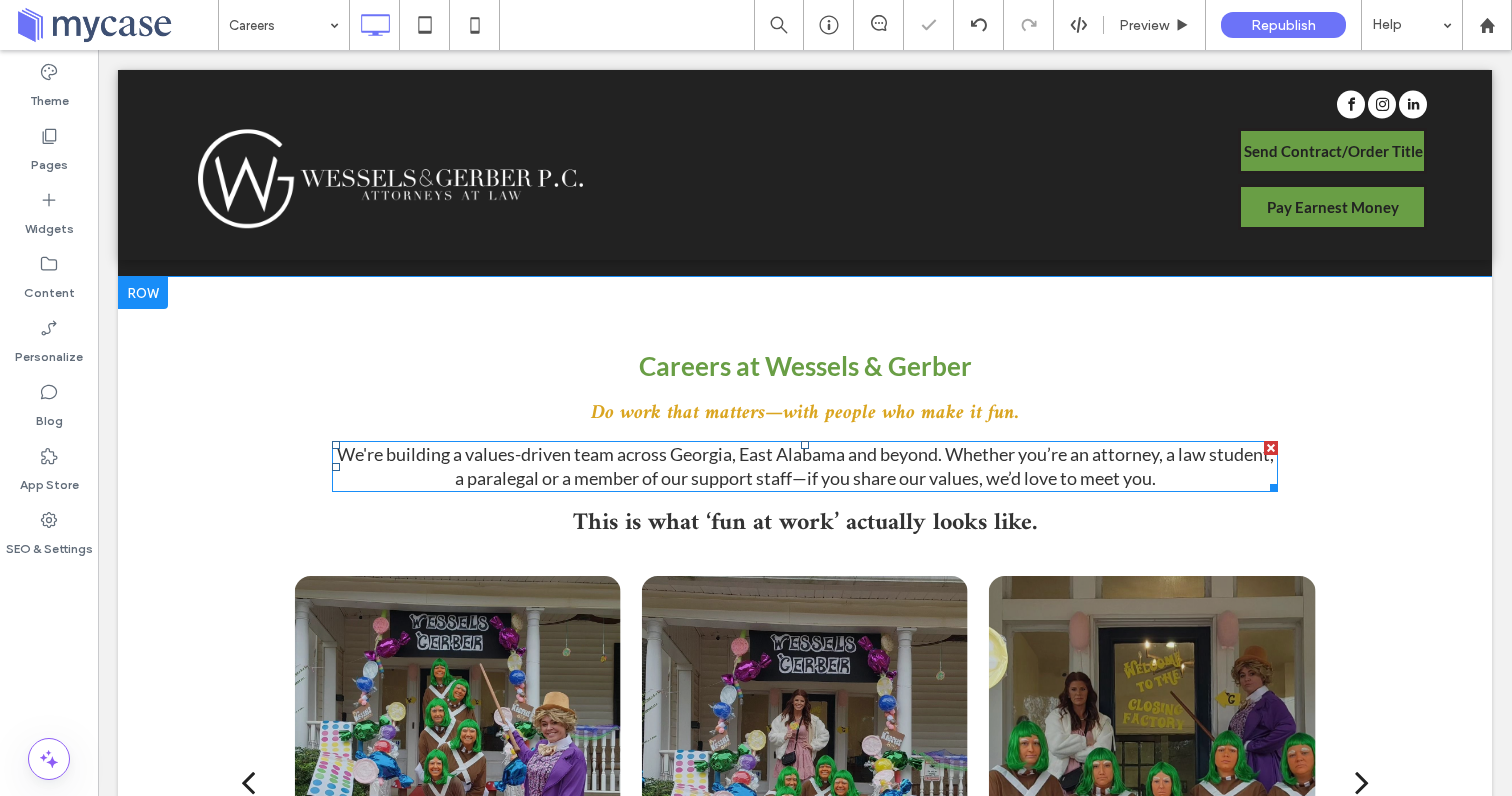 scroll, scrollTop: 613, scrollLeft: 0, axis: vertical 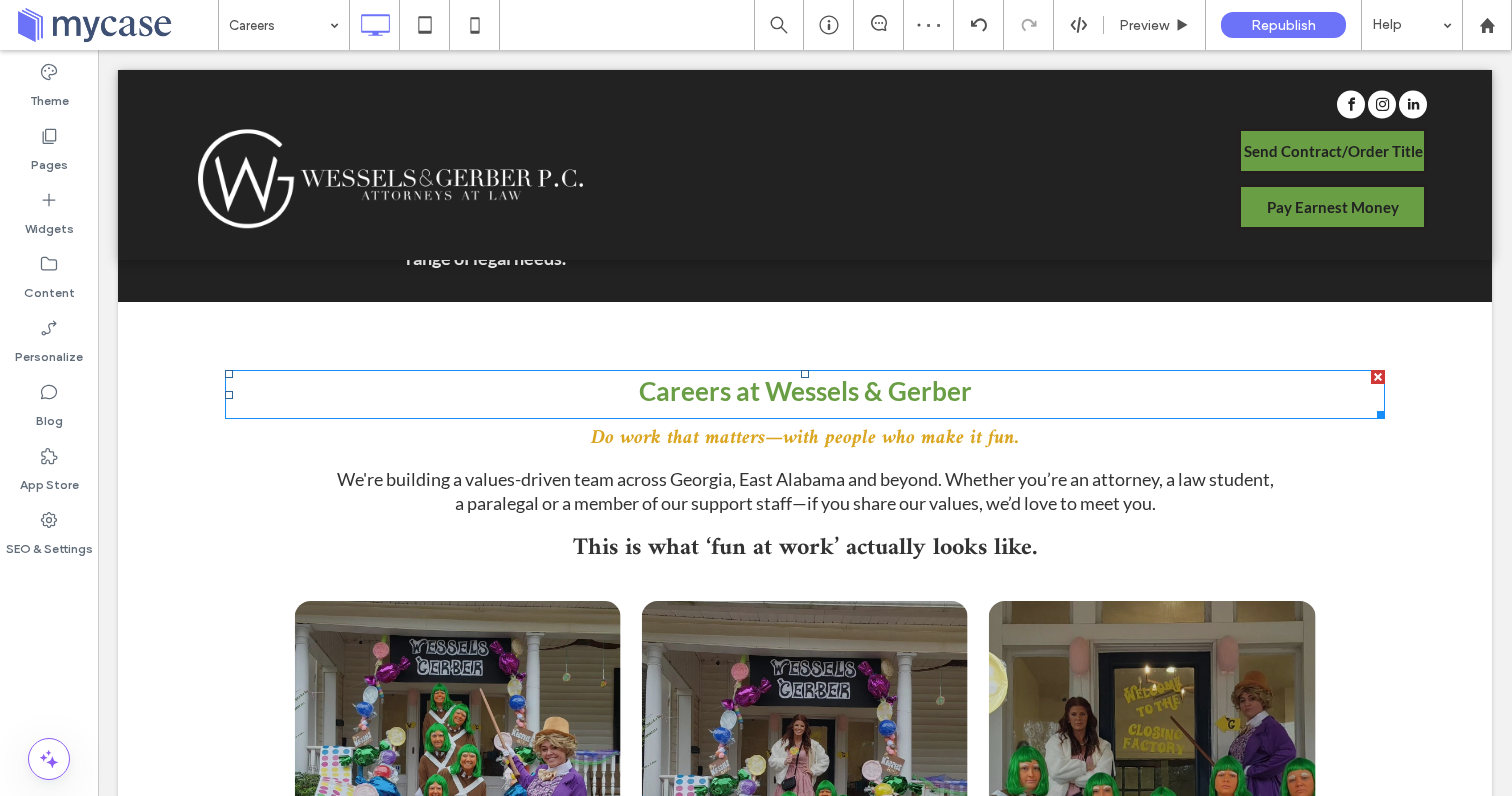click on "Careers at Wessels & Gerber" at bounding box center (805, 391) 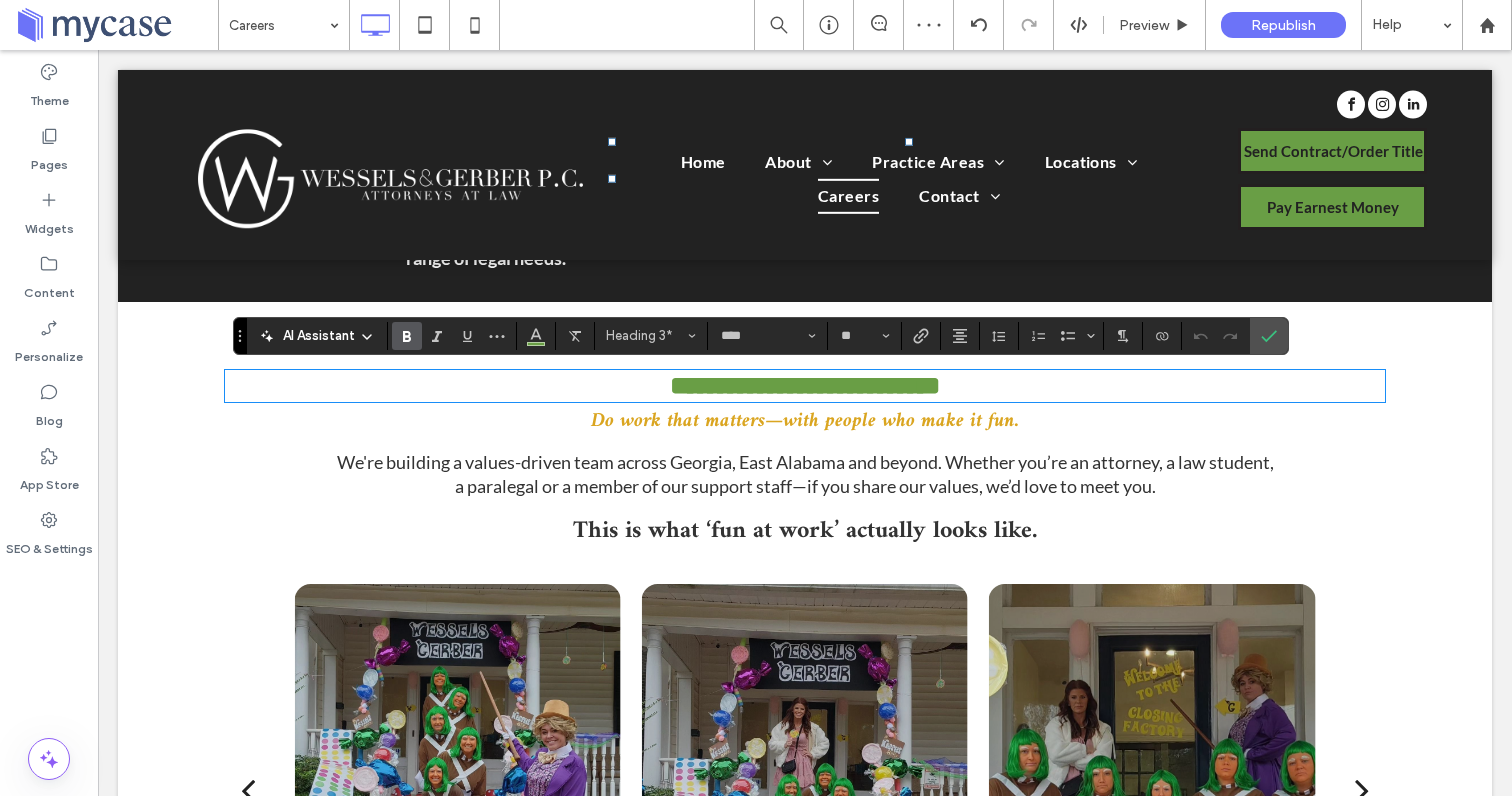 click on "This is what ‘fun at work’ actually looks like." at bounding box center (805, 531) 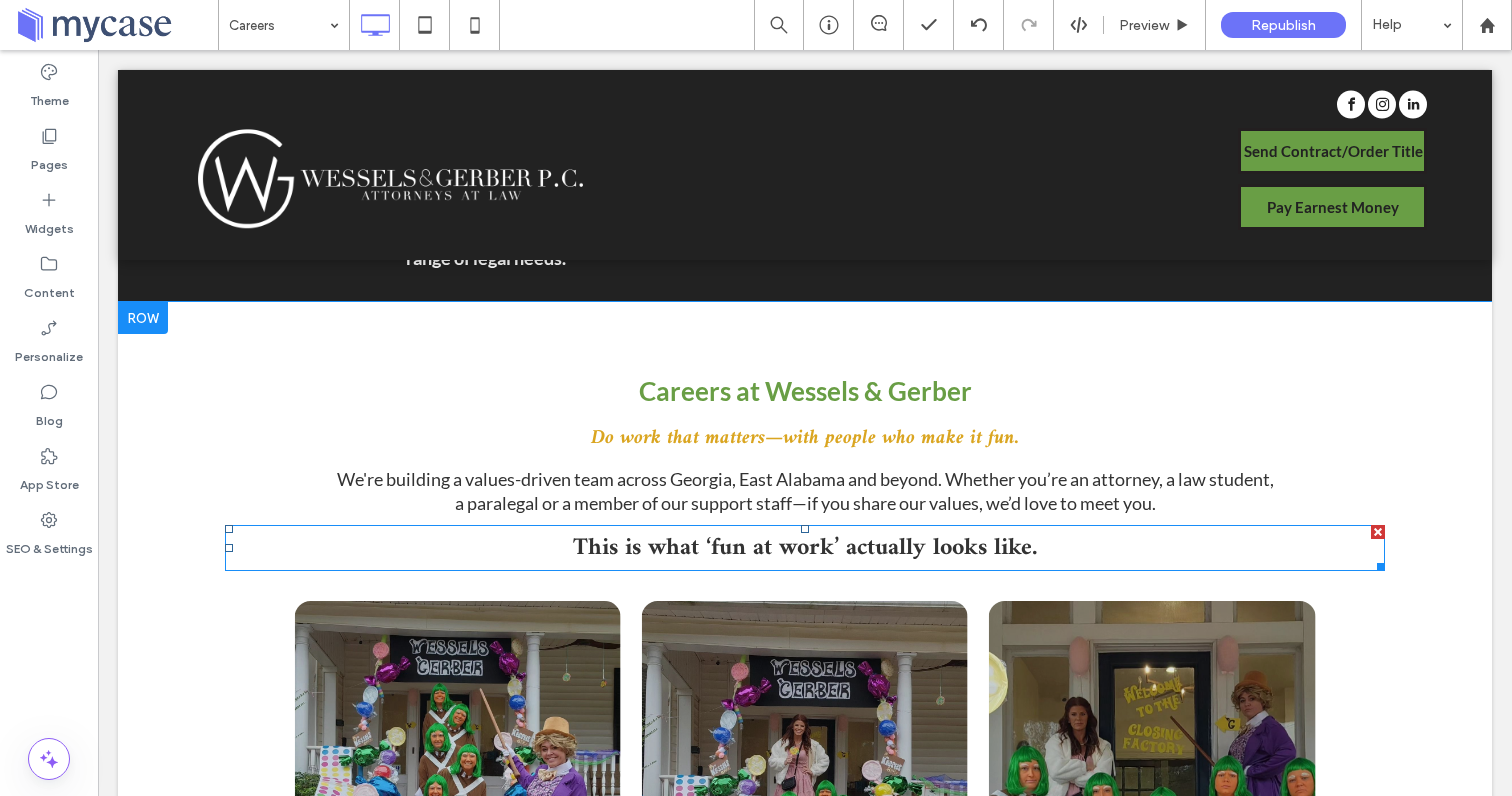 click on "This is what ‘fun at work’ actually looks like." at bounding box center [805, 548] 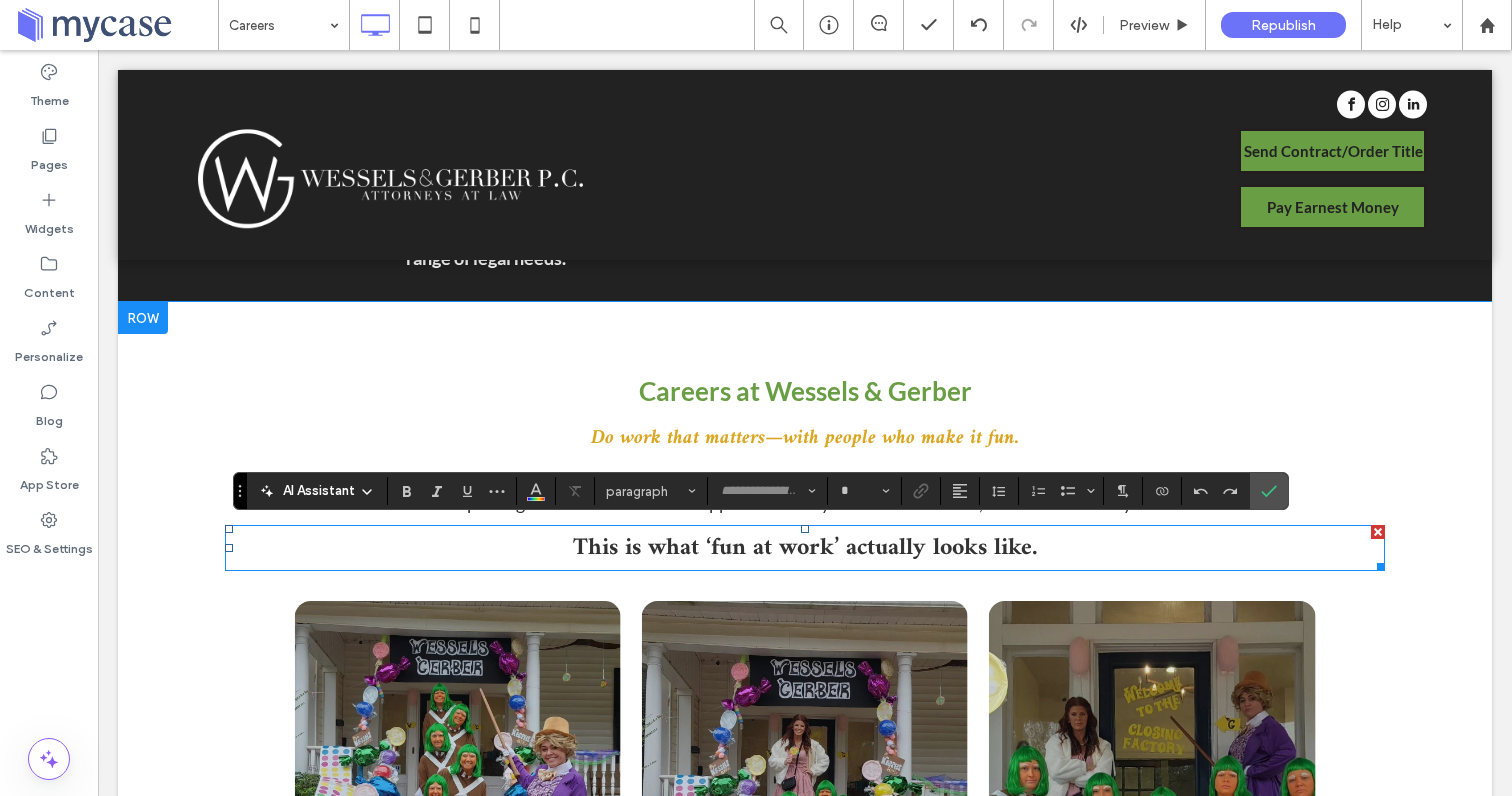 type on "*****" 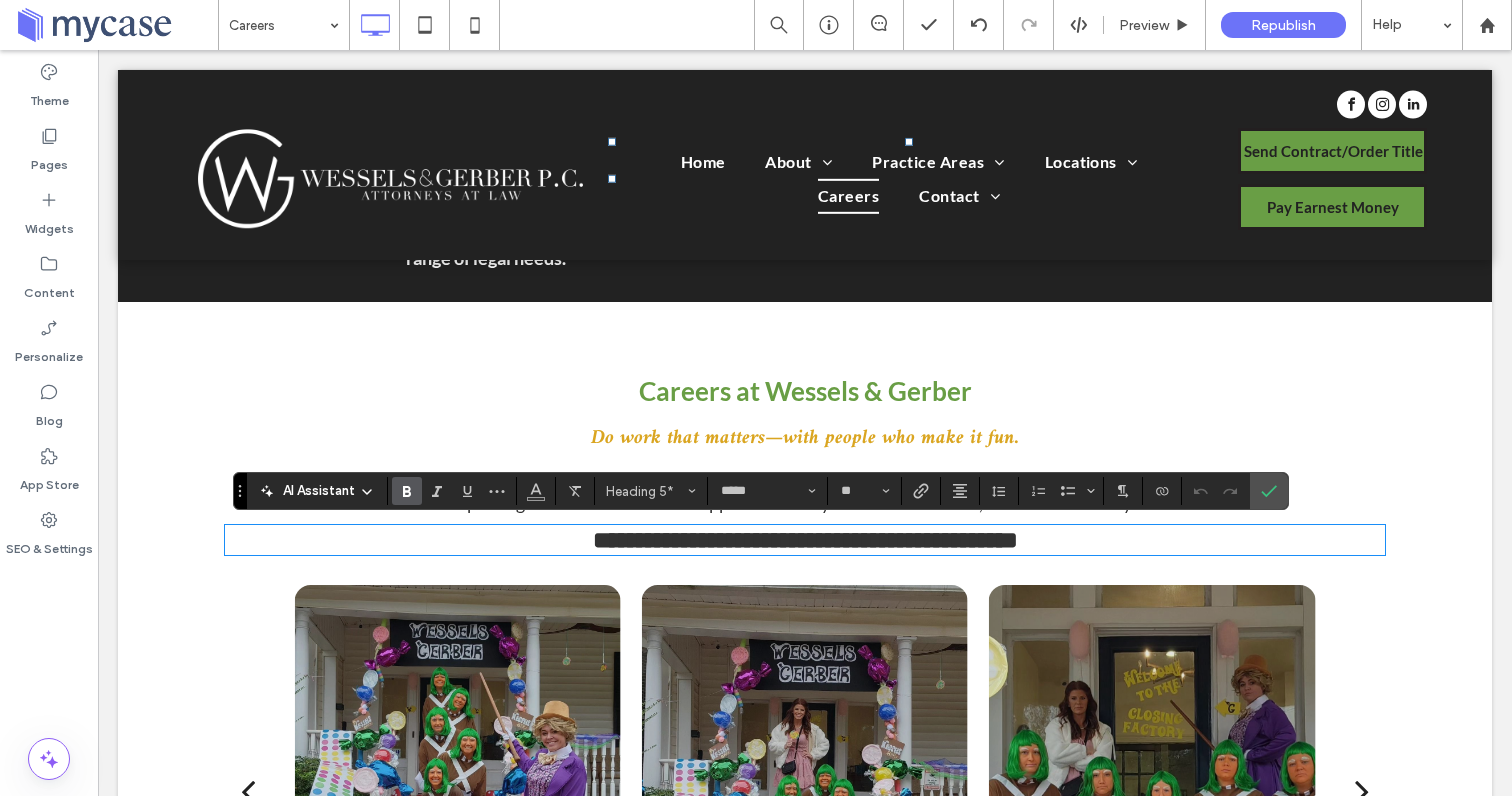click on "Do work that matters—with people who make it fun." at bounding box center (805, 438) 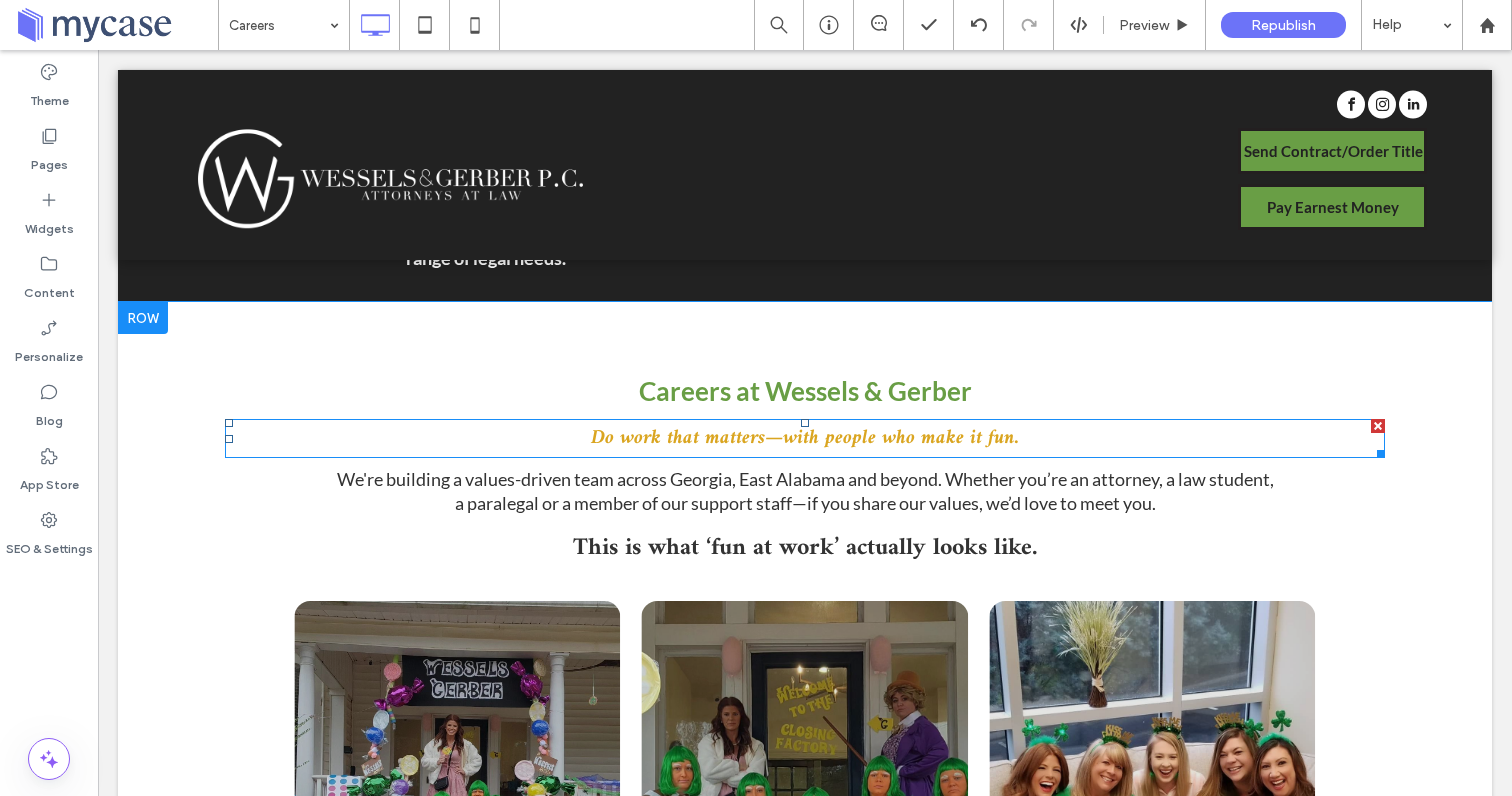click on "Do work that matters—with people who make it fun." at bounding box center [805, 438] 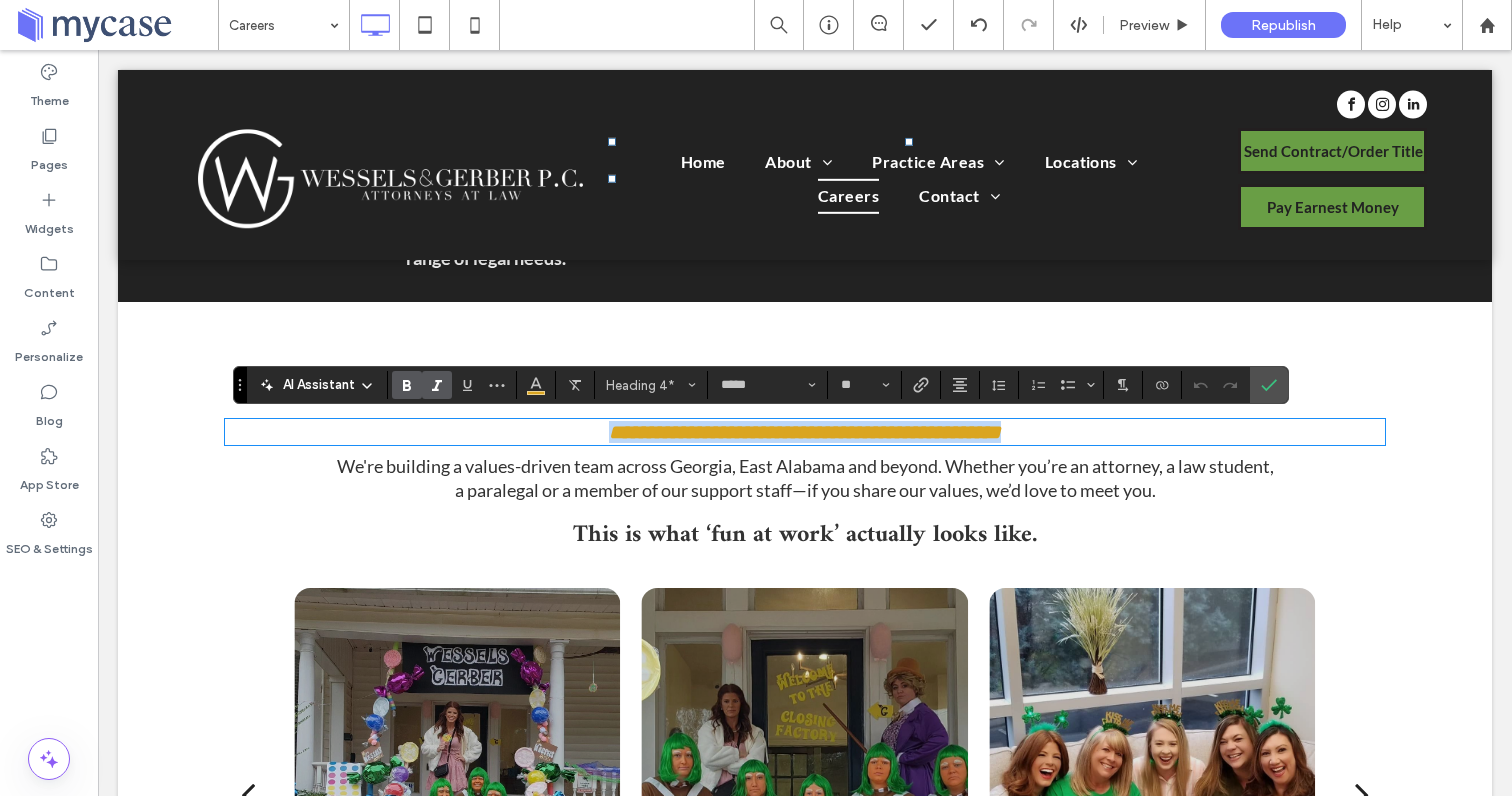 click on "**********" at bounding box center [805, 432] 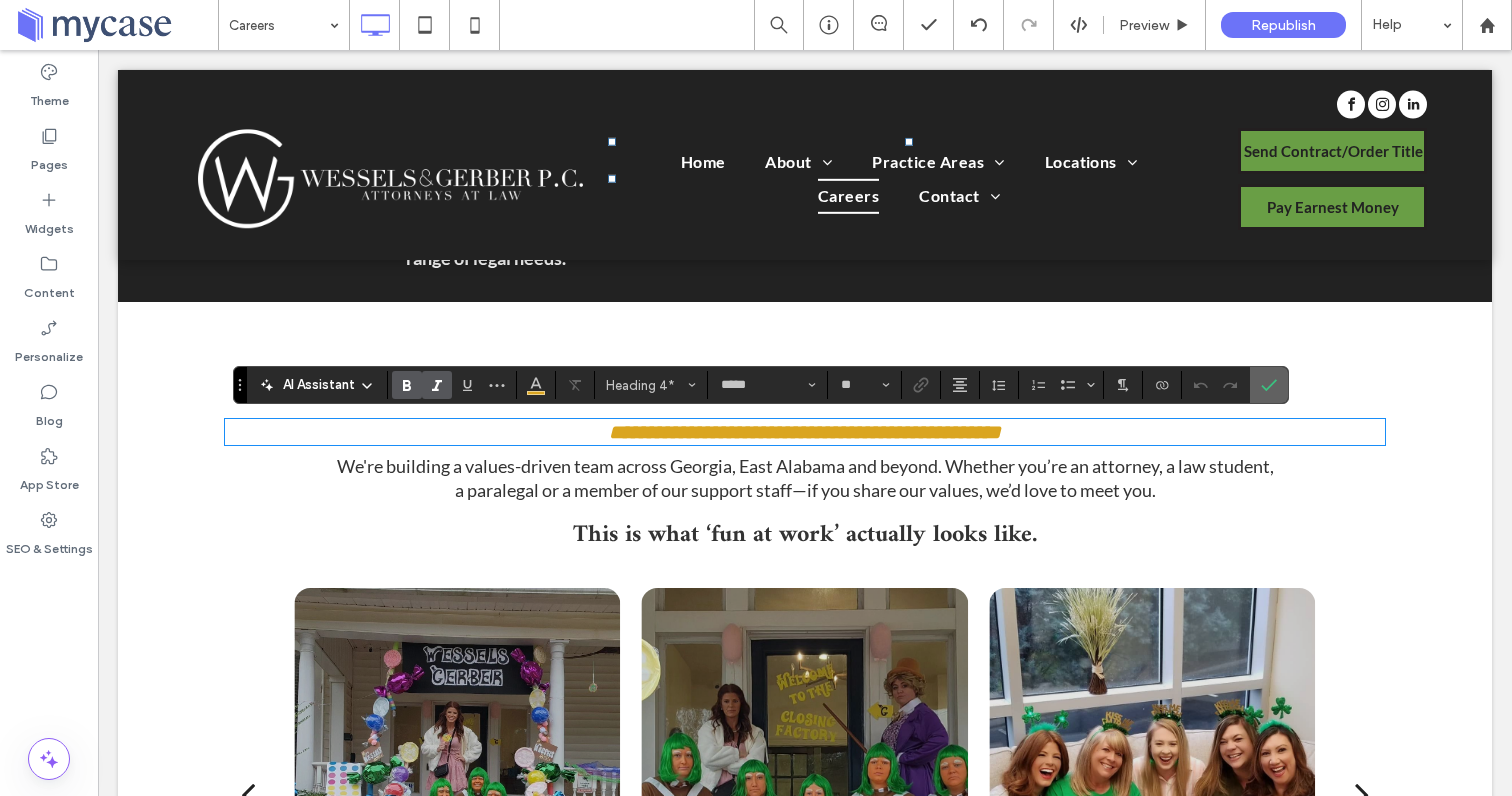 click 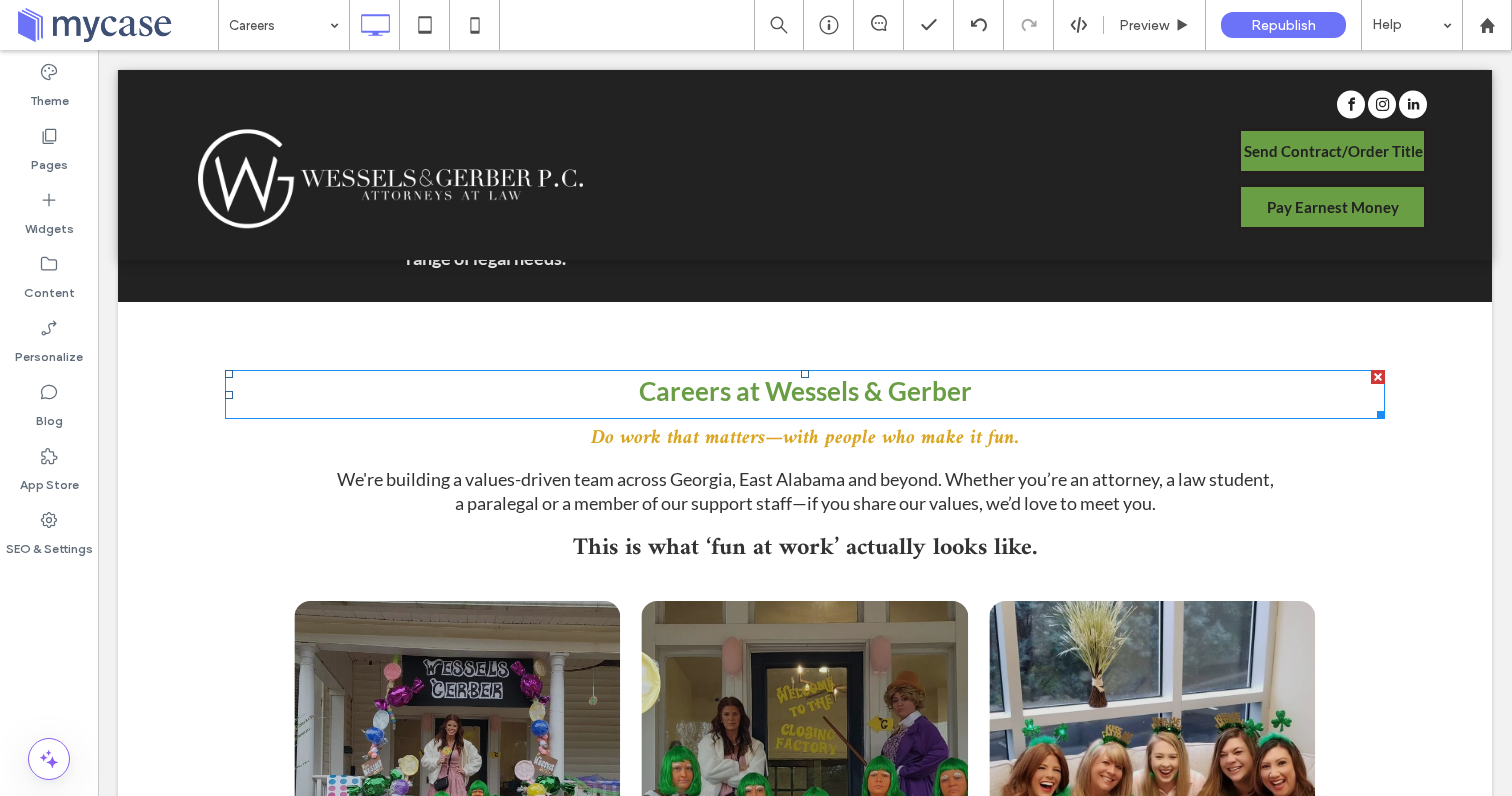 click on "Careers at Wessels & Gerber" at bounding box center [805, 394] 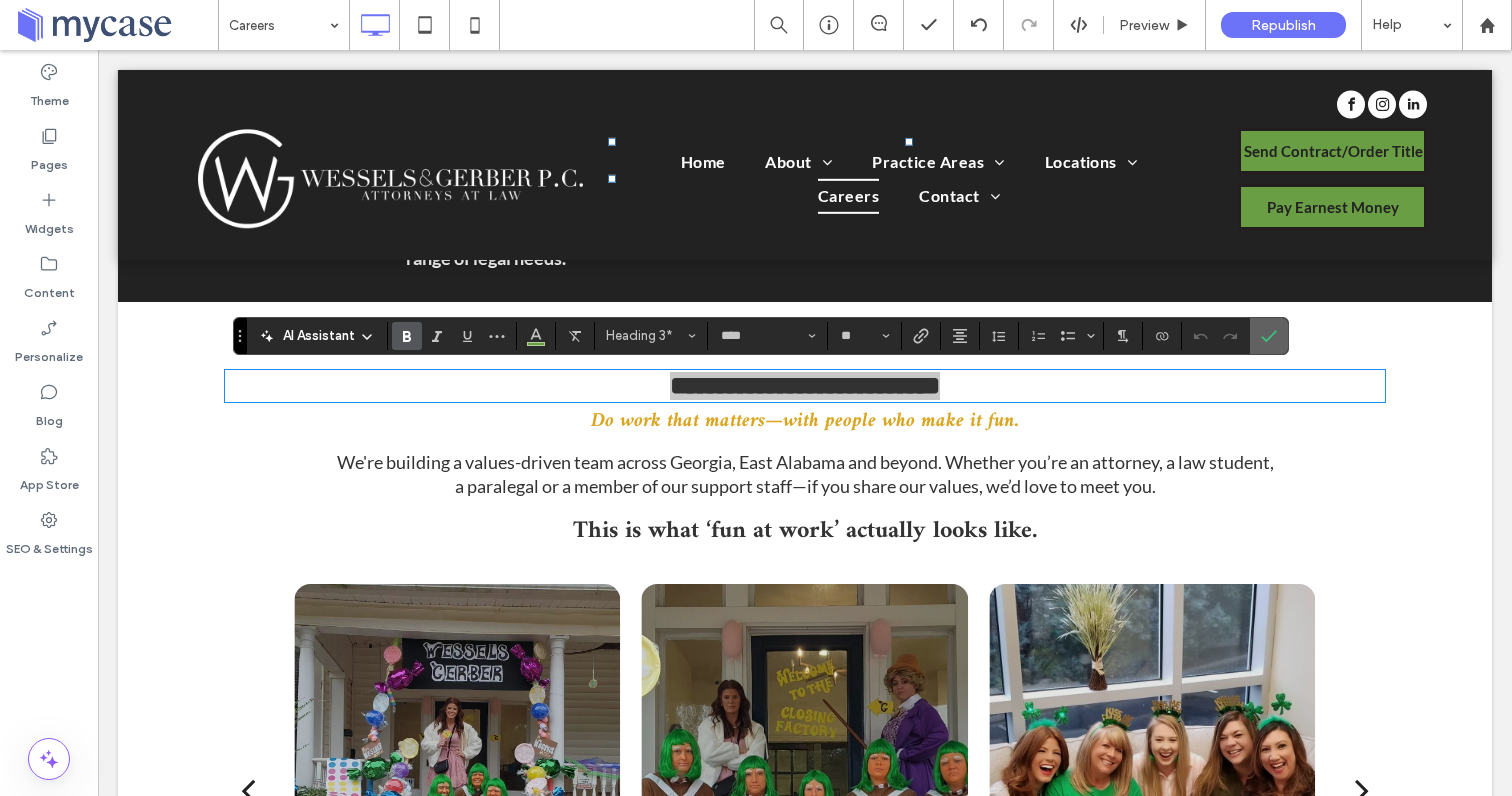 click 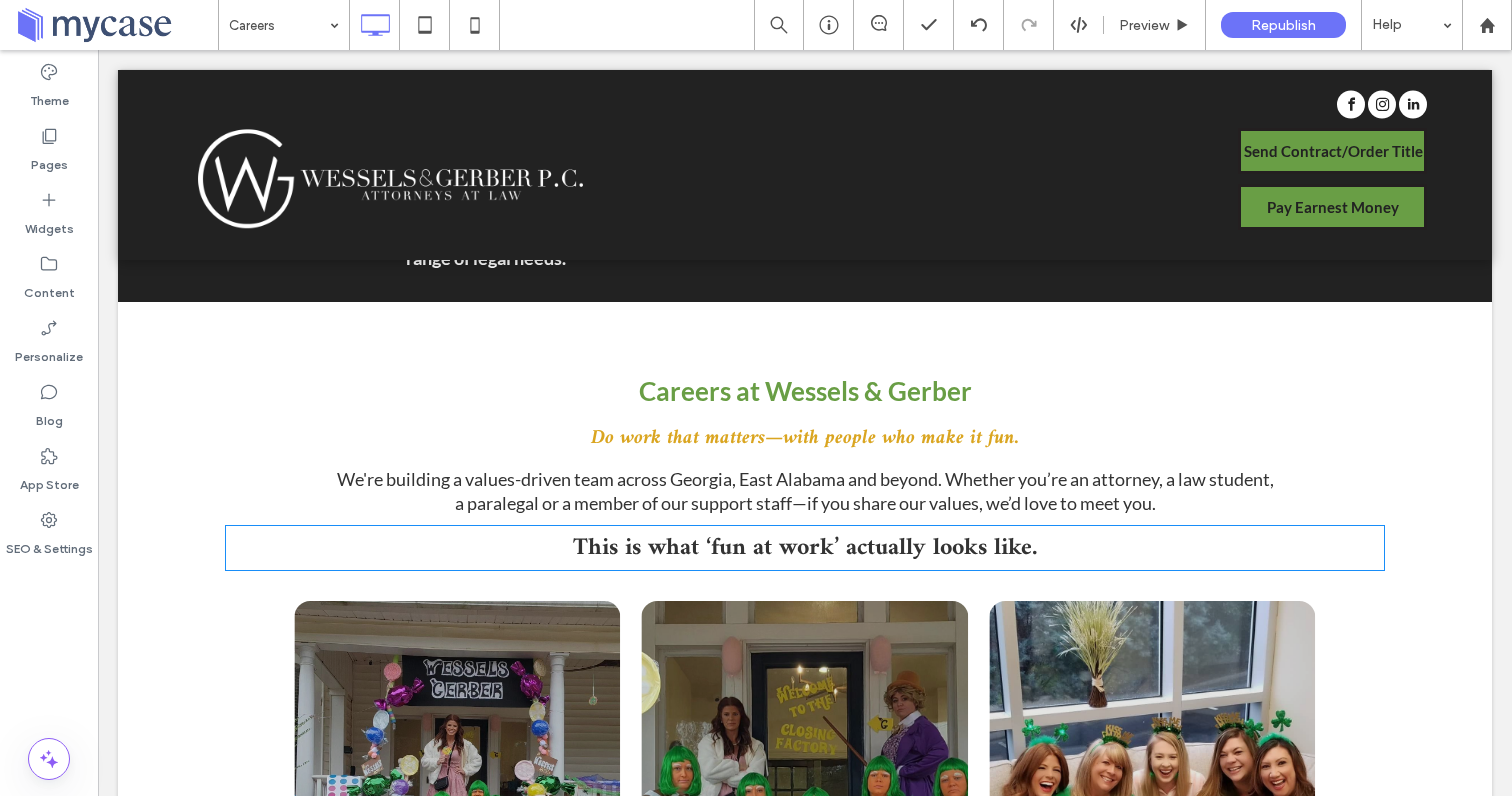 click on "This is what ‘fun at work’ actually looks like." at bounding box center (805, 548) 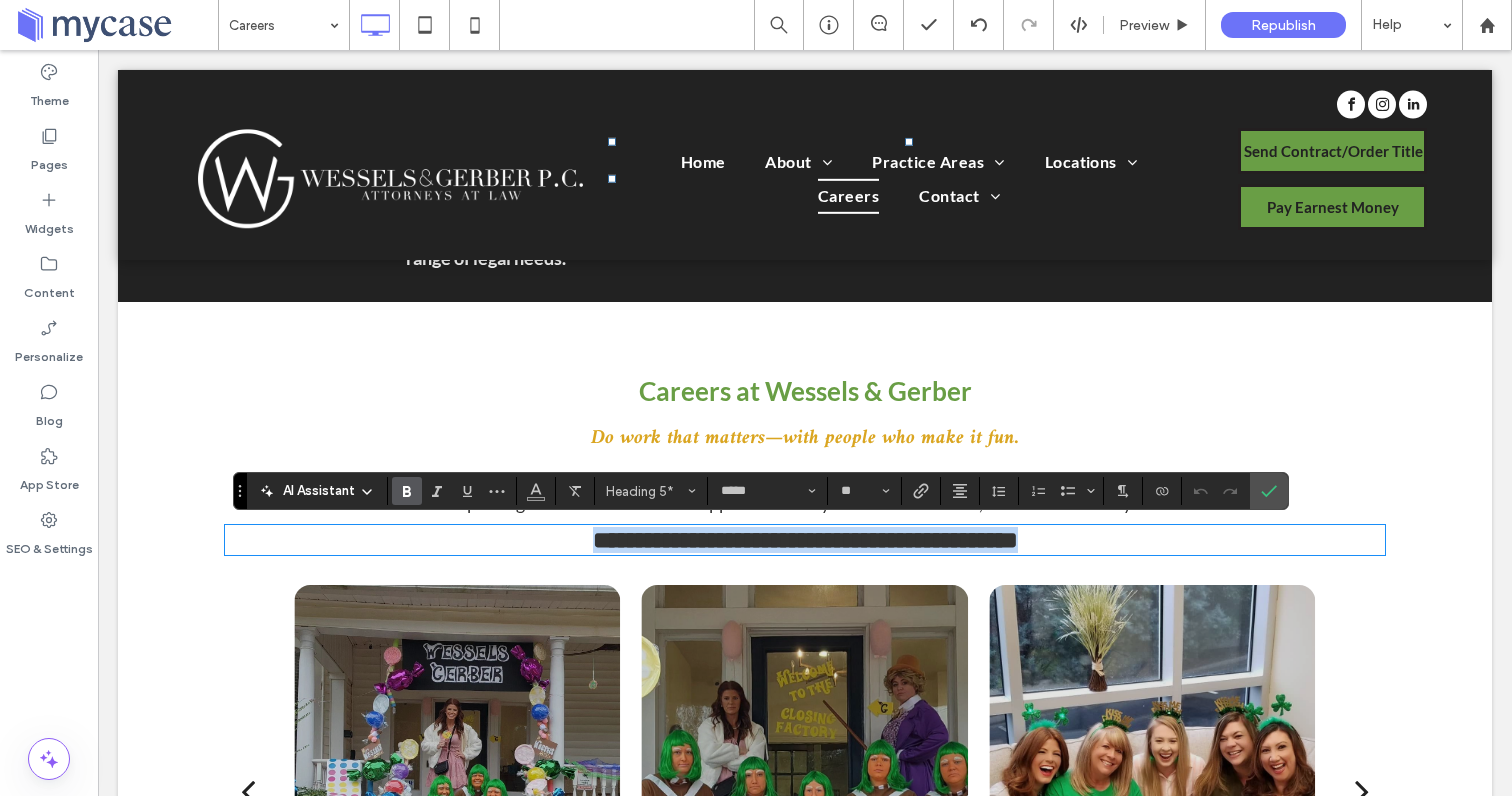 click on "**********" at bounding box center [805, 540] 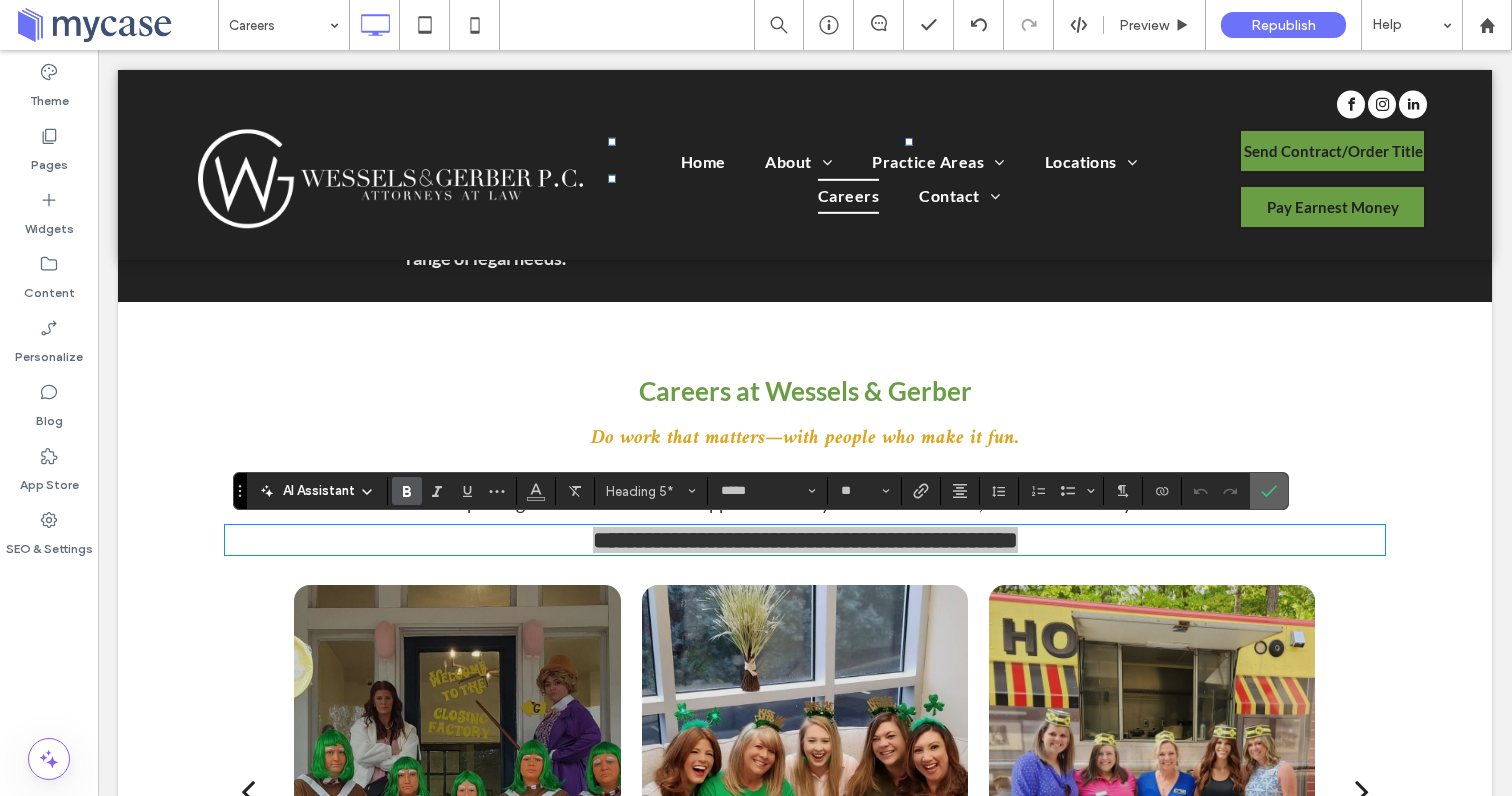 click at bounding box center [1269, 491] 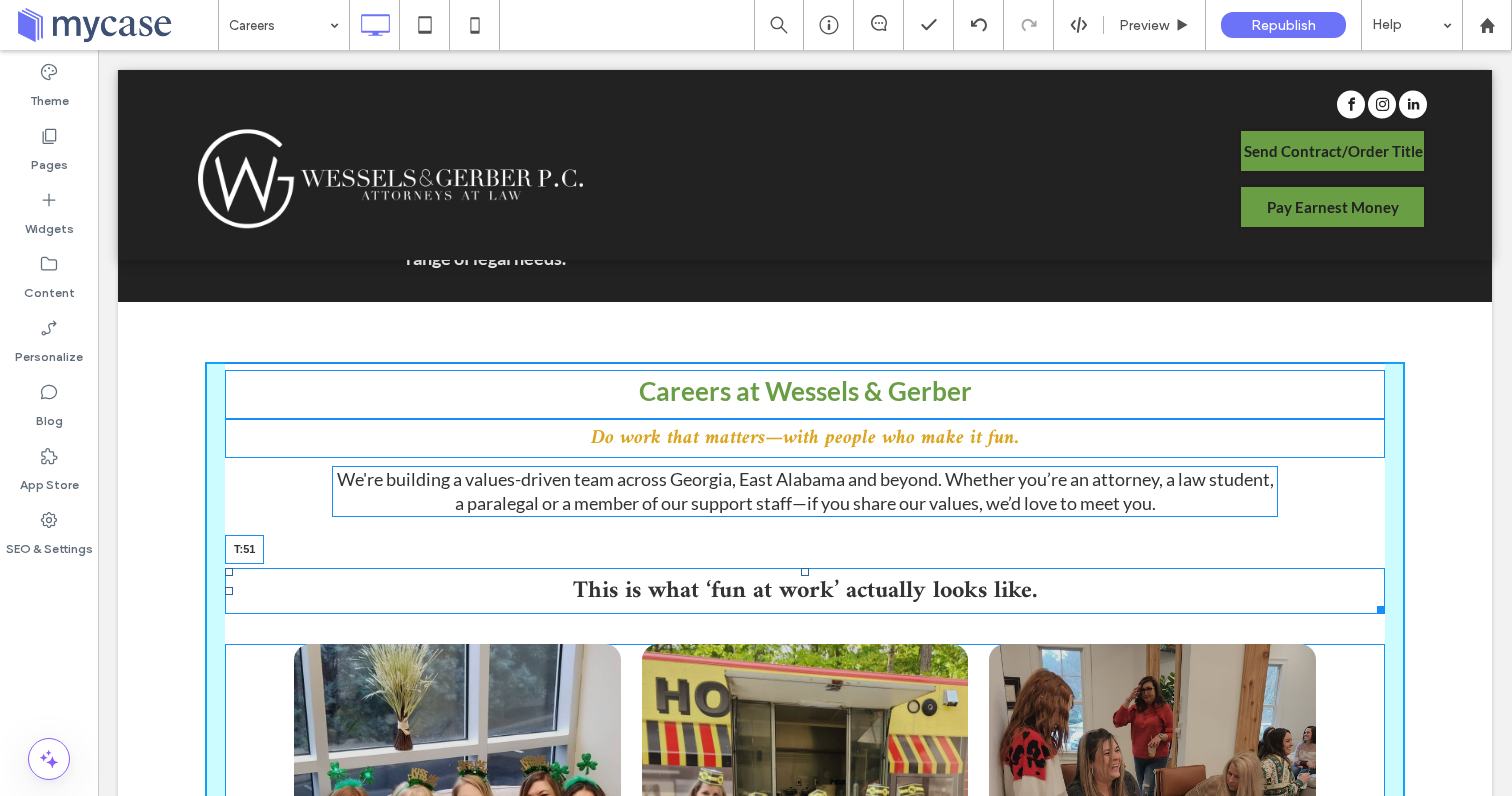 drag, startPoint x: 806, startPoint y: 525, endPoint x: 904, endPoint y: 617, distance: 134.41727 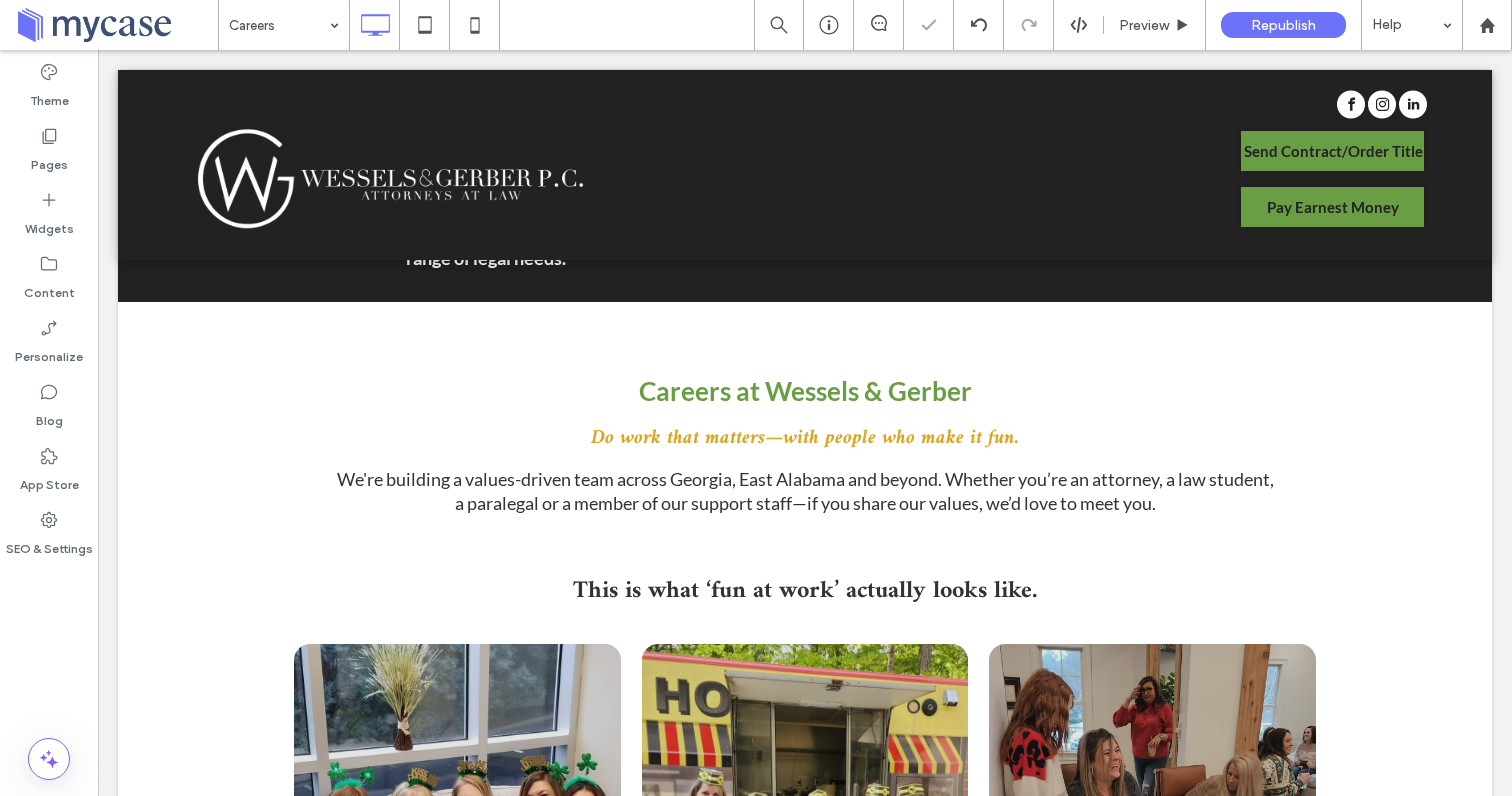click at bounding box center (756, 398) 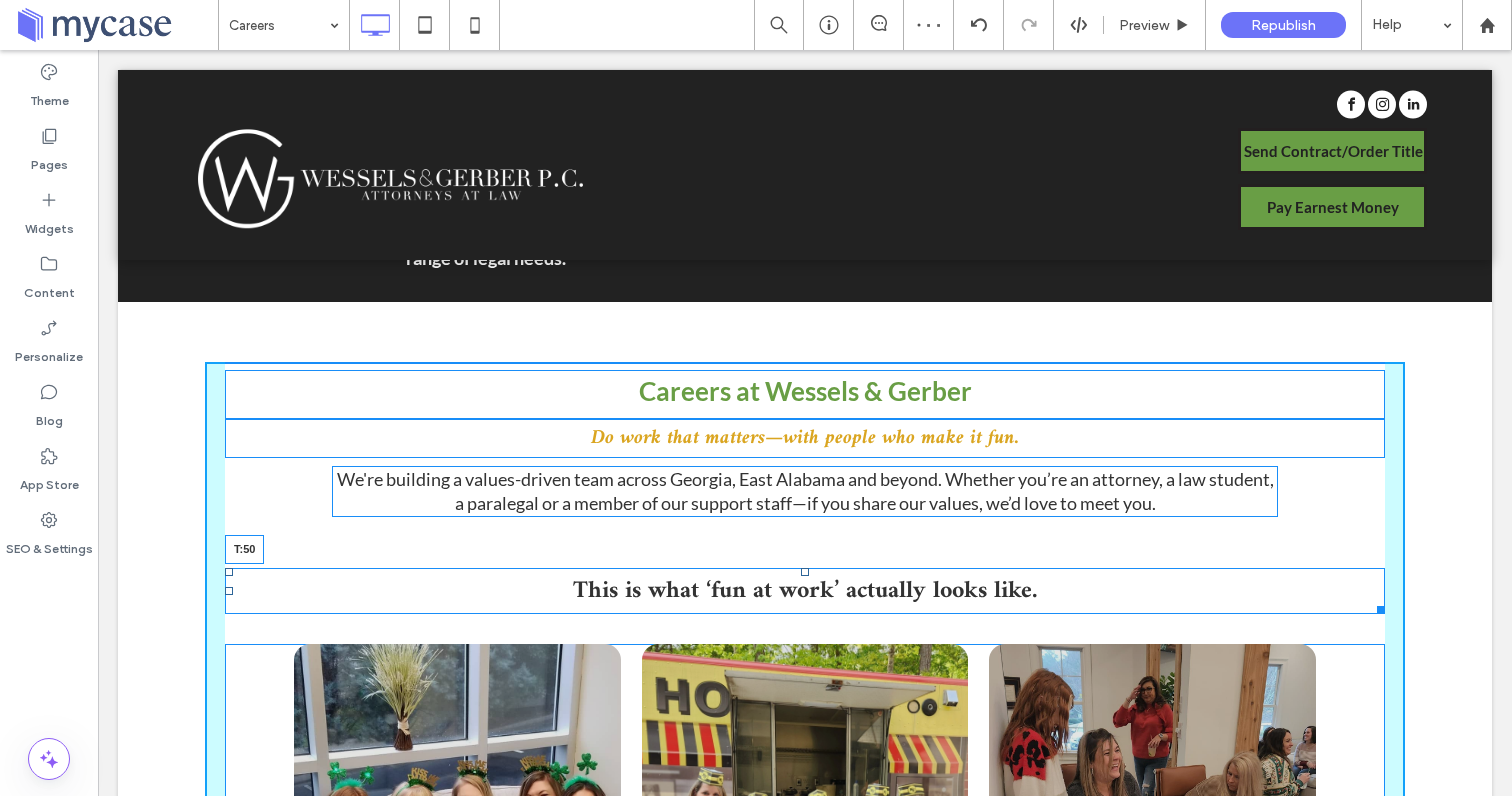 click at bounding box center (805, 572) 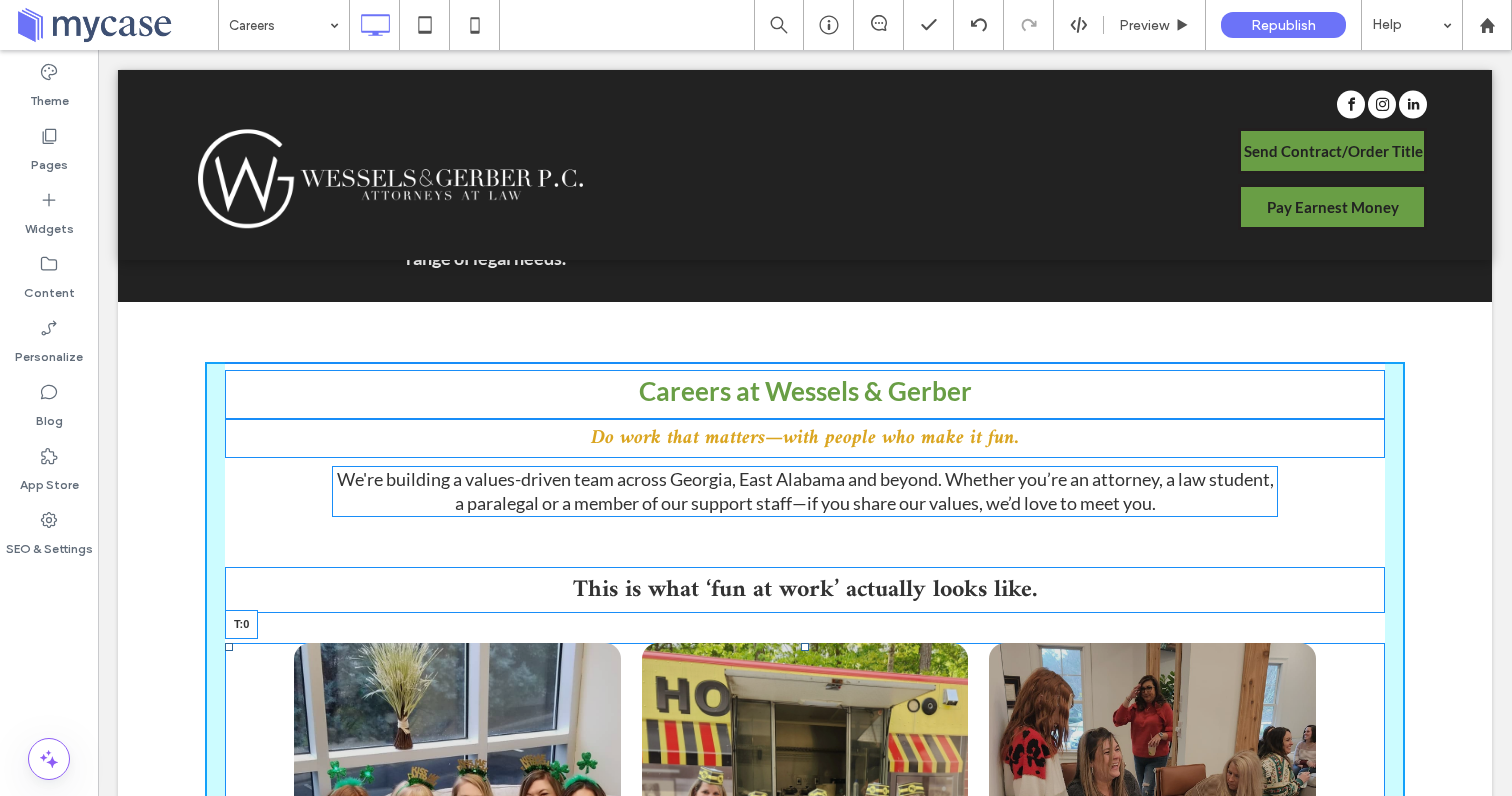 drag, startPoint x: 802, startPoint y: 643, endPoint x: 800, endPoint y: 615, distance: 28.071337 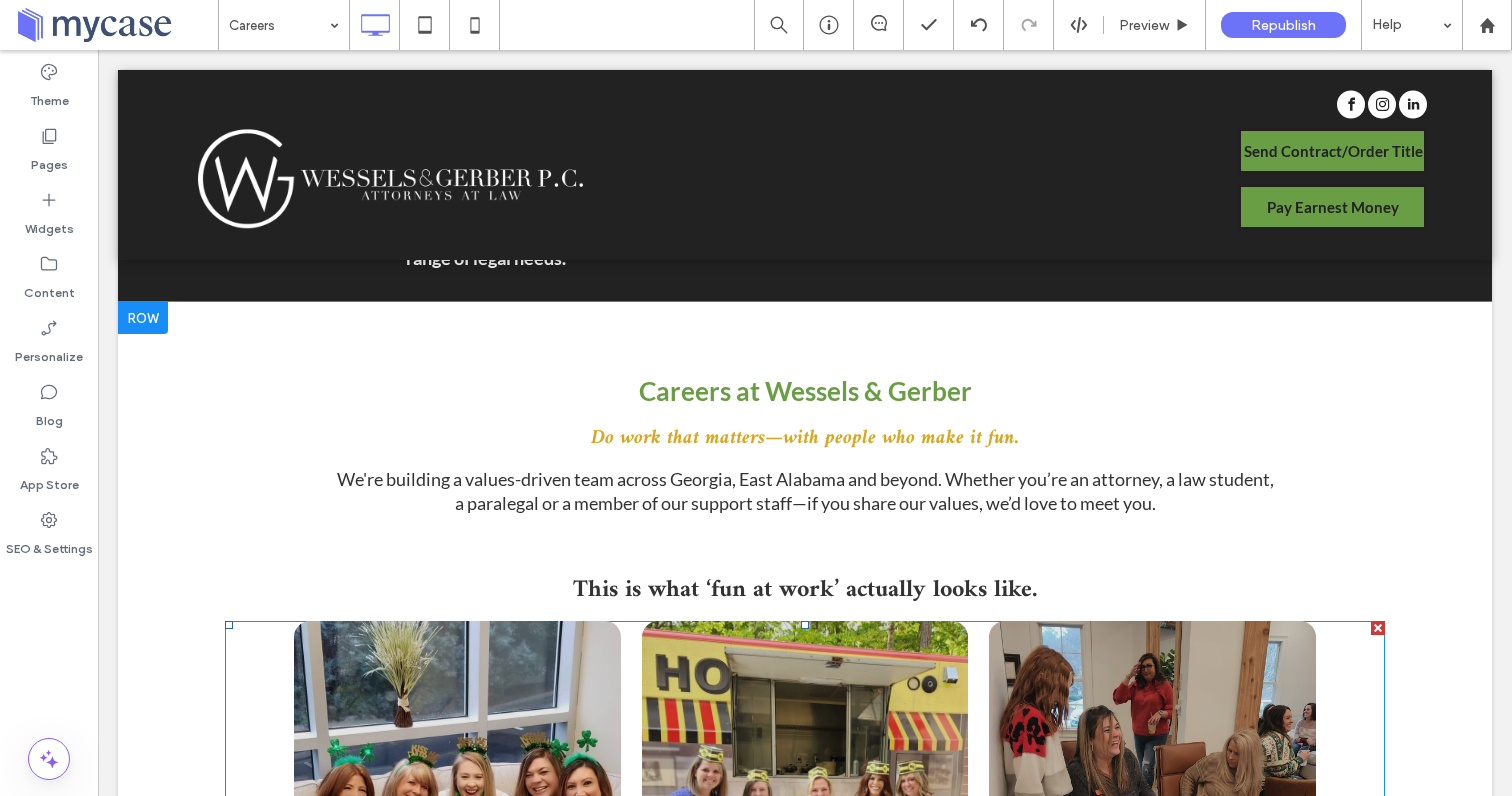 click at bounding box center [0, 0] 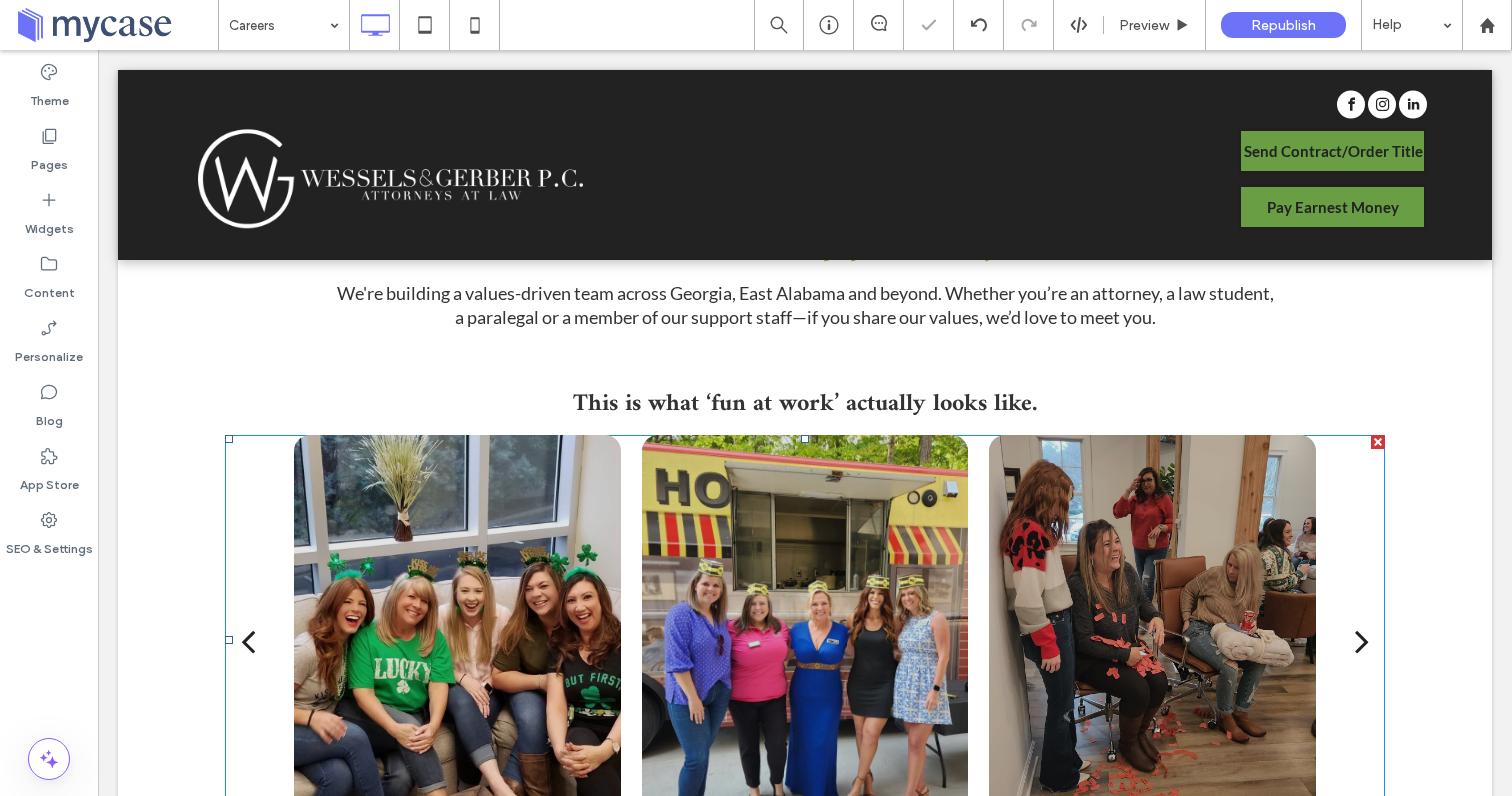 scroll, scrollTop: 804, scrollLeft: 0, axis: vertical 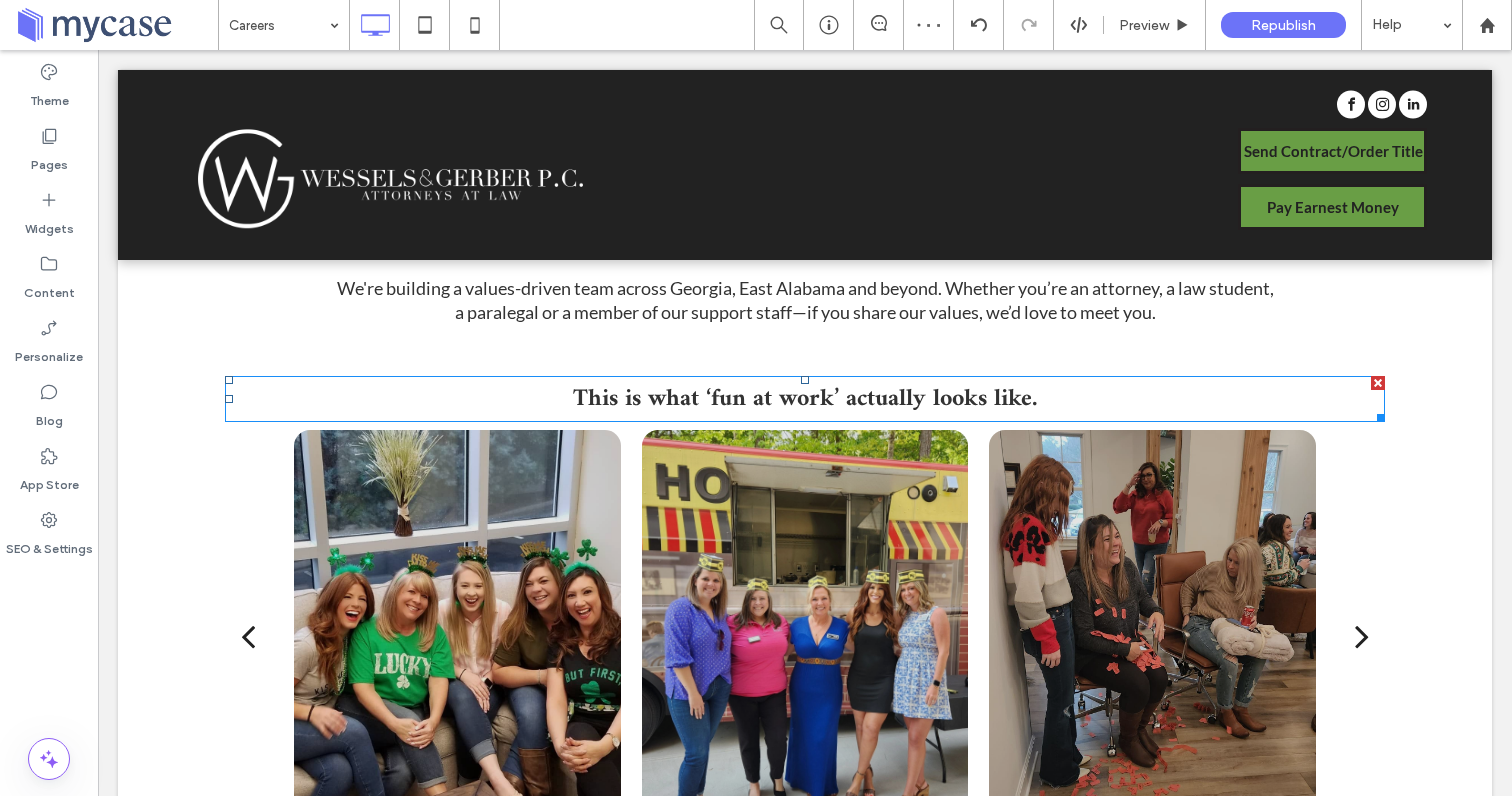 click on "This is what ‘fun at work’ actually looks like." at bounding box center [805, 399] 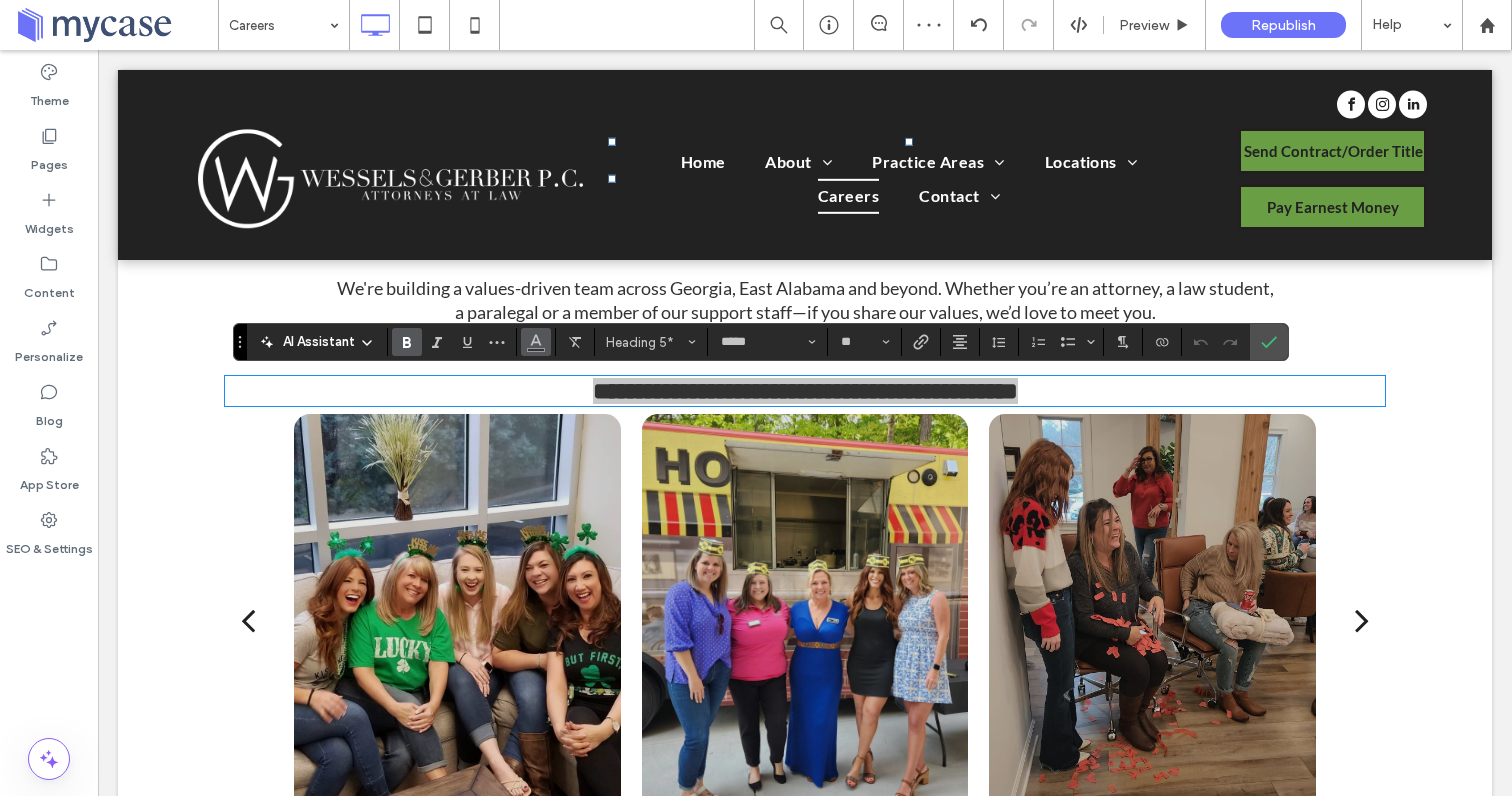 click at bounding box center (536, 340) 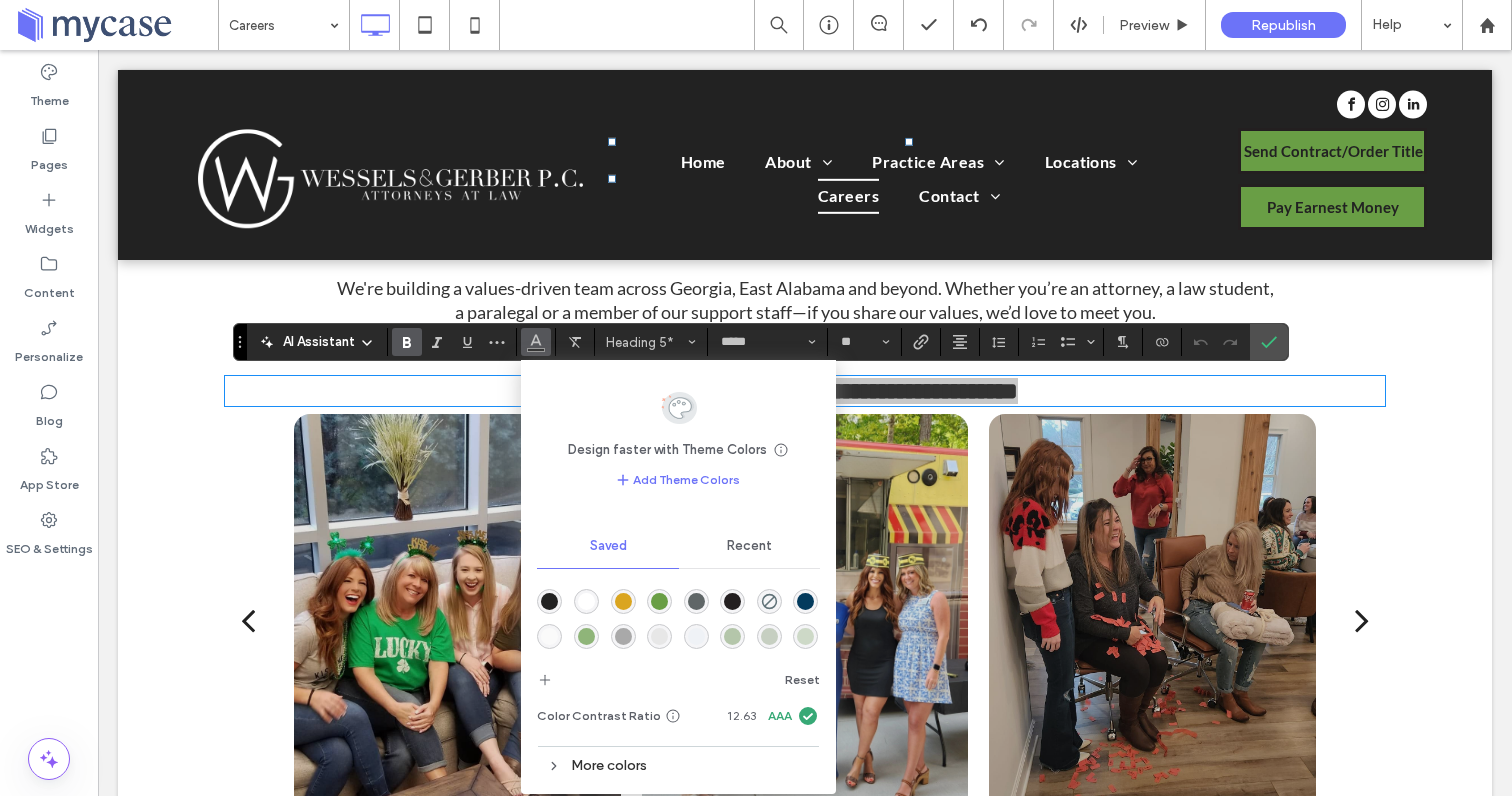 click at bounding box center (659, 601) 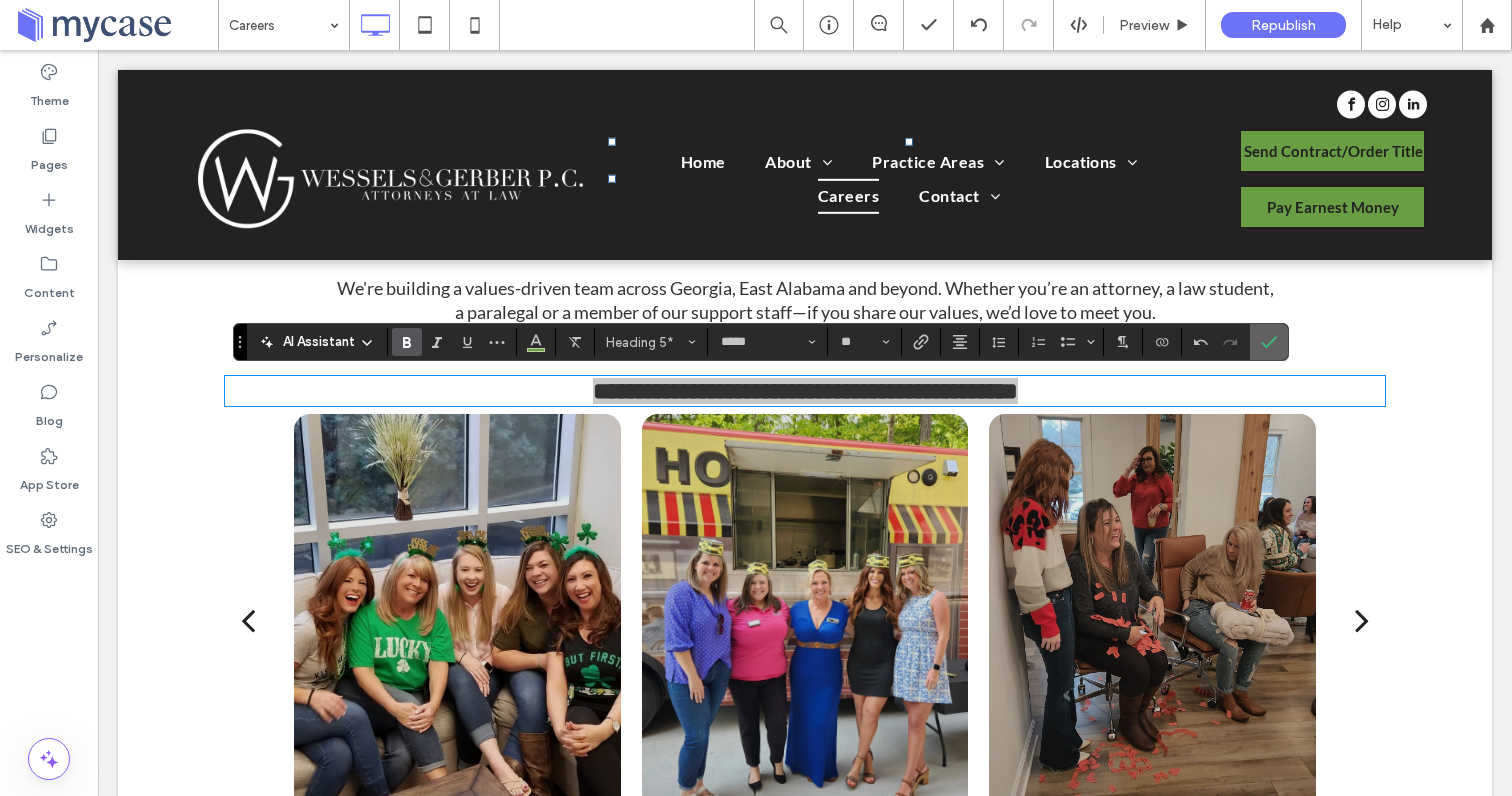 click 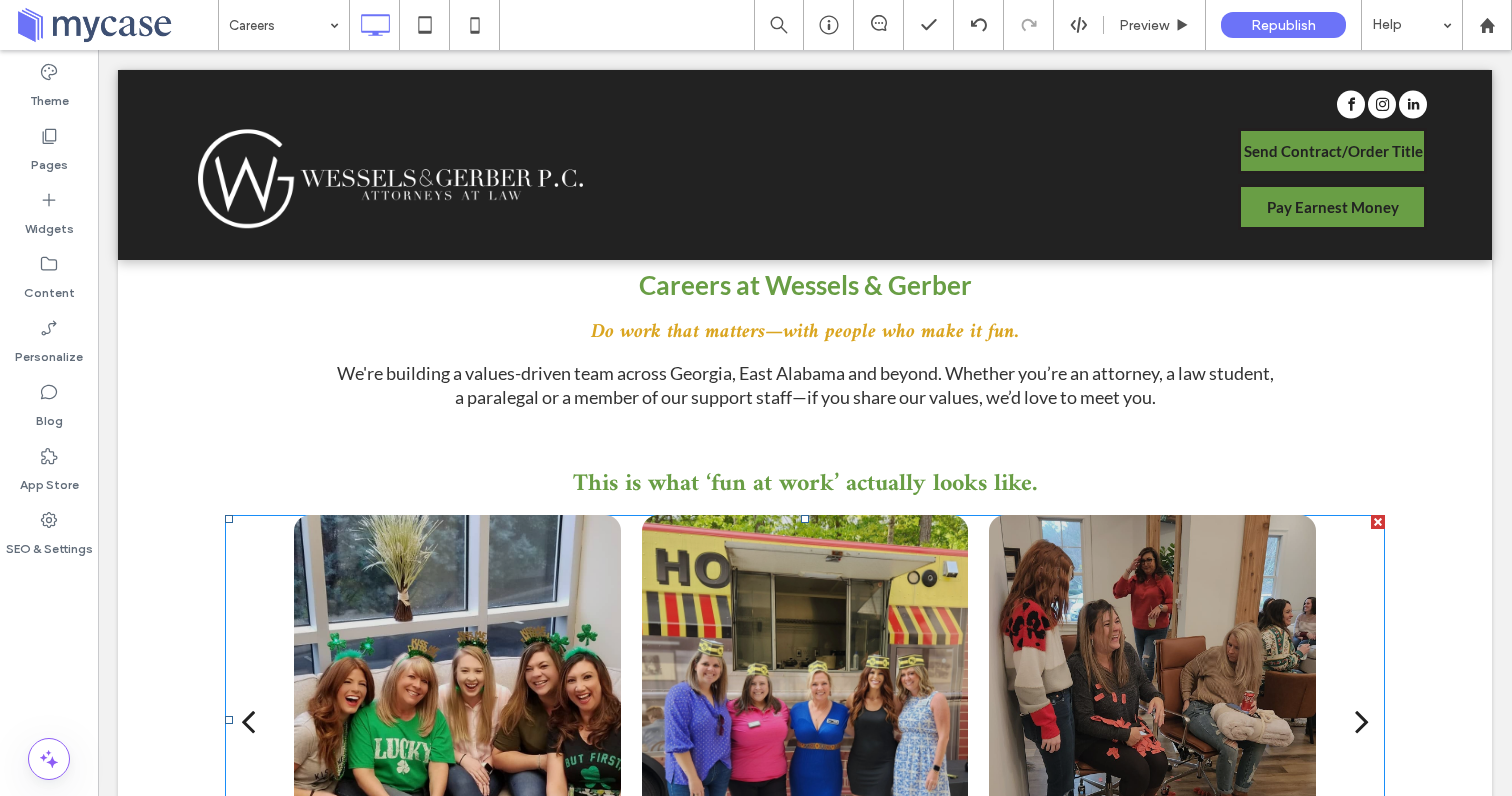 scroll, scrollTop: 664, scrollLeft: 0, axis: vertical 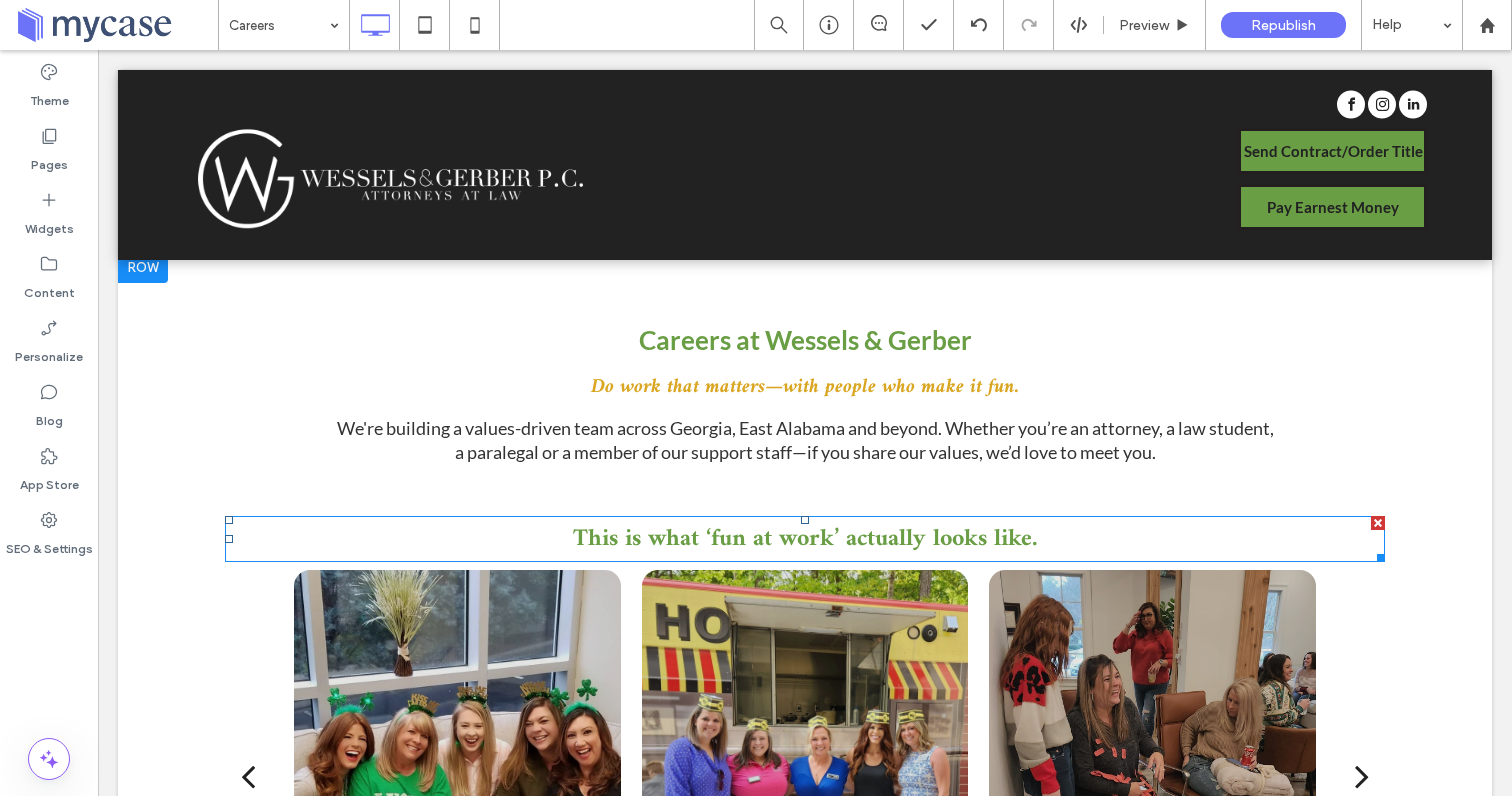 click on "This is what ‘fun at work’ actually looks like." at bounding box center [805, 539] 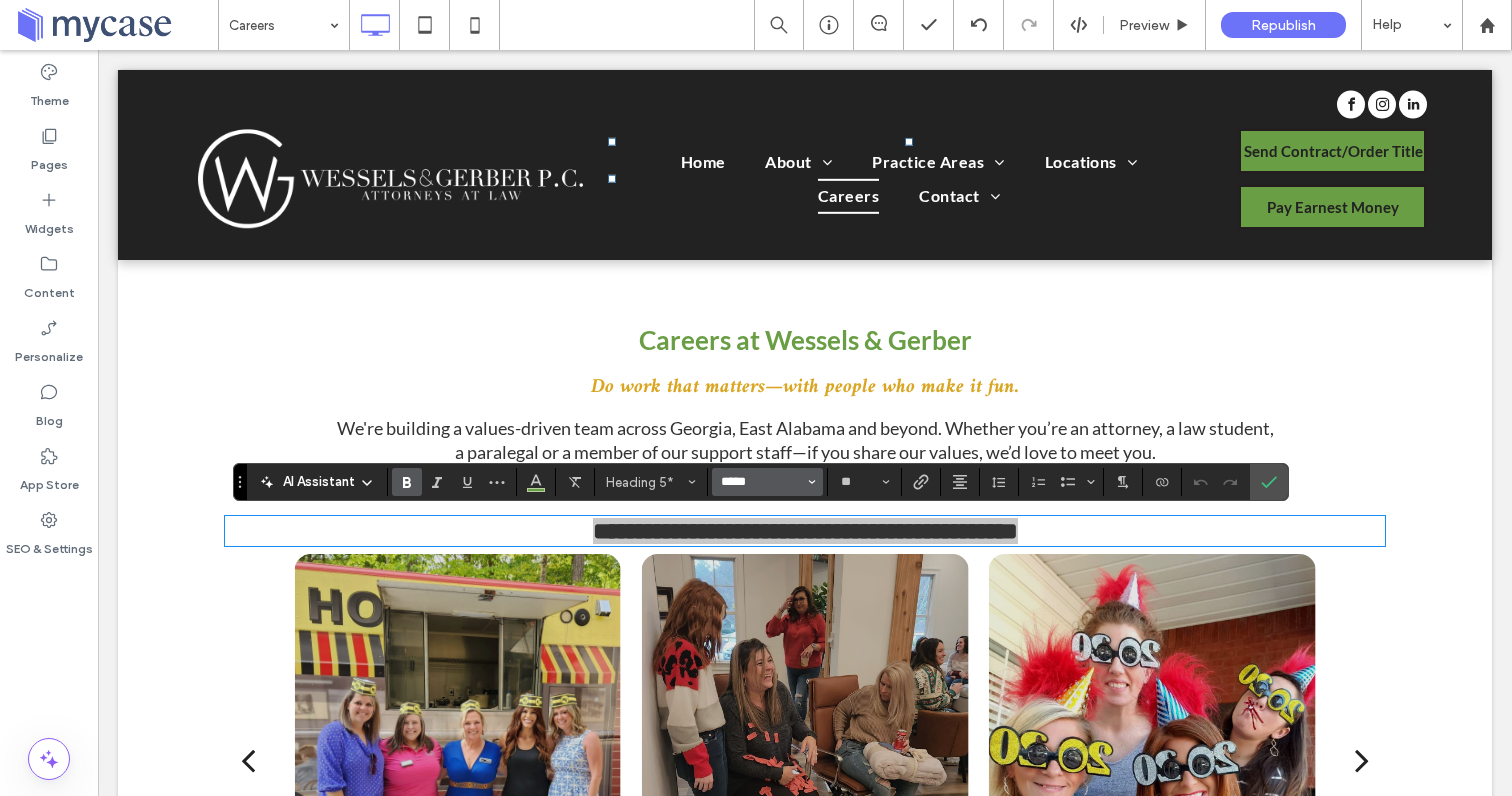 click on "*****" at bounding box center [761, 482] 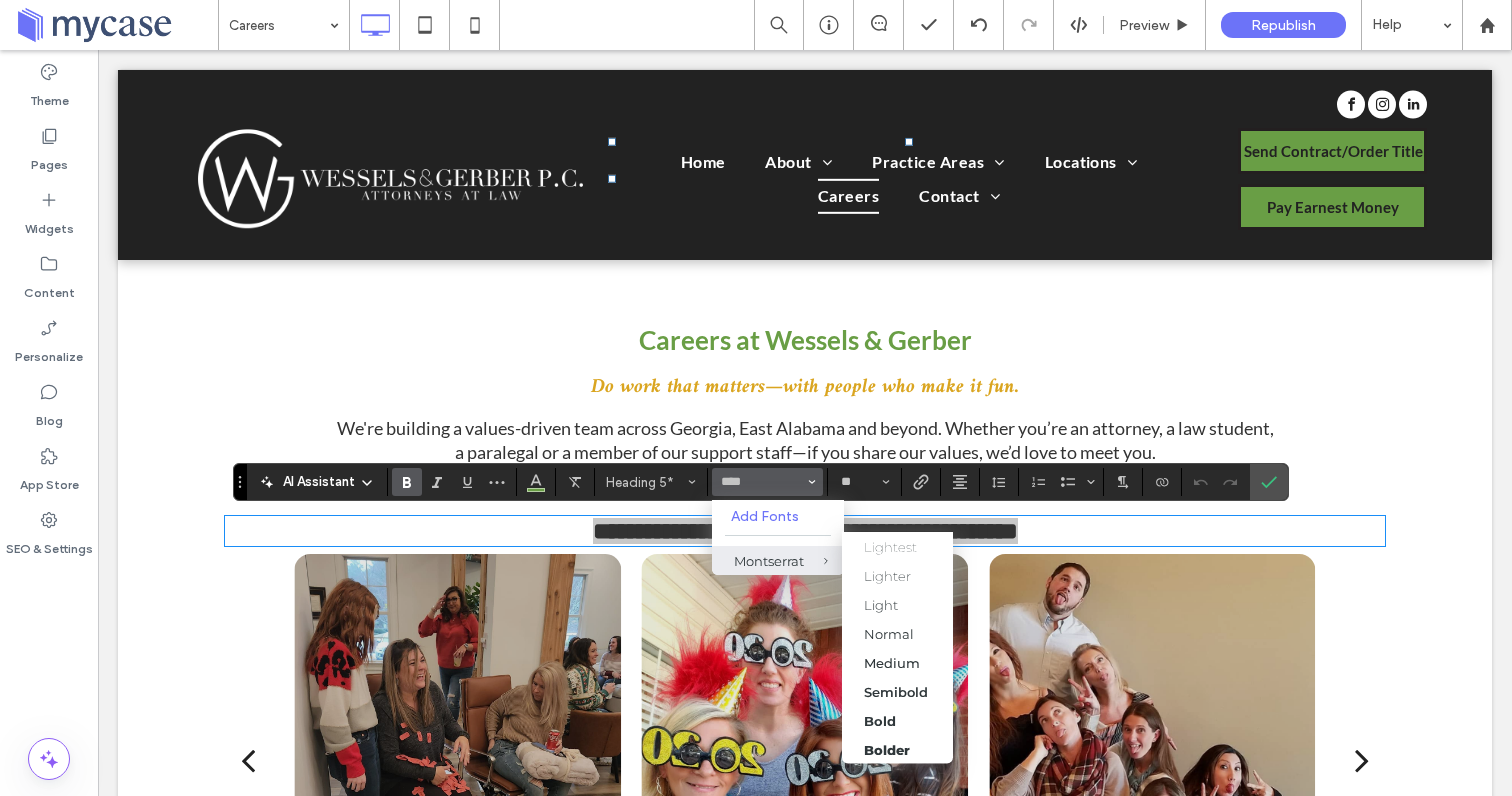 click at bounding box center (811, 560) 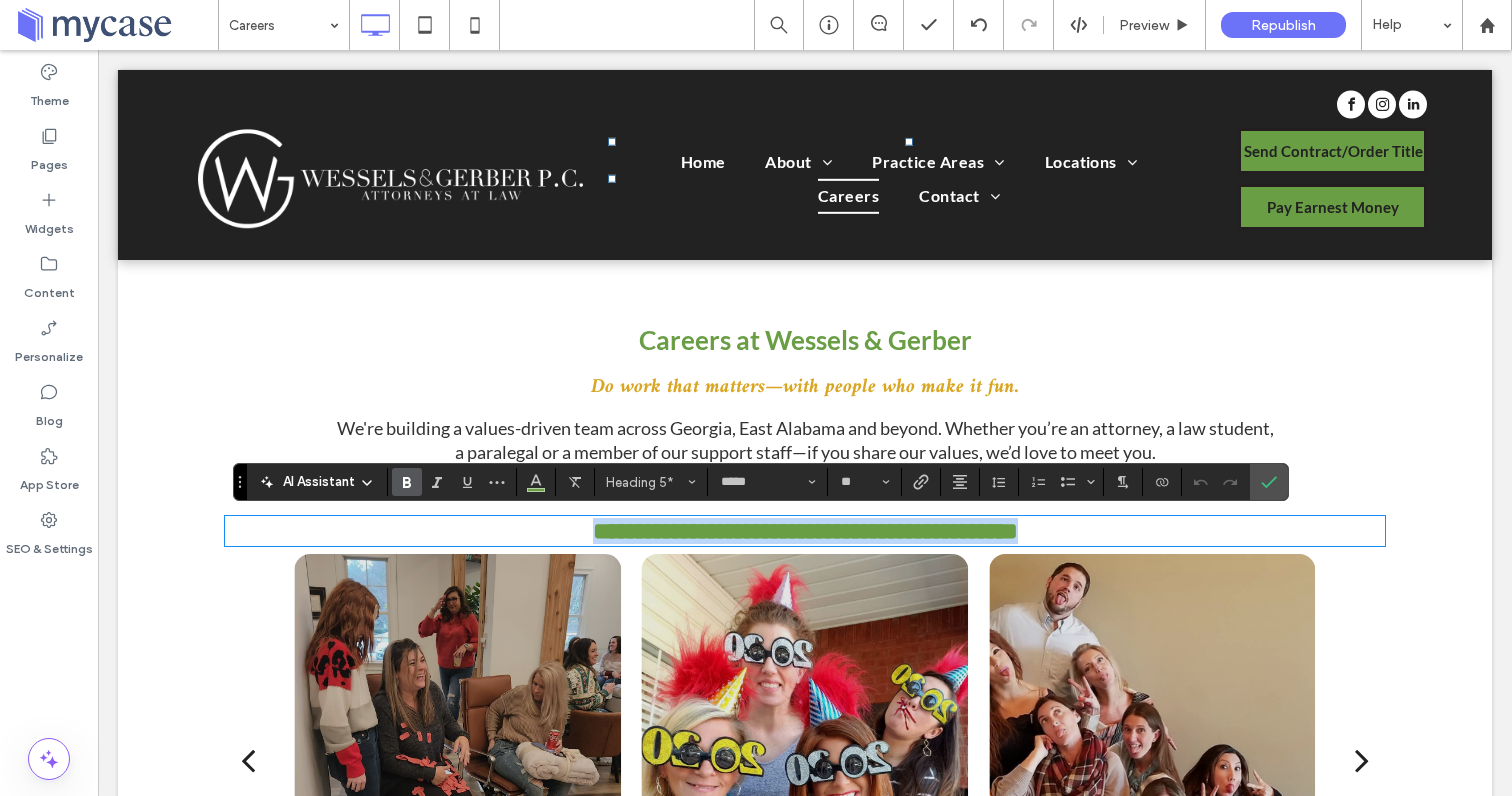 type on "**********" 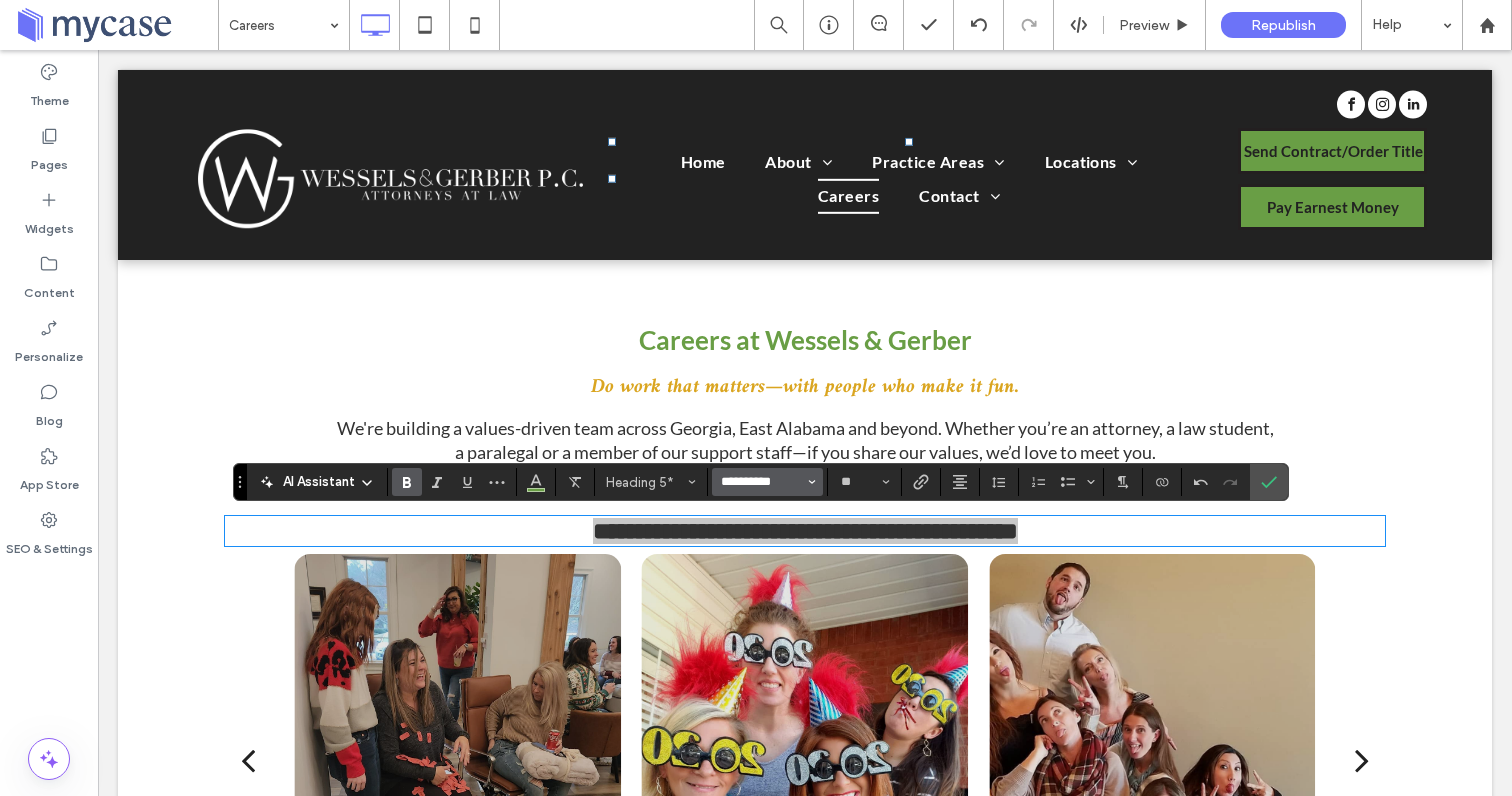 click on "**********" at bounding box center [761, 482] 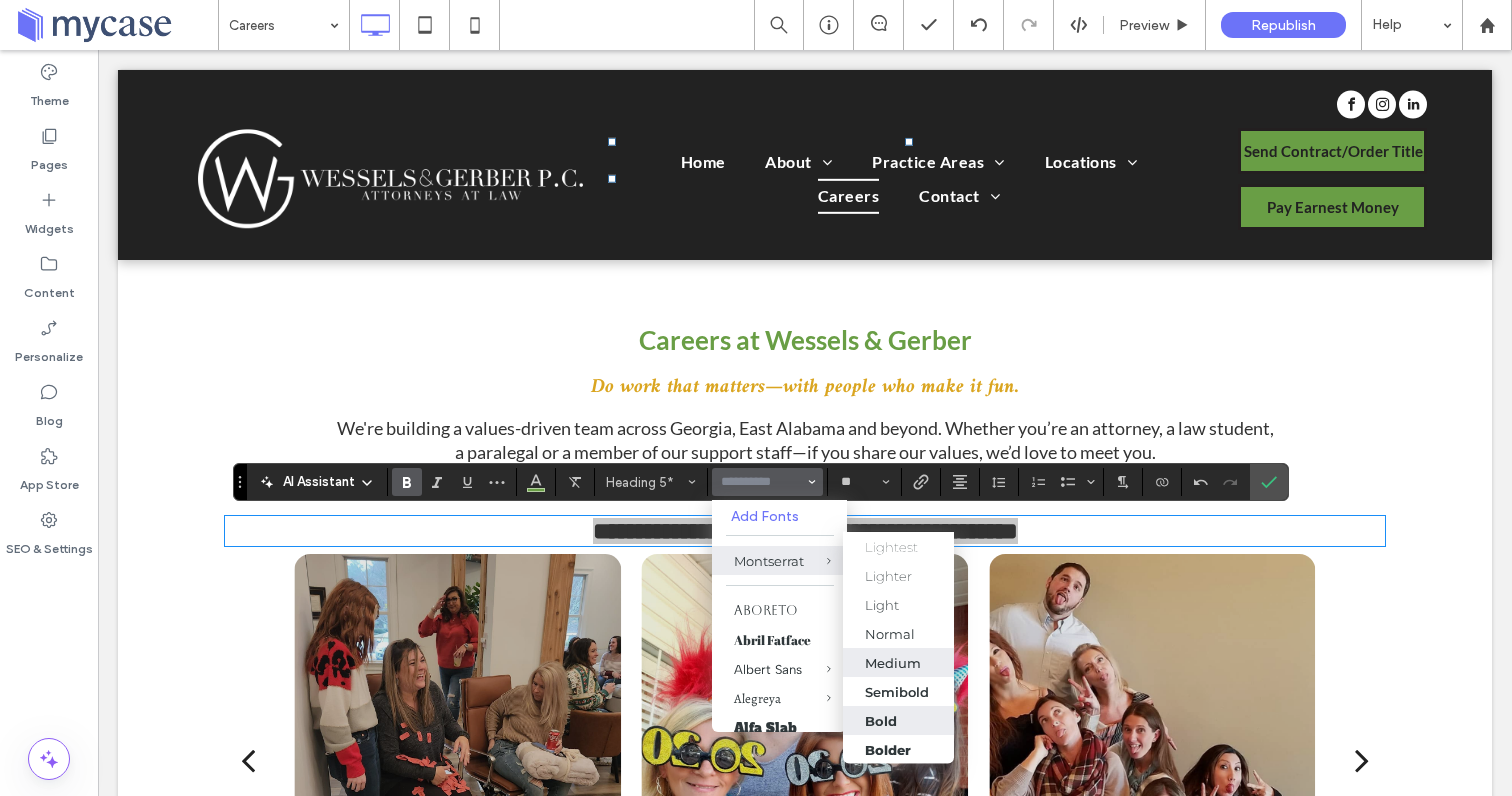 scroll, scrollTop: 29, scrollLeft: 0, axis: vertical 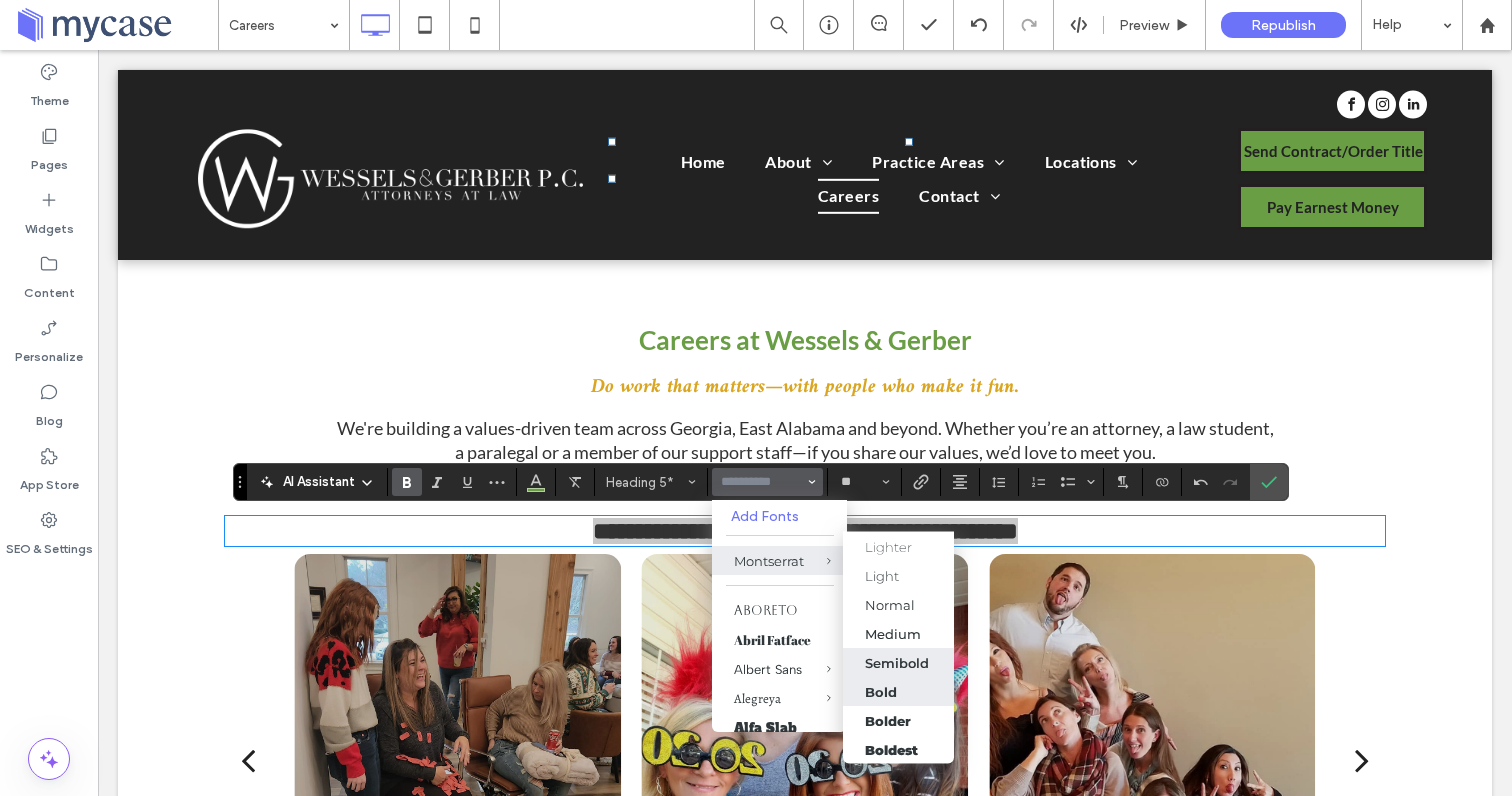 click on "Semibold" at bounding box center [897, 662] 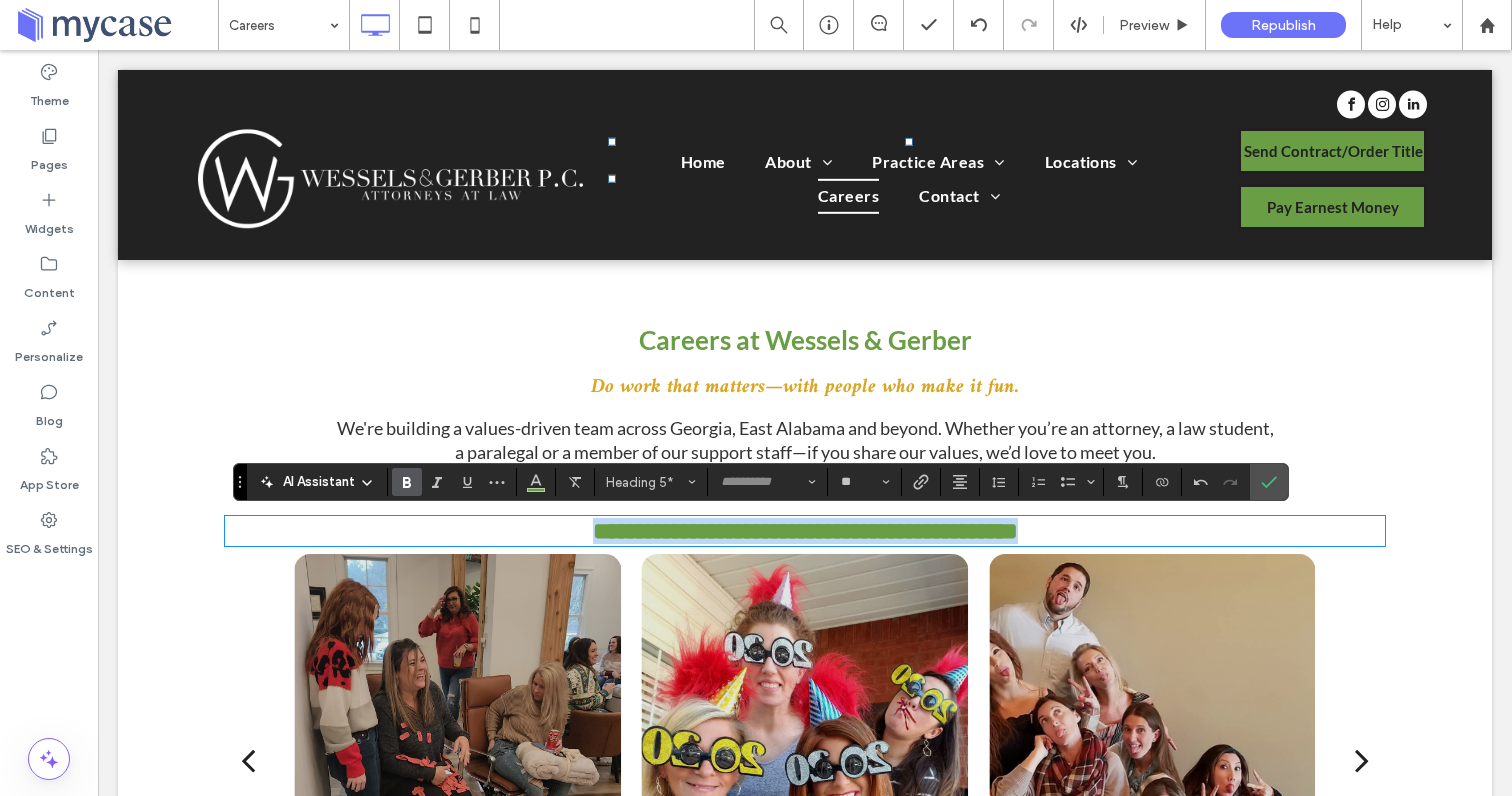 type on "**********" 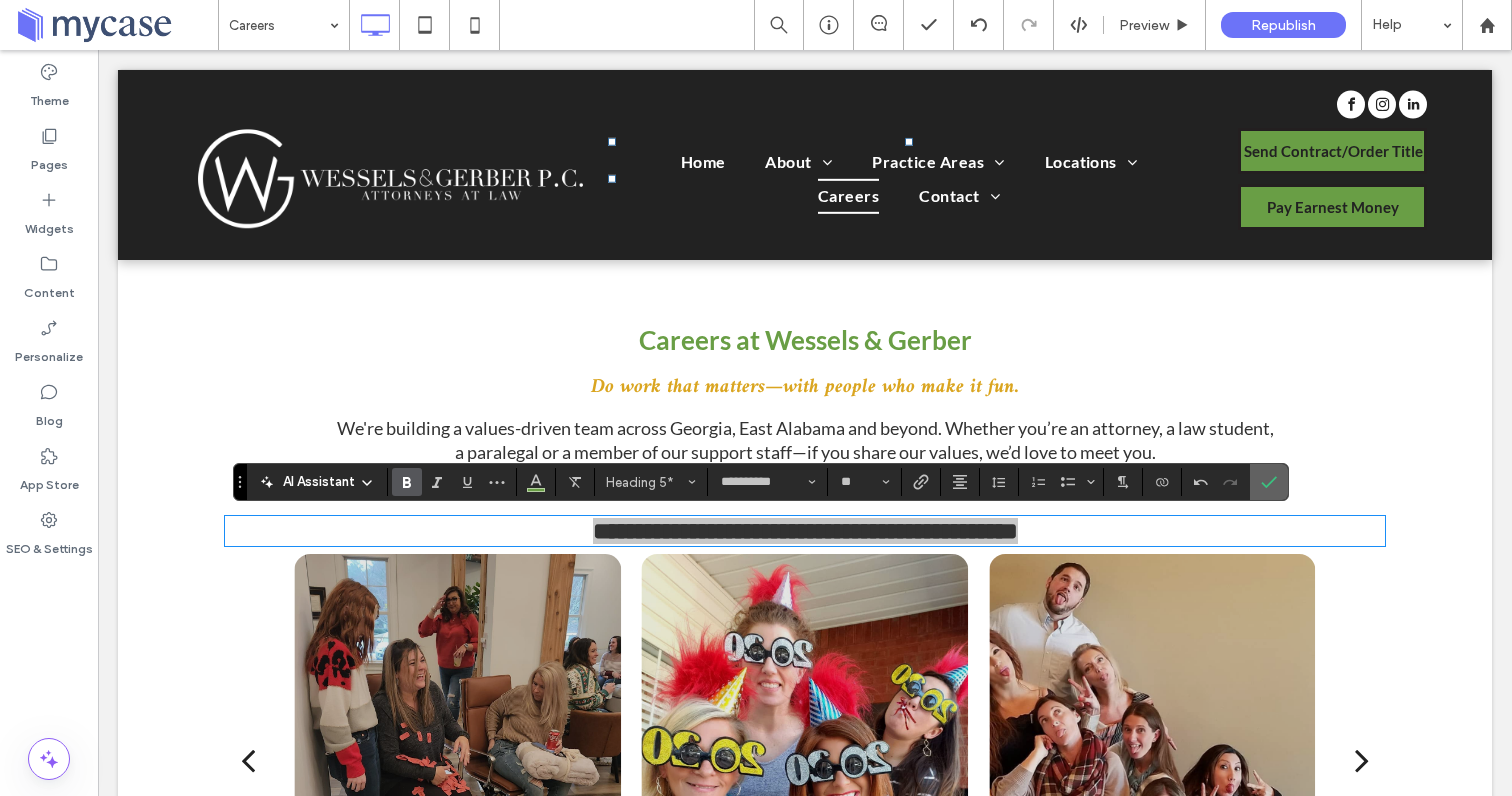 click at bounding box center [1269, 482] 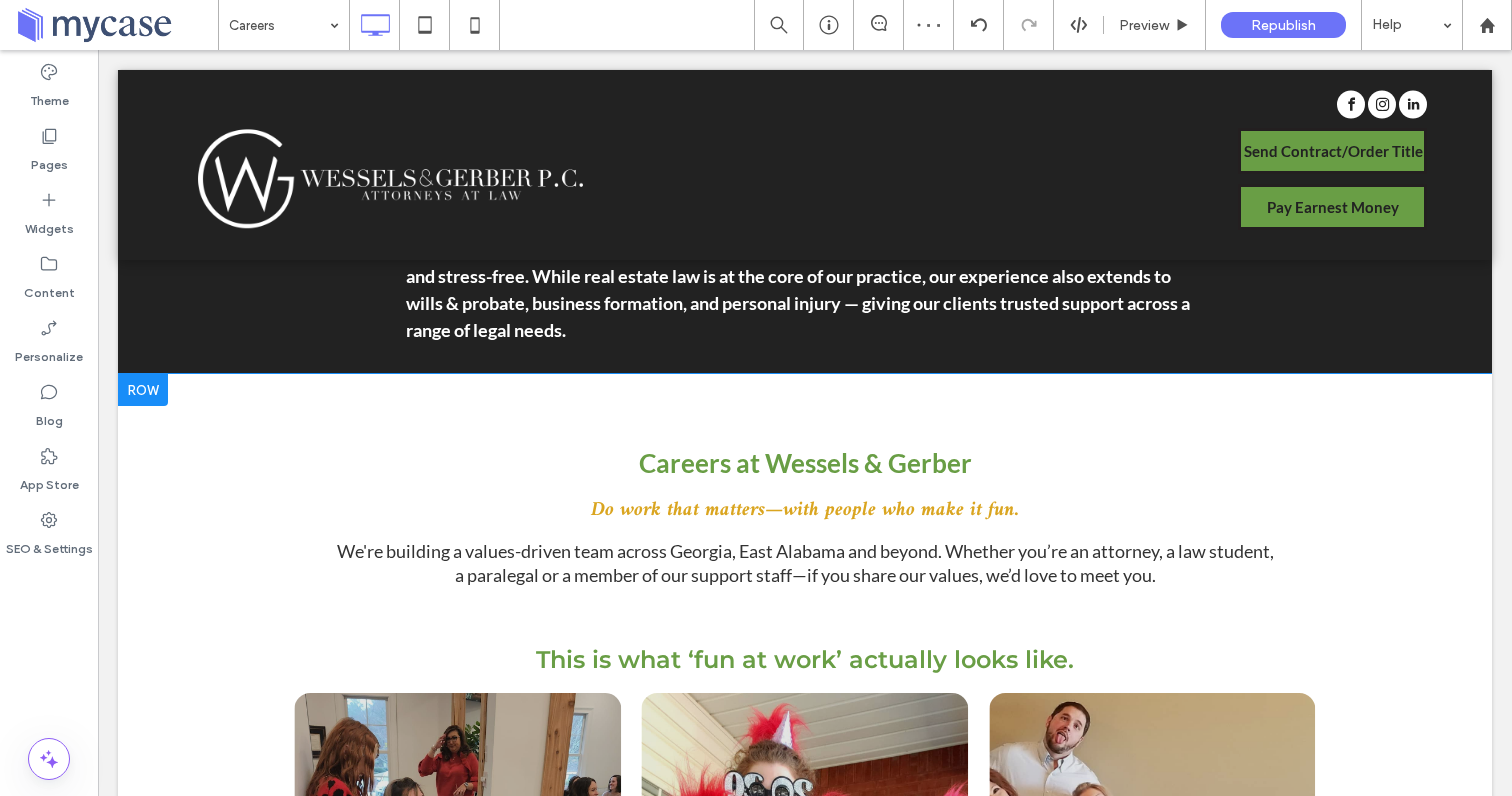 scroll, scrollTop: 531, scrollLeft: 0, axis: vertical 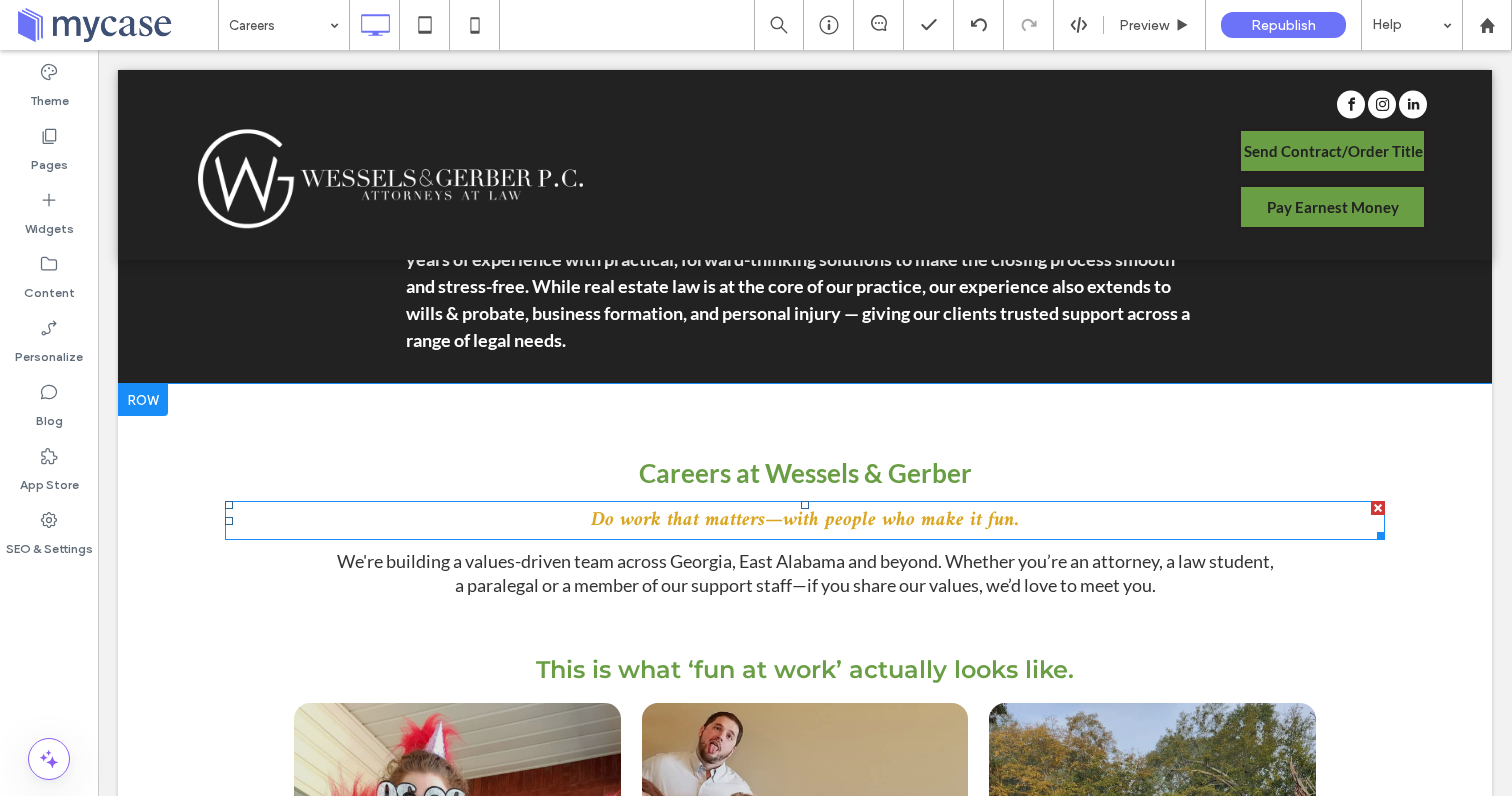 click on "Do work that matters—with people who make it fun." at bounding box center (805, 520) 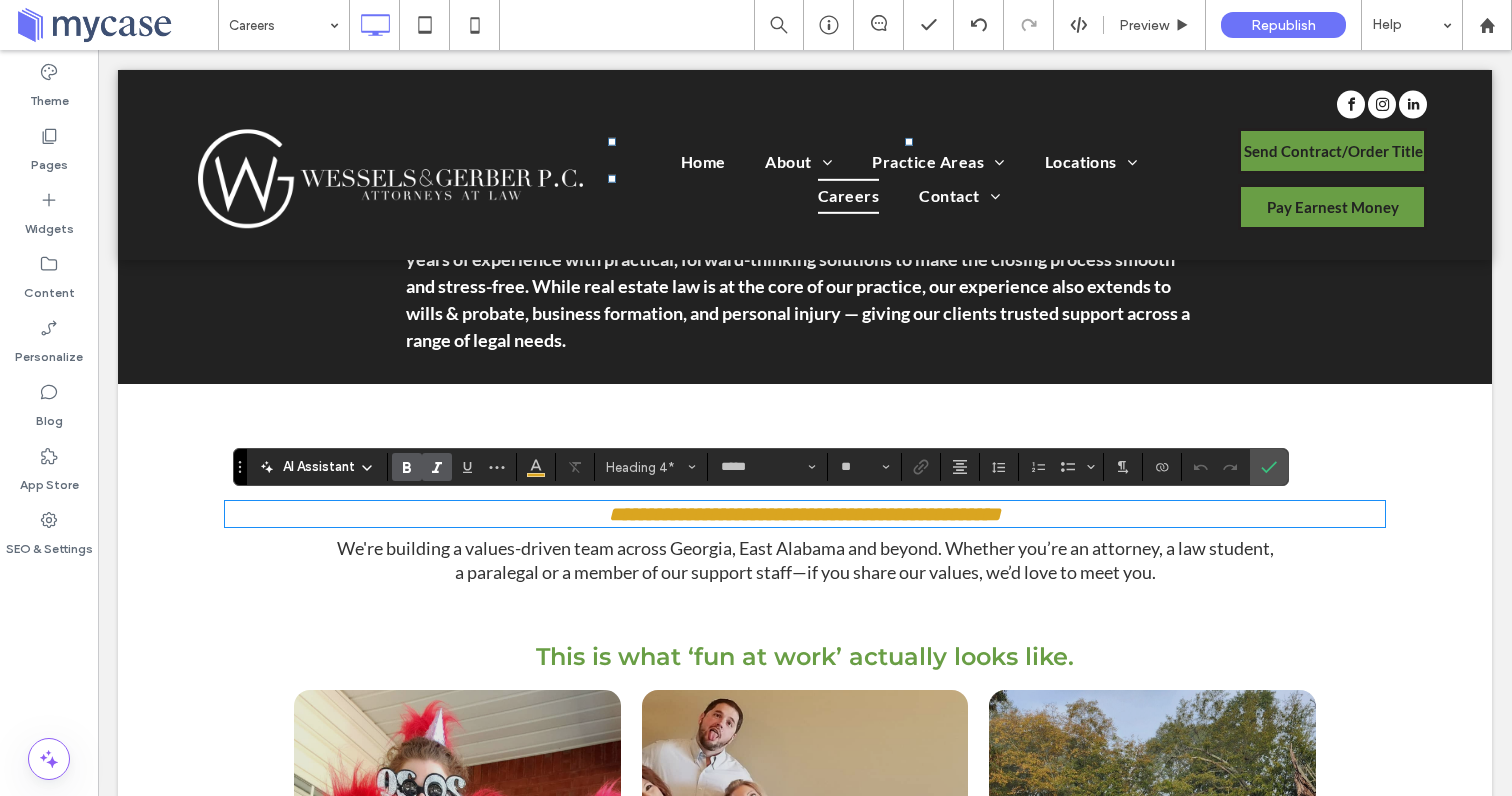 click on "**********" at bounding box center [805, 514] 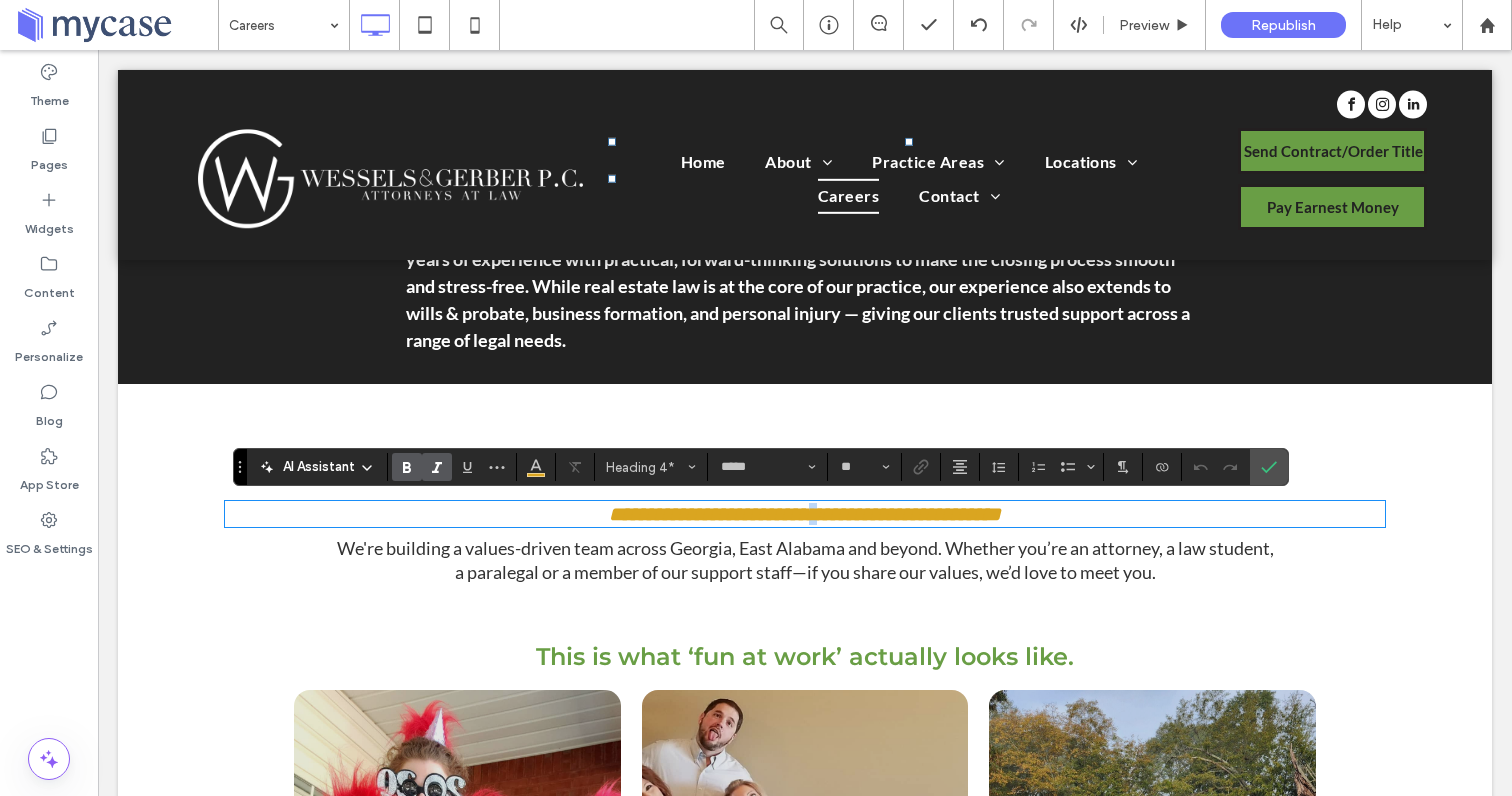 click on "**********" at bounding box center (805, 514) 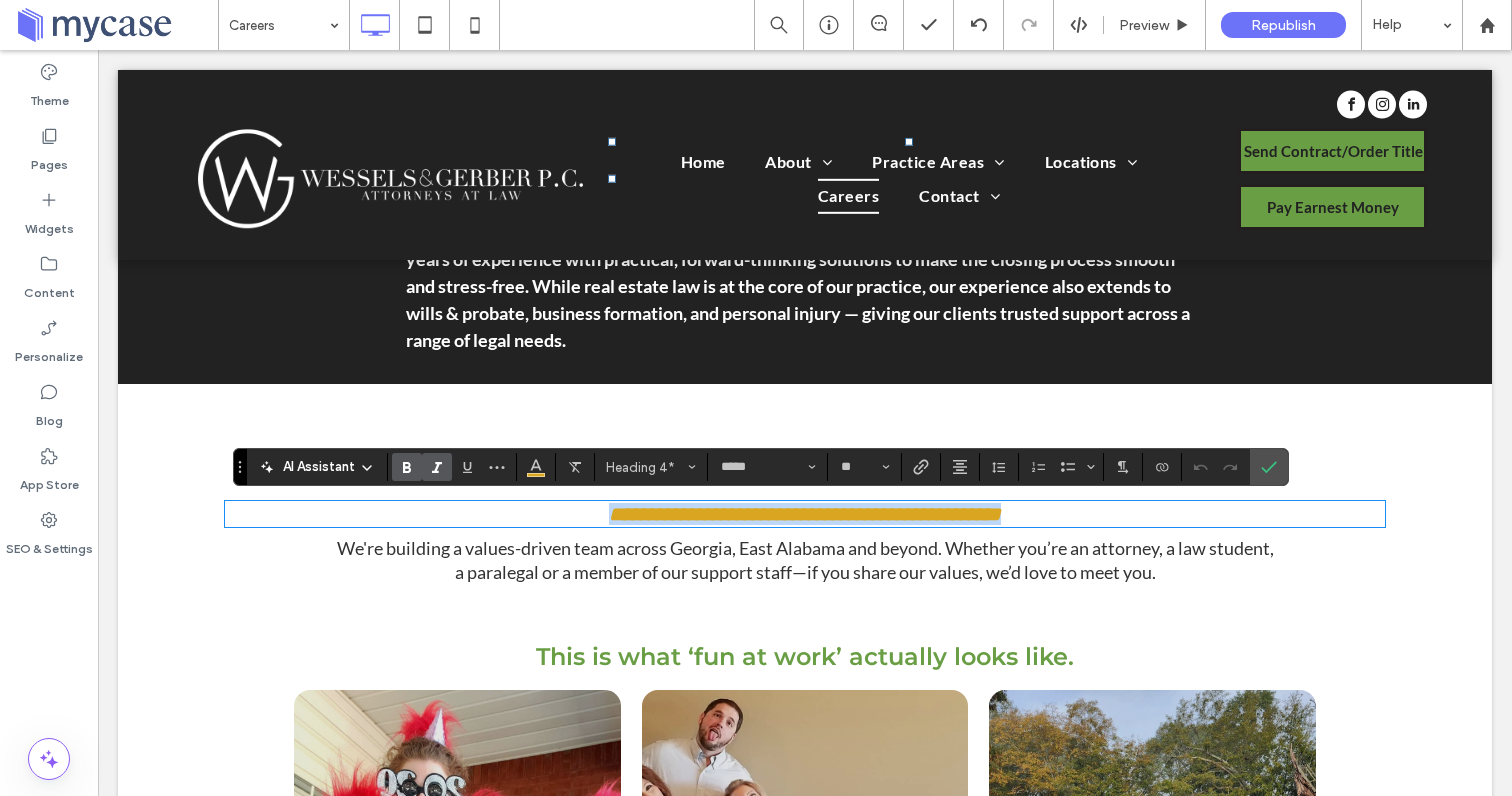 click on "**********" at bounding box center (805, 514) 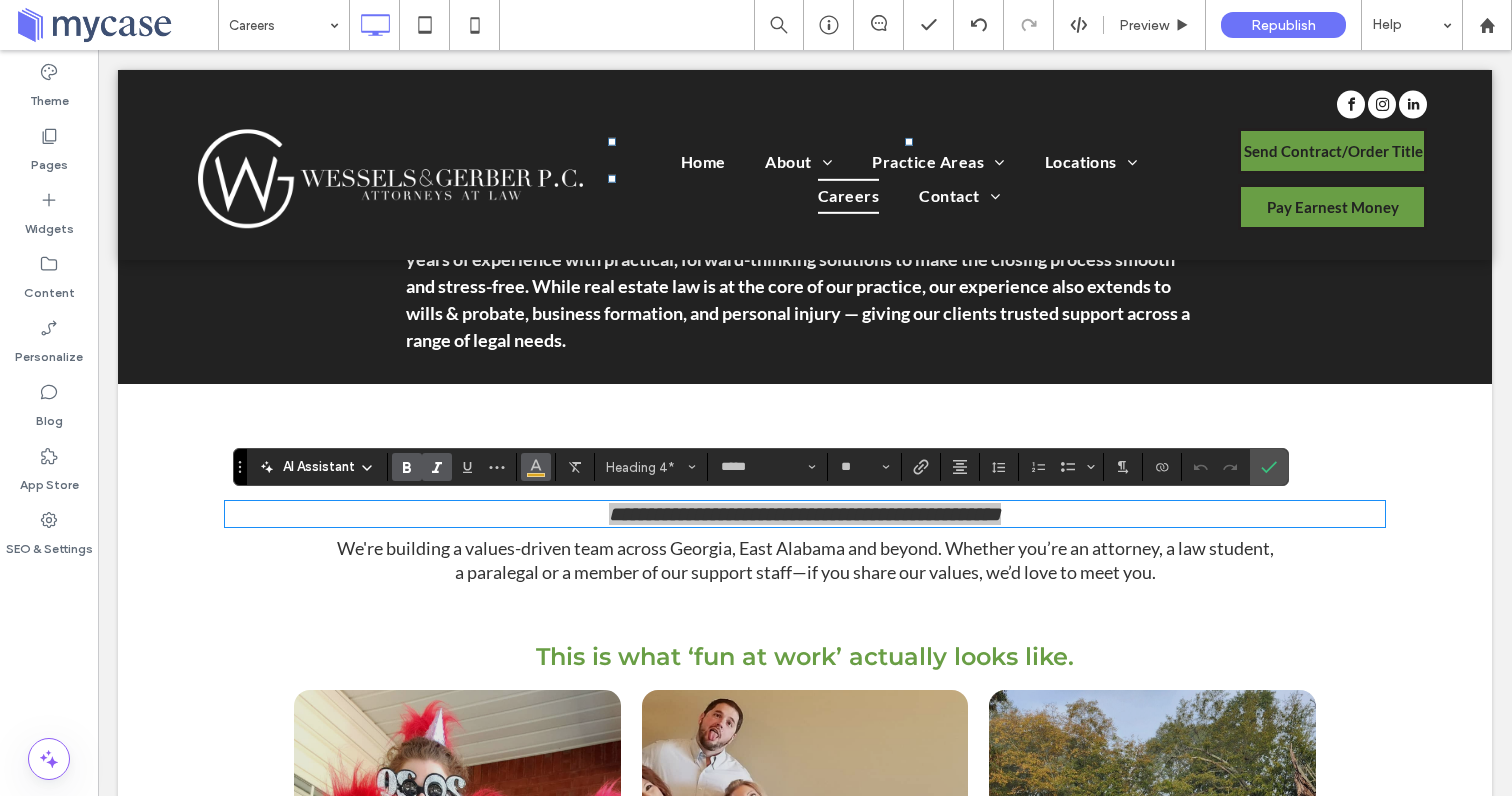 click at bounding box center [536, 465] 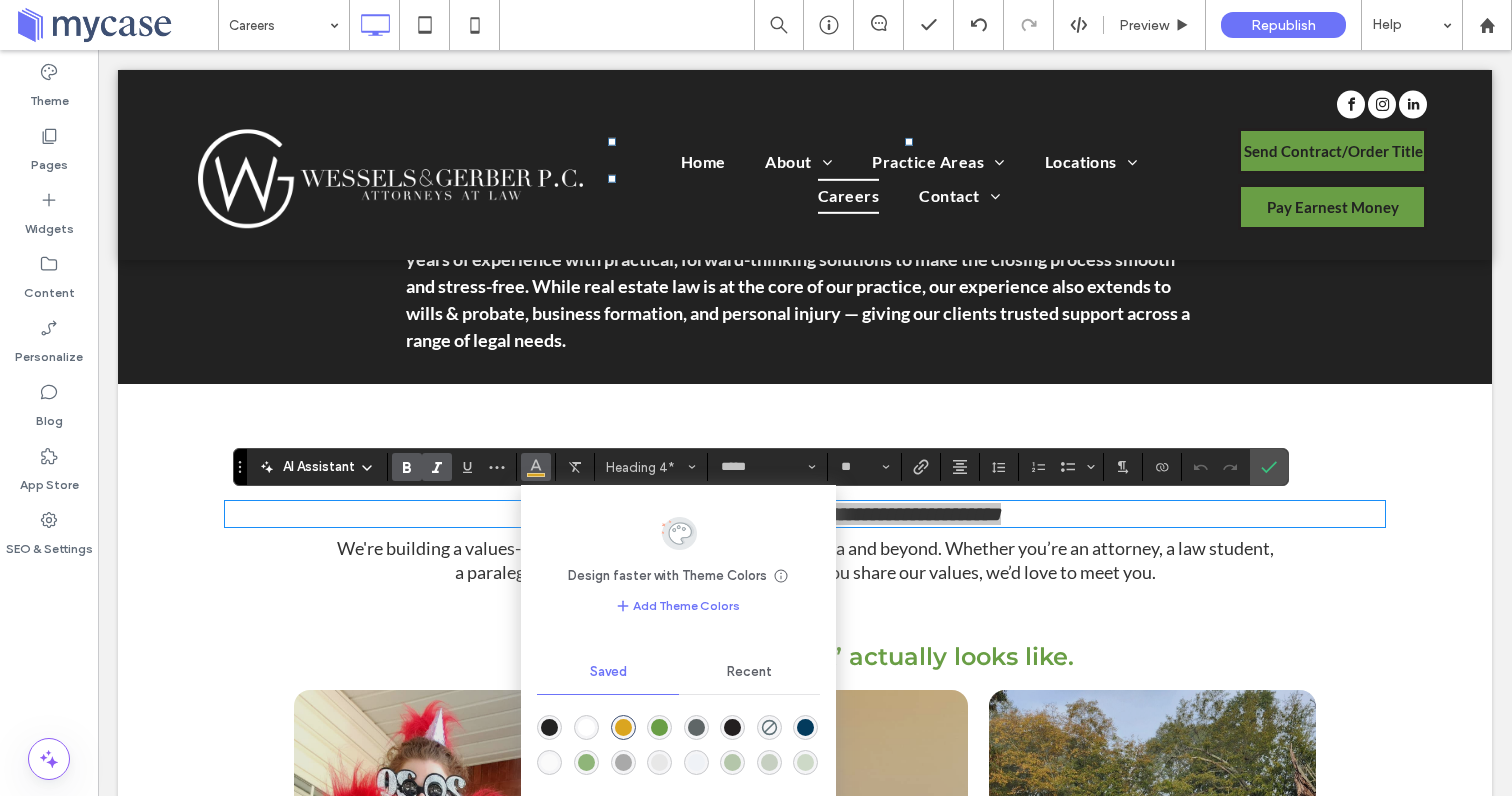 click at bounding box center [696, 727] 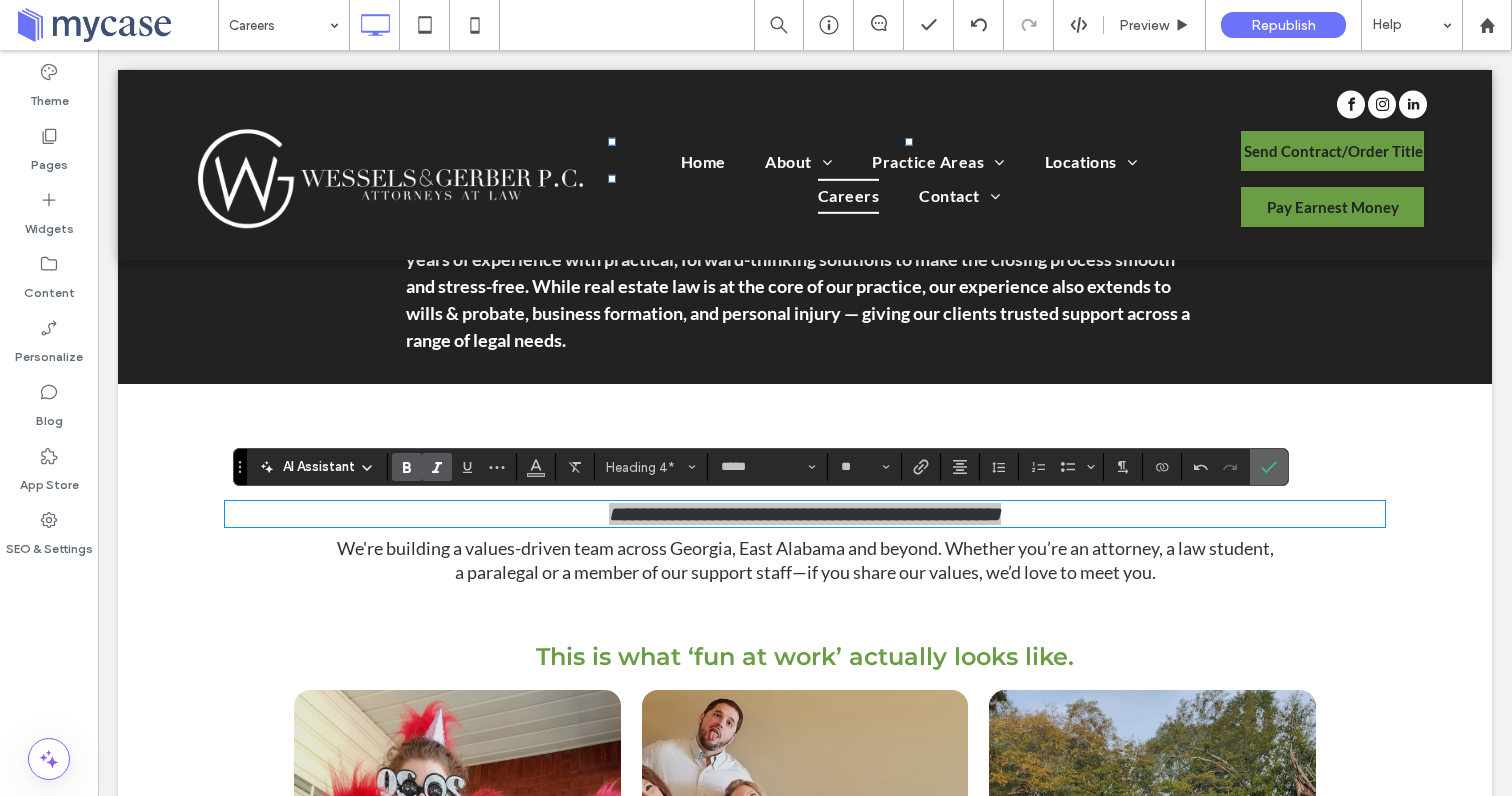 click 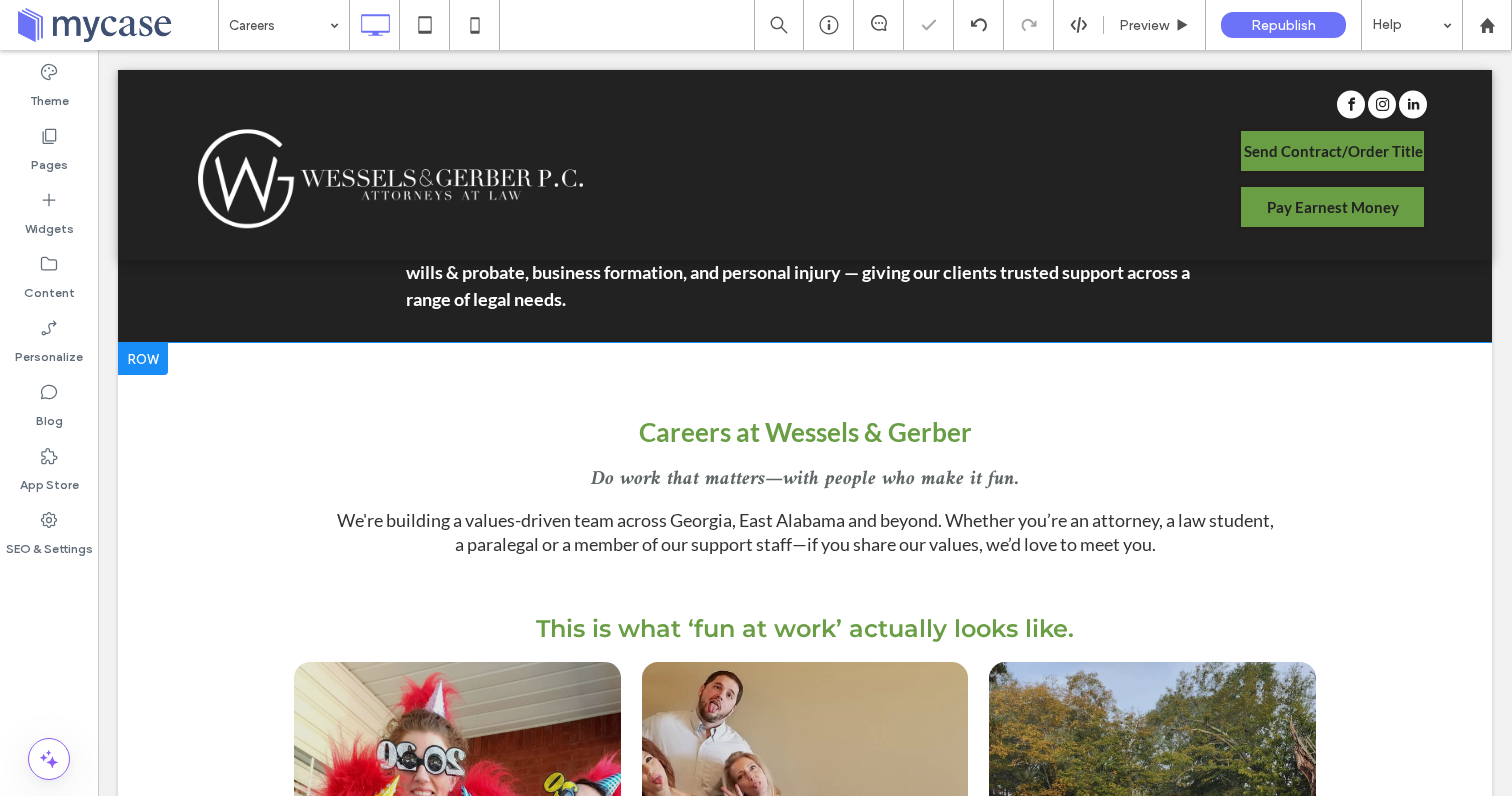 scroll, scrollTop: 648, scrollLeft: 0, axis: vertical 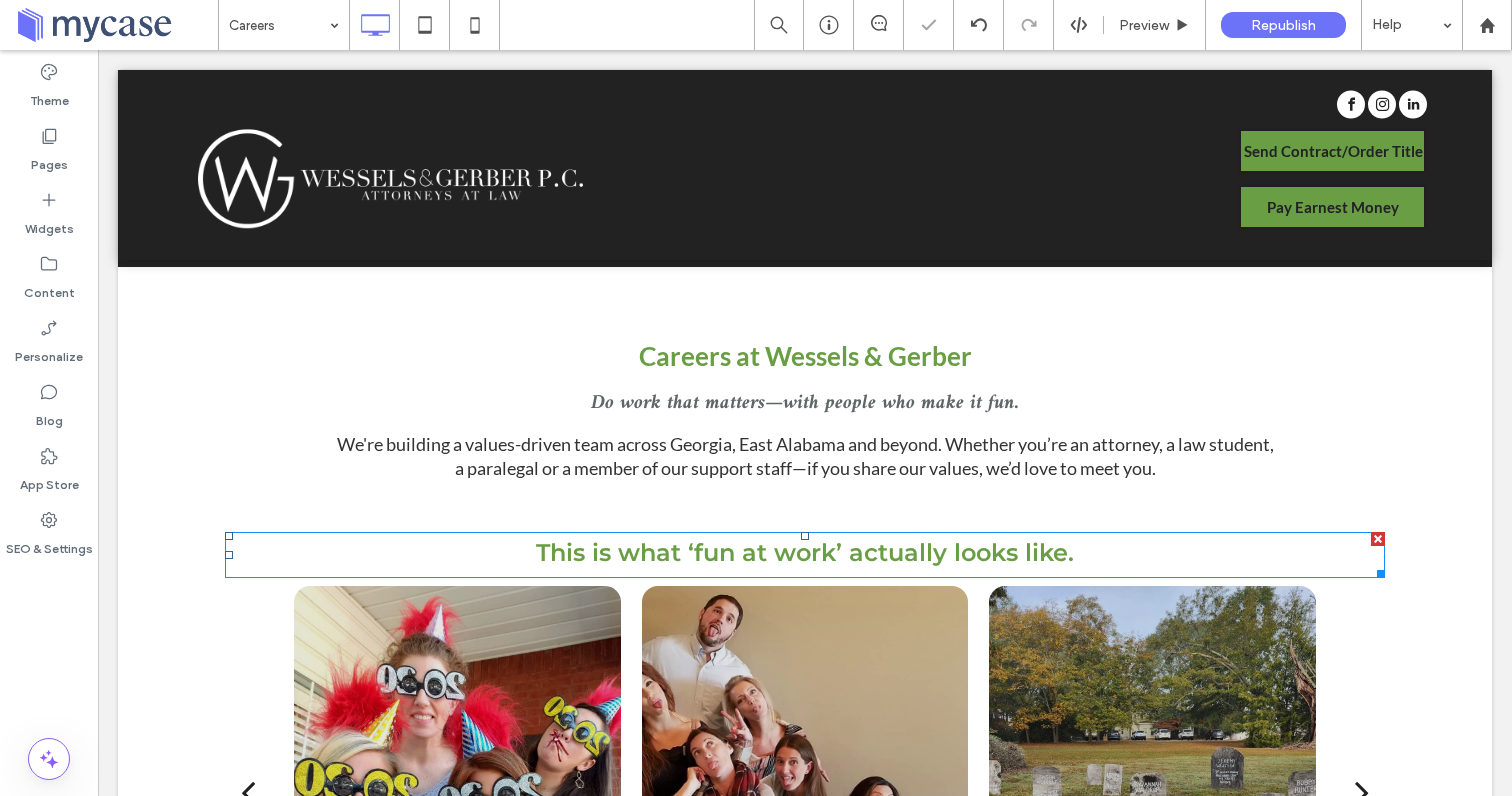 click on "This is what ‘fun at work’ actually looks like." at bounding box center [805, 552] 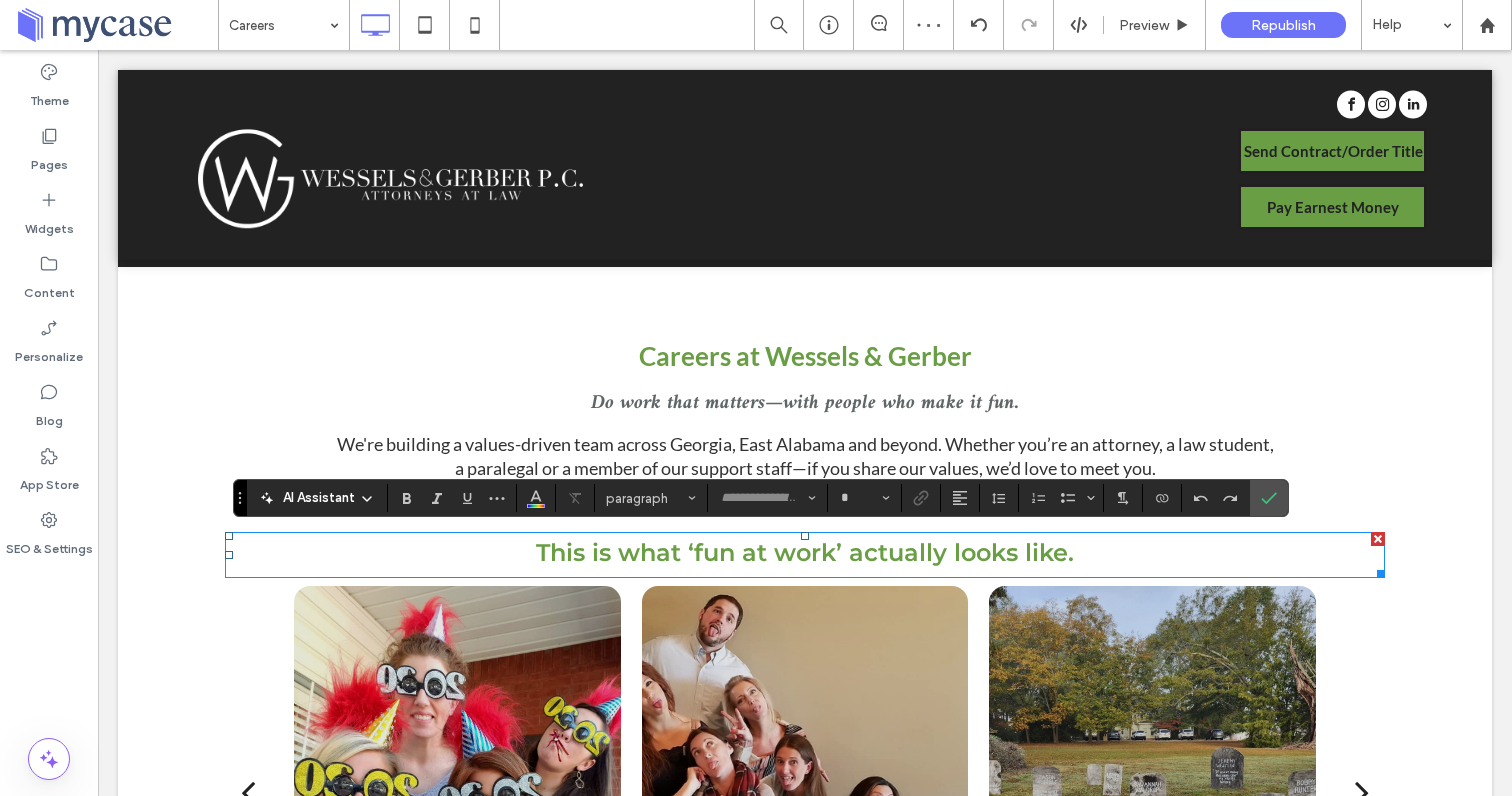 type on "**********" 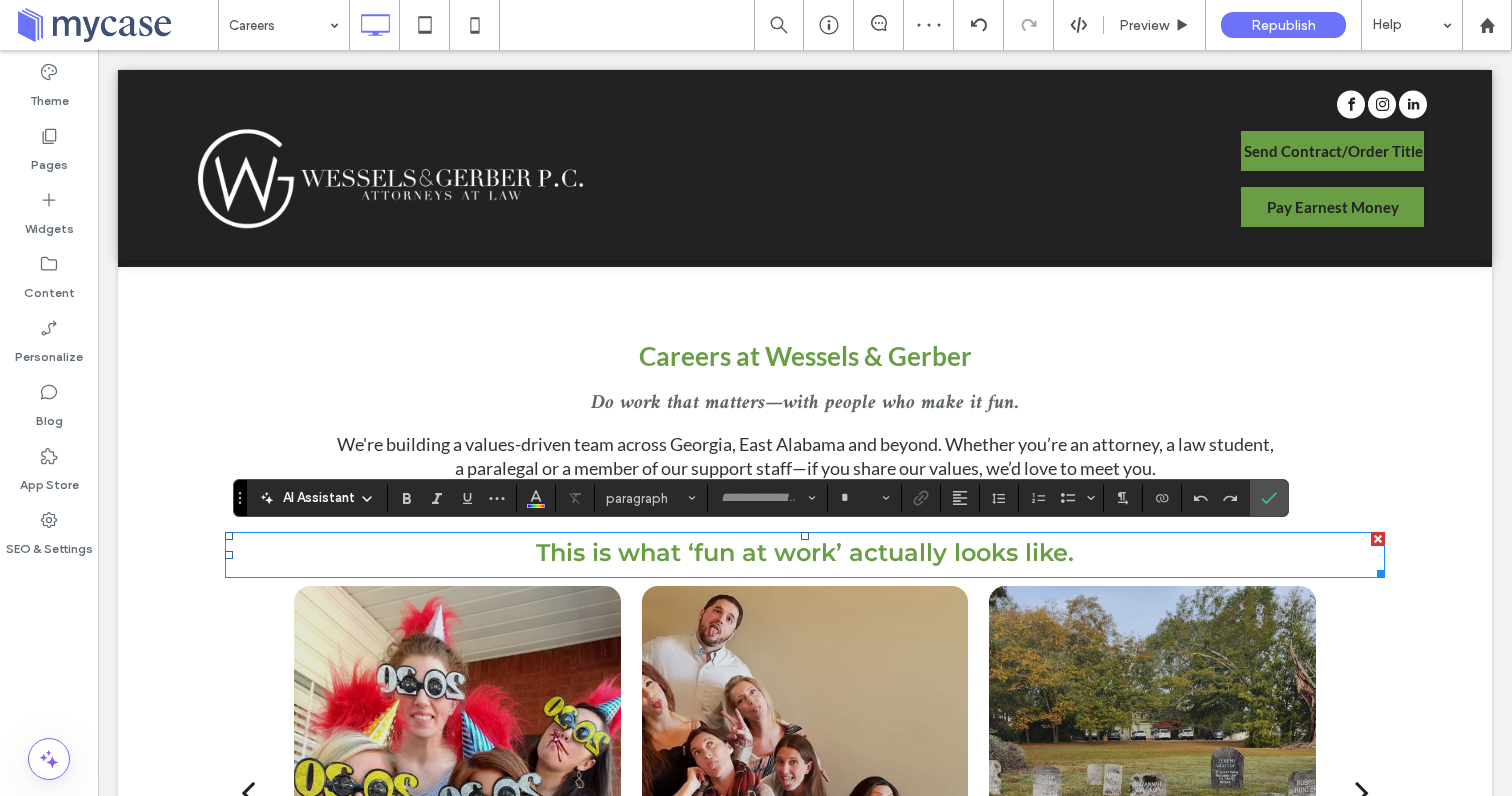 type on "**" 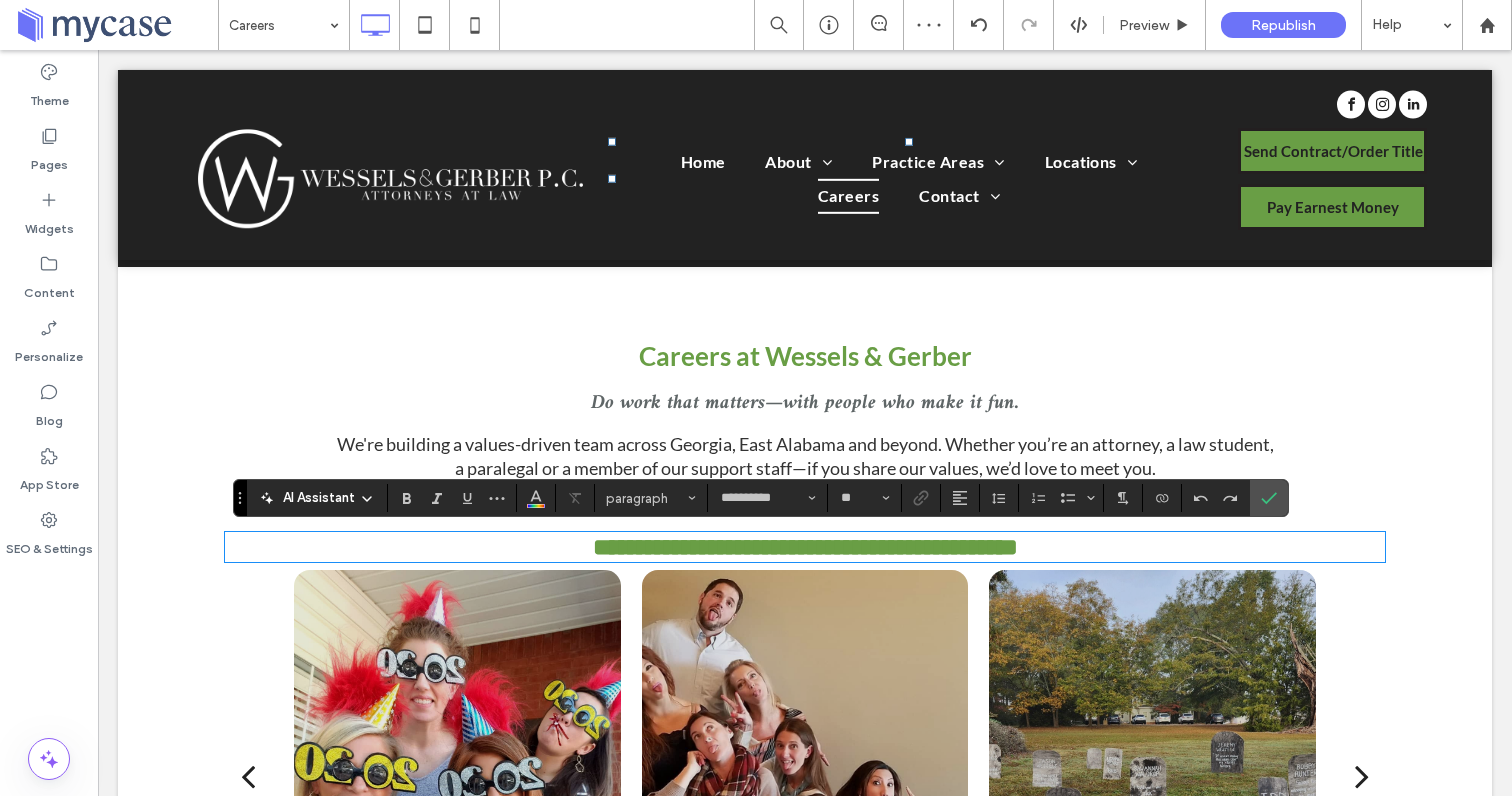 click on "**********" at bounding box center (805, 547) 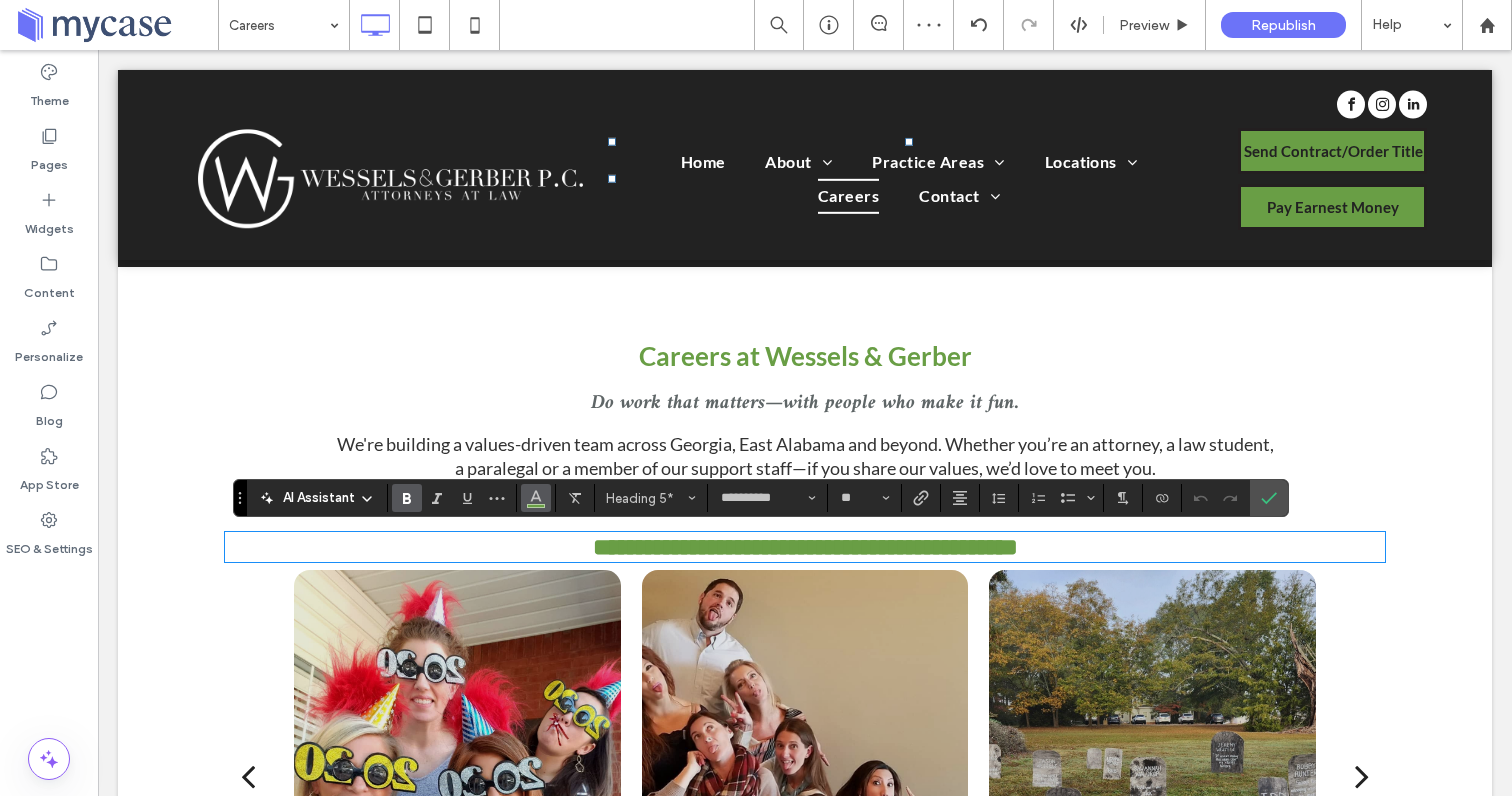 click 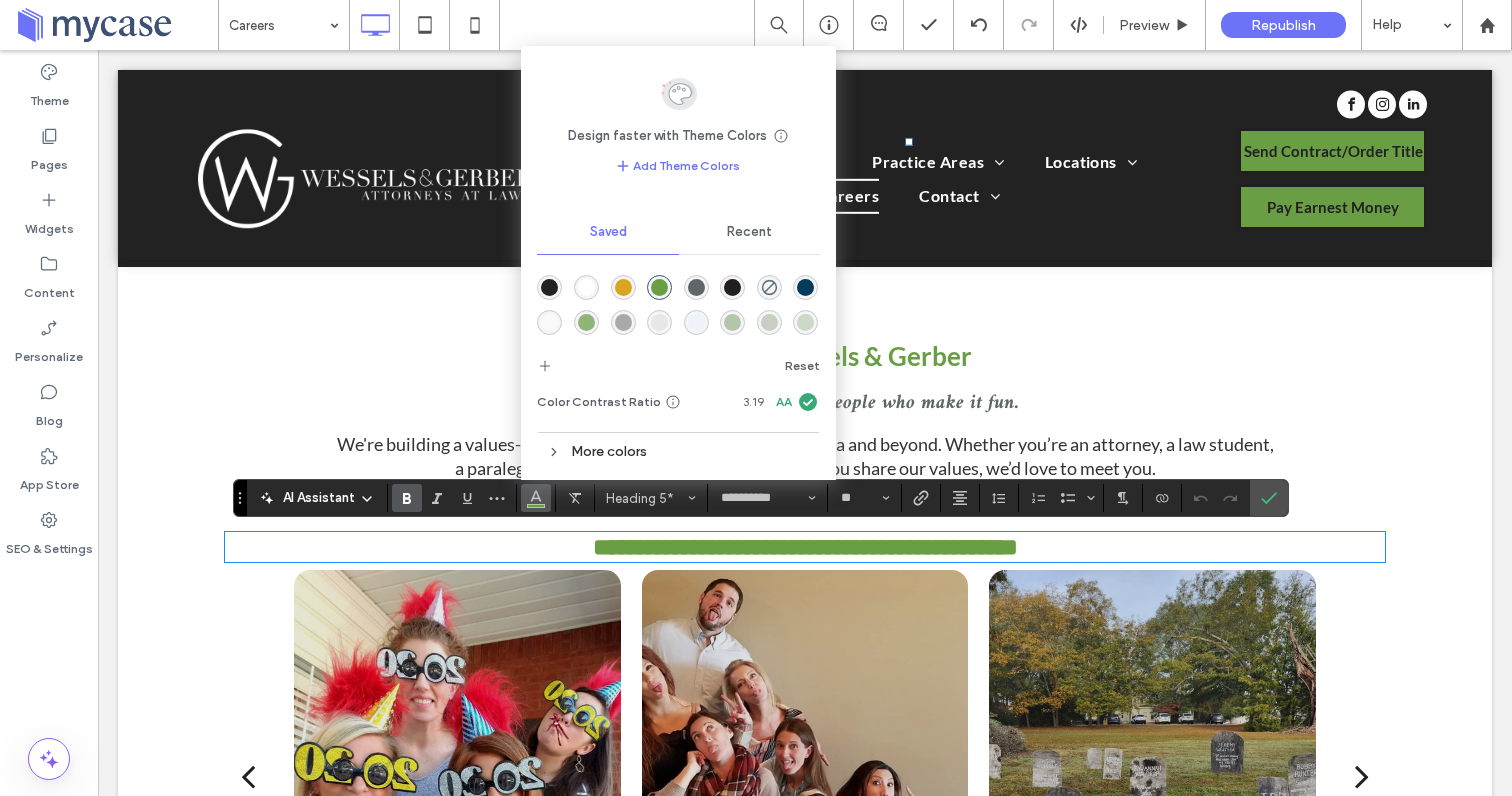 click at bounding box center (623, 287) 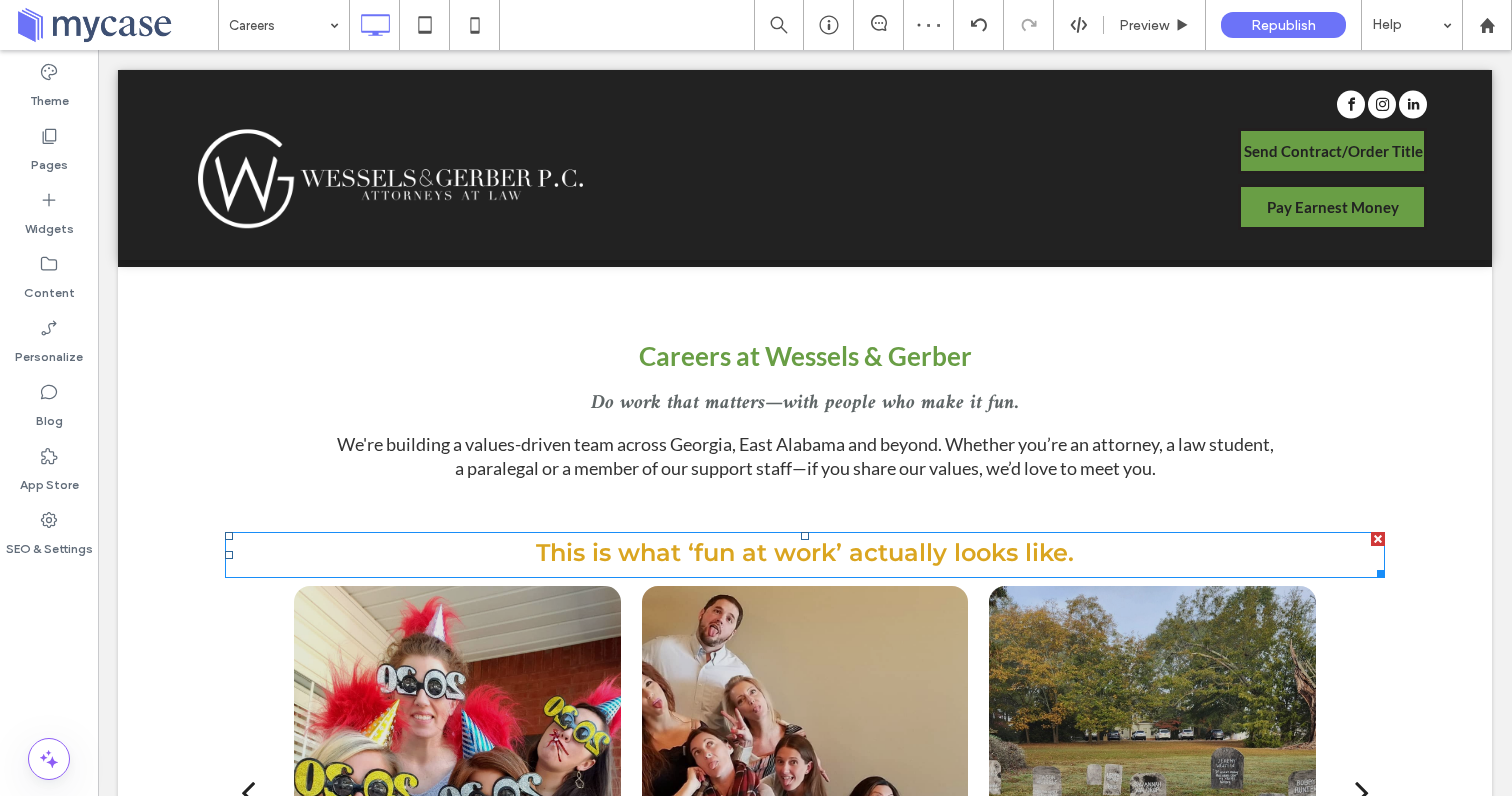 click on "This is what ‘fun at work’ actually looks like." at bounding box center [805, 552] 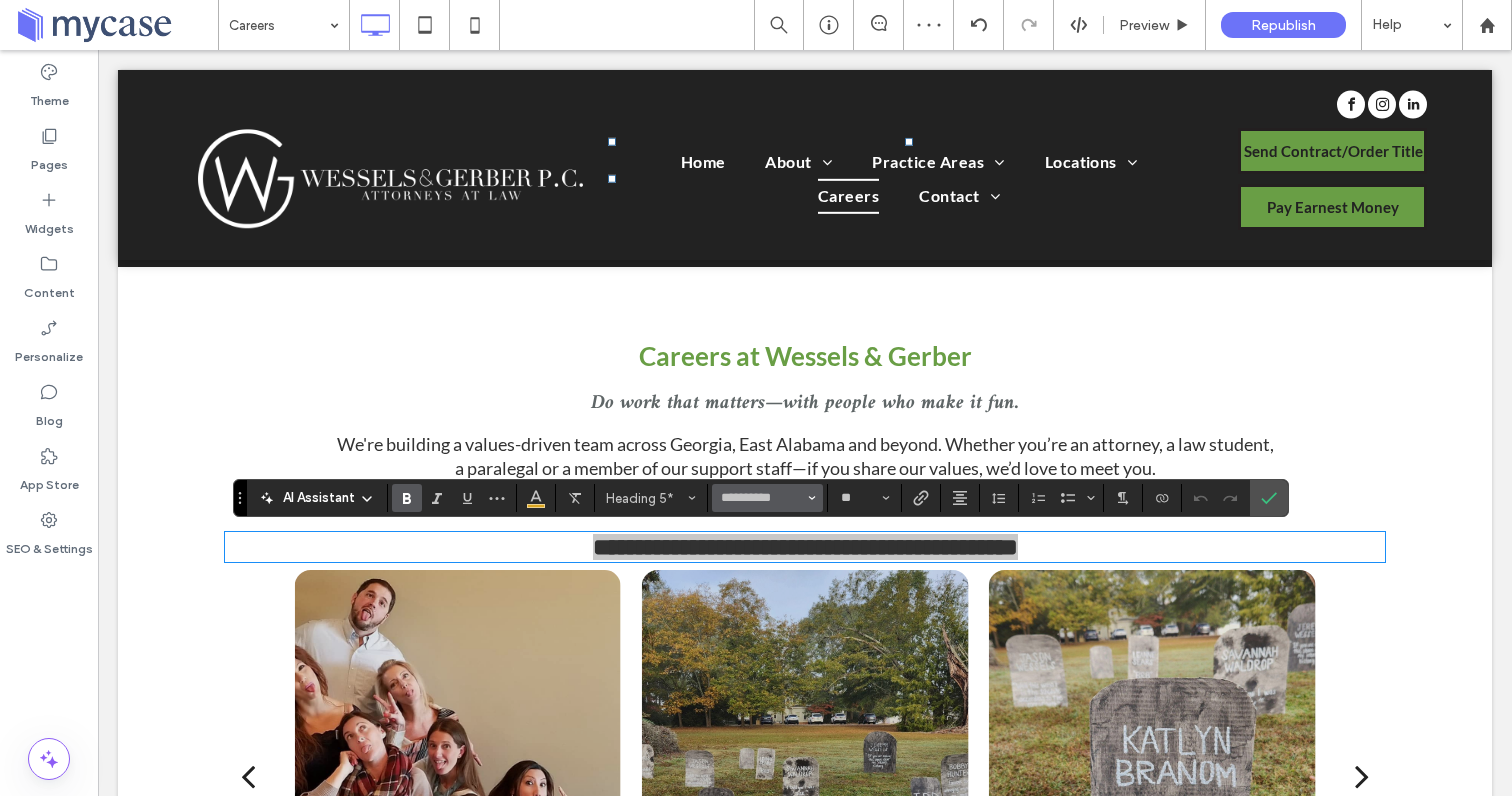 click on "**********" at bounding box center (767, 498) 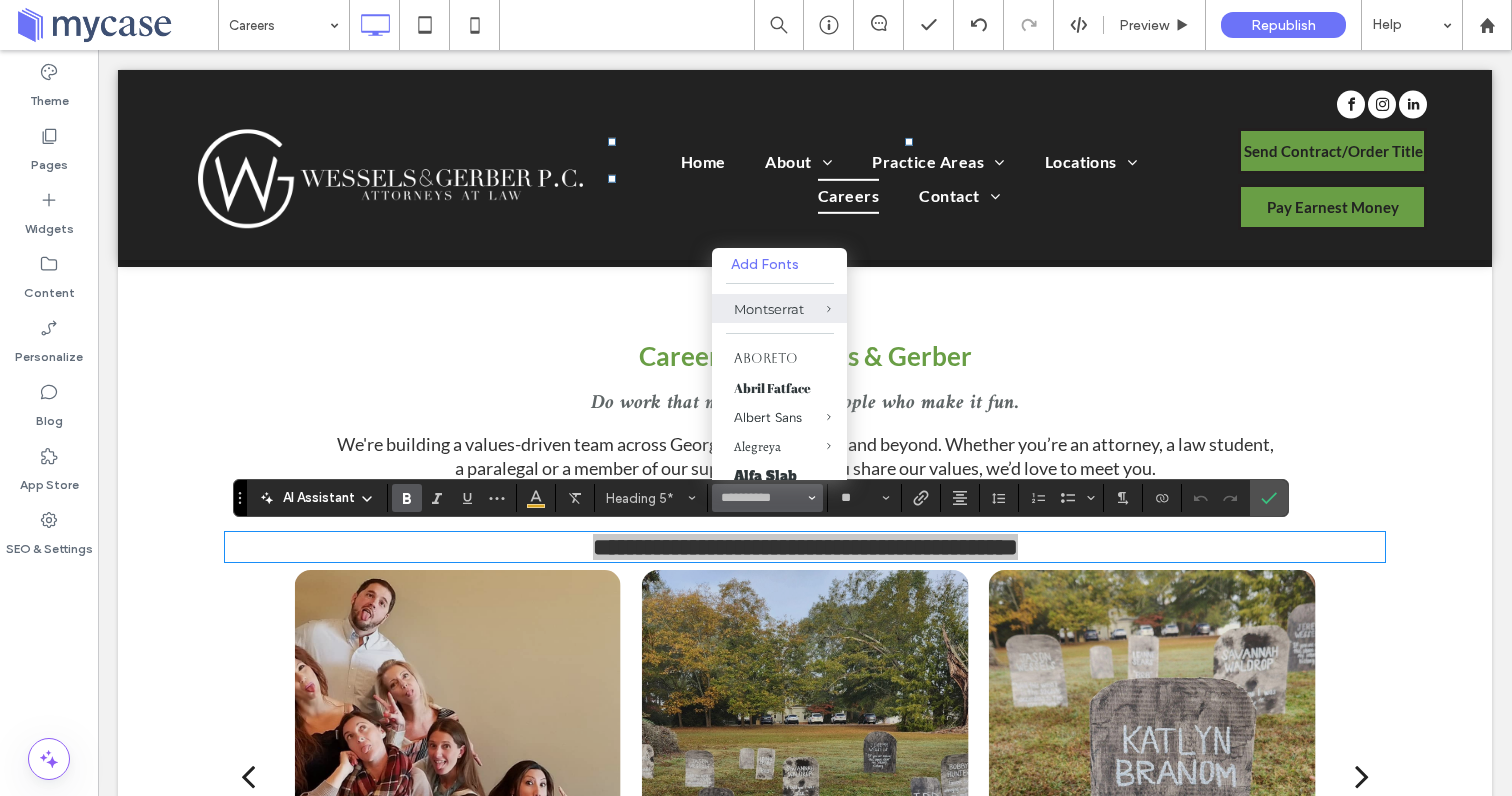 click on "Add Fonts" at bounding box center (779, 264) 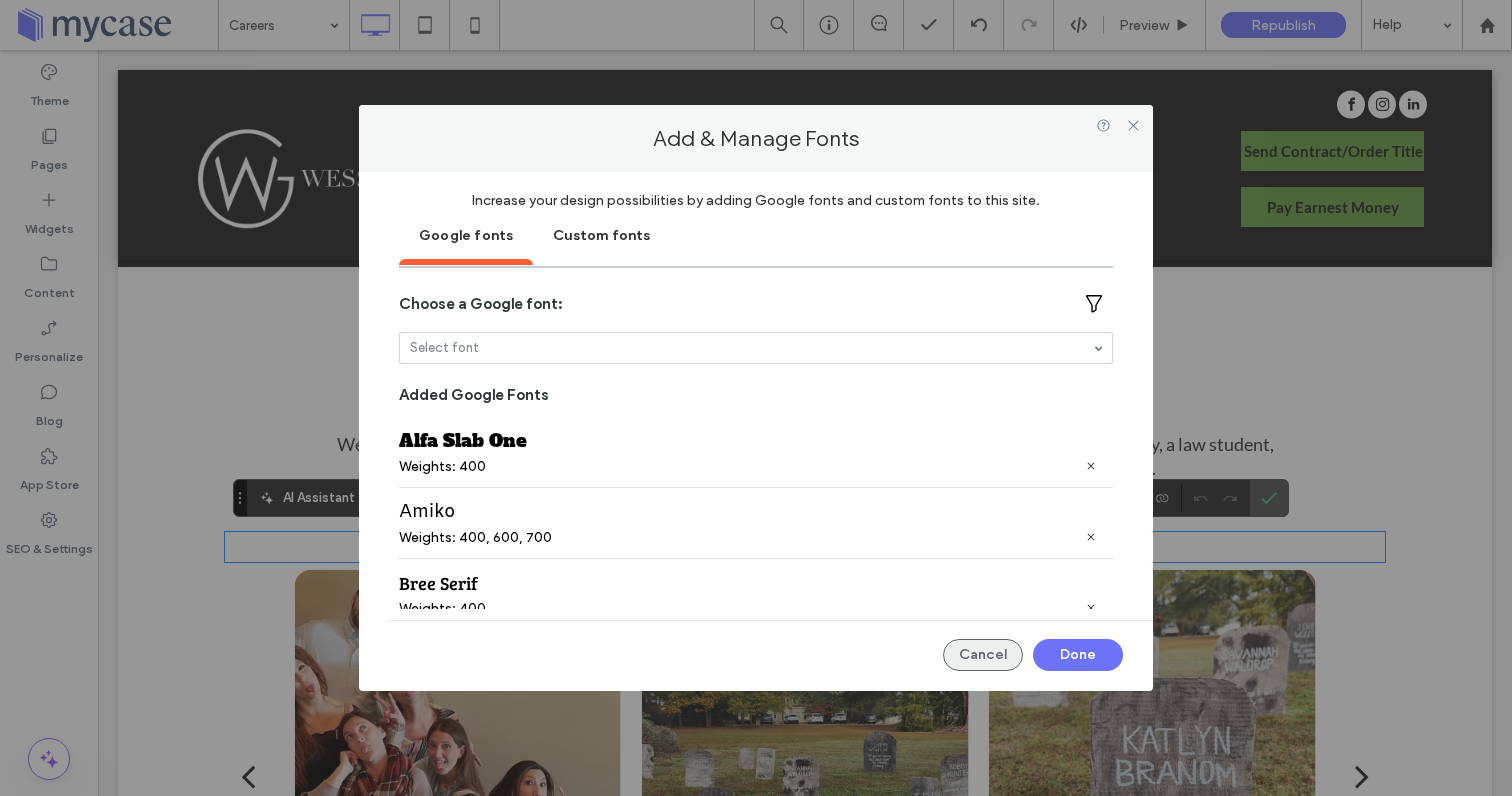 click on "Cancel" at bounding box center (983, 655) 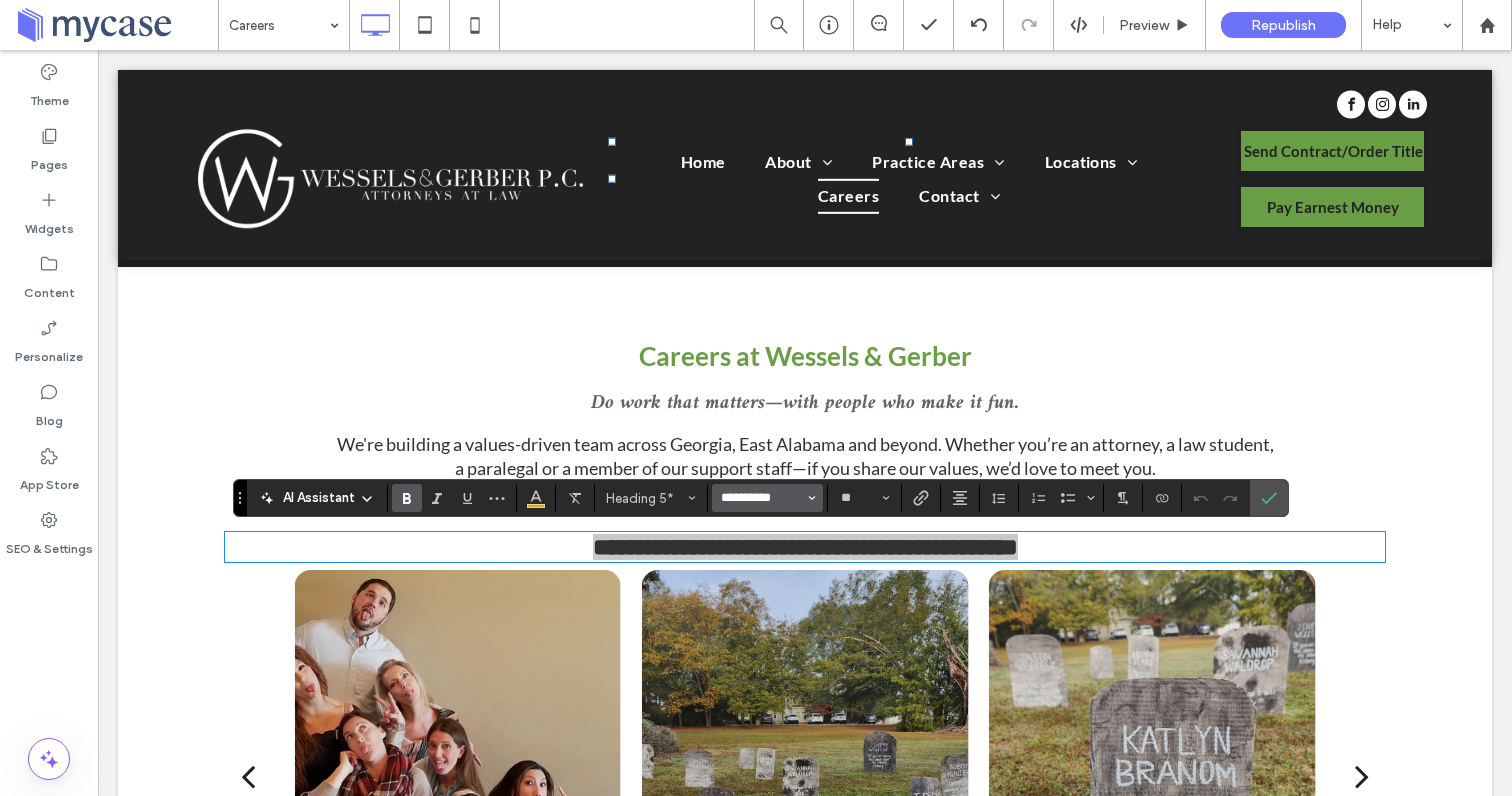click on "**********" at bounding box center (761, 498) 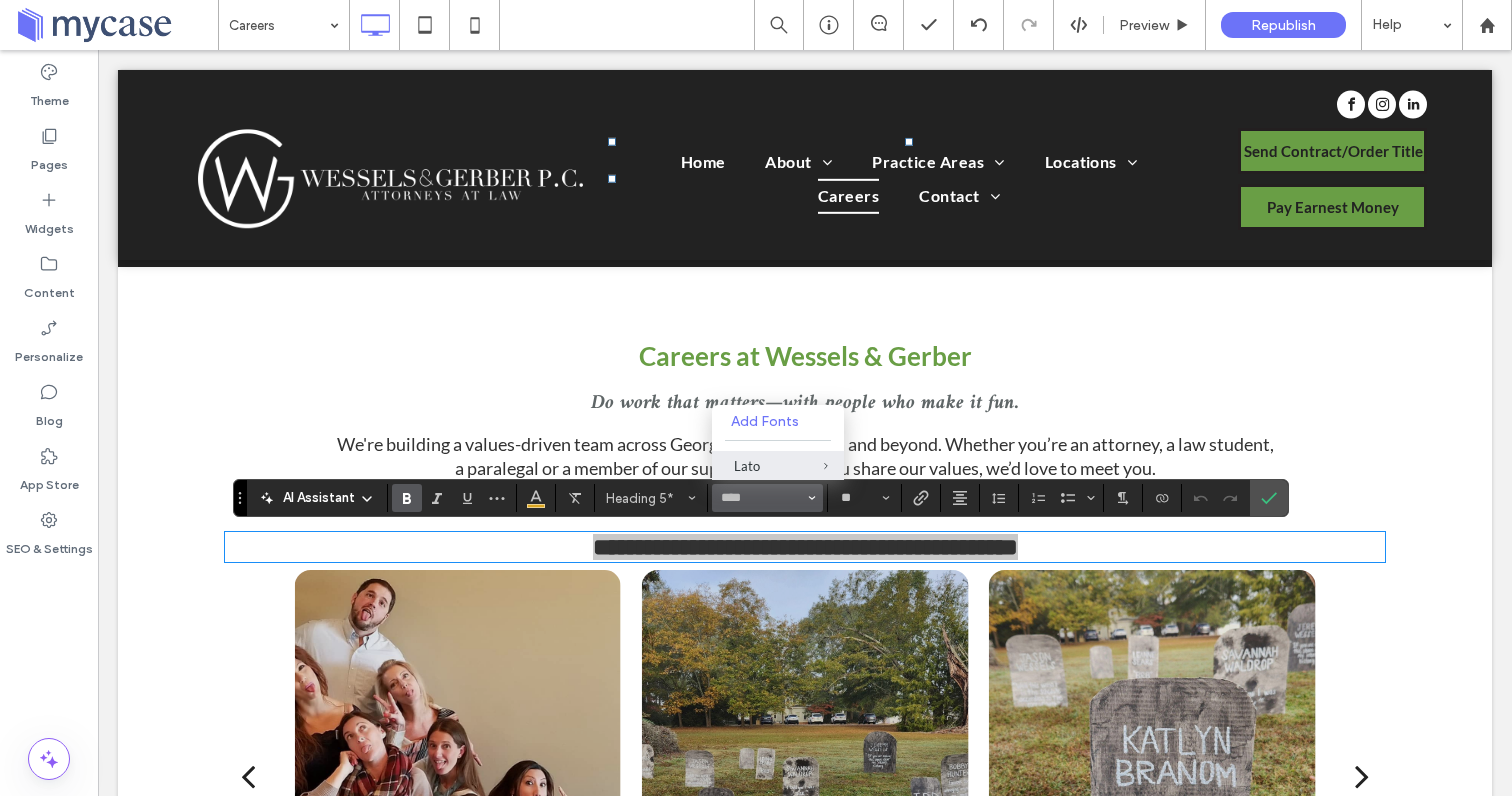 click on "Lato" at bounding box center [778, 466] 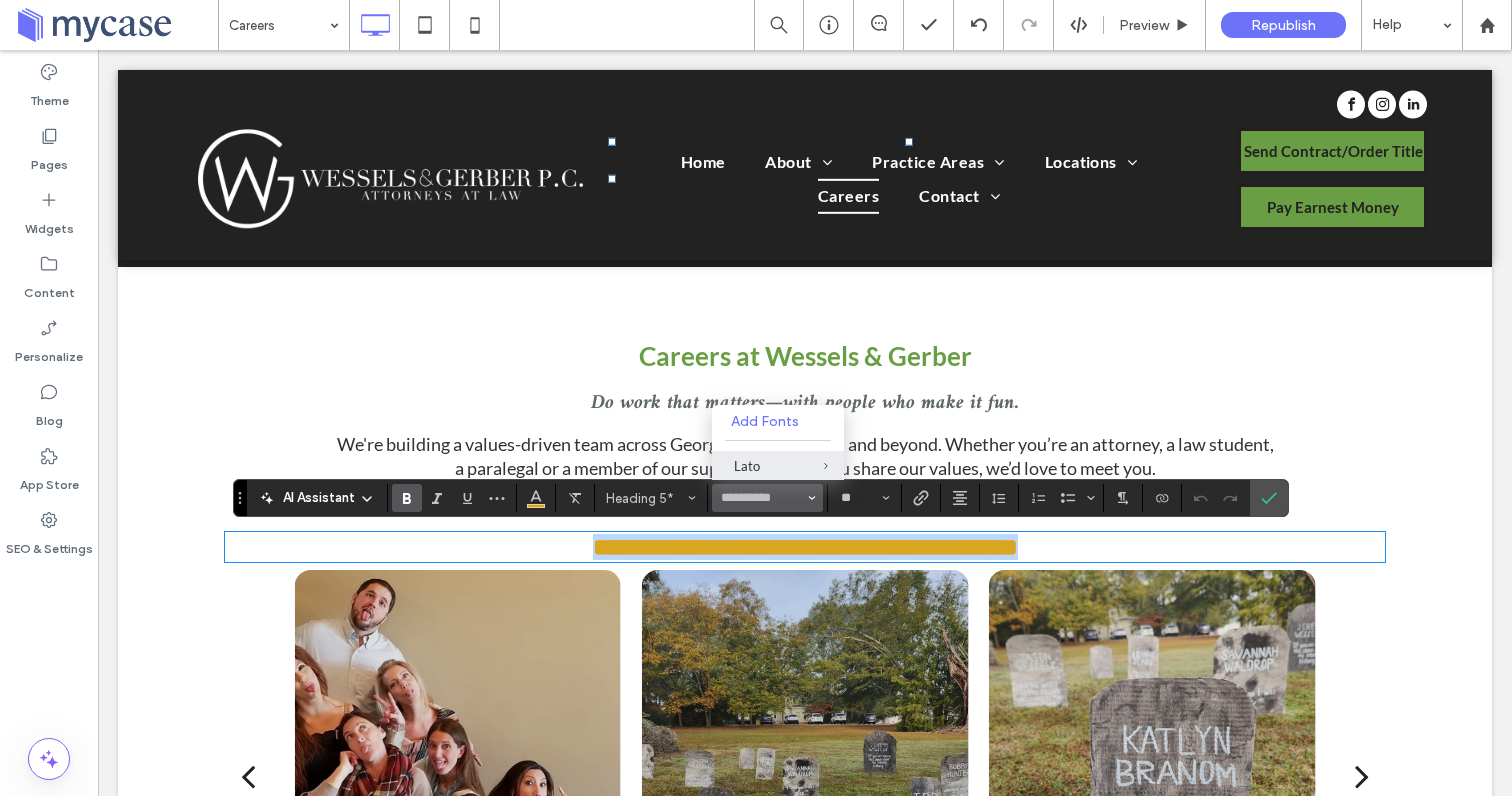 type on "****" 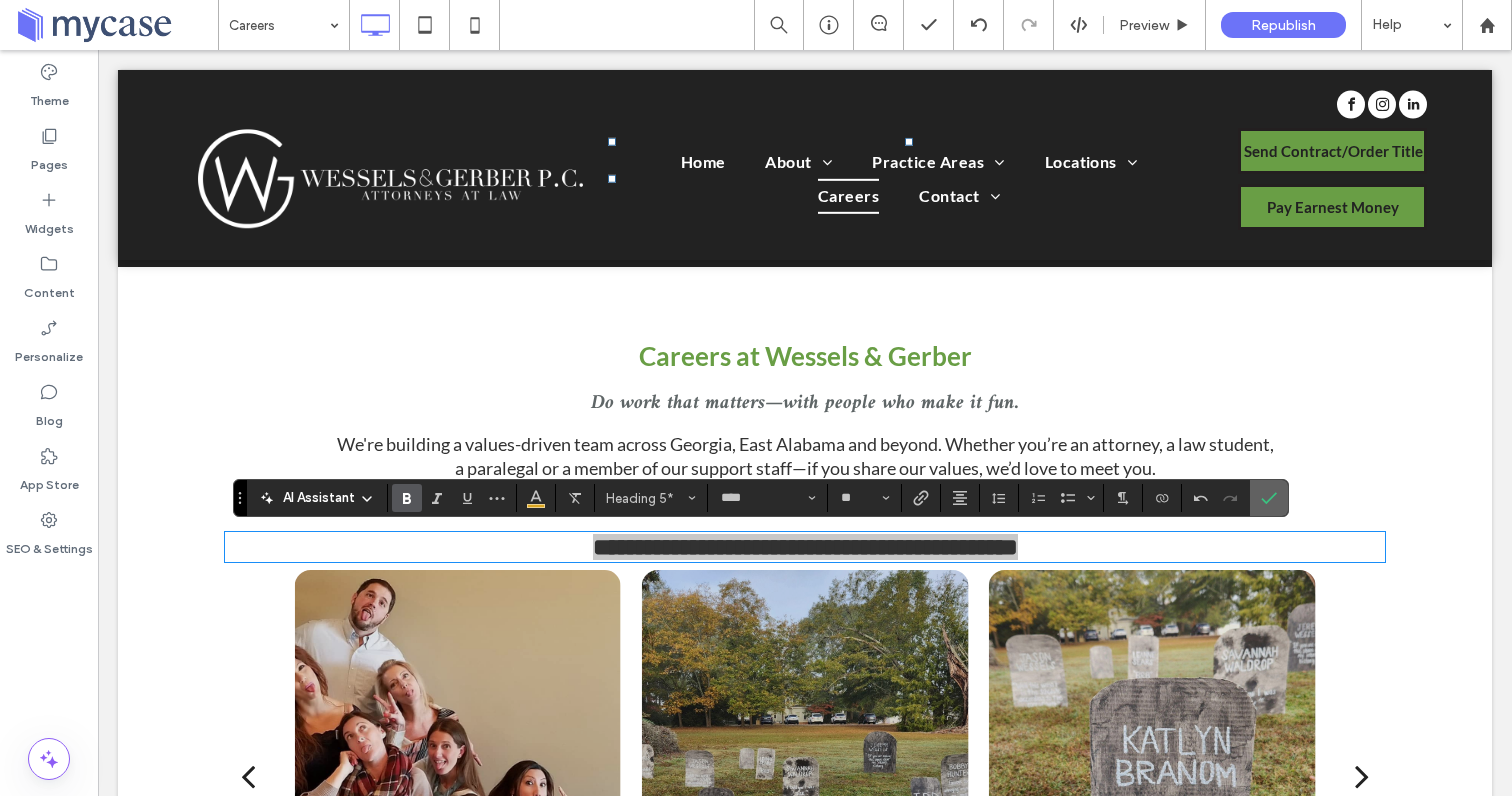 click 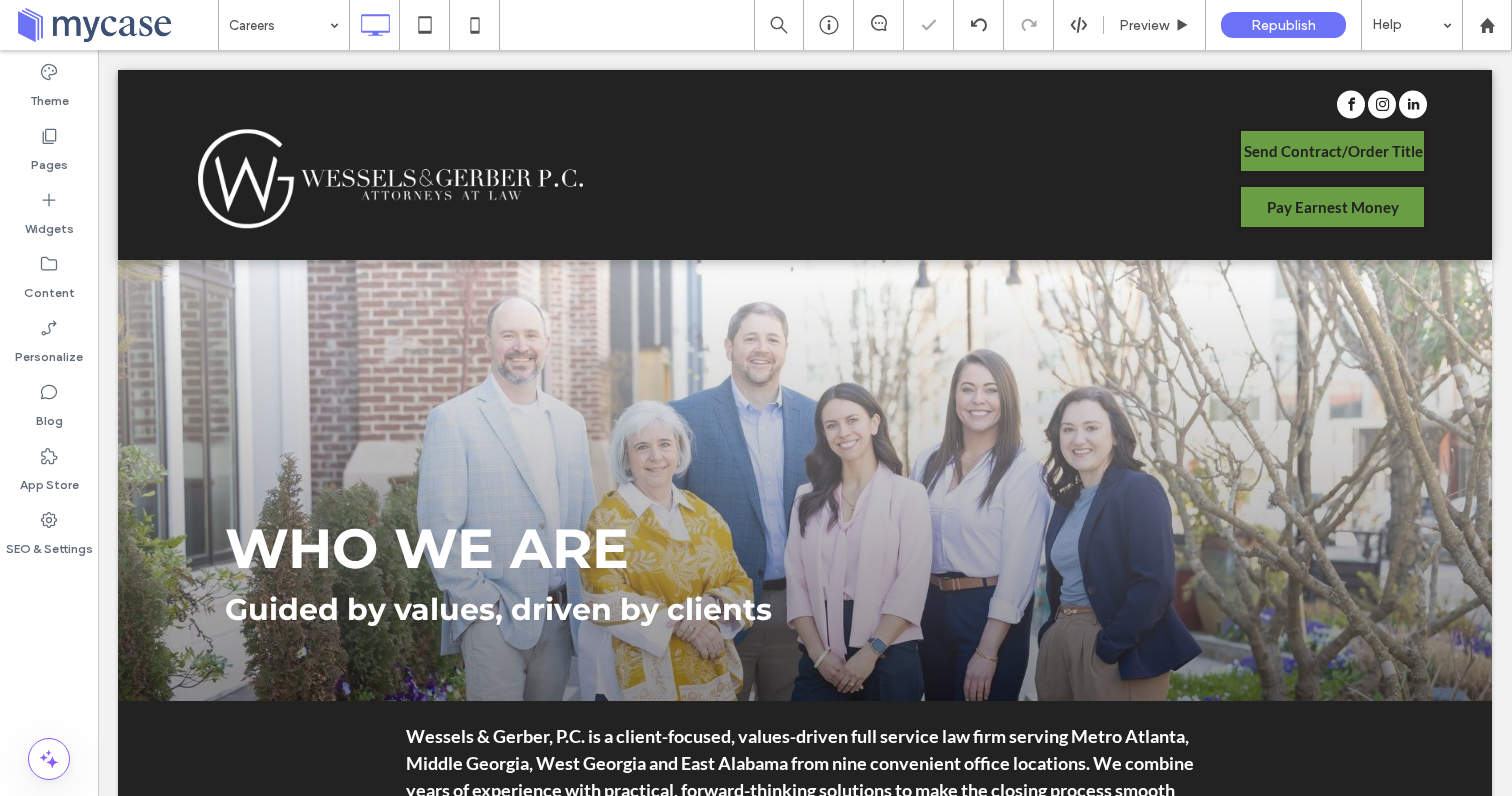 scroll, scrollTop: 648, scrollLeft: 0, axis: vertical 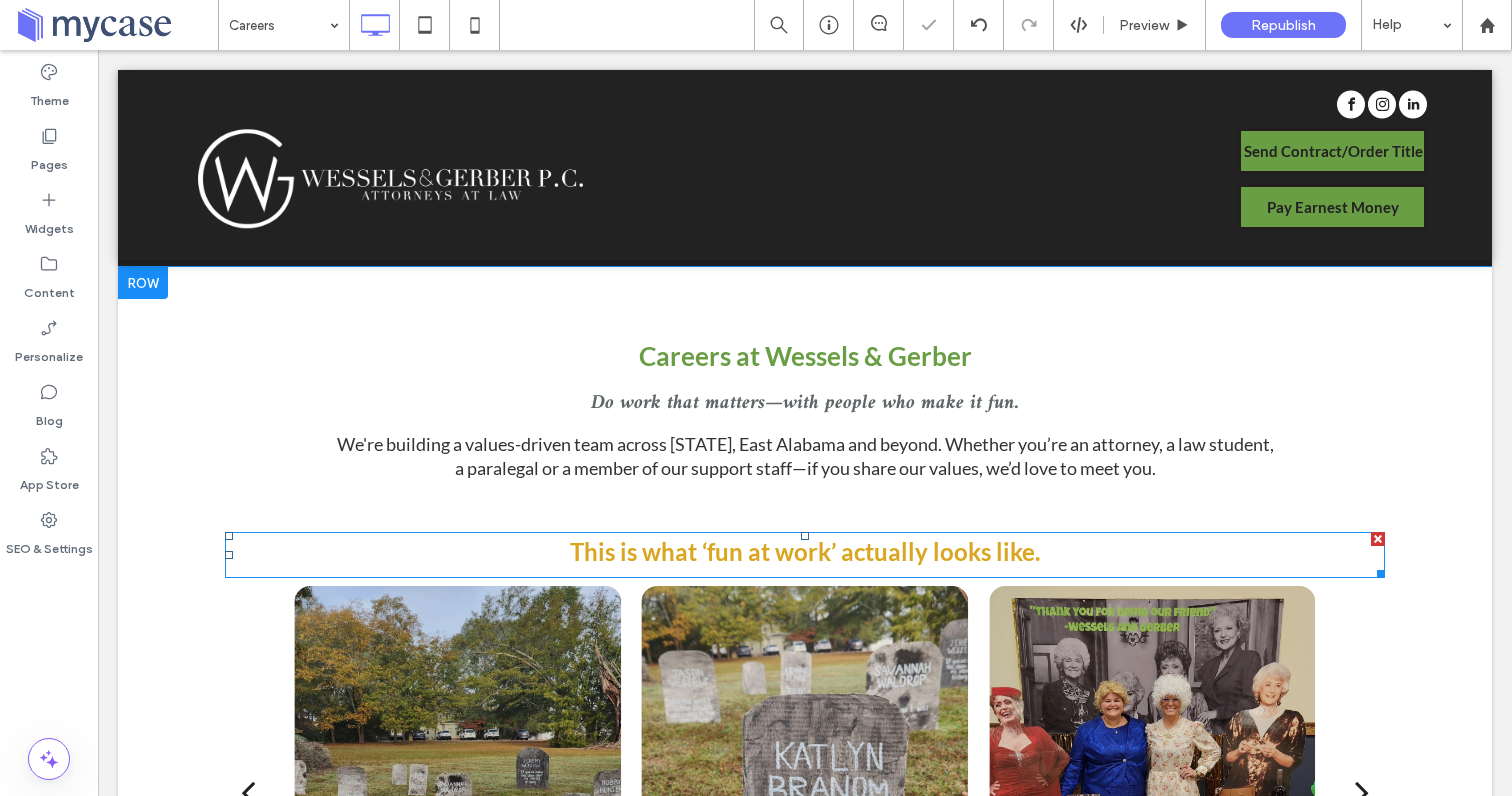 click on "This is what ‘fun at work’ actually looks like." at bounding box center (805, 551) 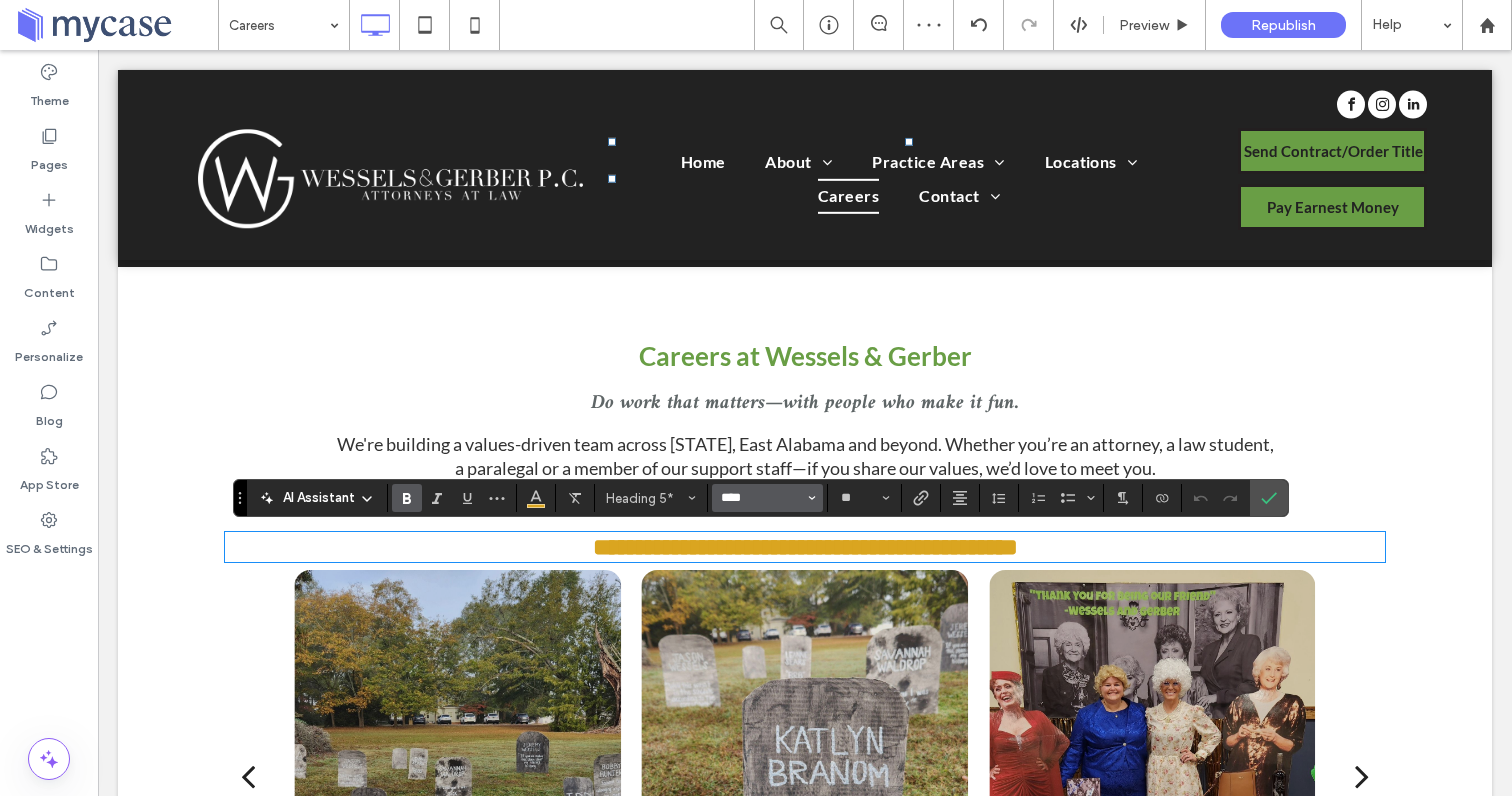 click on "****" at bounding box center [761, 498] 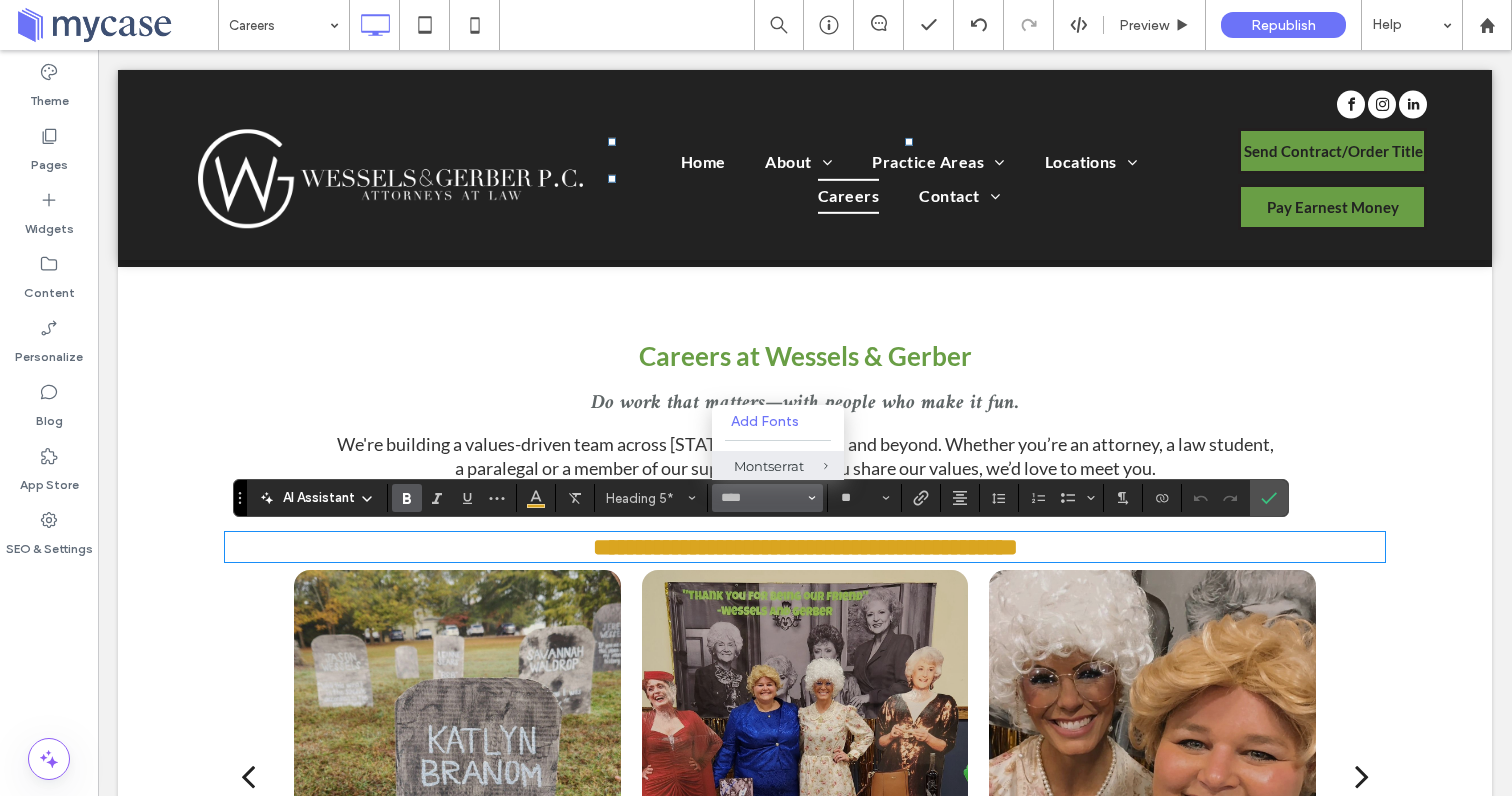click on "Montserrat" at bounding box center (778, 466) 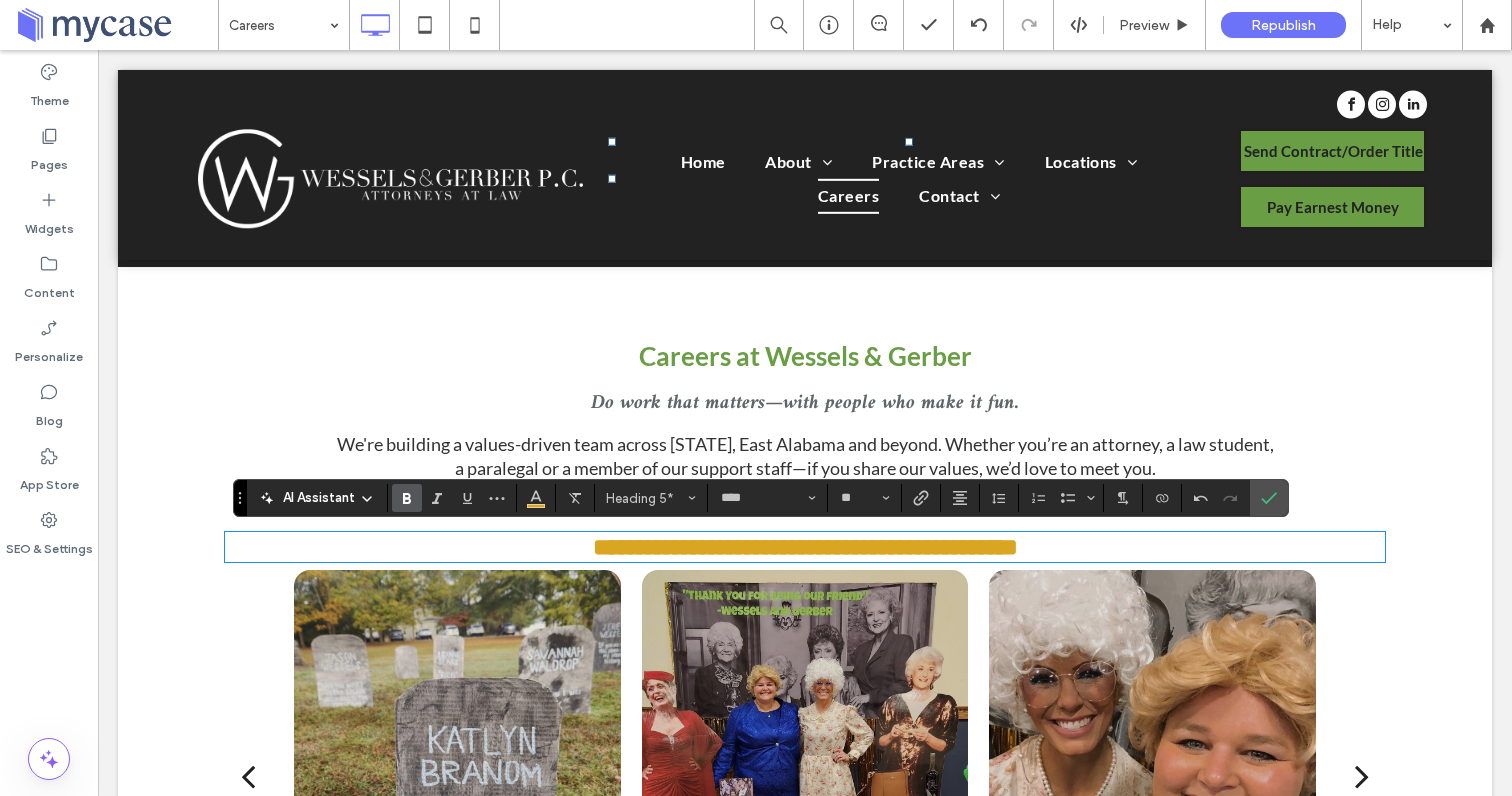 type on "**********" 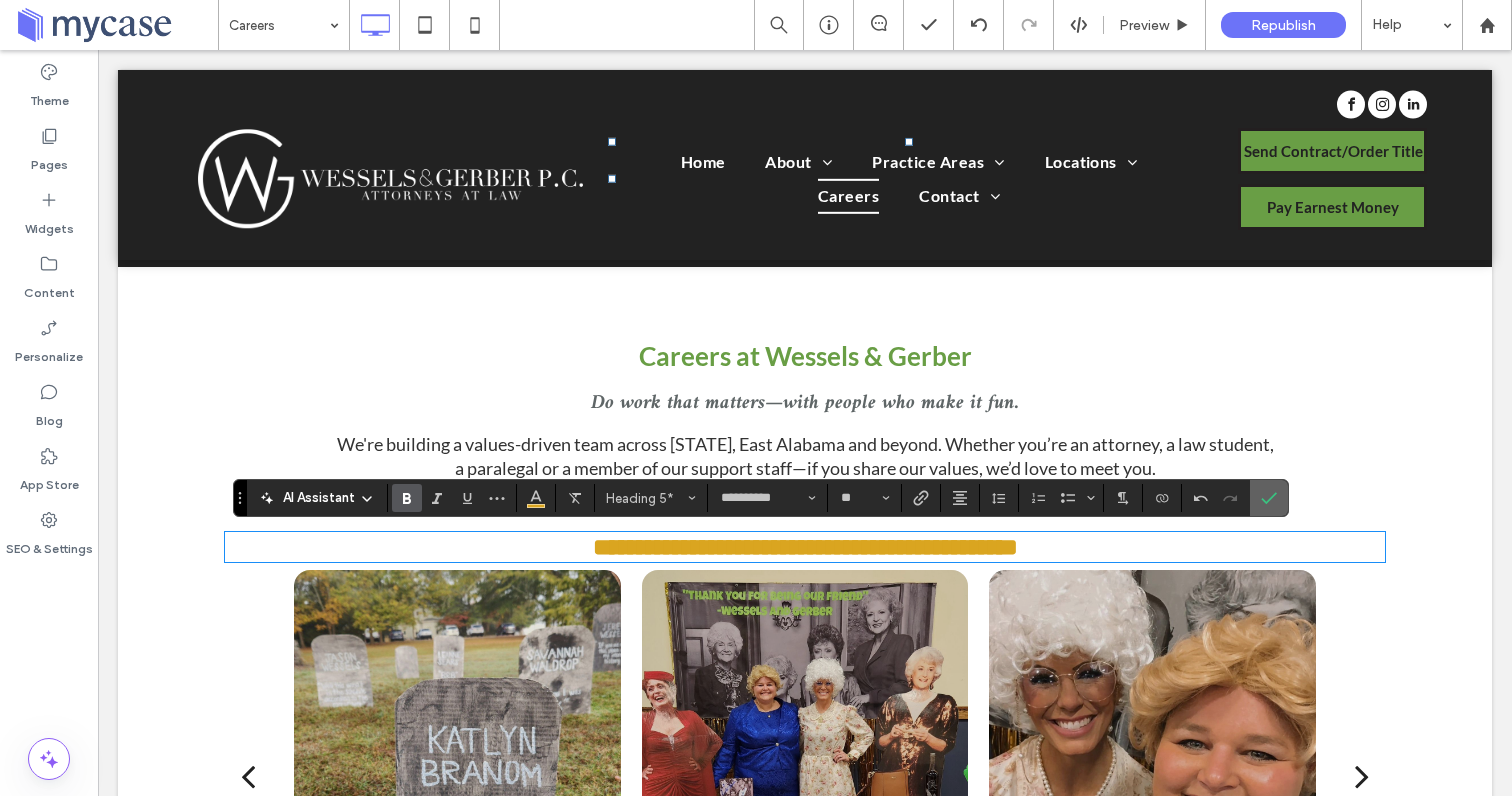 click 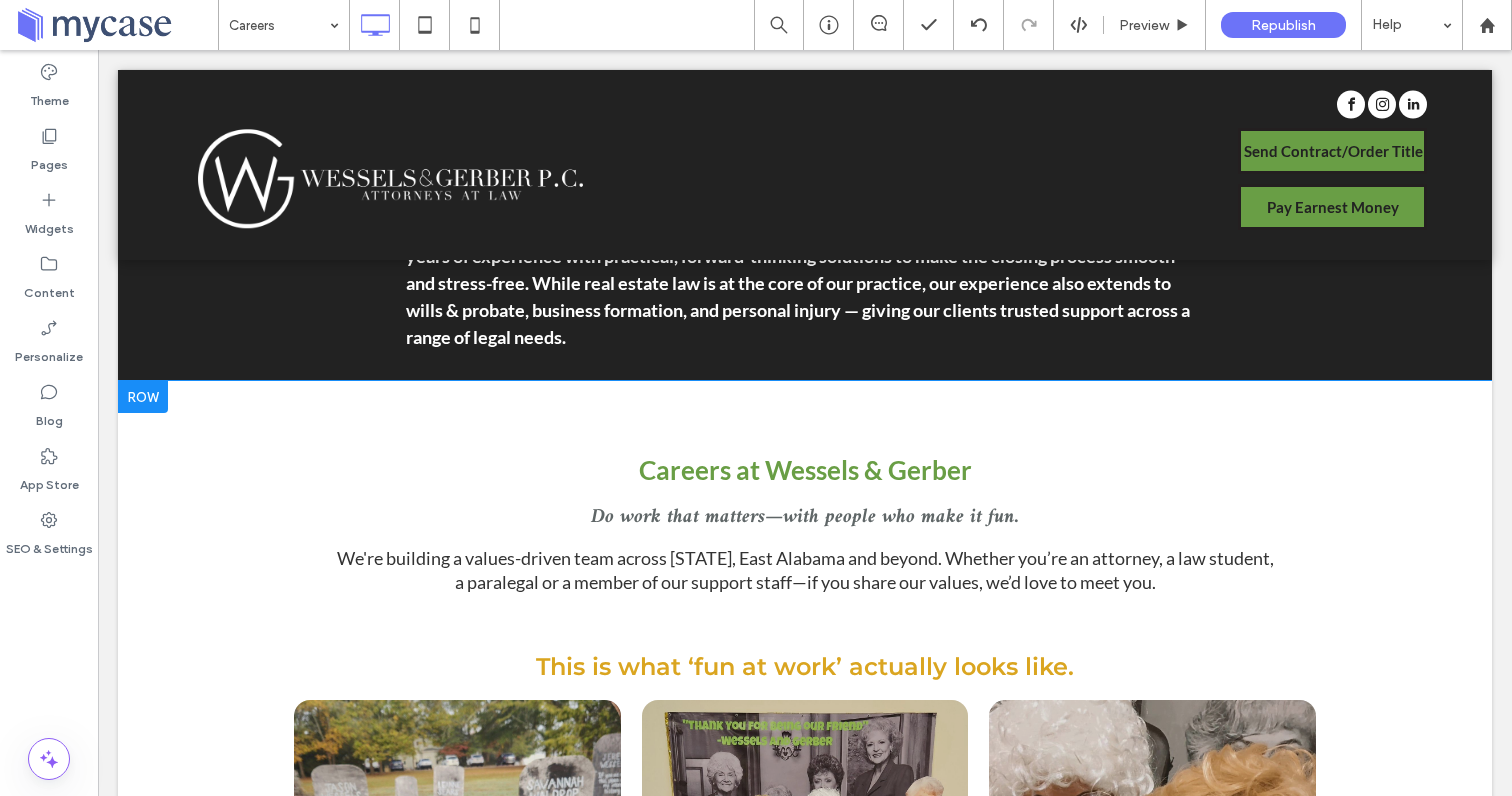 scroll, scrollTop: 532, scrollLeft: 0, axis: vertical 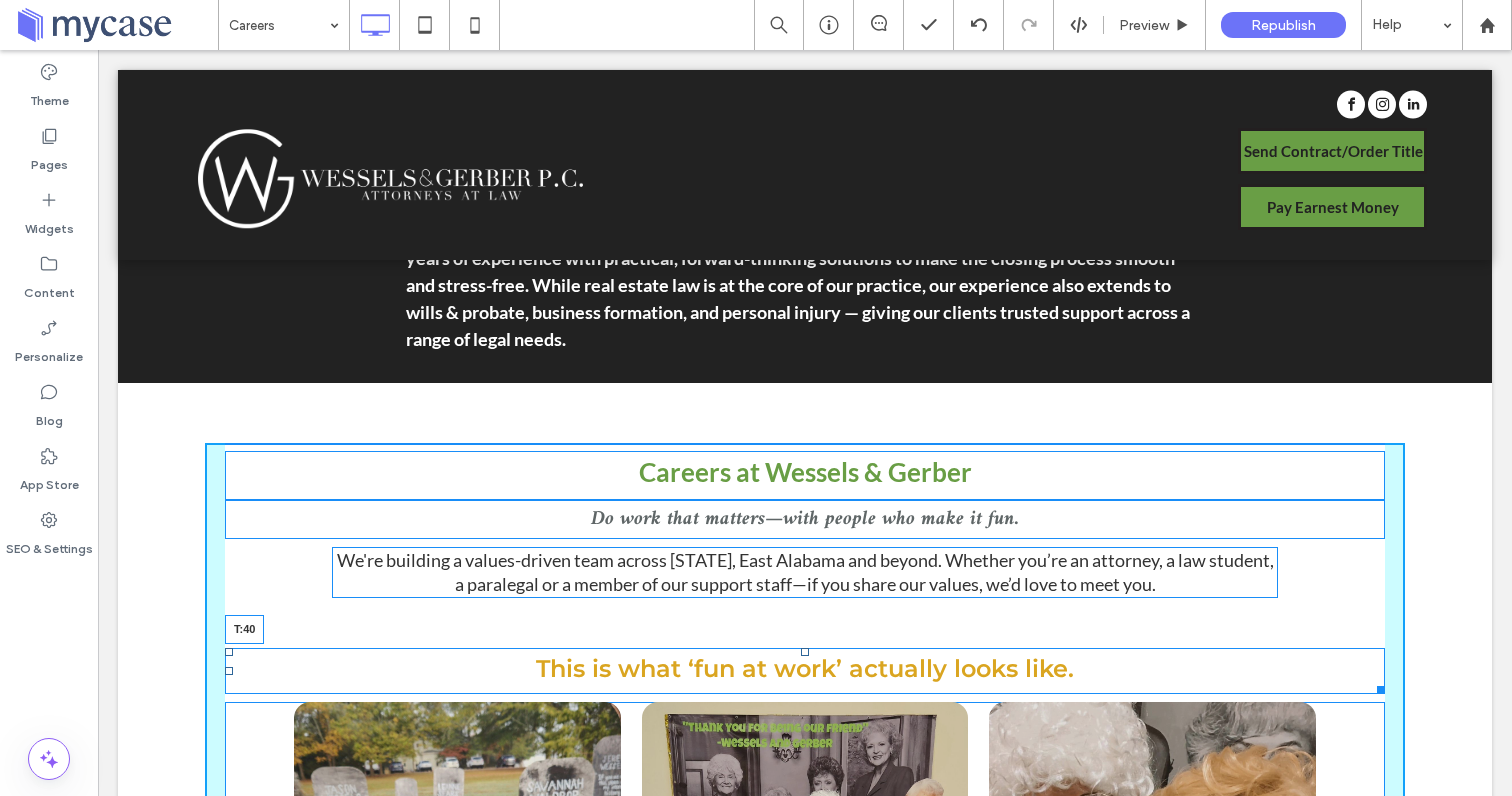 click at bounding box center (805, 652) 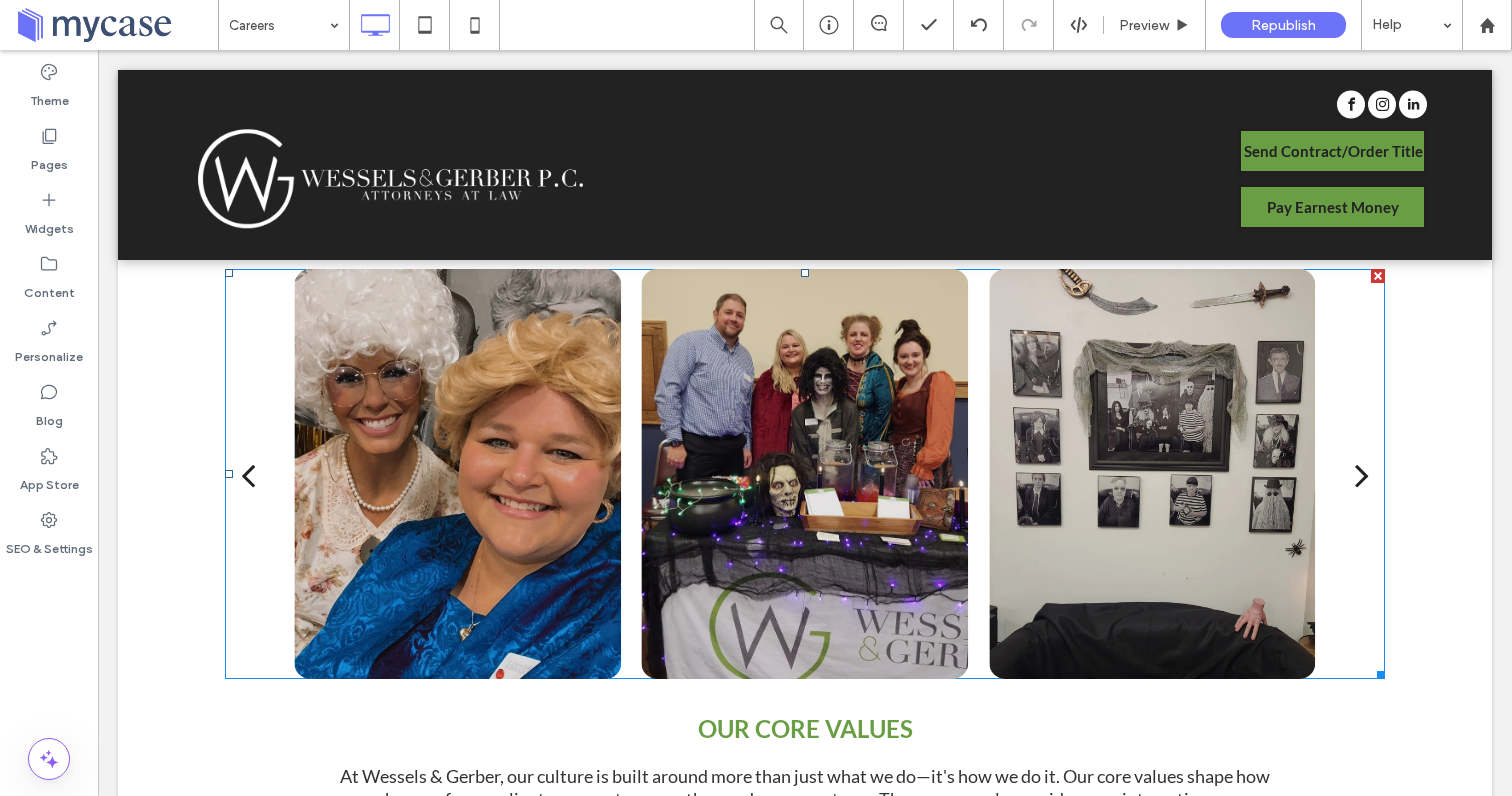 scroll, scrollTop: 952, scrollLeft: 0, axis: vertical 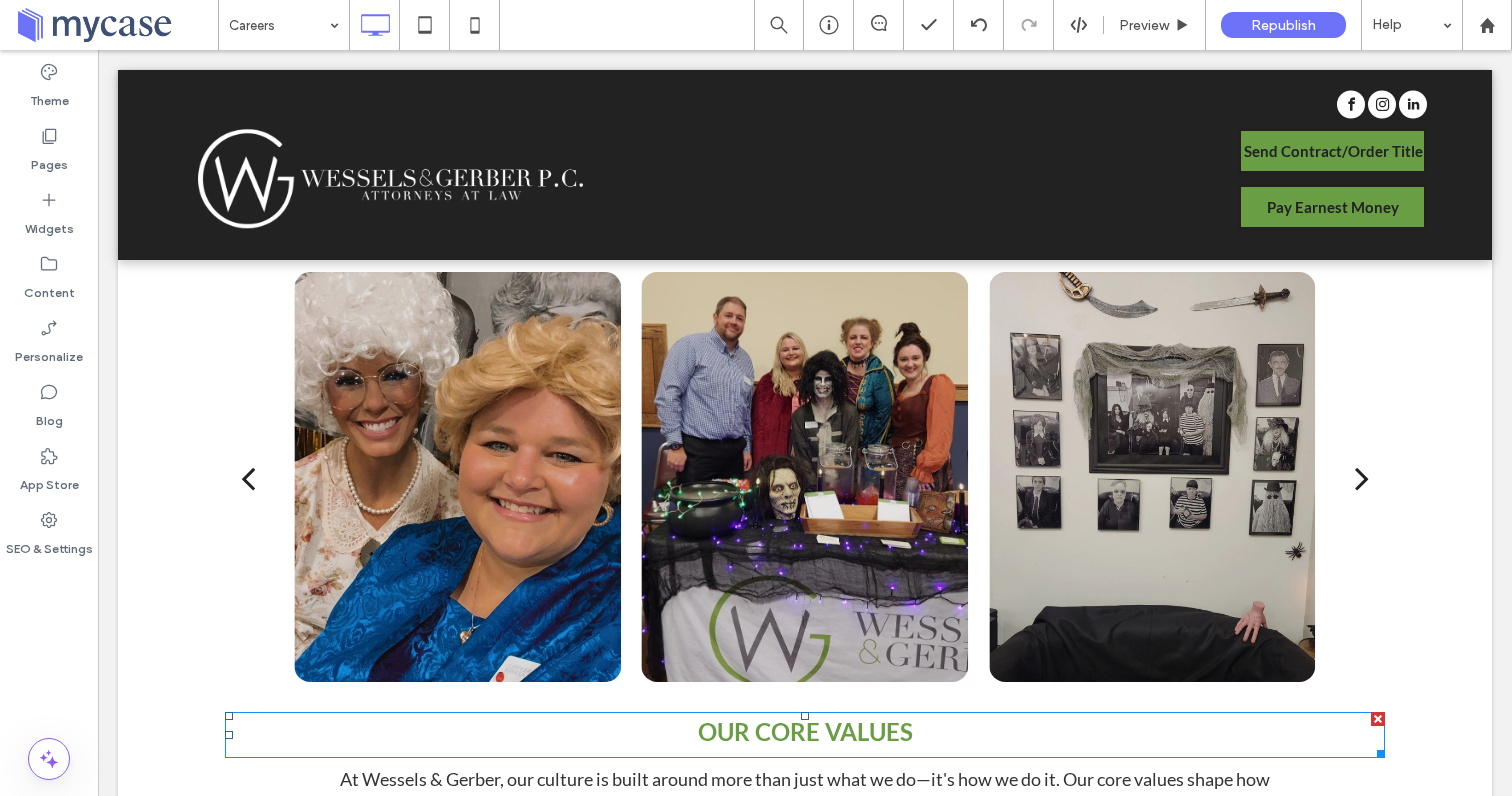 click on "OUR CORE VALUES" at bounding box center (805, 731) 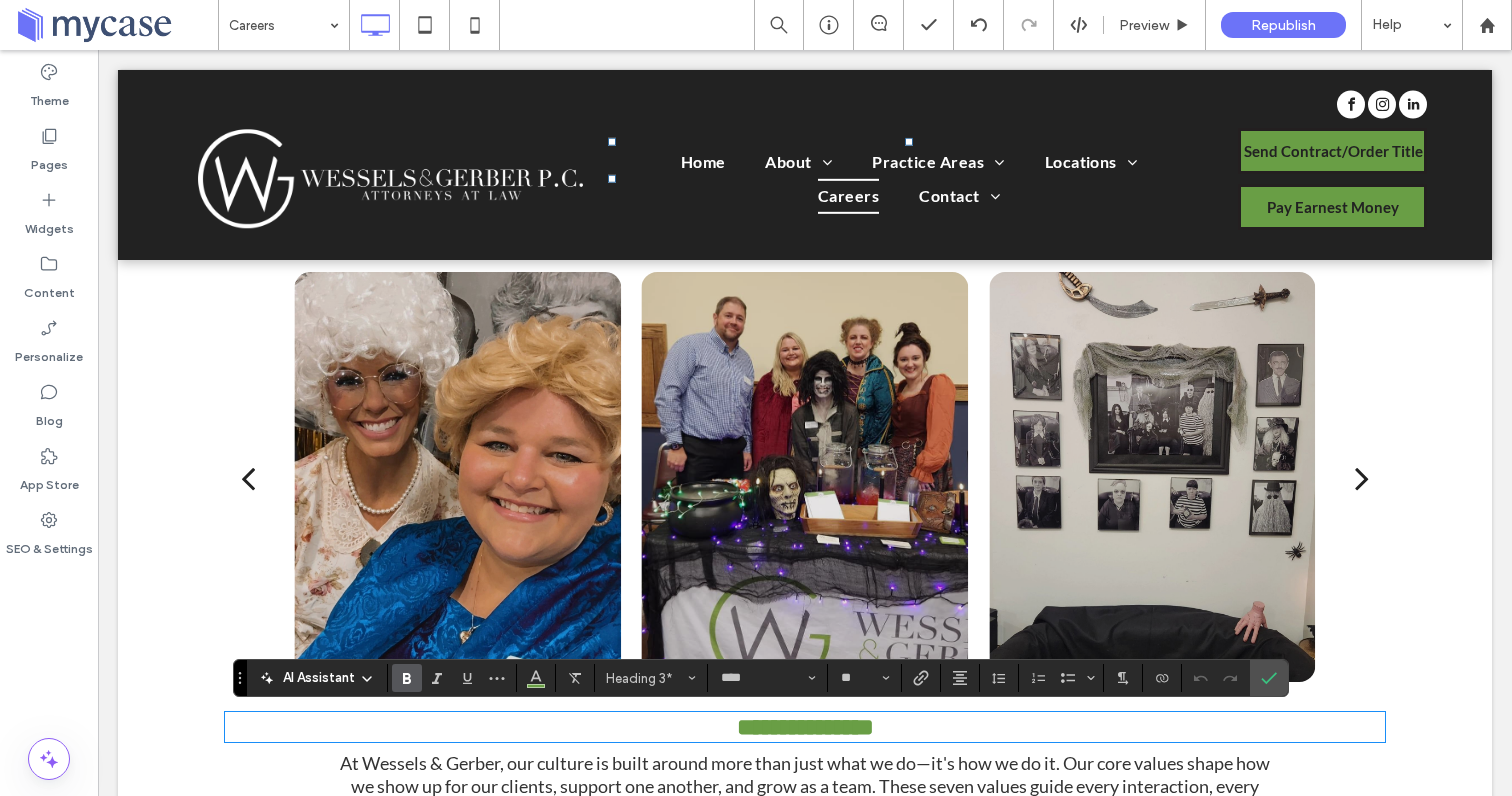 click on "**********" at bounding box center (805, 727) 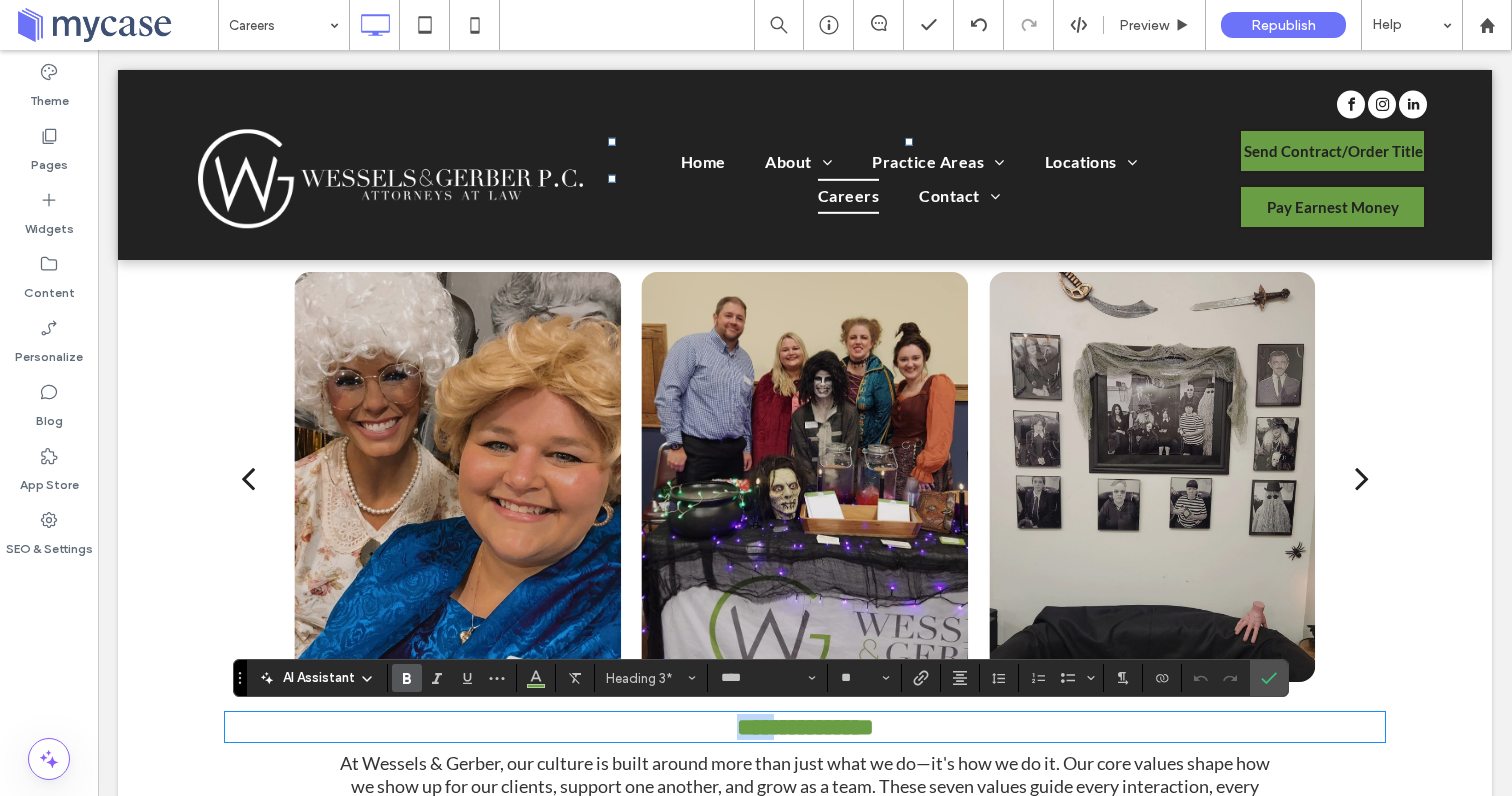 drag, startPoint x: 749, startPoint y: 732, endPoint x: 723, endPoint y: 731, distance: 26.019224 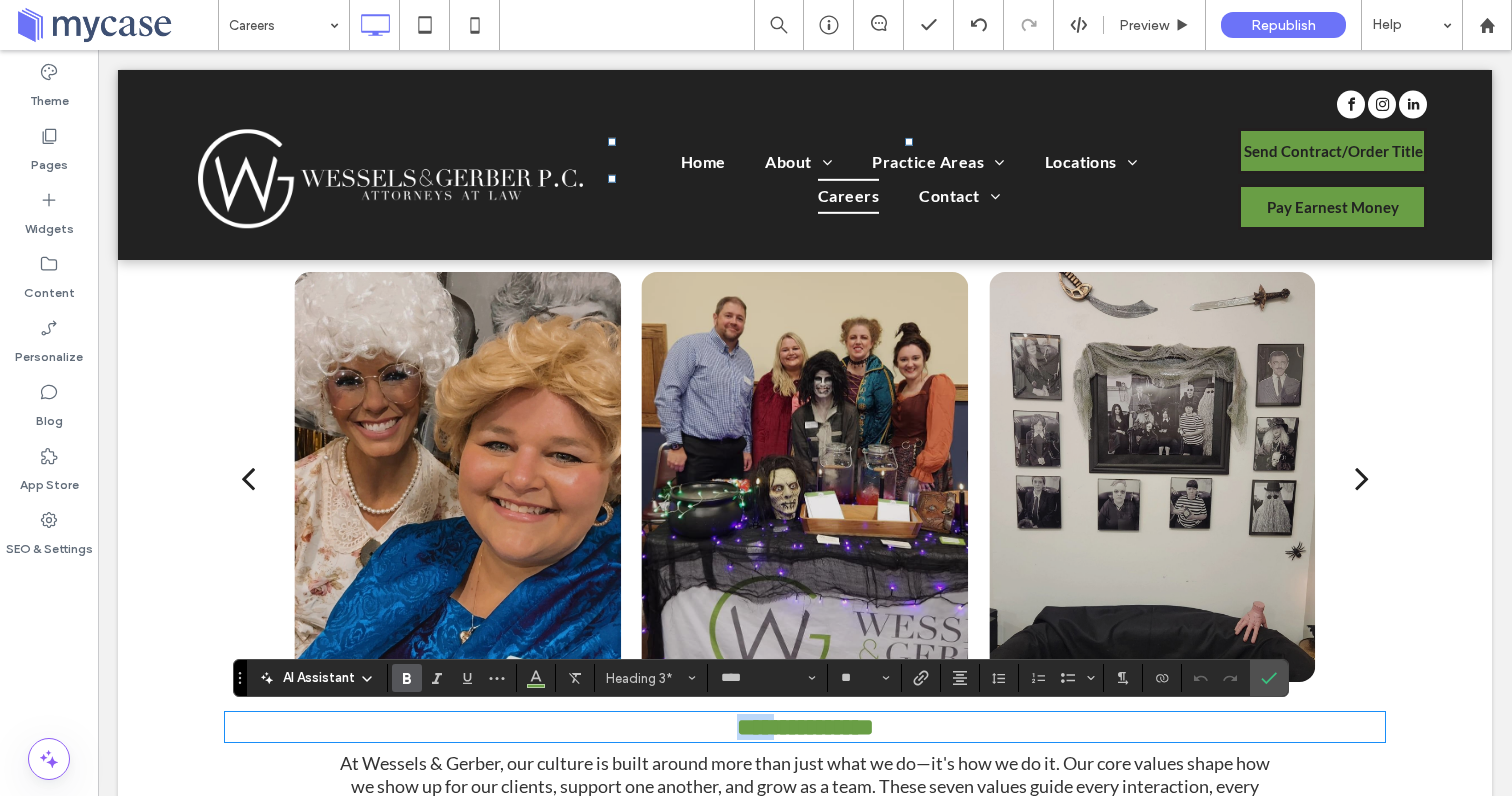 click on "**********" at bounding box center [805, 727] 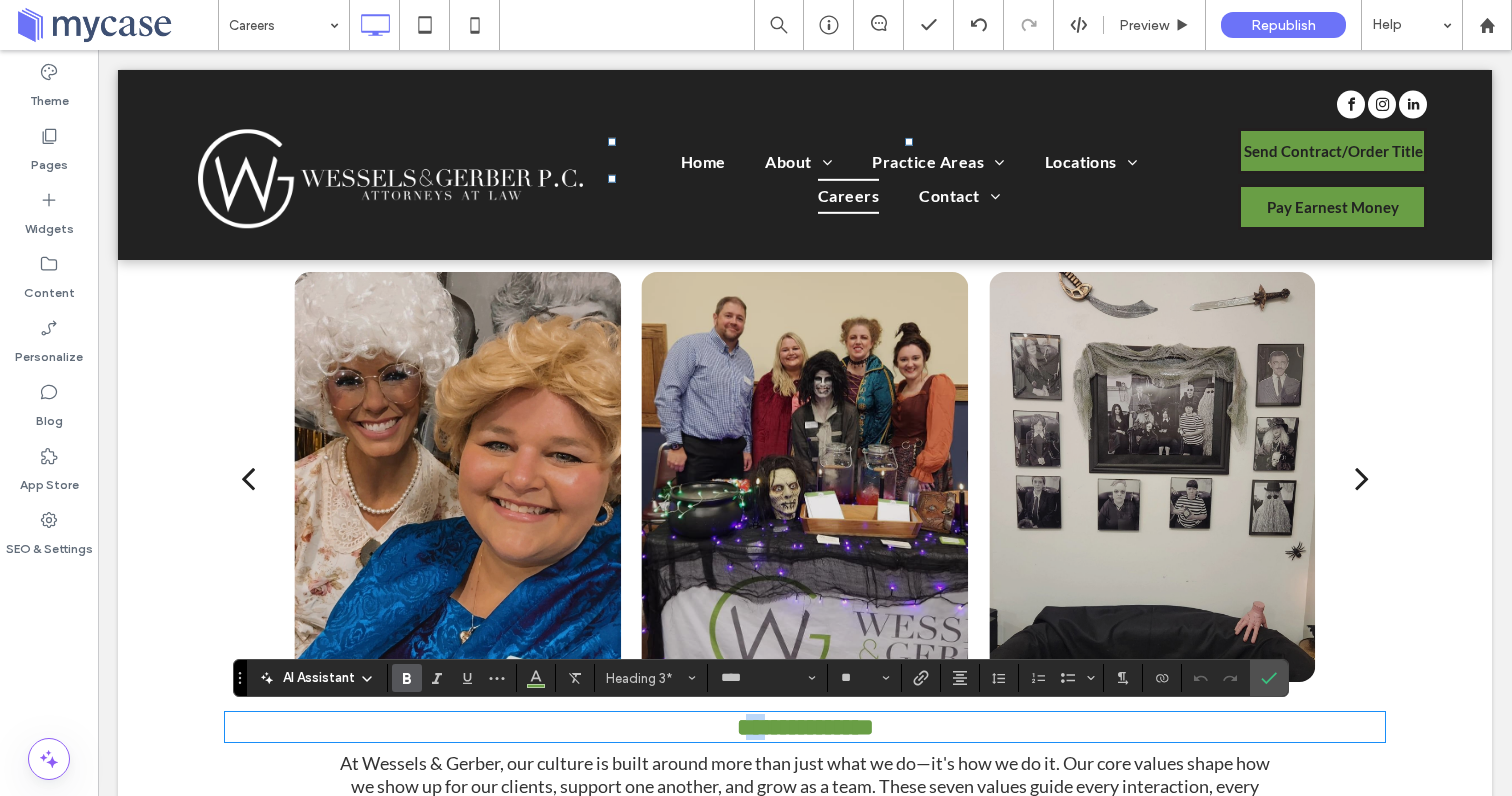 drag, startPoint x: 744, startPoint y: 735, endPoint x: 722, endPoint y: 735, distance: 22 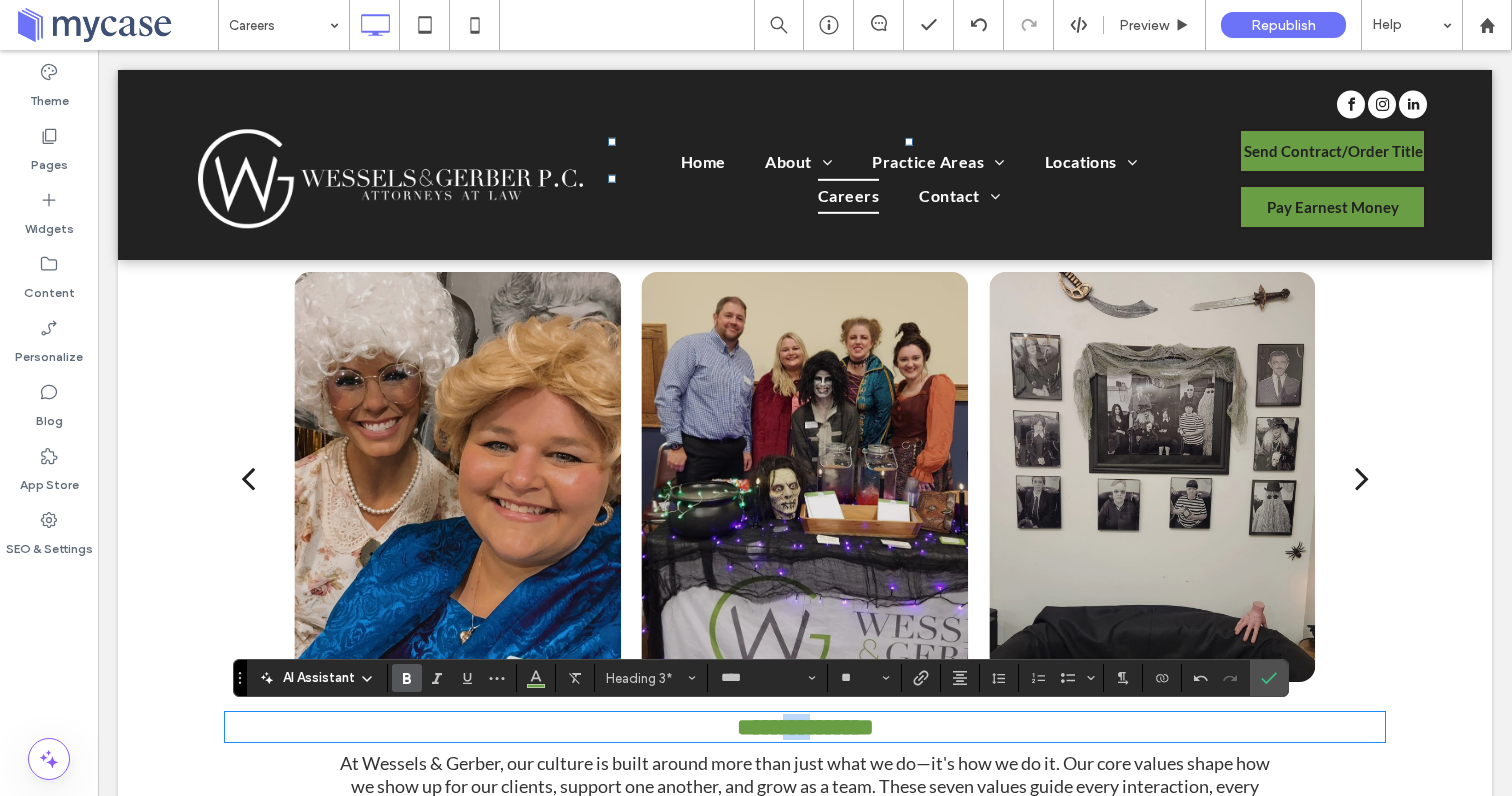drag, startPoint x: 813, startPoint y: 740, endPoint x: 769, endPoint y: 740, distance: 44 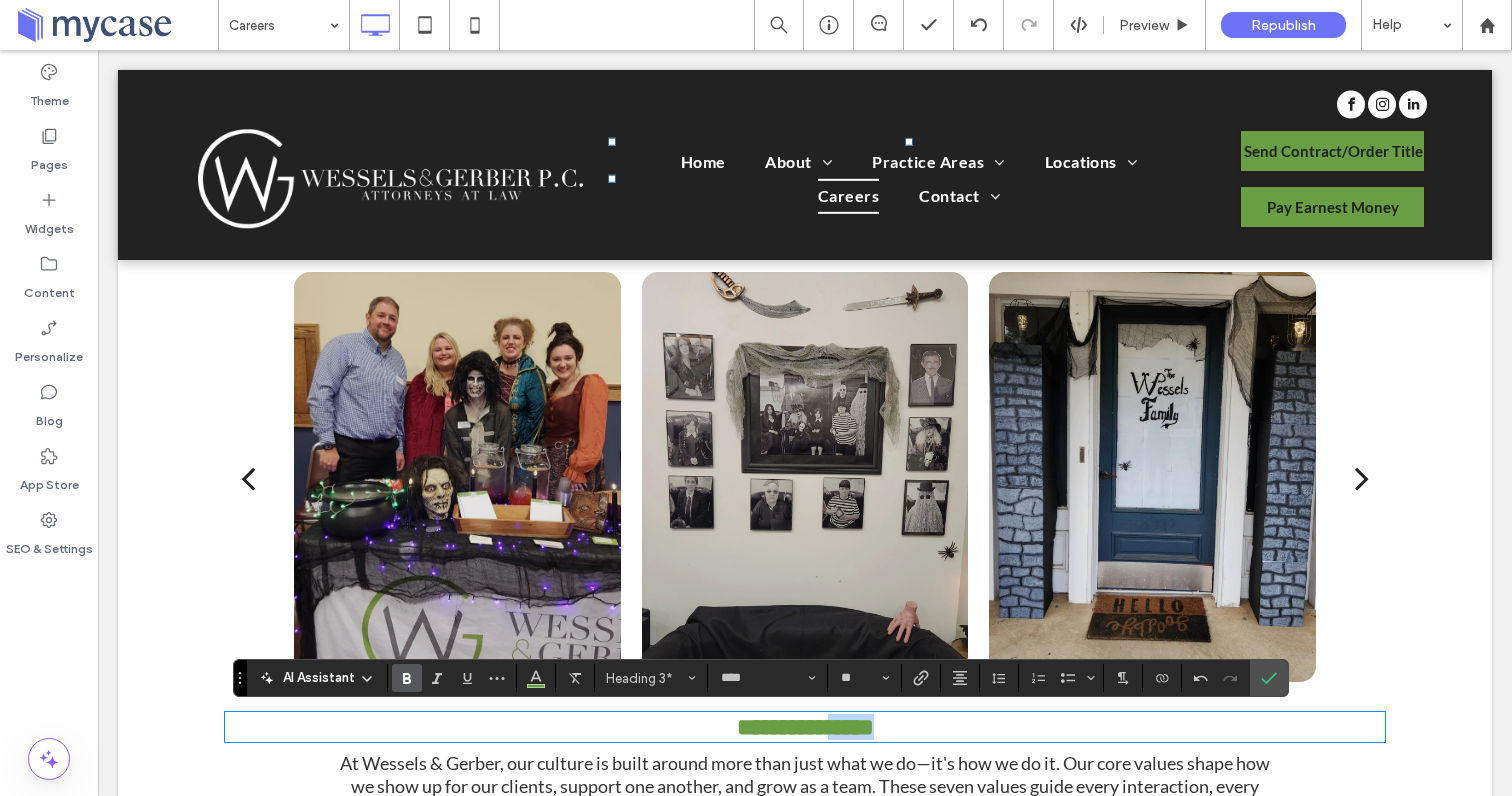 drag, startPoint x: 912, startPoint y: 737, endPoint x: 836, endPoint y: 739, distance: 76.02631 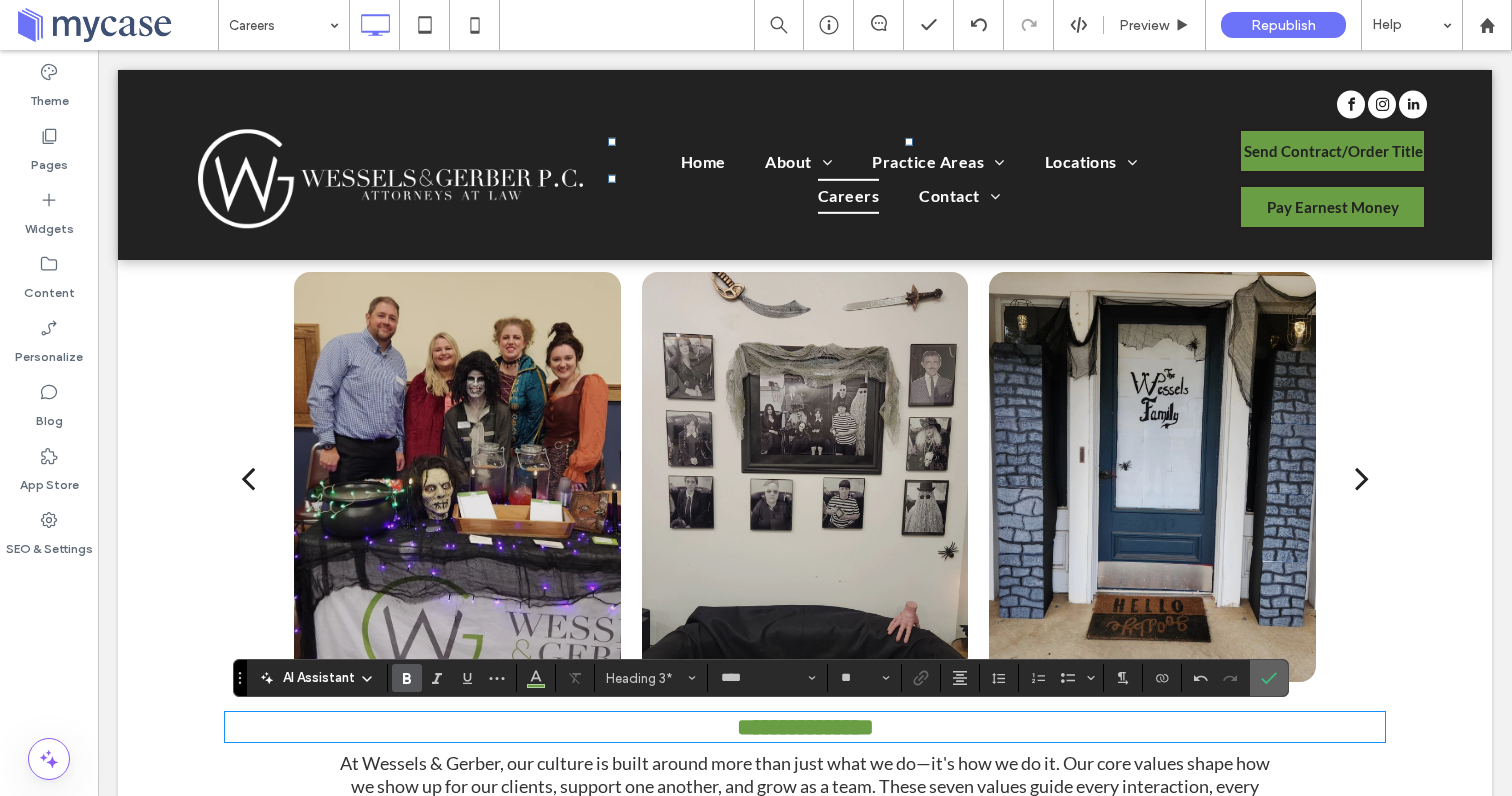 click 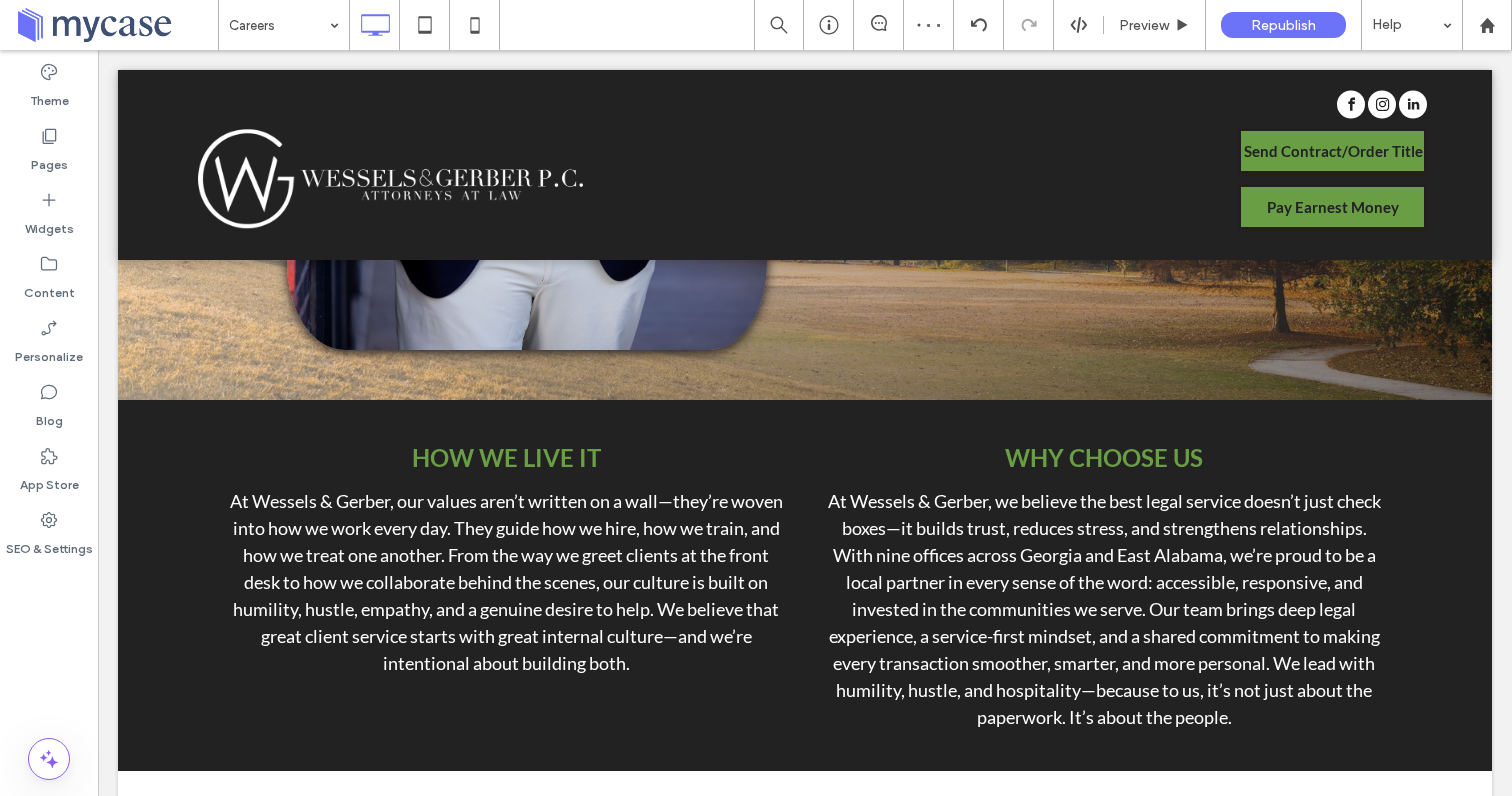 scroll, scrollTop: 3694, scrollLeft: 0, axis: vertical 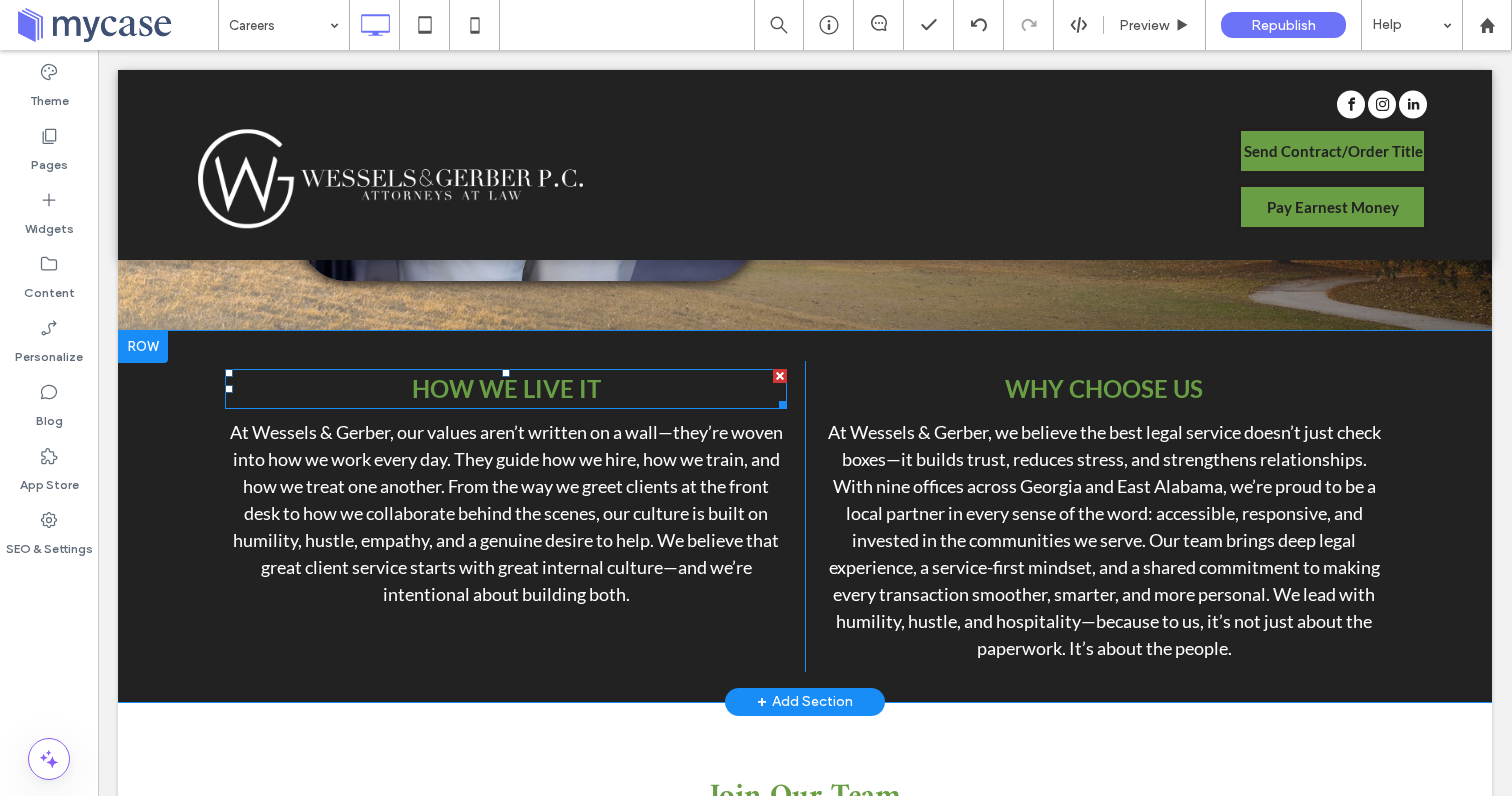 click on "HOW WE LIVE IT" at bounding box center [506, 388] 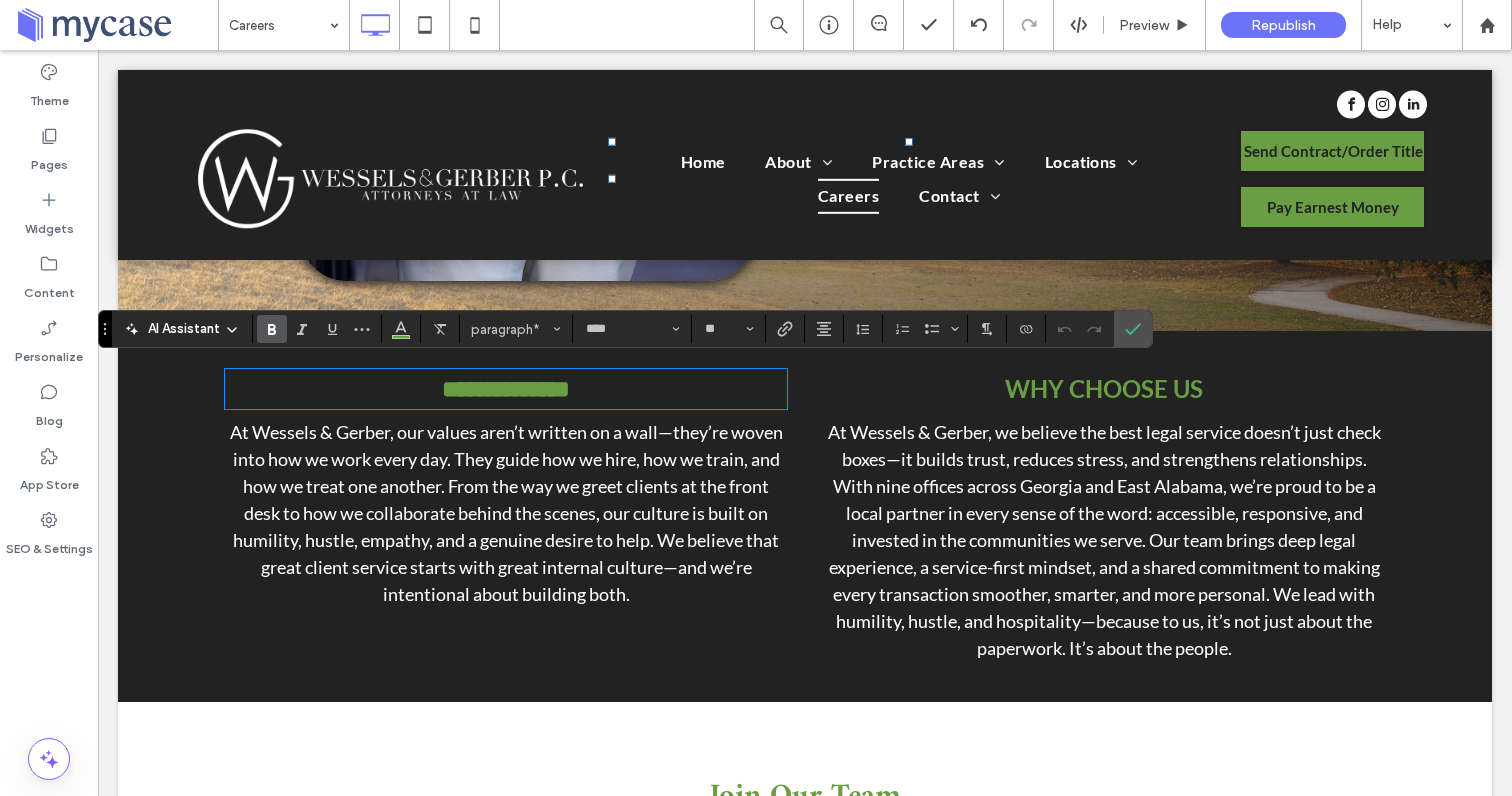 click on "**********" at bounding box center (506, 389) 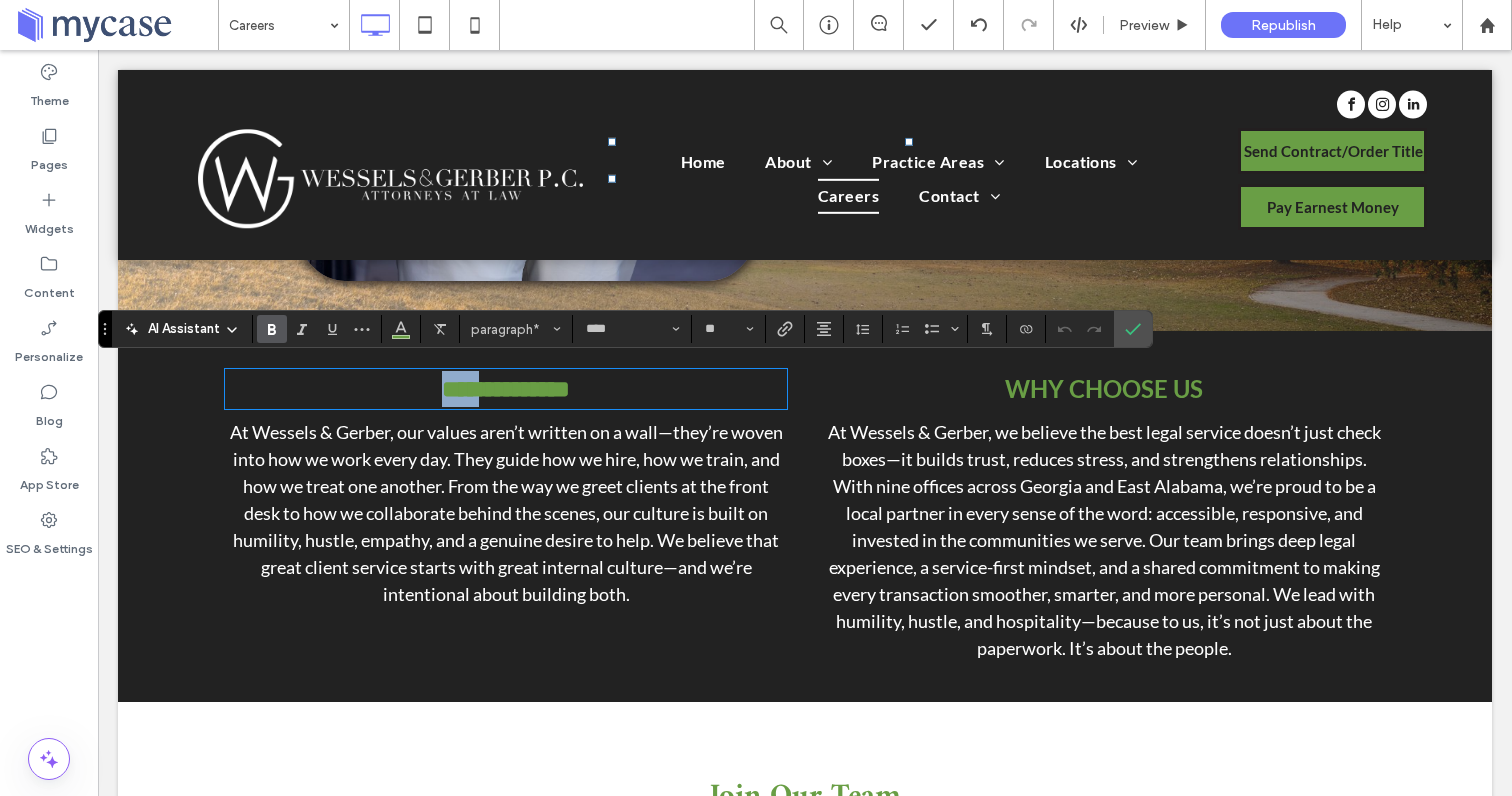 drag, startPoint x: 474, startPoint y: 382, endPoint x: 439, endPoint y: 382, distance: 35 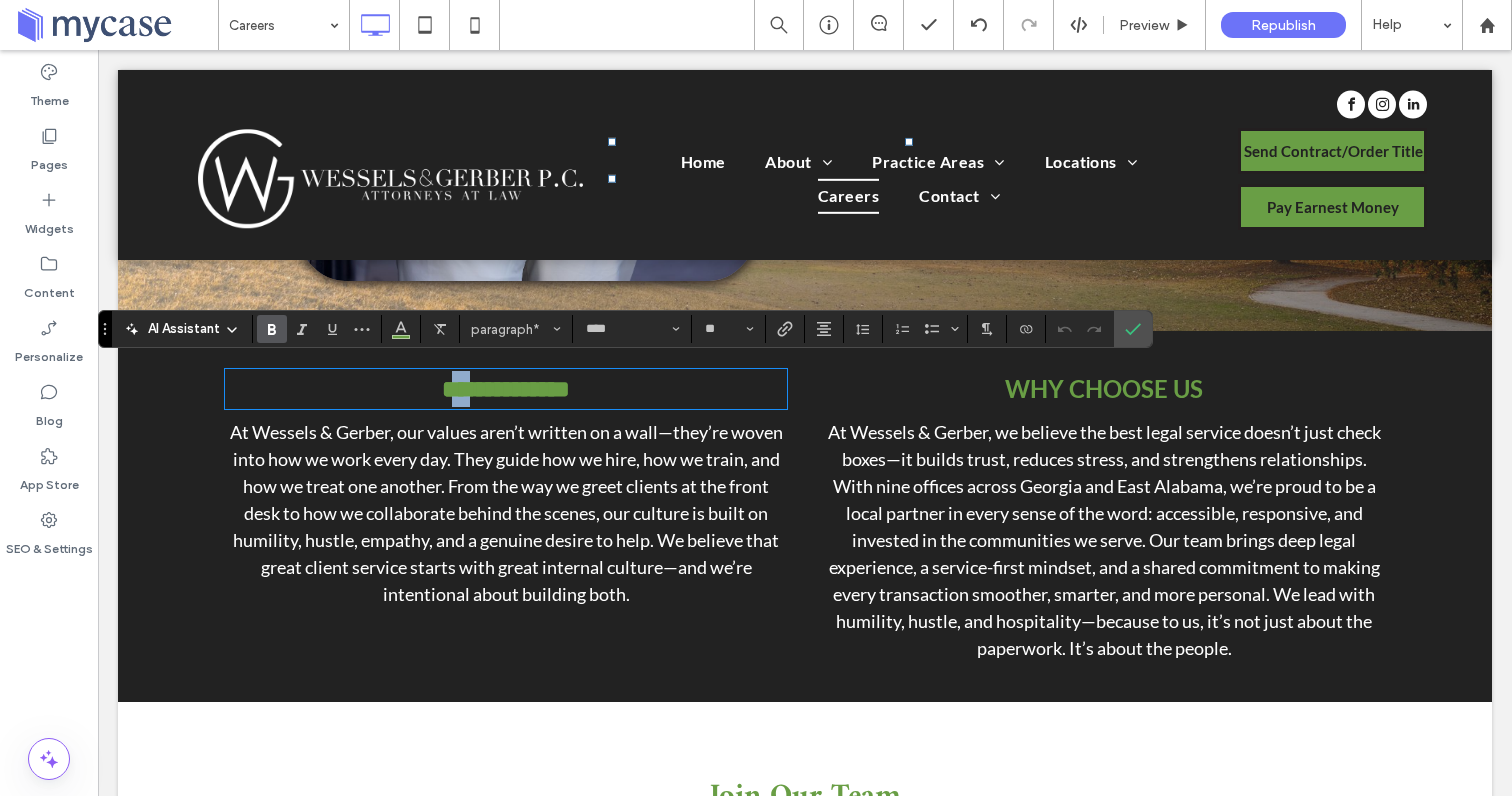 drag, startPoint x: 475, startPoint y: 385, endPoint x: 439, endPoint y: 385, distance: 36 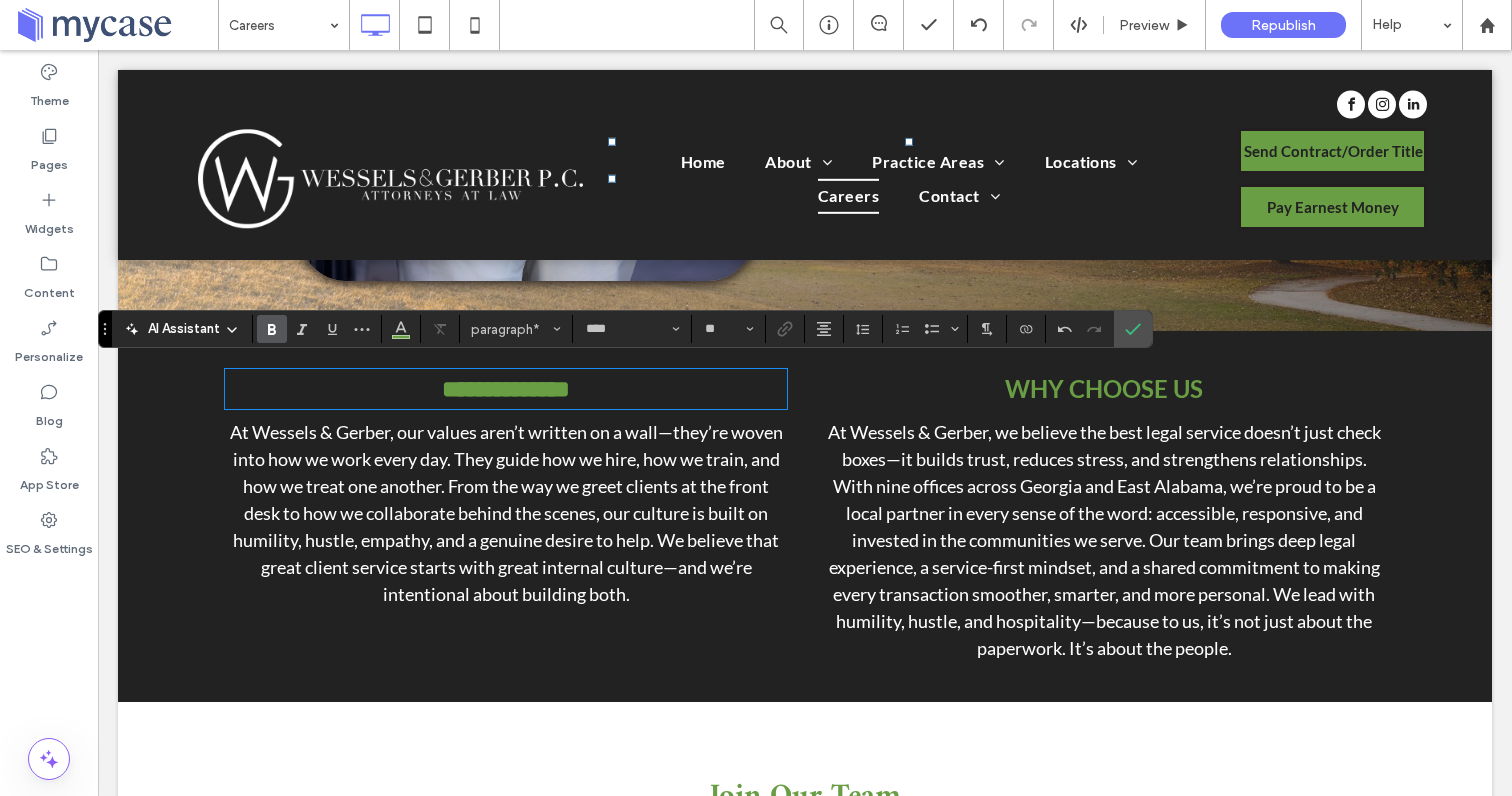 click on "**********" at bounding box center [506, 389] 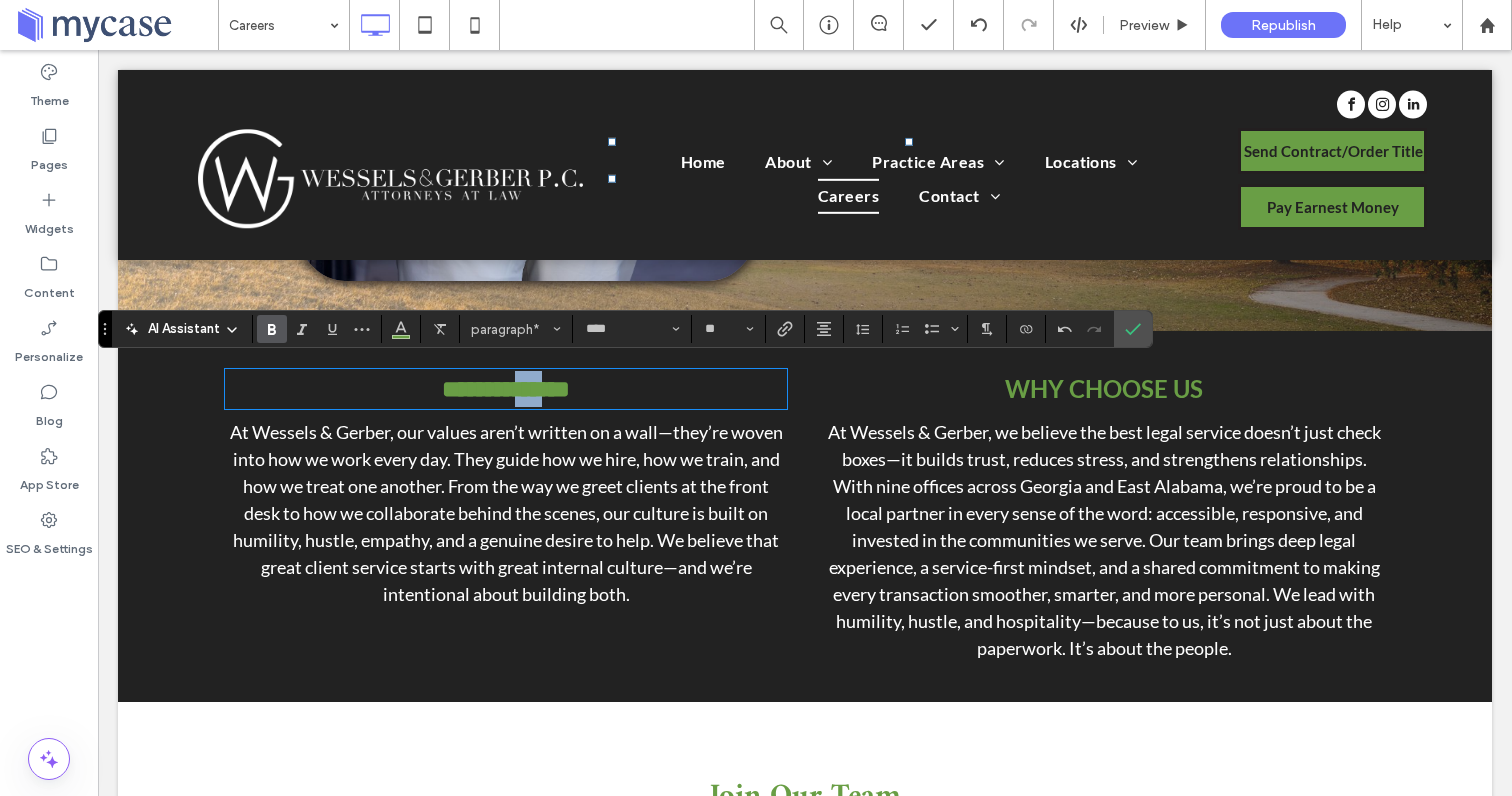drag, startPoint x: 566, startPoint y: 385, endPoint x: 529, endPoint y: 384, distance: 37.01351 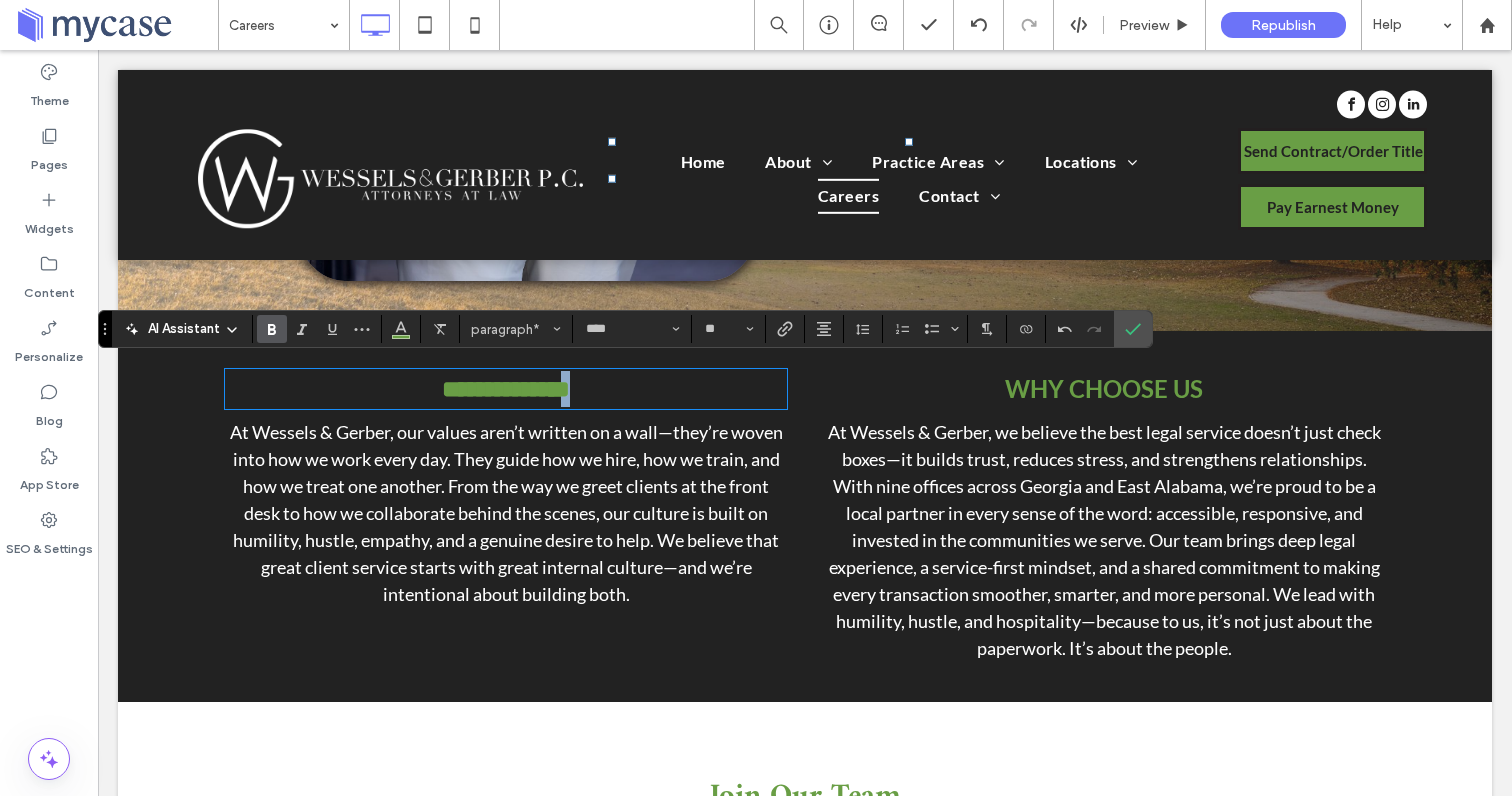 drag, startPoint x: 591, startPoint y: 391, endPoint x: 575, endPoint y: 391, distance: 16 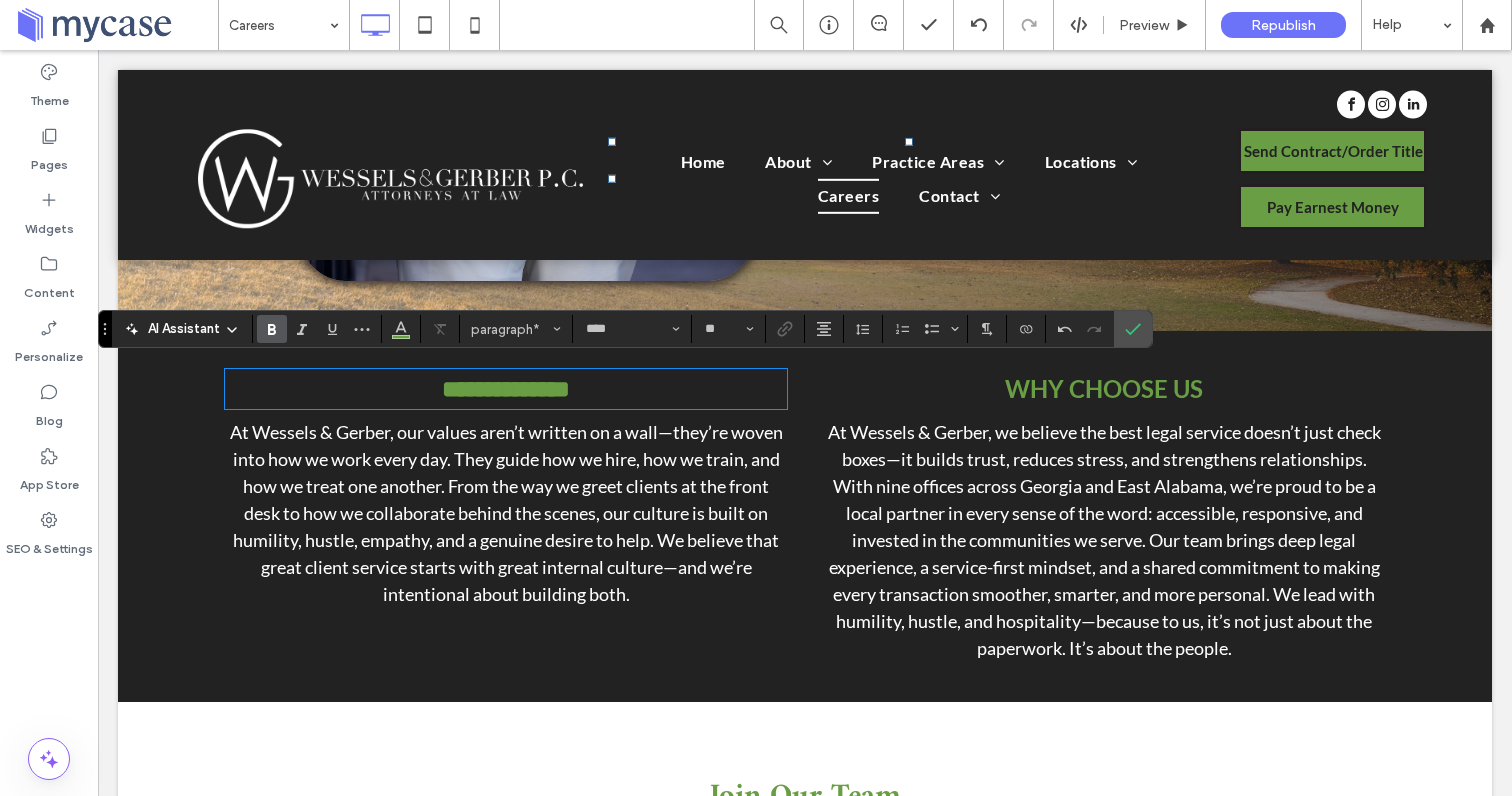 click on "WHY CHOOSE US" at bounding box center (1104, 388) 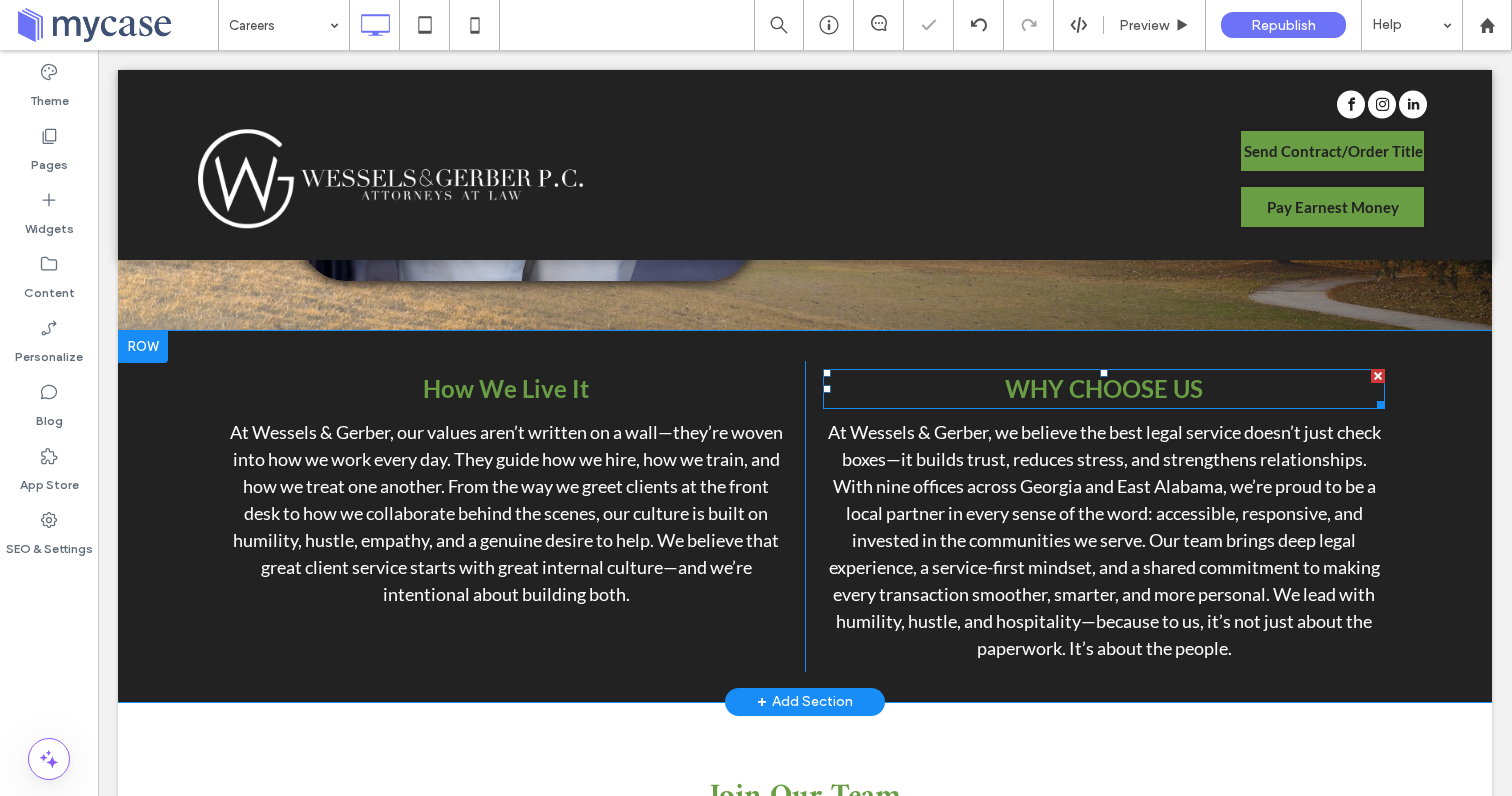 click on "WHY CHOOSE US" at bounding box center (1104, 388) 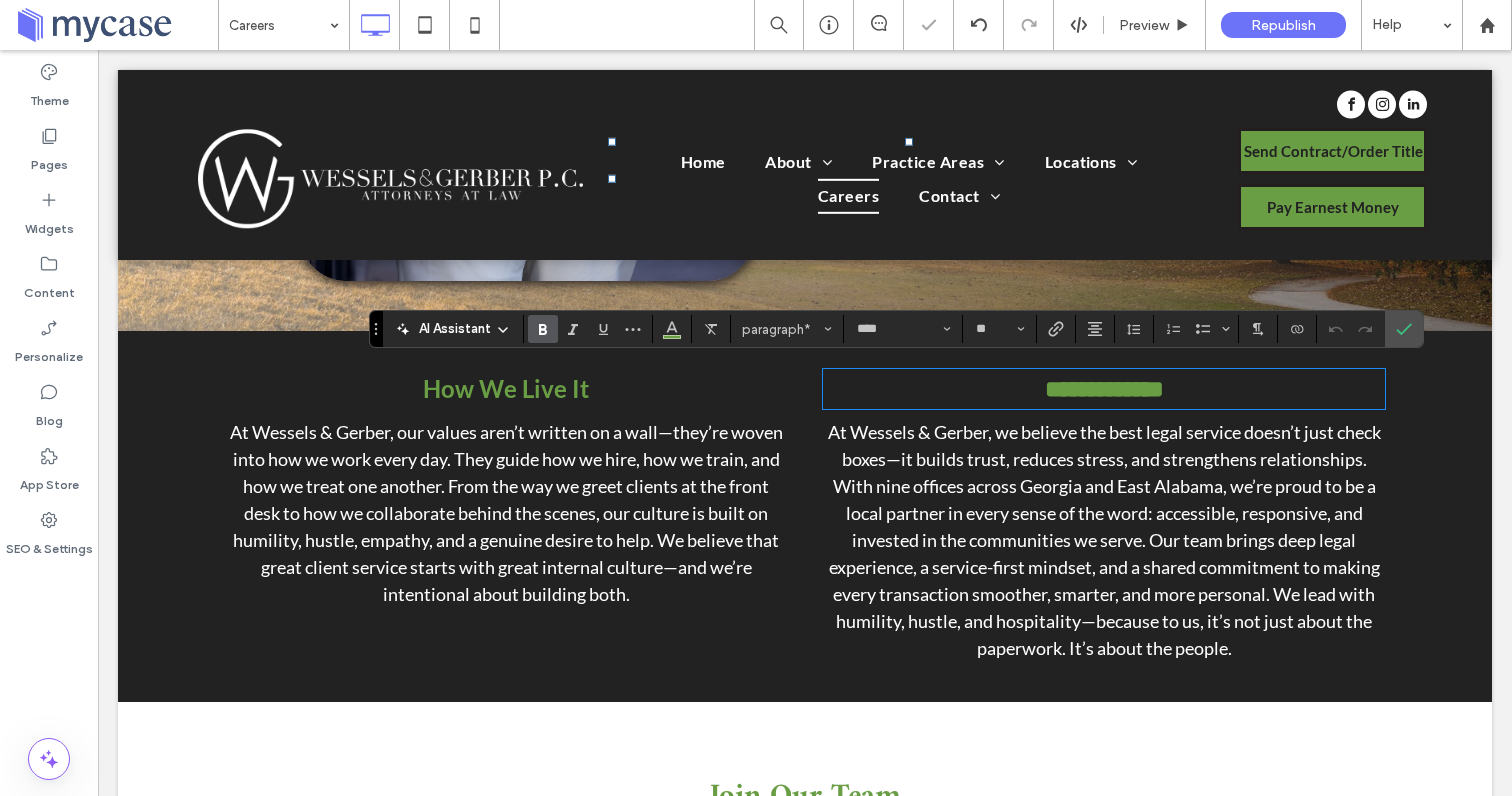 click on "**********" at bounding box center (1104, 389) 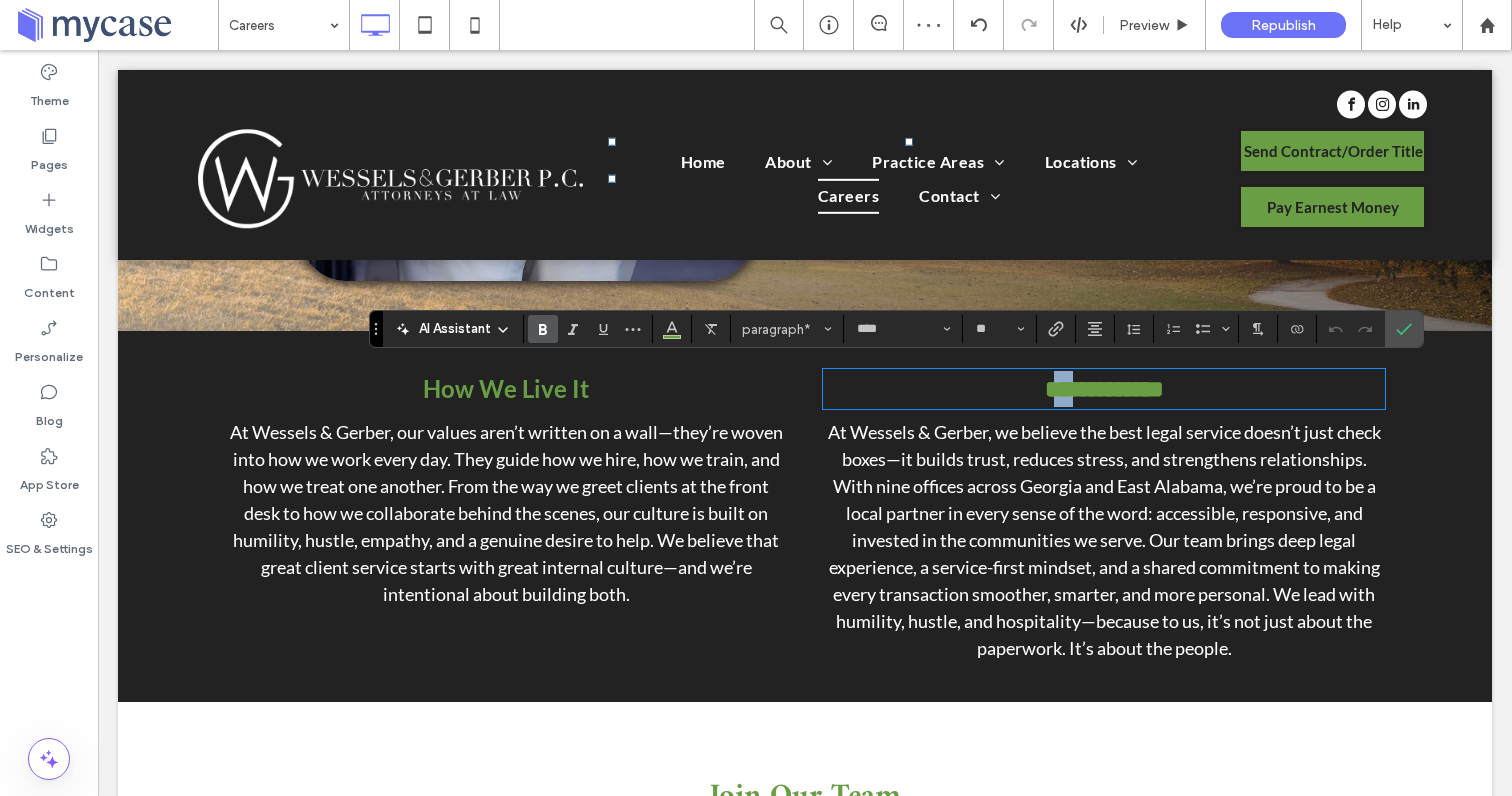 drag, startPoint x: 1065, startPoint y: 384, endPoint x: 1034, endPoint y: 384, distance: 31 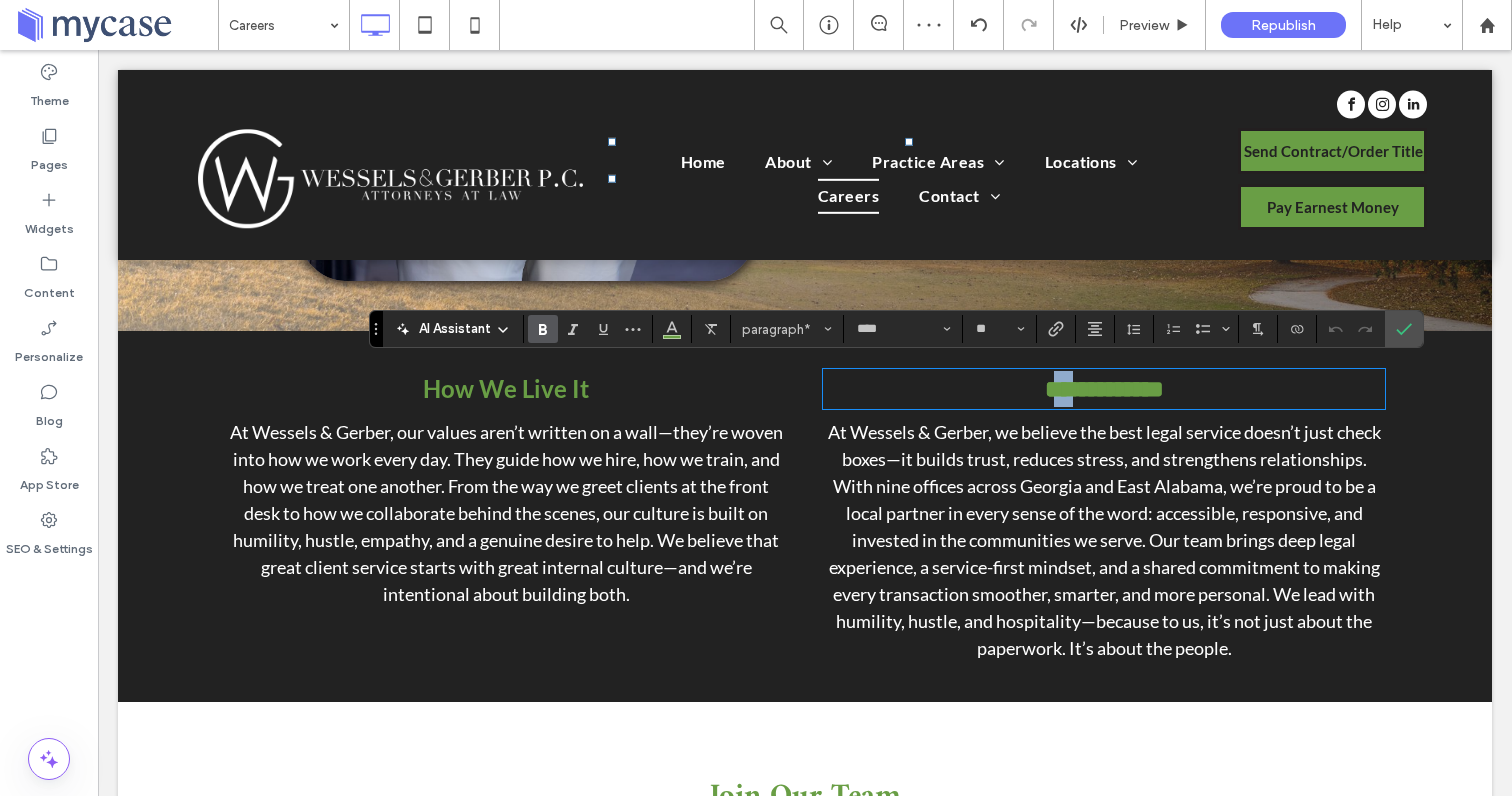click on "**********" at bounding box center [1104, 389] 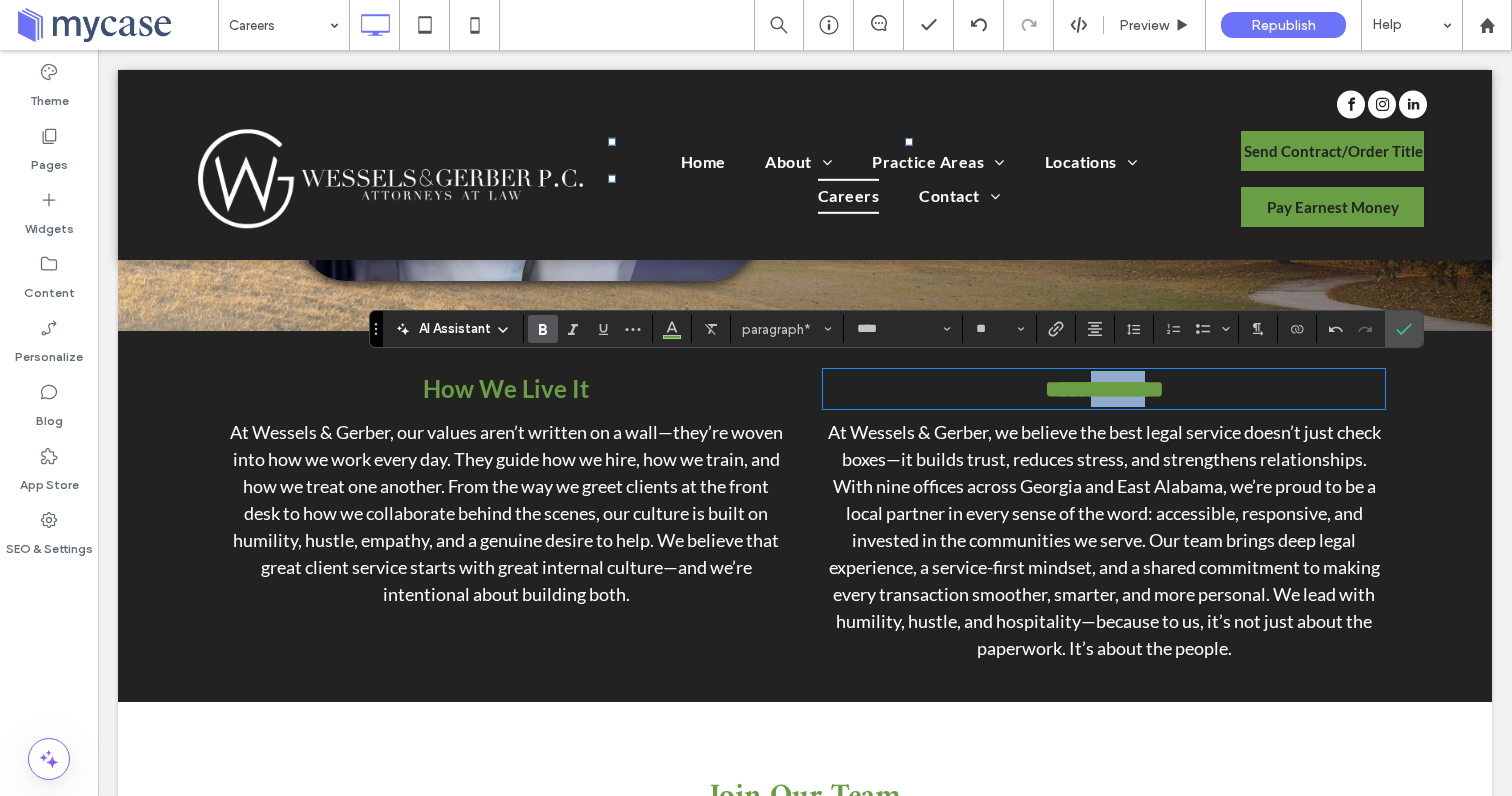 drag, startPoint x: 1167, startPoint y: 385, endPoint x: 1082, endPoint y: 385, distance: 85 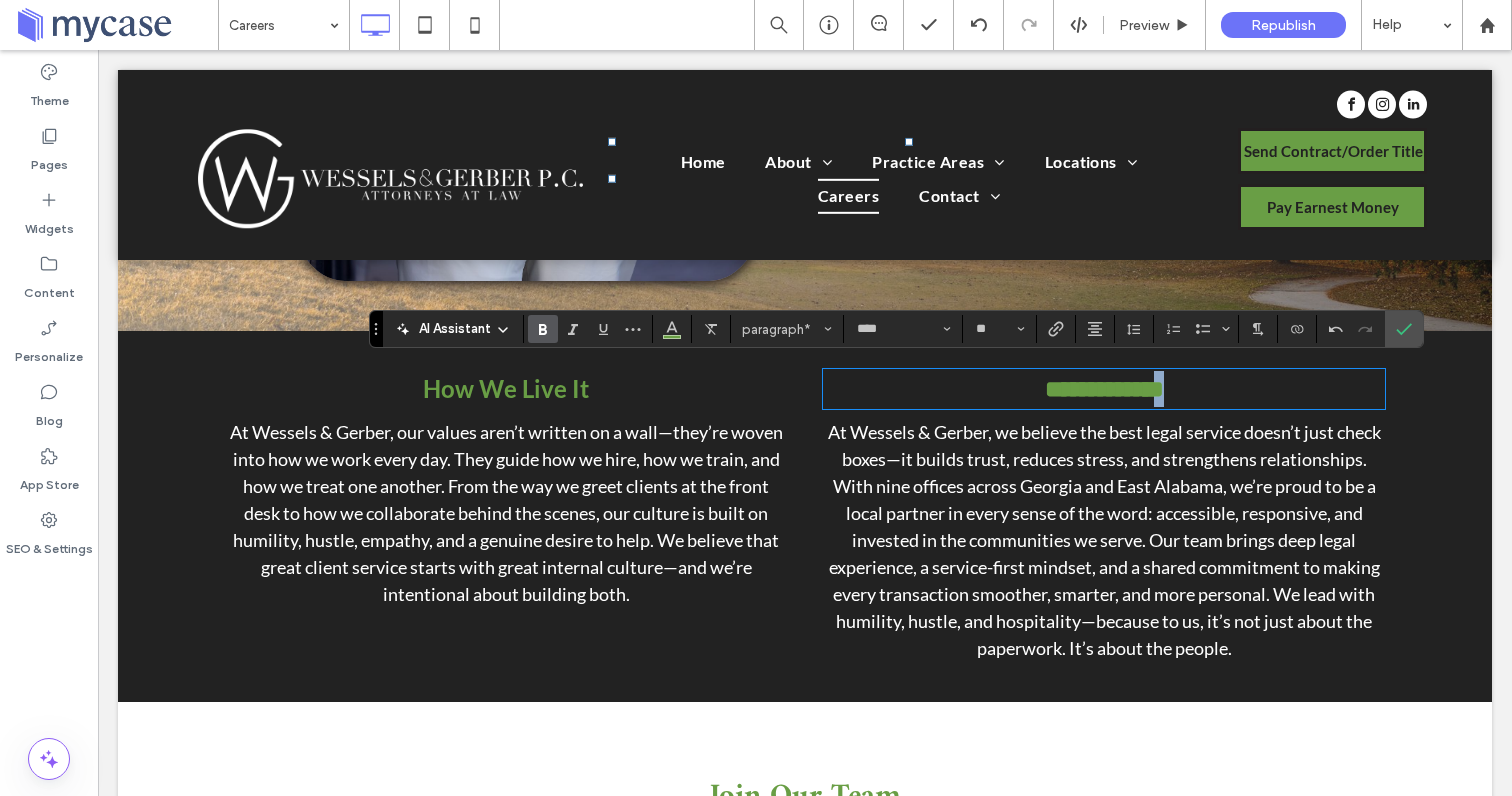 drag, startPoint x: 1199, startPoint y: 388, endPoint x: 1176, endPoint y: 388, distance: 23 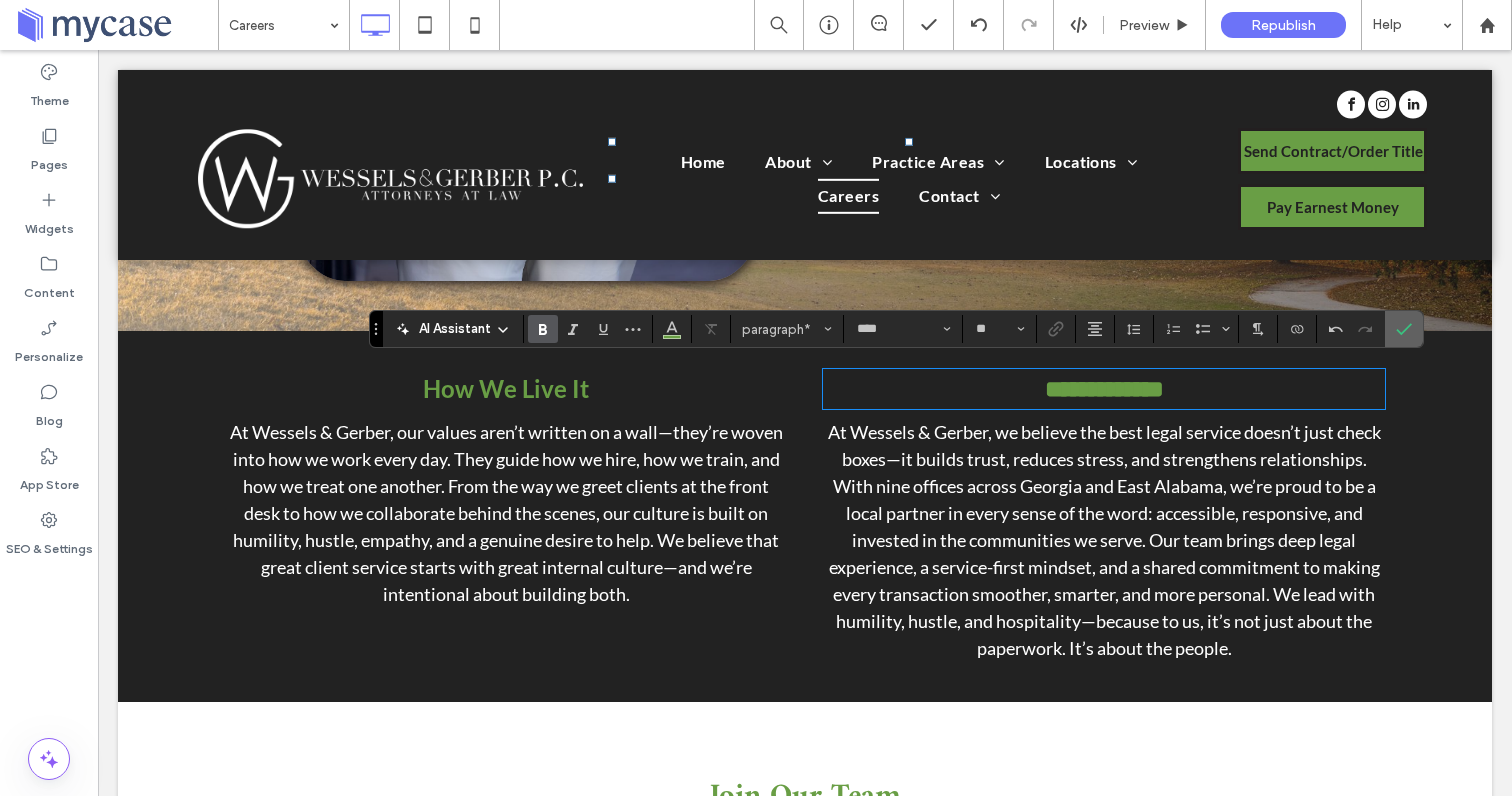 click at bounding box center [1400, 329] 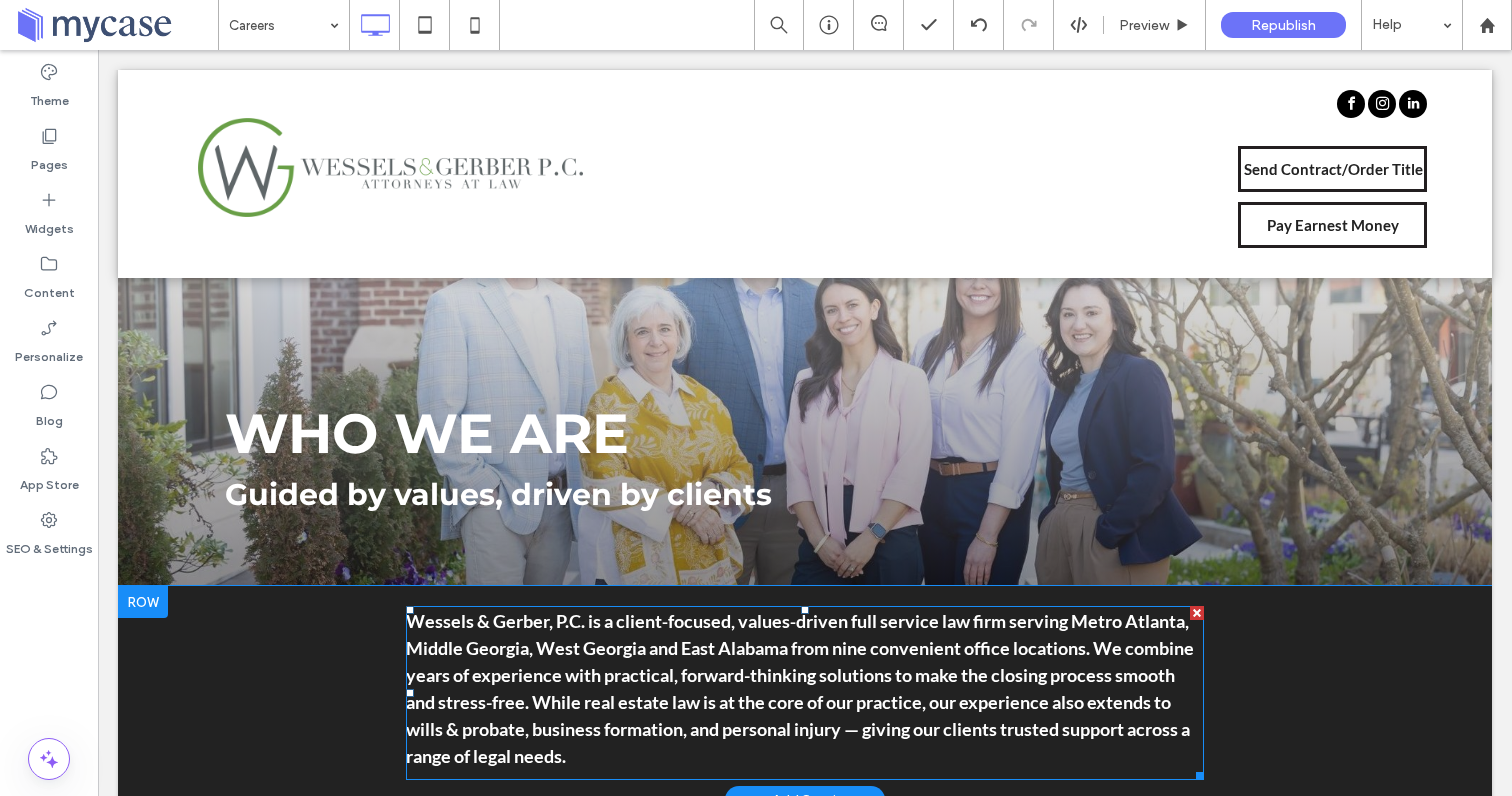 scroll, scrollTop: 180, scrollLeft: 0, axis: vertical 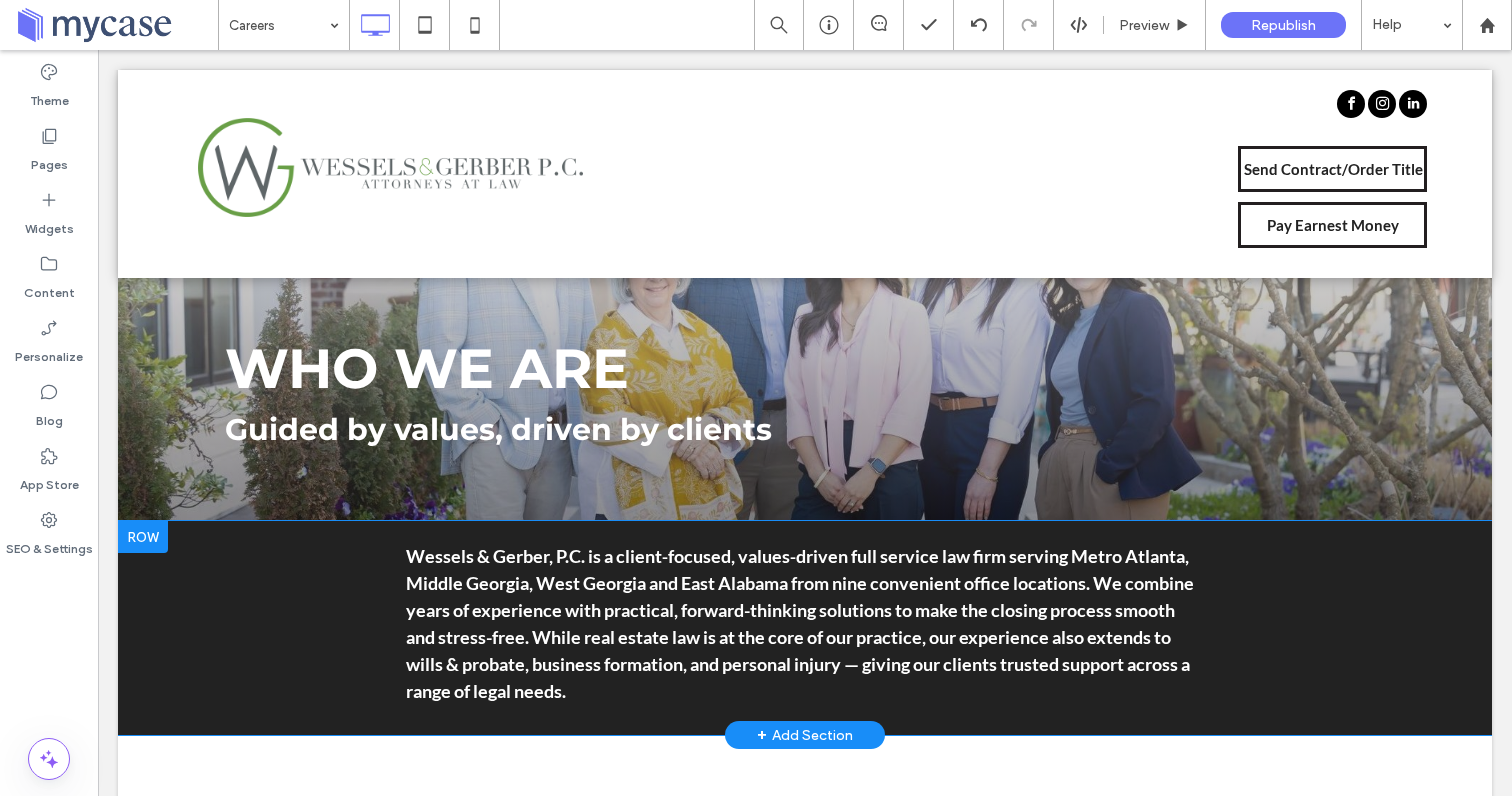 click at bounding box center [143, 537] 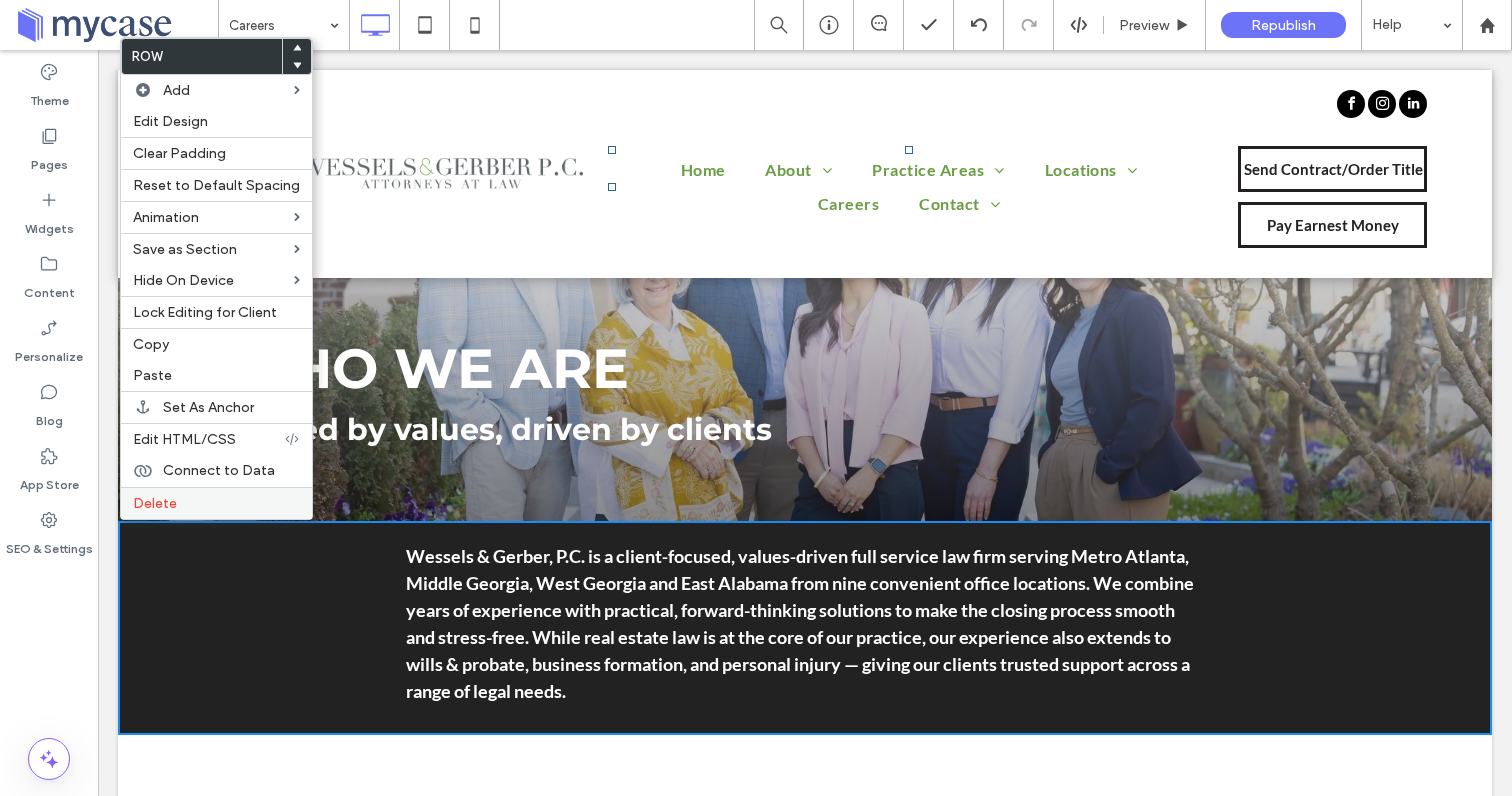 click on "Delete" at bounding box center [216, 503] 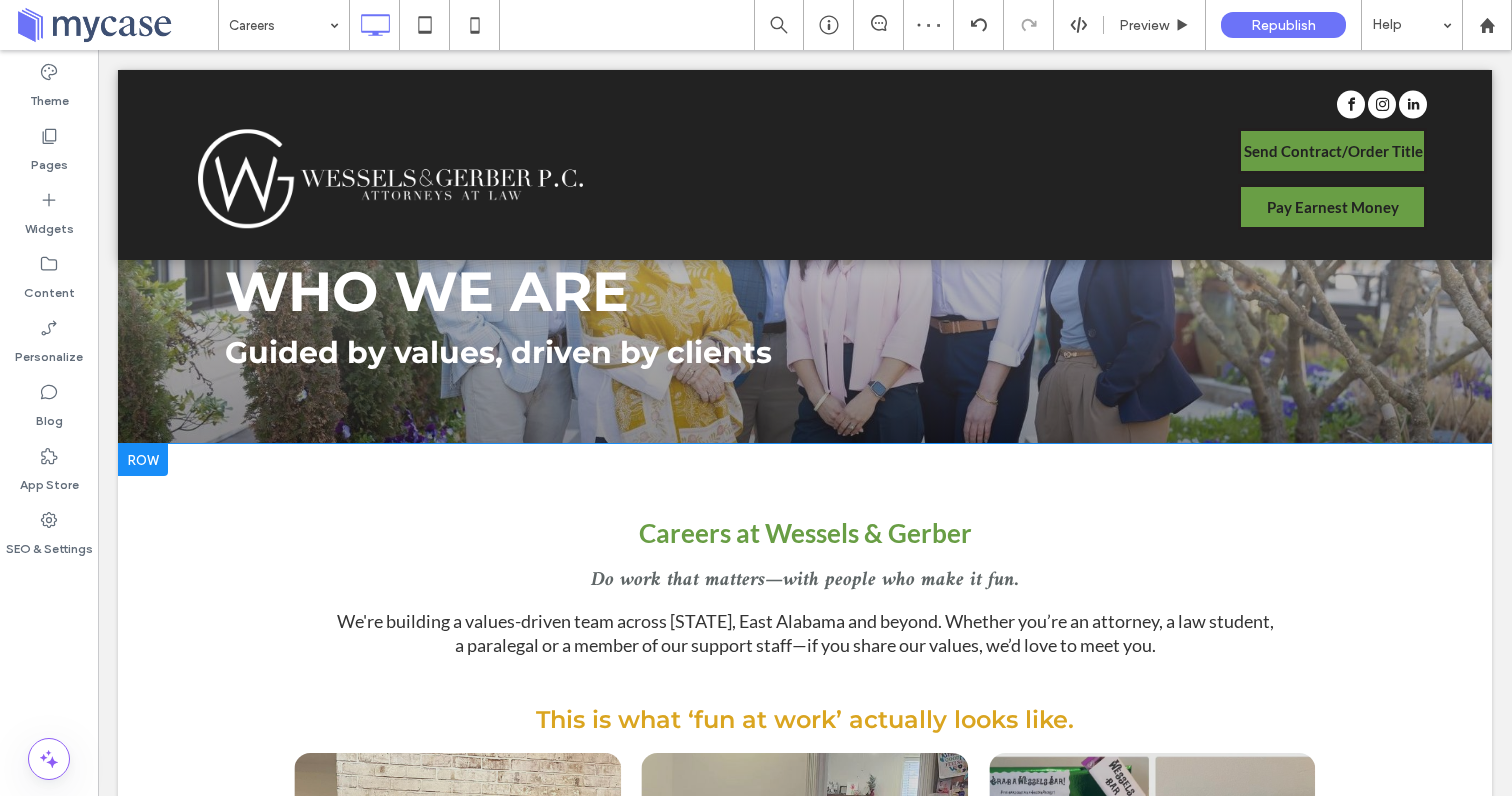 scroll, scrollTop: 249, scrollLeft: 0, axis: vertical 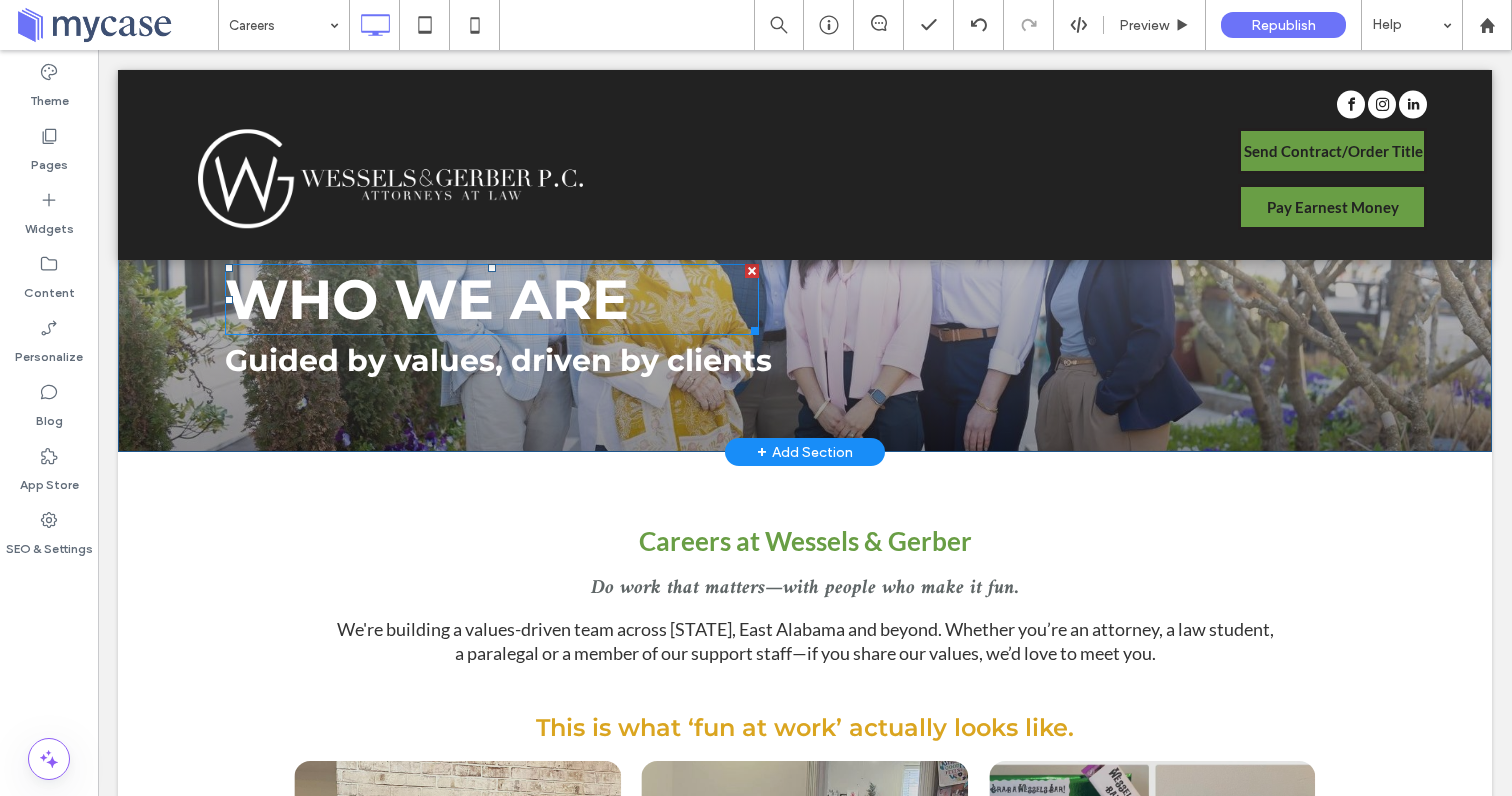 click on "WHO WE ARE" at bounding box center (427, 299) 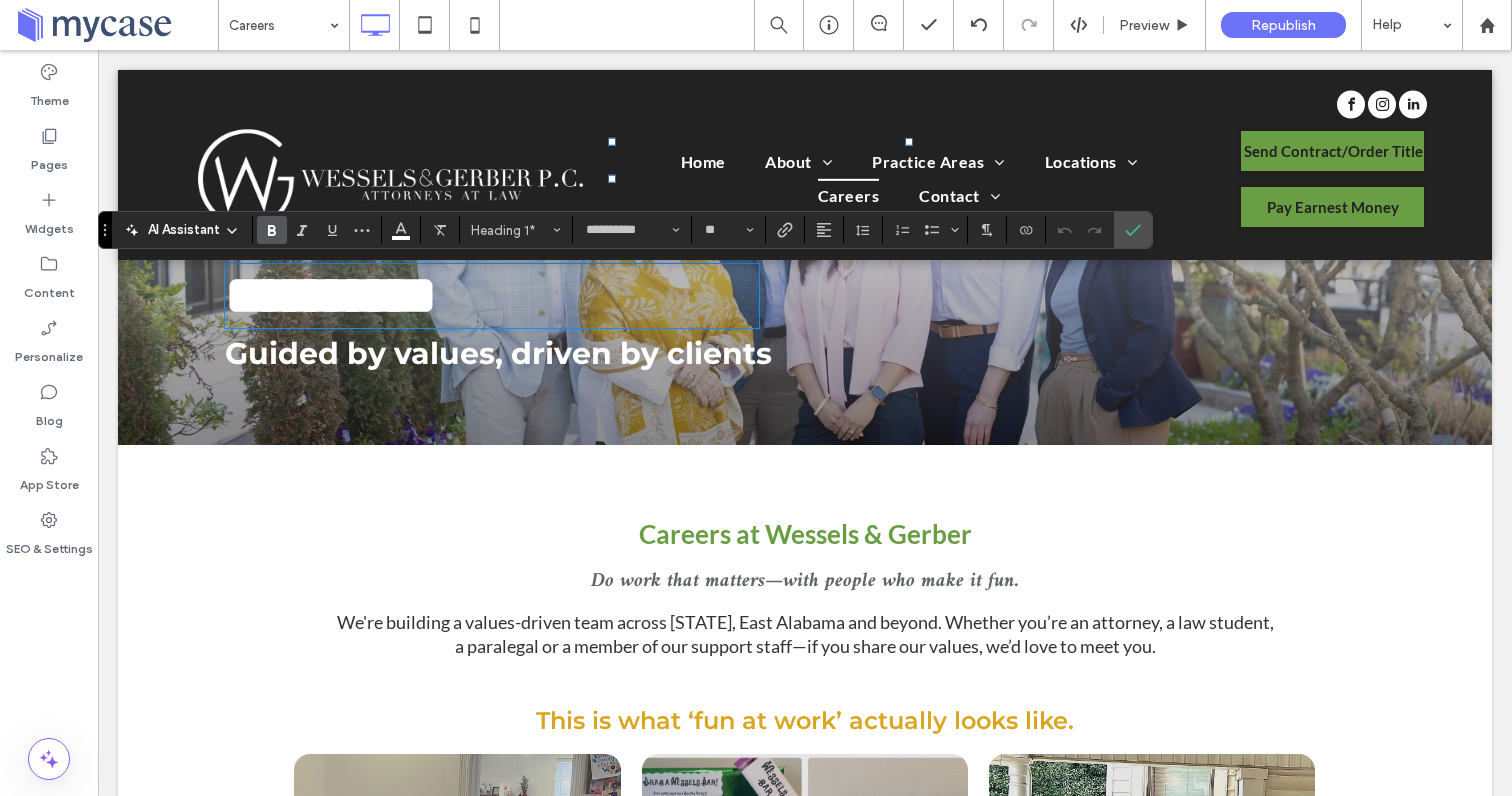 click on "Careers at Wessels & Gerber" at bounding box center [805, 534] 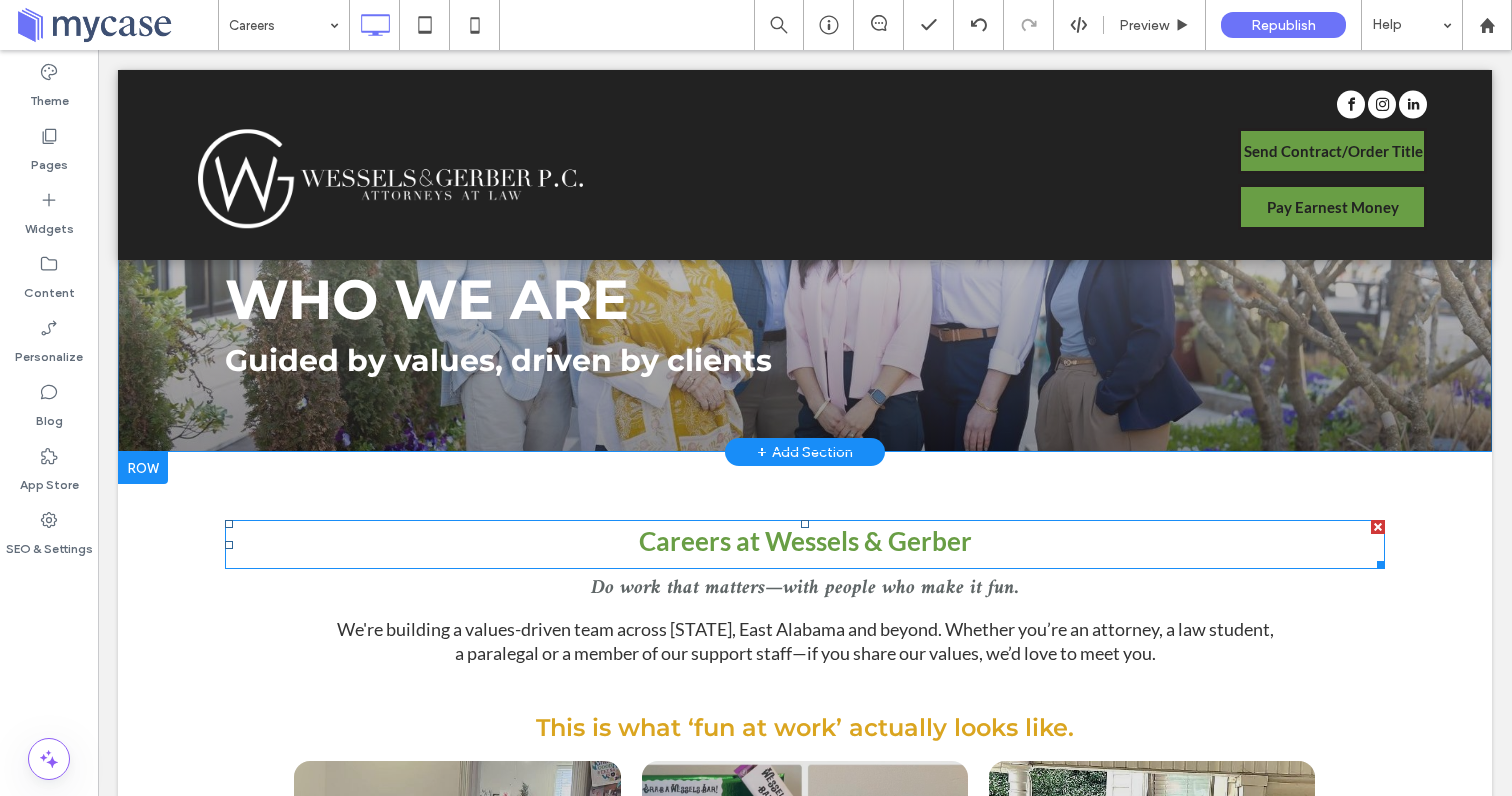 click on "Careers at Wessels & Gerber" at bounding box center [805, 541] 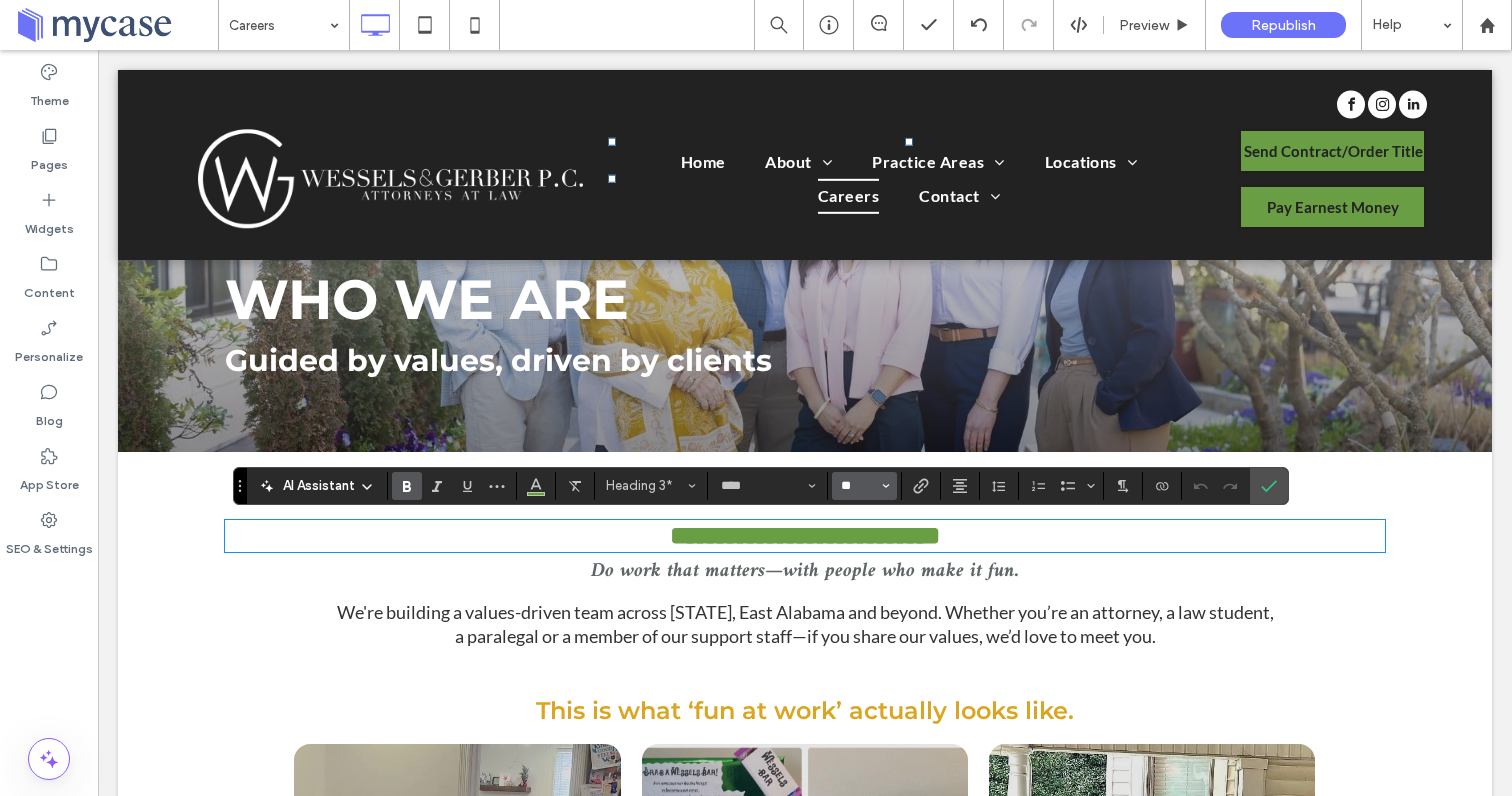 click on "**" at bounding box center (858, 486) 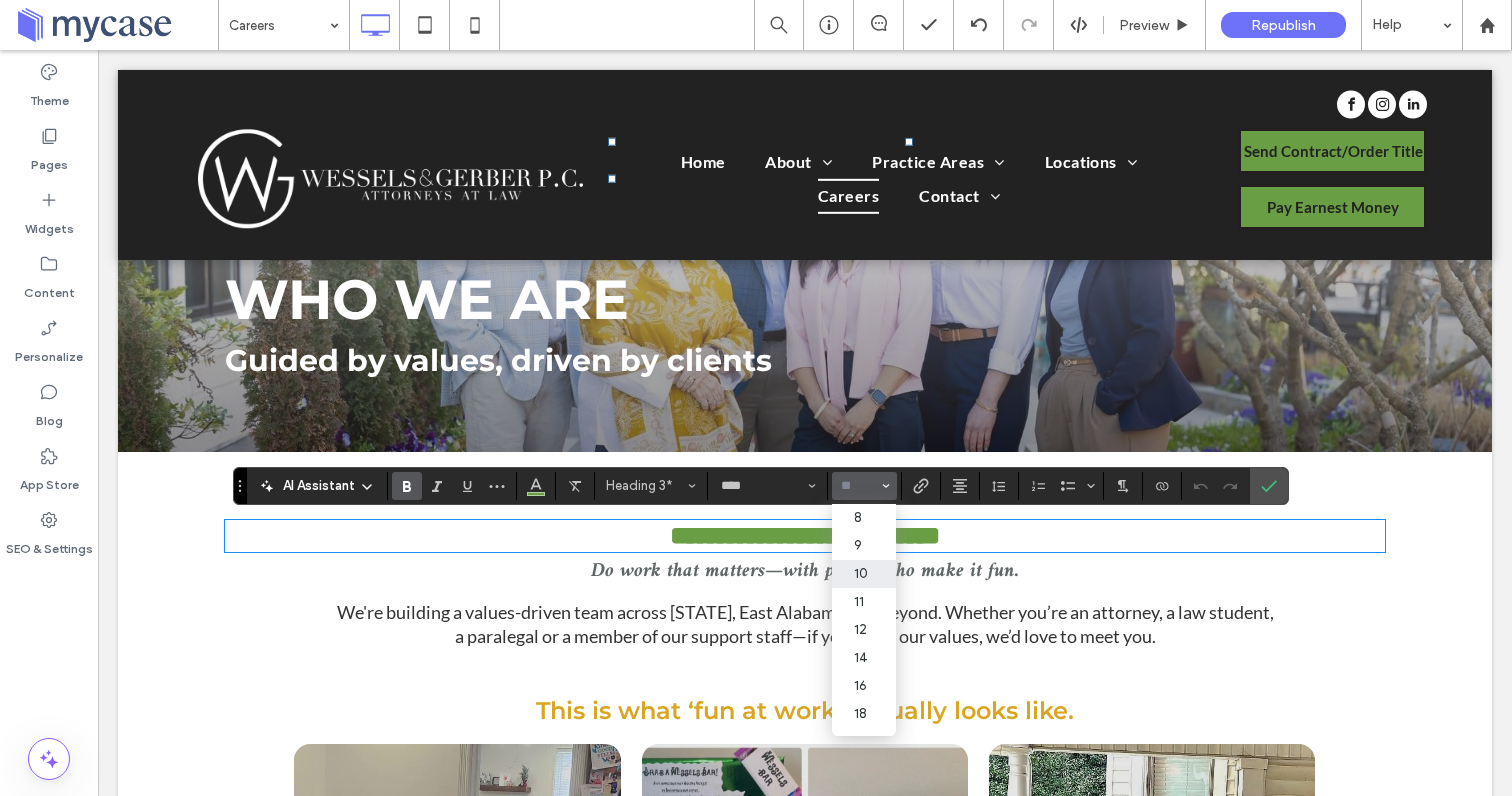 scroll, scrollTop: 160, scrollLeft: 0, axis: vertical 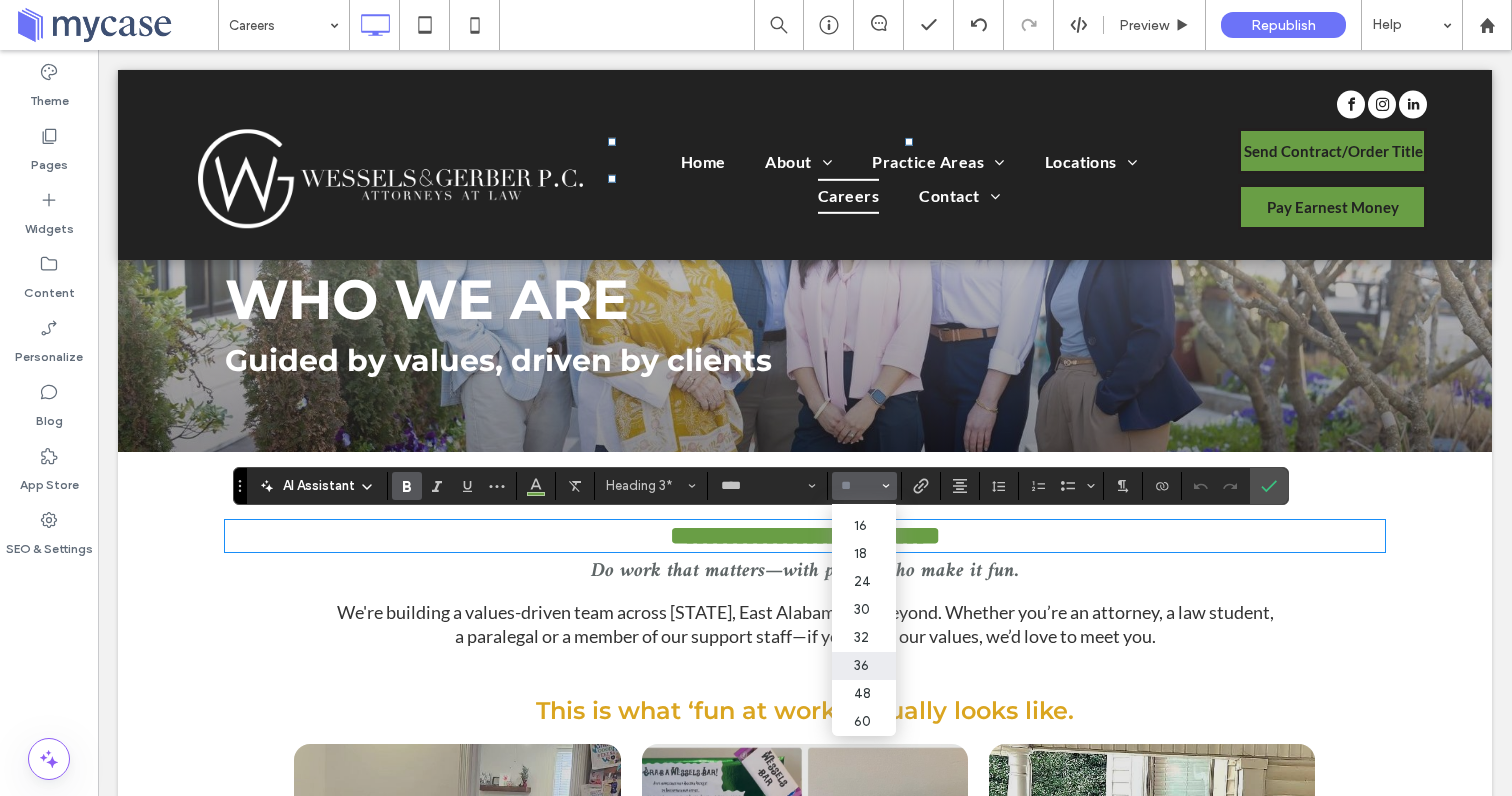 click on "36" at bounding box center [864, 666] 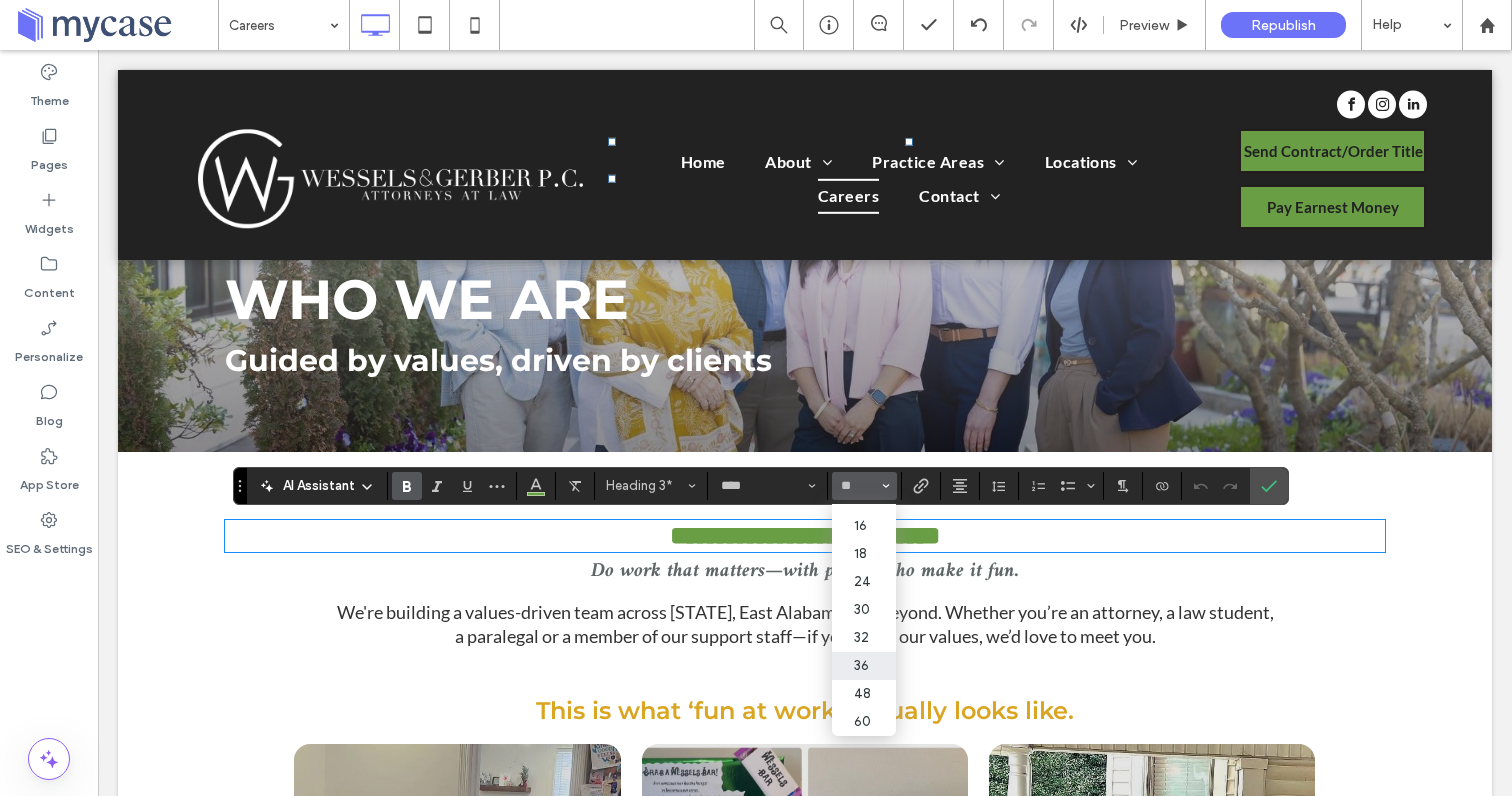 type on "**" 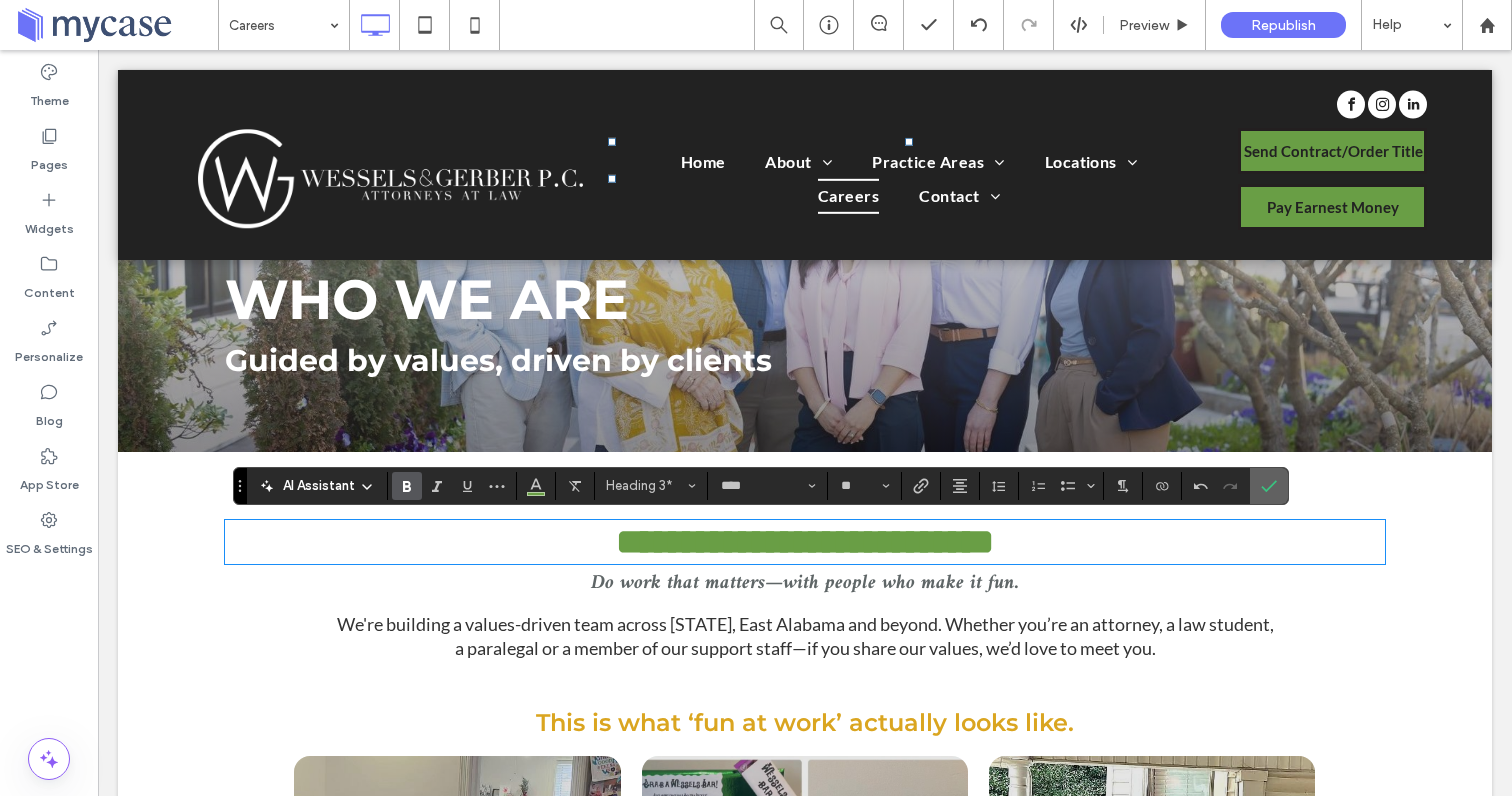click 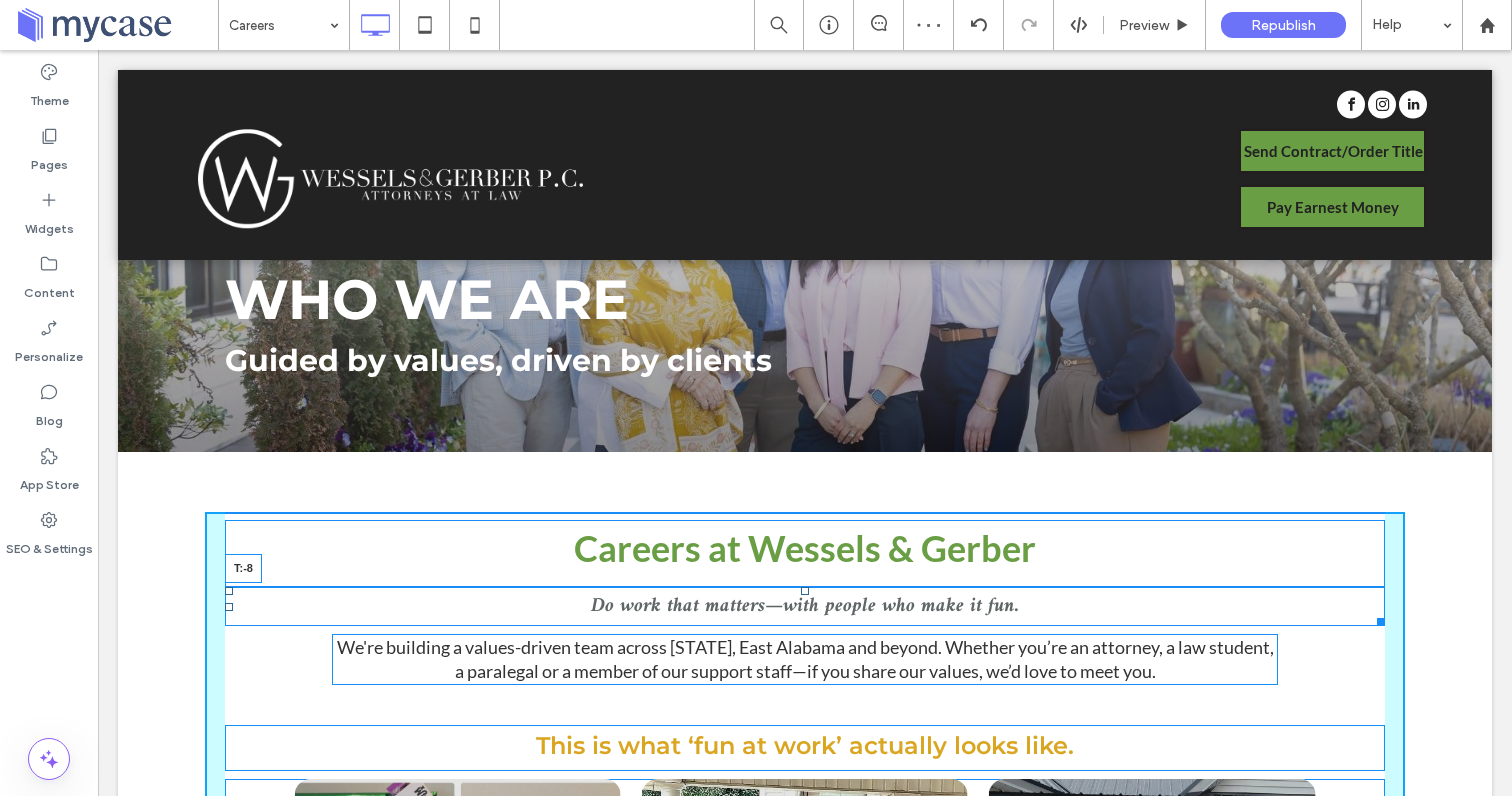 drag, startPoint x: 805, startPoint y: 590, endPoint x: 805, endPoint y: 574, distance: 16 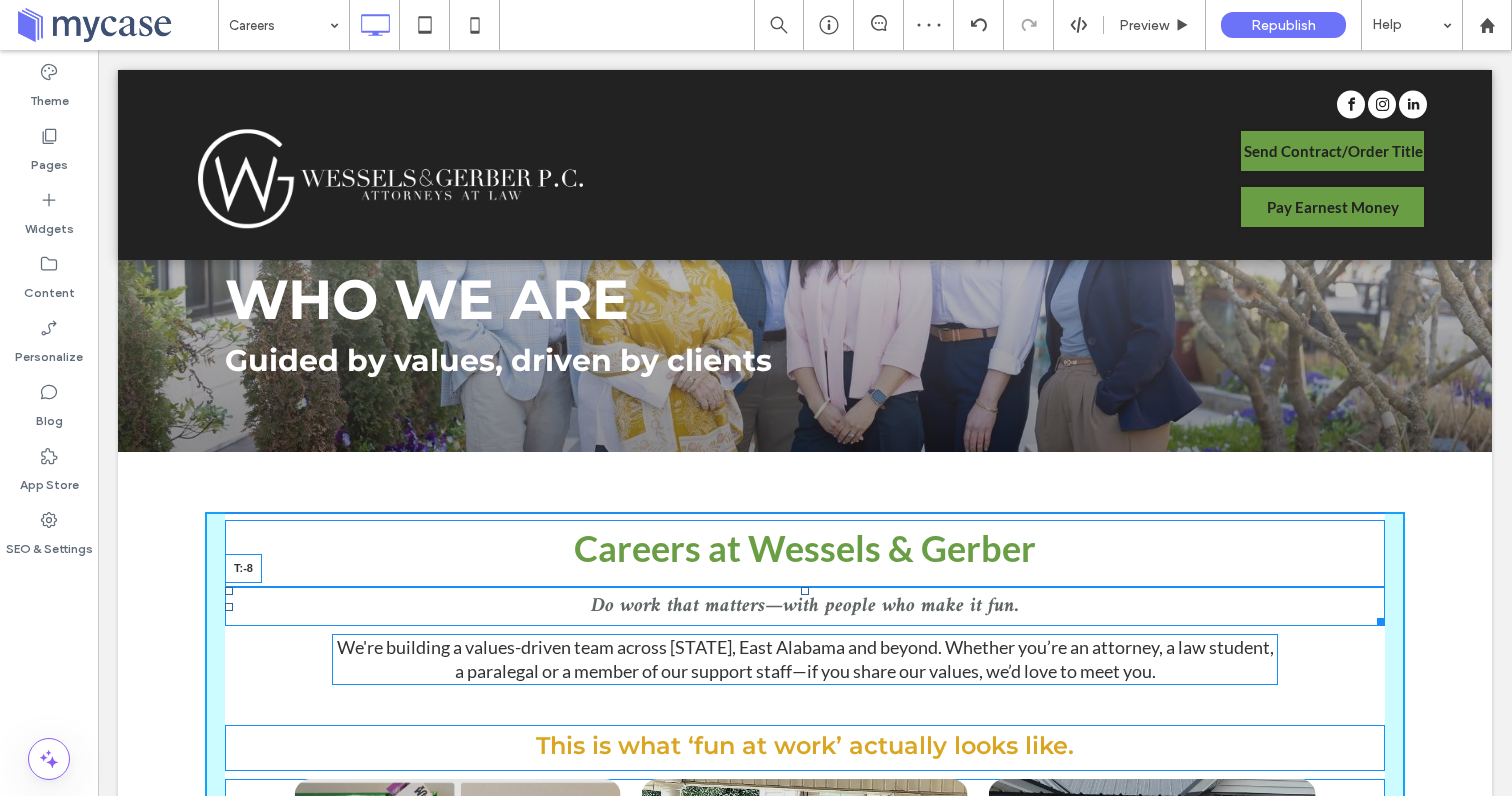click on "Careers at Wessels & Gerber Do work that matters—with people who make it fun. T:-8 We're building a values-driven team across Georgia, East Alabama and beyond. Whether you’re an attorney, a law student, a paralegal or a member of our support staff—if you share our values, we’d love to meet you.   This is what ‘fun at work’ actually looks like. a a a a Our Core Values   At Wessels & Gerber, our culture is built around more than just what we do—it's how we do it. Our core values shape how we show up for our clients, support one another, and grow as a team. These seven values guide every interaction, every closing, and every conversation. They’re what make us not just effective, but enjoyable to work with. Click To Paste" at bounding box center [805, 933] 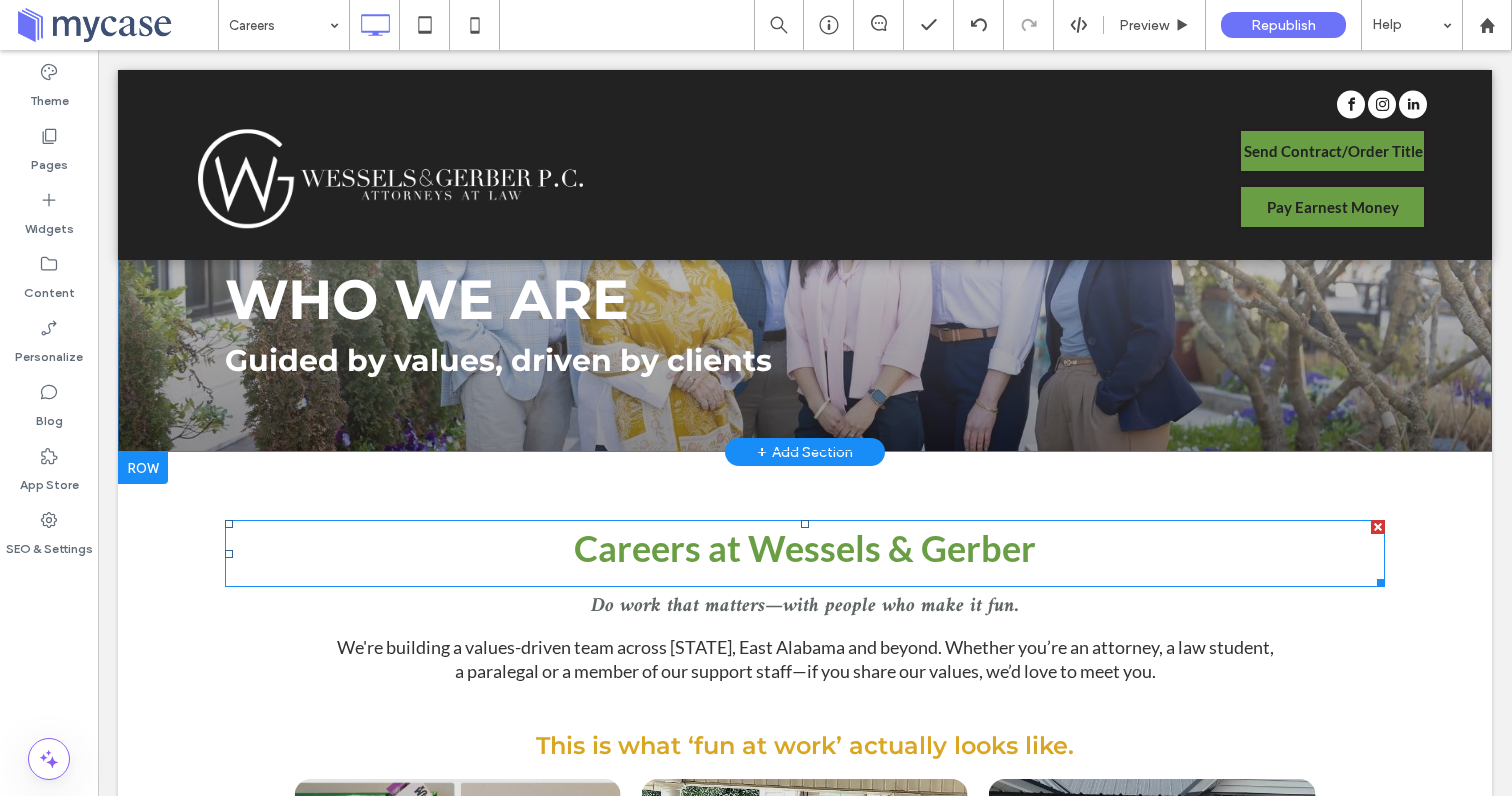 click on "Careers at Wessels & Gerber" at bounding box center [805, 553] 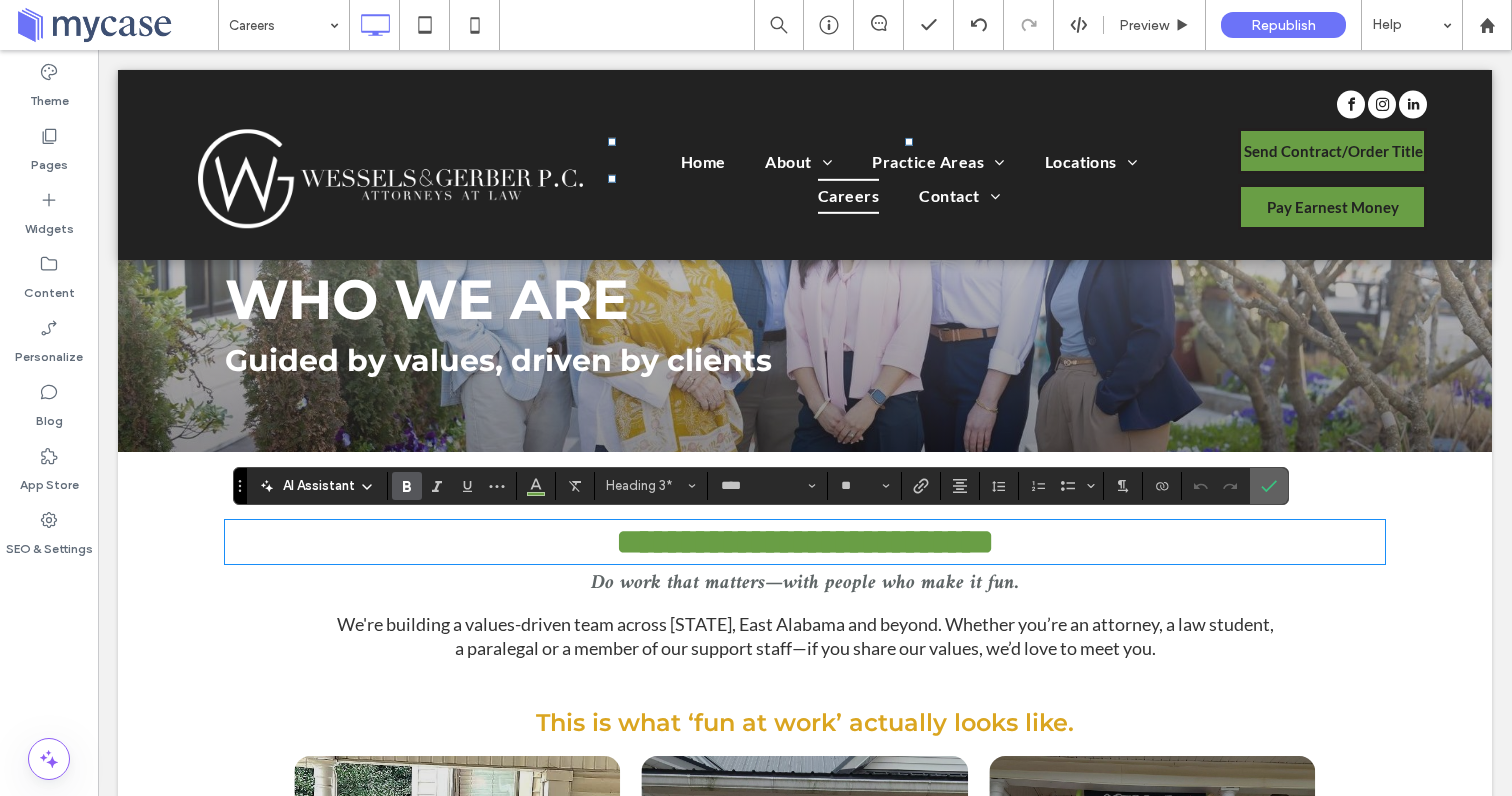 click 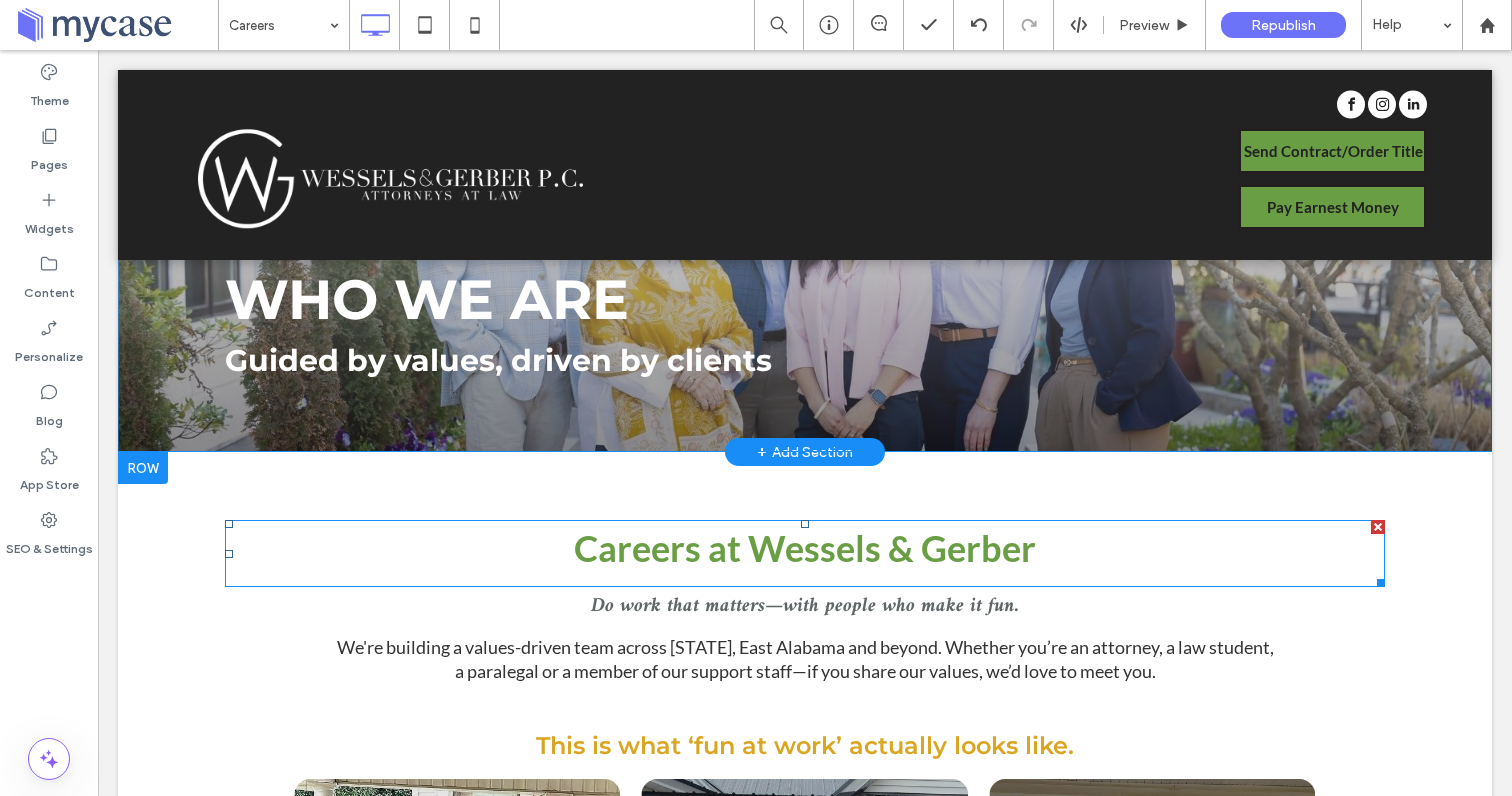 click on "Careers at Wessels & Gerber" at bounding box center (805, 553) 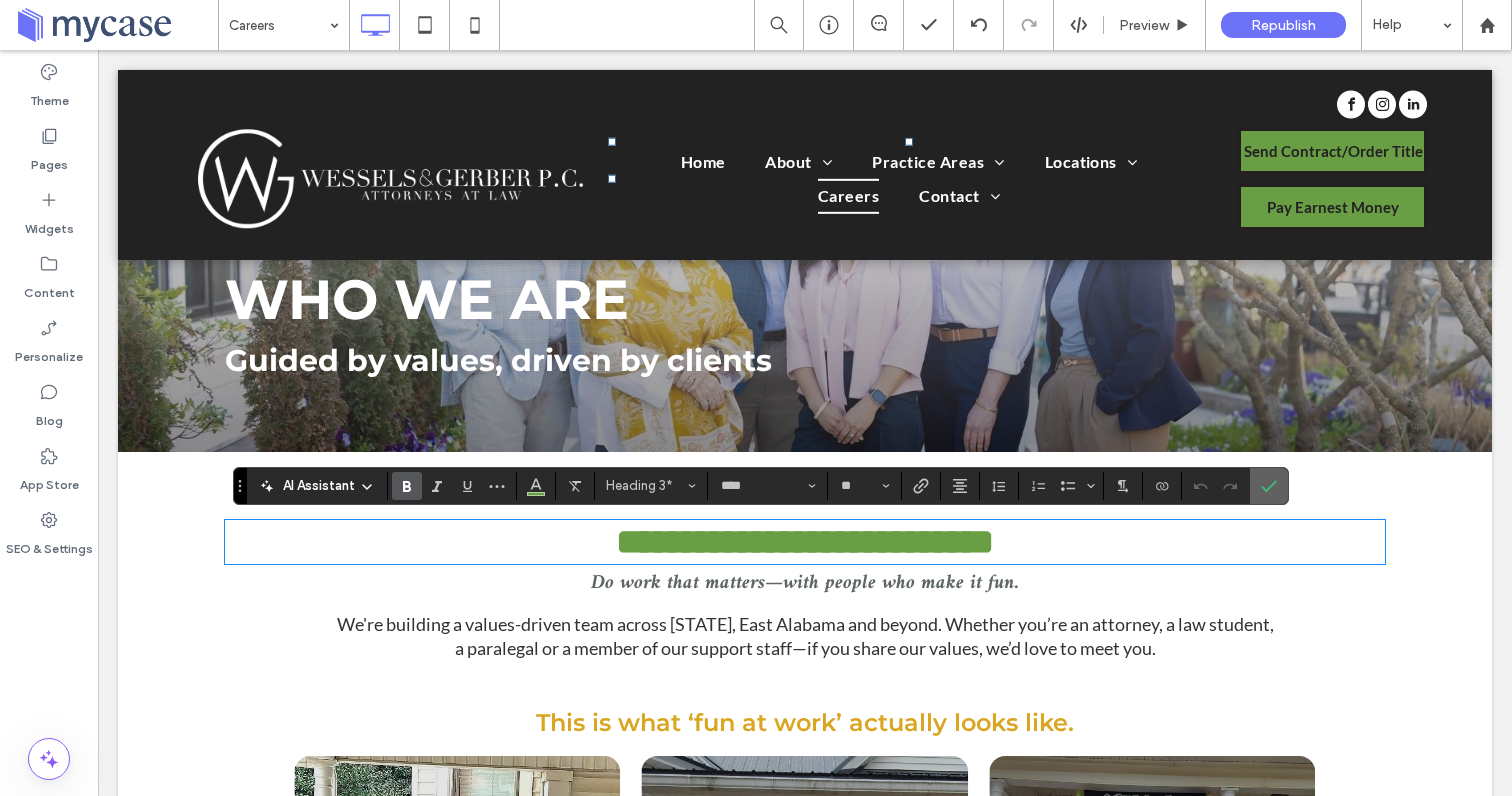click 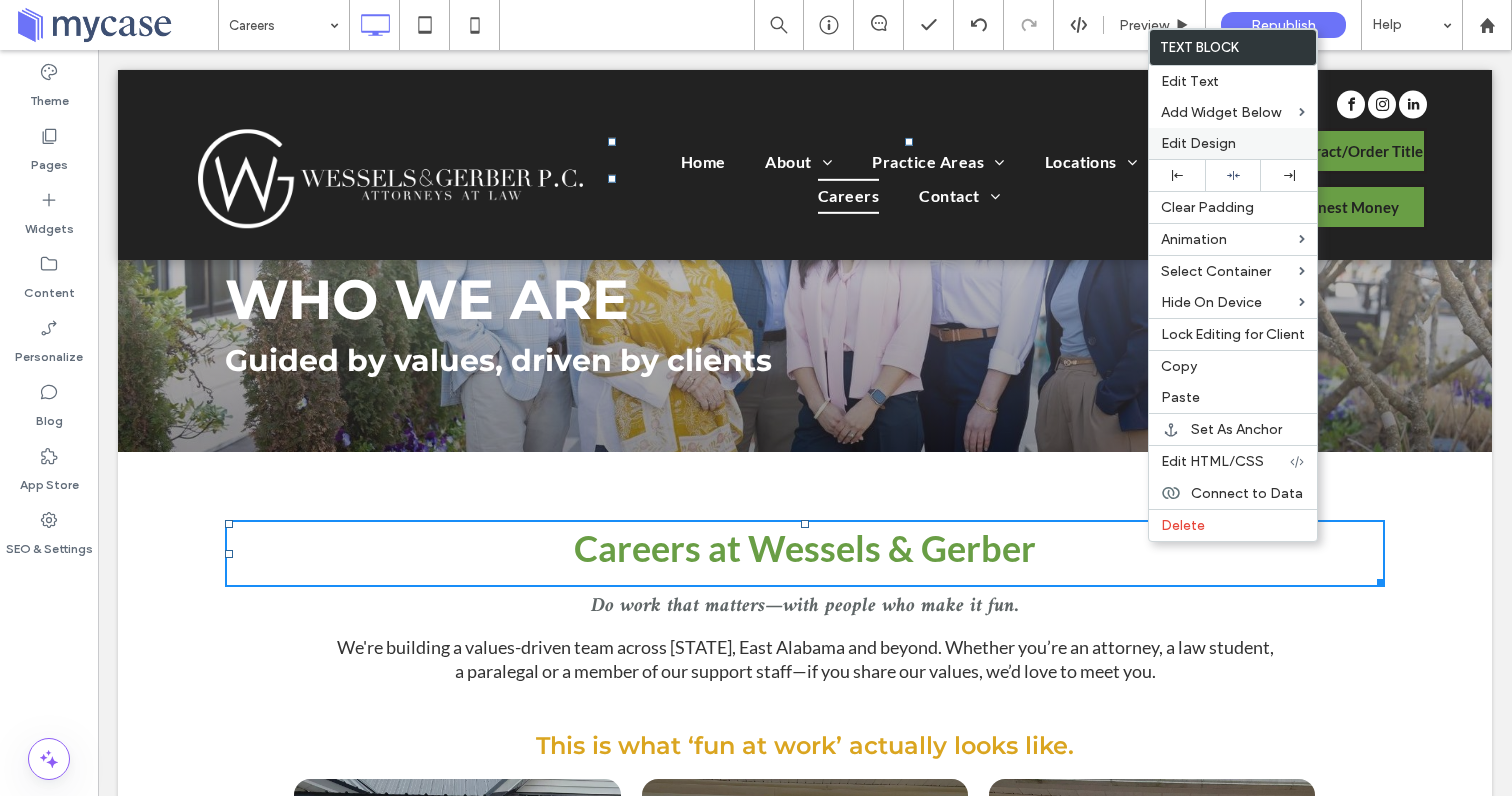 click on "Edit Design" at bounding box center (1198, 143) 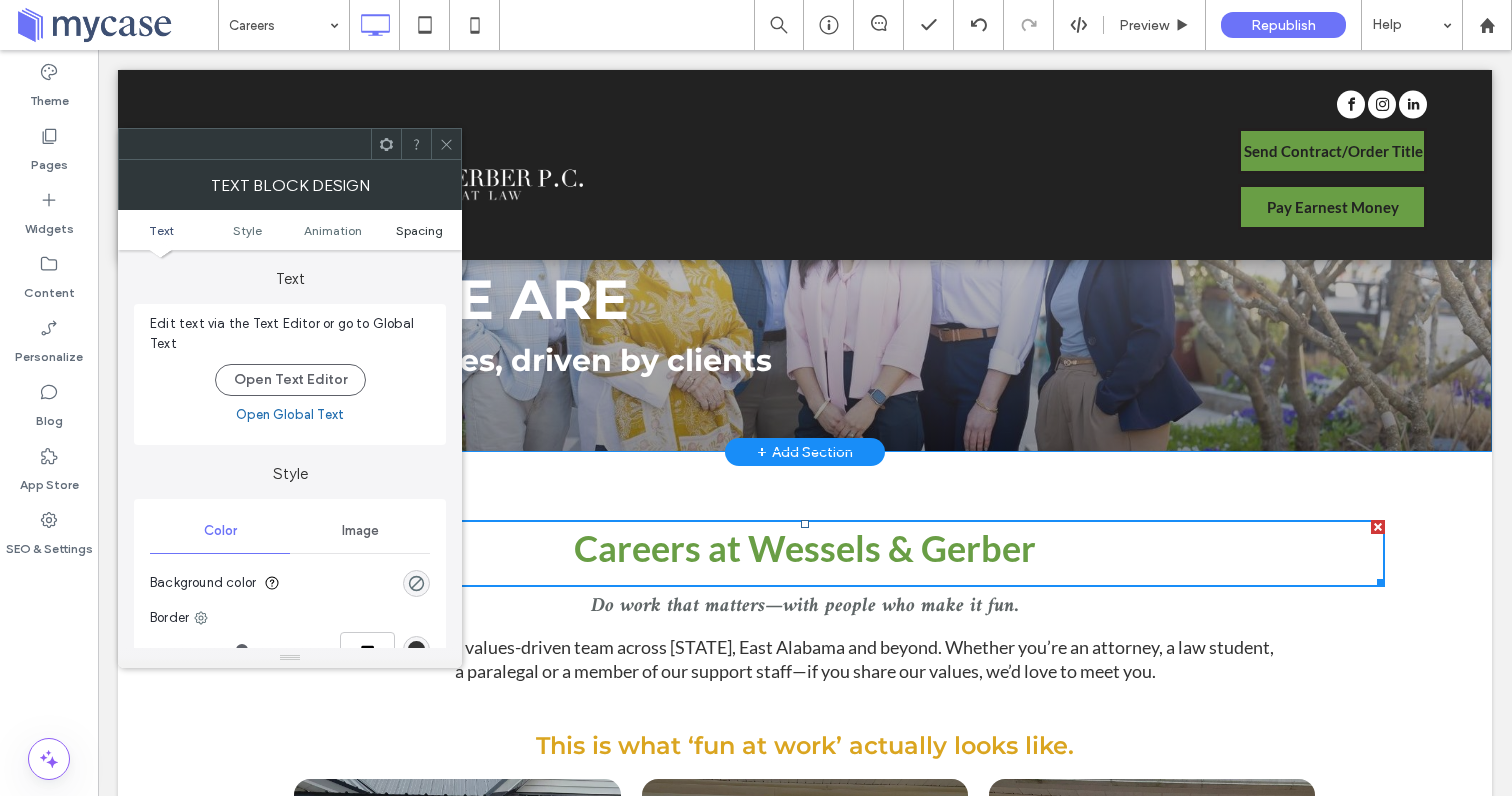 click on "Spacing" at bounding box center [419, 230] 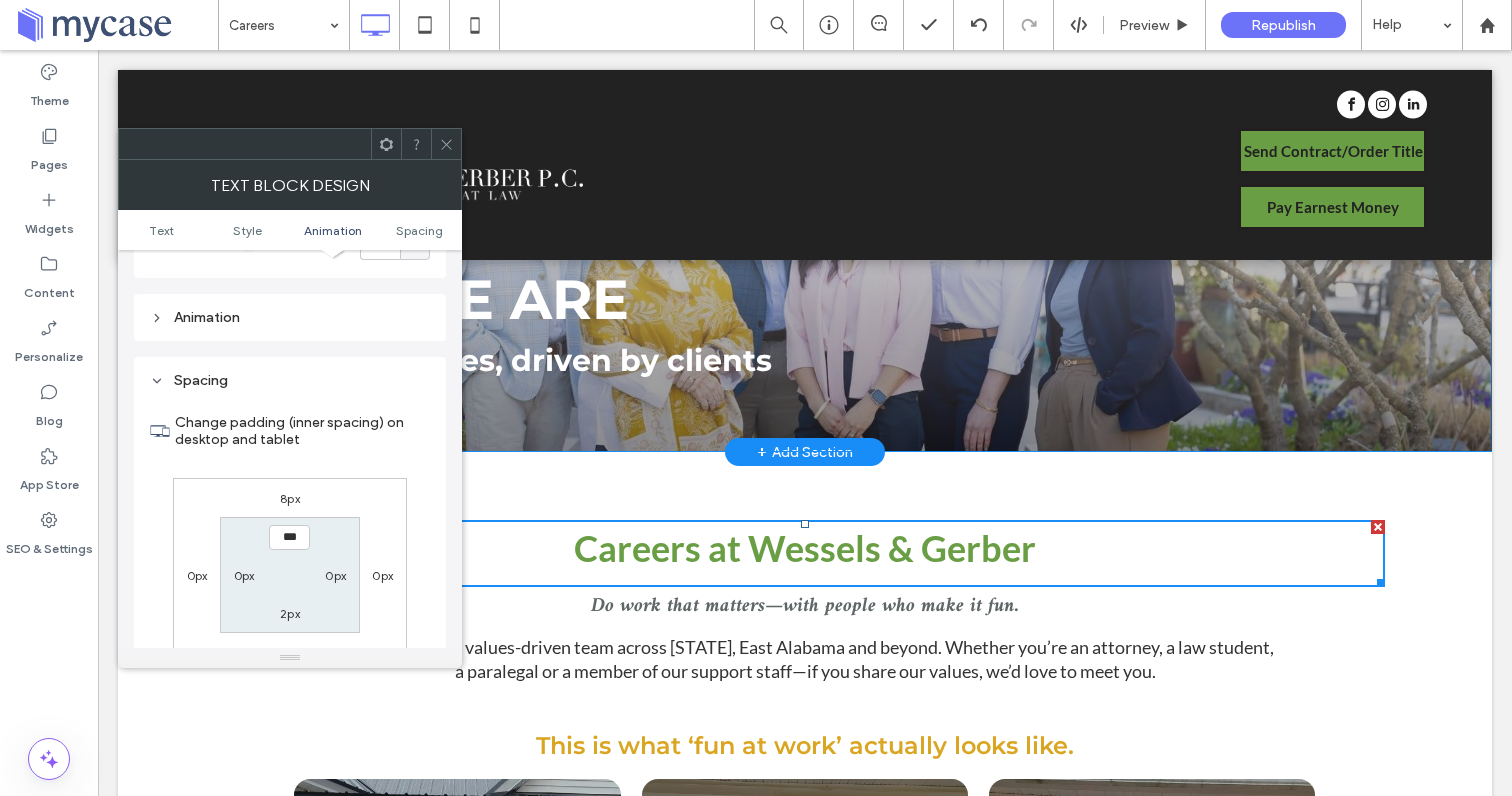 scroll, scrollTop: 574, scrollLeft: 0, axis: vertical 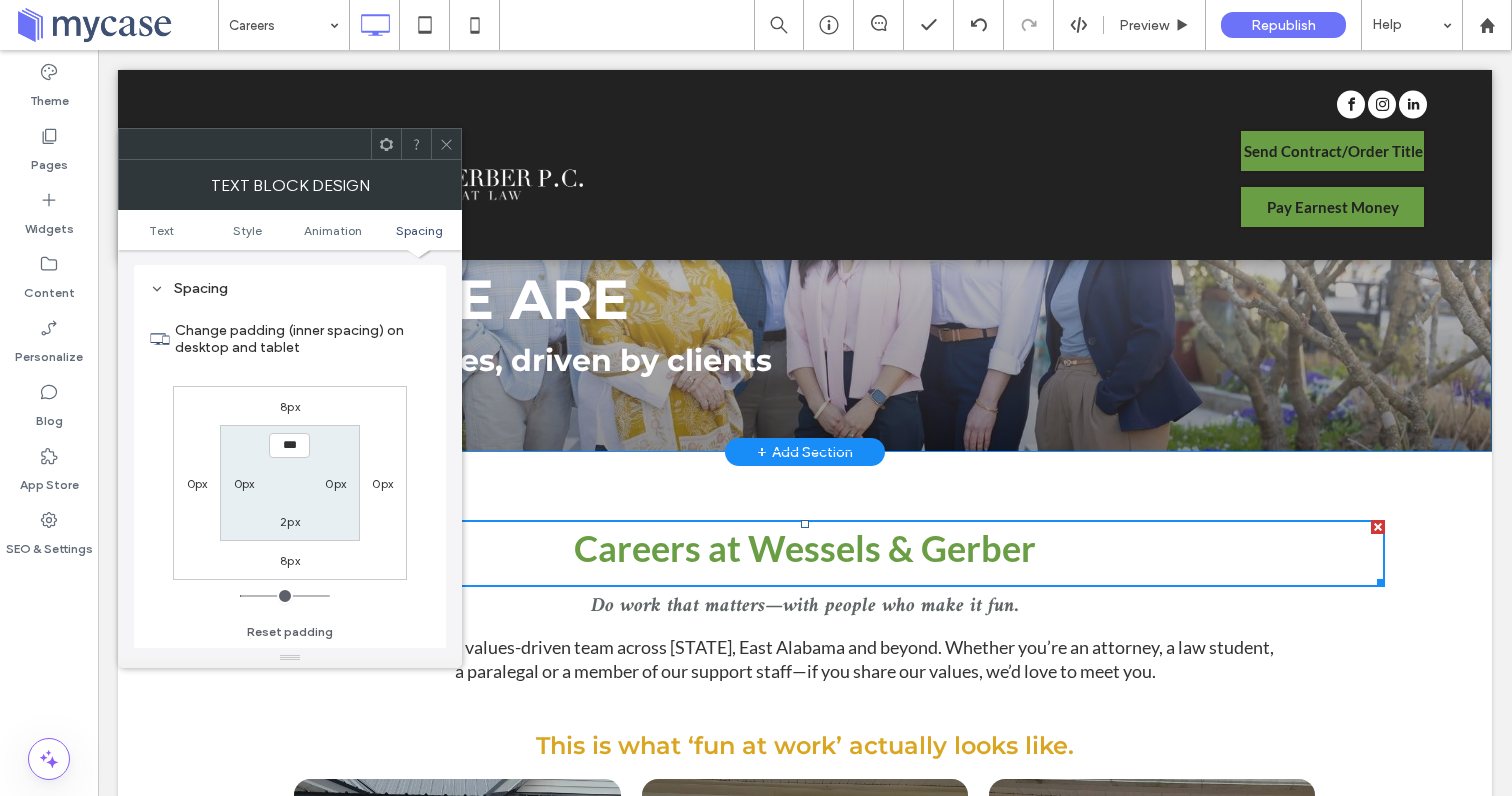 click on "8px" at bounding box center [290, 560] 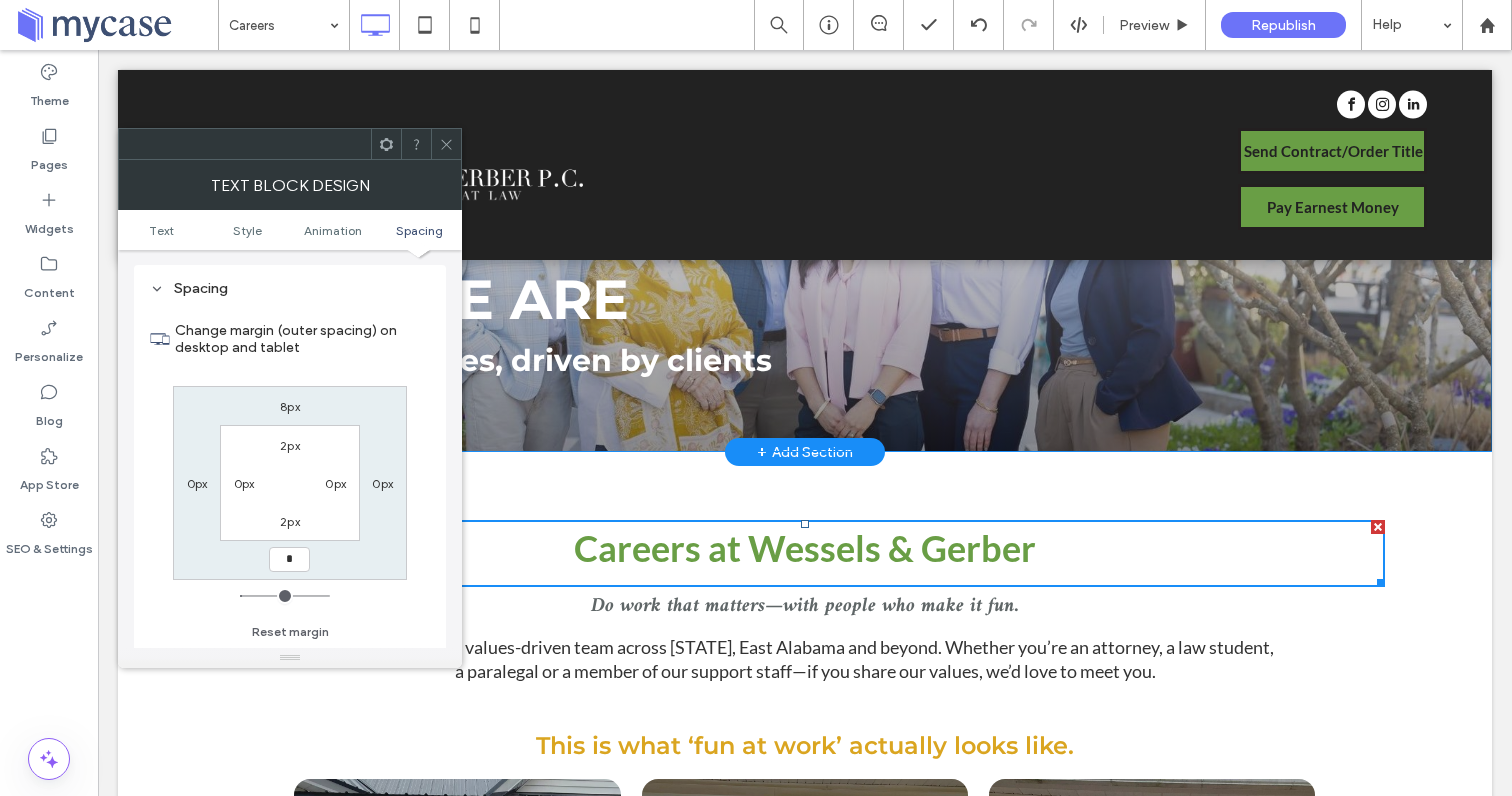 type on "*" 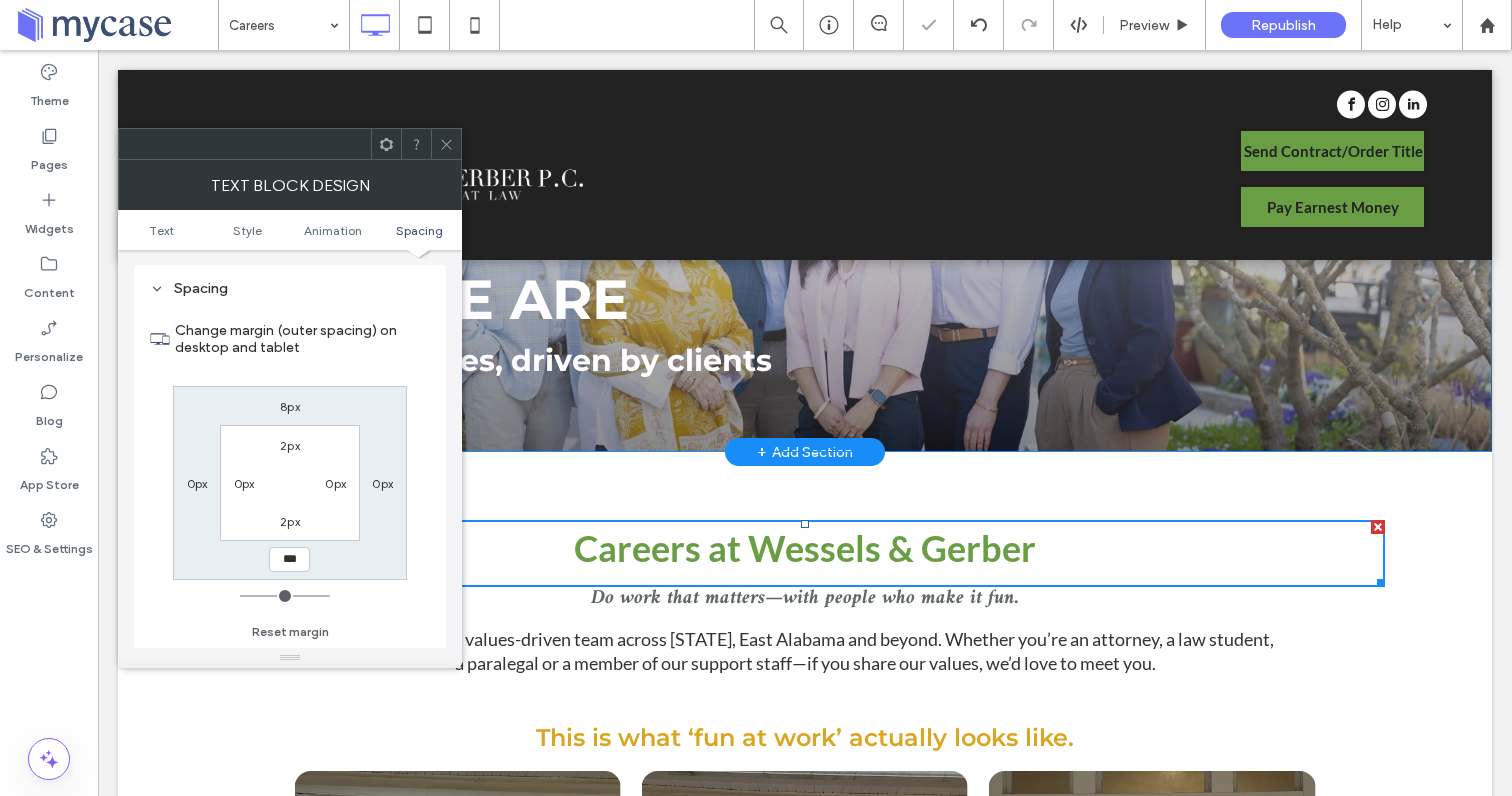 click on "2px" at bounding box center [290, 521] 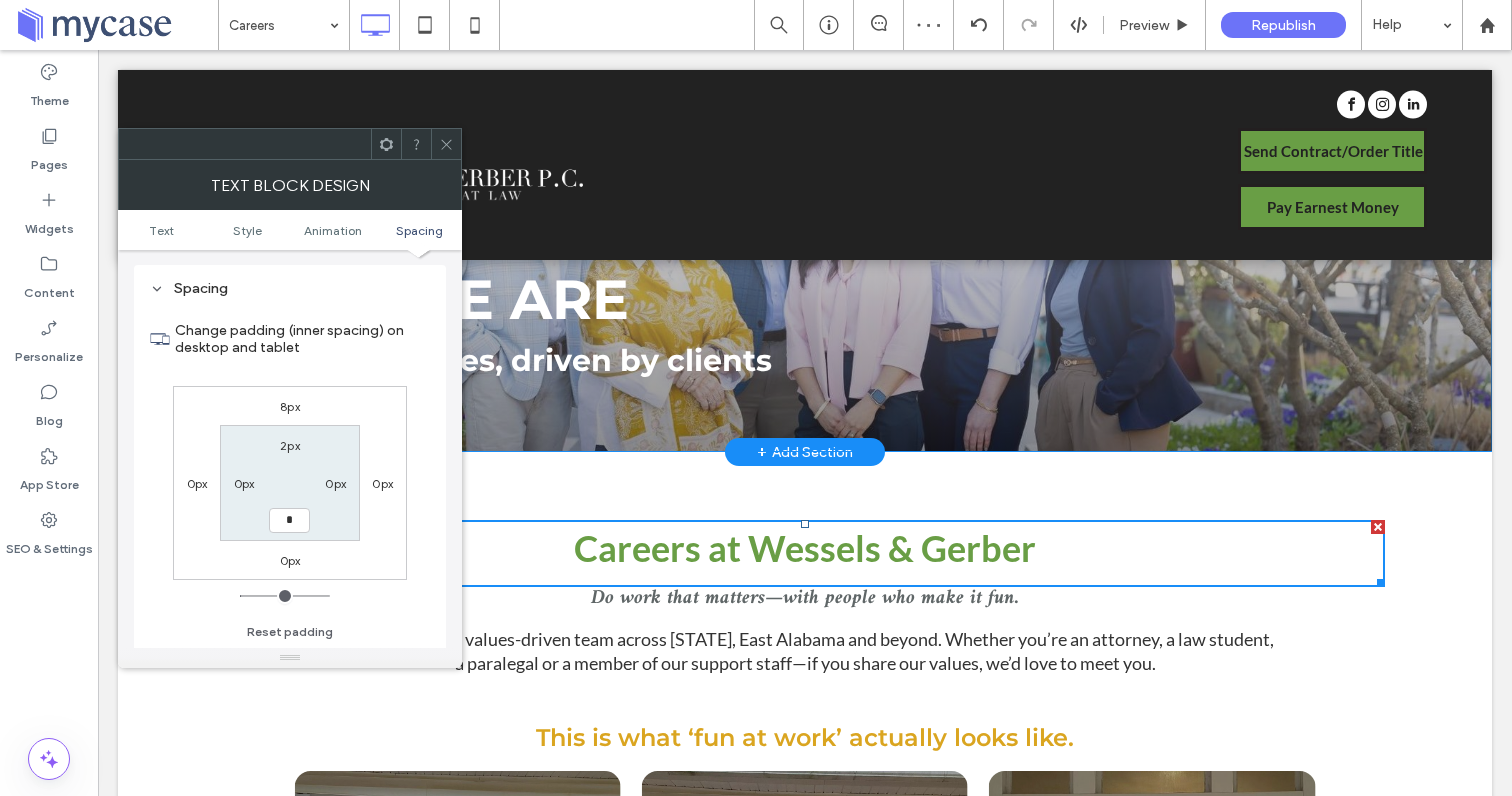 type on "*" 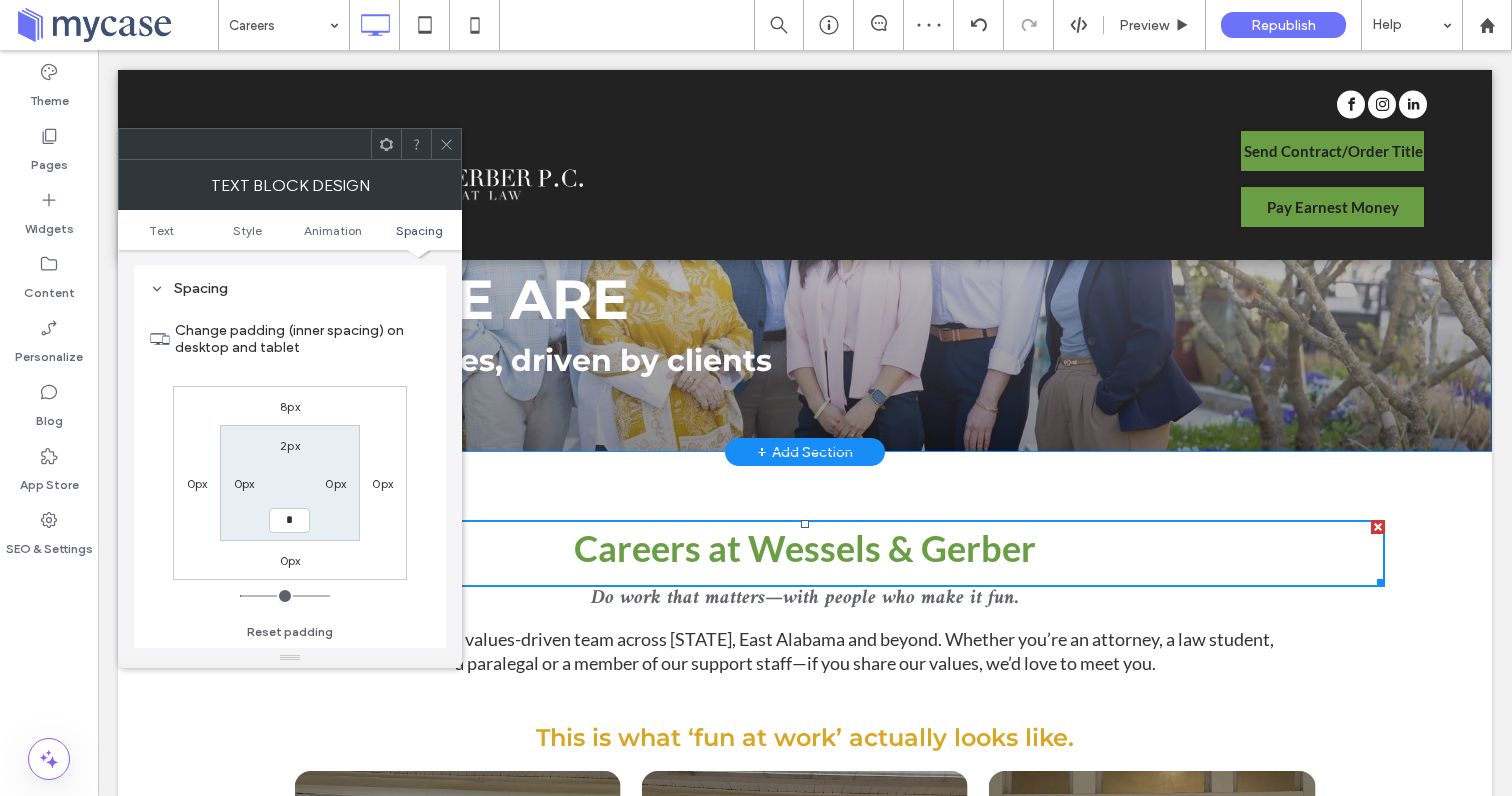 type on "*" 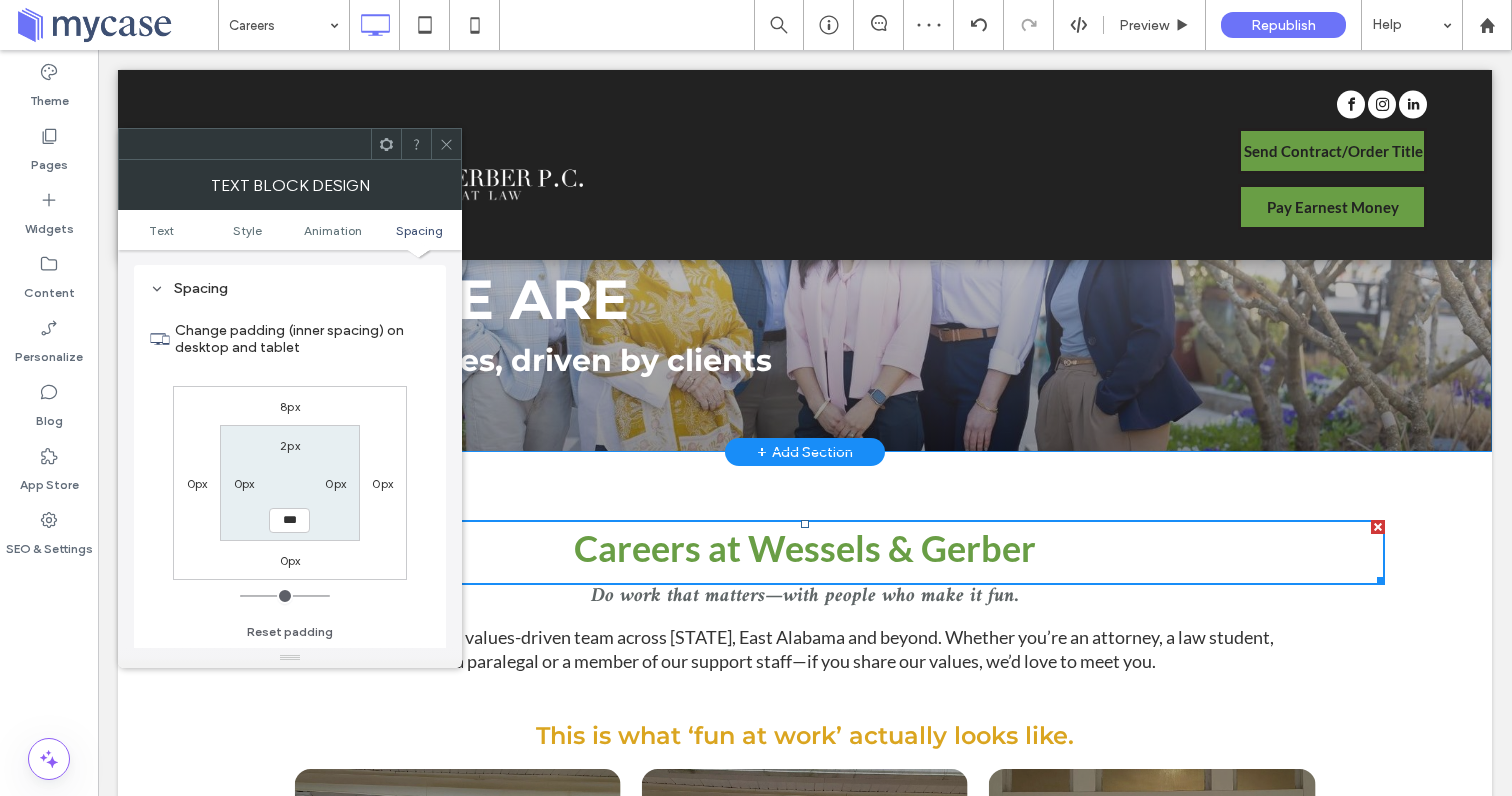 click 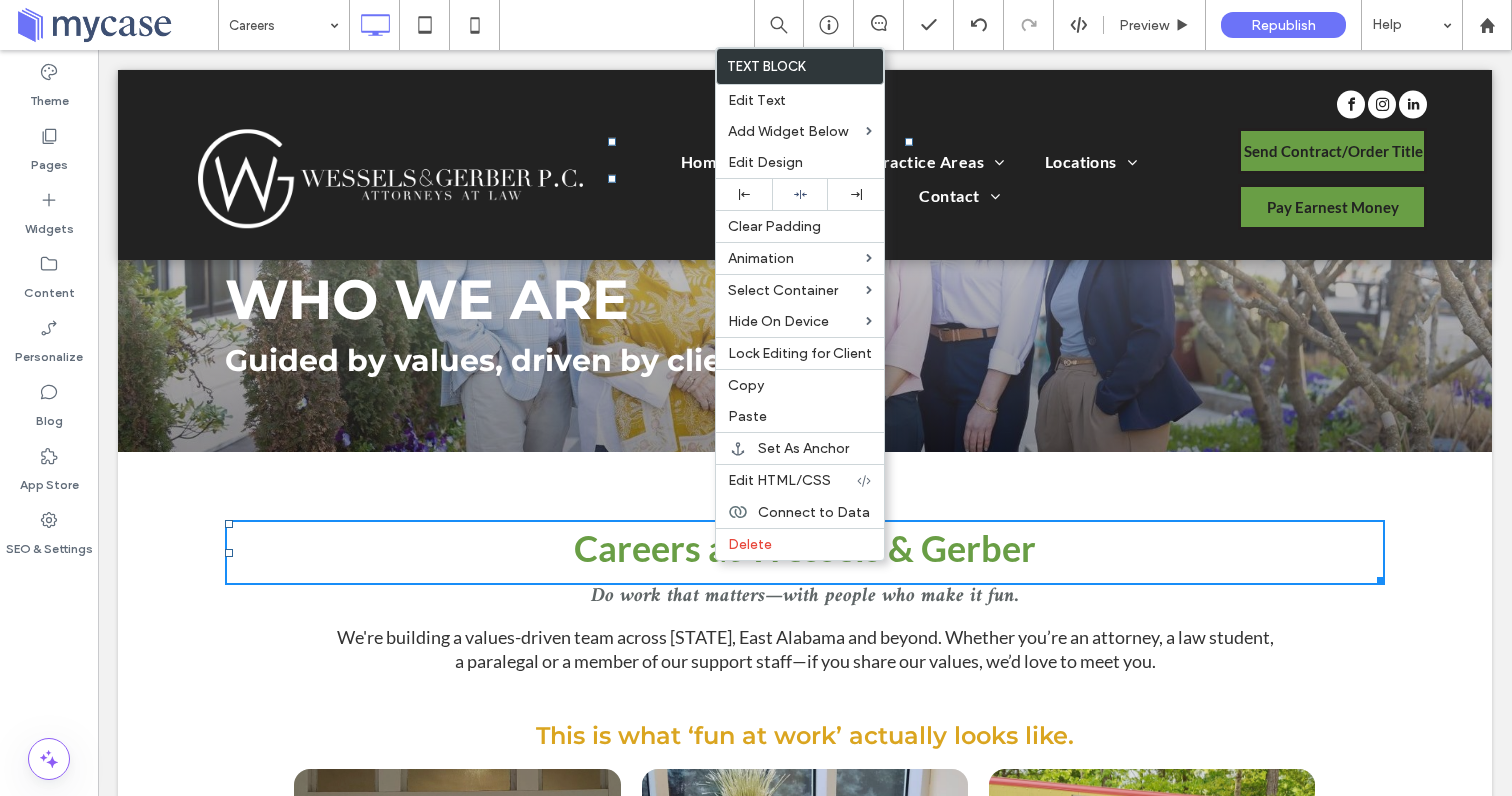 click on "Careers at Wessels & Gerber" at bounding box center [805, 548] 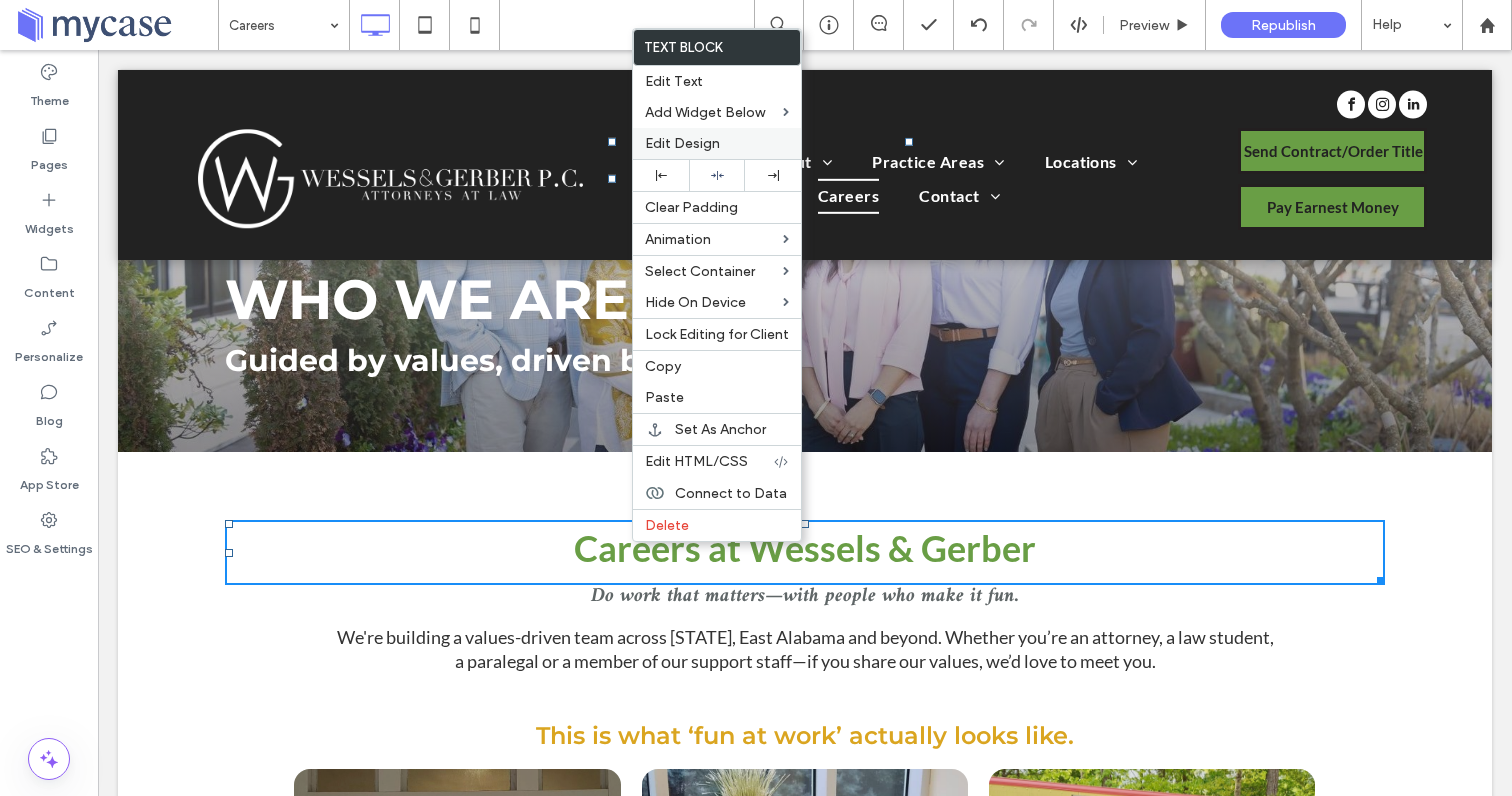 click on "Edit Design" at bounding box center [682, 143] 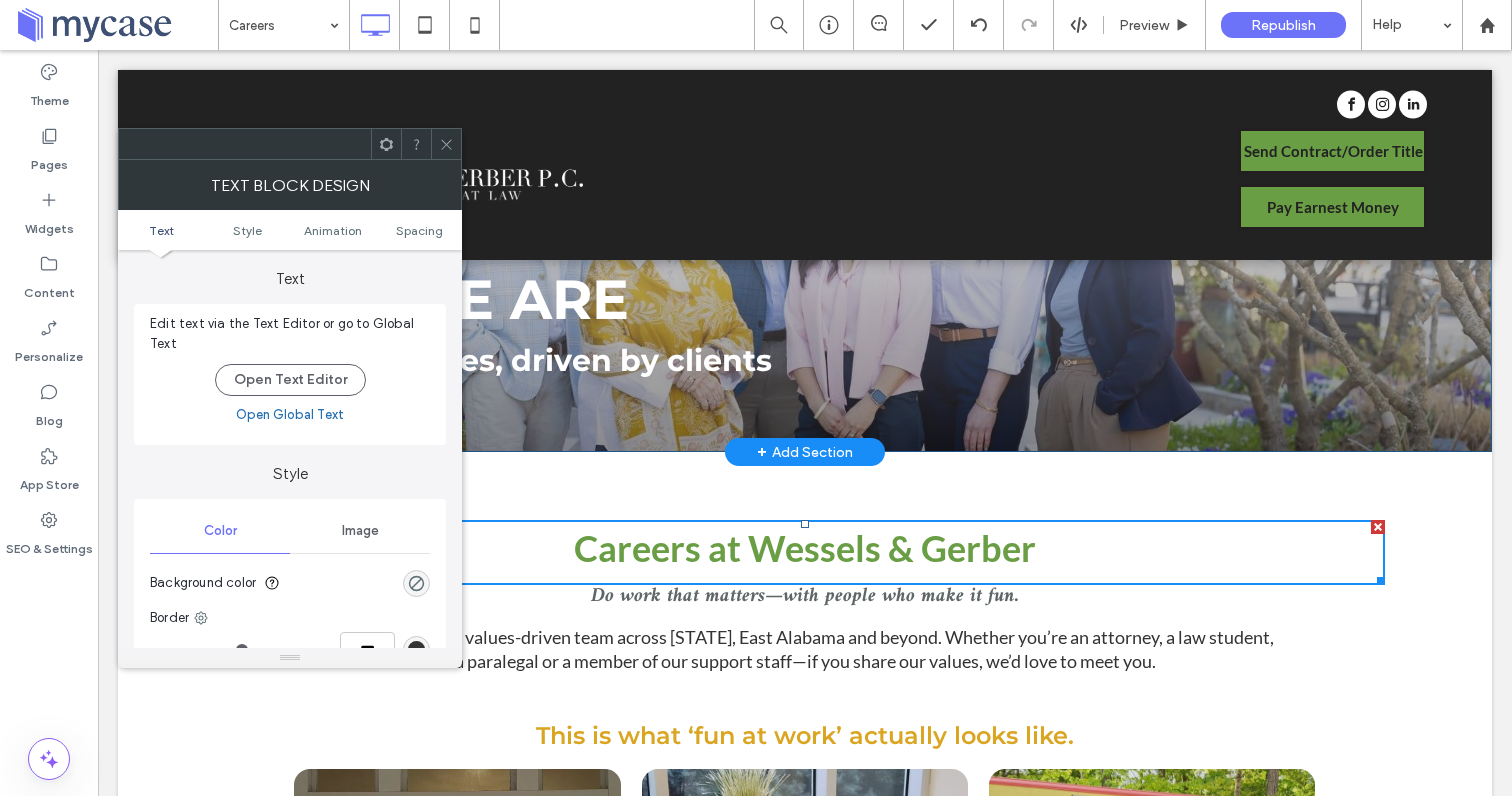 click on "Text Style Animation Spacing" at bounding box center [290, 230] 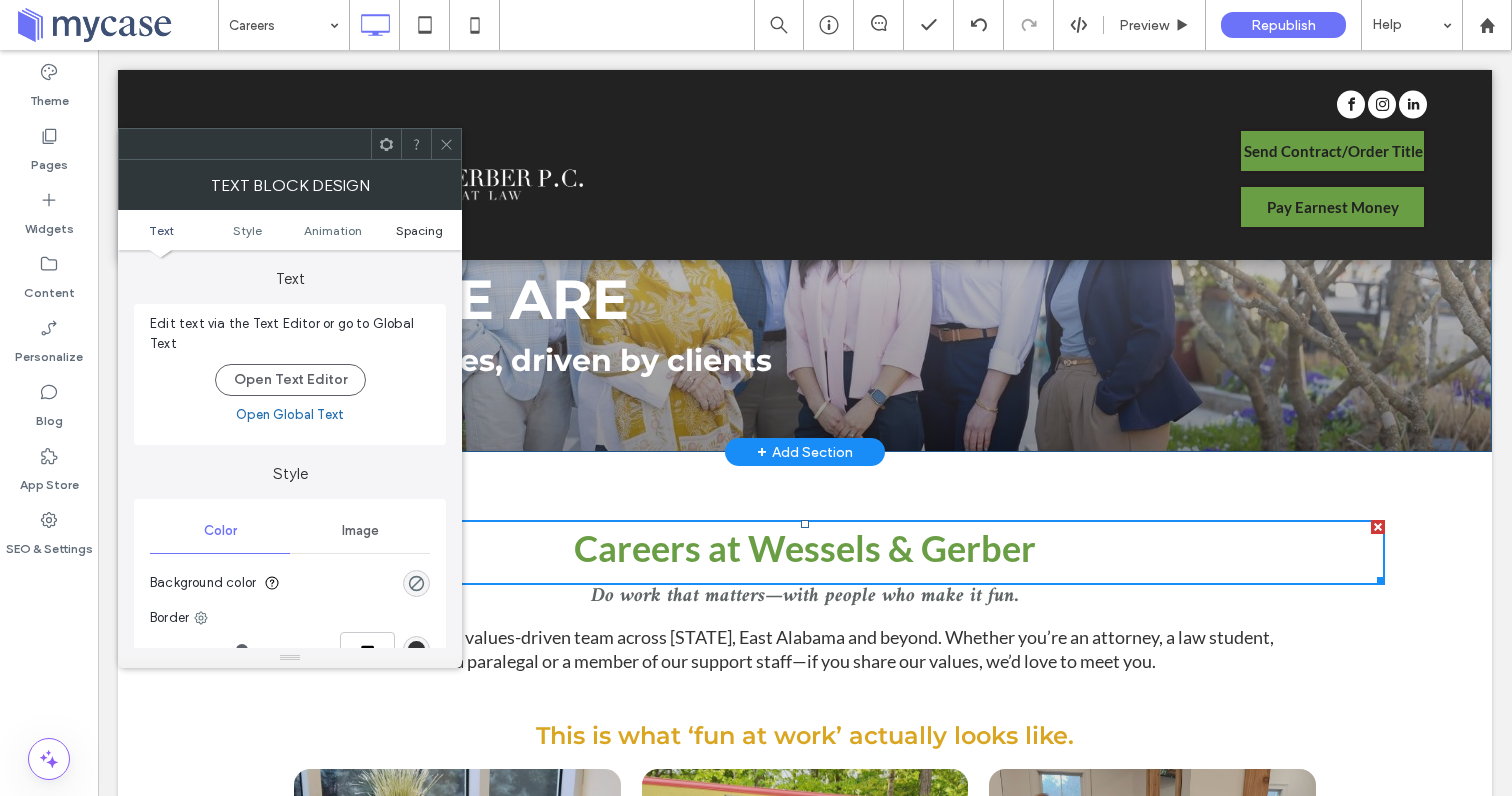 click on "Spacing" at bounding box center [419, 230] 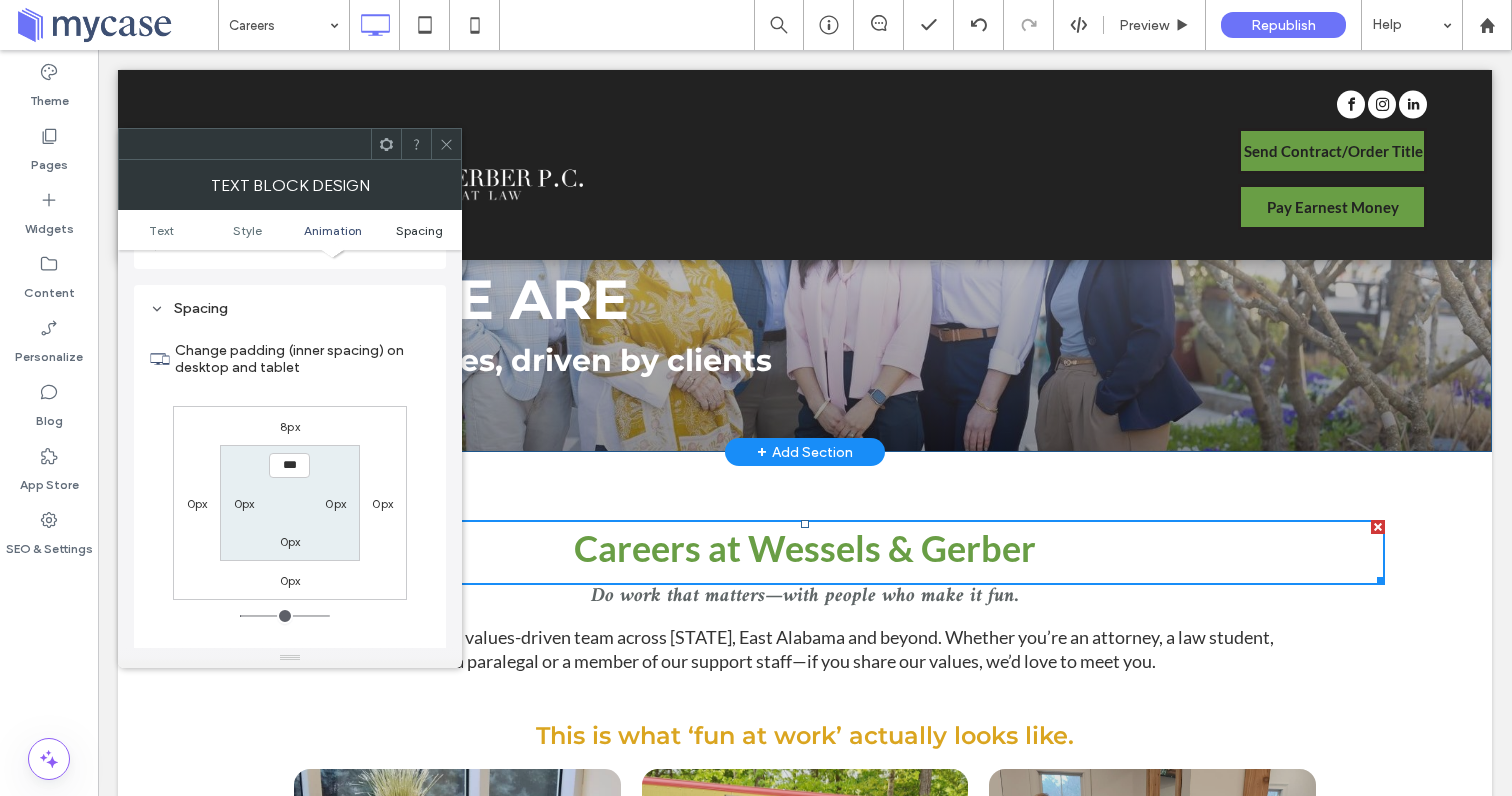 scroll, scrollTop: 574, scrollLeft: 0, axis: vertical 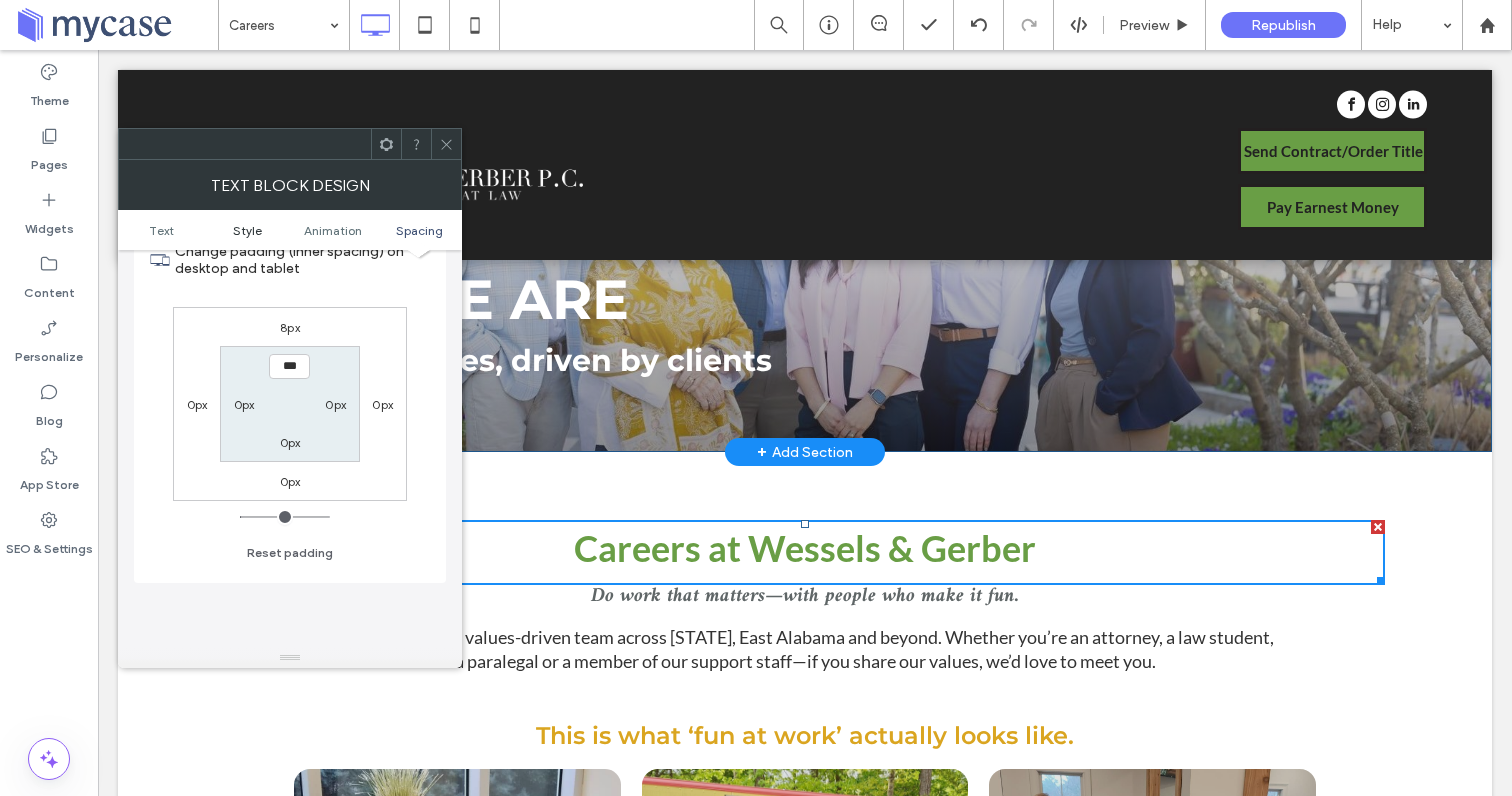 click on "Style" at bounding box center (247, 230) 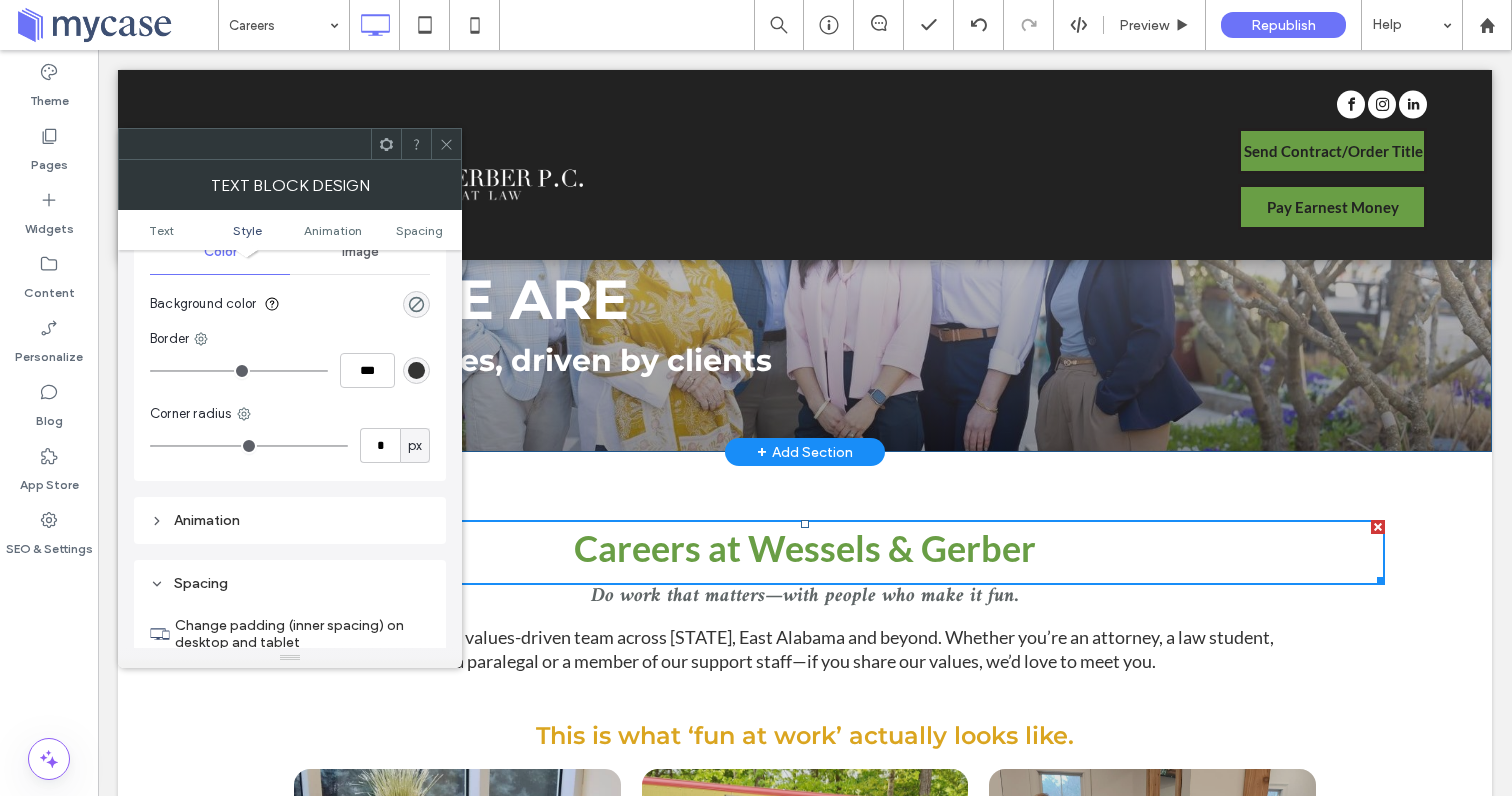 scroll, scrollTop: 196, scrollLeft: 0, axis: vertical 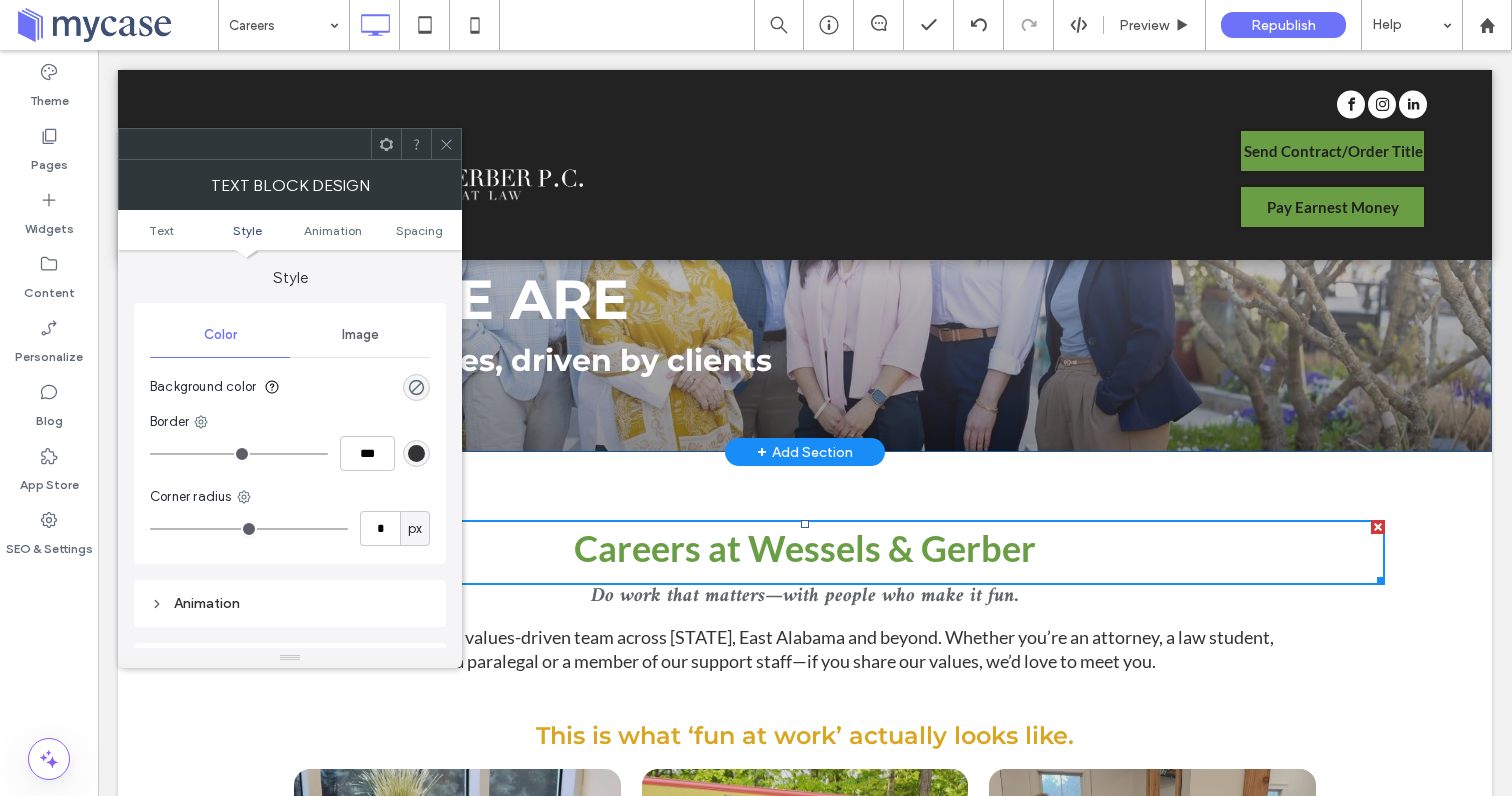 click on "Text Style Animation Spacing" at bounding box center [290, 230] 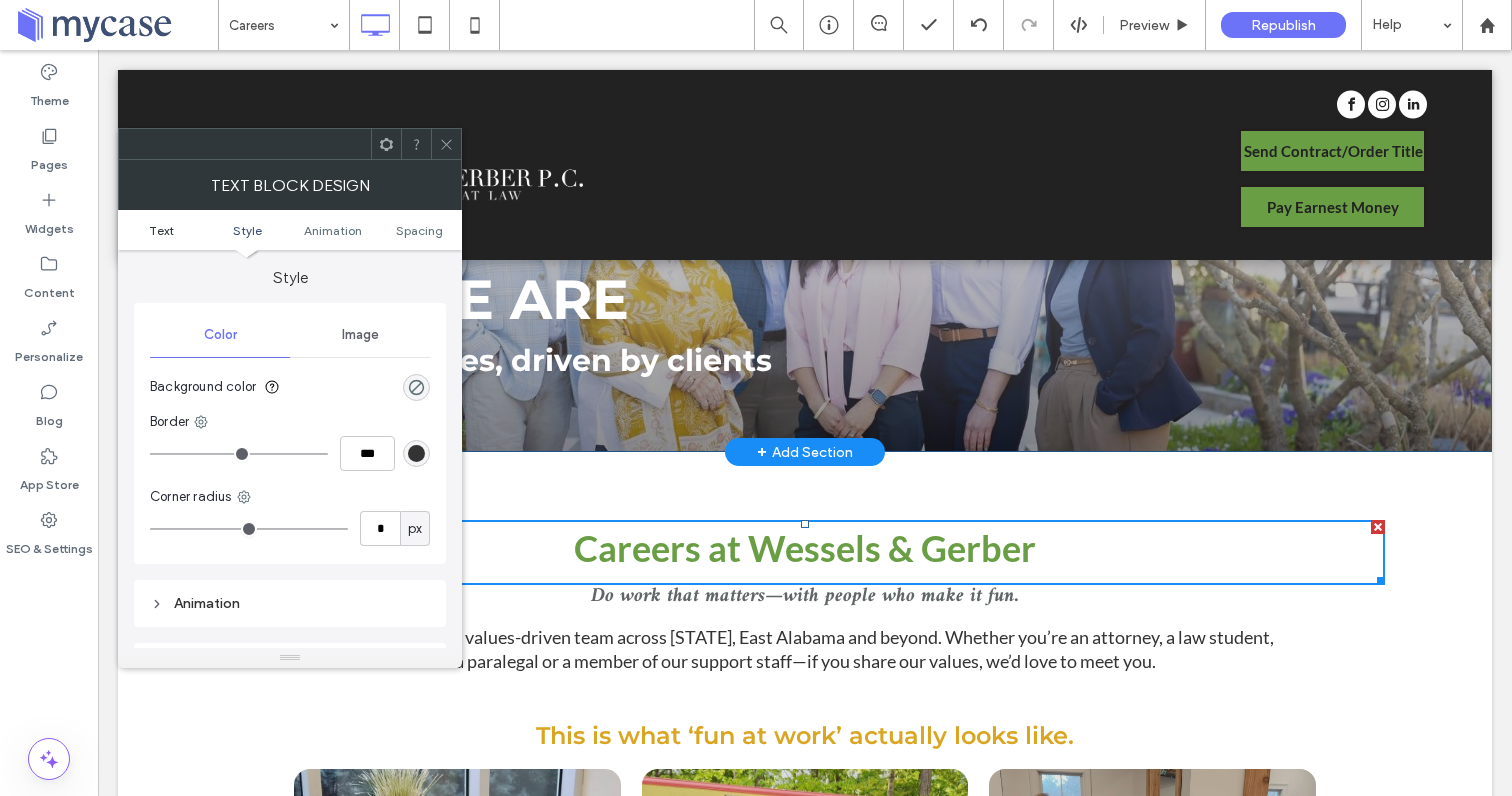 click on "Text" at bounding box center (161, 230) 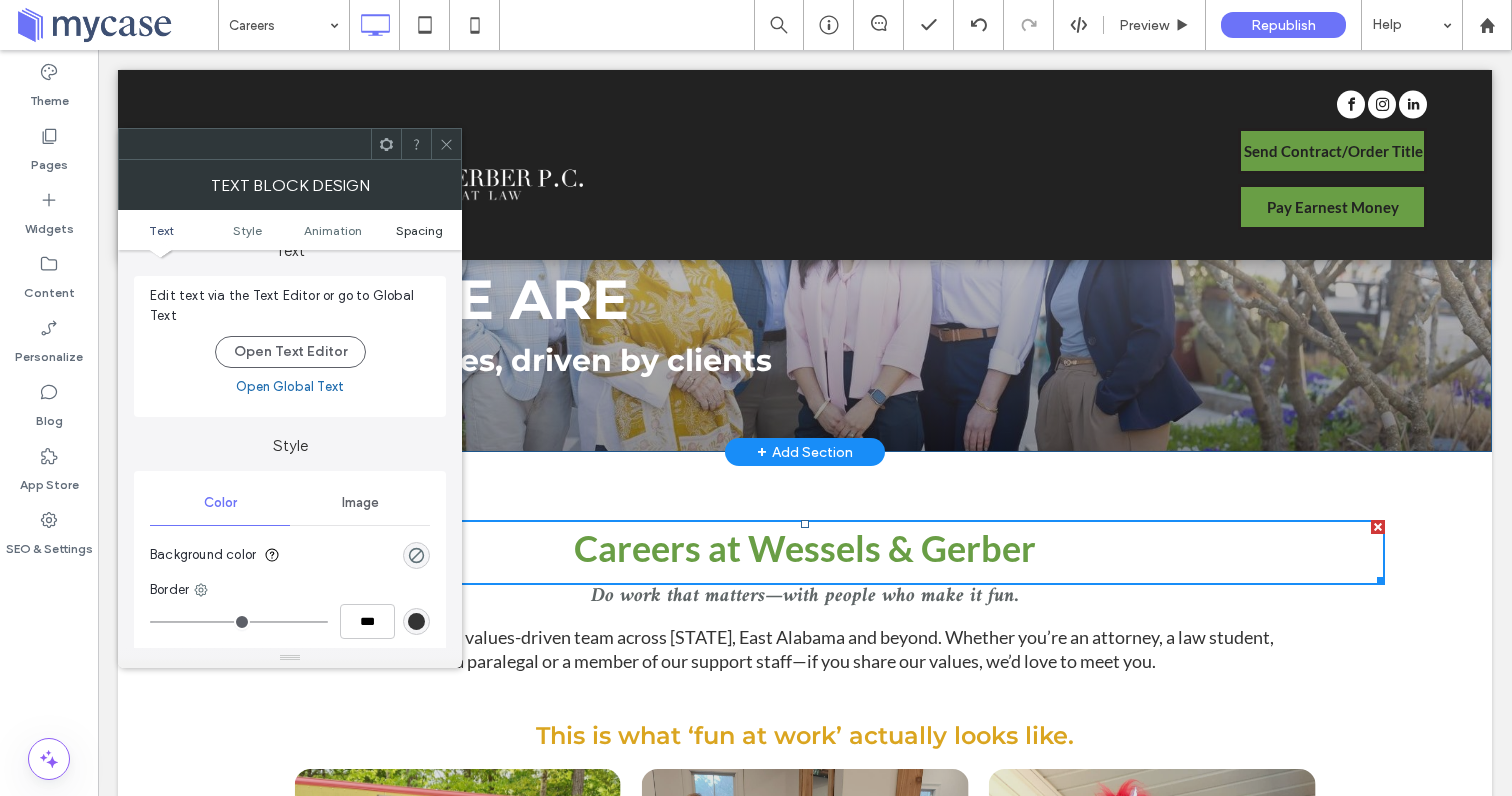 scroll, scrollTop: 0, scrollLeft: 0, axis: both 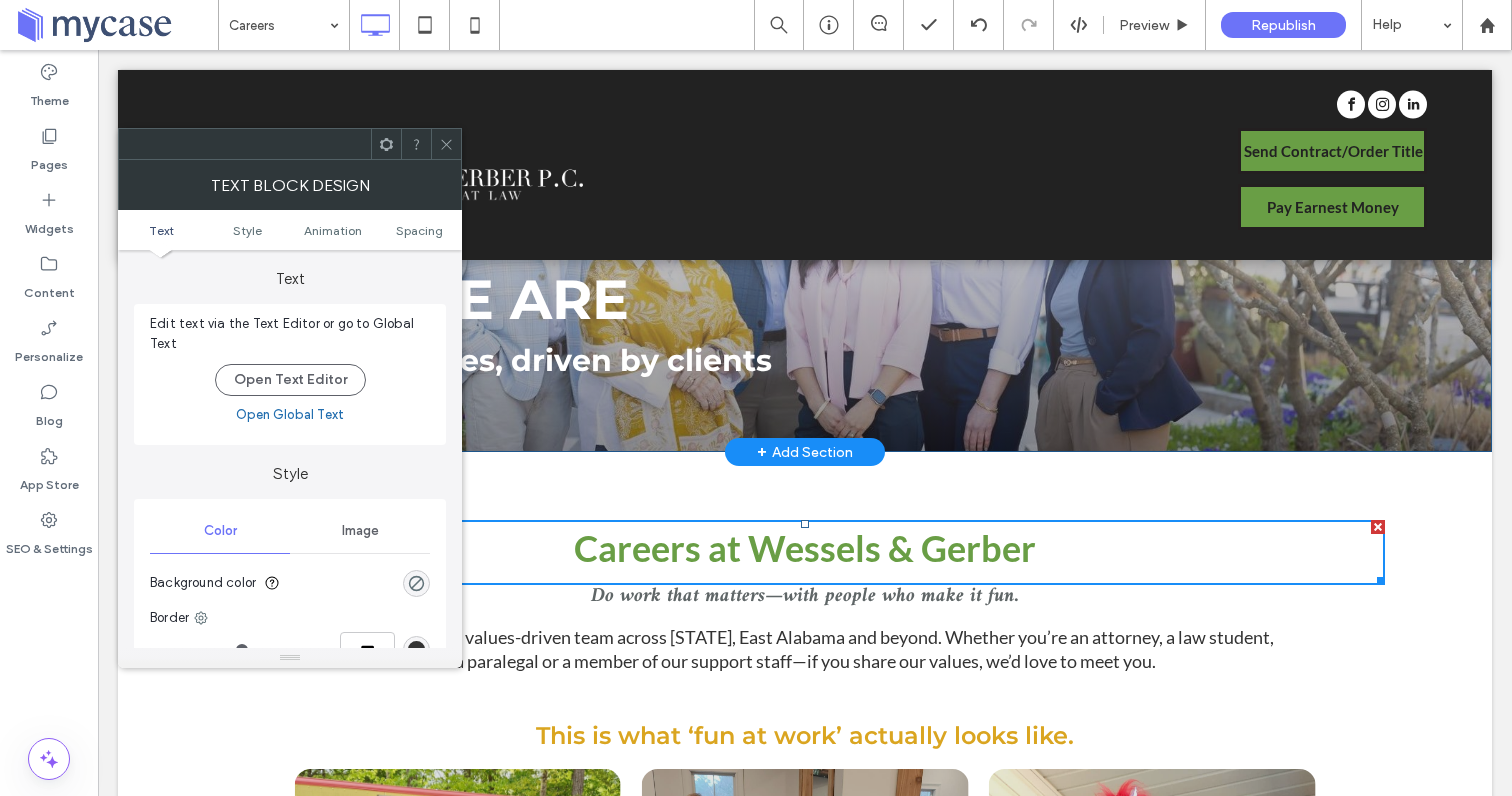 click 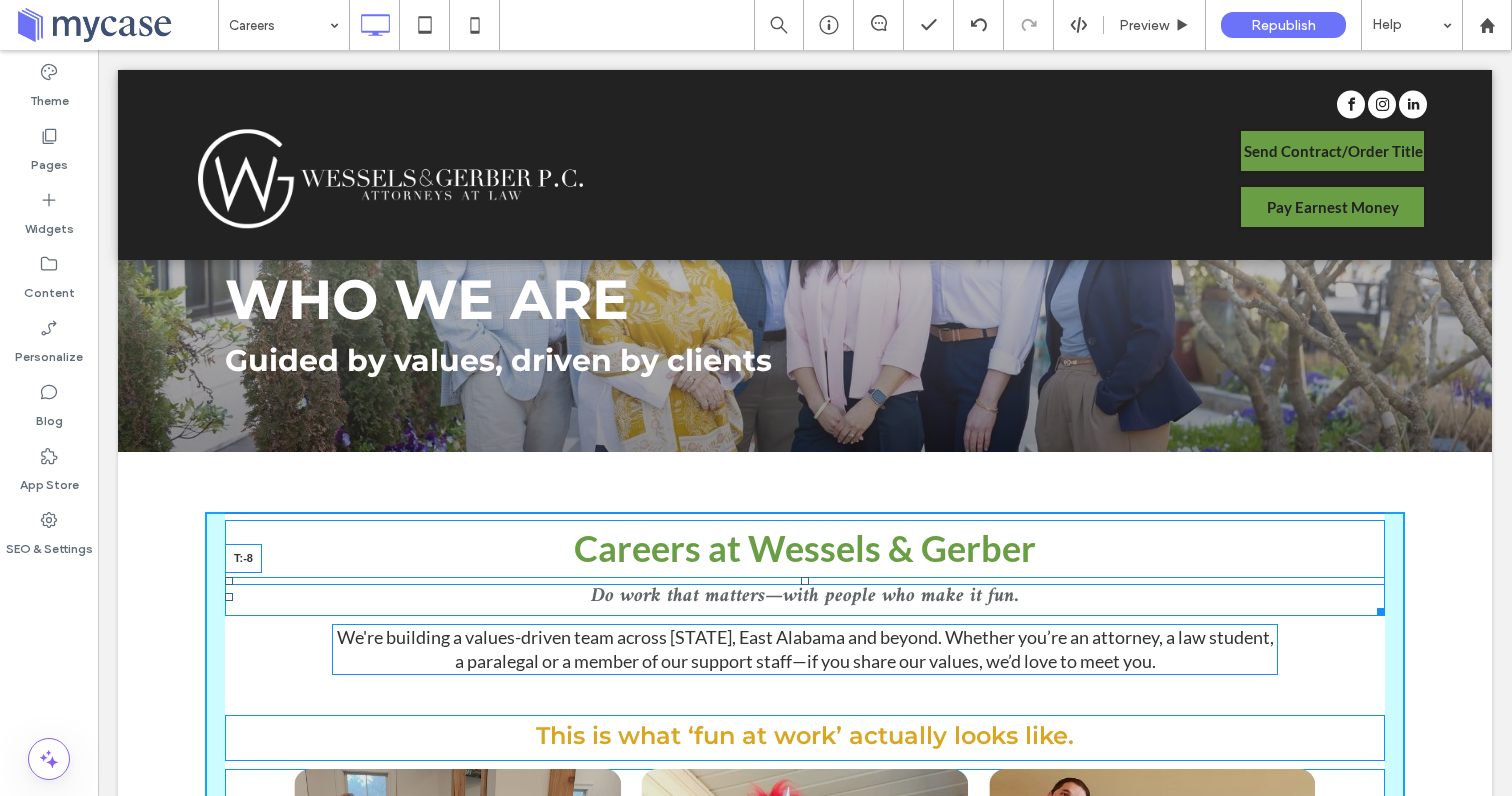 drag, startPoint x: 804, startPoint y: 577, endPoint x: 884, endPoint y: 610, distance: 86.53901 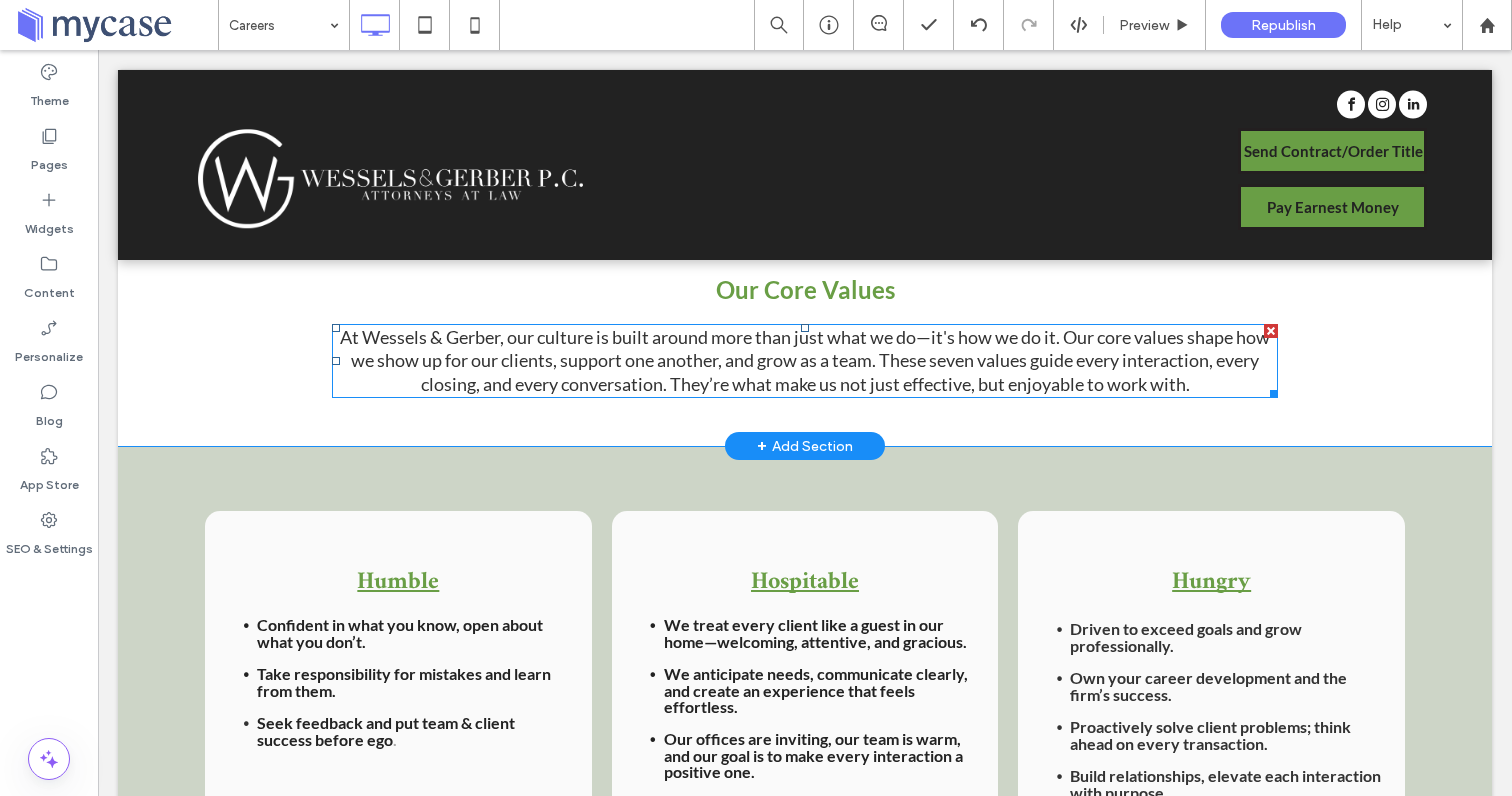 scroll, scrollTop: 1203, scrollLeft: 0, axis: vertical 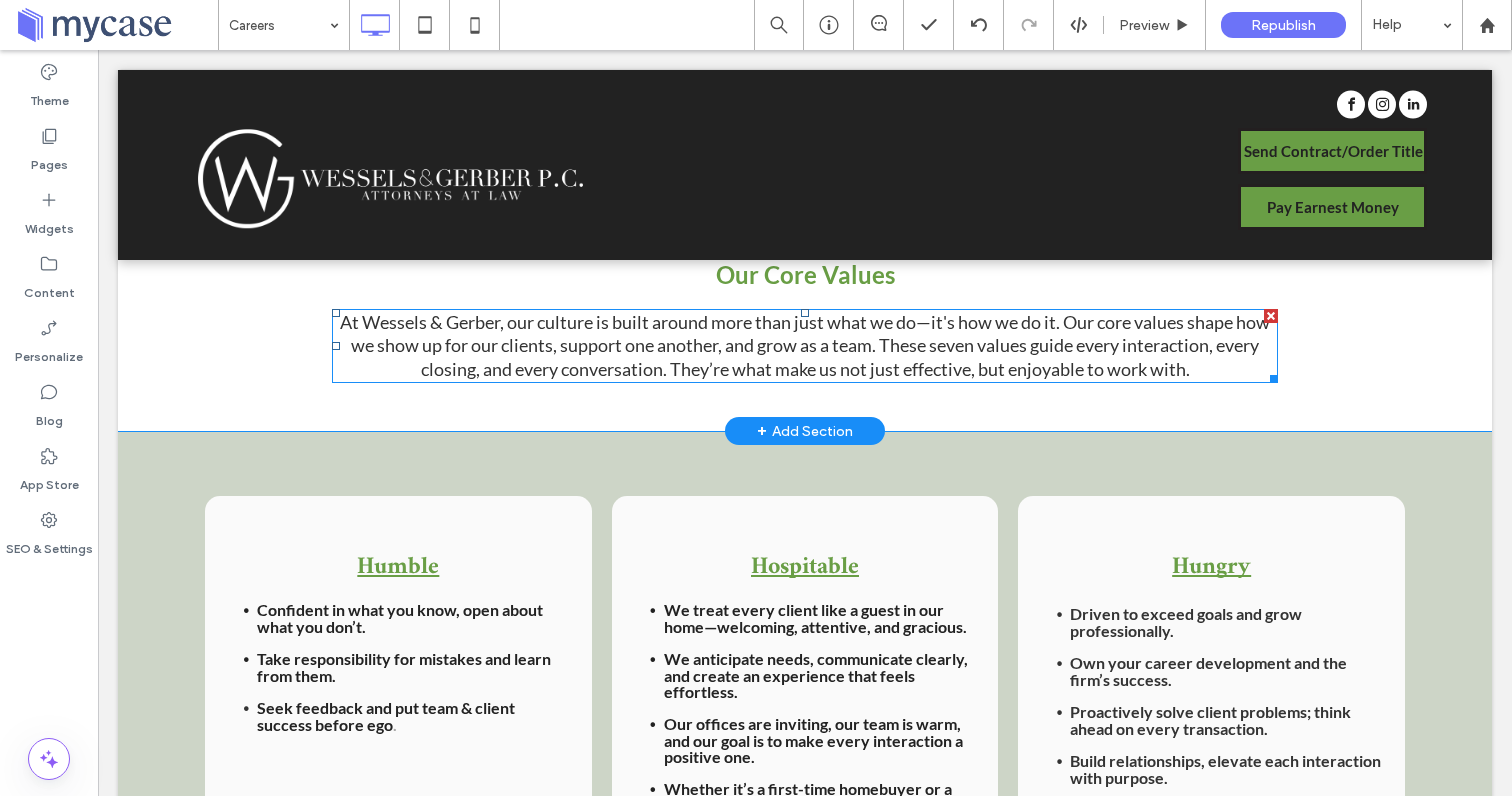 click on "At Wessels & Gerber, our culture is built around more than just what we do—it's how we do it. Our core values shape how we show up for our clients, support one another, and grow as a team. These seven values guide every interaction, every closing, and every conversation. They’re what make us not just effective, but enjoyable to work with." at bounding box center (805, 346) 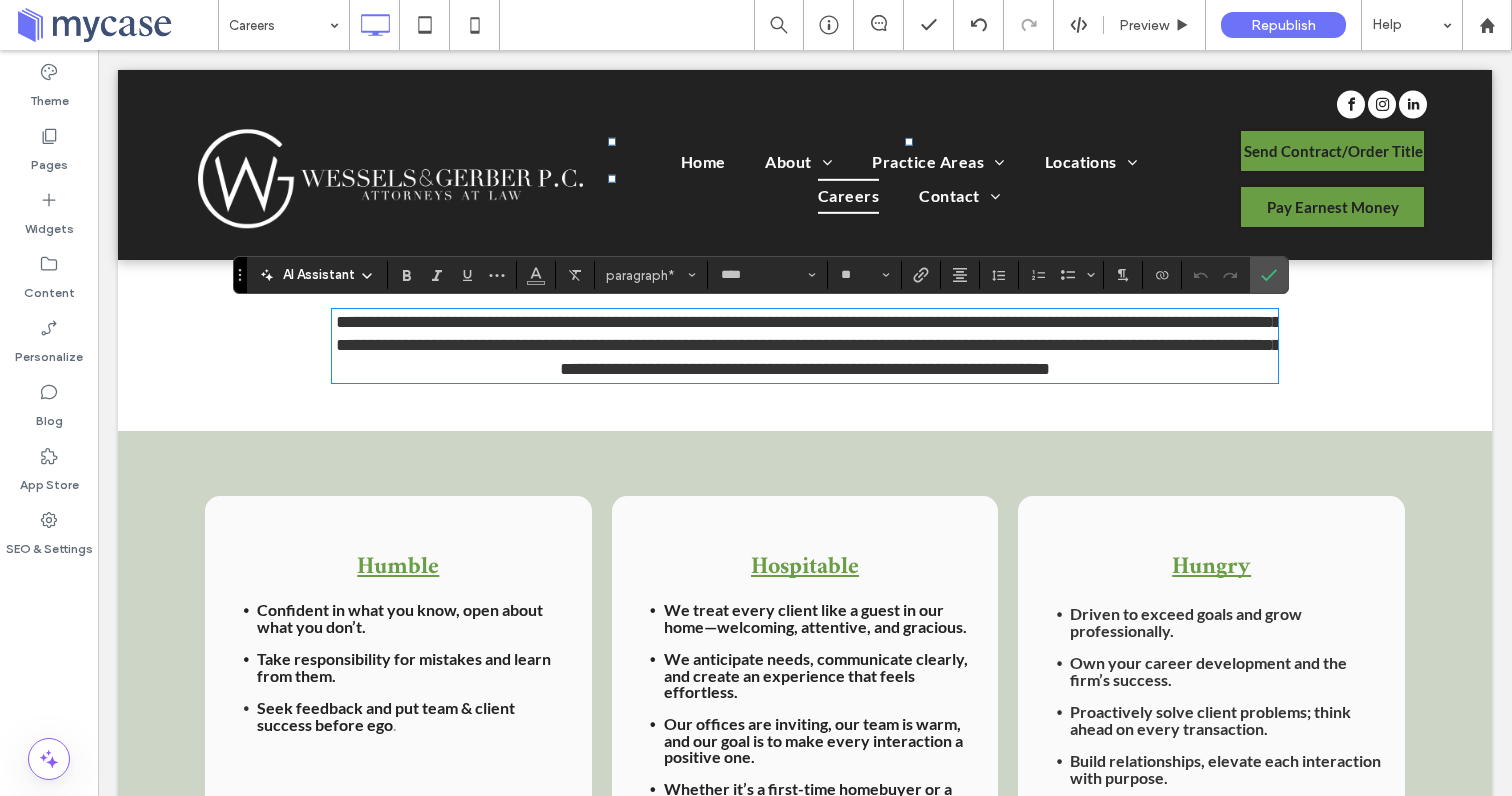 click on "**********" at bounding box center [805, 346] 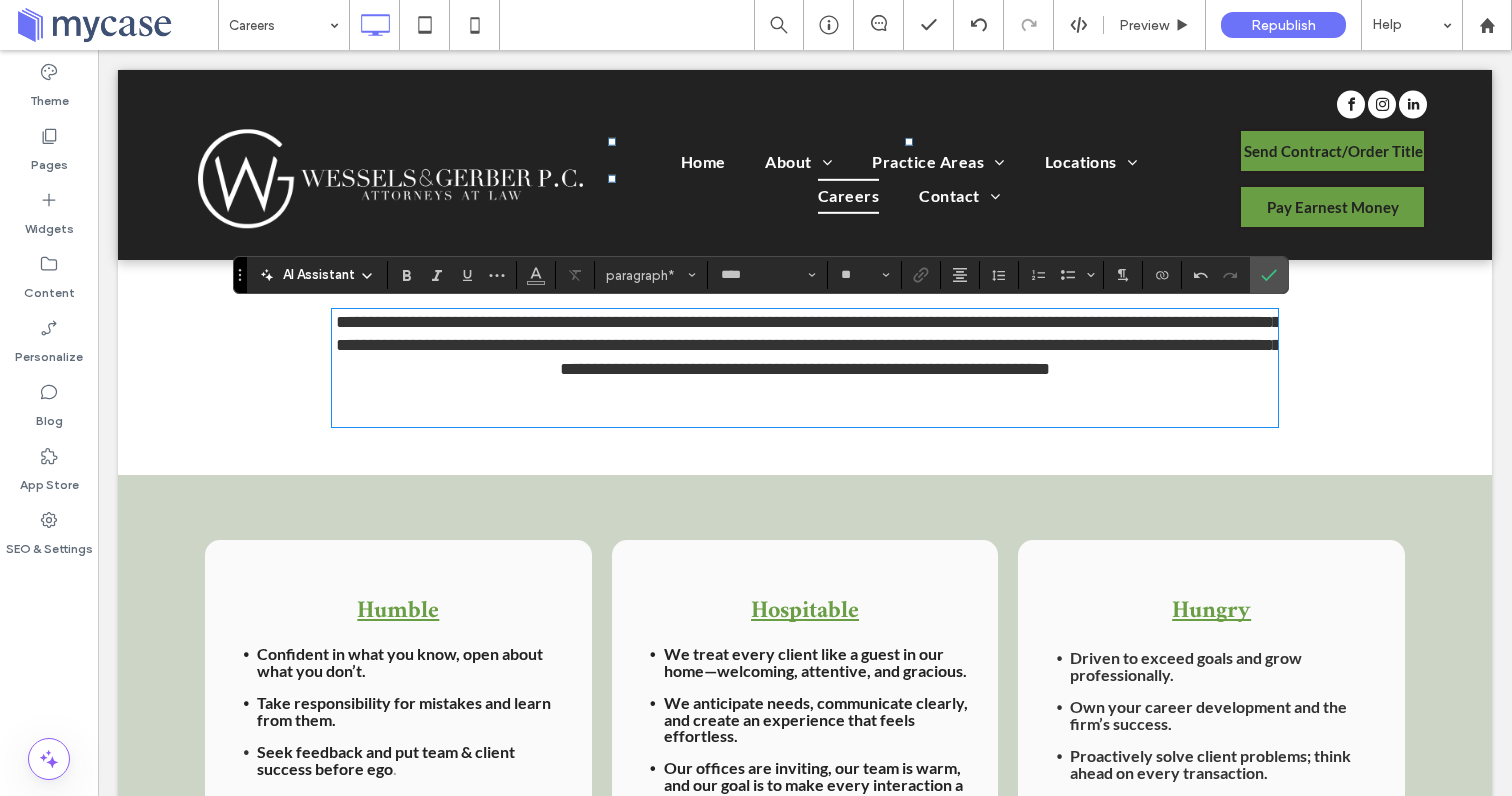 type 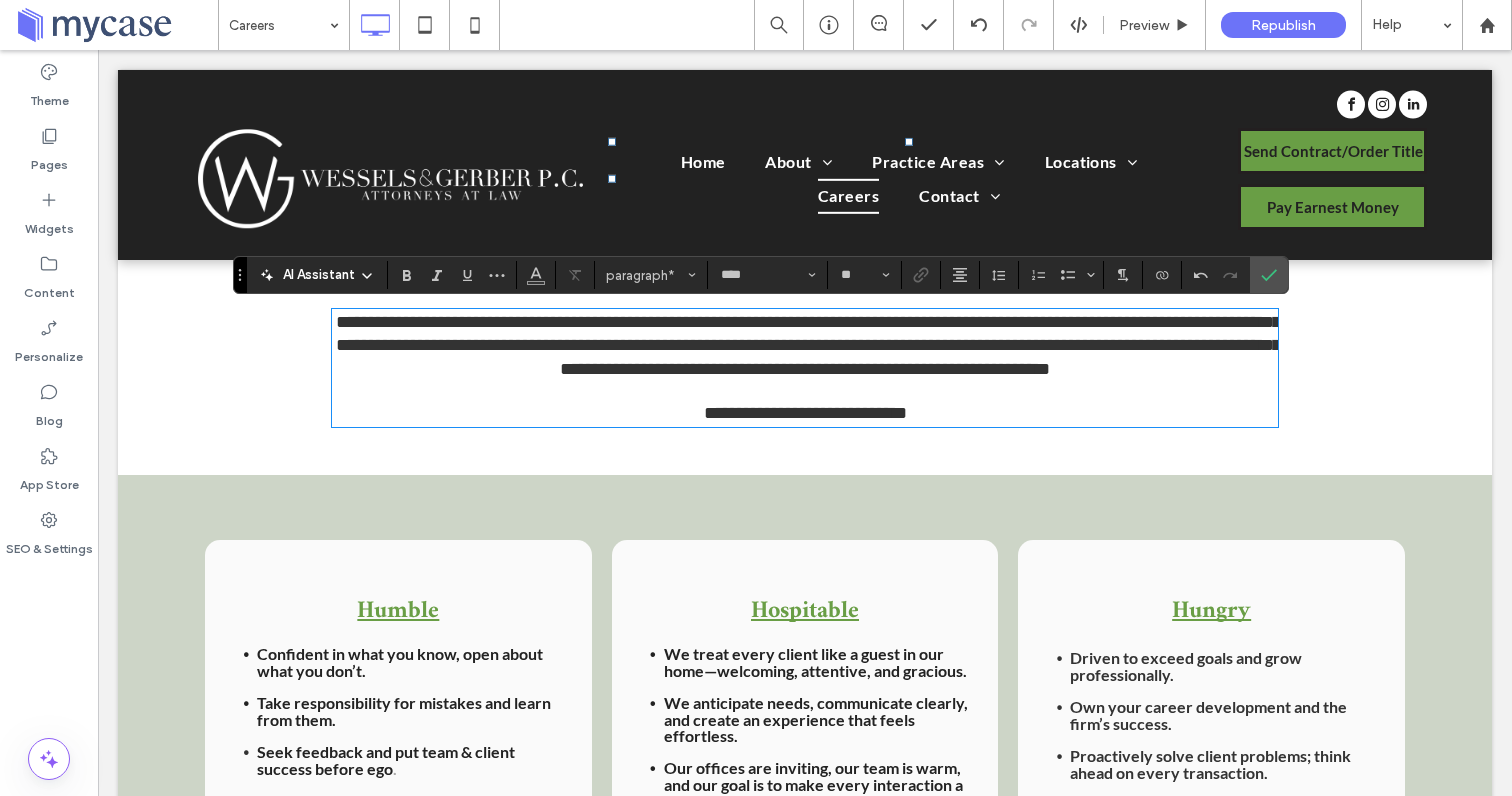 drag, startPoint x: 926, startPoint y: 419, endPoint x: 666, endPoint y: 425, distance: 260.0692 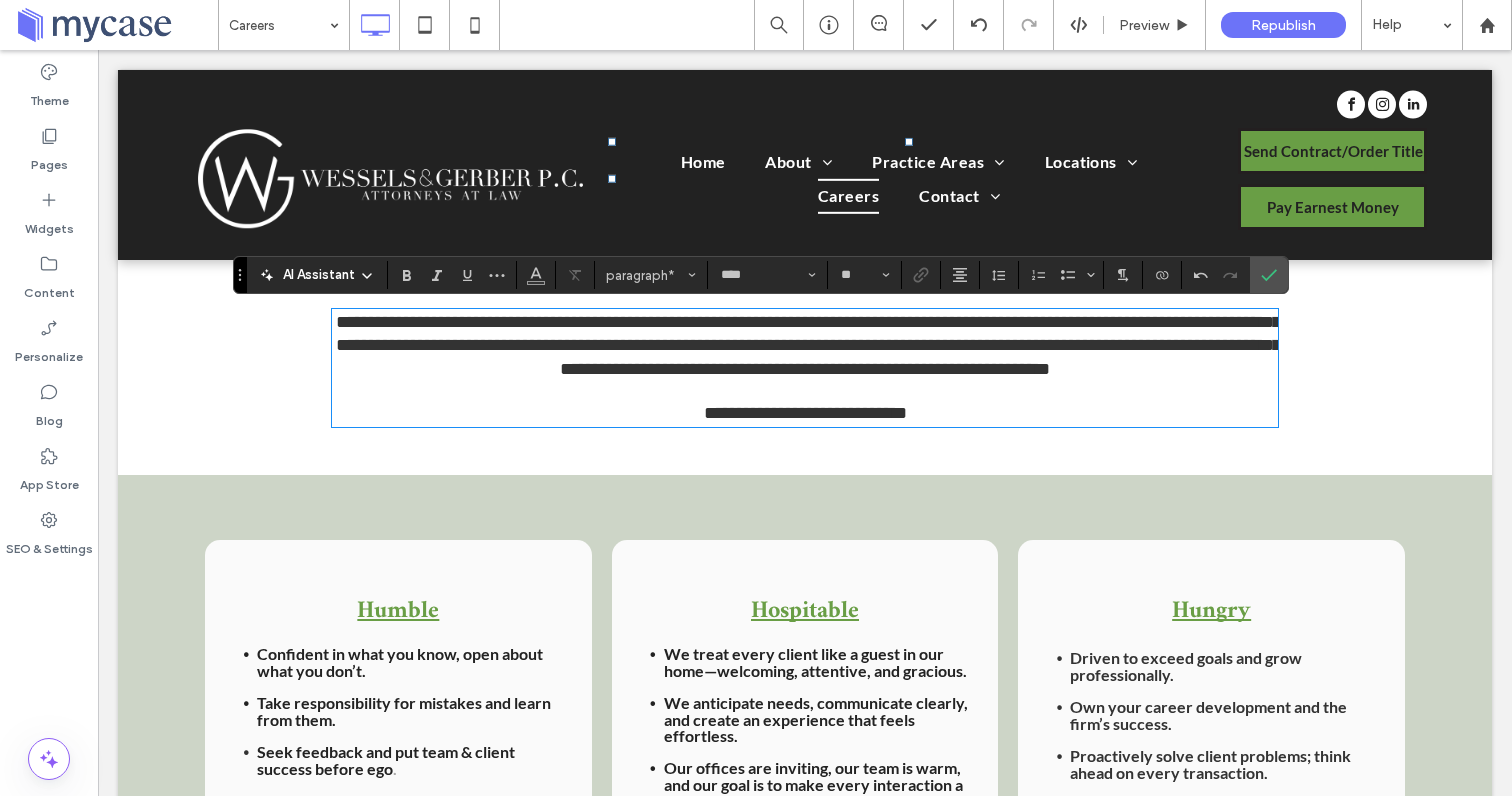 click on "**********" at bounding box center [805, 413] 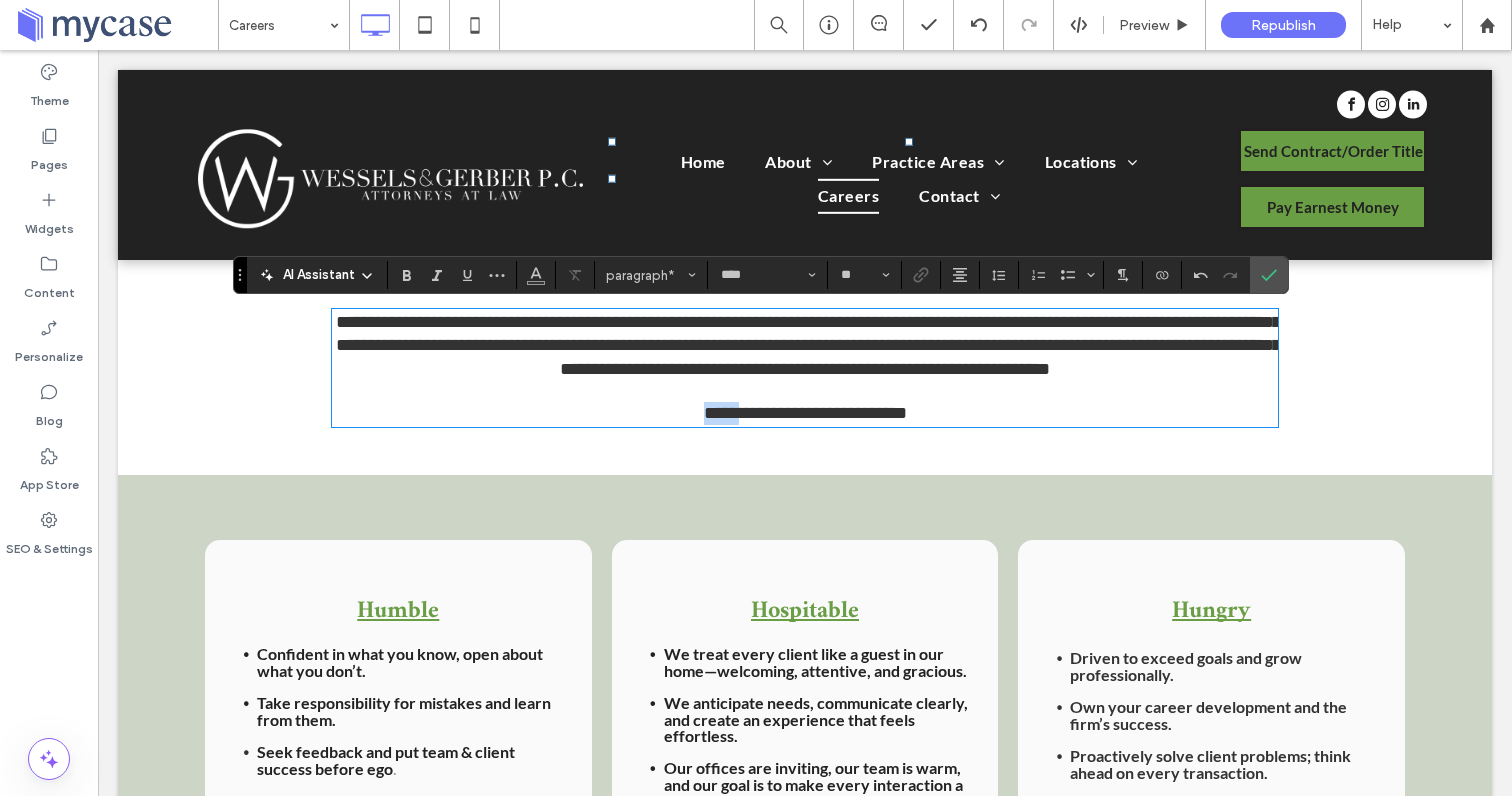 click on "**********" at bounding box center (805, 413) 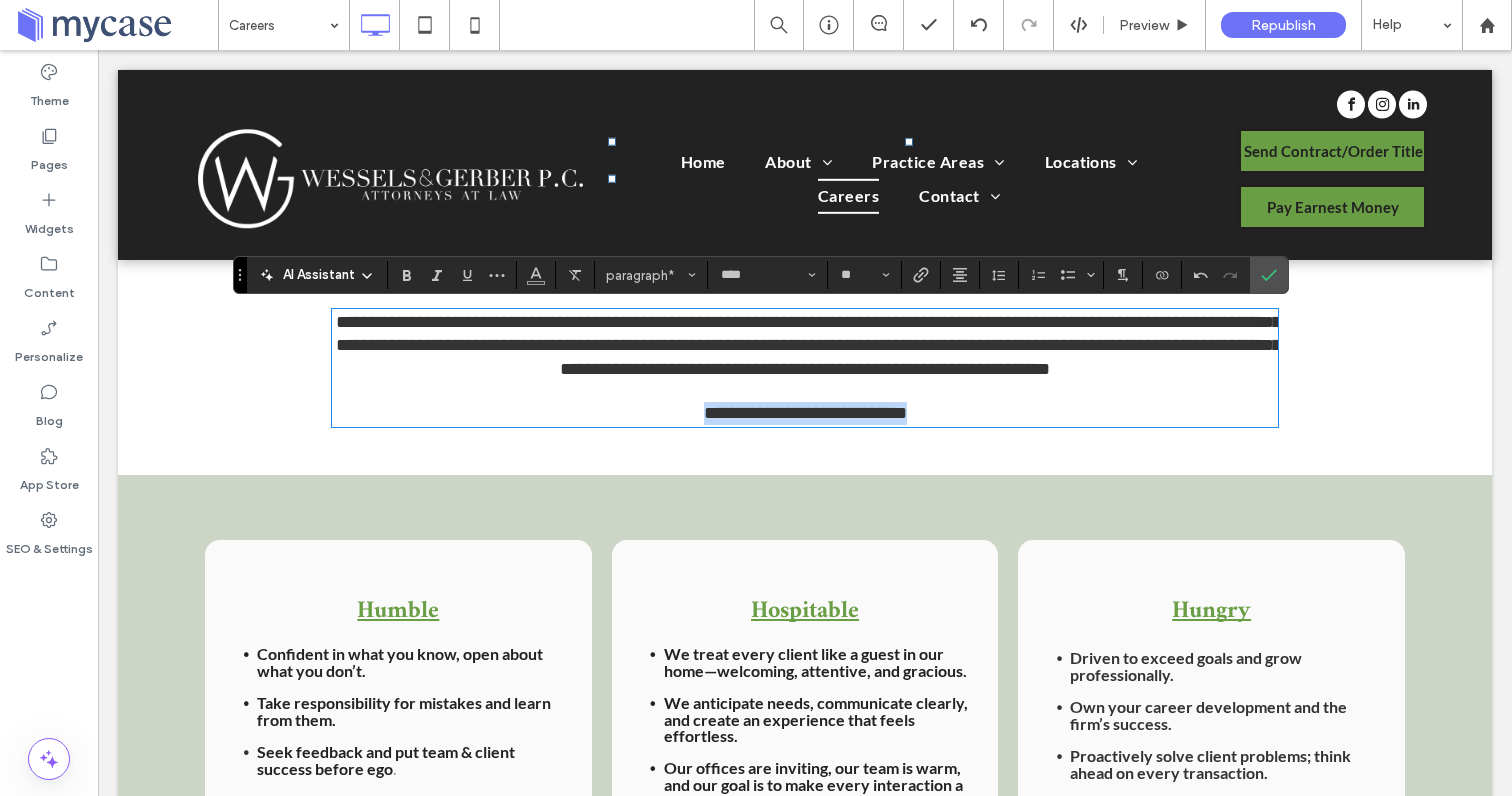 click on "**********" at bounding box center (805, 413) 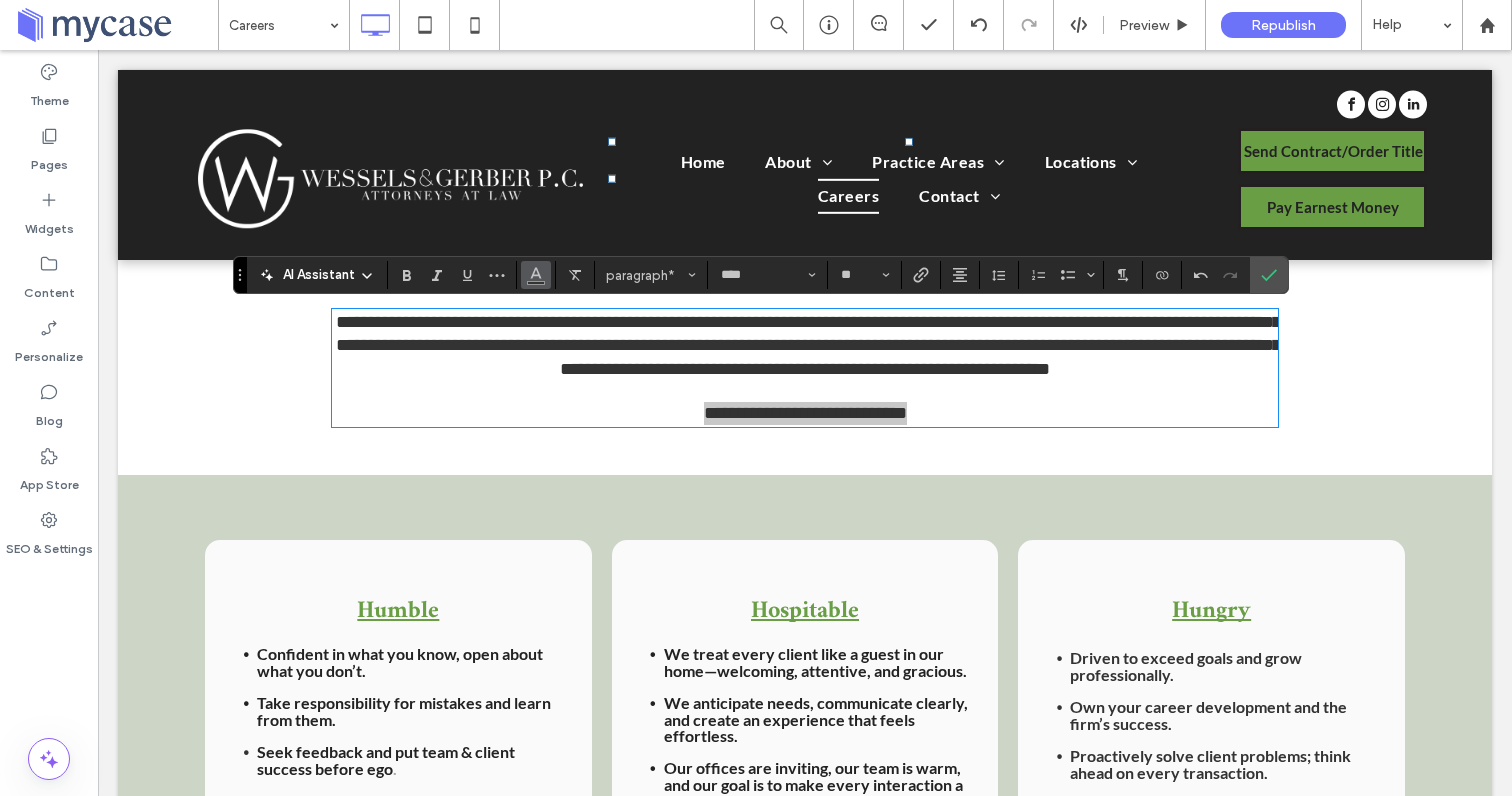 click at bounding box center (536, 273) 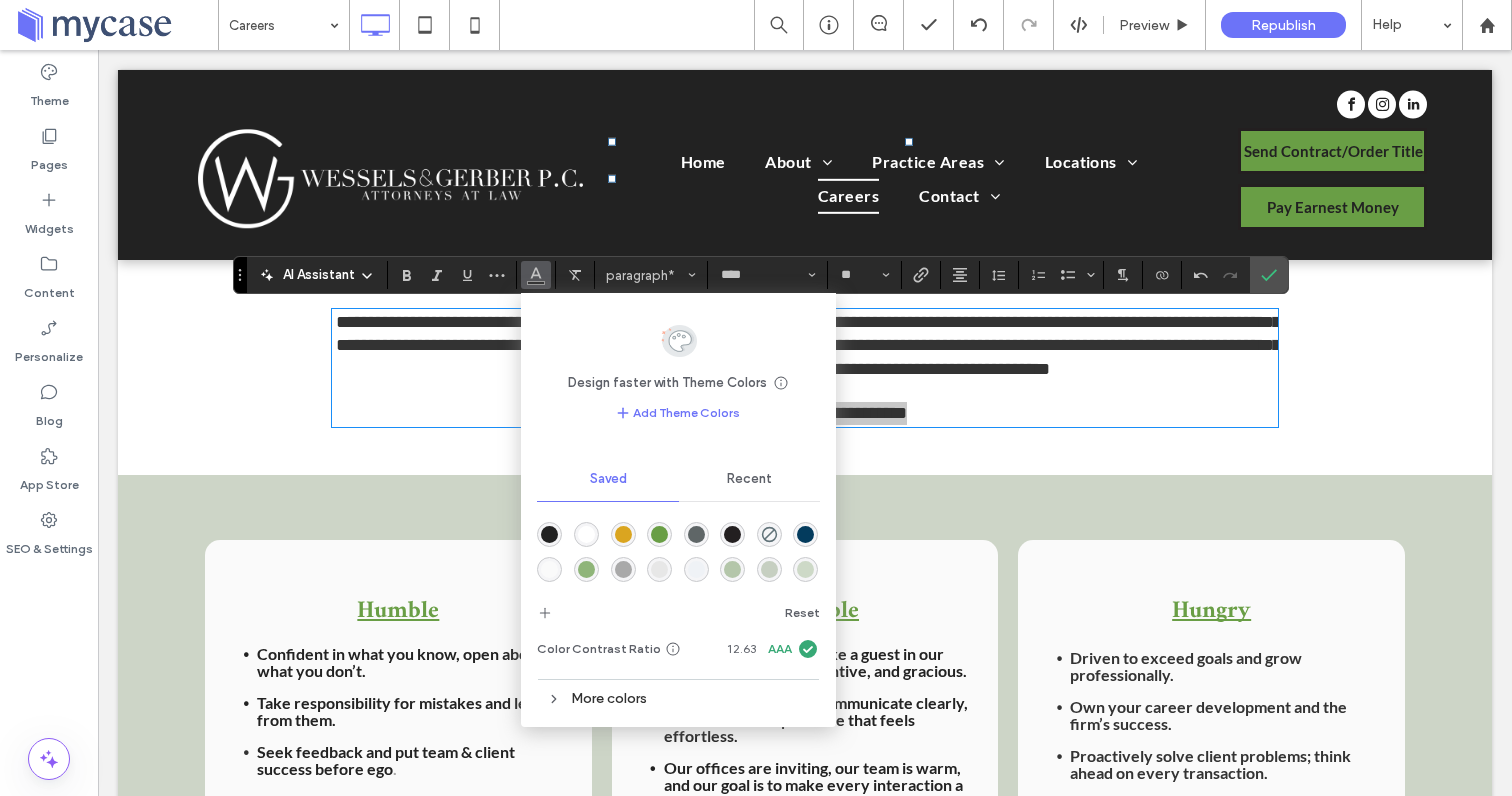 click at bounding box center (659, 534) 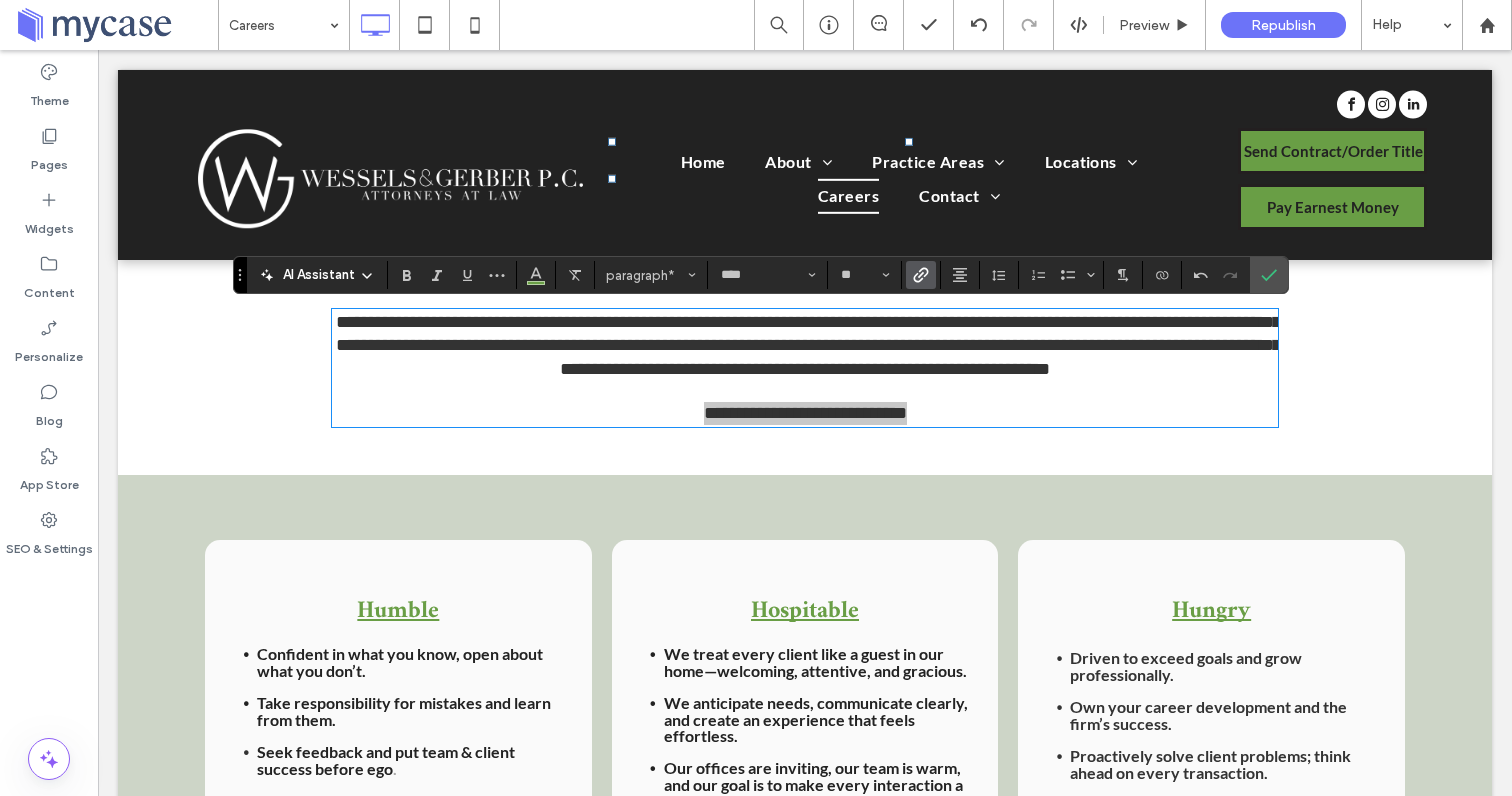 click 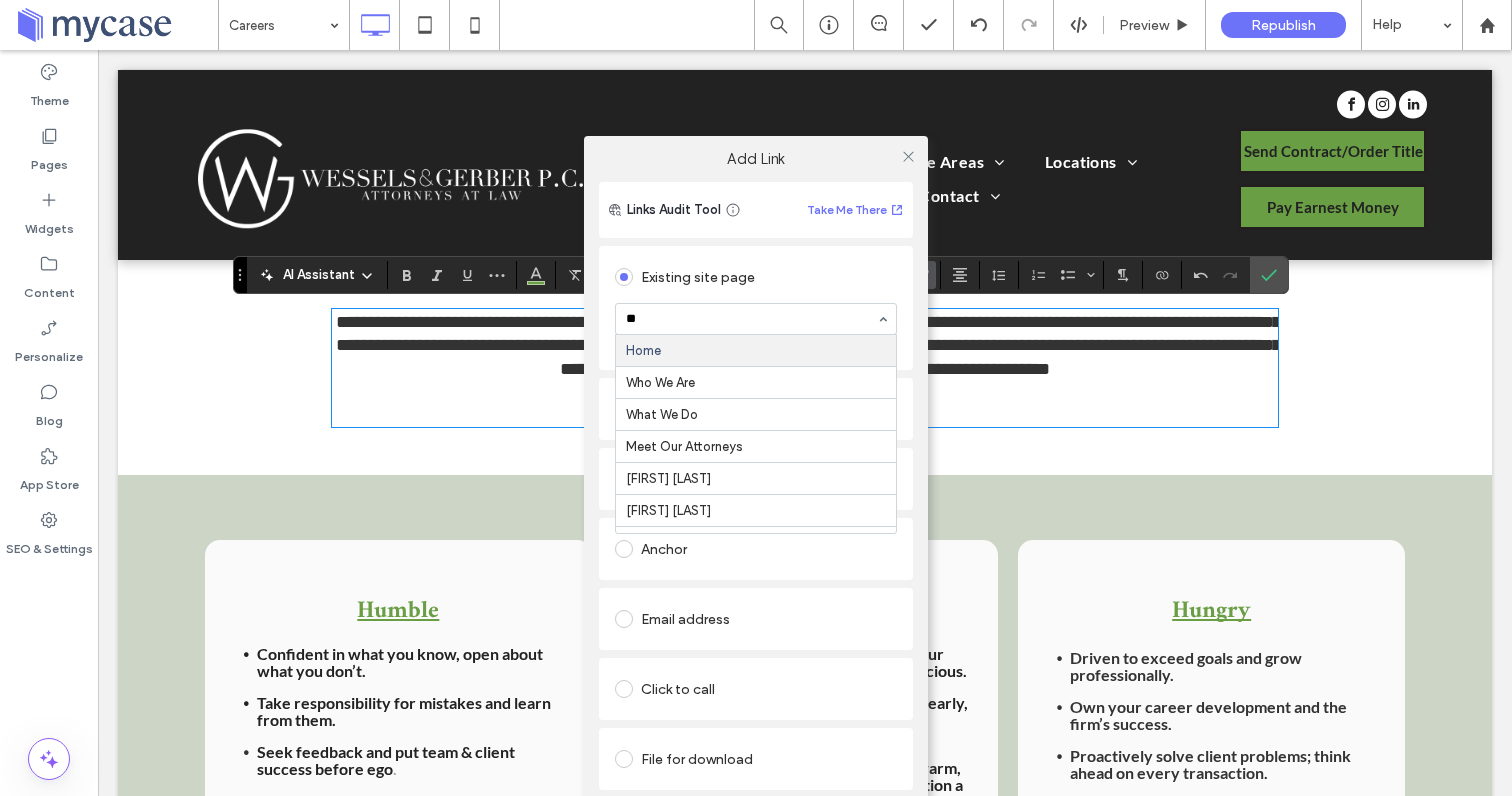 type on "***" 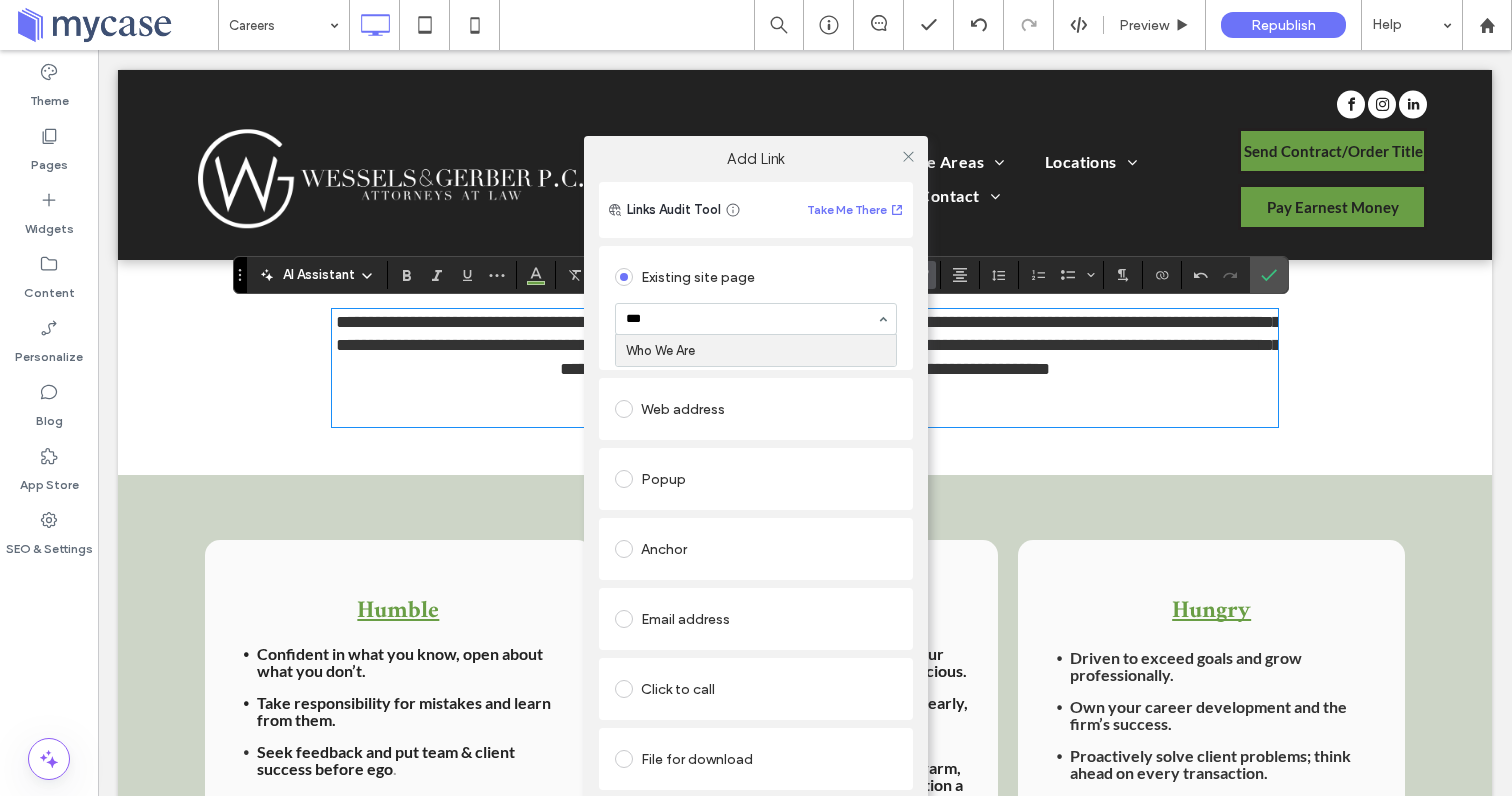 type 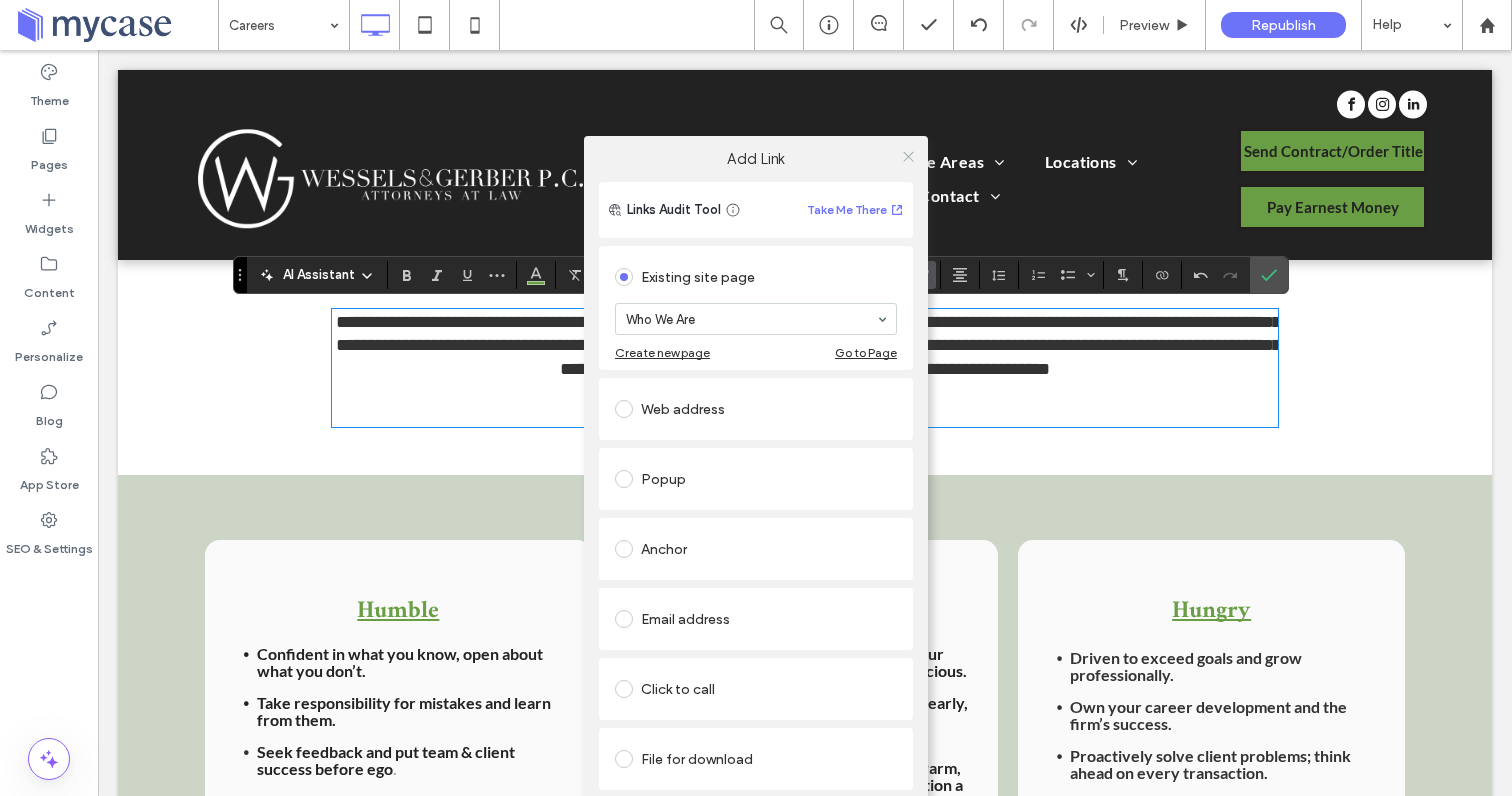 click 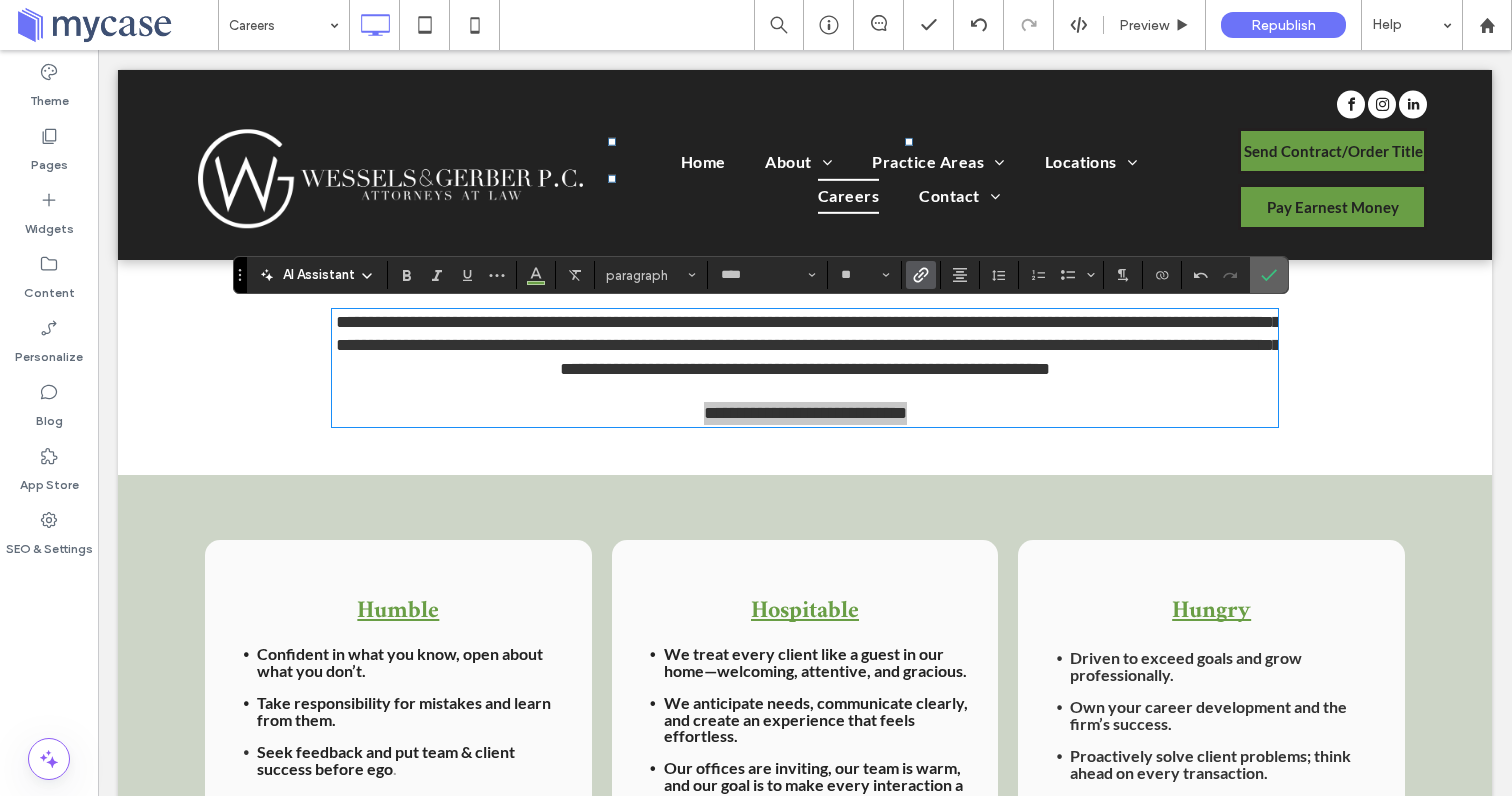 click 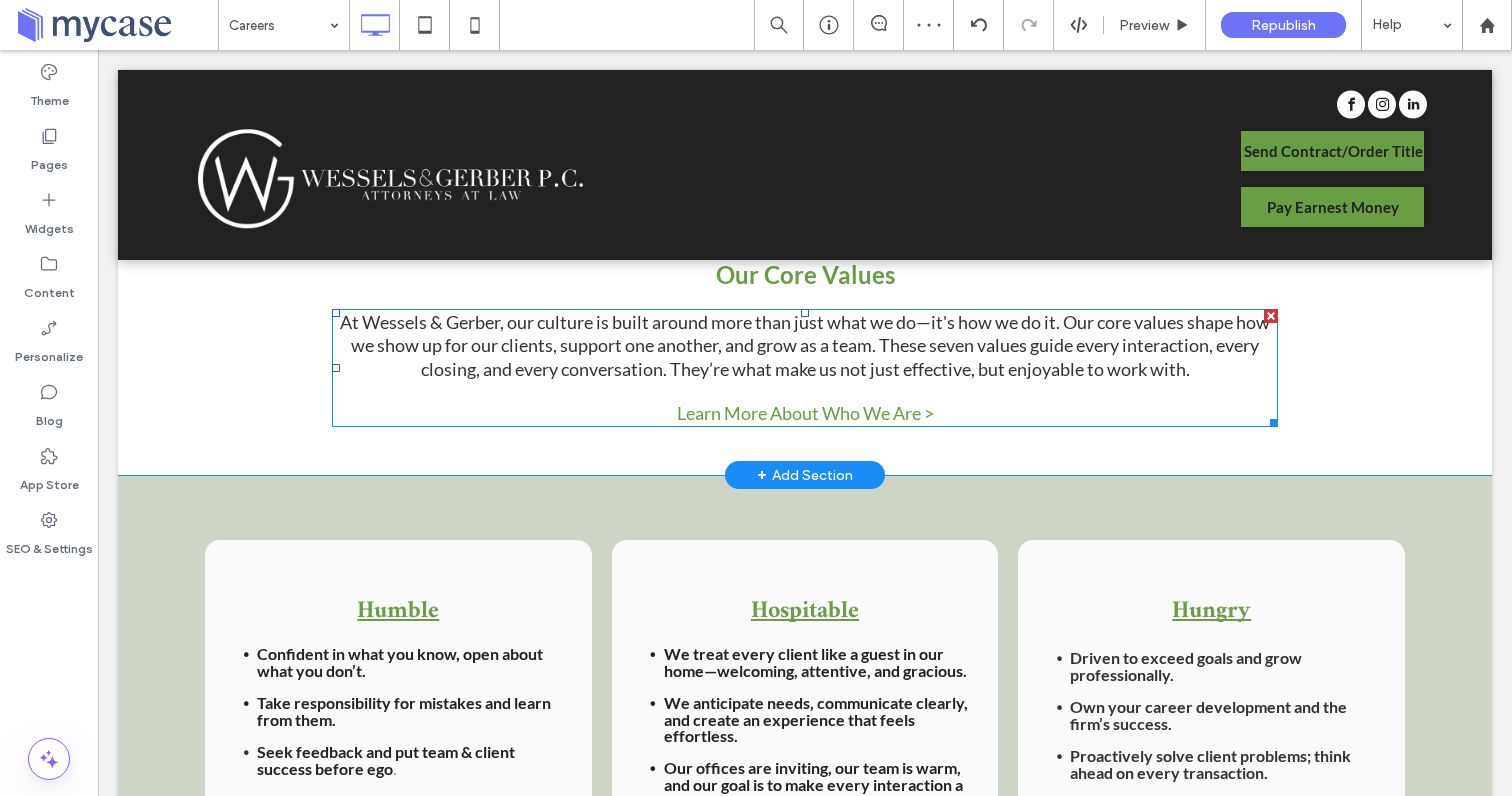 click on "Learn More About Who We Are >" at bounding box center (805, 413) 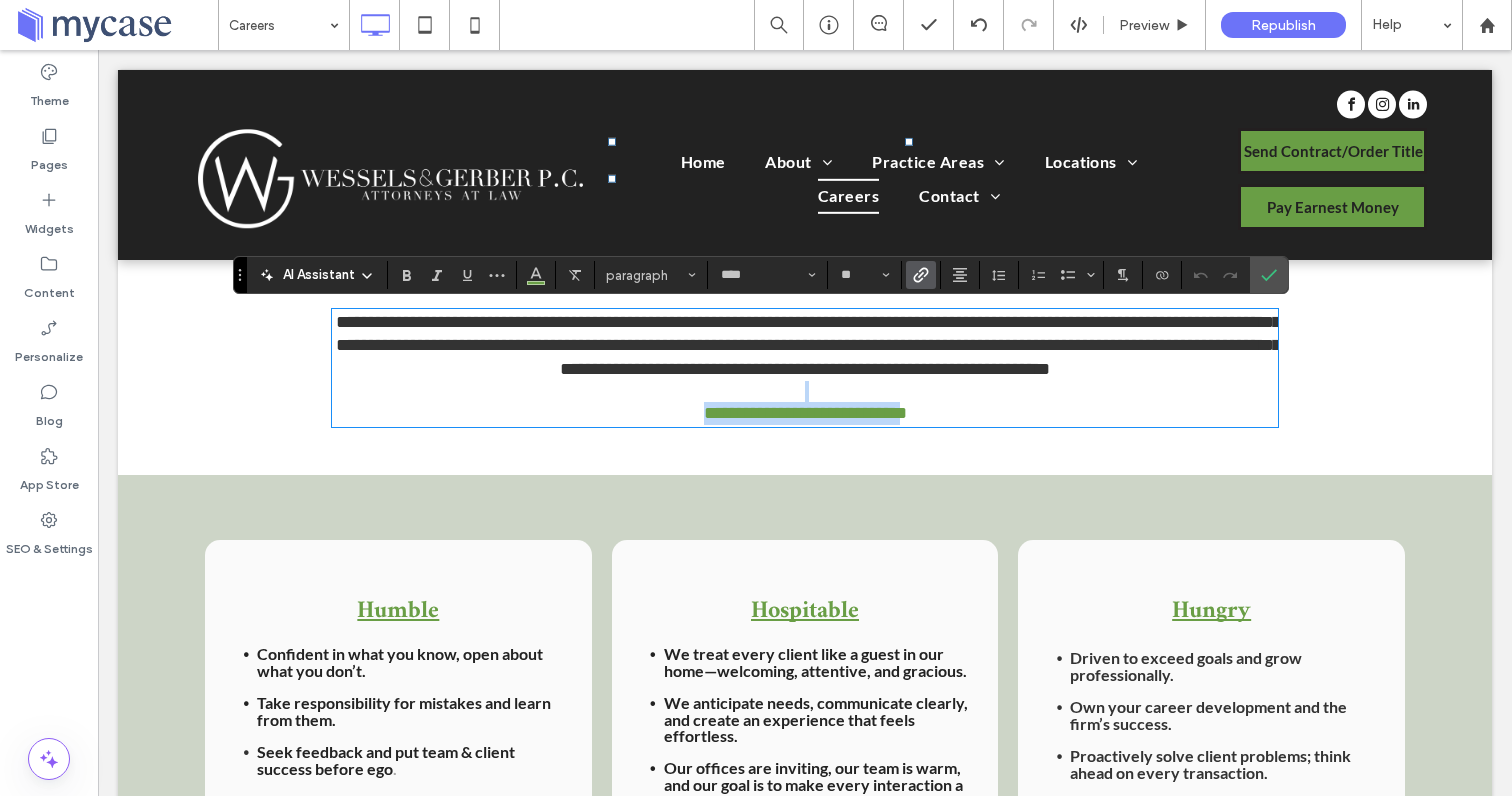 click on "**********" at bounding box center (805, 413) 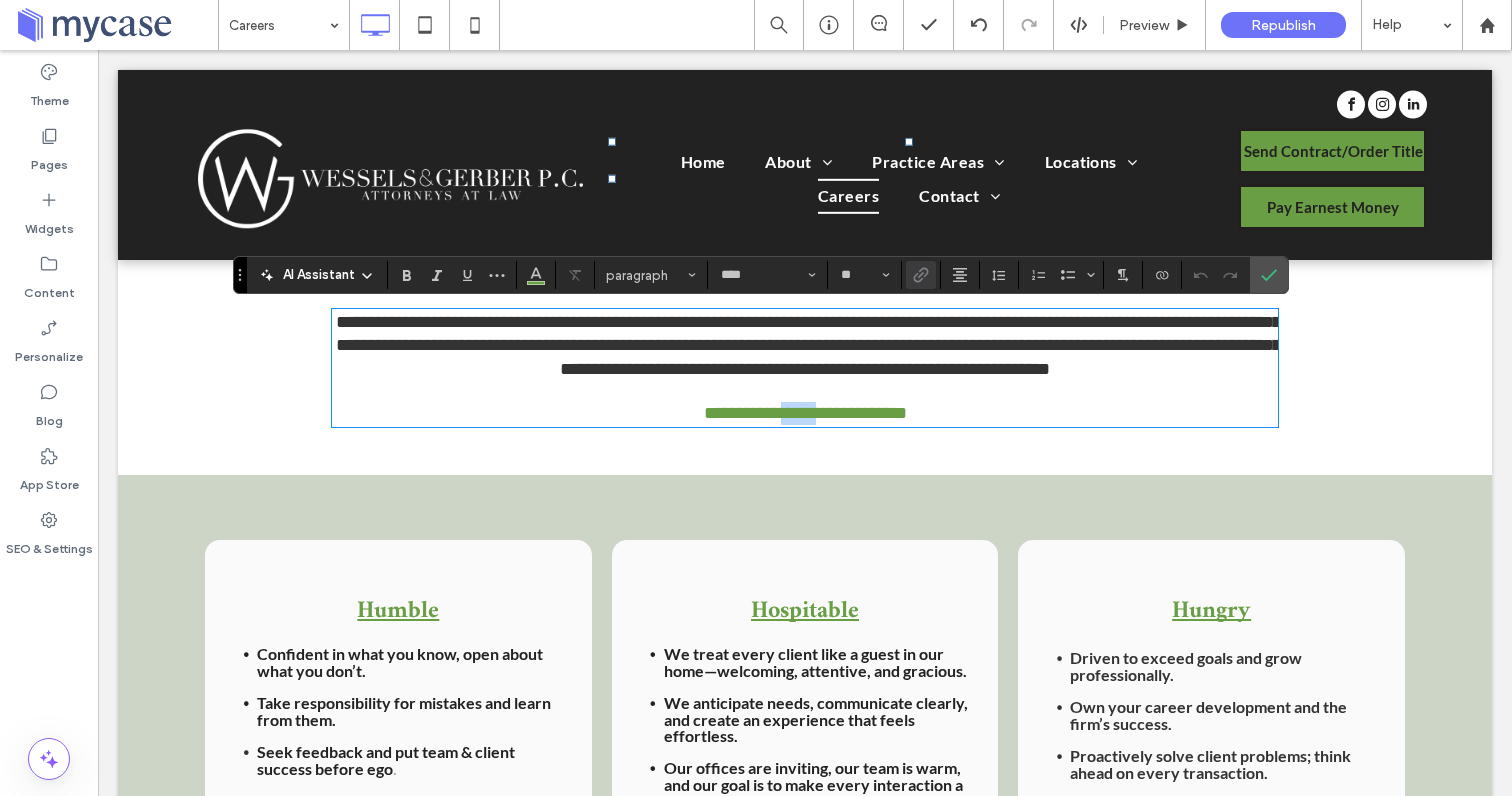 click on "**********" at bounding box center (805, 413) 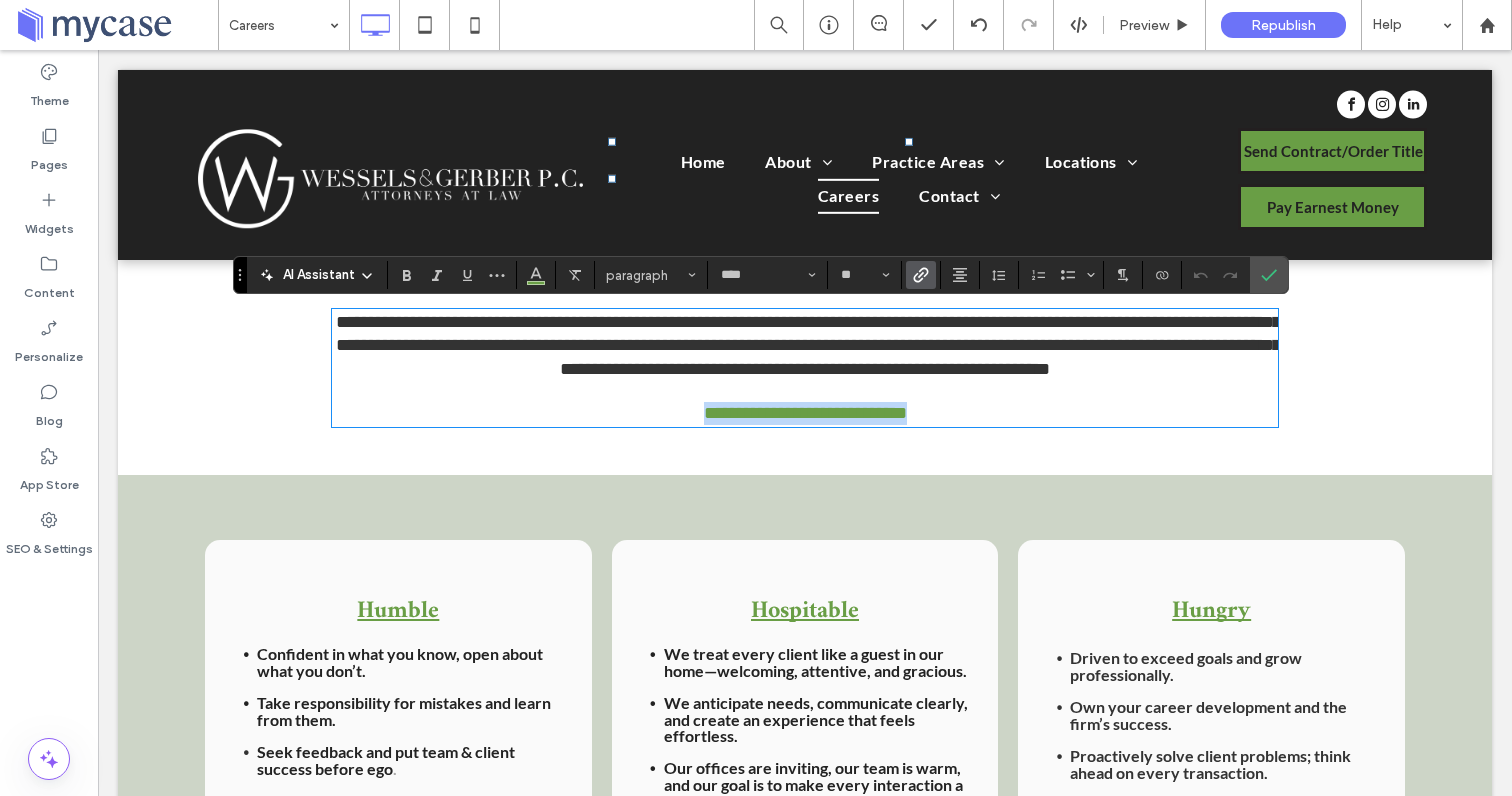 click on "**********" at bounding box center (805, 413) 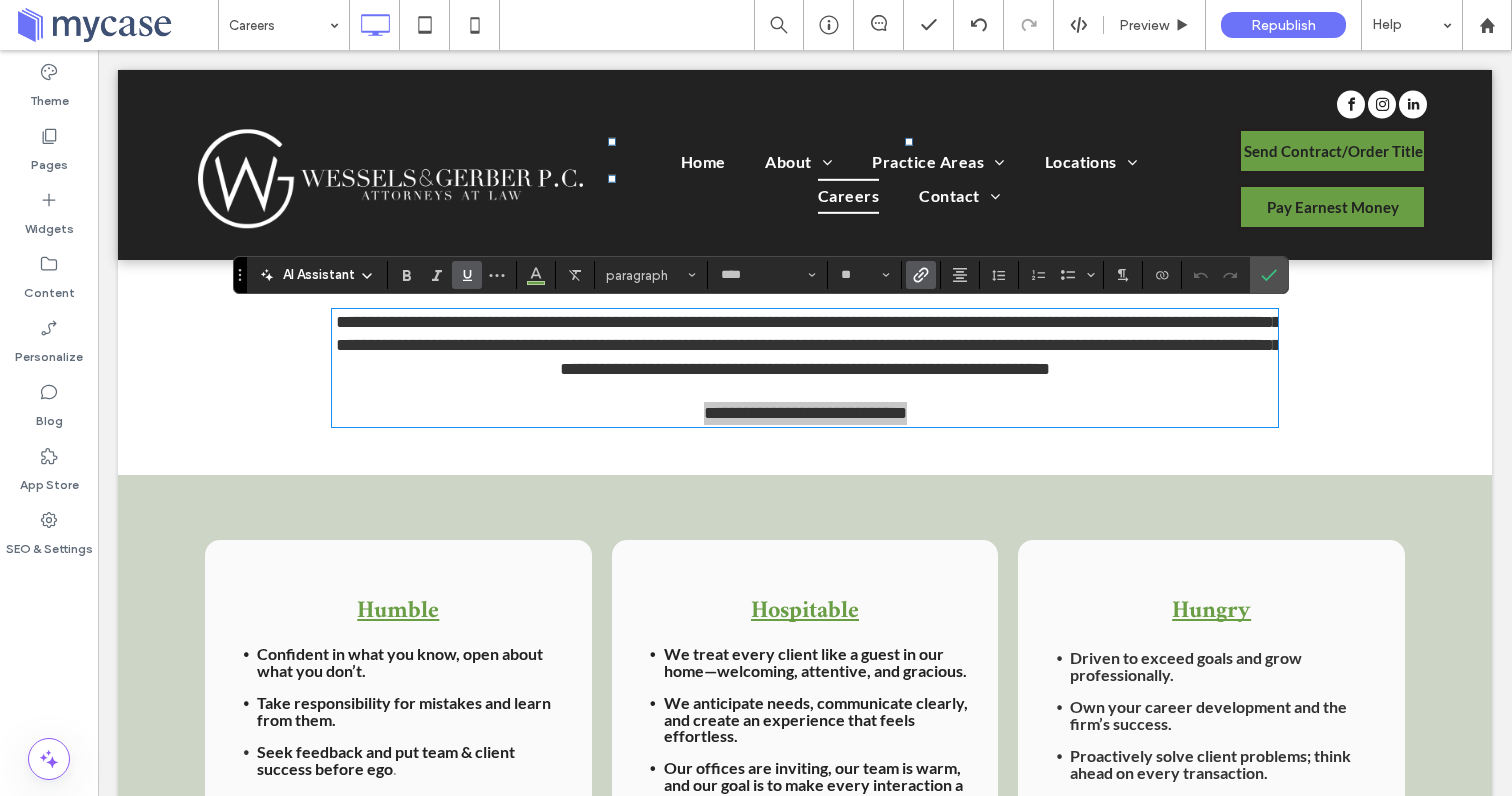 click 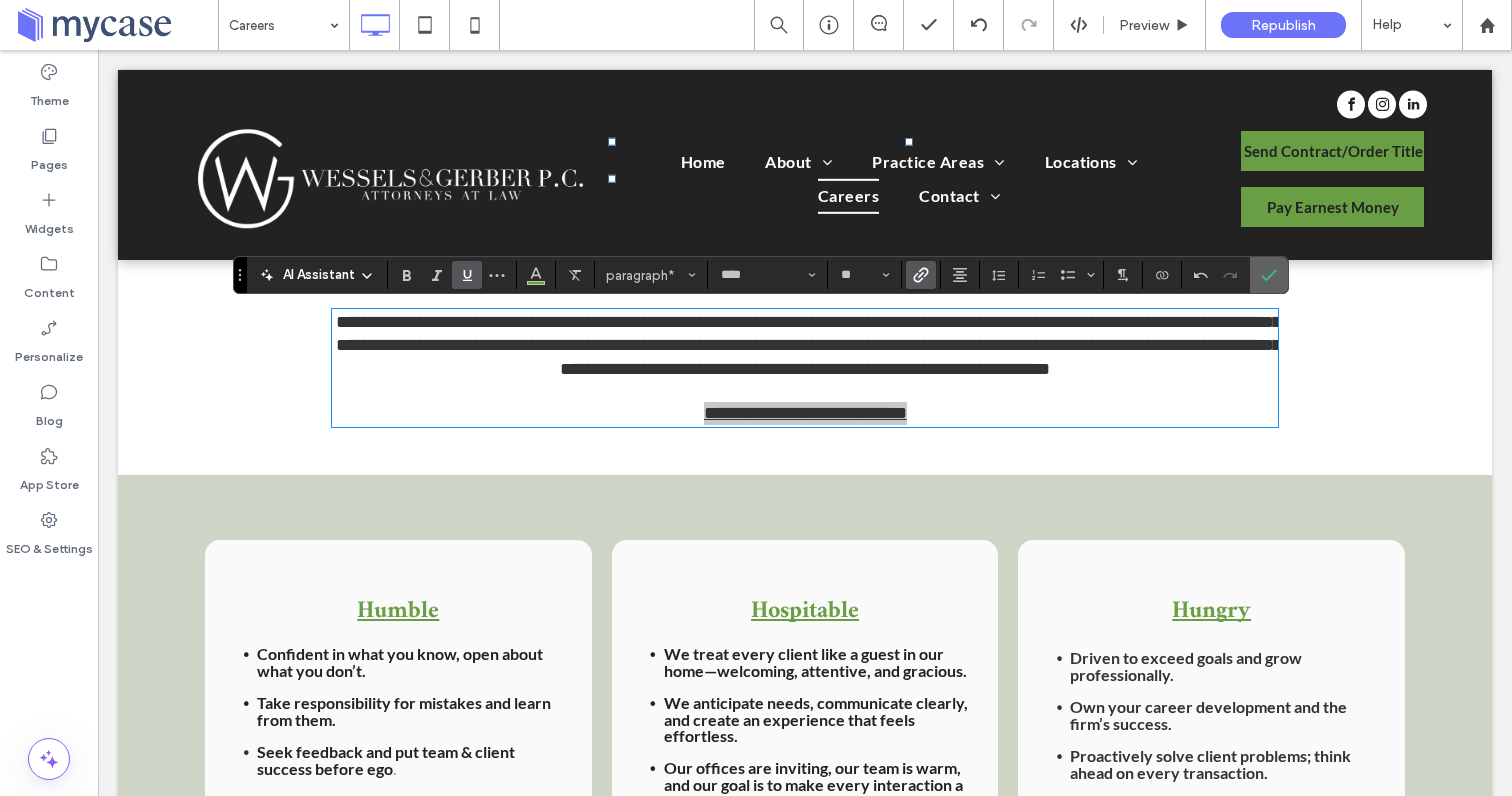 click 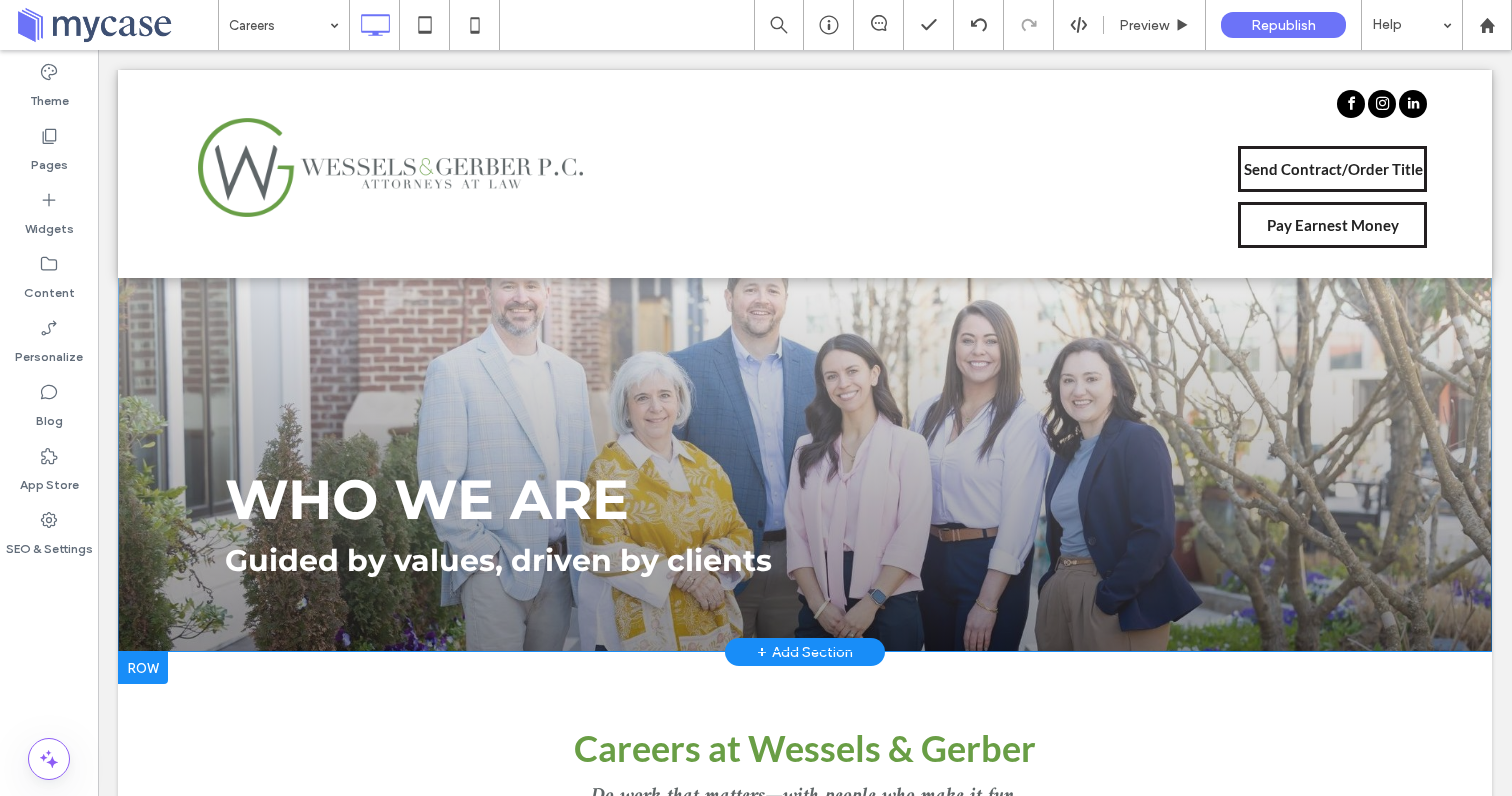 scroll, scrollTop: 10, scrollLeft: 0, axis: vertical 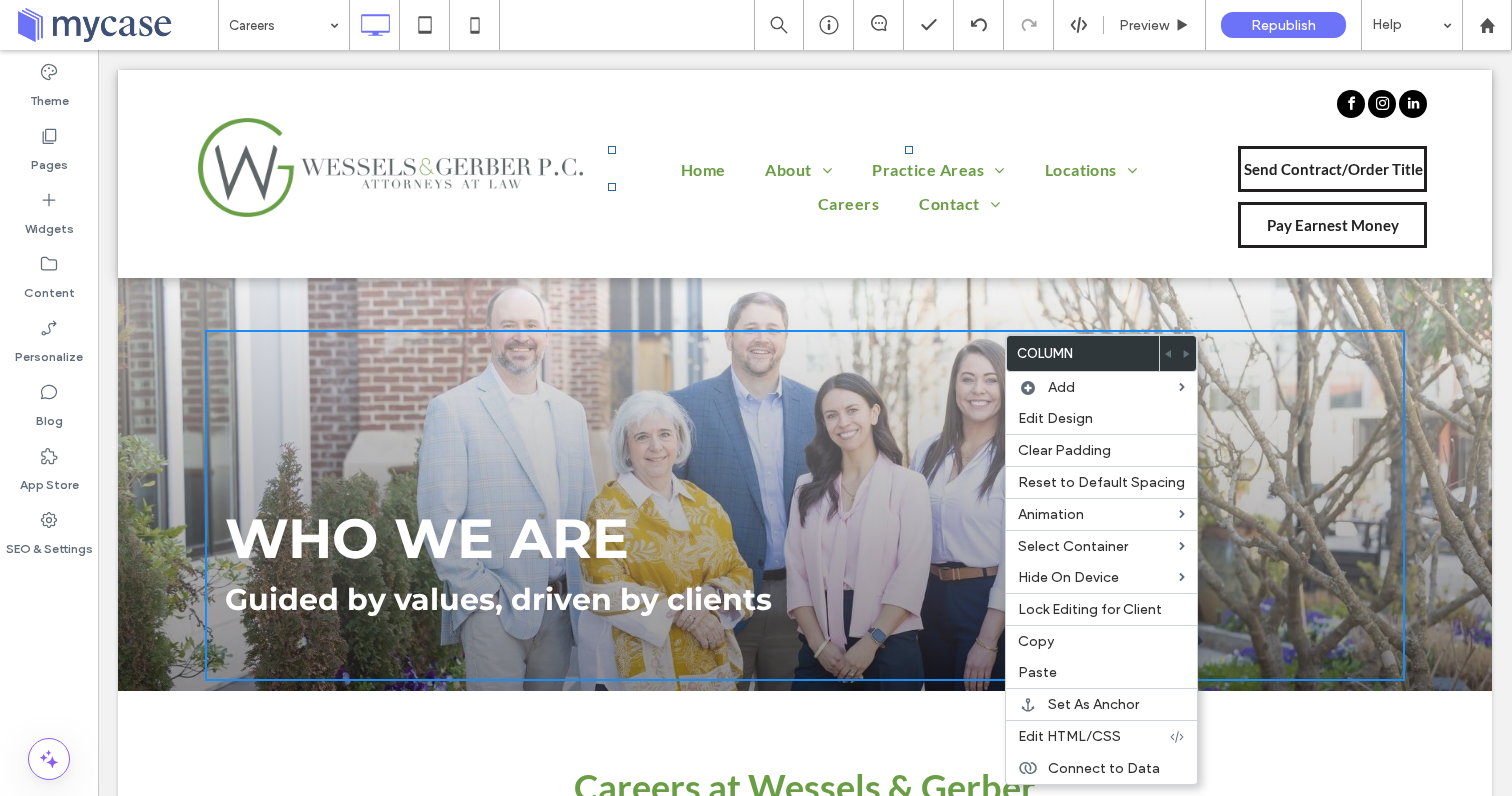 click on "WHO WE ARE     Guided by values, driven by clients
Click To Paste
Row + Add Section" at bounding box center [805, 465] 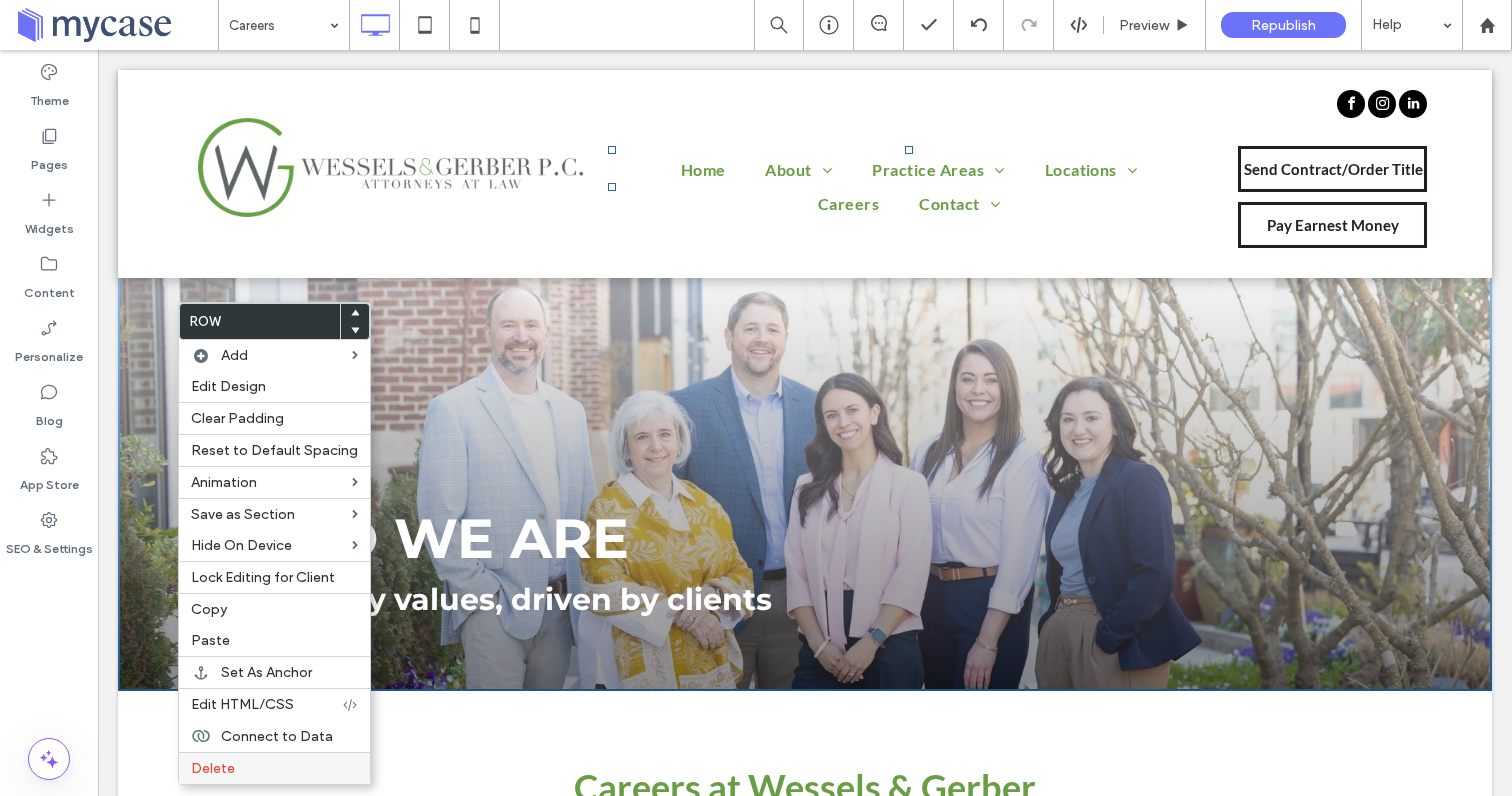 click on "Delete" at bounding box center (213, 768) 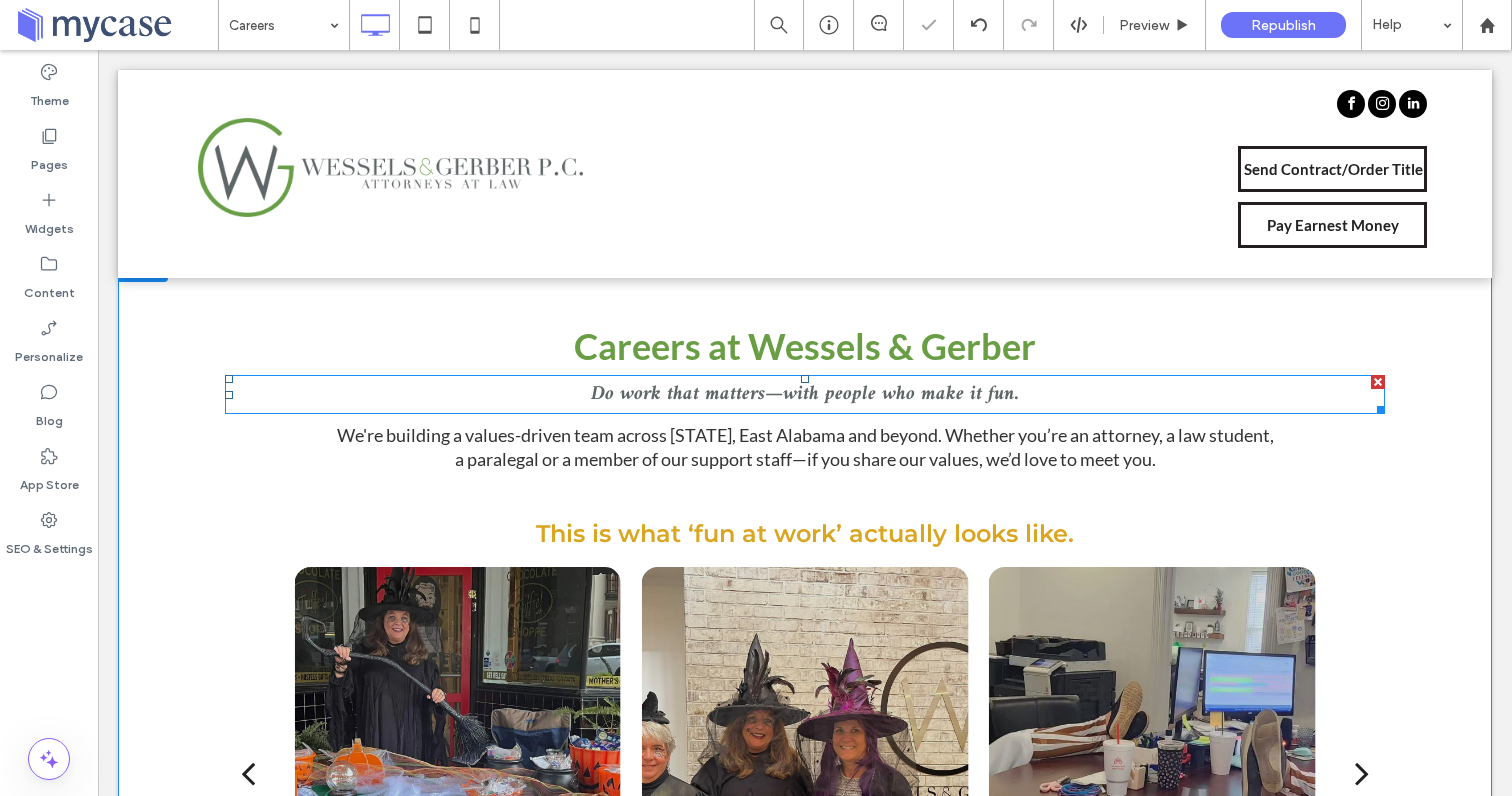 scroll, scrollTop: 0, scrollLeft: 0, axis: both 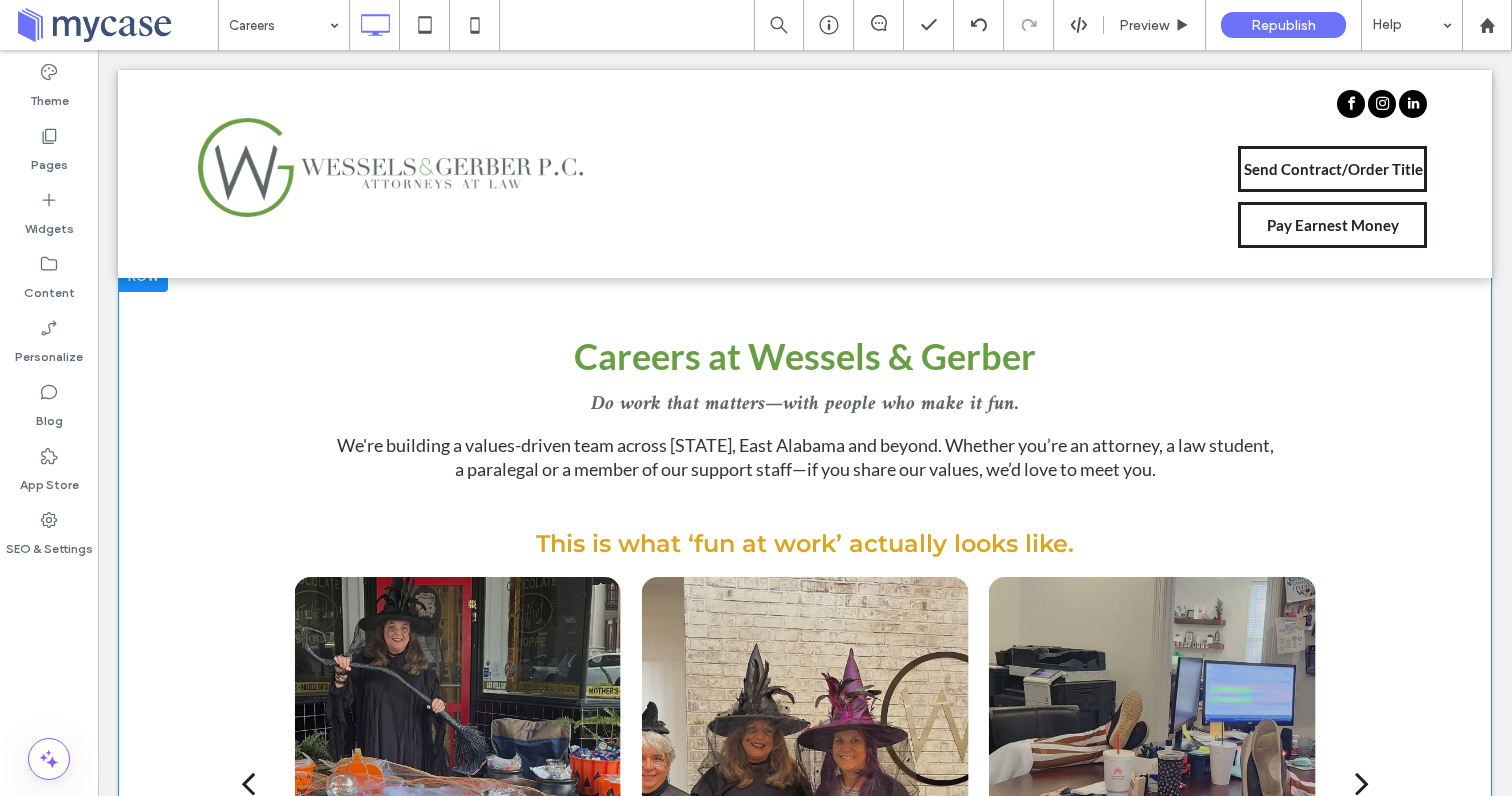 click on "Careers at Wessels & Gerber Do work that matters—with people who make it fun. We're building a values-driven team across Georgia, East Alabama and beyond. Whether you’re an attorney, a law student, a paralegal or a member of our support staff—if you share our values, we’d love to meet you.   This is what ‘fun at work’ actually looks like. a a a a Our Core Values   At Wessels & Gerber, our culture is built around more than just what we do—it's how we do it. Our core values shape how we show up for our clients, support one another, and grow as a team. These seven values guide every interaction, every closing, and every conversation. They’re what make us not just effective, but enjoyable to work with. Learn More About Who We Are > Click To Paste
Row + Add Section" at bounding box center (805, 748) 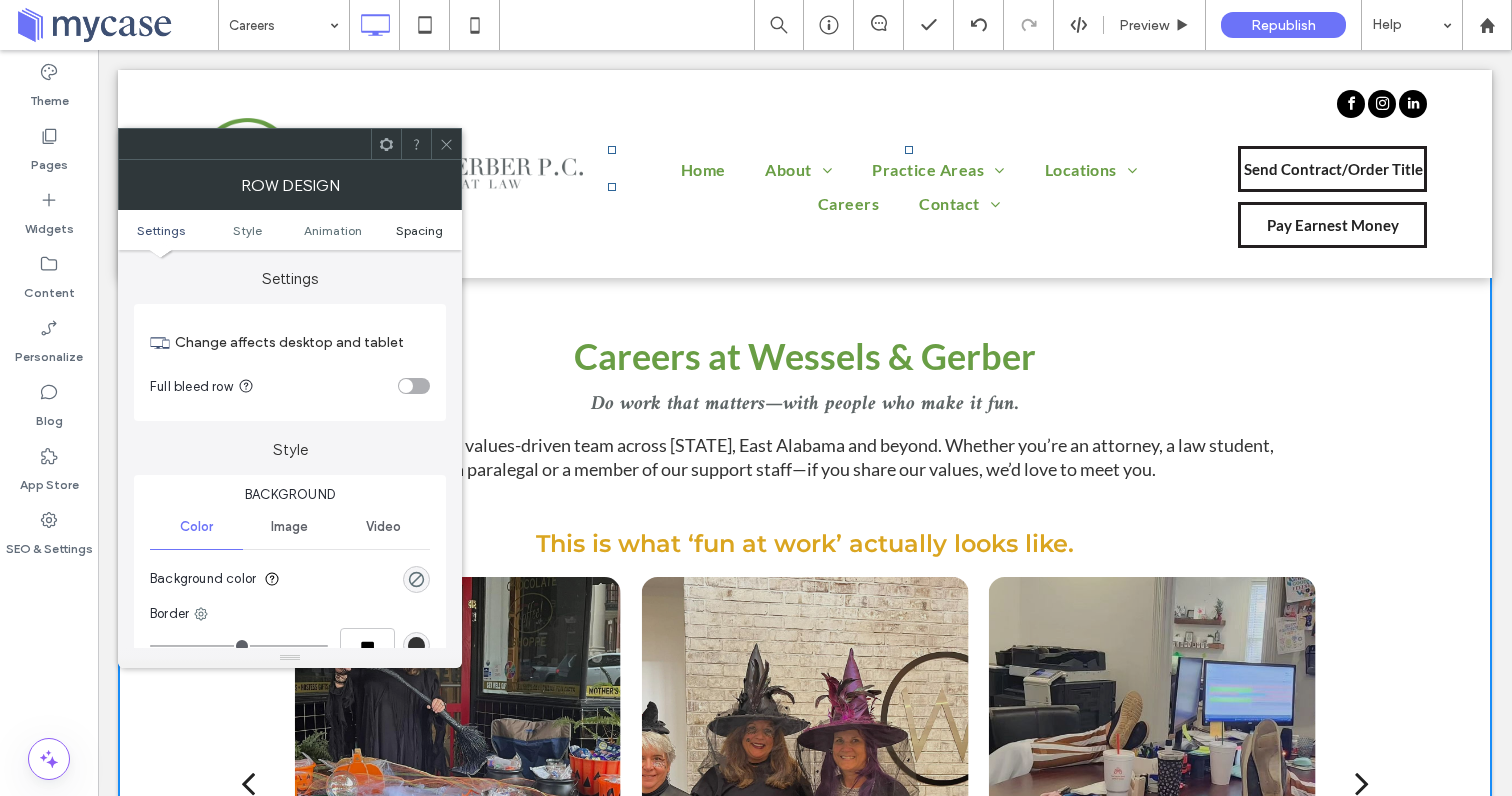 click on "Spacing" at bounding box center [419, 230] 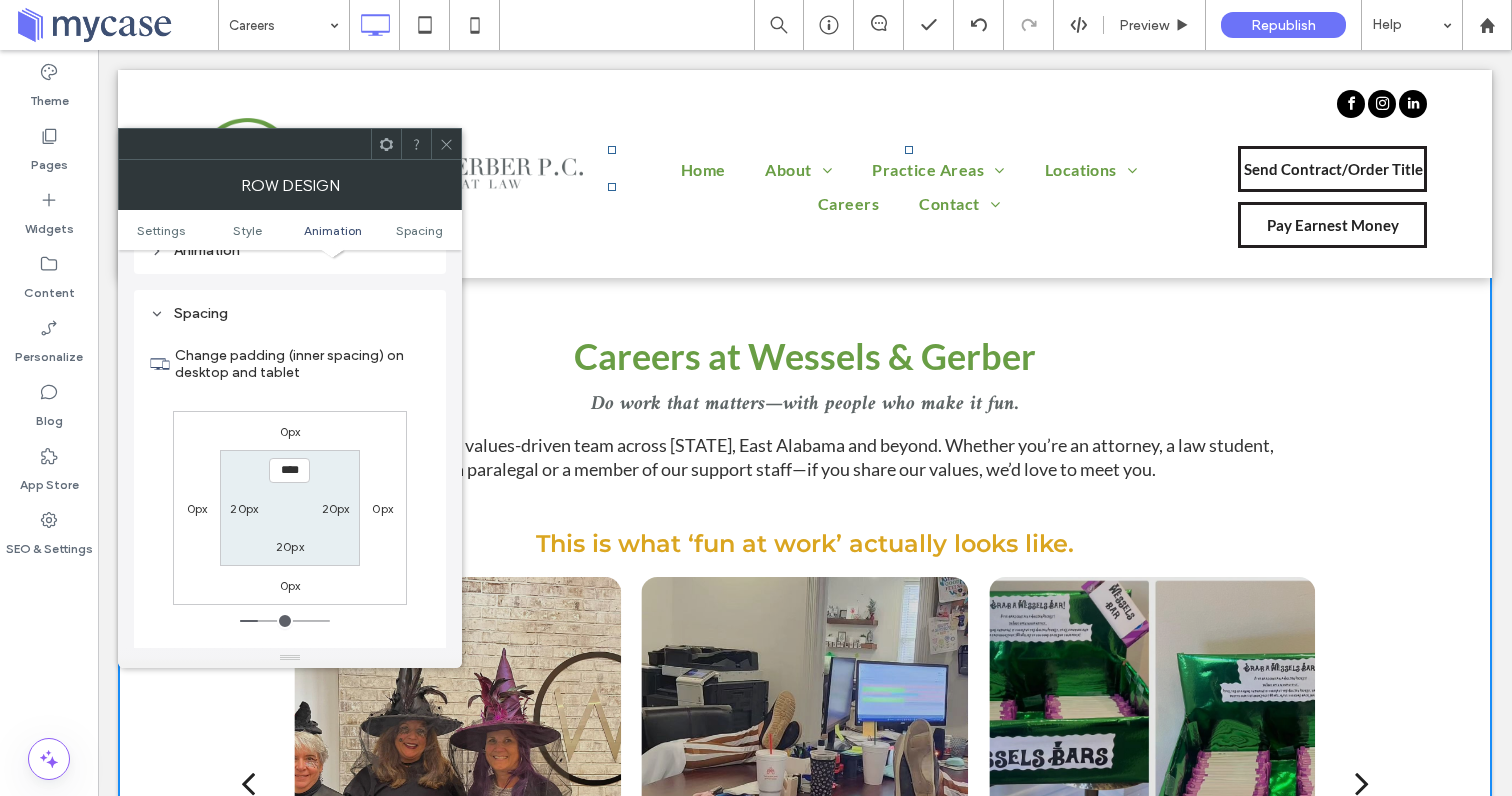 scroll, scrollTop: 566, scrollLeft: 0, axis: vertical 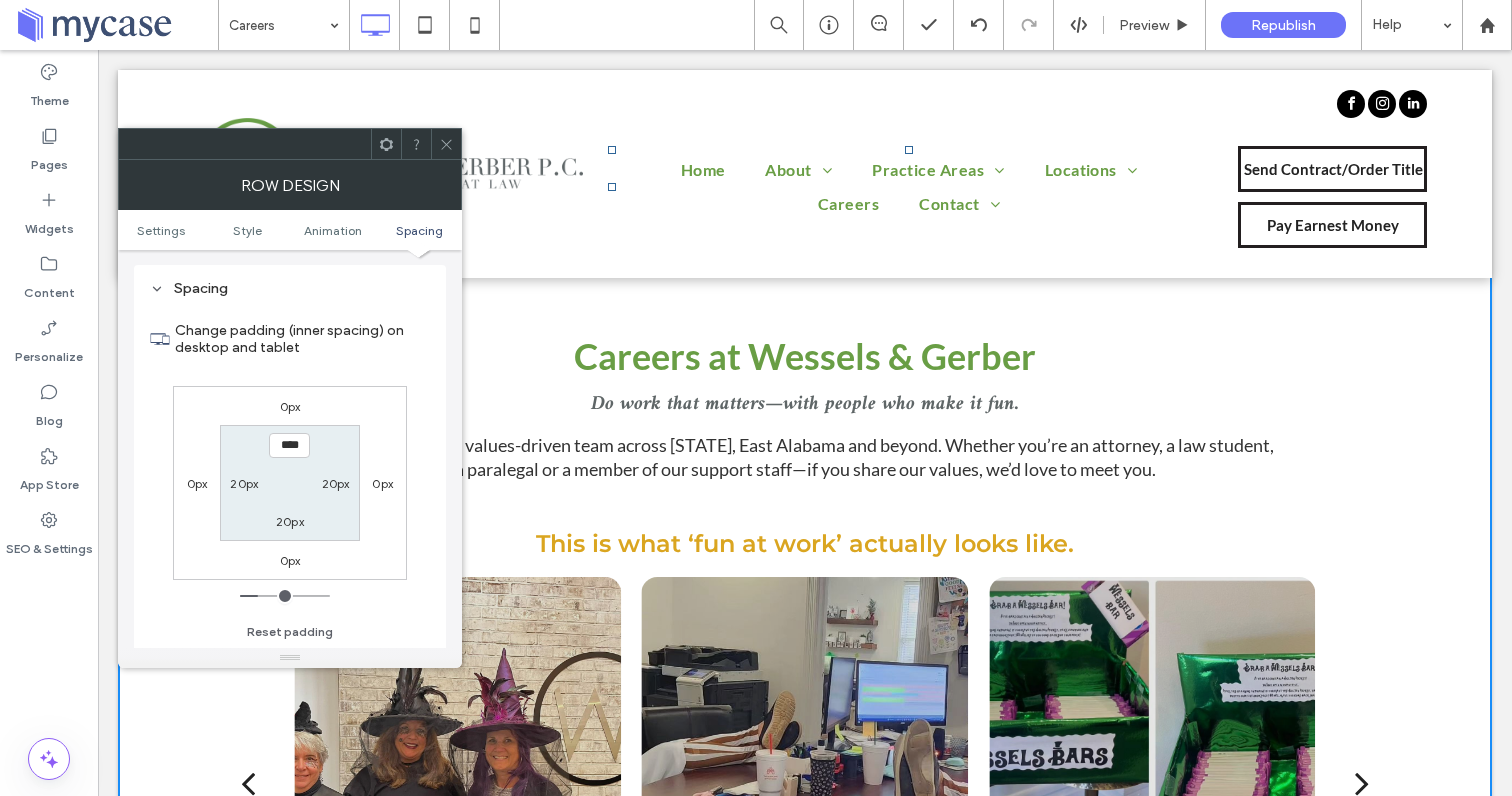 click on "****" at bounding box center [289, 445] 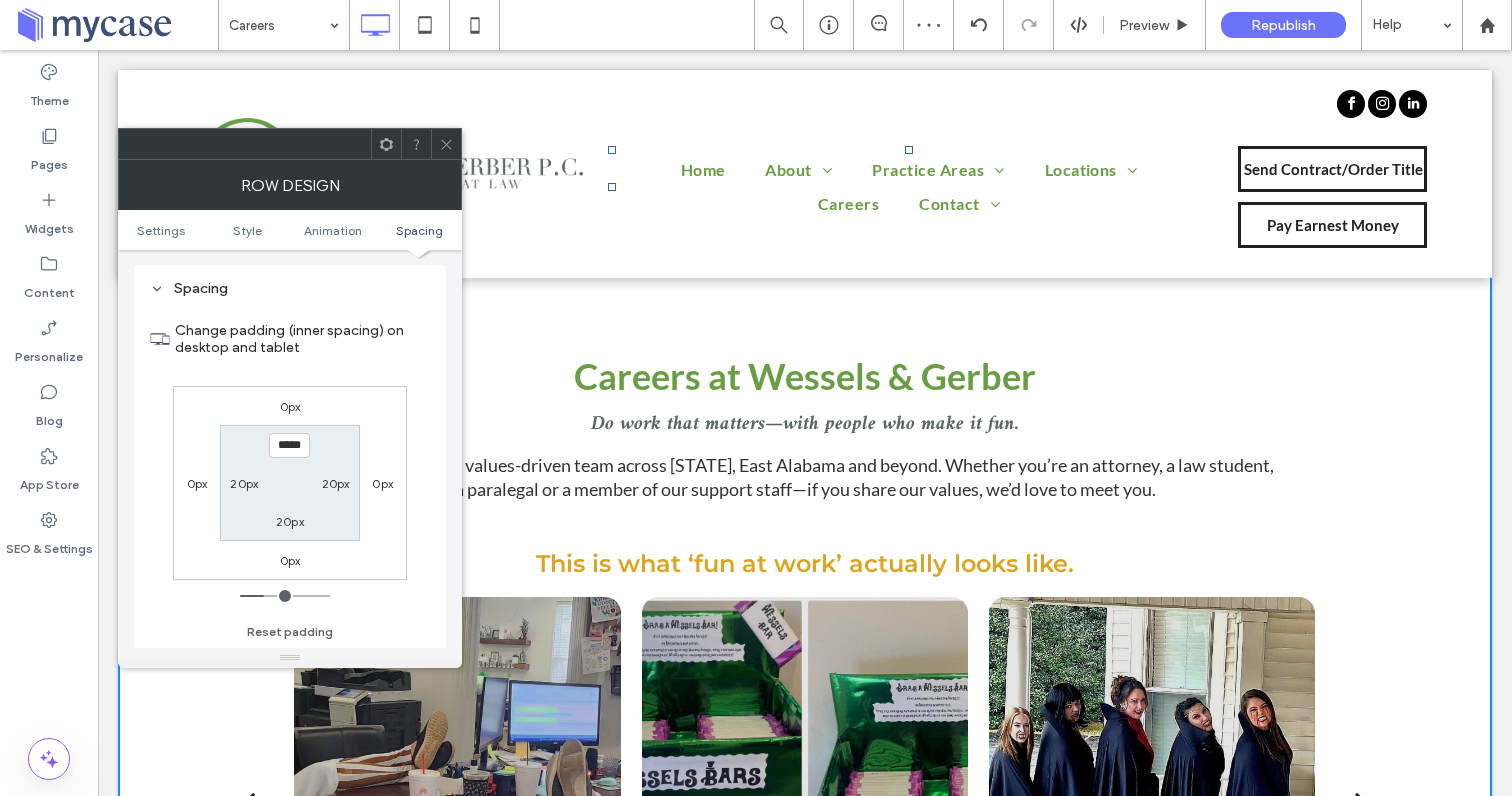 type on "*****" 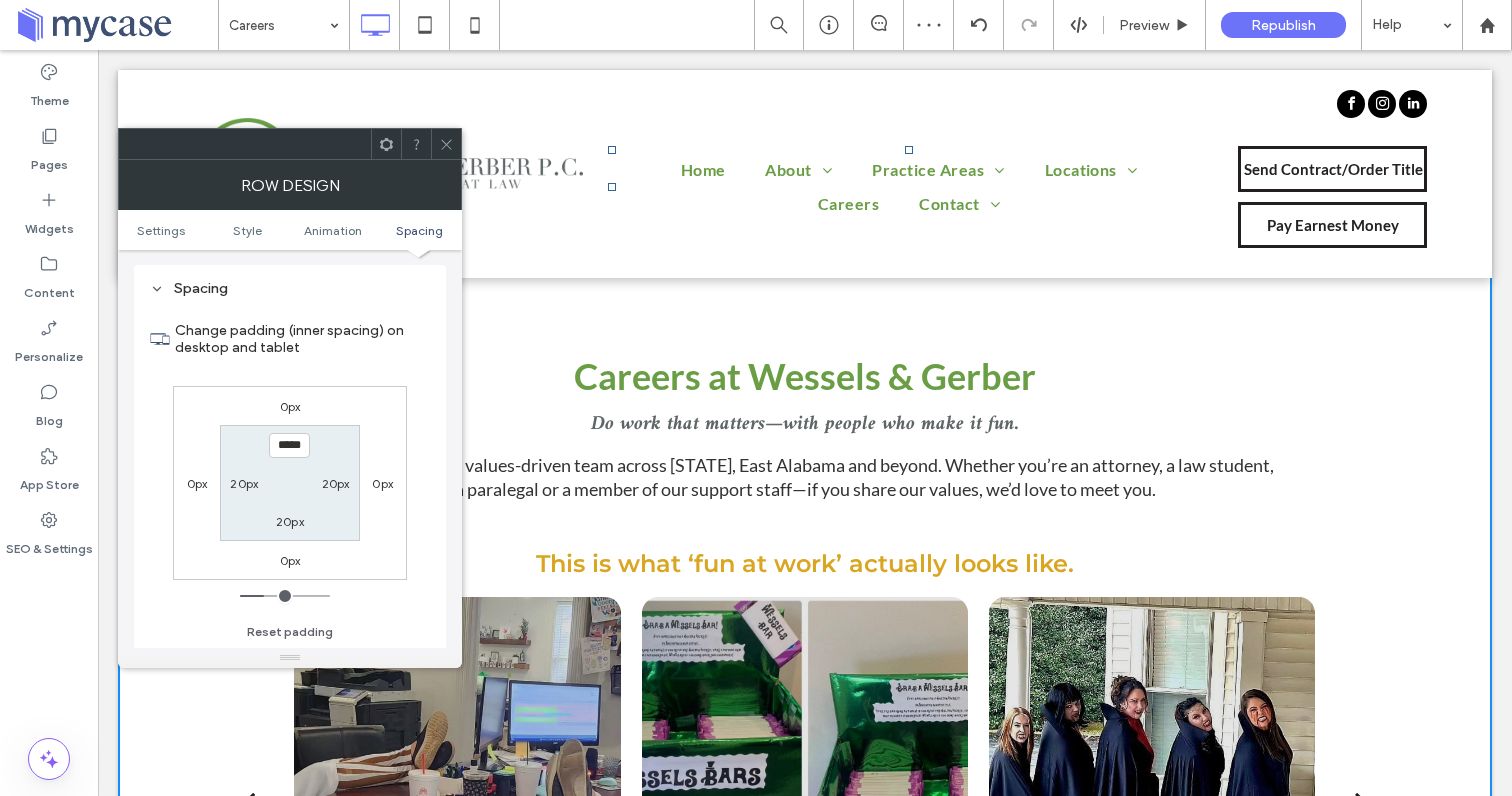 type on "***" 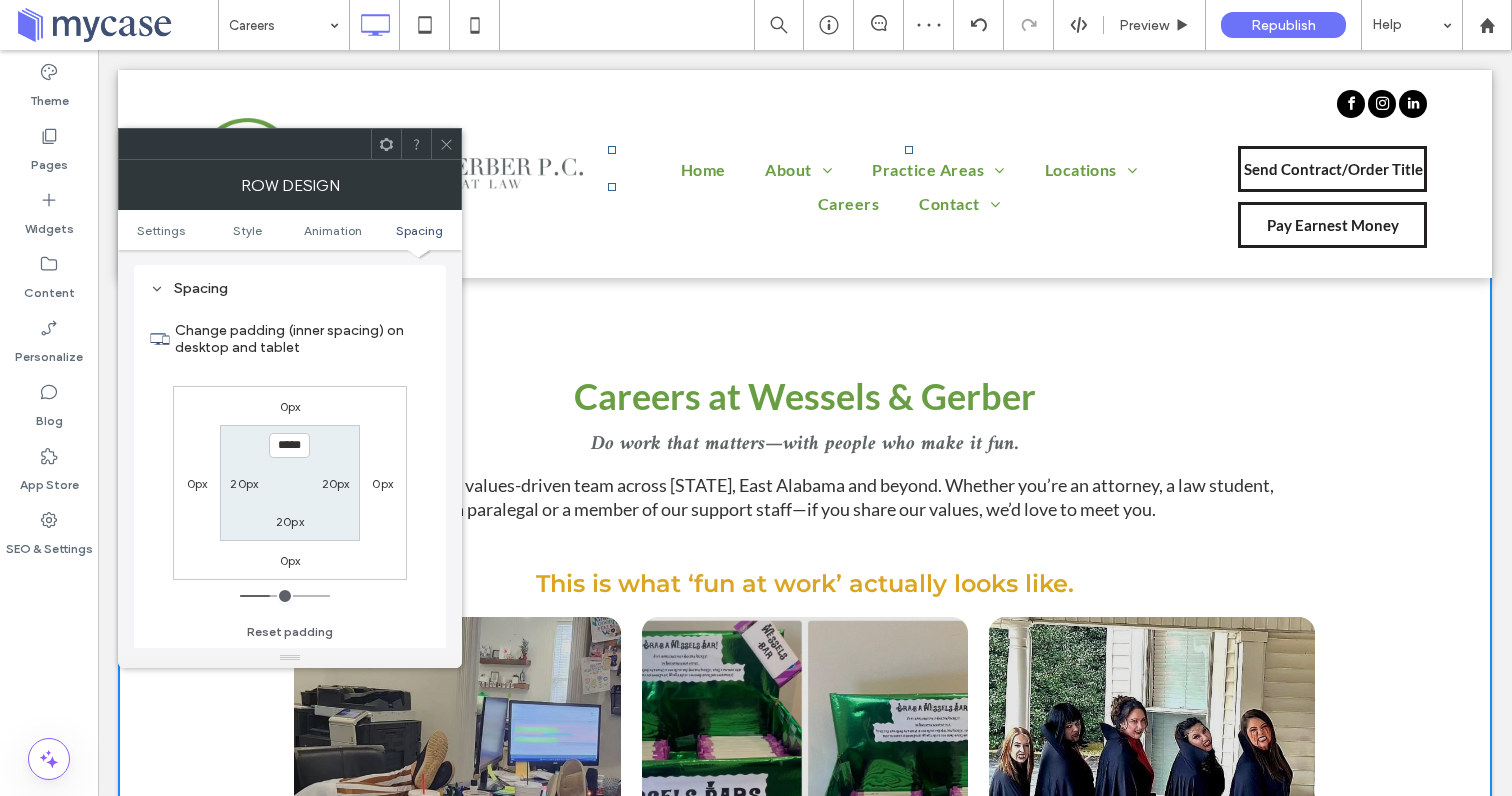 click 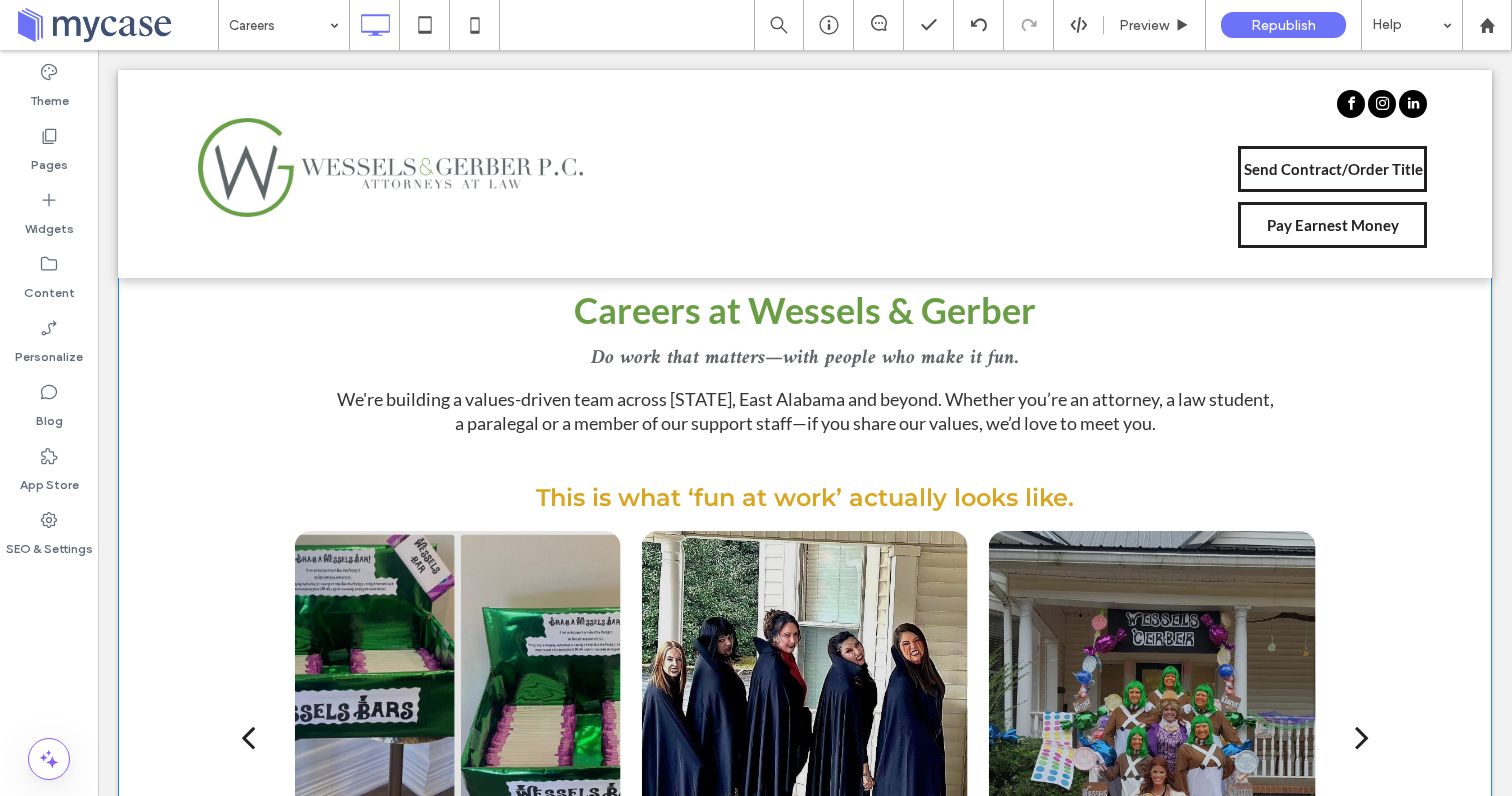 scroll, scrollTop: 0, scrollLeft: 0, axis: both 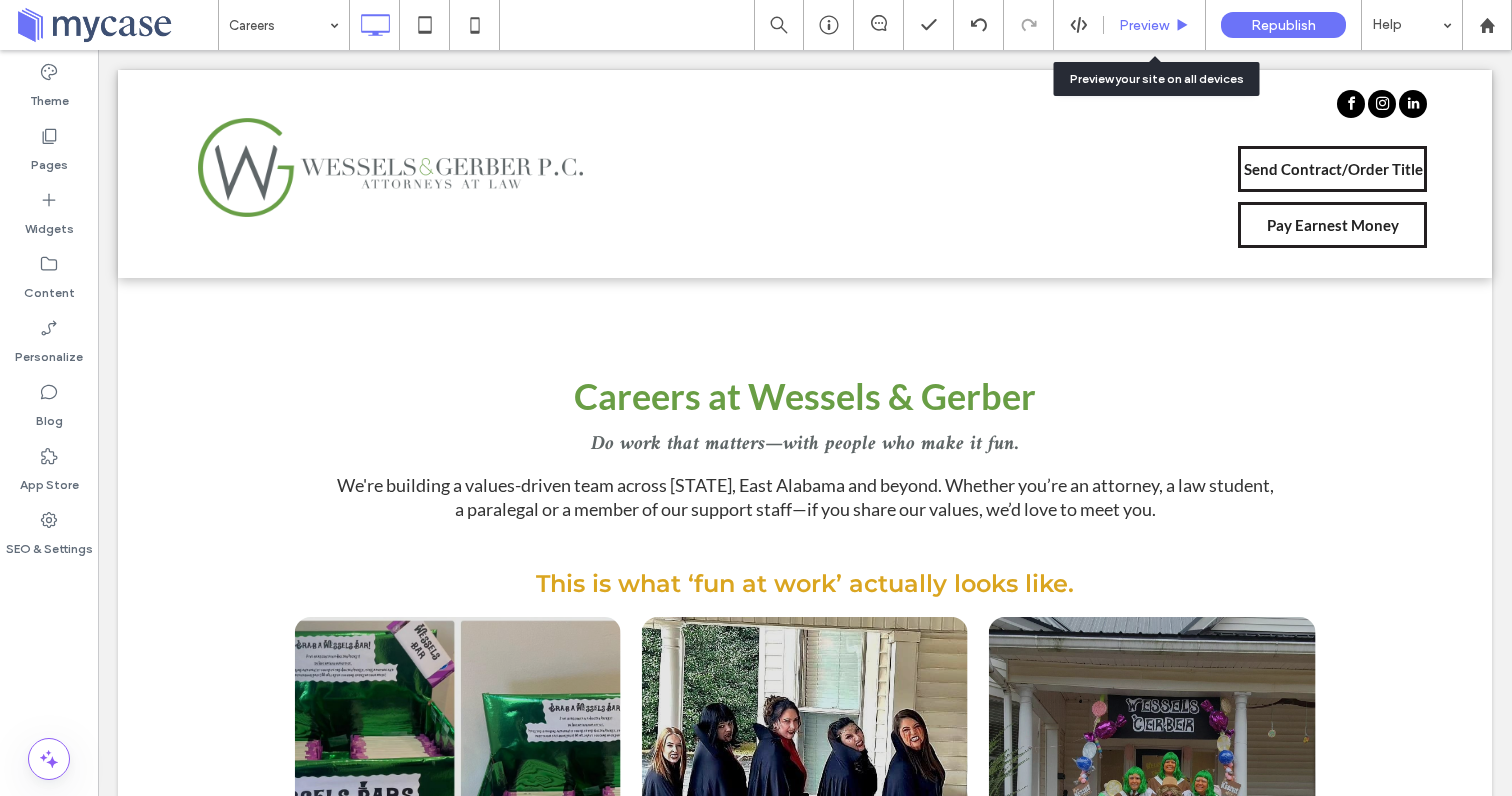 click on "Preview" at bounding box center (1144, 25) 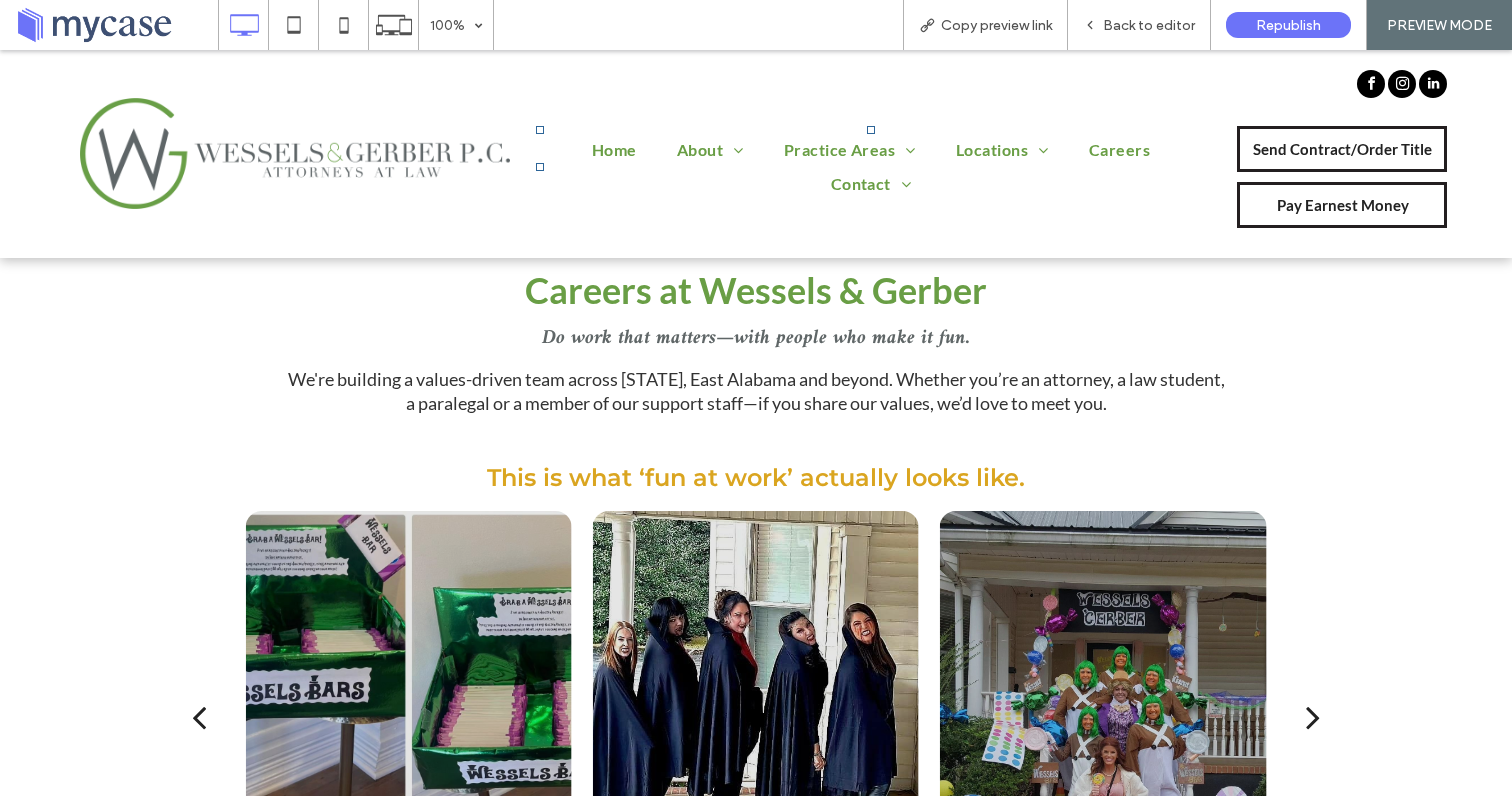 scroll, scrollTop: 0, scrollLeft: 0, axis: both 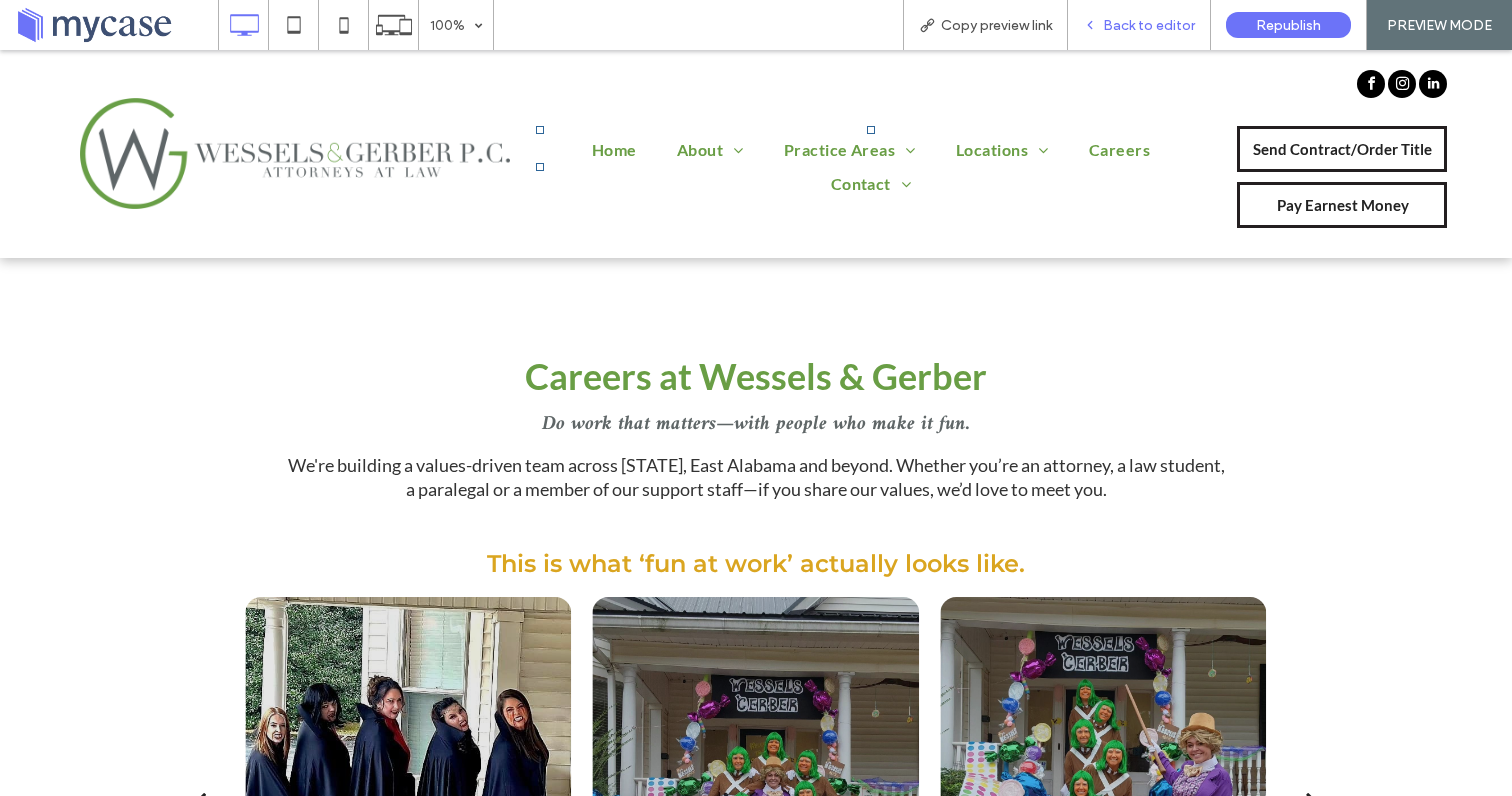click on "Back to editor" at bounding box center (1139, 25) 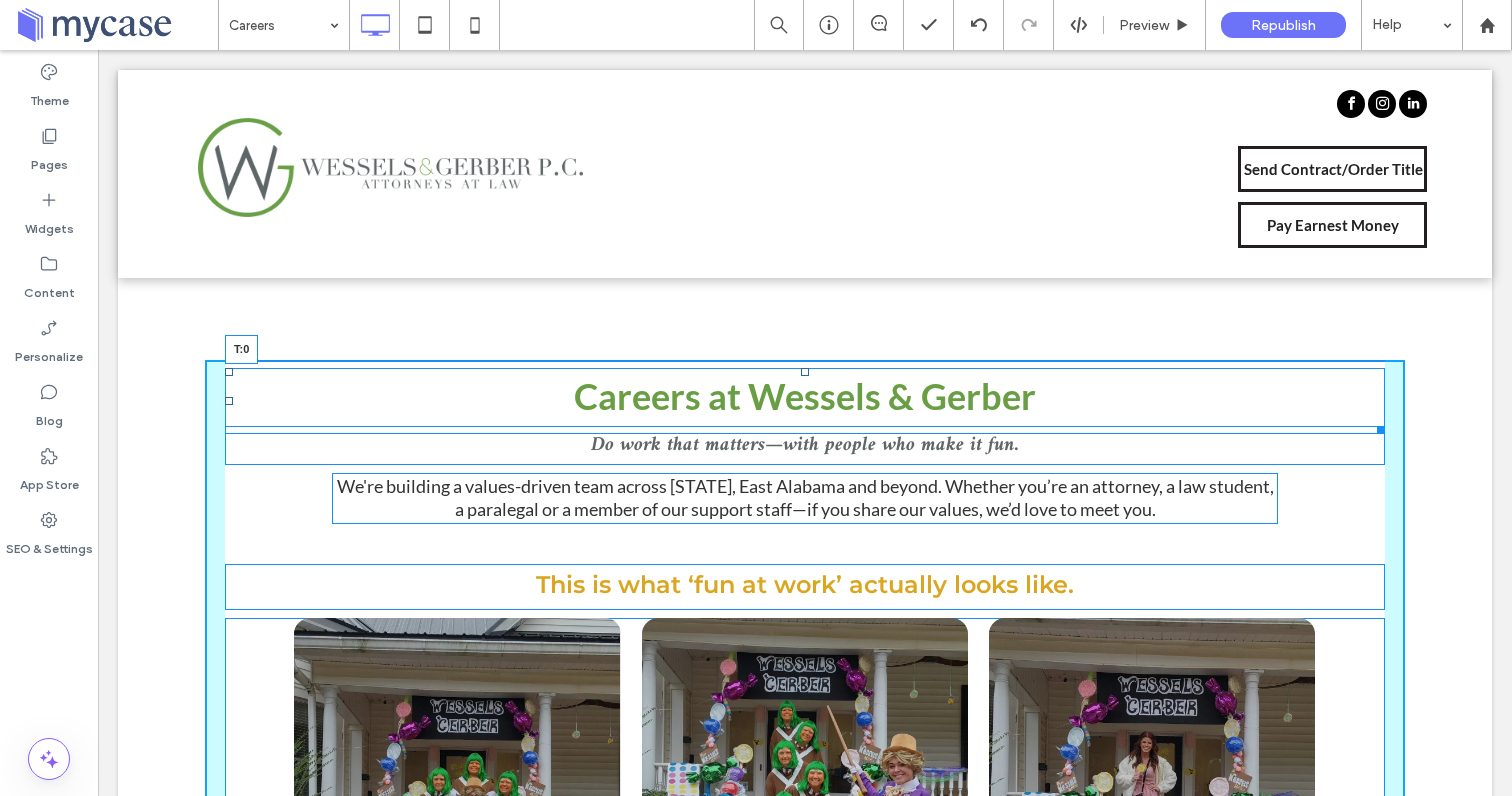 click at bounding box center [805, 372] 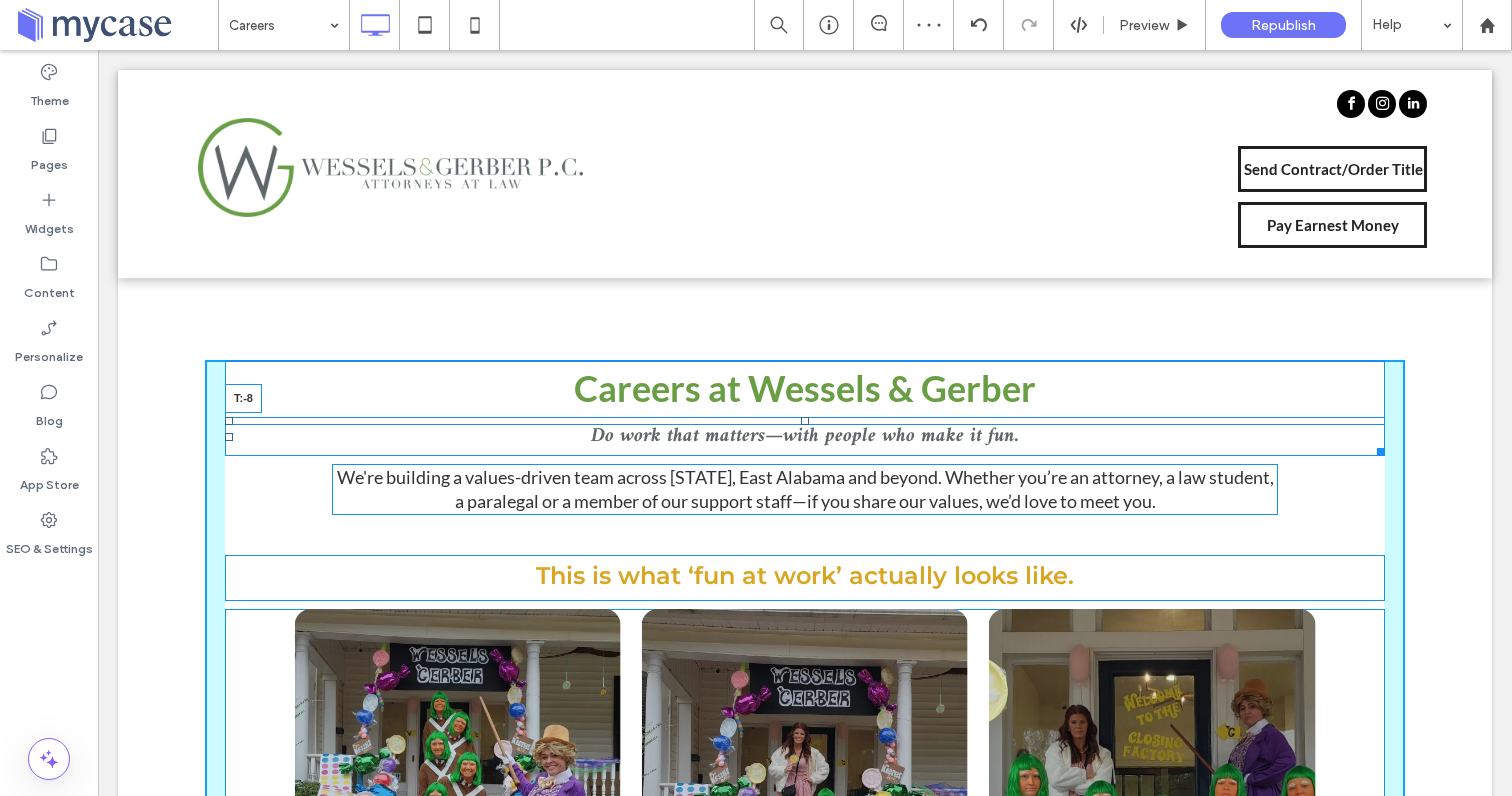 click on "Careers at Wessels & Gerber Do work that matters—with people who make it fun. T:-8 We're building a values-driven team across Georgia, East Alabama and beyond. Whether you’re an attorney, a law student, a paralegal or a member of our support staff—if you share our values, we’d love to meet you.   This is what ‘fun at work’ actually looks like. a a a a Our Core Values   At Wessels & Gerber, our culture is built around more than just what we do—it's how we do it. Our core values shape how we show up for our clients, support one another, and grow as a team. These seven values guide every interaction, every closing, and every conversation. They’re what make us not just effective, but enjoyable to work with. Learn More About Who We Are > Click To Paste" at bounding box center [805, 794] 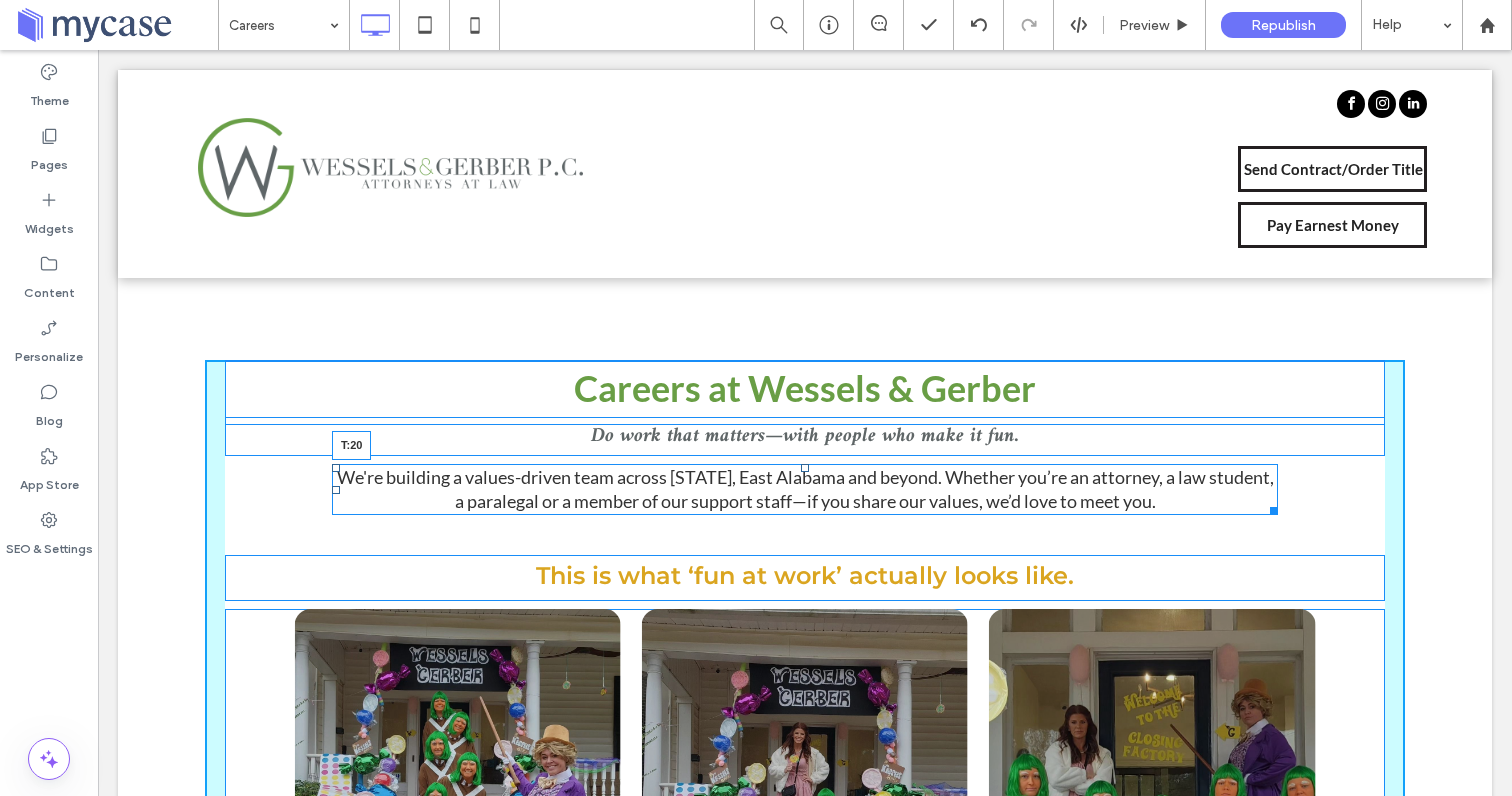 drag, startPoint x: 805, startPoint y: 470, endPoint x: 805, endPoint y: 482, distance: 12 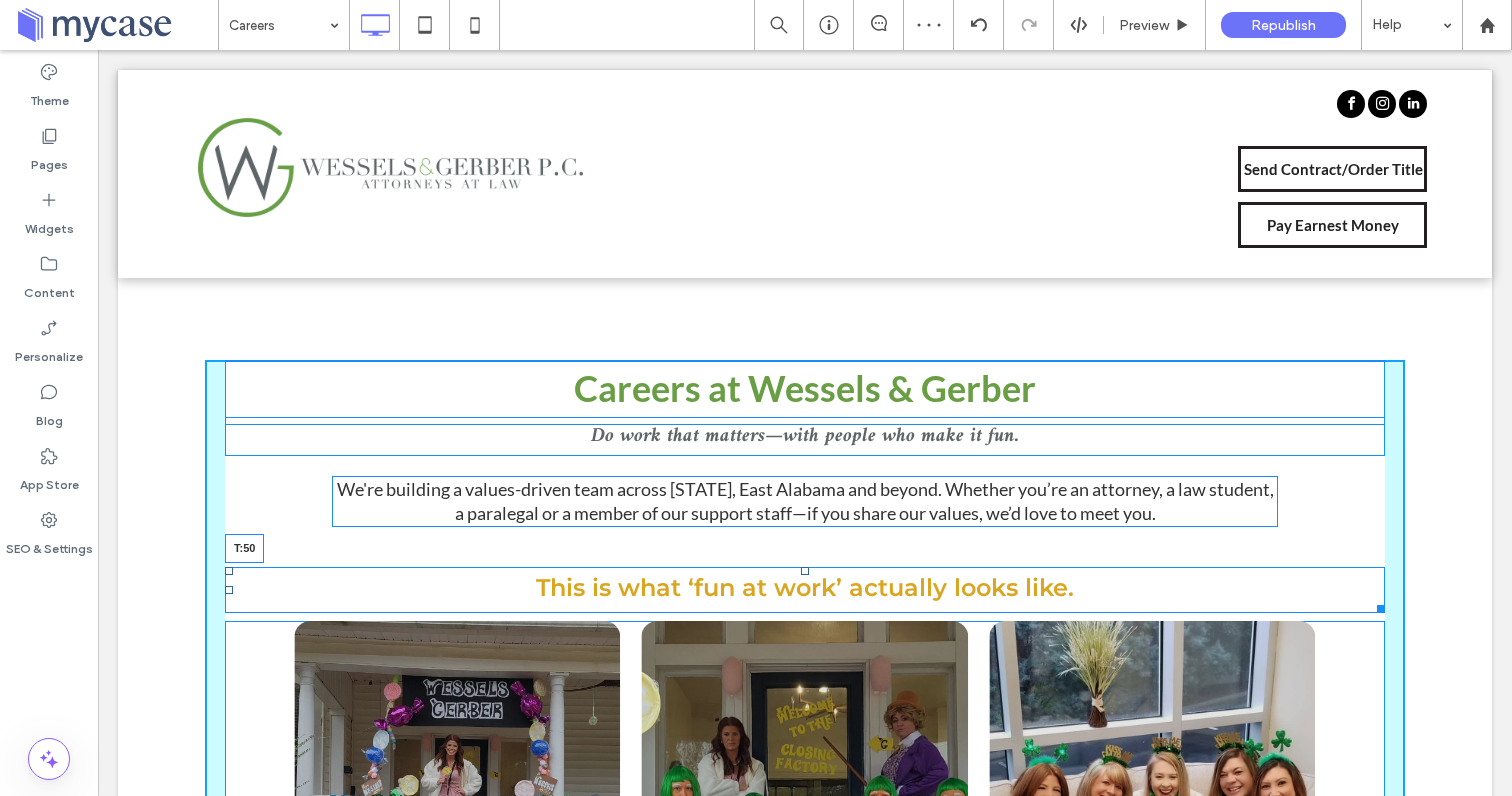 click at bounding box center (805, 571) 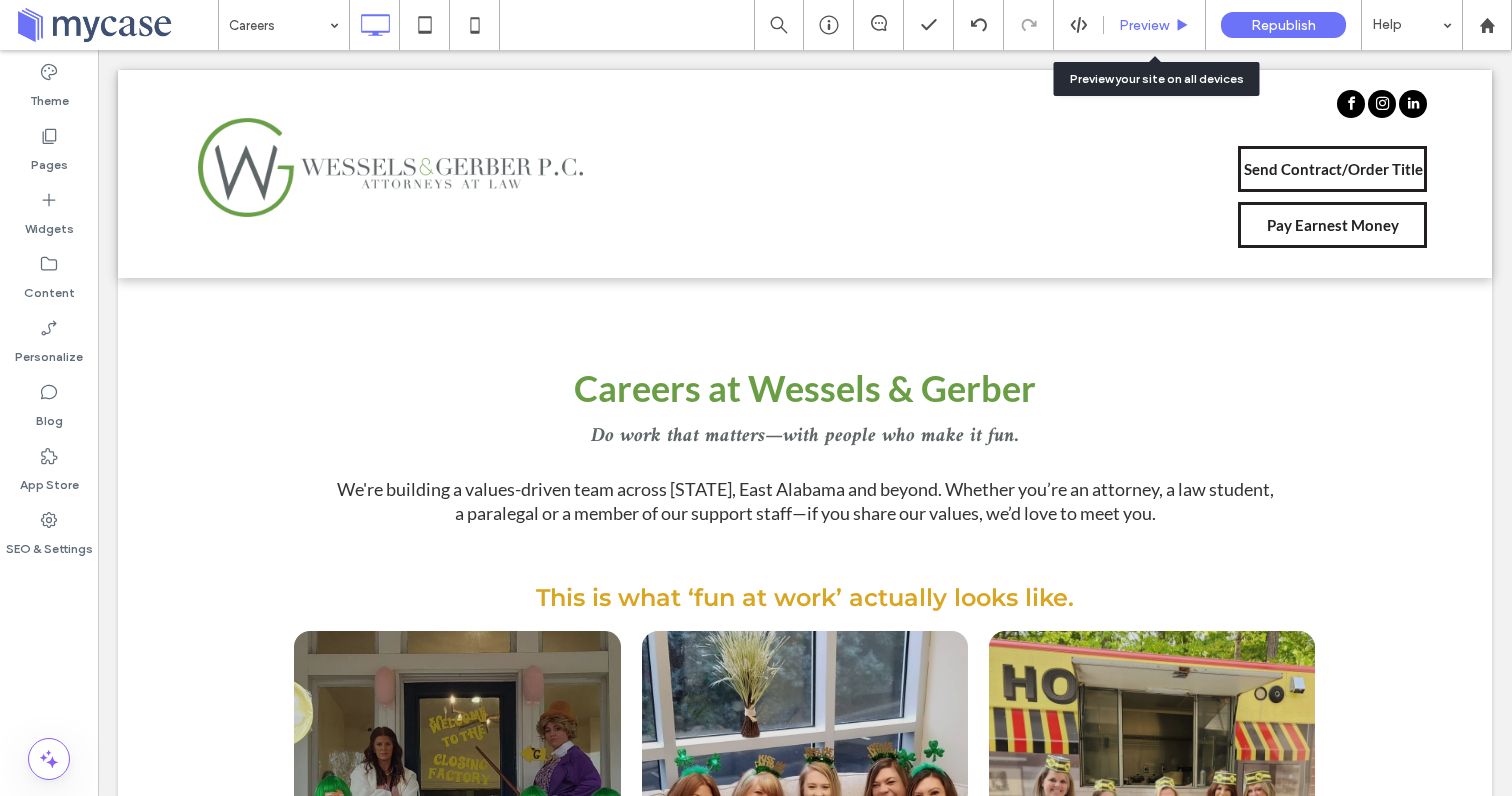click on "Preview" at bounding box center (1144, 25) 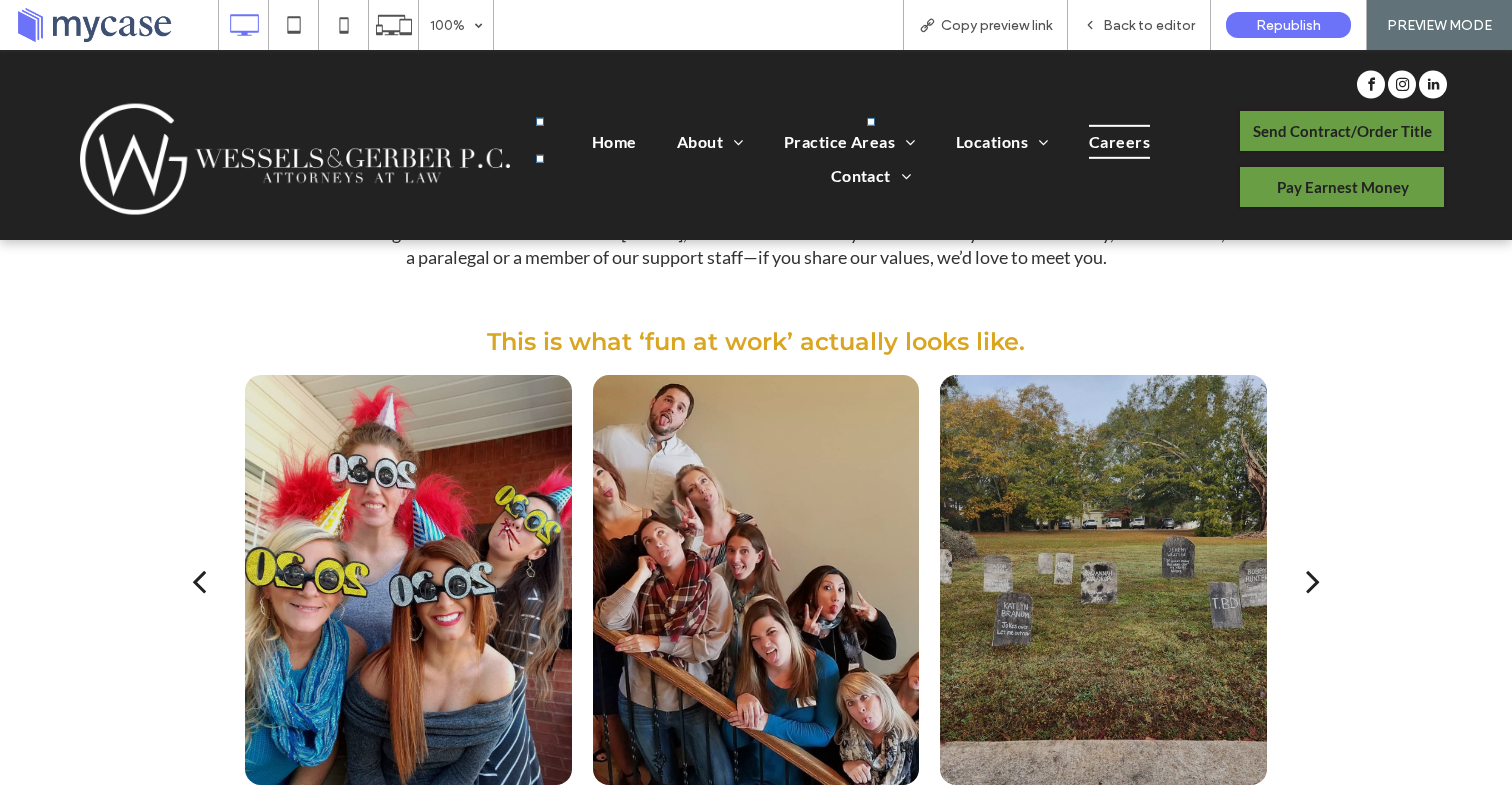 scroll, scrollTop: 372, scrollLeft: 0, axis: vertical 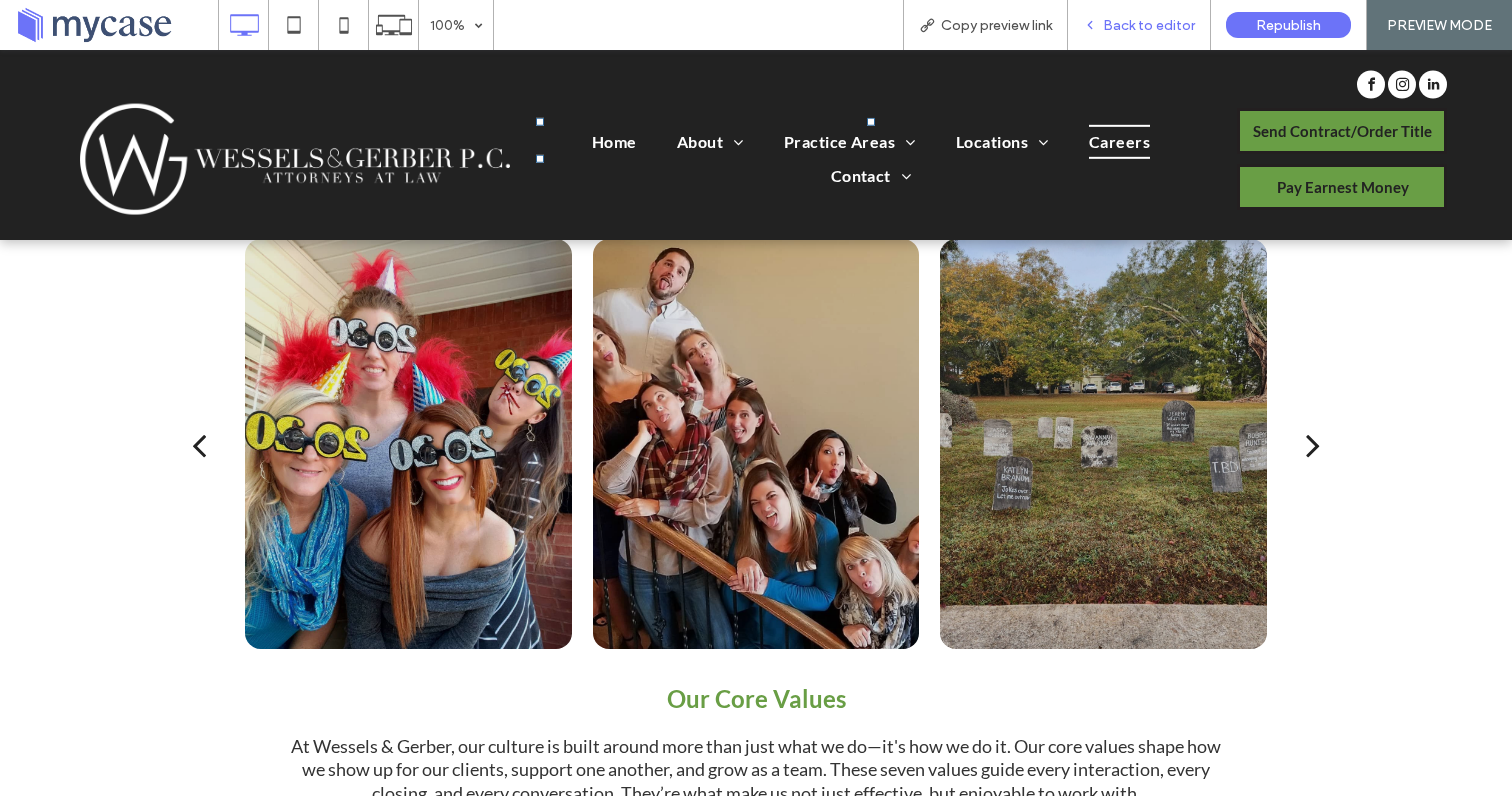 click on "Back to editor" at bounding box center [1149, 25] 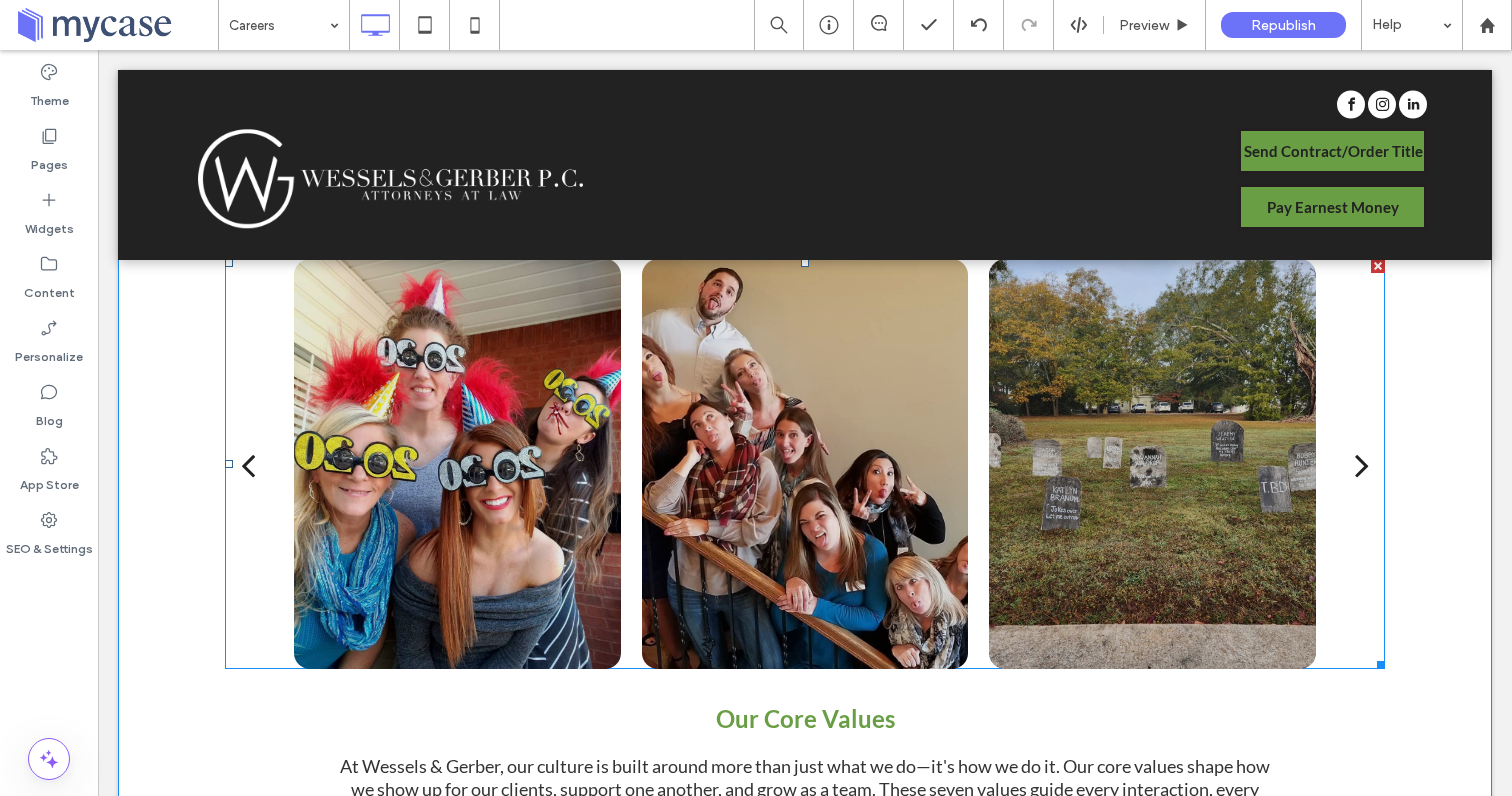 click at bounding box center (1362, 464) 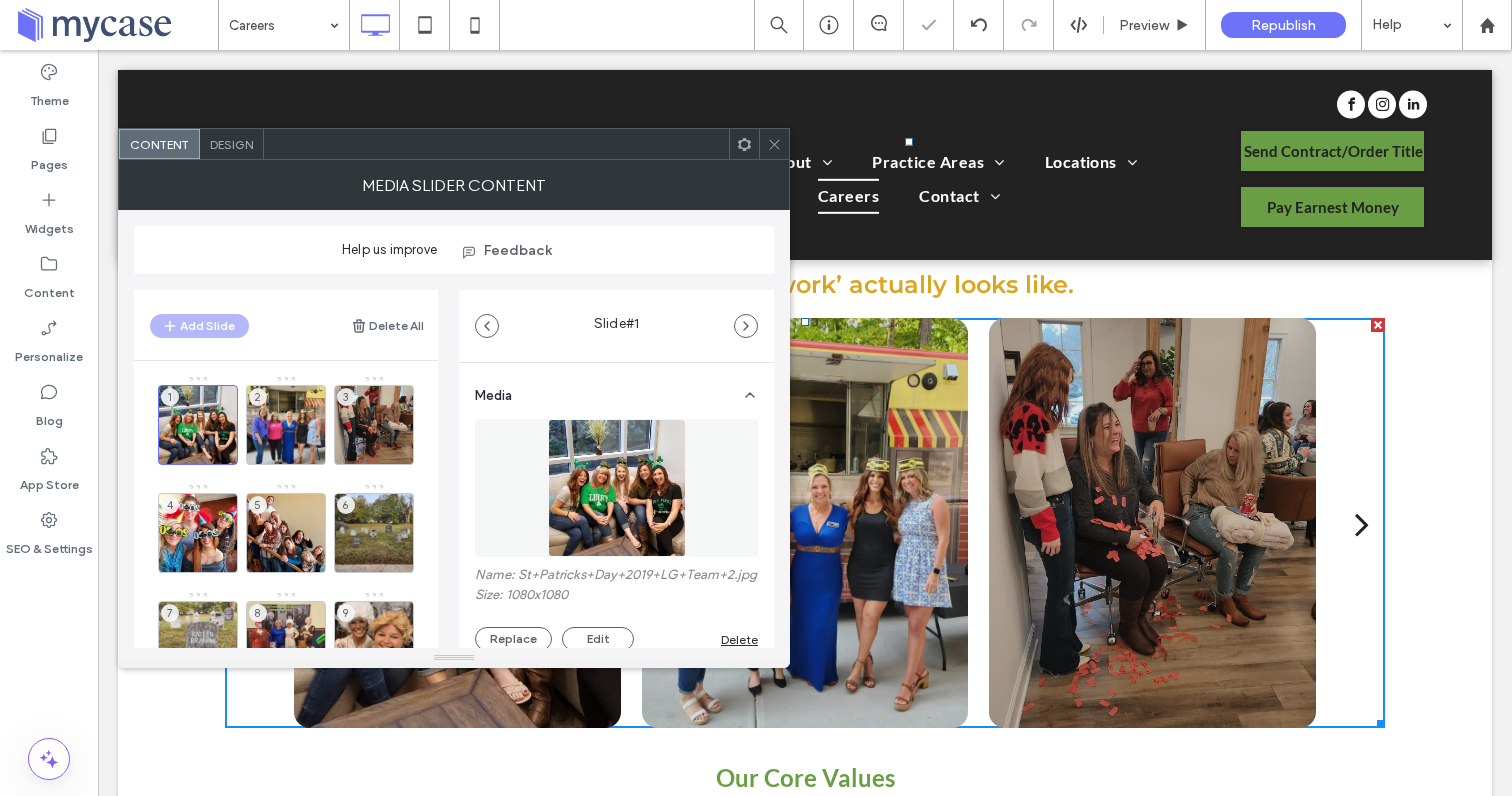 scroll, scrollTop: 284, scrollLeft: 0, axis: vertical 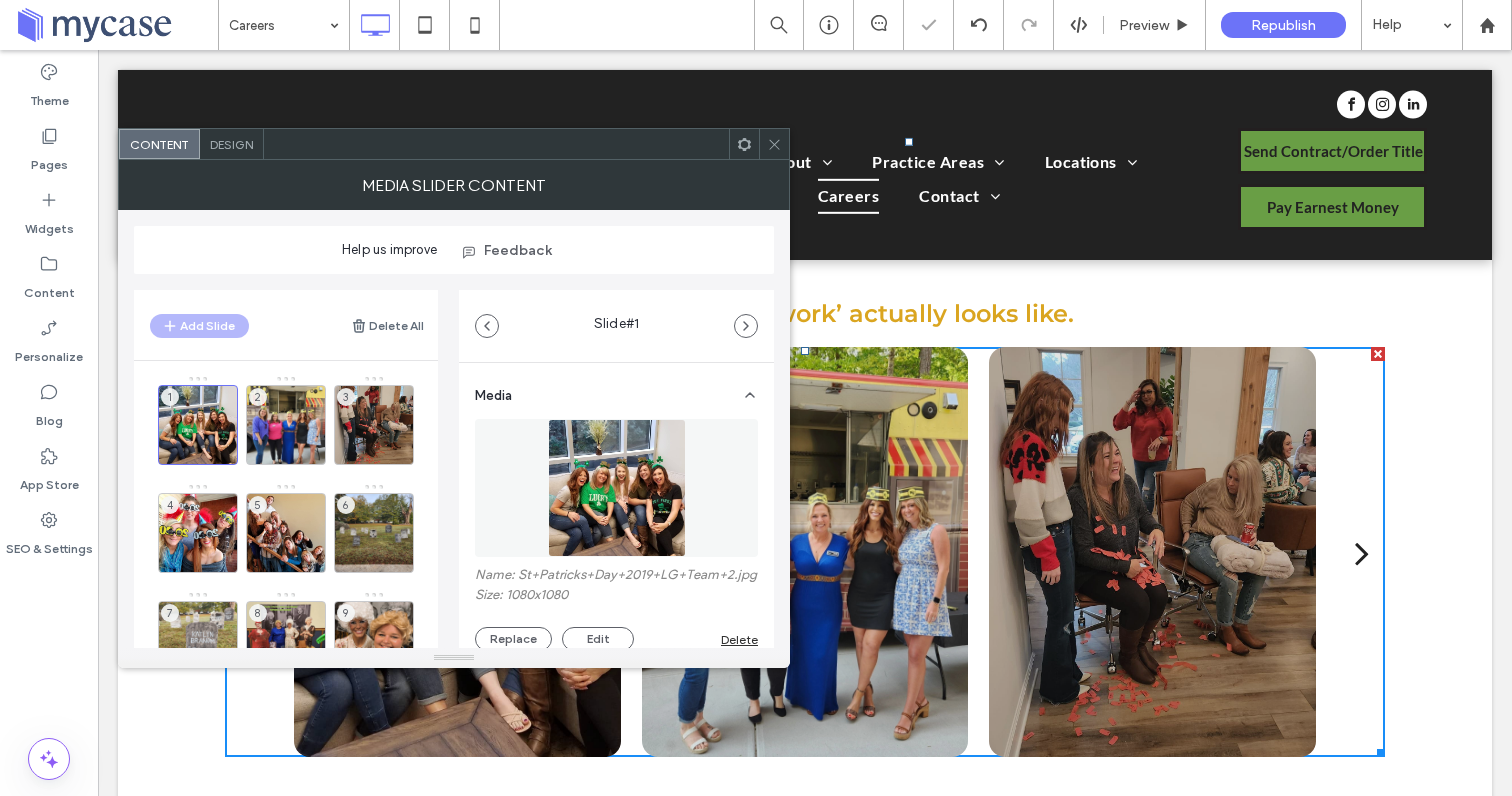 click on "Design" at bounding box center [231, 144] 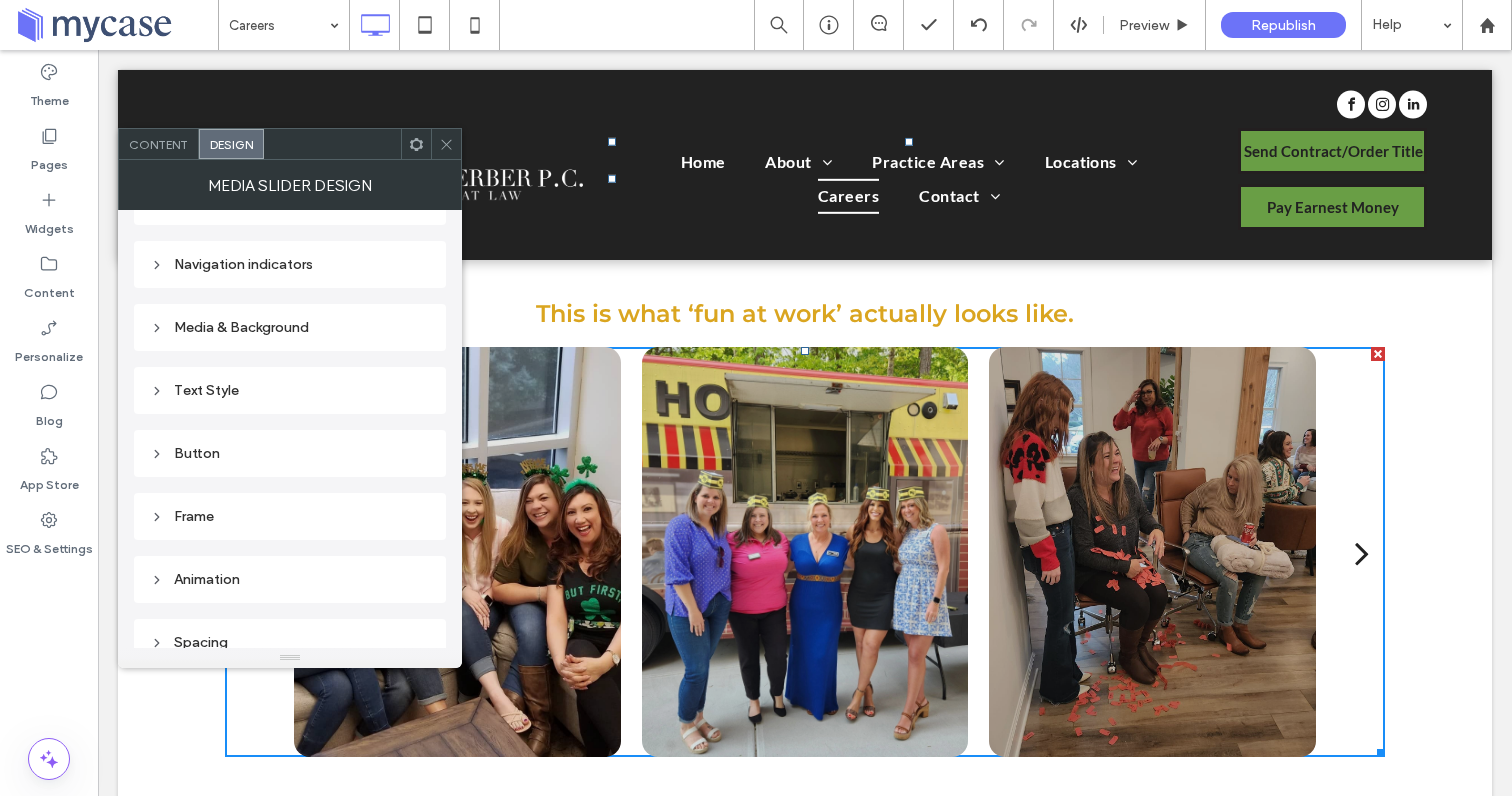 scroll, scrollTop: 296, scrollLeft: 0, axis: vertical 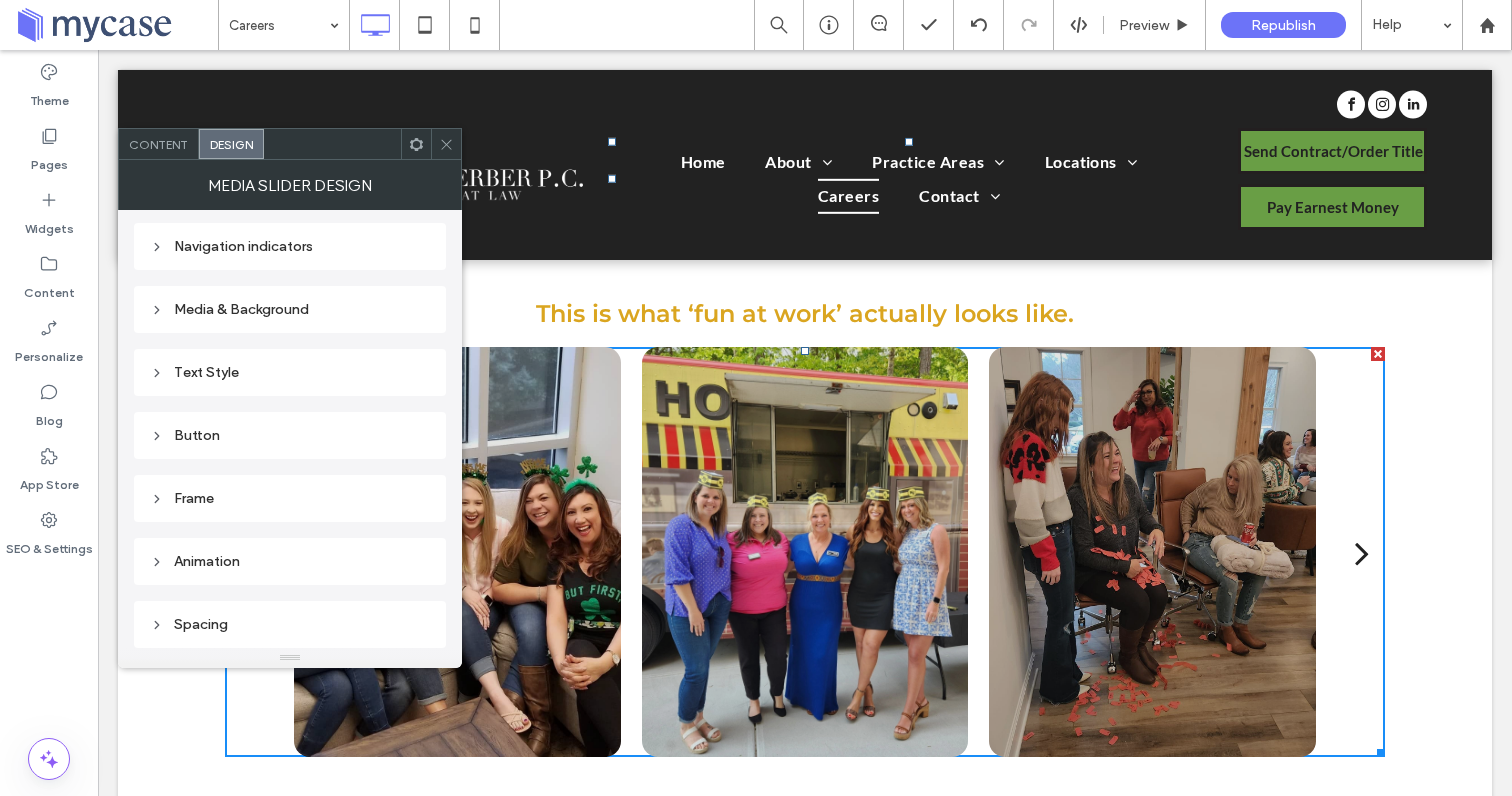 click on "Content" at bounding box center (158, 144) 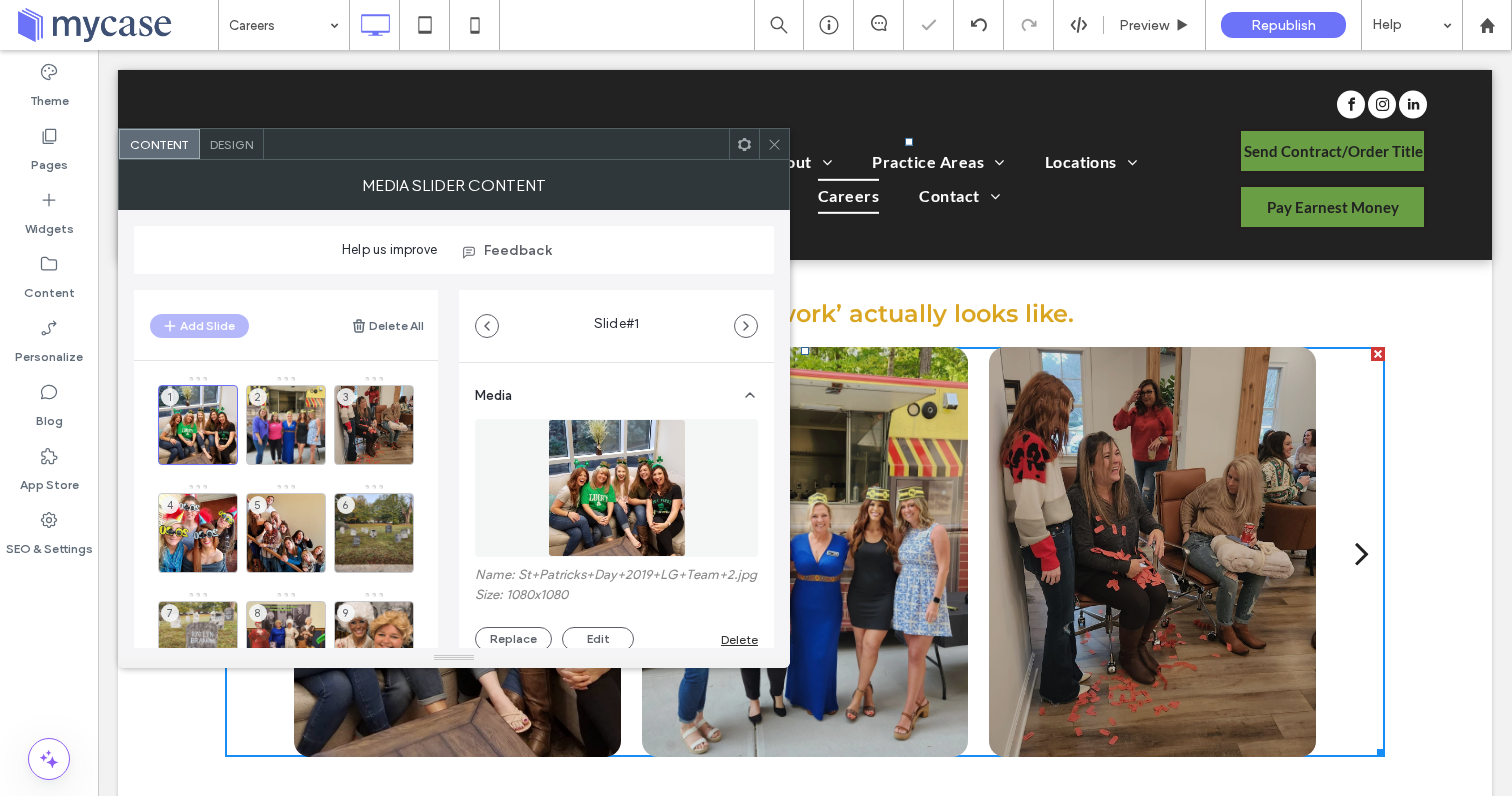 click on "Design" at bounding box center (231, 144) 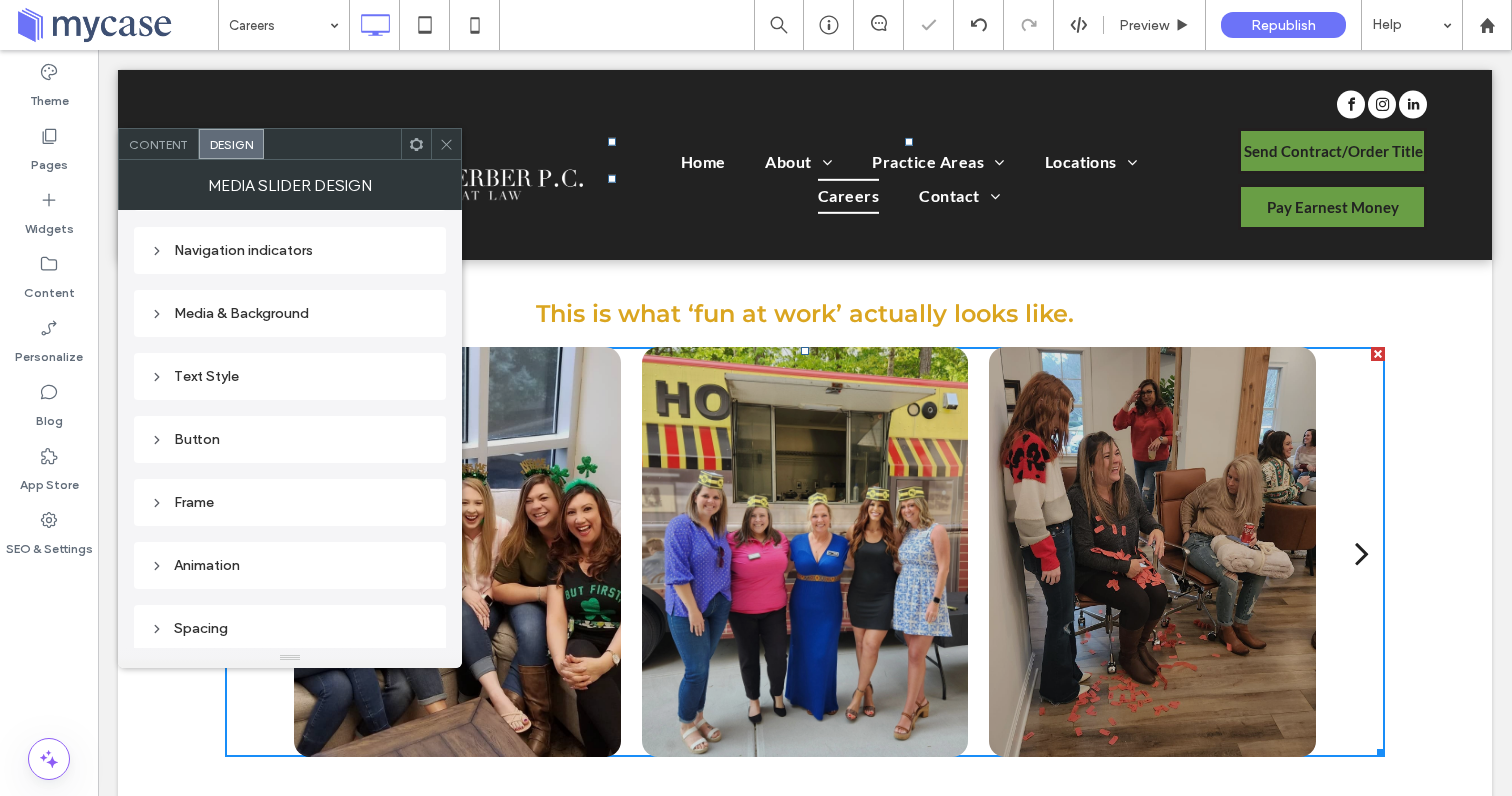 scroll, scrollTop: 296, scrollLeft: 0, axis: vertical 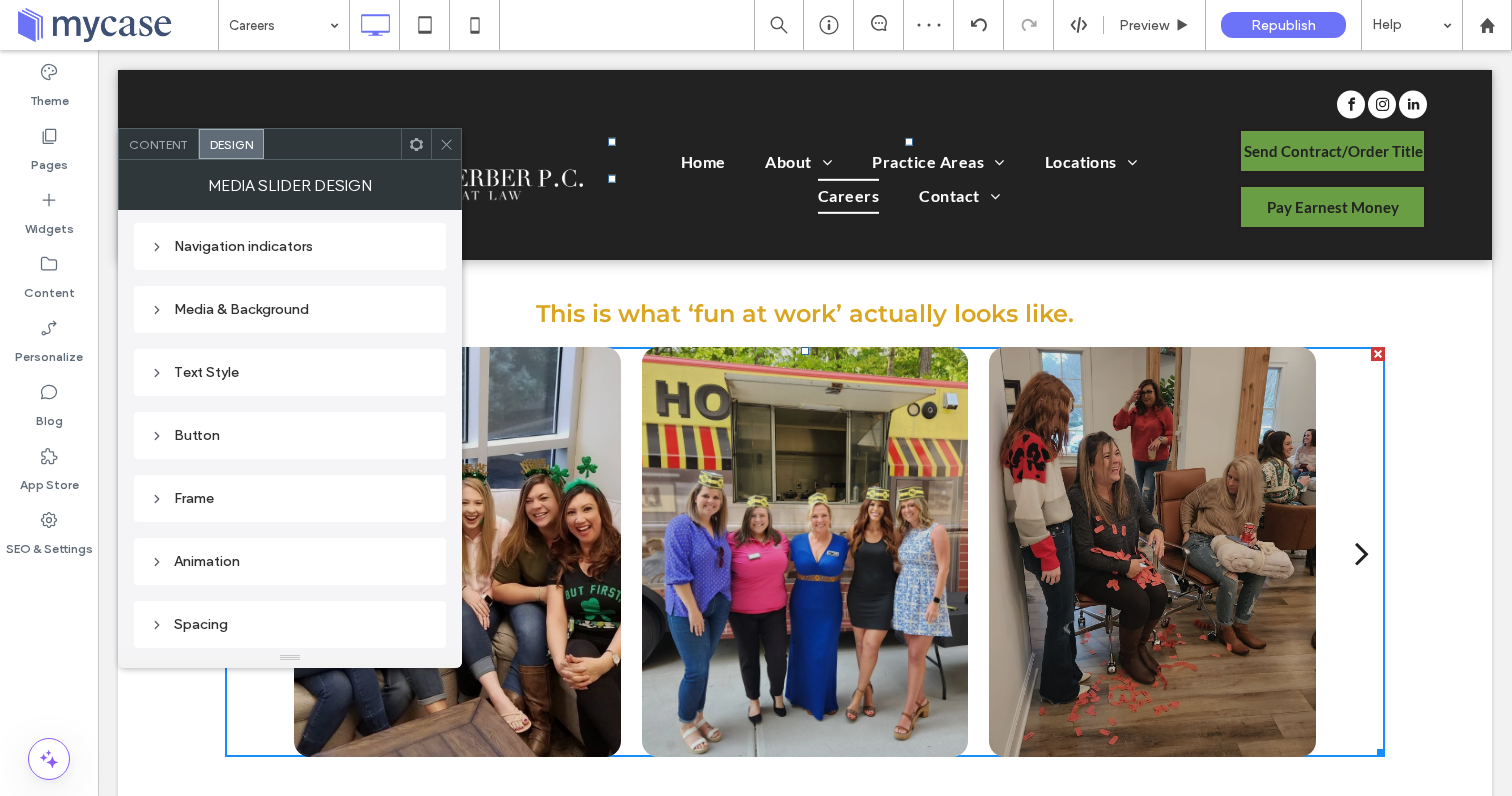 click on "Spacing" at bounding box center (290, 624) 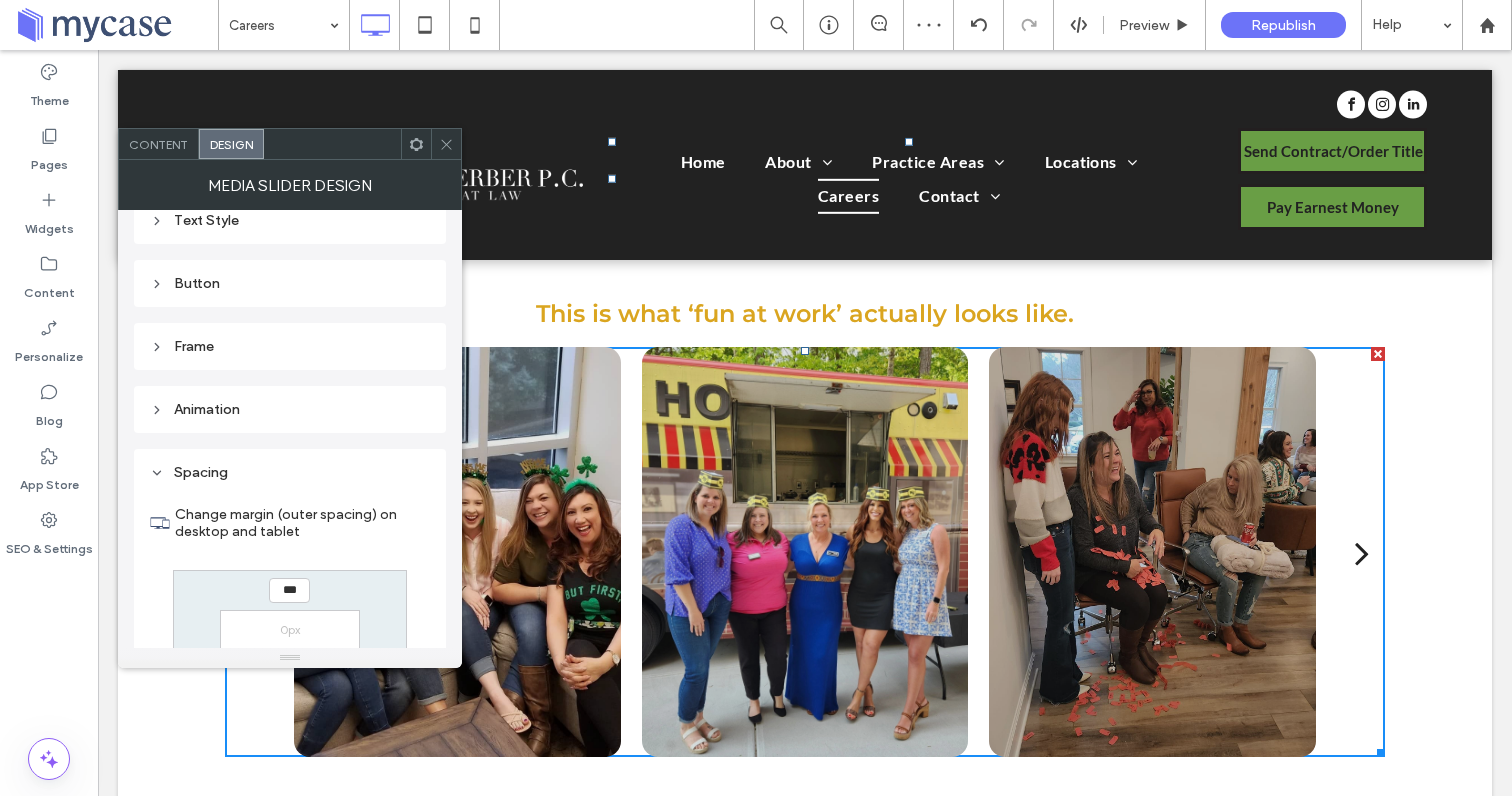 scroll, scrollTop: 406, scrollLeft: 0, axis: vertical 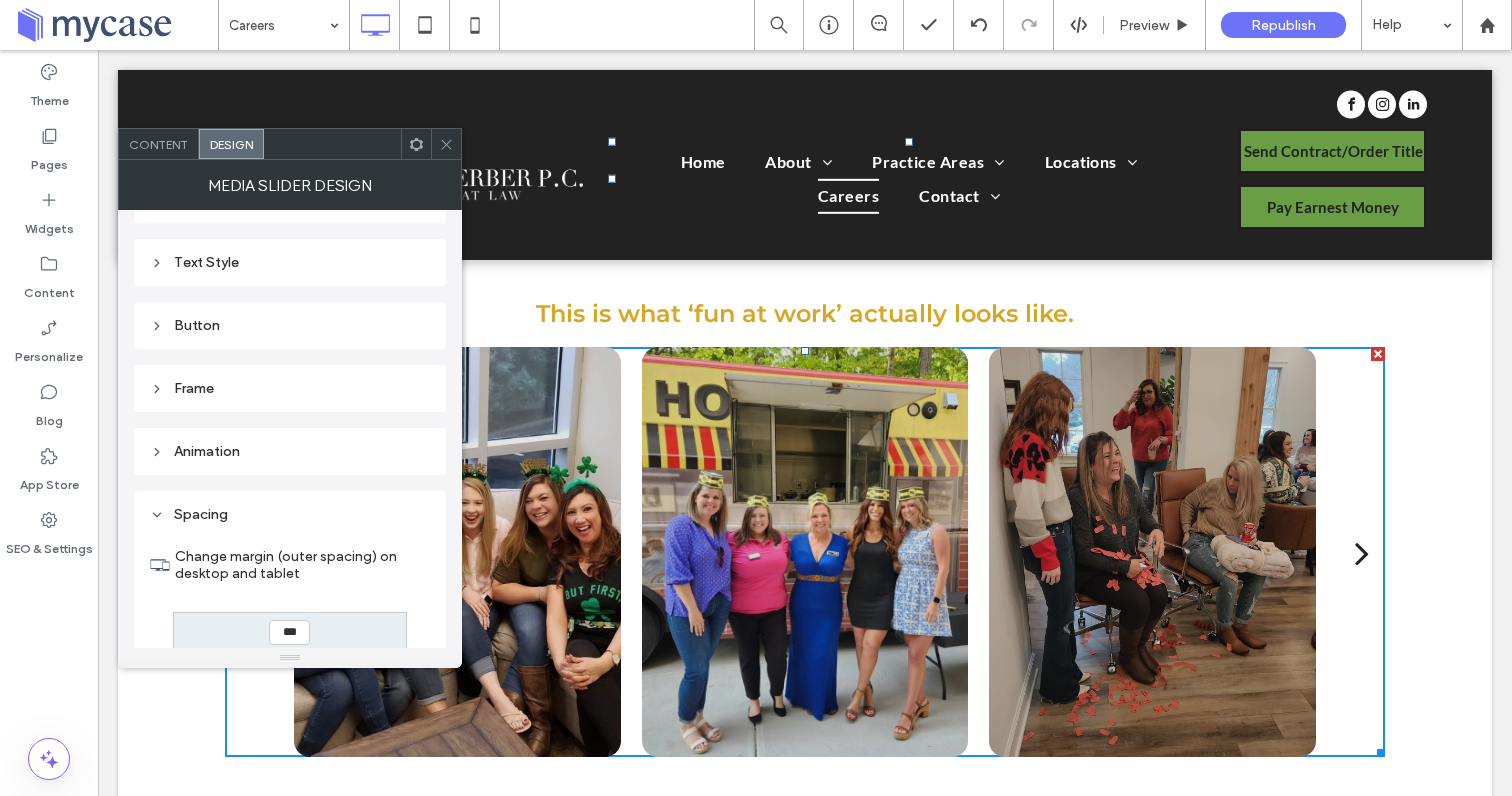click on "Frame" at bounding box center [290, 388] 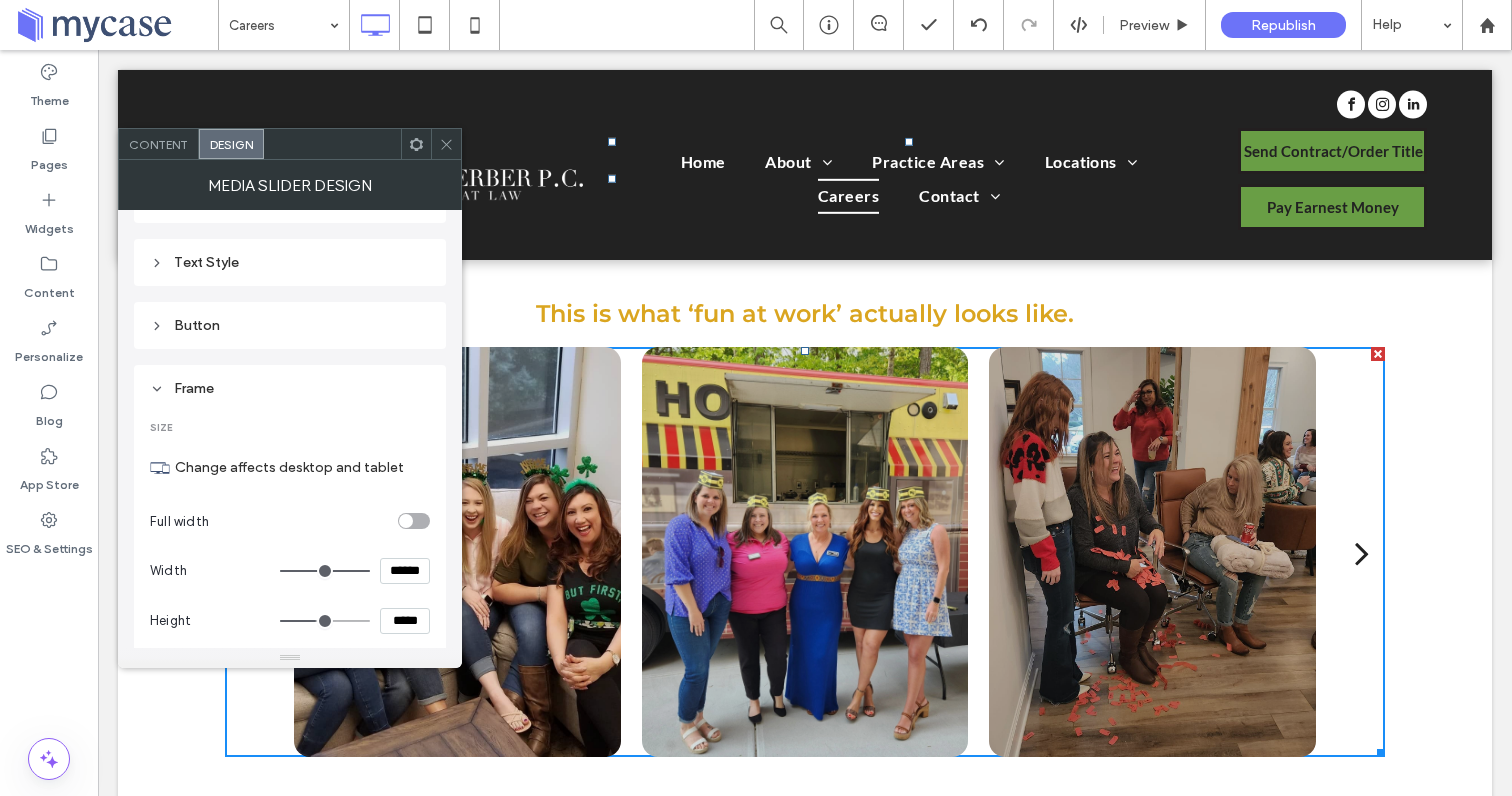 click at bounding box center (406, 521) 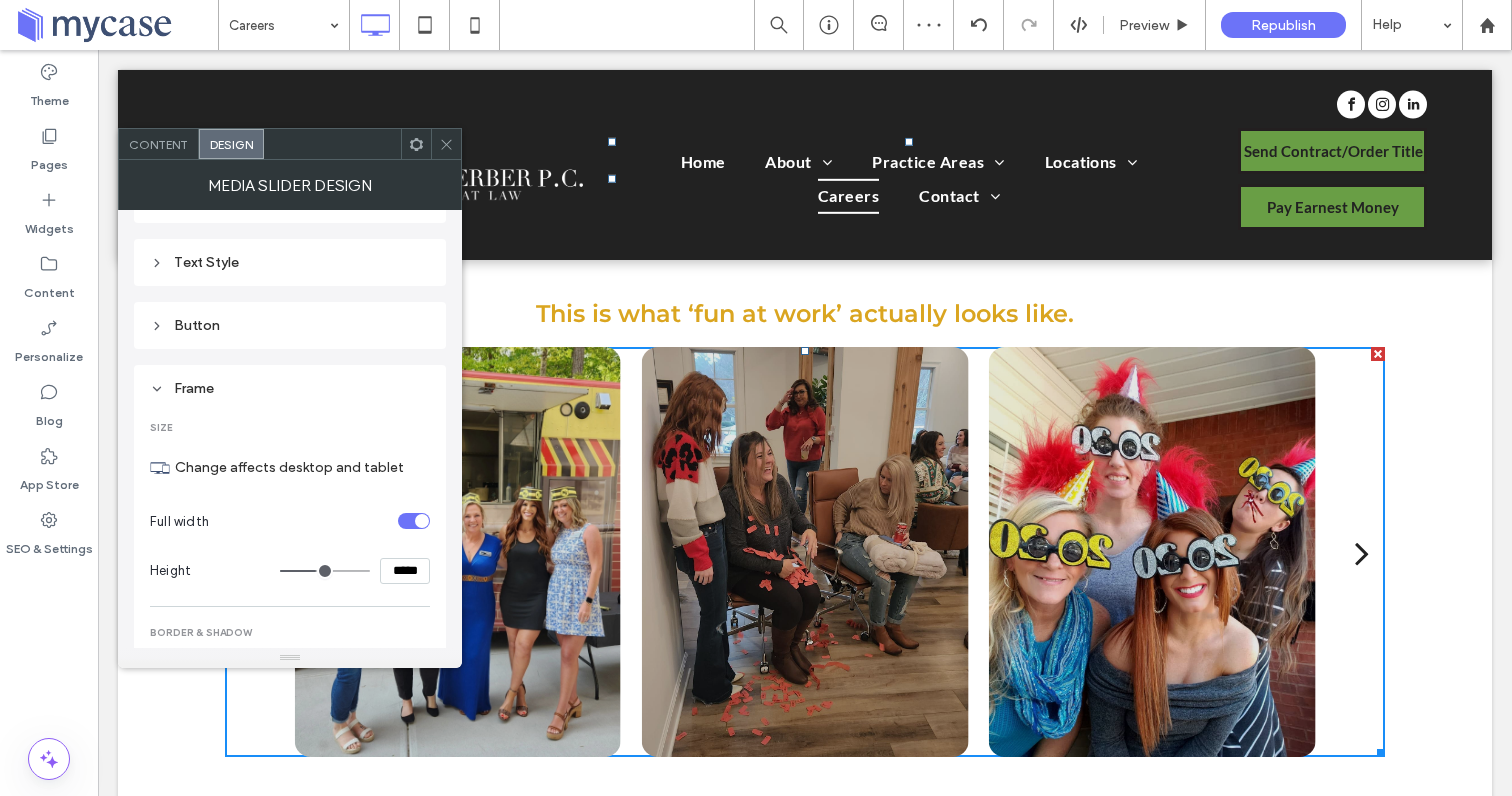 type on "***" 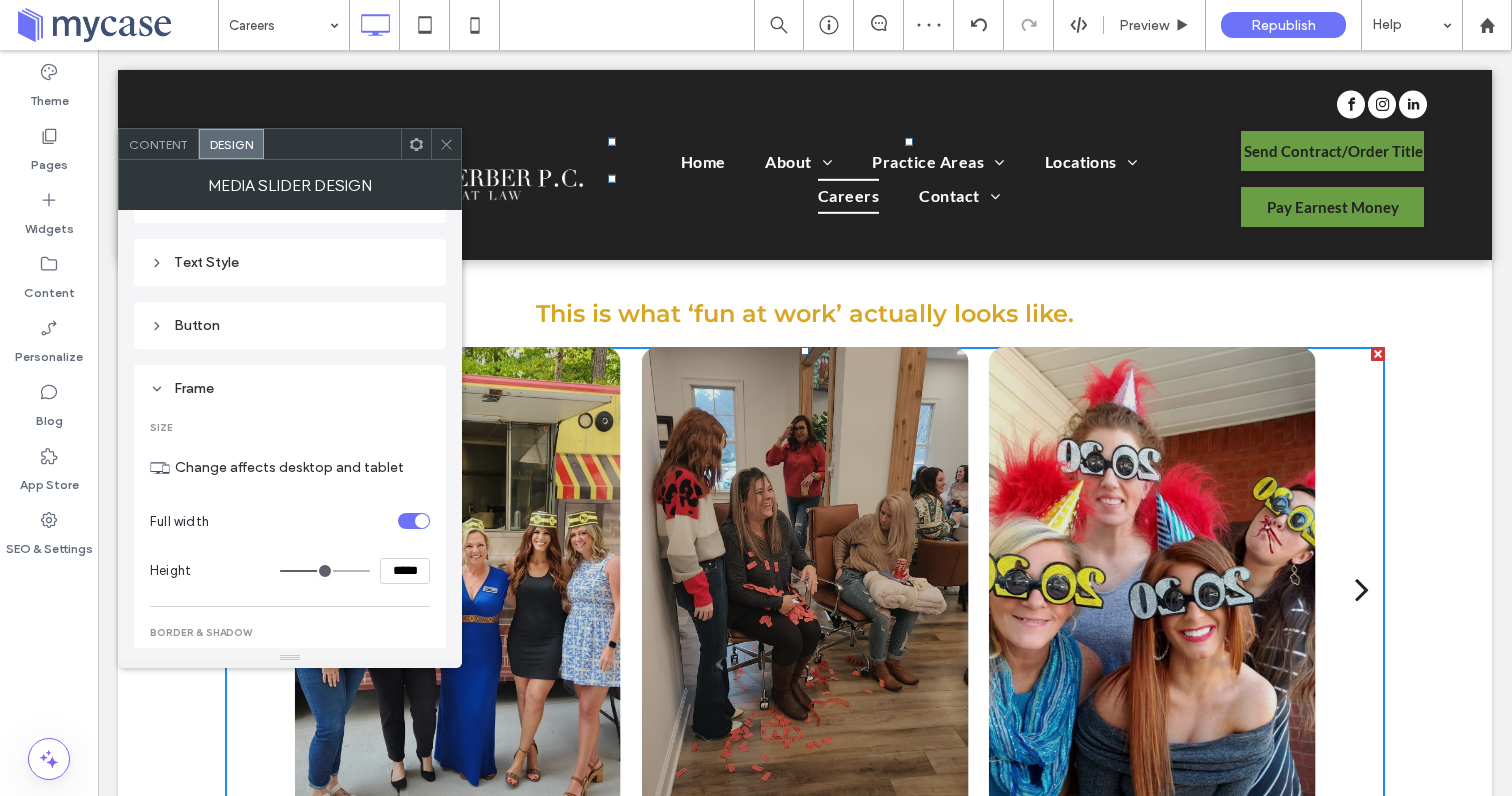 type on "***" 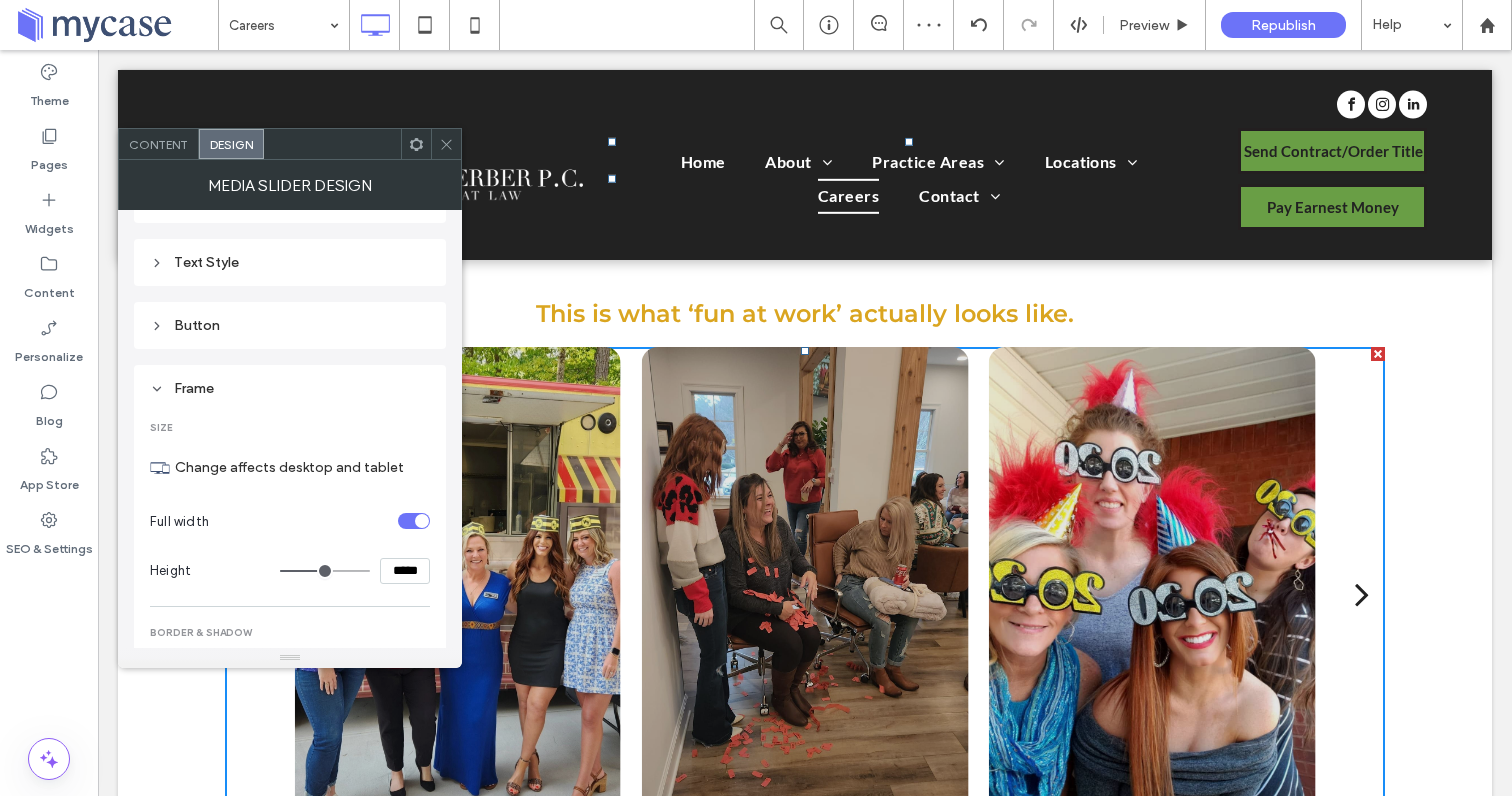 type on "***" 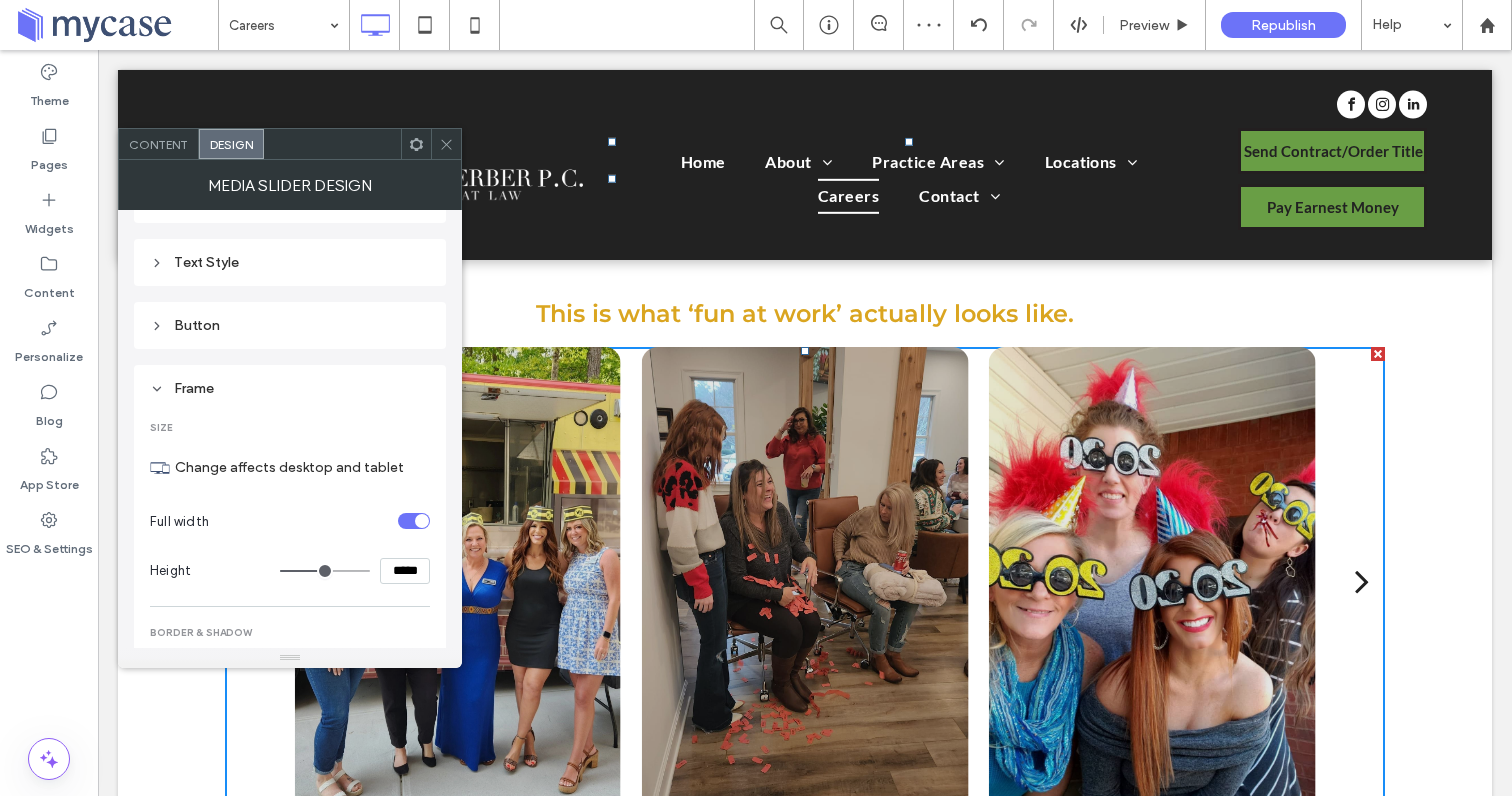 type on "***" 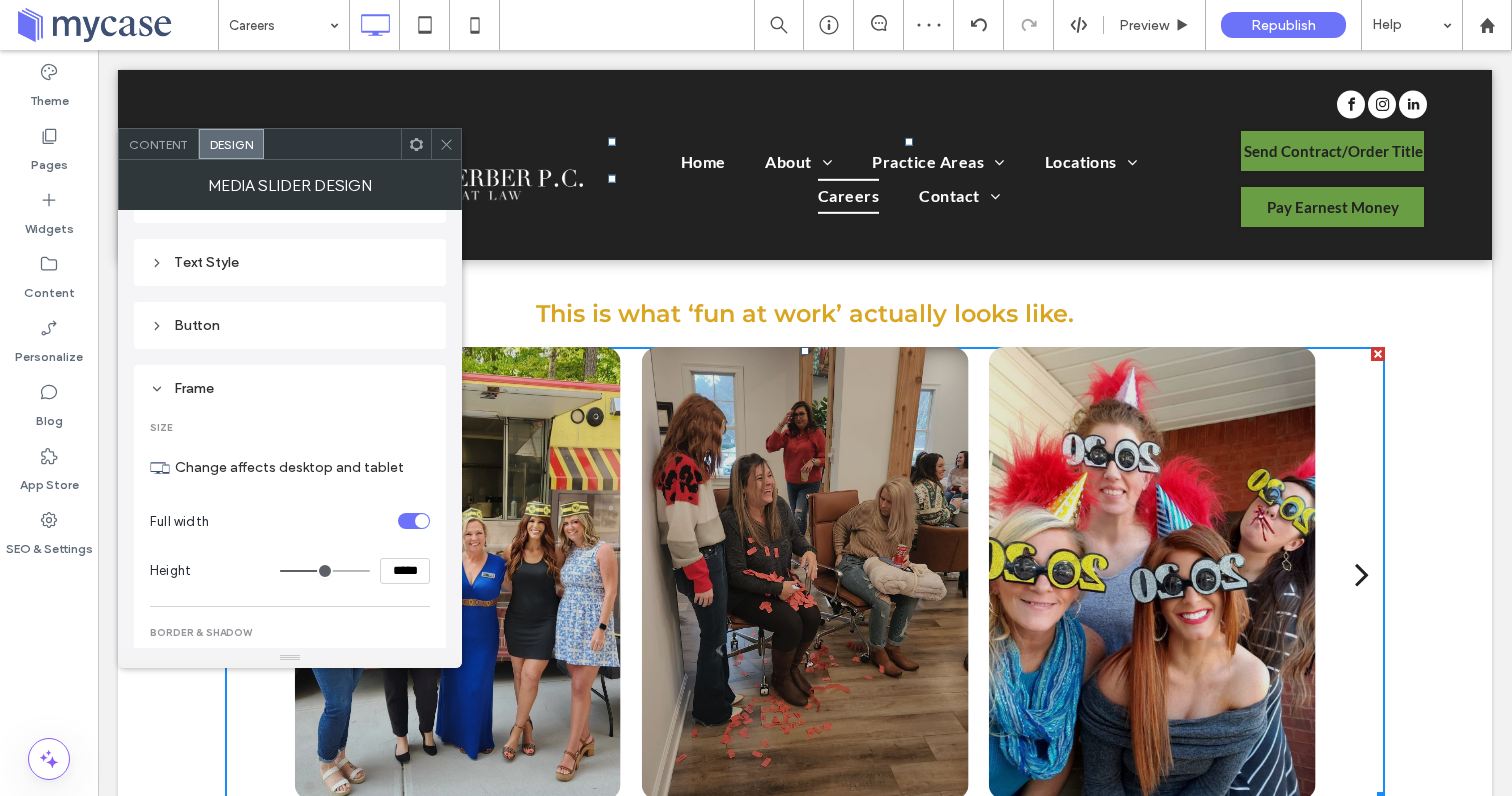 type on "***" 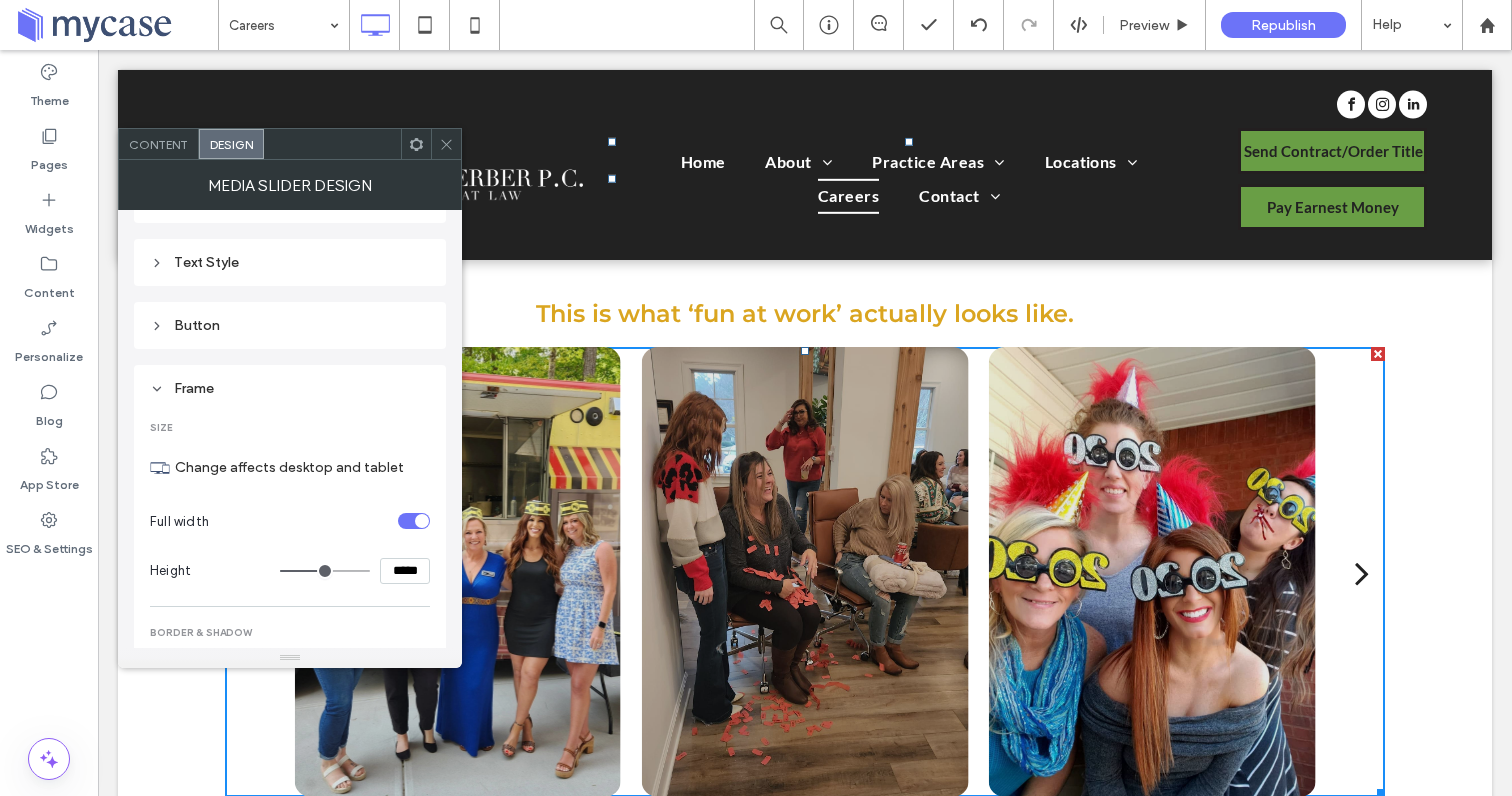 type on "***" 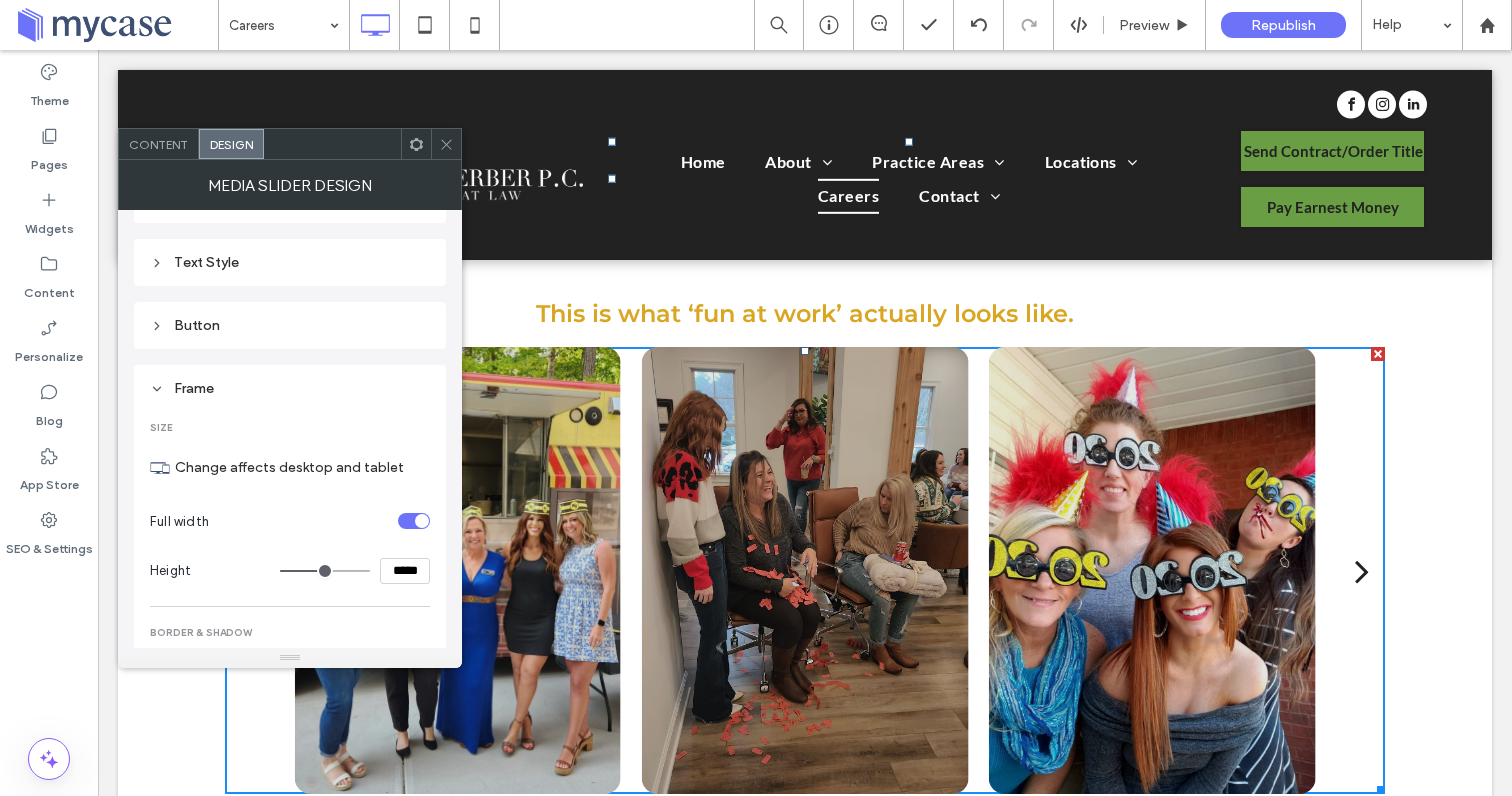 type on "***" 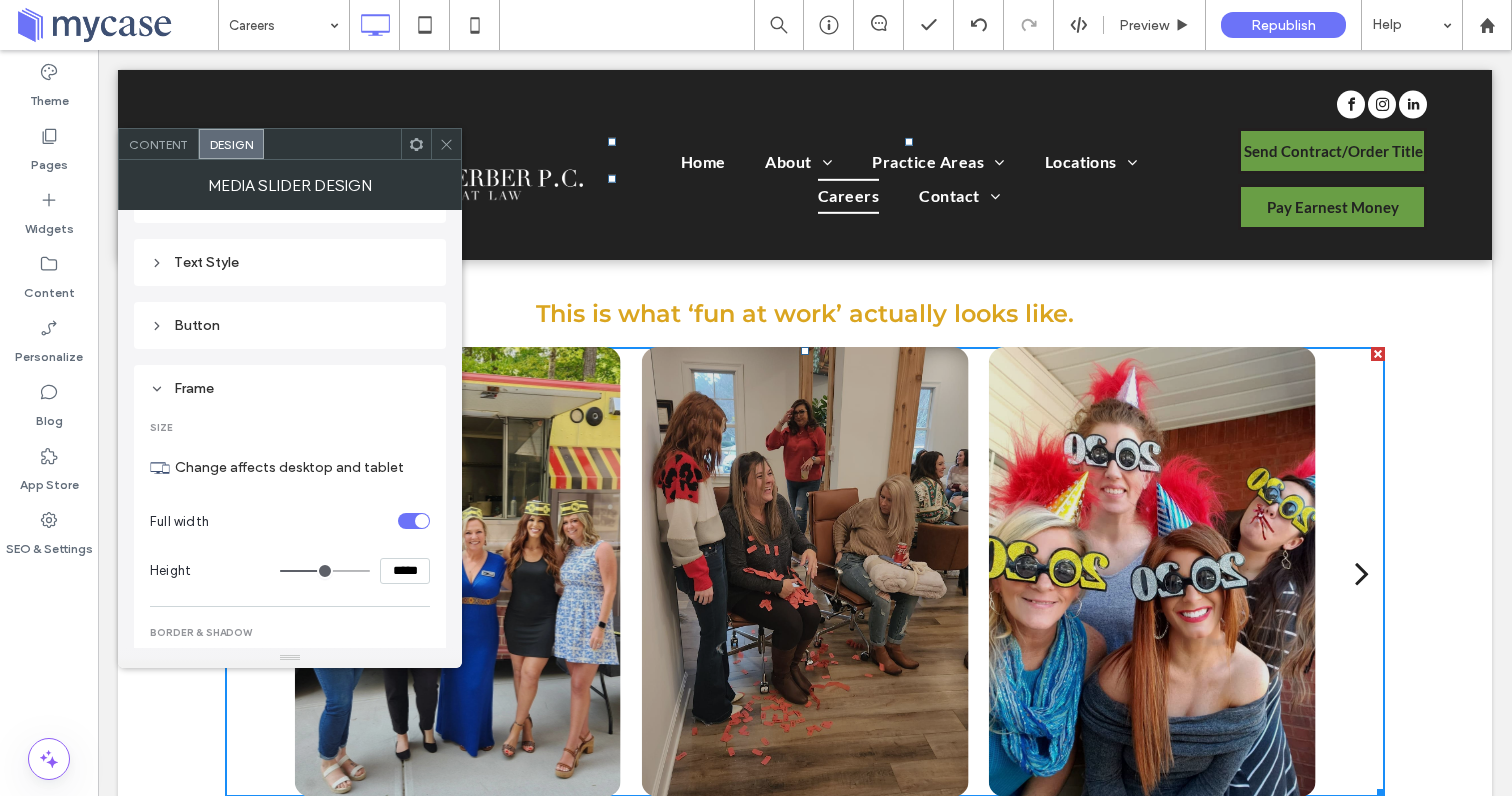 type on "***" 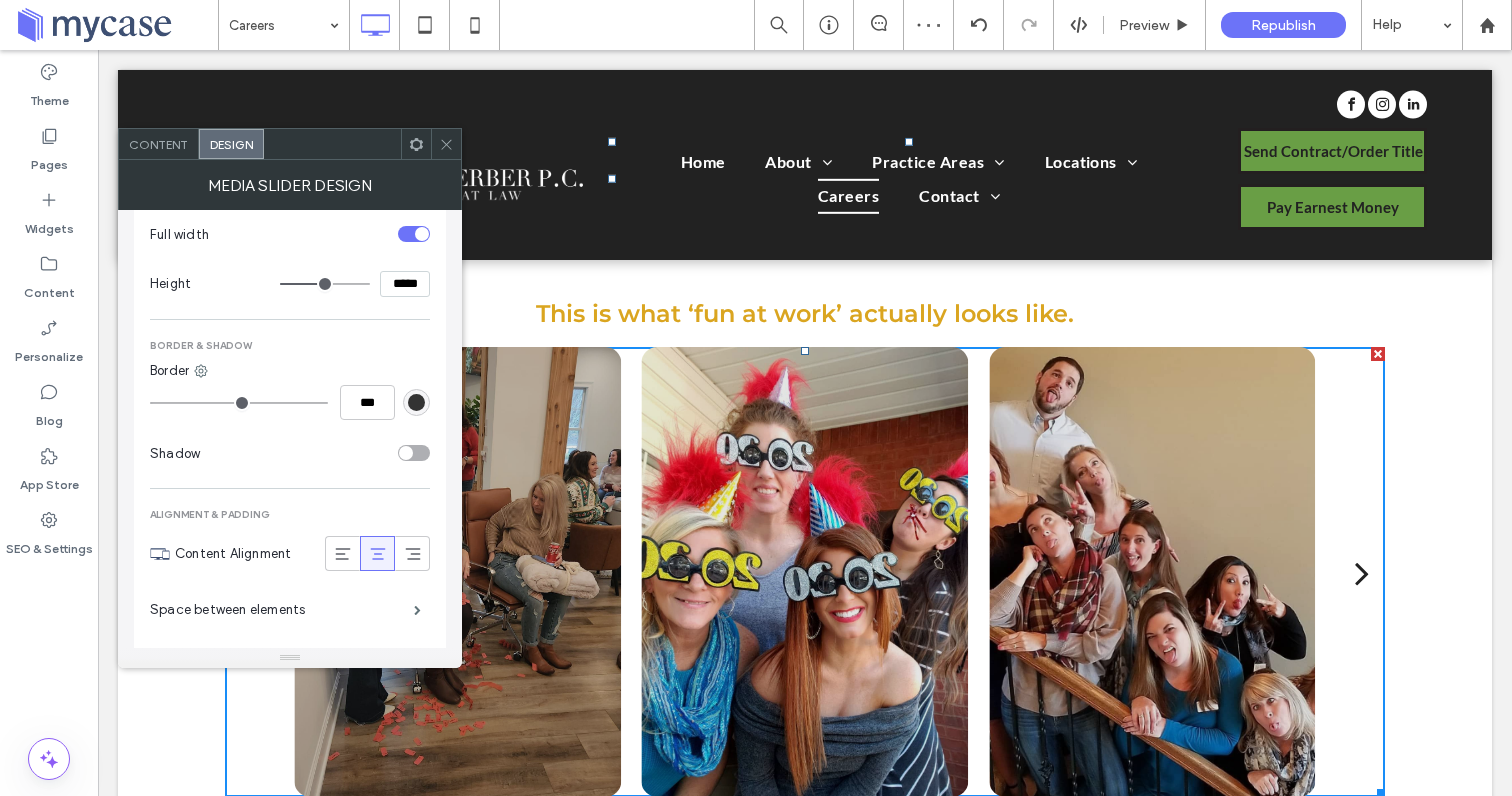 scroll, scrollTop: 704, scrollLeft: 0, axis: vertical 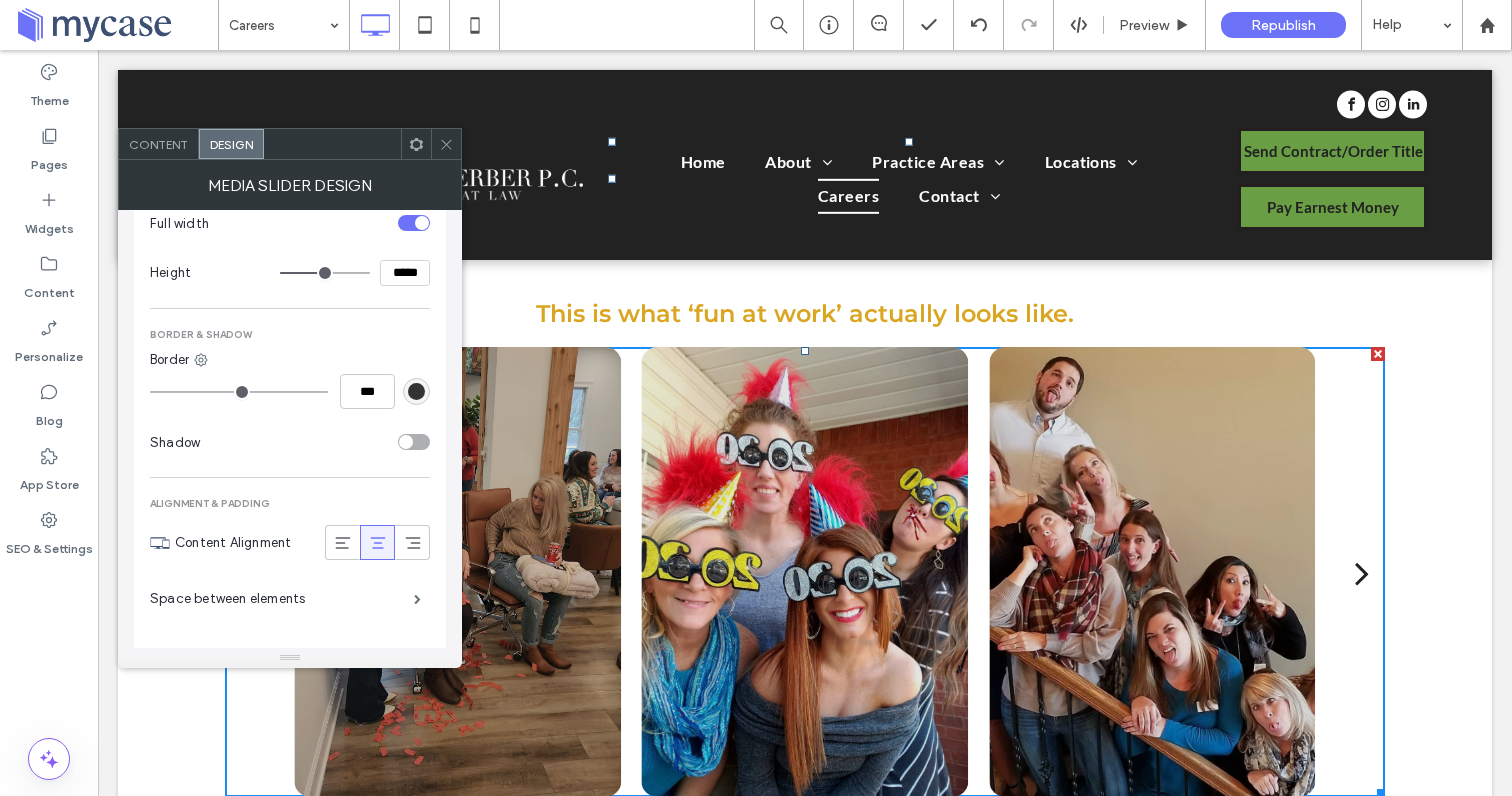 click at bounding box center (406, 442) 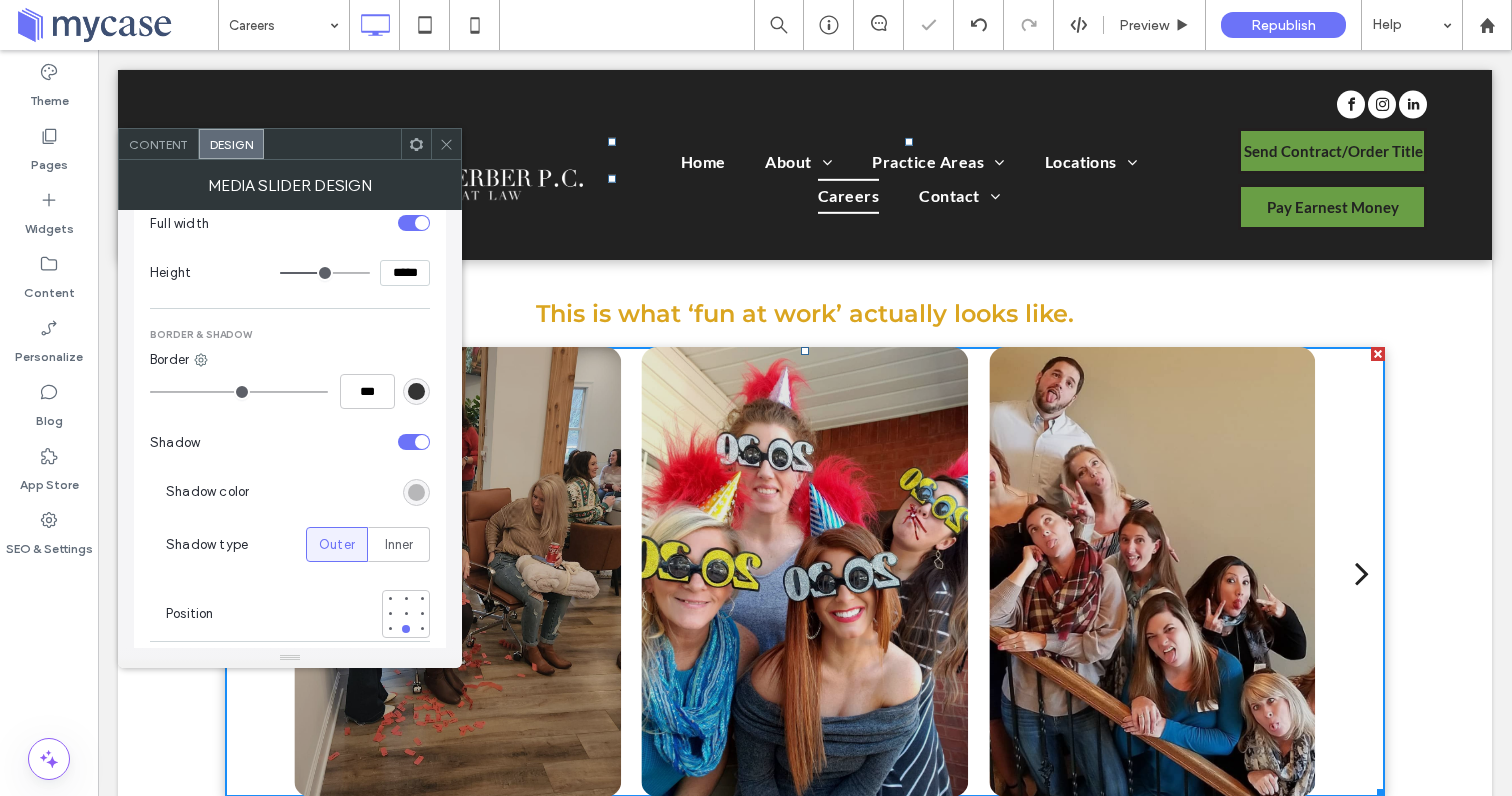 click at bounding box center (414, 442) 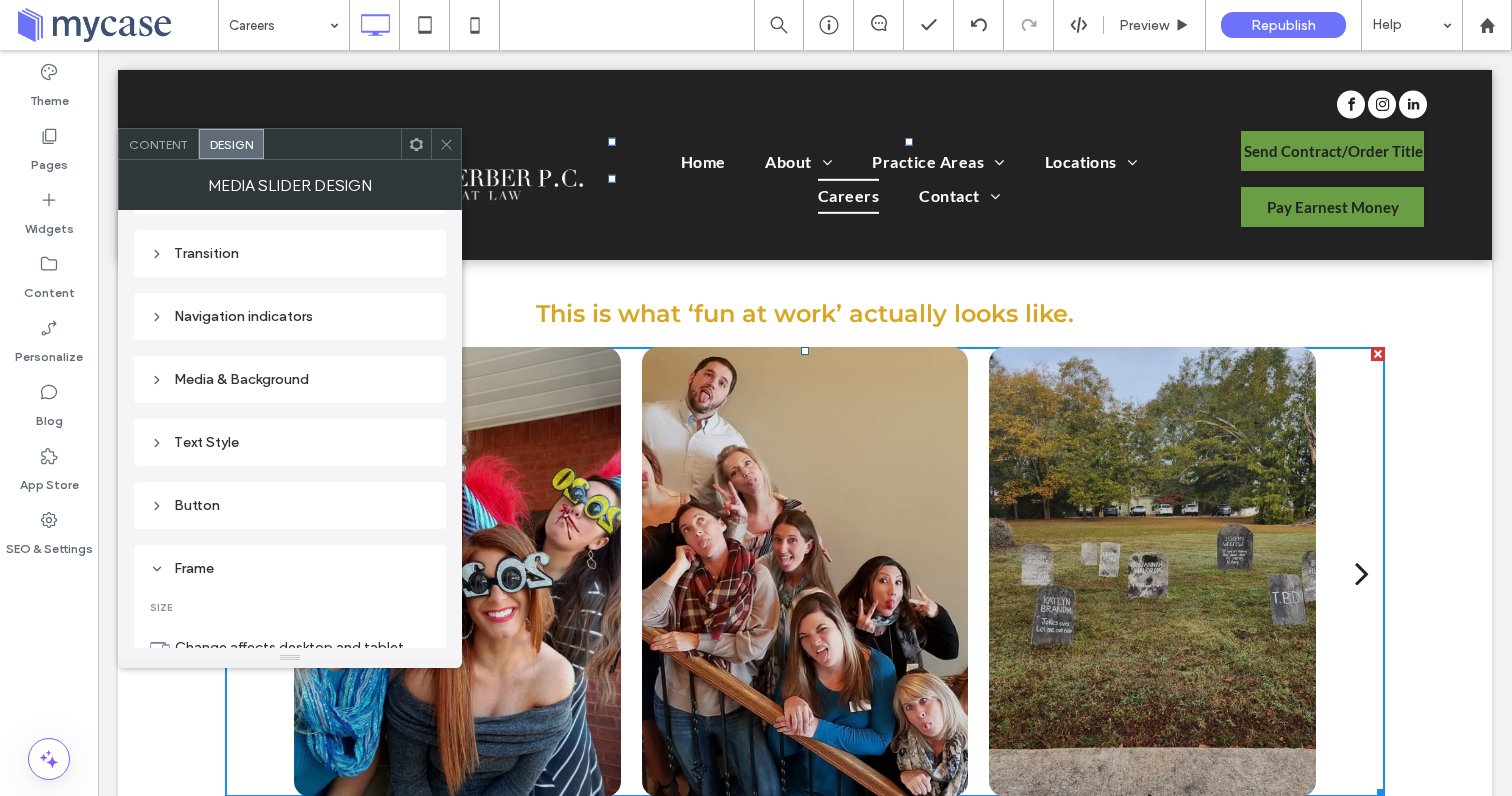 scroll, scrollTop: 208, scrollLeft: 0, axis: vertical 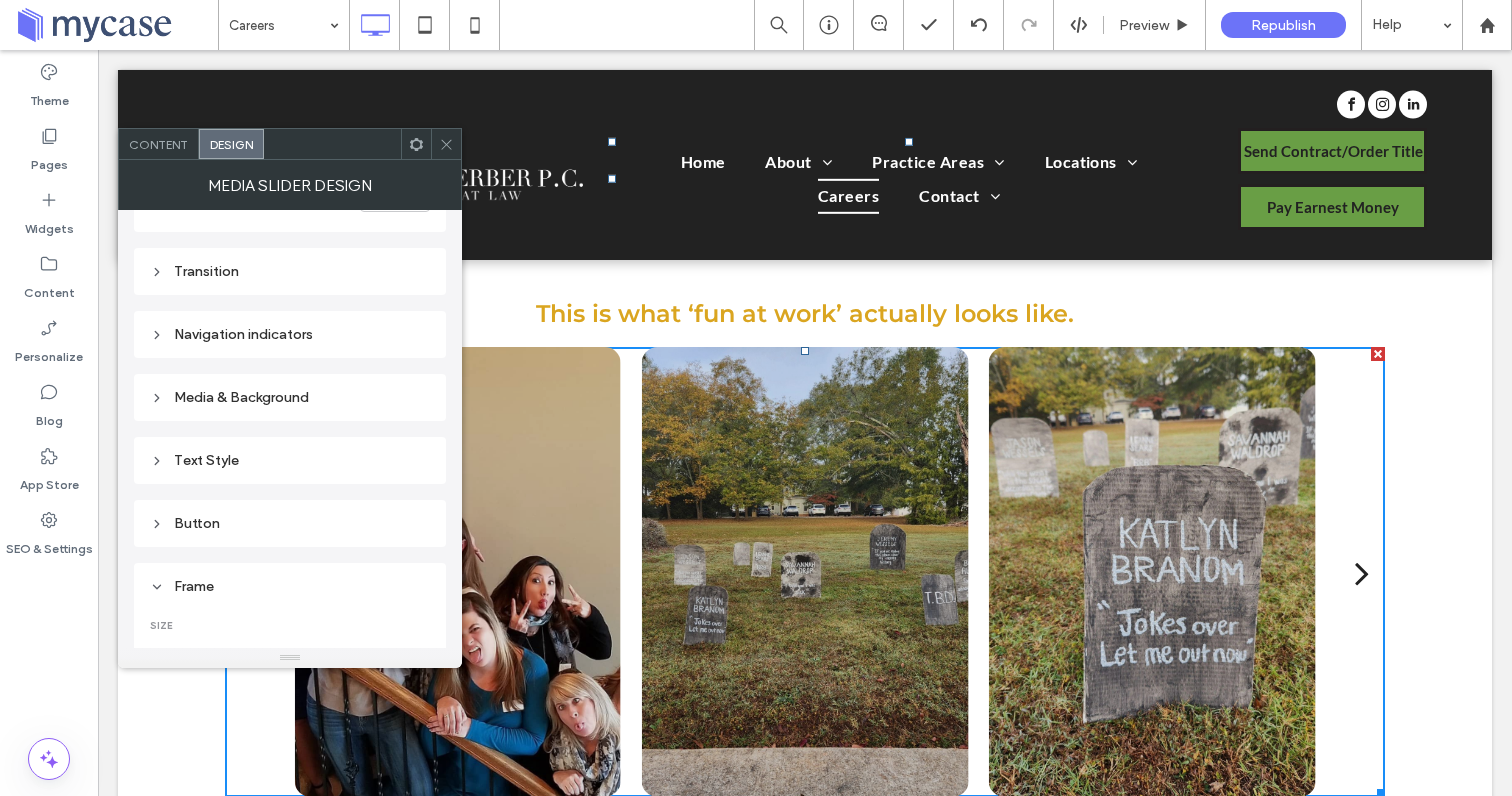click on "Media & Background" at bounding box center (290, 397) 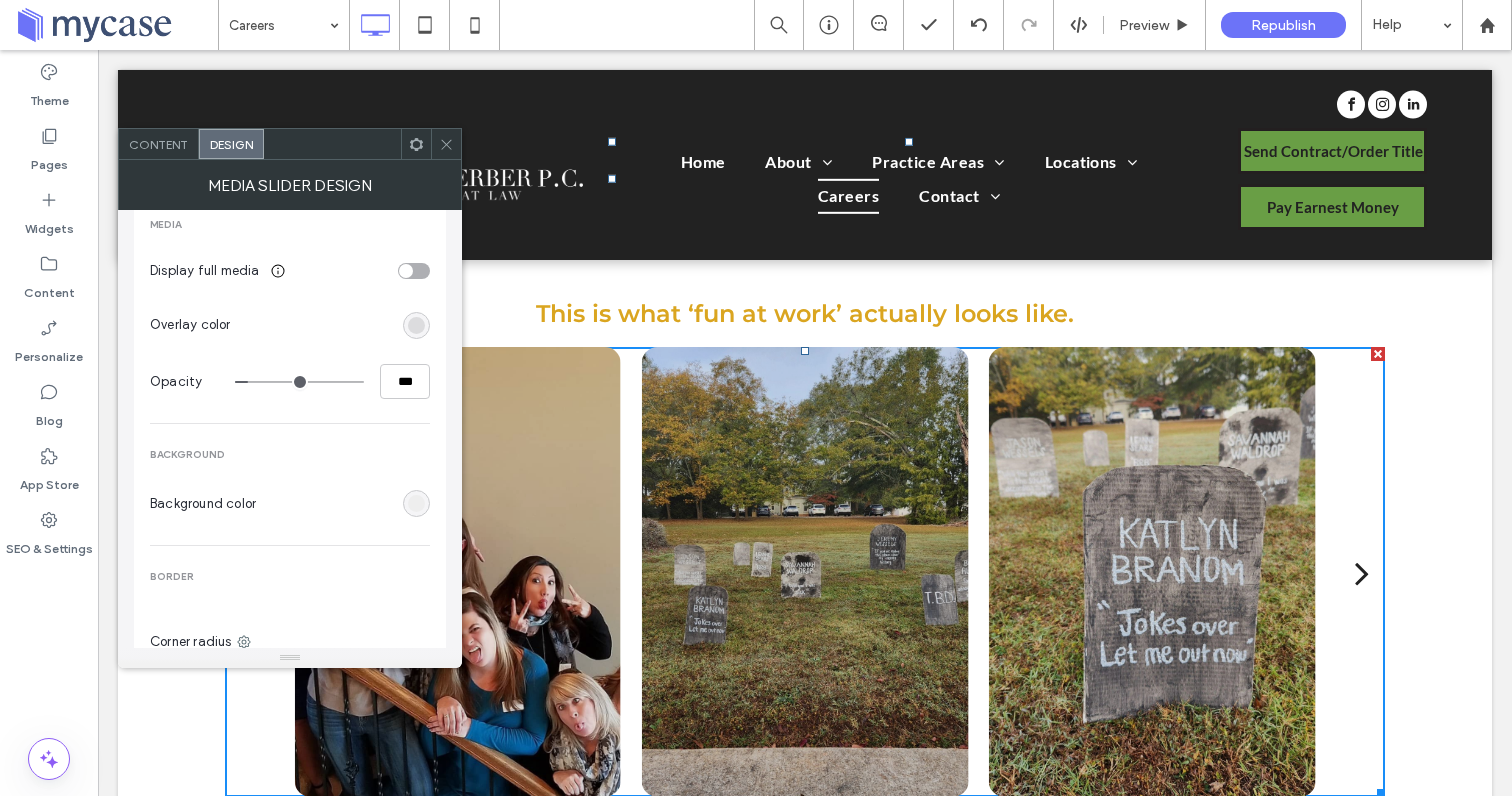 scroll, scrollTop: 438, scrollLeft: 0, axis: vertical 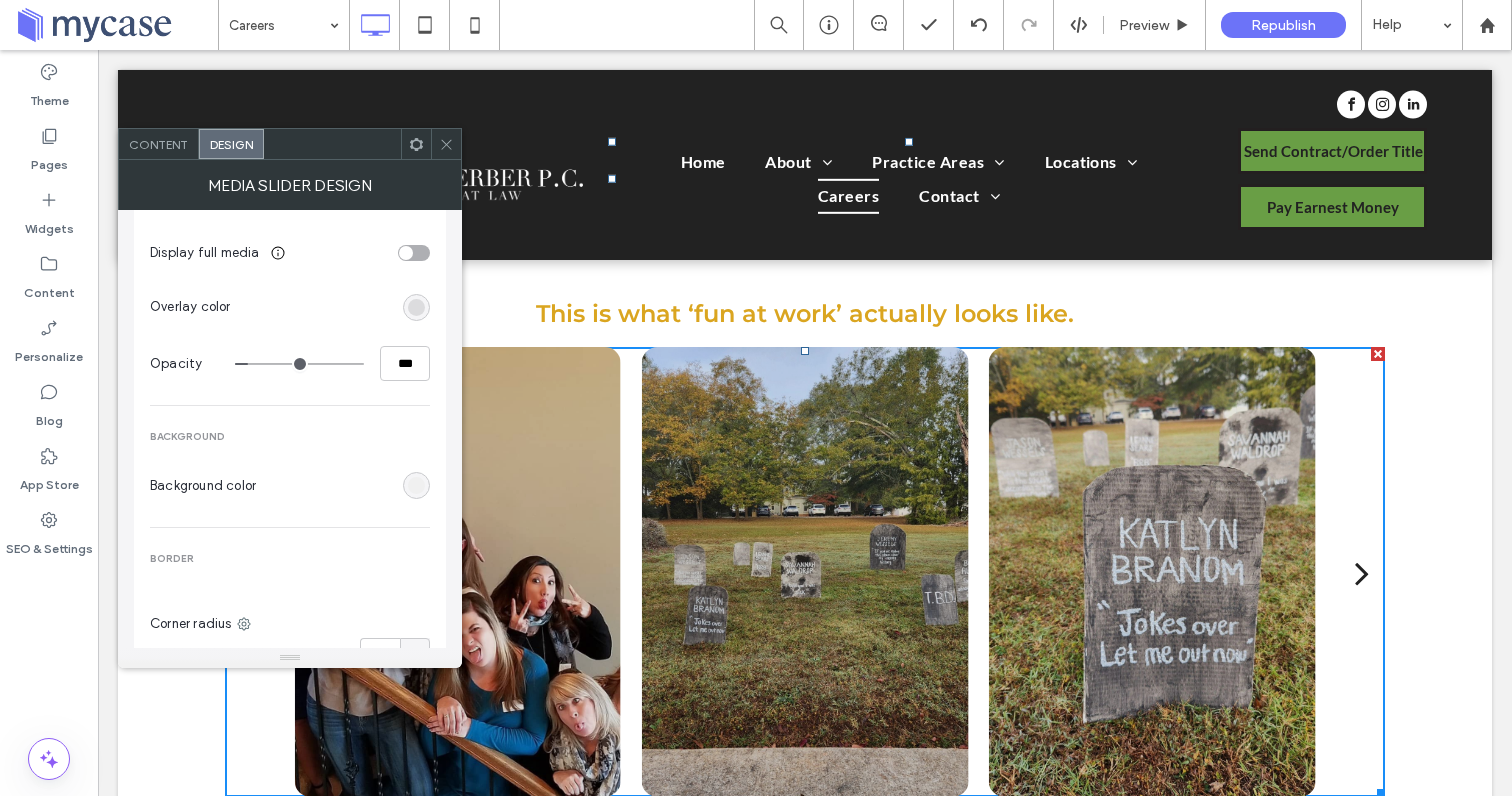 click at bounding box center (416, 485) 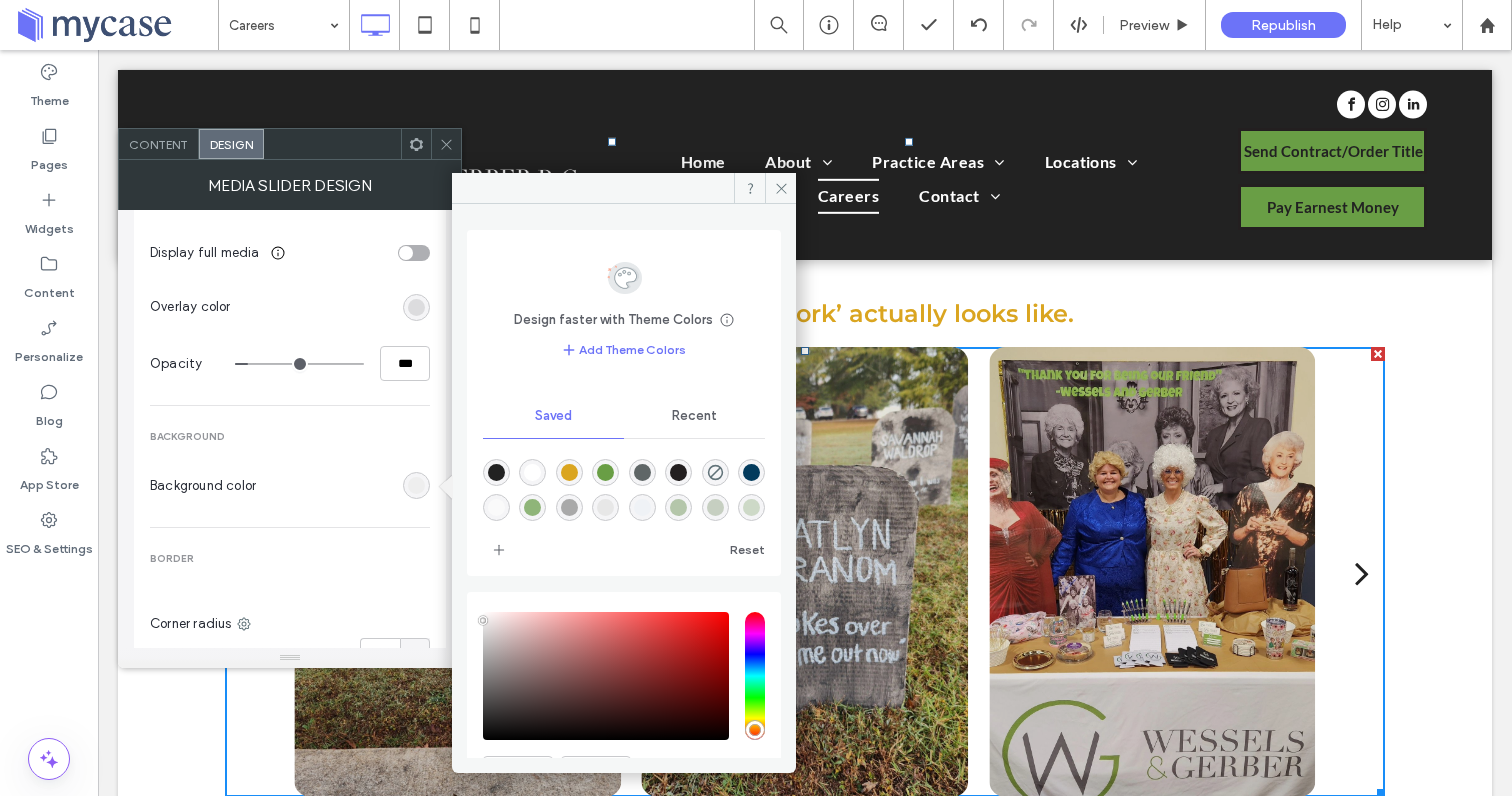click at bounding box center (496, 472) 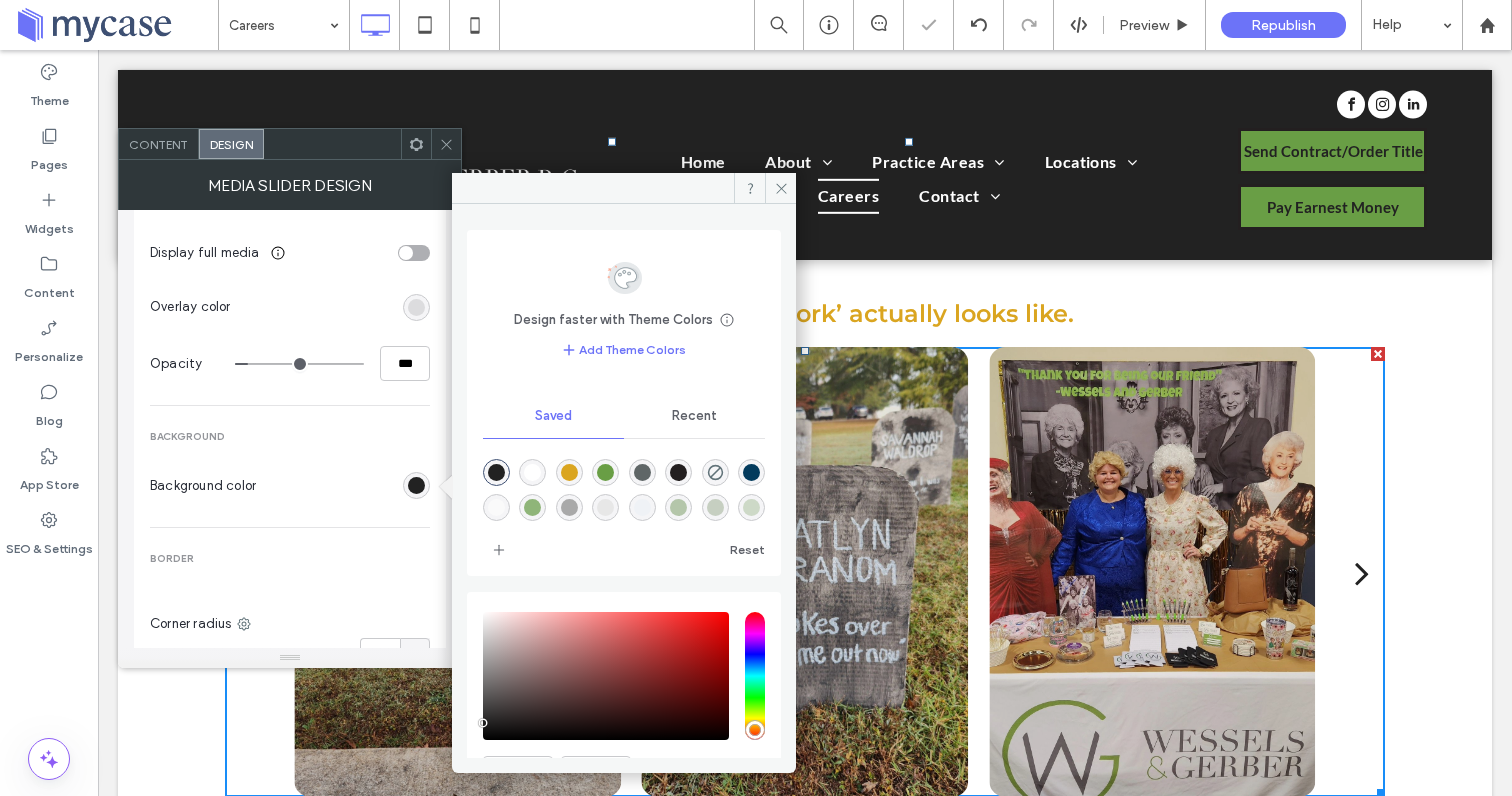 click on "MEDIA Display full media Overlay color Opacity *** BACKGROUND Background color BORDER Corner radius ** px Border ***" at bounding box center [290, 487] 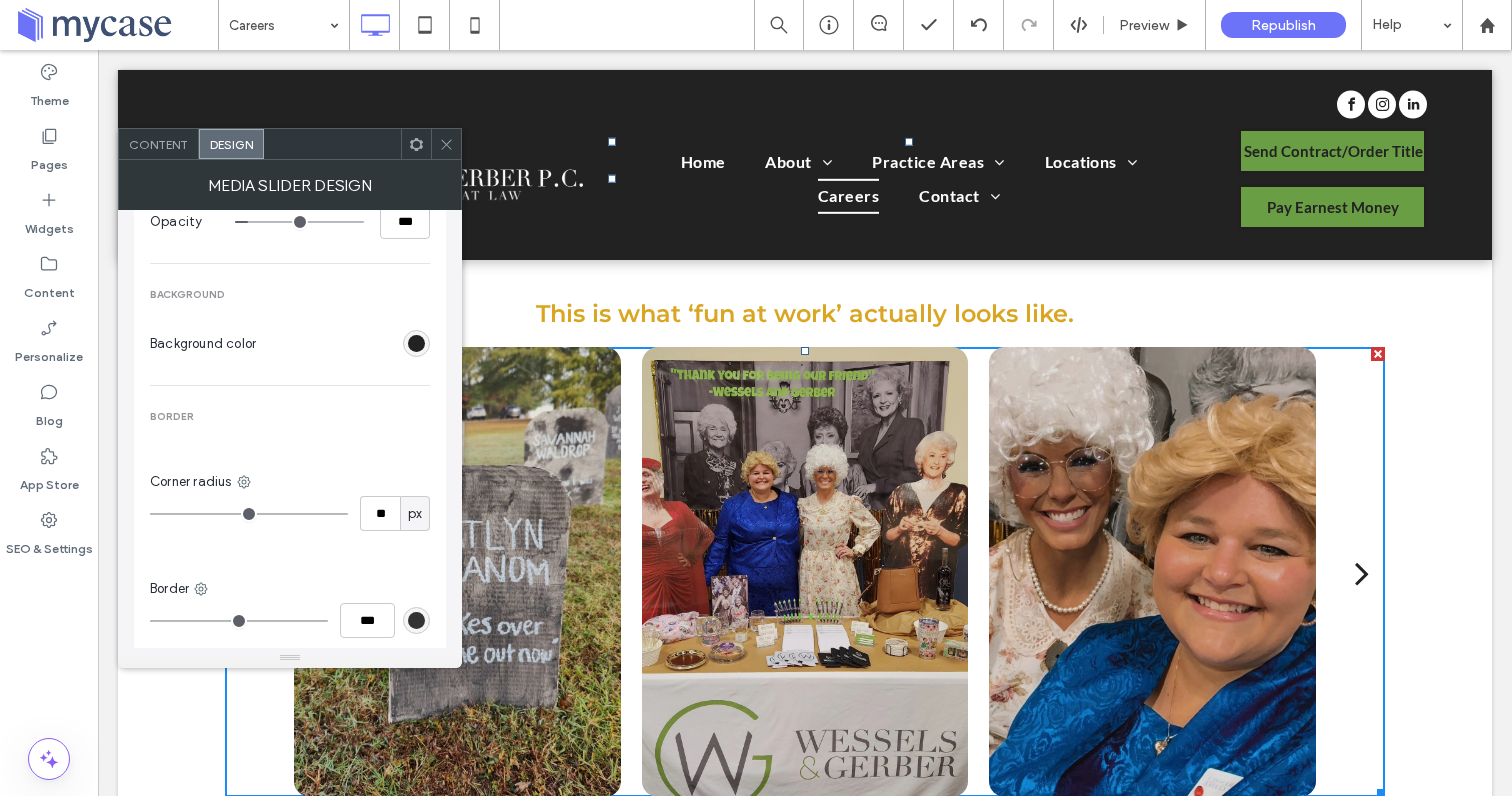 scroll, scrollTop: 573, scrollLeft: 0, axis: vertical 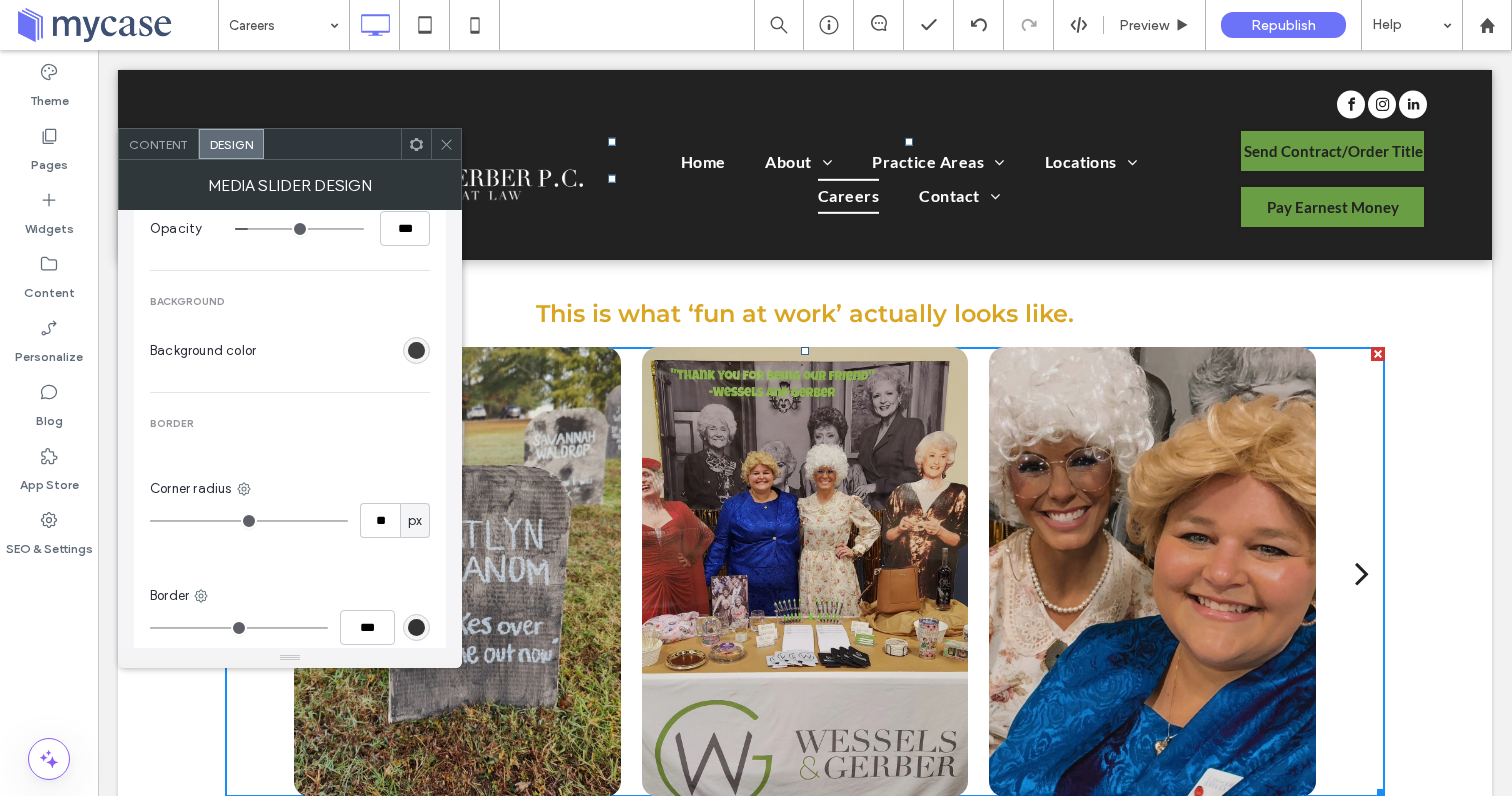 click at bounding box center [416, 350] 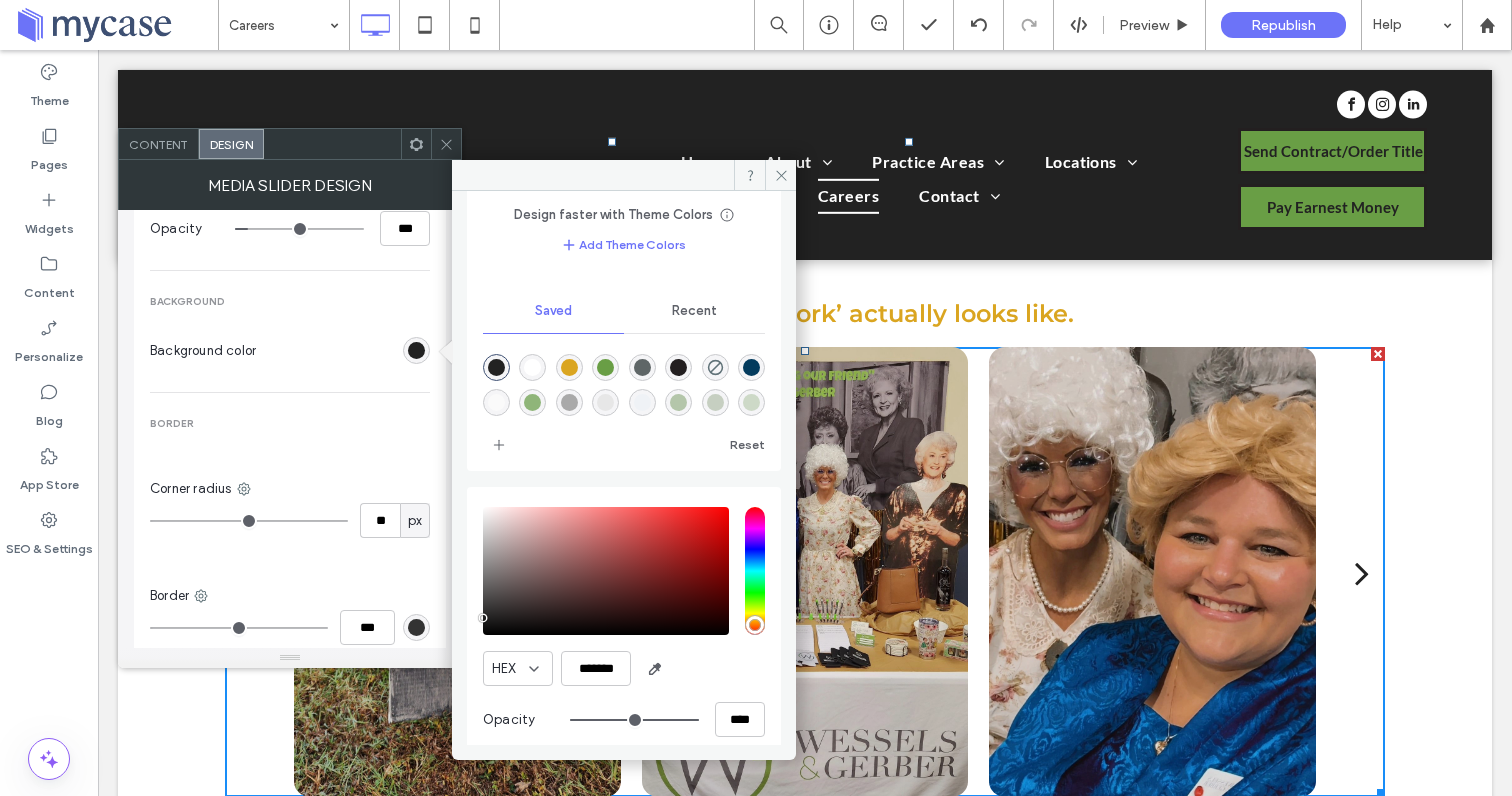 scroll, scrollTop: 109, scrollLeft: 0, axis: vertical 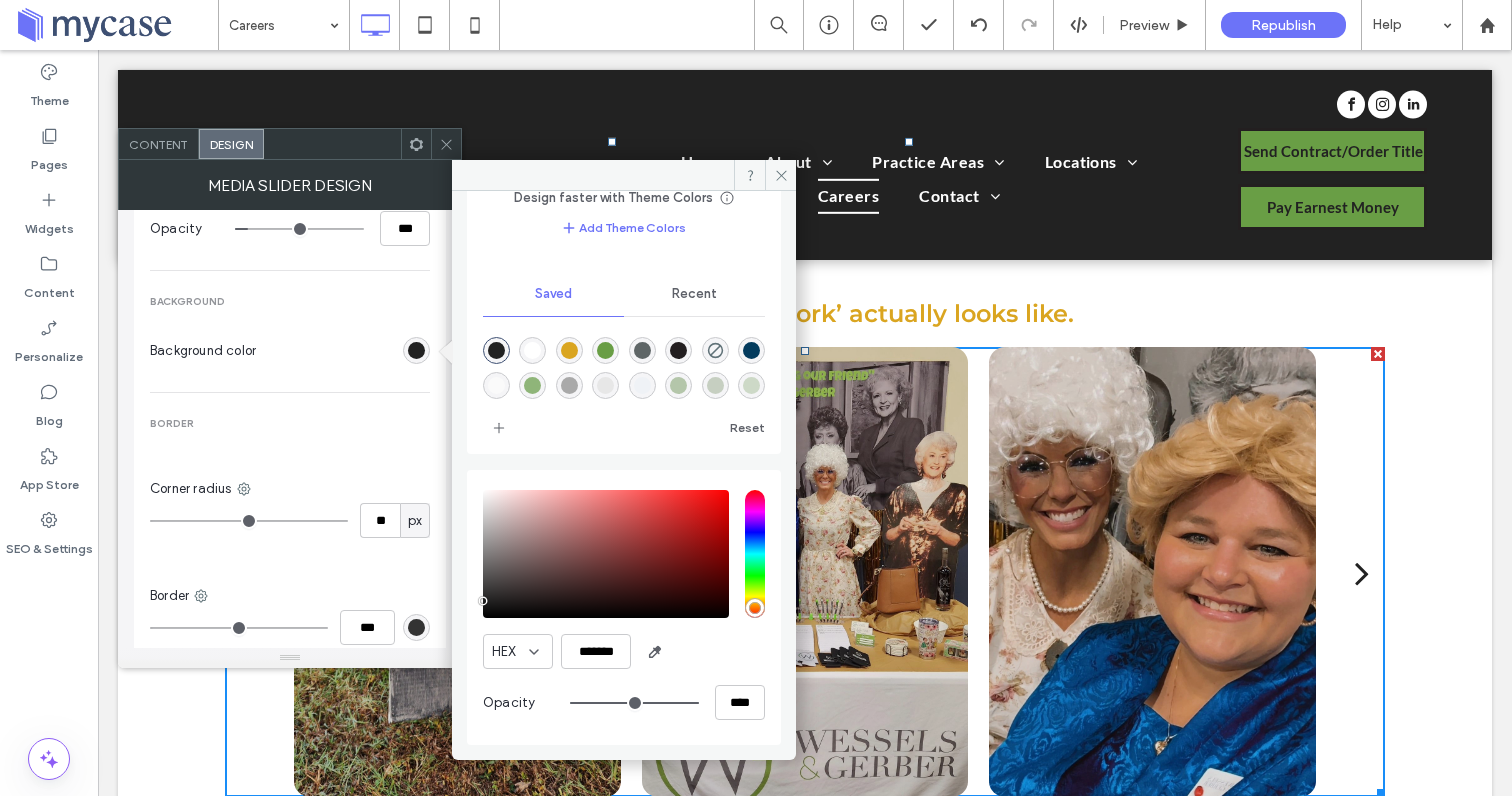 type on "**" 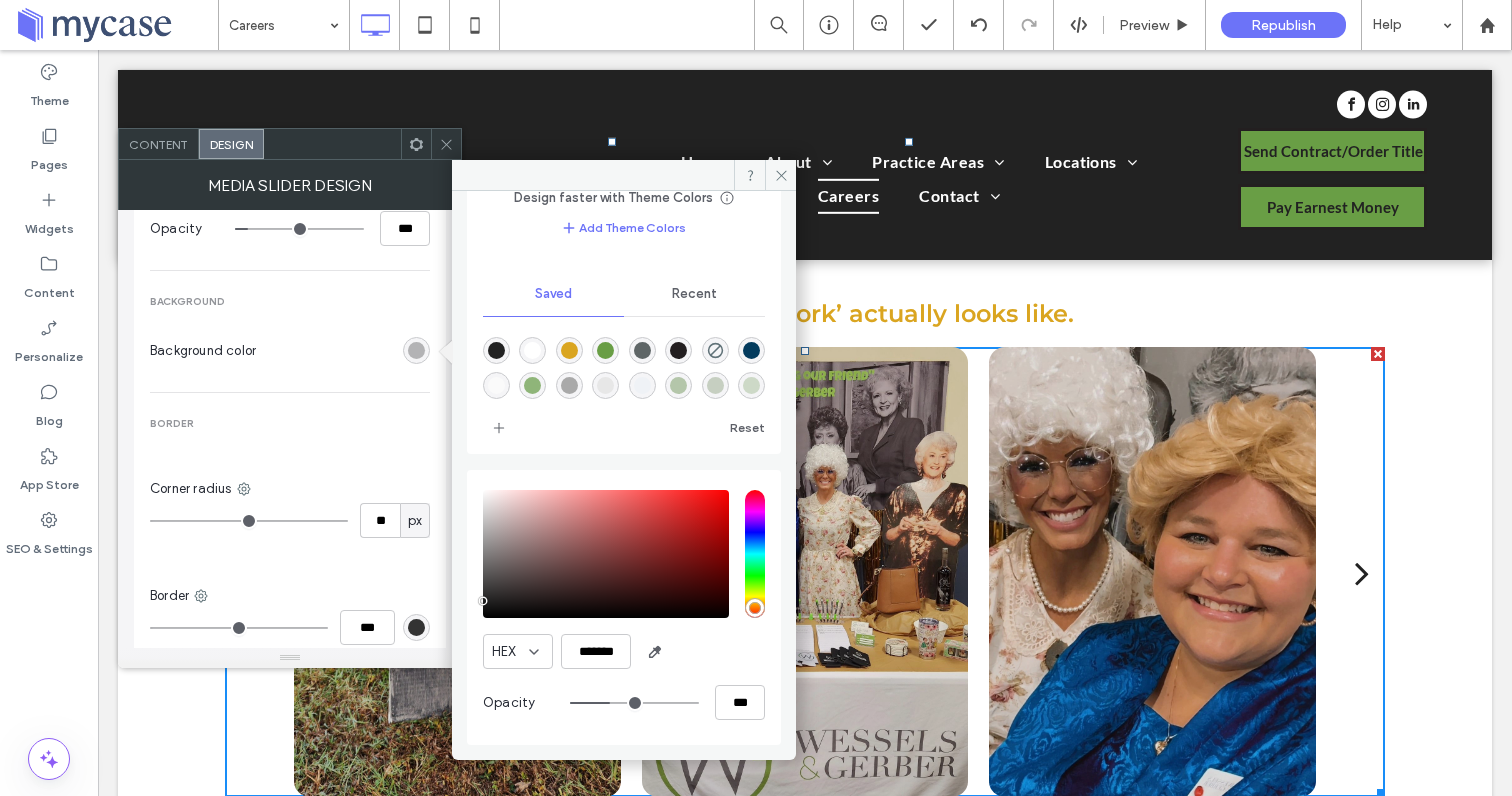 type on "**" 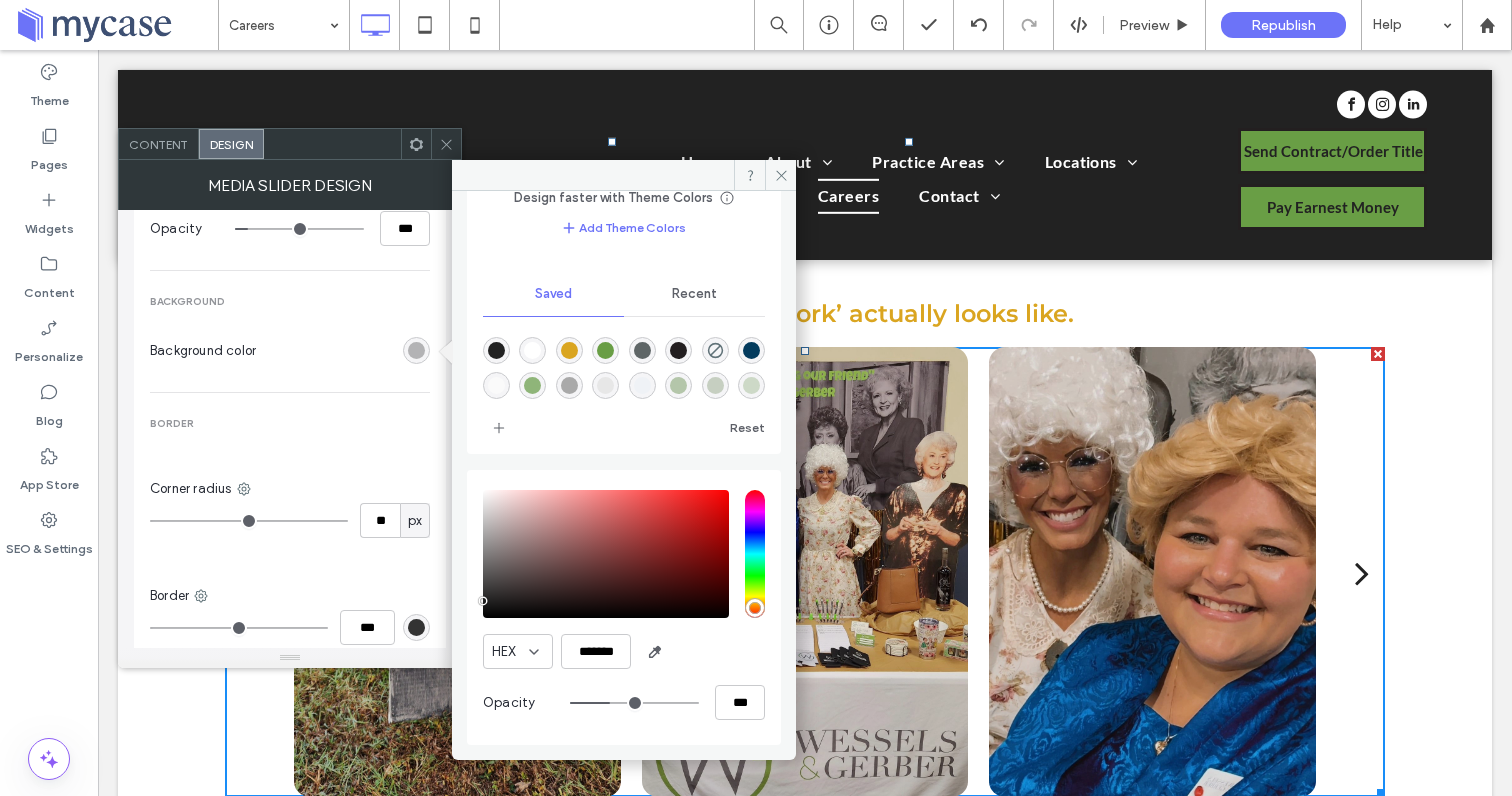 type on "***" 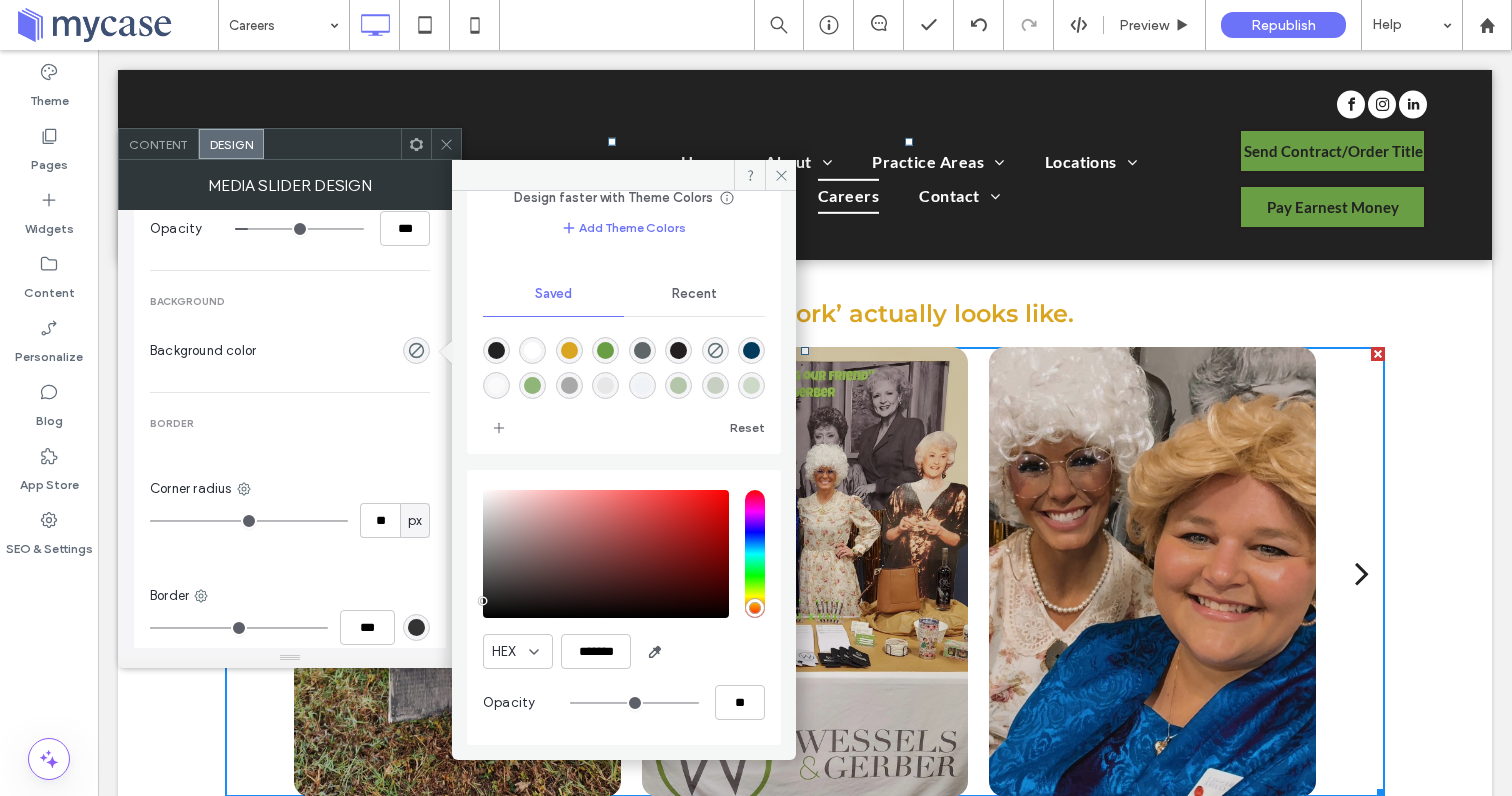 drag, startPoint x: 602, startPoint y: 705, endPoint x: 525, endPoint y: 701, distance: 77.10383 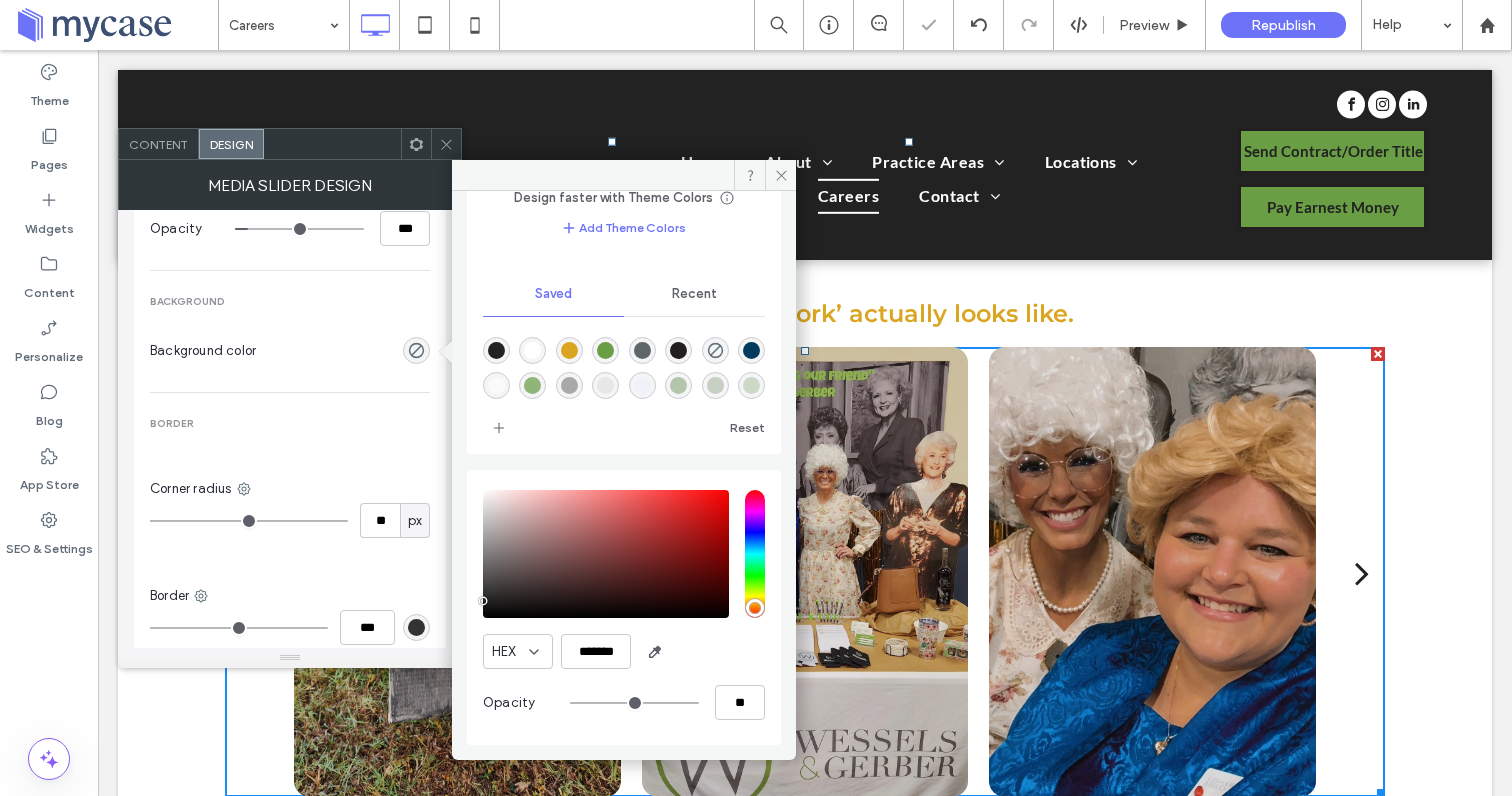 click on "BORDER" at bounding box center [290, 424] 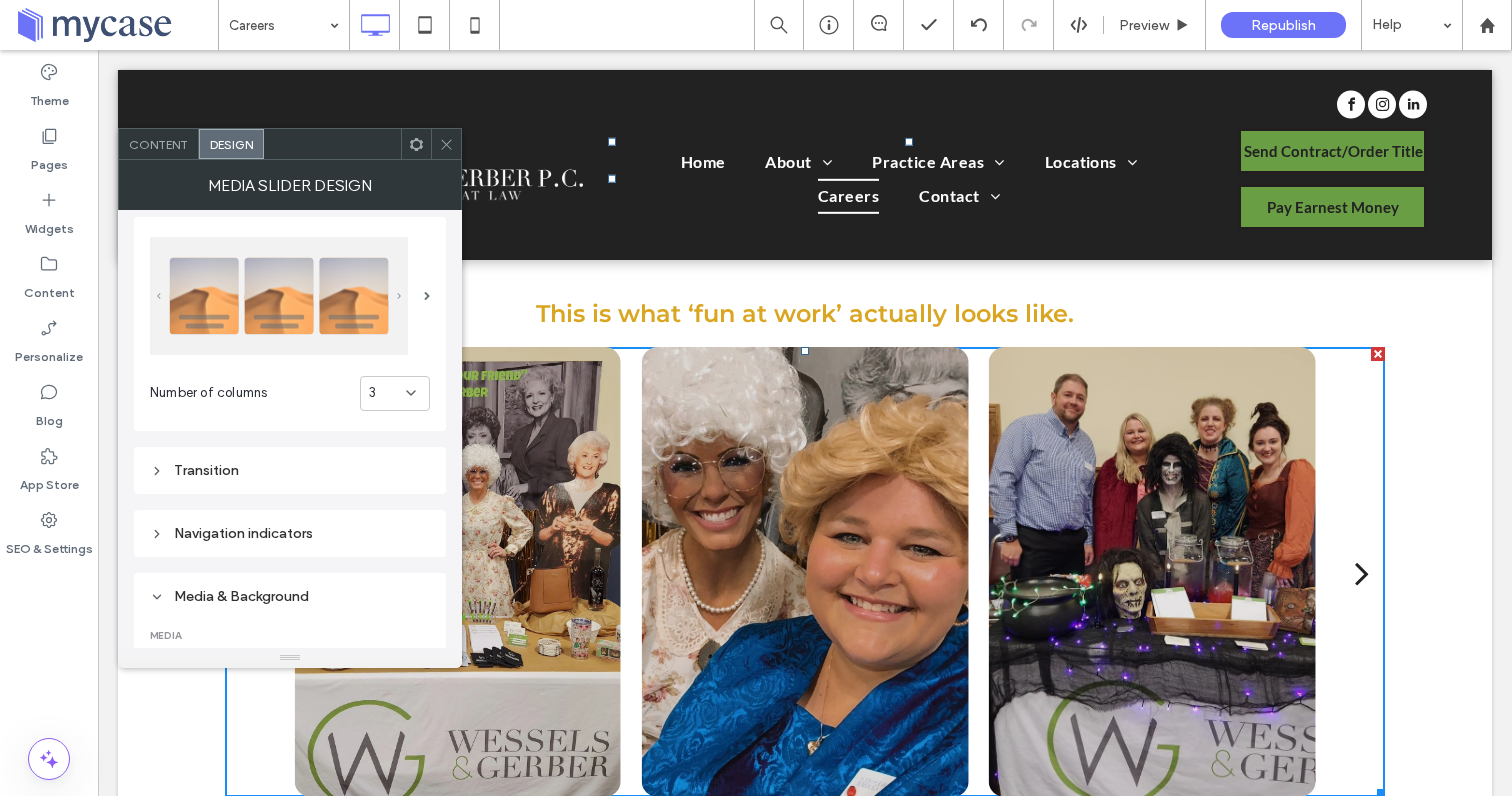 scroll, scrollTop: 0, scrollLeft: 0, axis: both 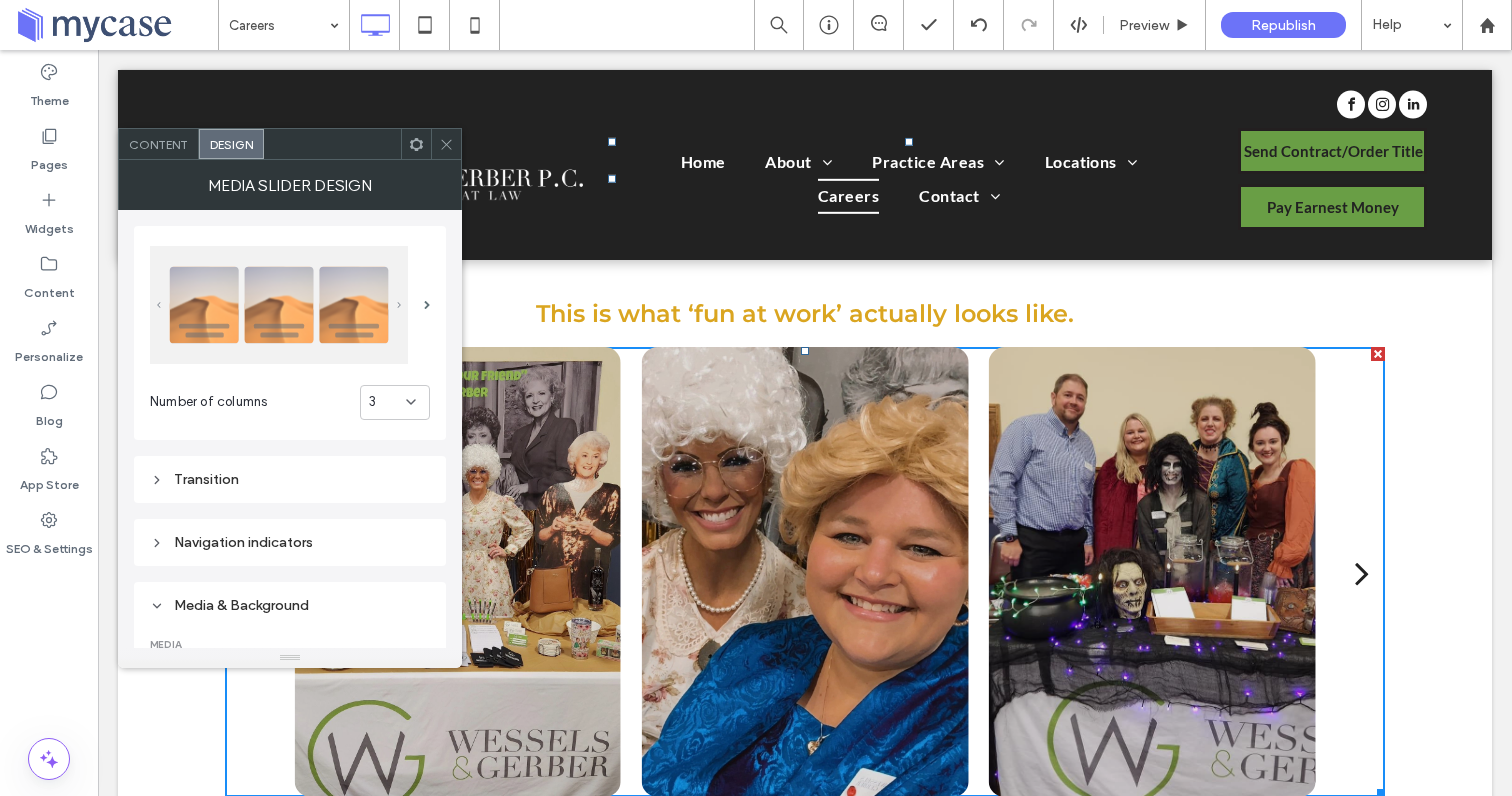 click 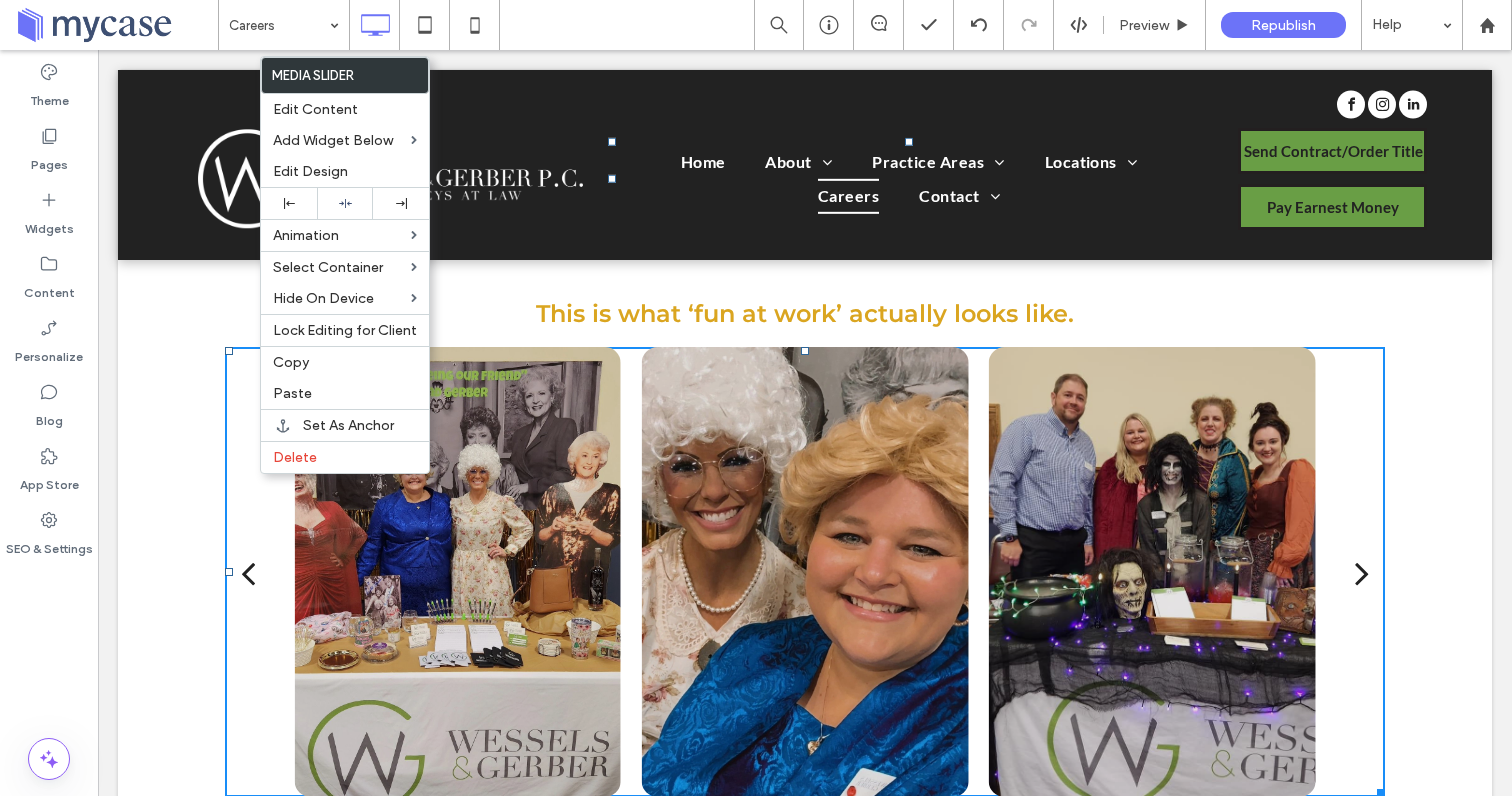 click on "Careers at Wessels & Gerber Do work that matters—with people who make it fun. We're building a values-driven team across Georgia, East Alabama and beyond. Whether you’re an attorney, a law student, a paralegal or a member of our support staff—if you share our values, we’d love to meet you.   This is what ‘fun at work’ actually looks like. a a a a Our Core Values   At Wessels & Gerber, our culture is built around more than just what we do—it's how we do it. Our core values shape how we show up for our clients, support one another, and grow as a team. These seven values guide every interaction, every closing, and every conversation. They’re what make us not just effective, but enjoyable to work with. Learn More About Who We Are > Click To Paste
Row + Add Section" at bounding box center [805, 511] 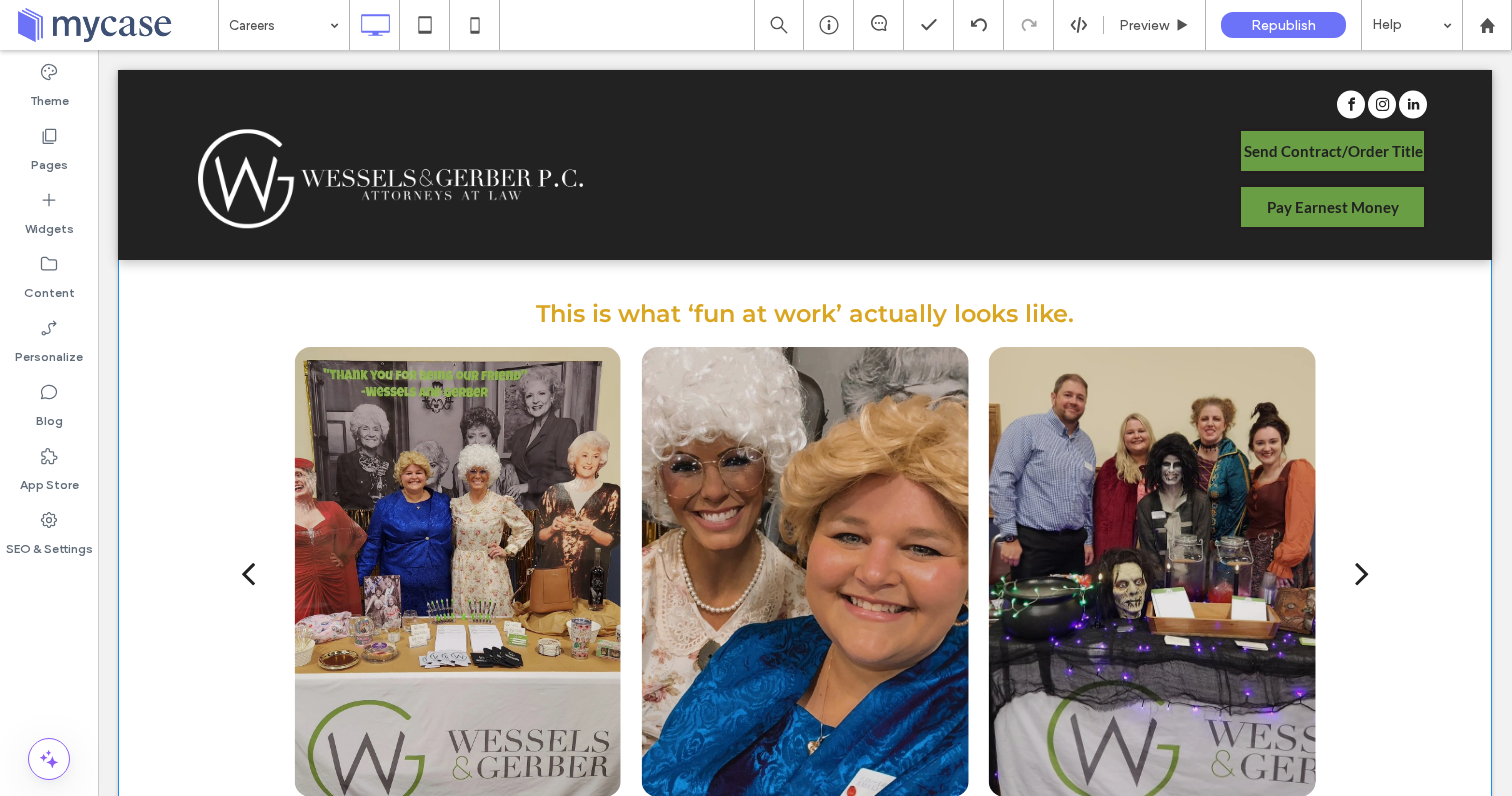 click on "Careers at Wessels & Gerber Do work that matters—with people who make it fun. We're building a values-driven team across Georgia, East Alabama and beyond. Whether you’re an attorney, a law student, a paralegal or a member of our support staff—if you share our values, we’d love to meet you.   This is what ‘fun at work’ actually looks like. a a a a Our Core Values   At Wessels & Gerber, our culture is built around more than just what we do—it's how we do it. Our core values shape how we show up for our clients, support one another, and grow as a team. These seven values guide every interaction, every closing, and every conversation. They’re what make us not just effective, but enjoyable to work with. Learn More About Who We Are > Click To Paste
Row + Add Section" at bounding box center [805, 511] 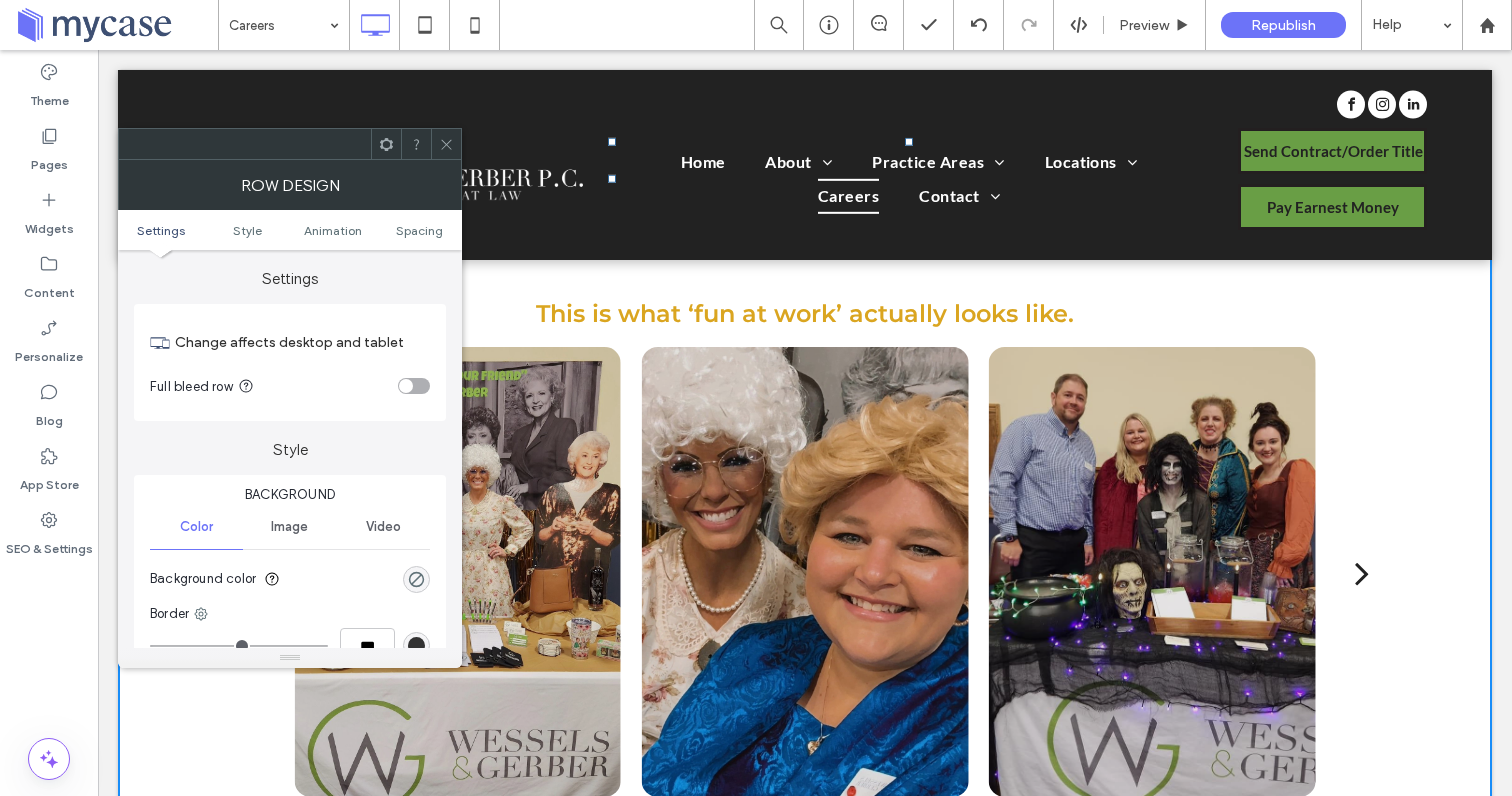 click 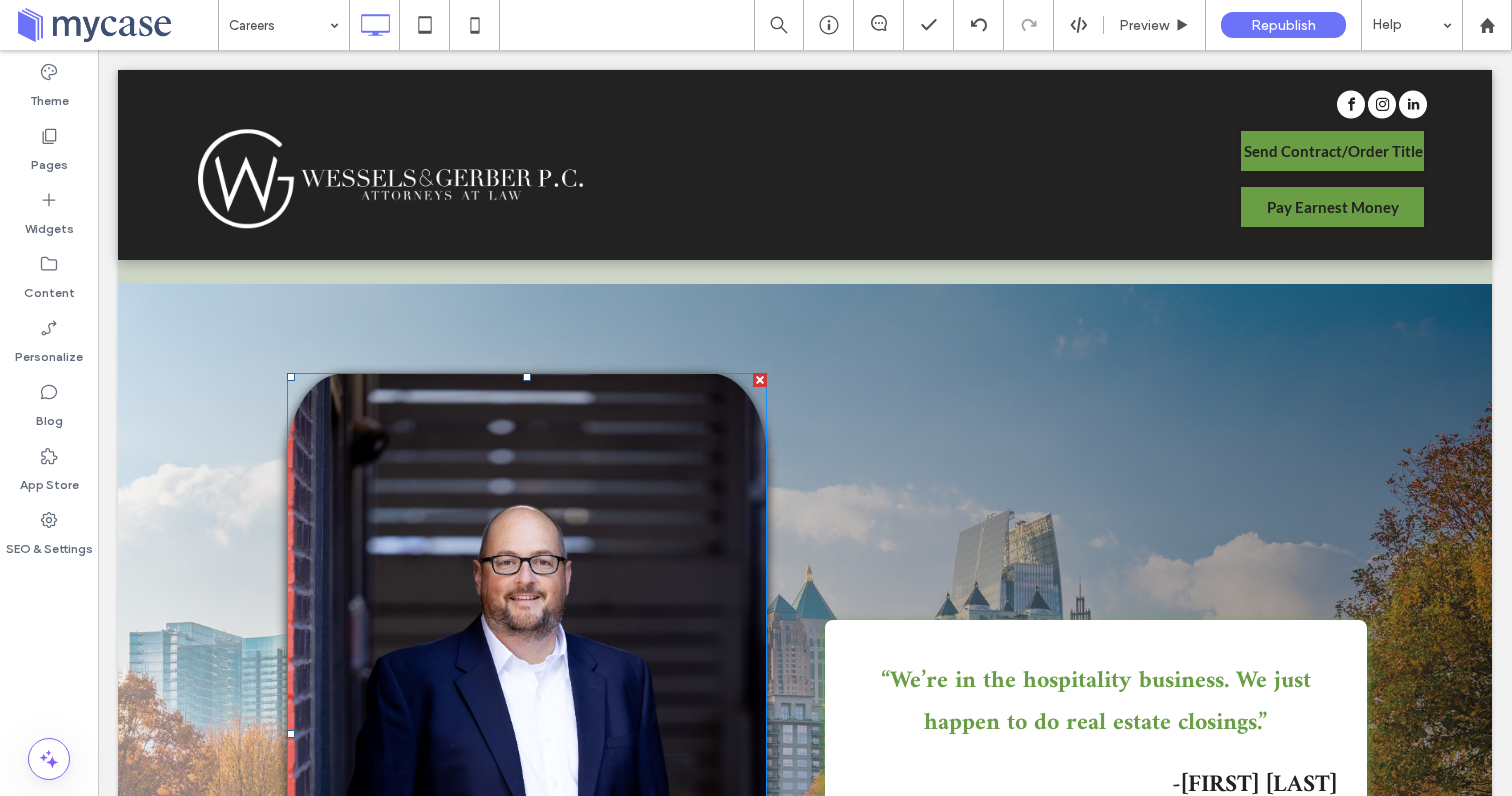 scroll, scrollTop: 2371, scrollLeft: 0, axis: vertical 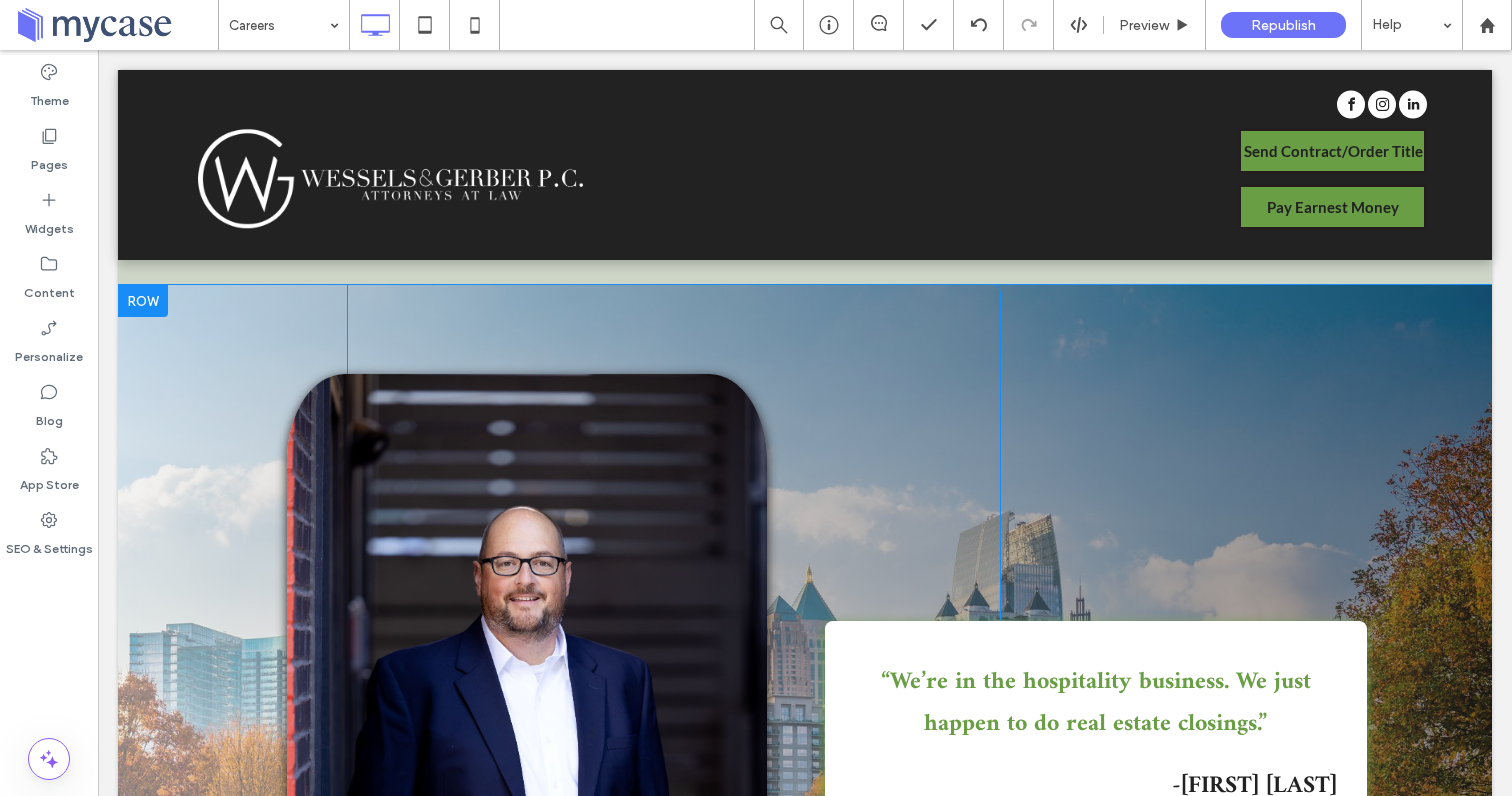 click on "Click To Paste" at bounding box center [232, 689] 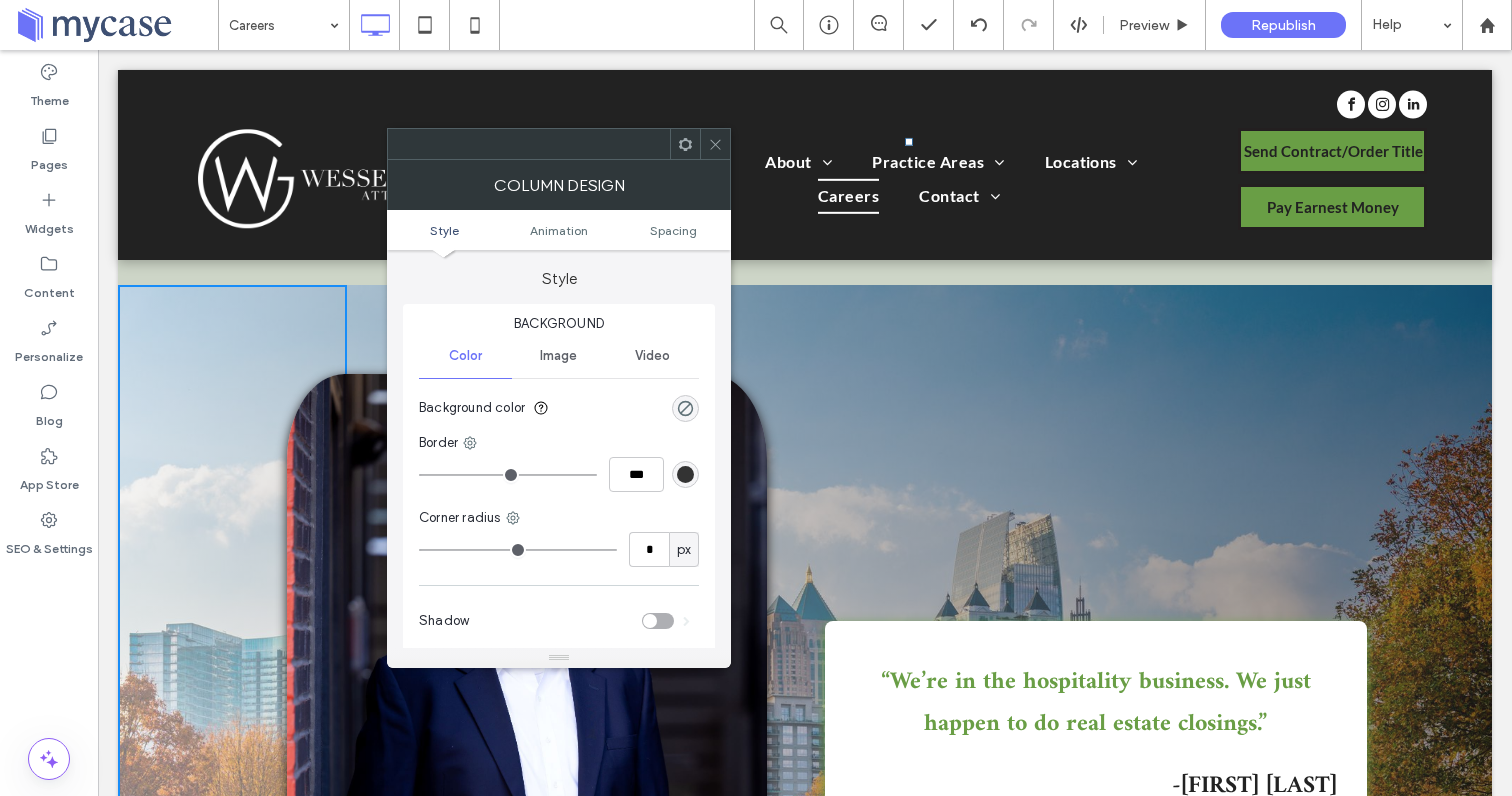 click 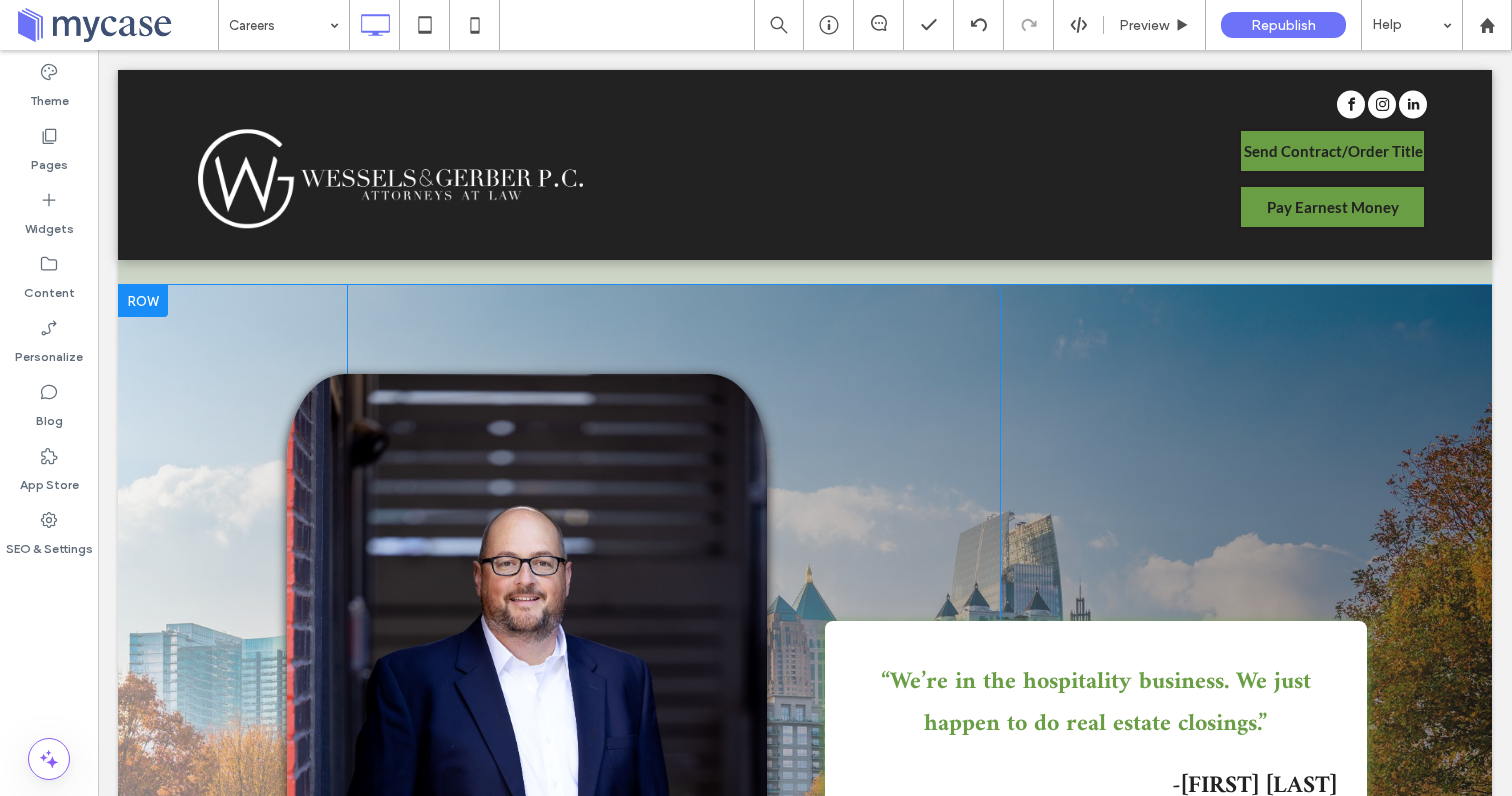 click at bounding box center (143, 301) 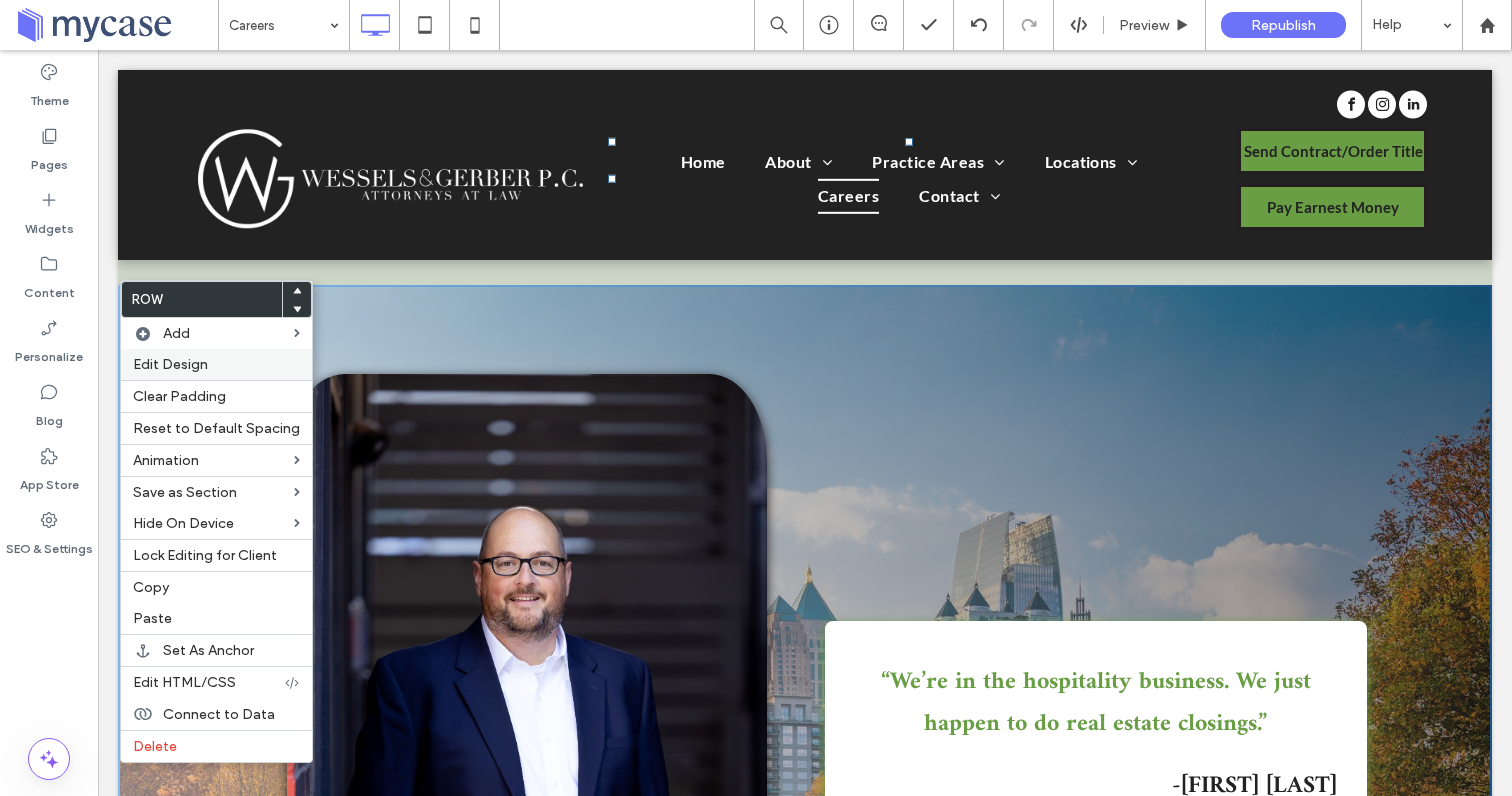 click on "Edit Design" at bounding box center (170, 364) 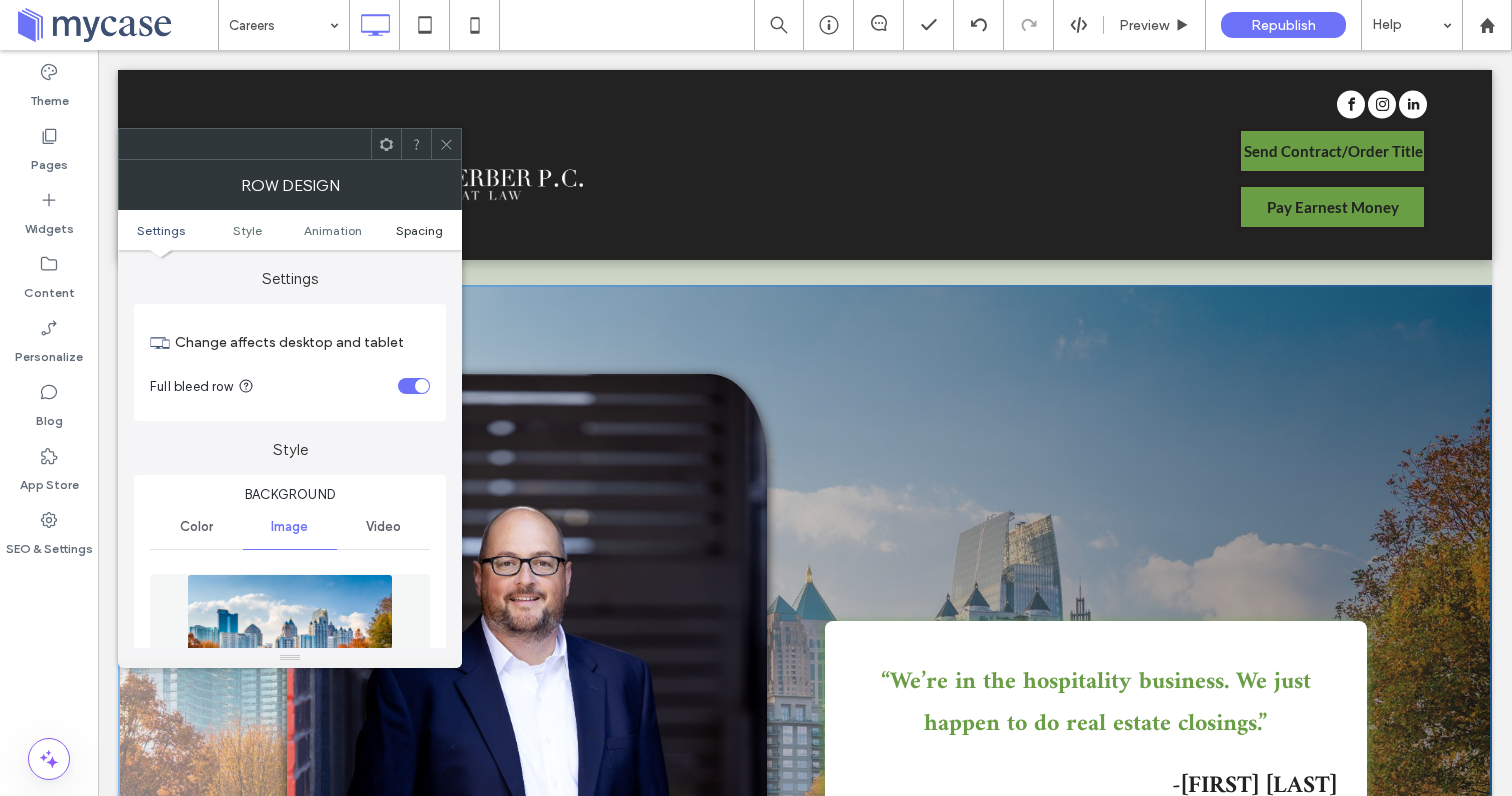 click on "Spacing" at bounding box center [419, 230] 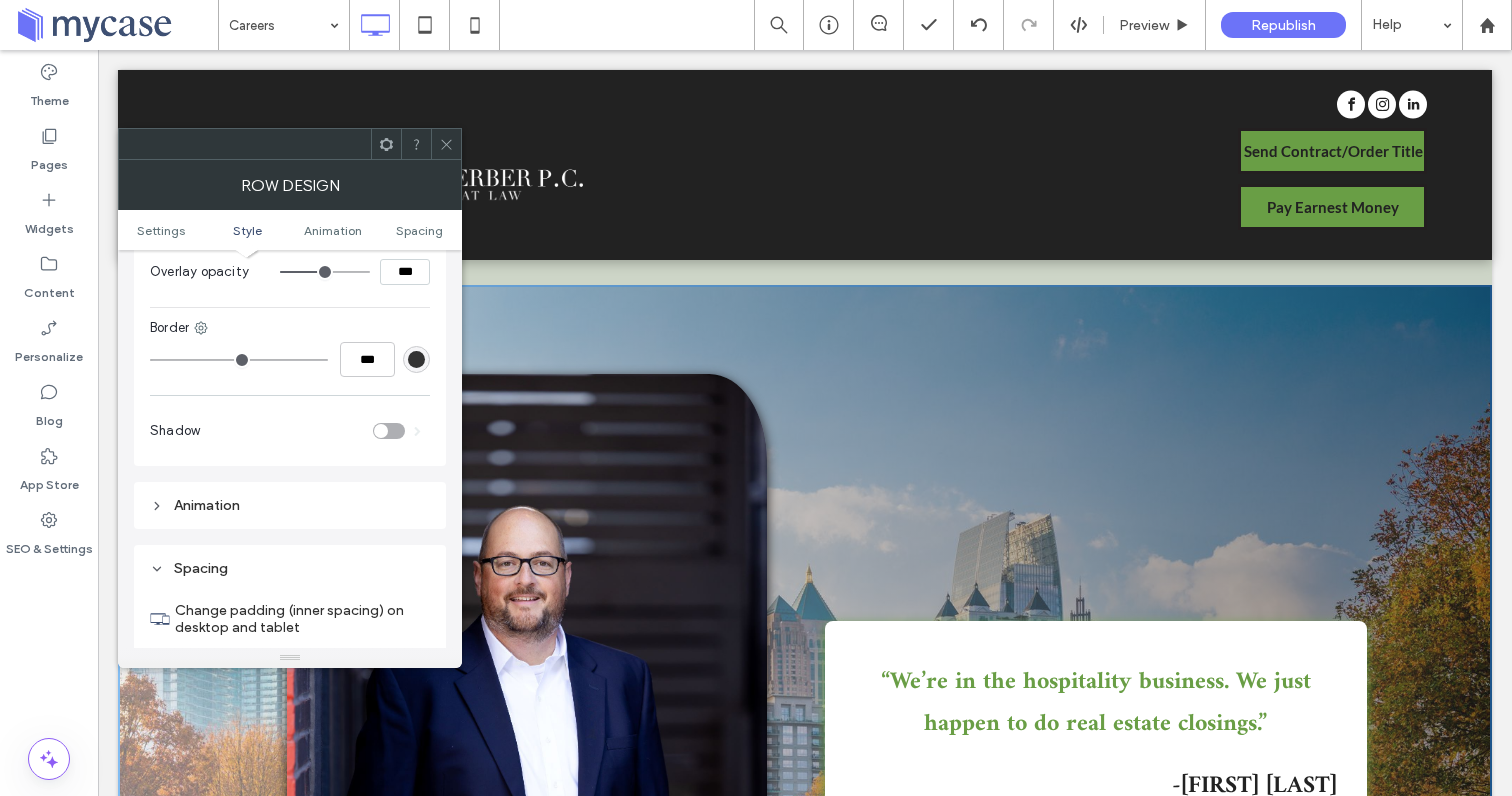 scroll, scrollTop: 1304, scrollLeft: 0, axis: vertical 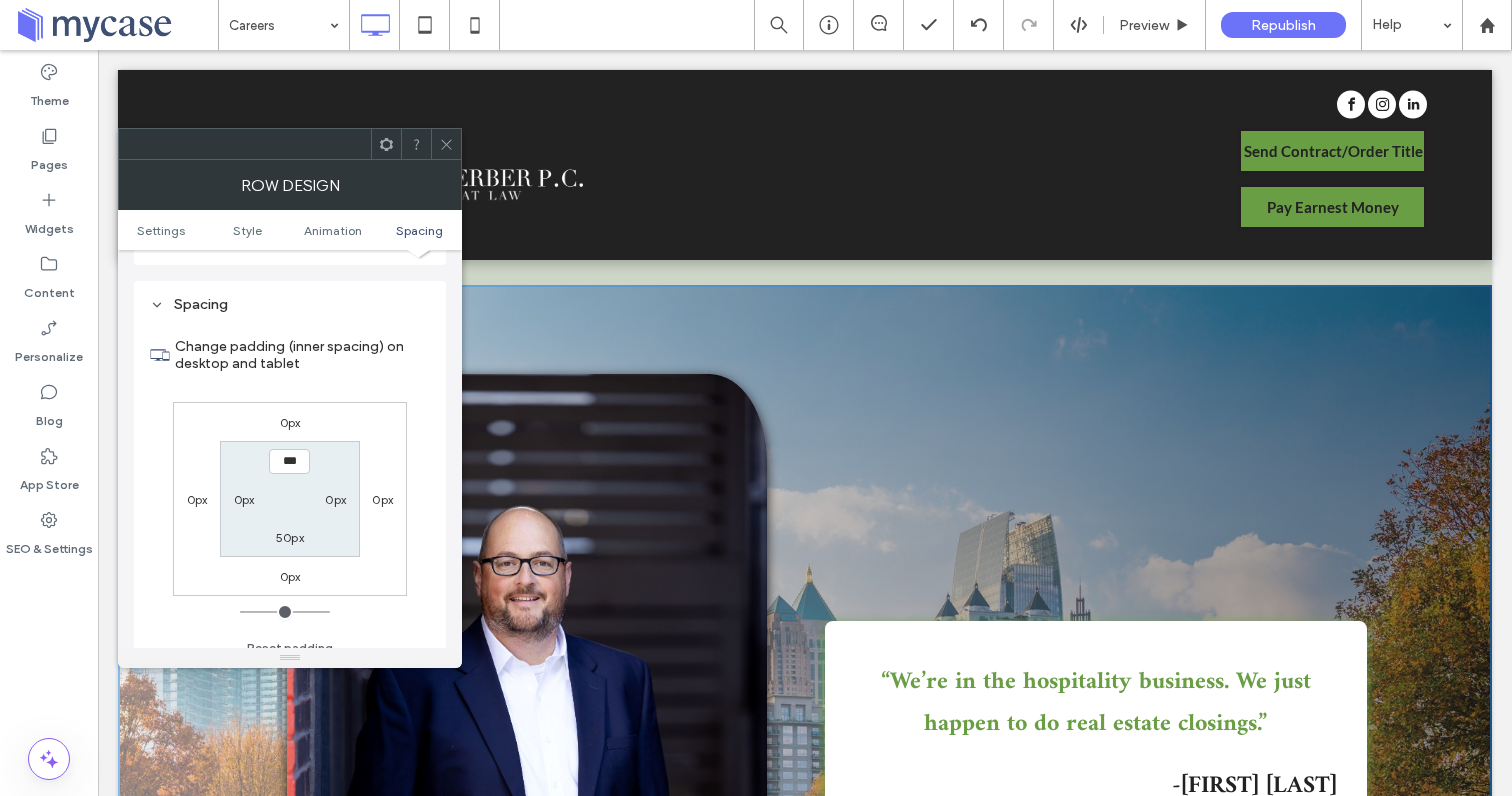 click 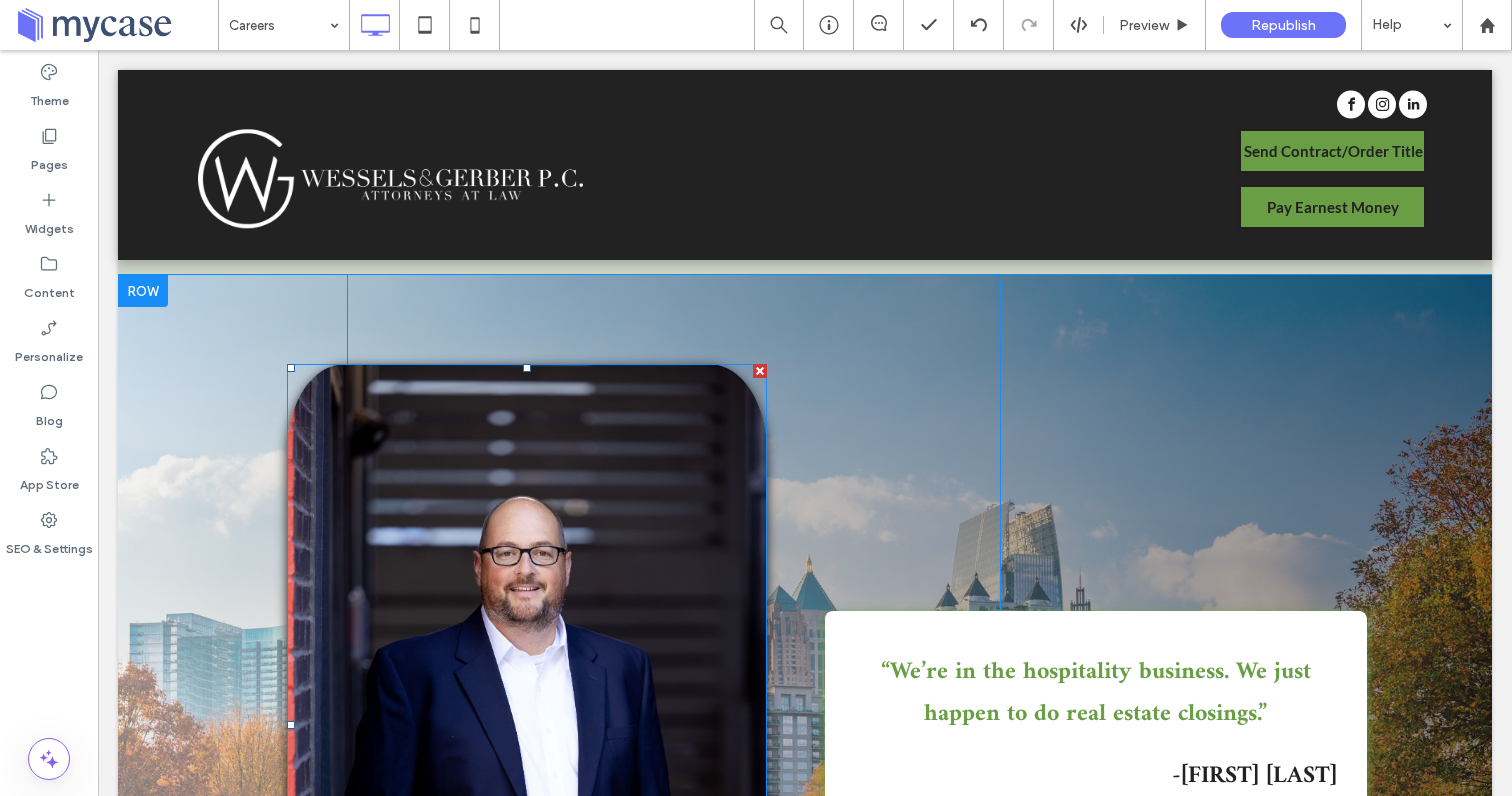 scroll, scrollTop: 2359, scrollLeft: 0, axis: vertical 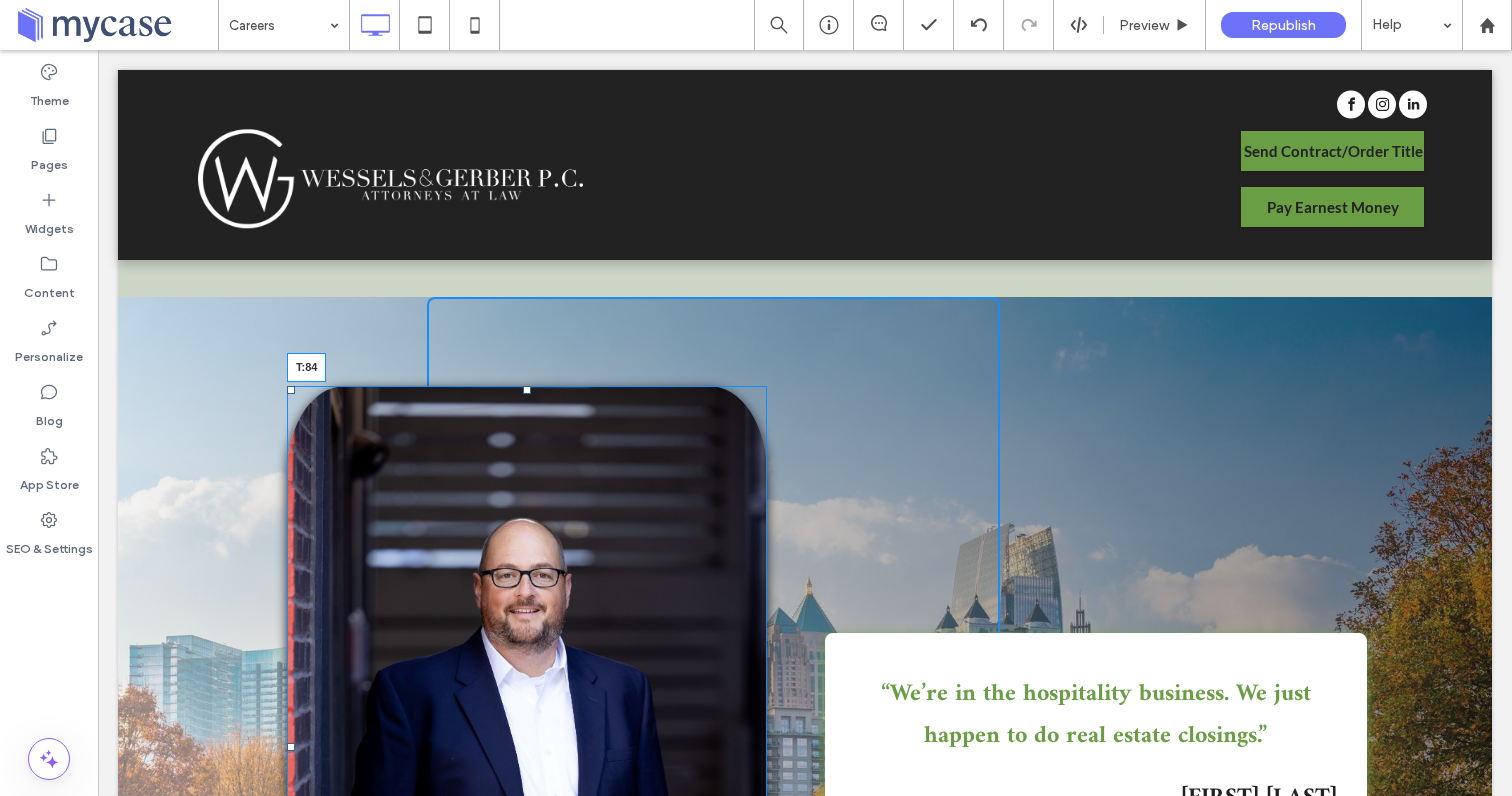 click at bounding box center (527, 390) 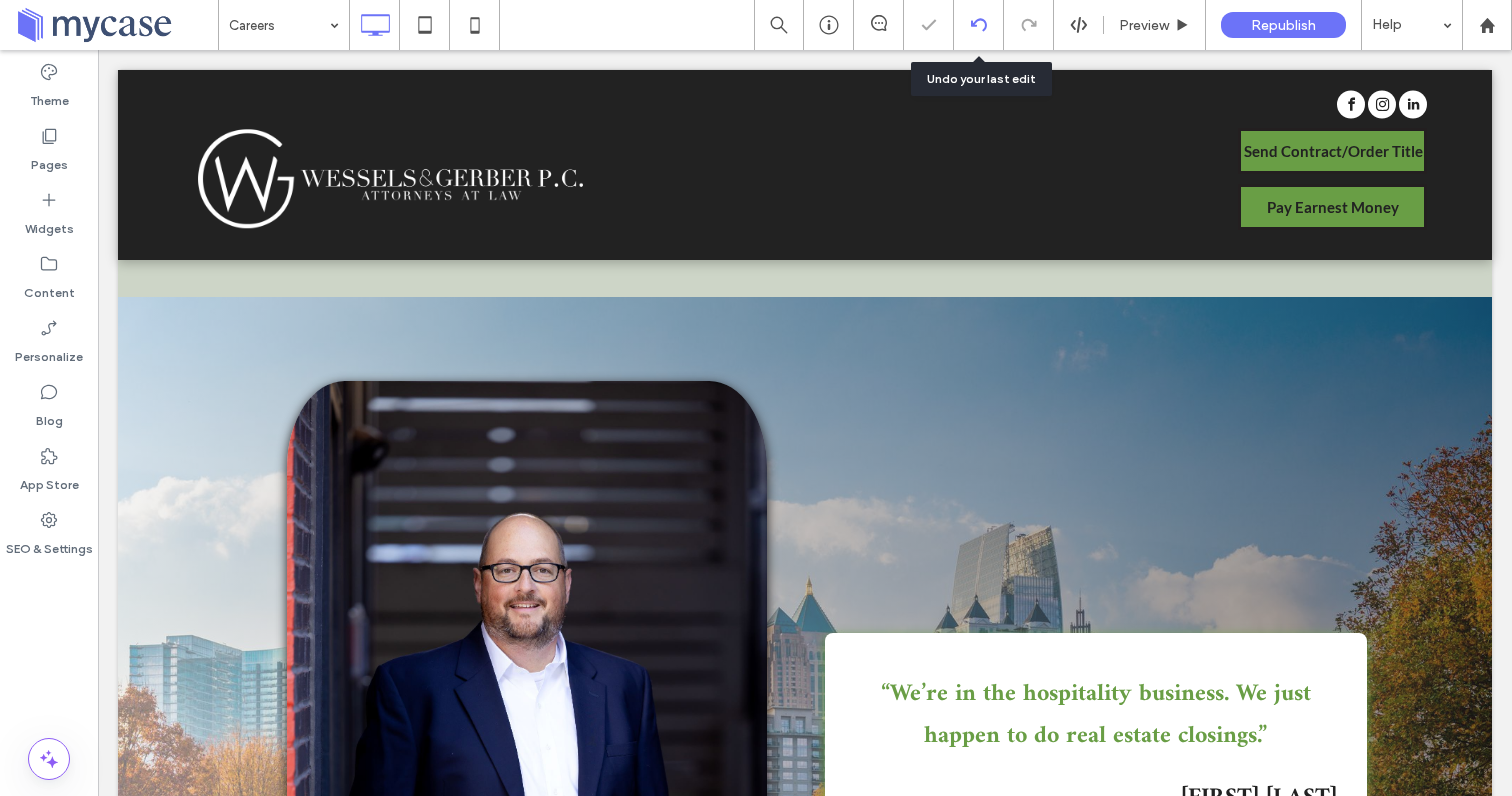 click 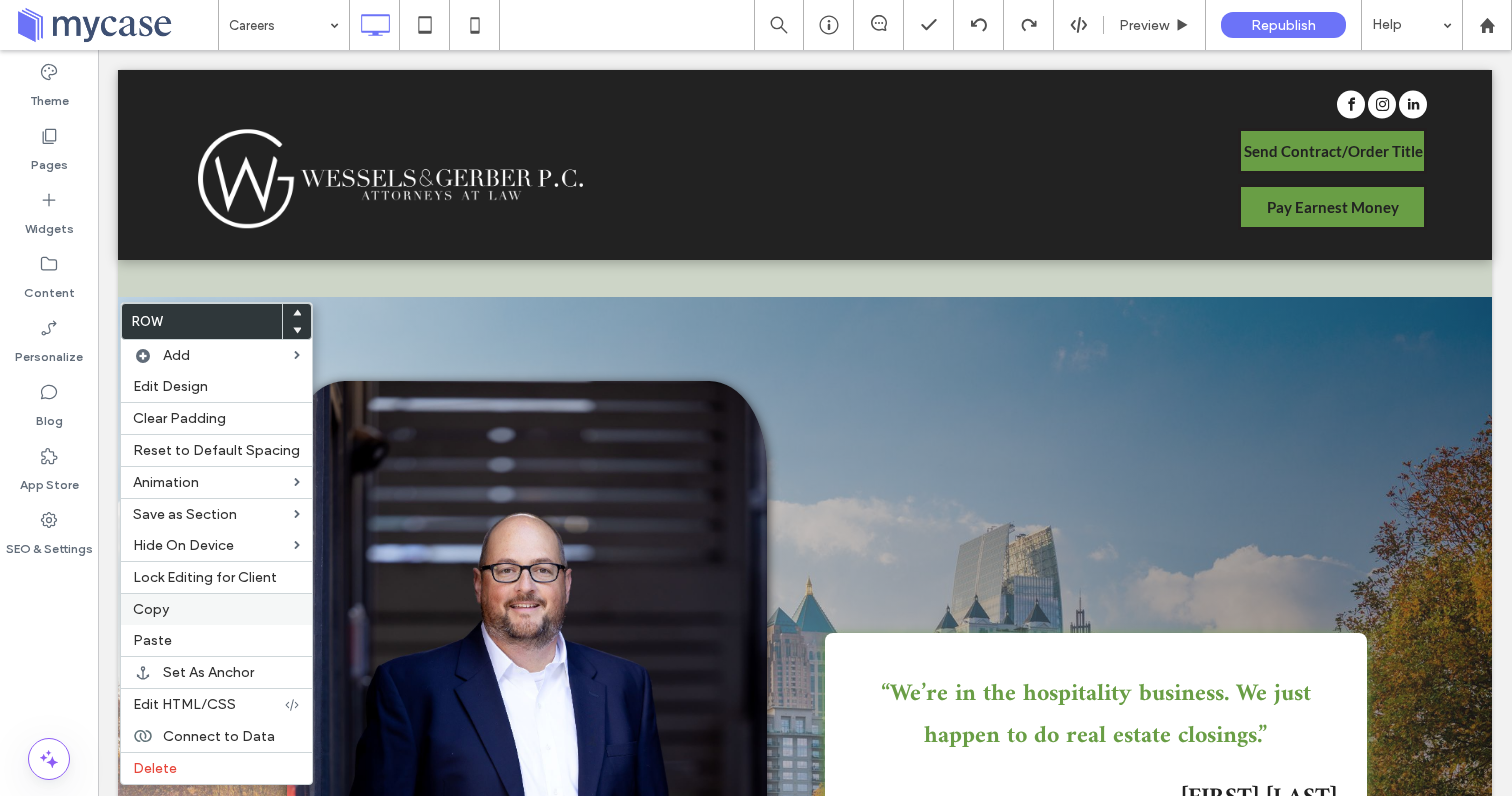 click on "Copy" at bounding box center [151, 609] 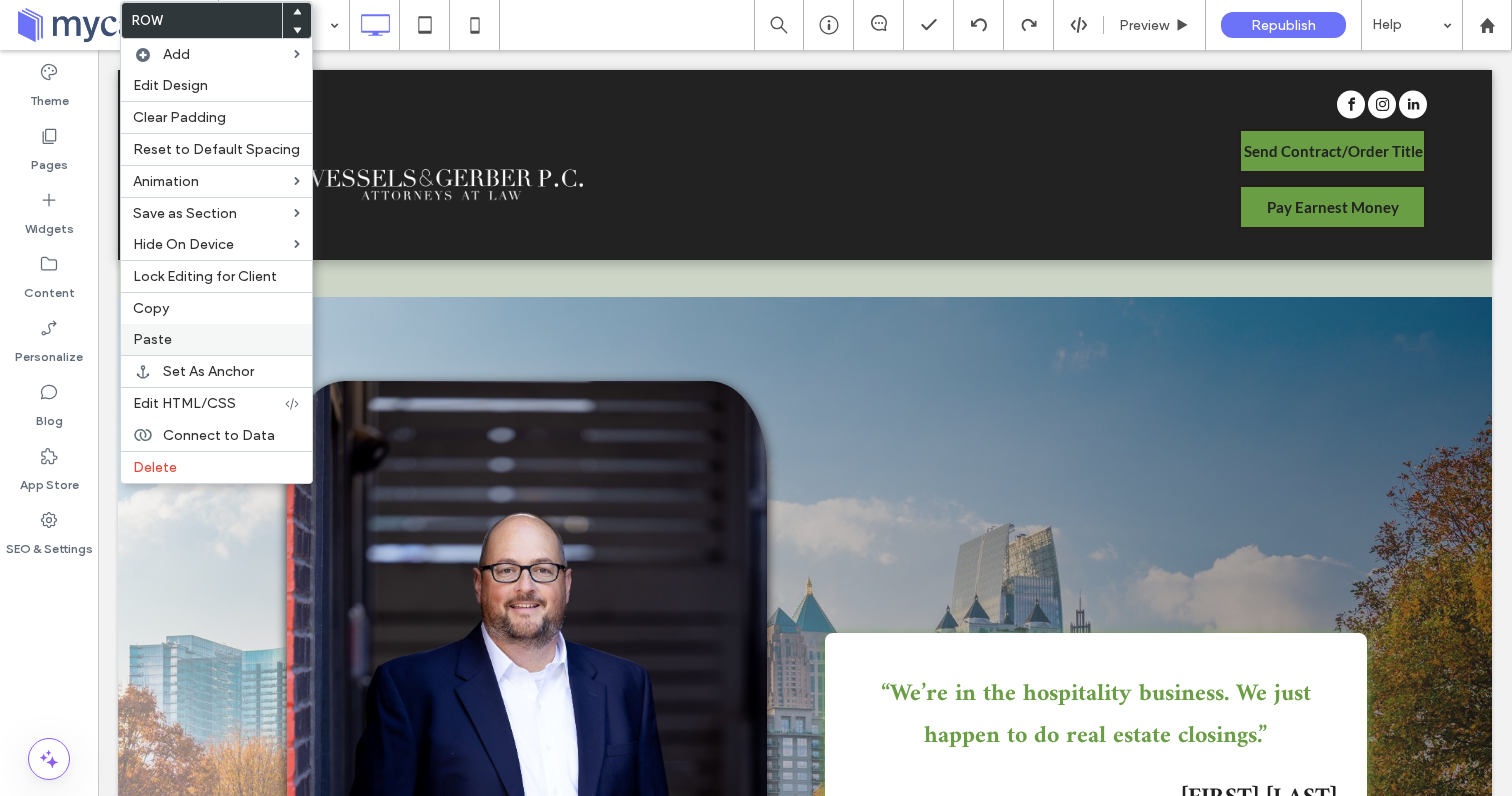 click on "Paste" at bounding box center [216, 339] 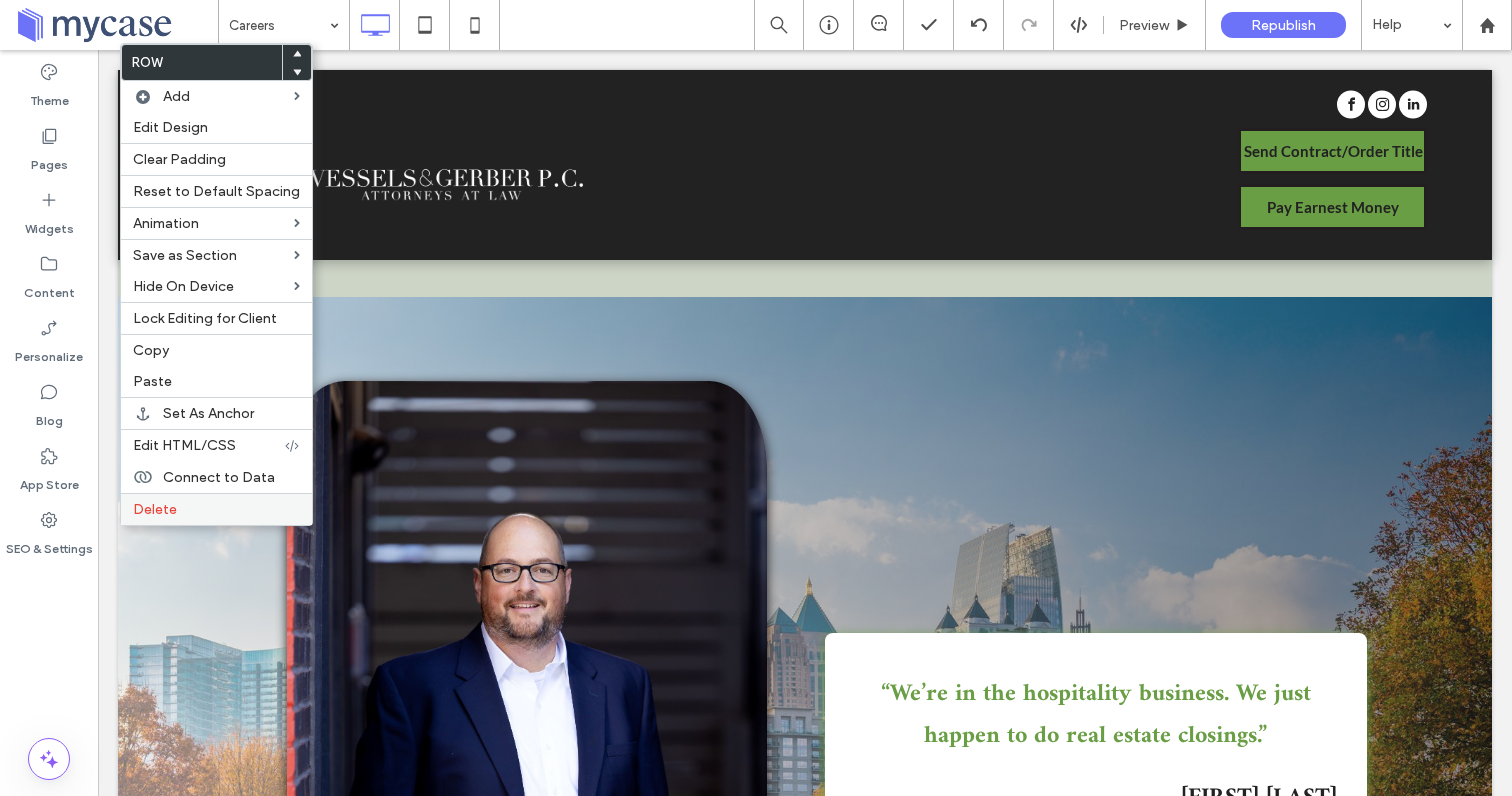 click on "Delete" at bounding box center (155, 509) 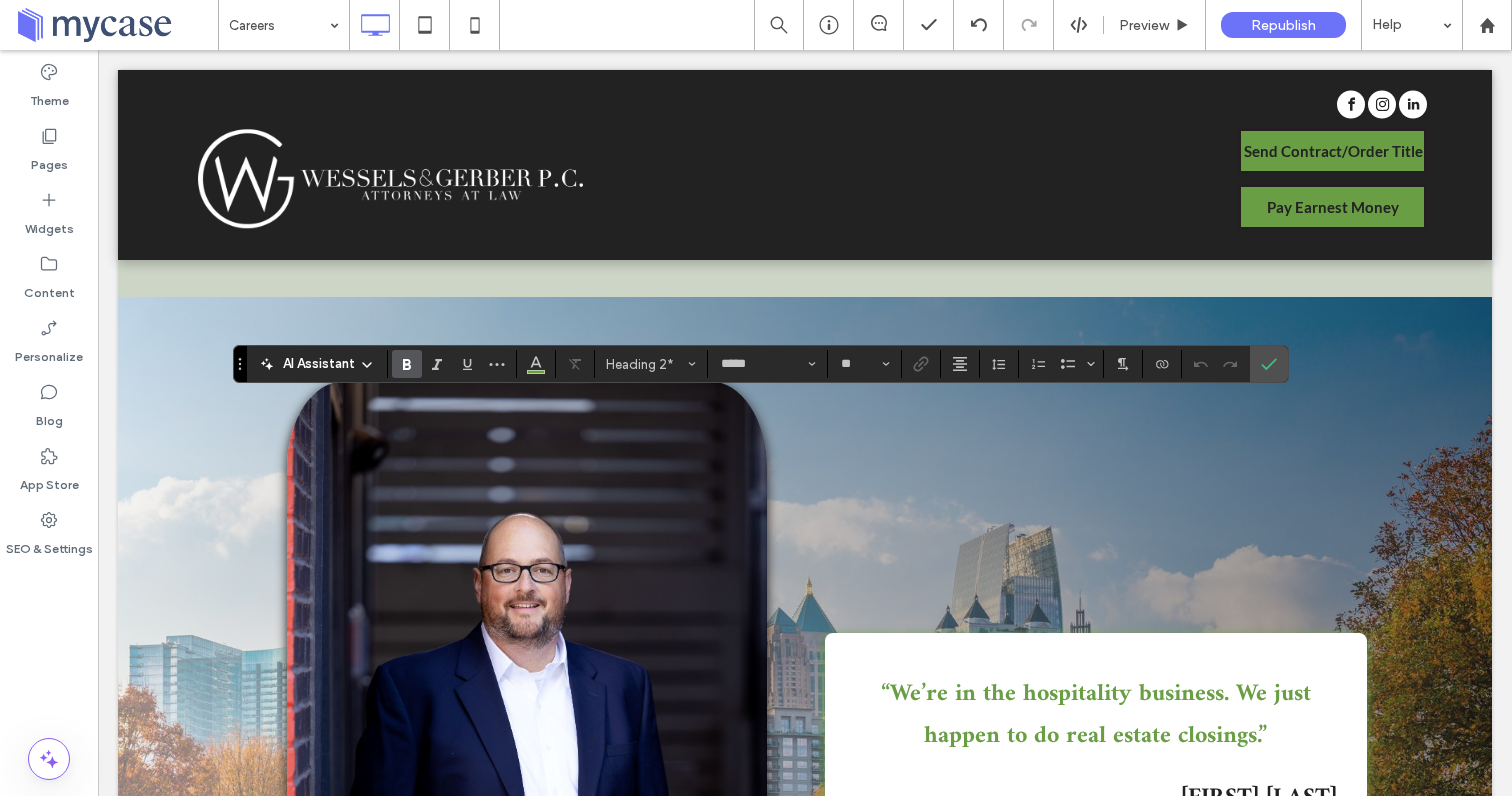 type on "****" 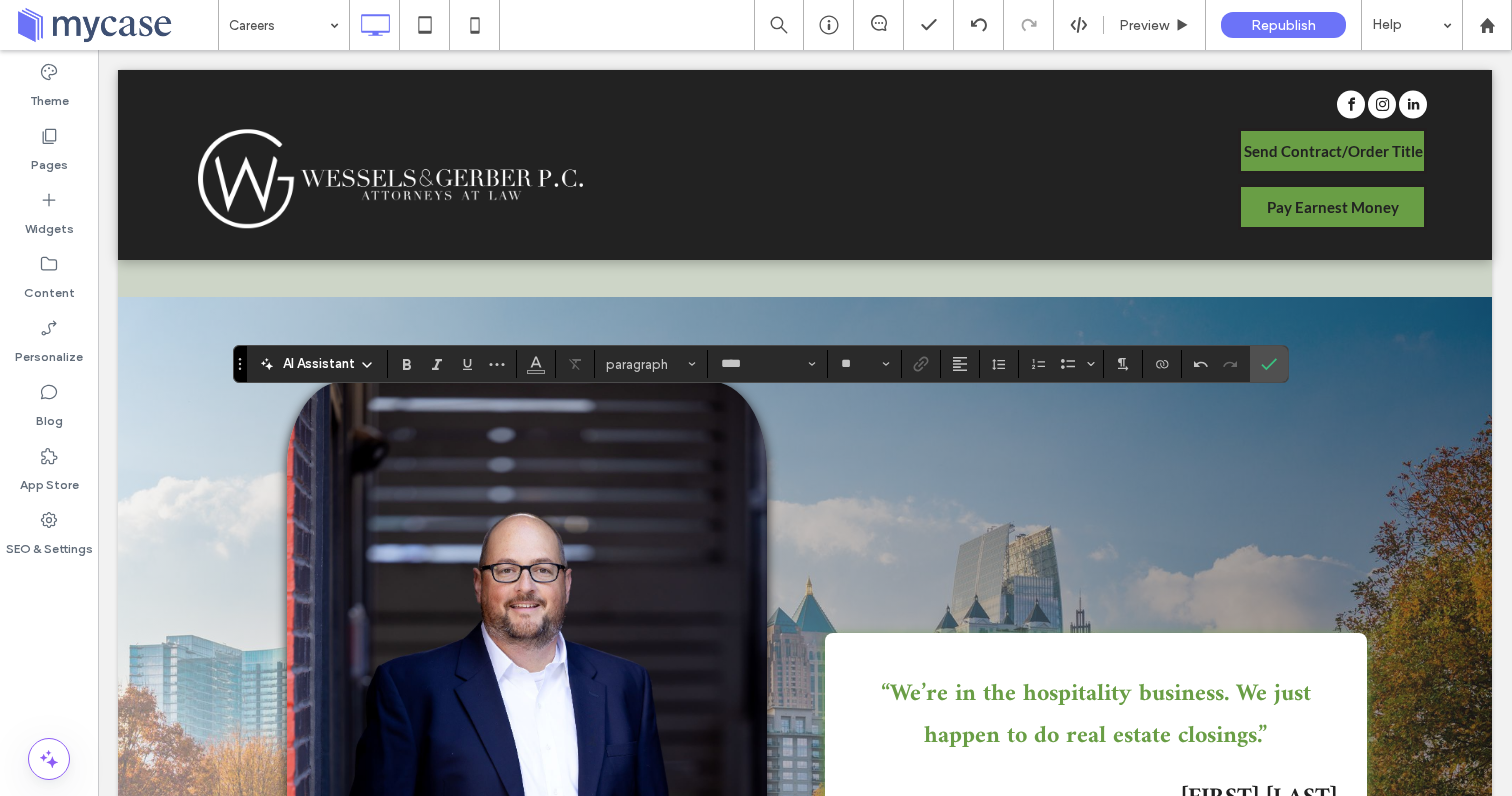 type on "*****" 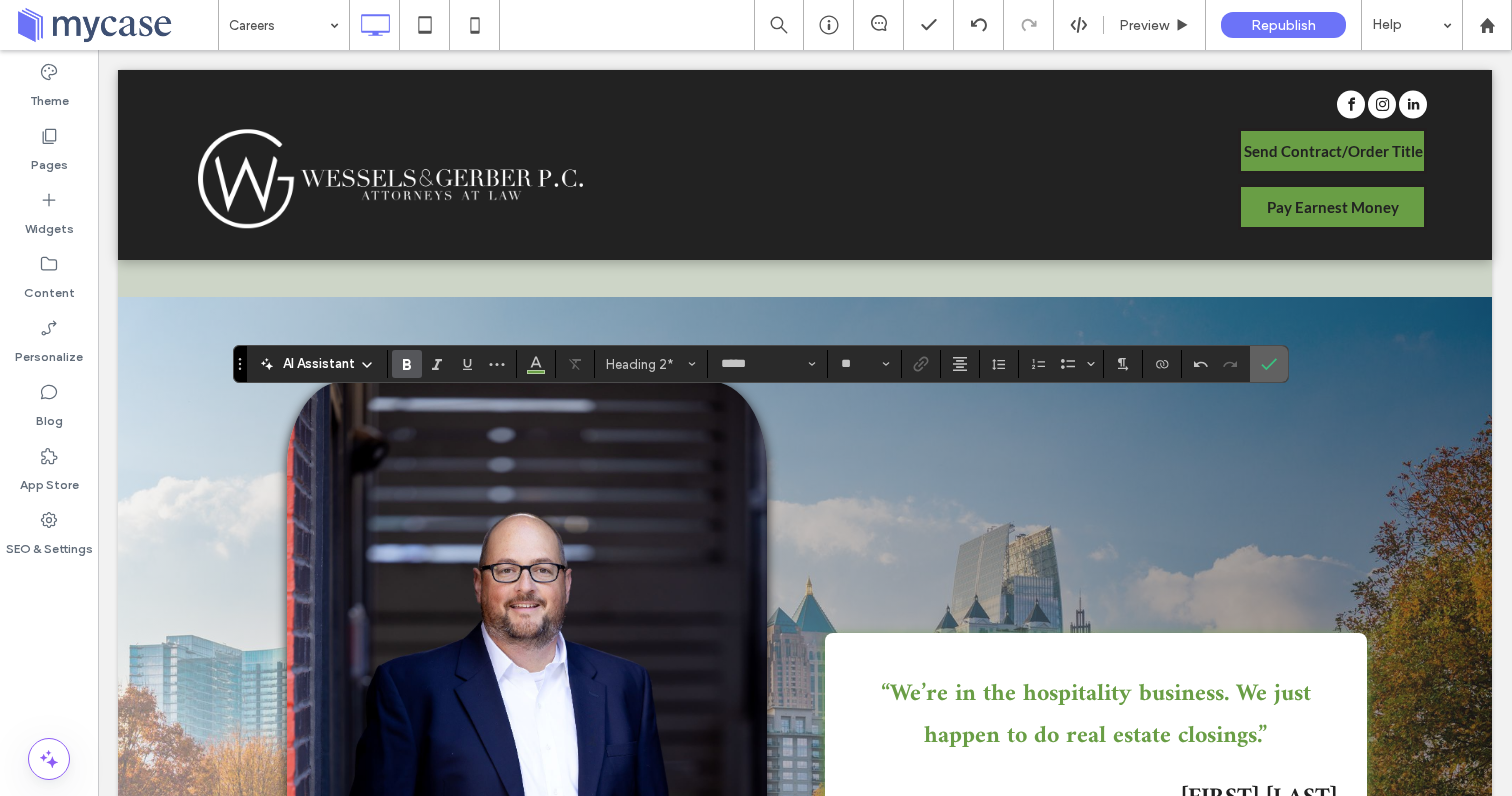 click at bounding box center [1269, 364] 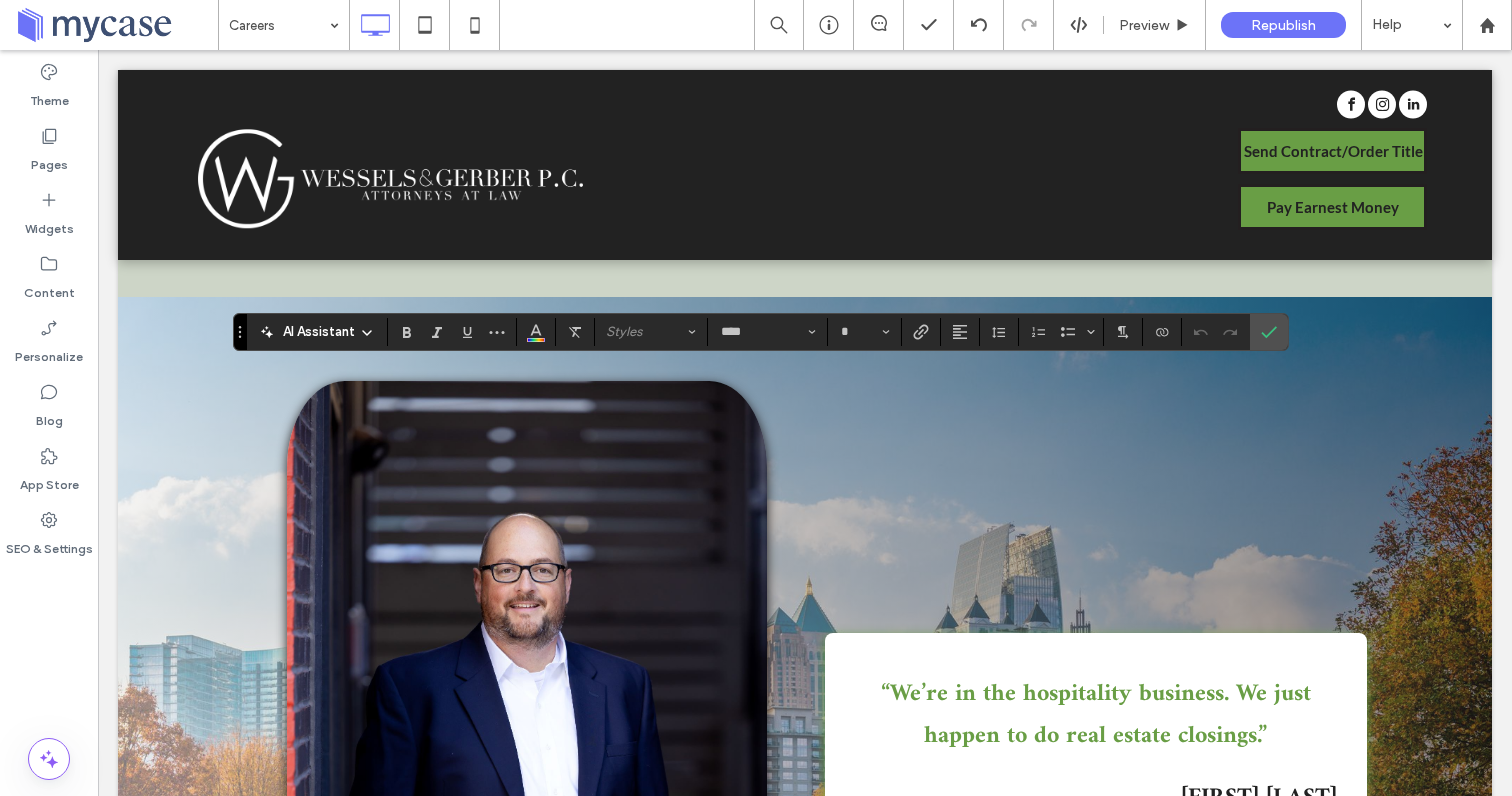 type on "**" 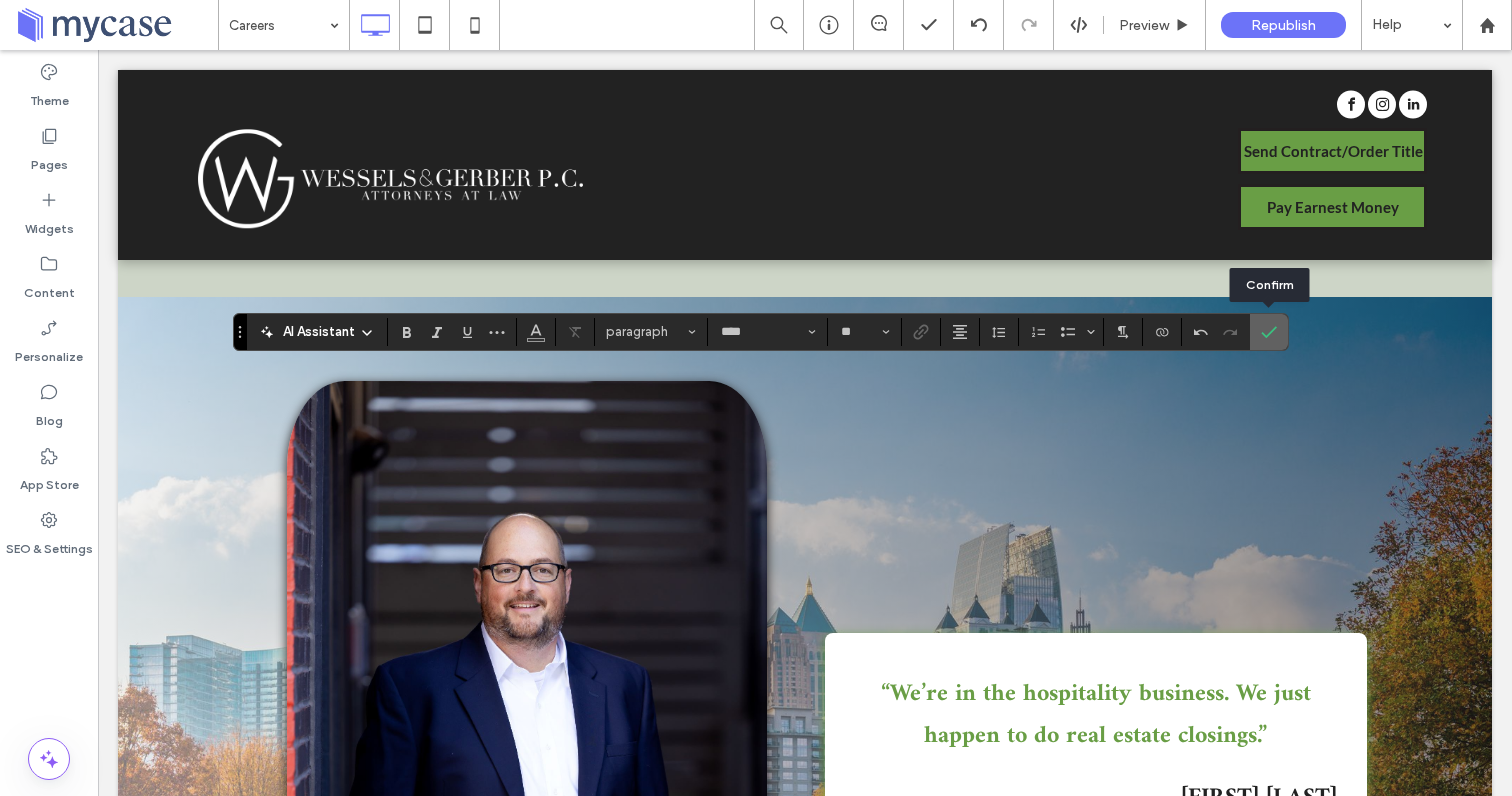 click 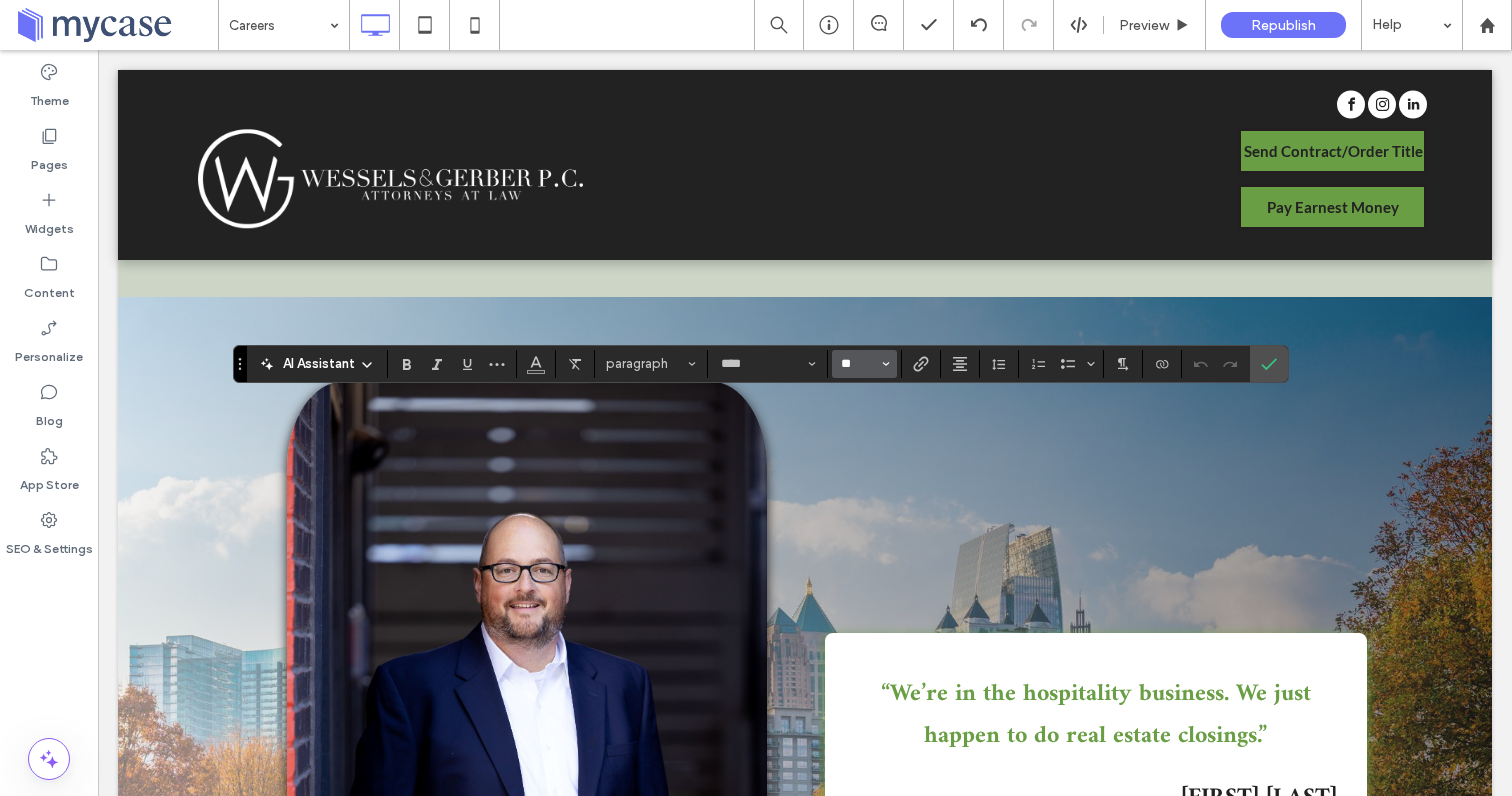 click on "**" at bounding box center (858, 364) 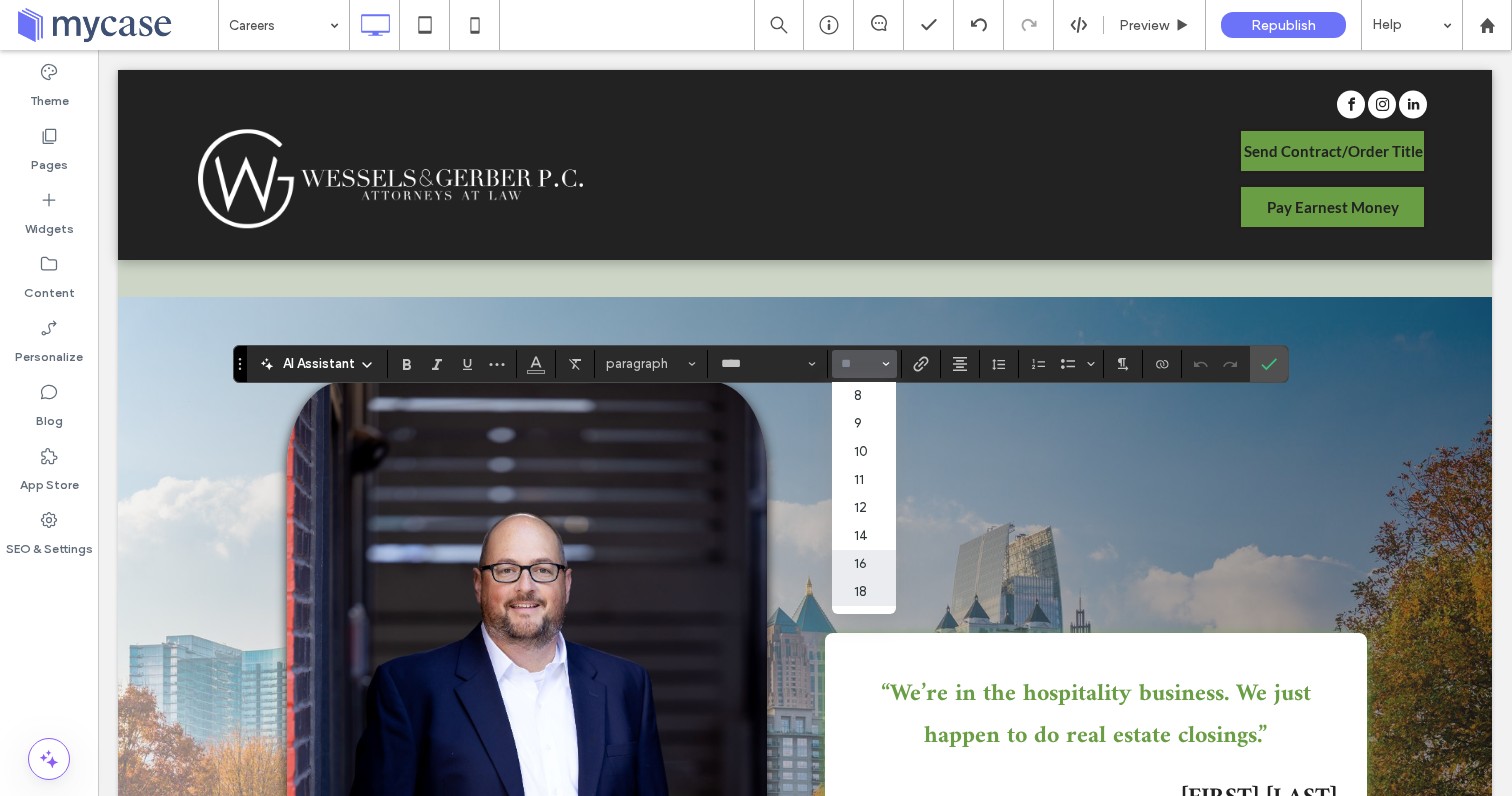 click on "18" at bounding box center [864, 592] 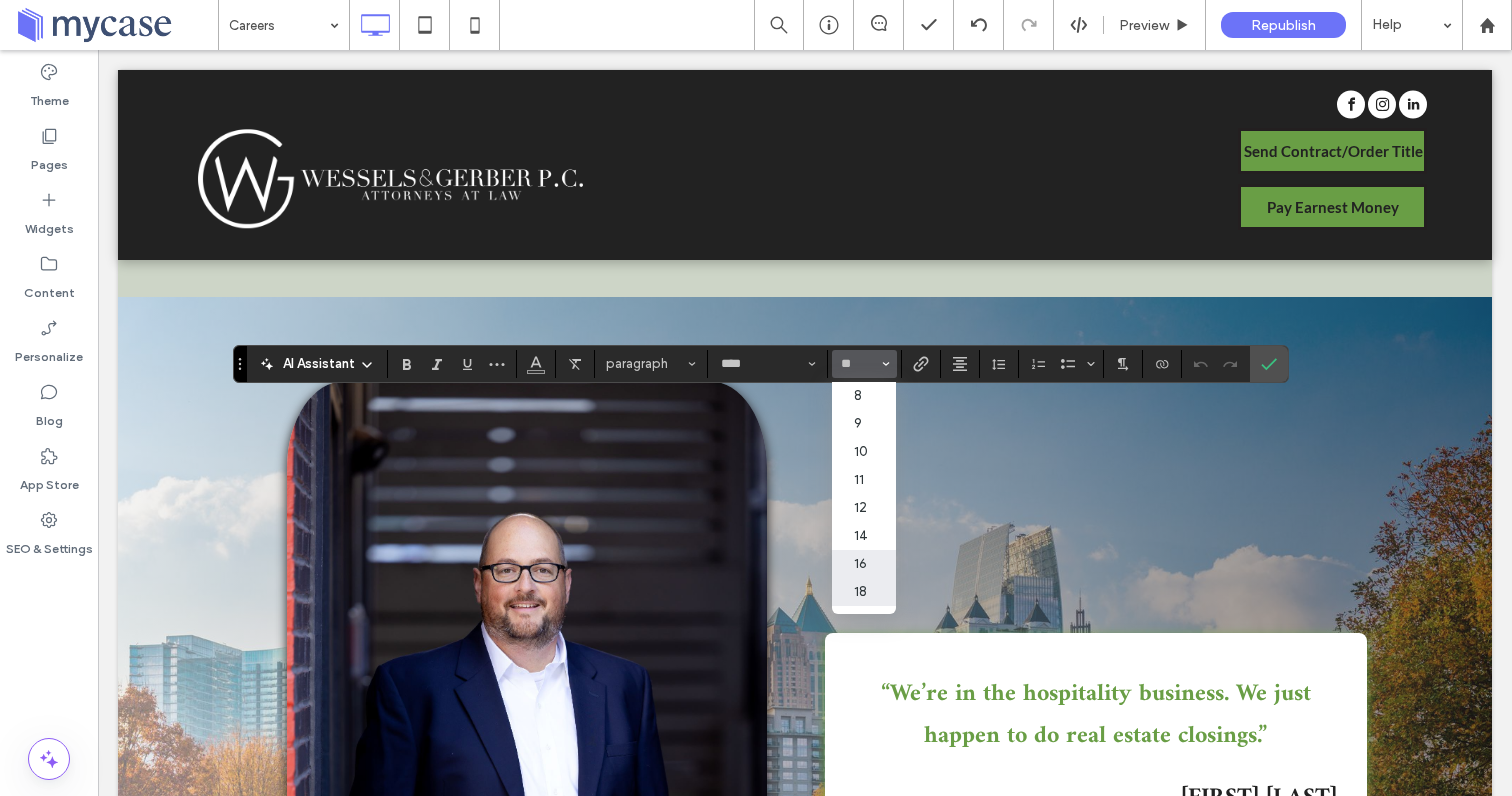 type on "**" 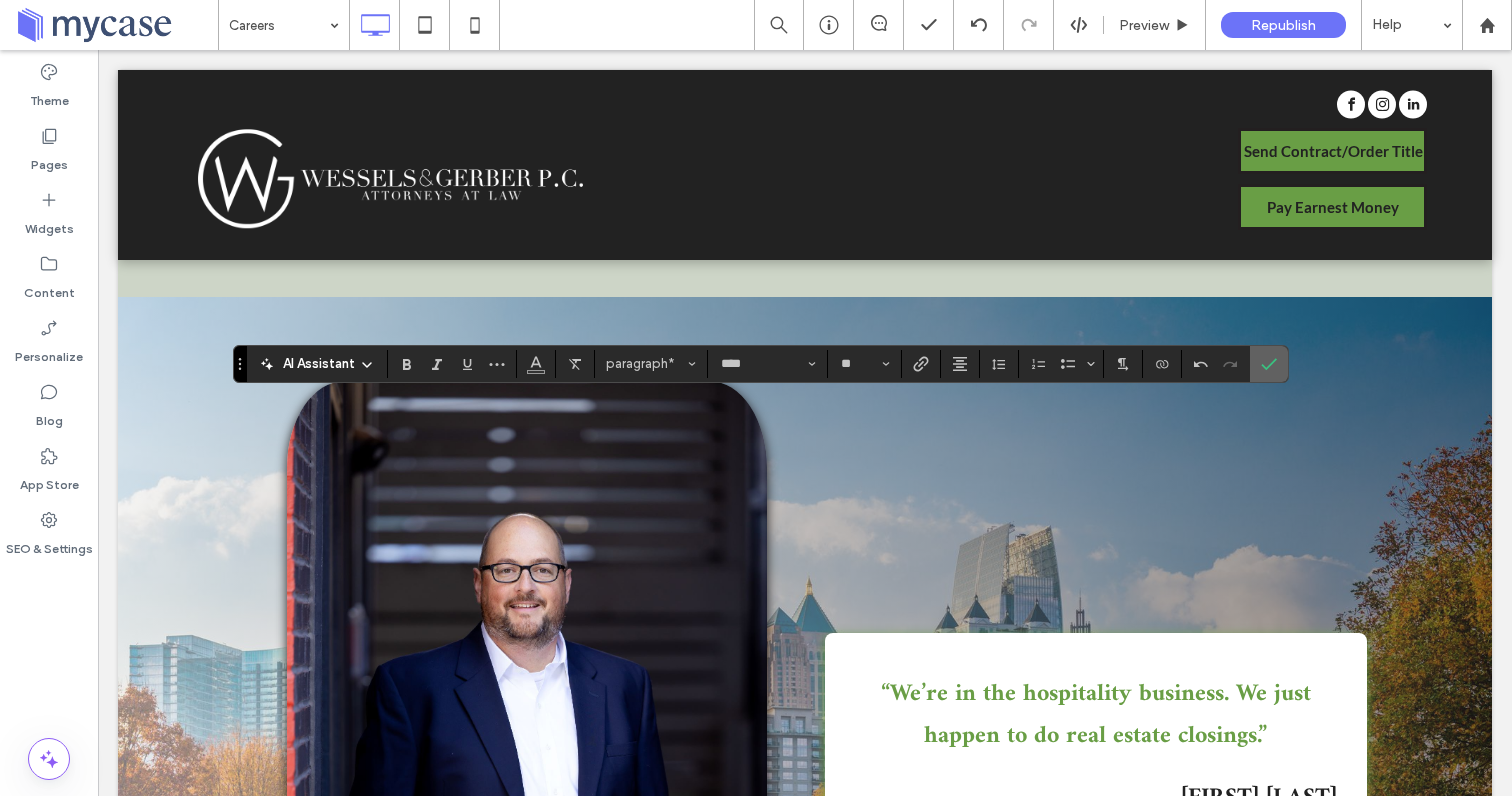 click 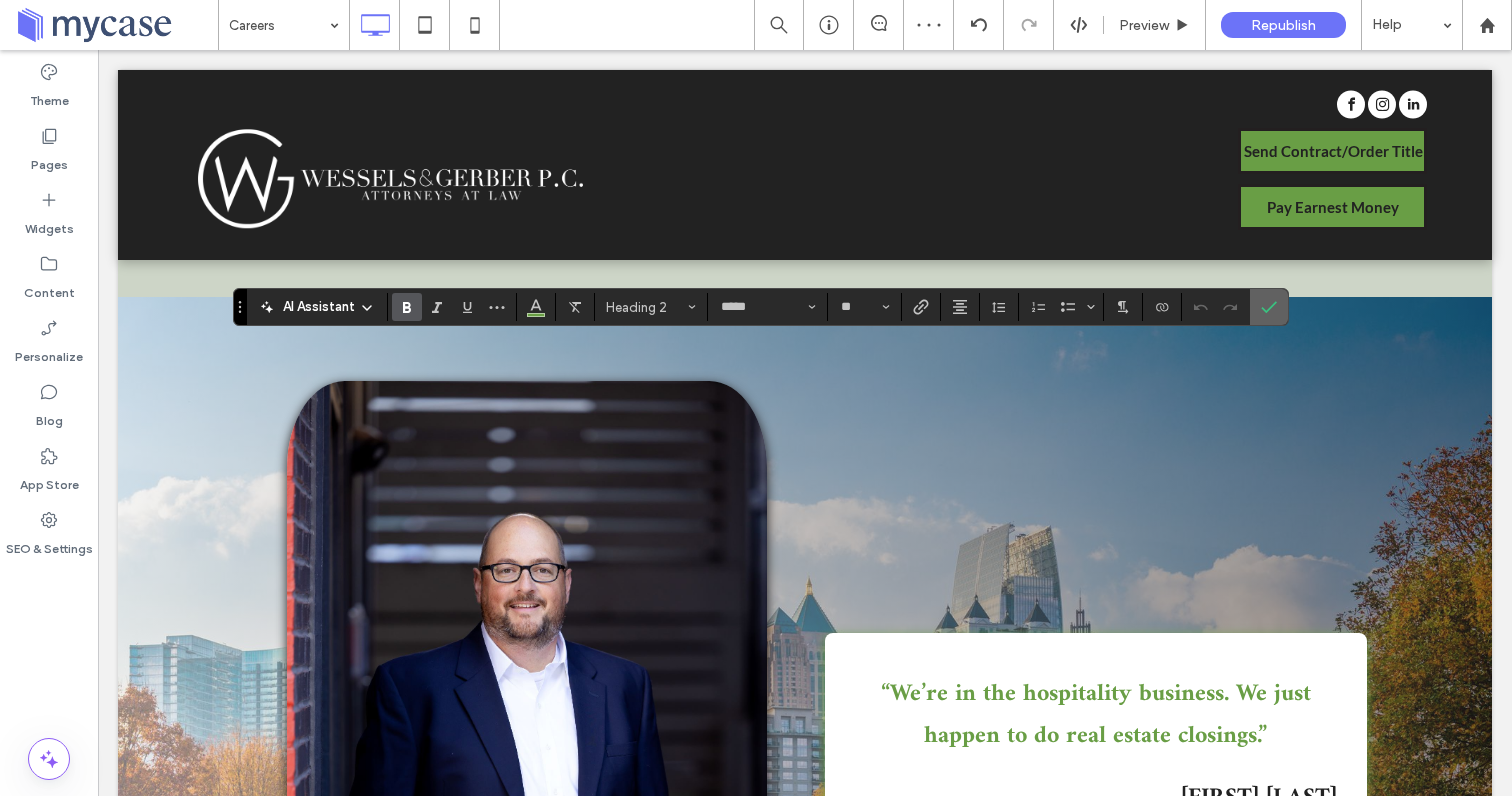 click 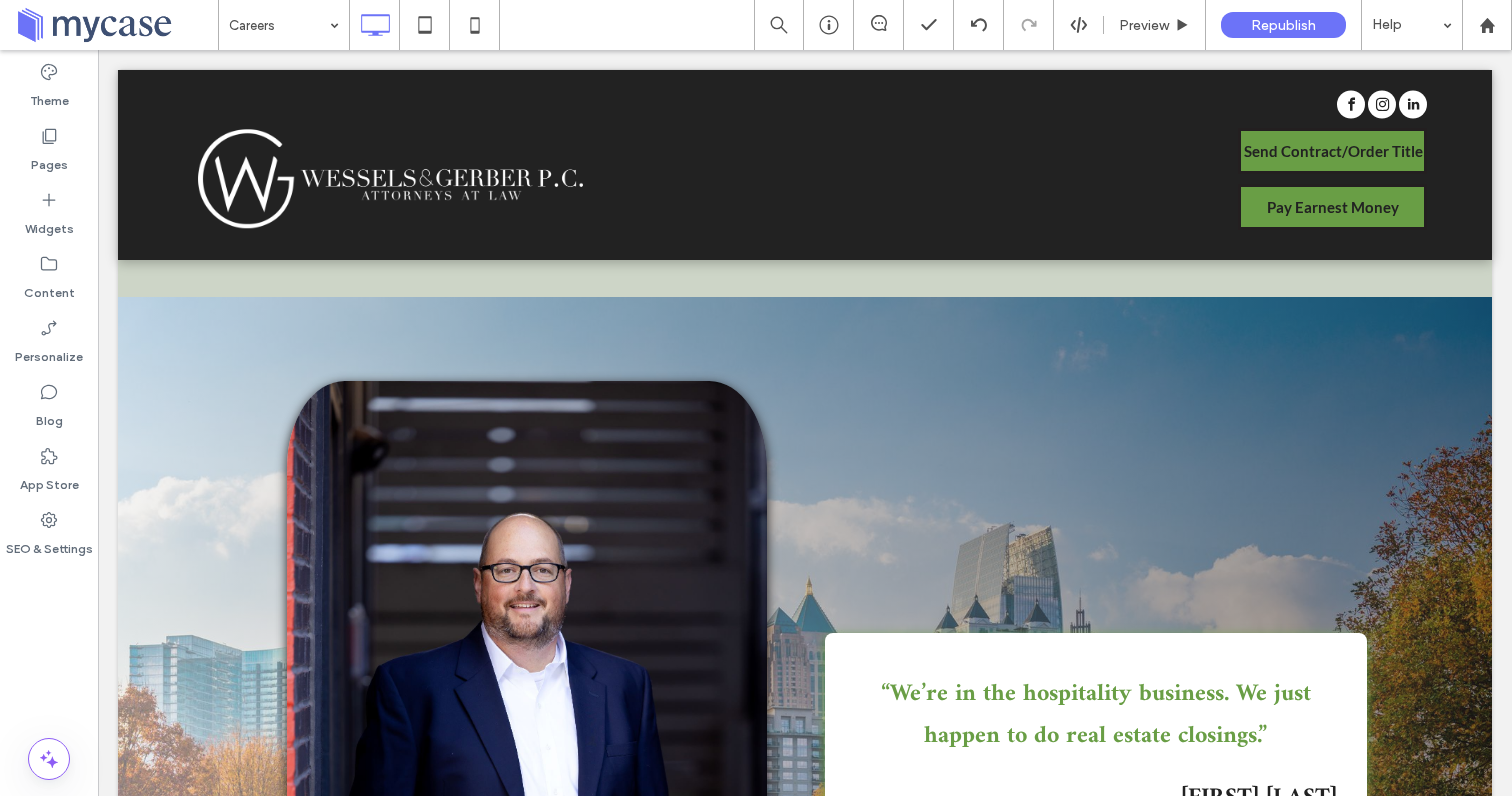 type on "****" 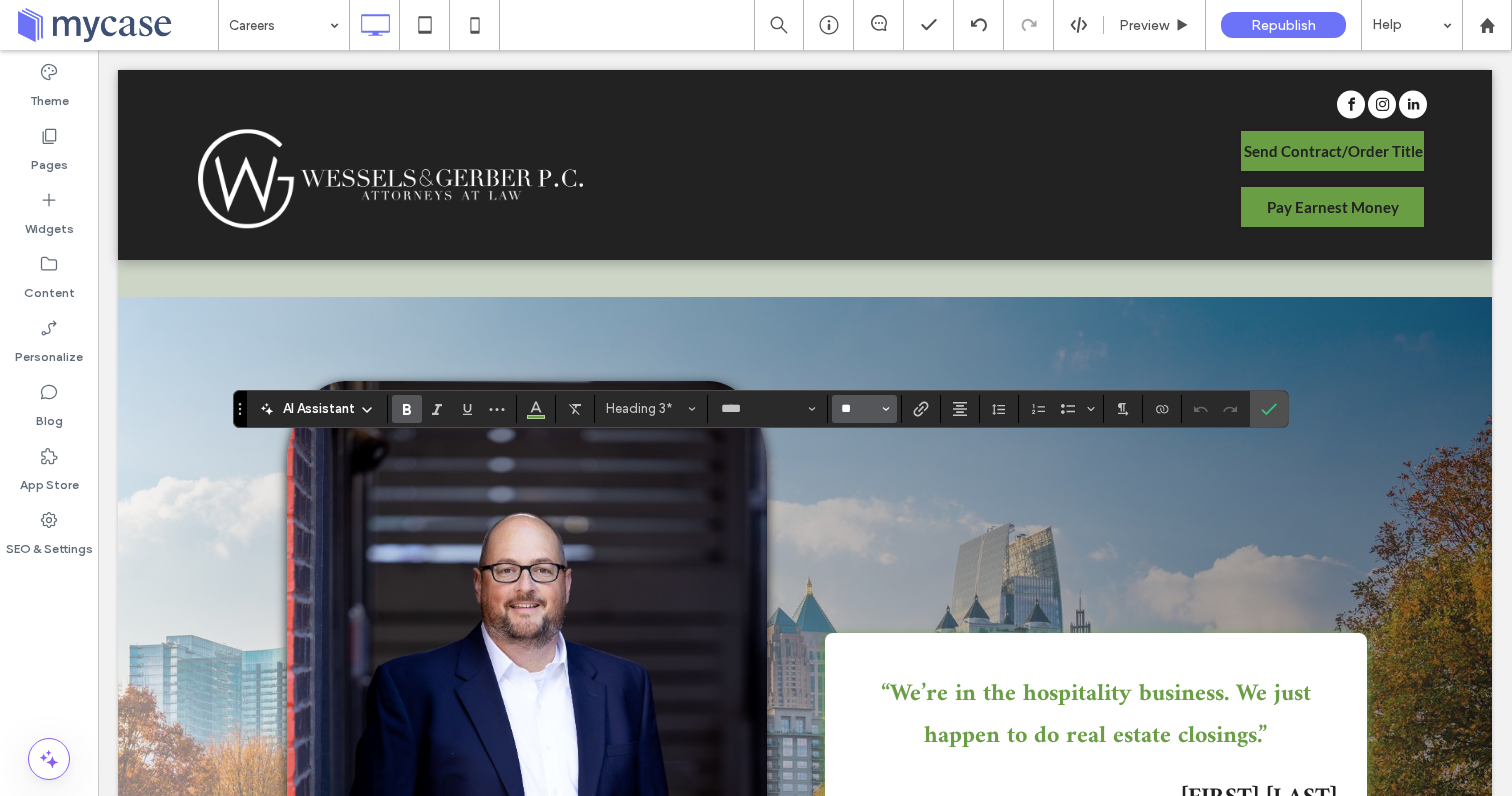 click on "**" at bounding box center [858, 409] 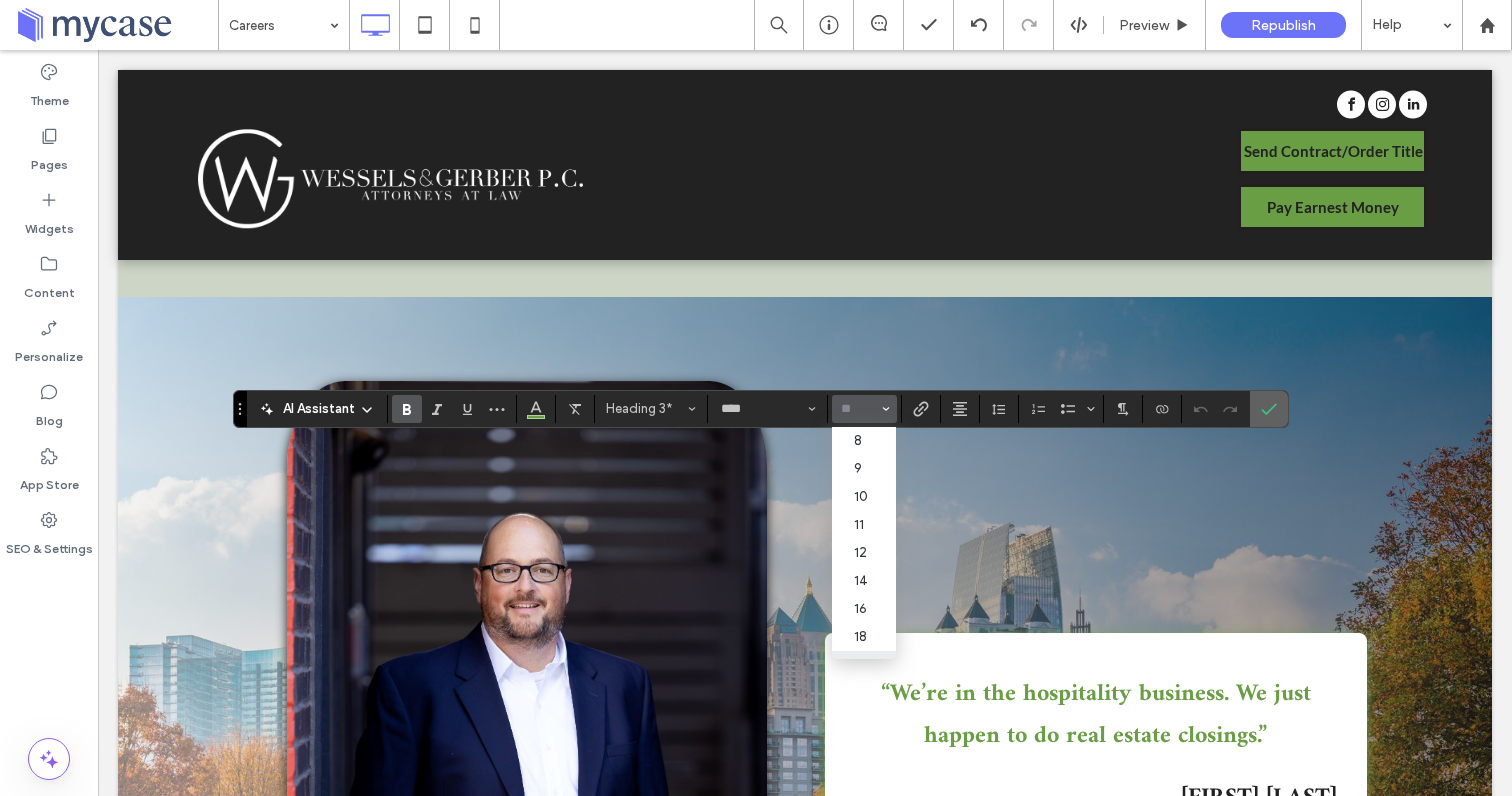 click 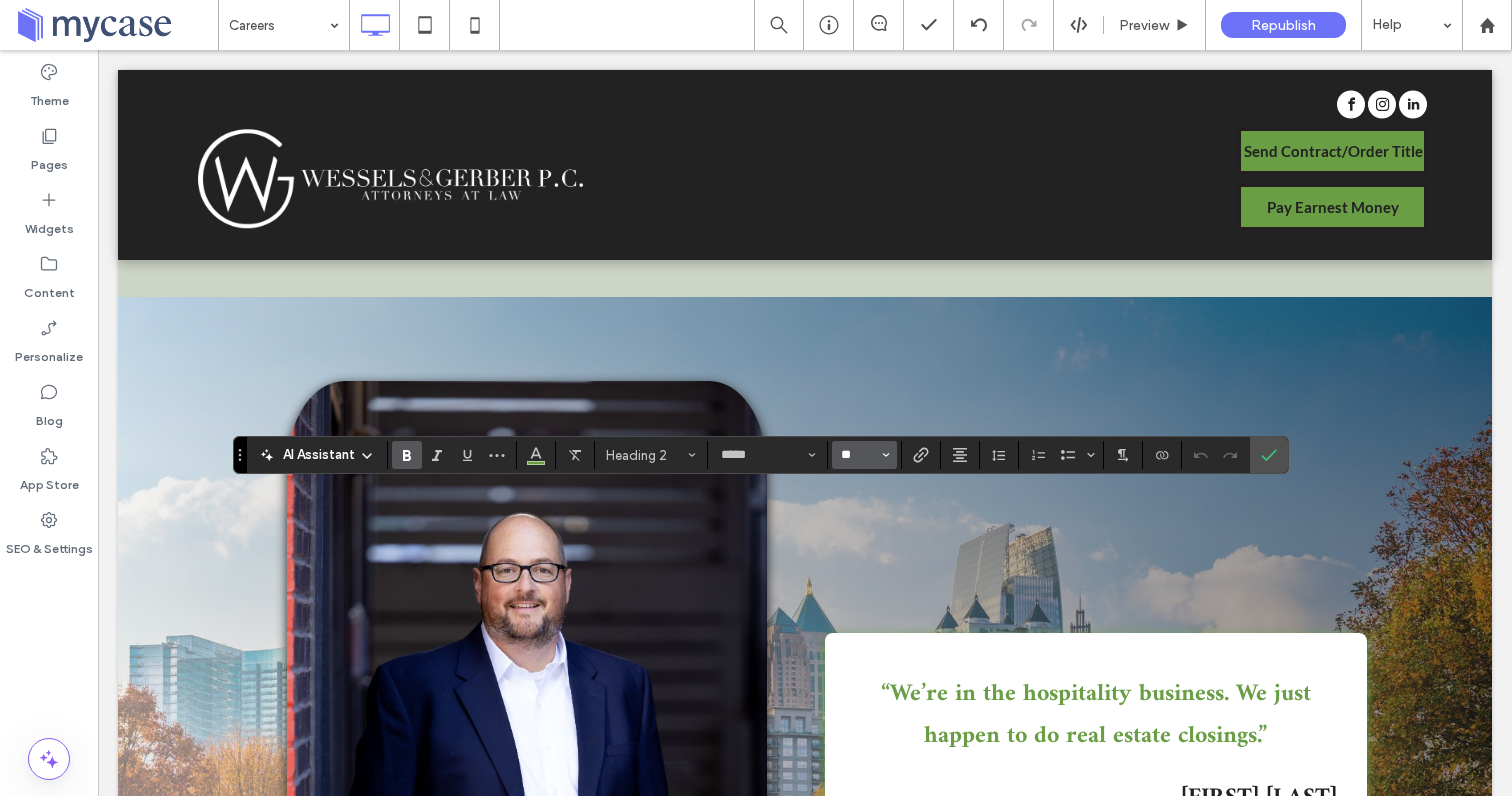 click on "**" at bounding box center (858, 455) 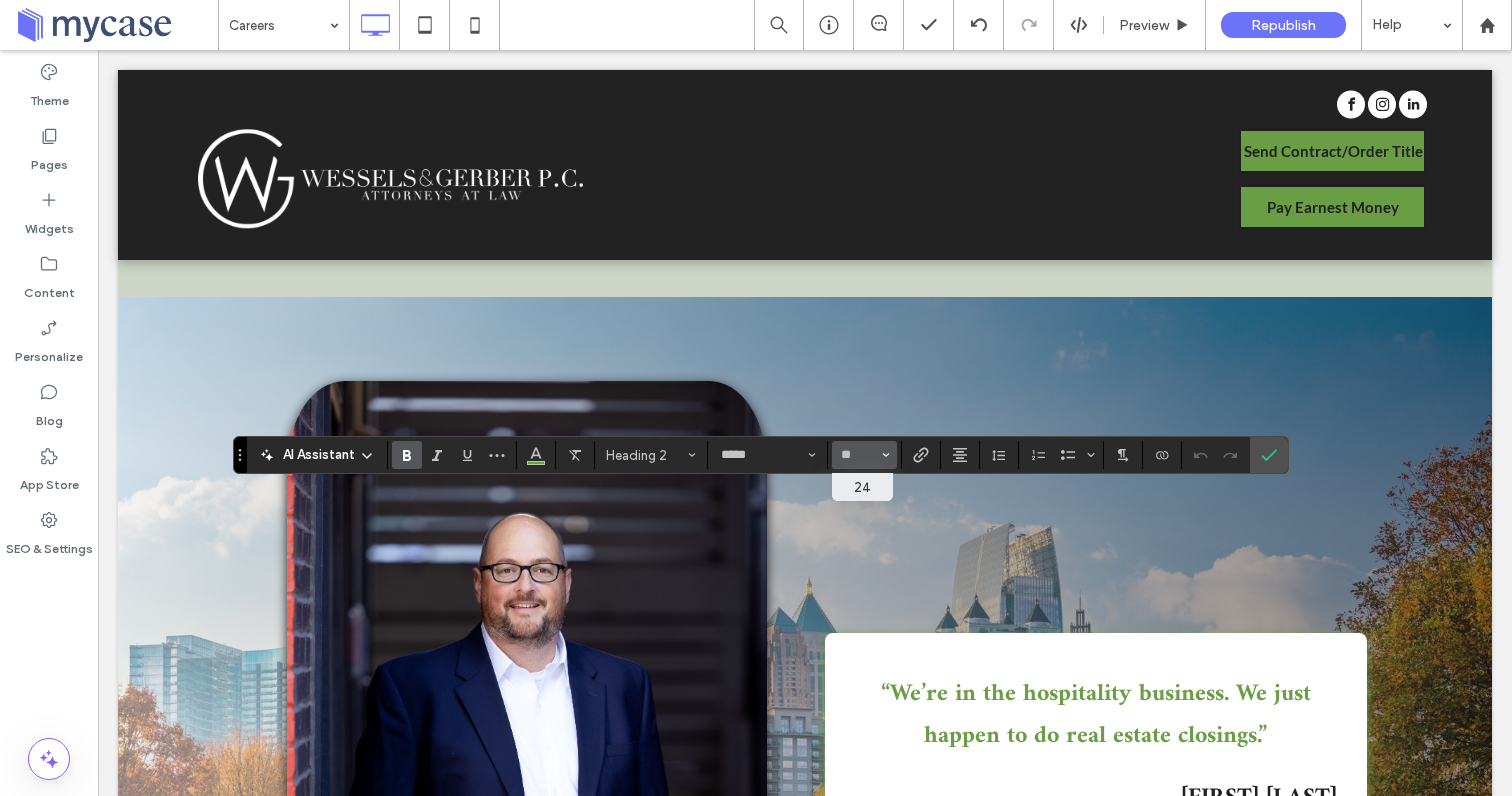 type on "**" 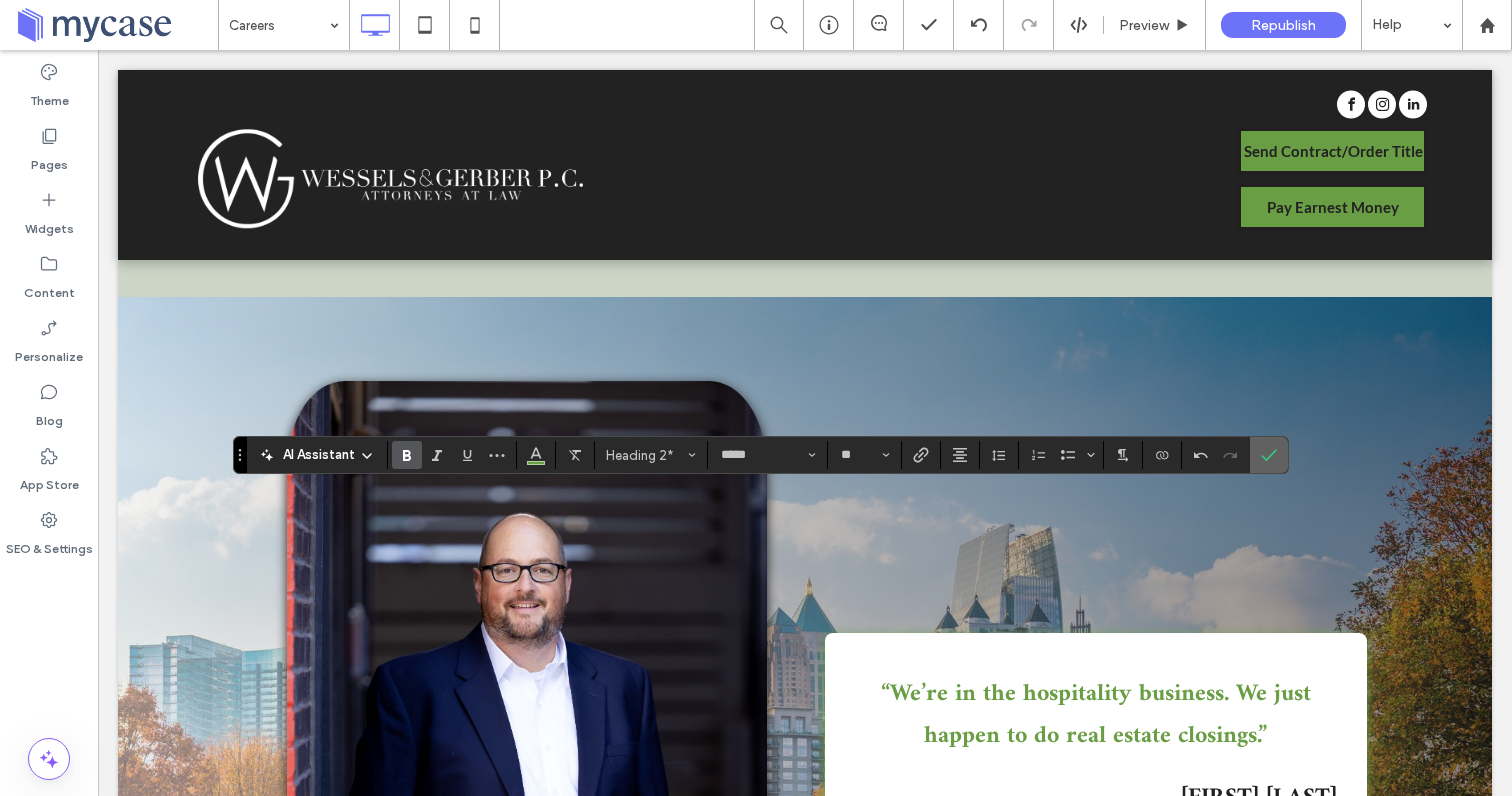 click 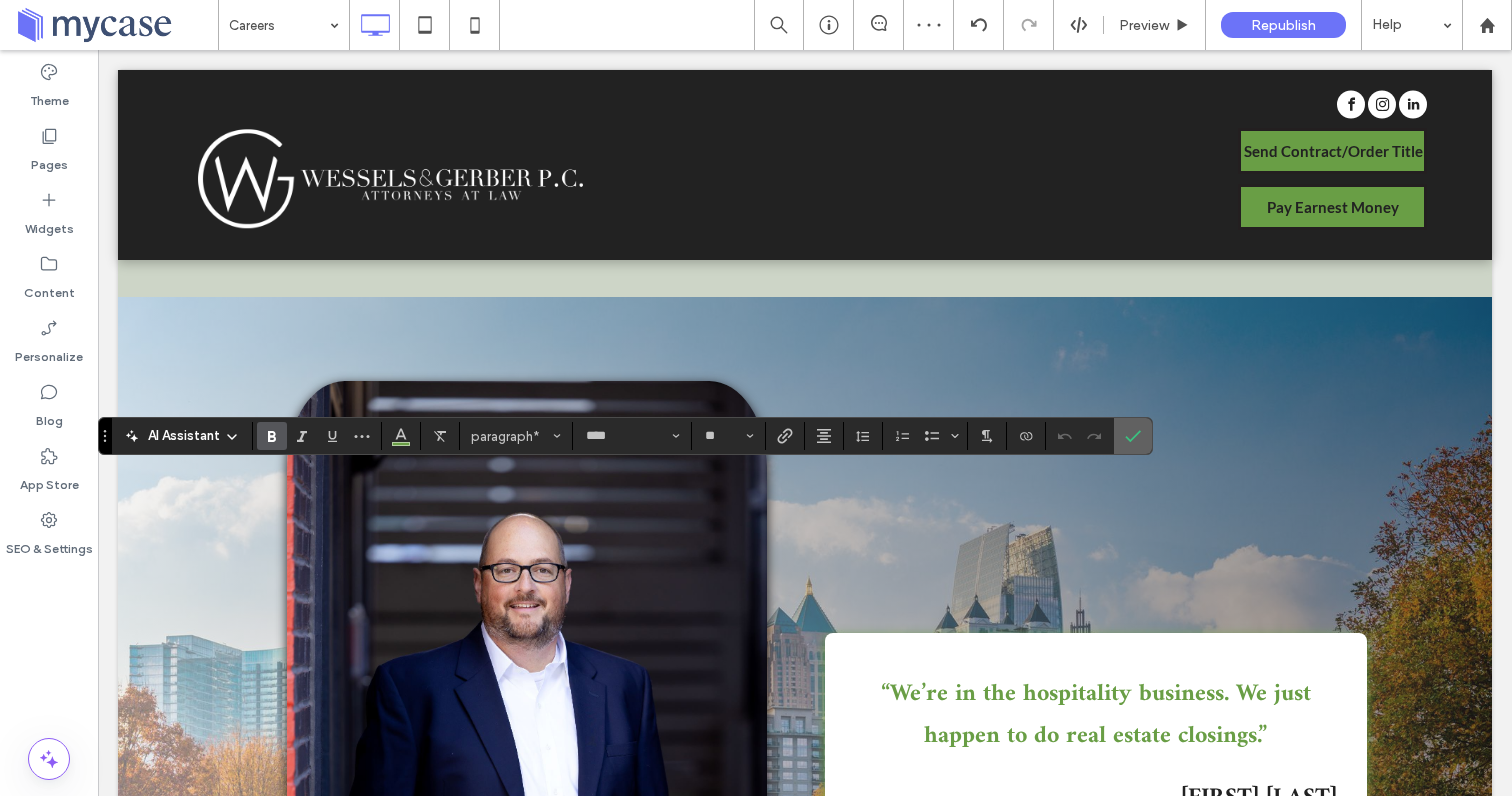 click at bounding box center [1133, 436] 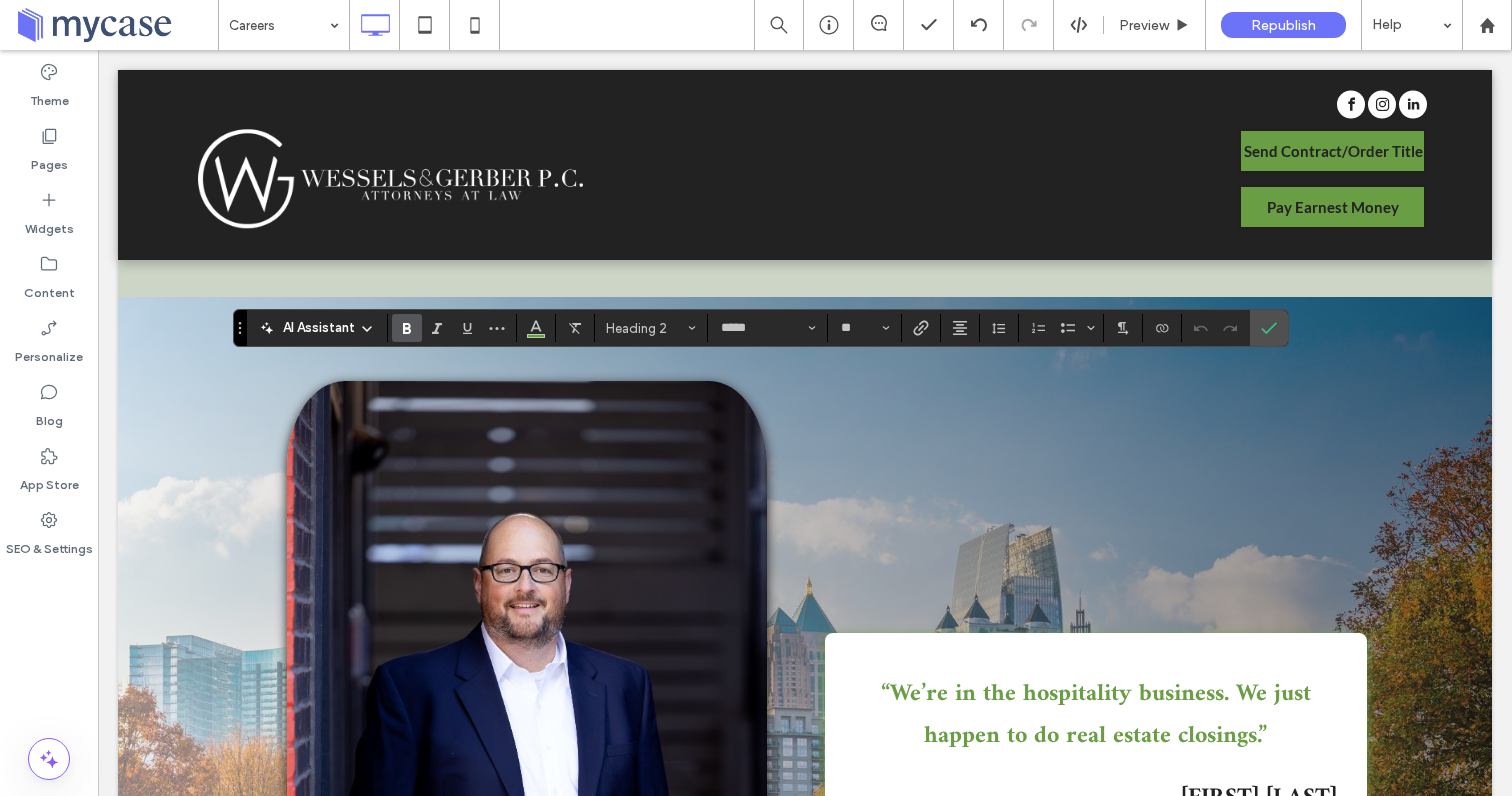 click at bounding box center [1216, 328] 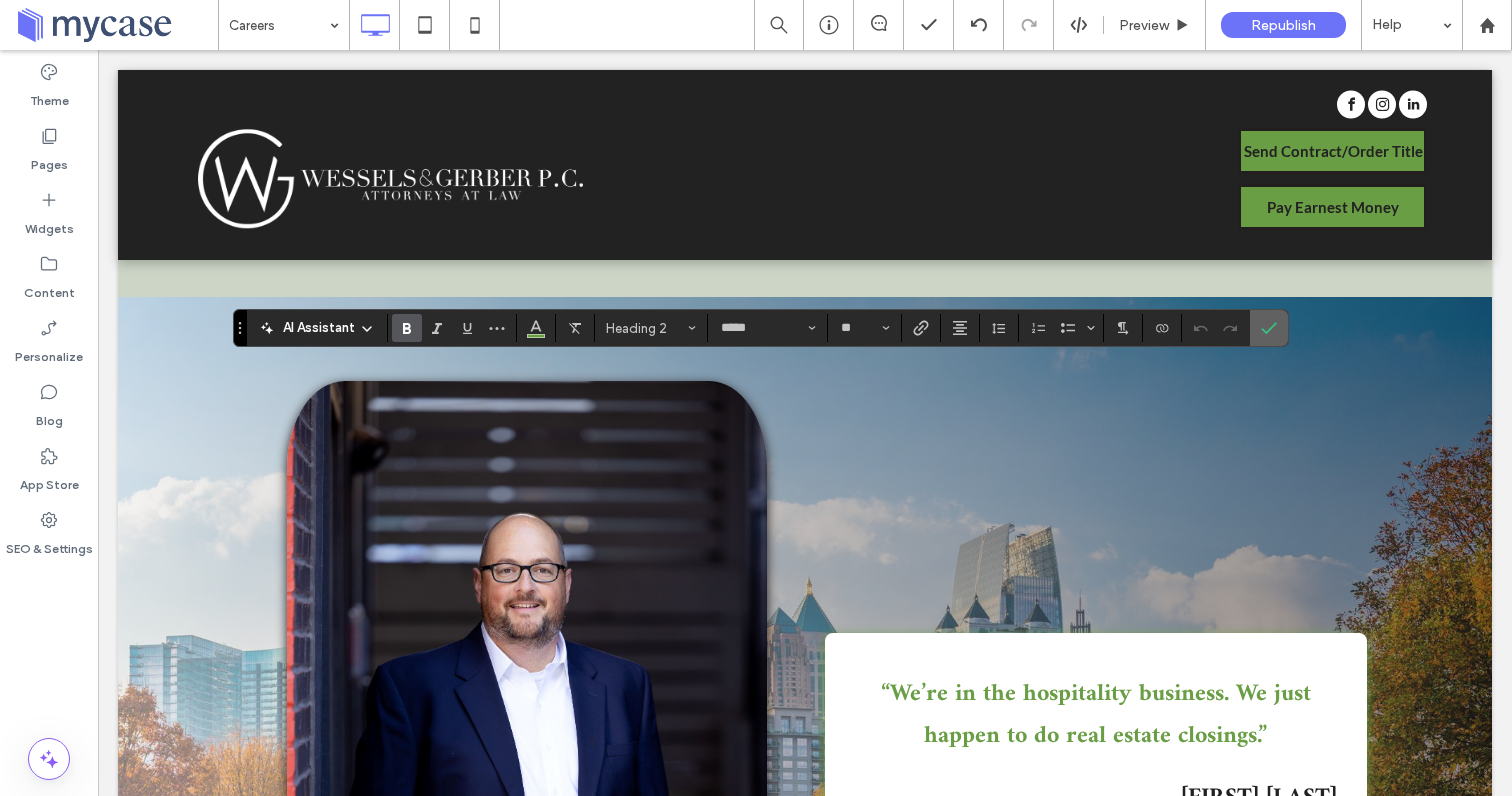 click 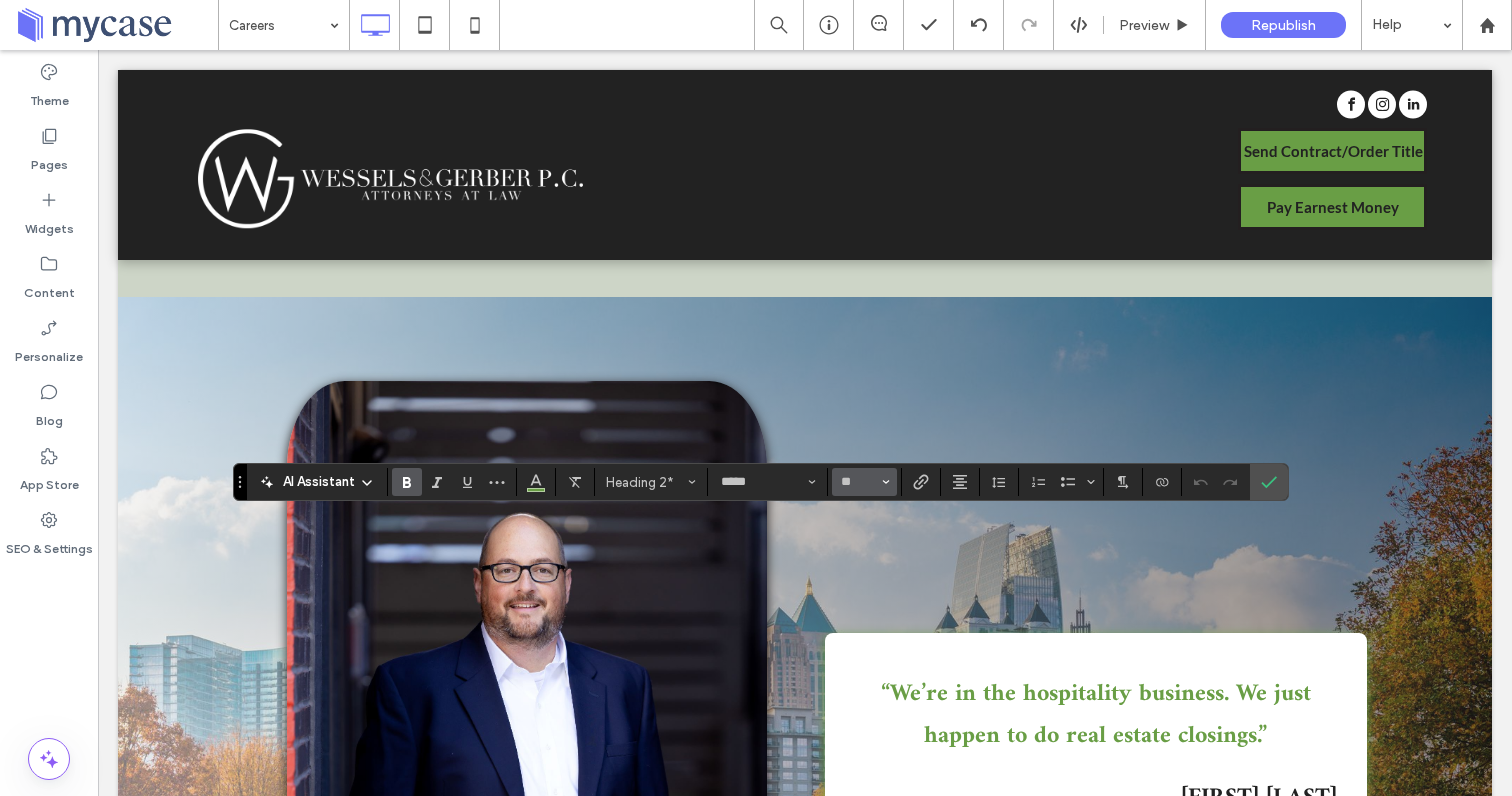 click on "**" at bounding box center (864, 482) 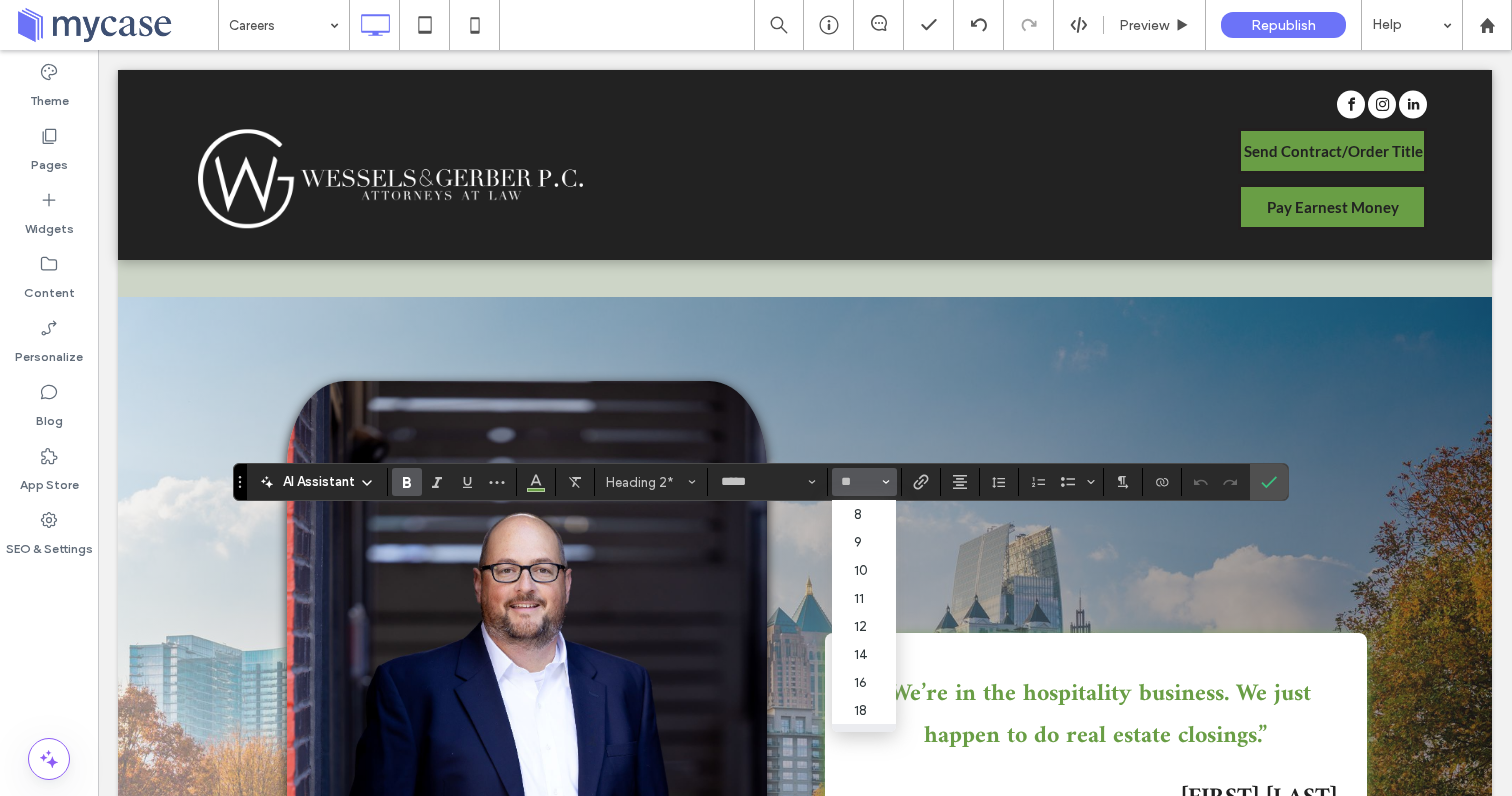 type 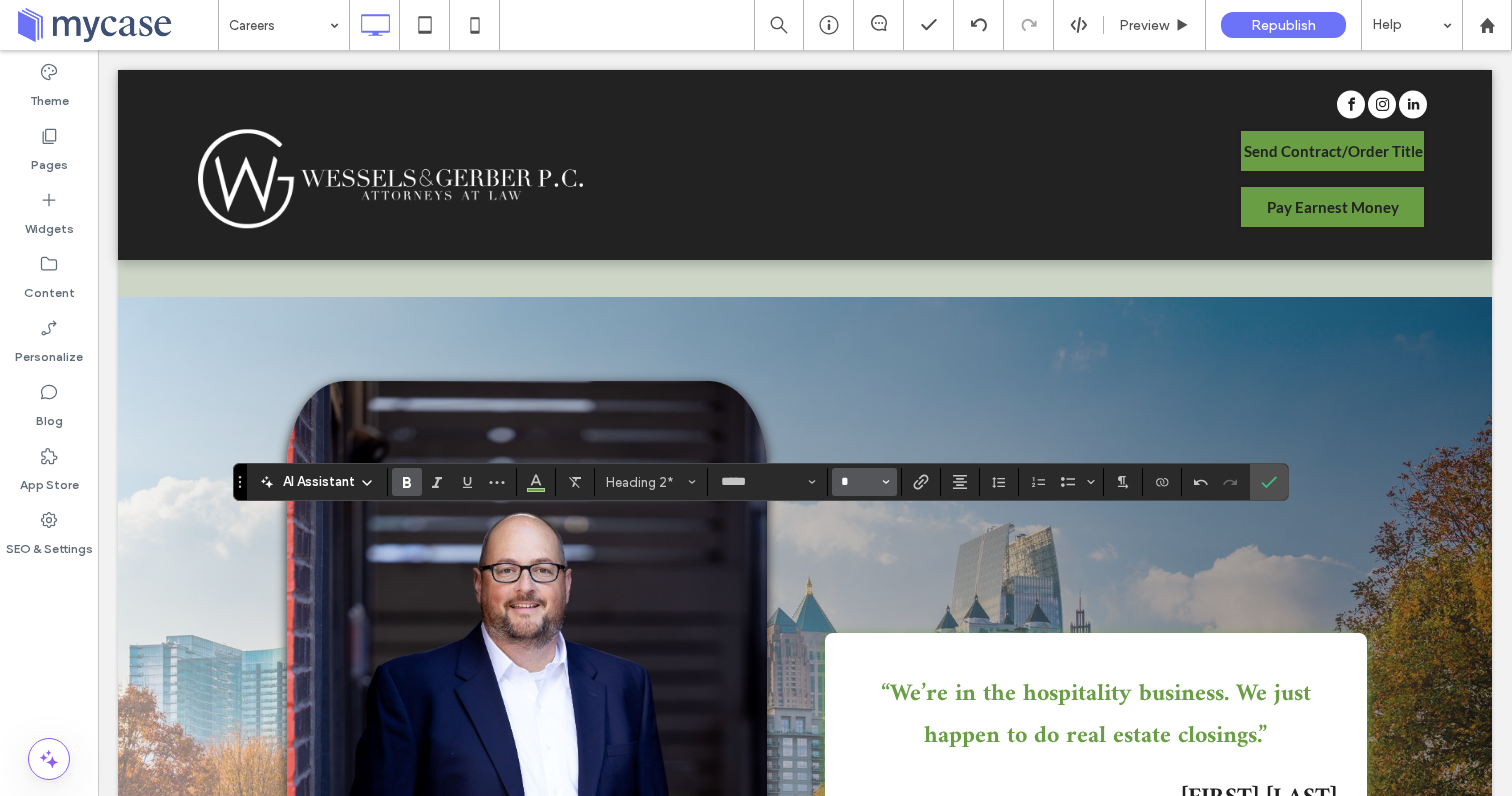 click on "*" at bounding box center (858, 482) 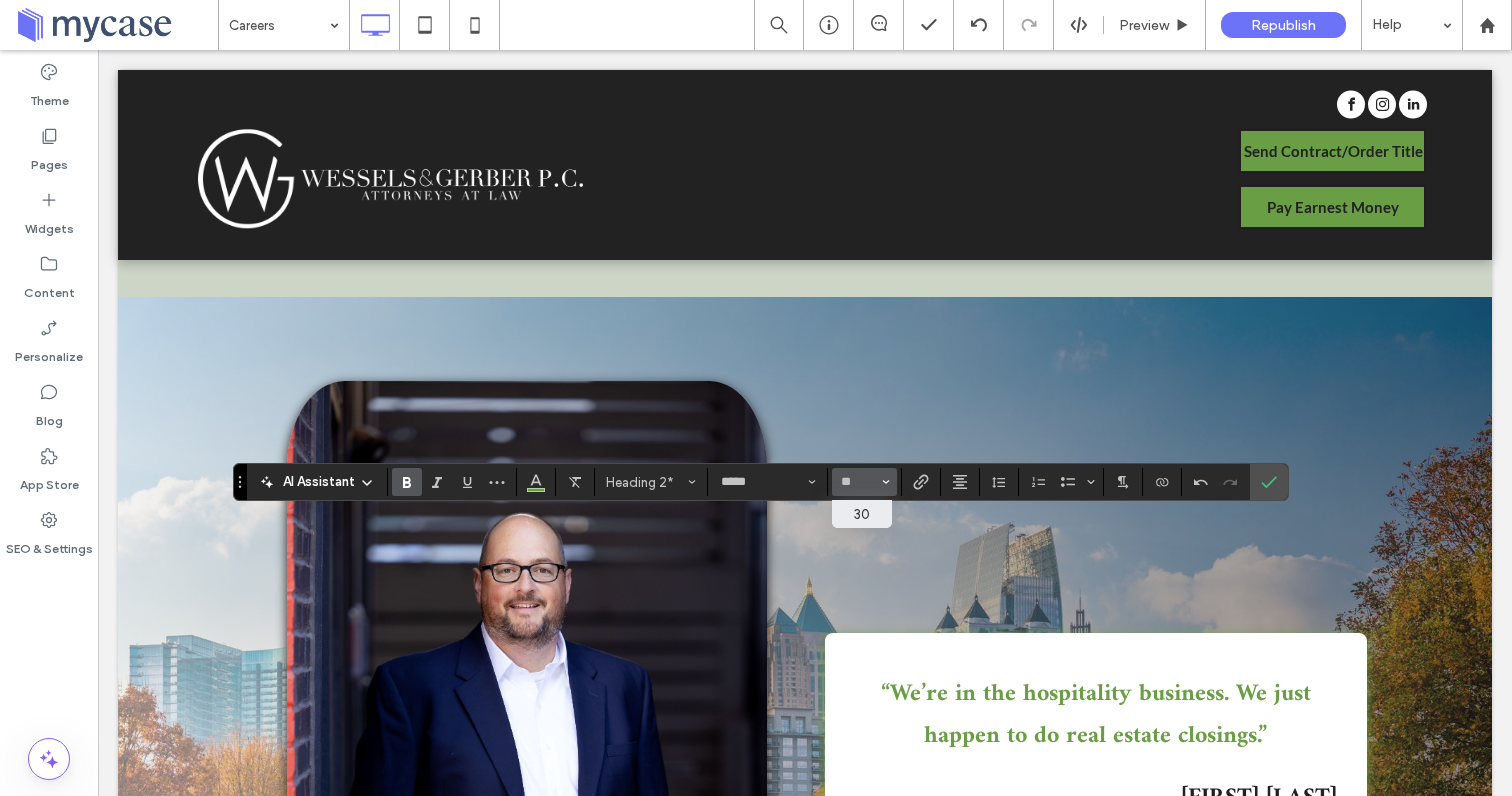 type on "**" 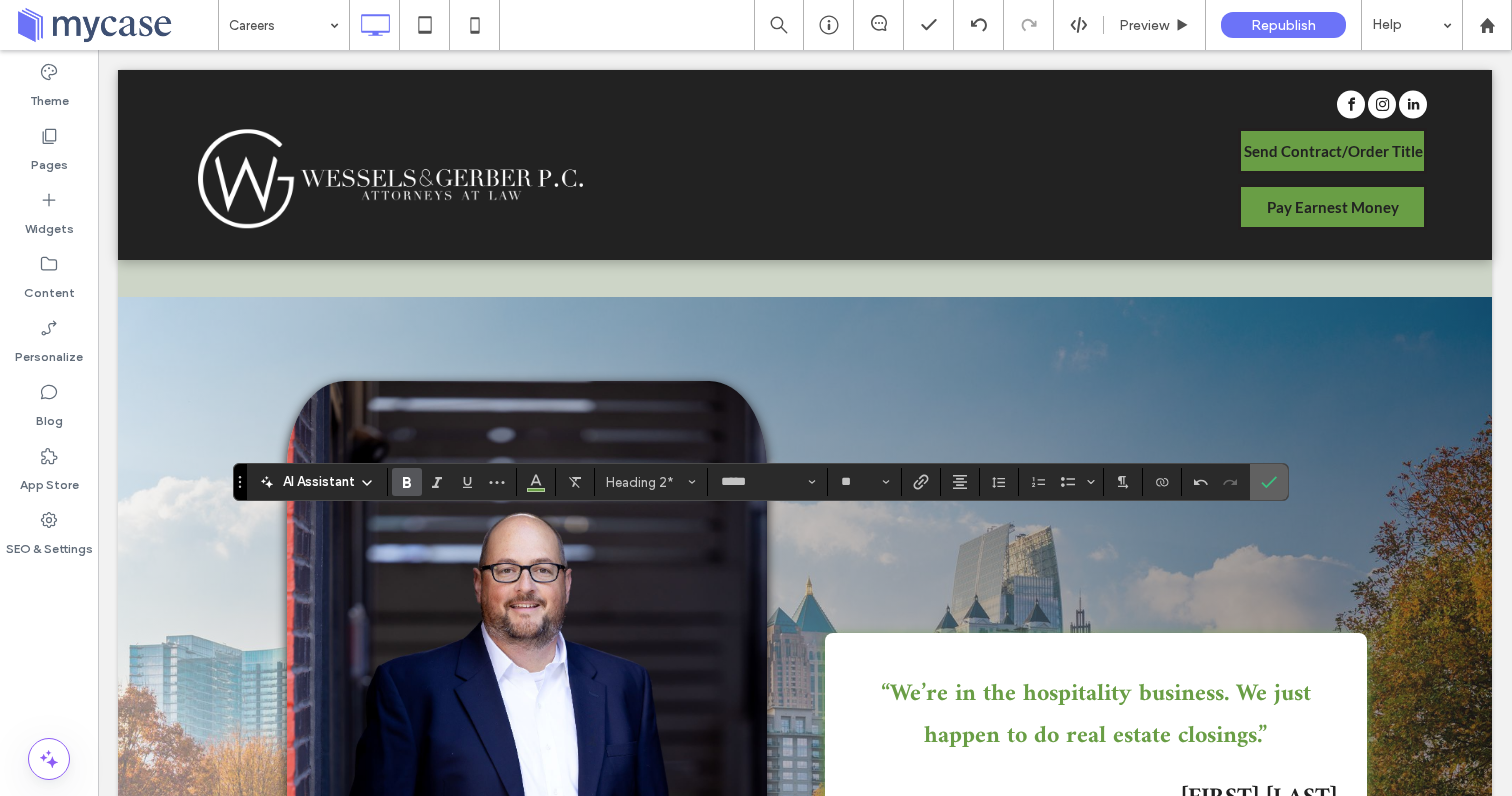 click 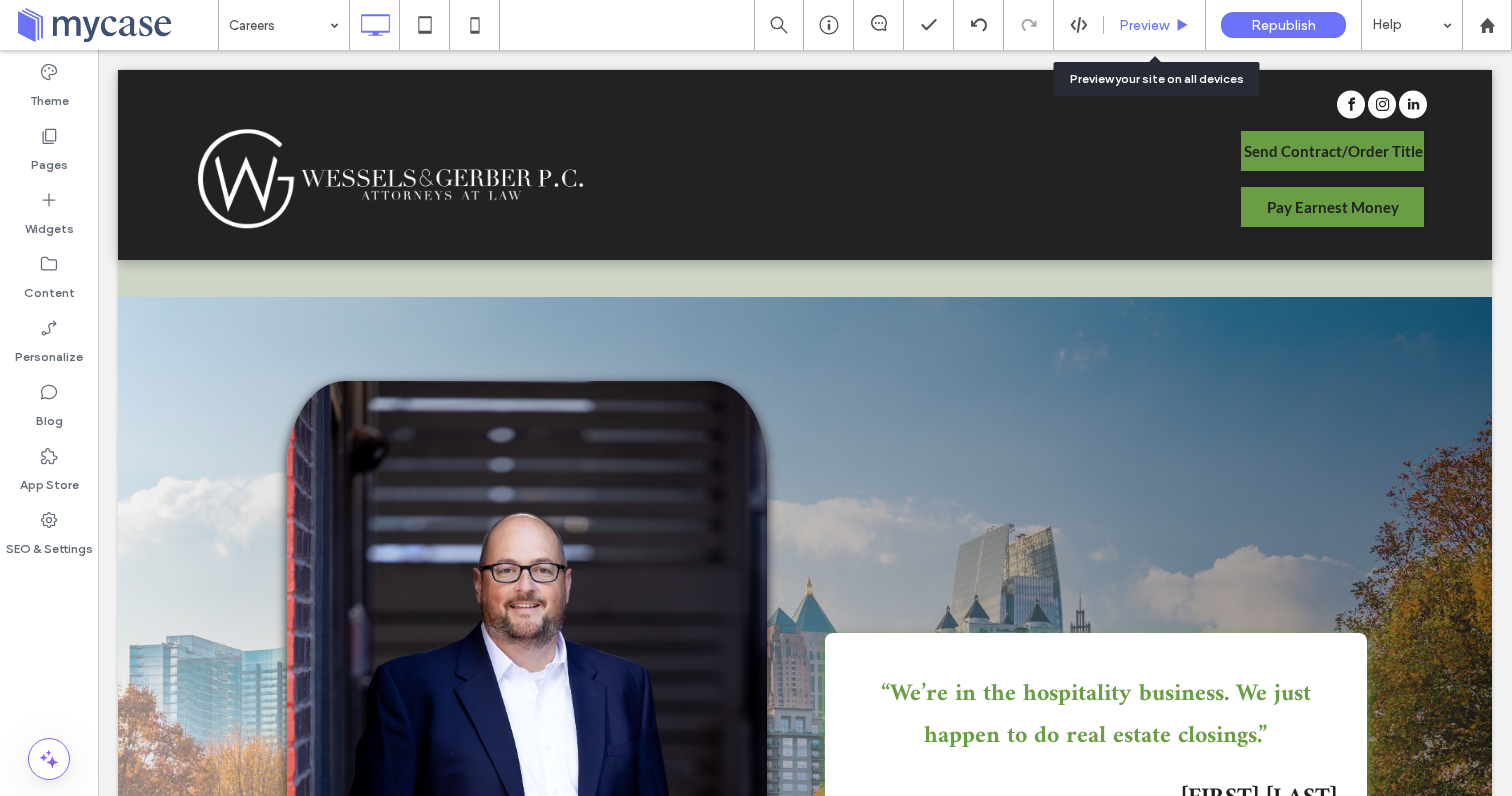 click on "Preview" at bounding box center (1144, 25) 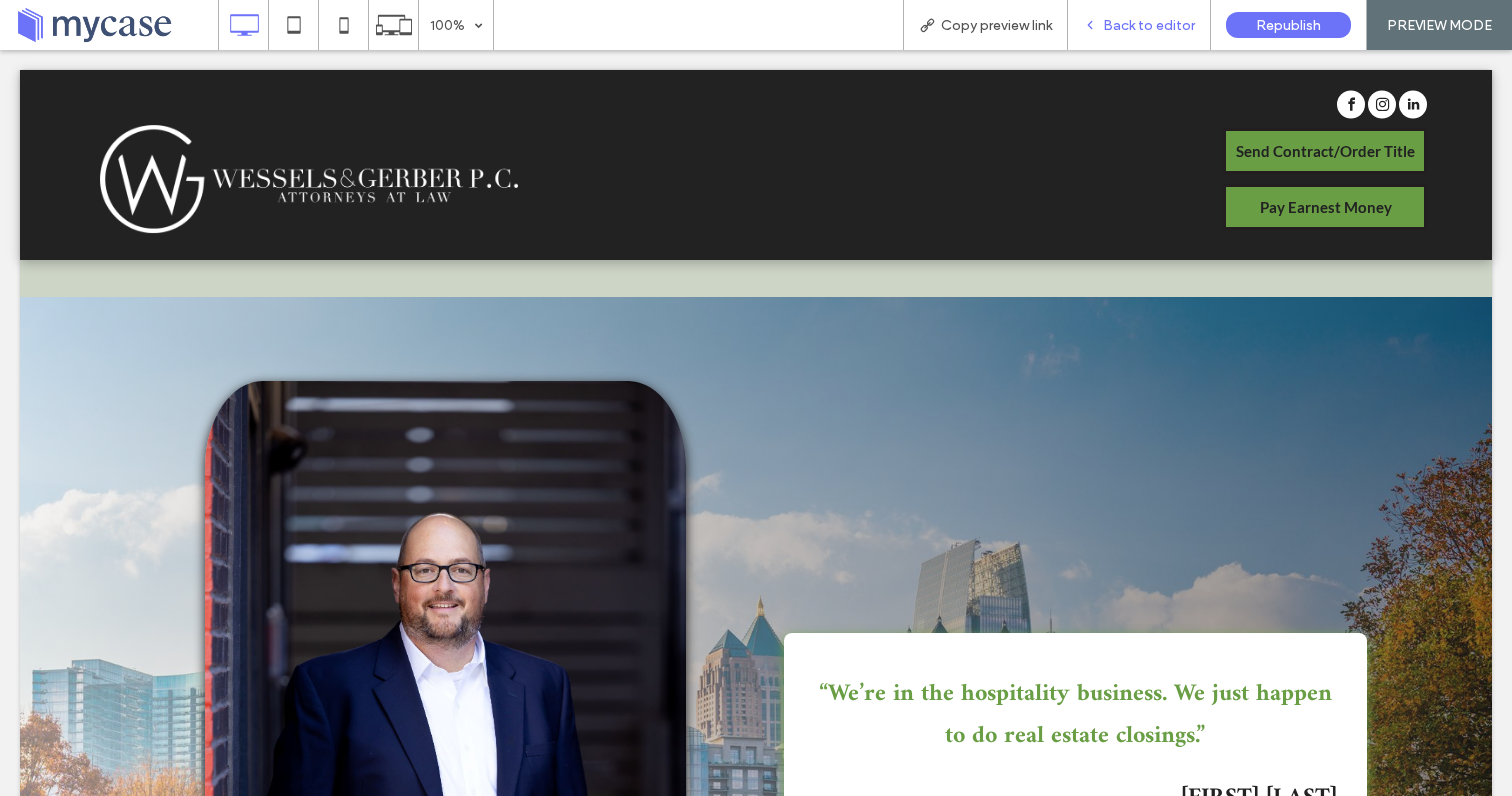 click on "Back to editor" at bounding box center (1139, 25) 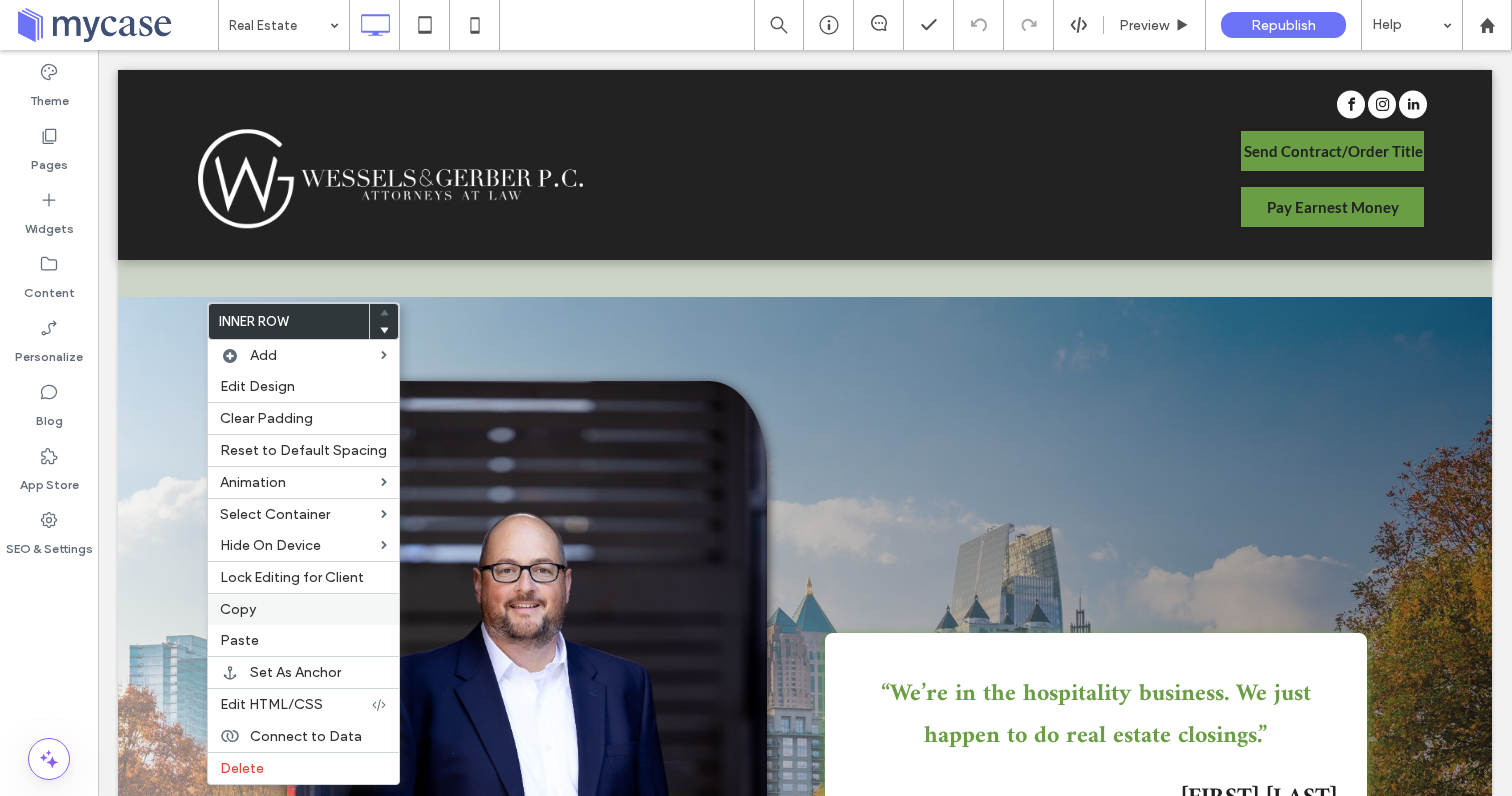 click on "Copy" at bounding box center (238, 609) 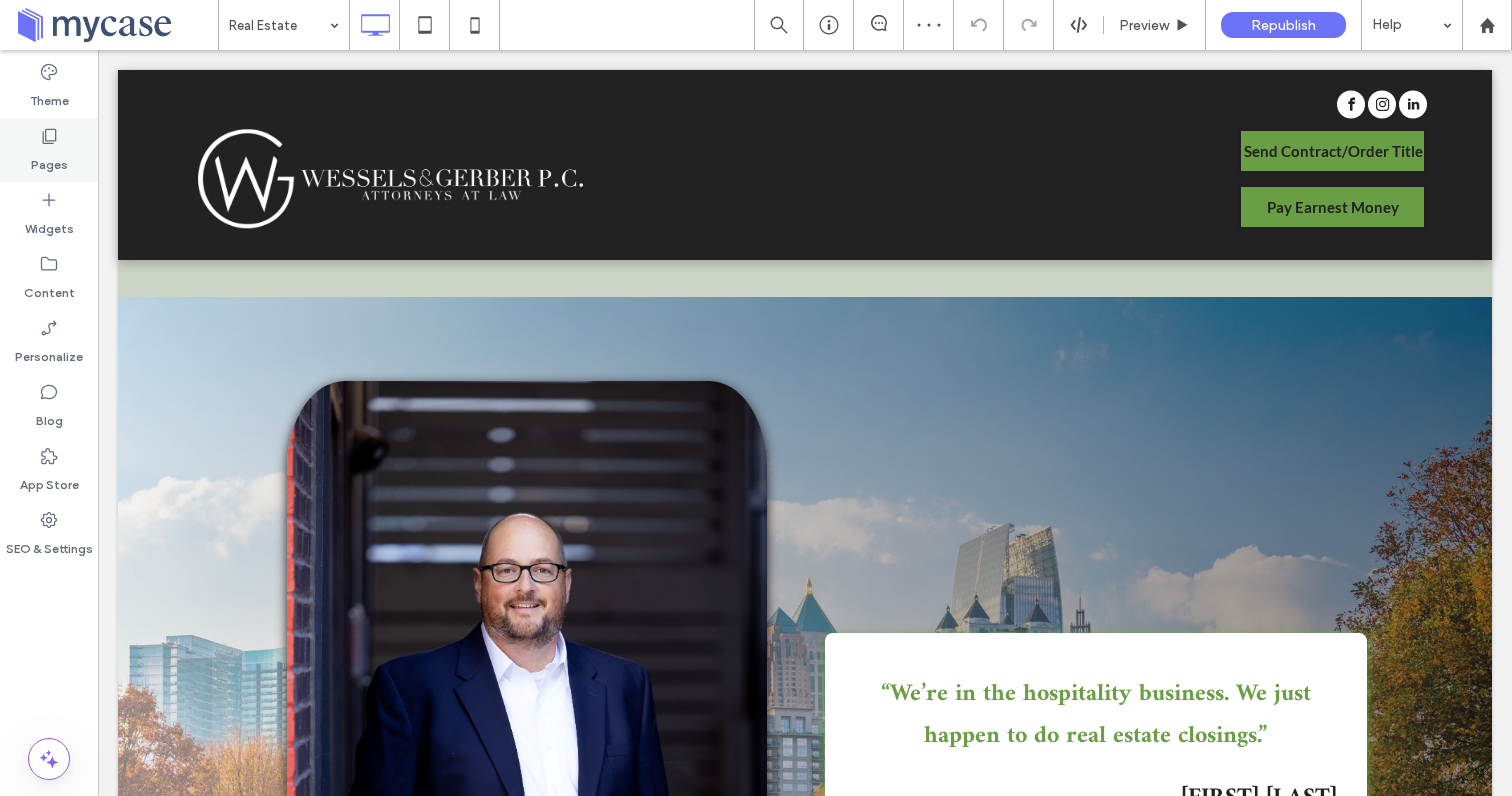 click on "Pages" at bounding box center (49, 150) 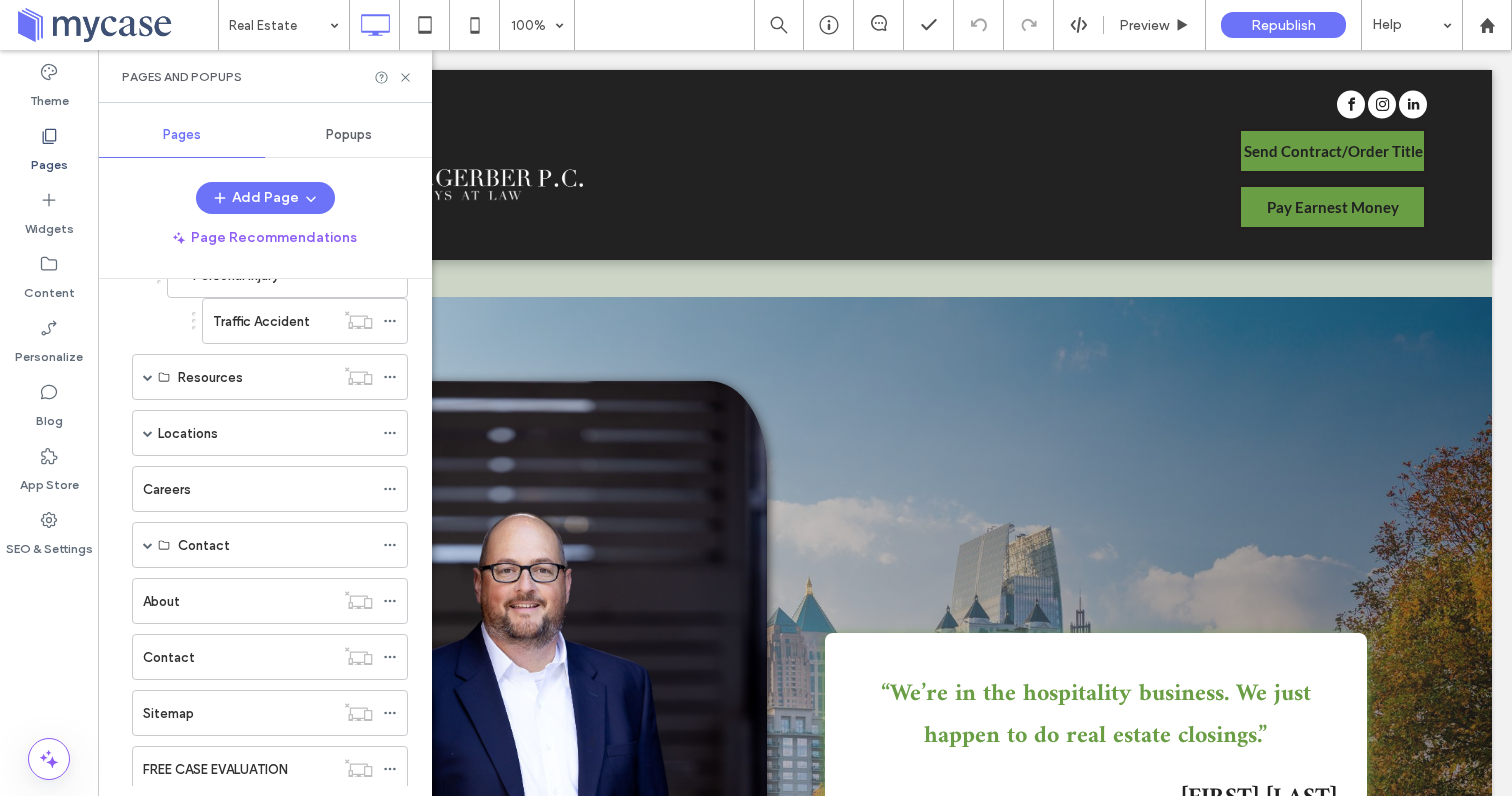 scroll, scrollTop: 510, scrollLeft: 0, axis: vertical 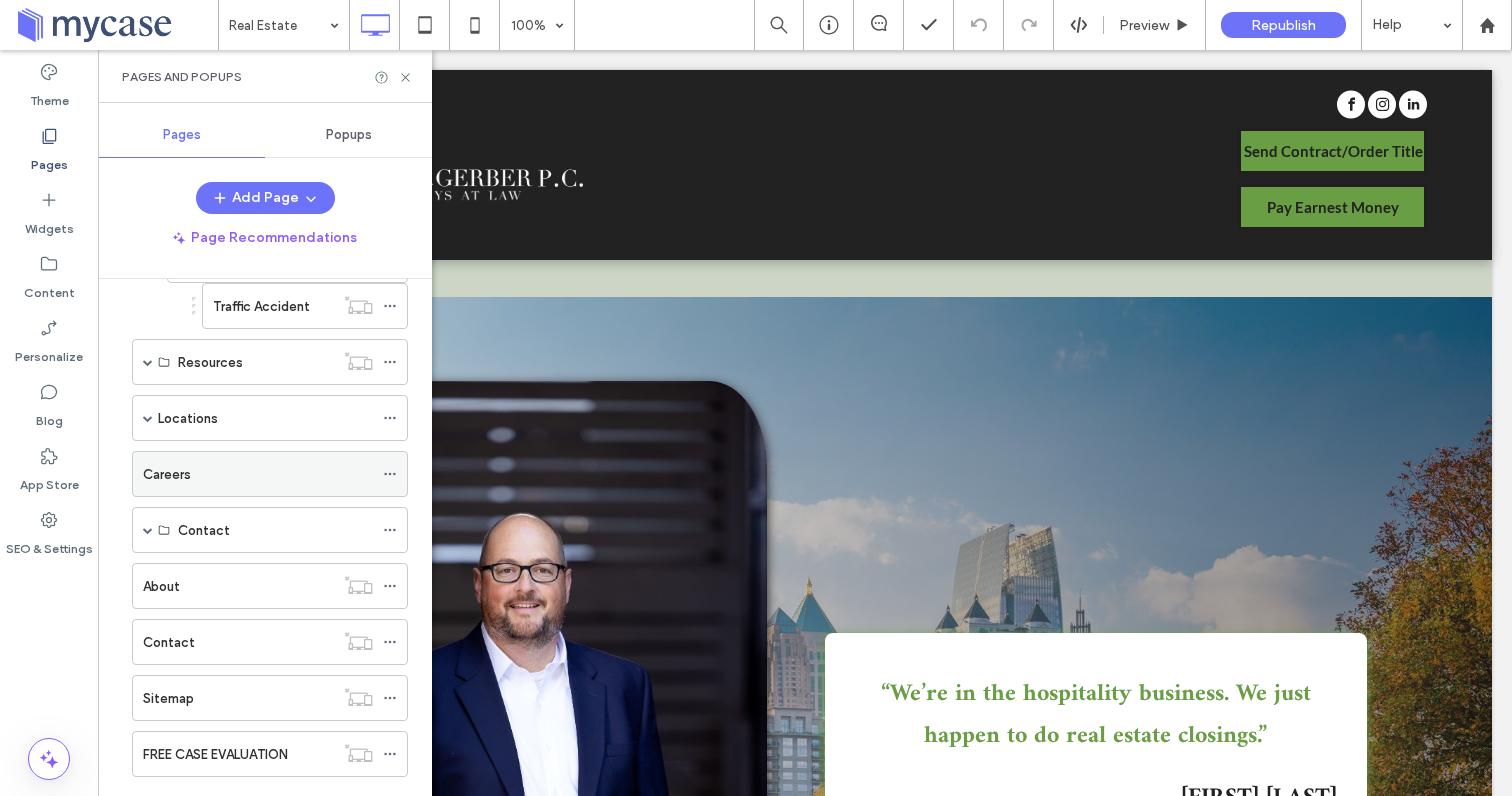 click on "Careers" at bounding box center [258, 474] 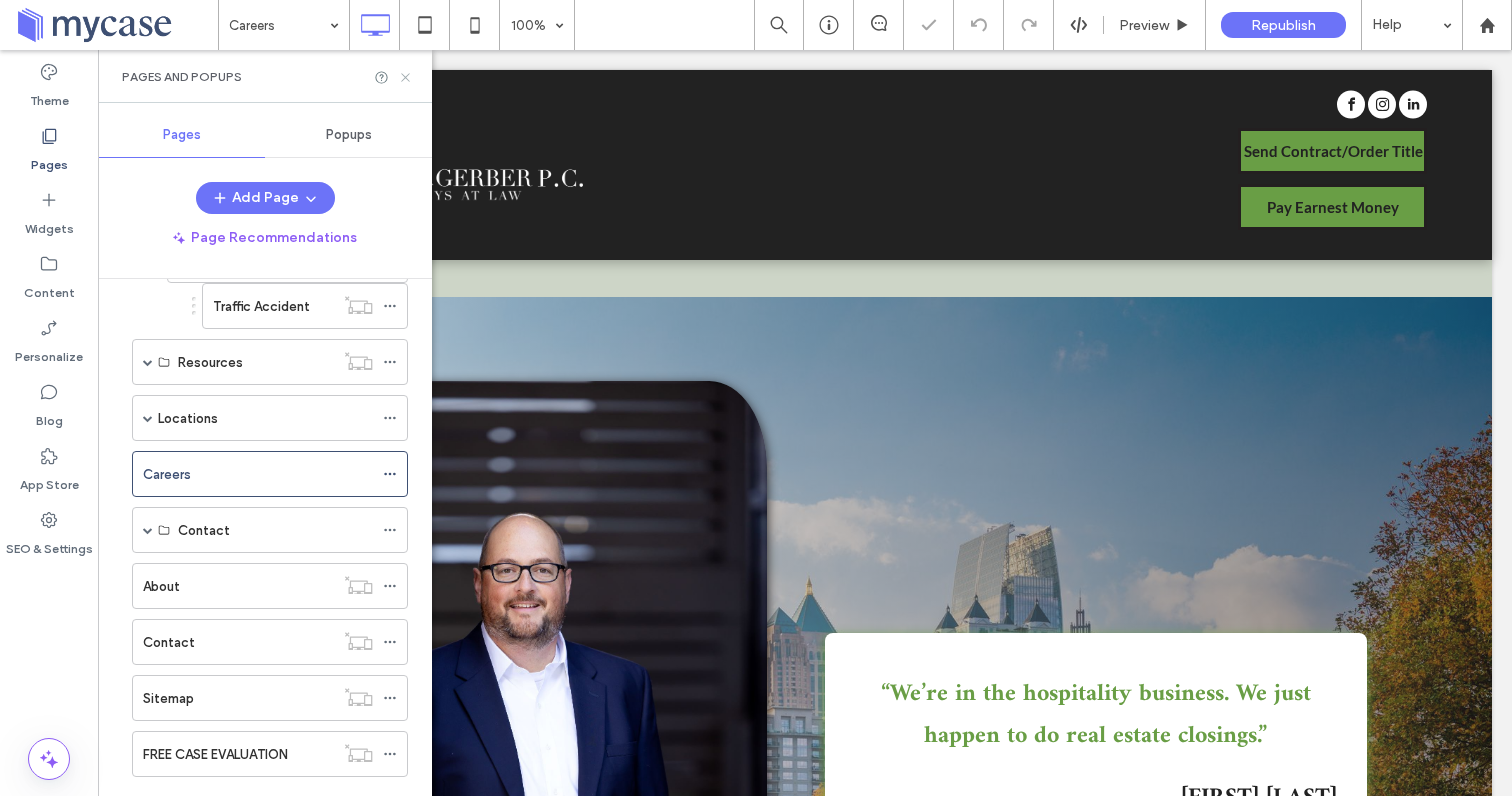 click 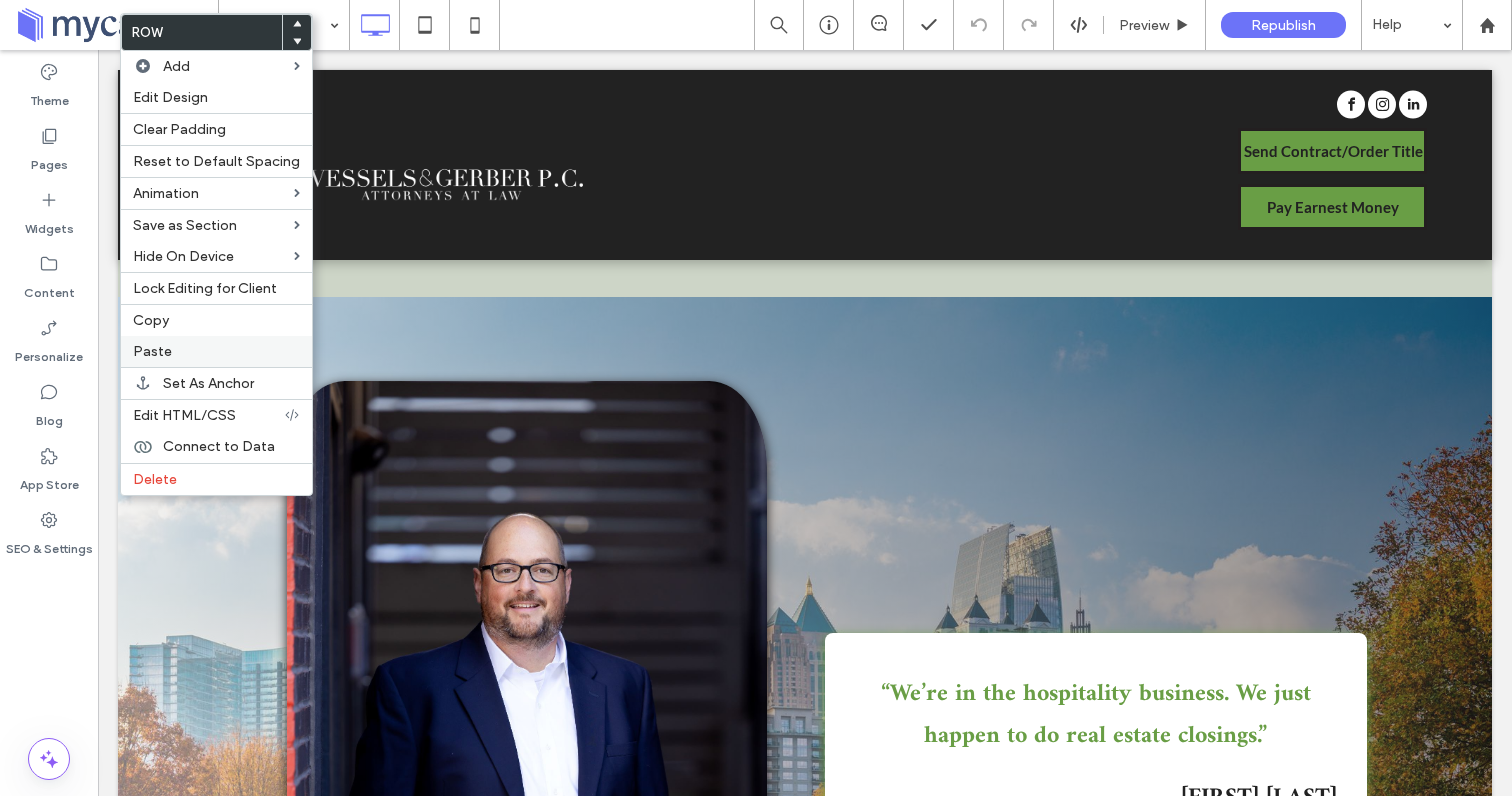 click on "Paste" at bounding box center [152, 351] 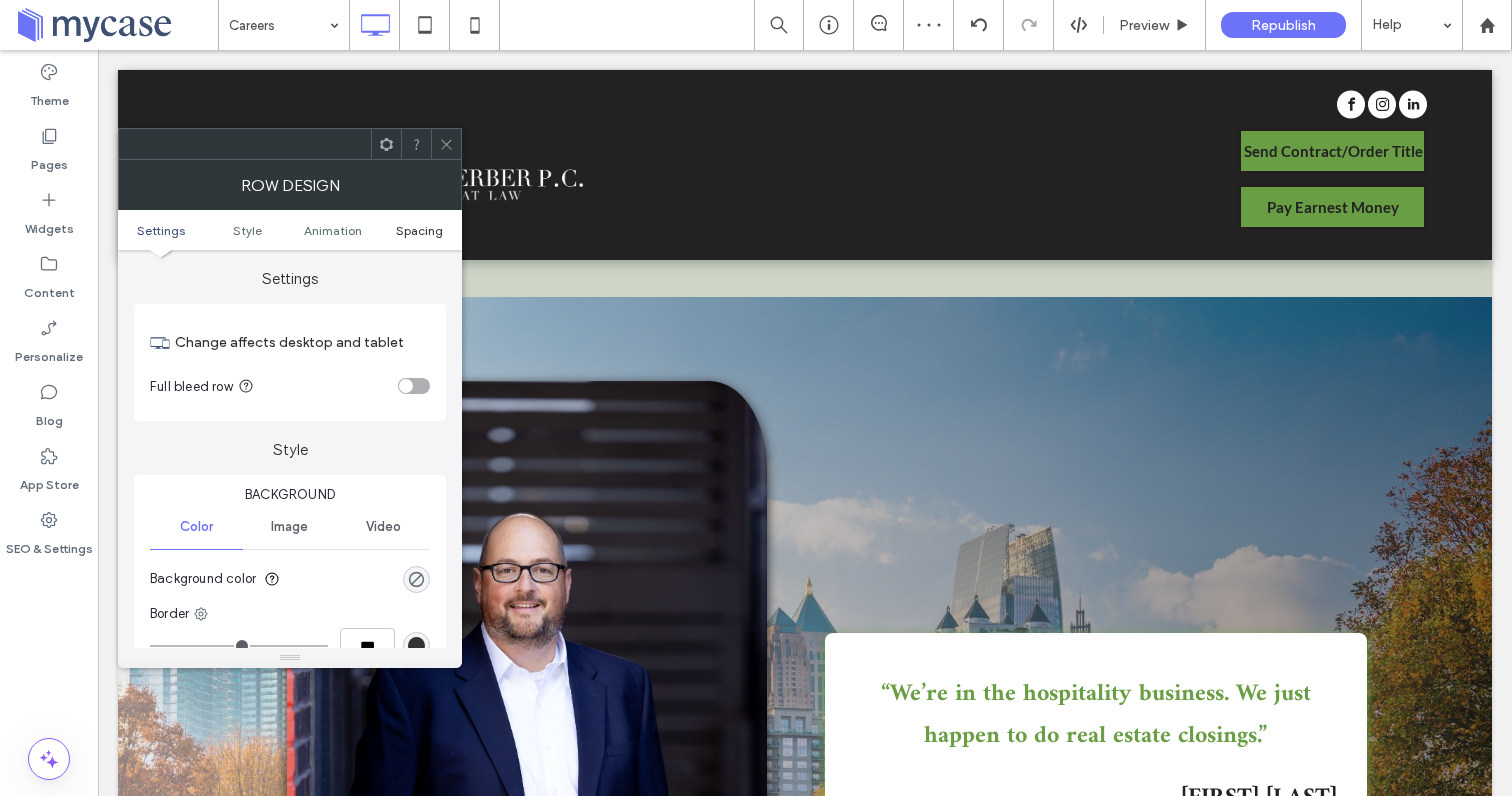 click on "Spacing" at bounding box center [419, 230] 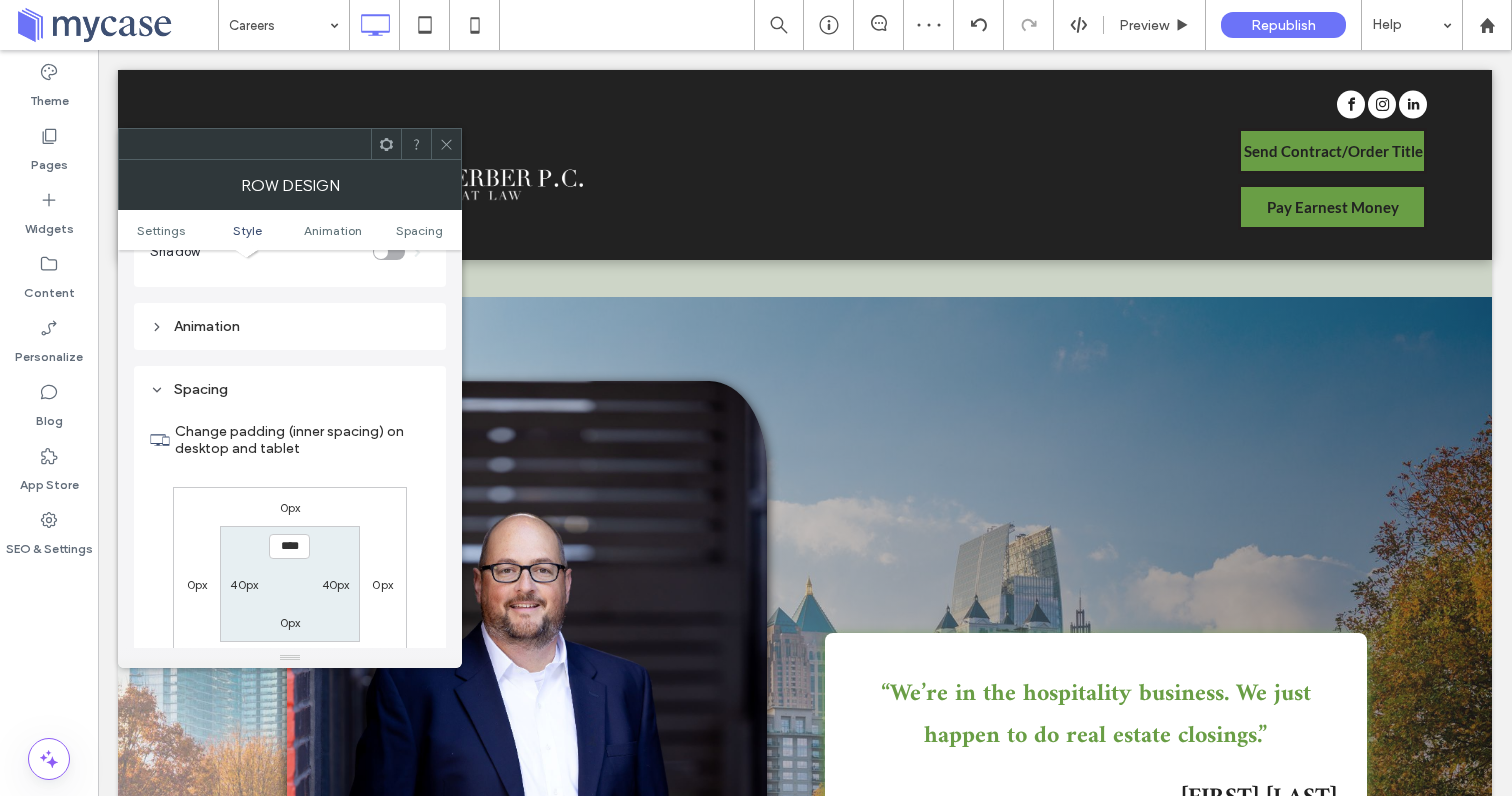 scroll, scrollTop: 566, scrollLeft: 0, axis: vertical 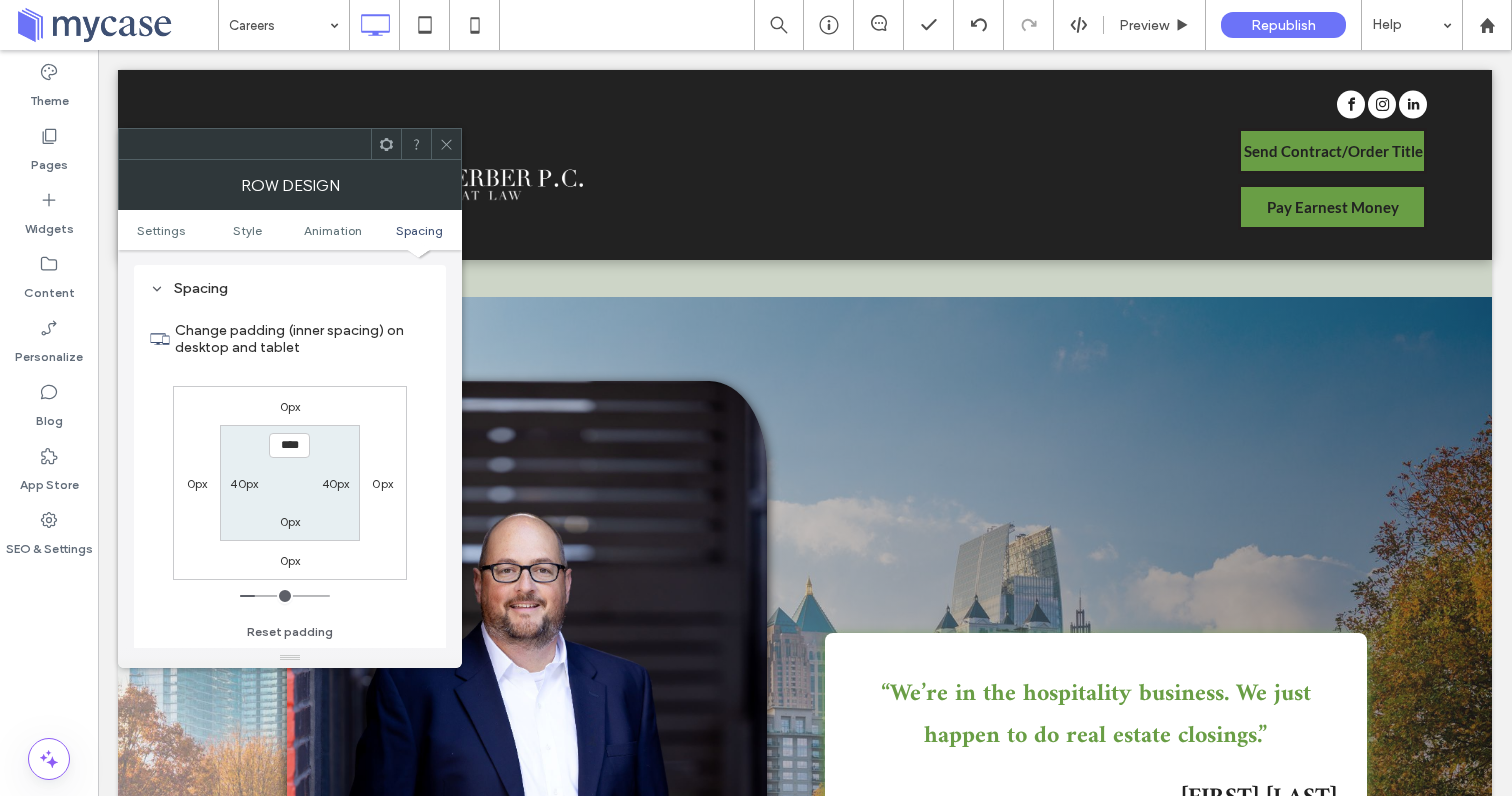 click 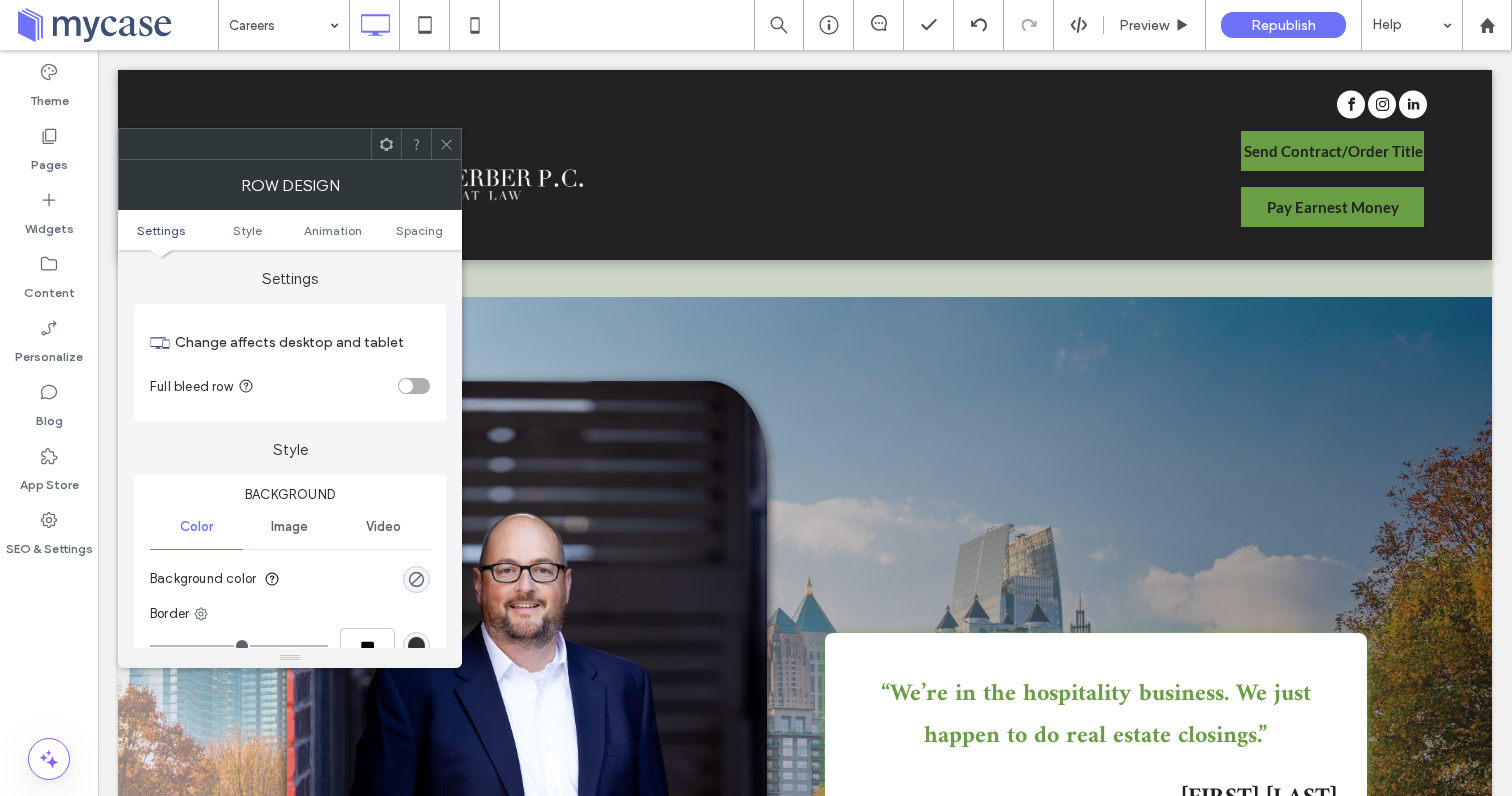 click on "Settings Style Animation Spacing" at bounding box center [290, 230] 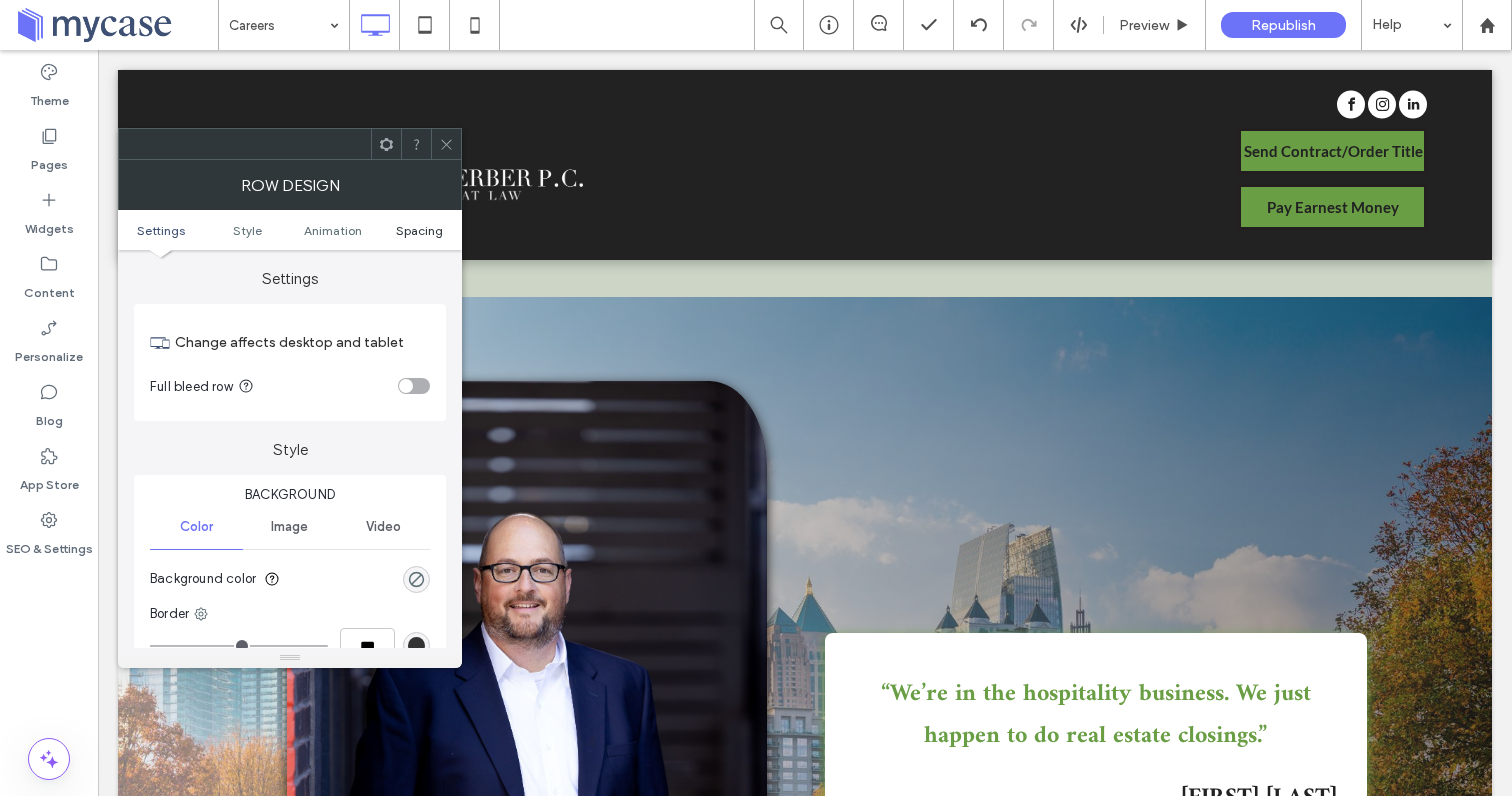 click on "Spacing" at bounding box center (419, 230) 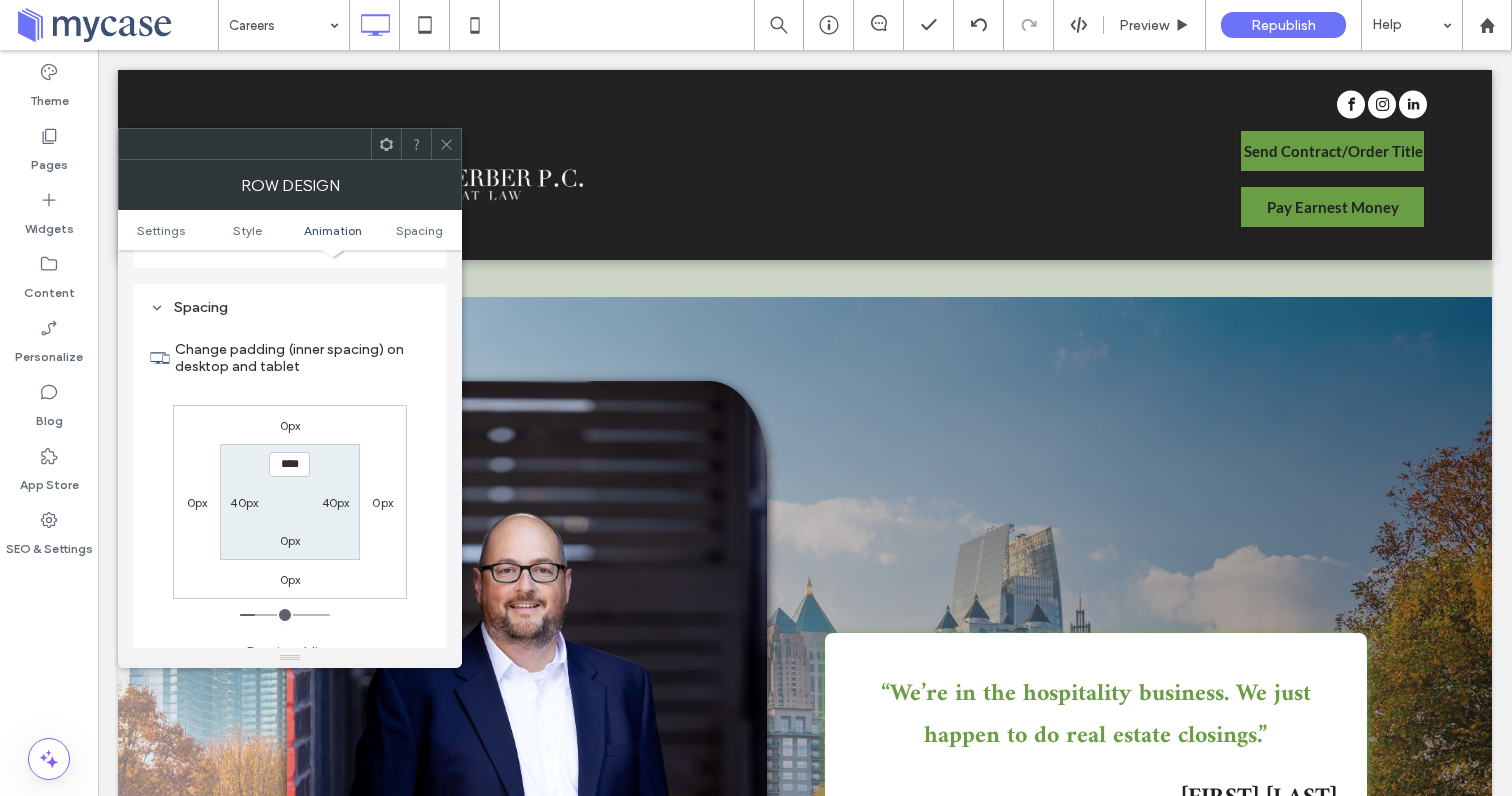 scroll, scrollTop: 566, scrollLeft: 0, axis: vertical 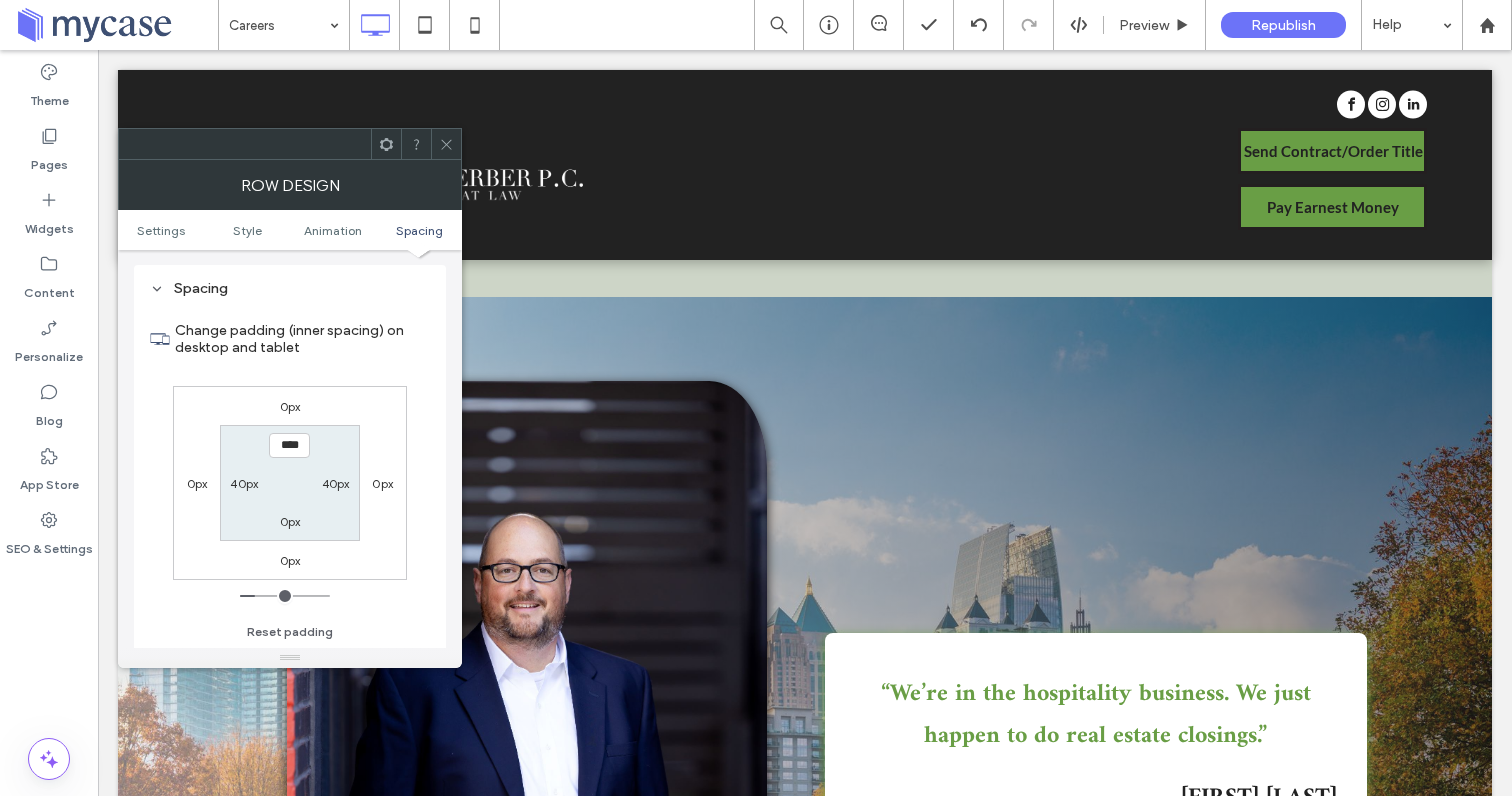 click 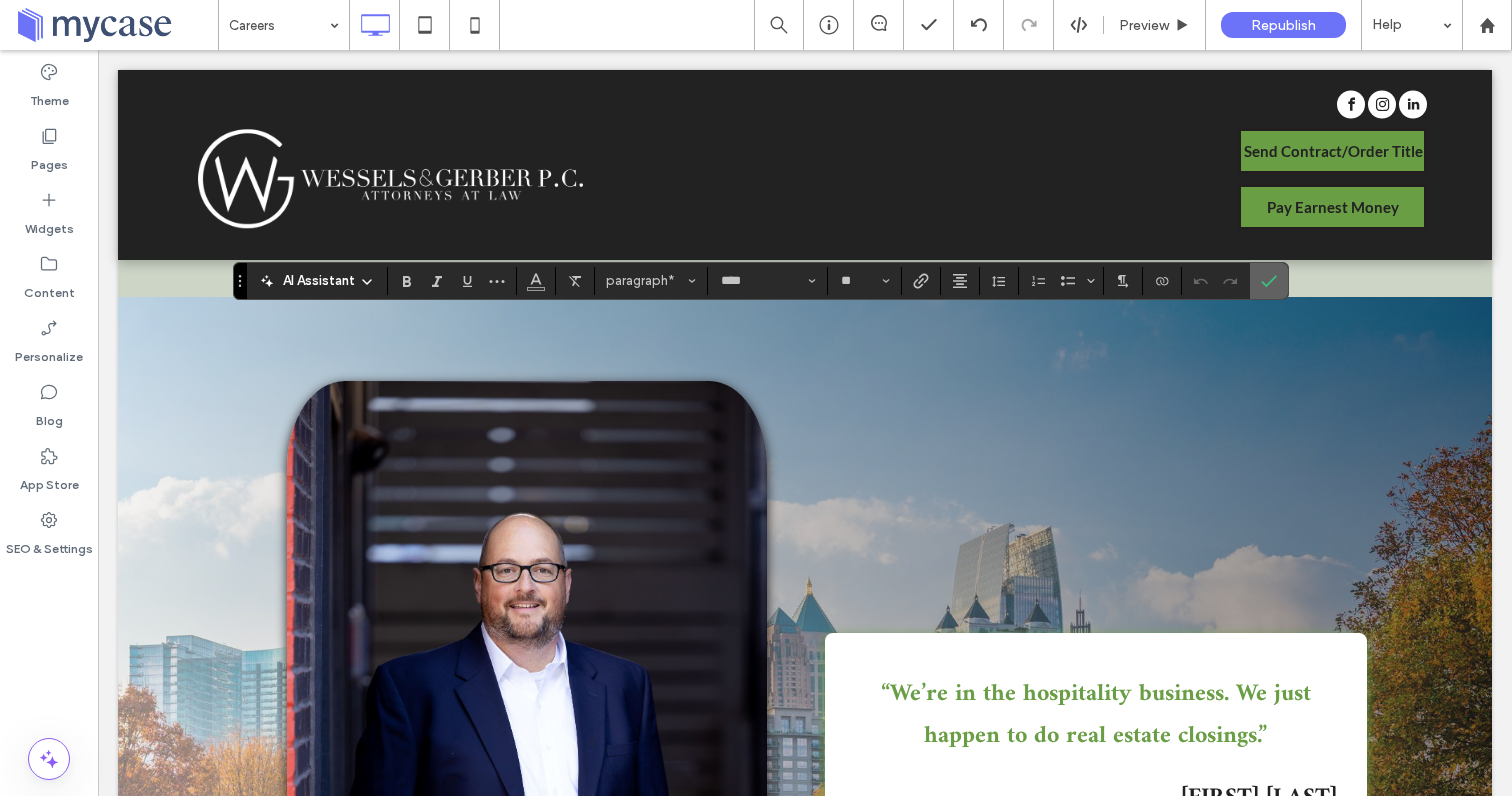 click 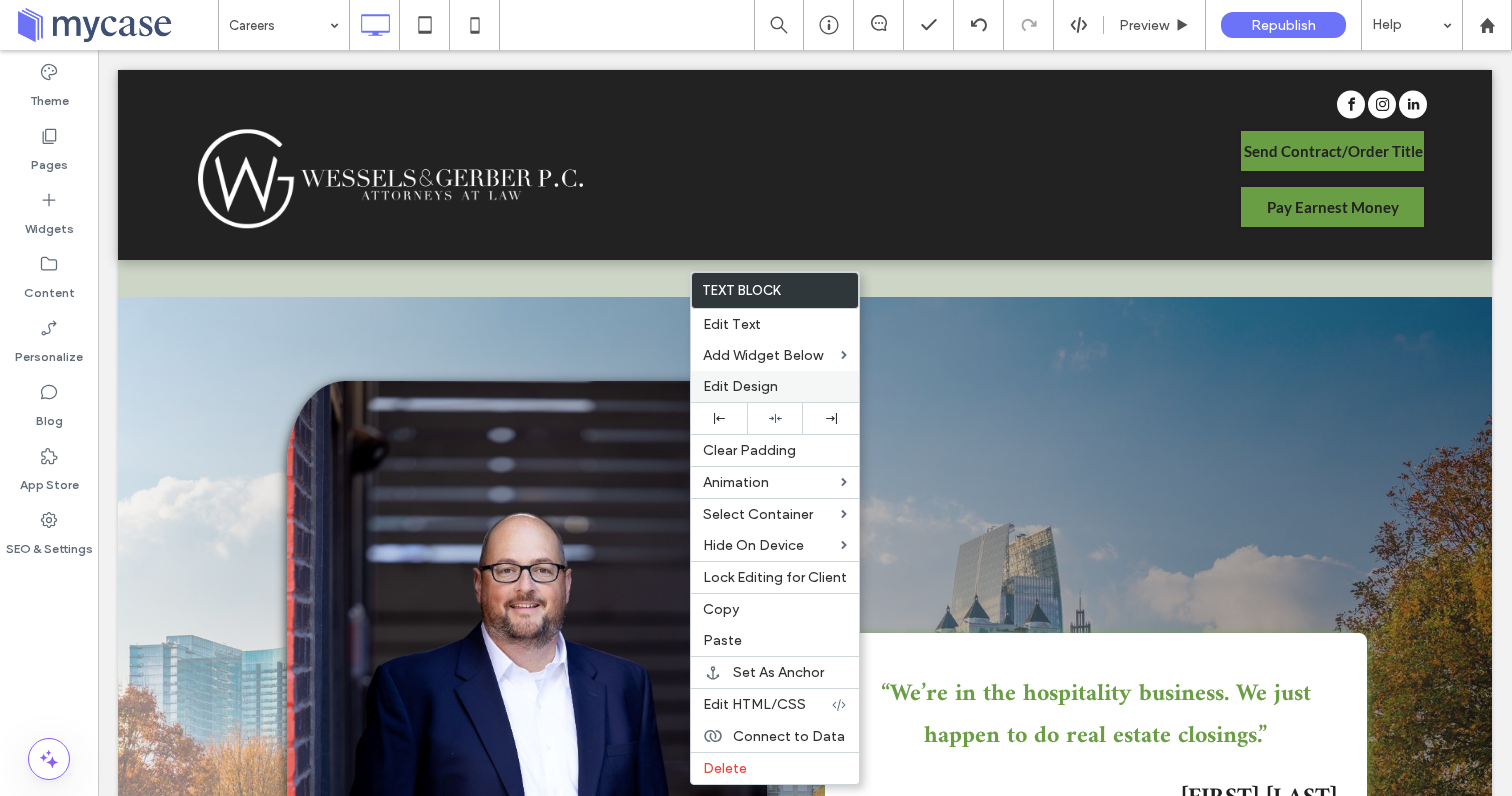 click on "Edit Design" at bounding box center [740, 386] 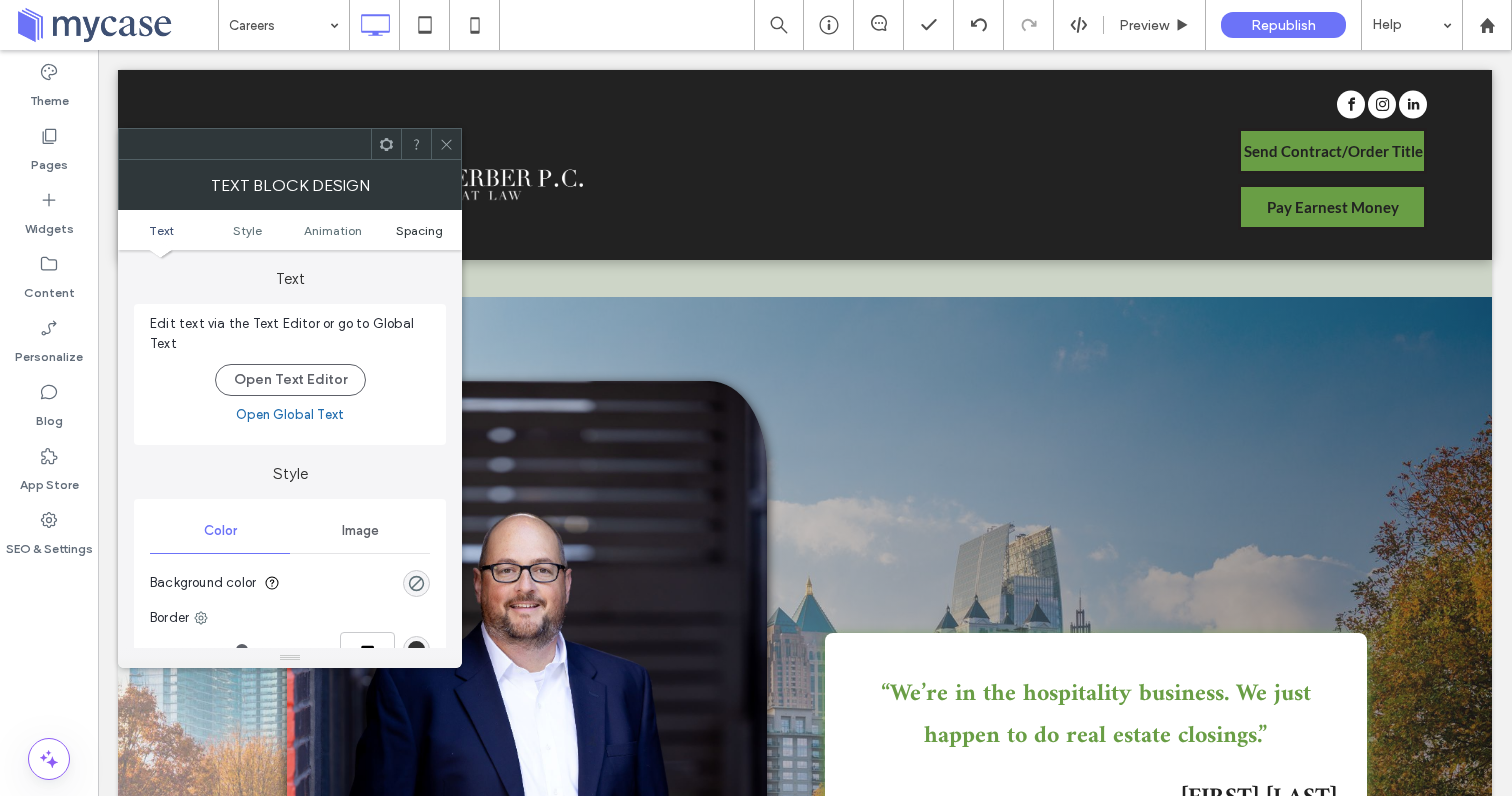 click on "Spacing" at bounding box center (419, 230) 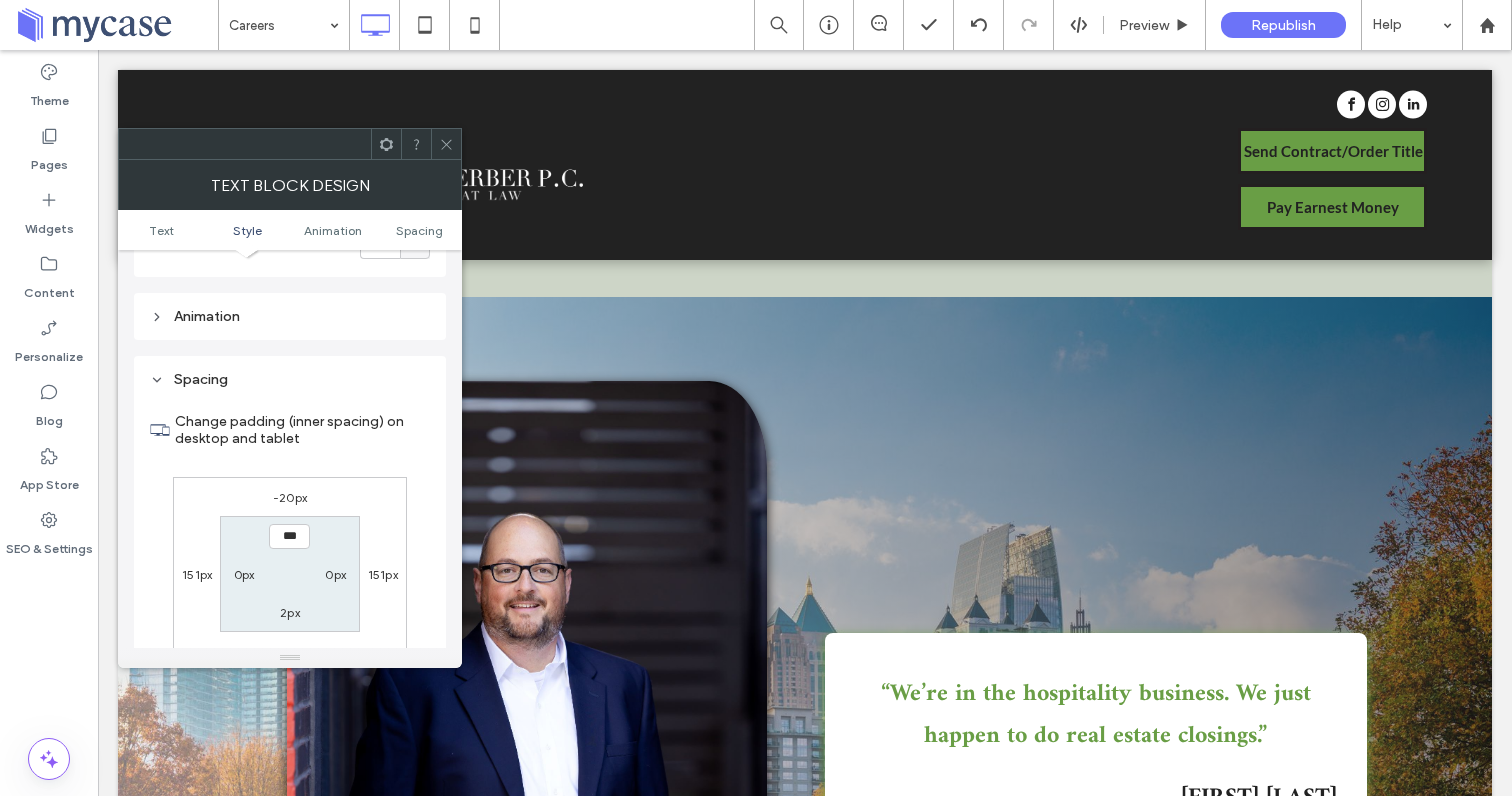 scroll, scrollTop: 574, scrollLeft: 0, axis: vertical 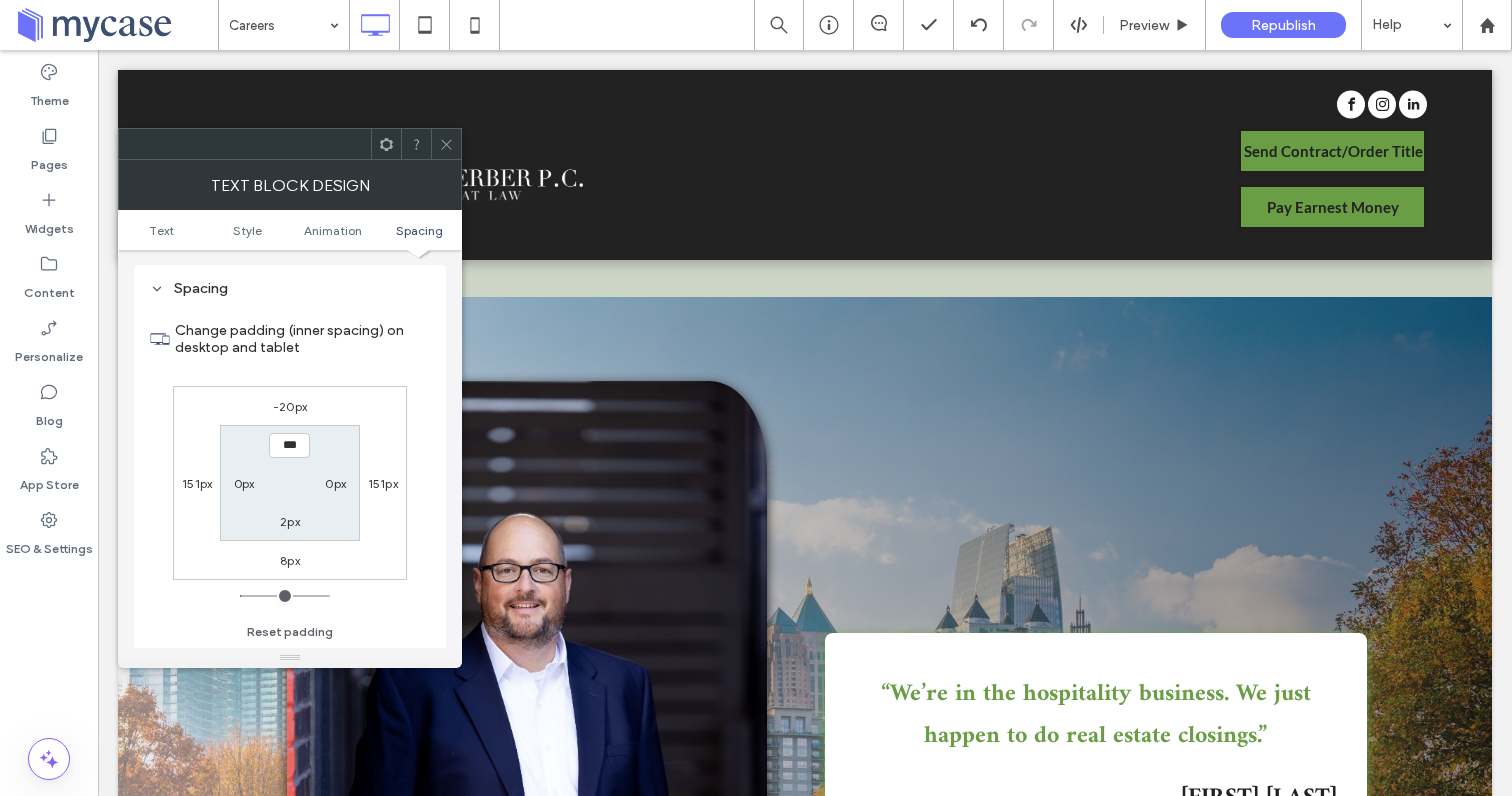 click 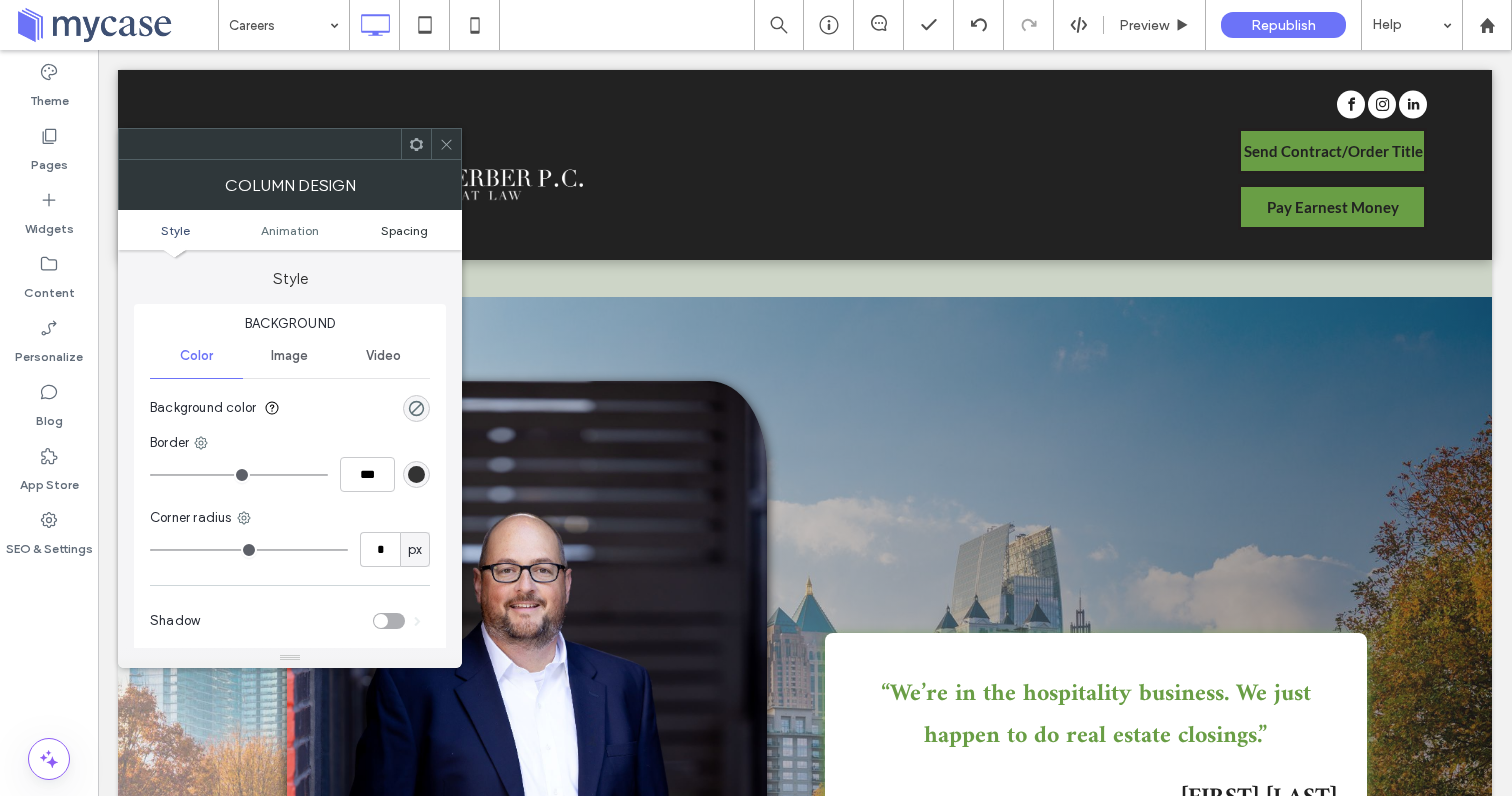 click on "Spacing" at bounding box center (404, 230) 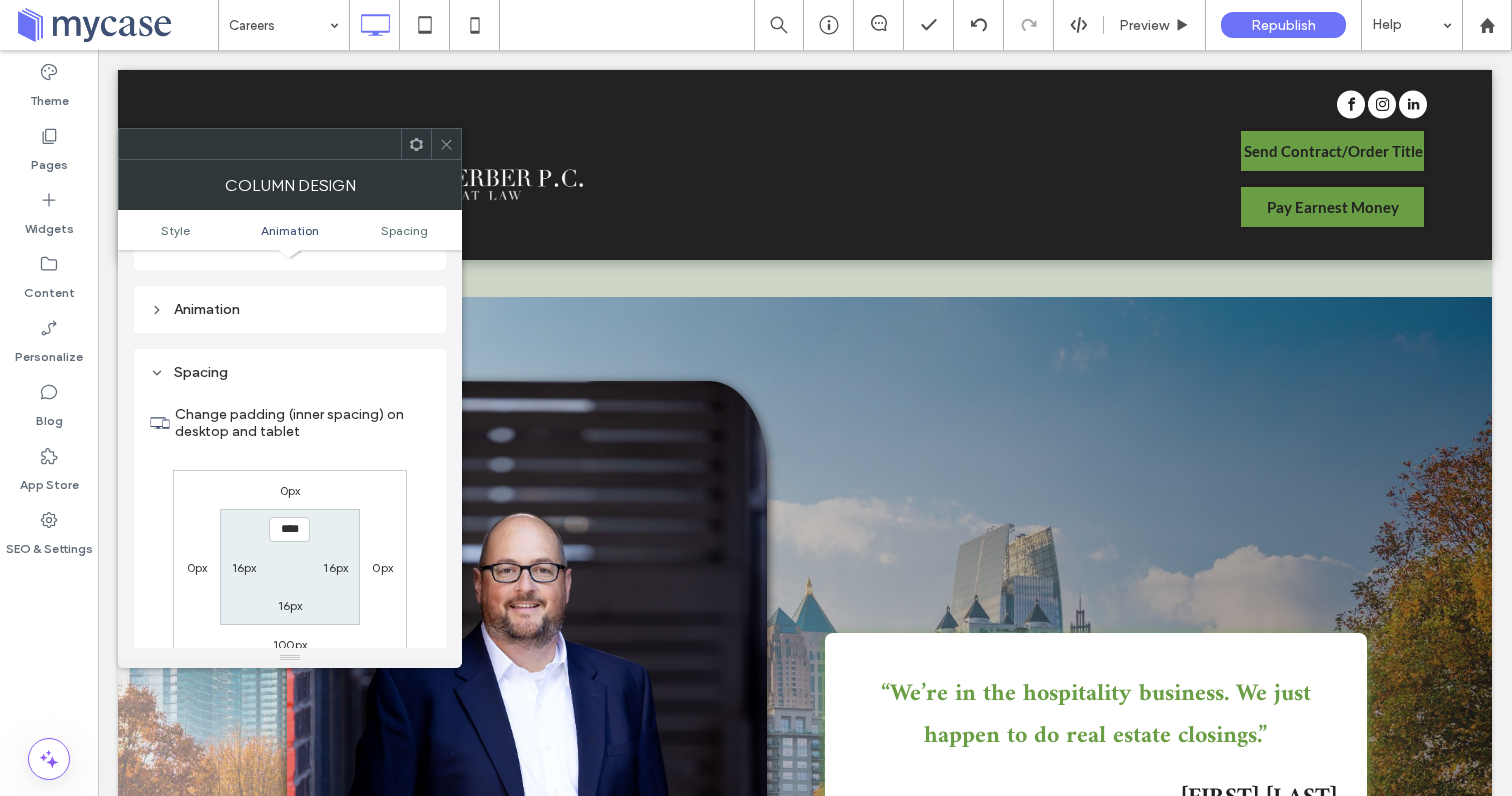scroll, scrollTop: 470, scrollLeft: 0, axis: vertical 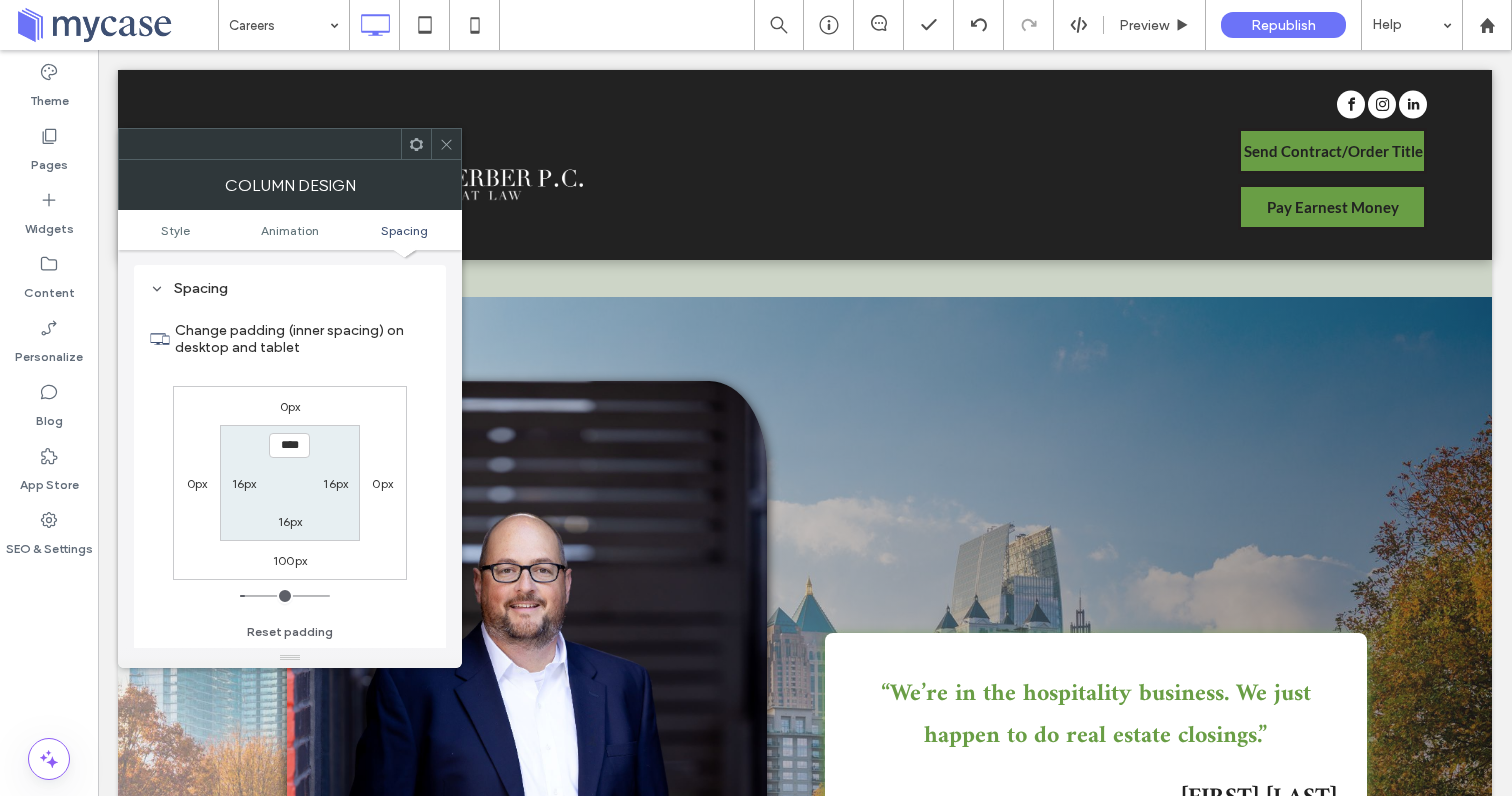 click on "100px" at bounding box center [290, 560] 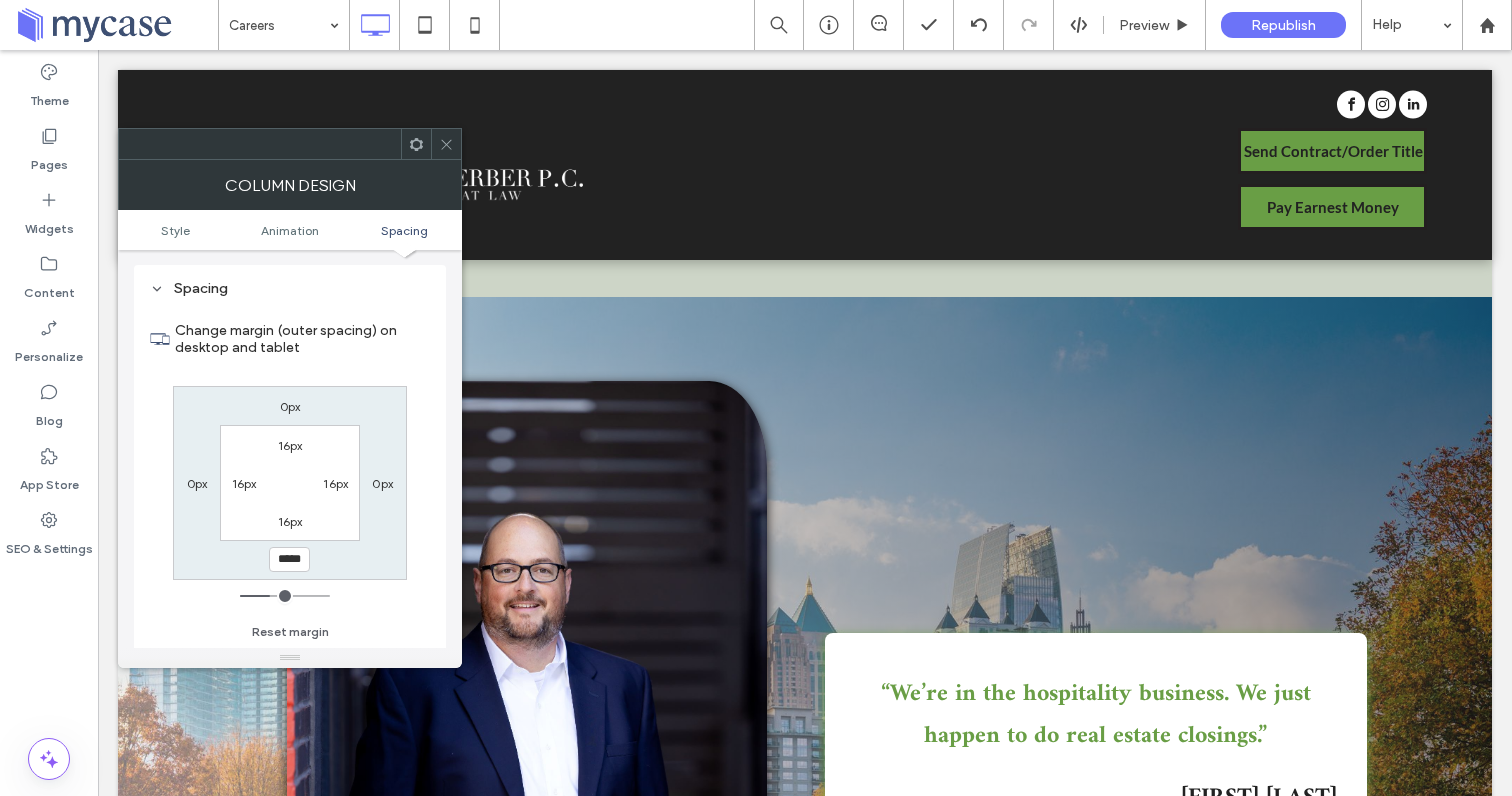 type on "***" 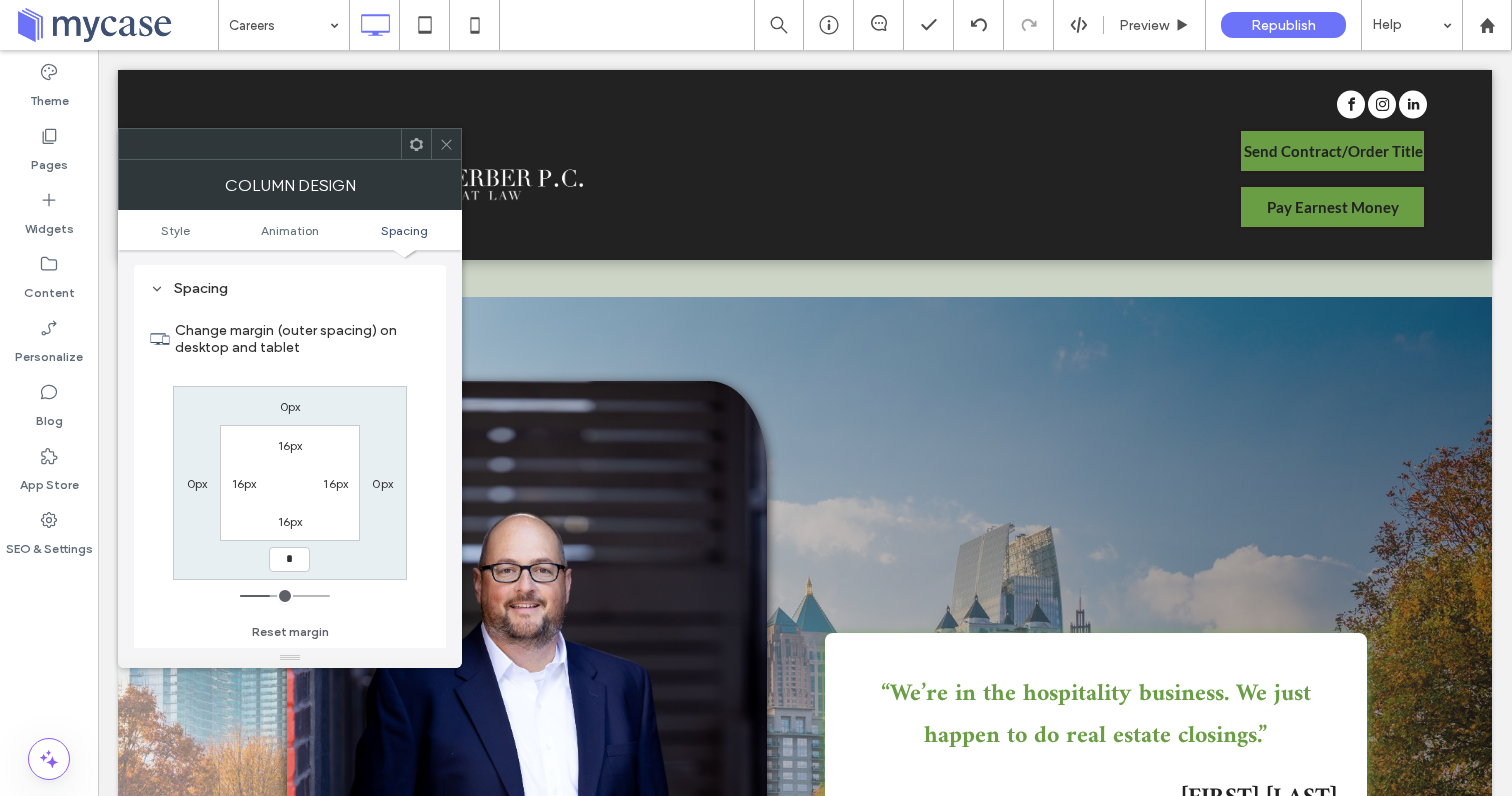 type on "*" 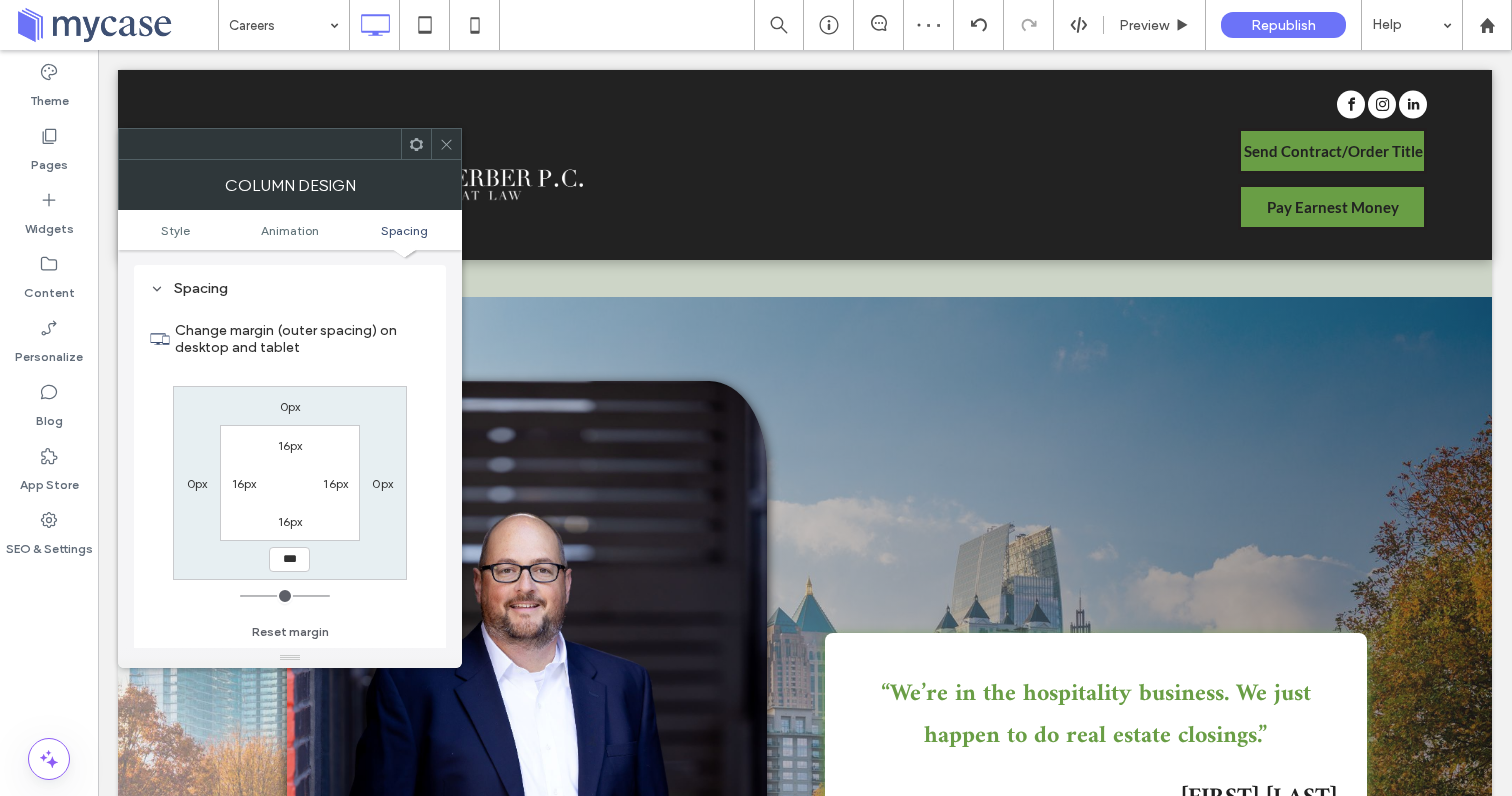 click 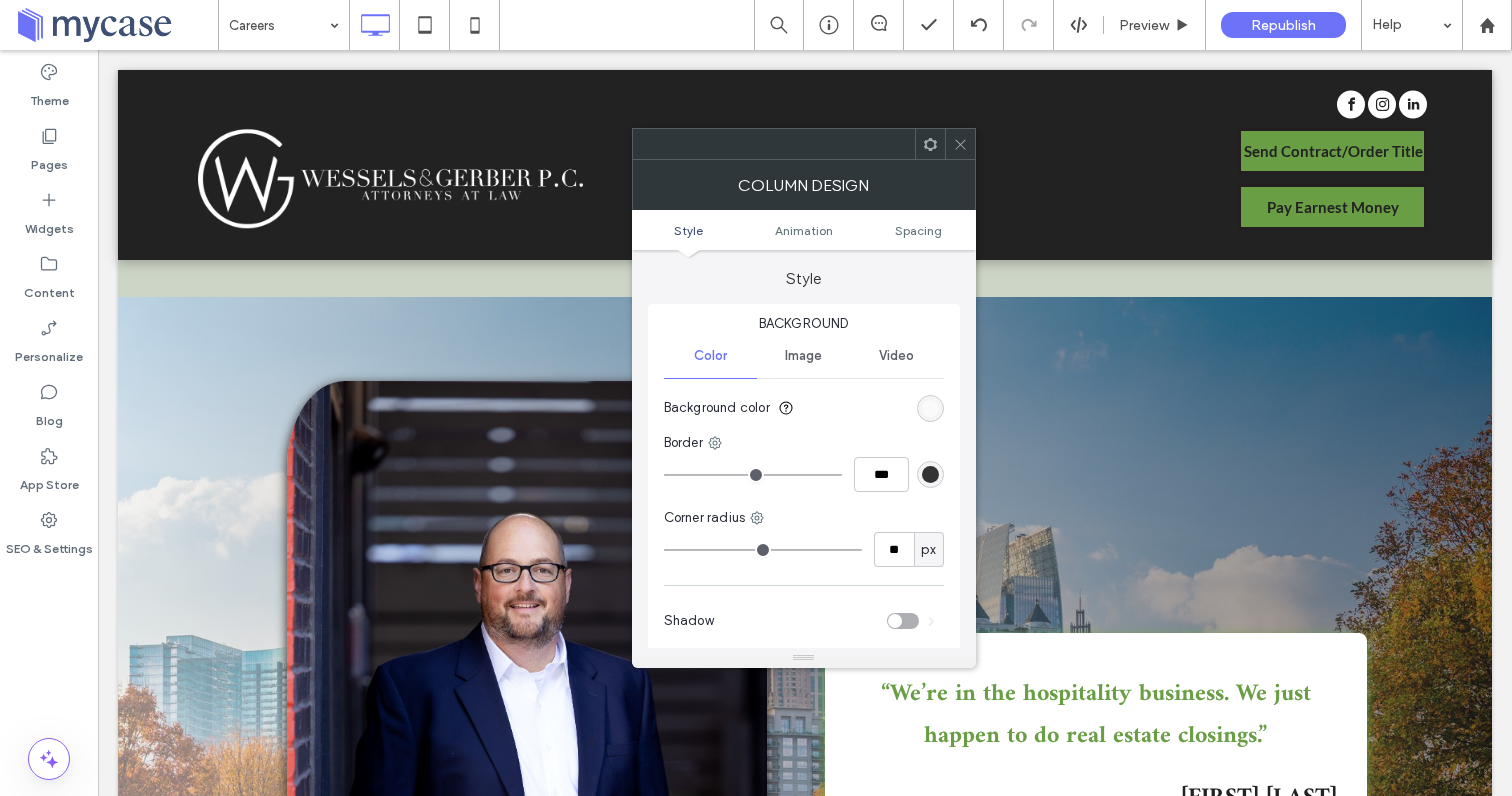 click at bounding box center [960, 144] 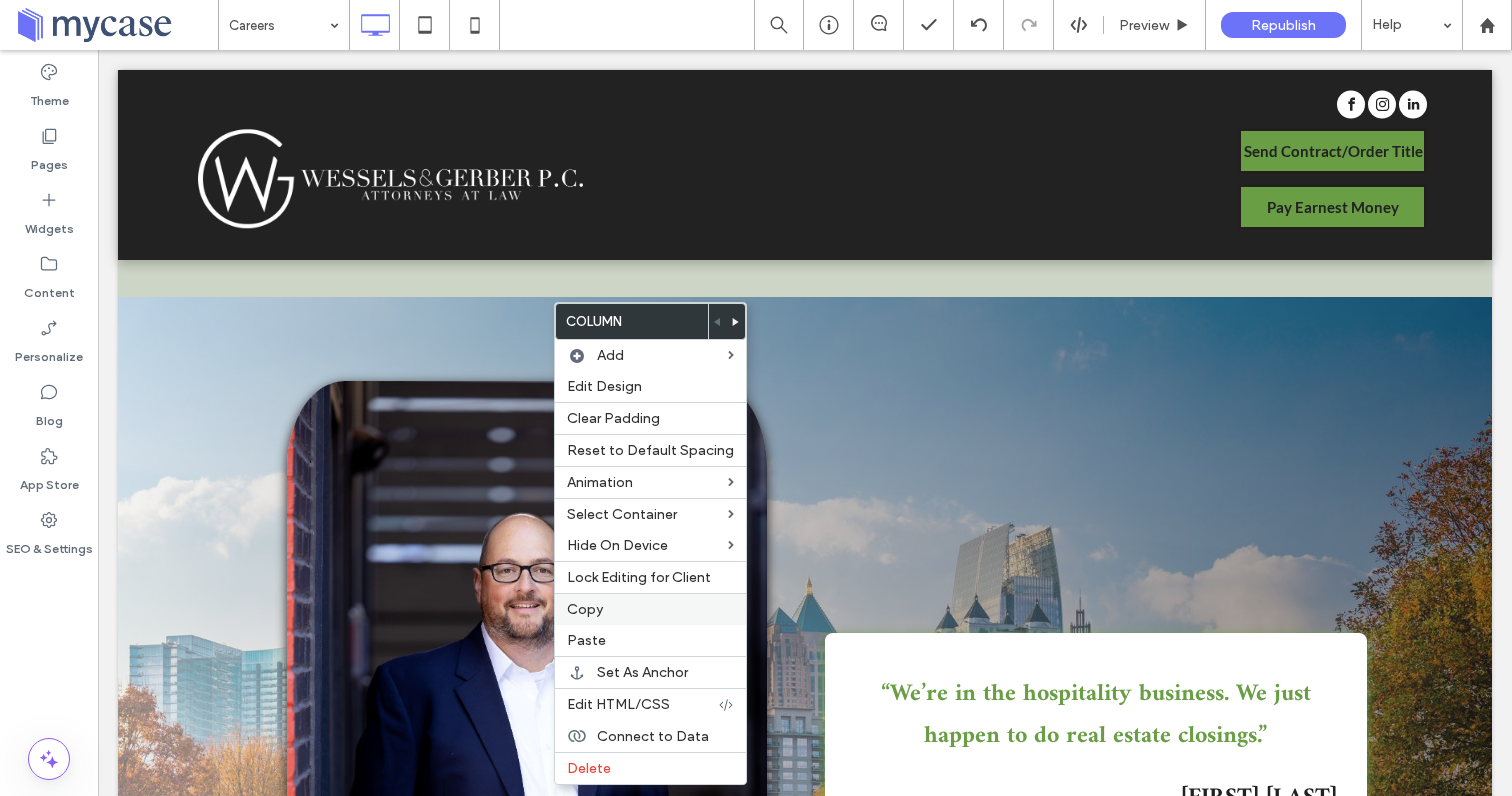 click on "Copy" at bounding box center [585, 609] 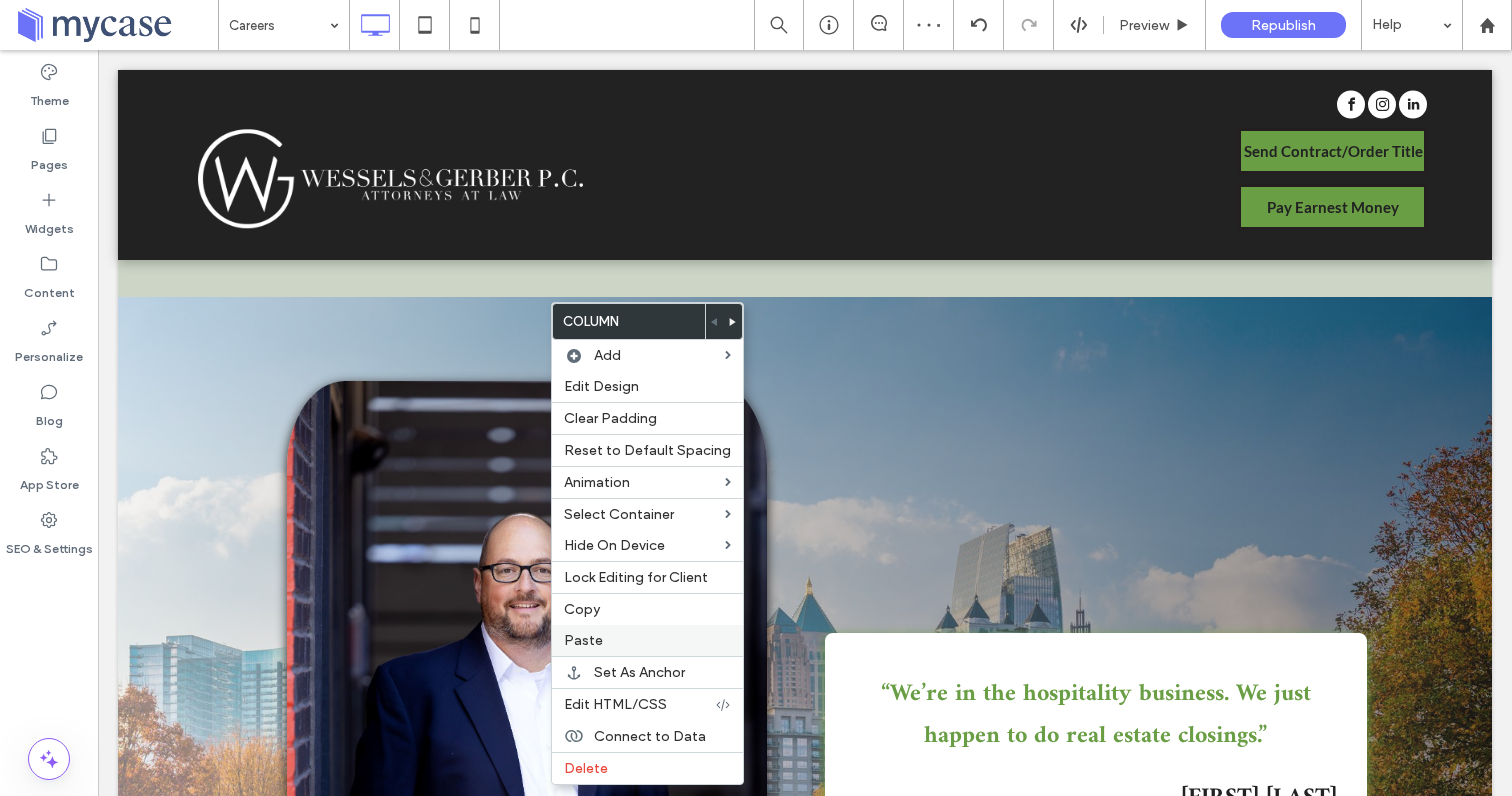 click on "Paste" at bounding box center [583, 640] 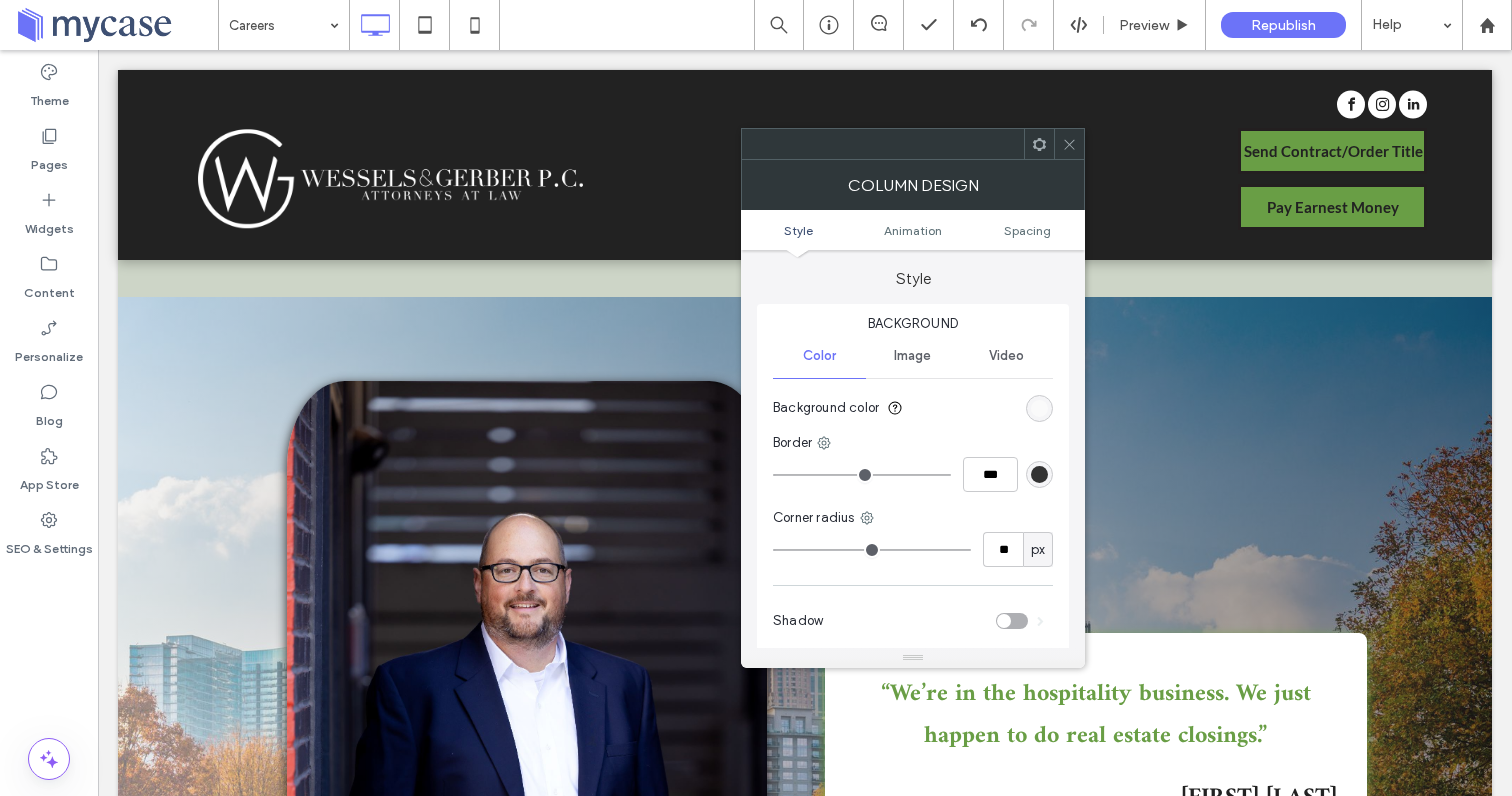 click 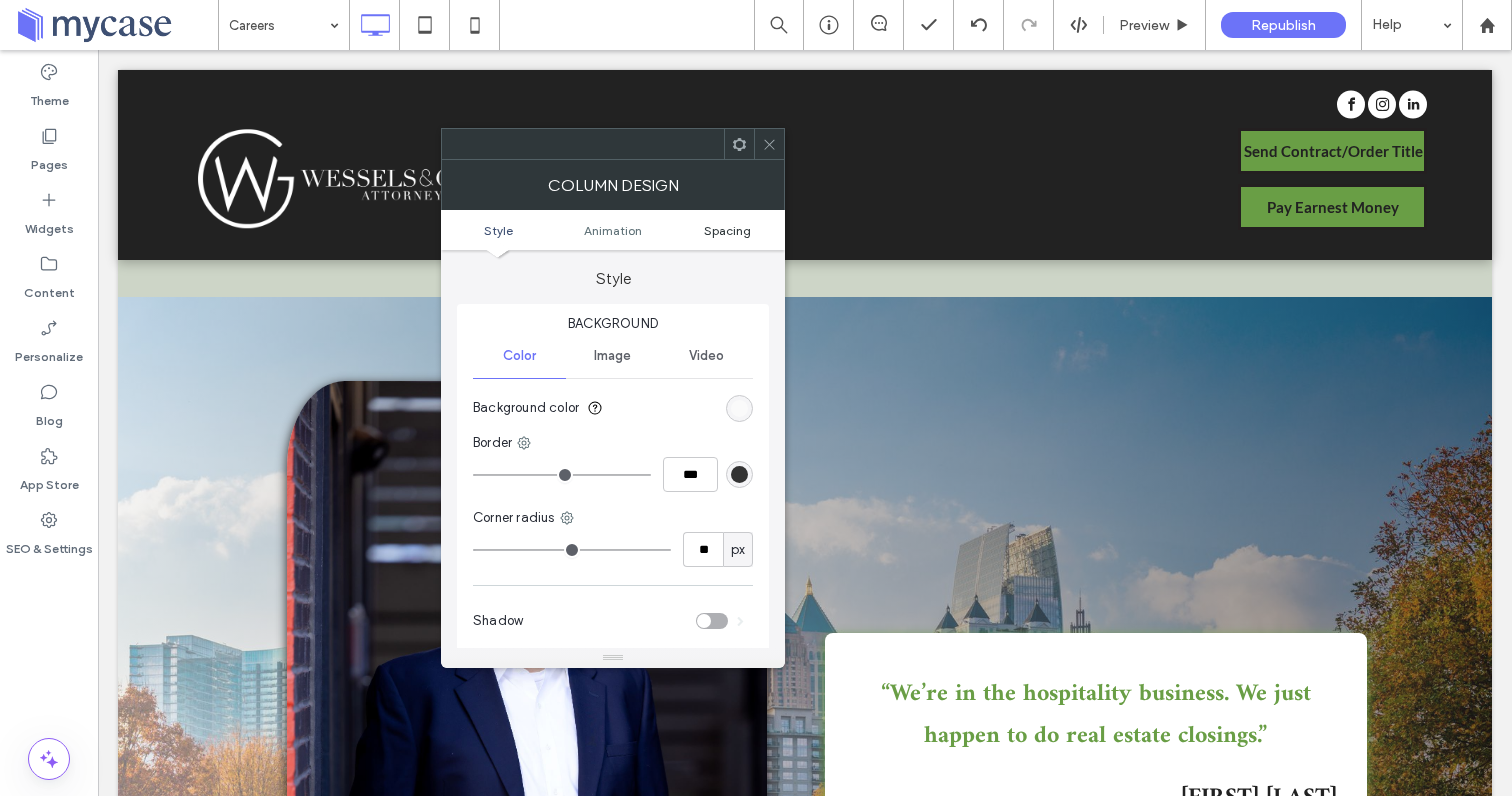 click on "Spacing" at bounding box center (727, 230) 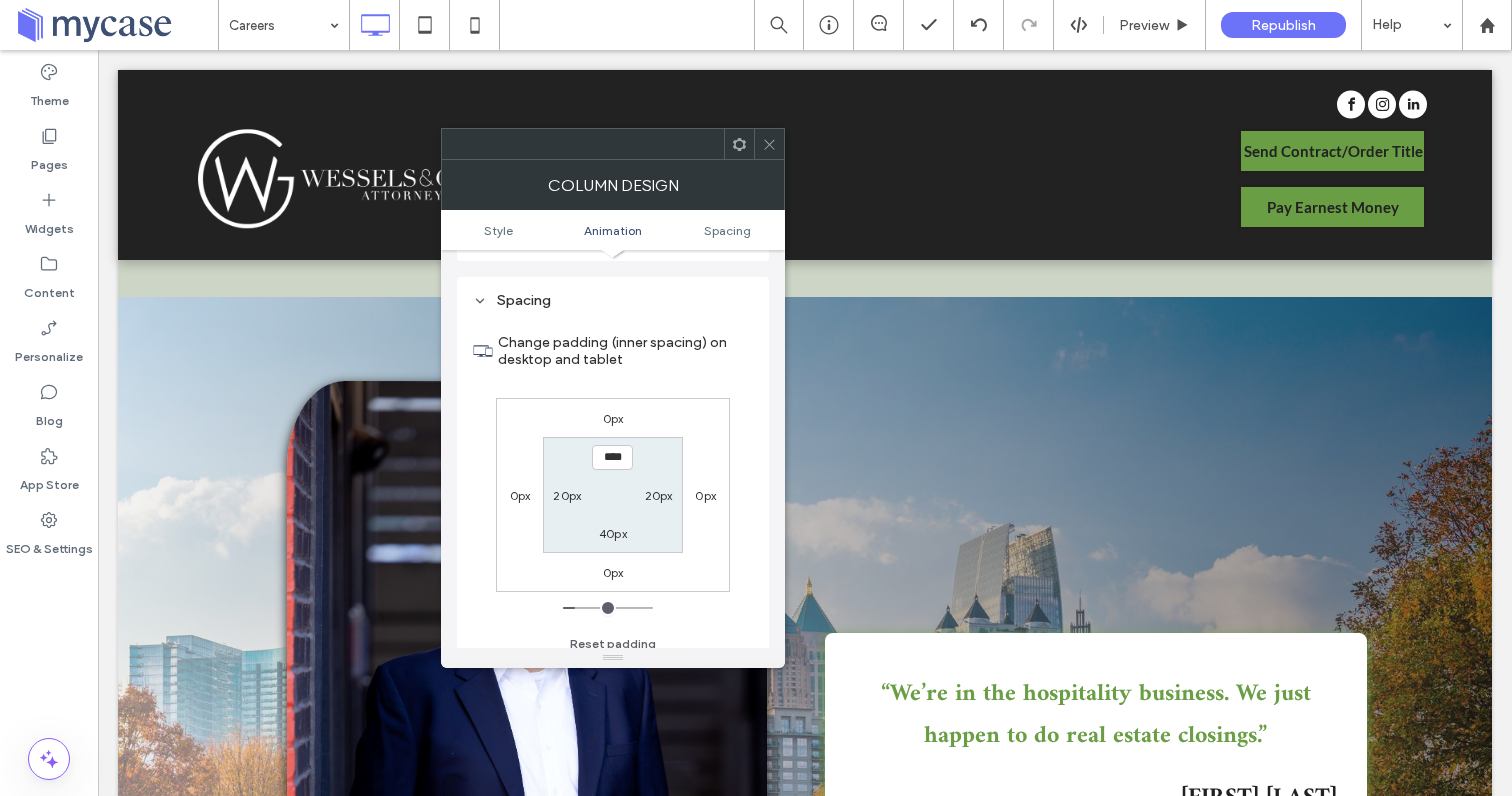 scroll, scrollTop: 470, scrollLeft: 0, axis: vertical 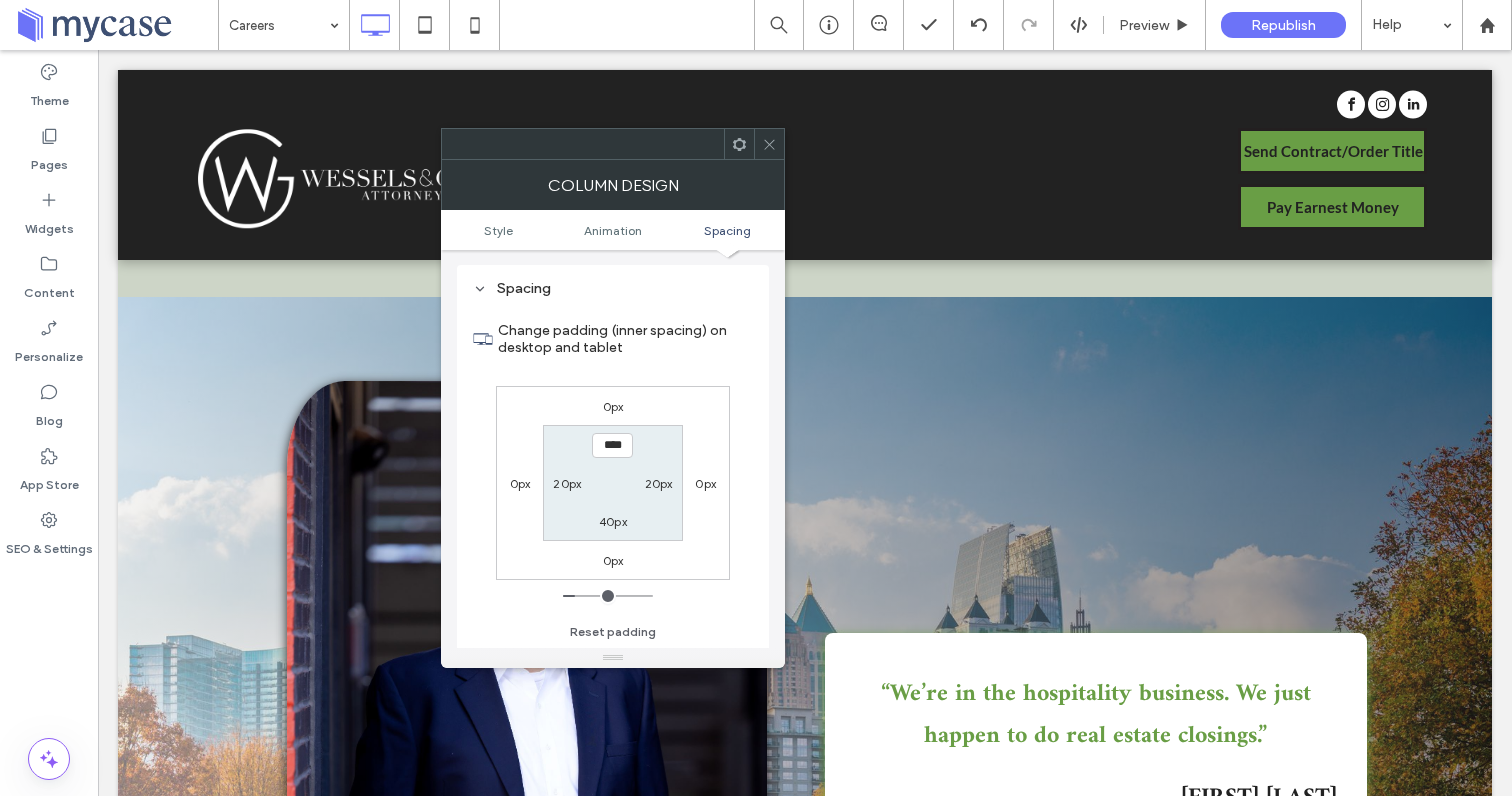 click at bounding box center (769, 144) 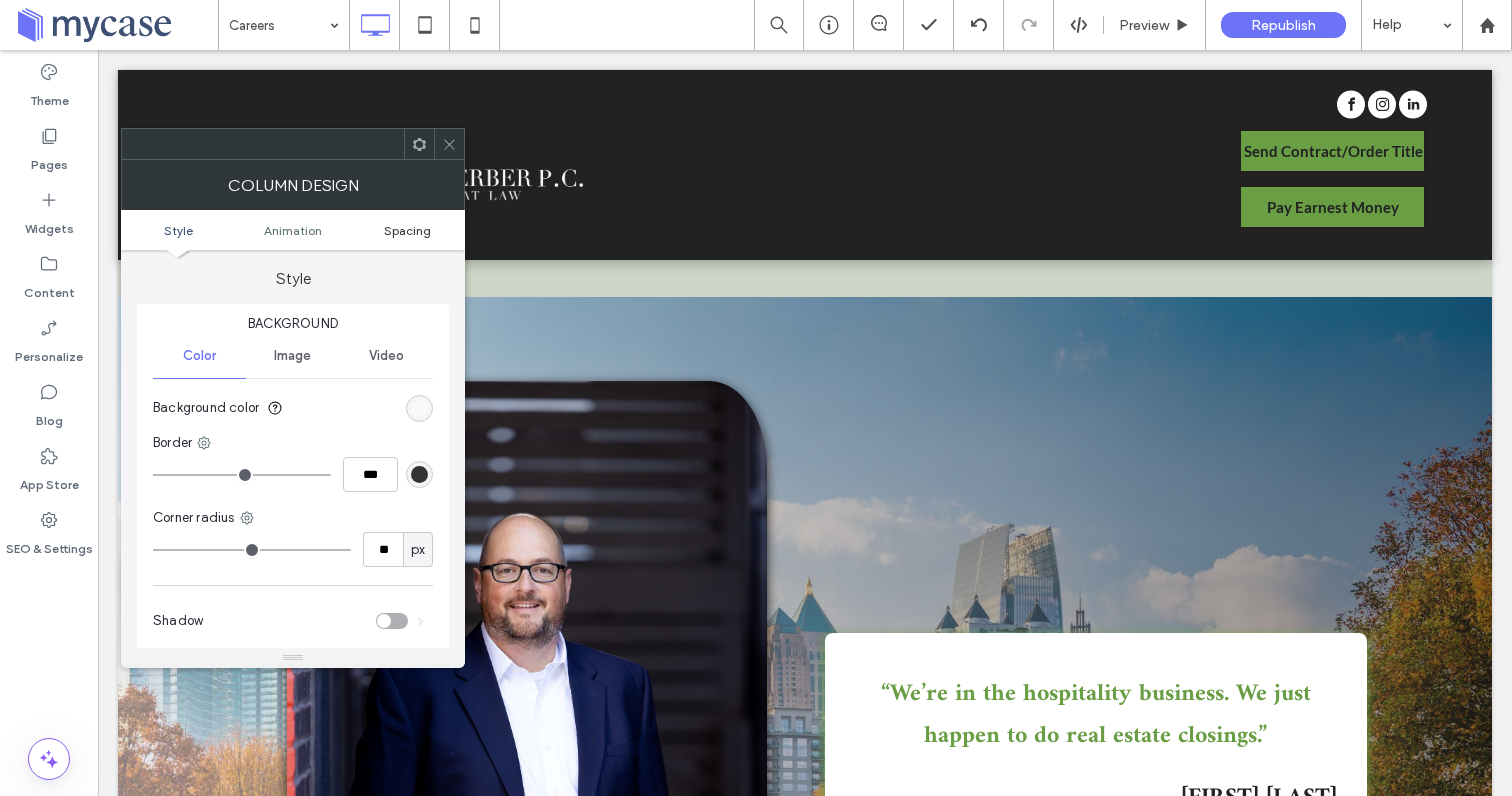 click on "Spacing" at bounding box center (407, 230) 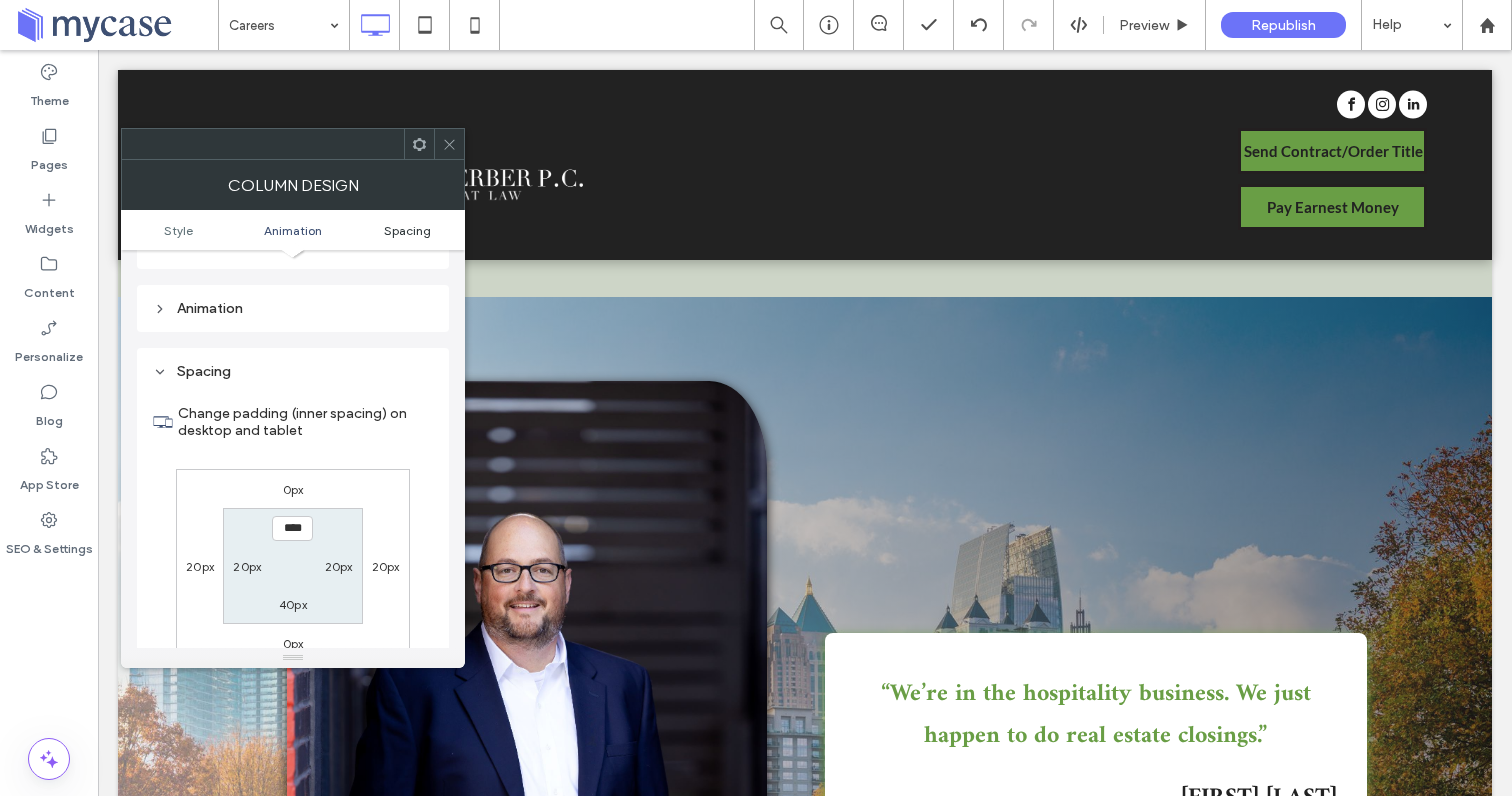 scroll, scrollTop: 470, scrollLeft: 0, axis: vertical 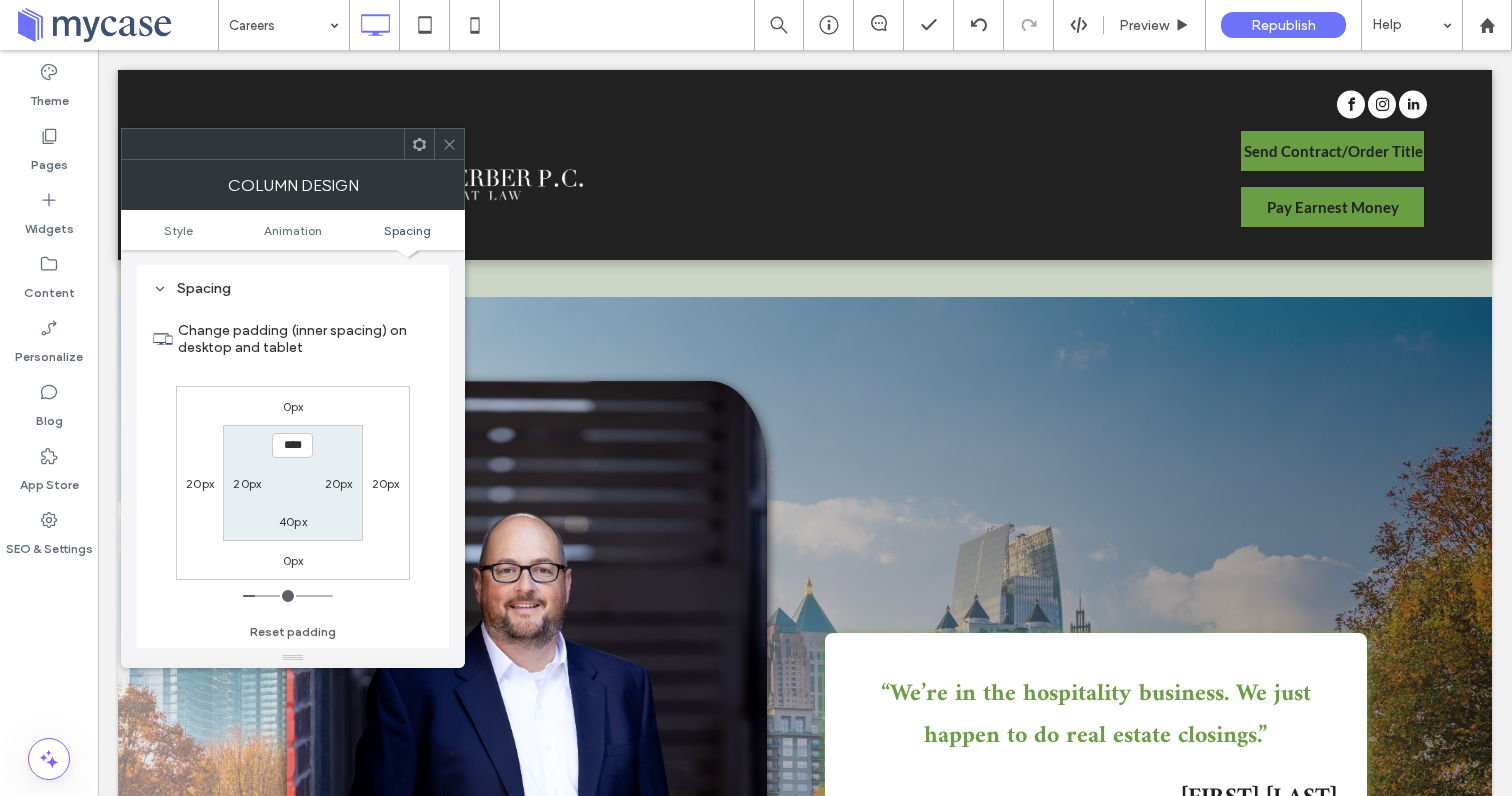 click 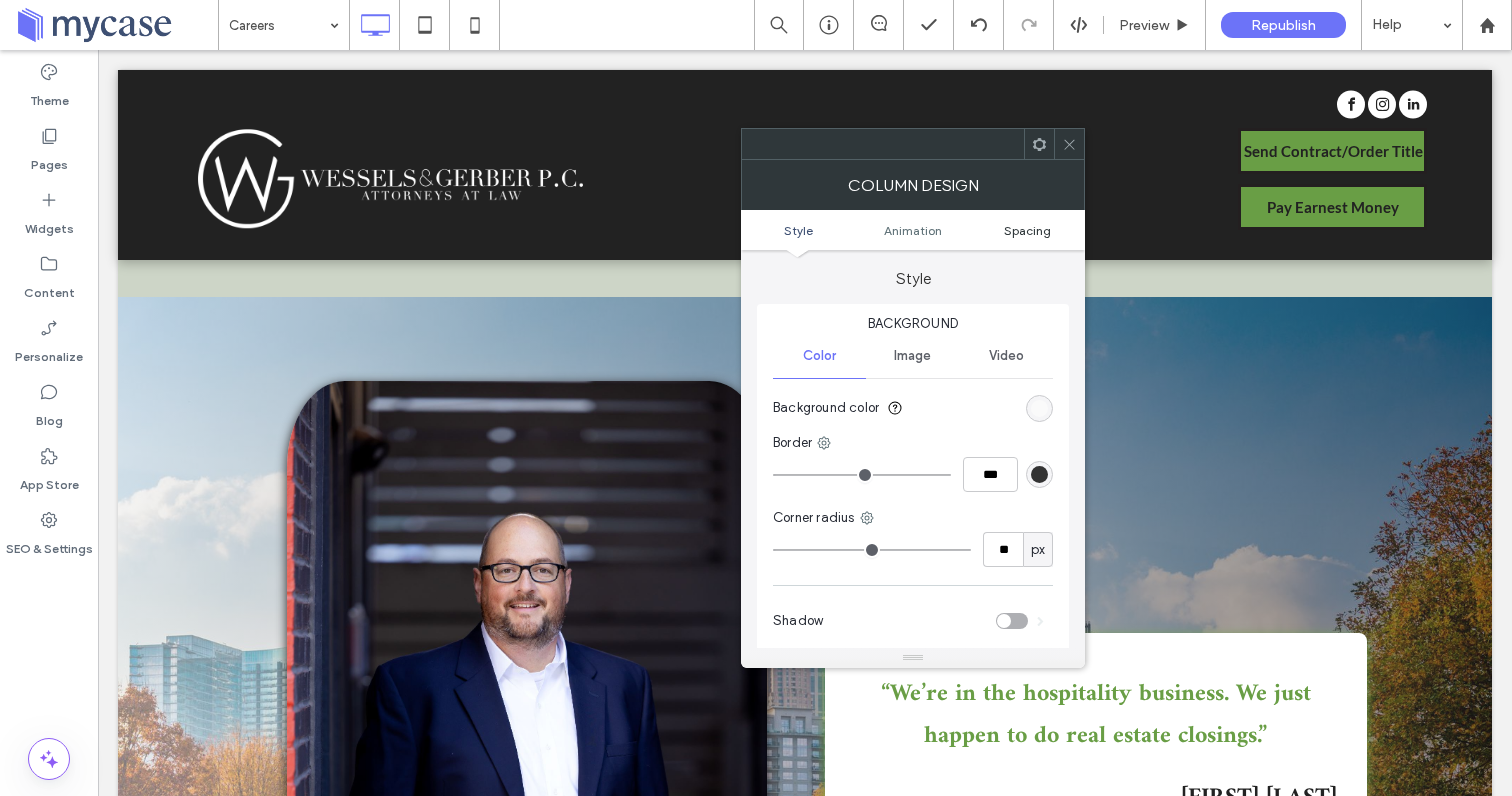 click on "Spacing" at bounding box center [1027, 230] 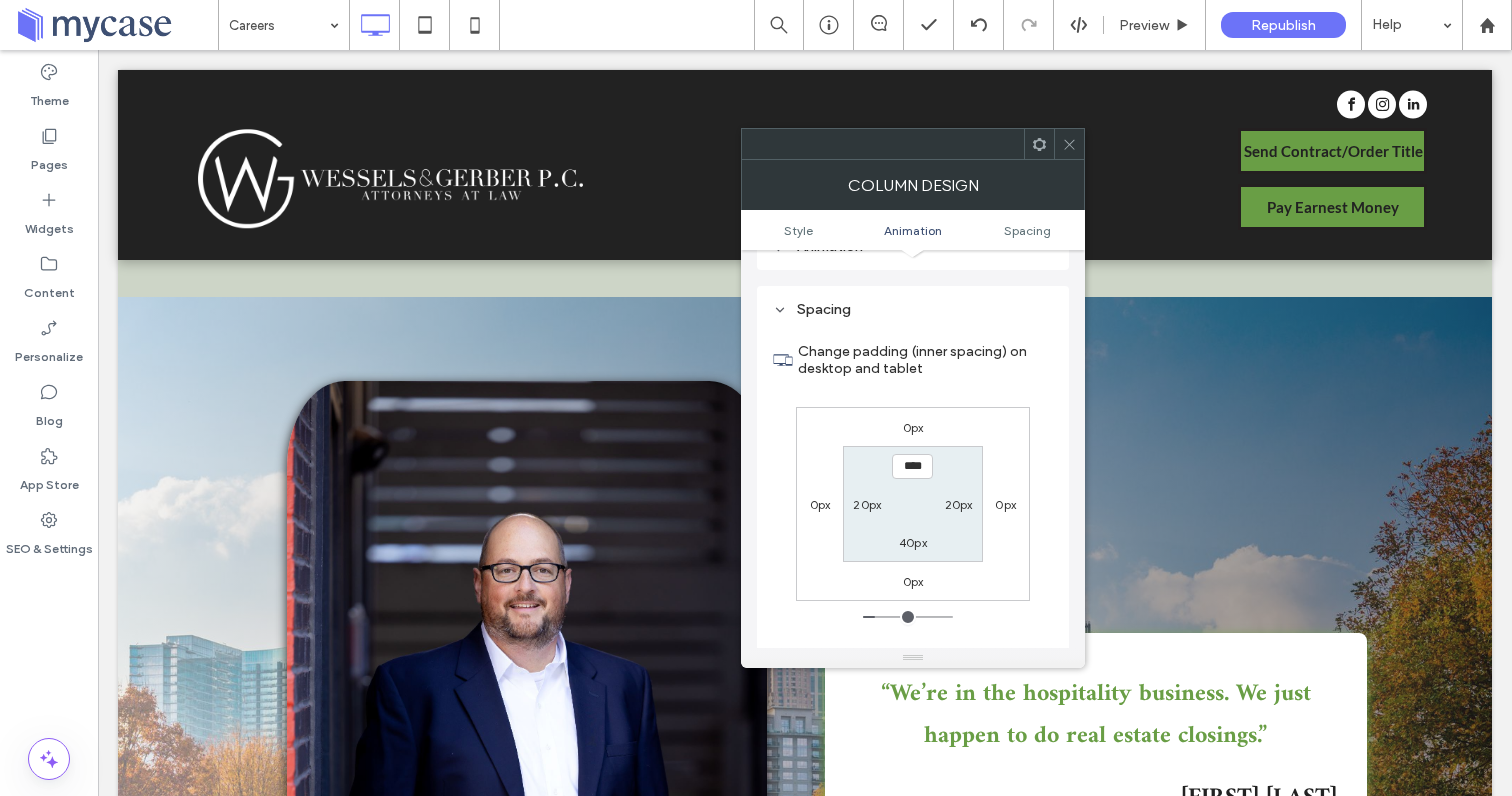 scroll, scrollTop: 470, scrollLeft: 0, axis: vertical 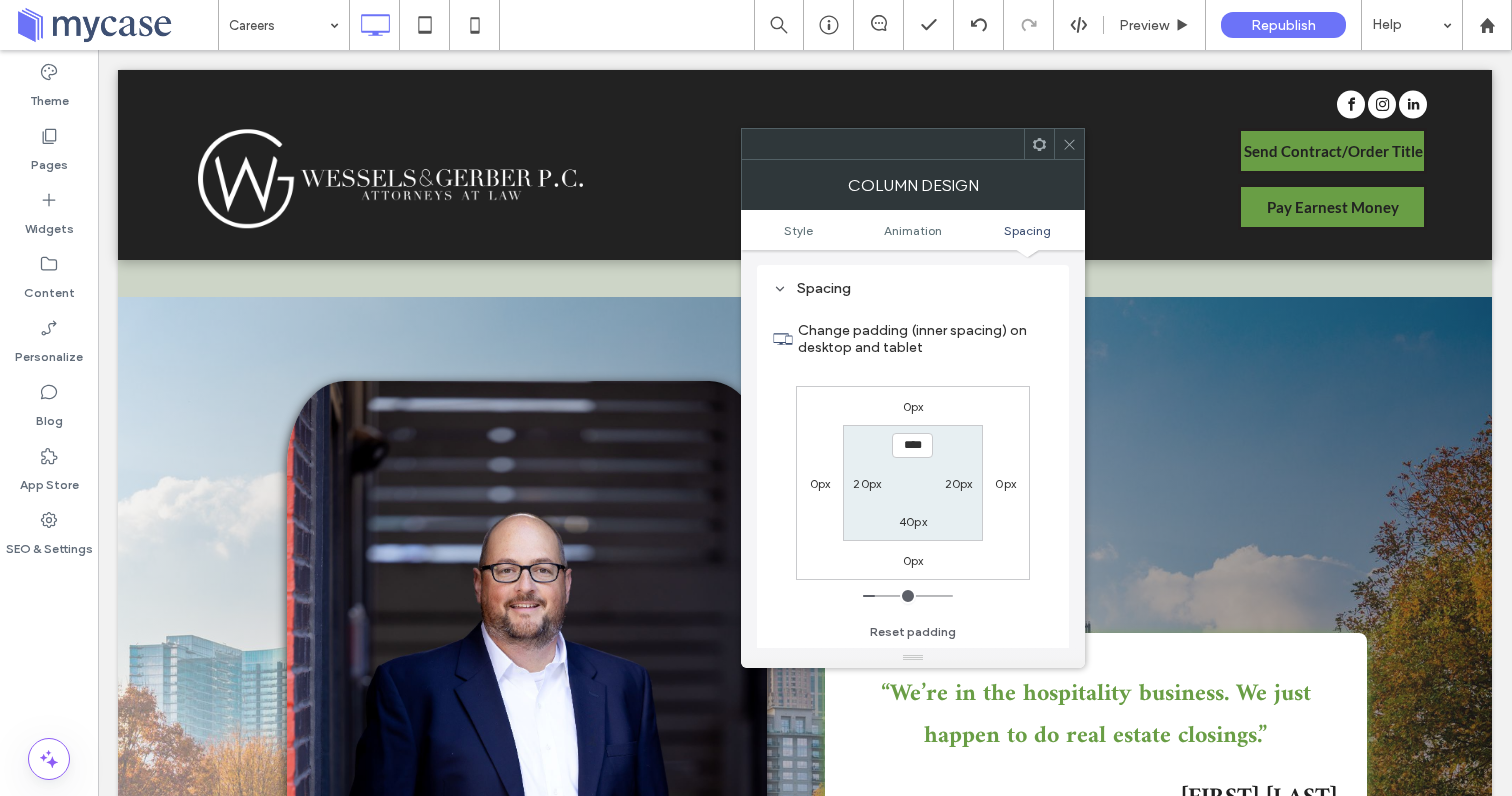 click on "0px" at bounding box center [820, 483] 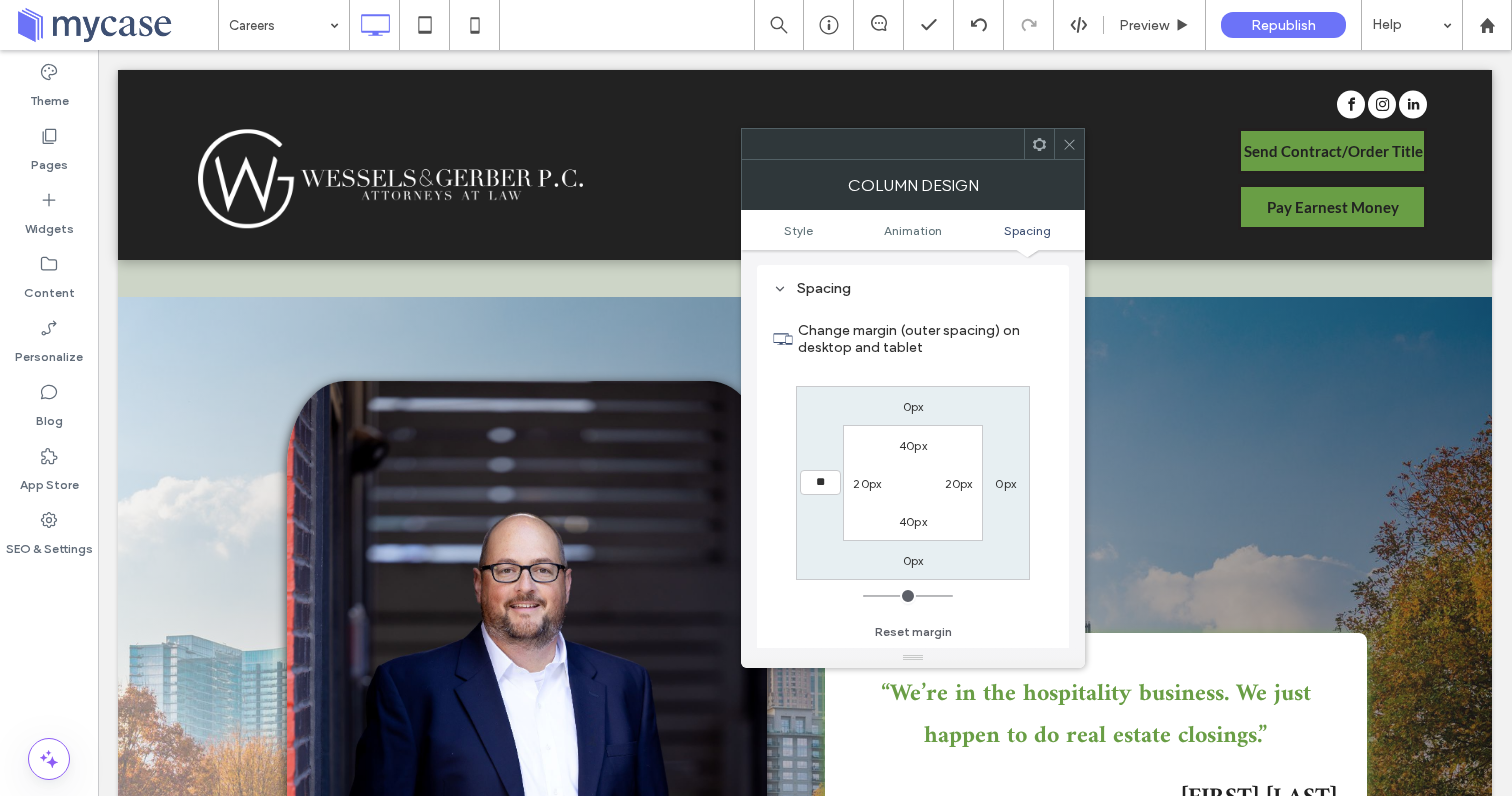 type on "**" 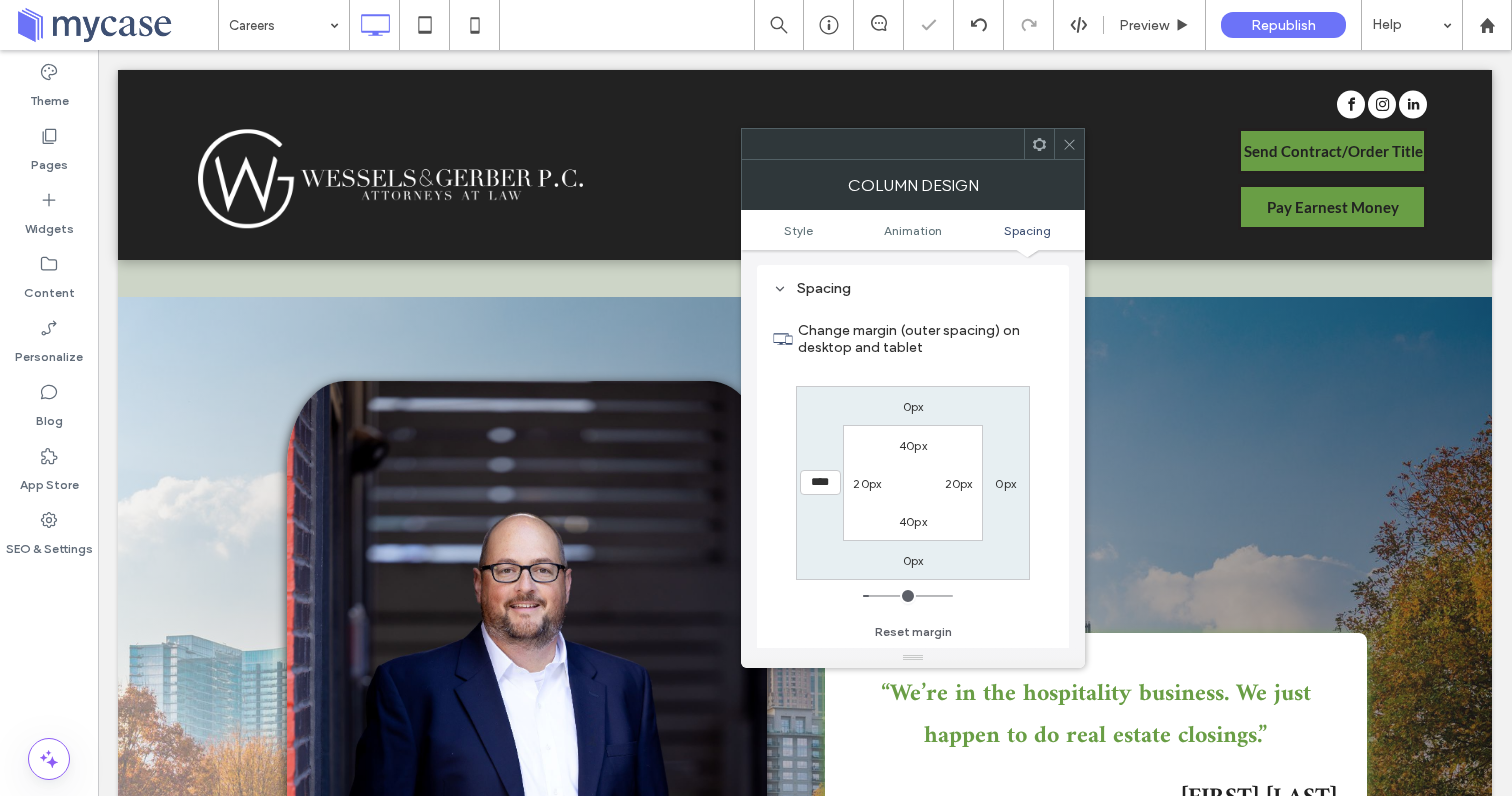 click on "0px" at bounding box center (1005, 483) 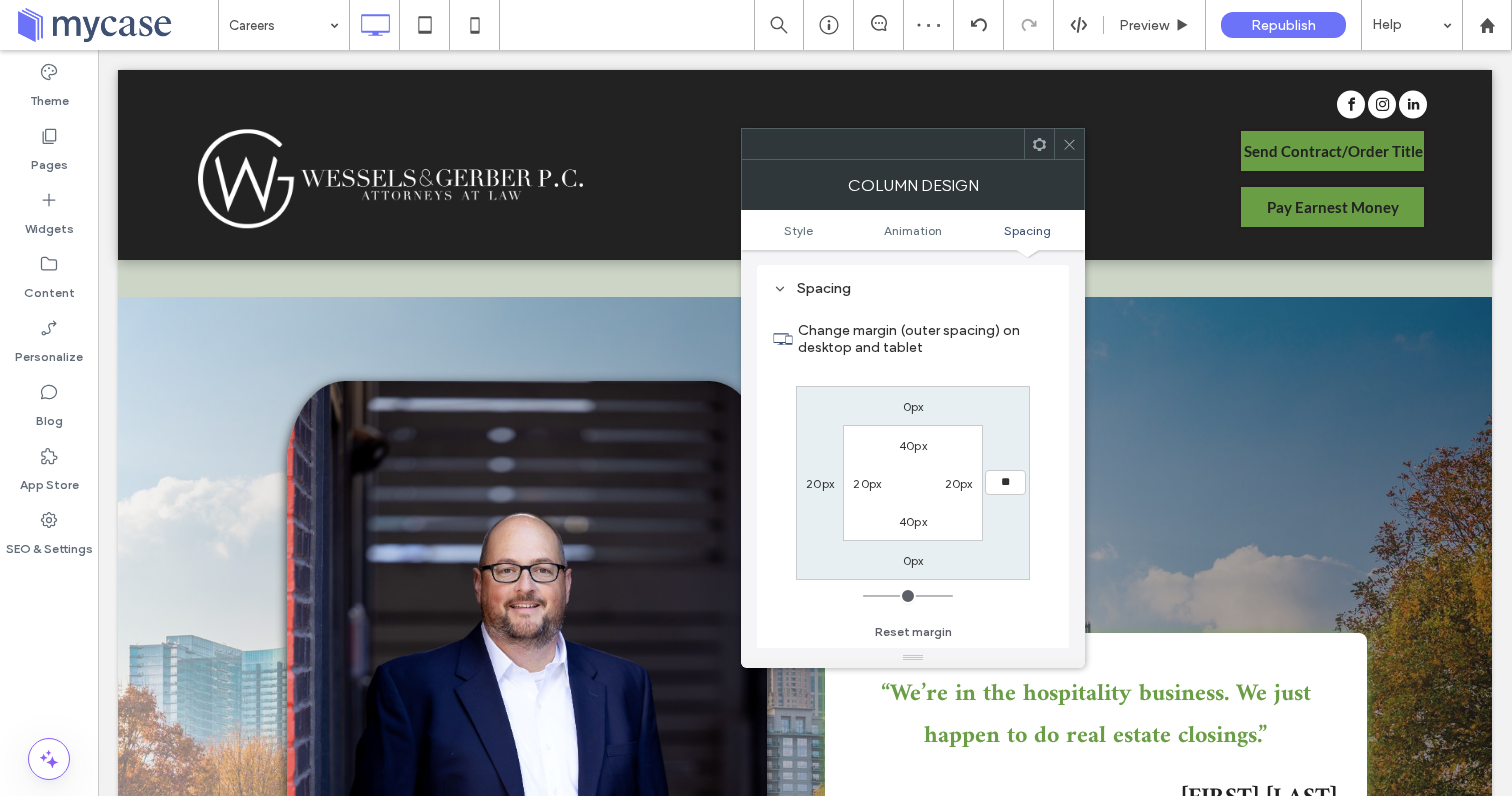 type on "**" 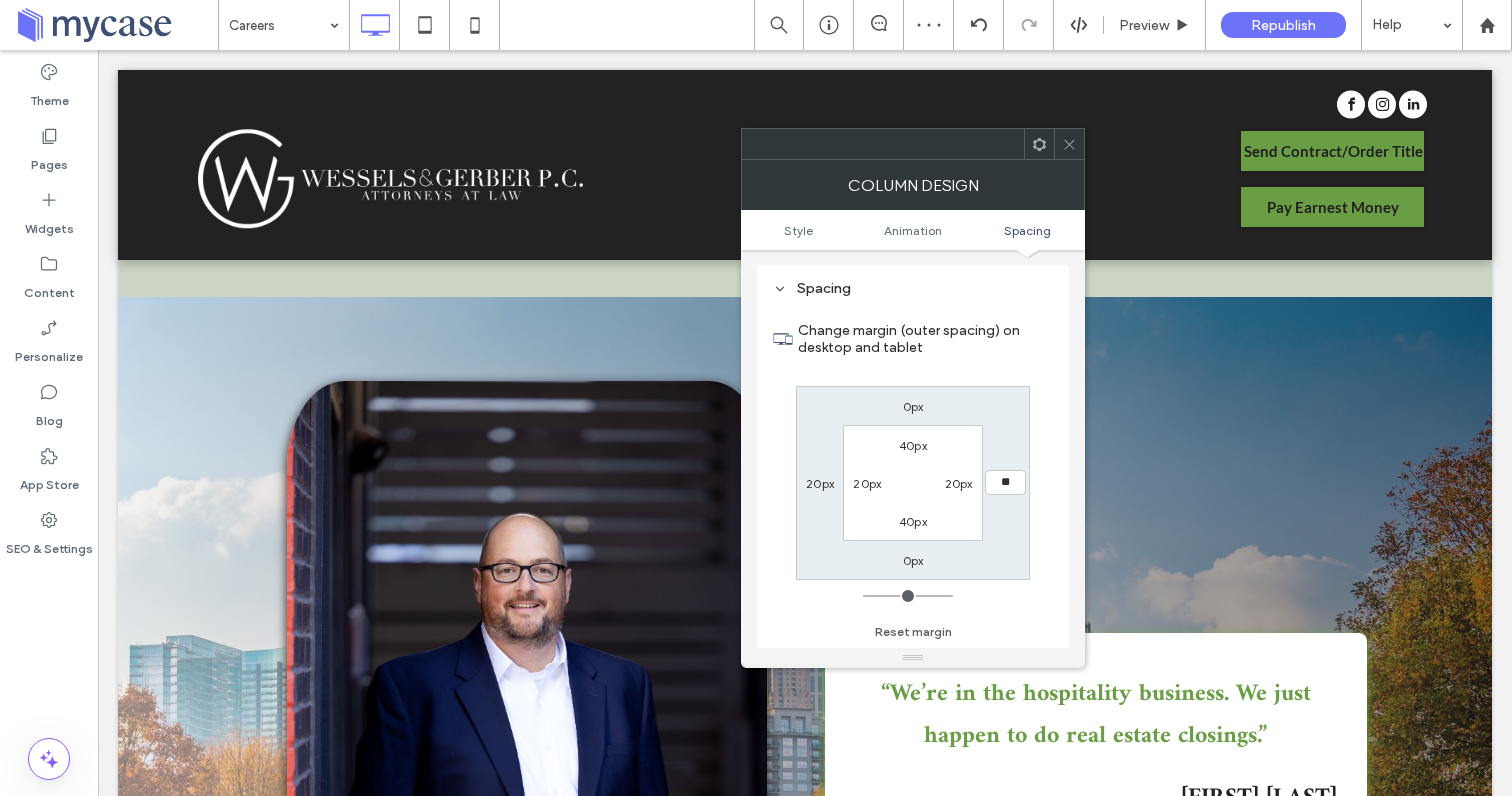 type on "**" 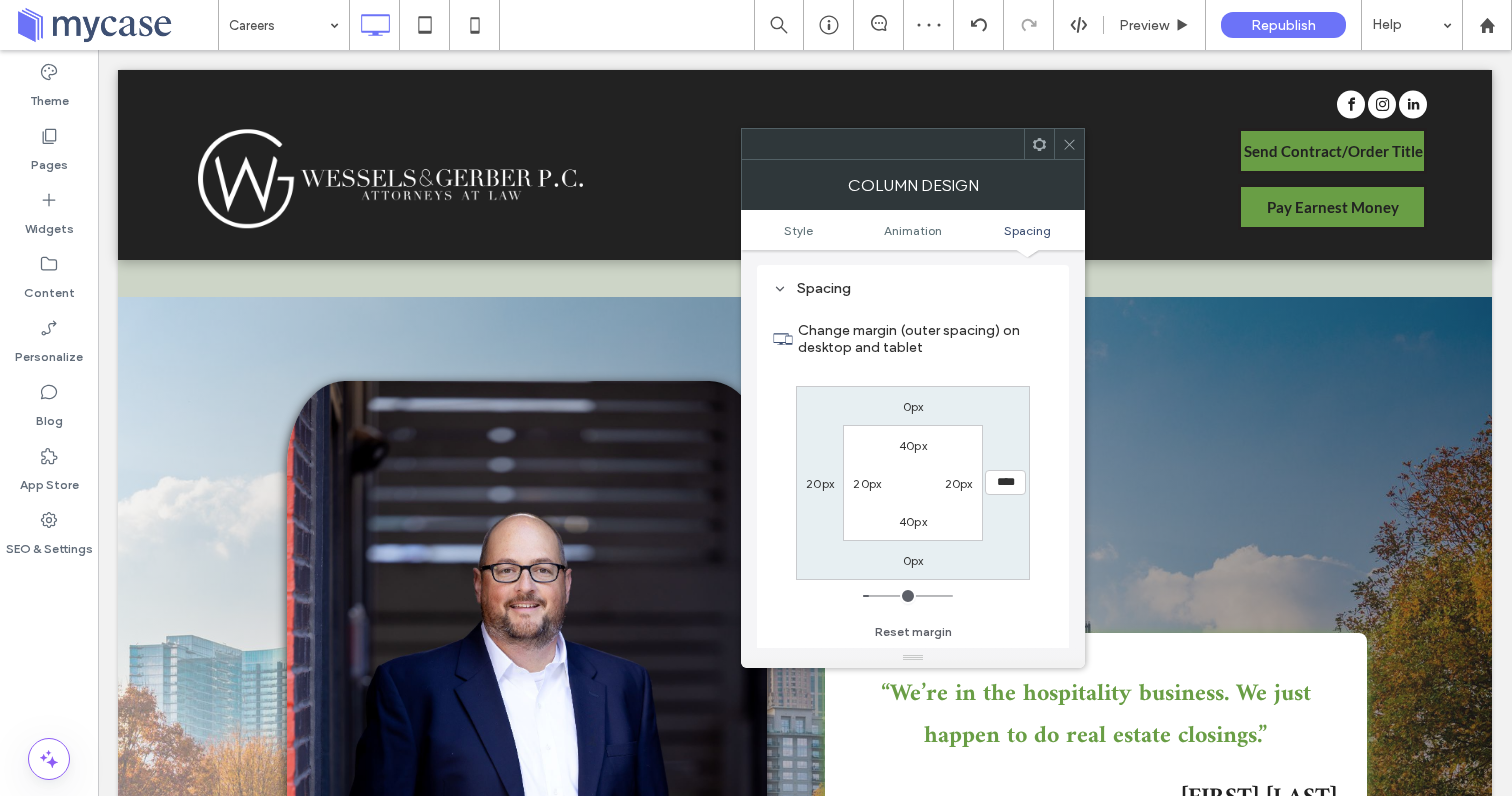 click 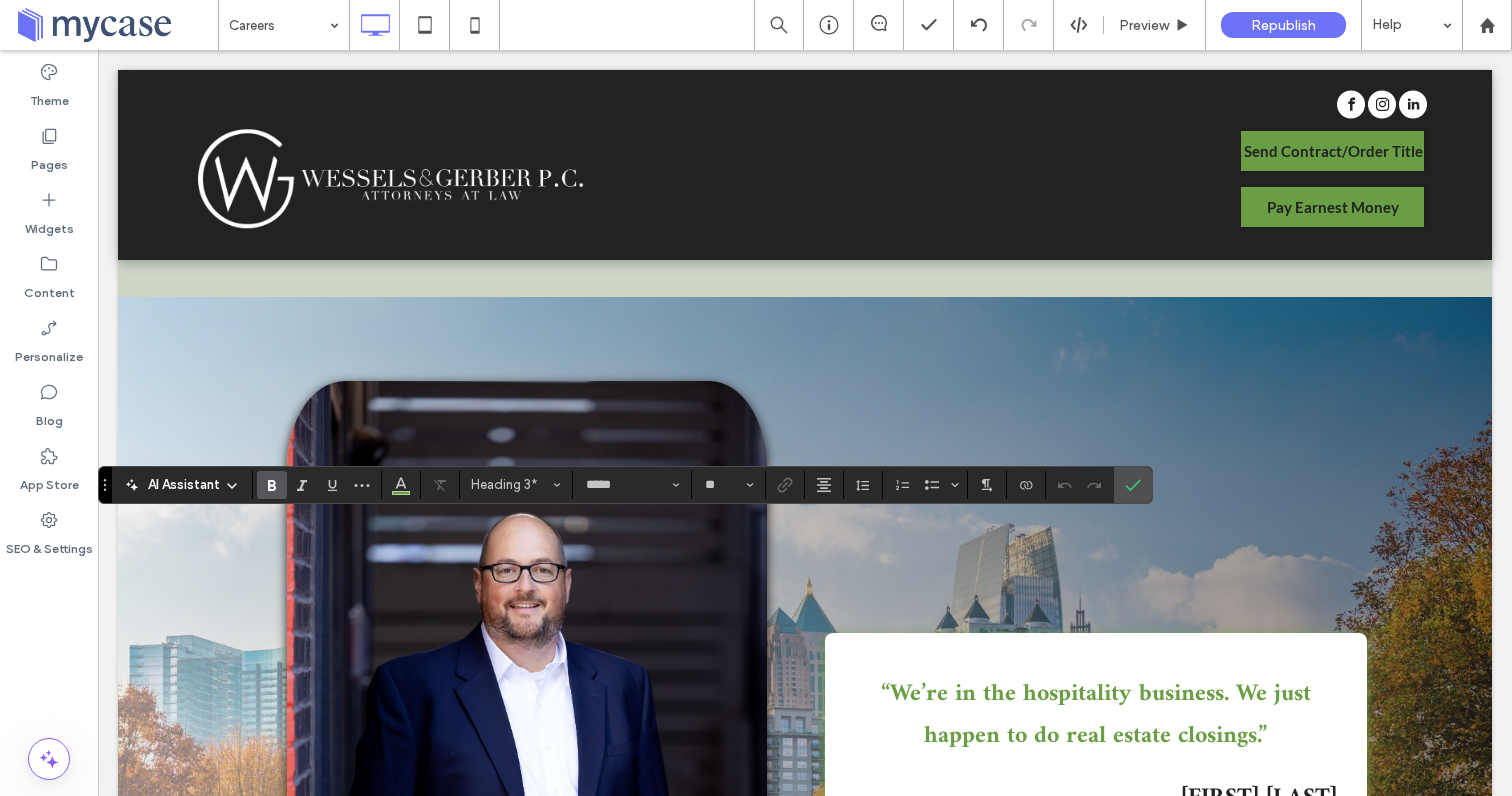 type on "****" 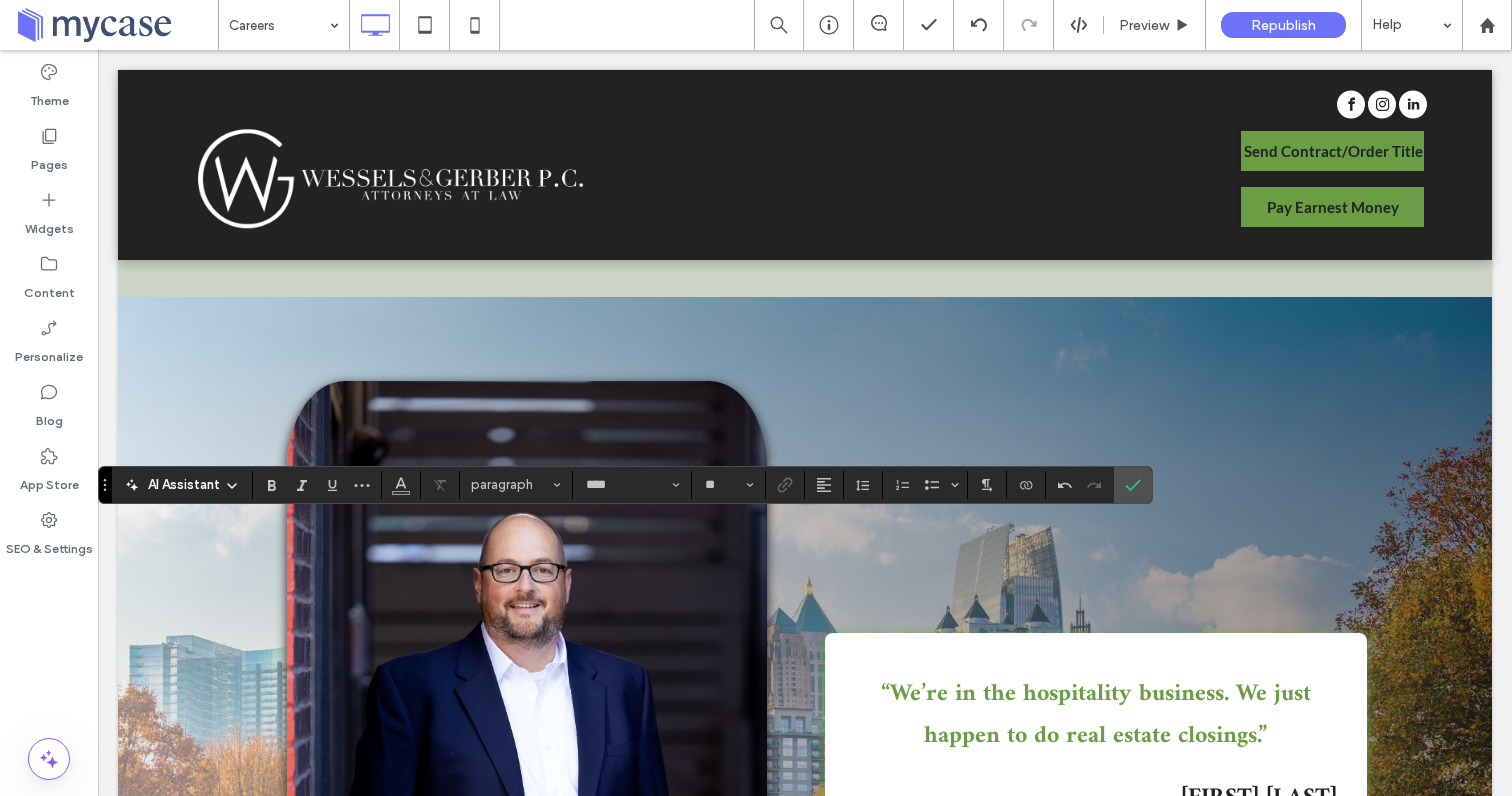 type on "*****" 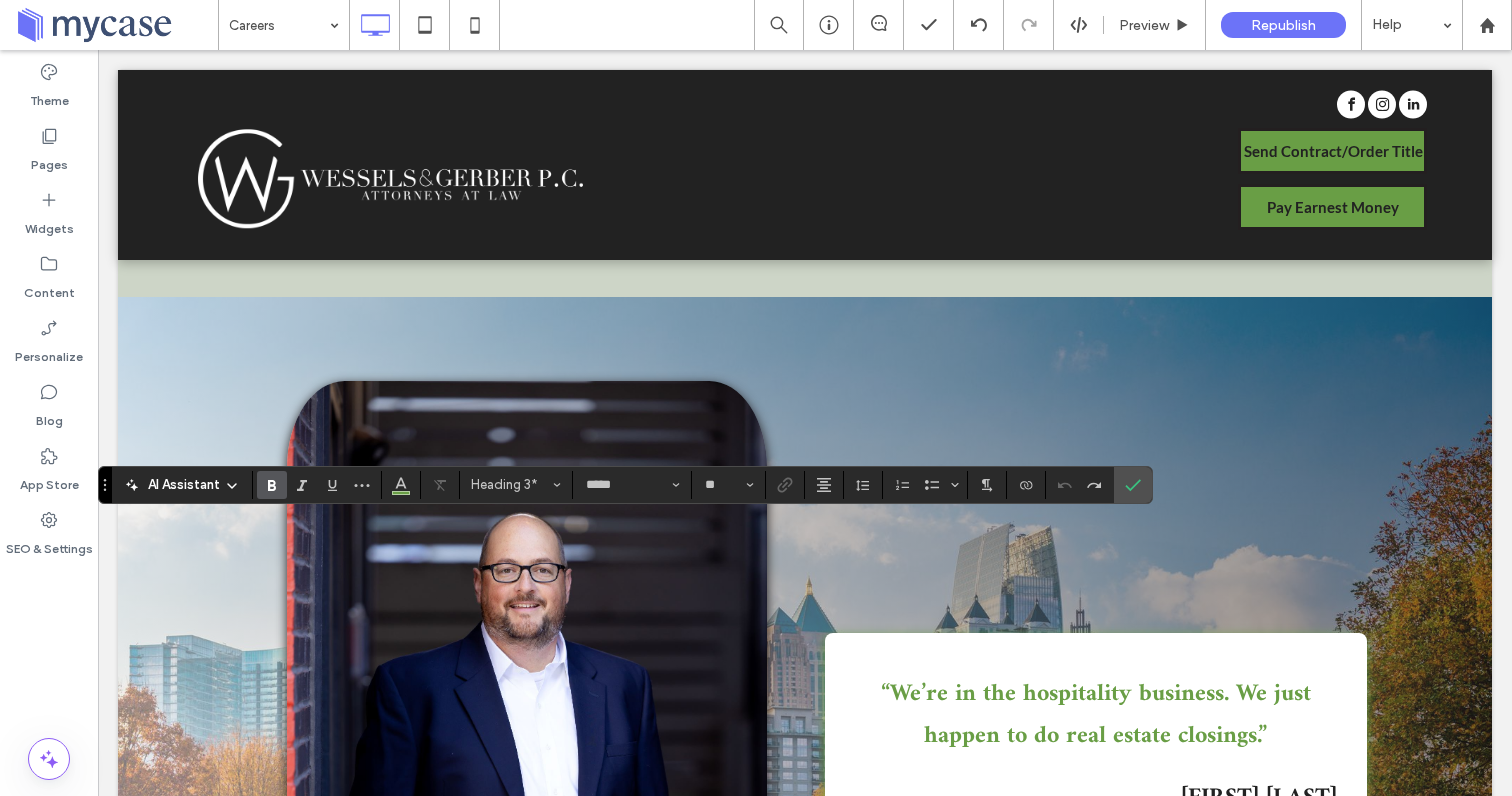 type on "****" 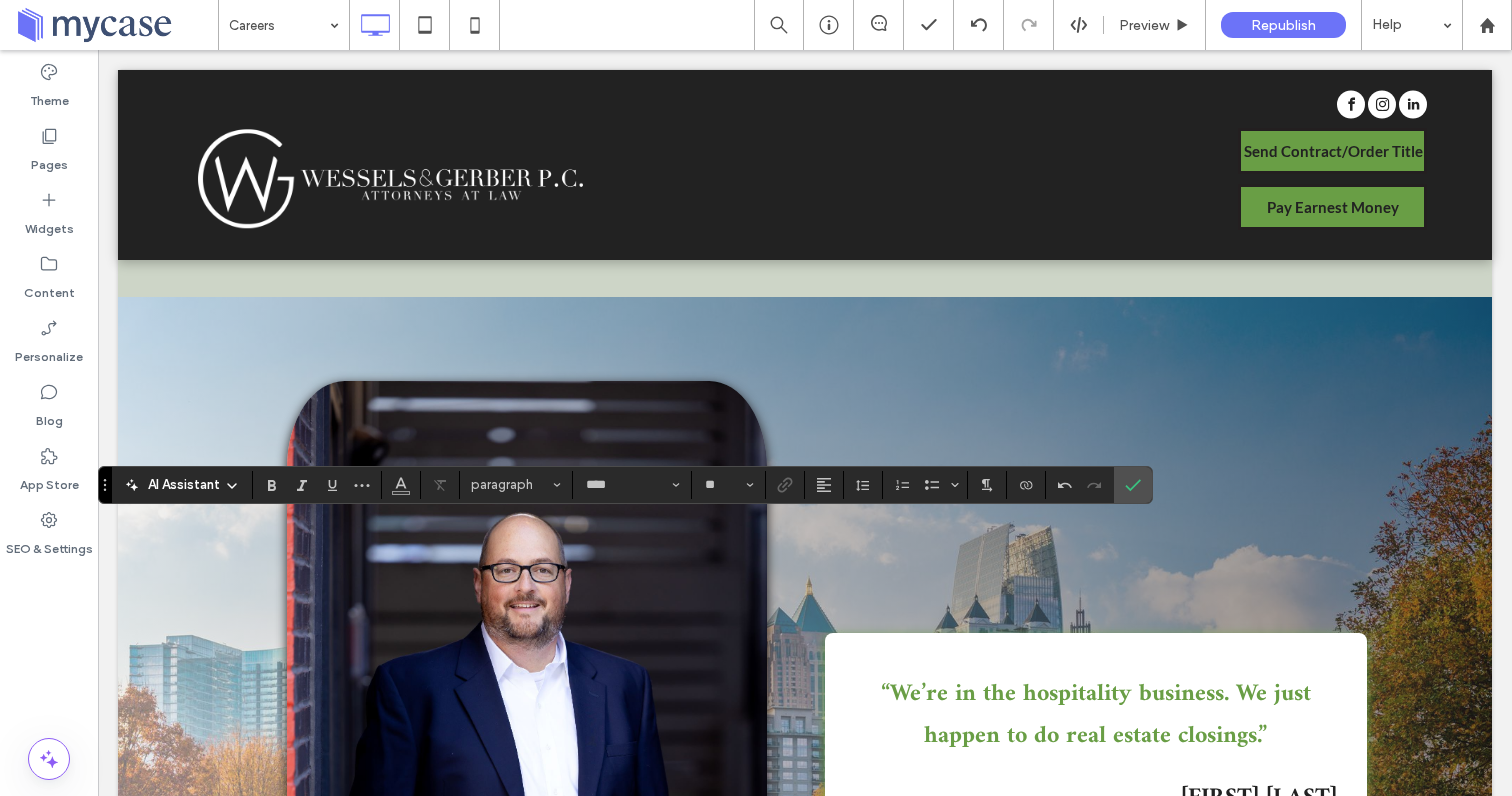 type on "*****" 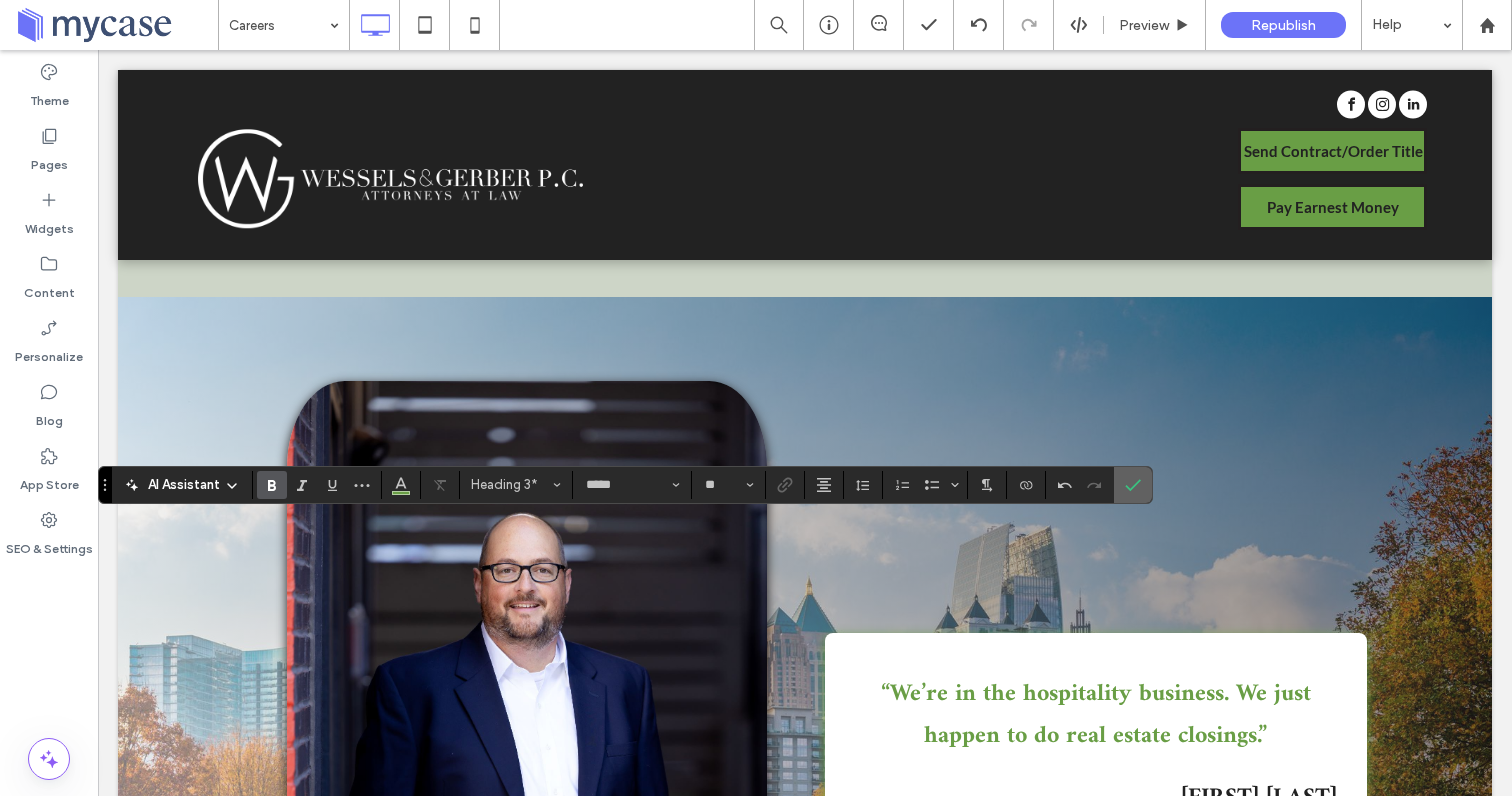 click at bounding box center (1133, 485) 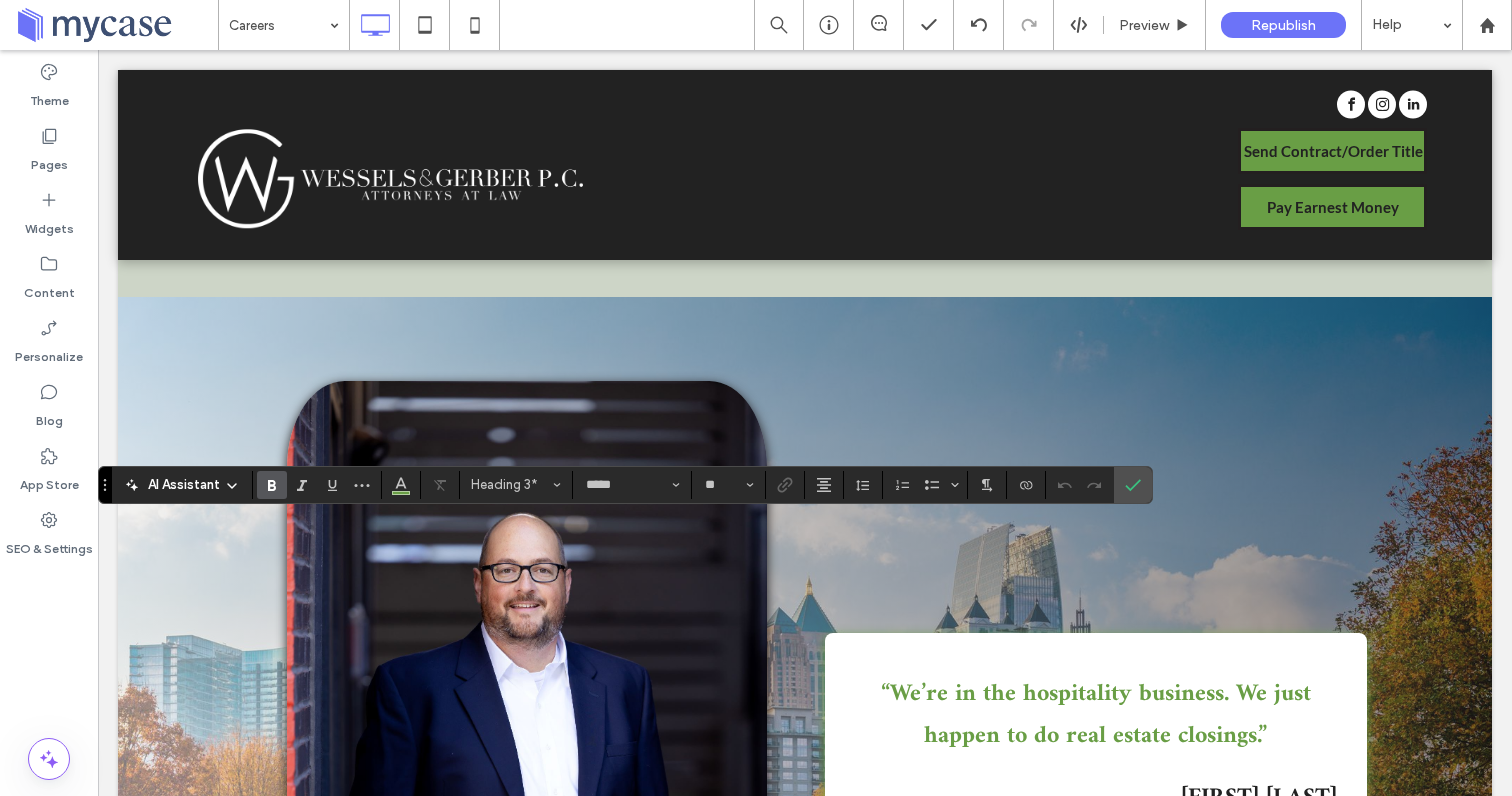 type on "****" 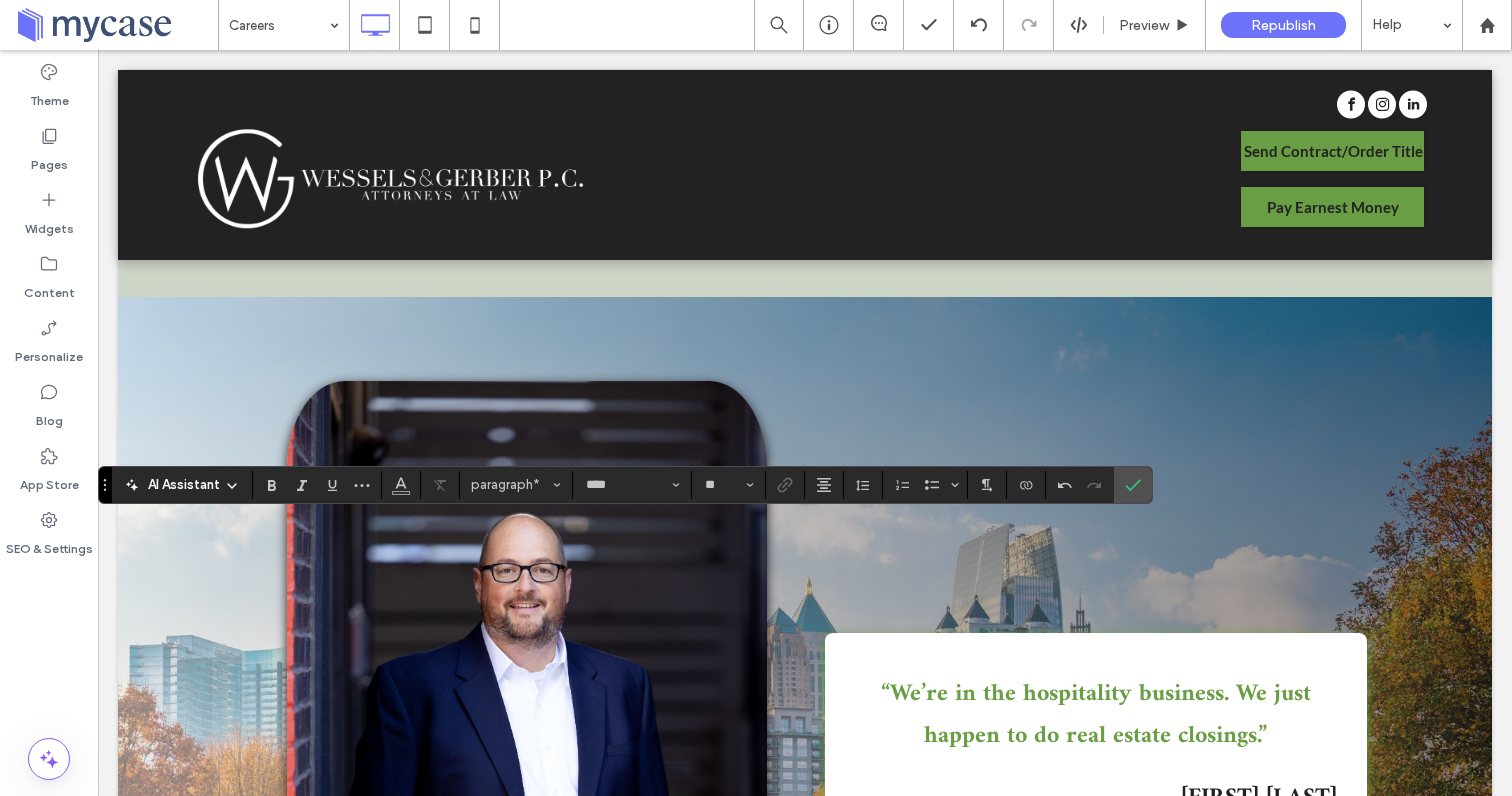 type on "*****" 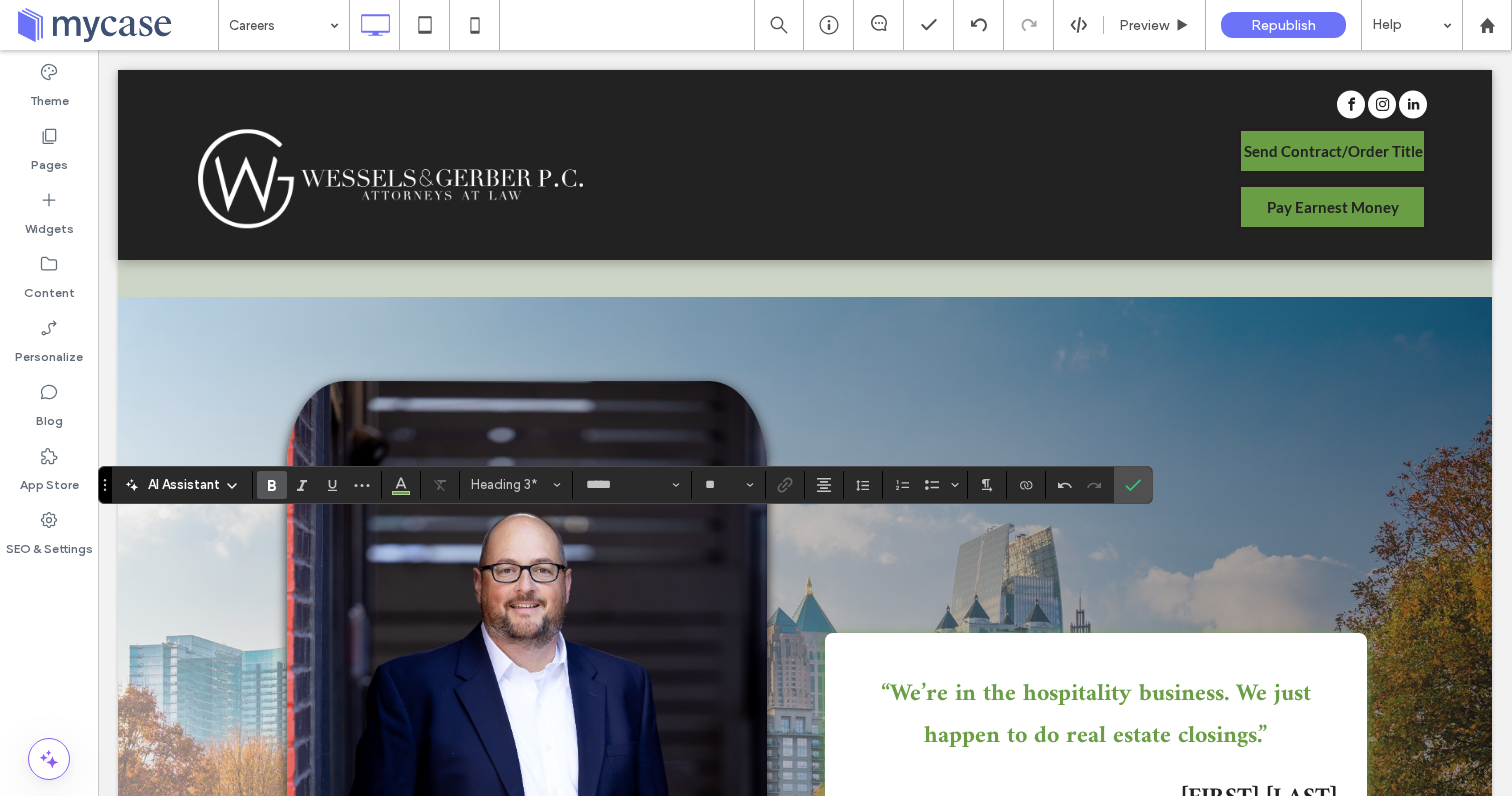 type on "****" 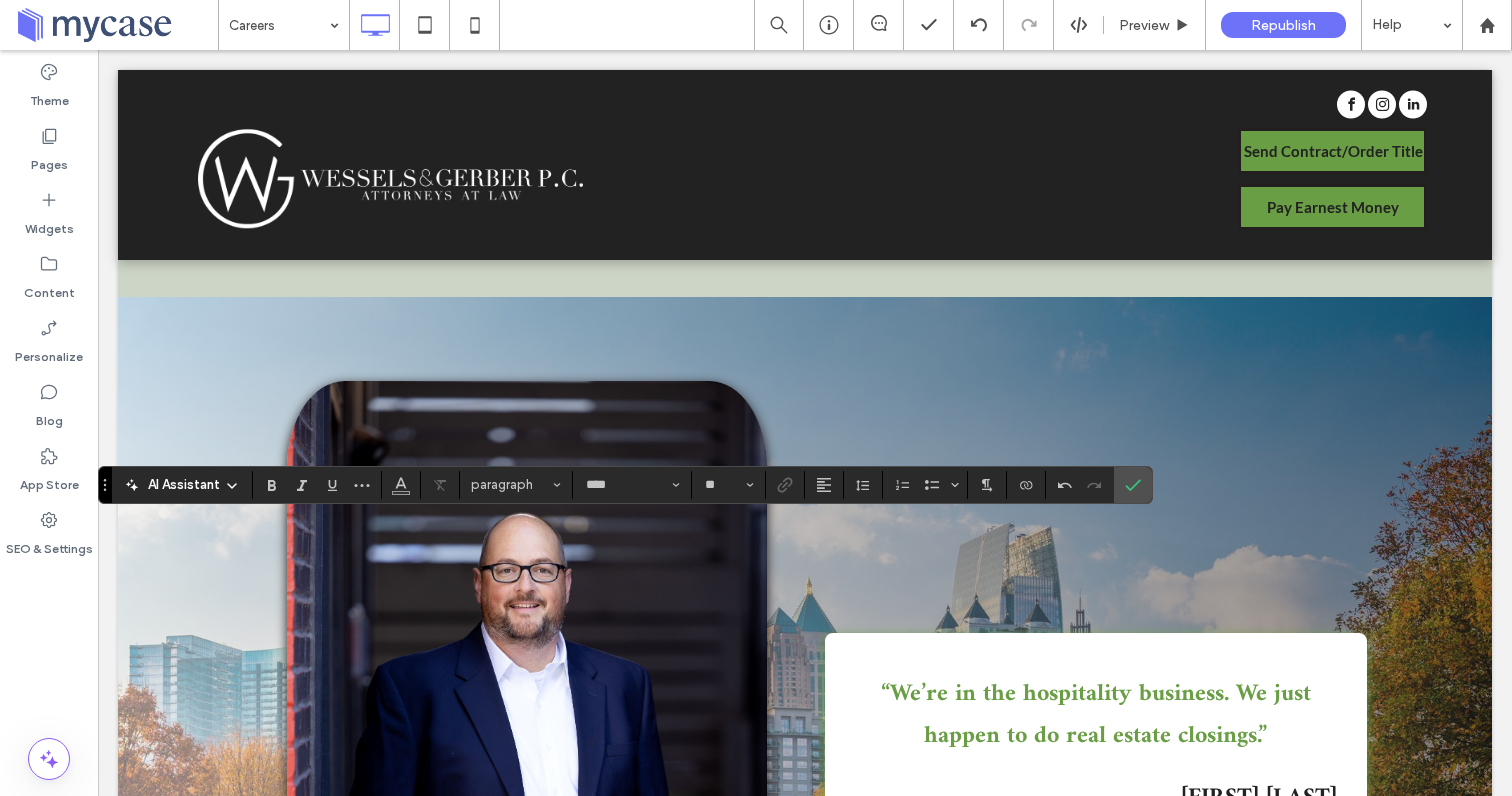 type on "*****" 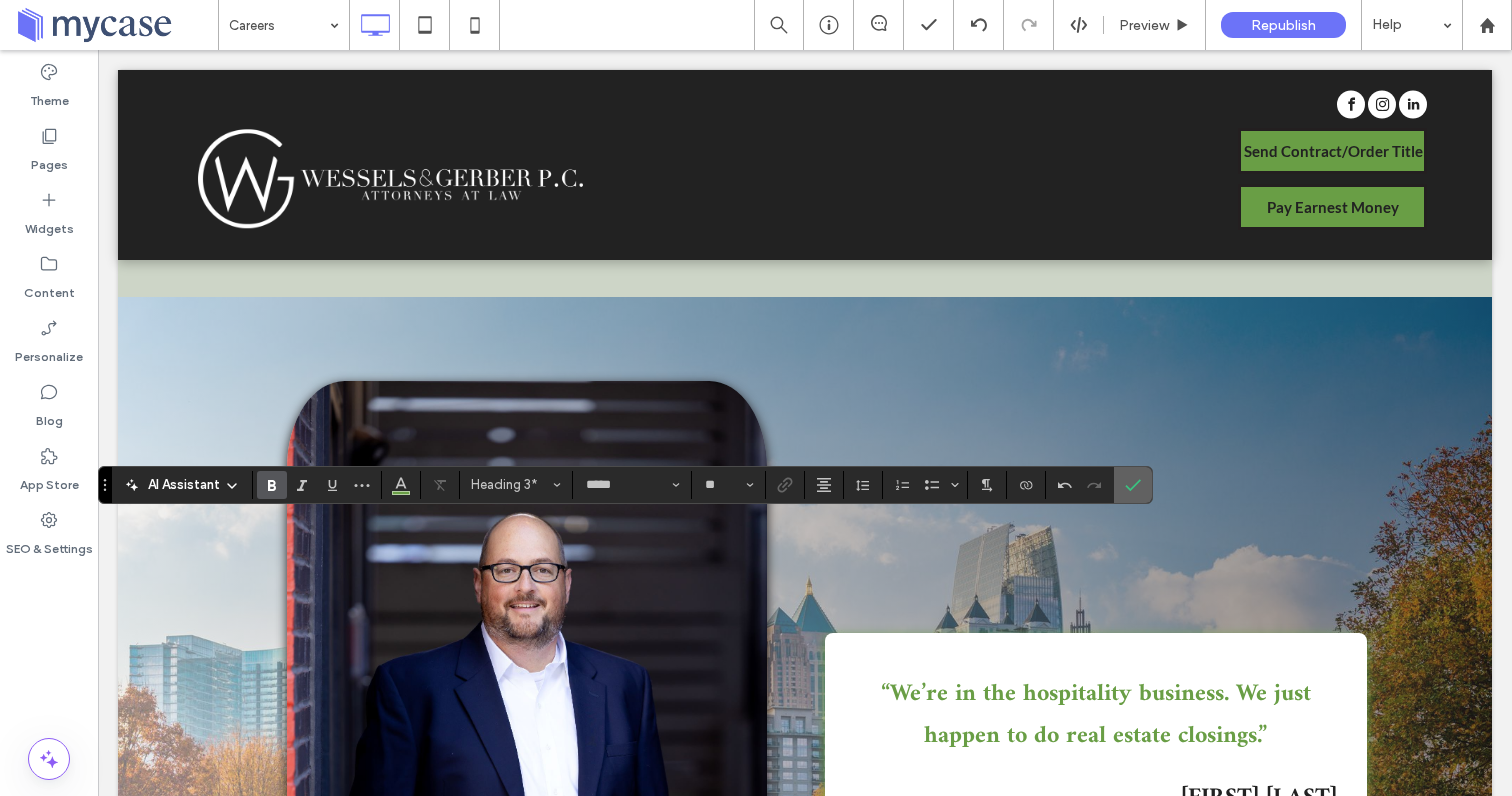 click 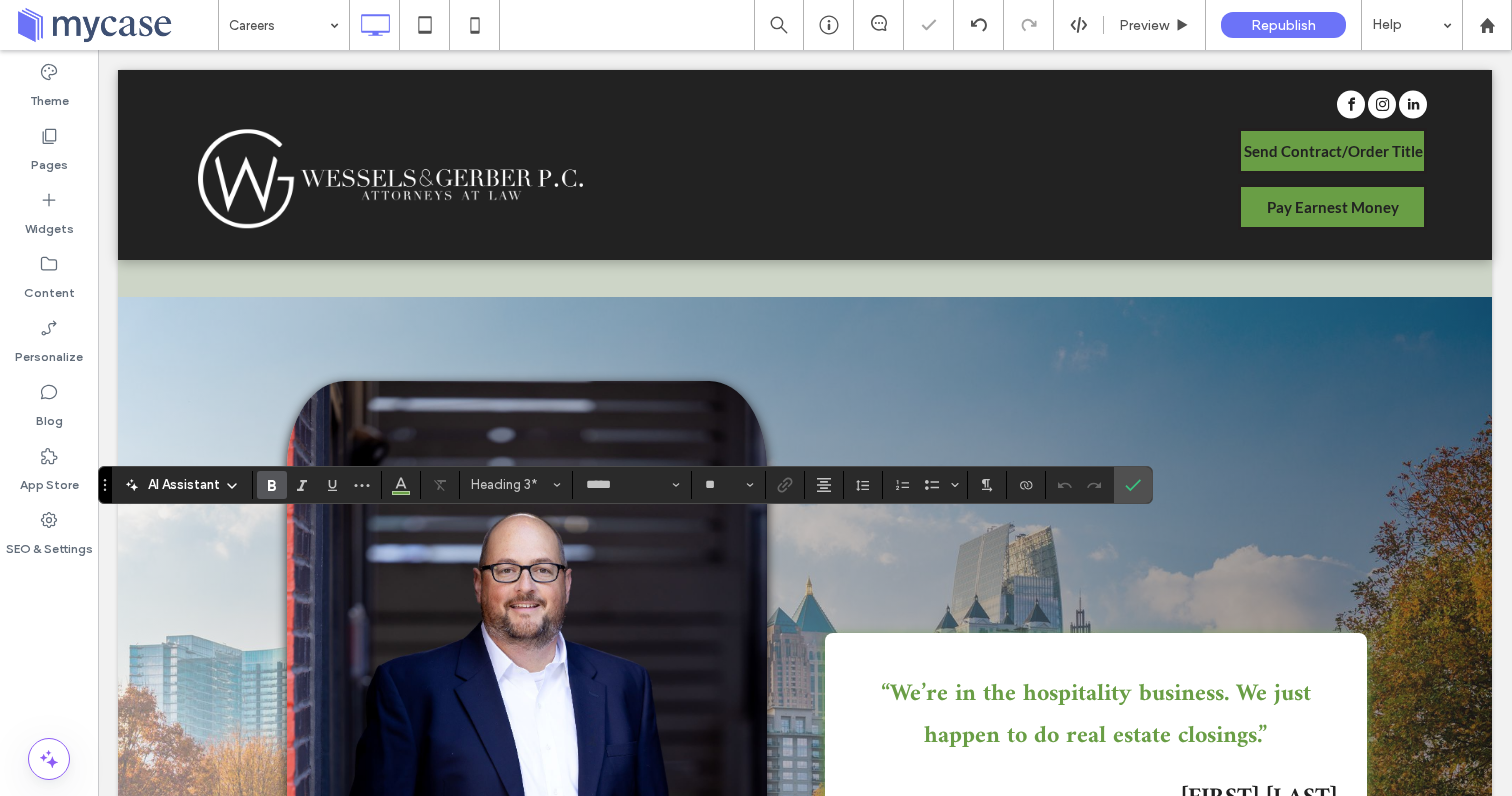 type on "****" 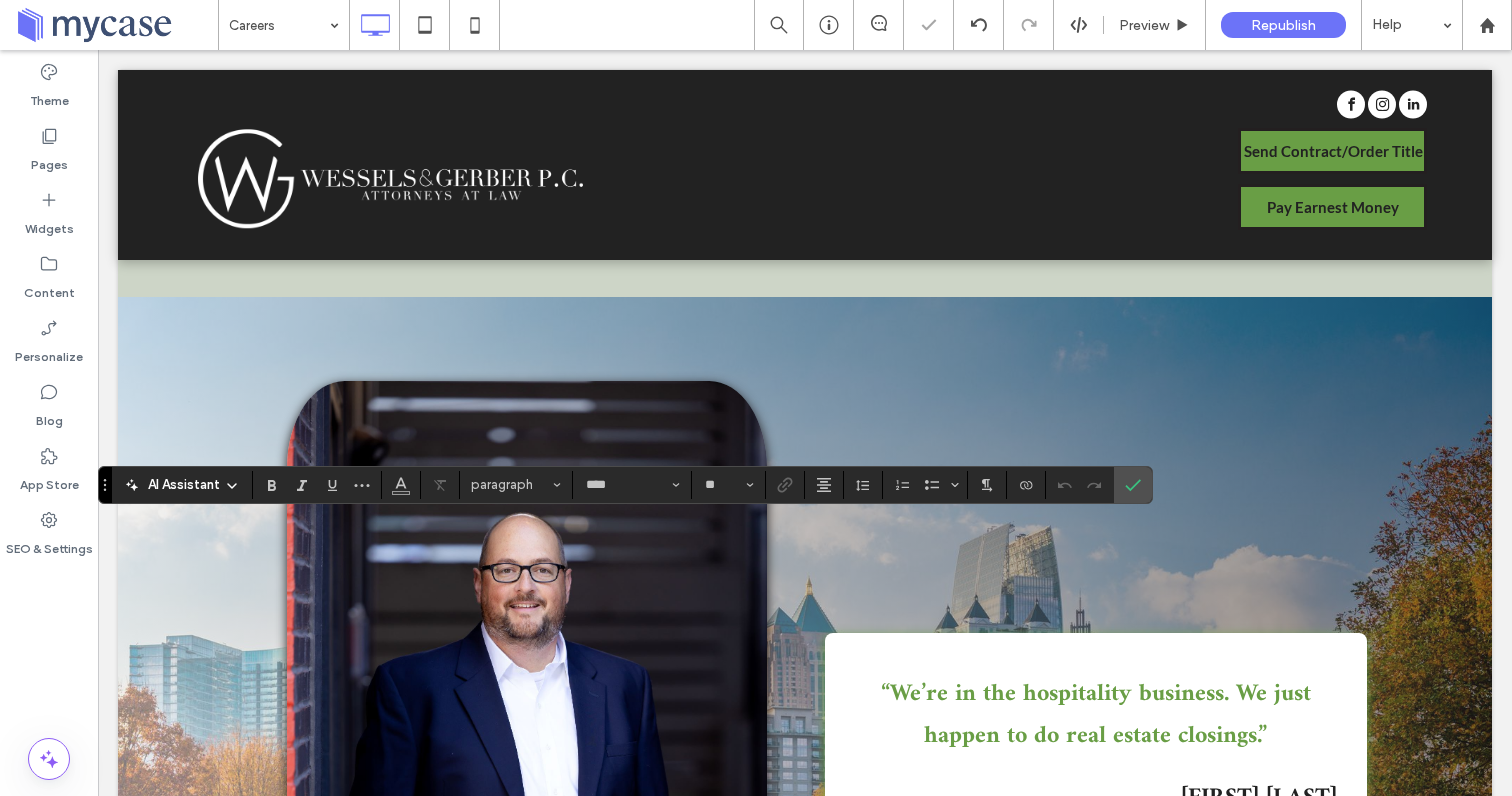 type on "*****" 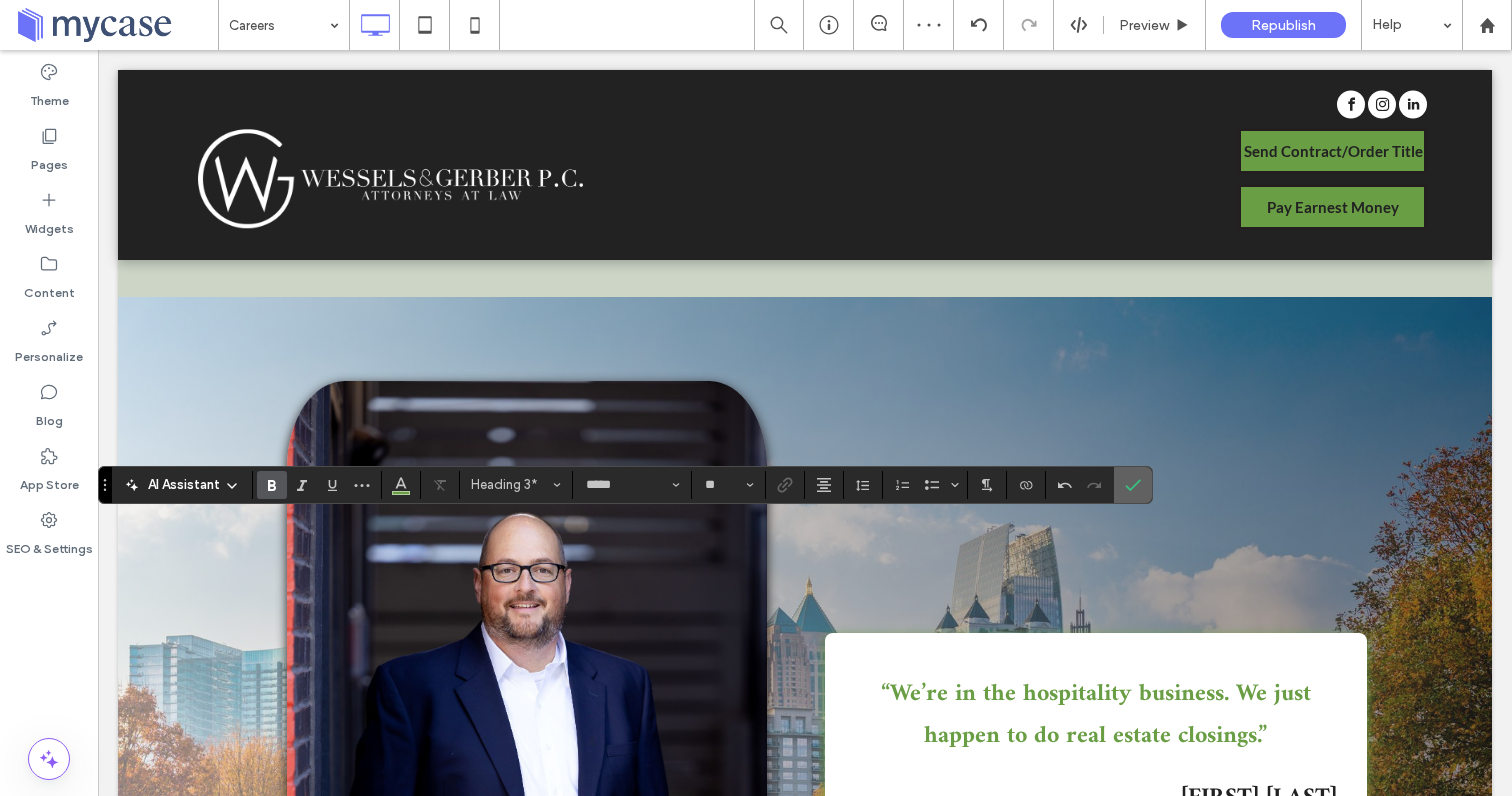 click at bounding box center [1133, 485] 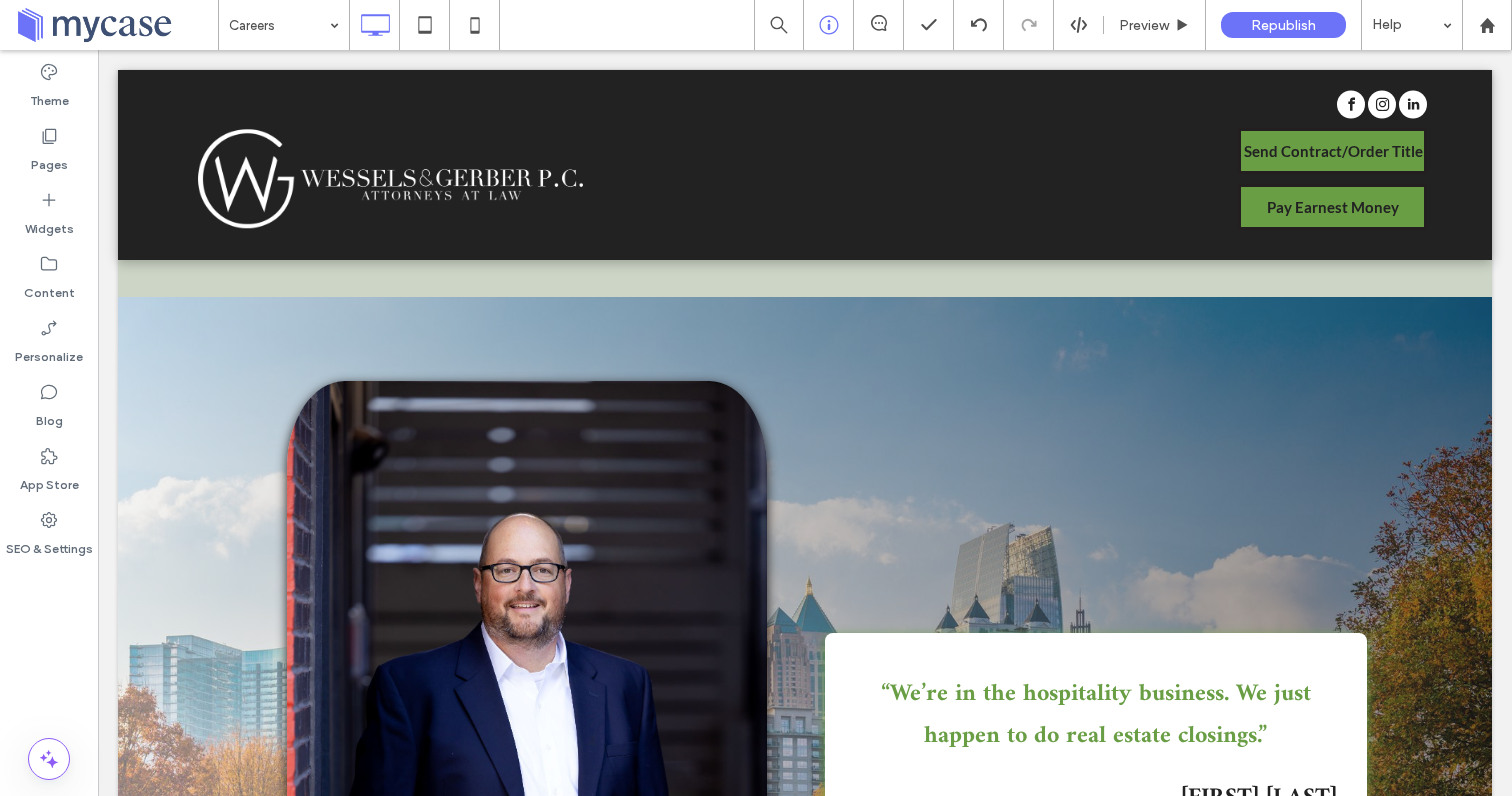 type on "*****" 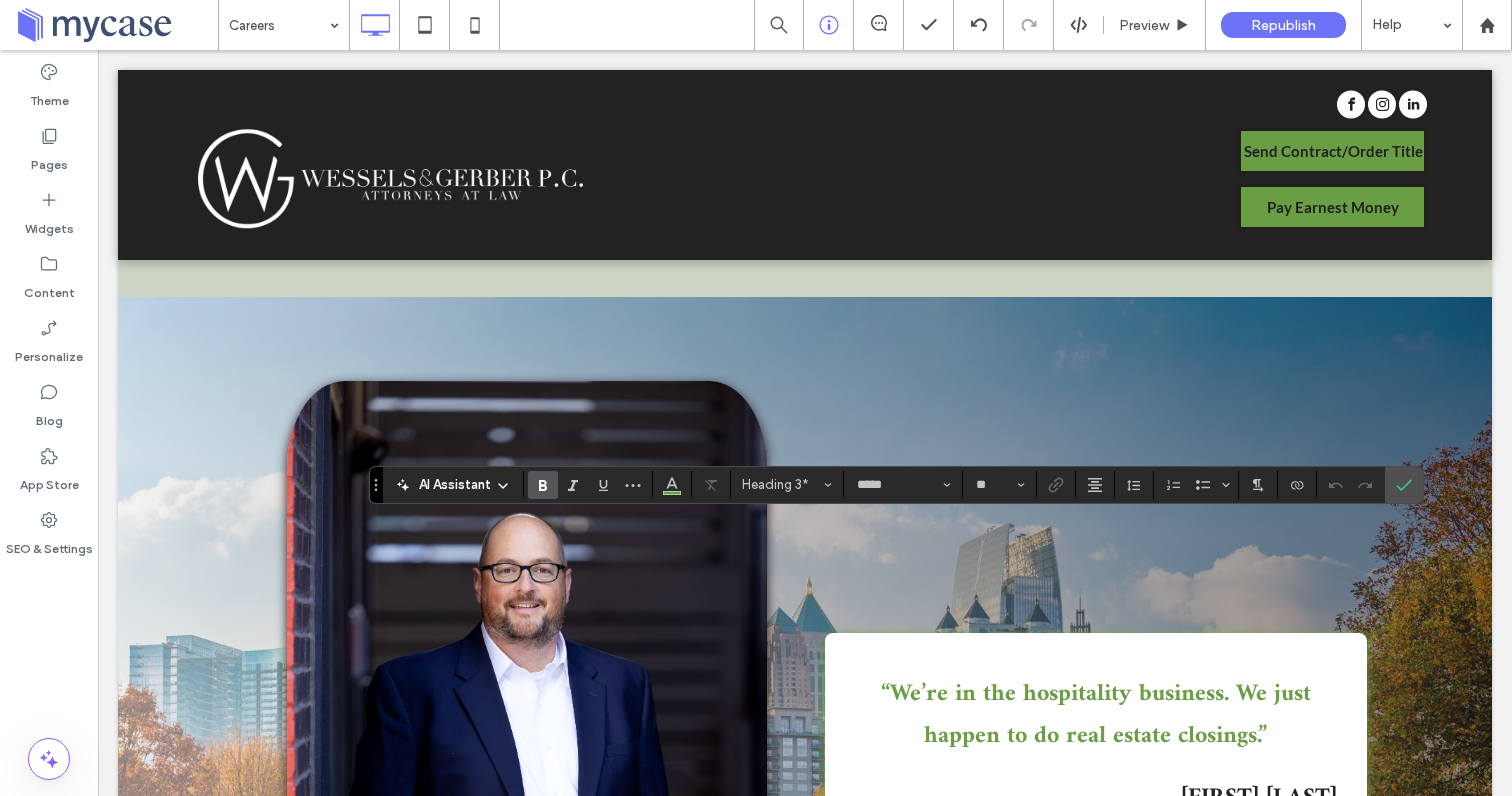 type on "****" 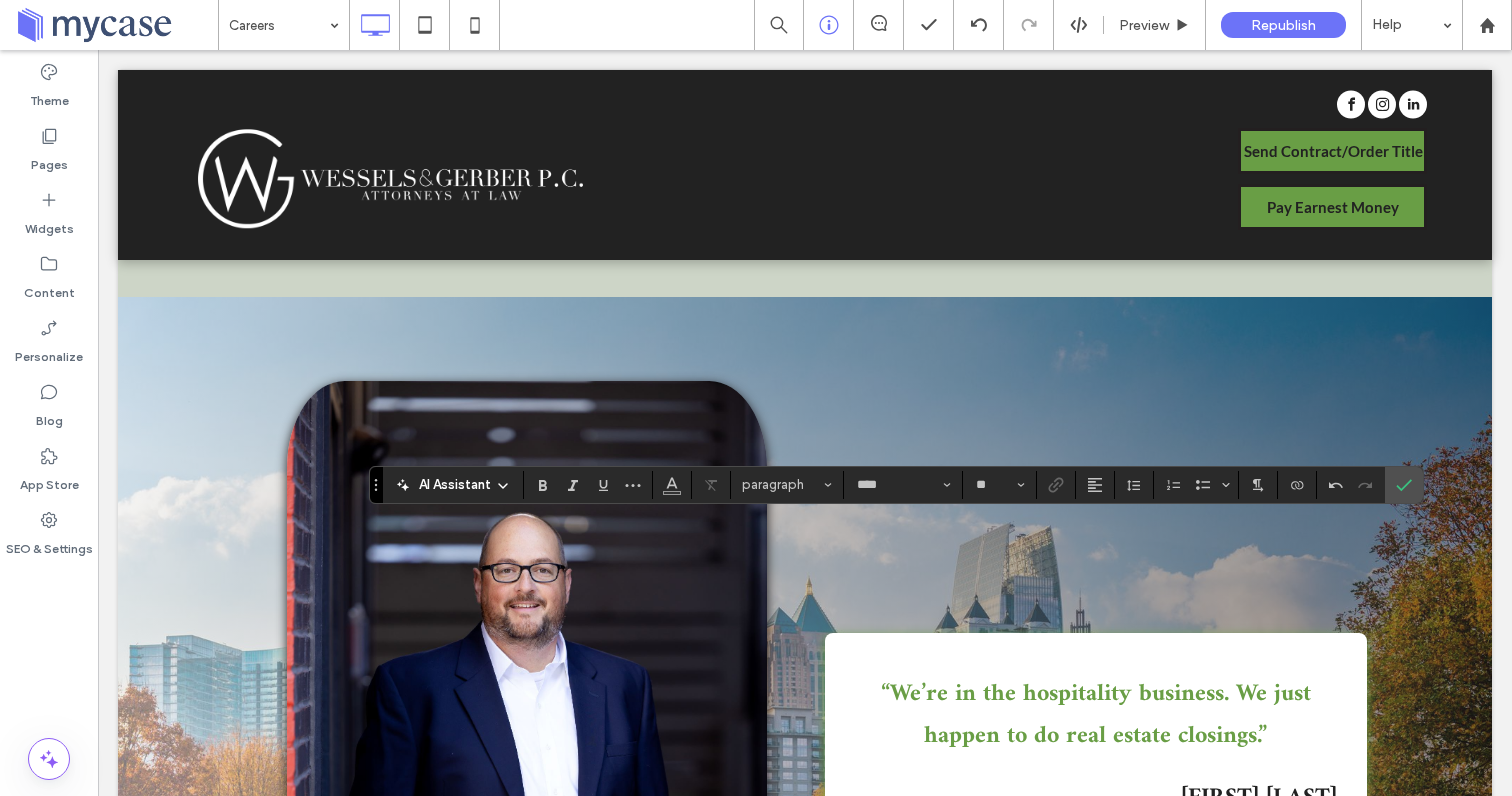 type on "*****" 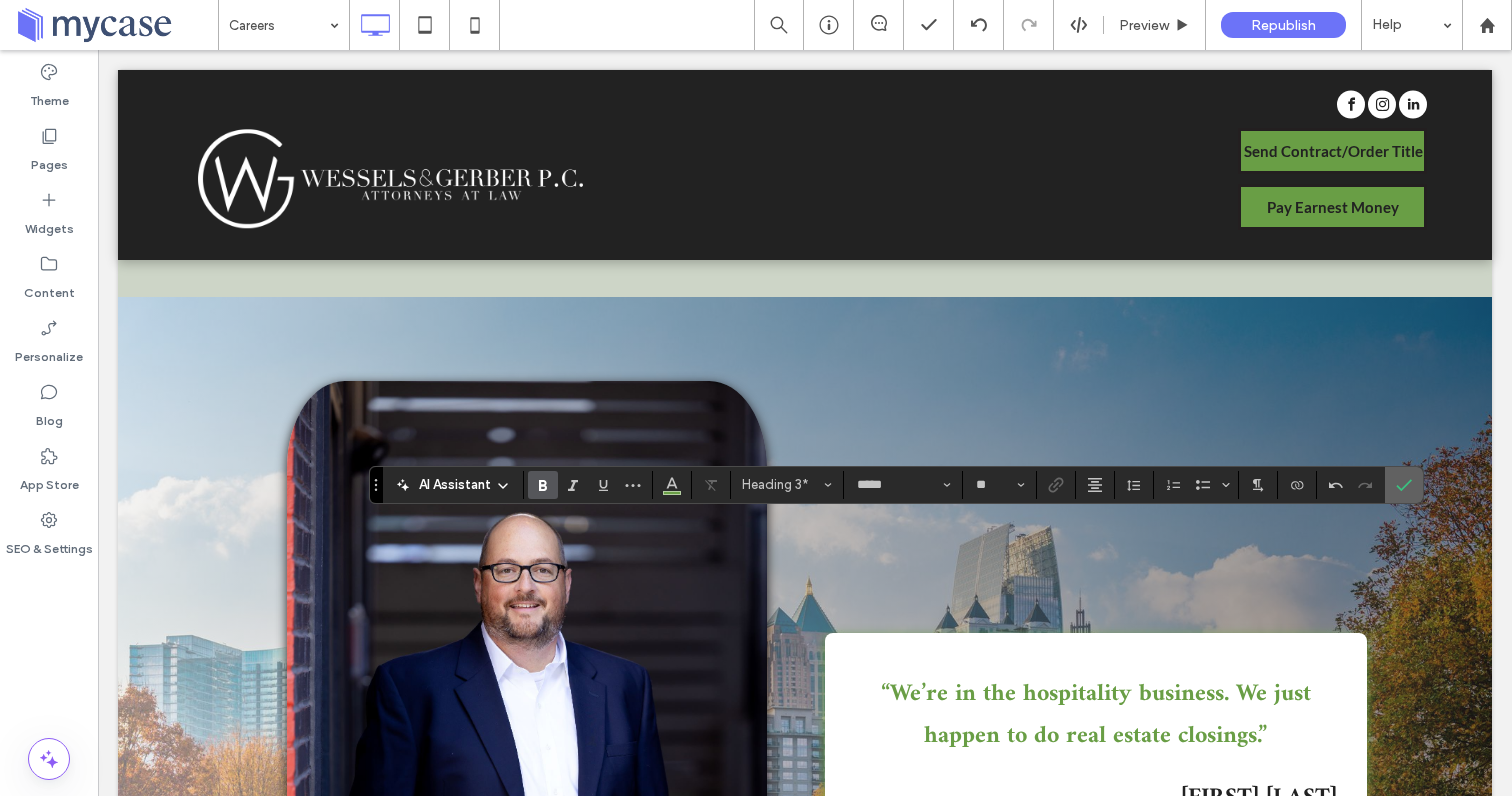 click at bounding box center (1404, 485) 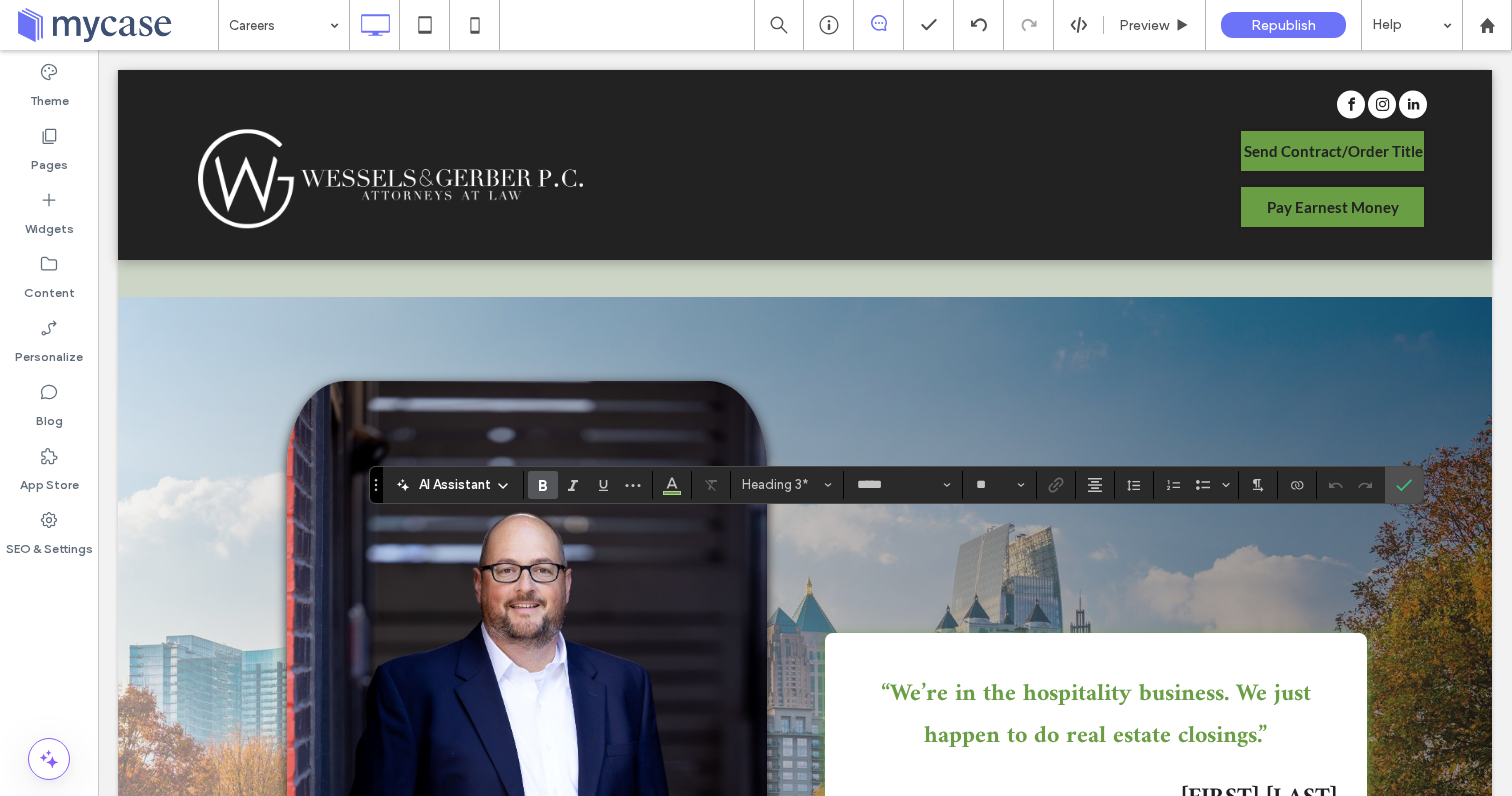 type on "****" 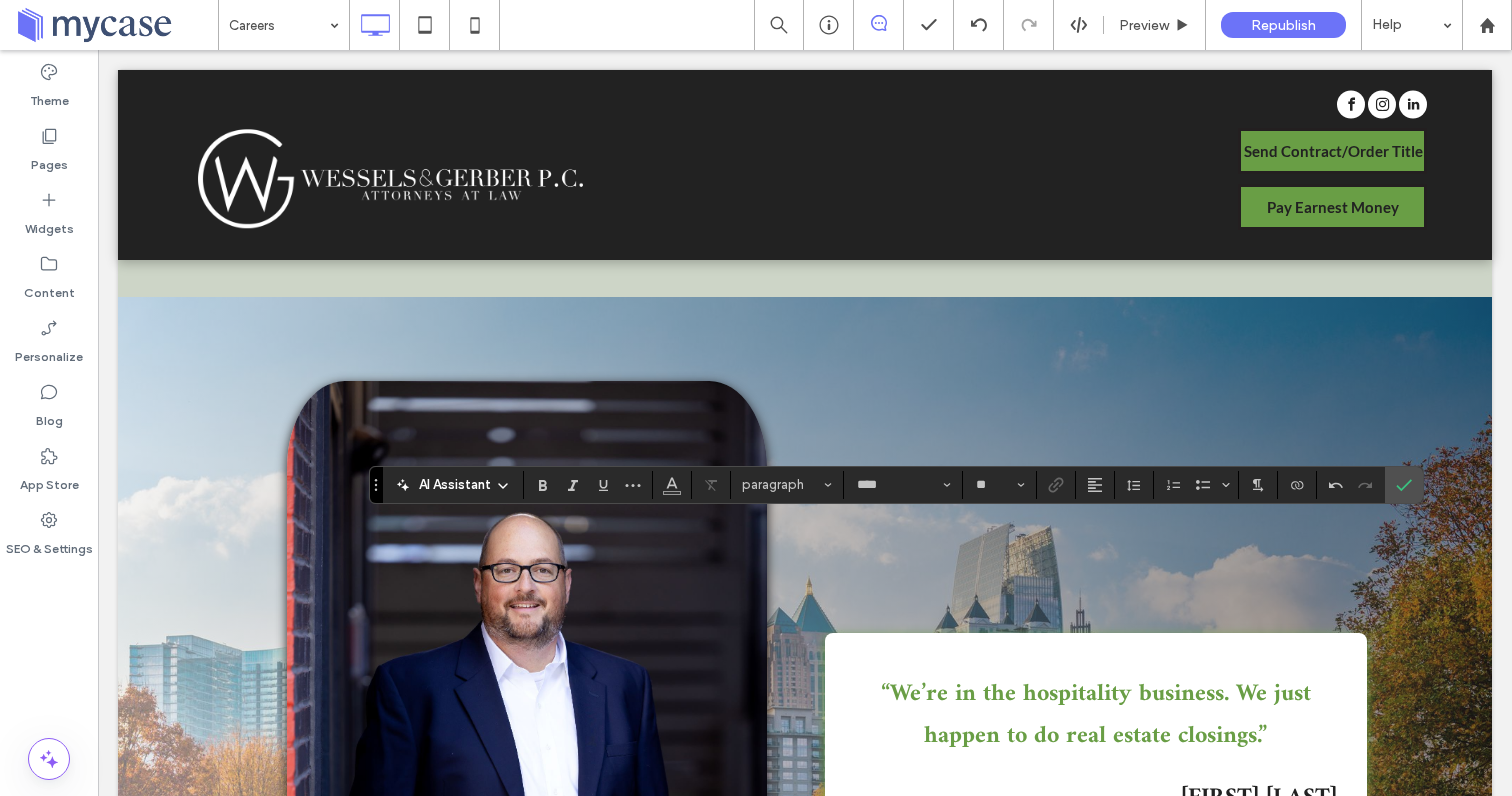 type on "*****" 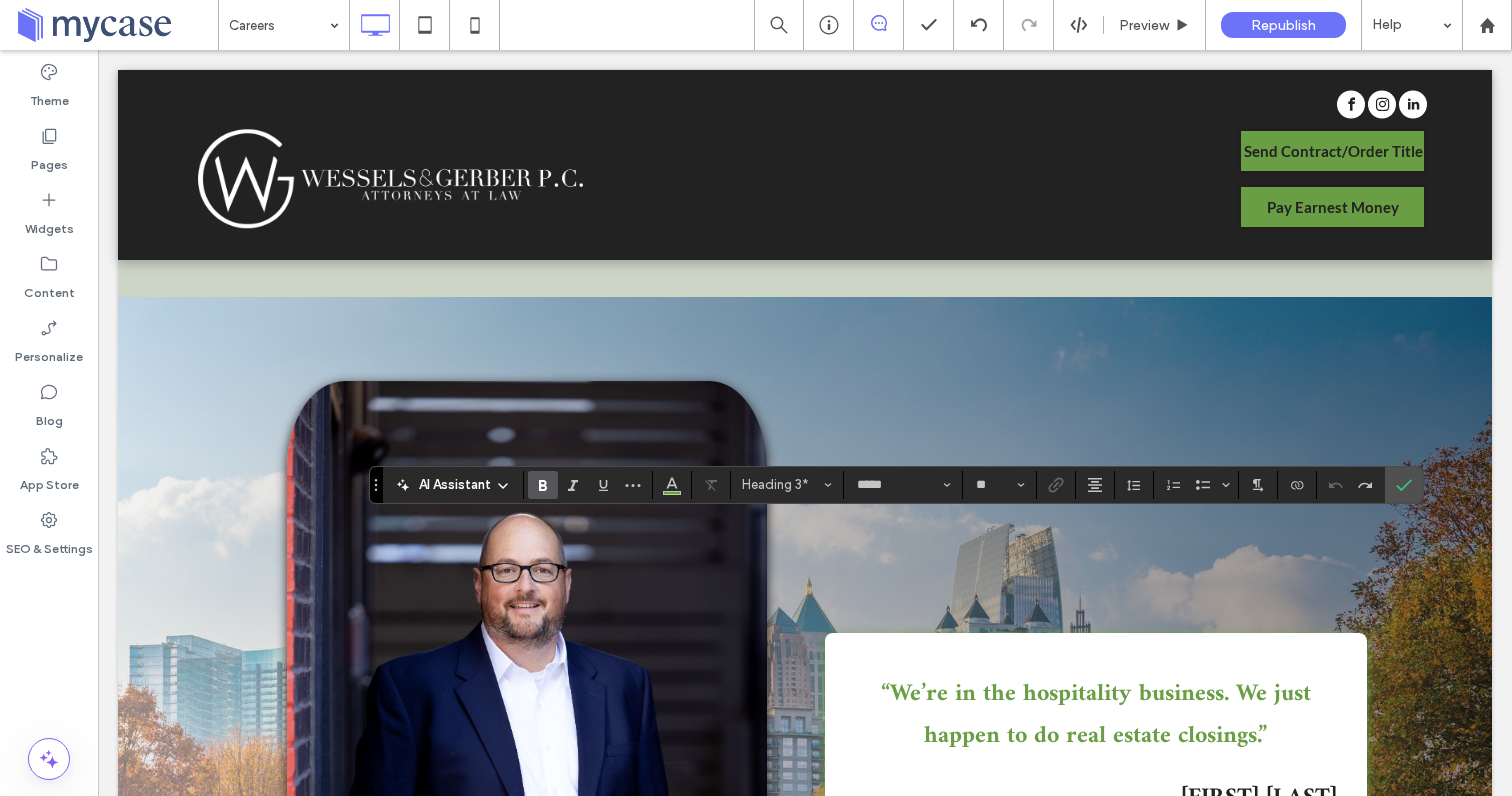 type on "****" 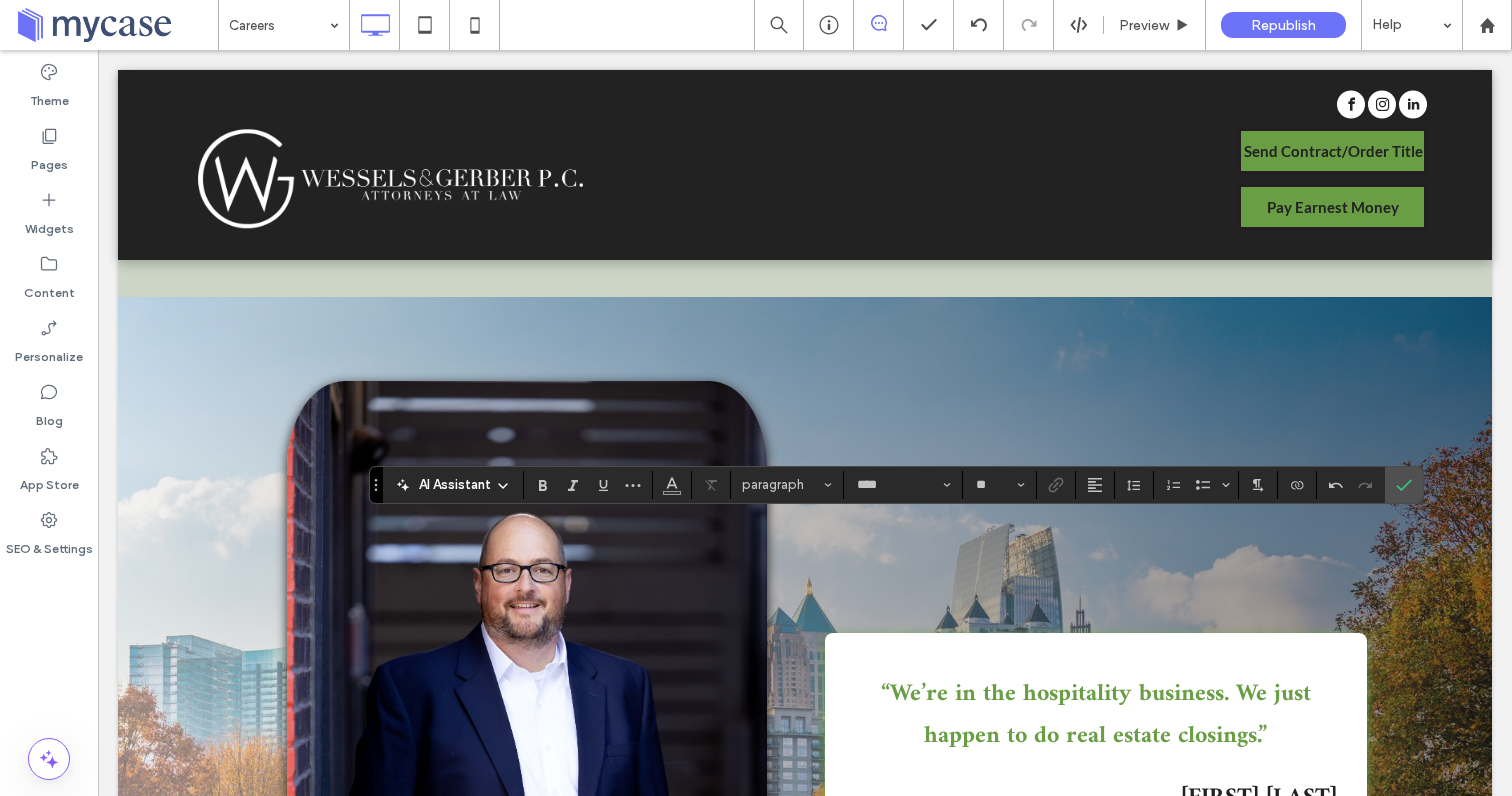 type on "*****" 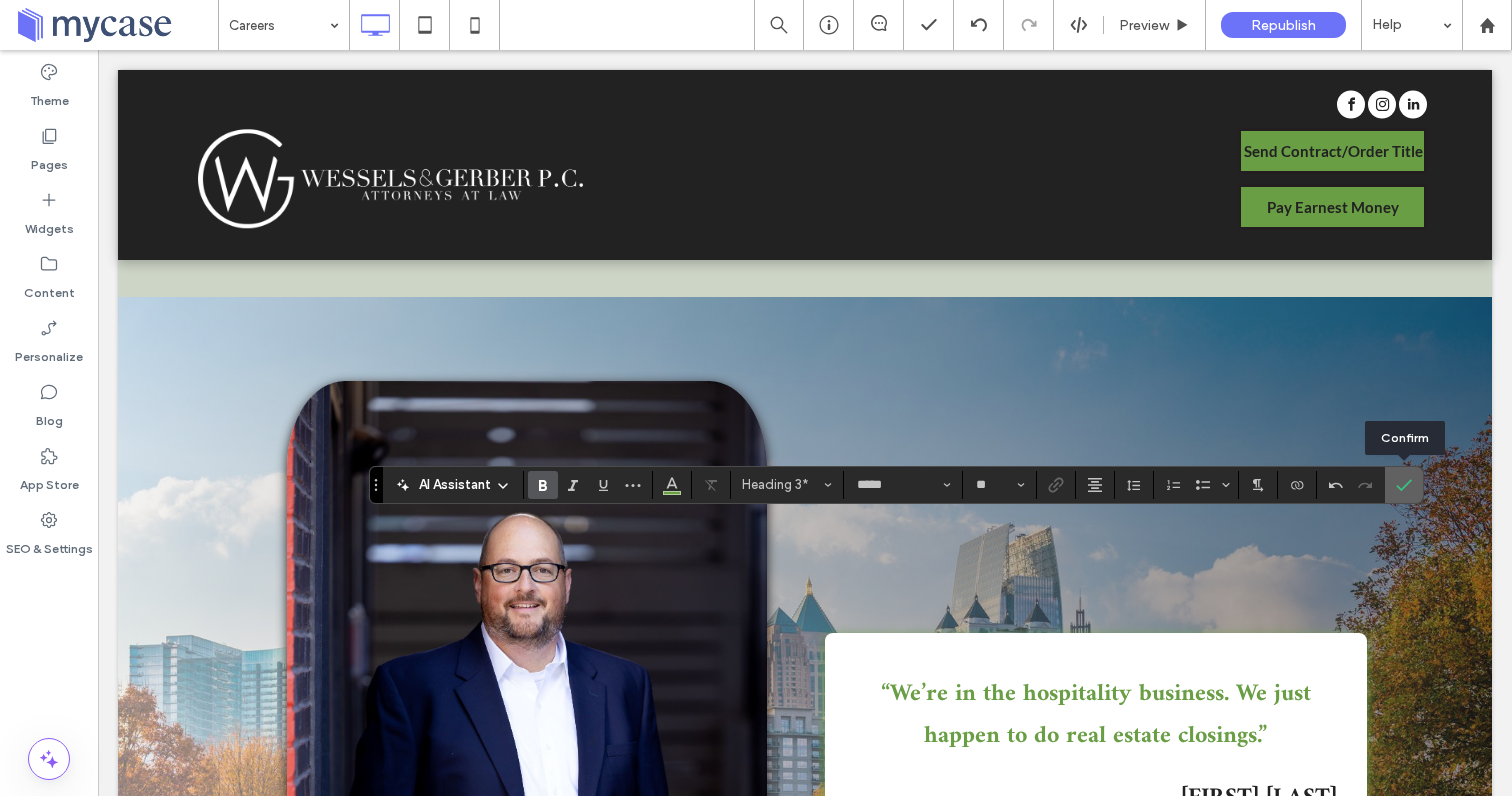 click 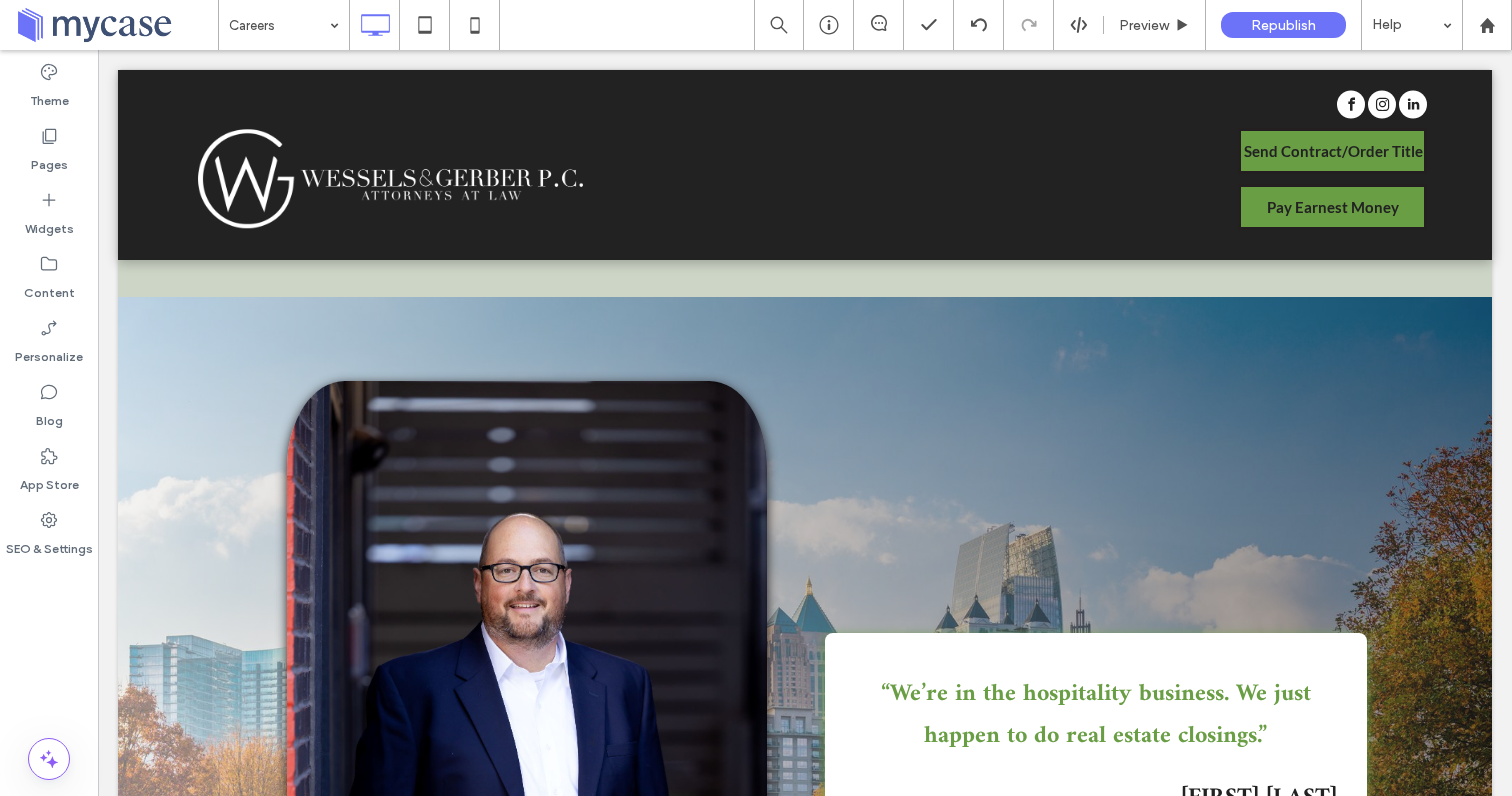 type on "****" 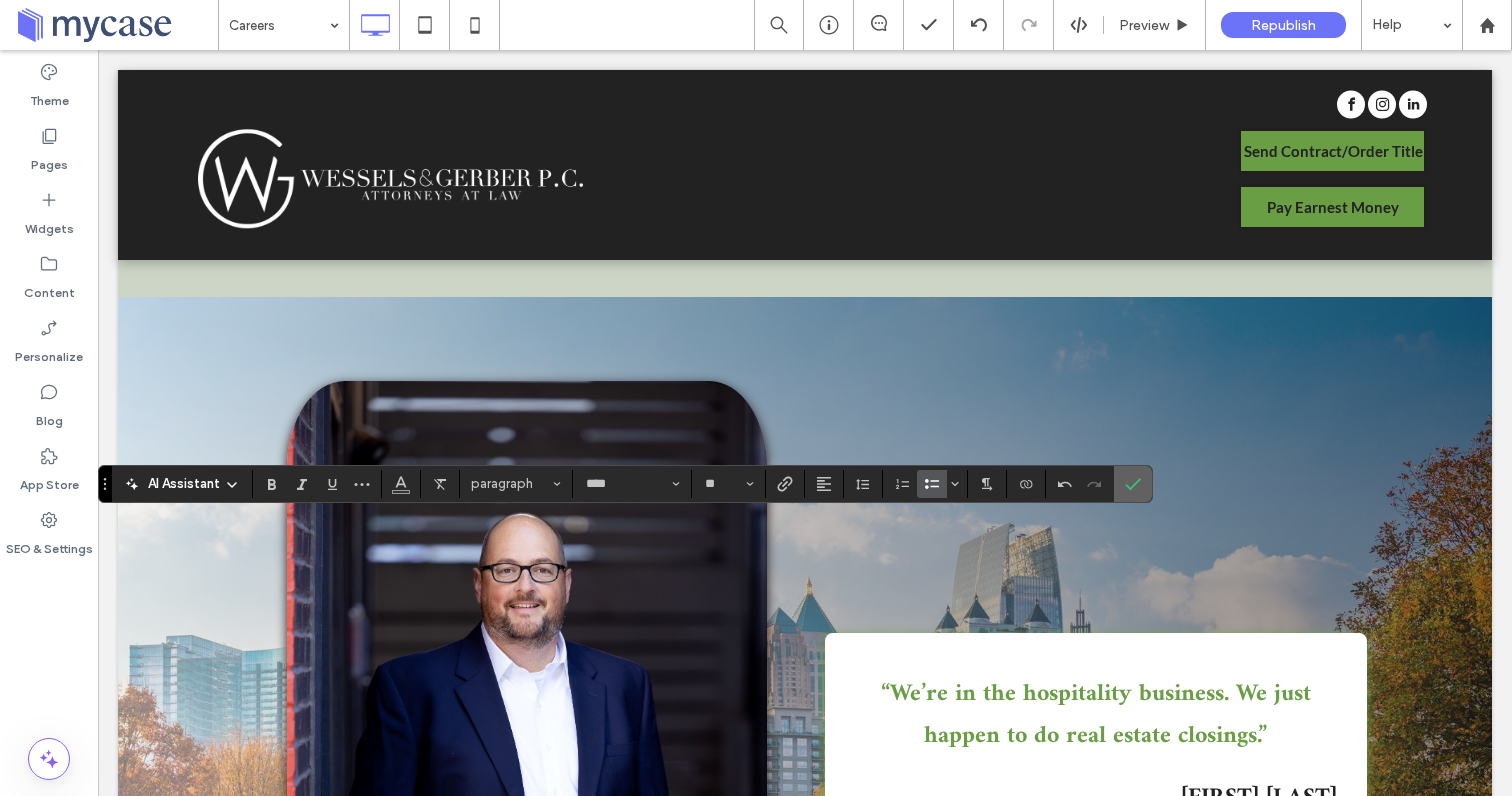 click 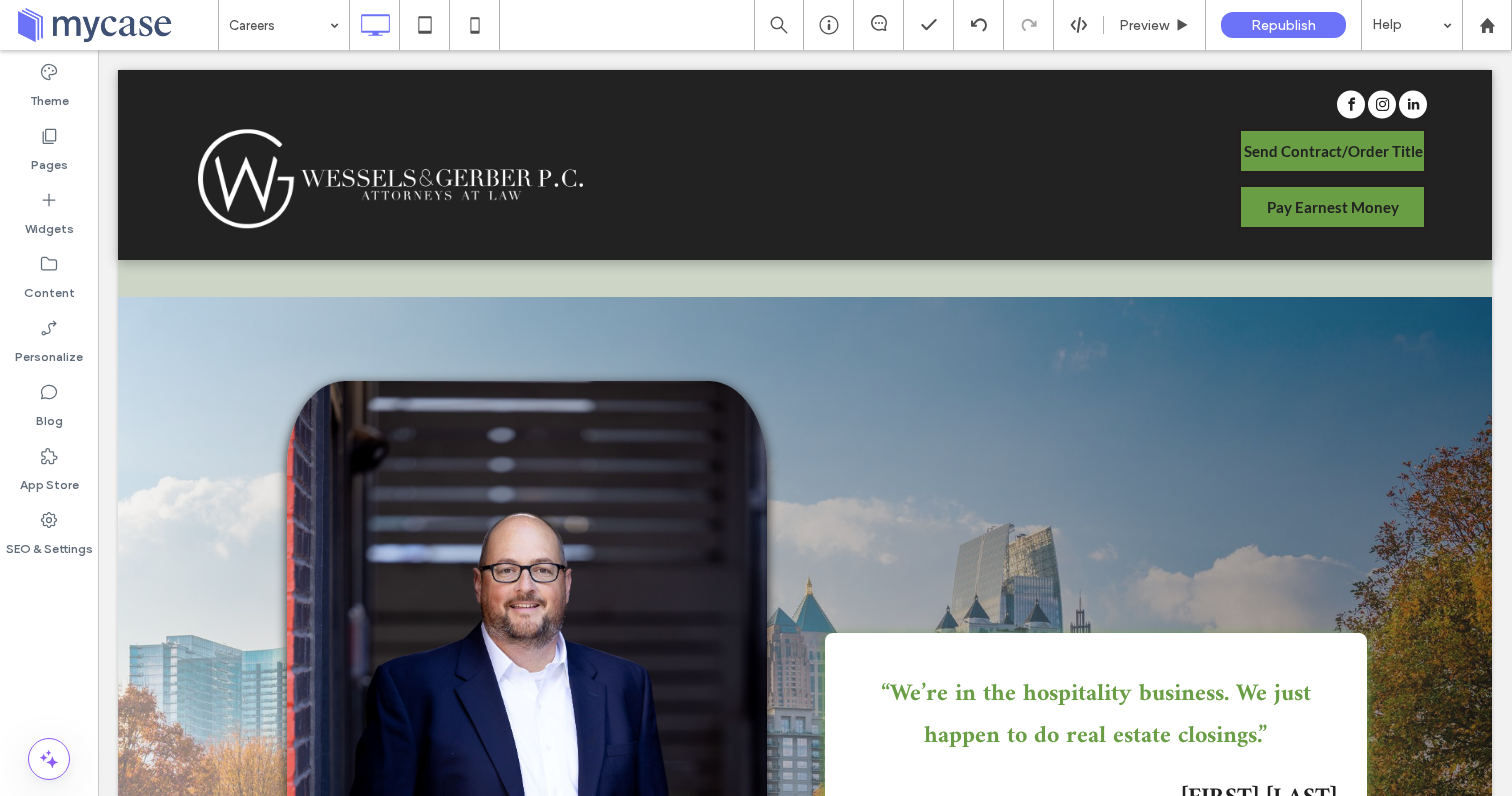 type on "****" 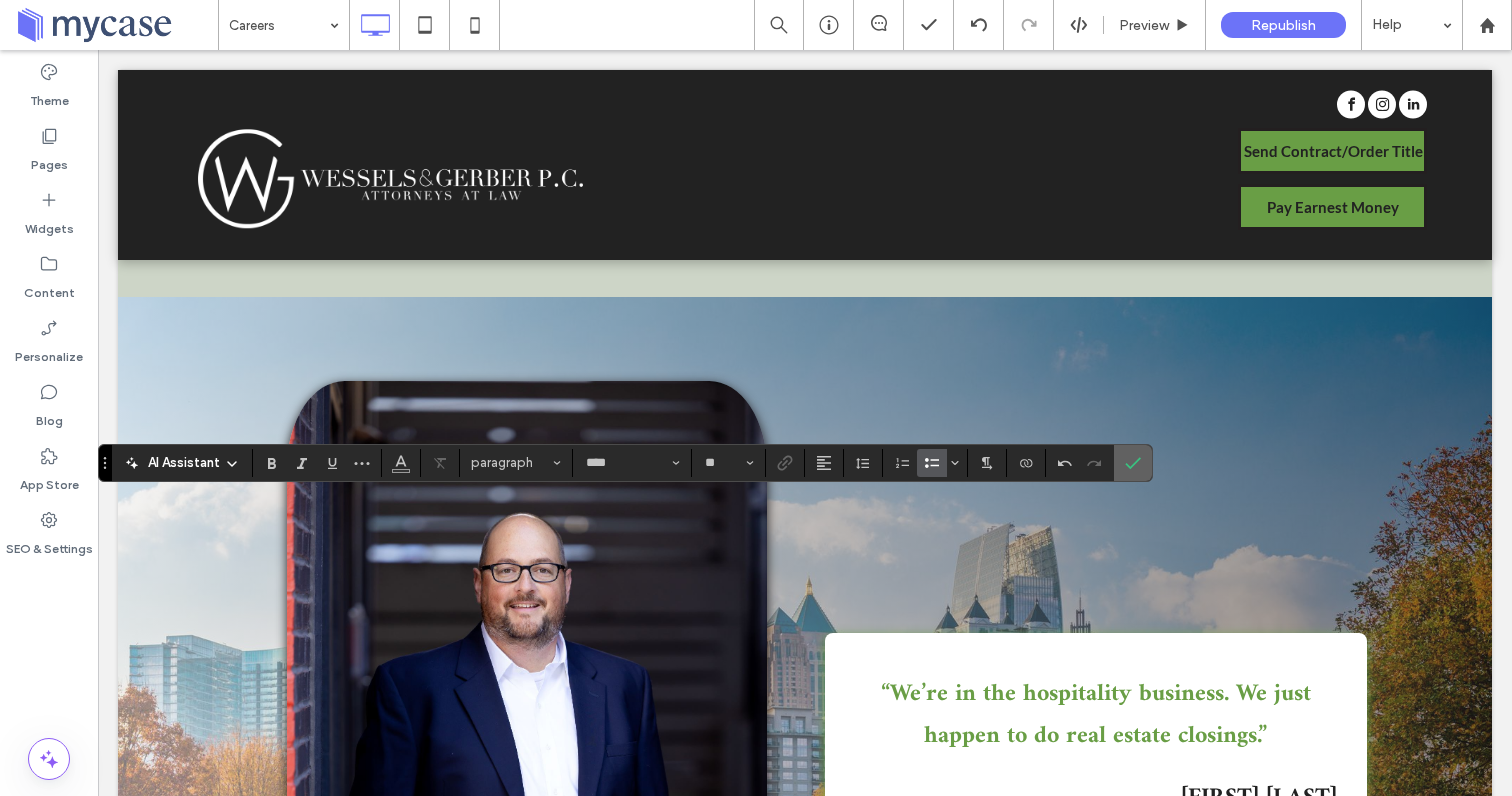 click 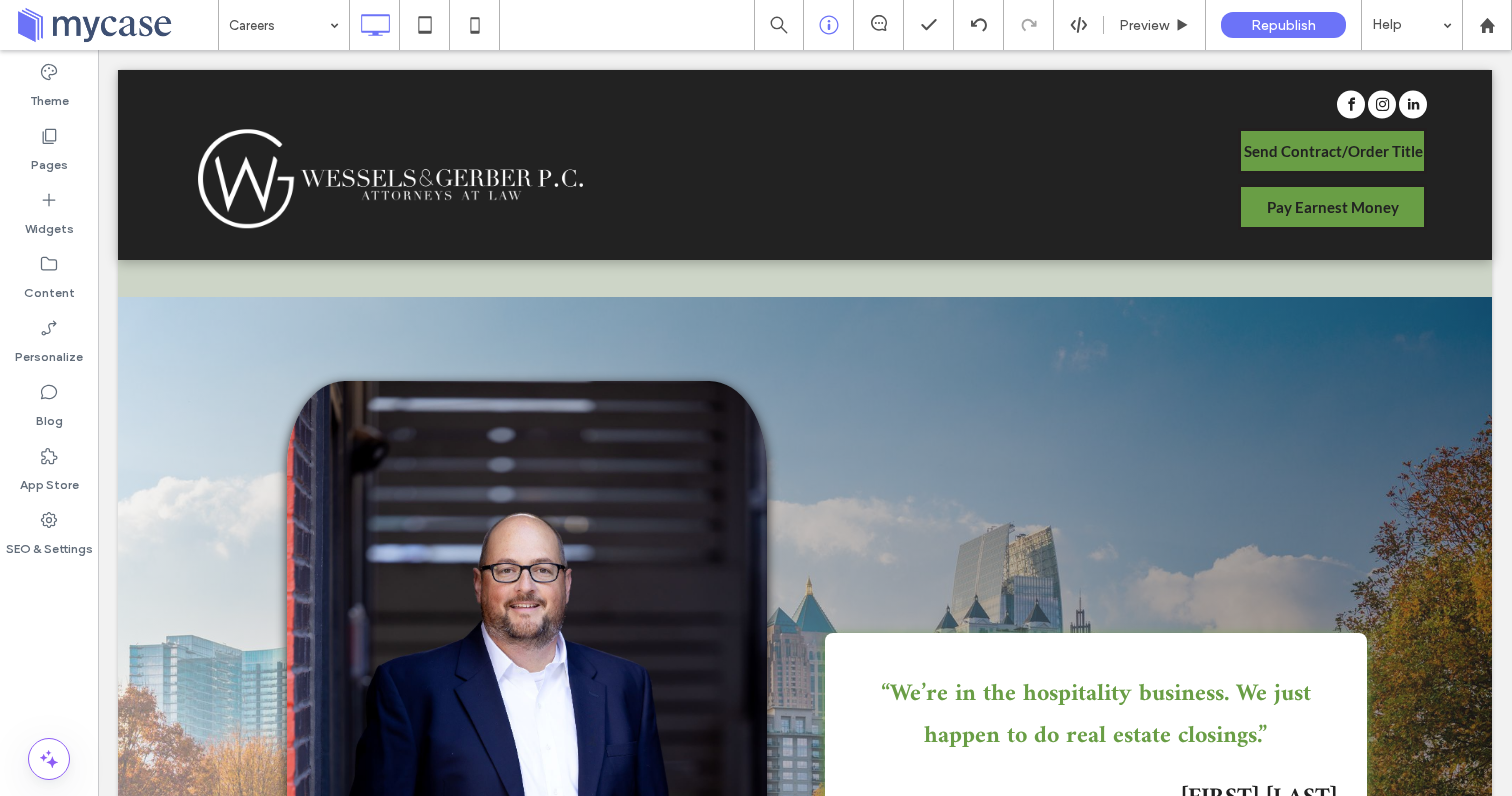 type on "****" 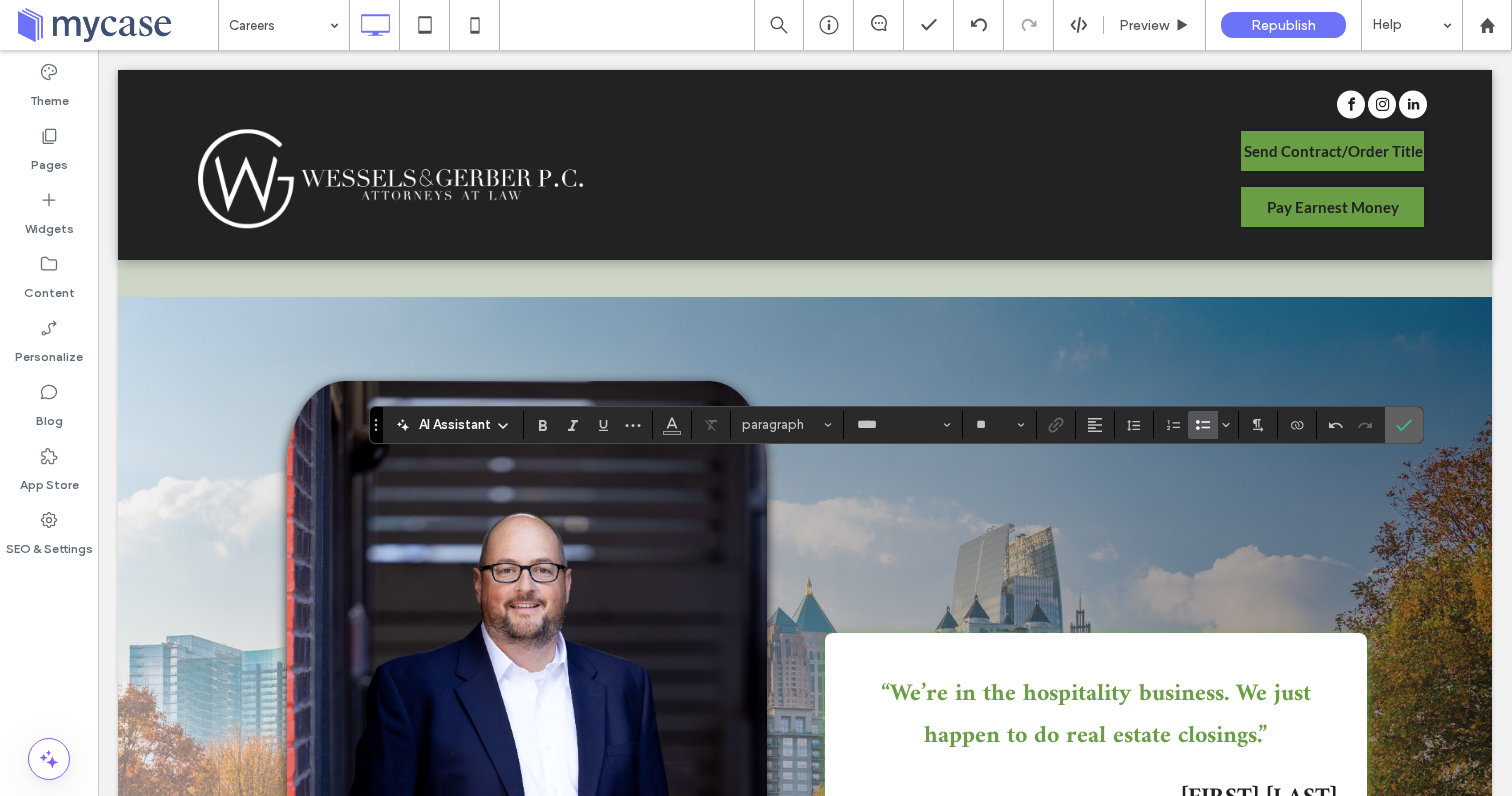 click 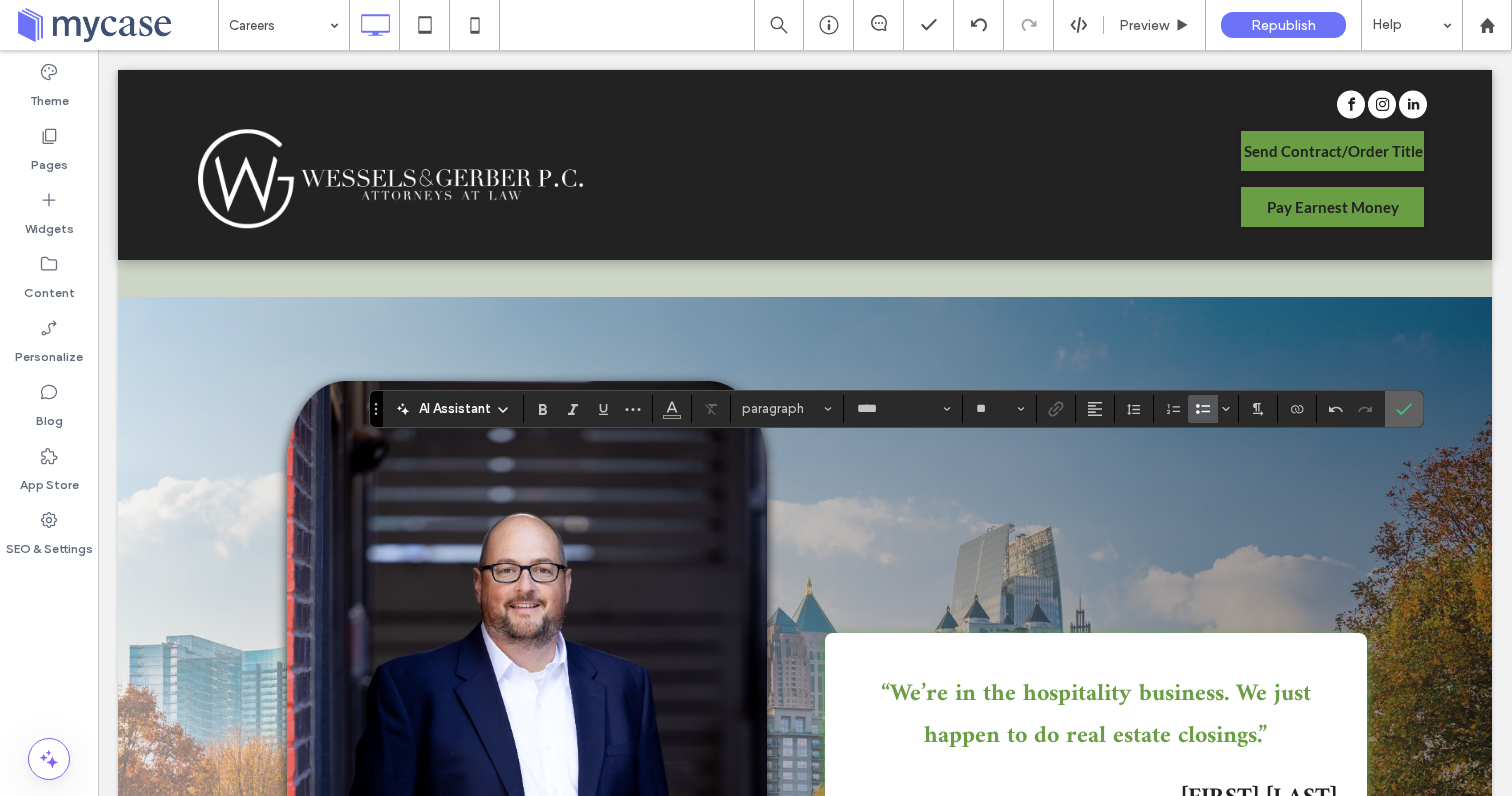 click 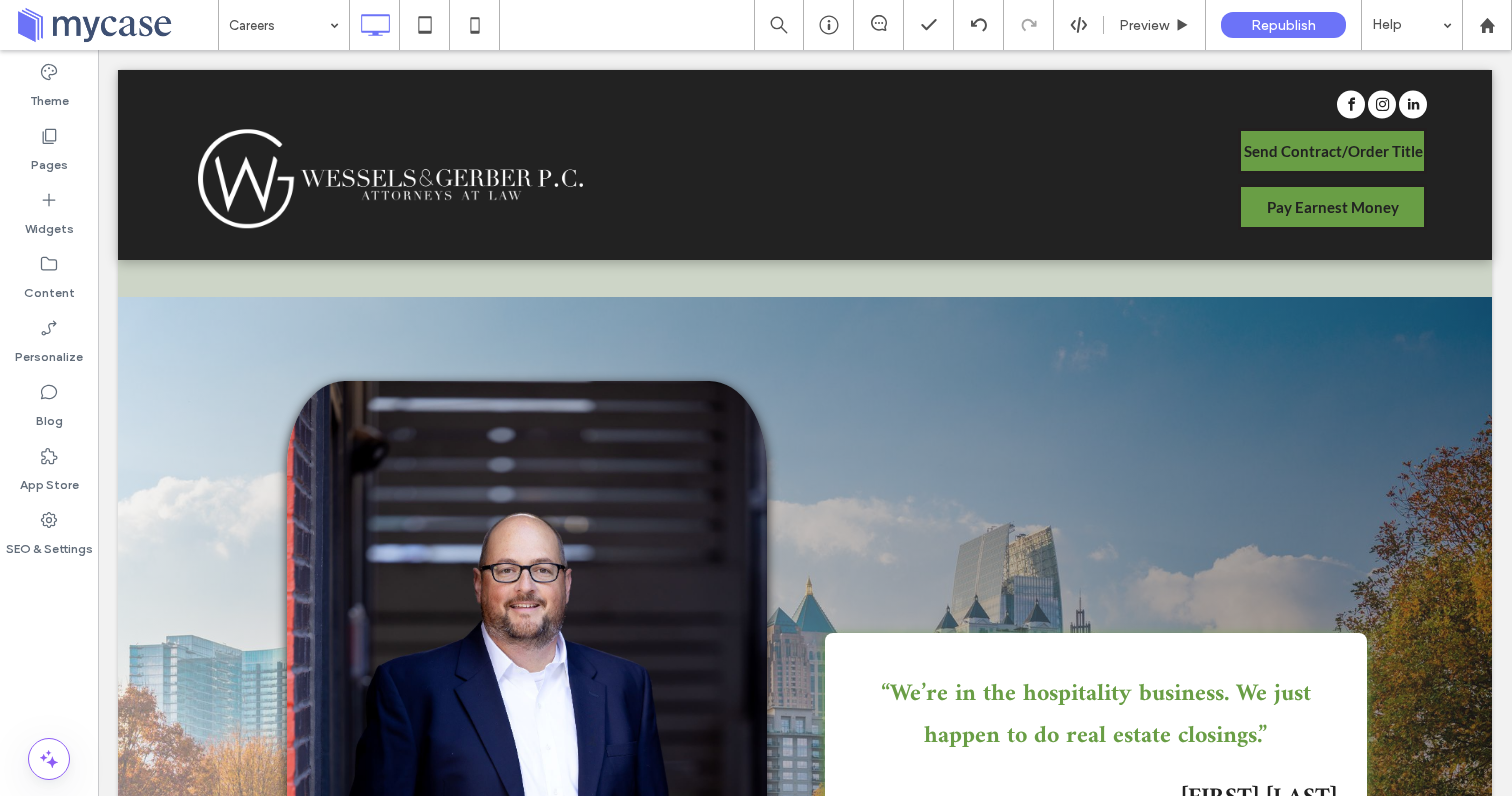 type on "*****" 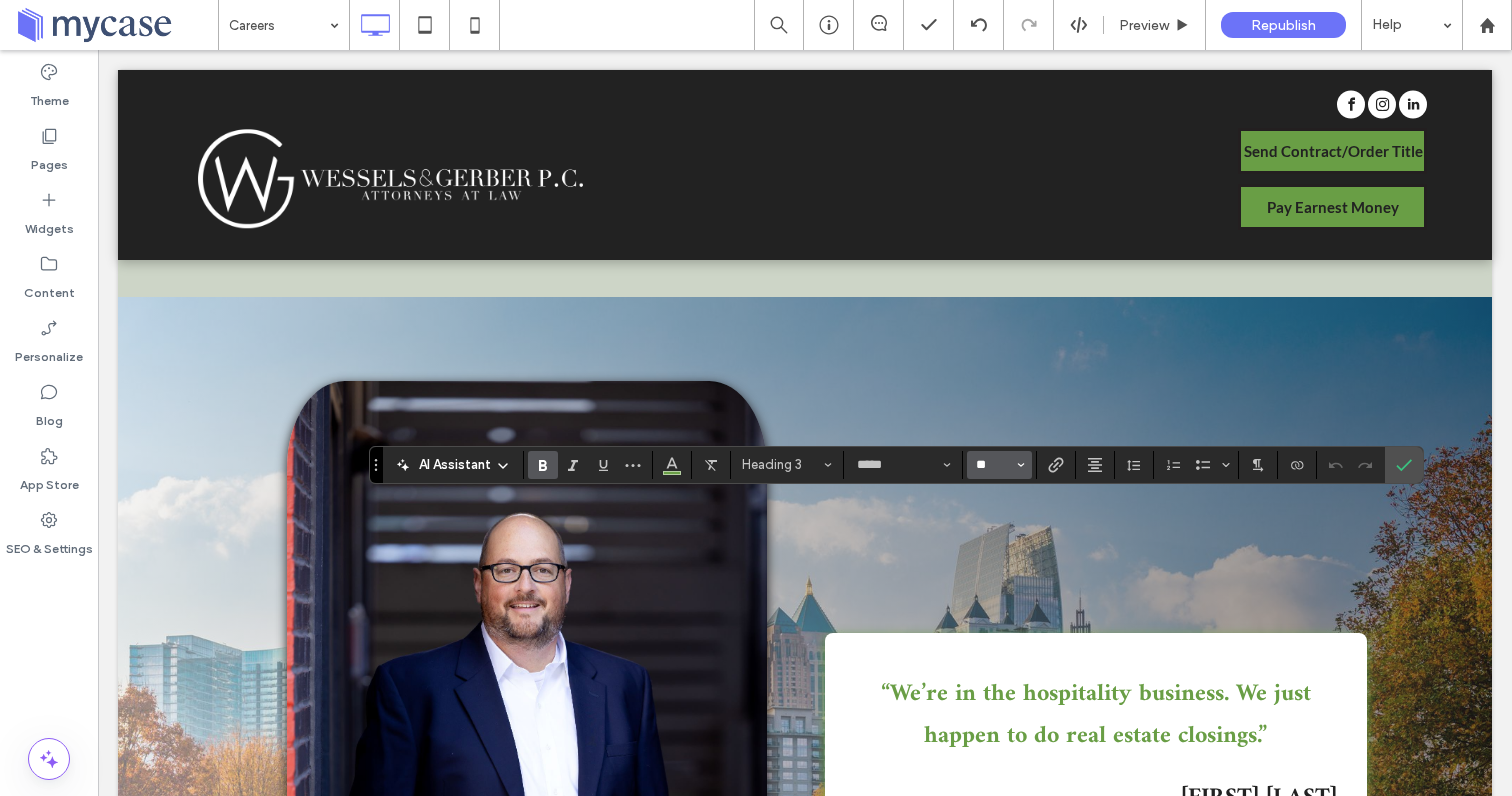 click on "**" at bounding box center [993, 465] 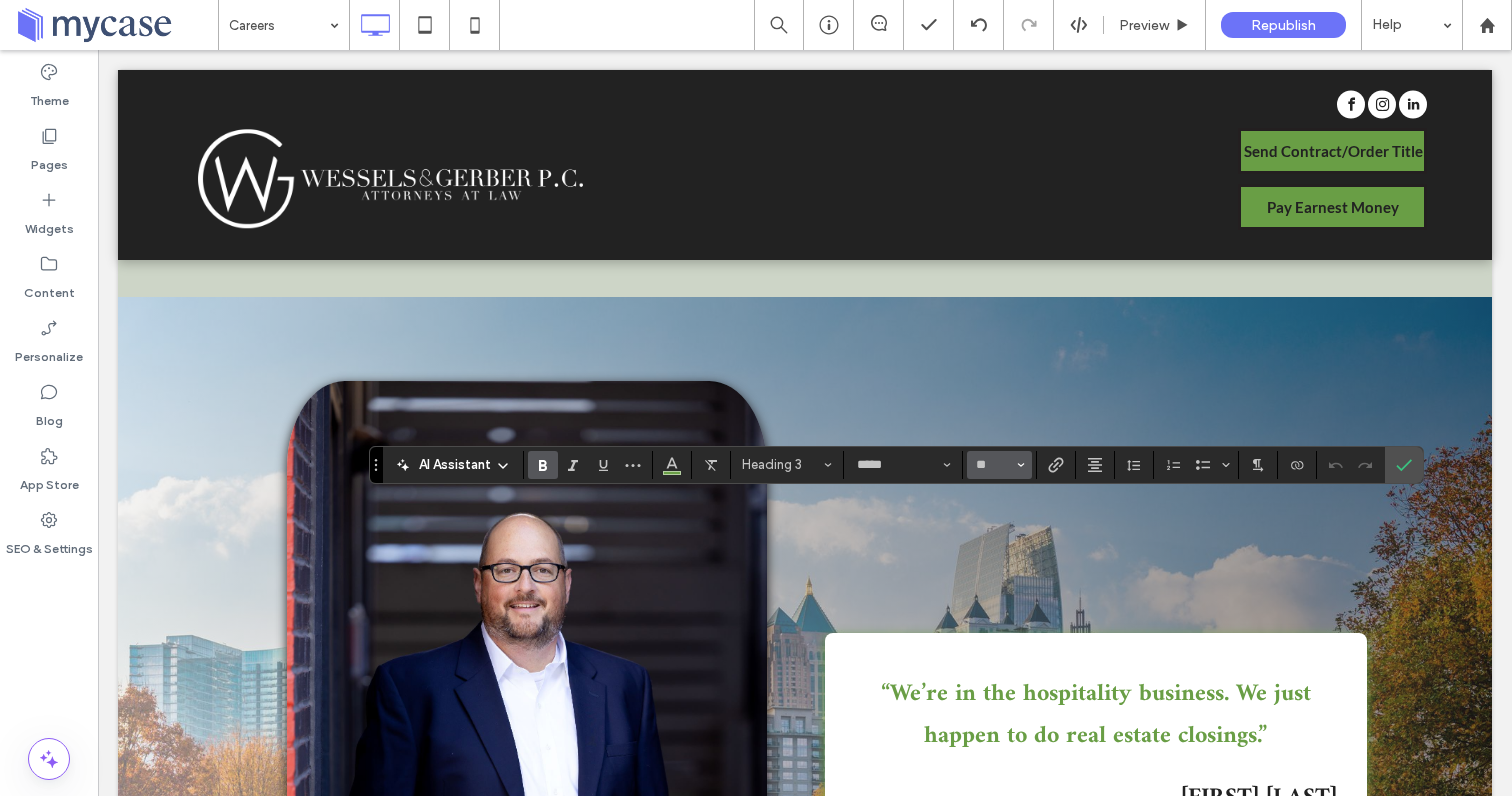 type on "**" 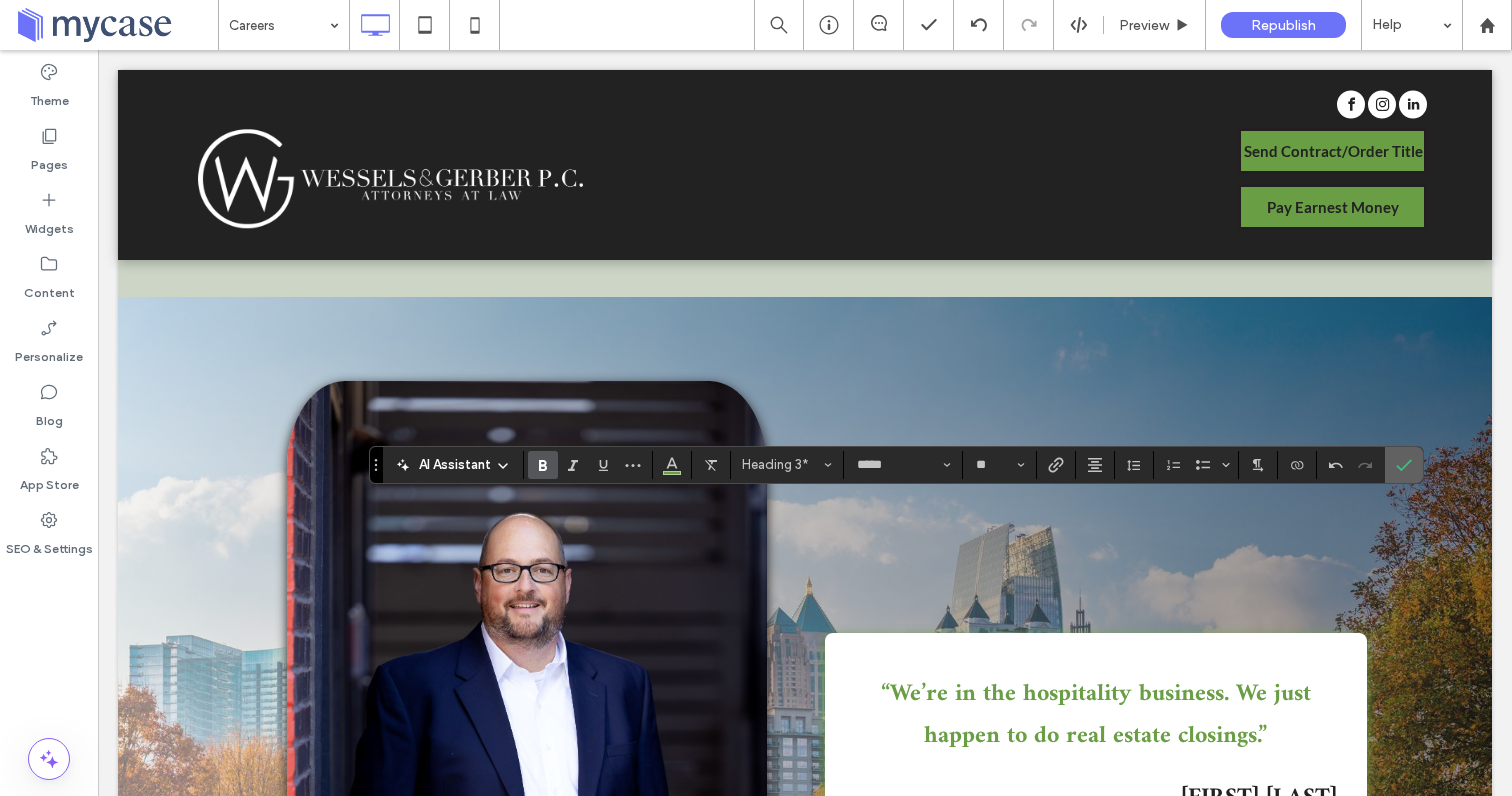 click 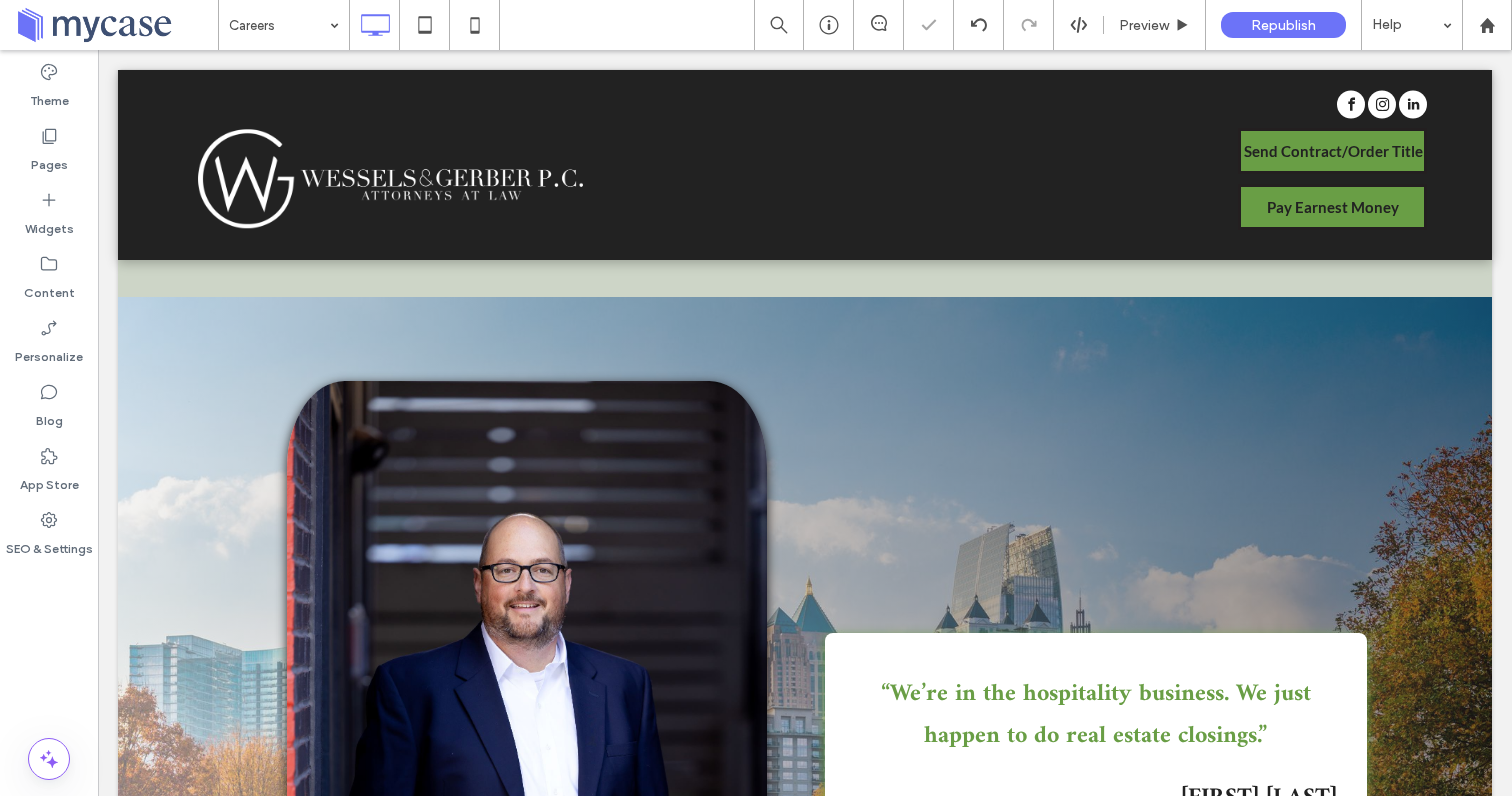 type on "*****" 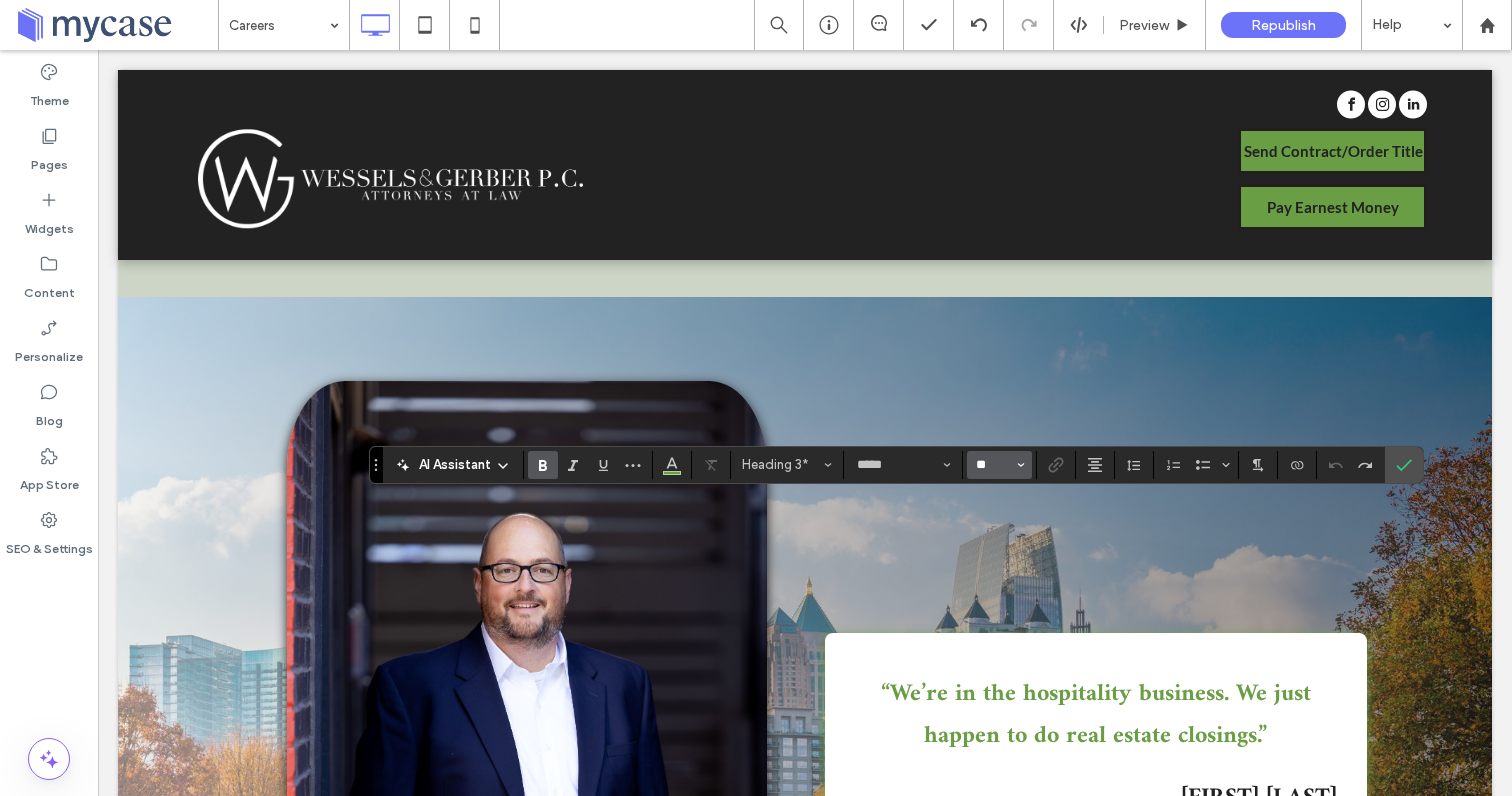 click on "**" at bounding box center (993, 465) 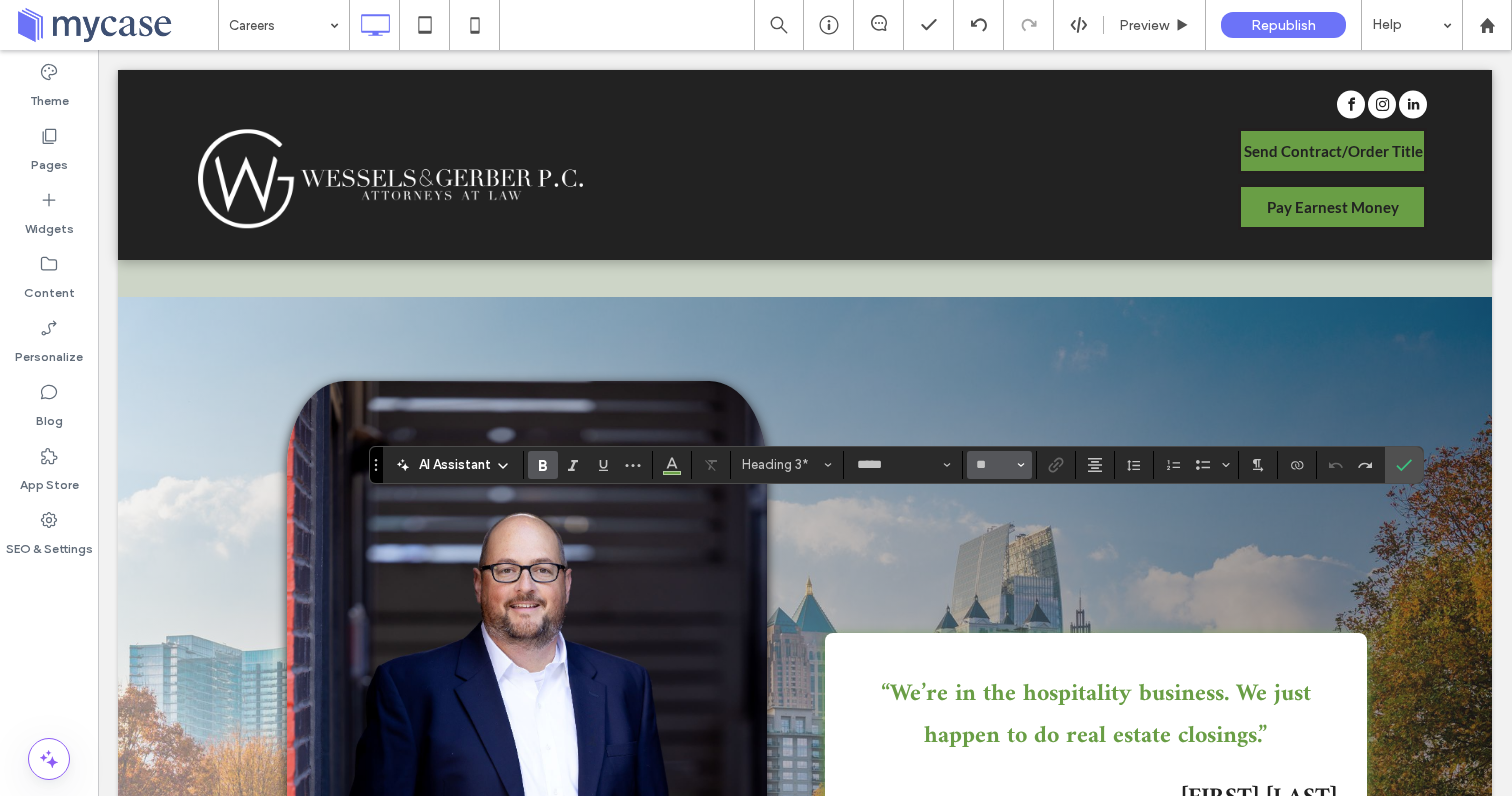 type on "**" 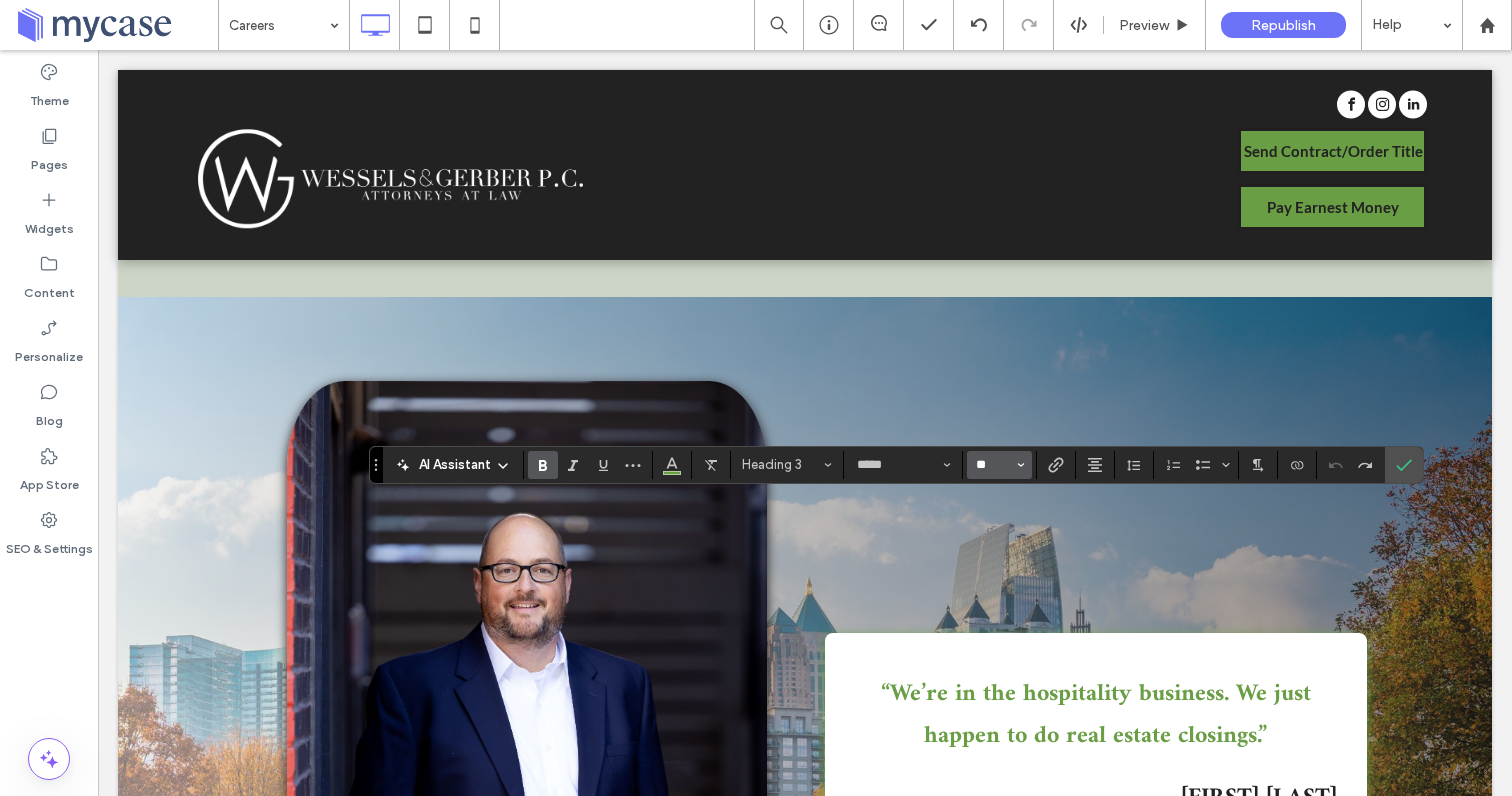 click on "**" at bounding box center (993, 465) 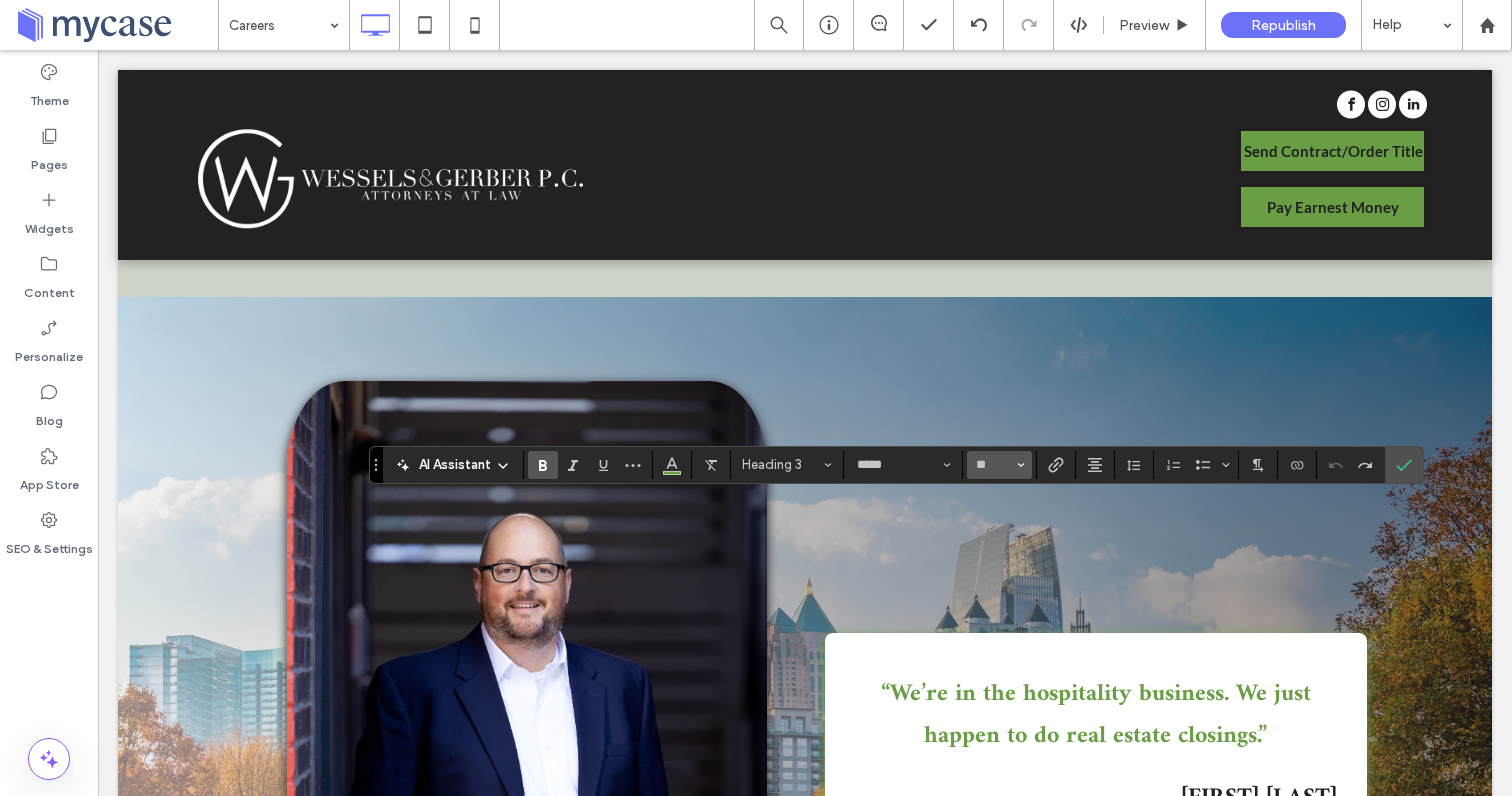 type on "**" 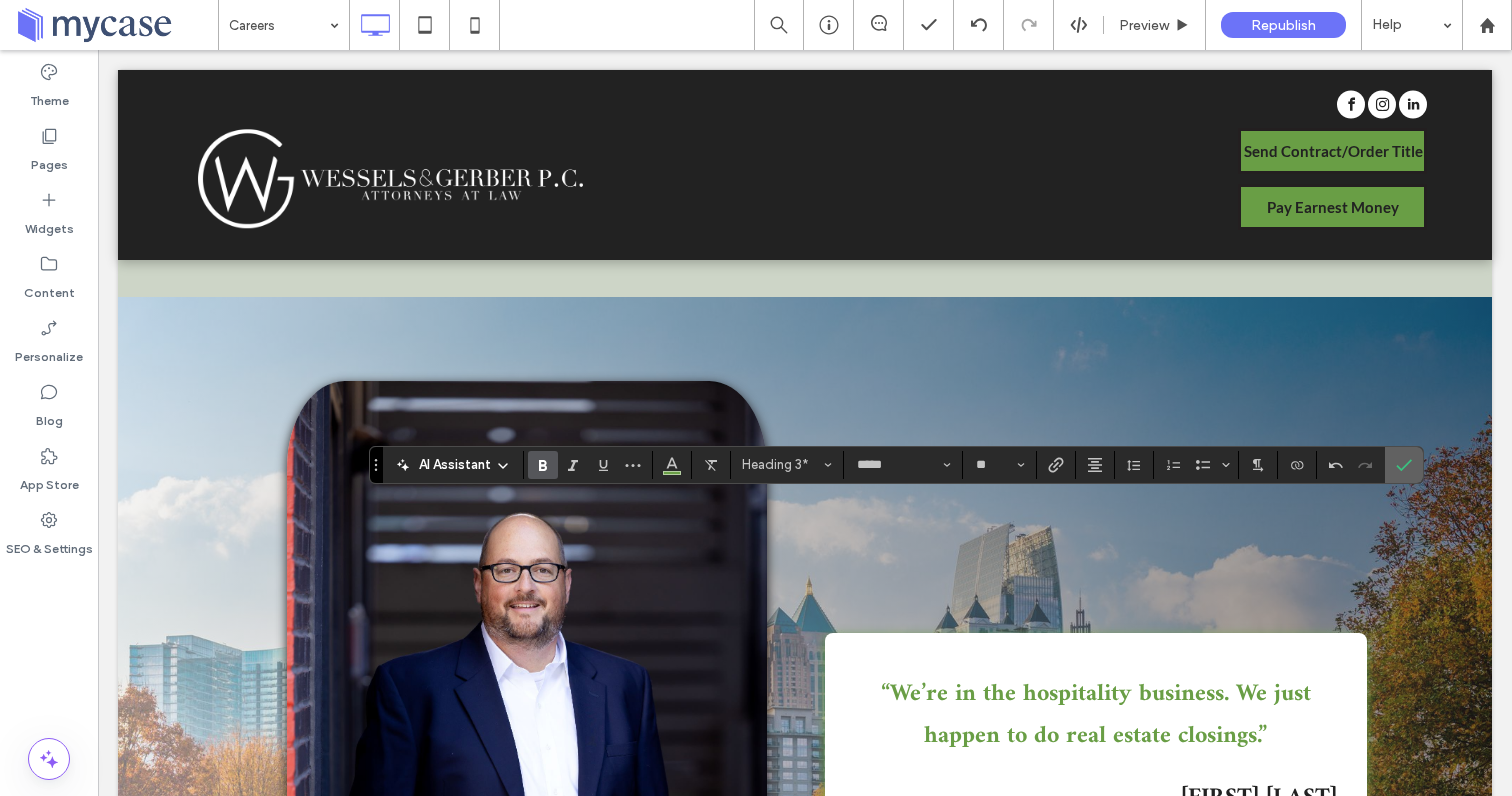 click at bounding box center [1404, 465] 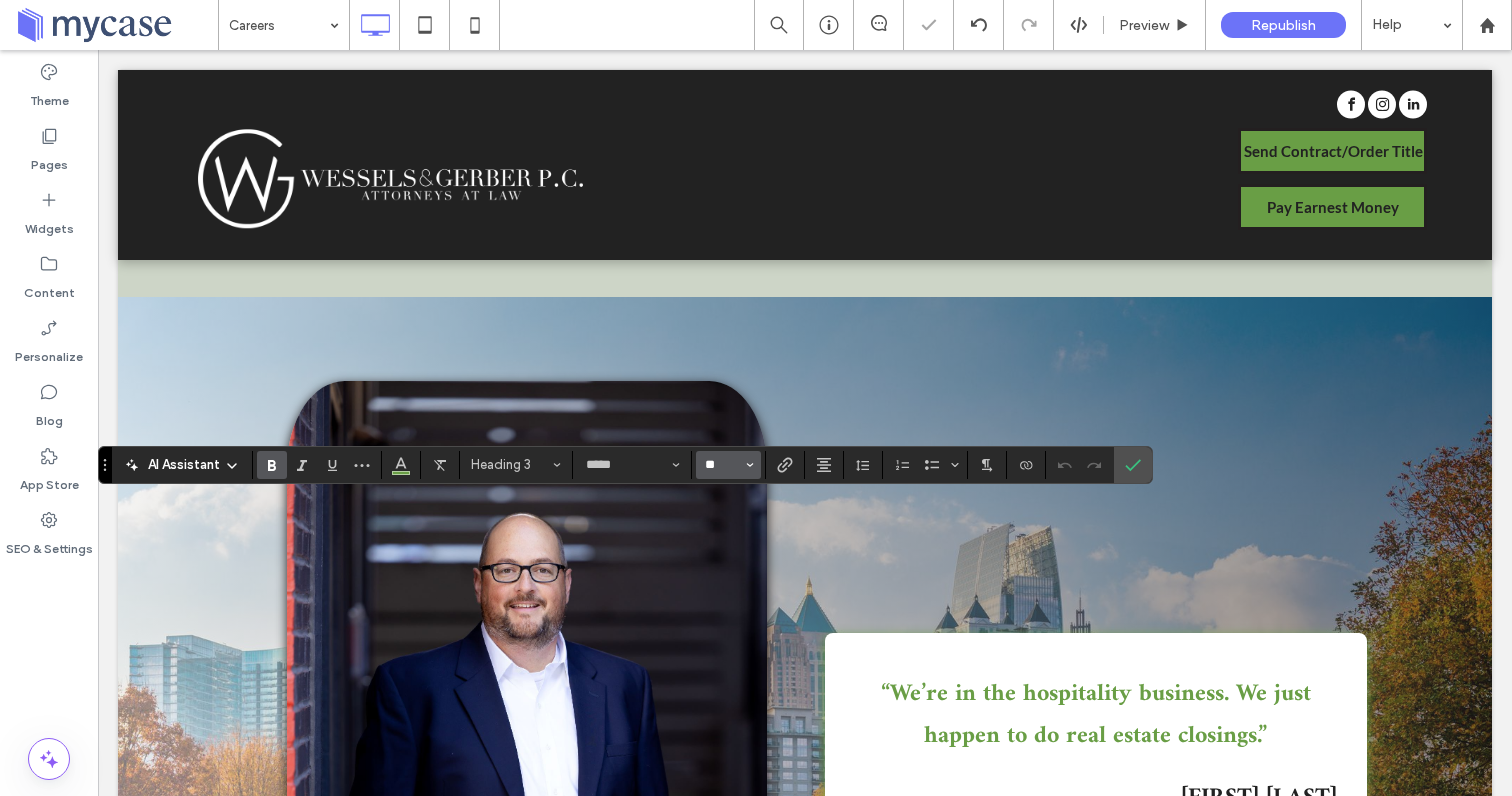 click on "**" at bounding box center [722, 465] 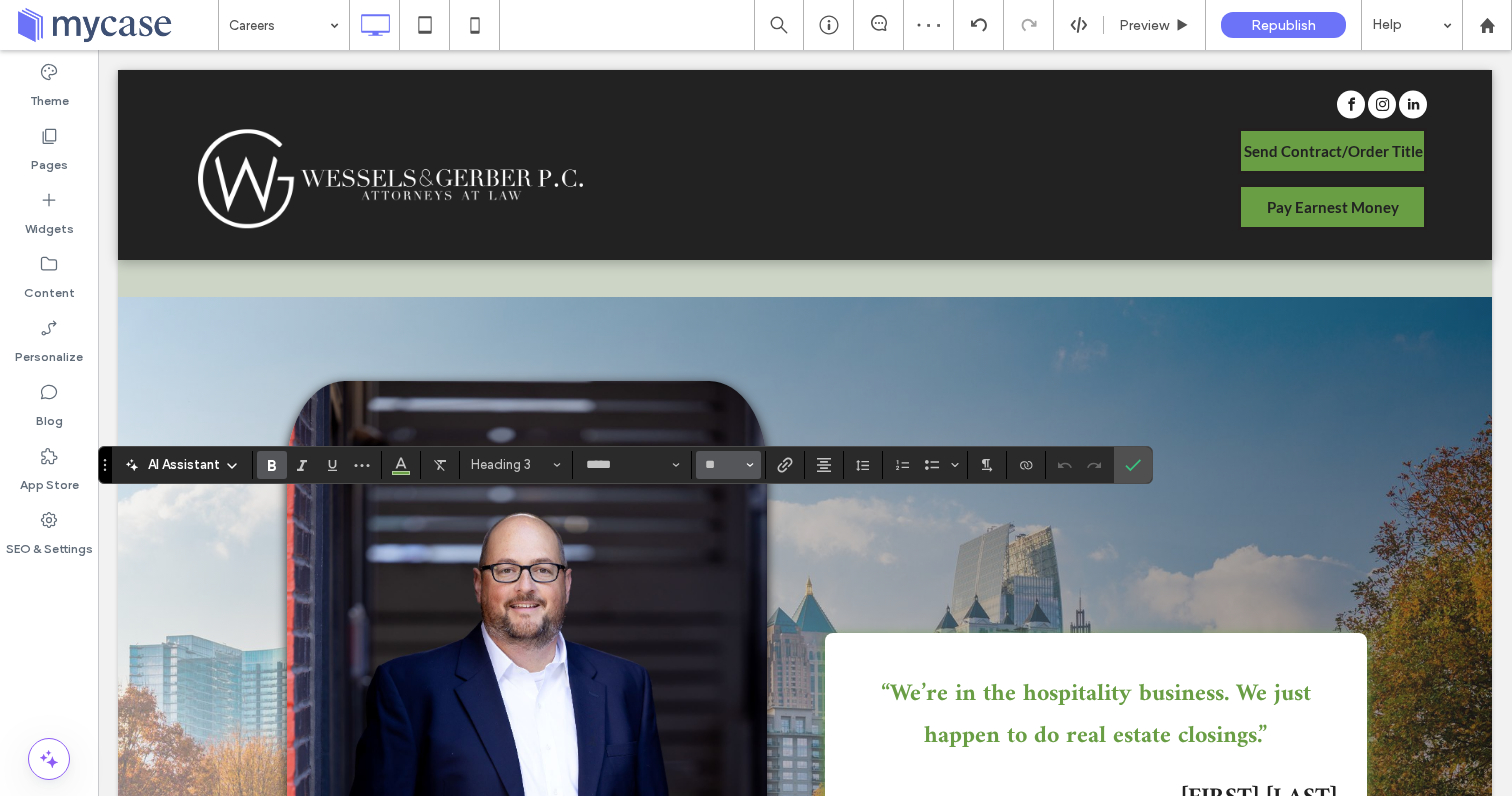type on "**" 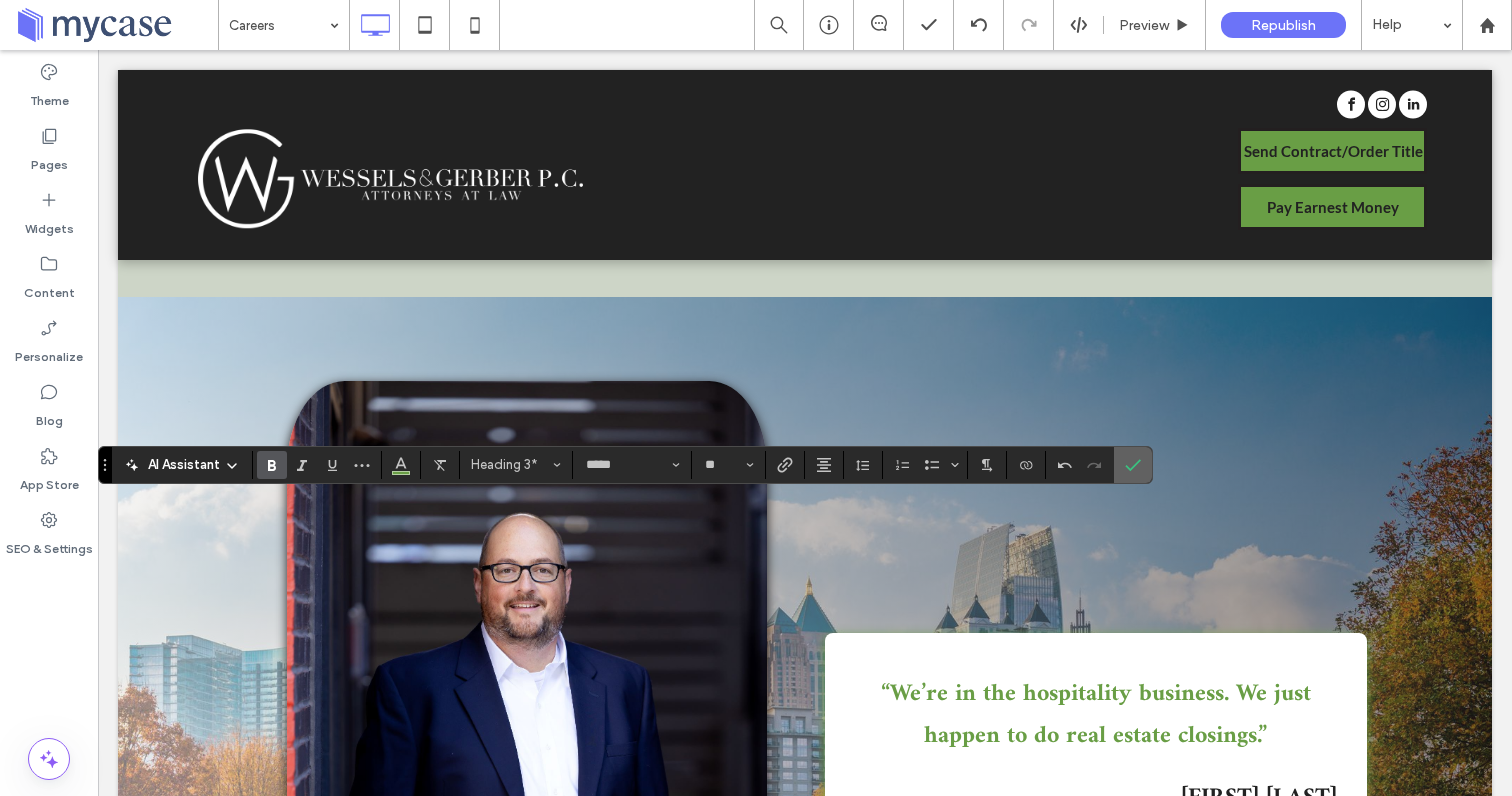 click 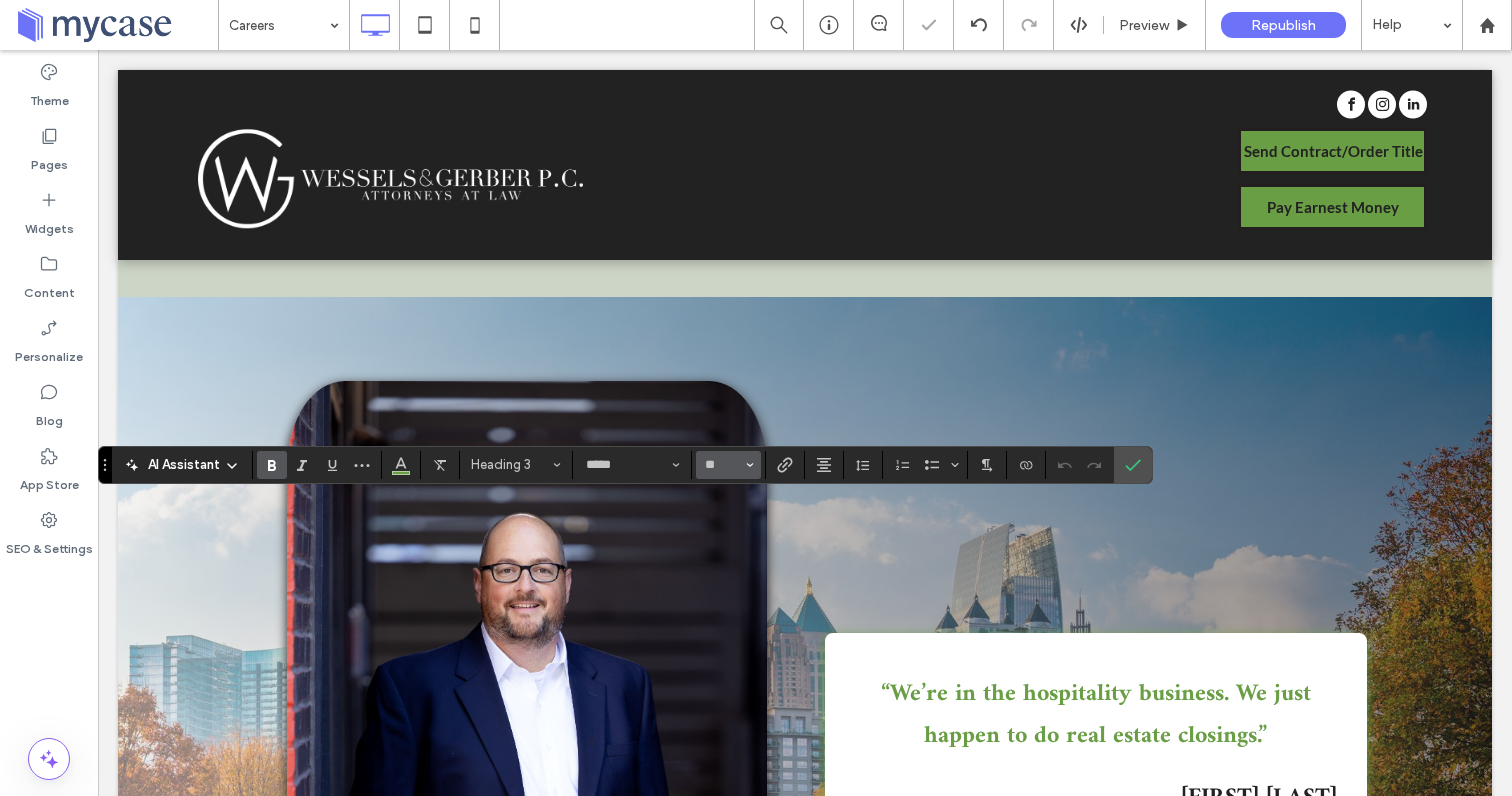 click on "**" at bounding box center [728, 465] 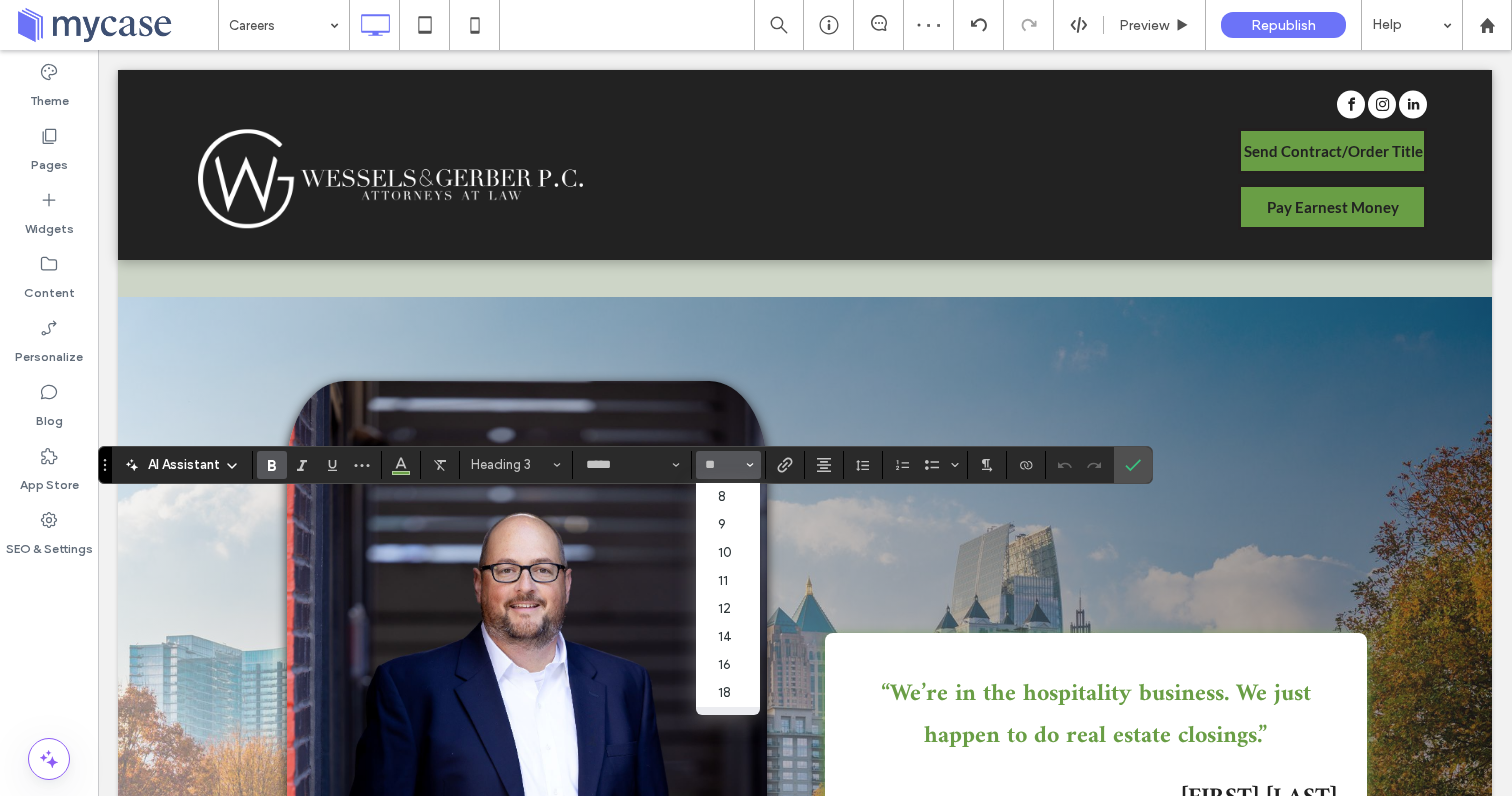 type 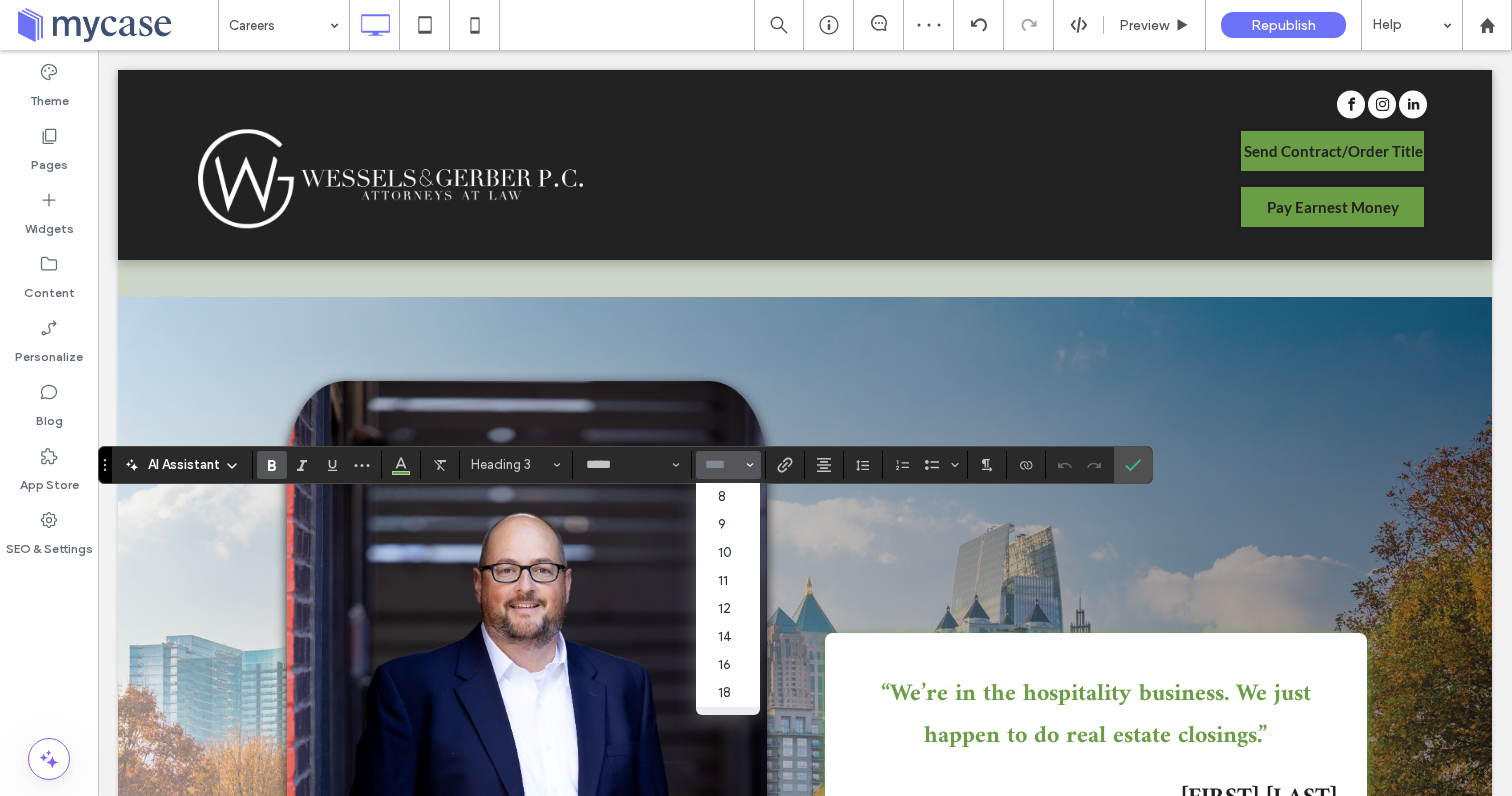 click at bounding box center (722, 465) 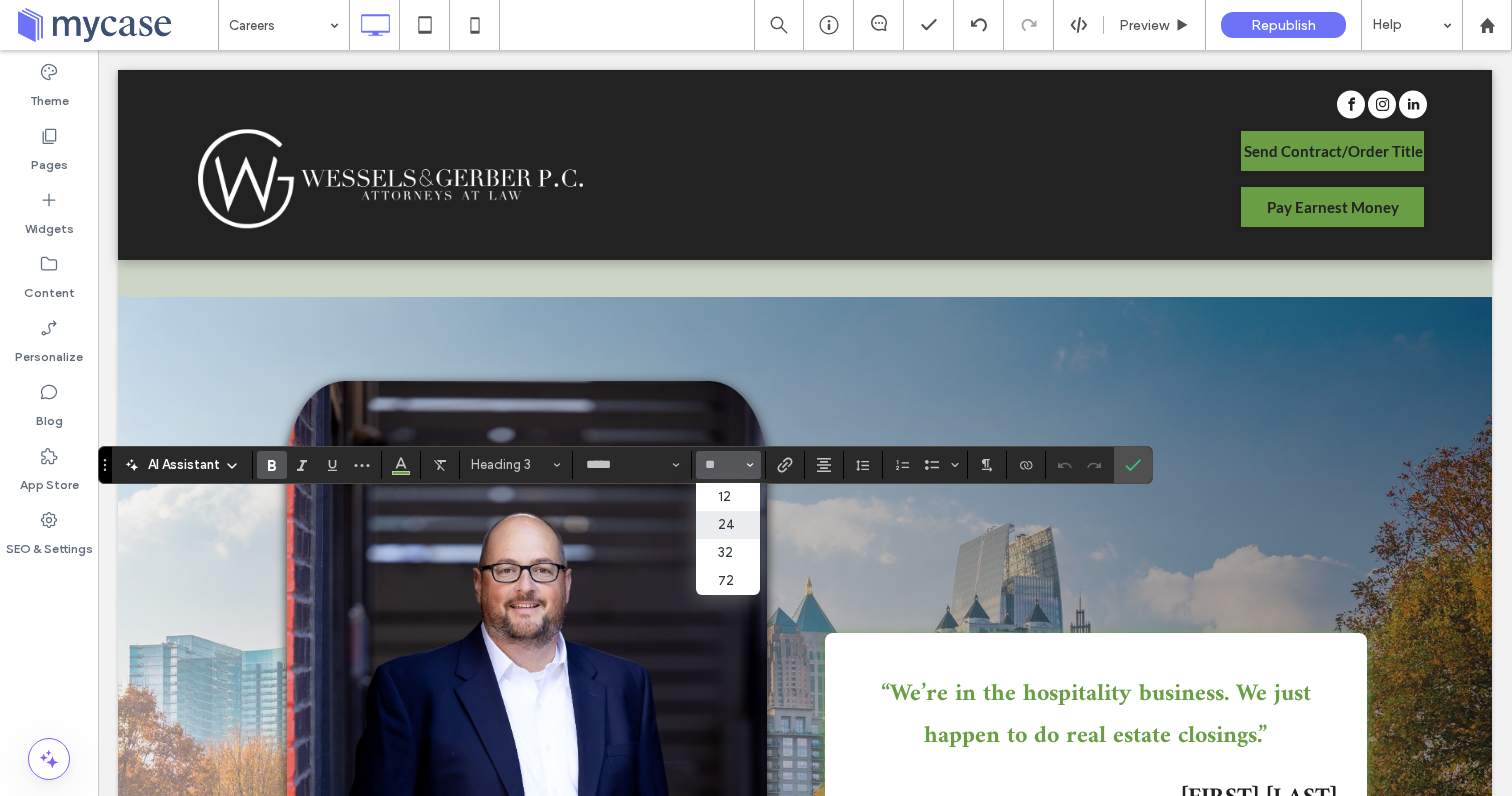 type on "**" 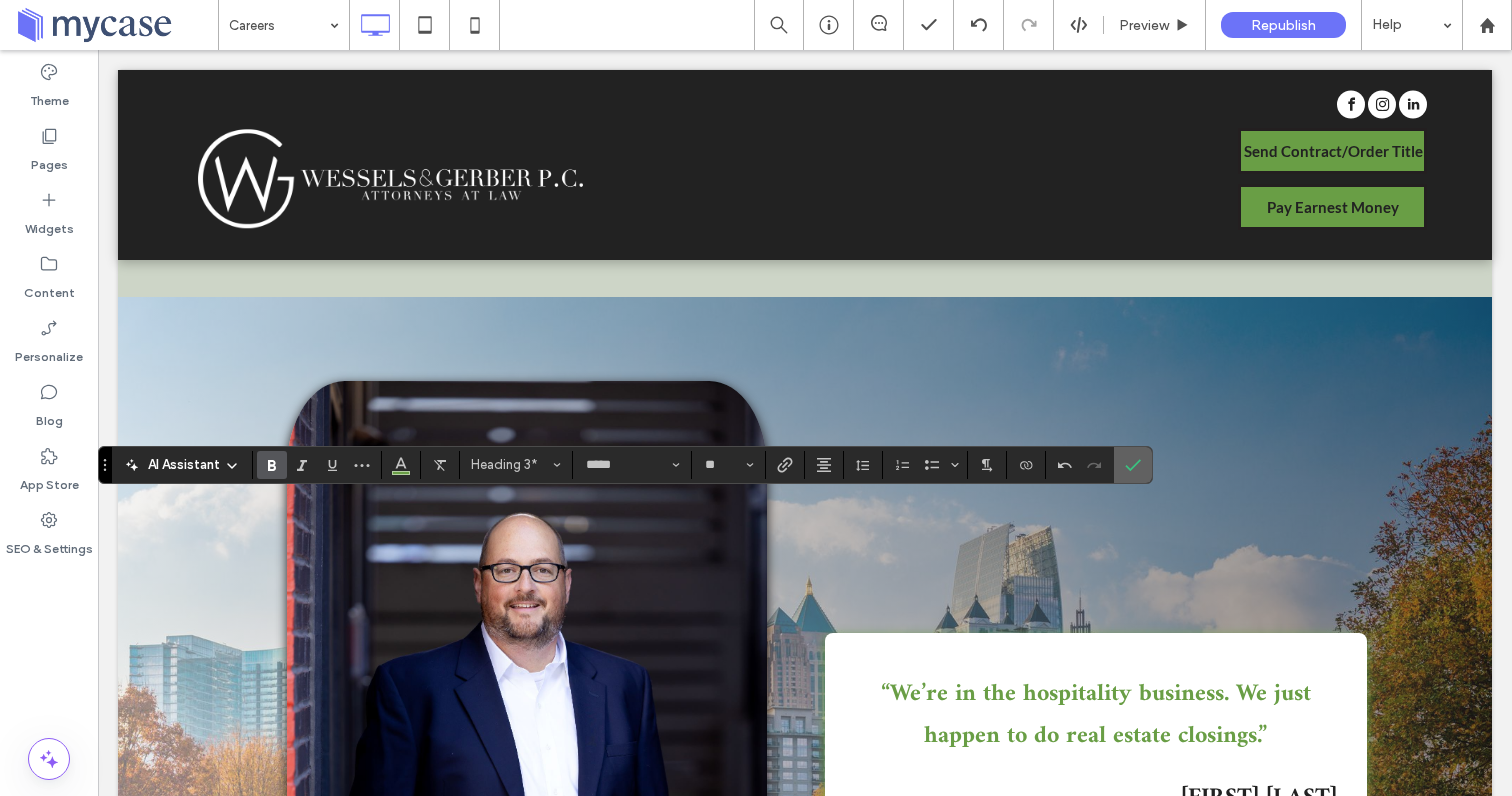 click 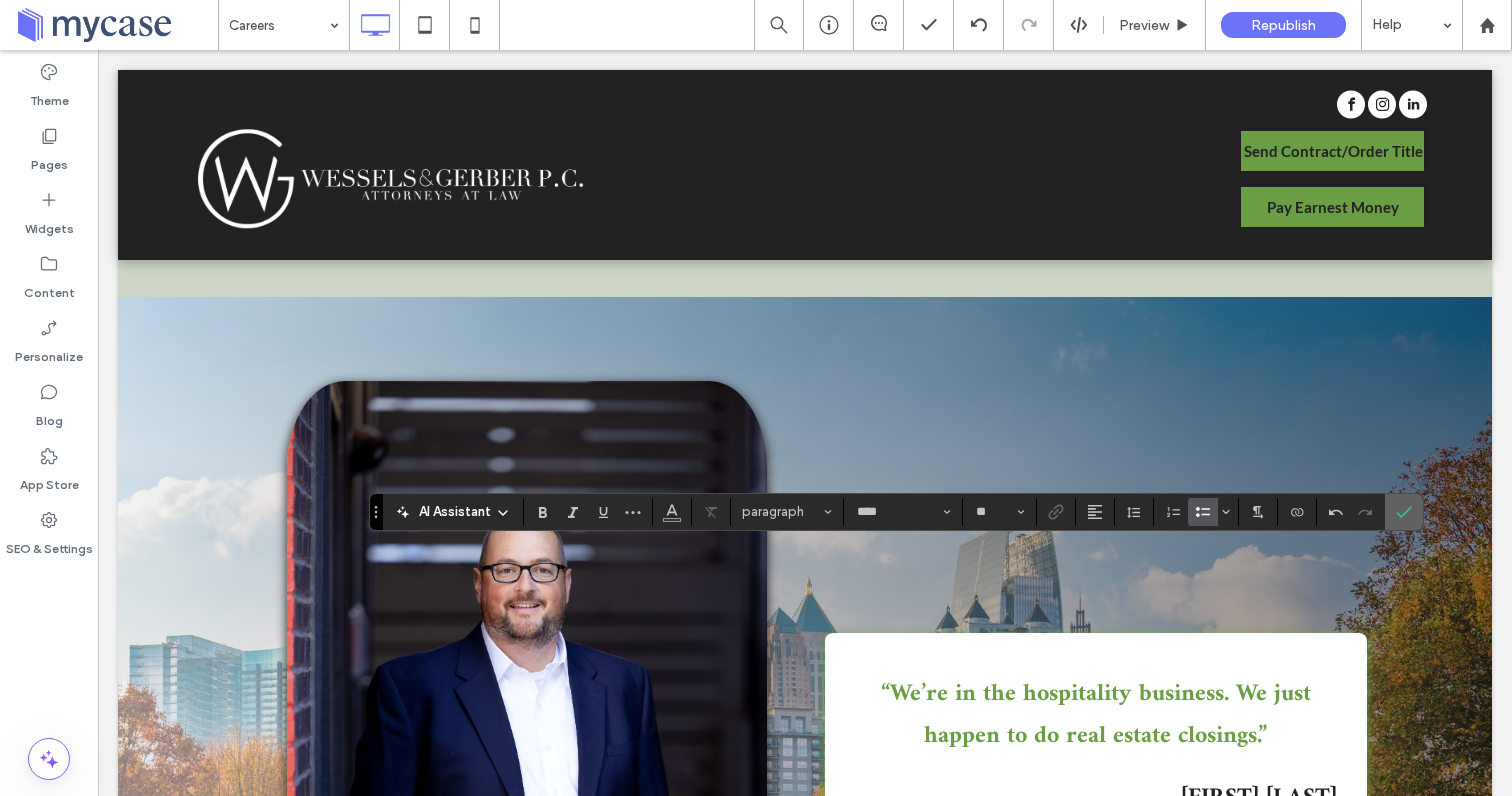 click 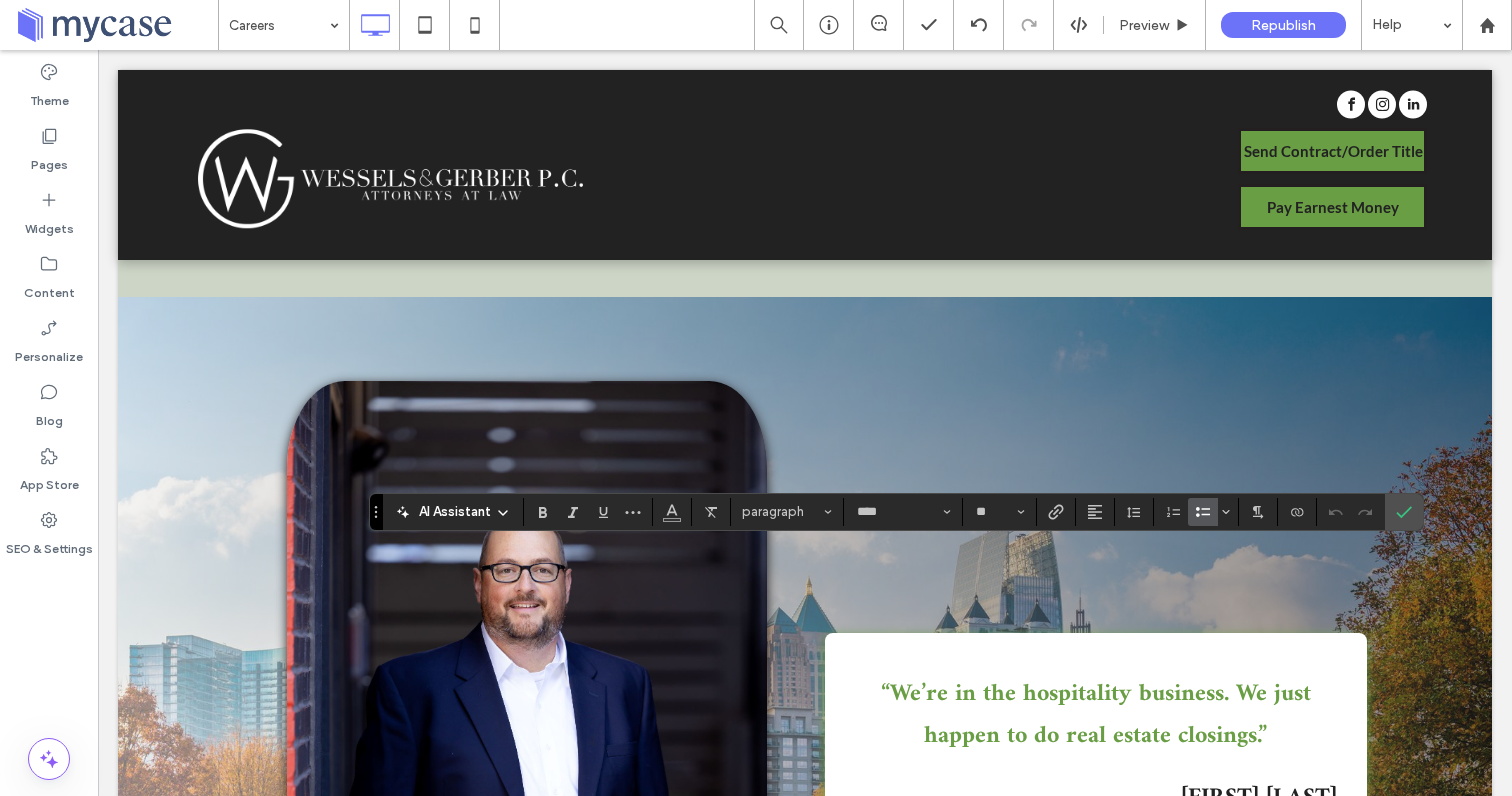 click at bounding box center [1203, 512] 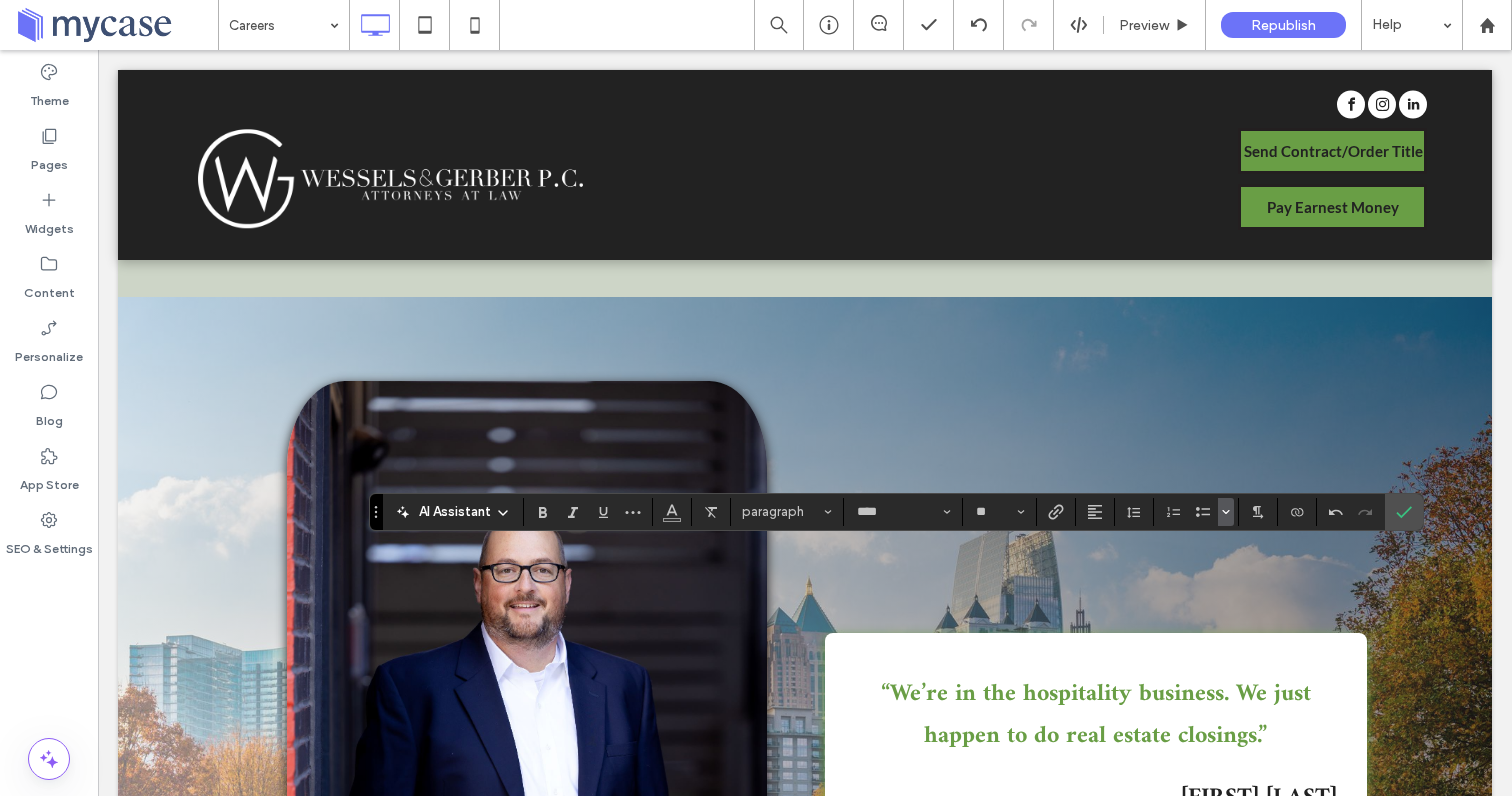 click at bounding box center (1226, 512) 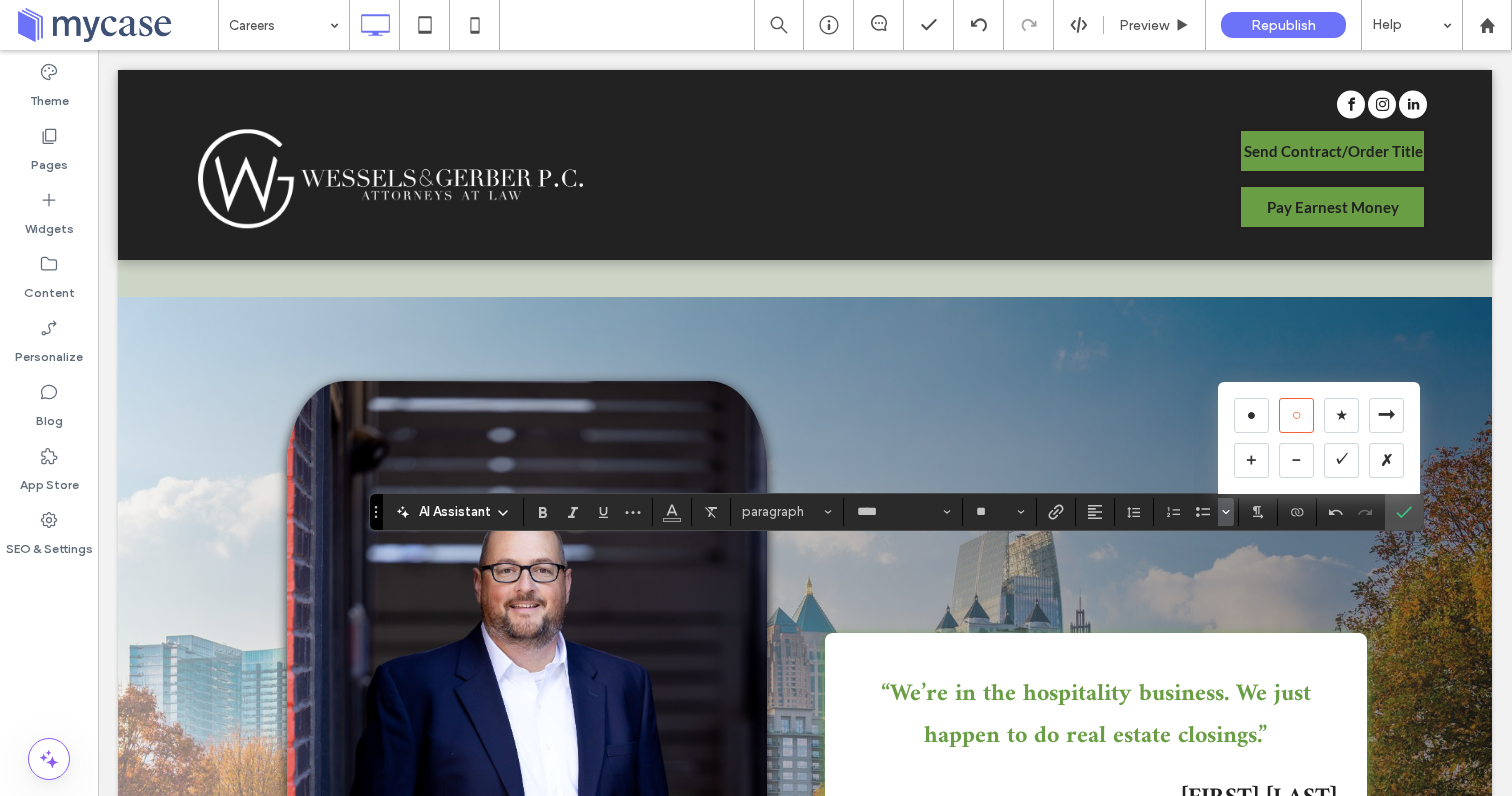 click on "○" at bounding box center [1296, 415] 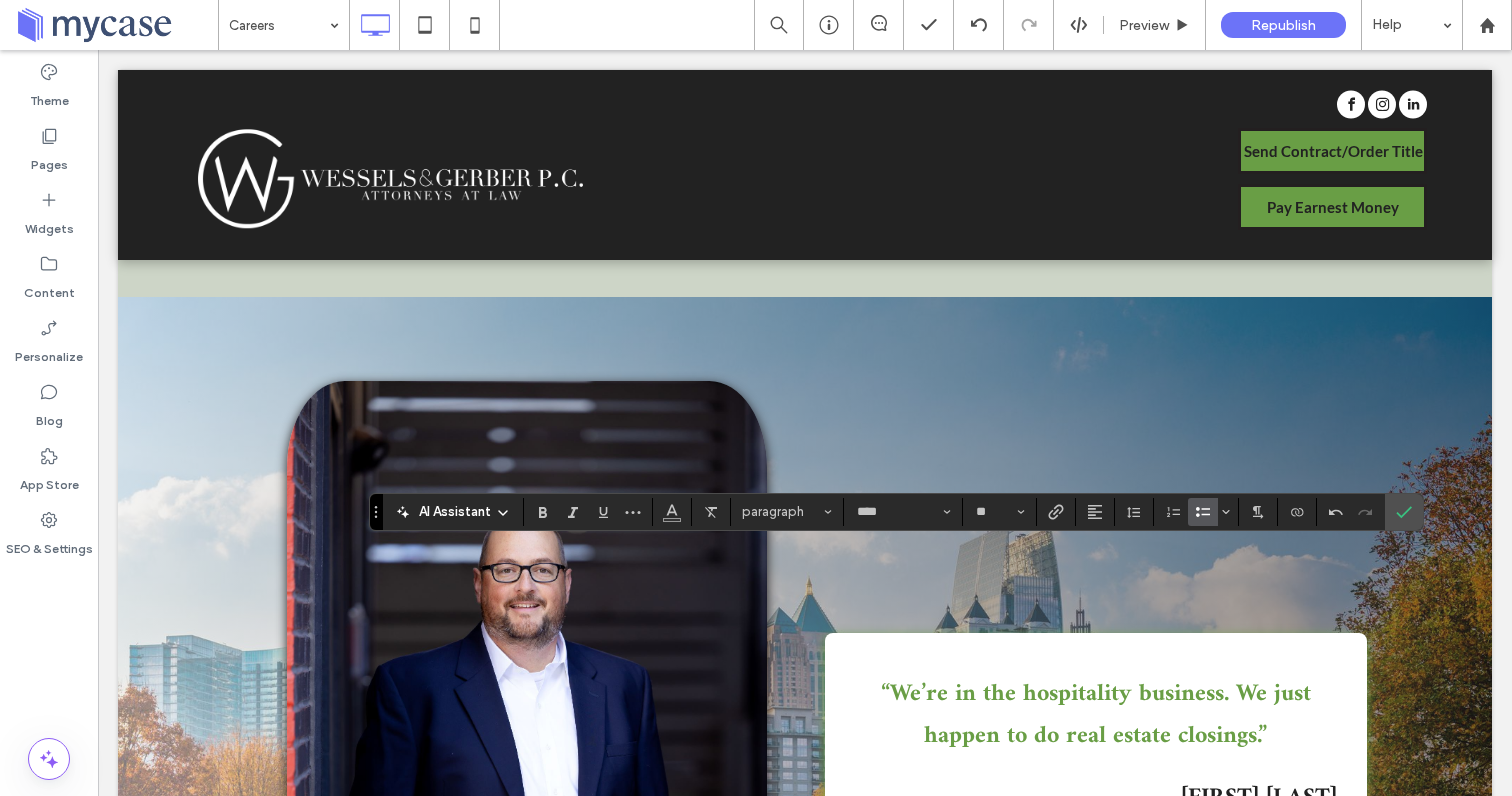 click 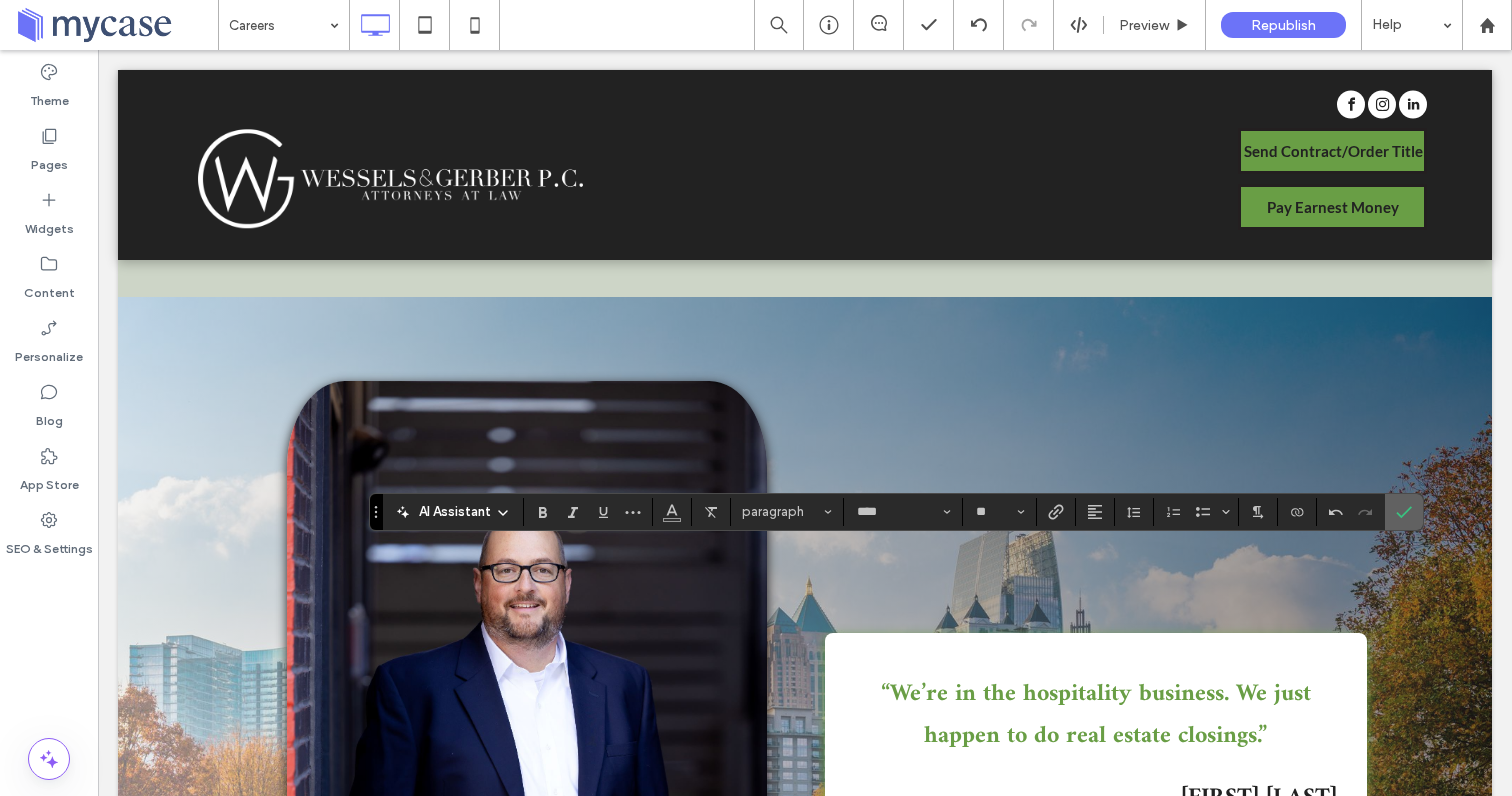 click 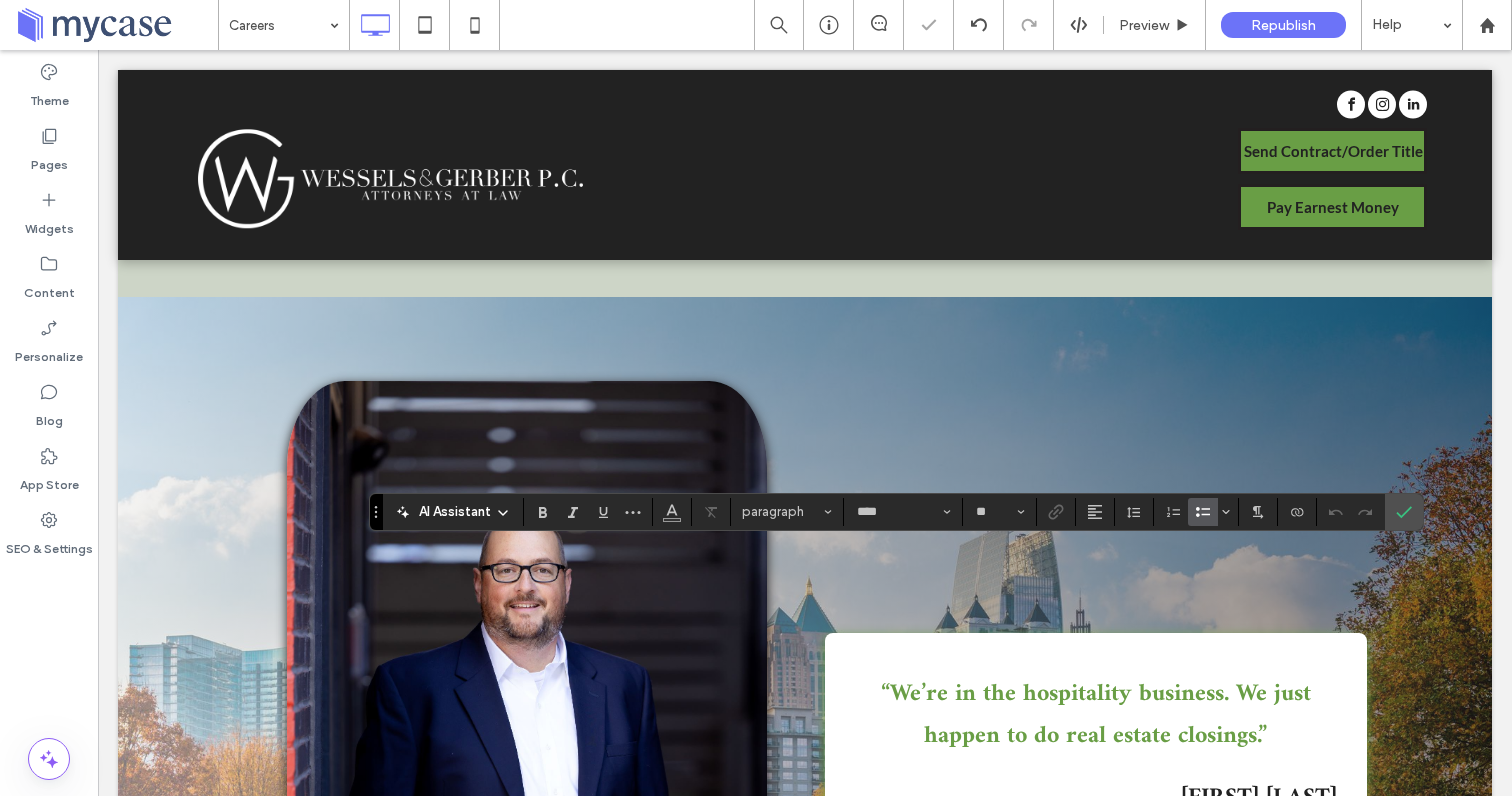 click at bounding box center [1199, 512] 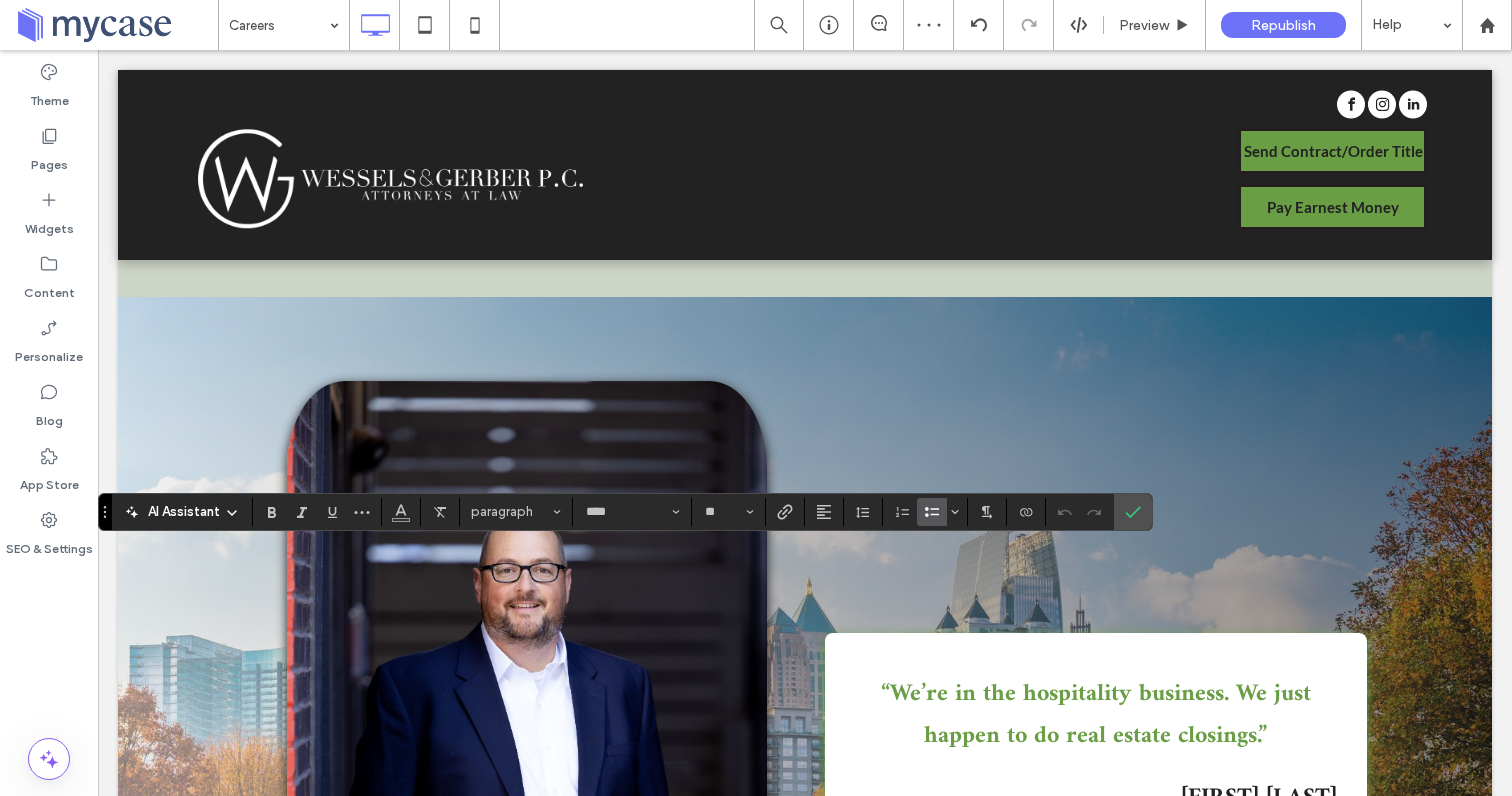 click 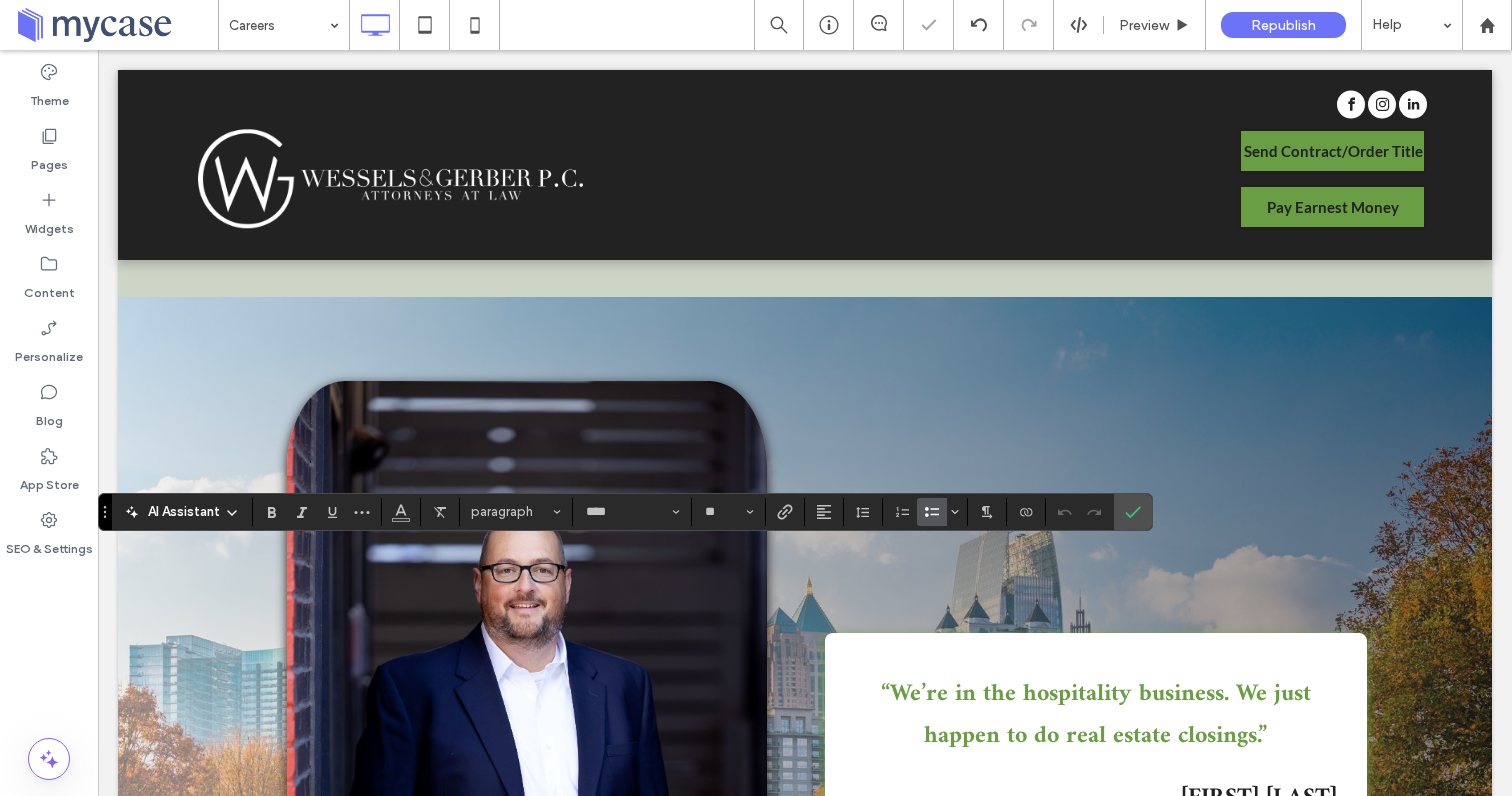 click 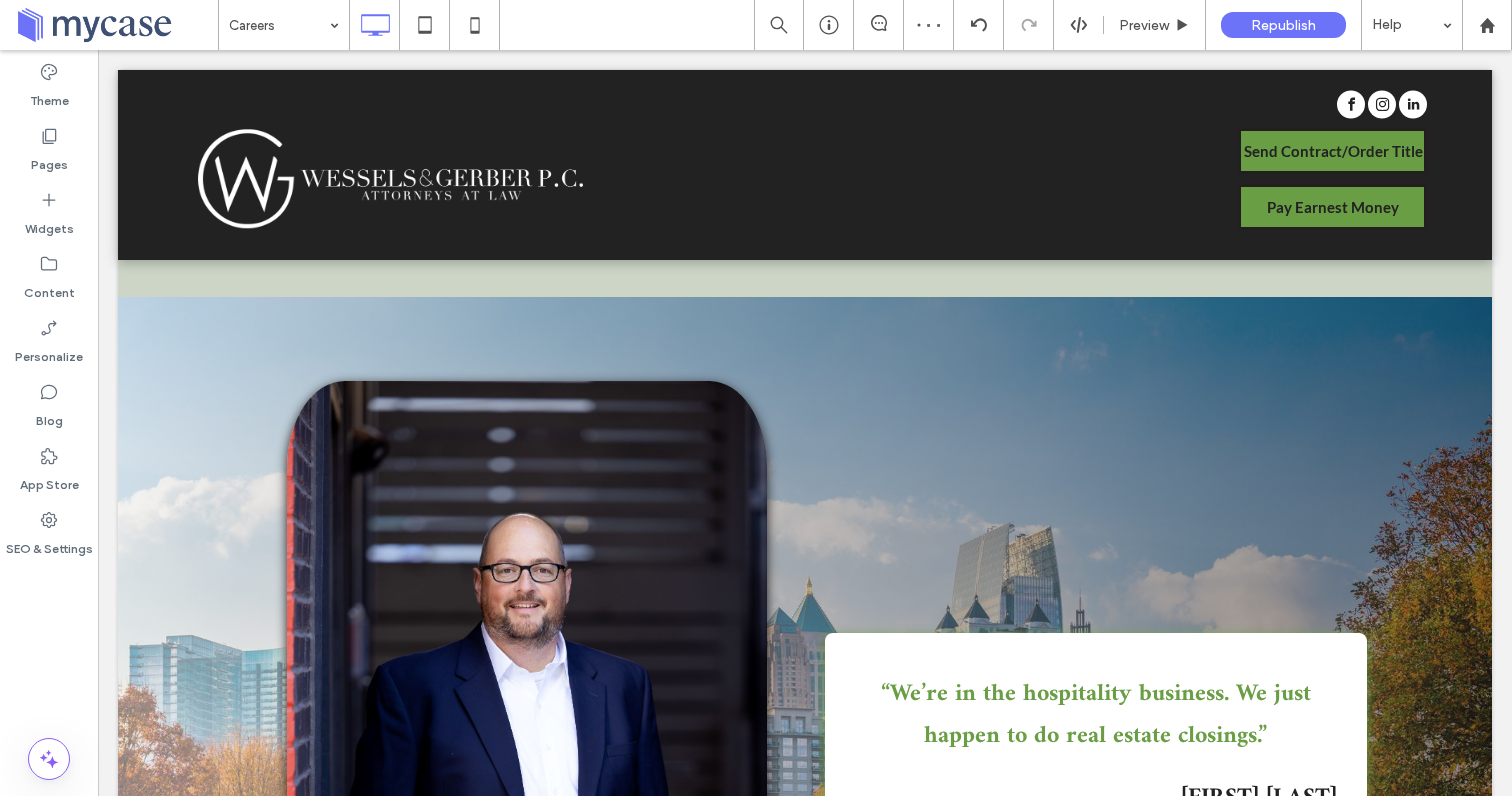 type on "****" 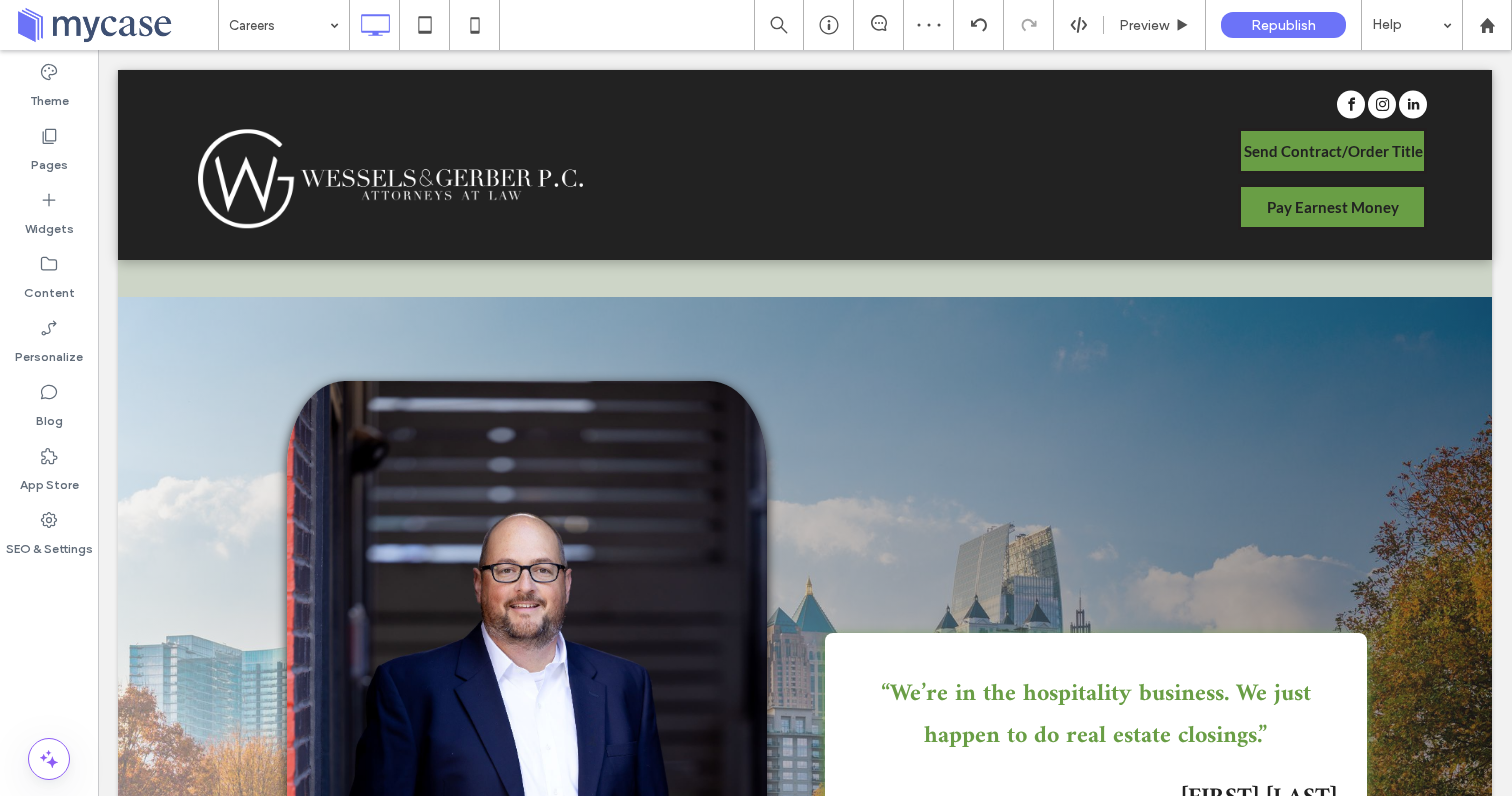 type on "**" 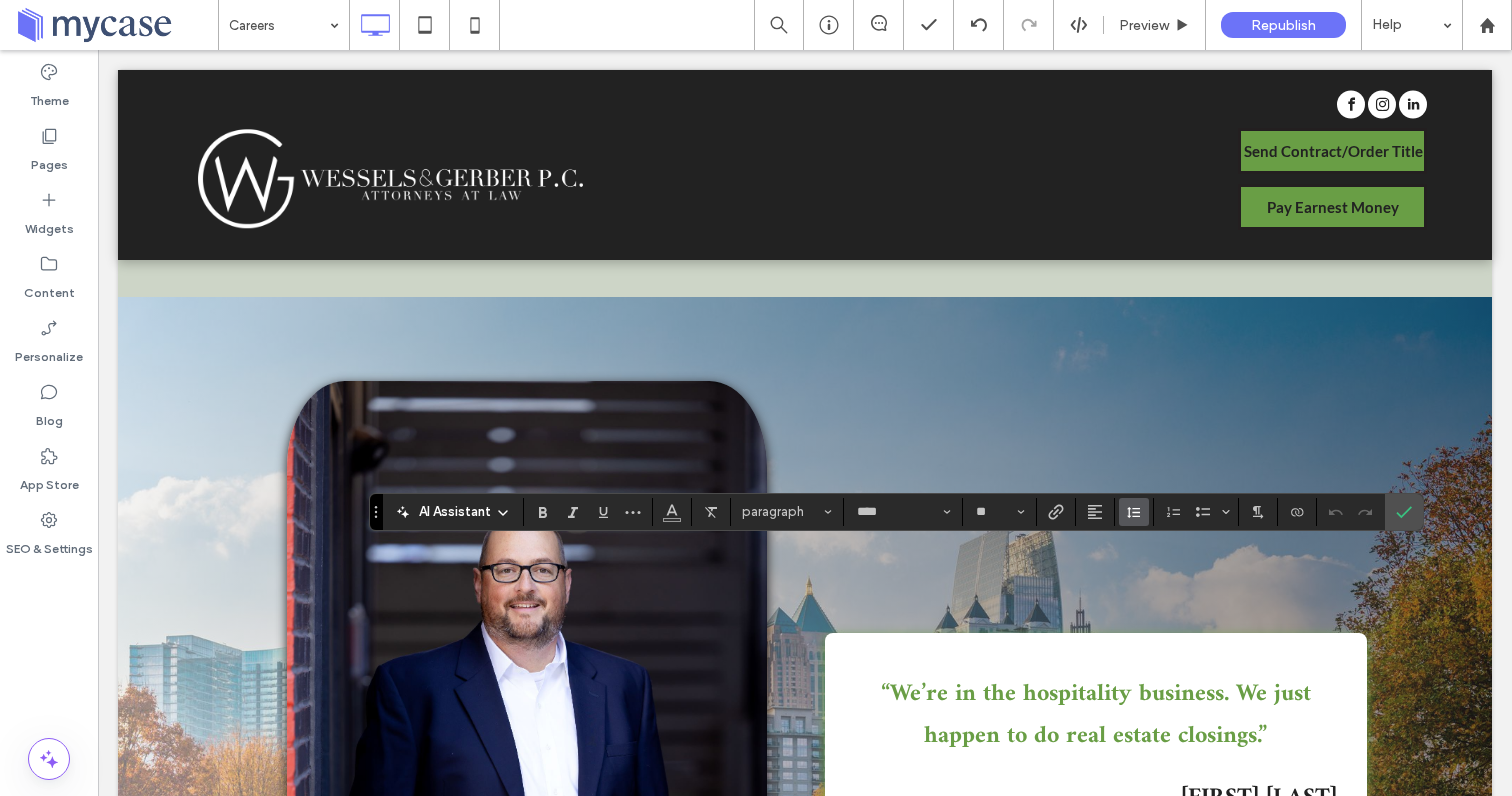 click 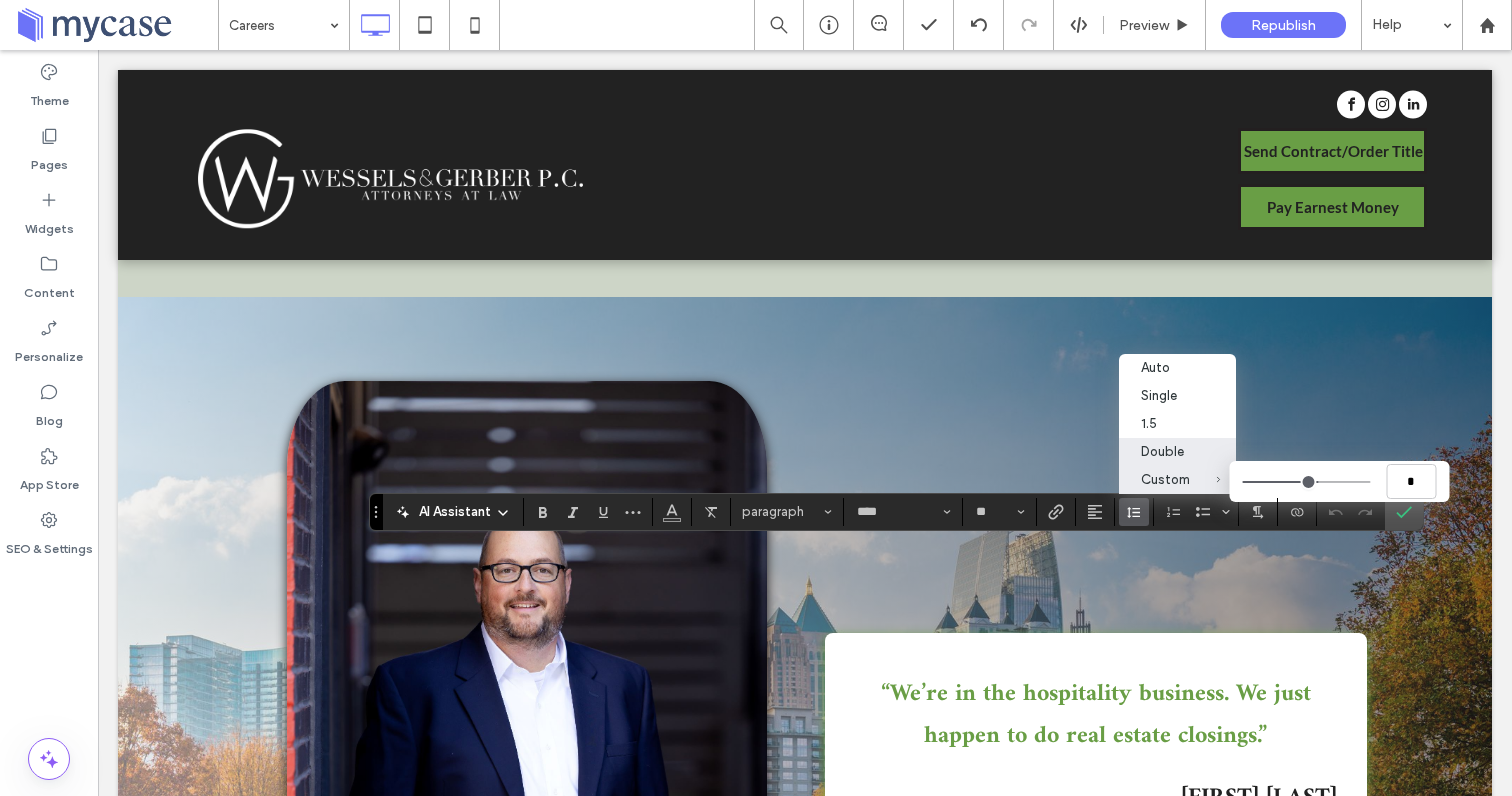 type on "***" 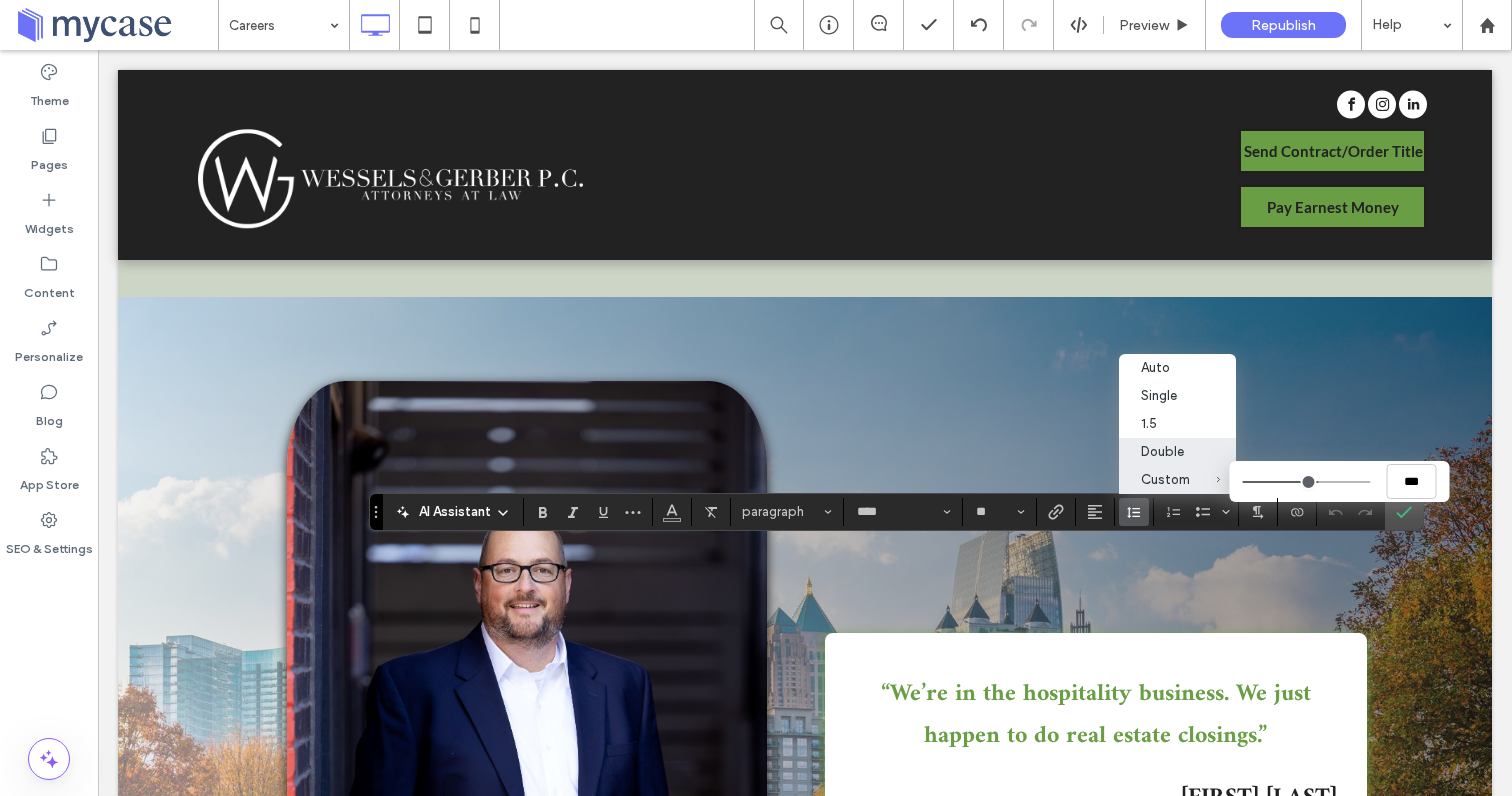 type on "***" 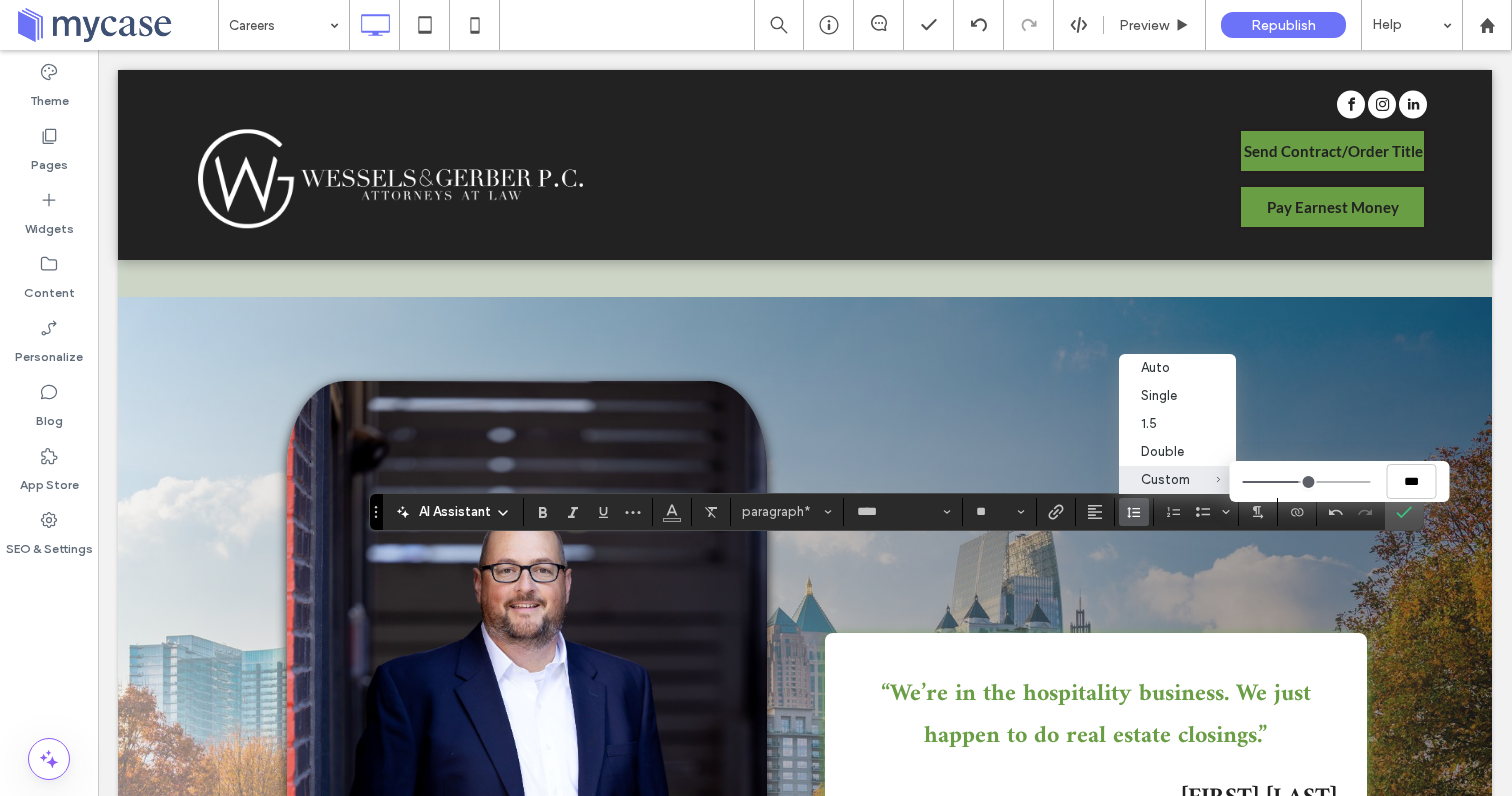 type on "***" 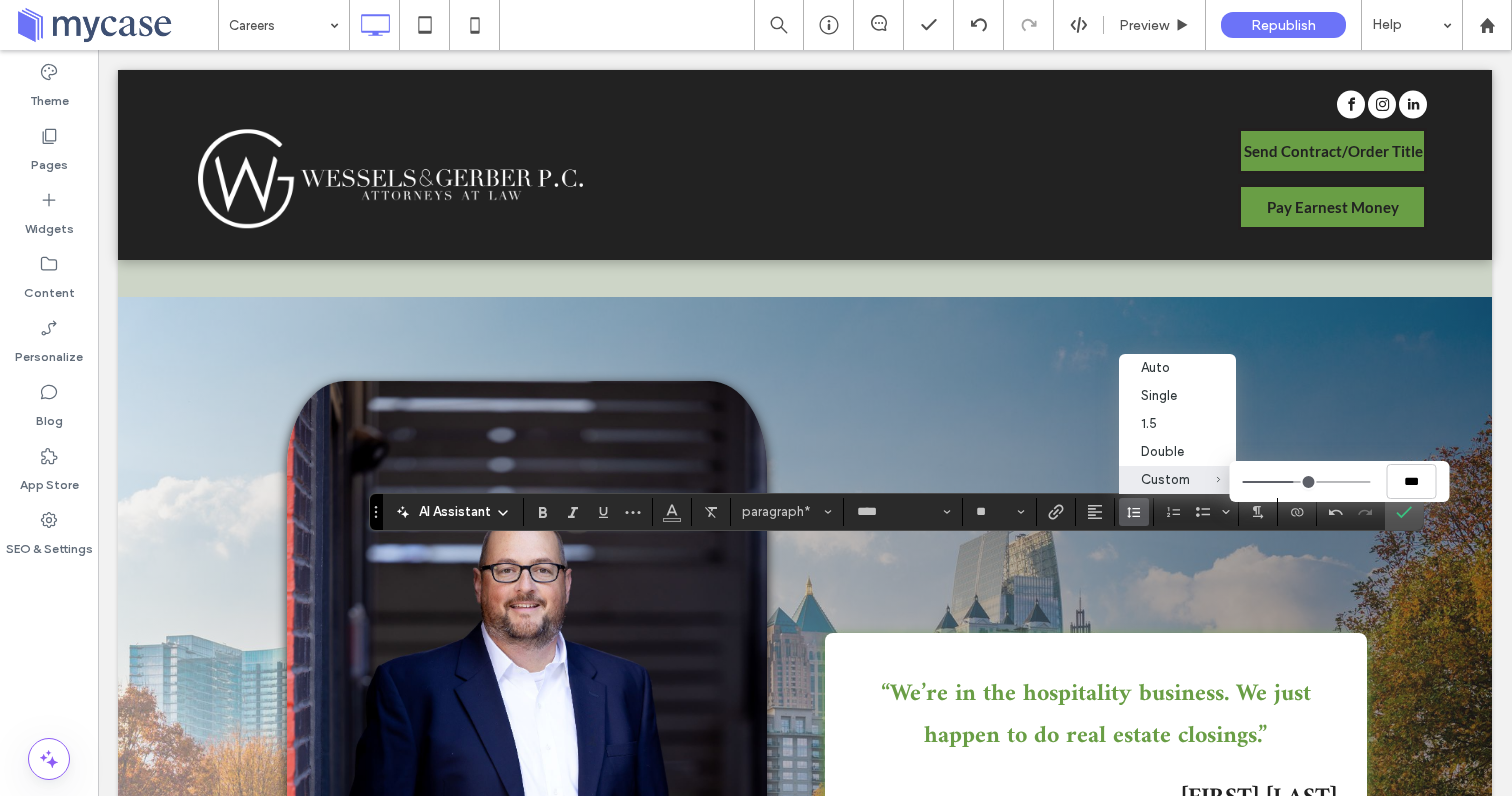 type on "***" 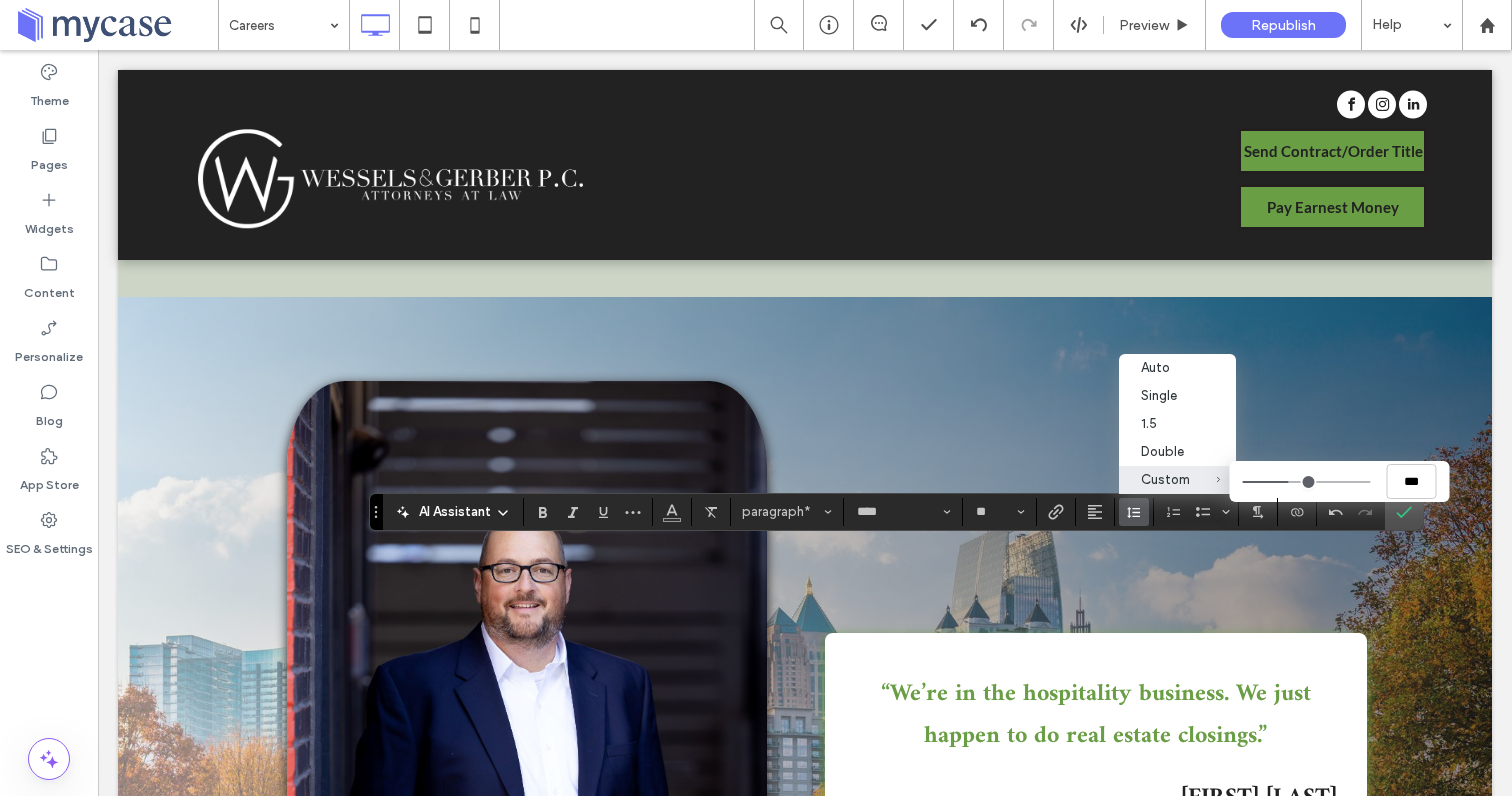 type on "***" 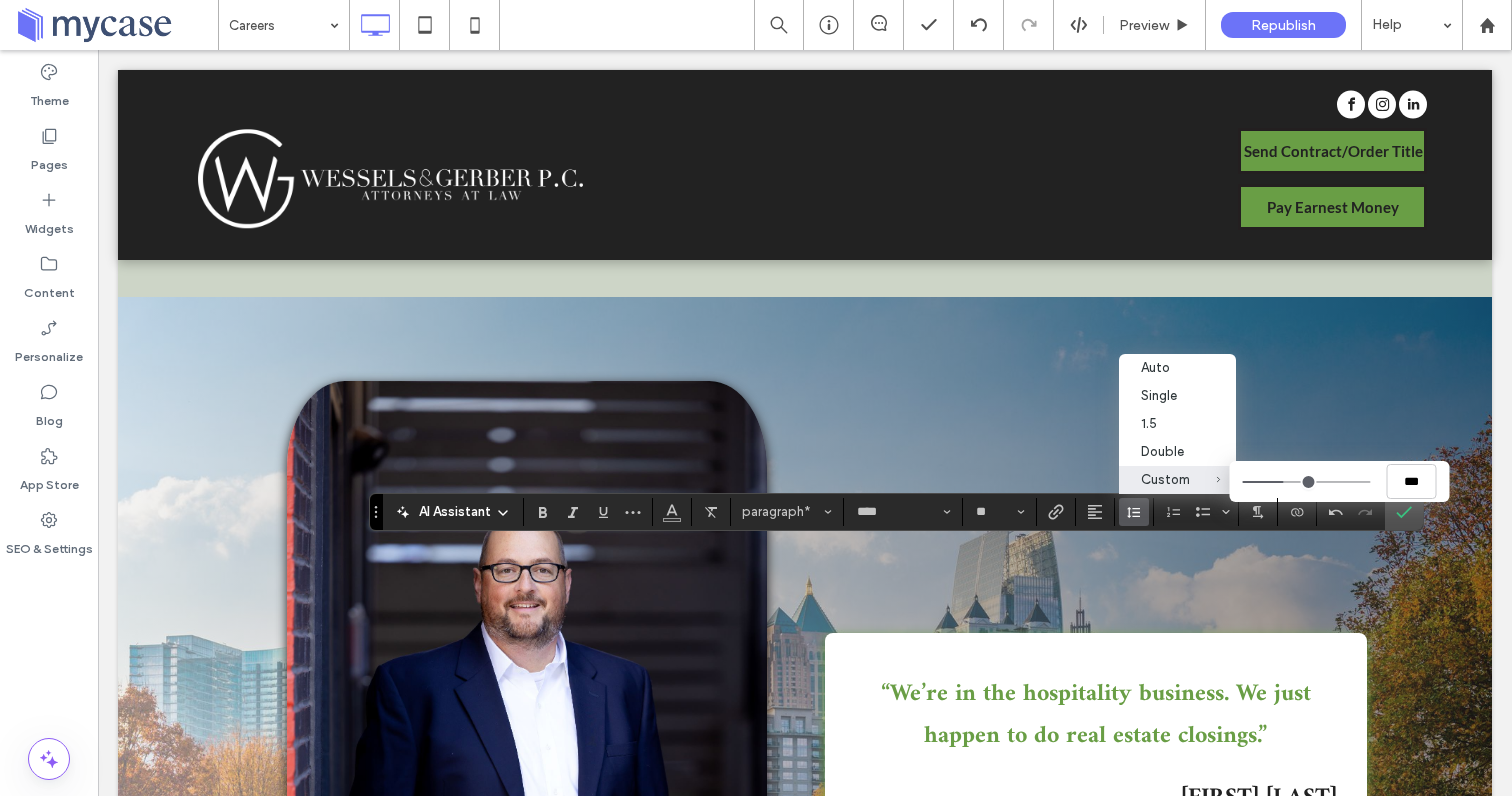 drag, startPoint x: 1311, startPoint y: 477, endPoint x: 1285, endPoint y: 477, distance: 26 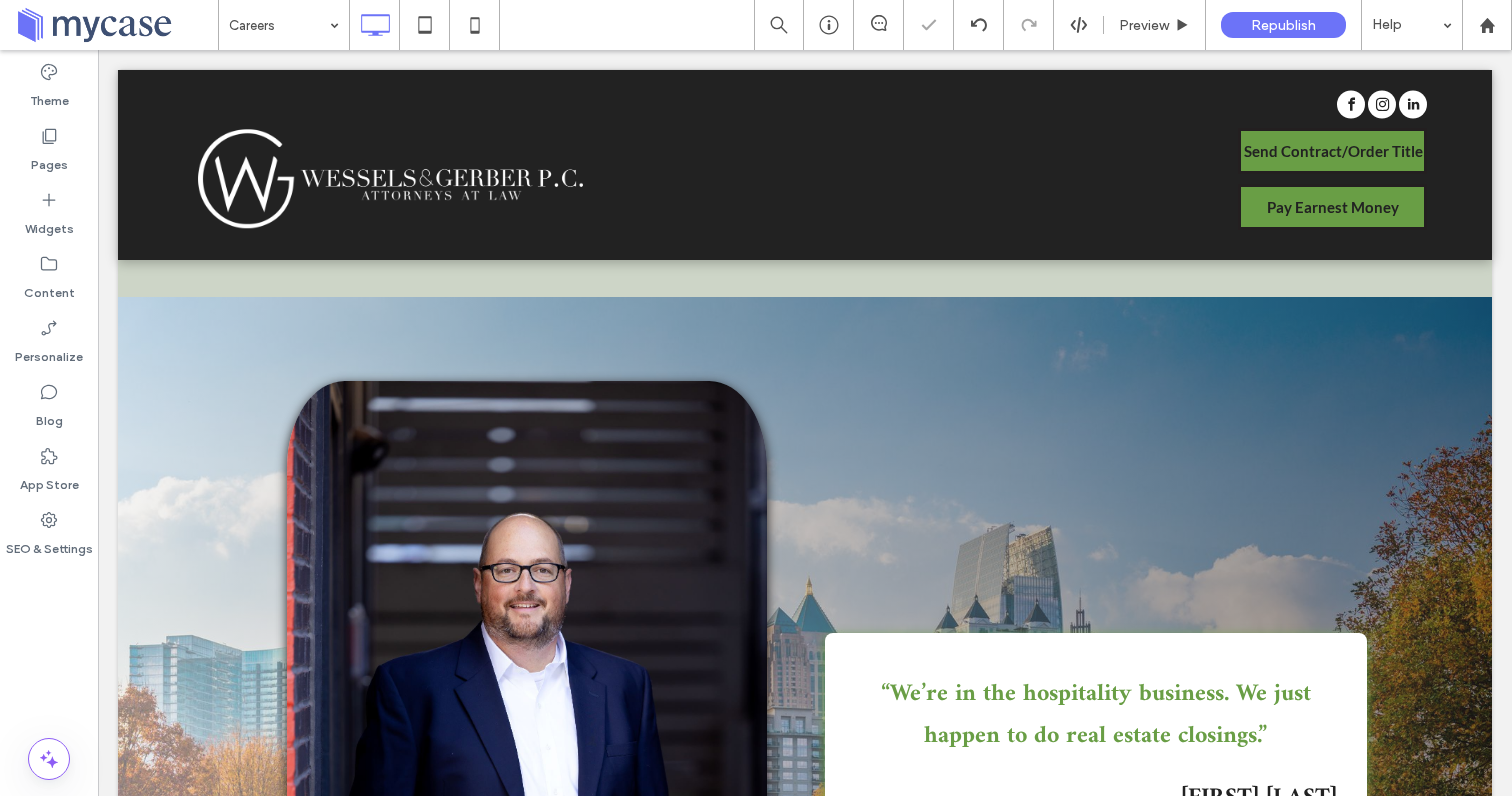 type on "****" 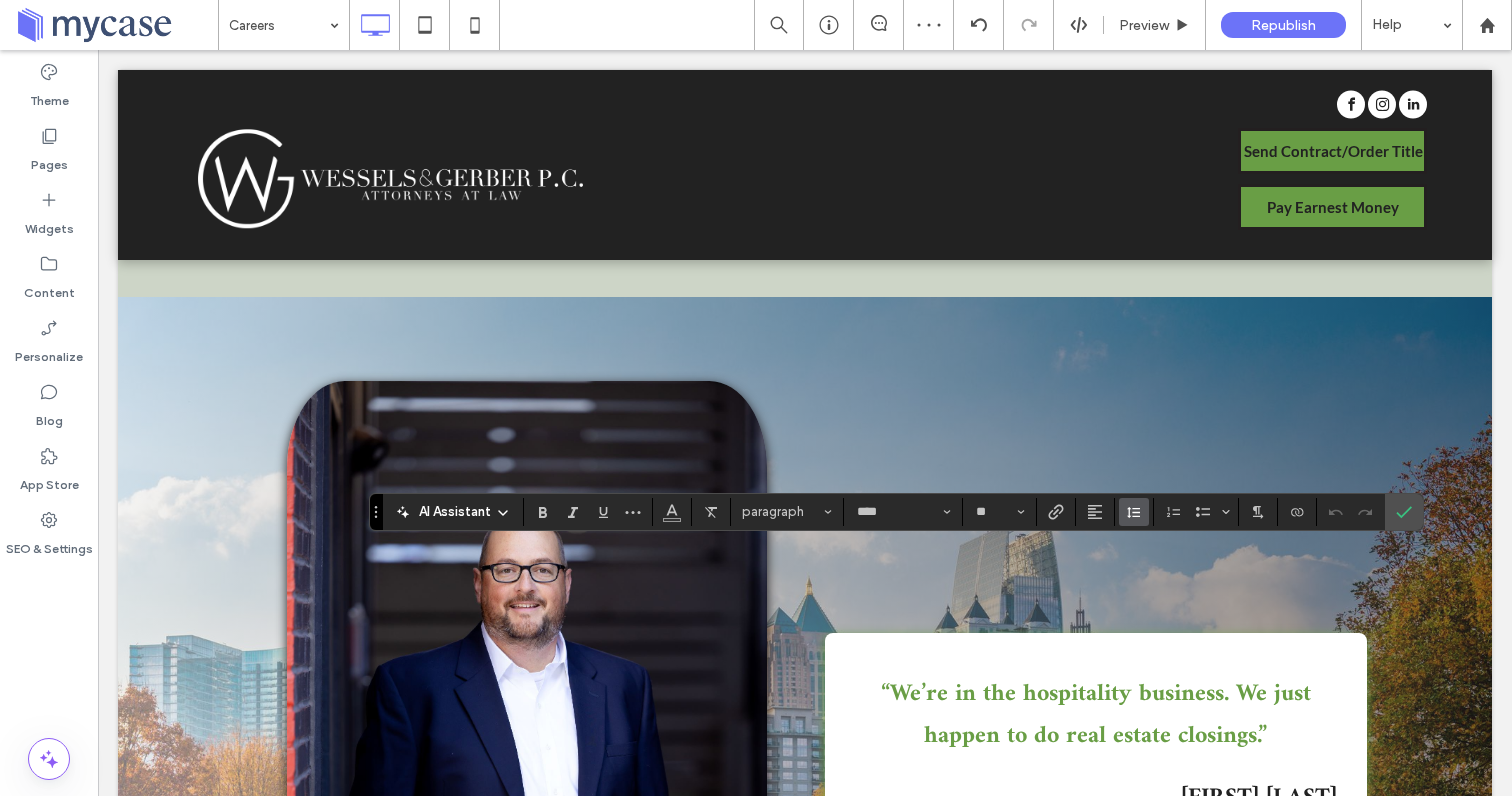 click 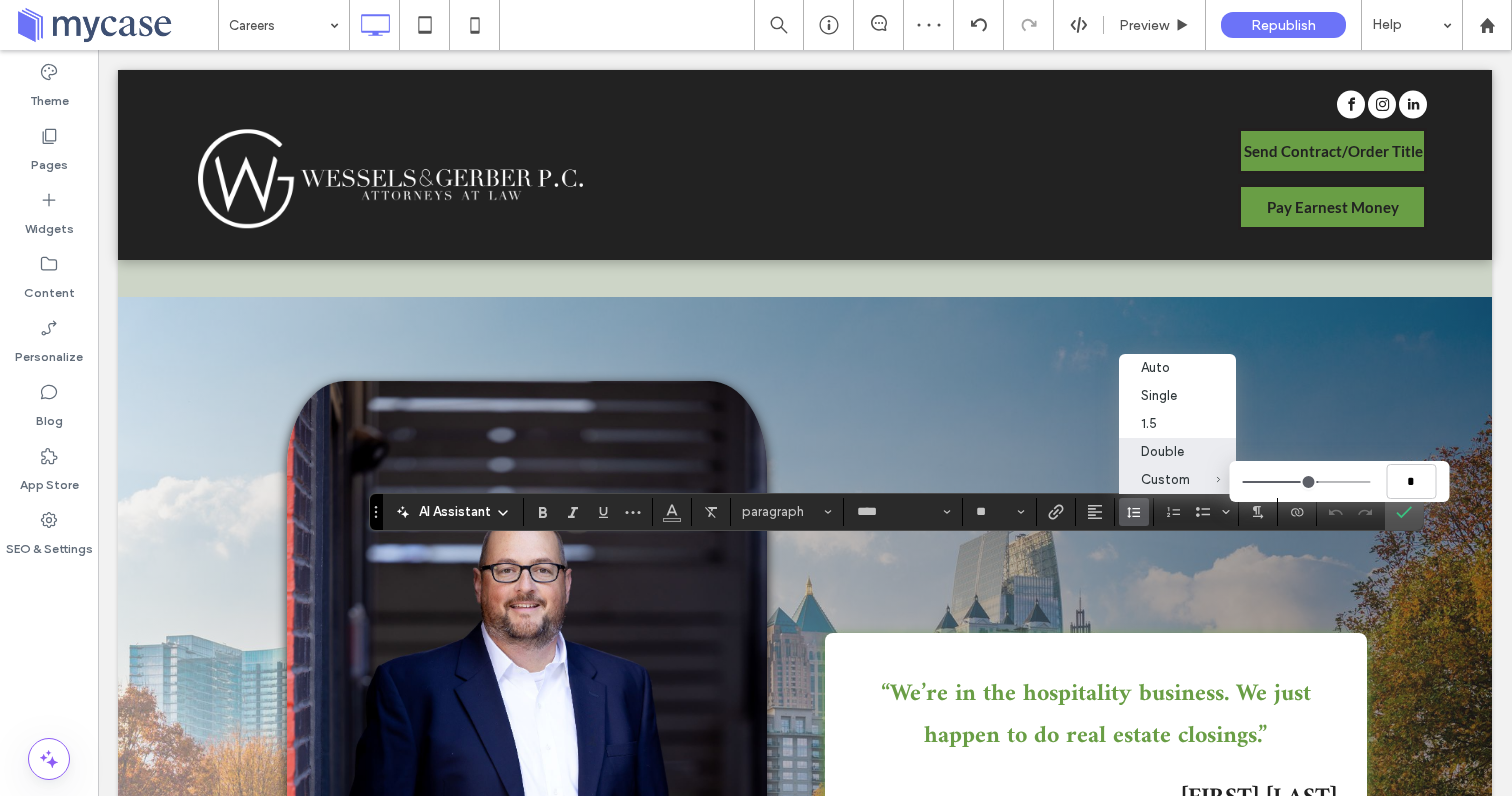type on "***" 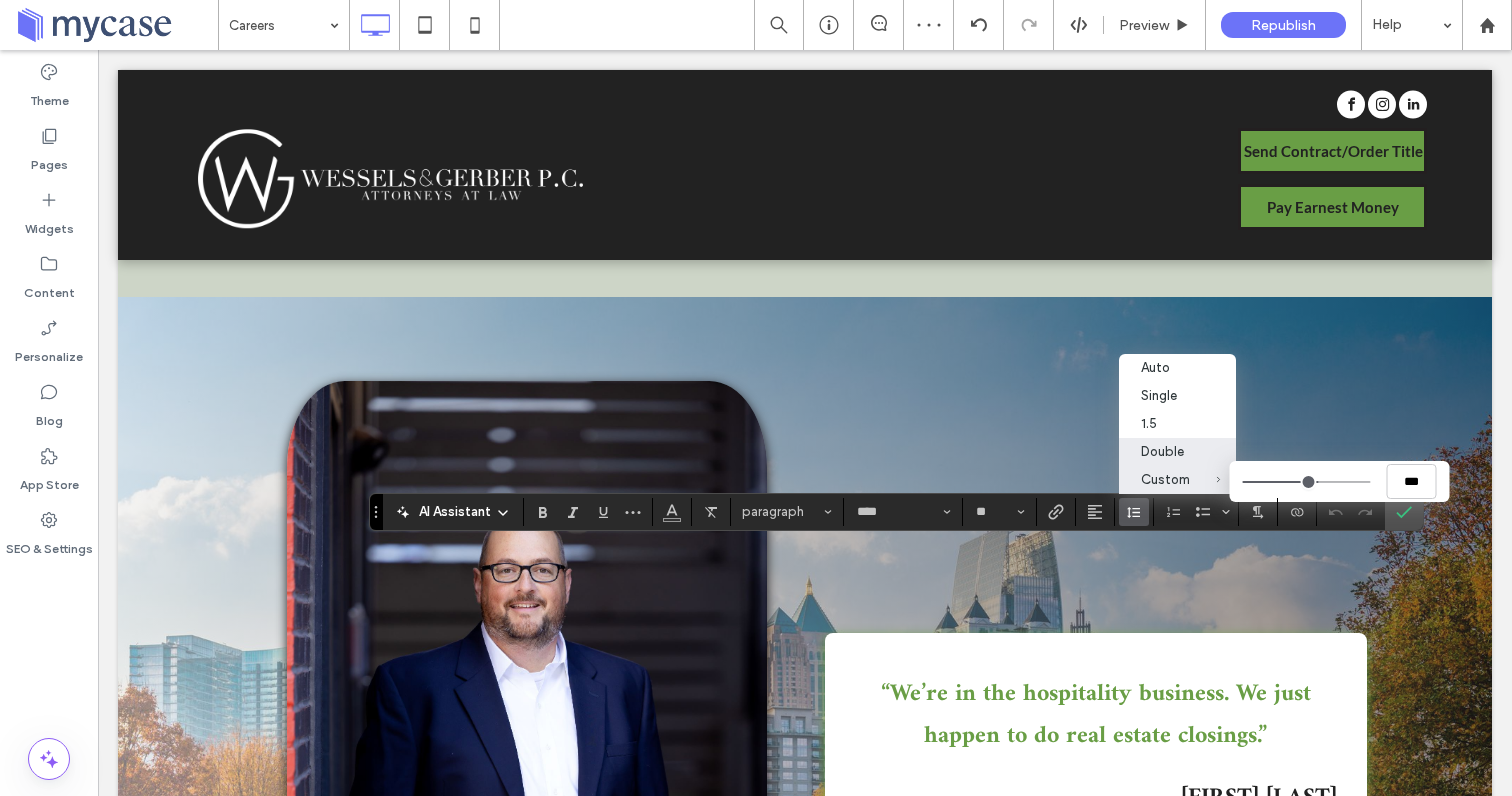 type on "***" 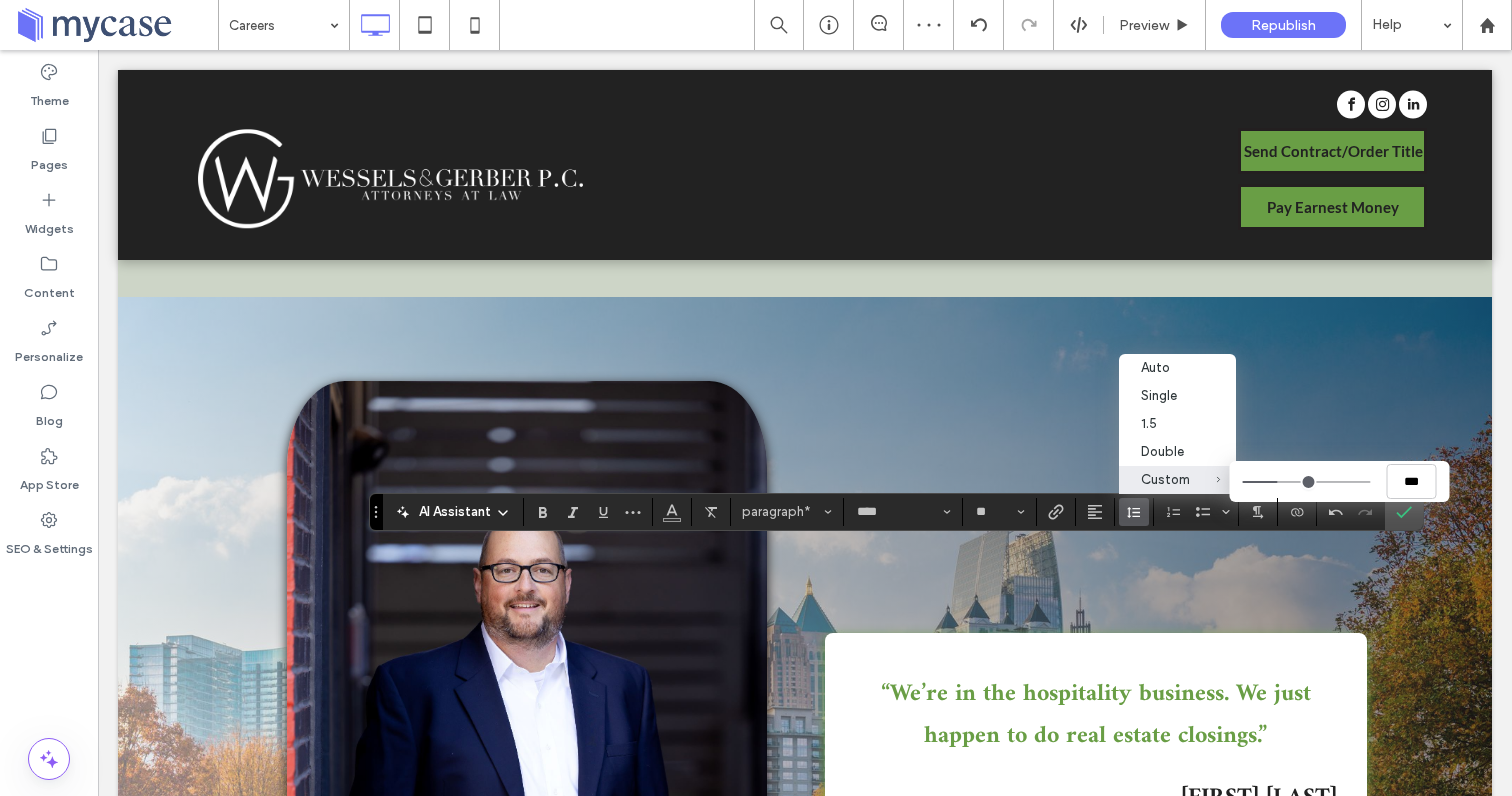 type on "***" 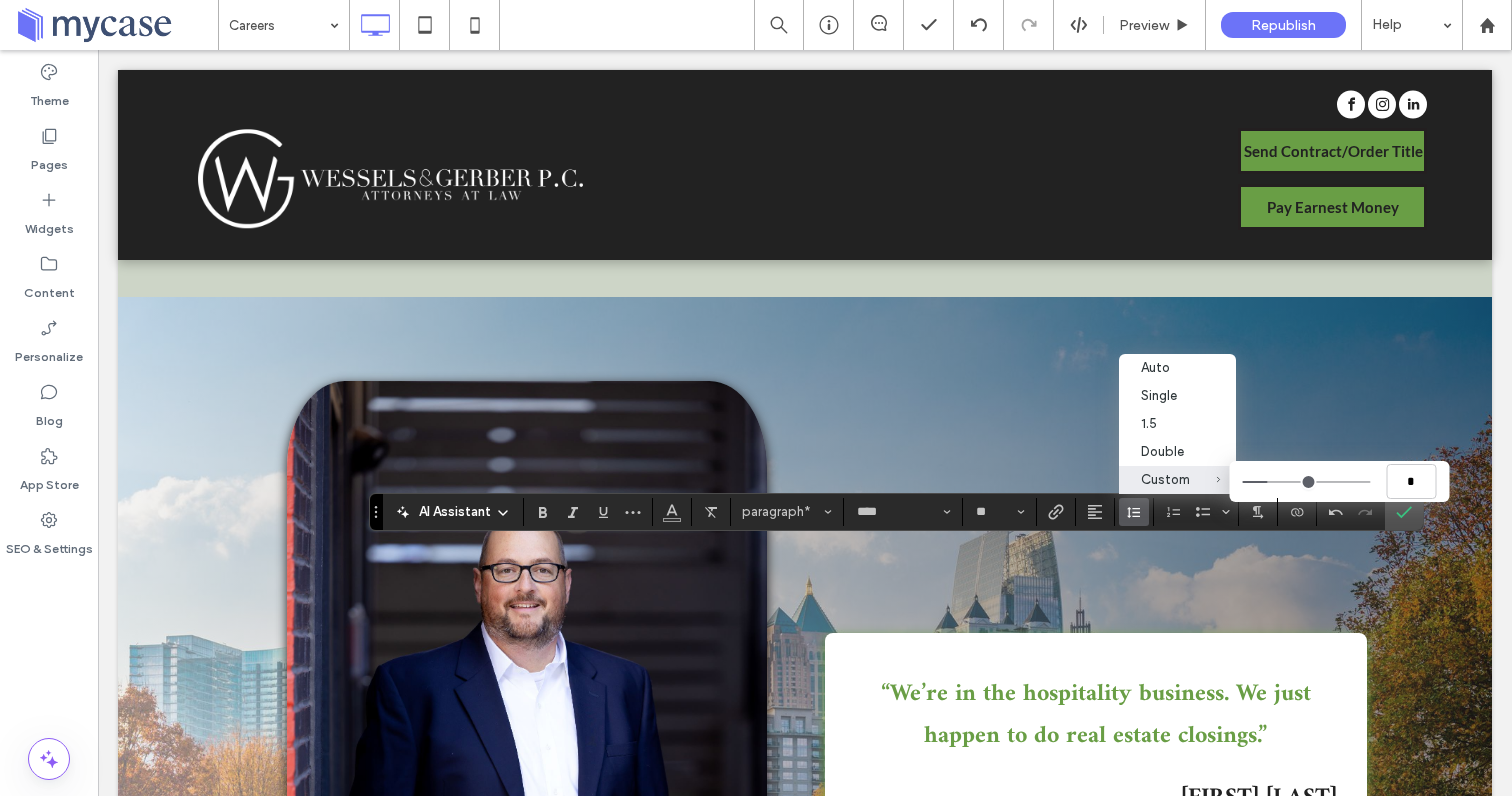 type on "***" 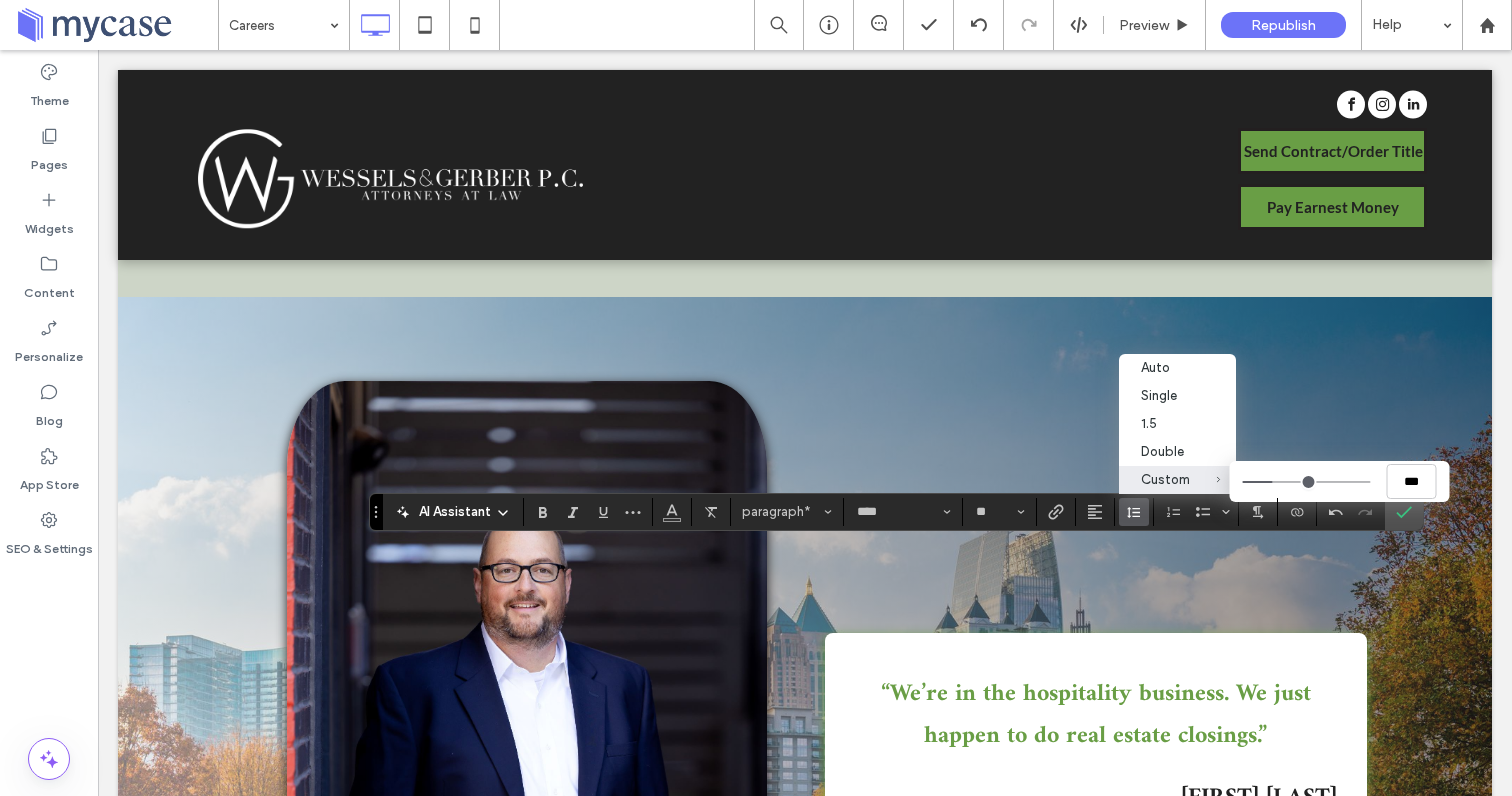 type on "***" 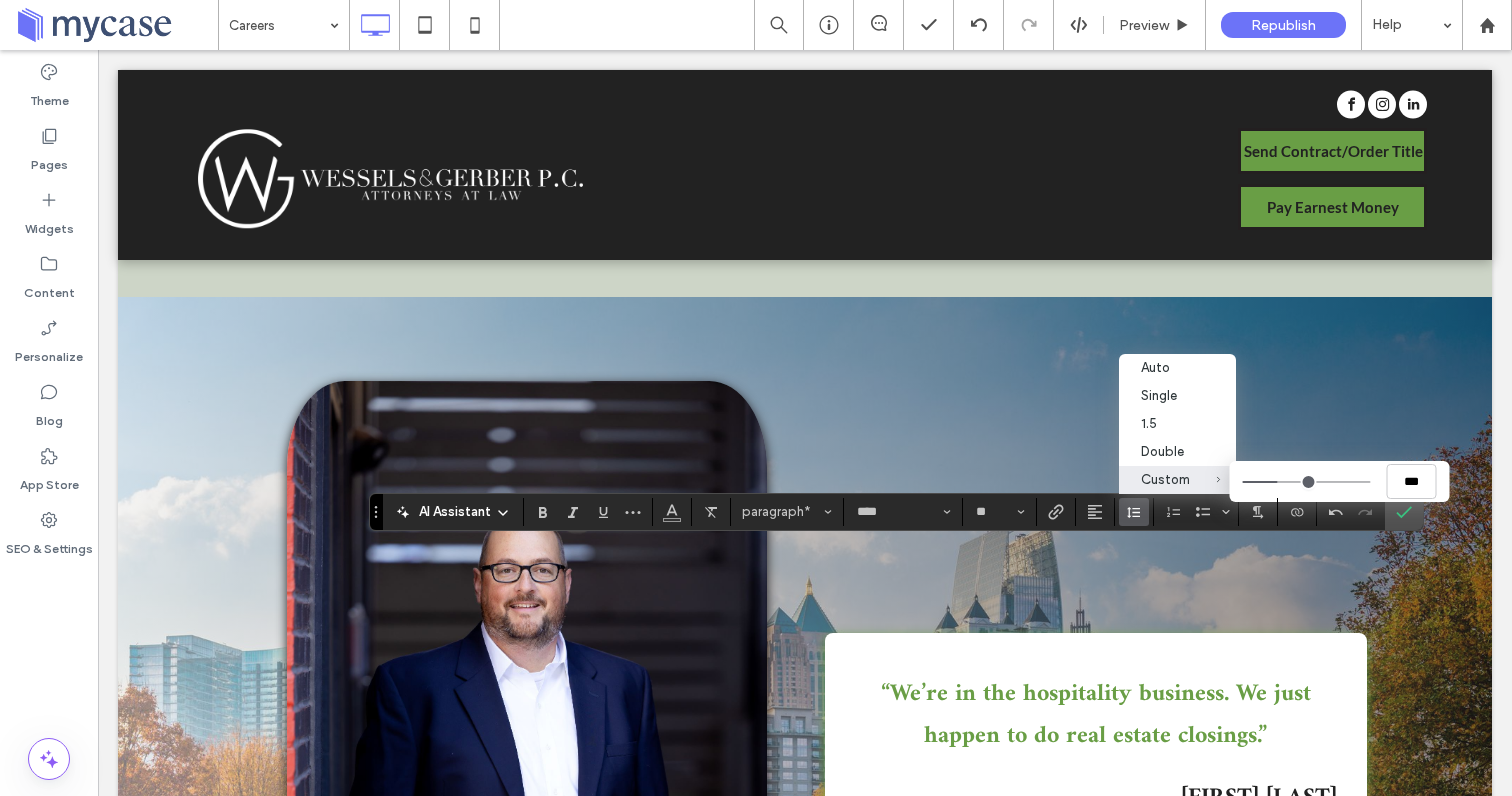 type on "***" 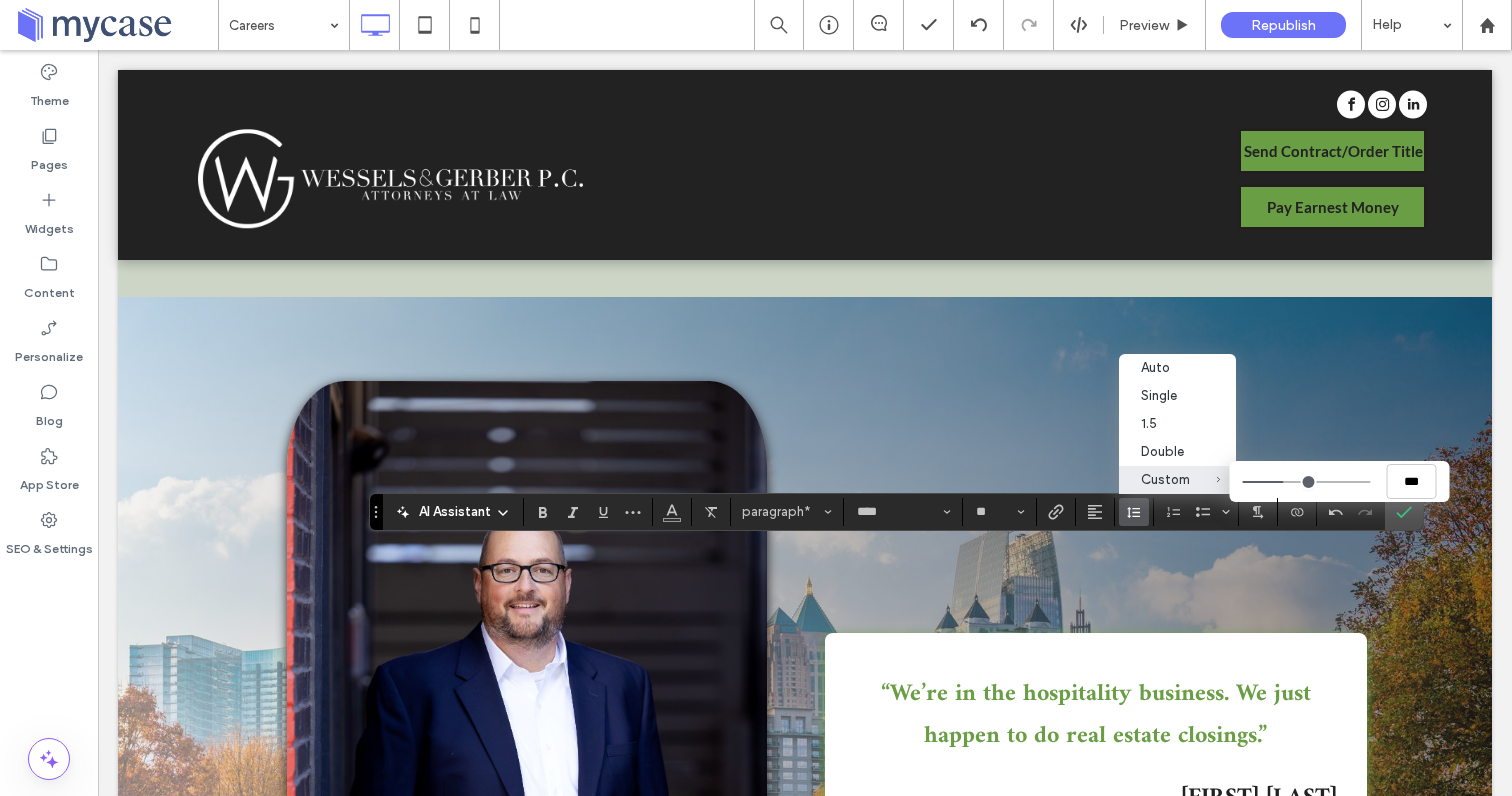 type on "***" 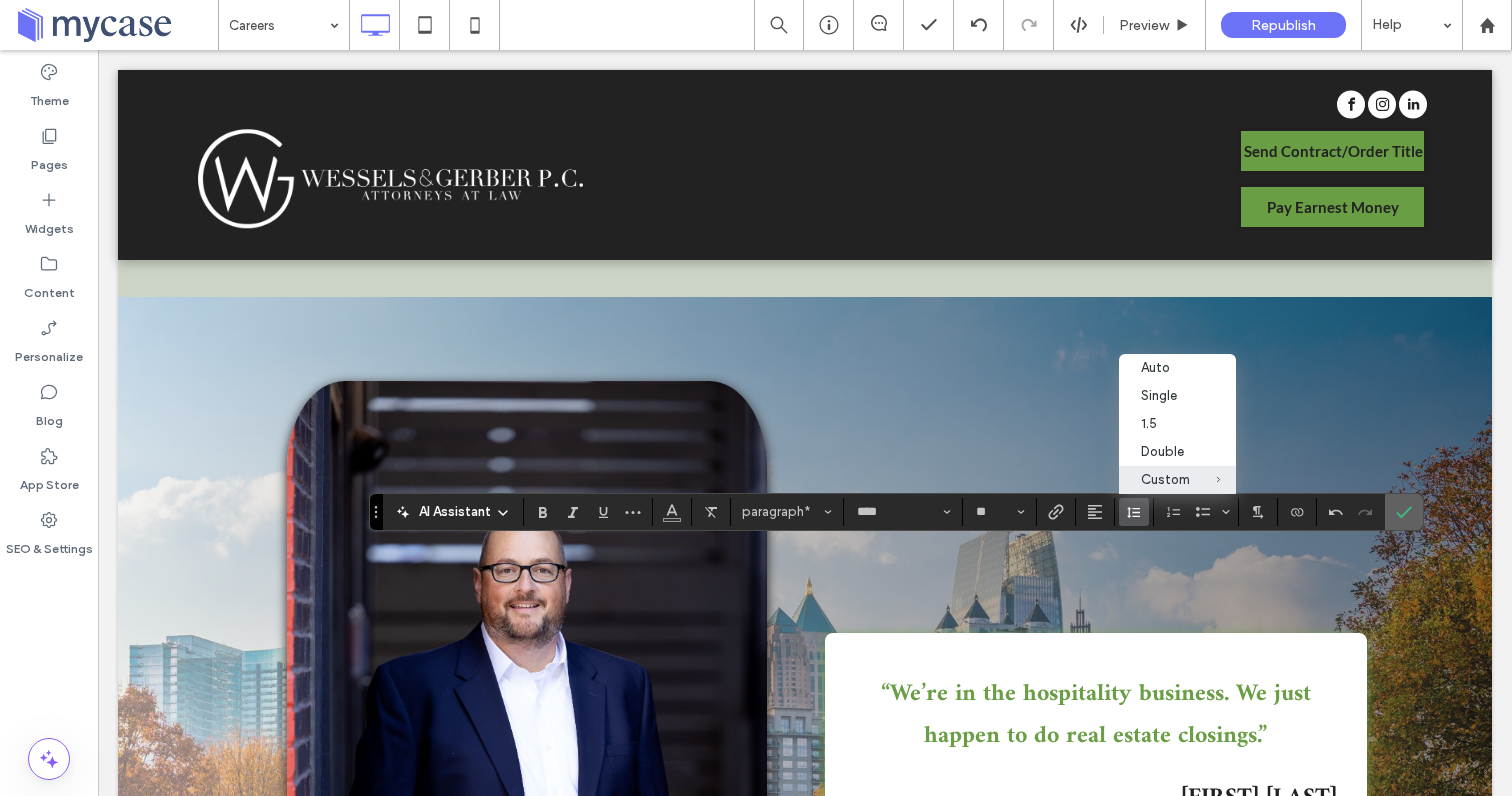 click 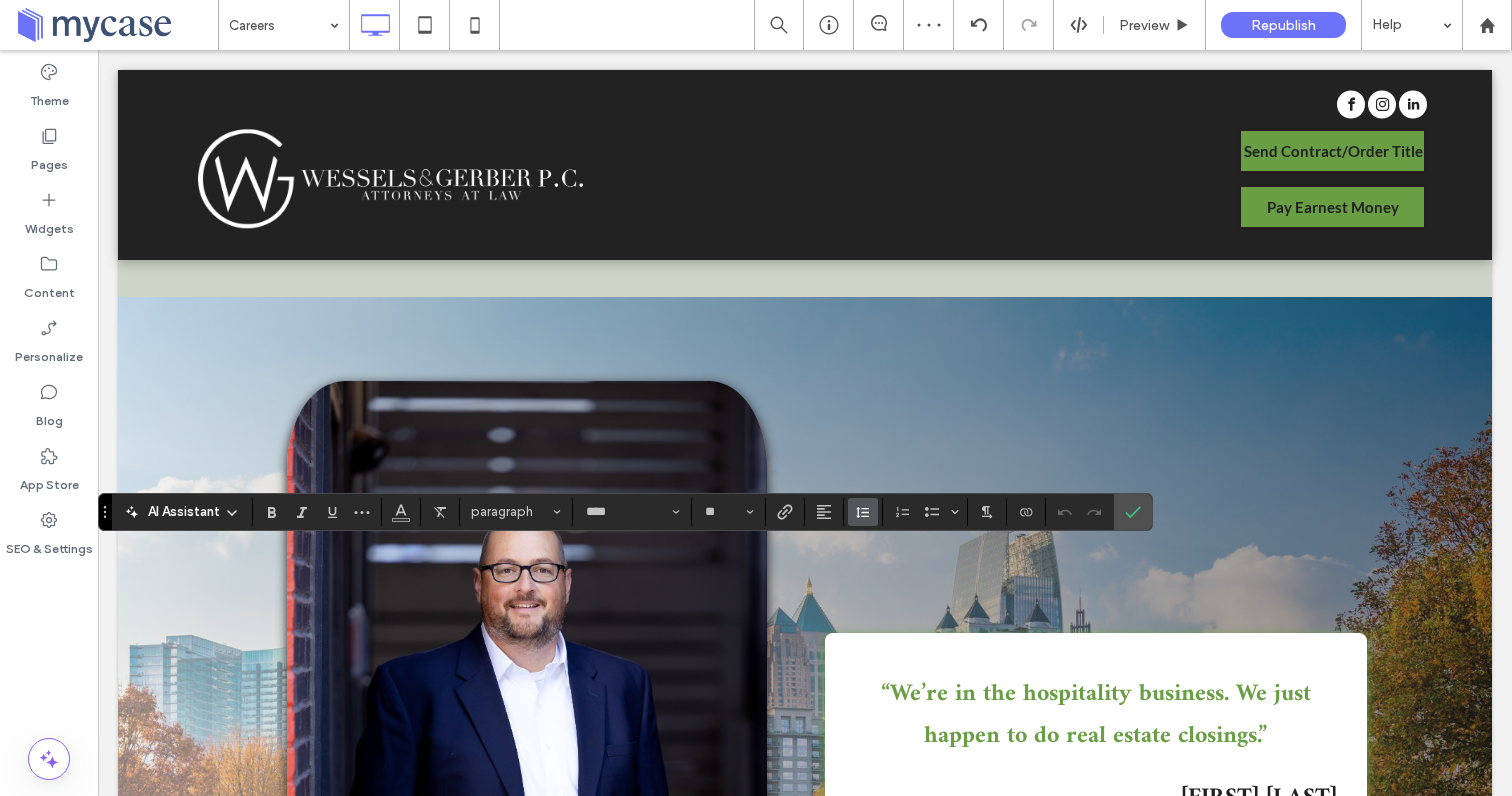 click 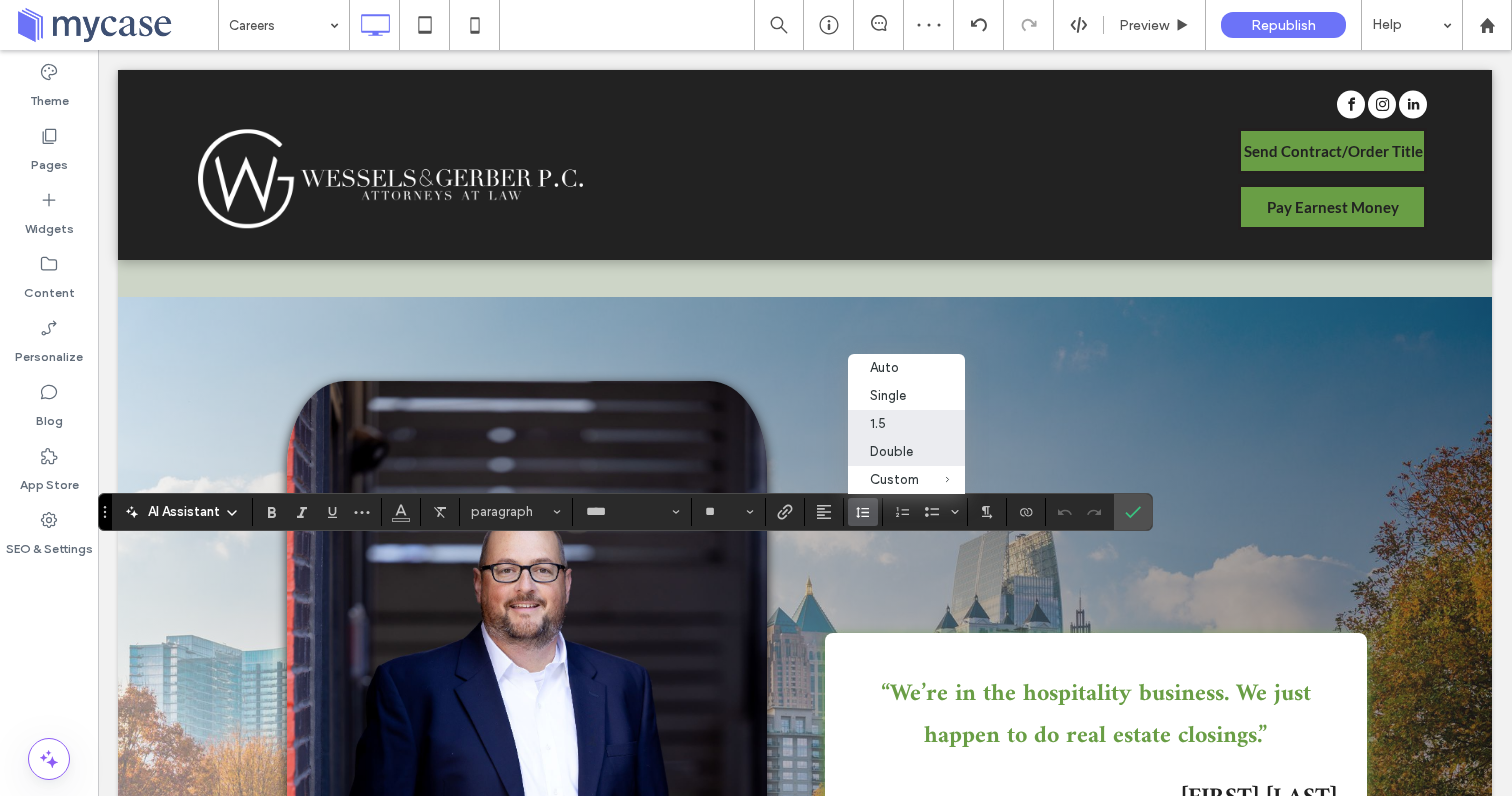 click on "1.5" at bounding box center [894, 423] 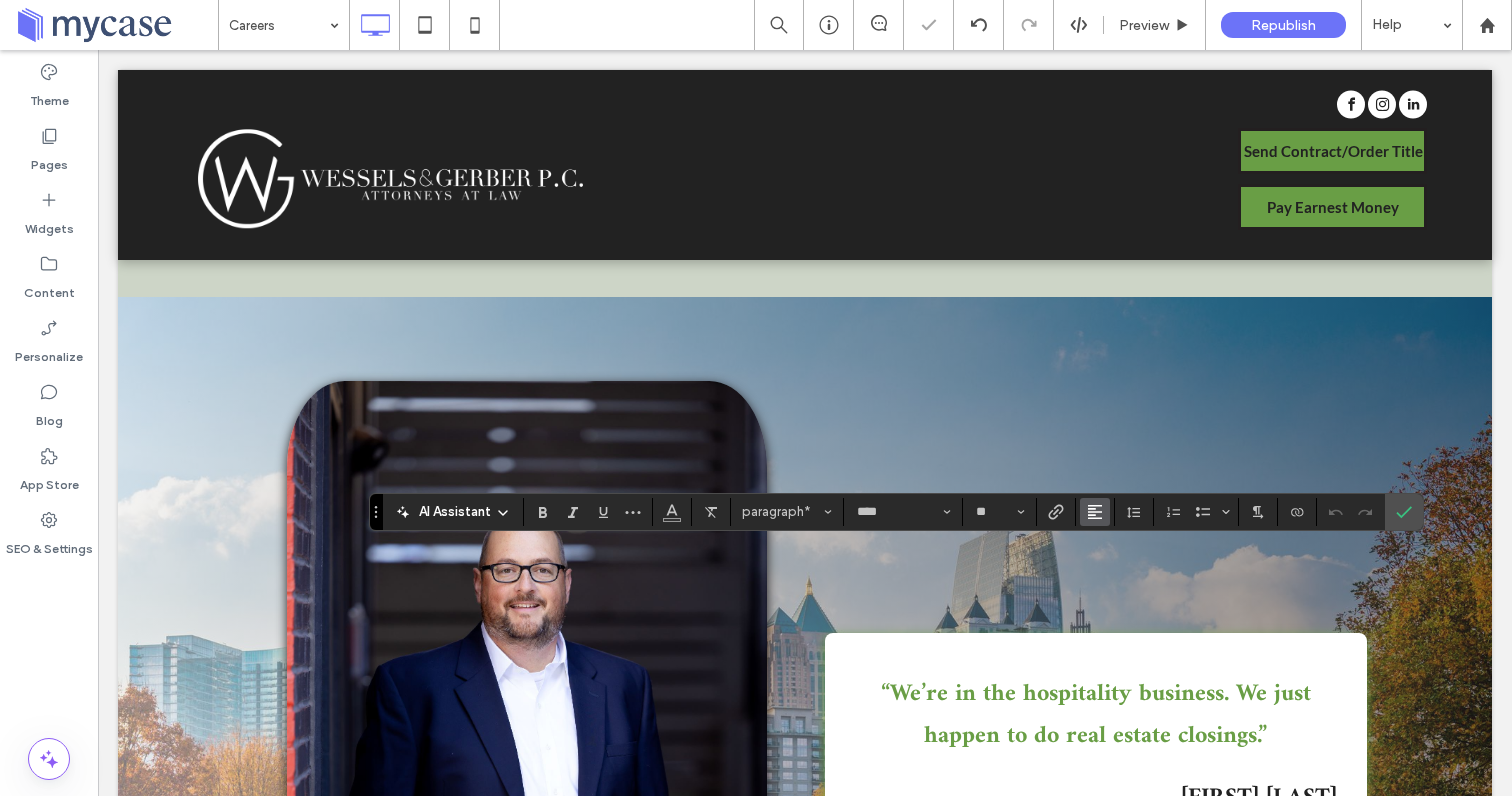 click at bounding box center [1095, 512] 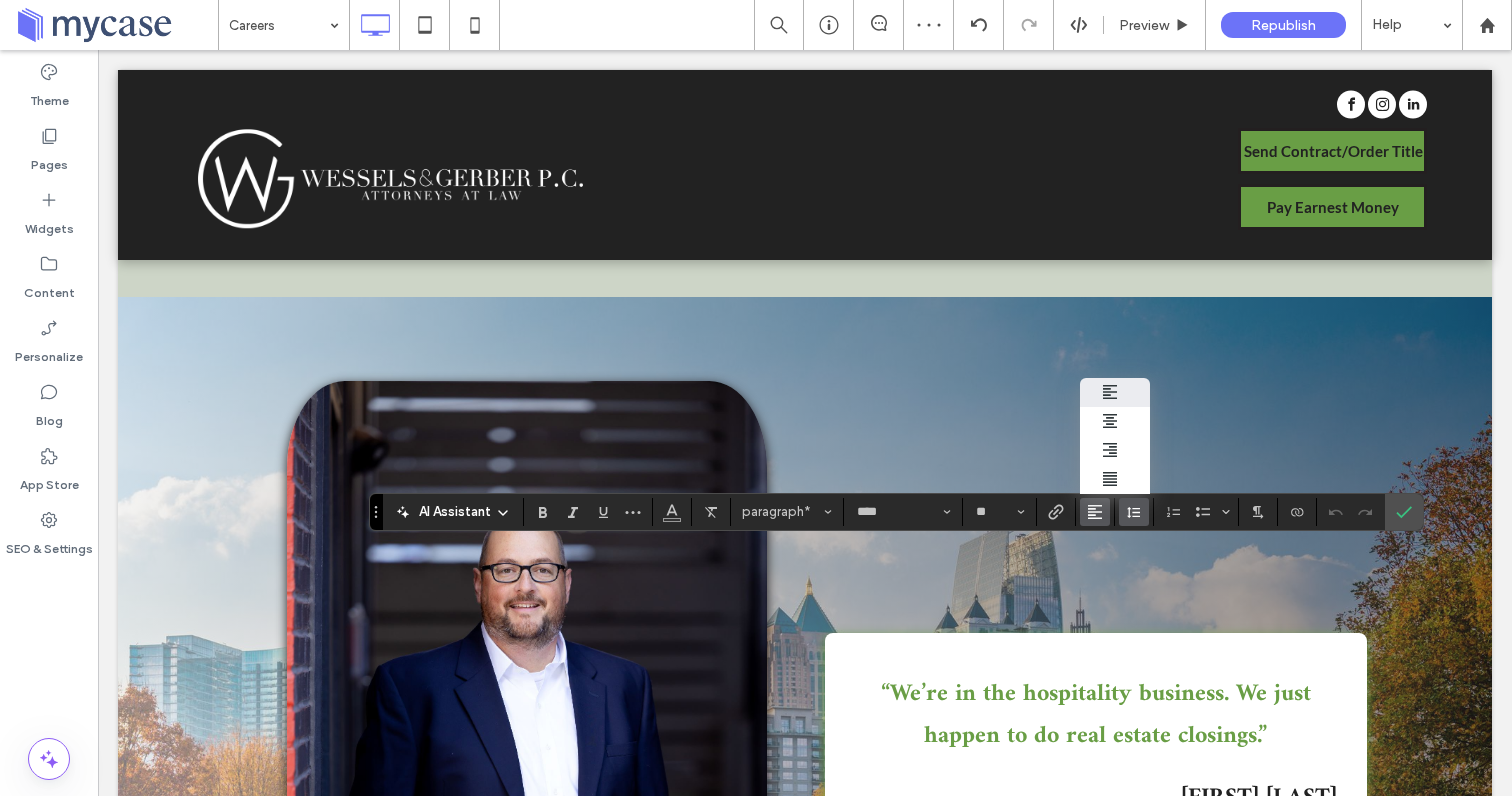 click 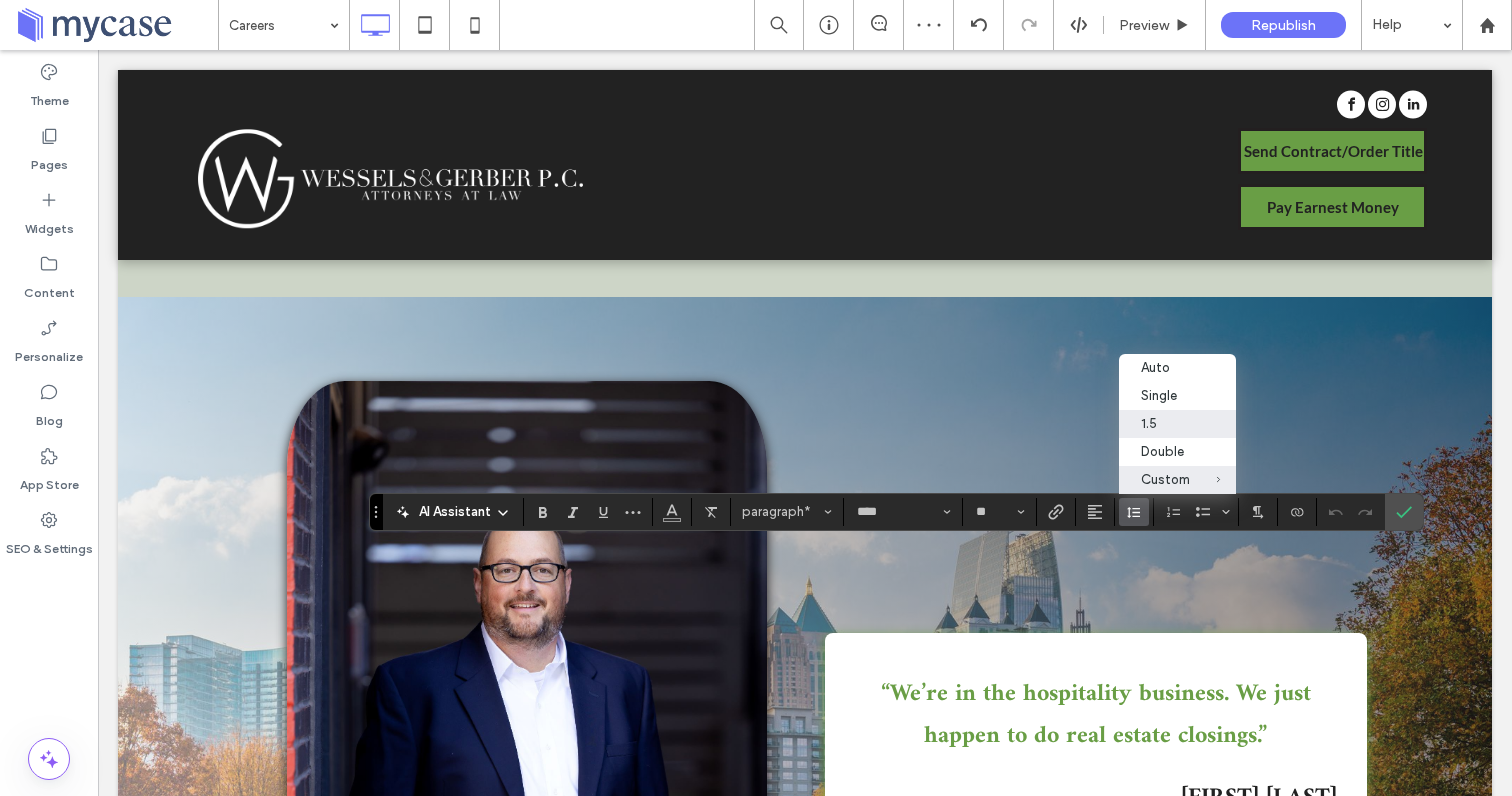 click on "1.5" at bounding box center (1165, 423) 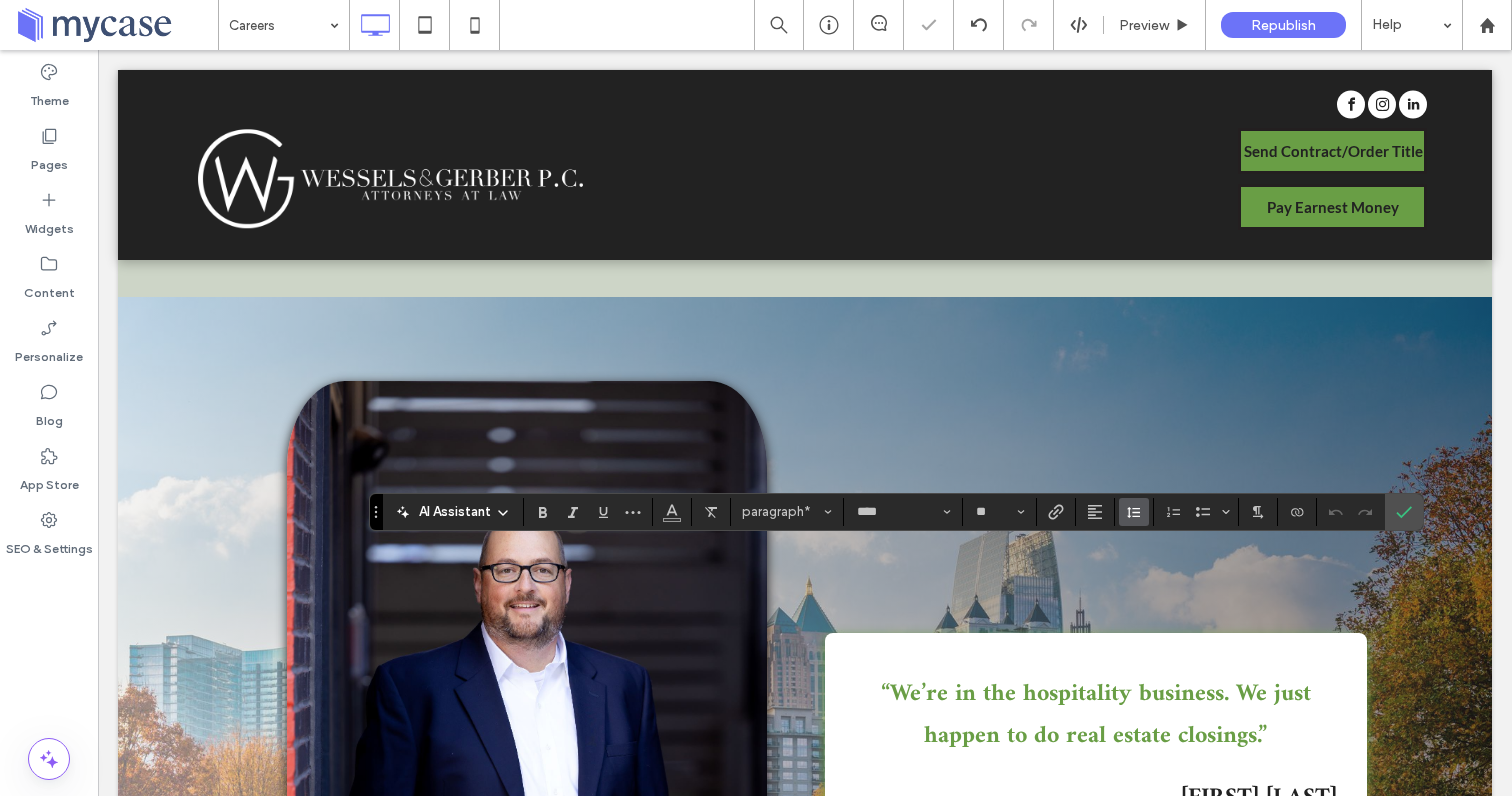 click 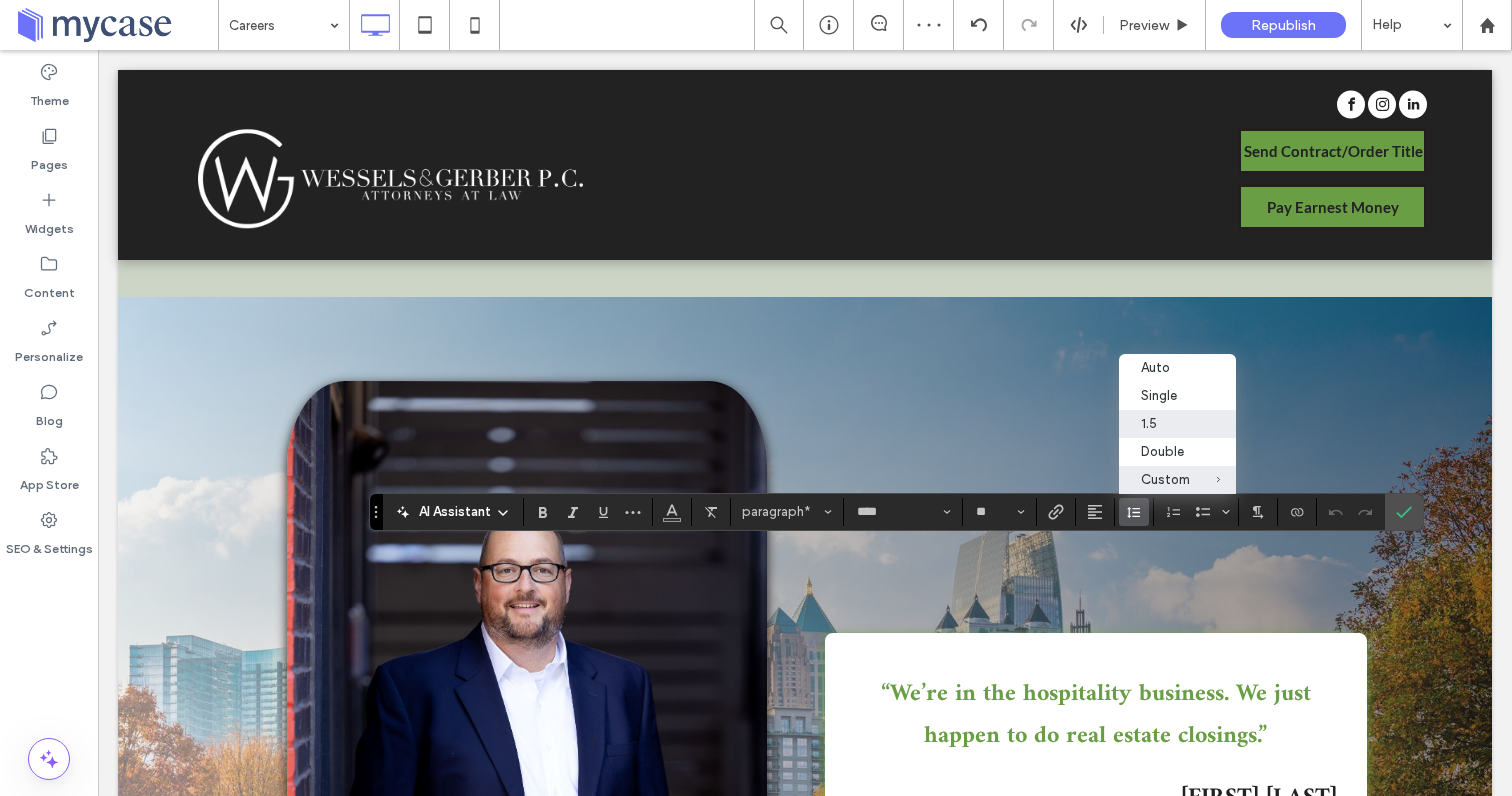 click on "1.5" at bounding box center [1165, 423] 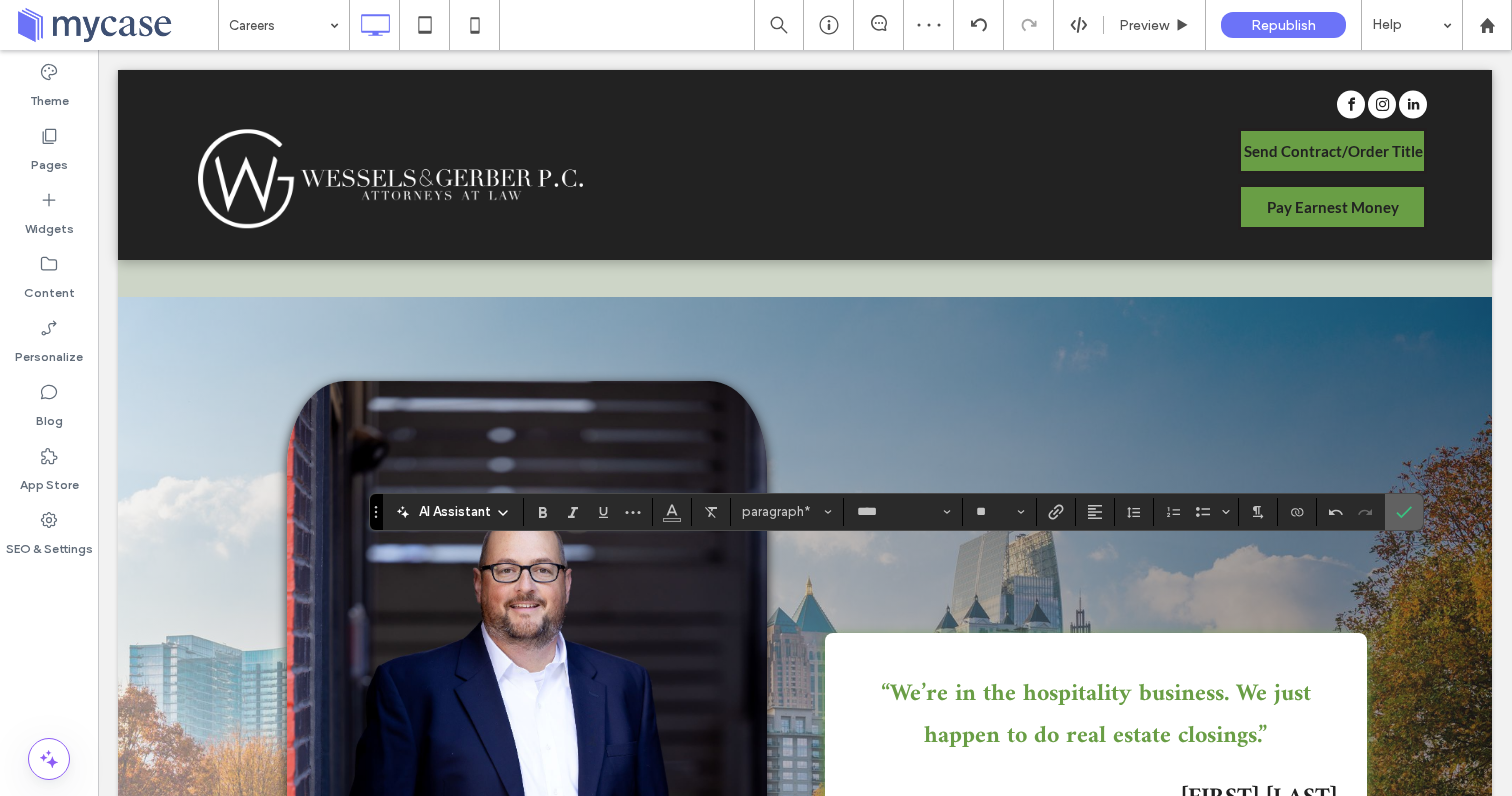 click 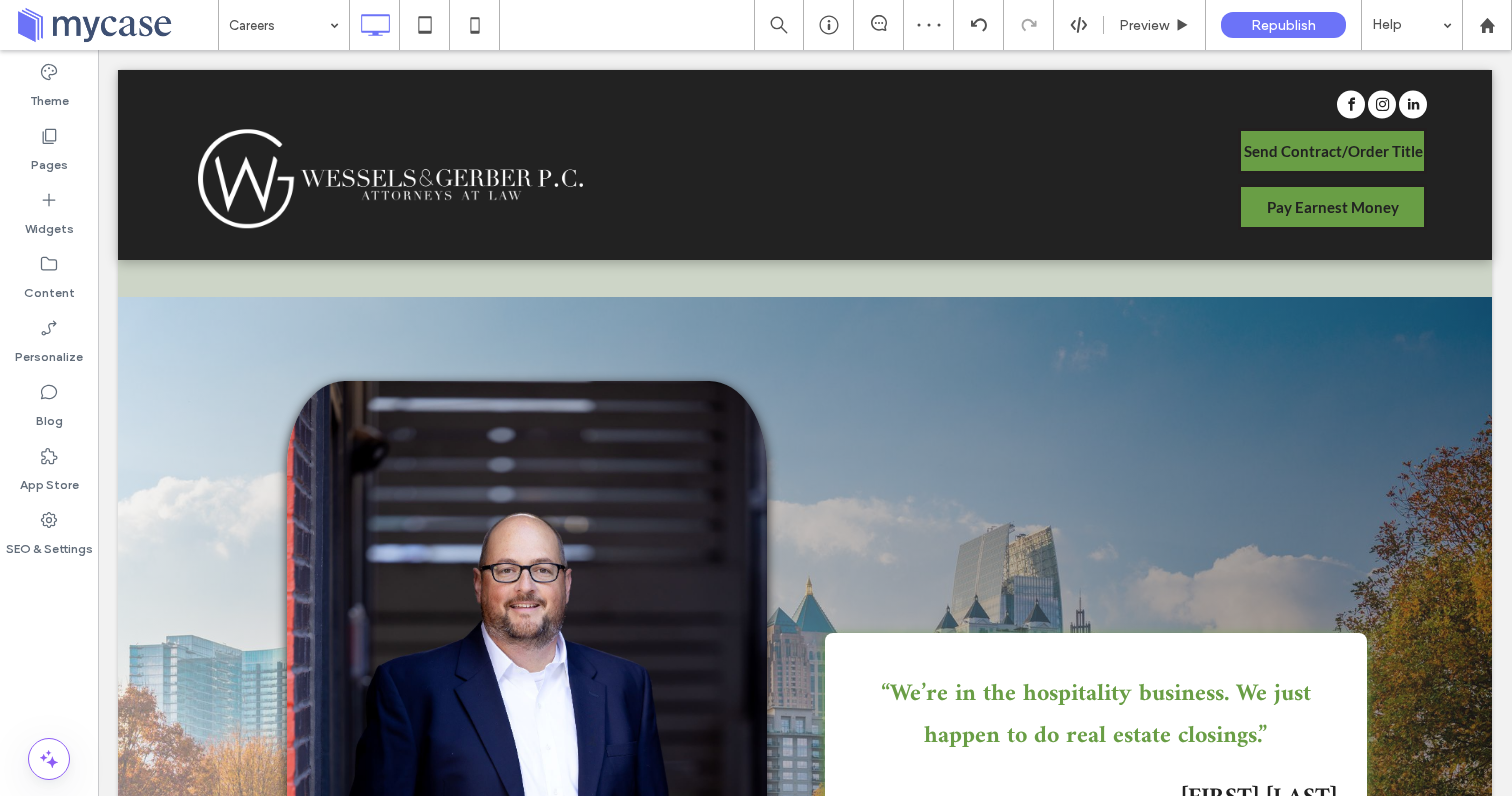 type on "****" 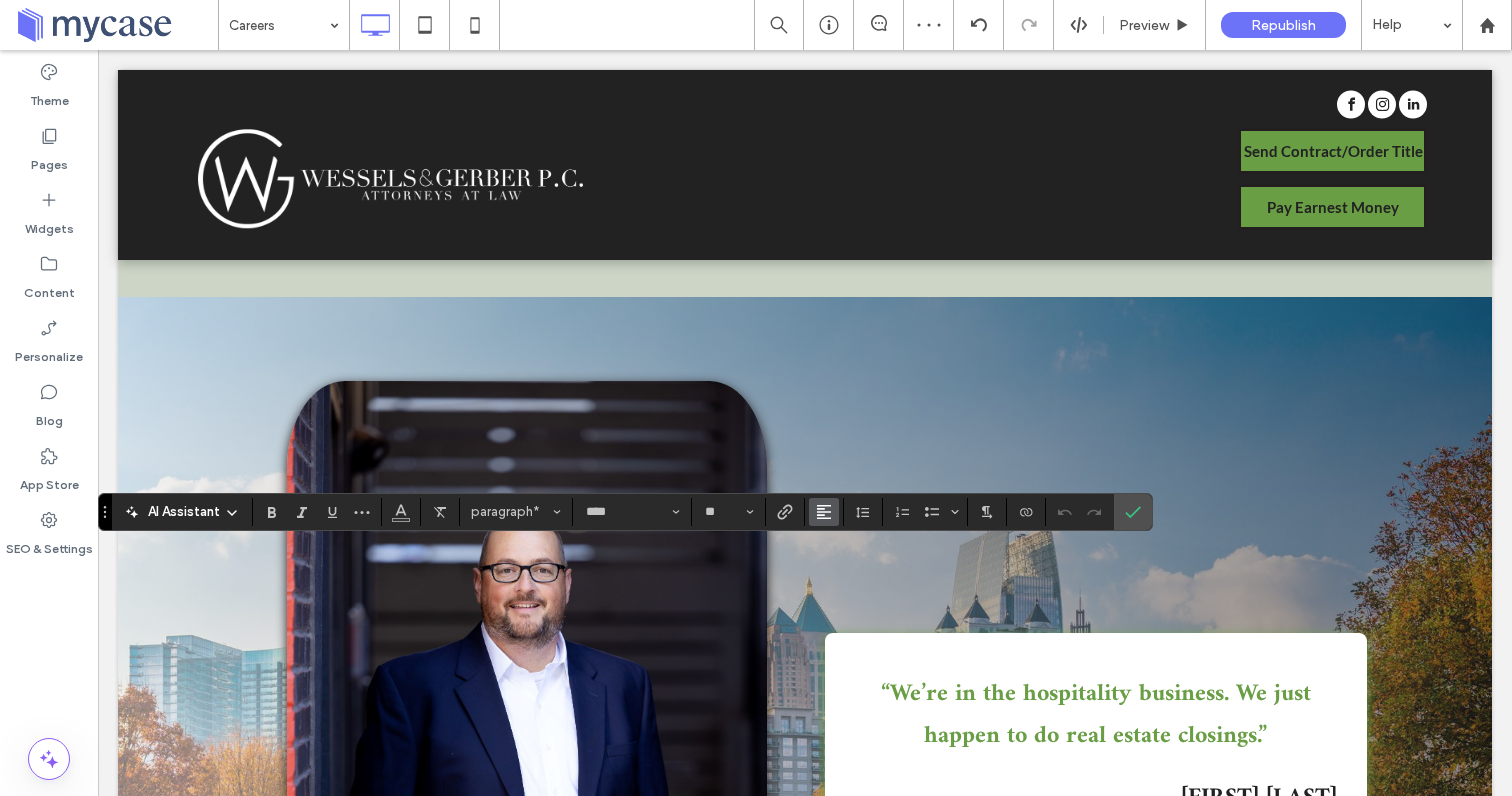 click 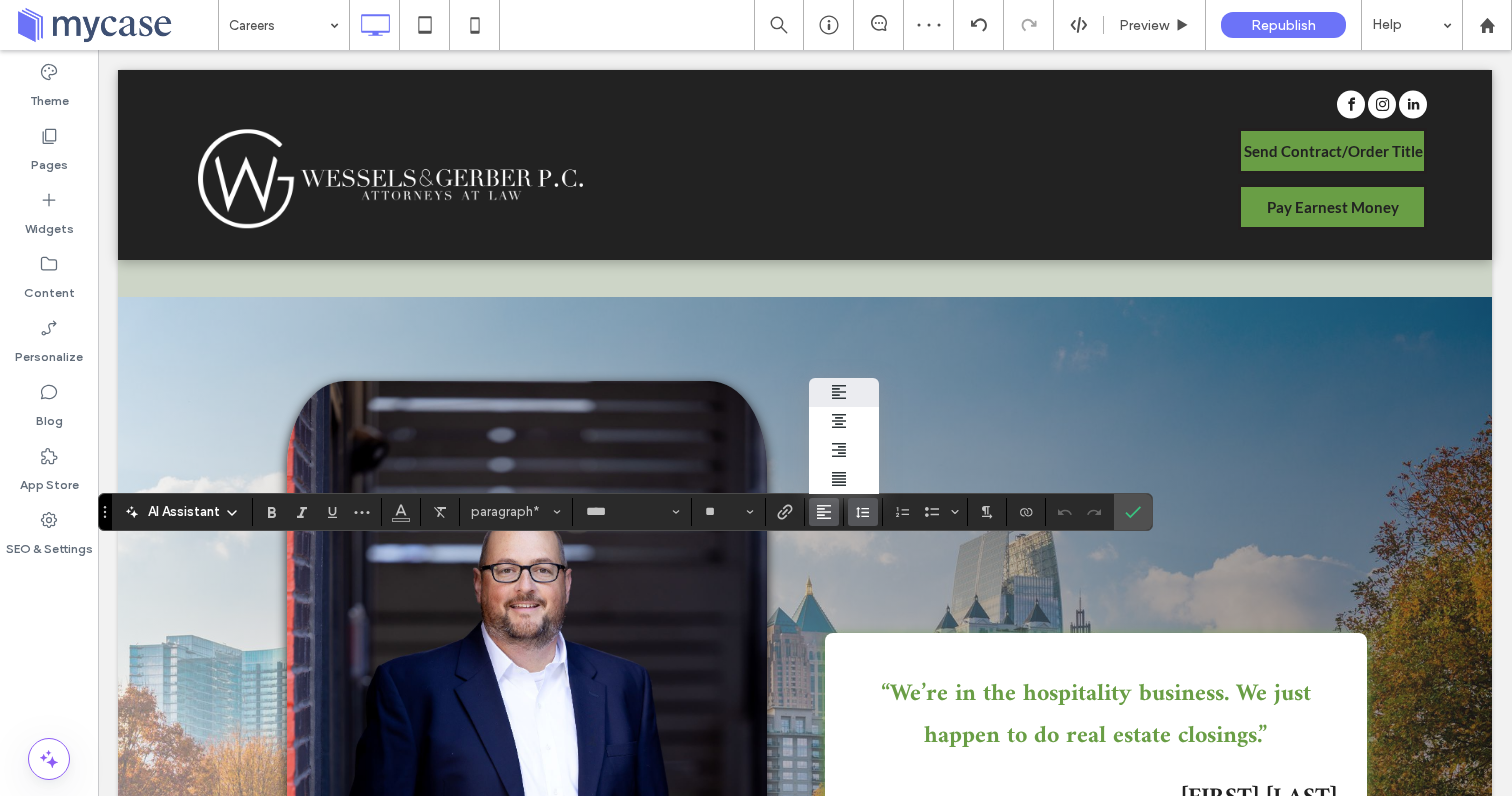 click 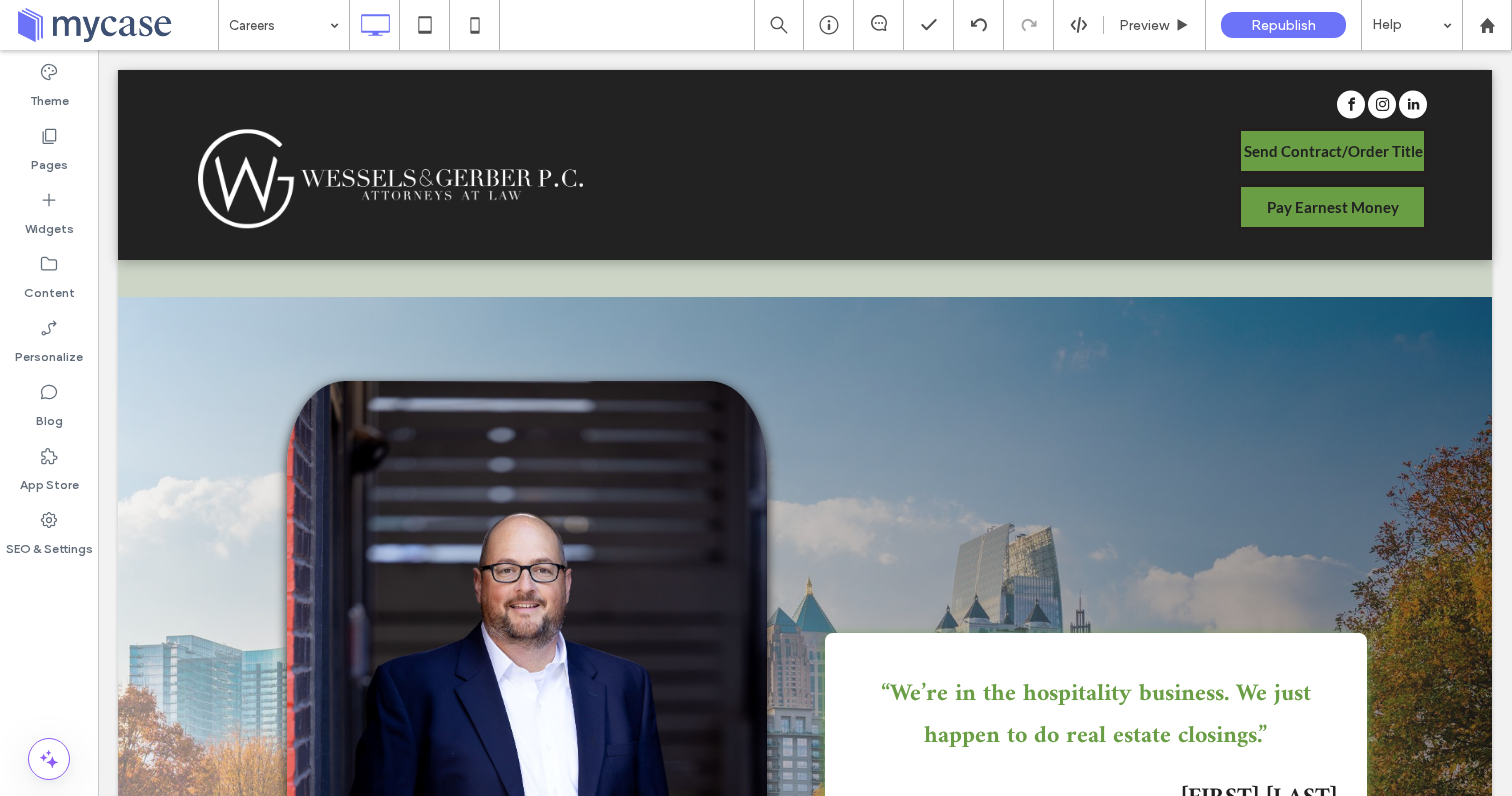 type on "****" 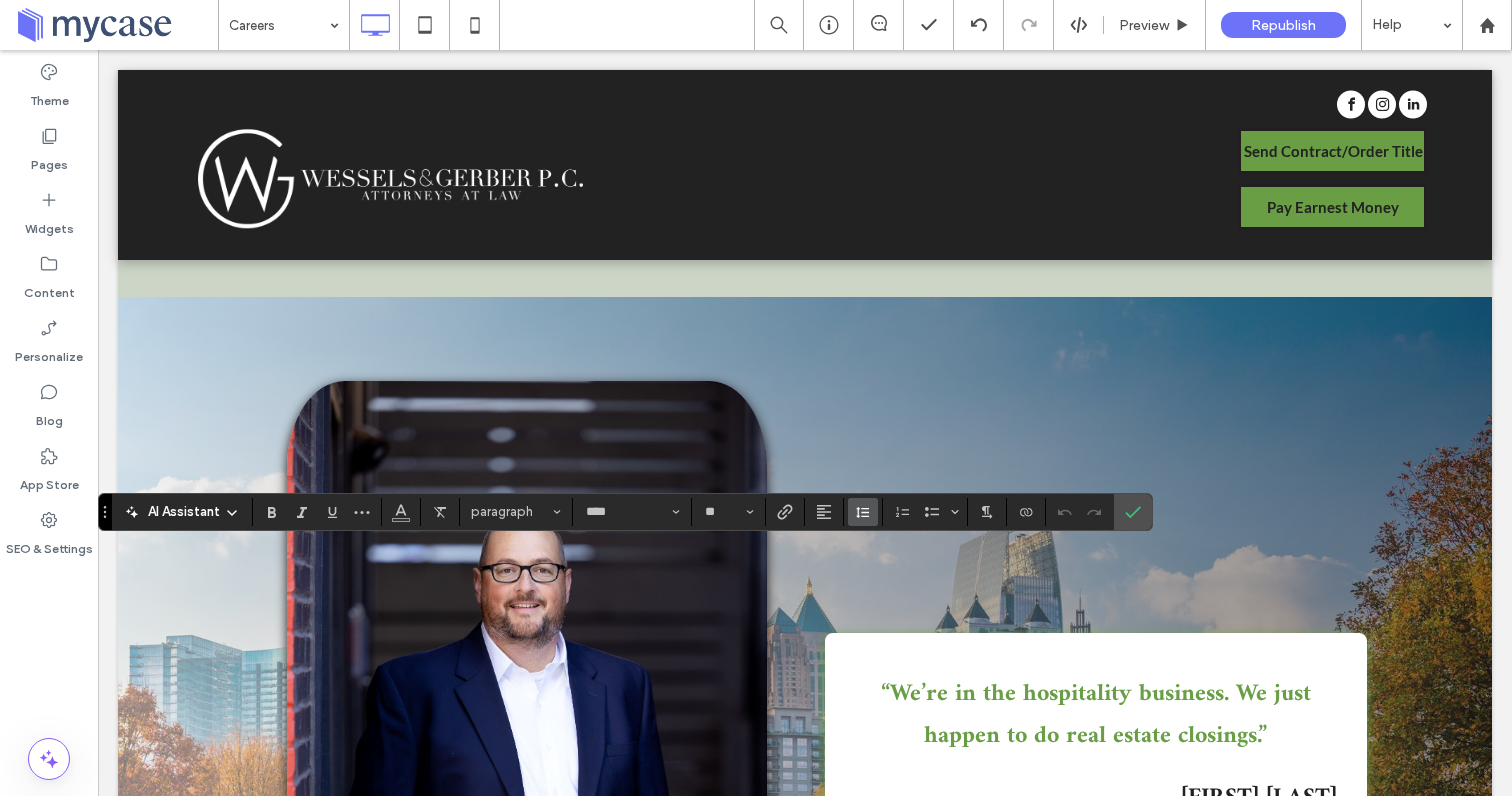click 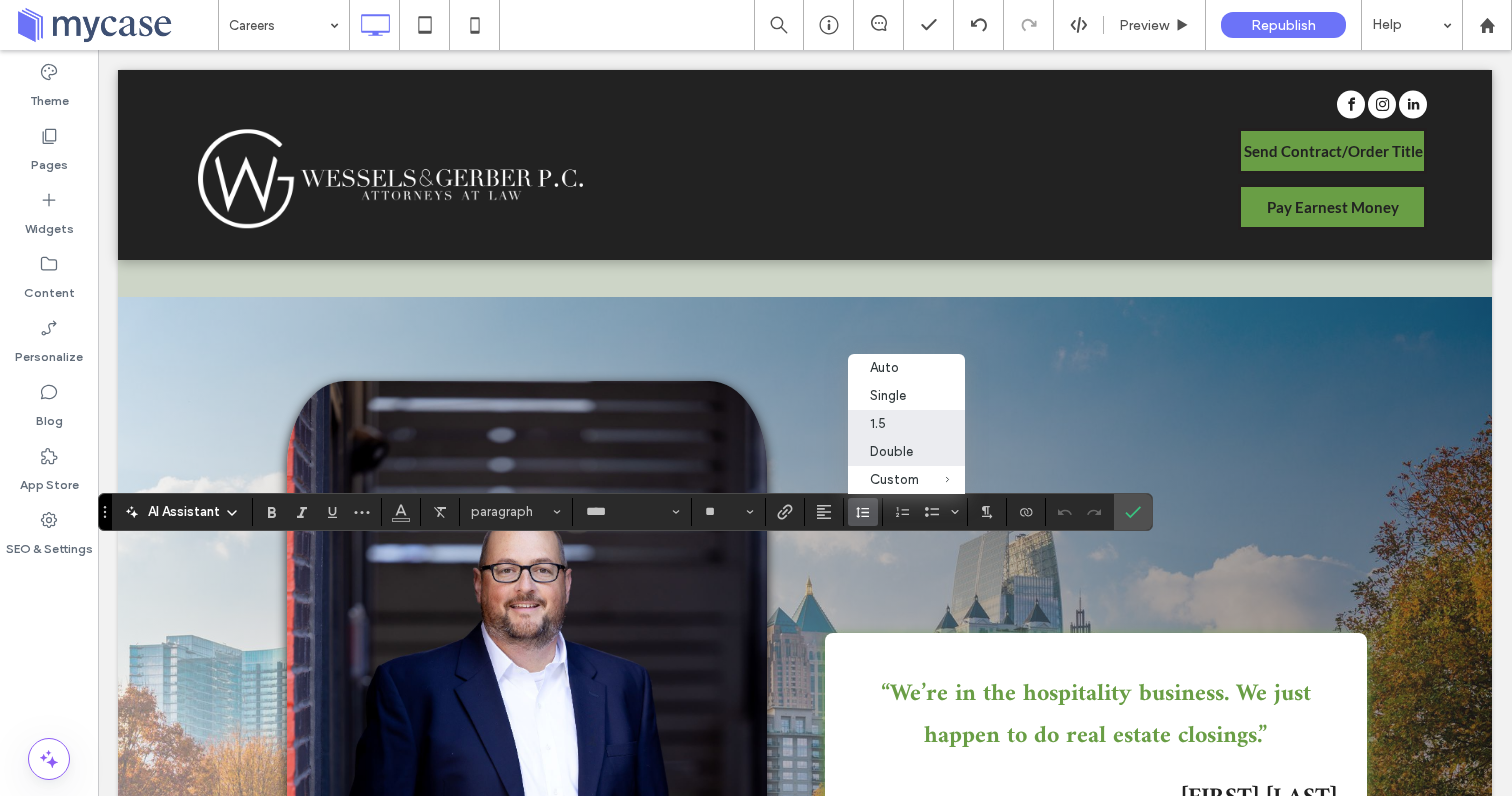 click on "1.5" at bounding box center (894, 423) 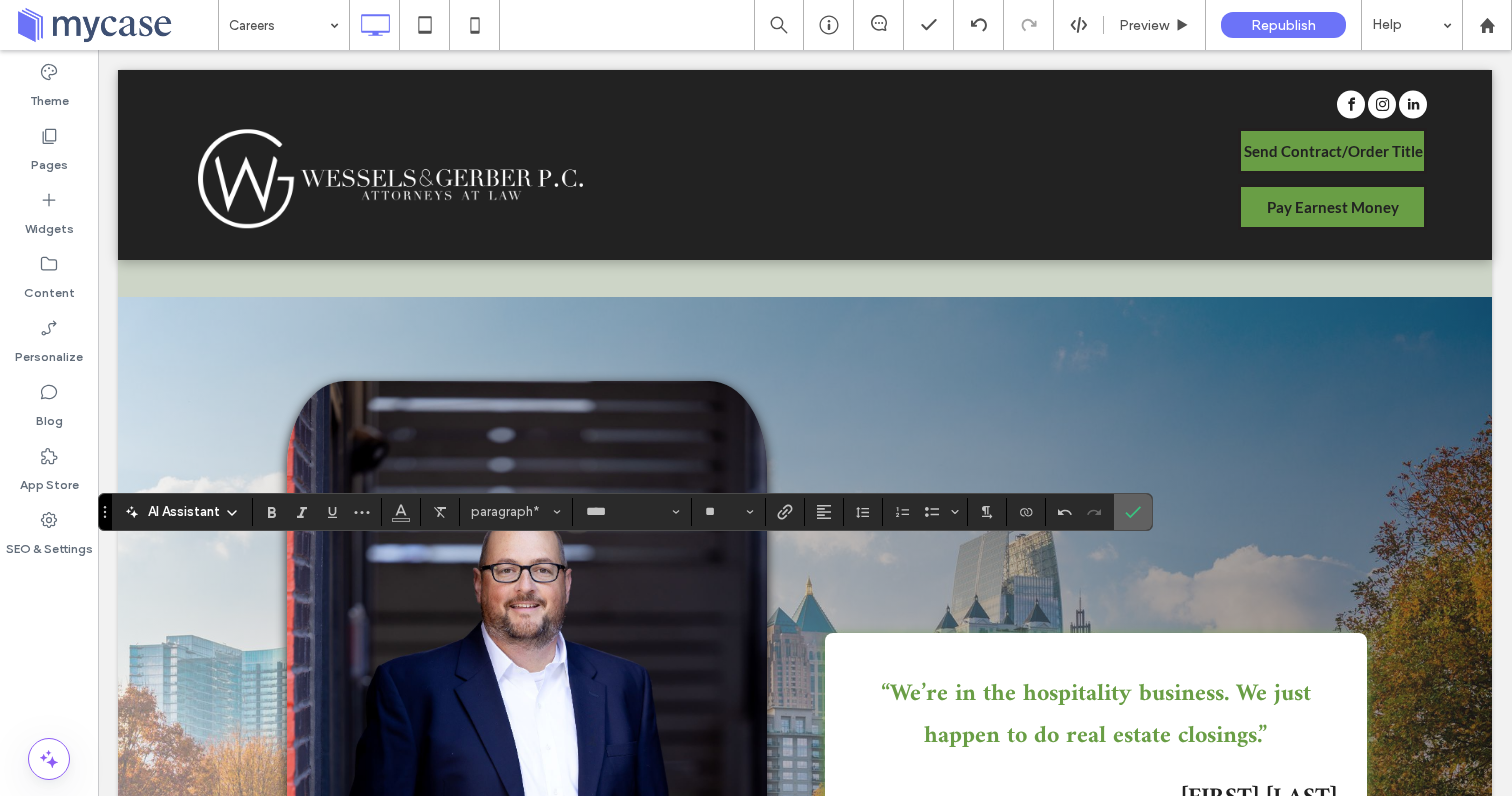click at bounding box center [1133, 512] 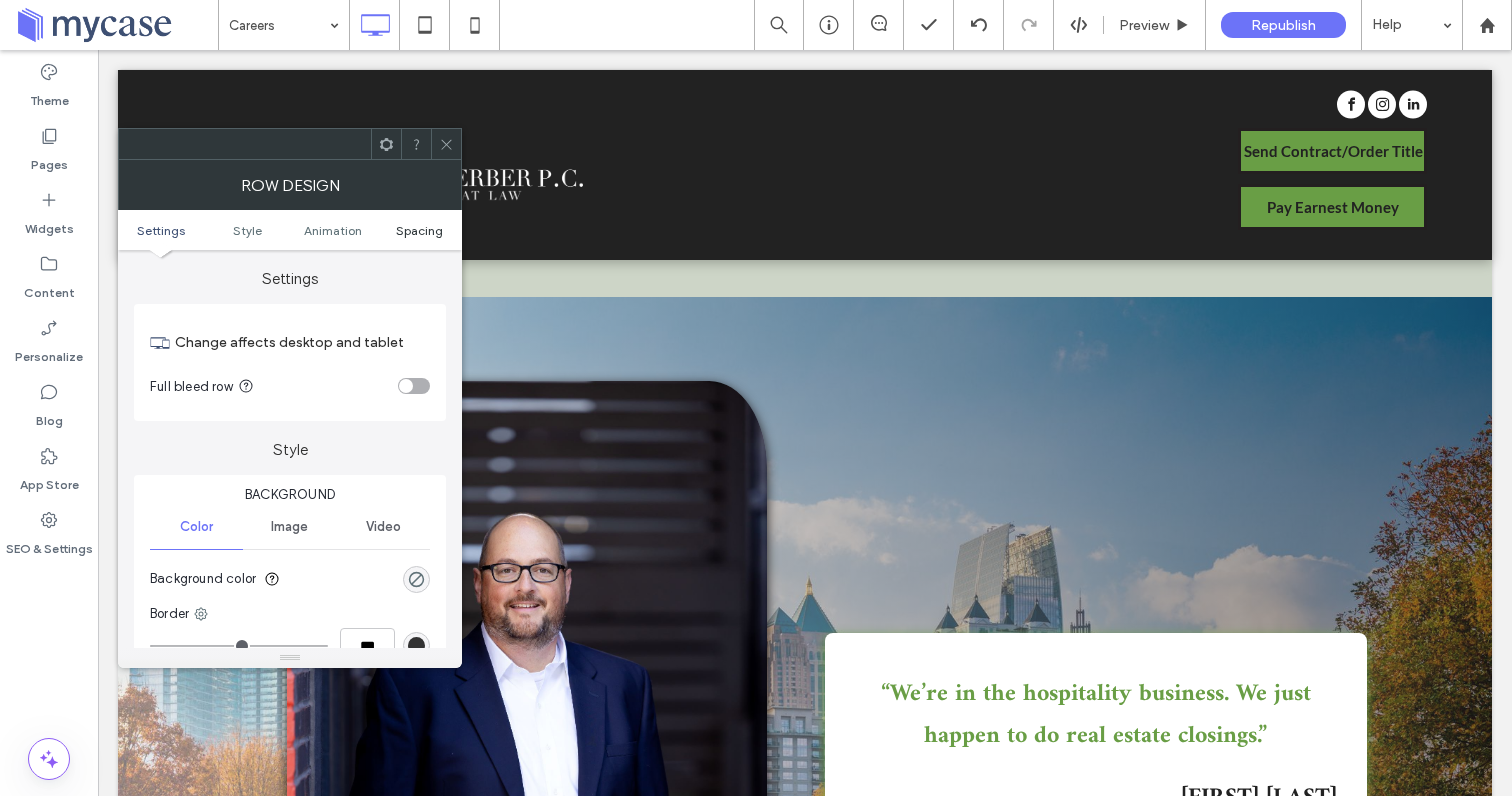 click on "Spacing" at bounding box center (419, 230) 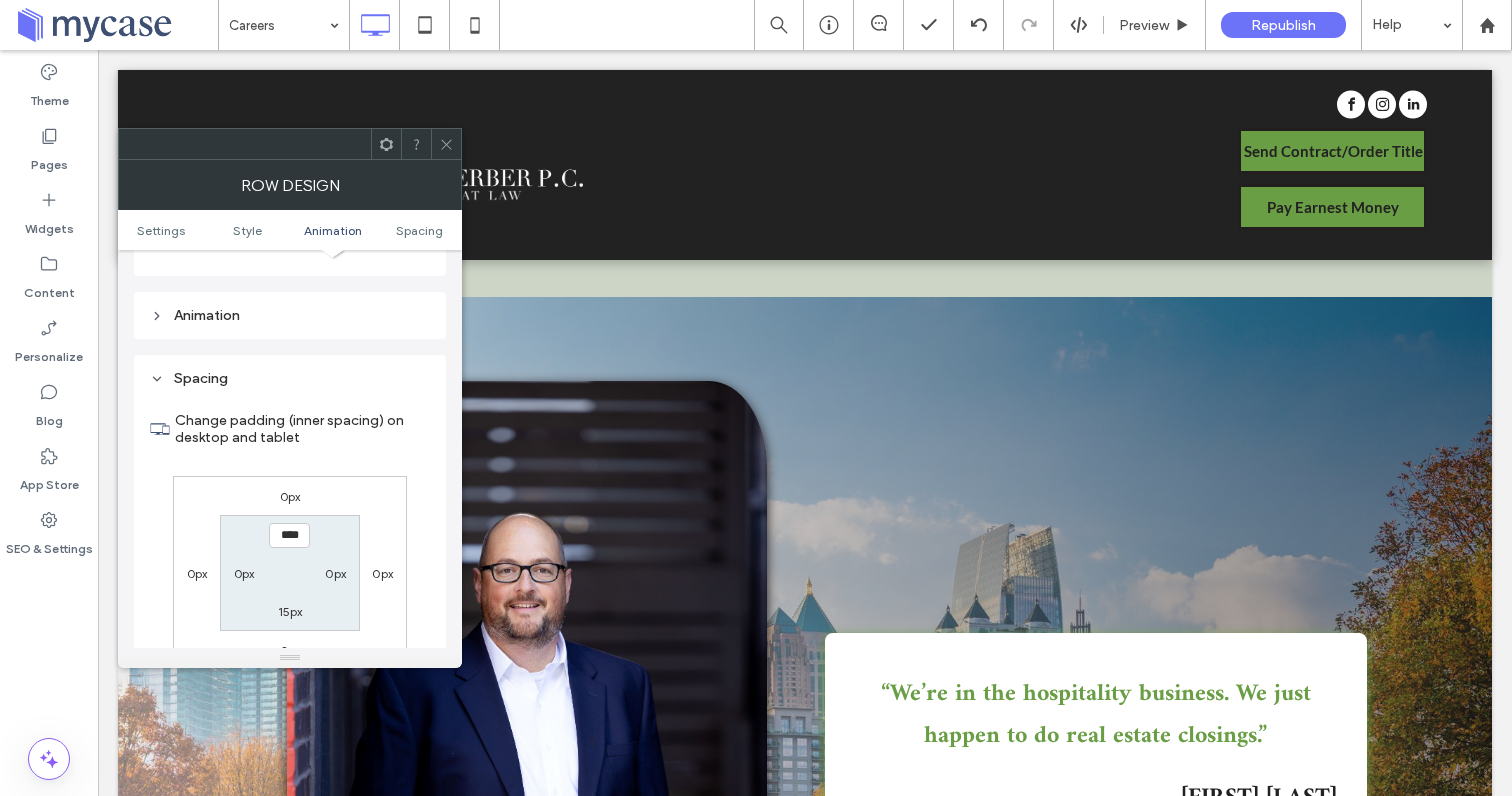 scroll, scrollTop: 566, scrollLeft: 0, axis: vertical 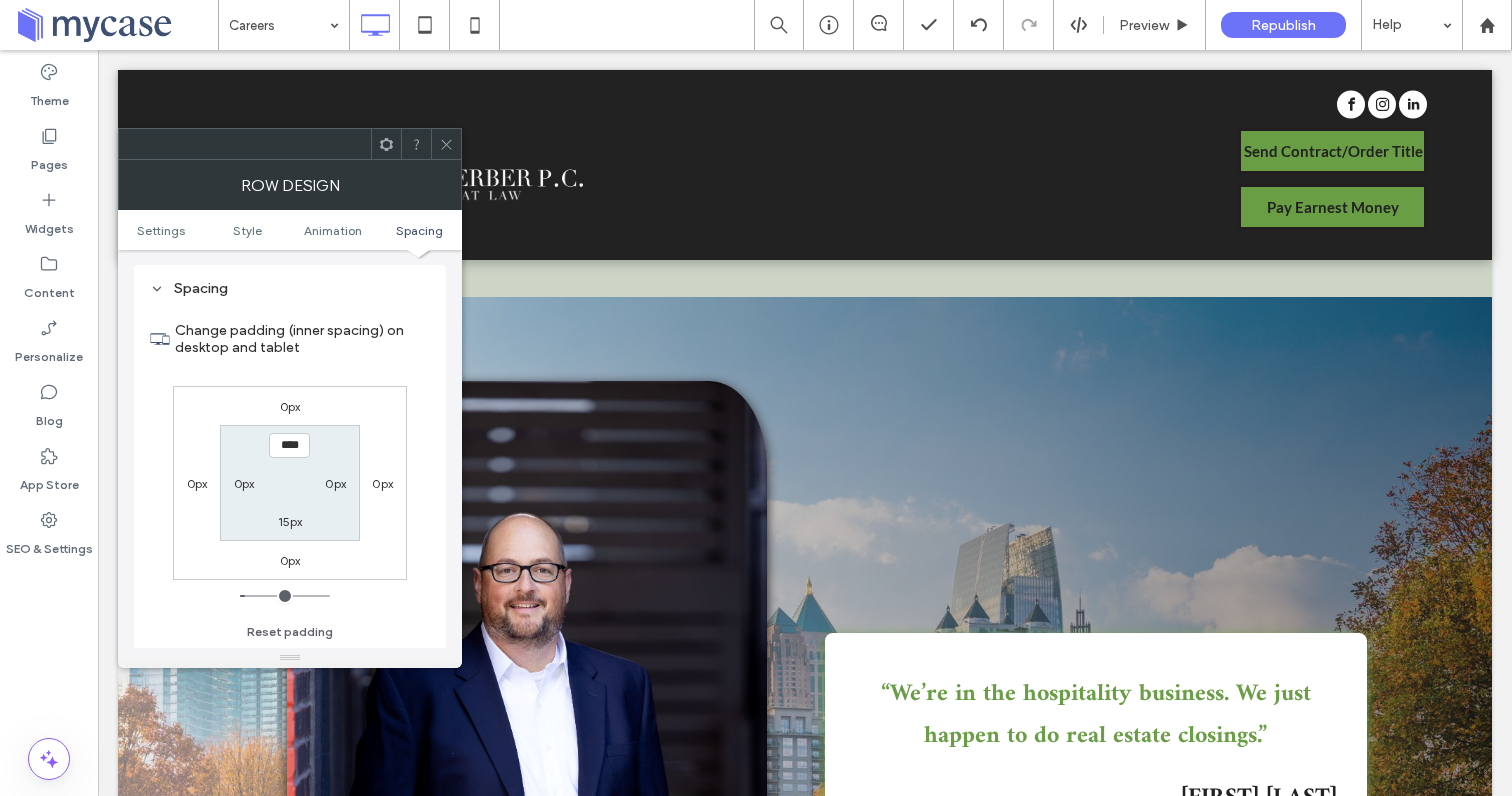 click on "0px" at bounding box center [290, 560] 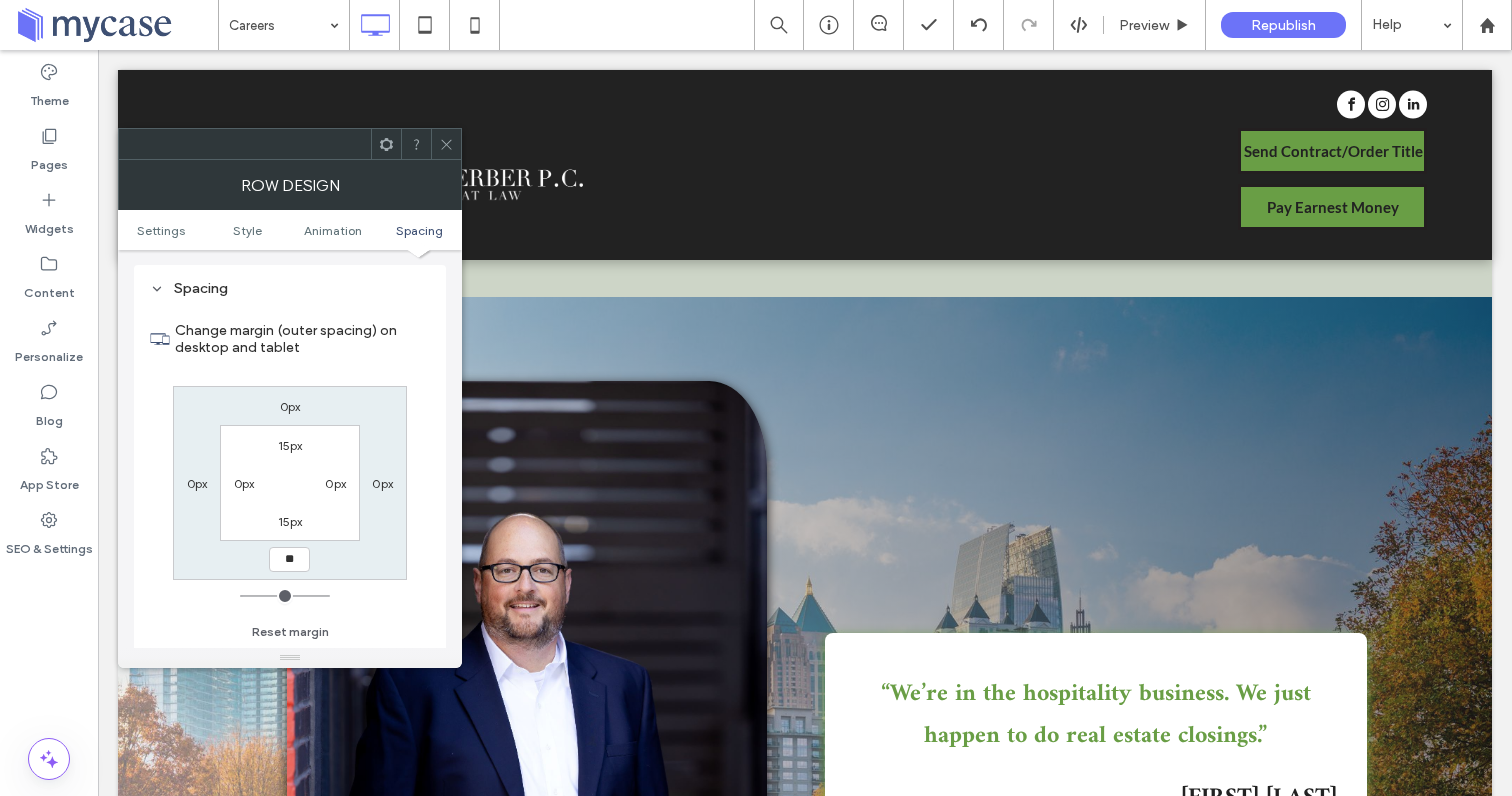 type on "**" 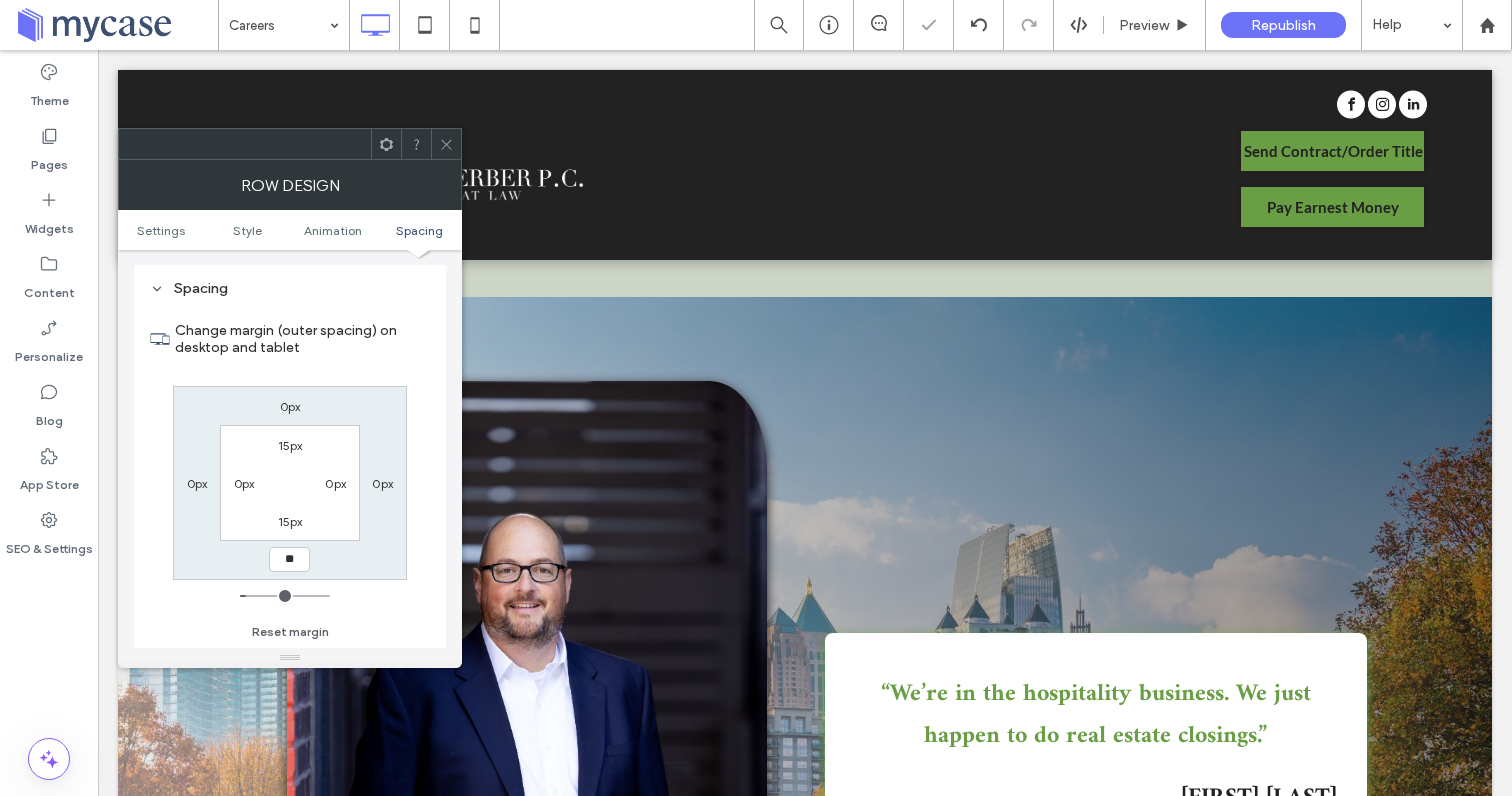 type on "*" 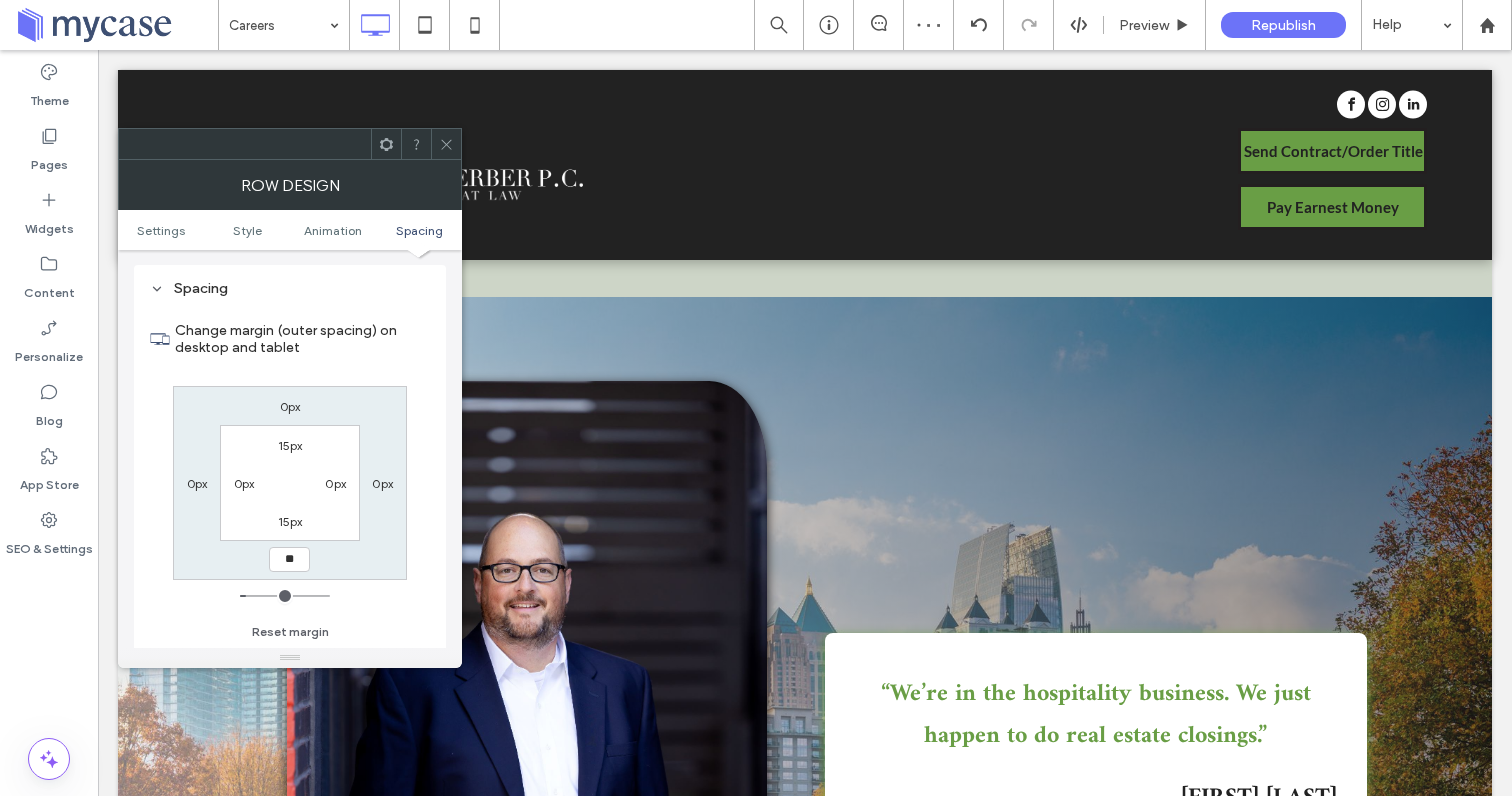 type on "**" 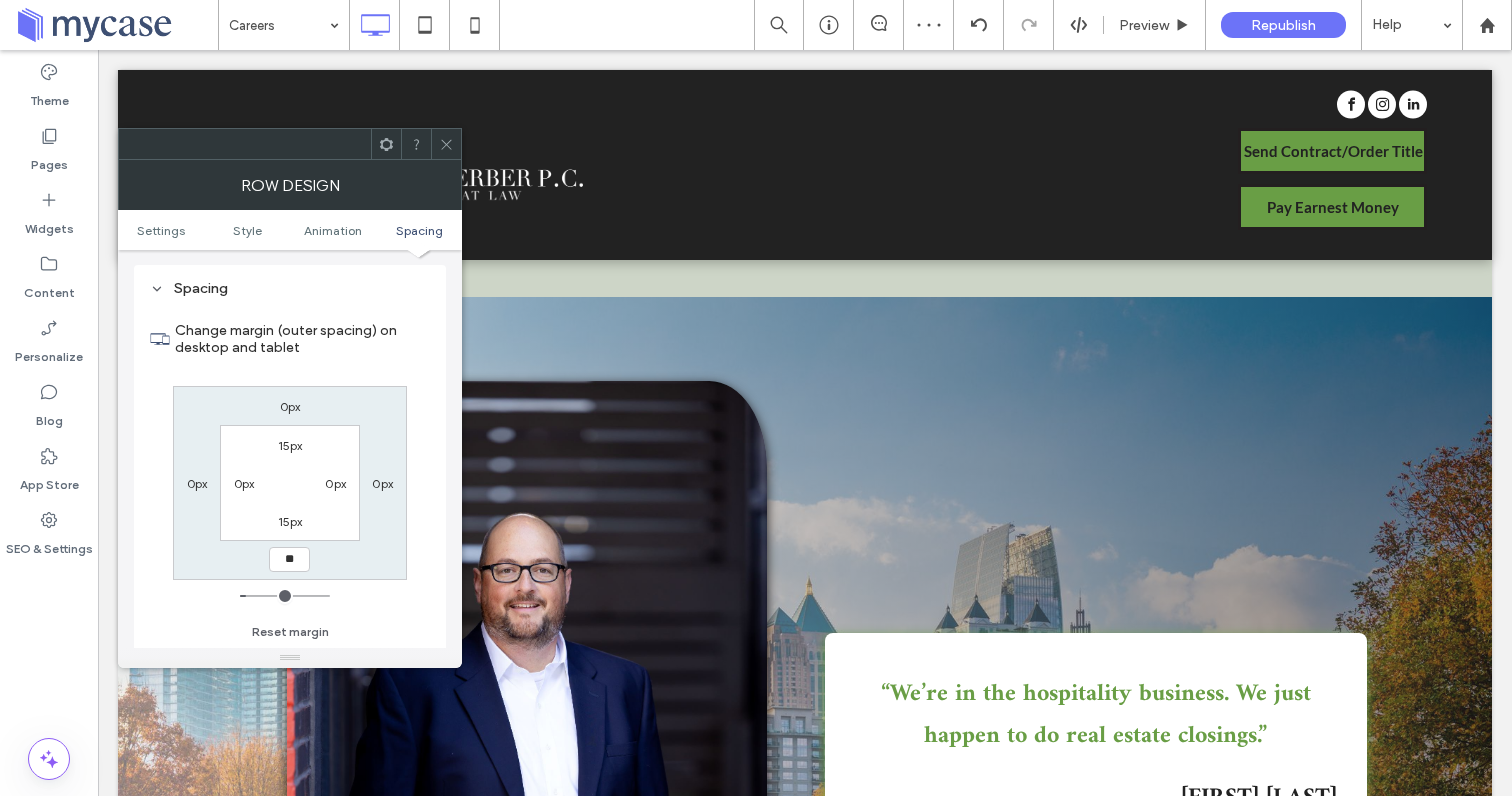 type on "**" 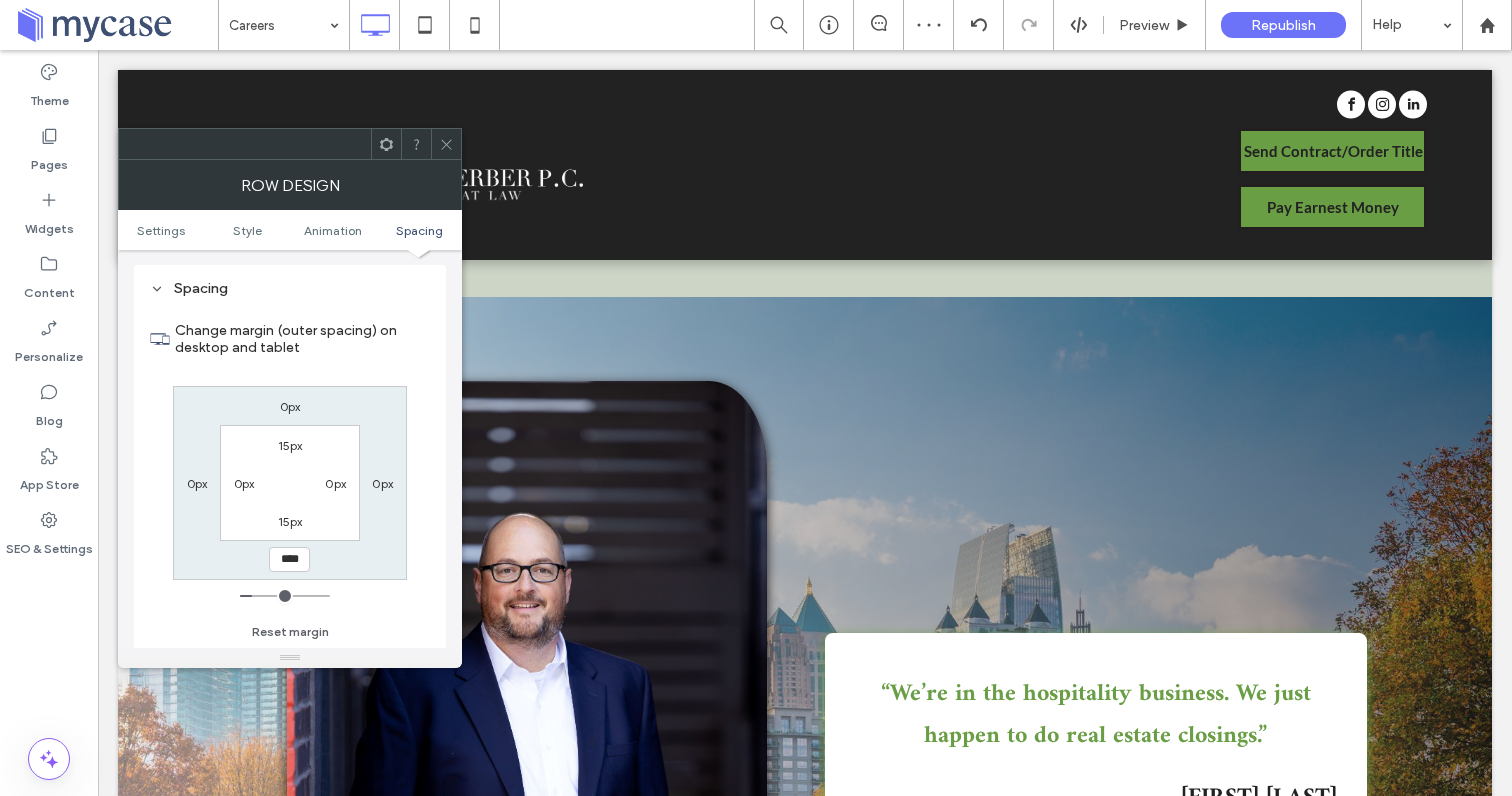 click 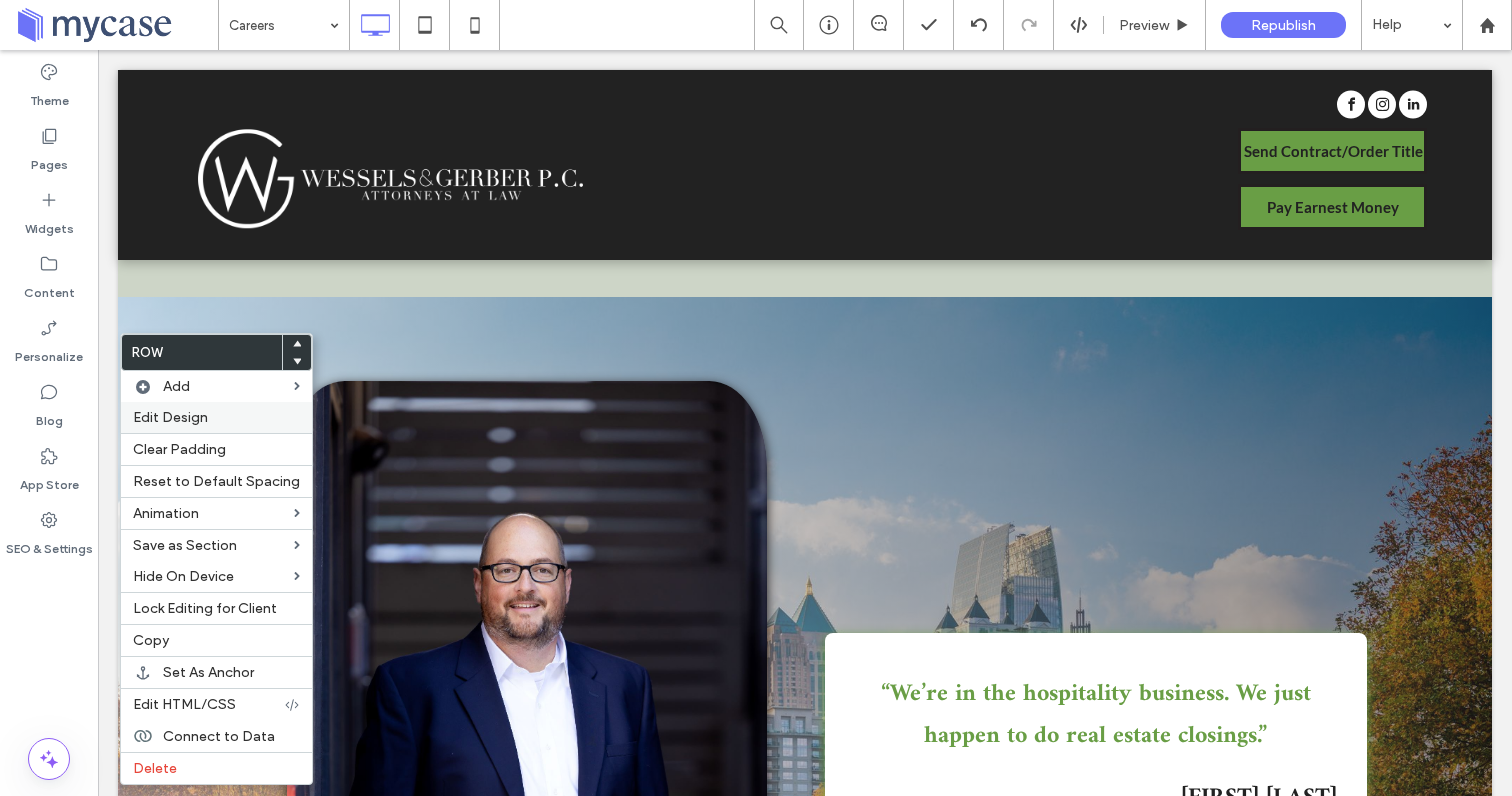 click on "Edit Design" at bounding box center [216, 417] 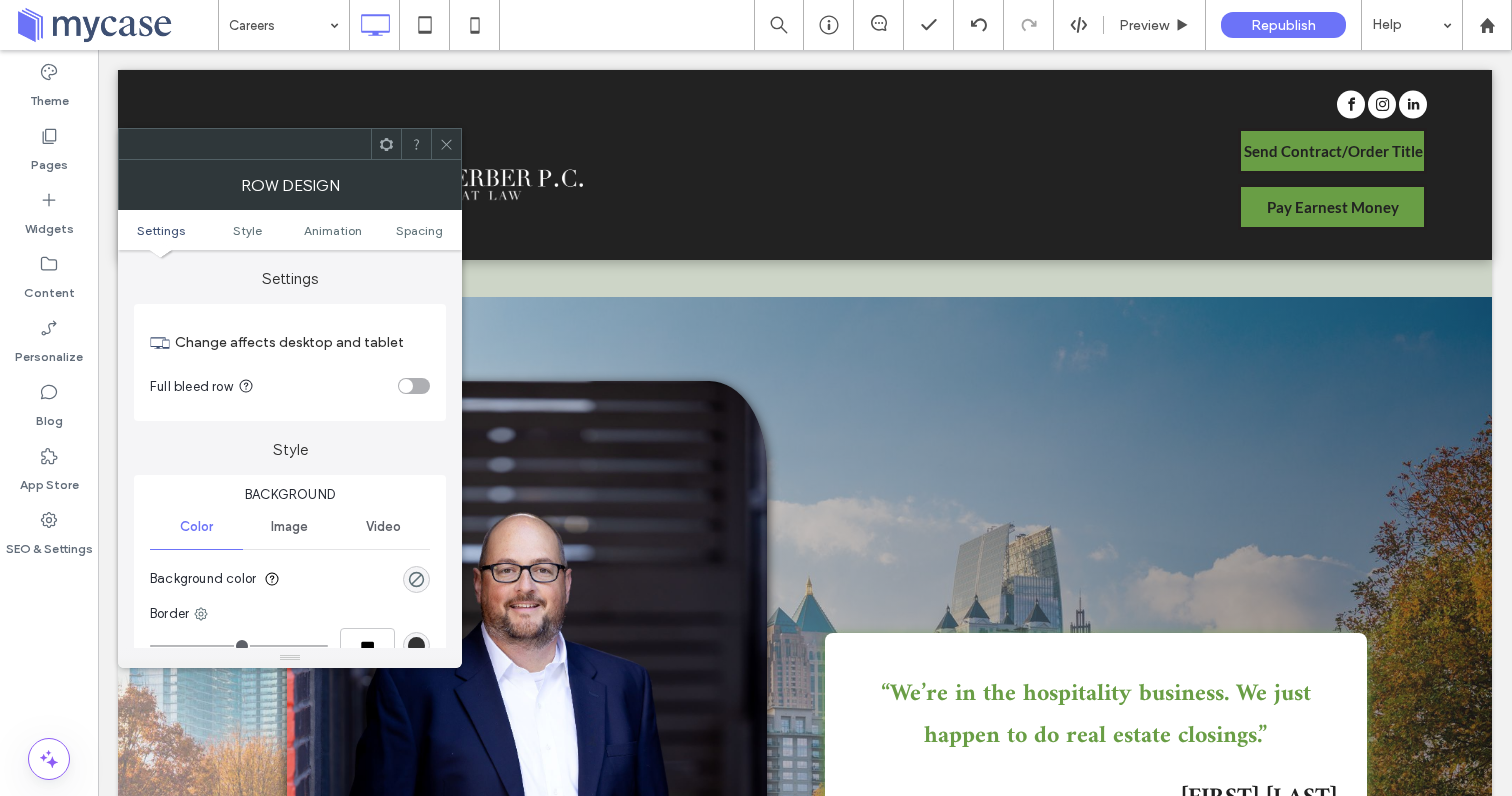 click on "Settings Style Animation Spacing" at bounding box center [290, 230] 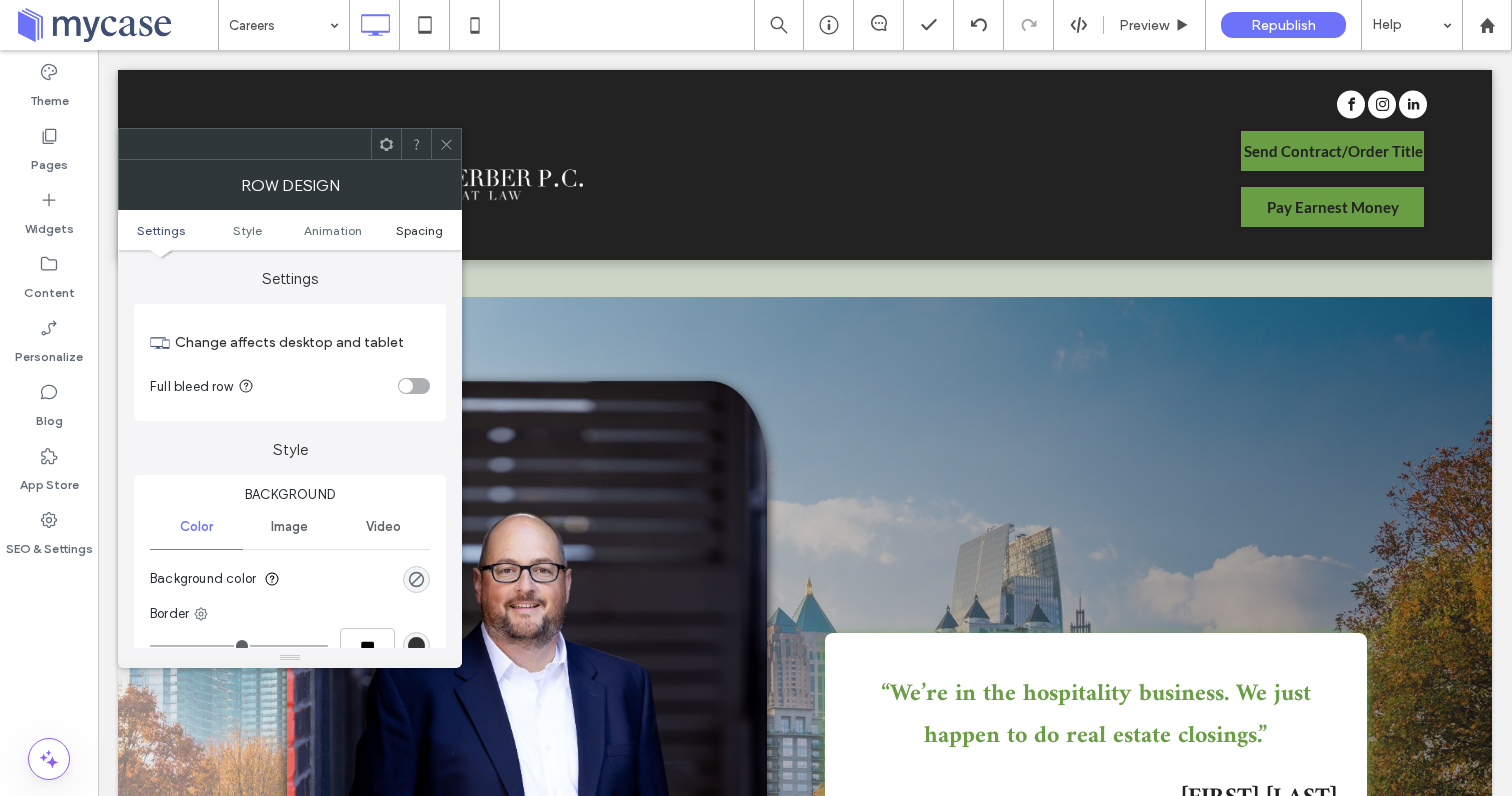 click on "Spacing" at bounding box center (419, 230) 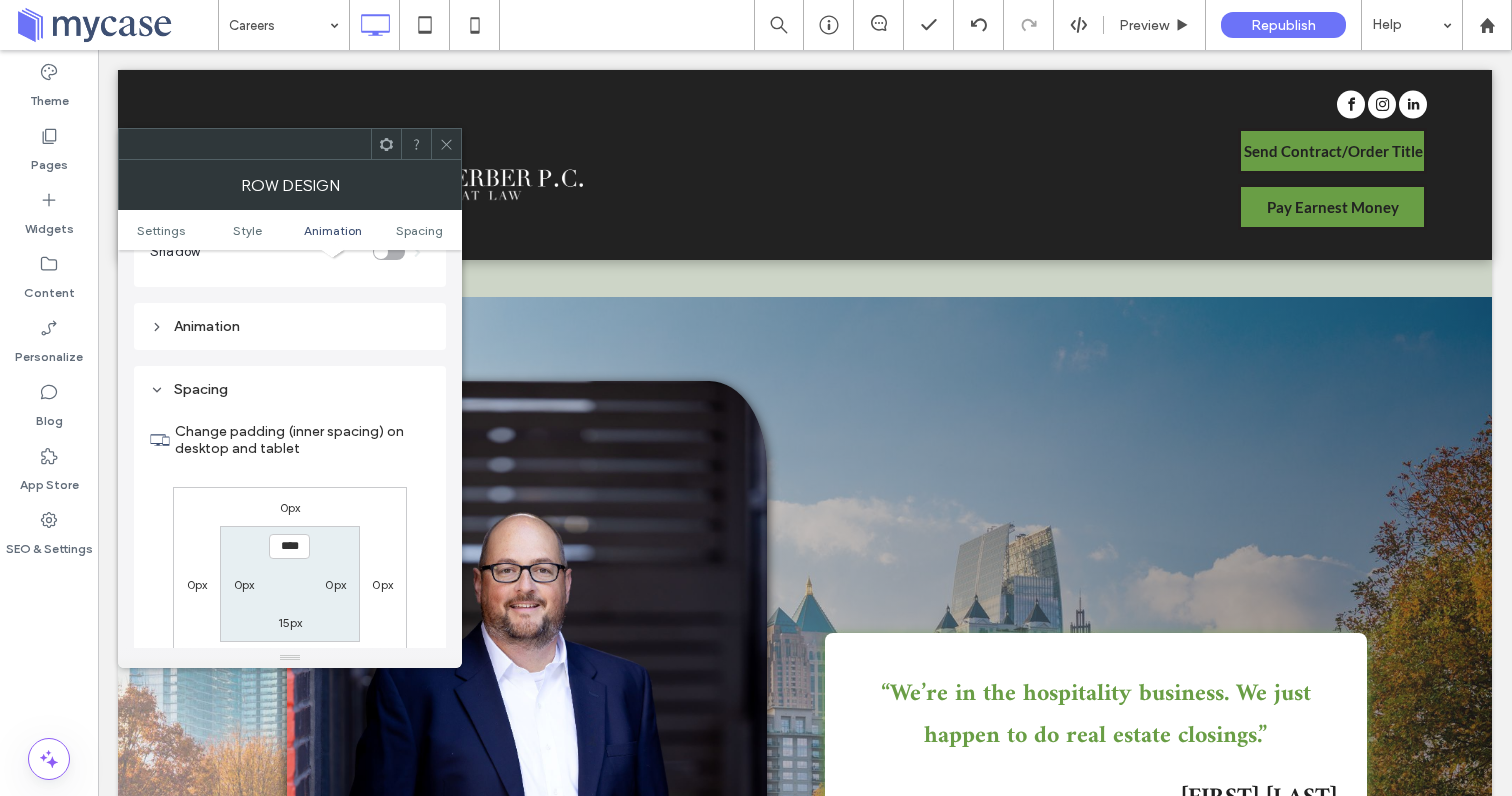 scroll, scrollTop: 566, scrollLeft: 0, axis: vertical 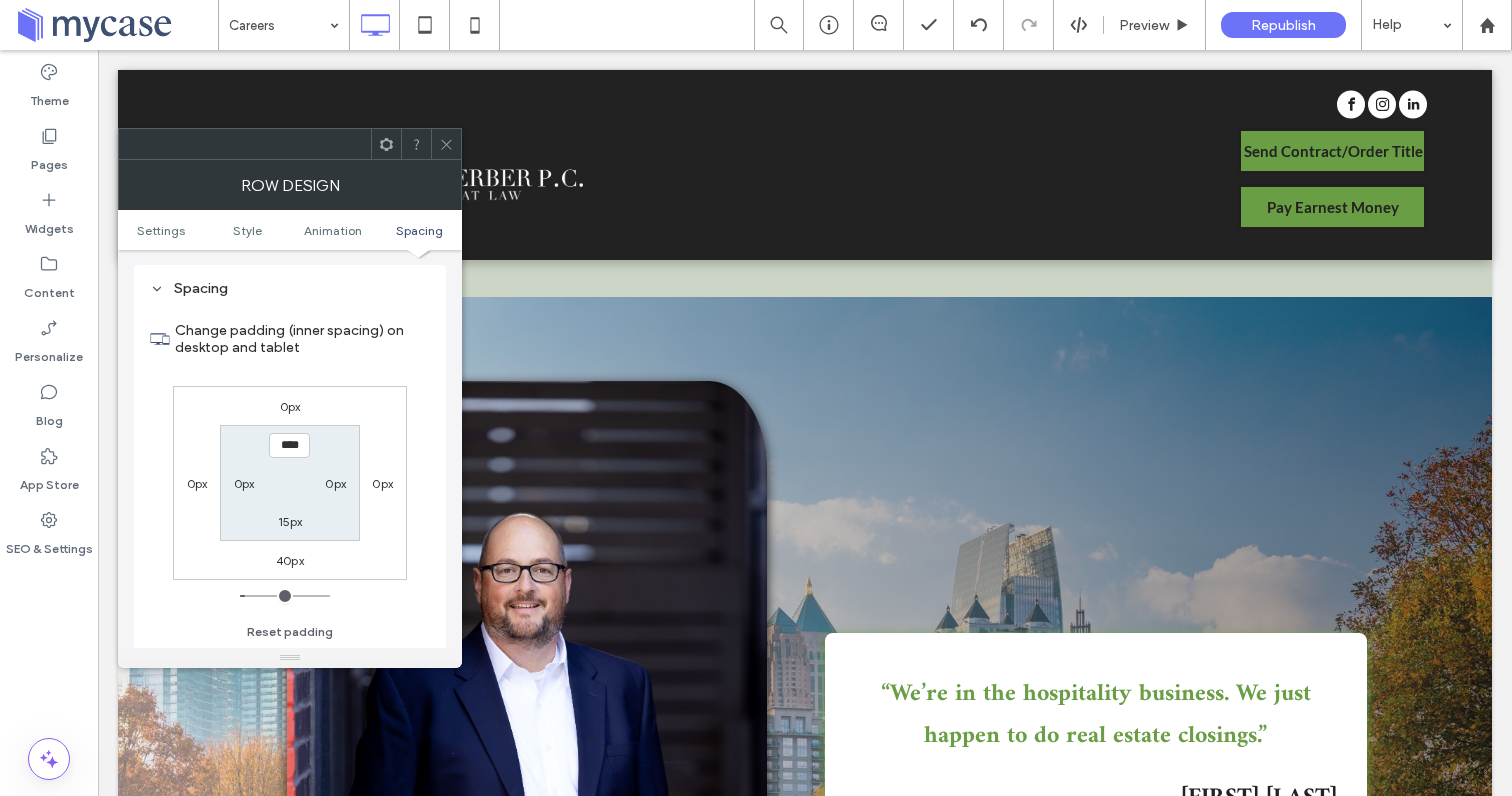 click on "40px" at bounding box center [290, 560] 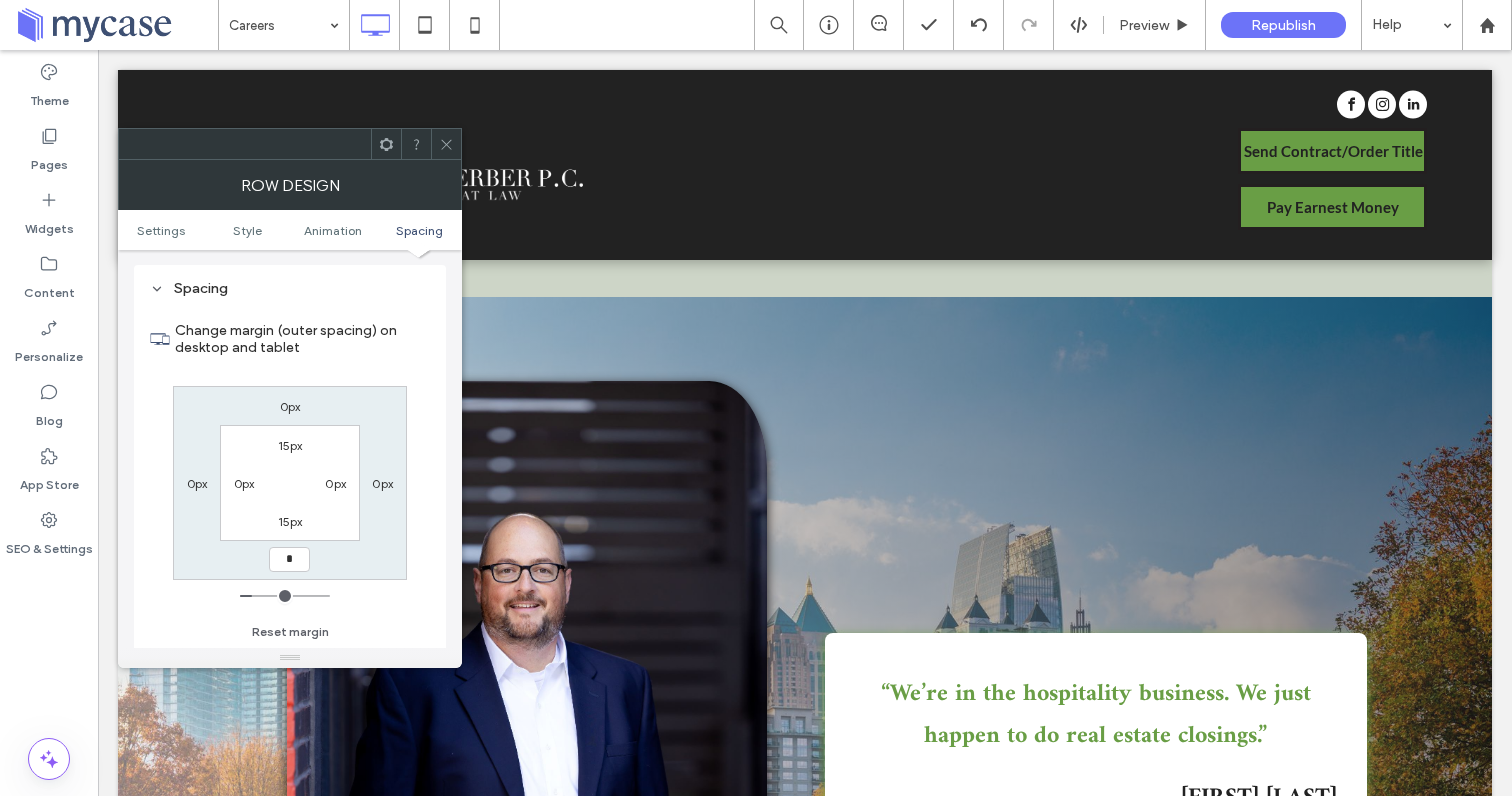 type on "*" 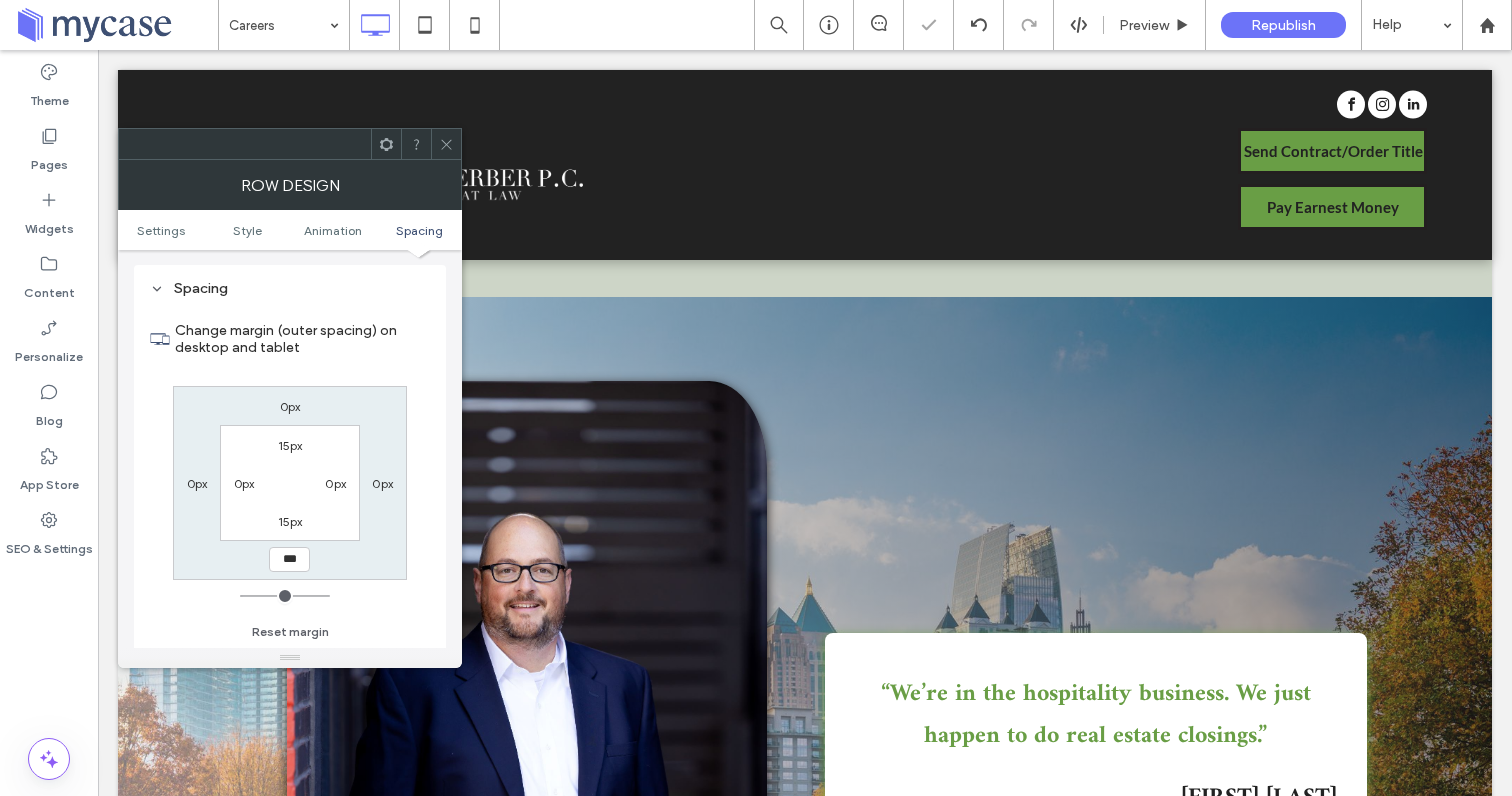 click on "15px" at bounding box center (290, 521) 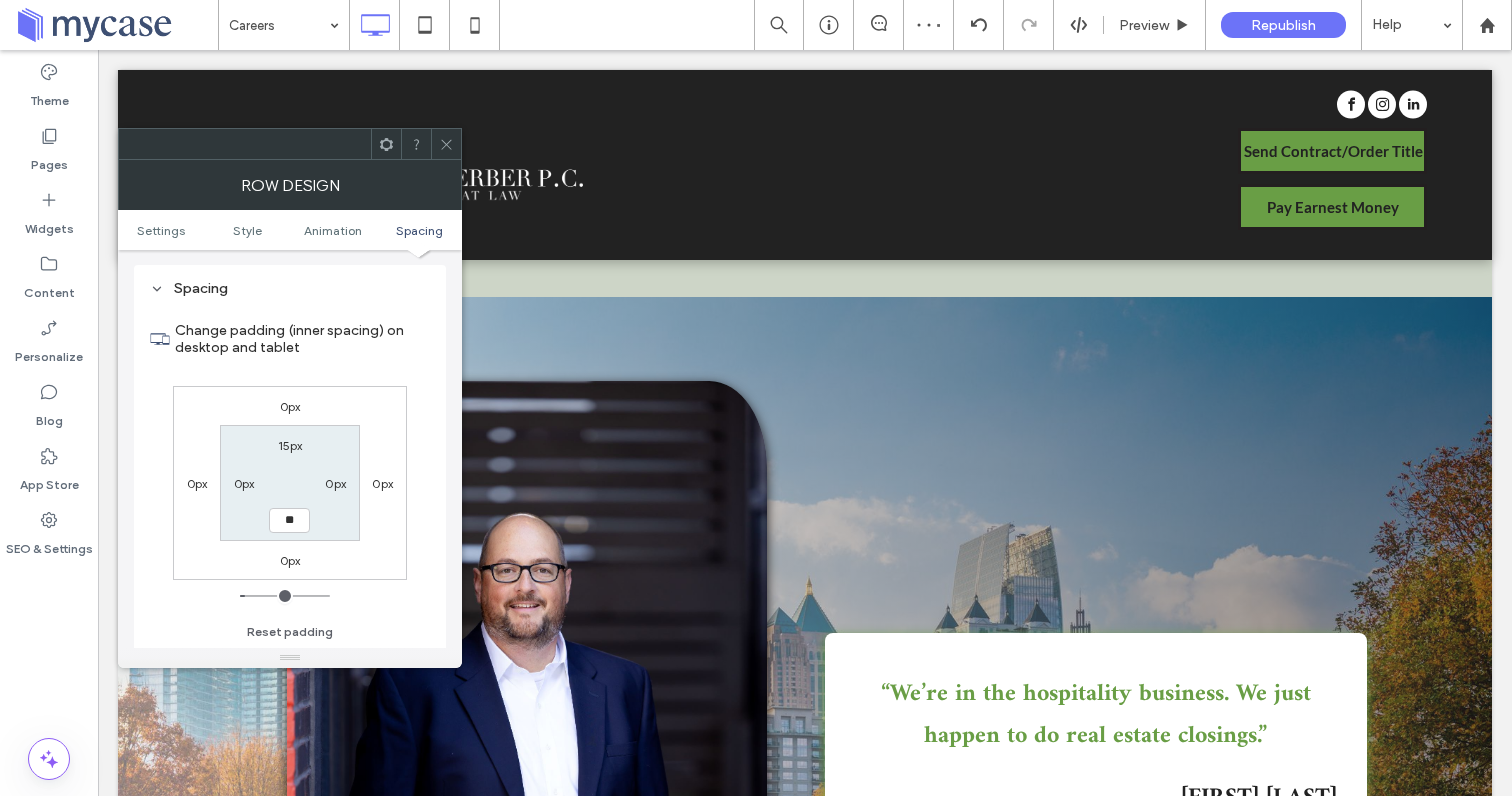 type on "**" 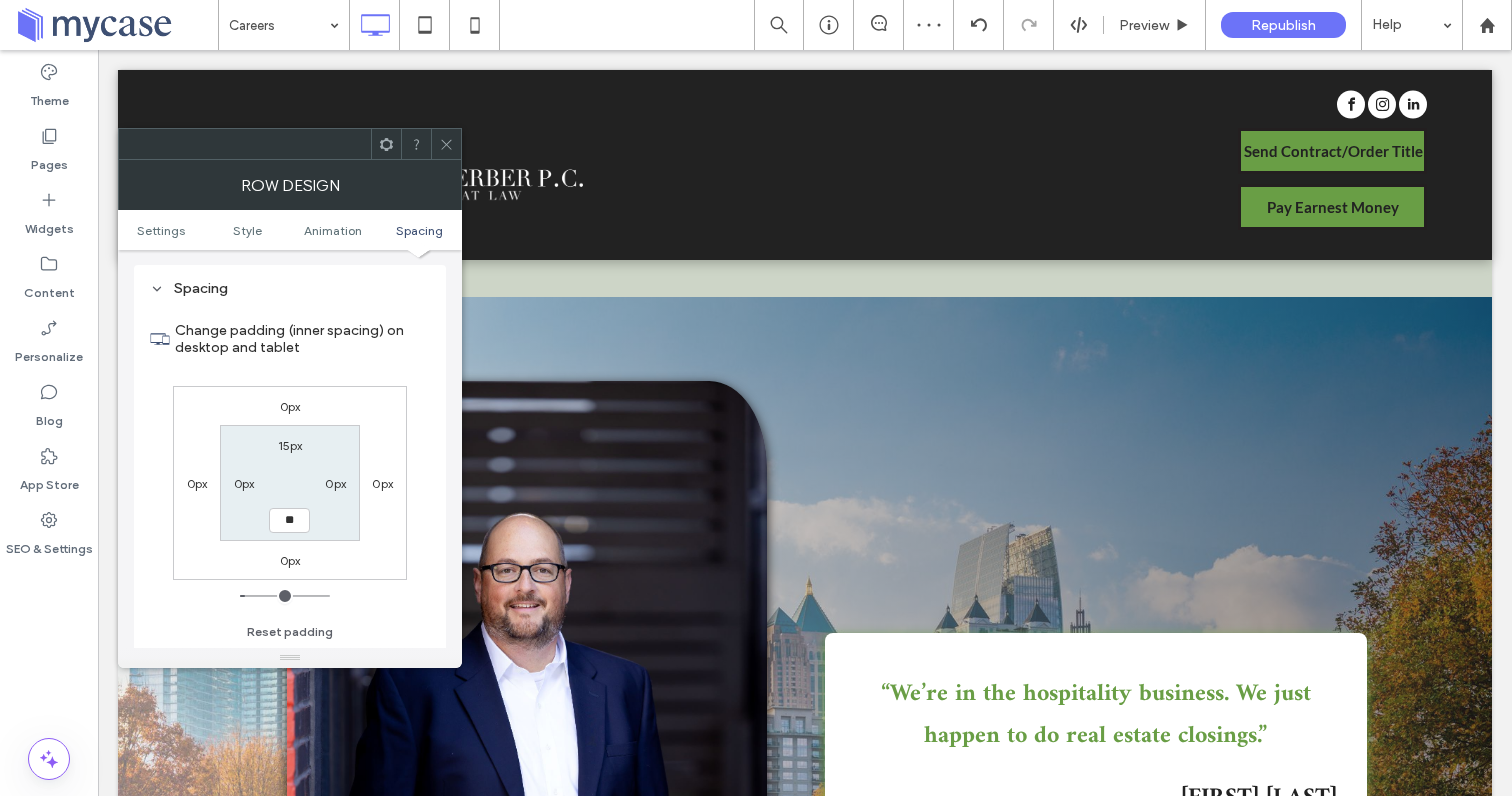 type on "**" 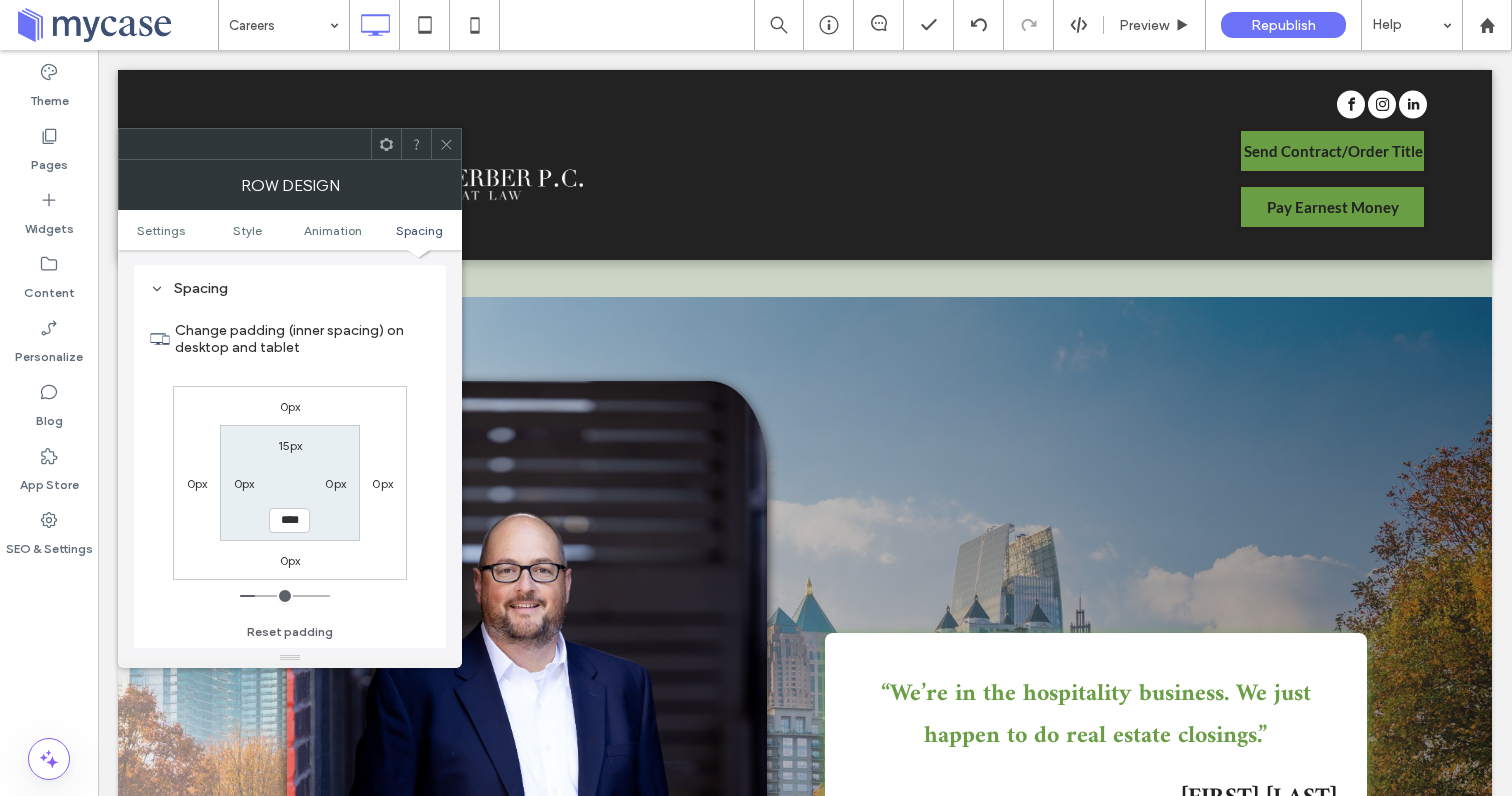 click on "****" at bounding box center (289, 520) 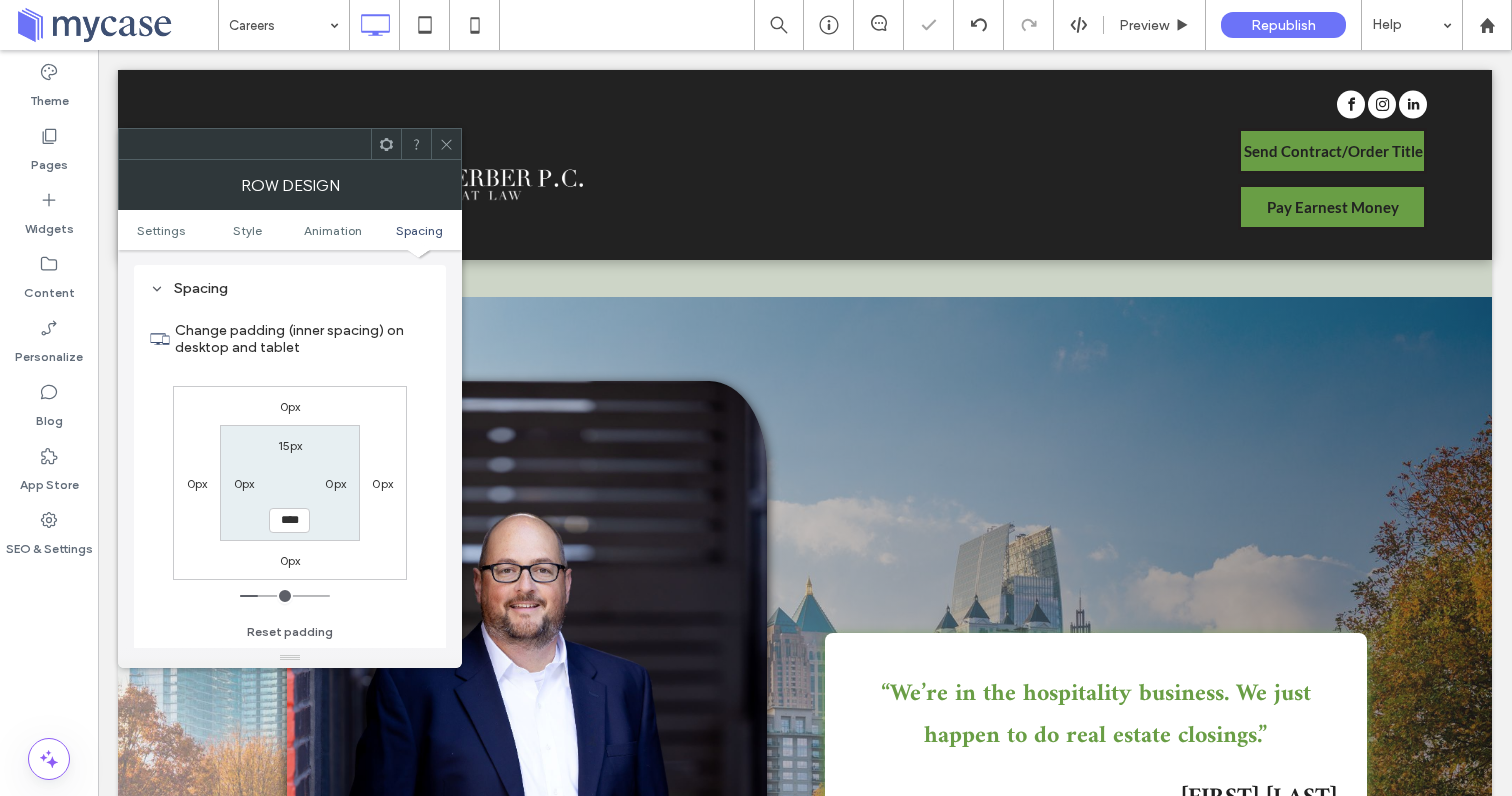 type on "****" 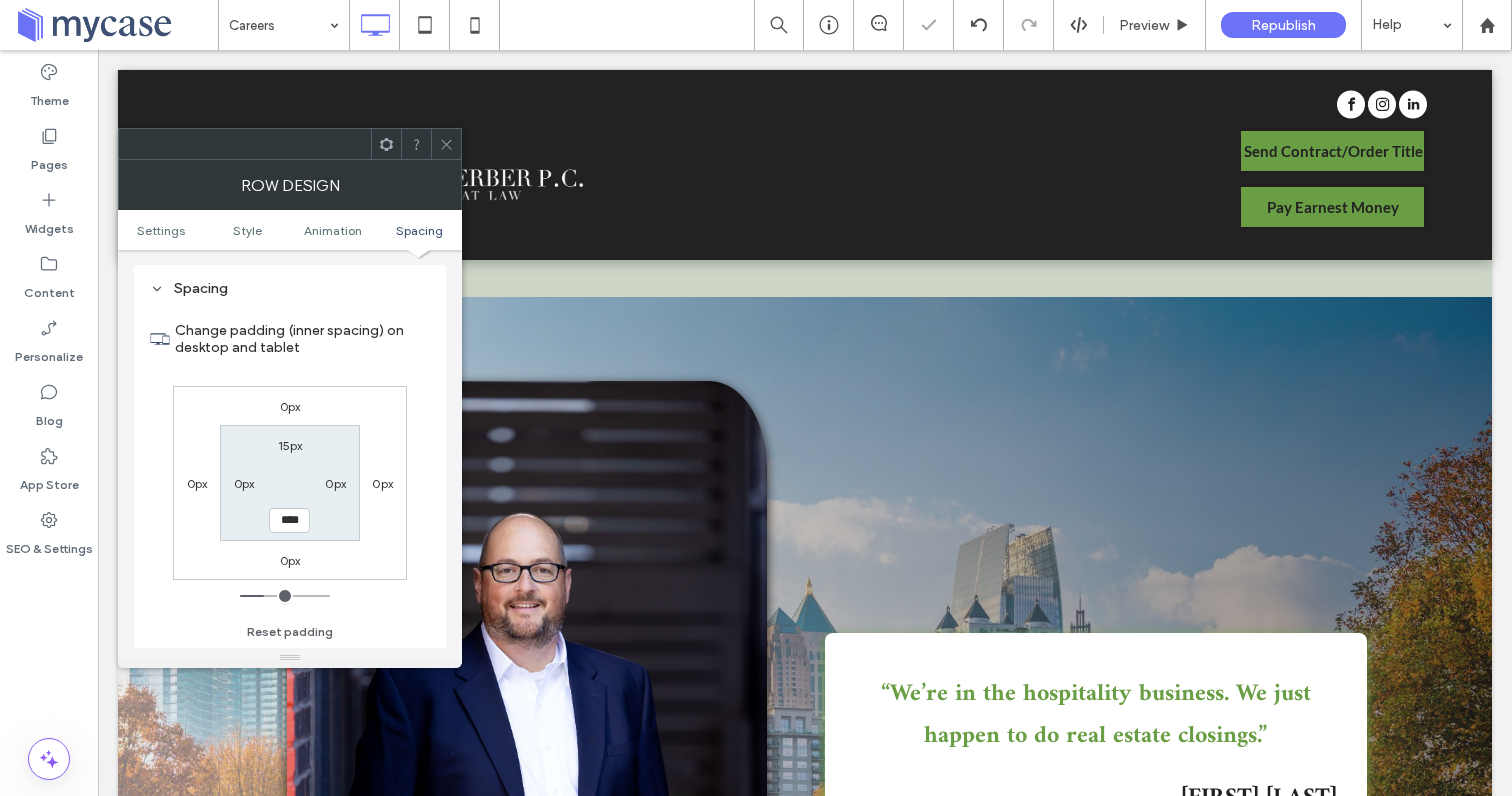 click on "15px" at bounding box center [290, 445] 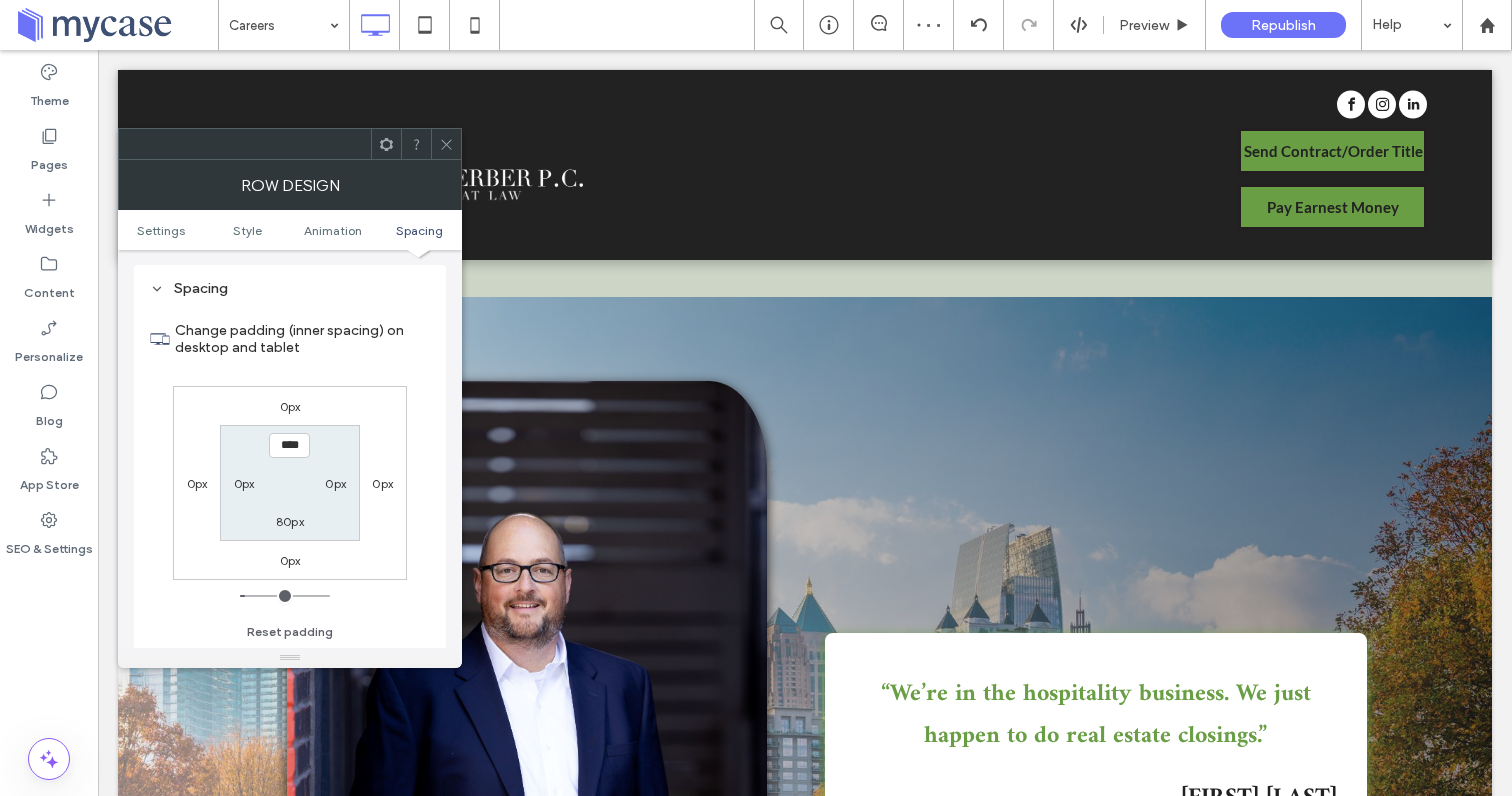 click on "****" at bounding box center (289, 445) 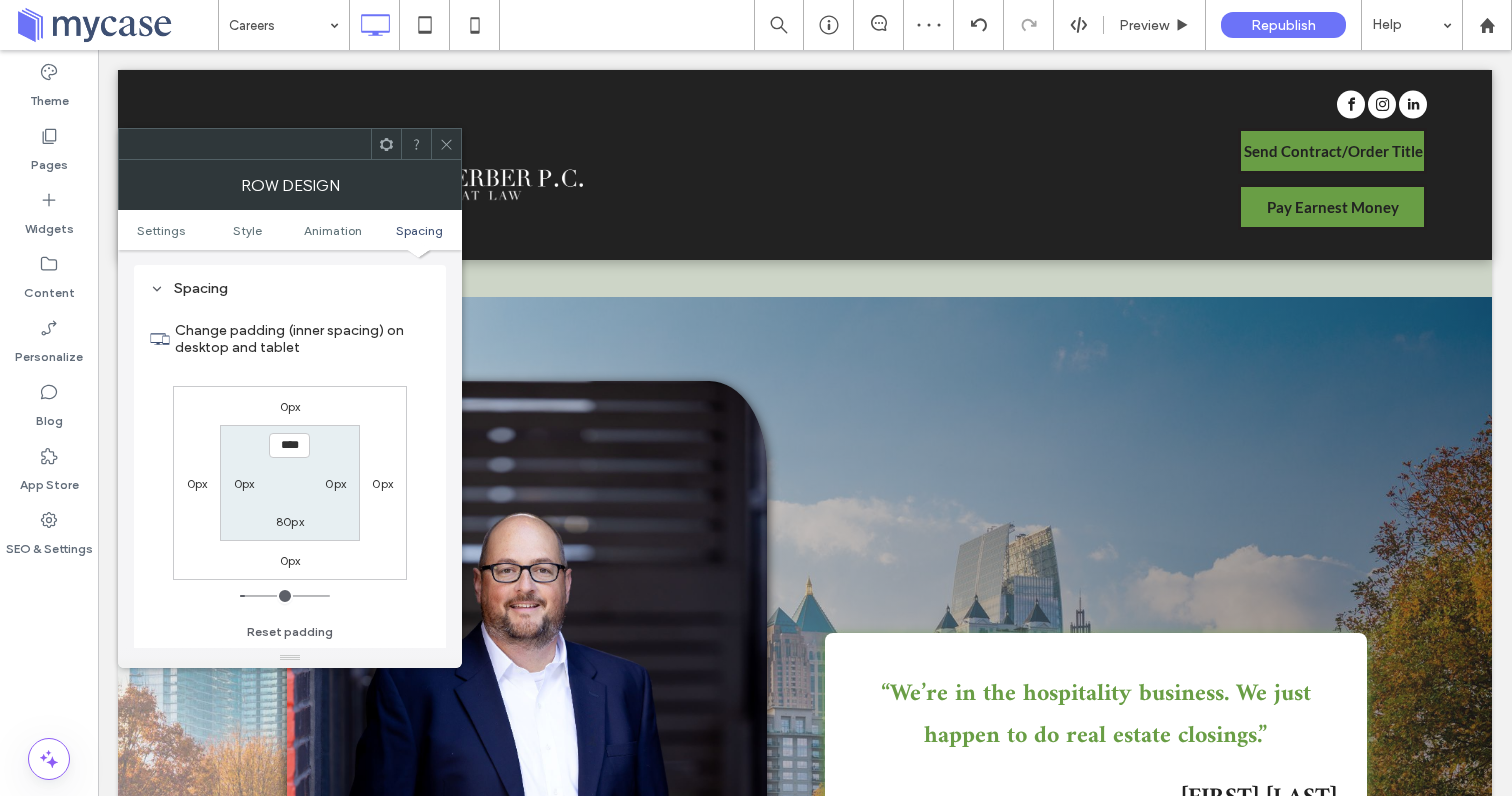 drag, startPoint x: 274, startPoint y: 450, endPoint x: 245, endPoint y: 450, distance: 29 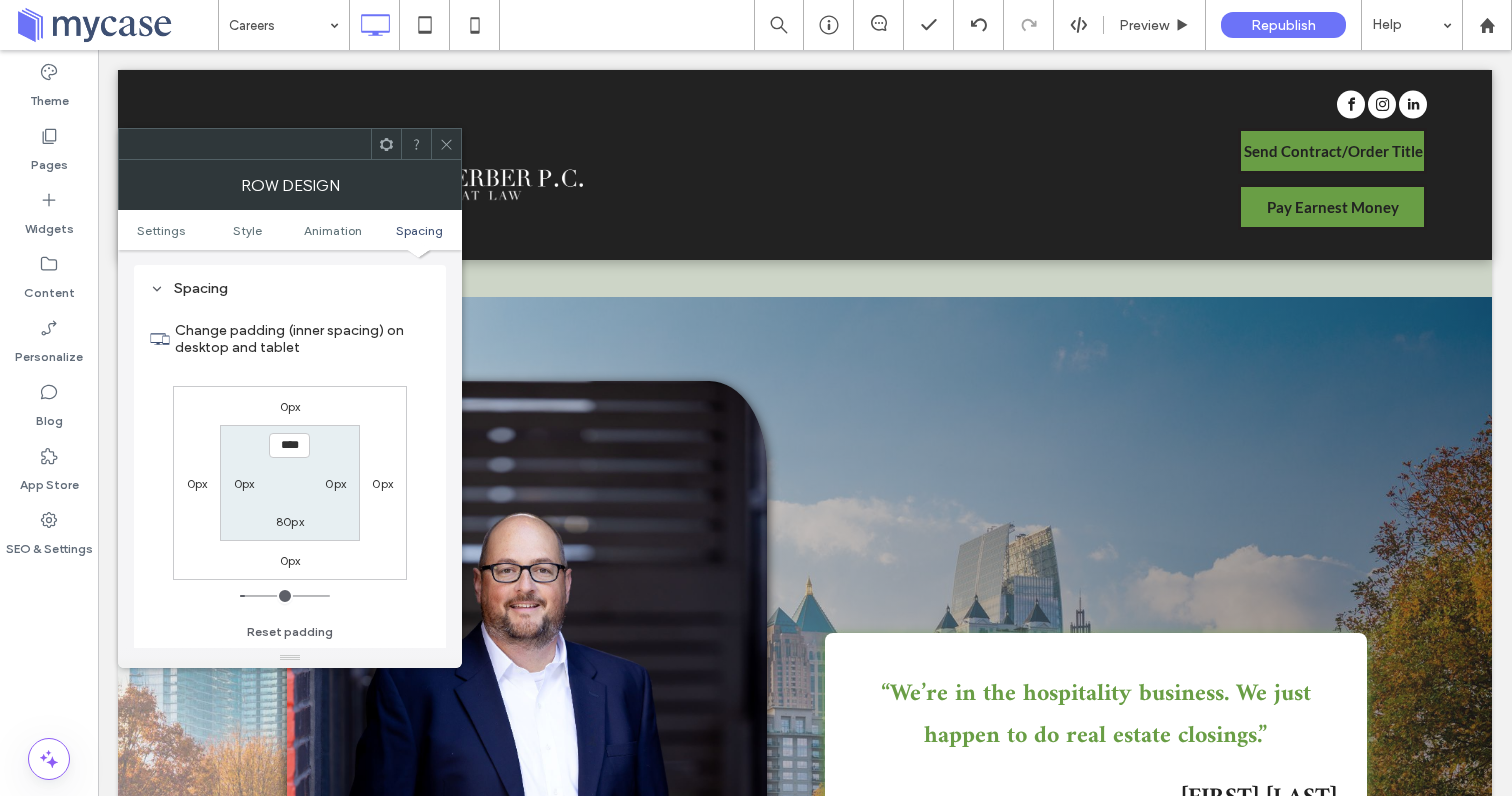 type on "****" 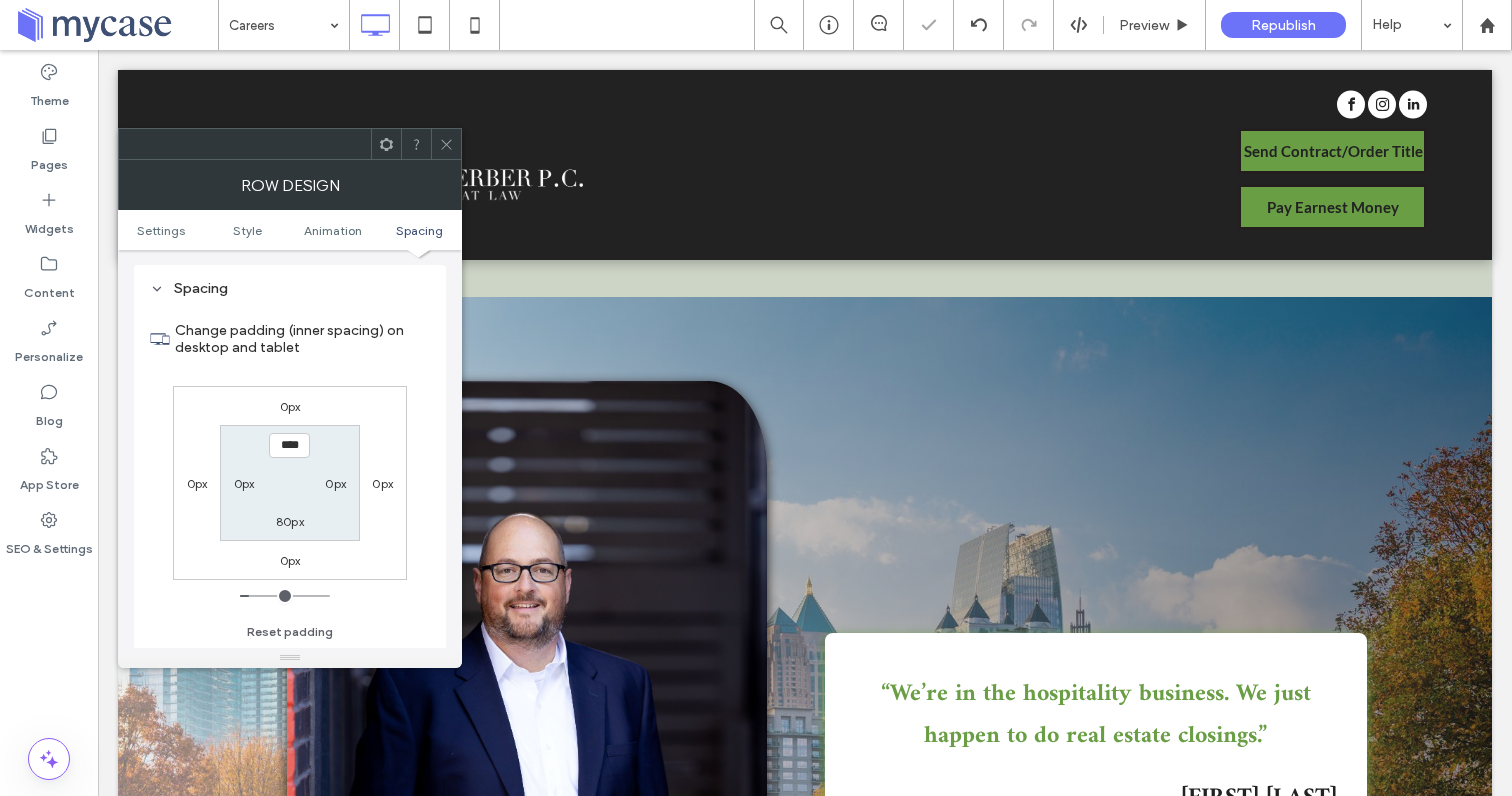 click 